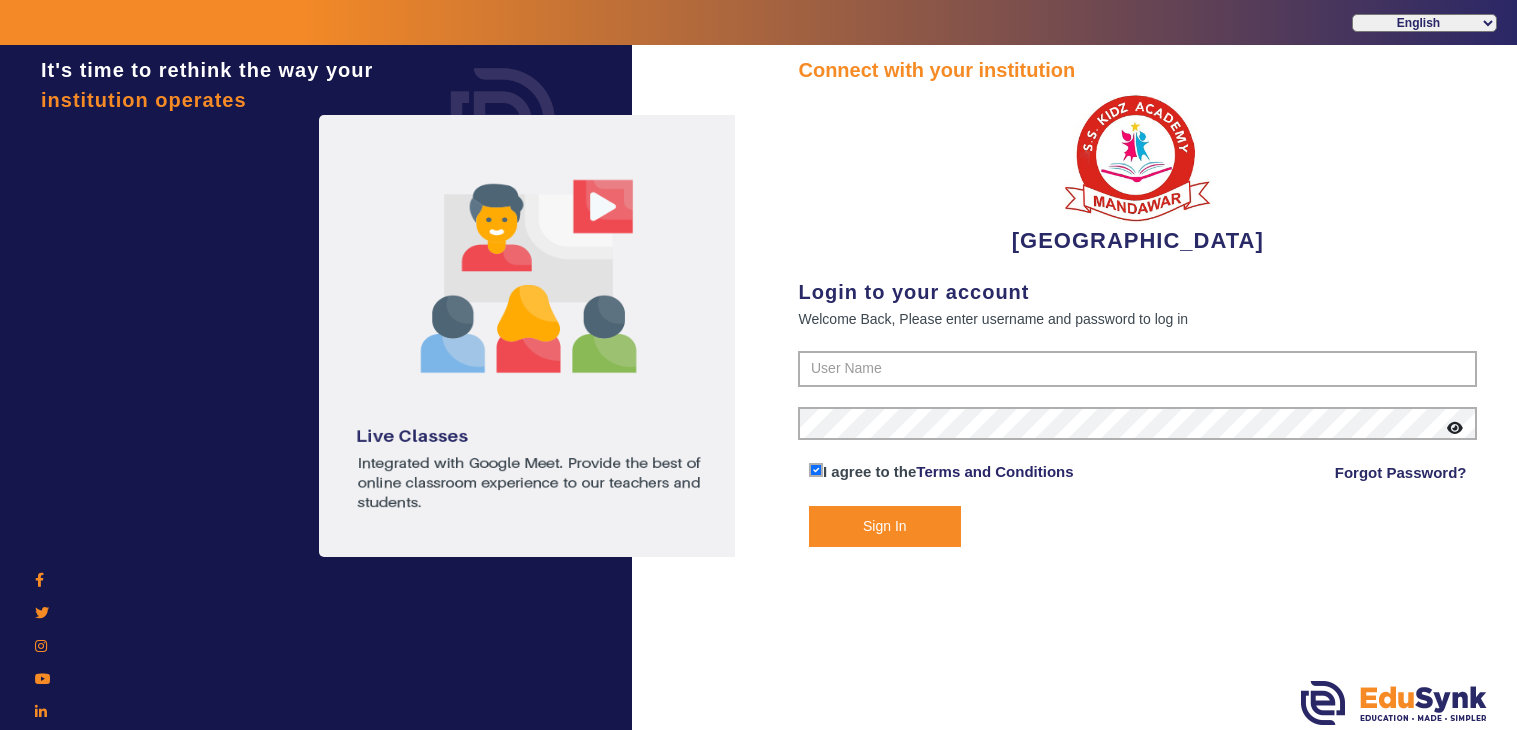 scroll, scrollTop: 0, scrollLeft: 0, axis: both 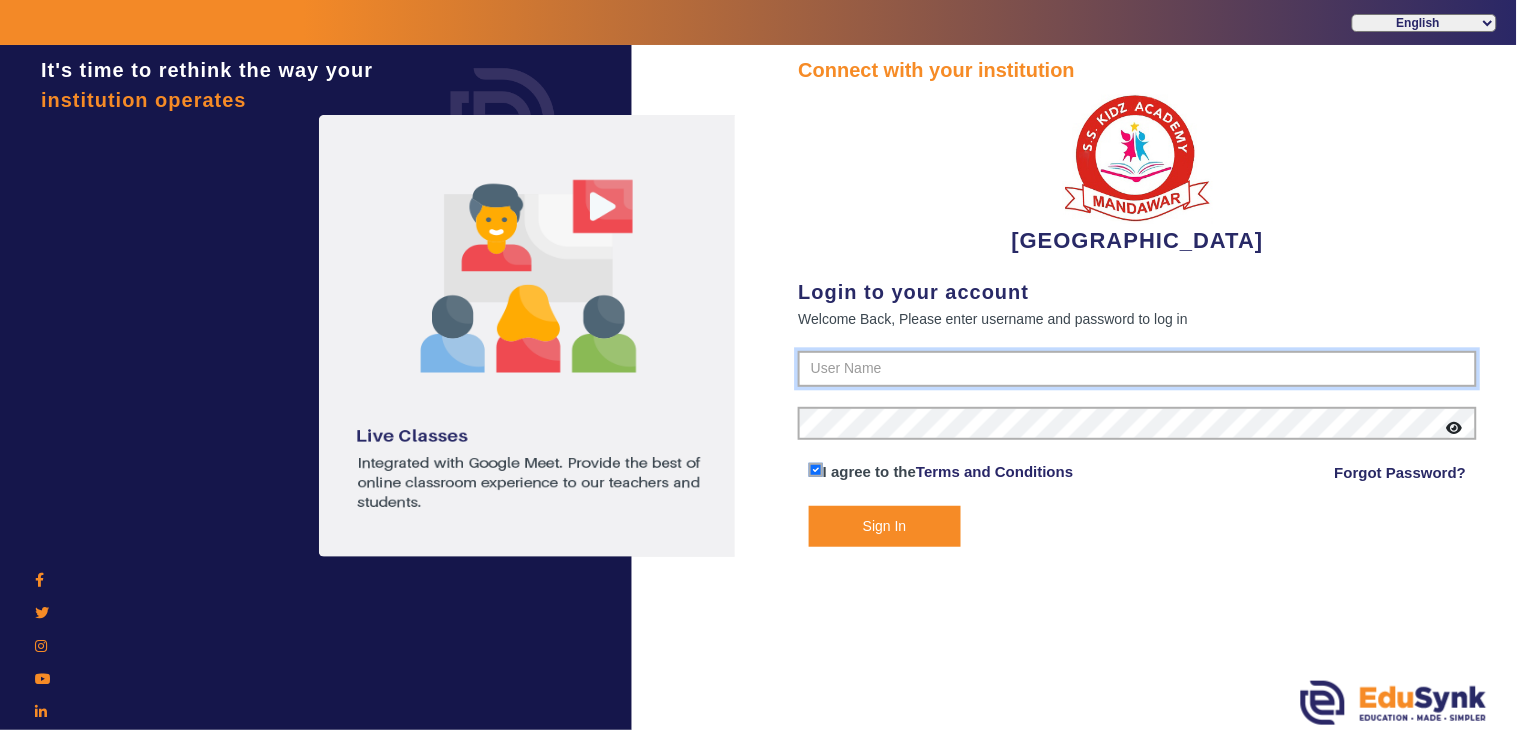 type on "9928895959" 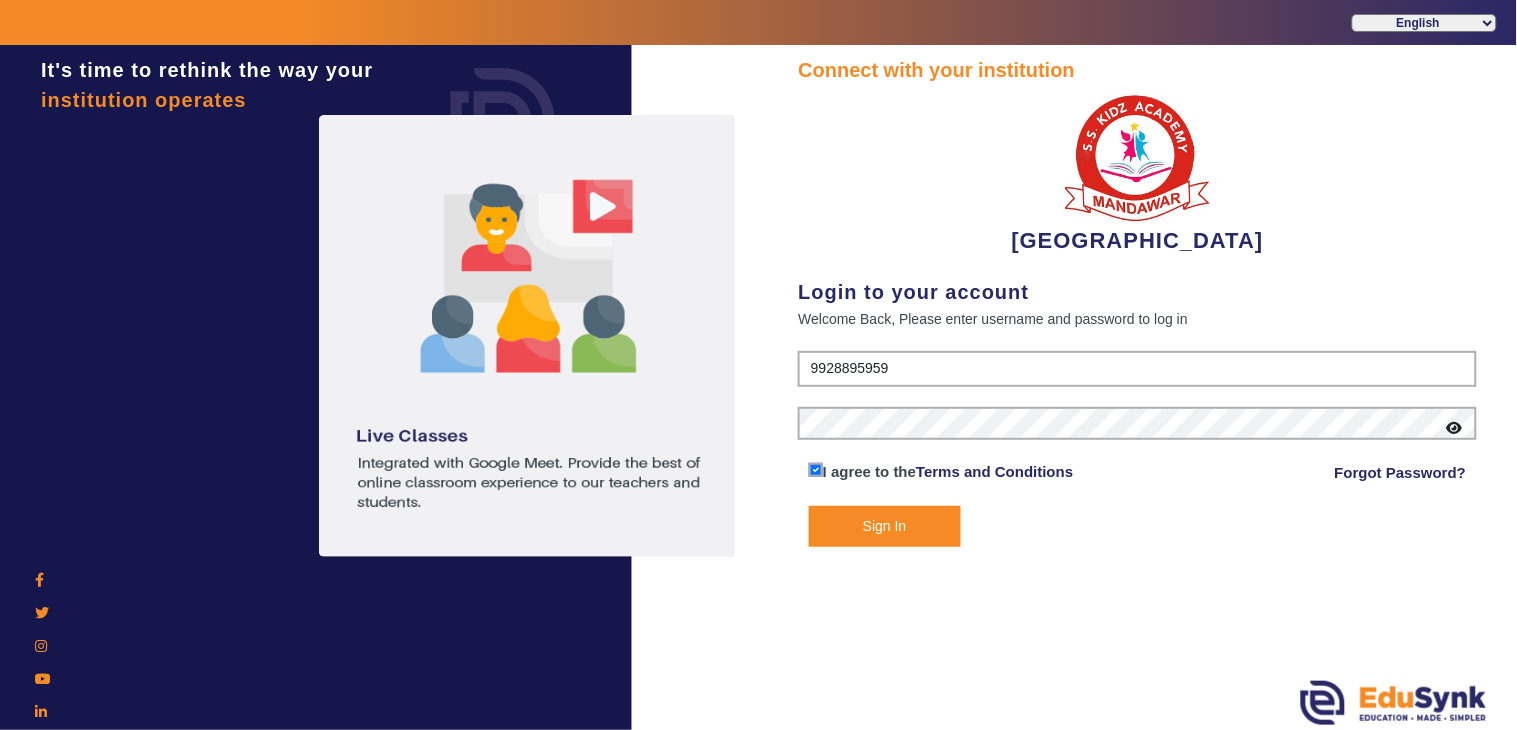 click on "Sign In" 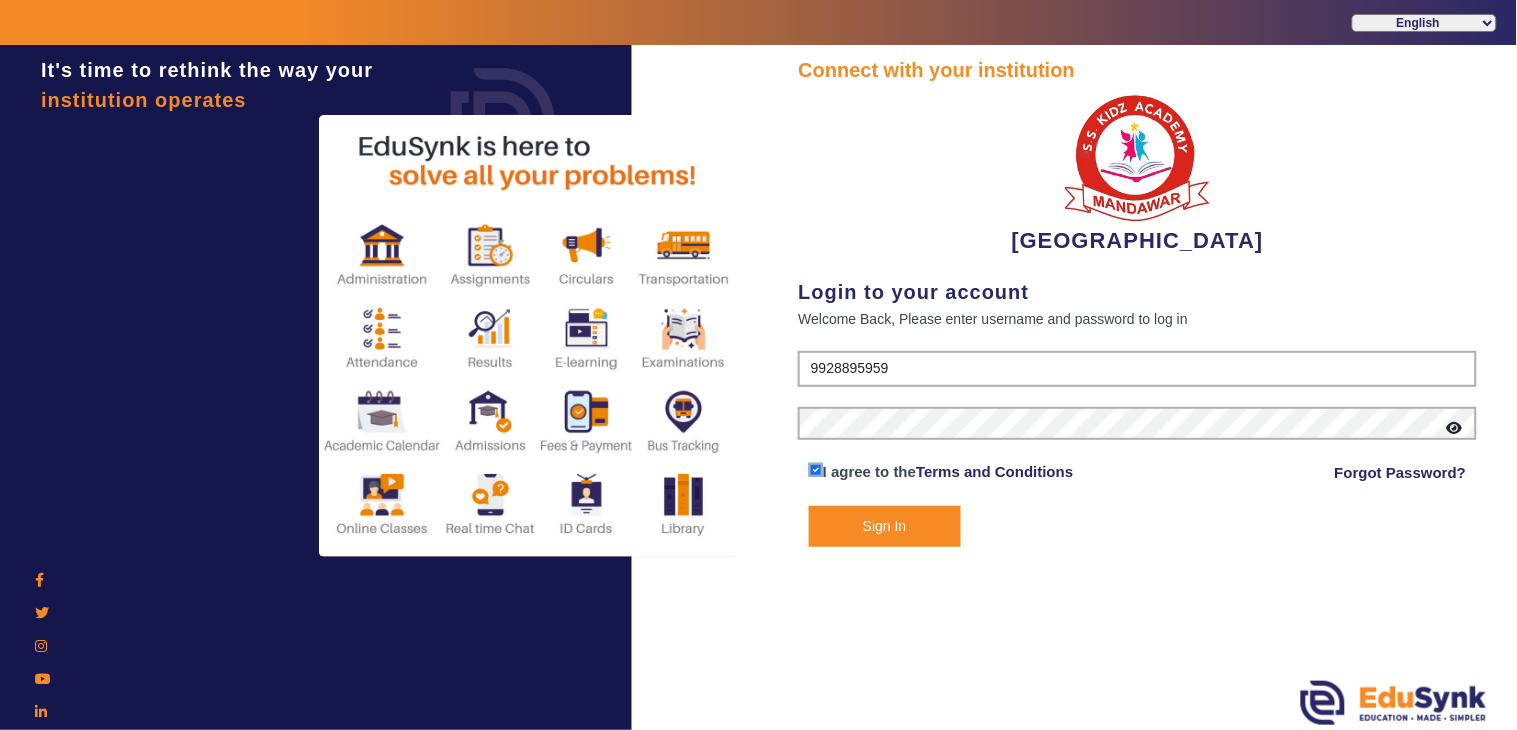 click on "Sign In" 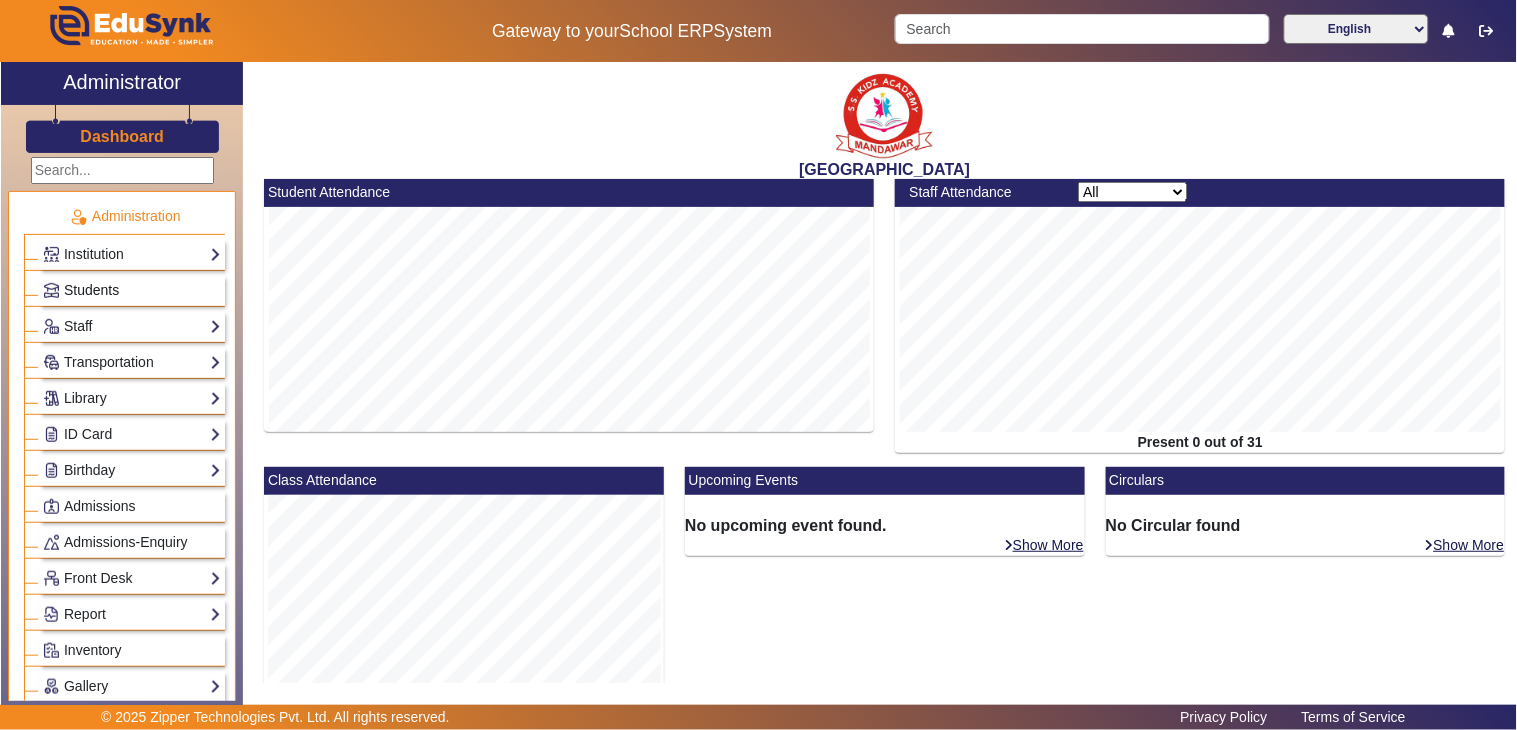 click on "Students" 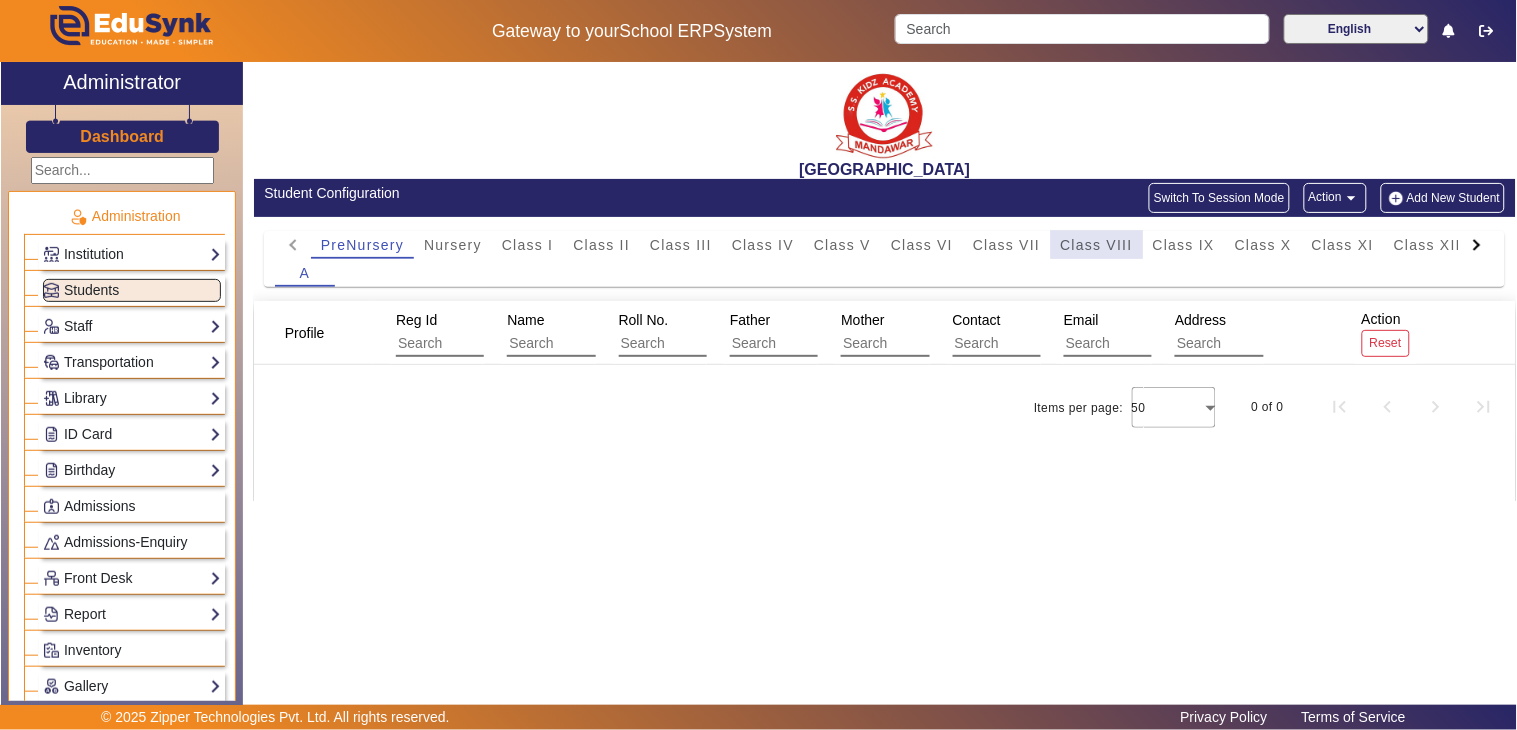 click on "Class VIII" at bounding box center [1097, 245] 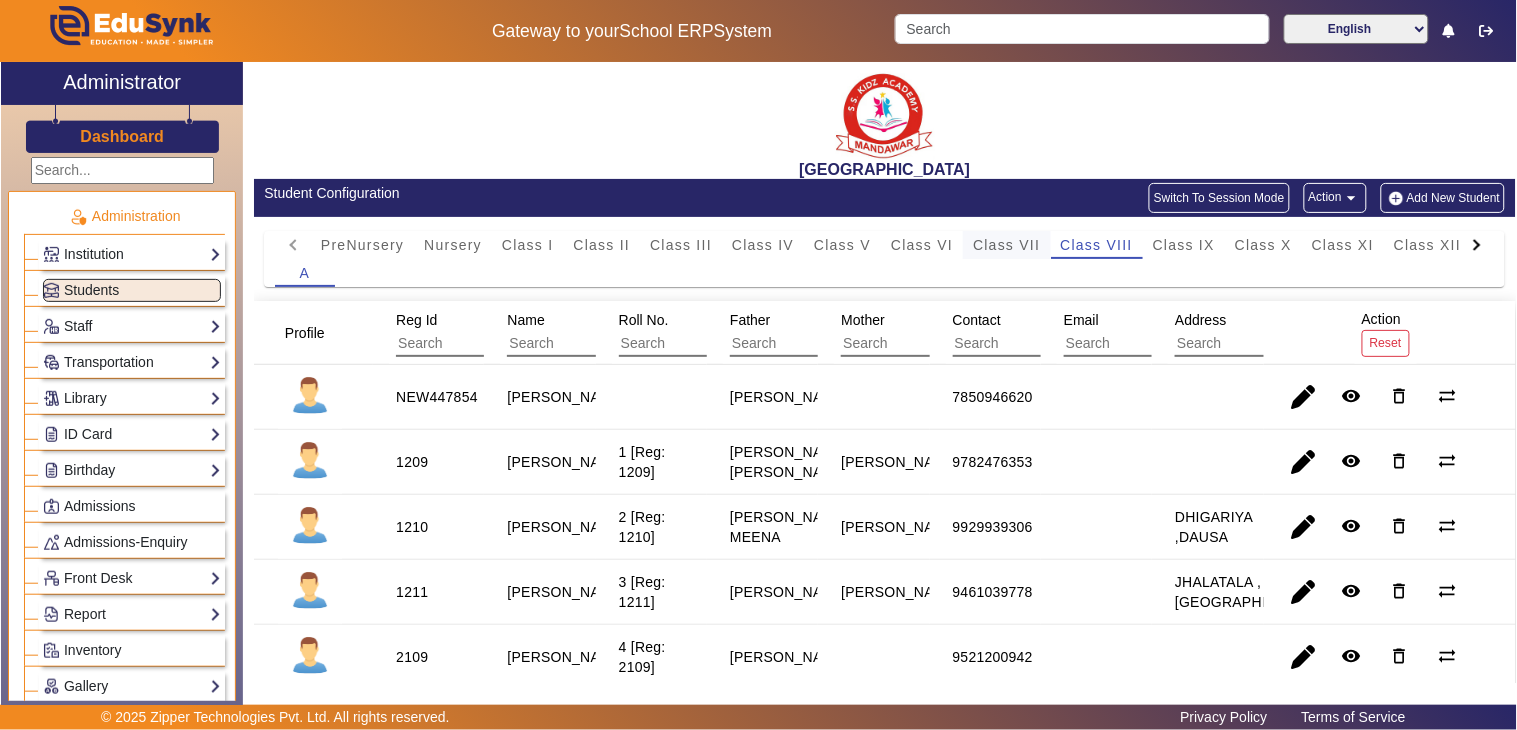 click on "Class VII" at bounding box center (1006, 245) 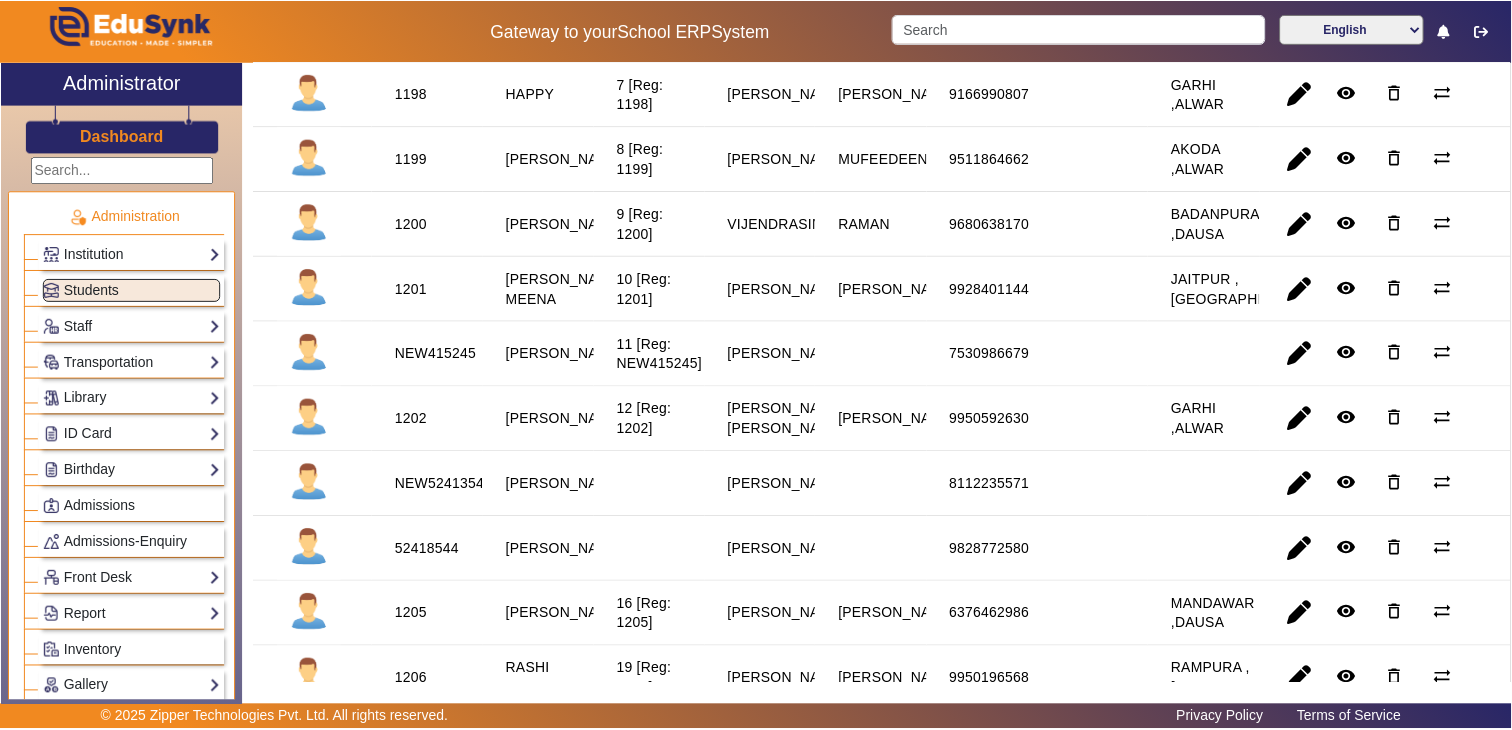 scroll, scrollTop: 666, scrollLeft: 0, axis: vertical 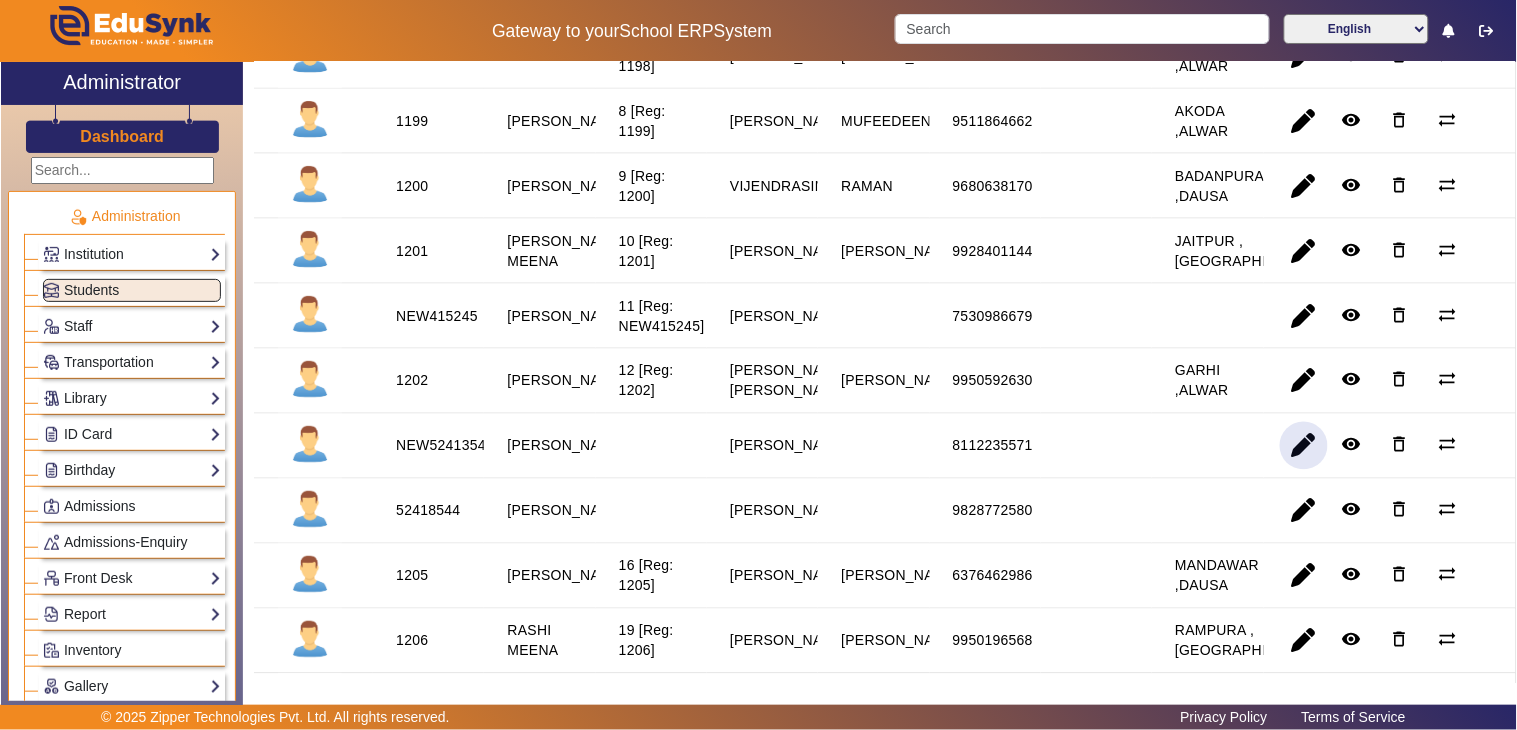 click 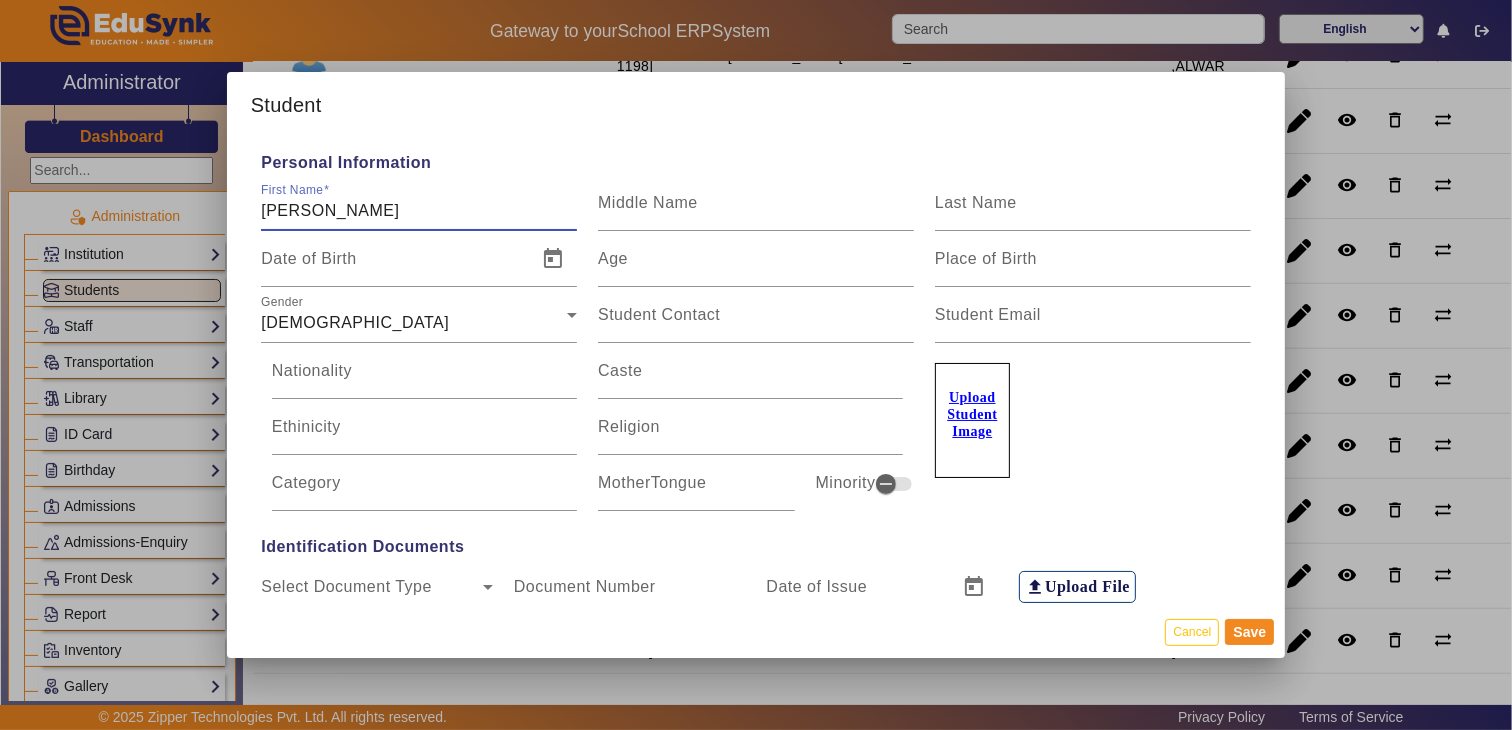 click on "[PERSON_NAME]" at bounding box center [419, 211] 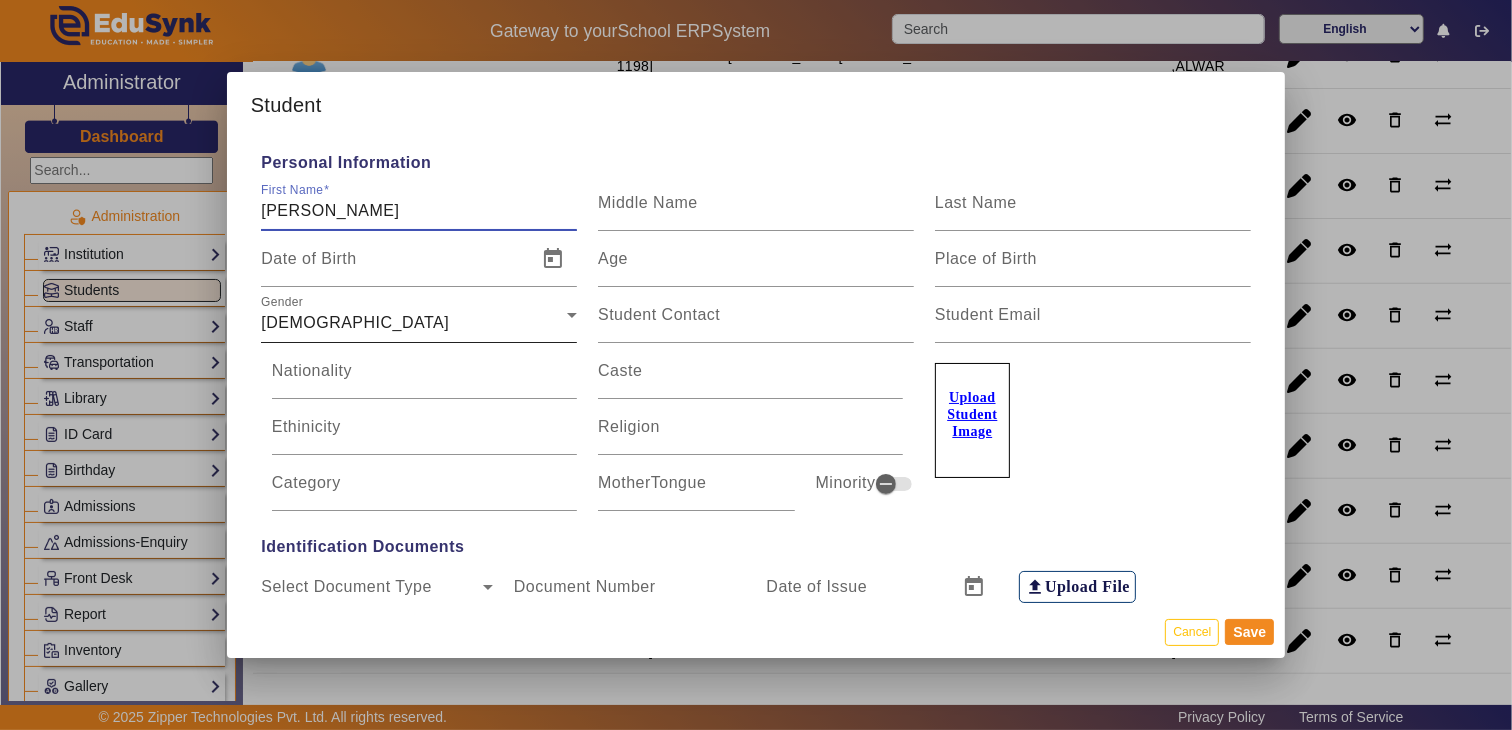 type on "[PERSON_NAME]" 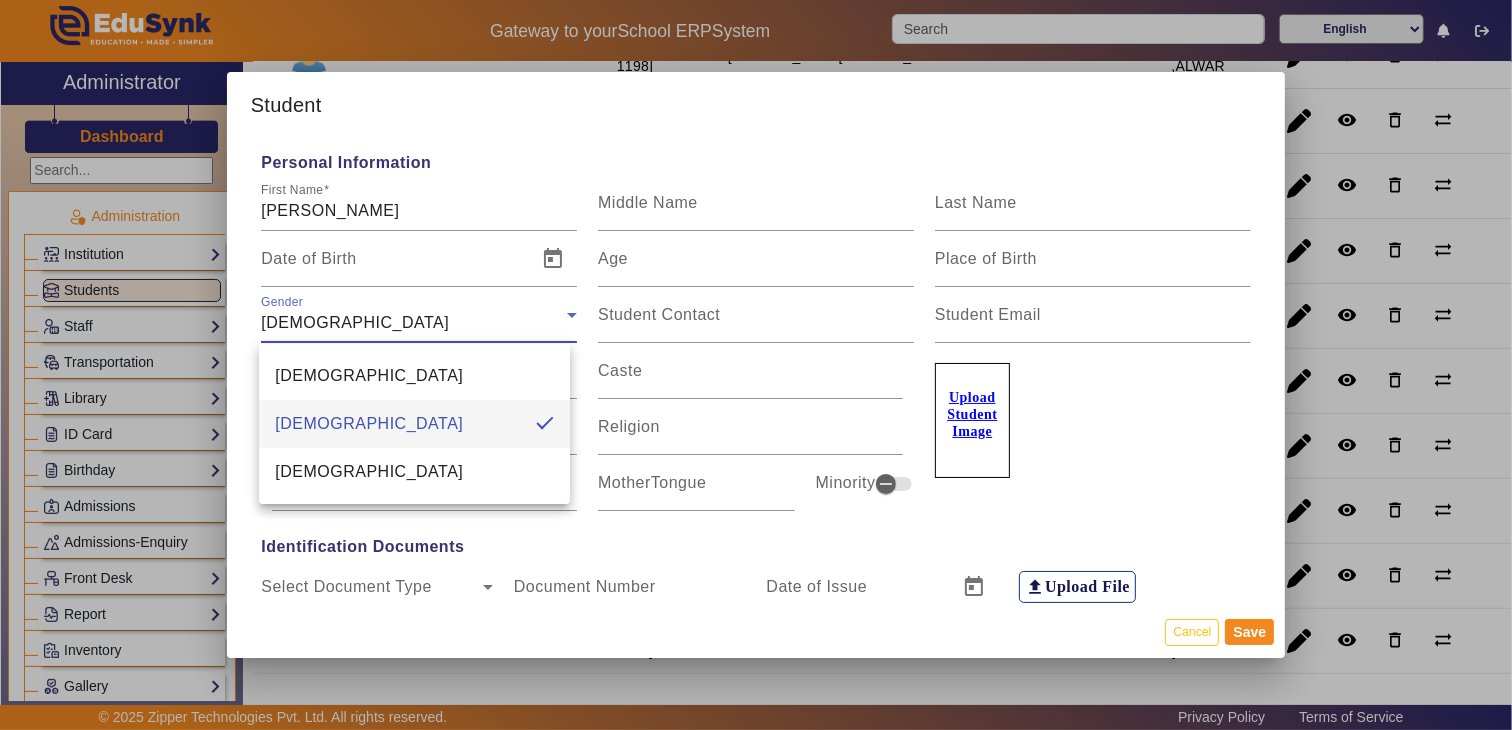 click at bounding box center (756, 365) 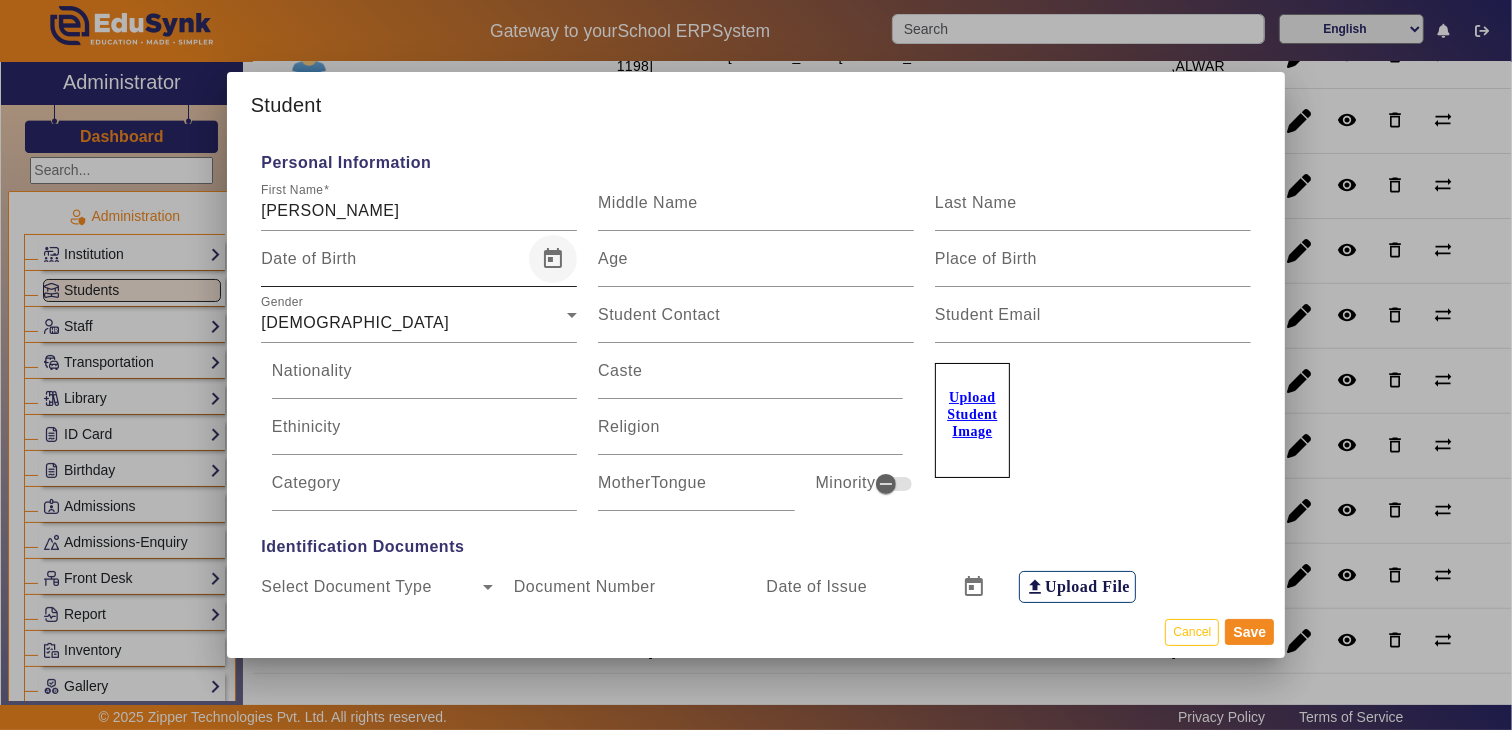 click at bounding box center [553, 259] 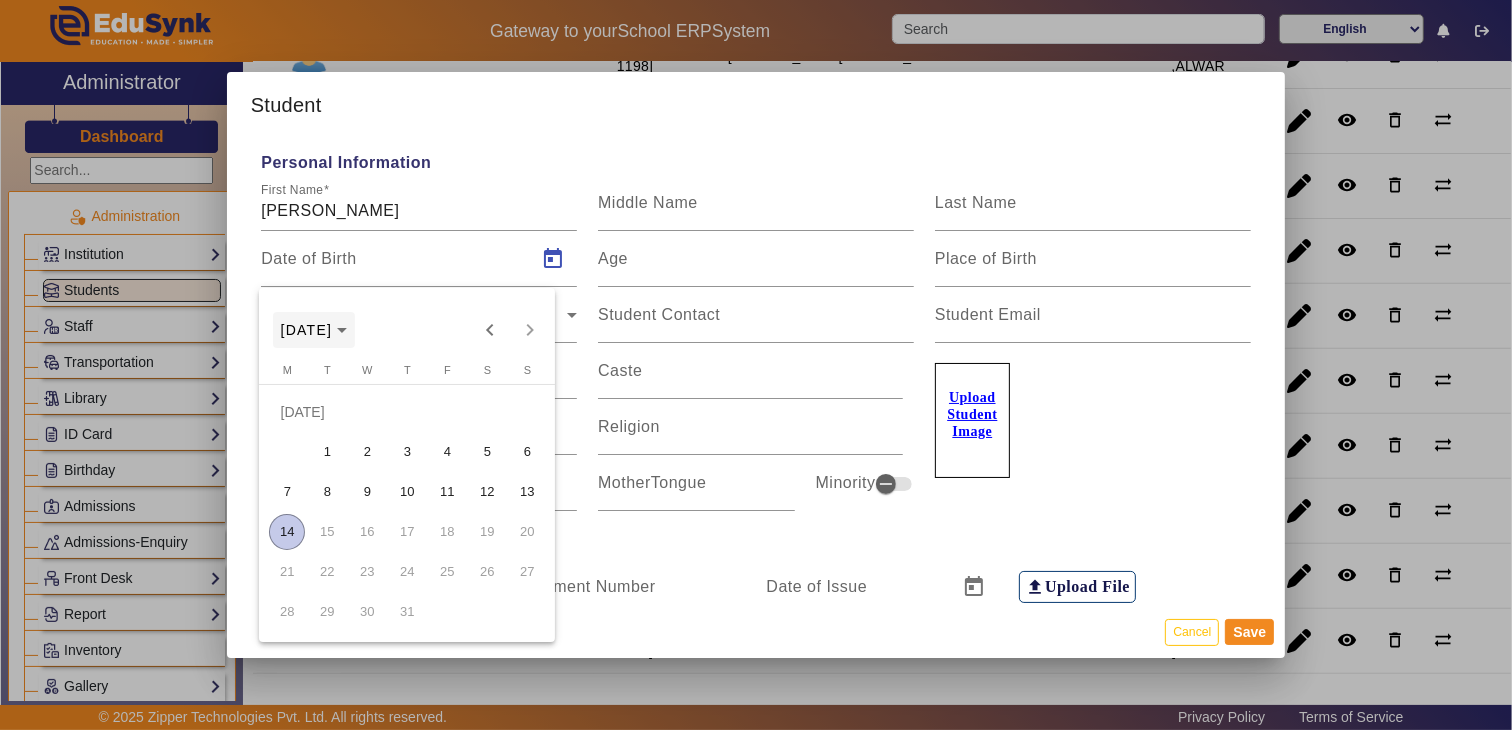 click on "[DATE]" at bounding box center (314, 330) 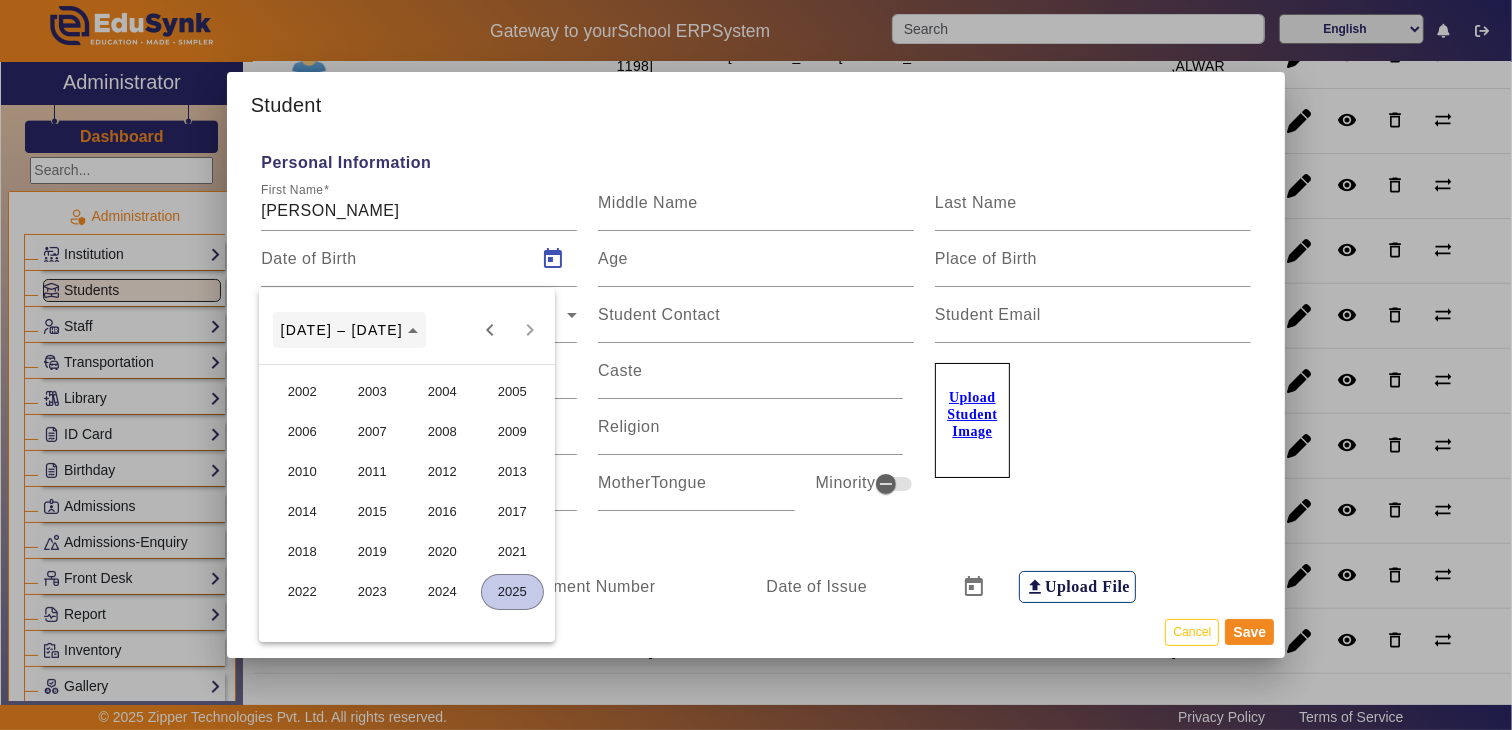 type 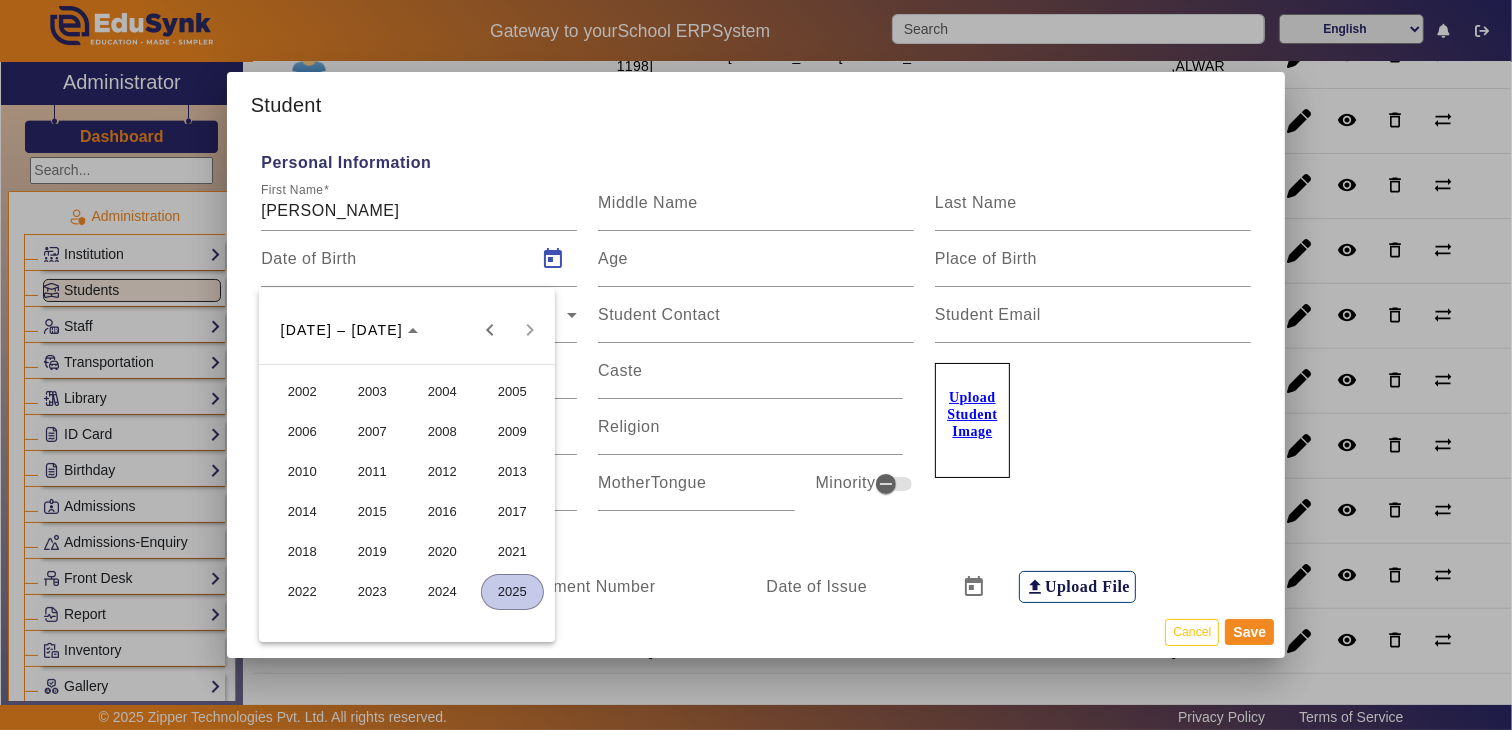 click on "2015" at bounding box center [372, 512] 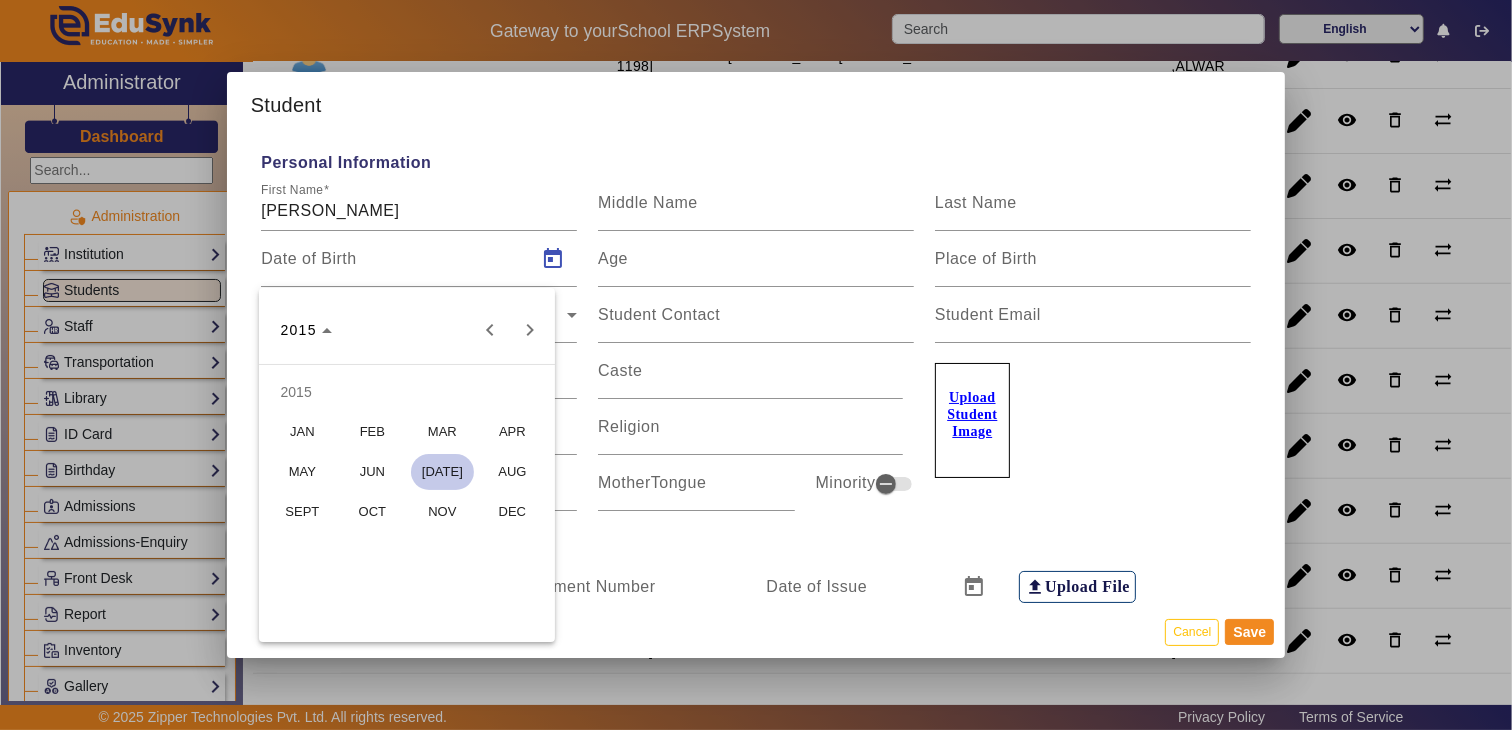 click on "SEPT" at bounding box center (302, 512) 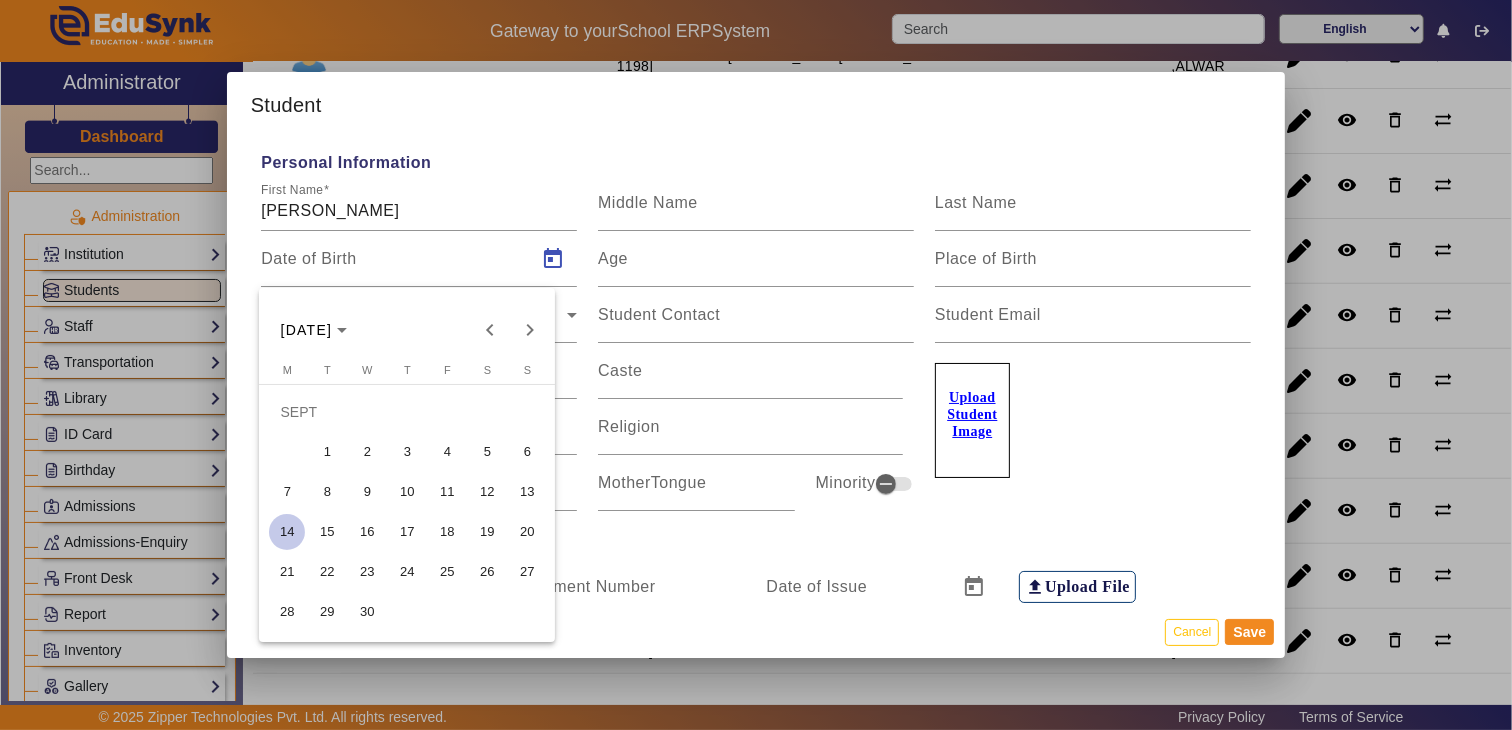 click on "2" at bounding box center [367, 452] 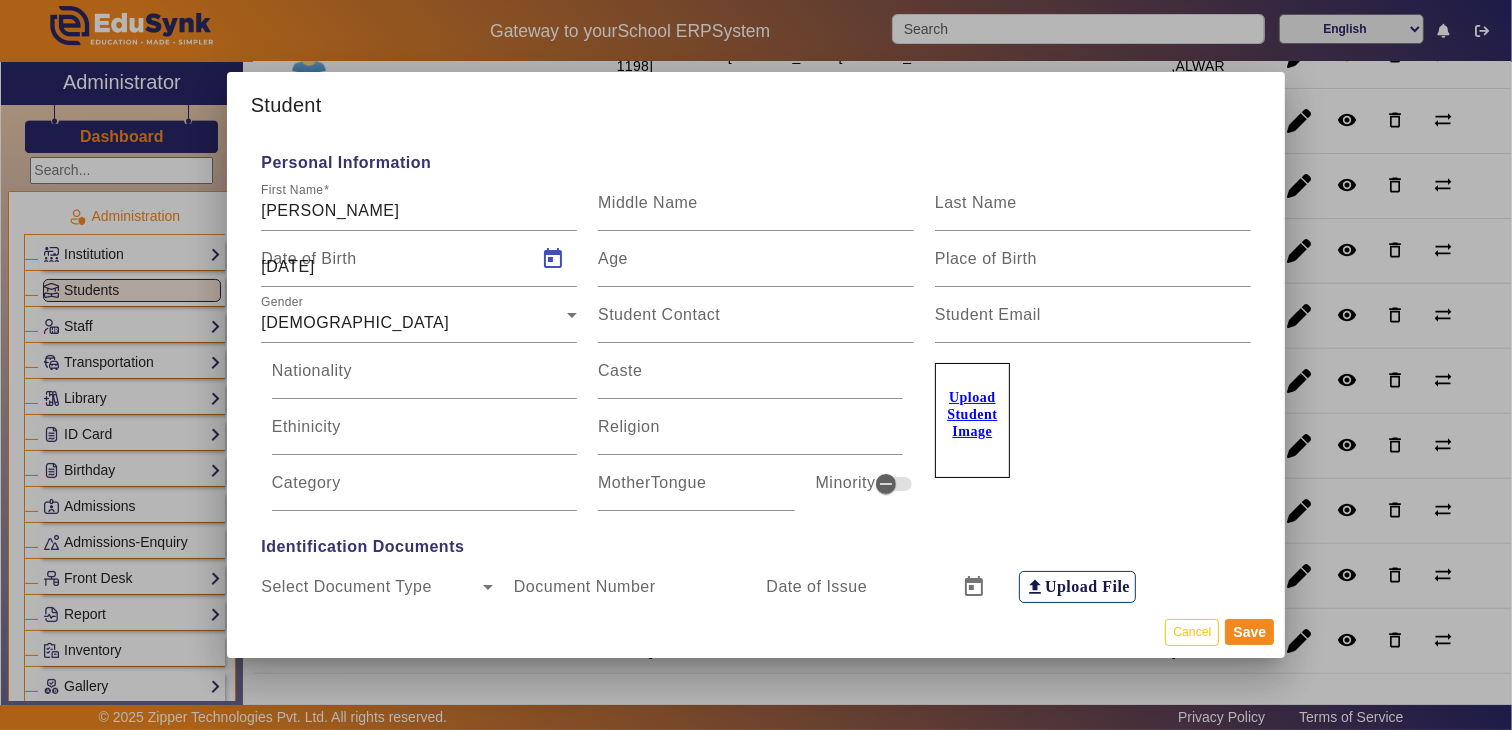 type on "9 Yrs, 10 Months, 12 Days" 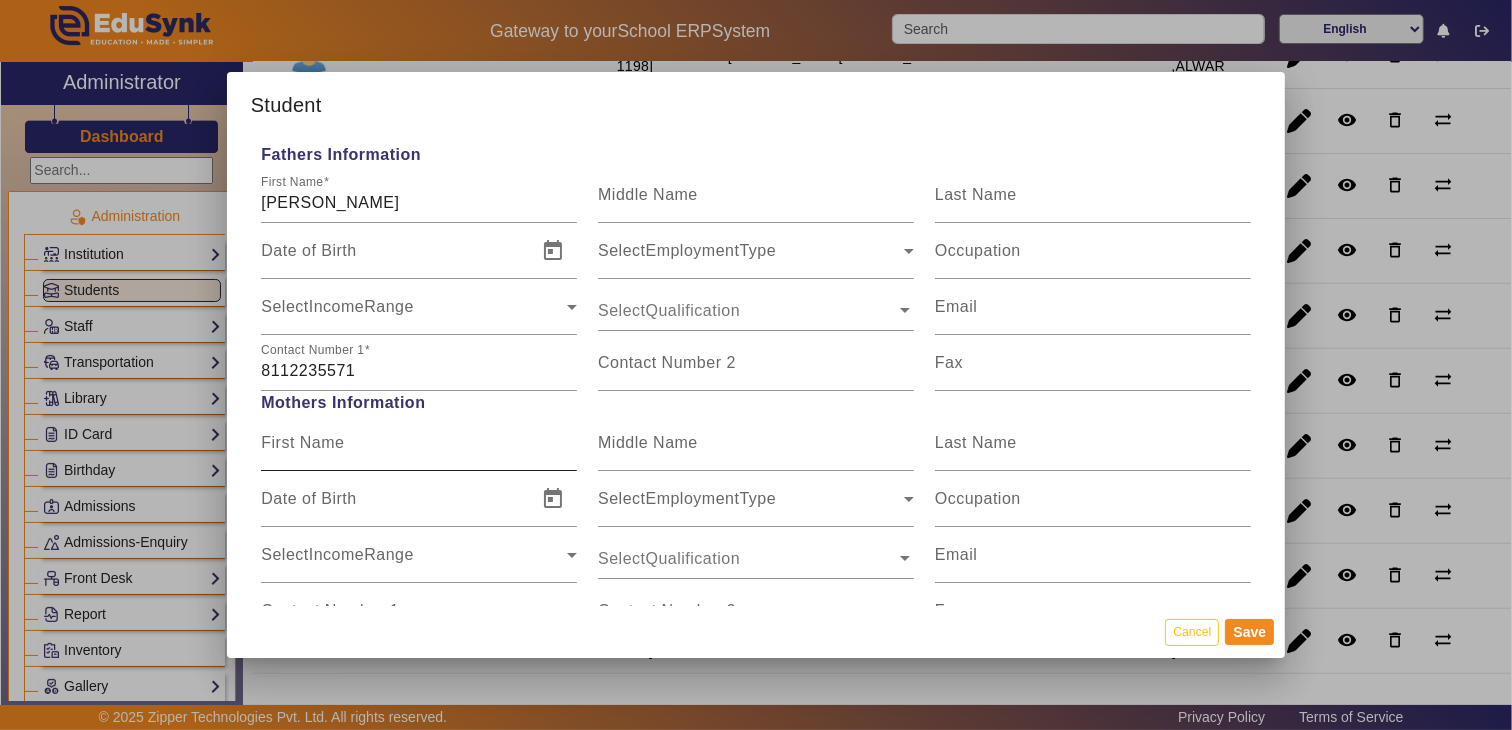 scroll, scrollTop: 1444, scrollLeft: 0, axis: vertical 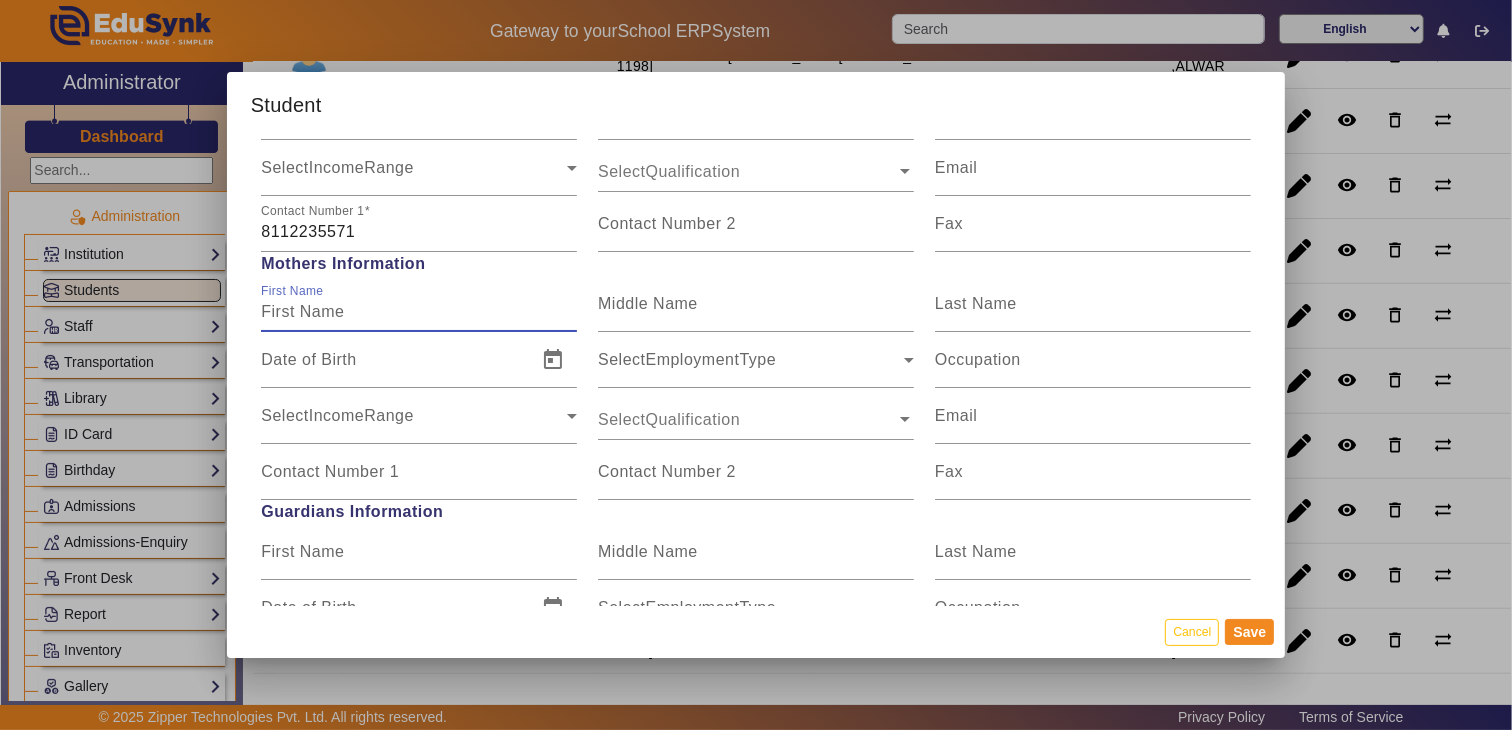 click on "First Name" at bounding box center (419, 312) 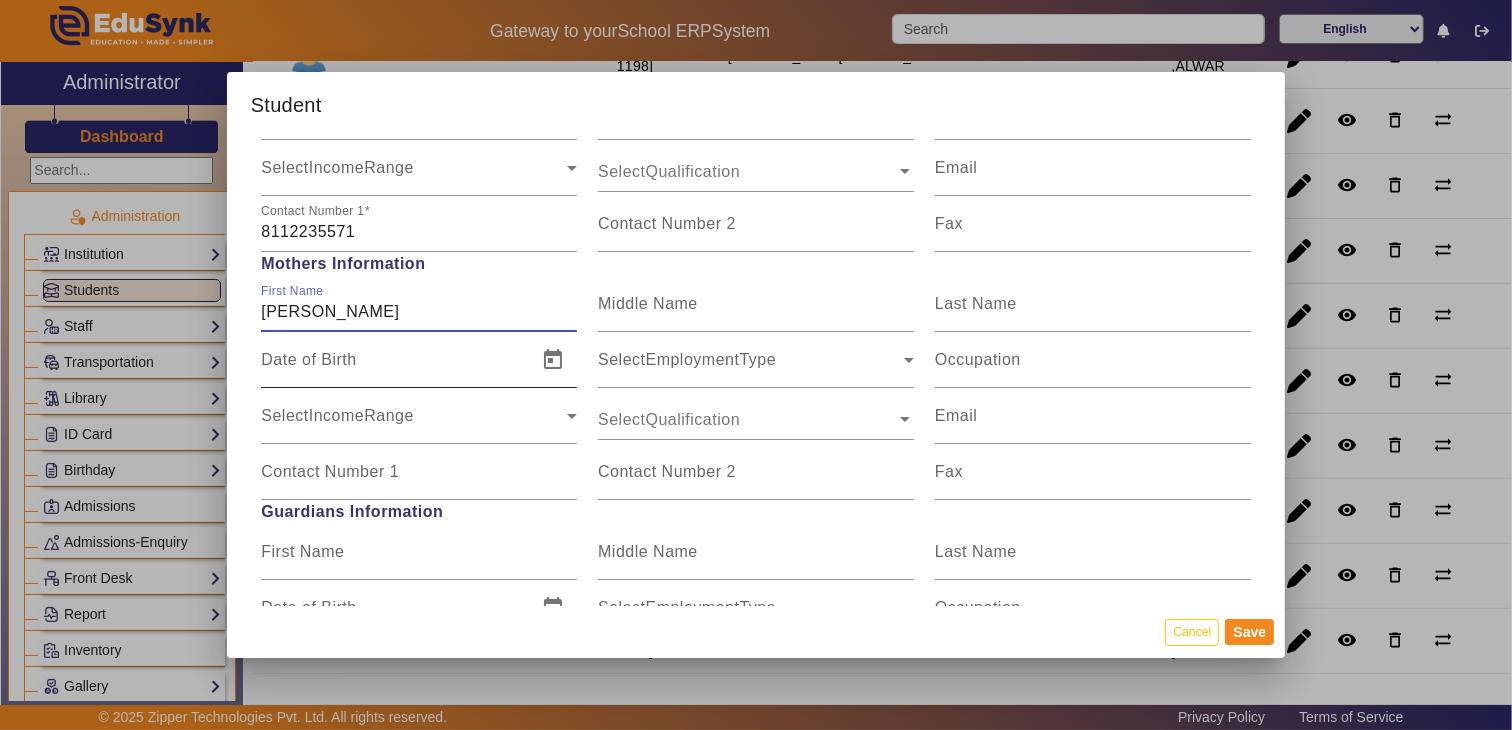 type on "[PERSON_NAME]" 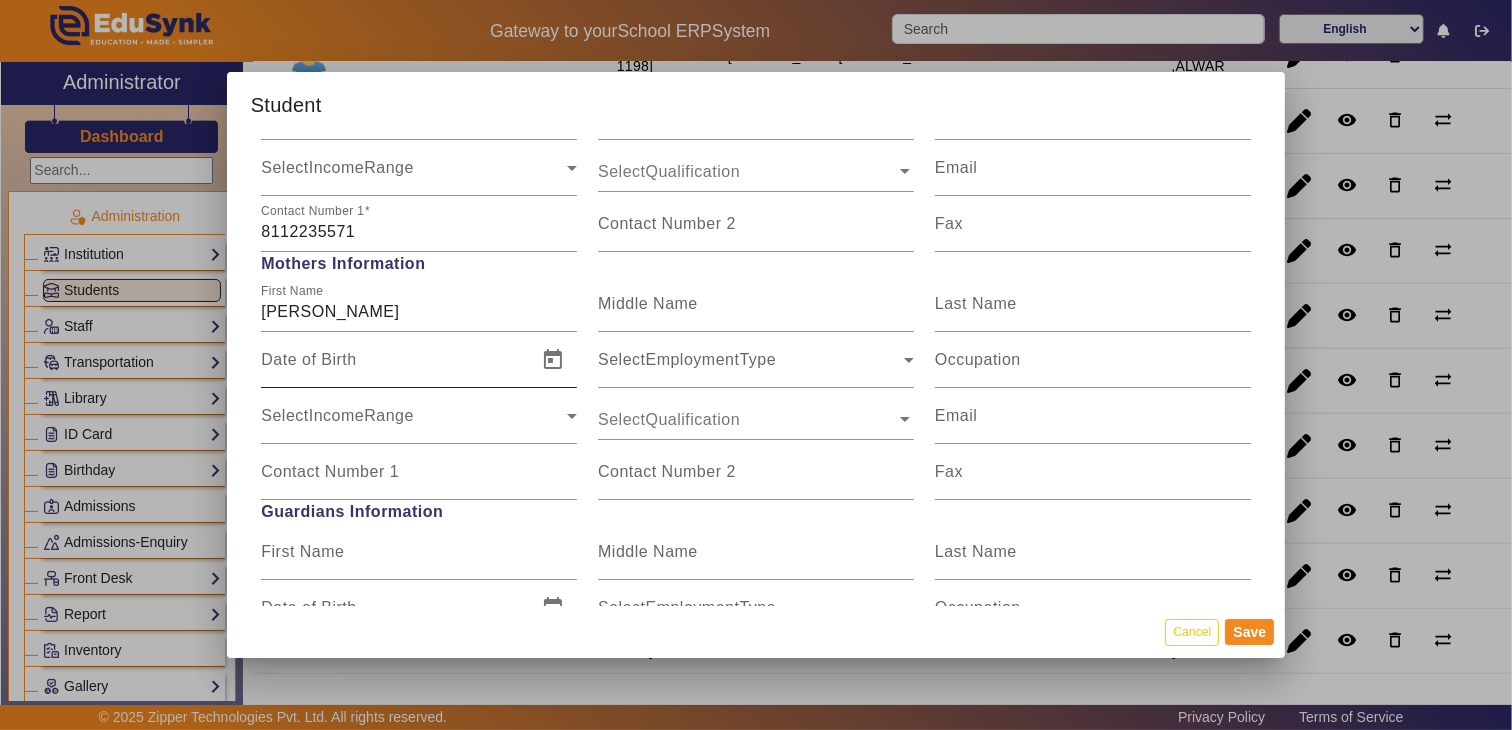 click on "Date of Birth" at bounding box center [393, 360] 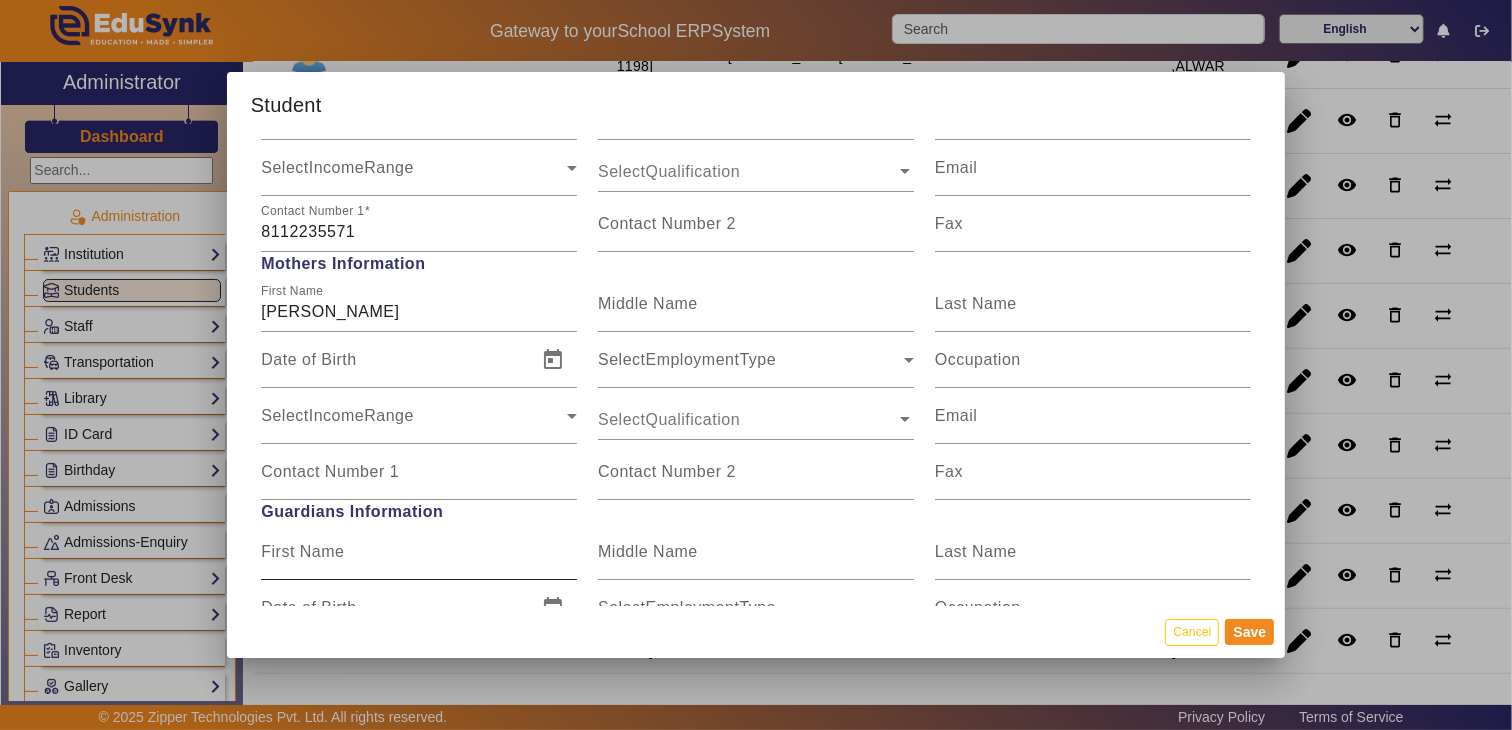 drag, startPoint x: 345, startPoint y: 472, endPoint x: 451, endPoint y: 531, distance: 121.313644 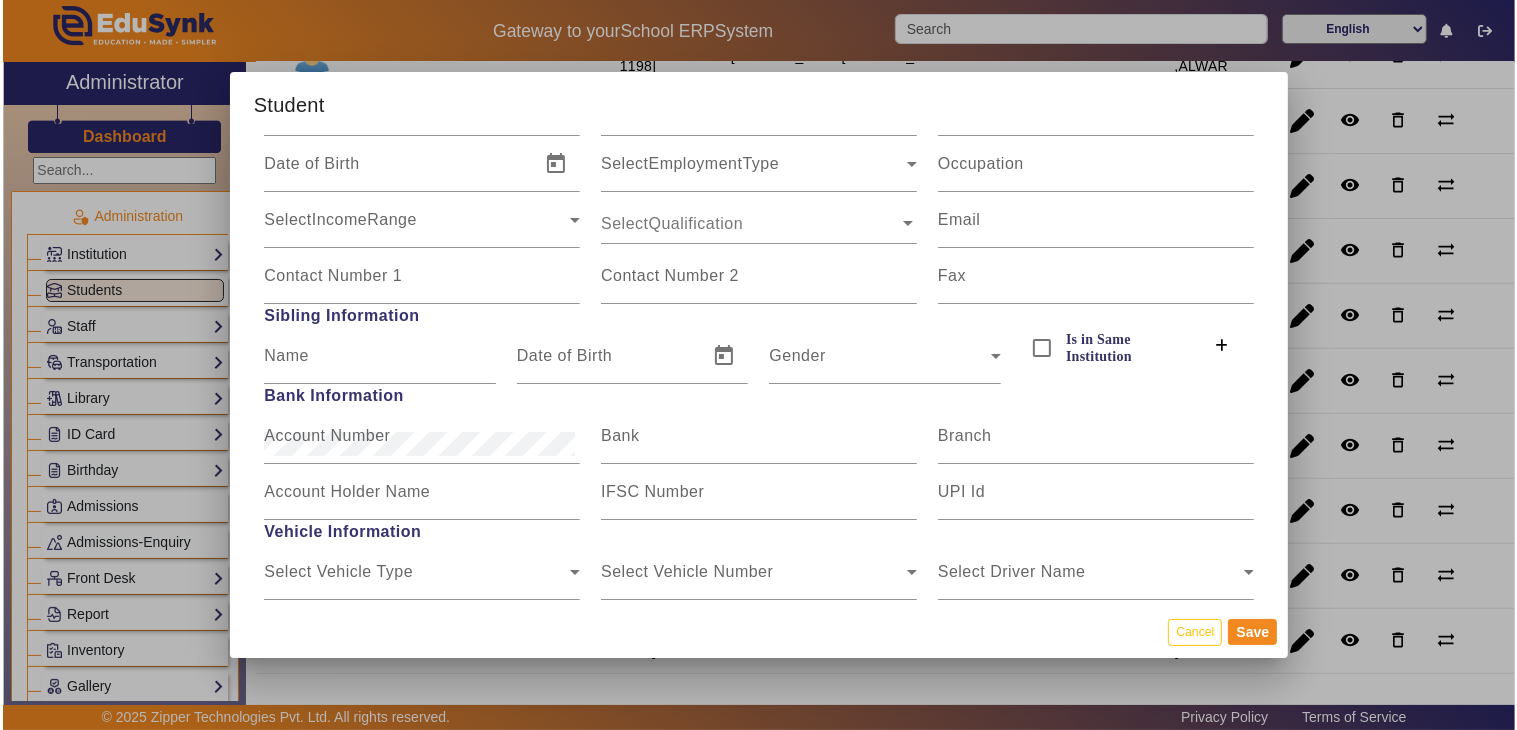 scroll, scrollTop: 2000, scrollLeft: 0, axis: vertical 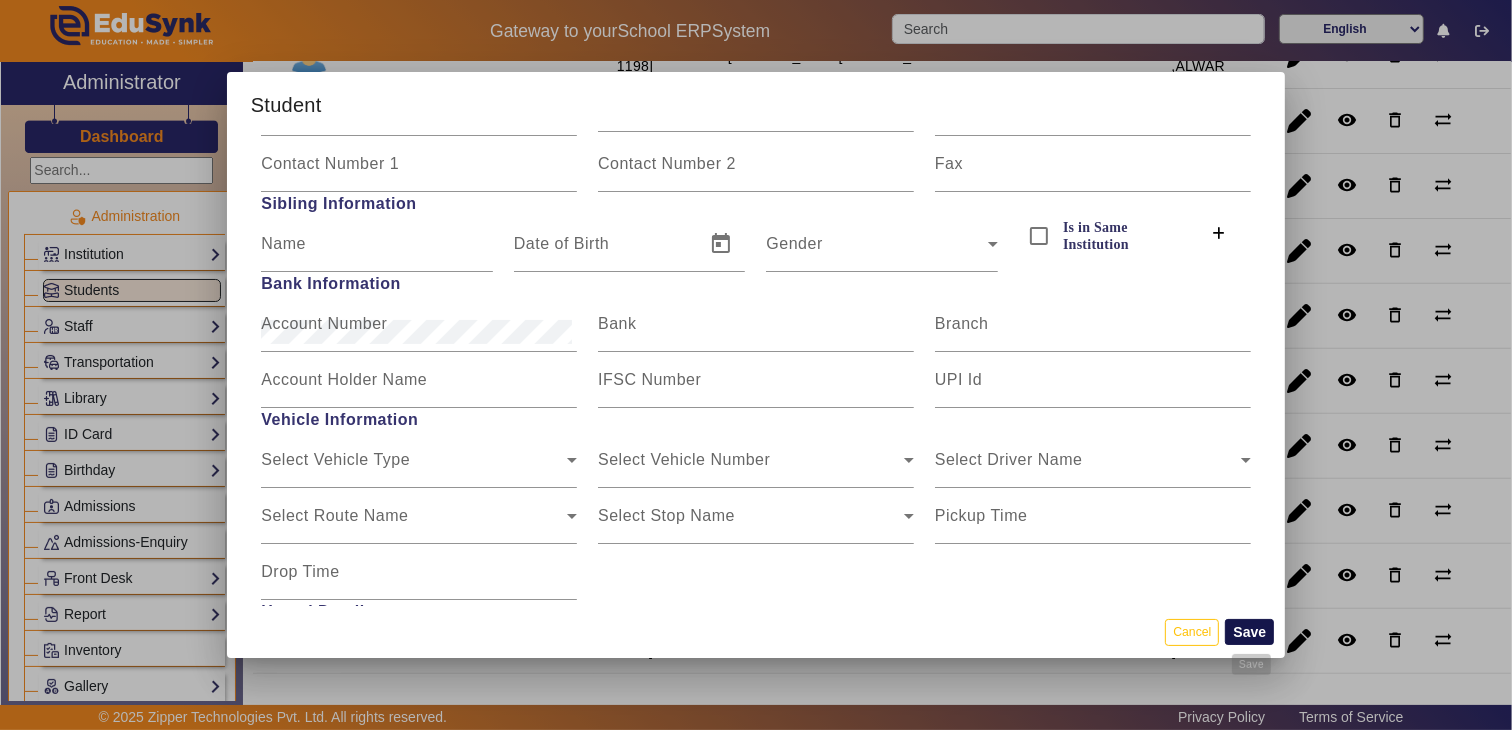type on "8875165262" 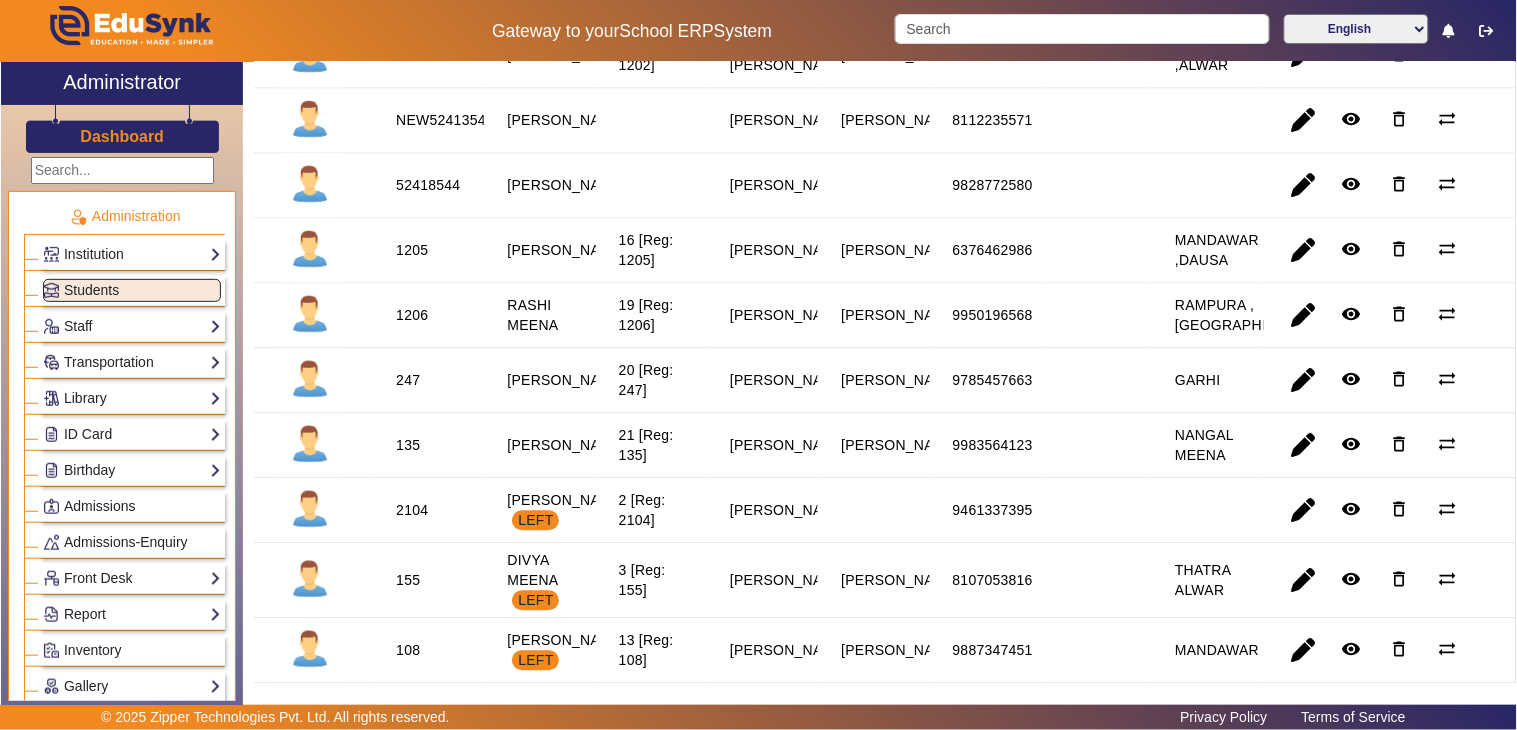 scroll, scrollTop: 777, scrollLeft: 0, axis: vertical 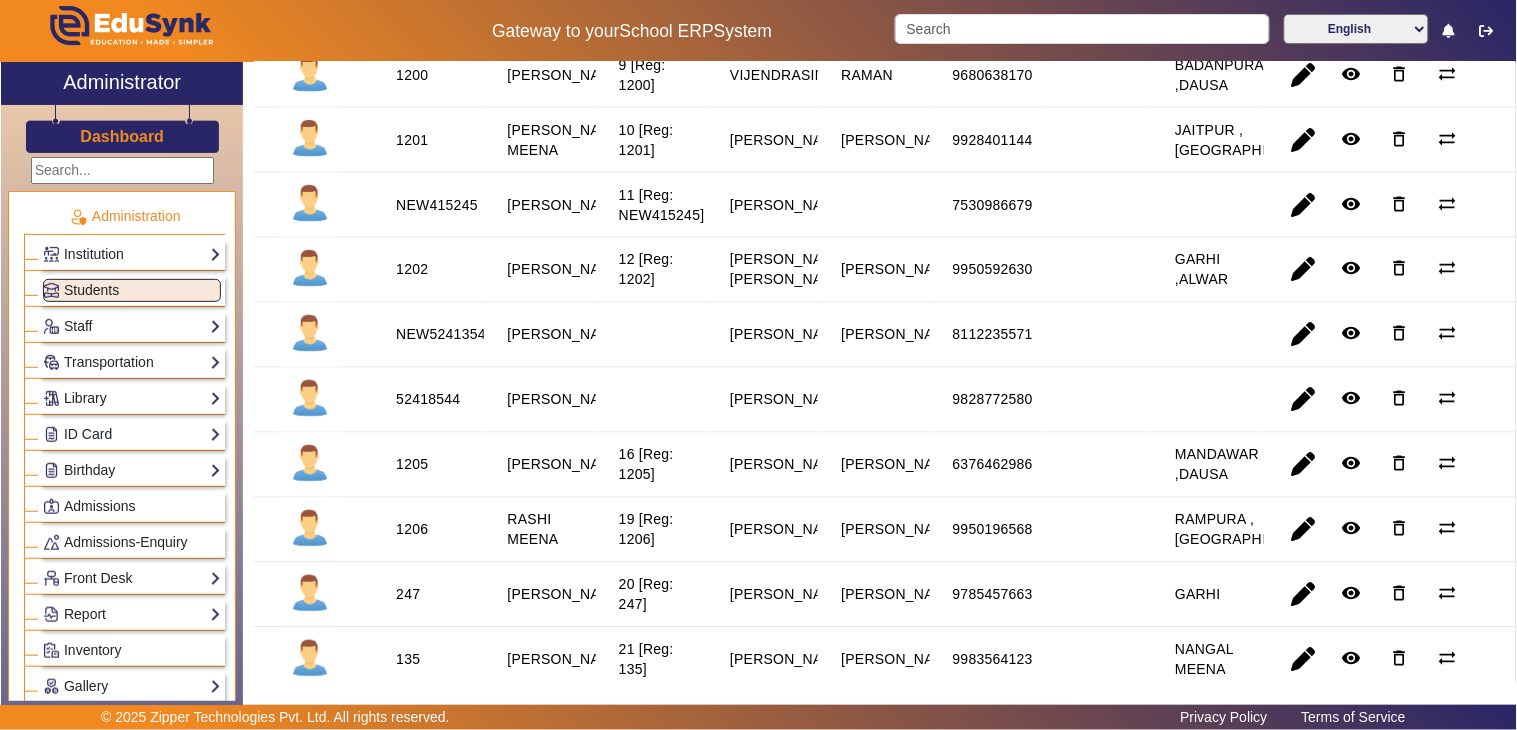 click on "Dashboard" 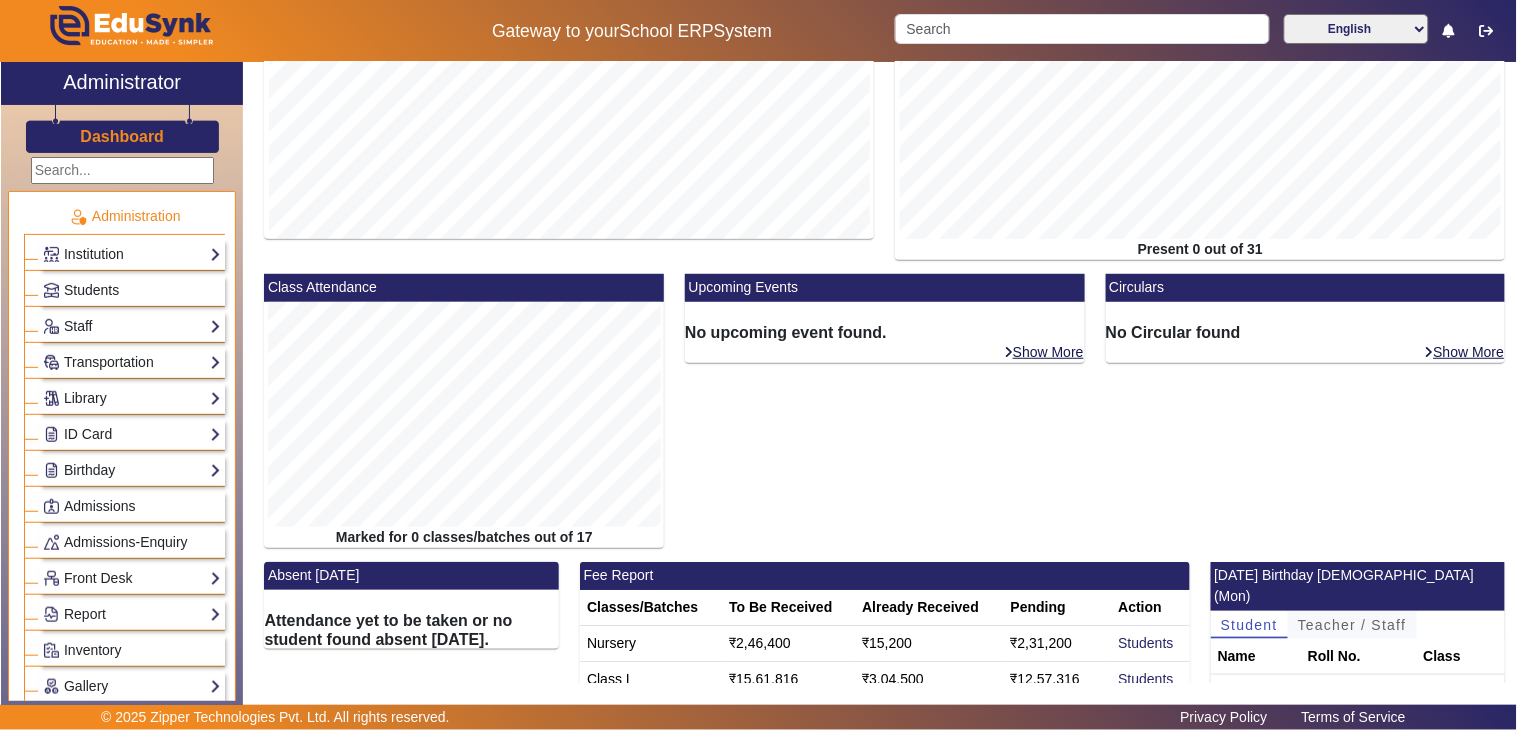 scroll, scrollTop: 386, scrollLeft: 0, axis: vertical 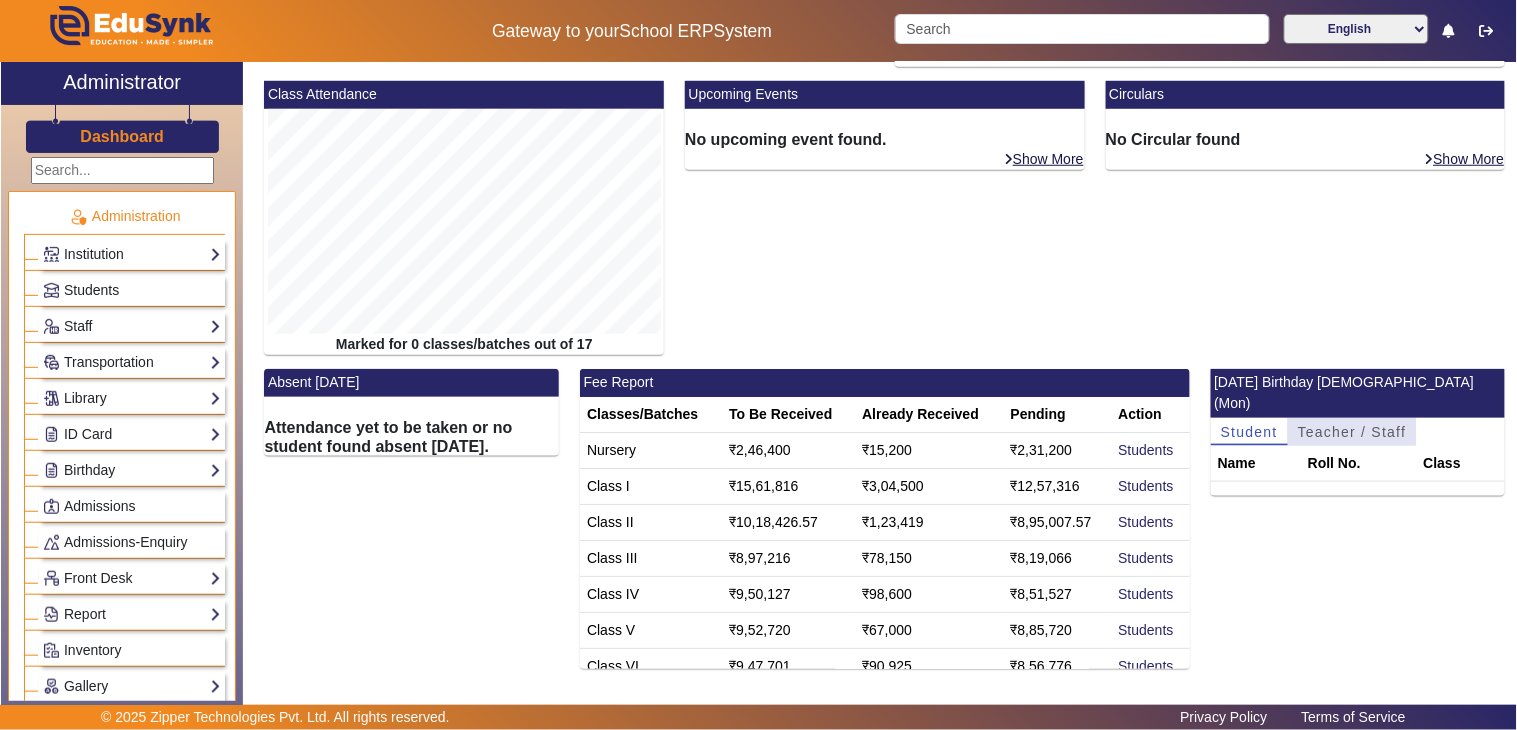 click on "Teacher / Staff" at bounding box center (1352, 432) 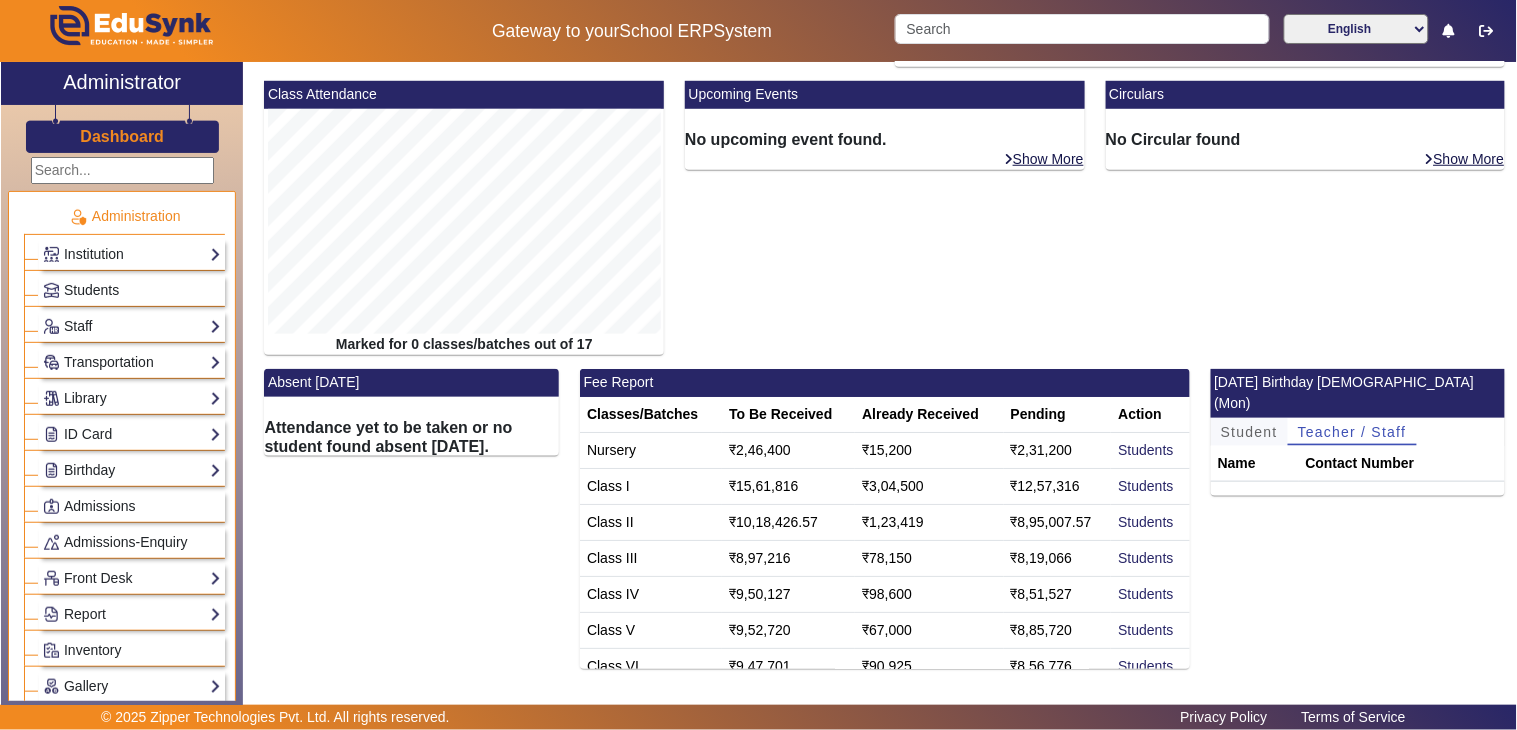 click on "Student" at bounding box center (1249, 432) 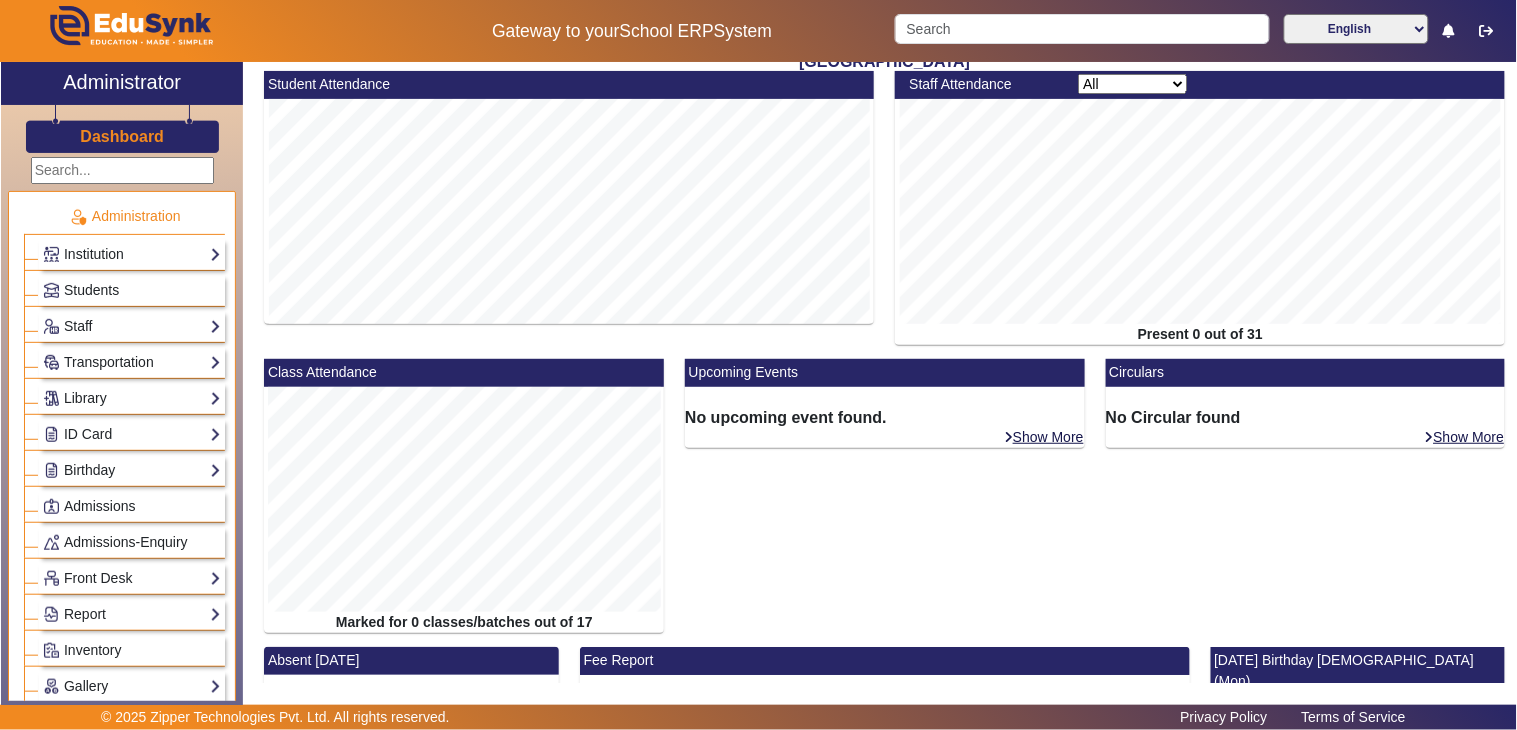 scroll, scrollTop: 0, scrollLeft: 0, axis: both 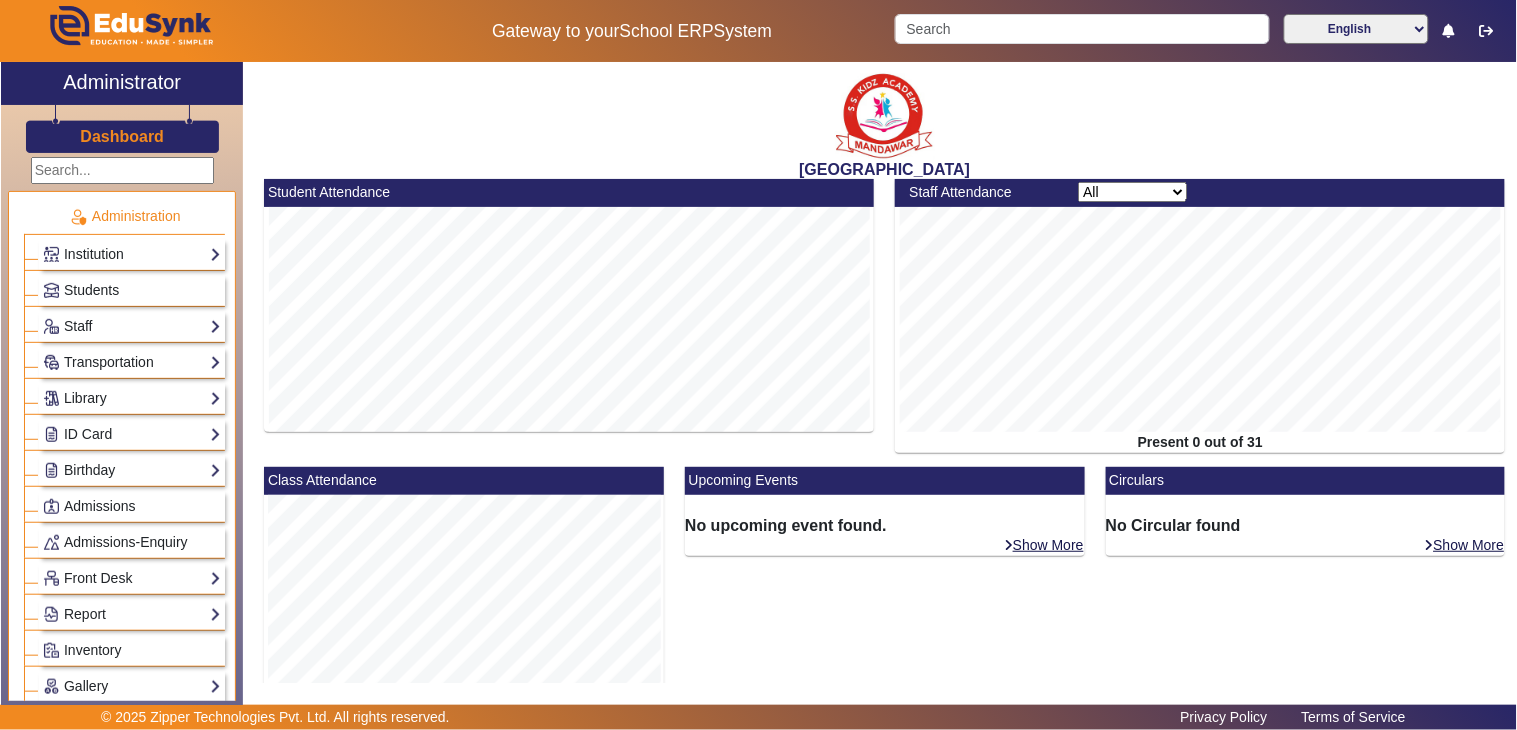 click on "Dashboard" 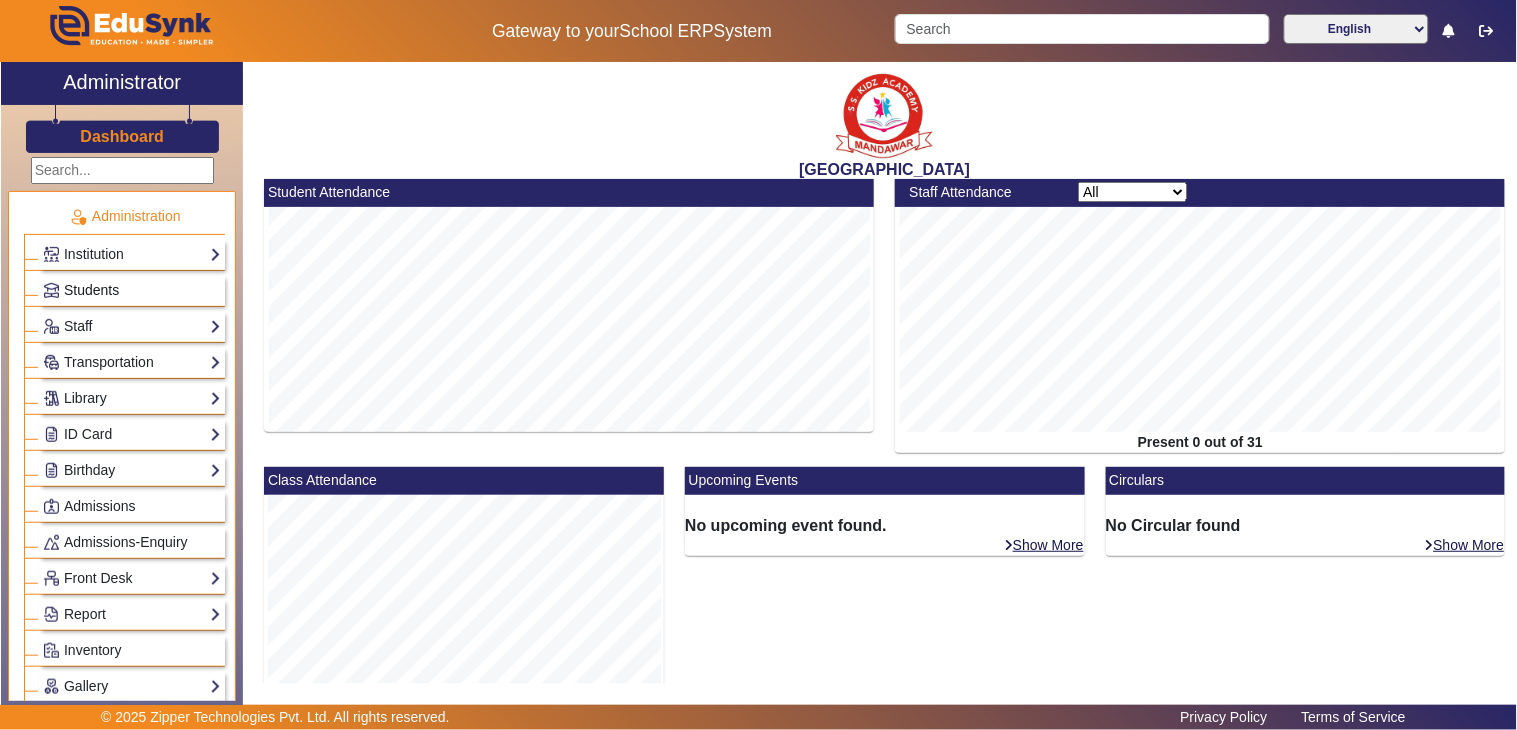 click on "Students" 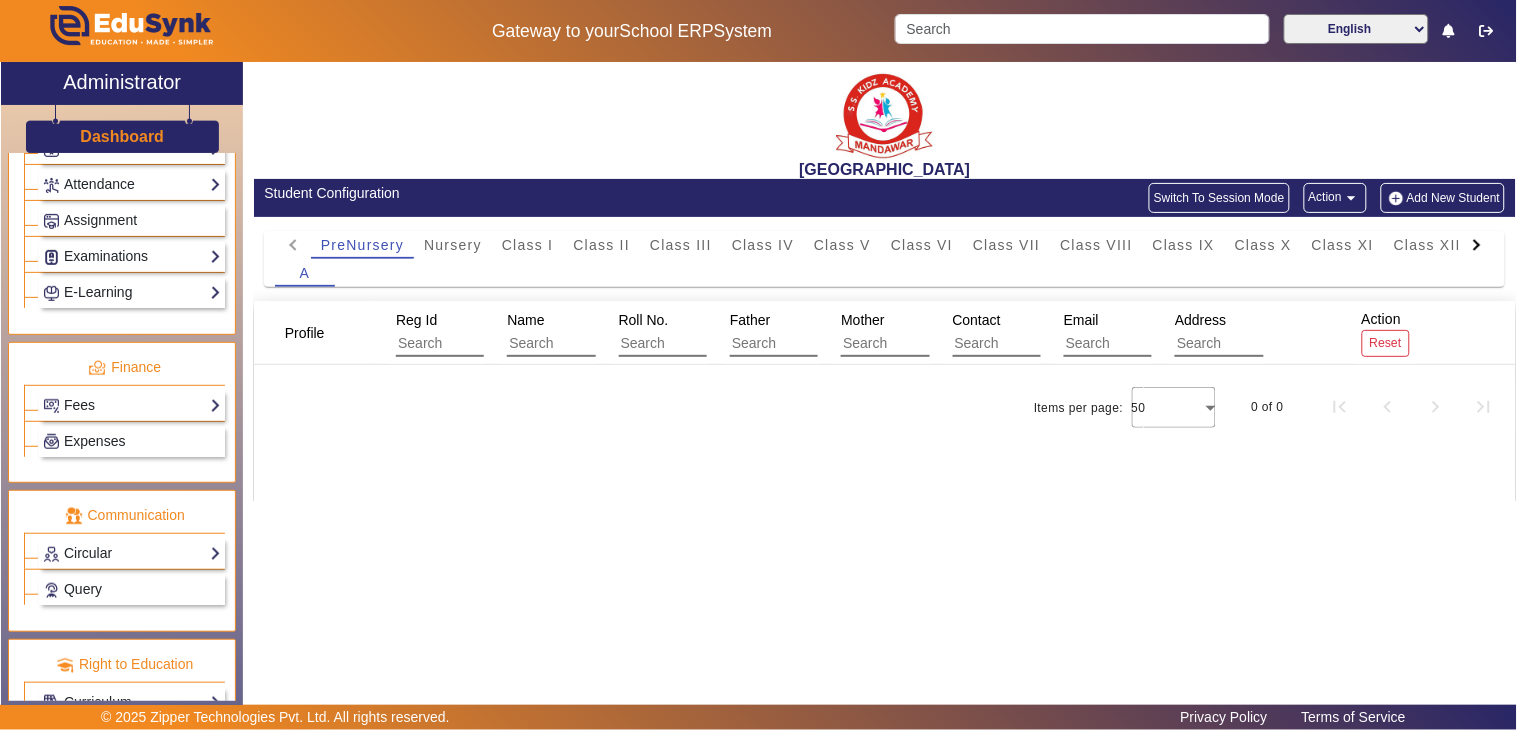 scroll, scrollTop: 953, scrollLeft: 0, axis: vertical 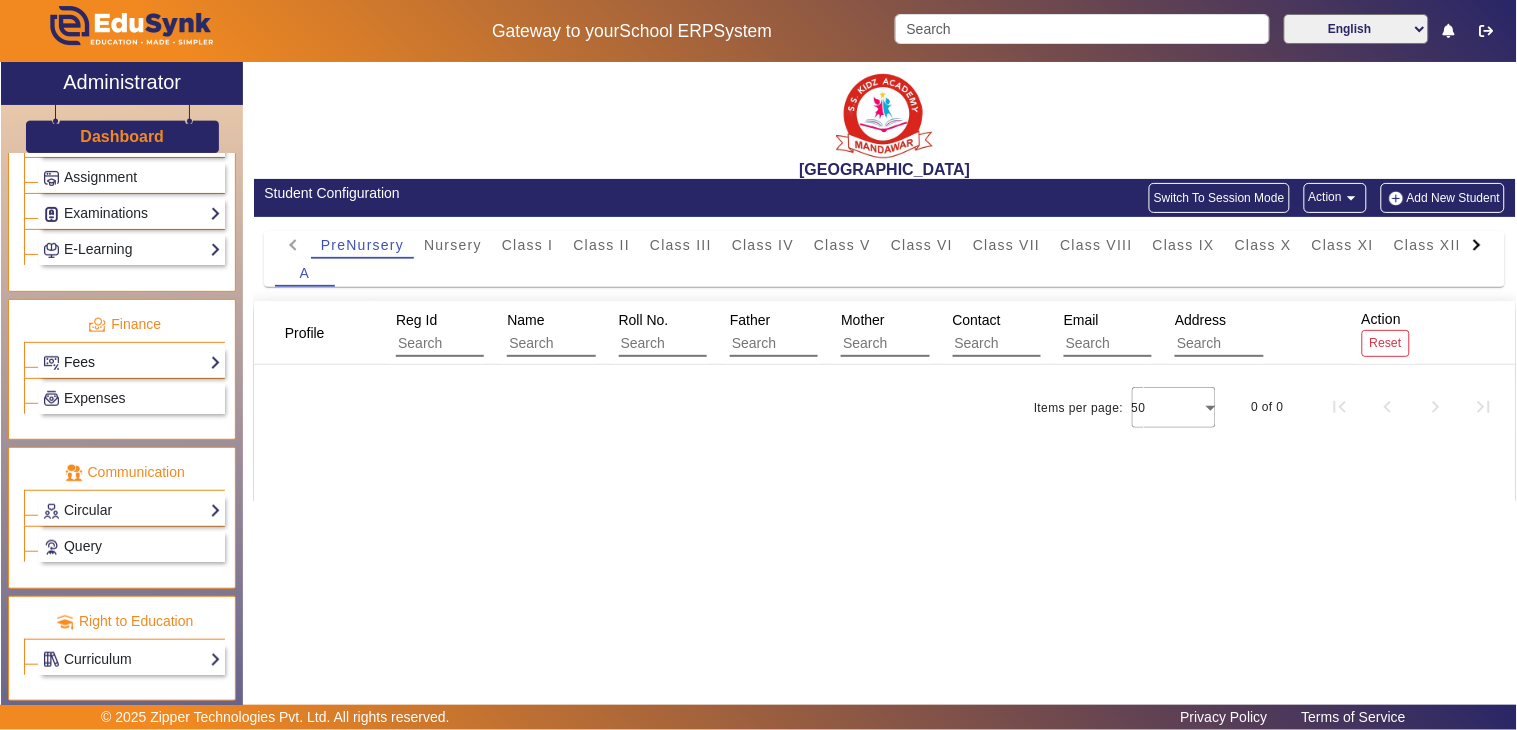 click on "Fees" 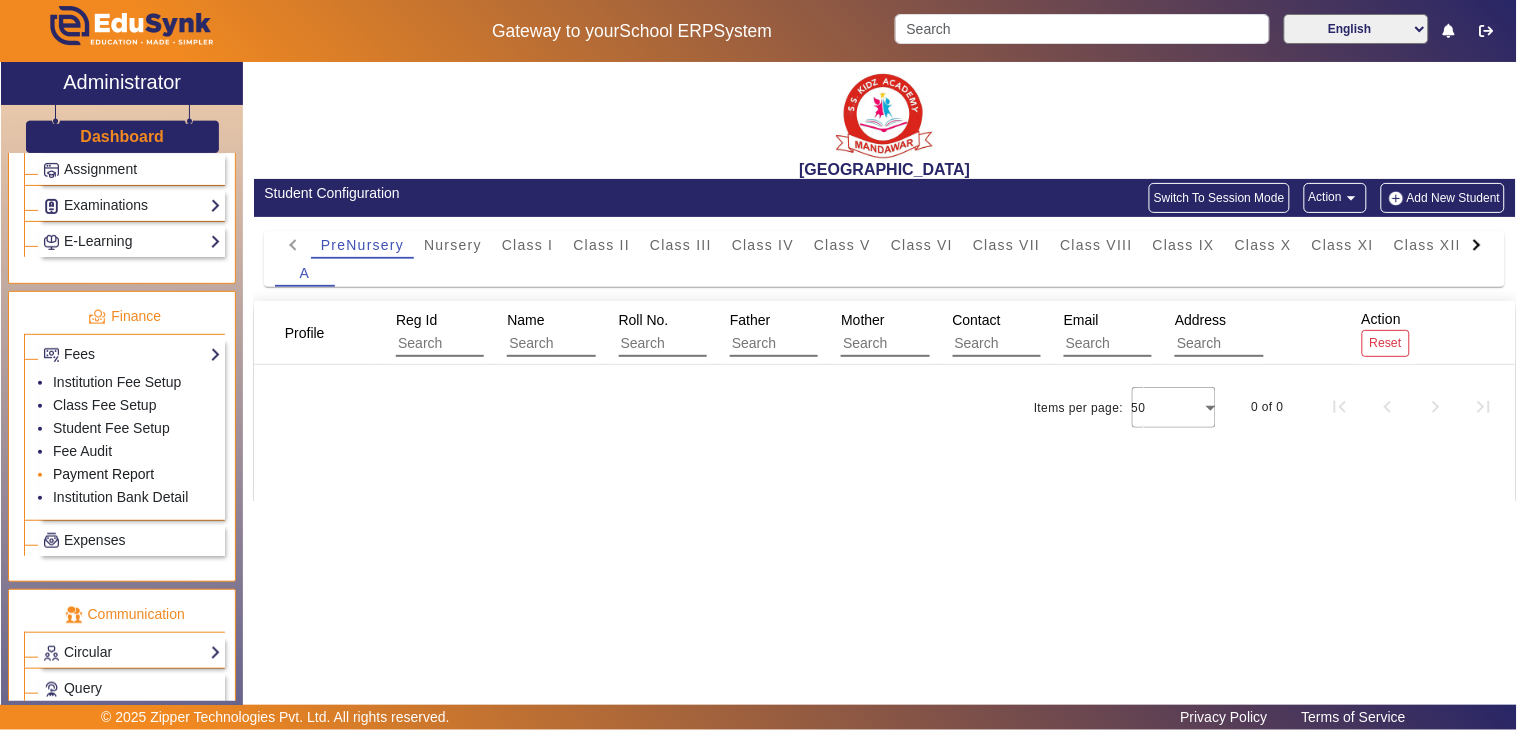 click on "Payment Report" 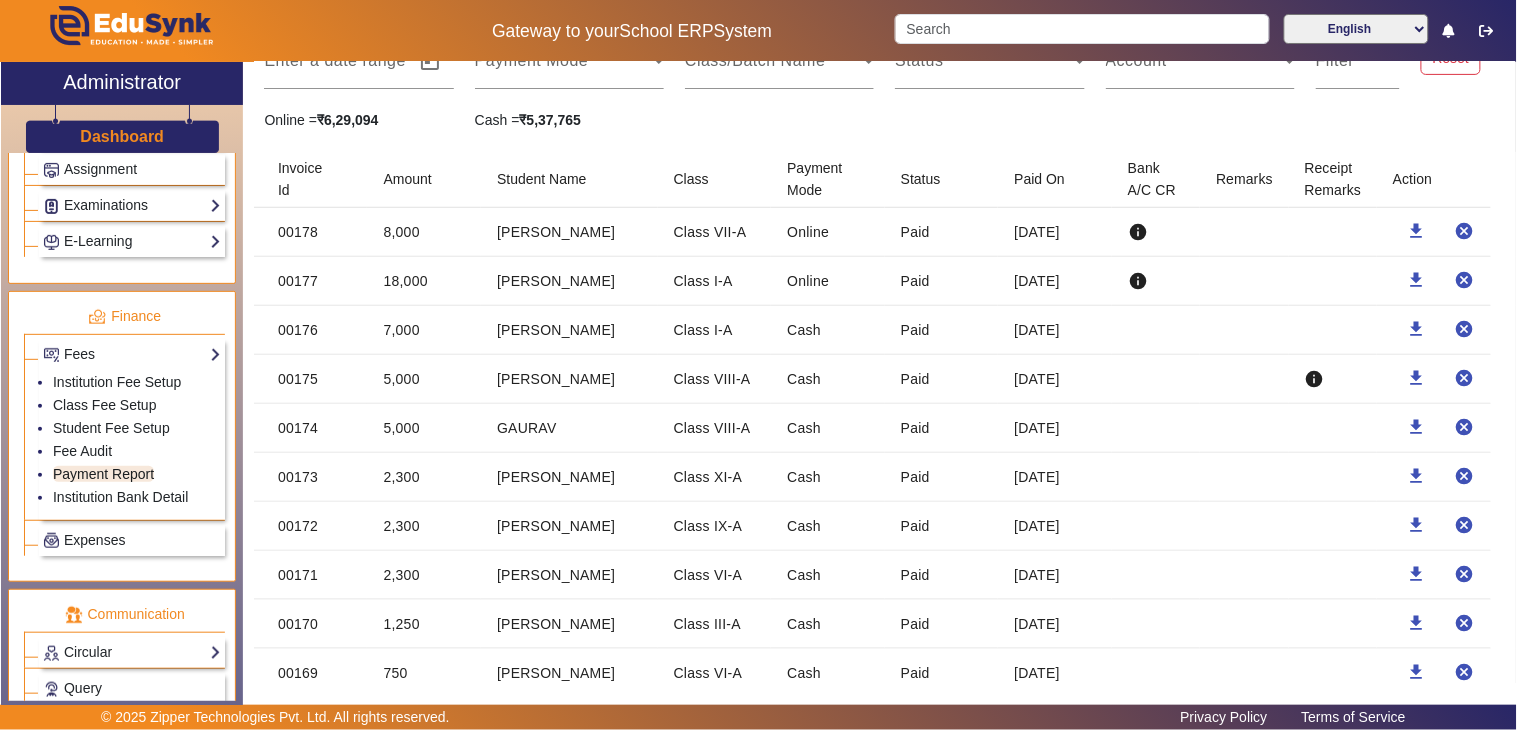 scroll, scrollTop: 0, scrollLeft: 0, axis: both 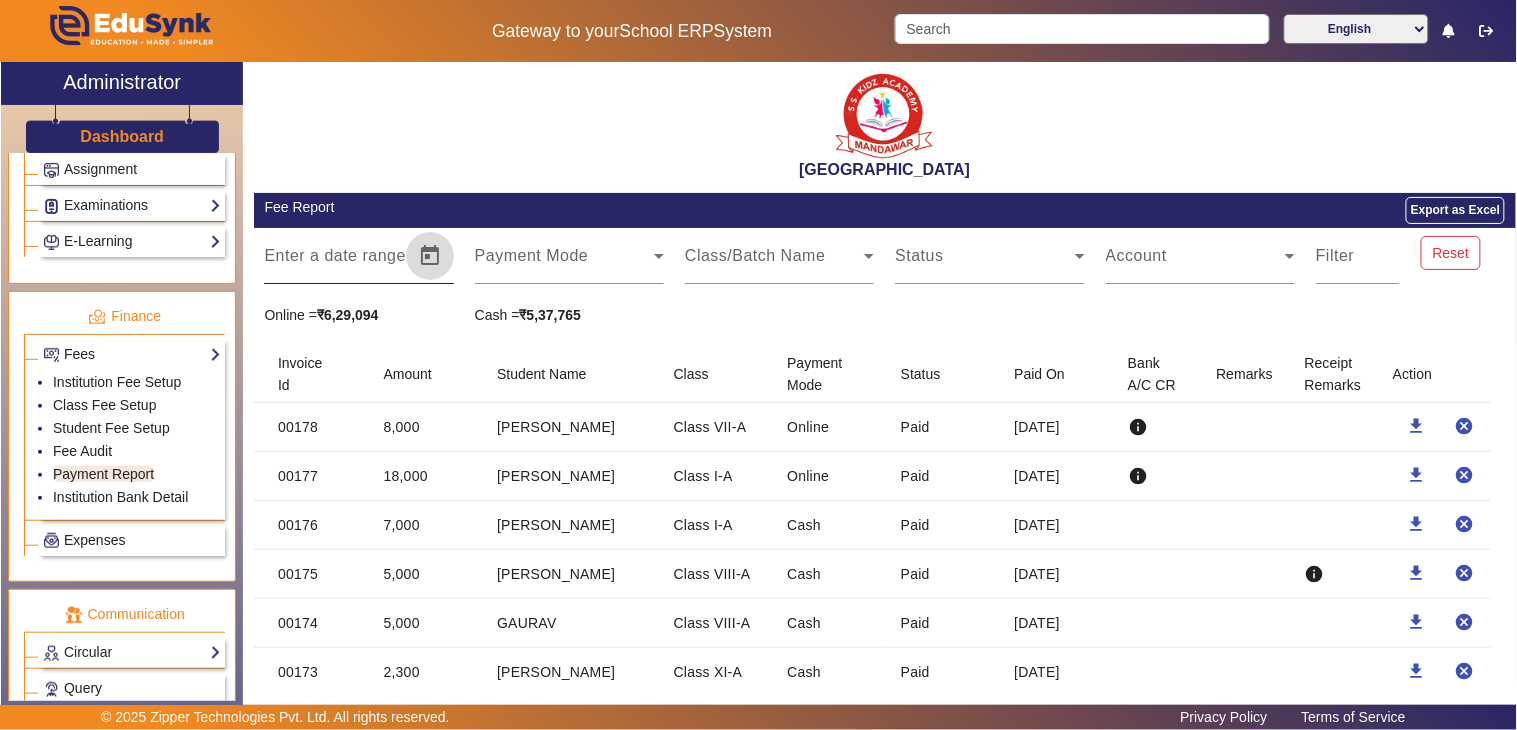 click 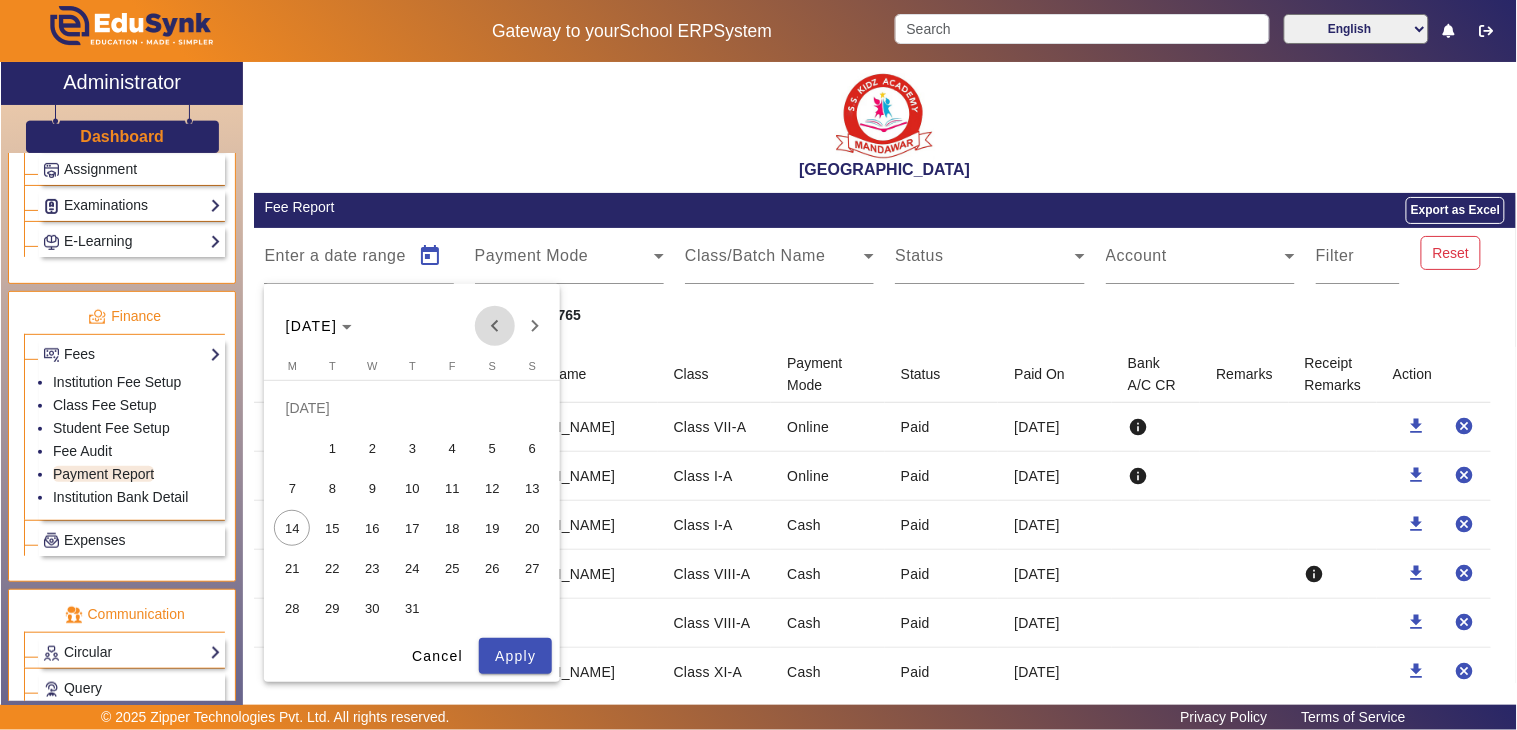 click at bounding box center (495, 326) 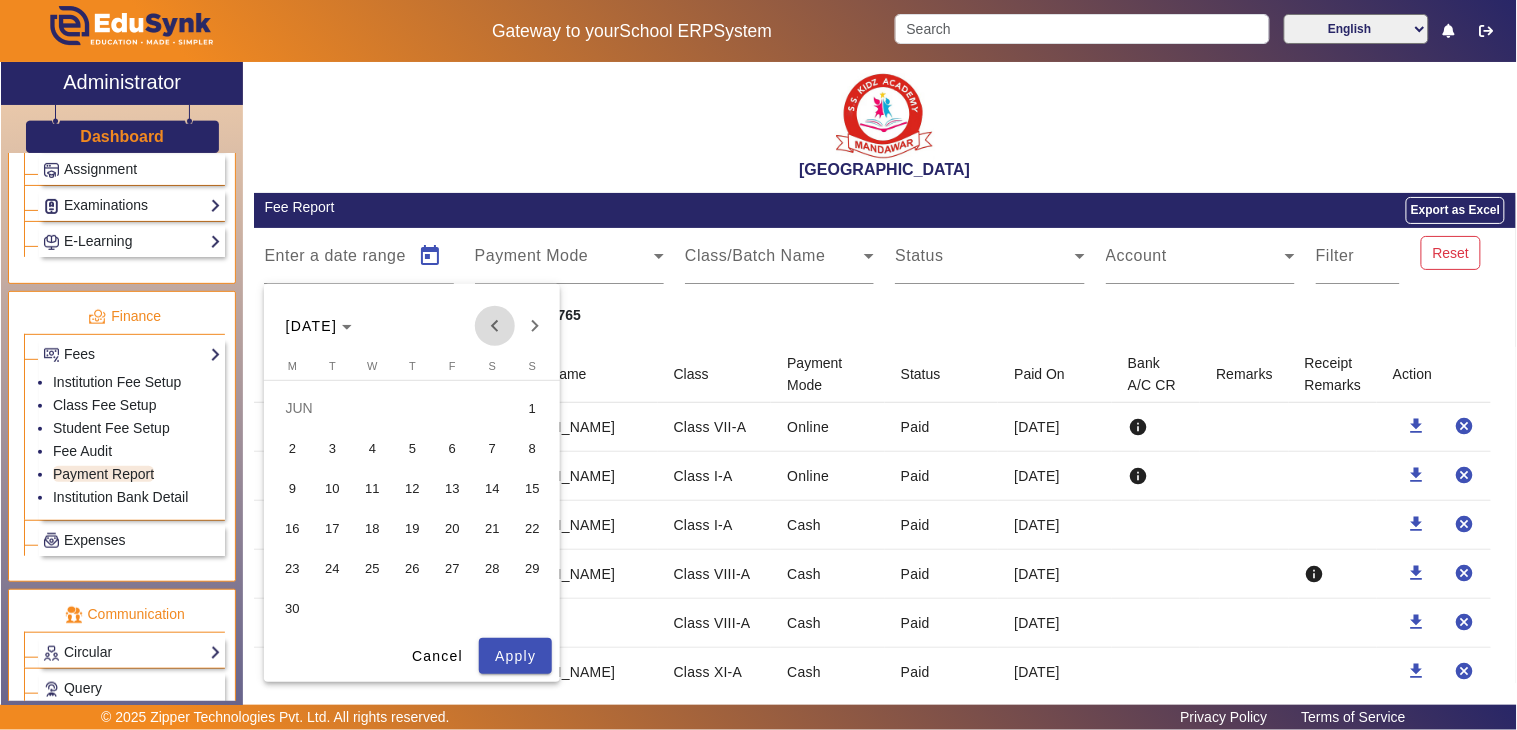 click at bounding box center (495, 326) 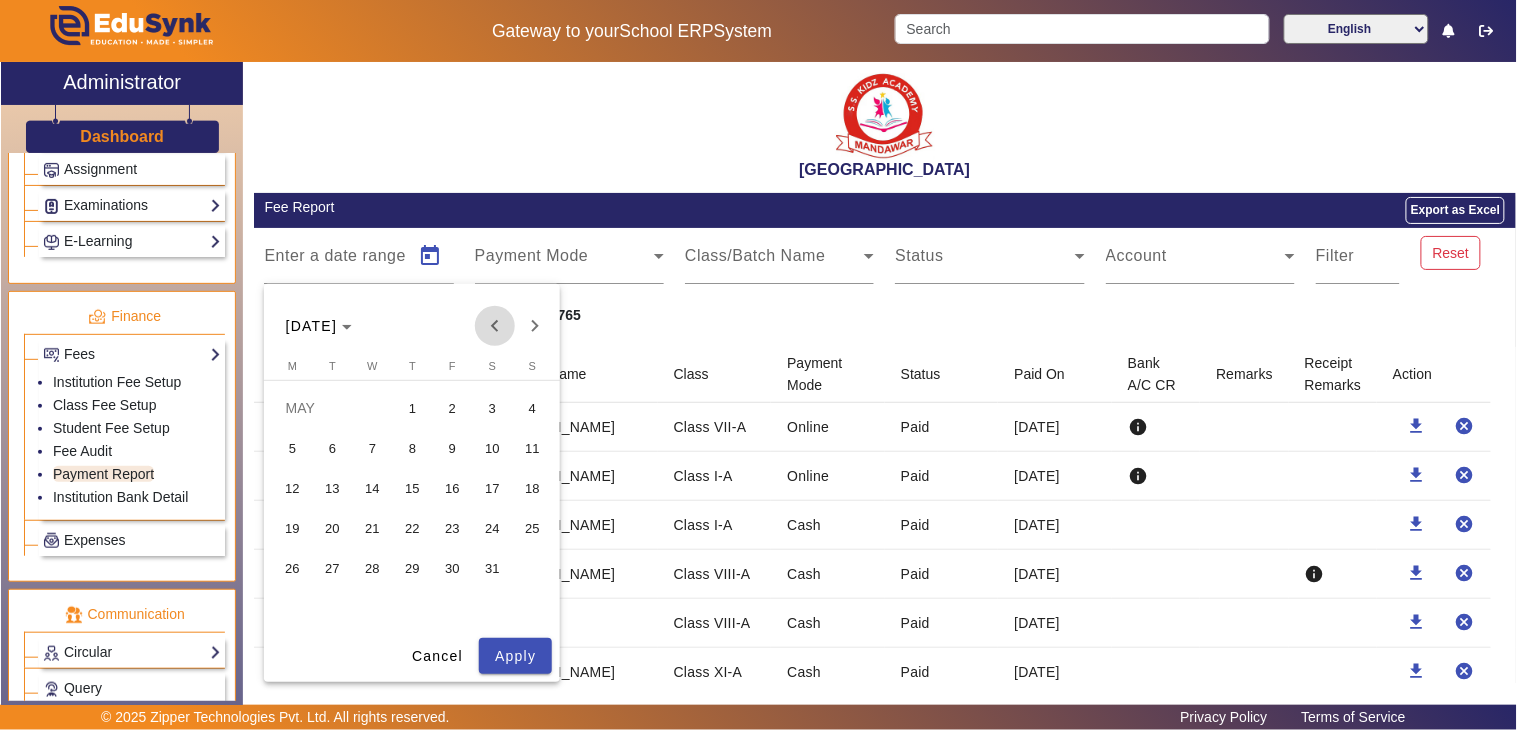 click at bounding box center [495, 326] 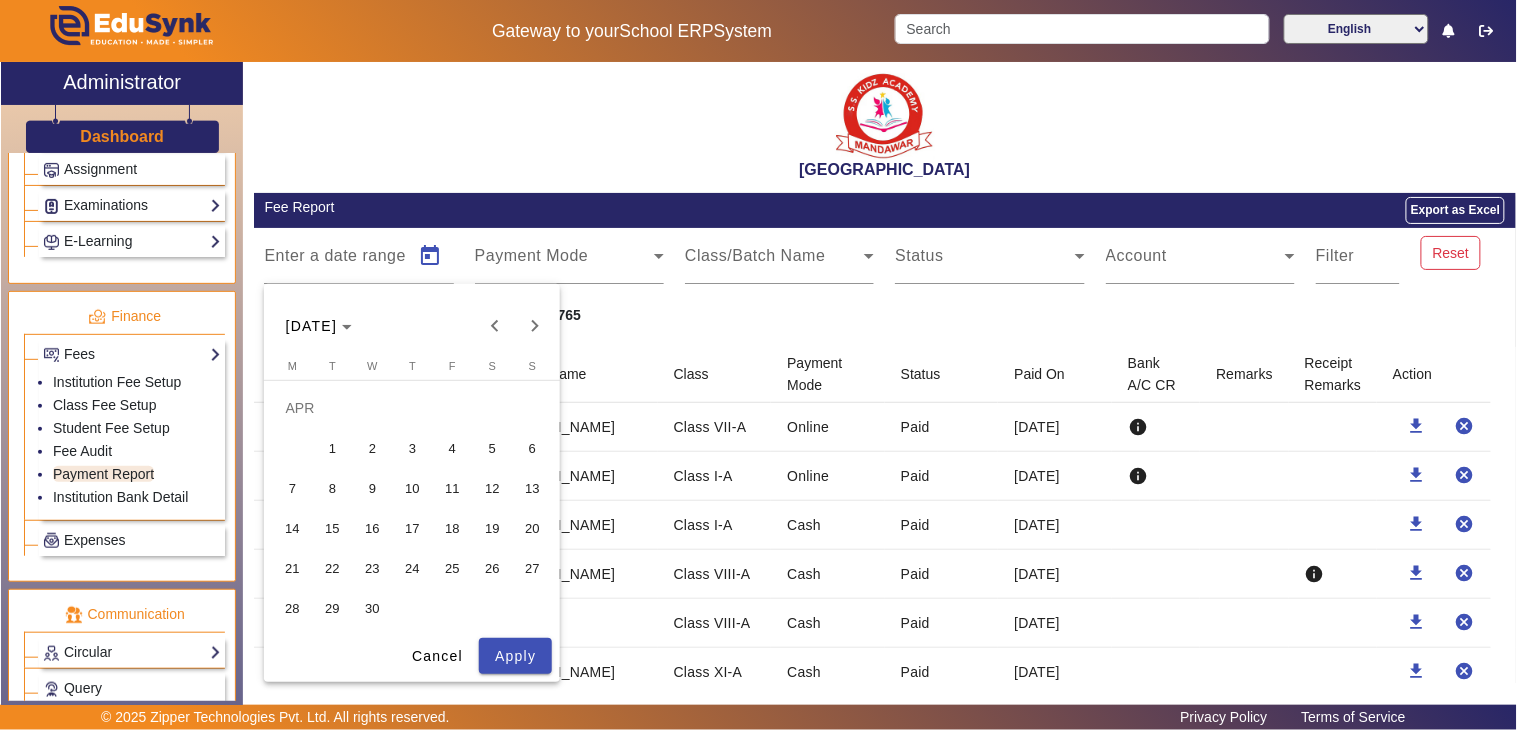 click on "5" at bounding box center [492, 448] 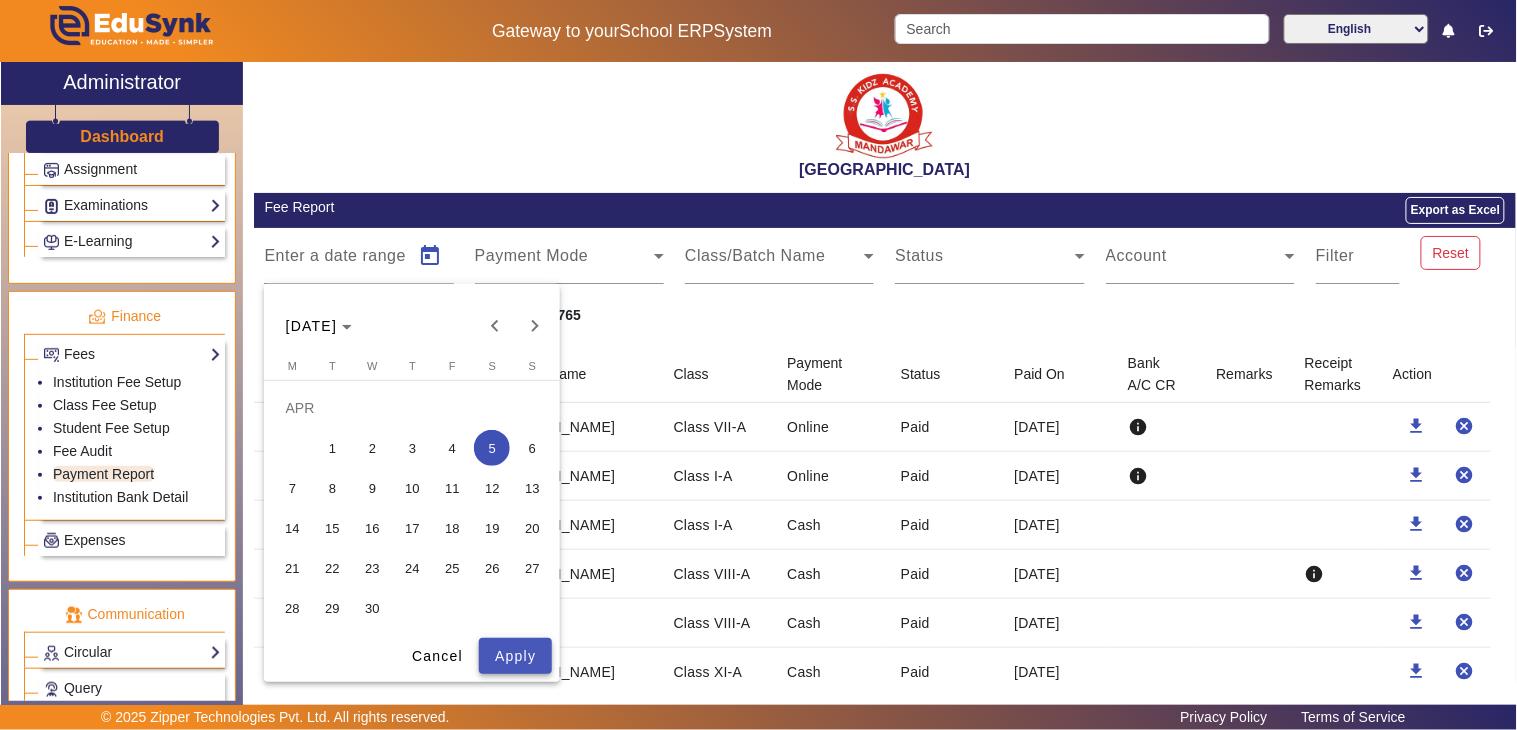 click on "Apply" at bounding box center [515, 656] 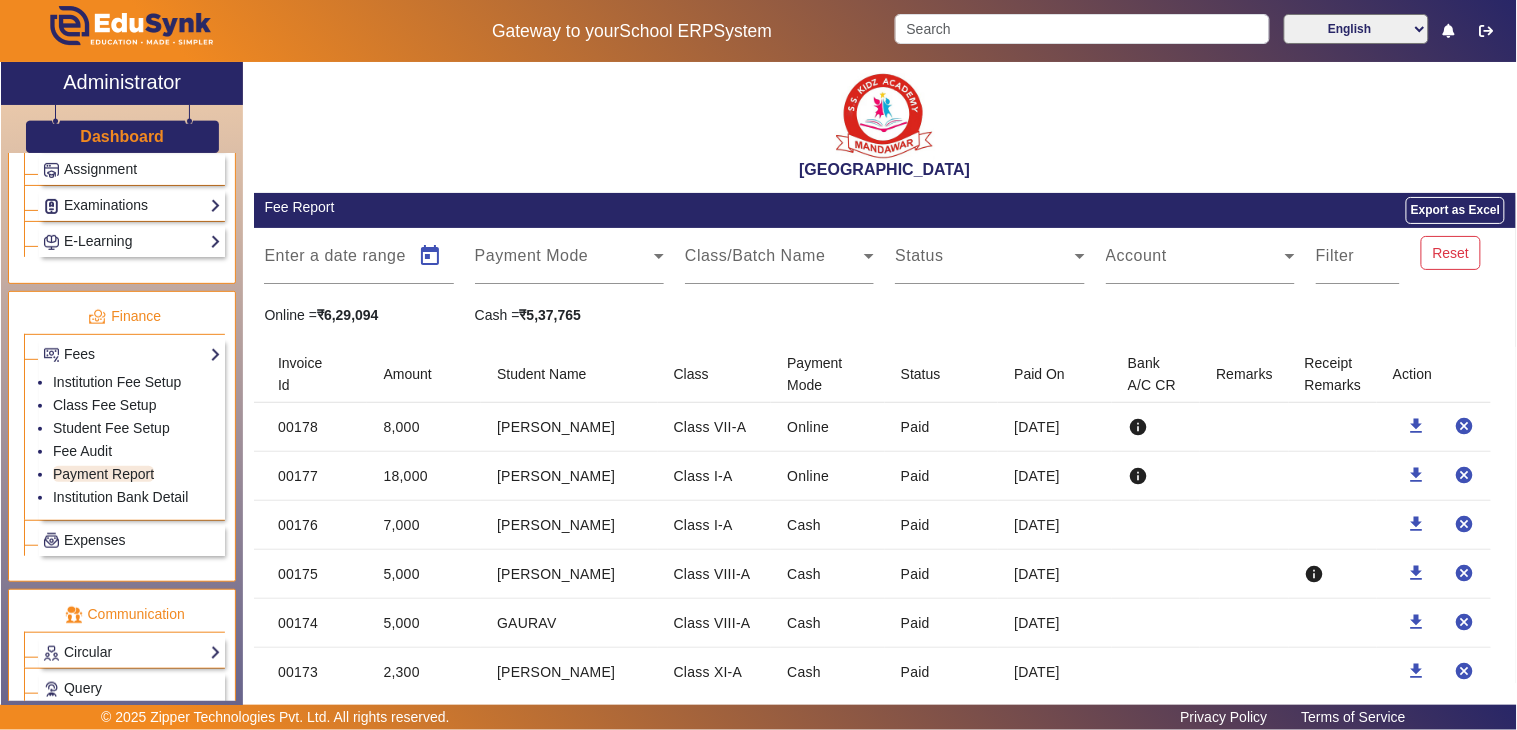 type on "[DATE]" 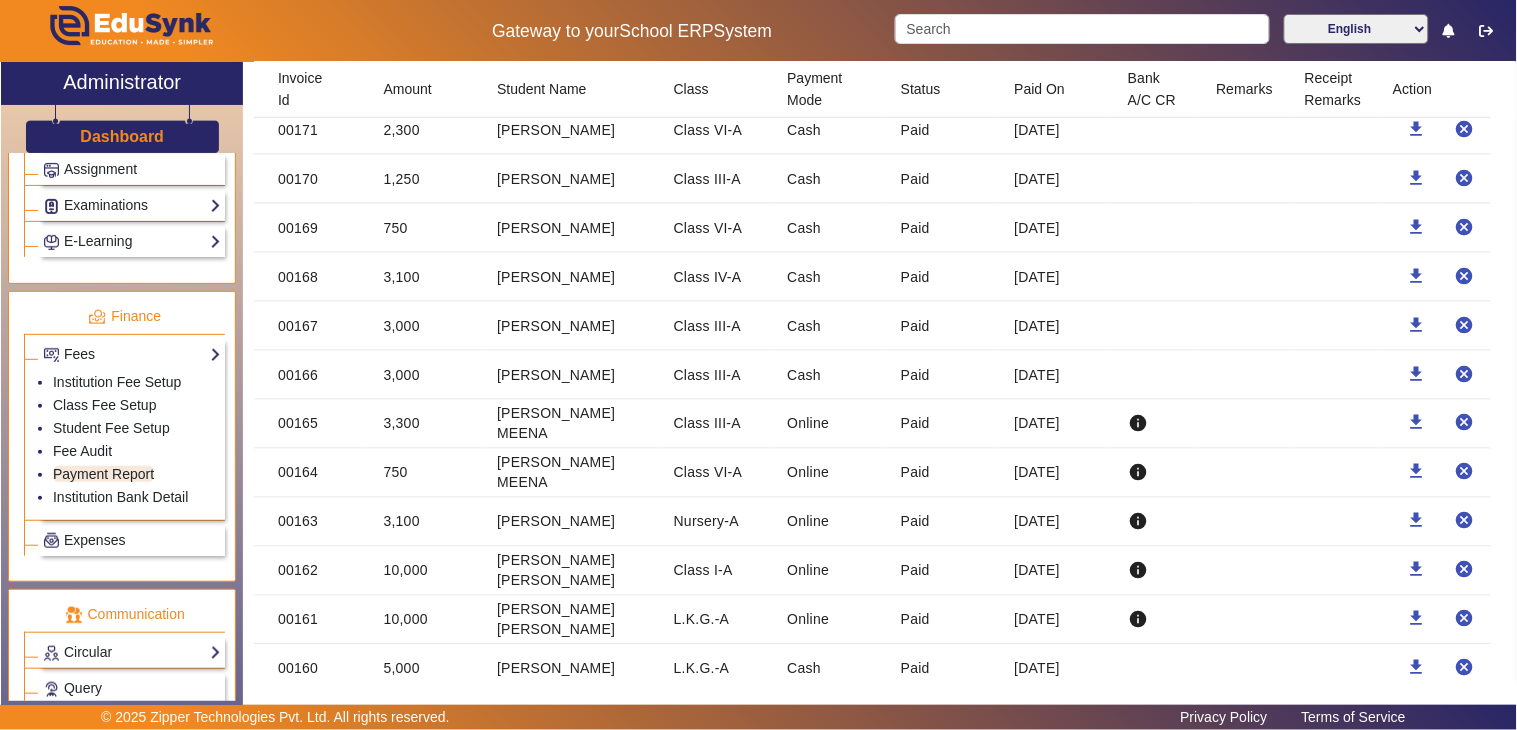 scroll, scrollTop: 0, scrollLeft: 0, axis: both 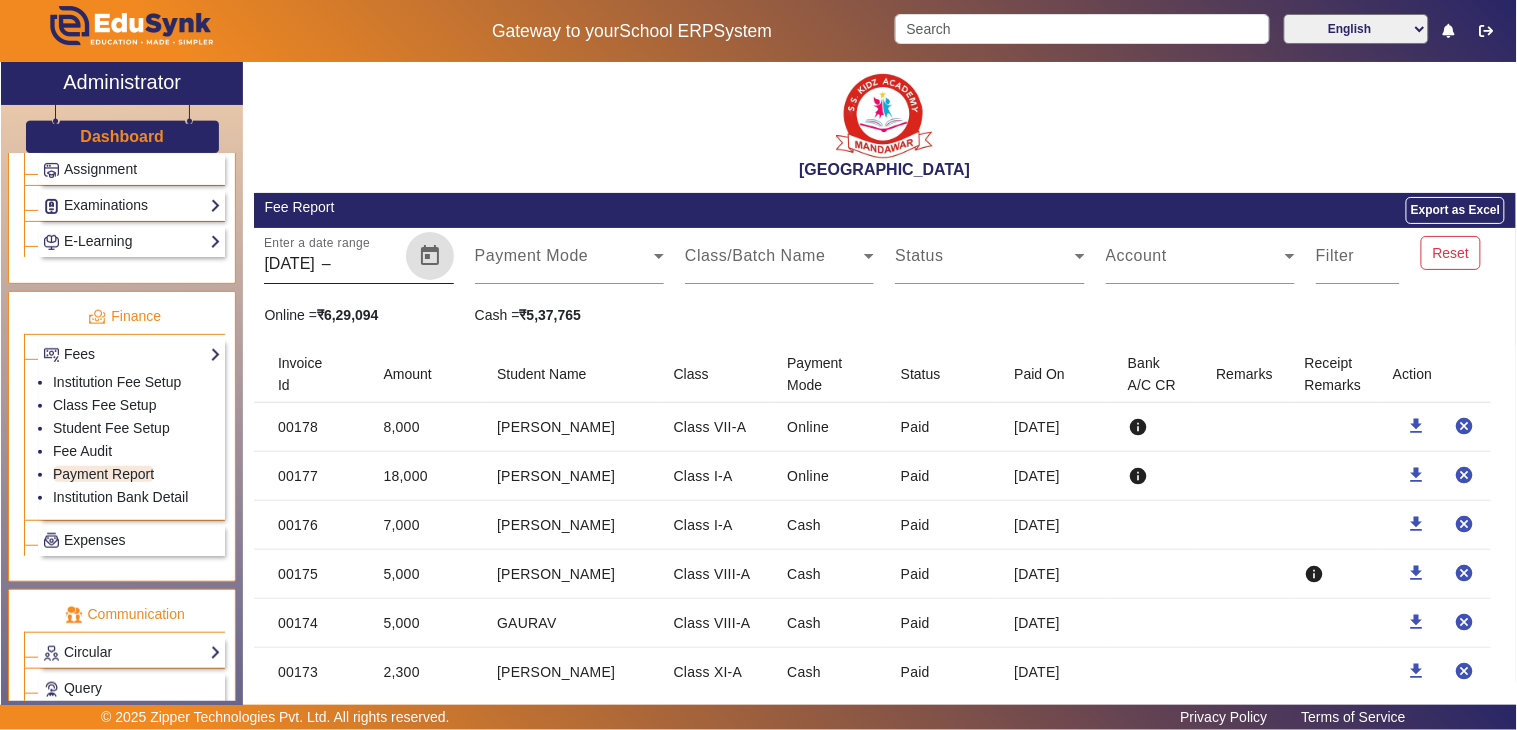 click 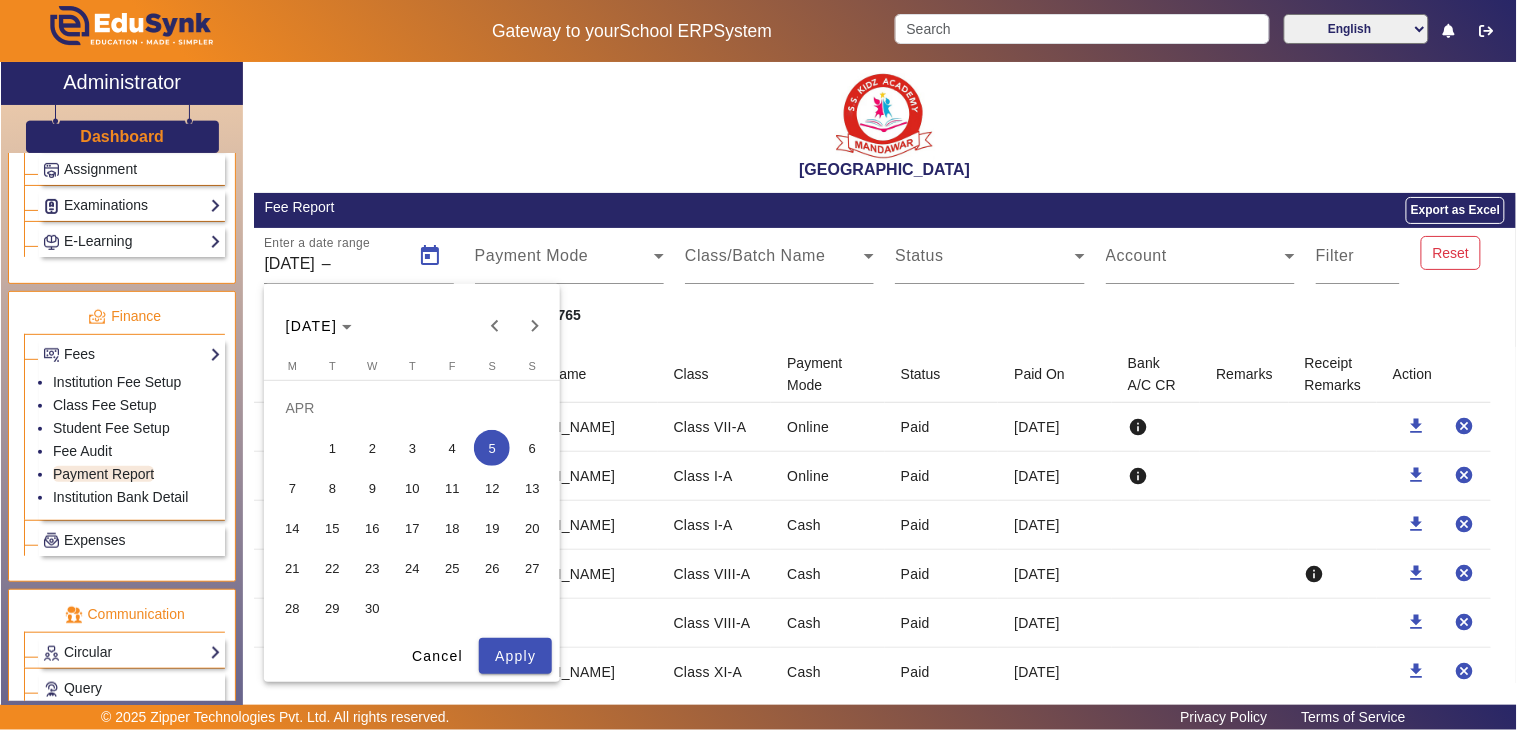 click on "5" at bounding box center (492, 448) 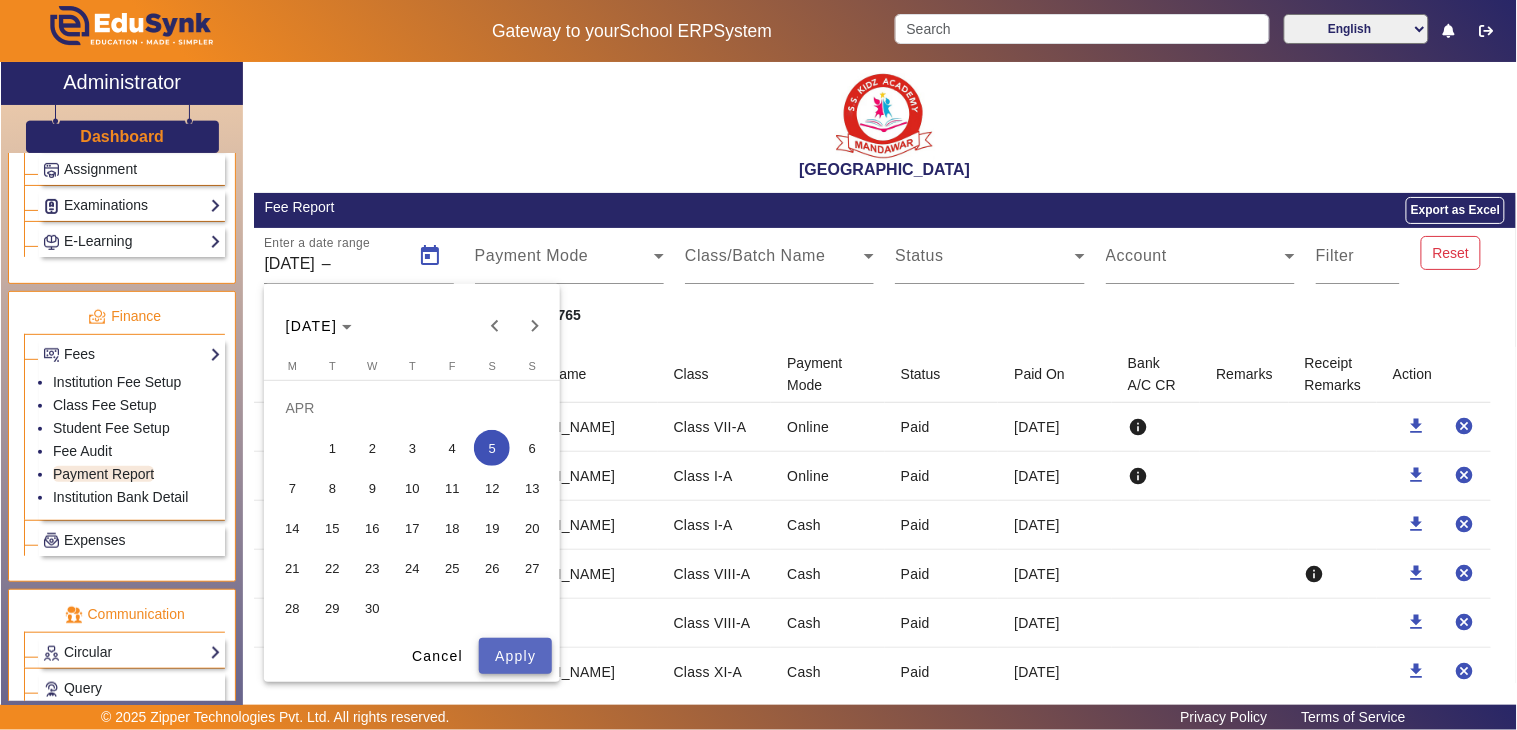 click at bounding box center (515, 656) 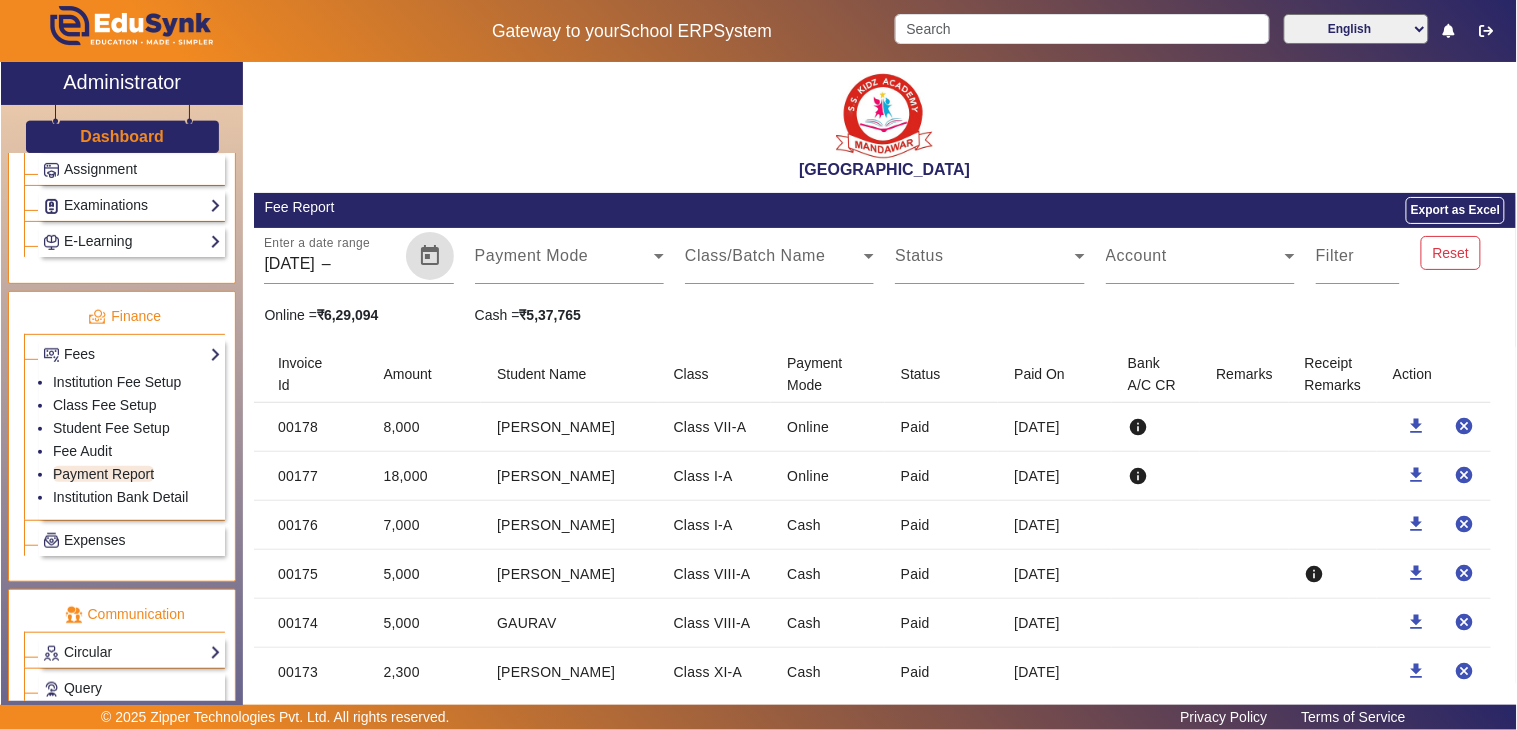 click on "Online =  ₹6,29,094  Cash =  ₹5,37,765" 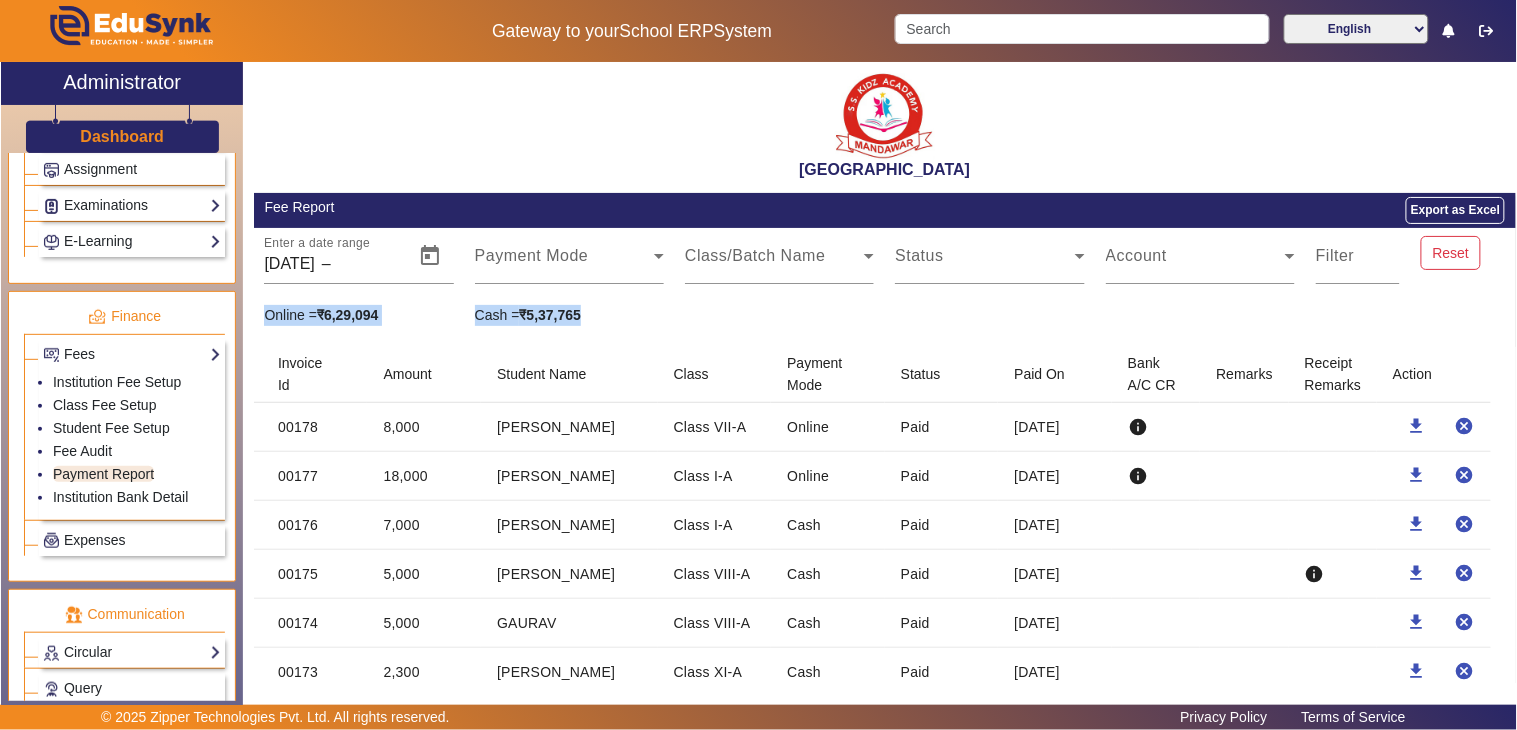click on "Online =  ₹6,29,094  Cash =  ₹5,37,765" 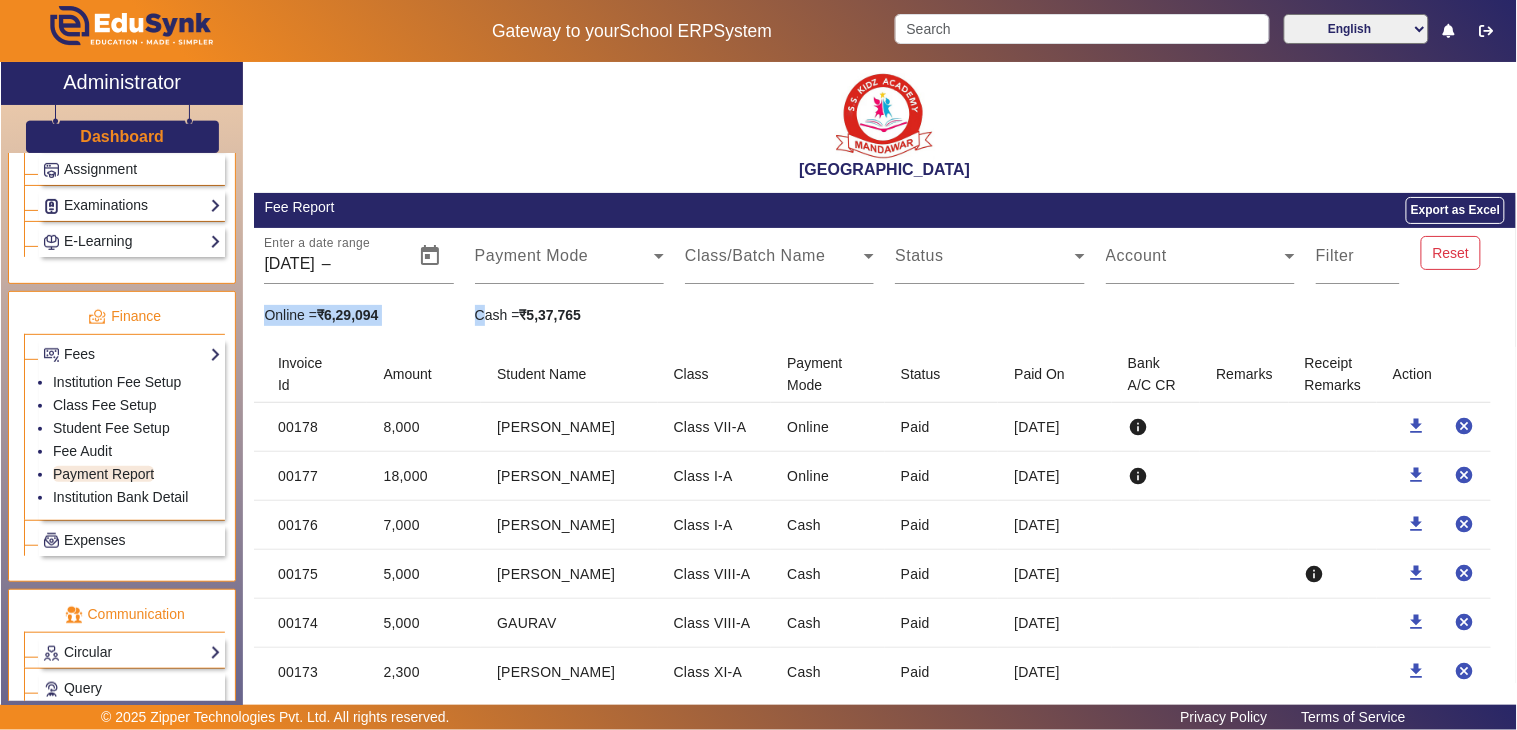 click on "Online =  ₹6,29,094  Cash =  ₹5,37,765" 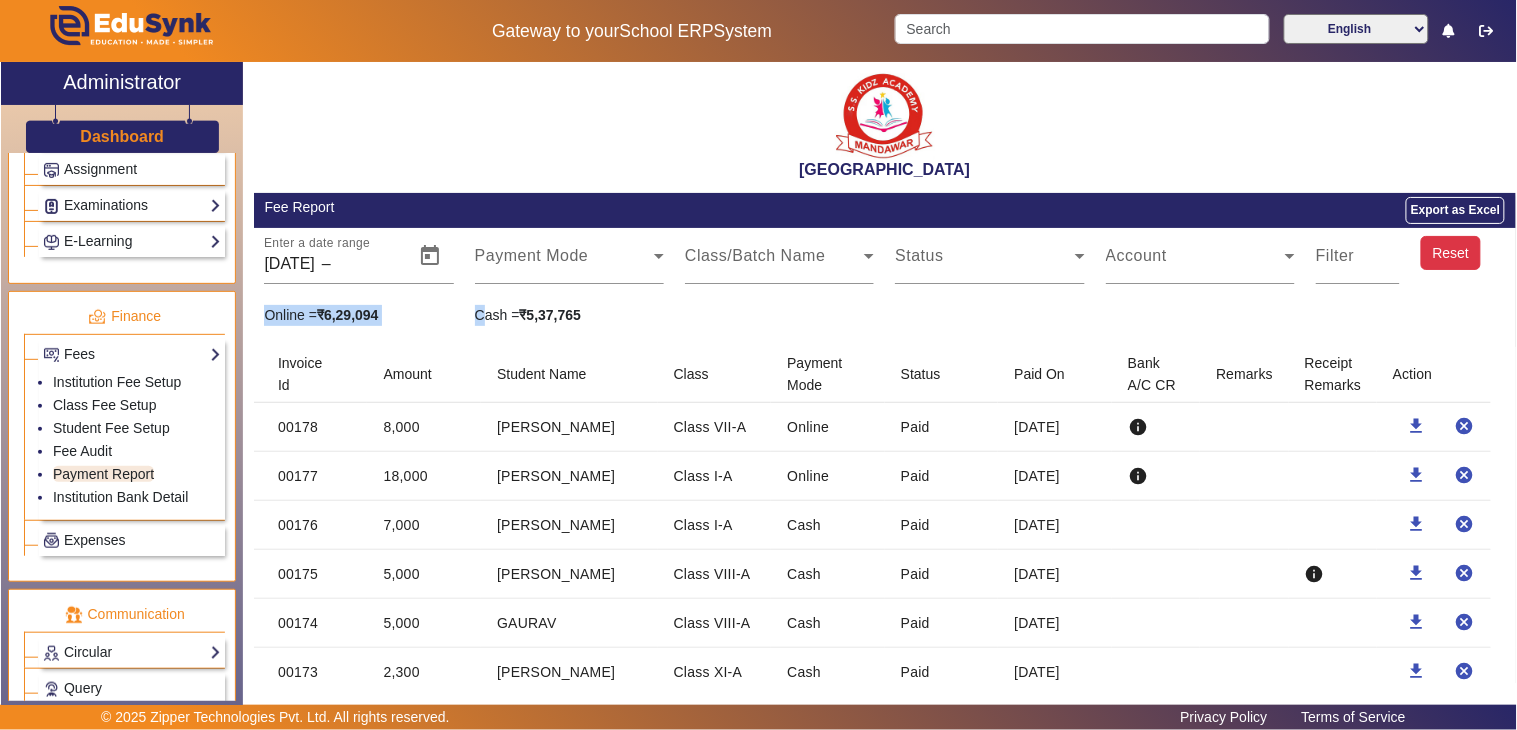 click on "Reset" 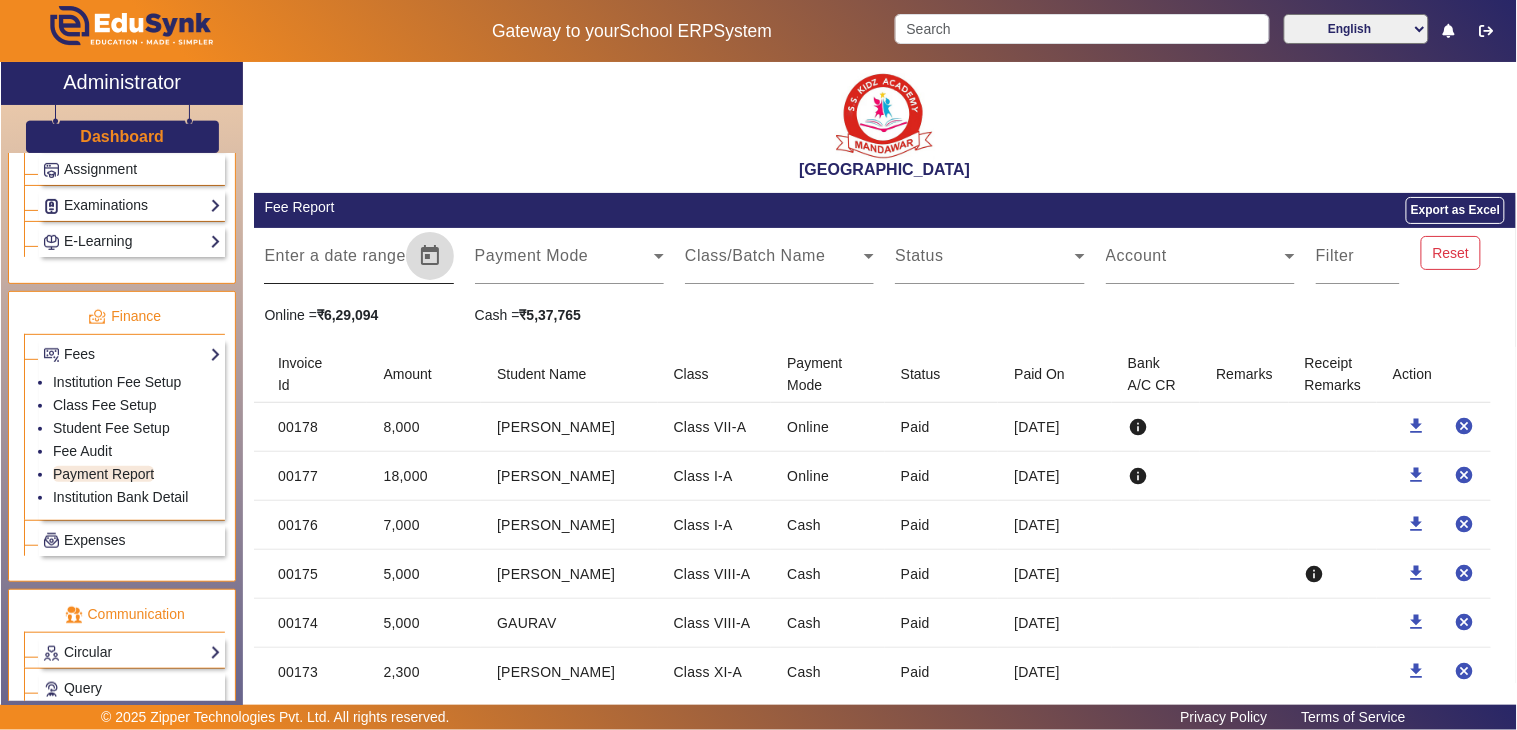 click 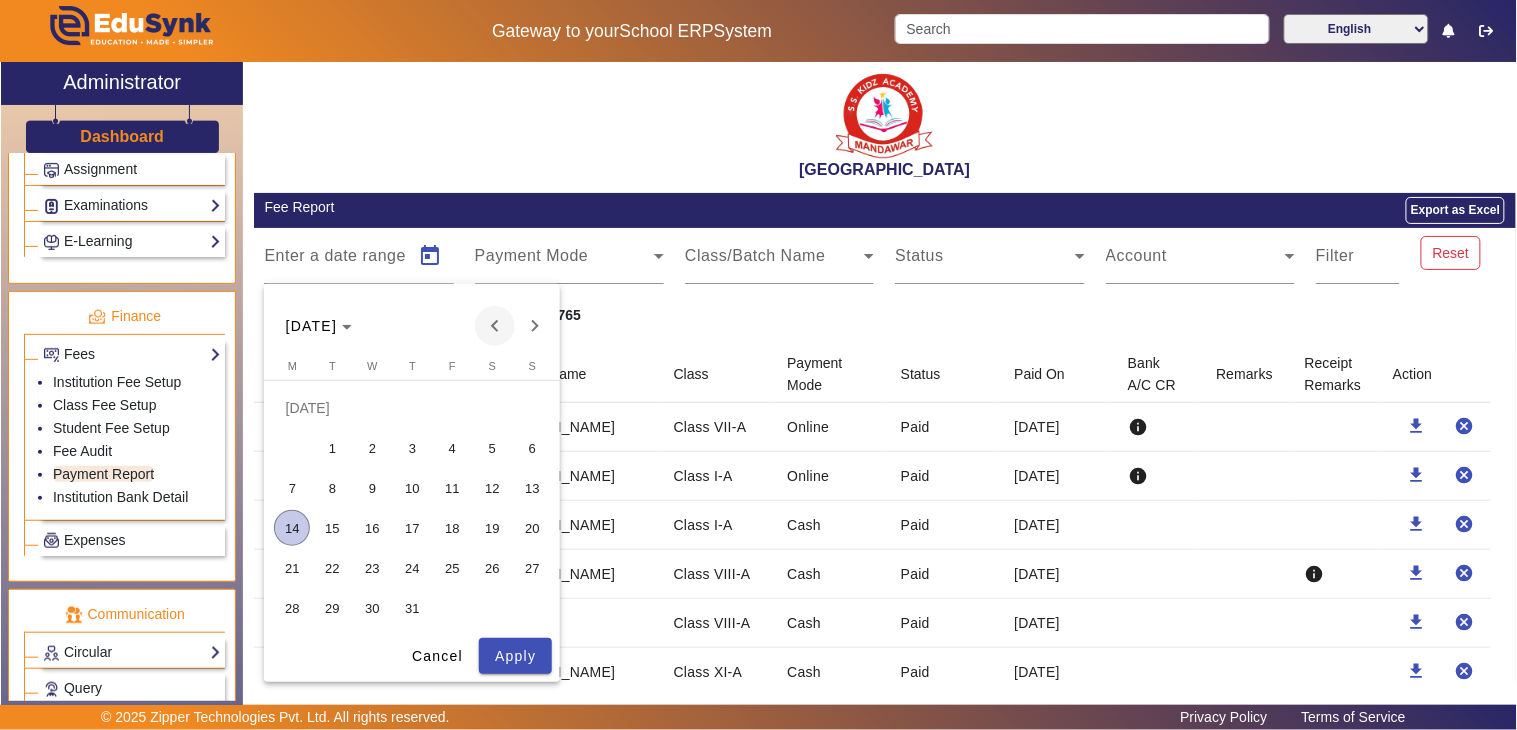 click at bounding box center [495, 326] 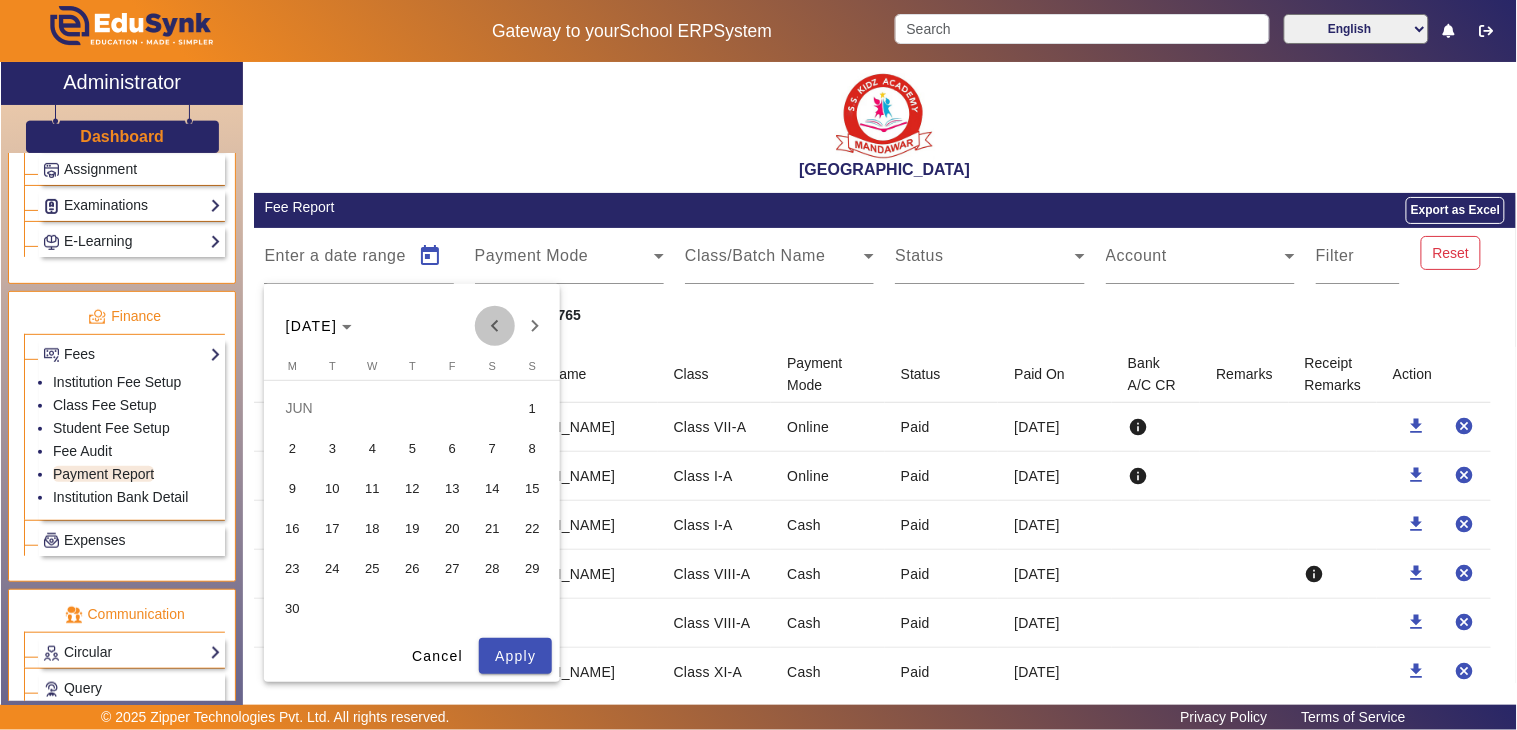 click at bounding box center [495, 326] 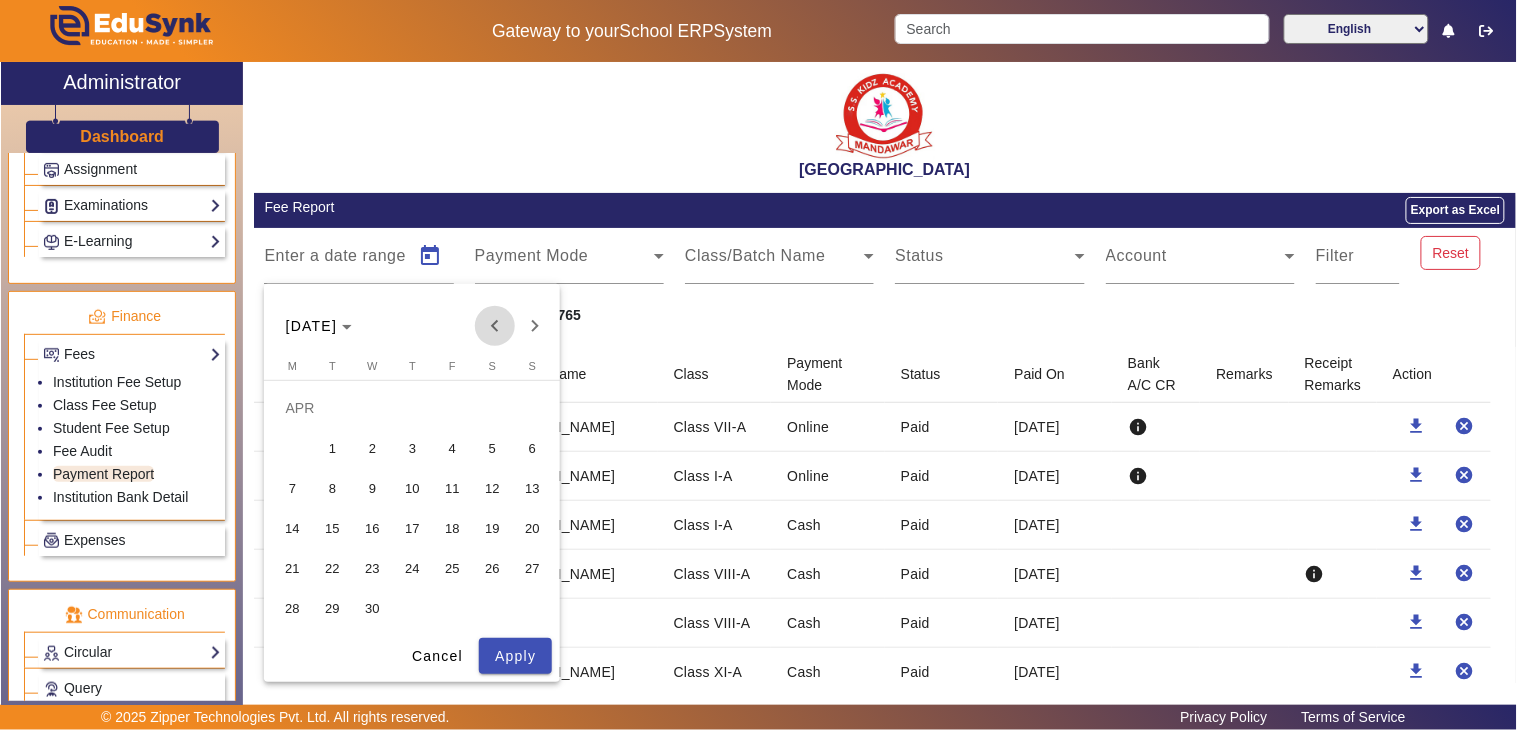 click at bounding box center [495, 326] 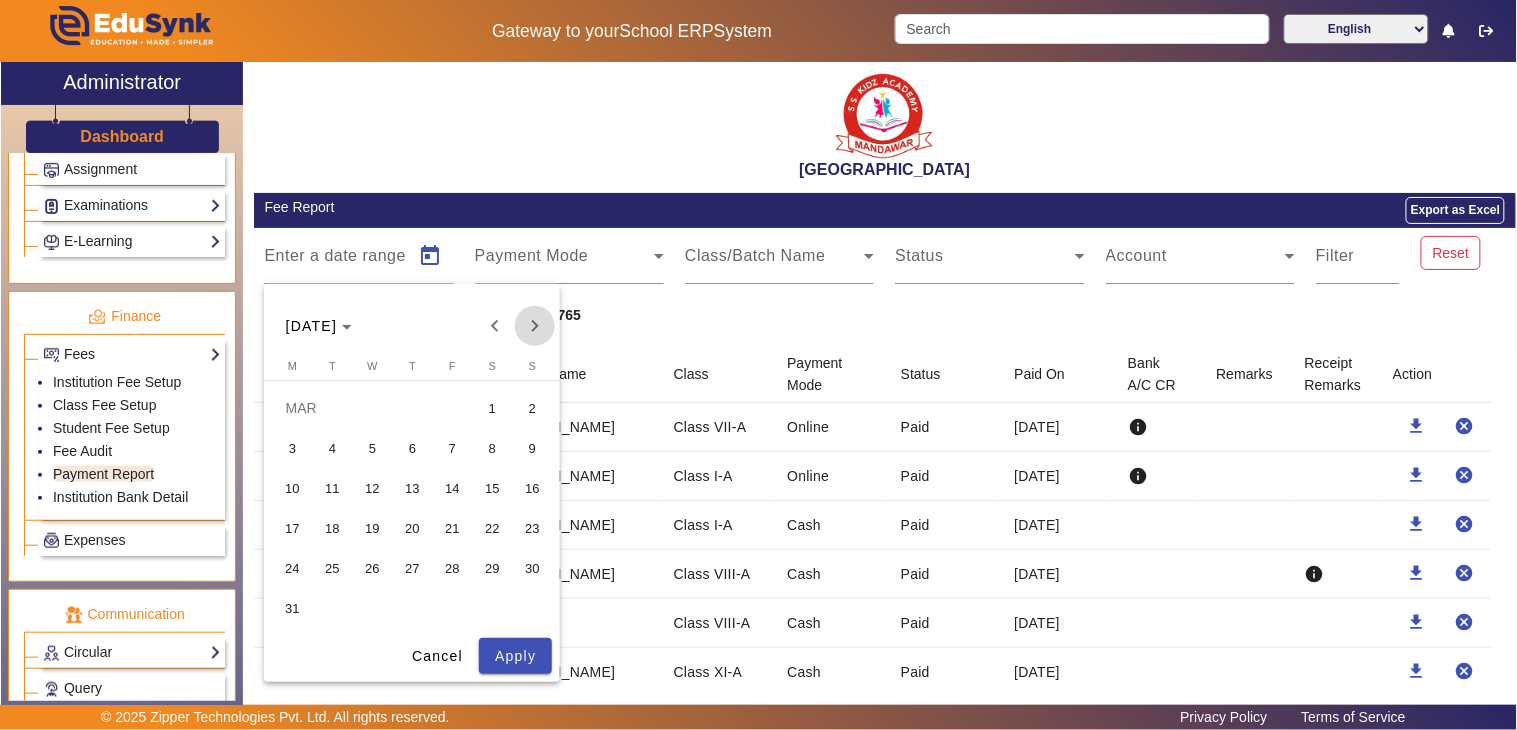 click at bounding box center (535, 326) 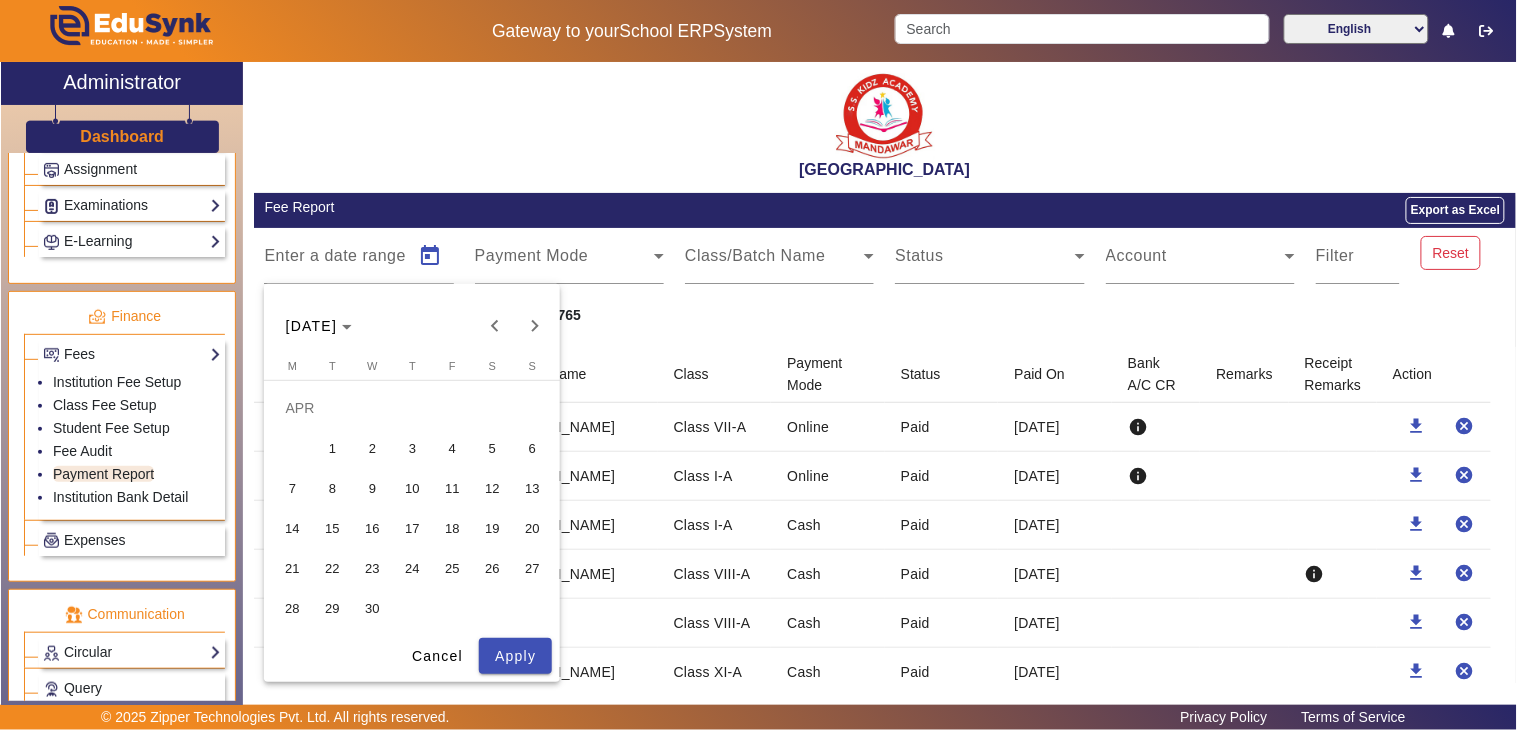 click on "5" at bounding box center [492, 448] 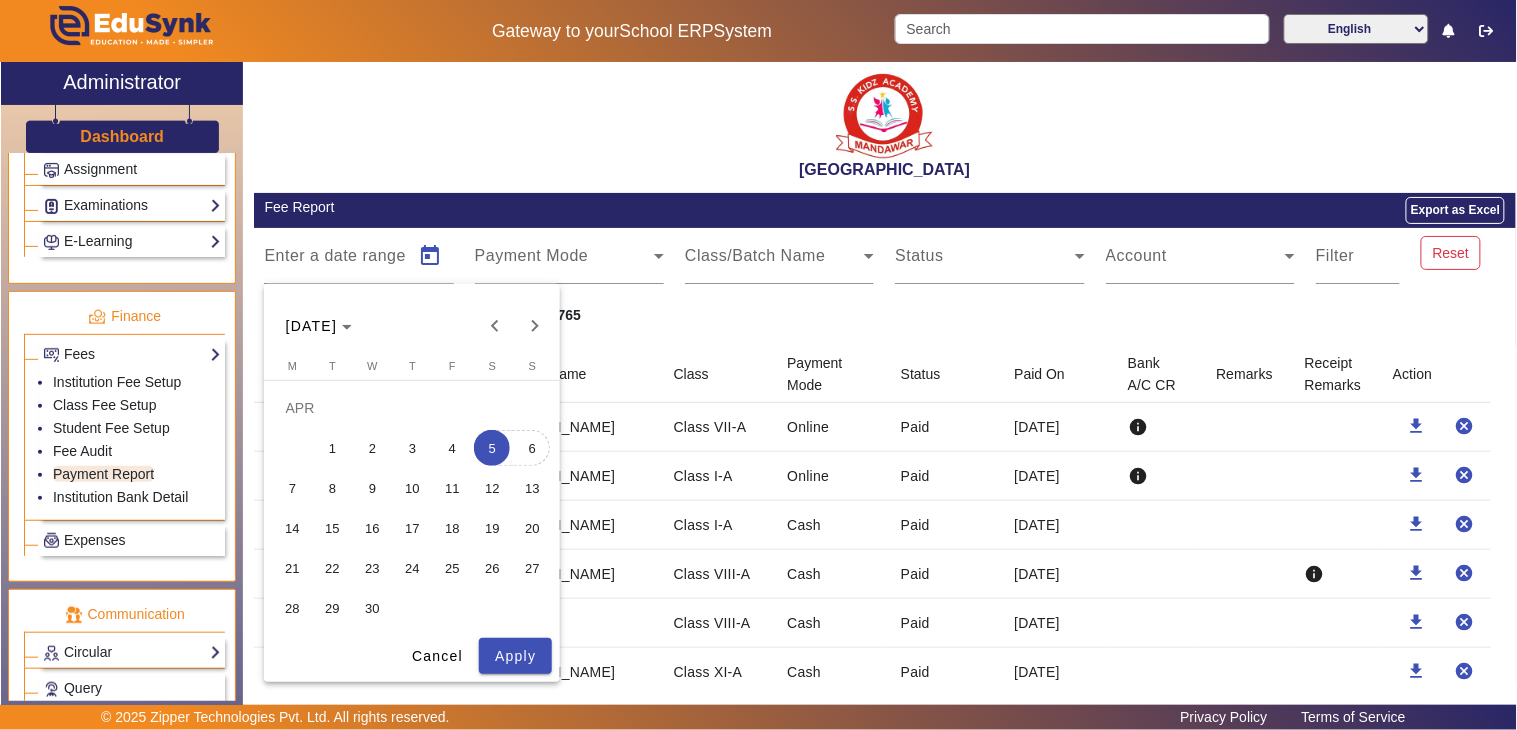 click on "6" at bounding box center (532, 448) 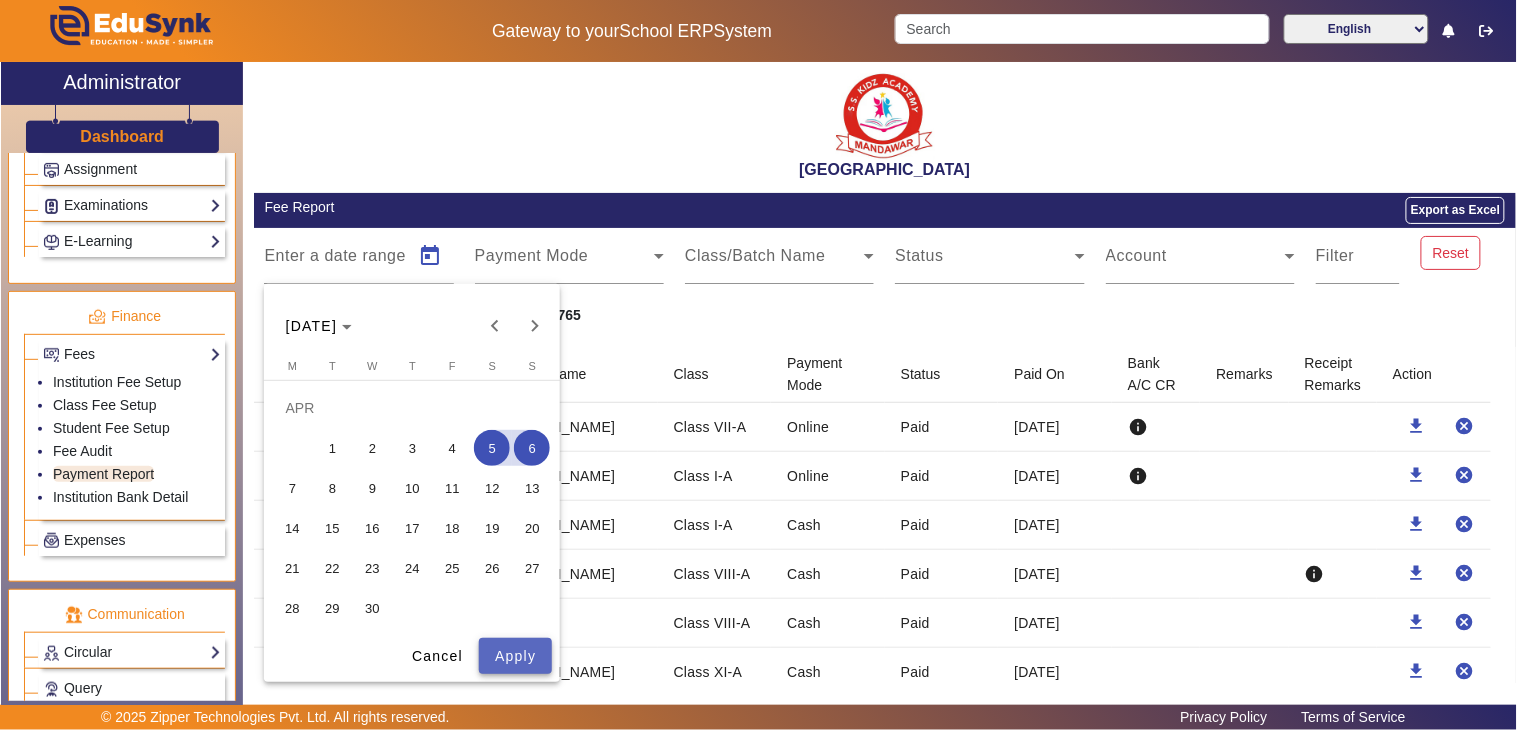click on "Apply" at bounding box center [515, 656] 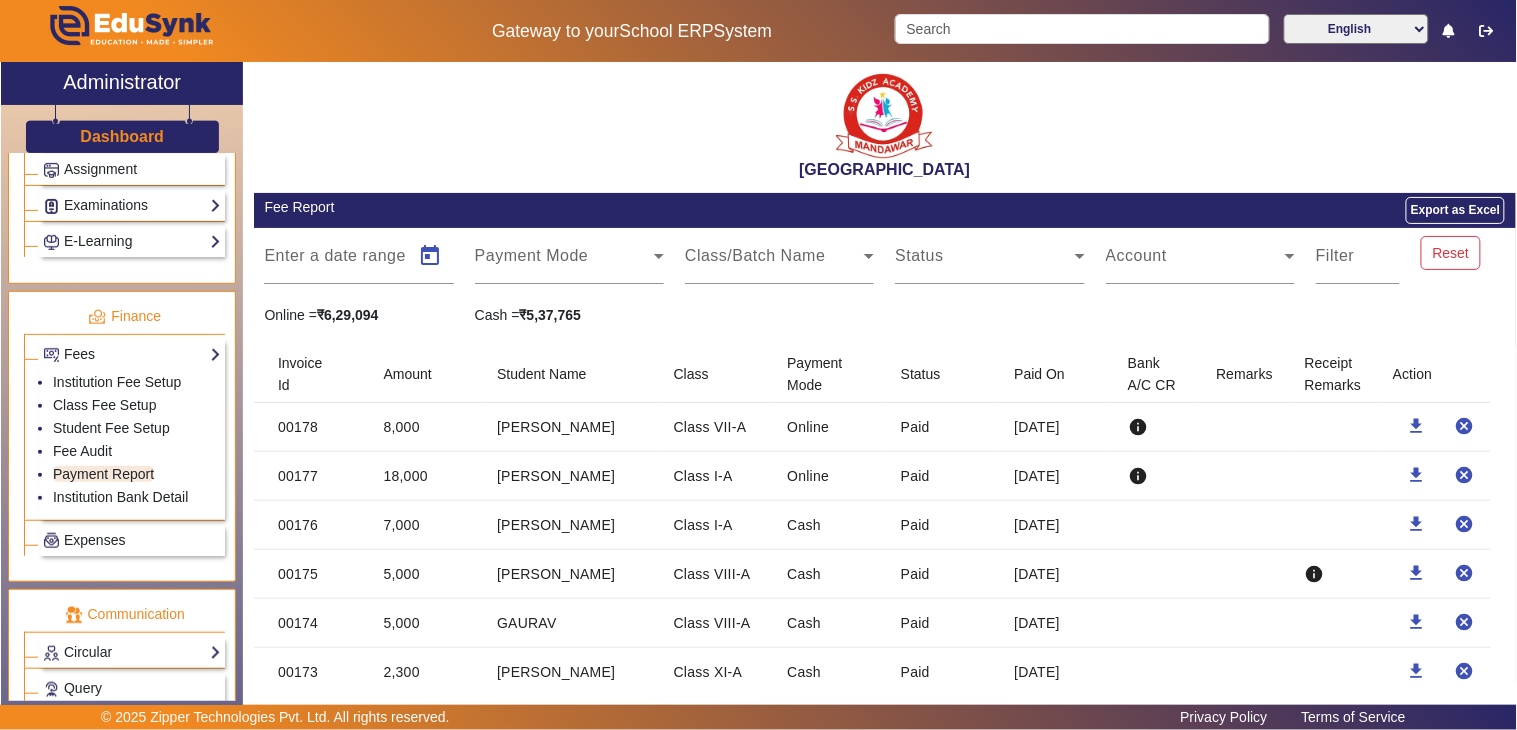 type on "[DATE]" 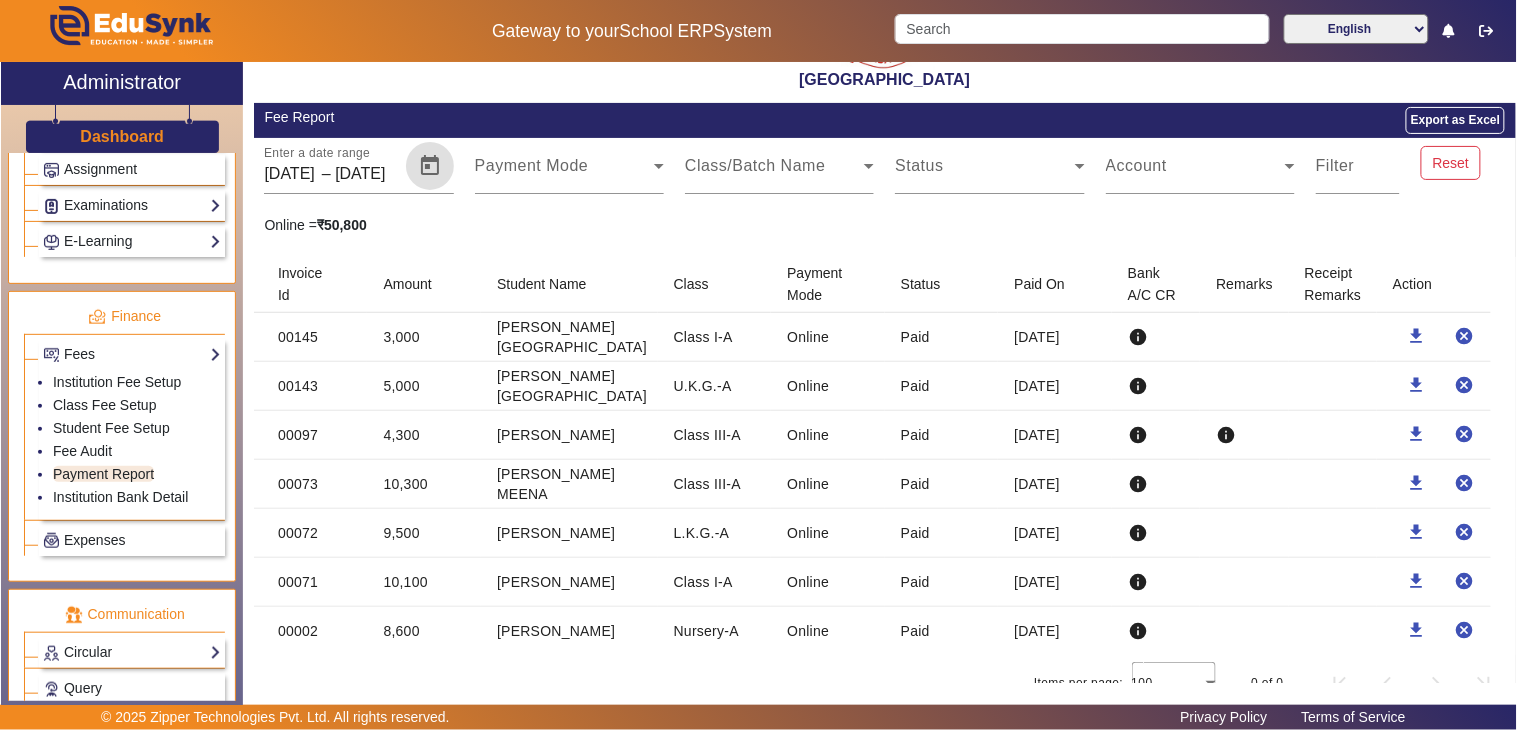 scroll, scrollTop: 133, scrollLeft: 0, axis: vertical 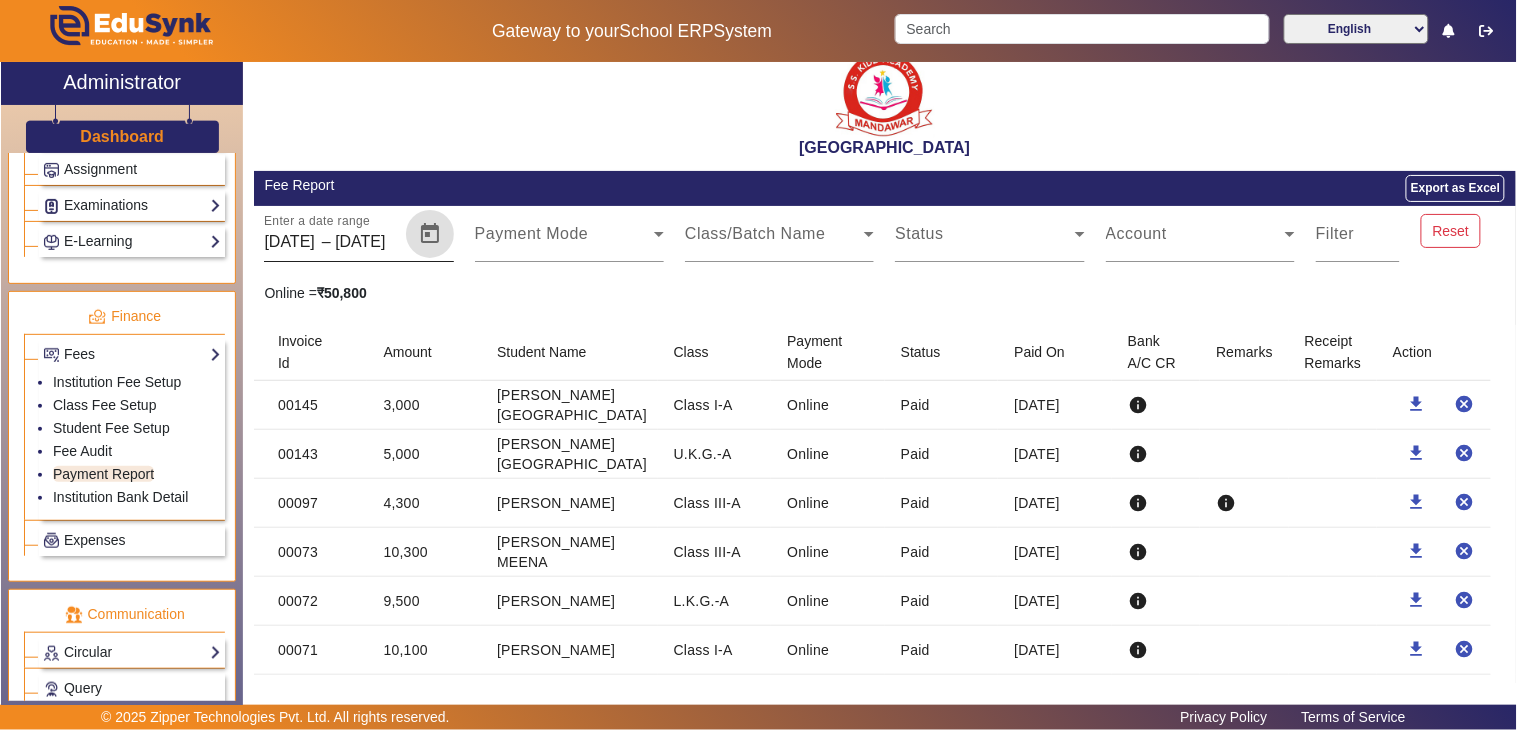 click 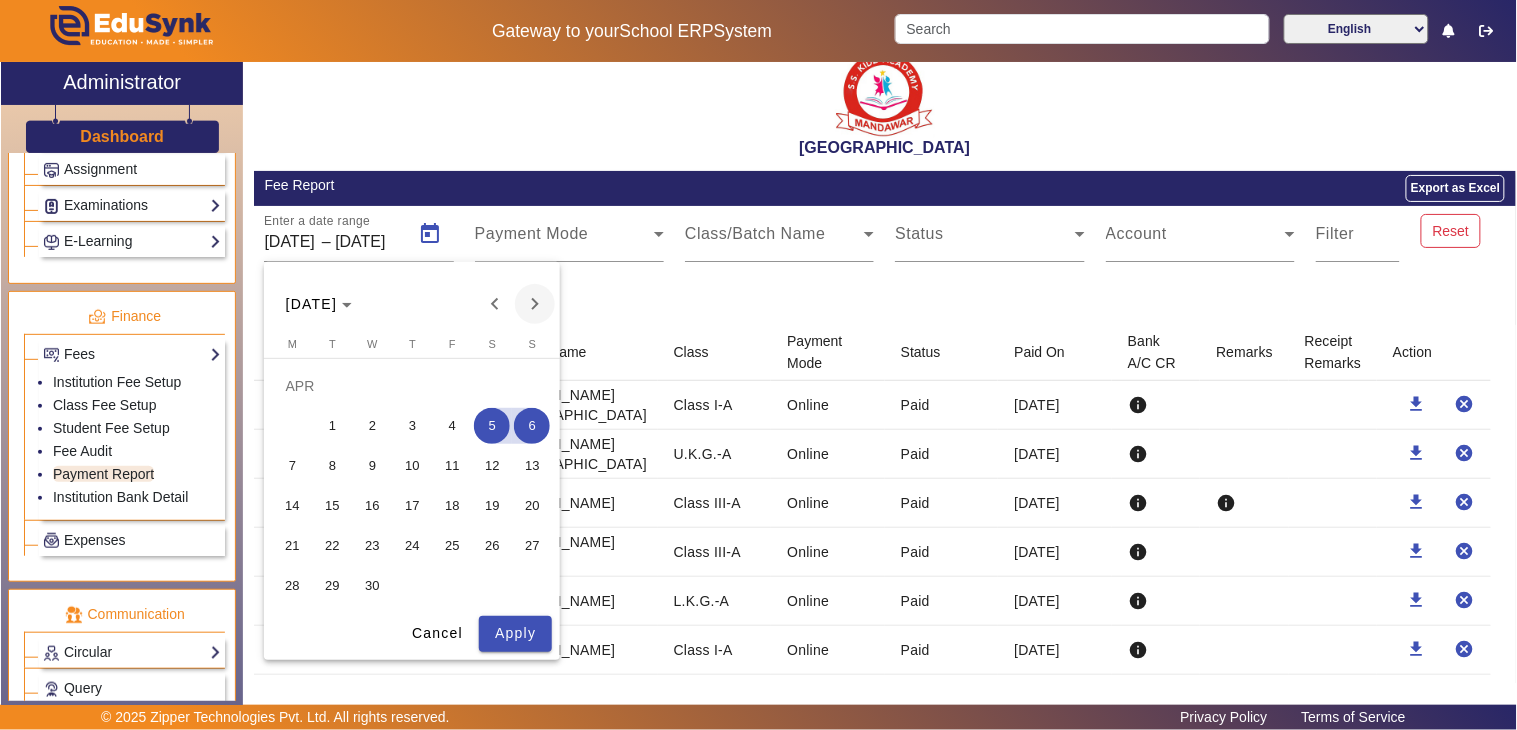 click at bounding box center [535, 304] 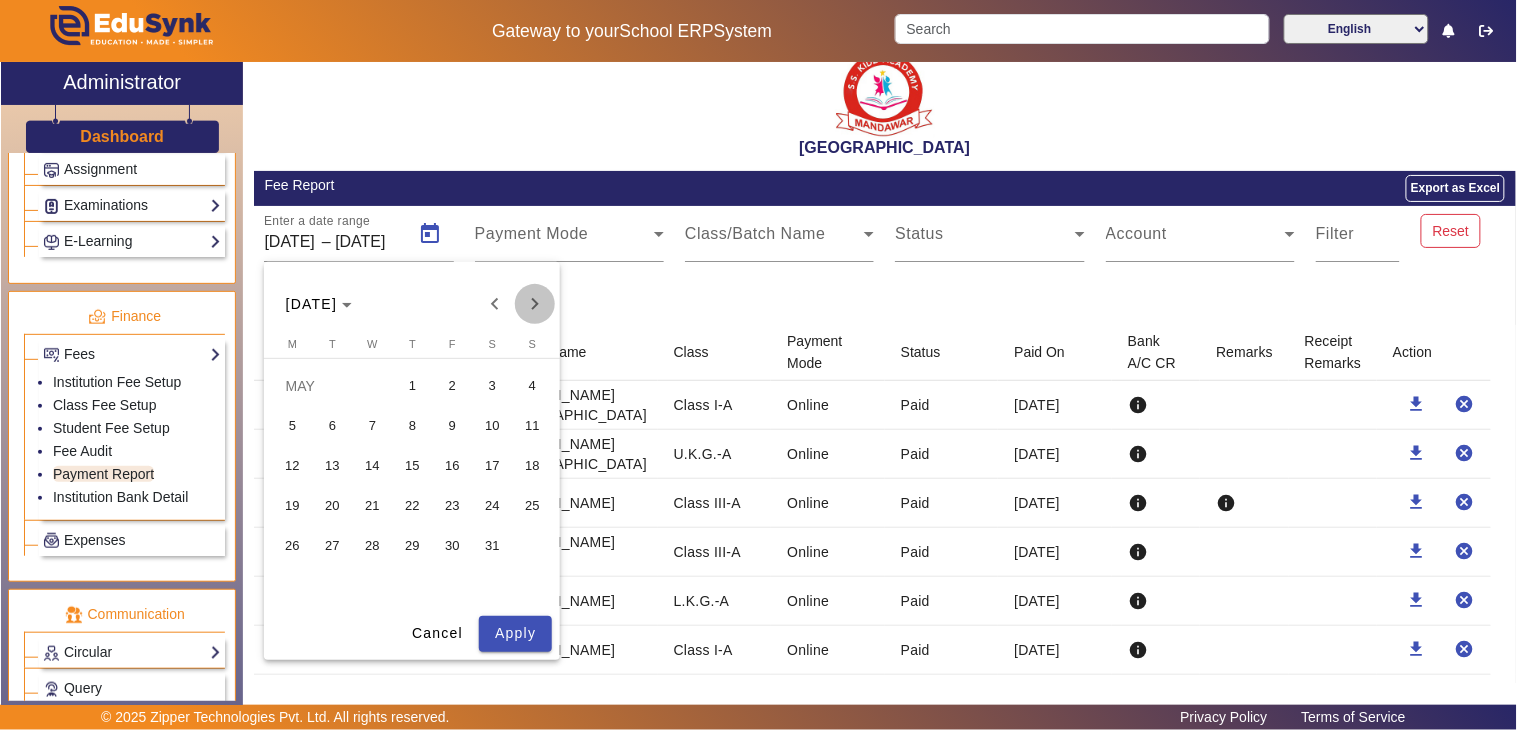 click at bounding box center [535, 304] 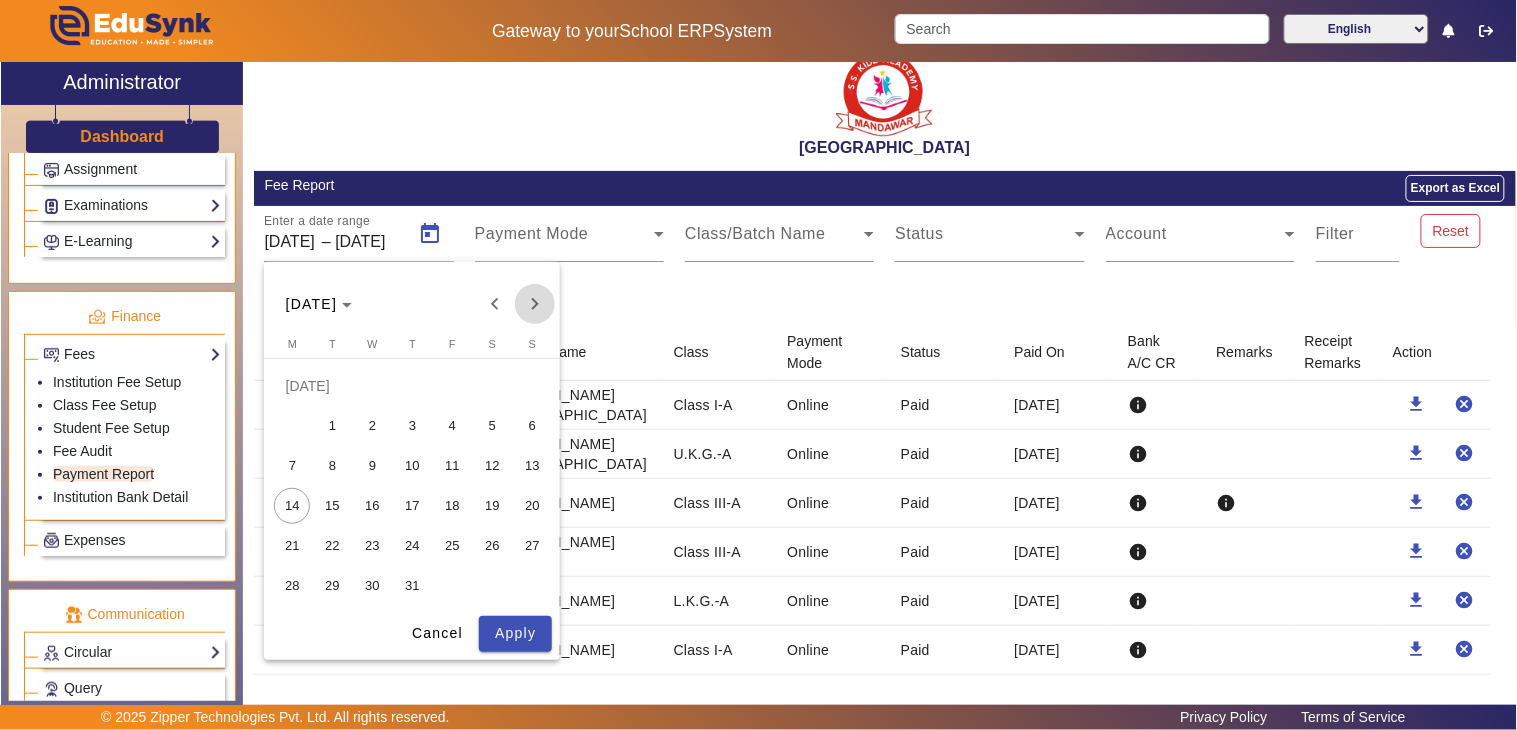 click at bounding box center [535, 304] 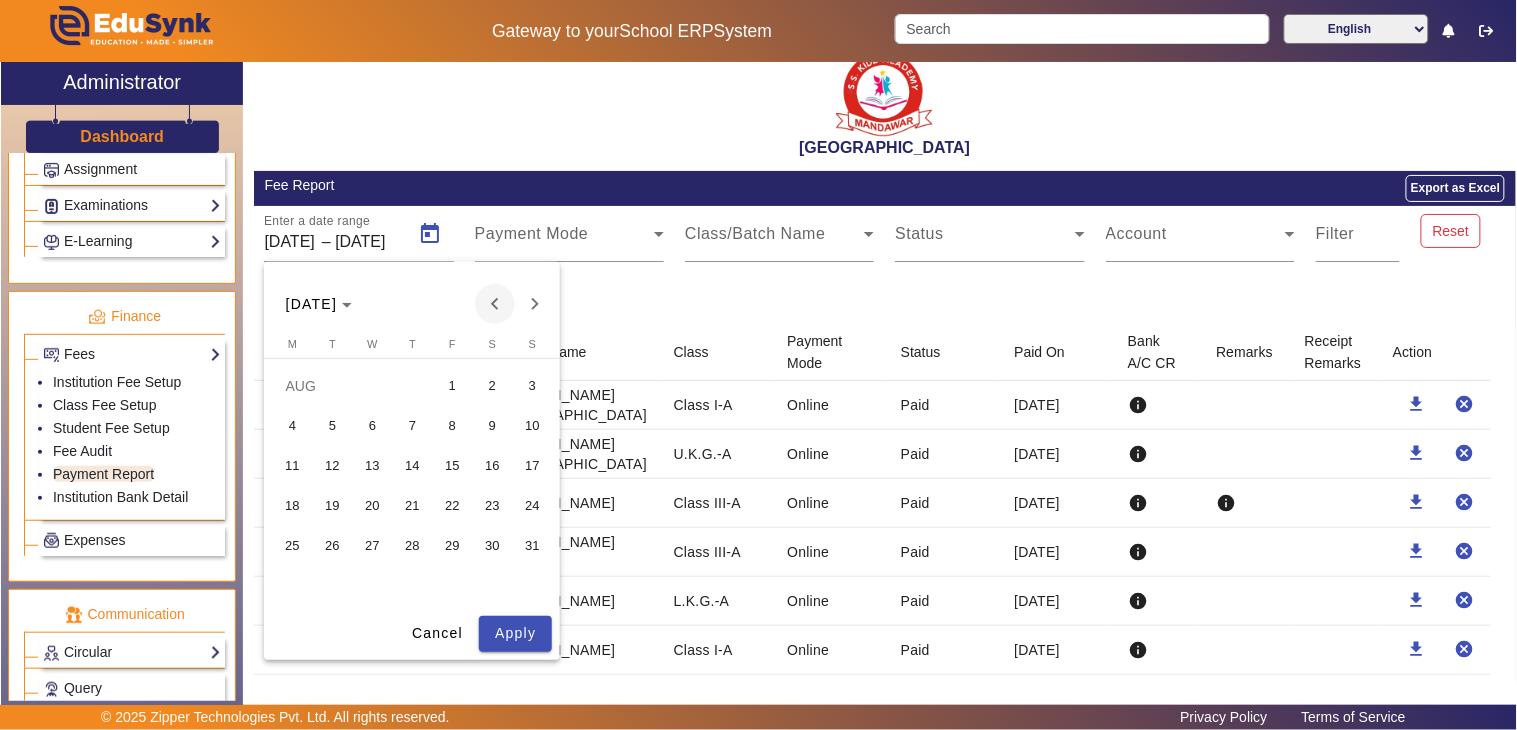 click at bounding box center [495, 304] 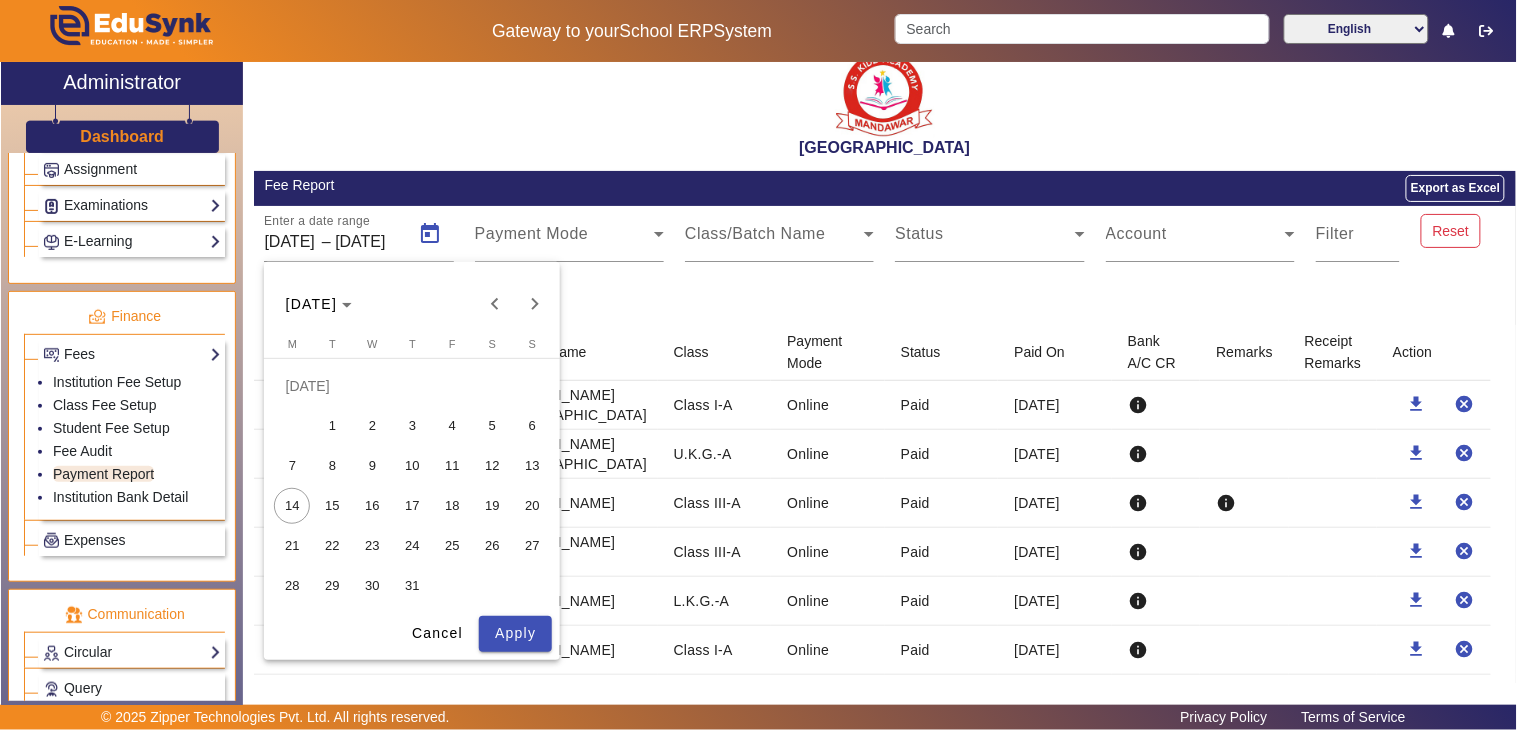 click on "11" at bounding box center [452, 466] 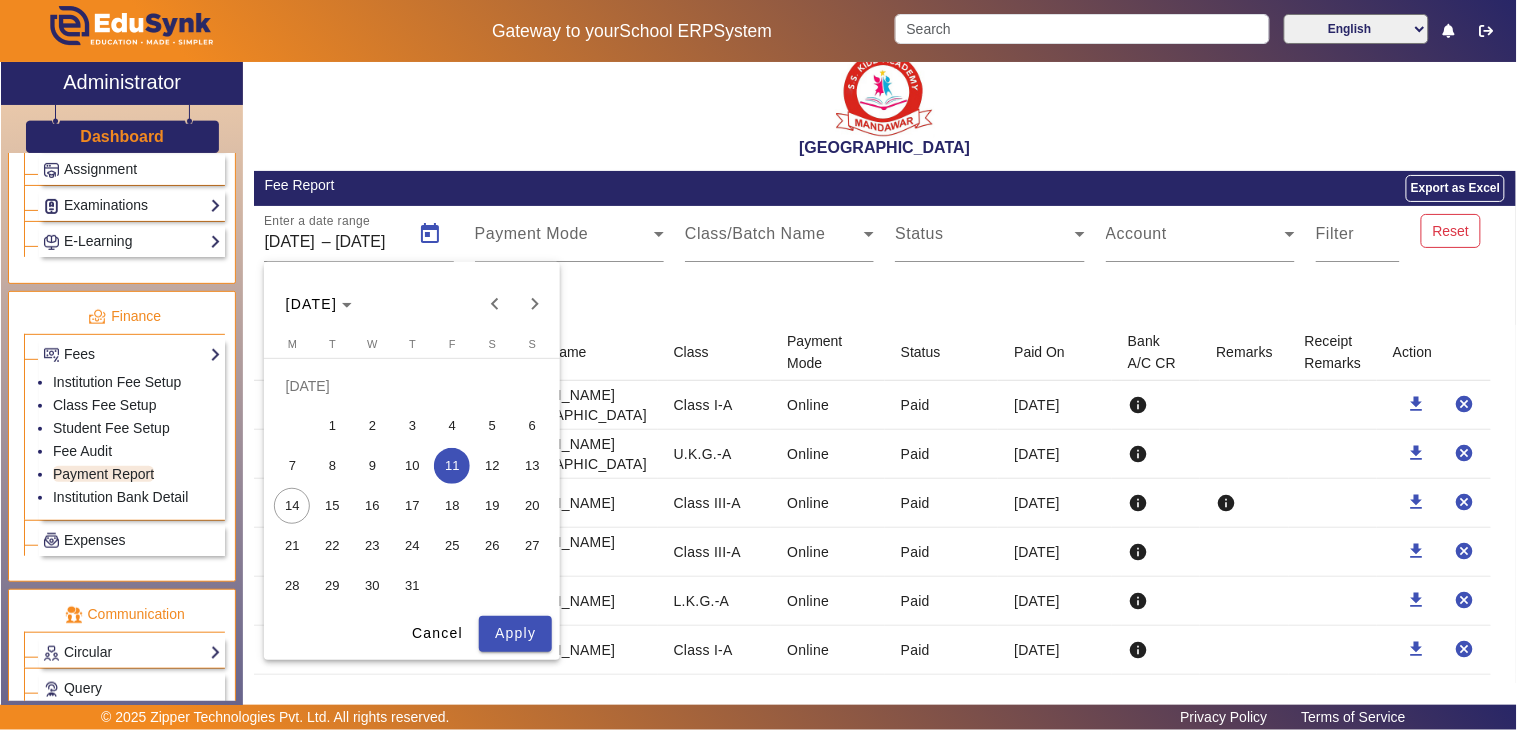 click on "11" at bounding box center [452, 466] 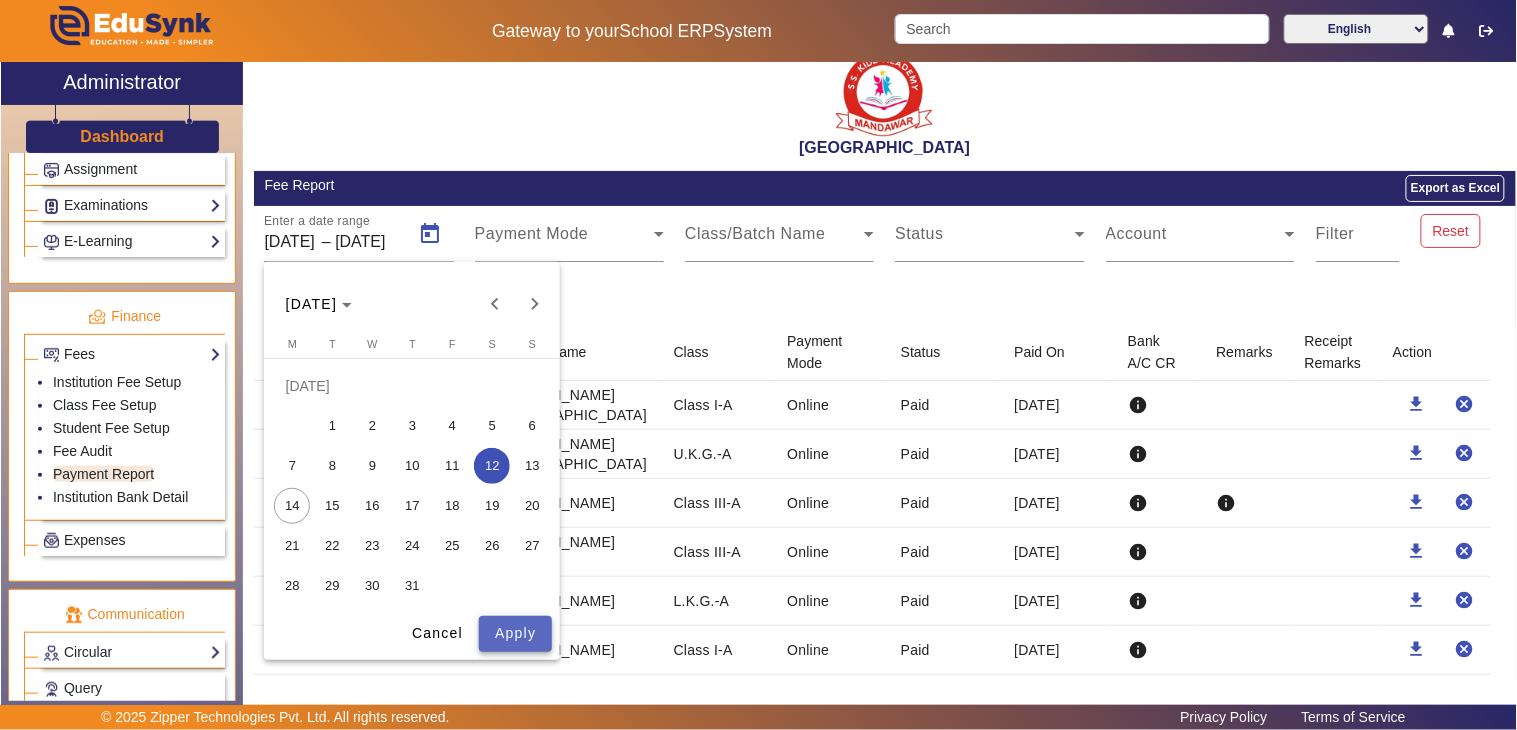 click on "Apply" at bounding box center [515, 633] 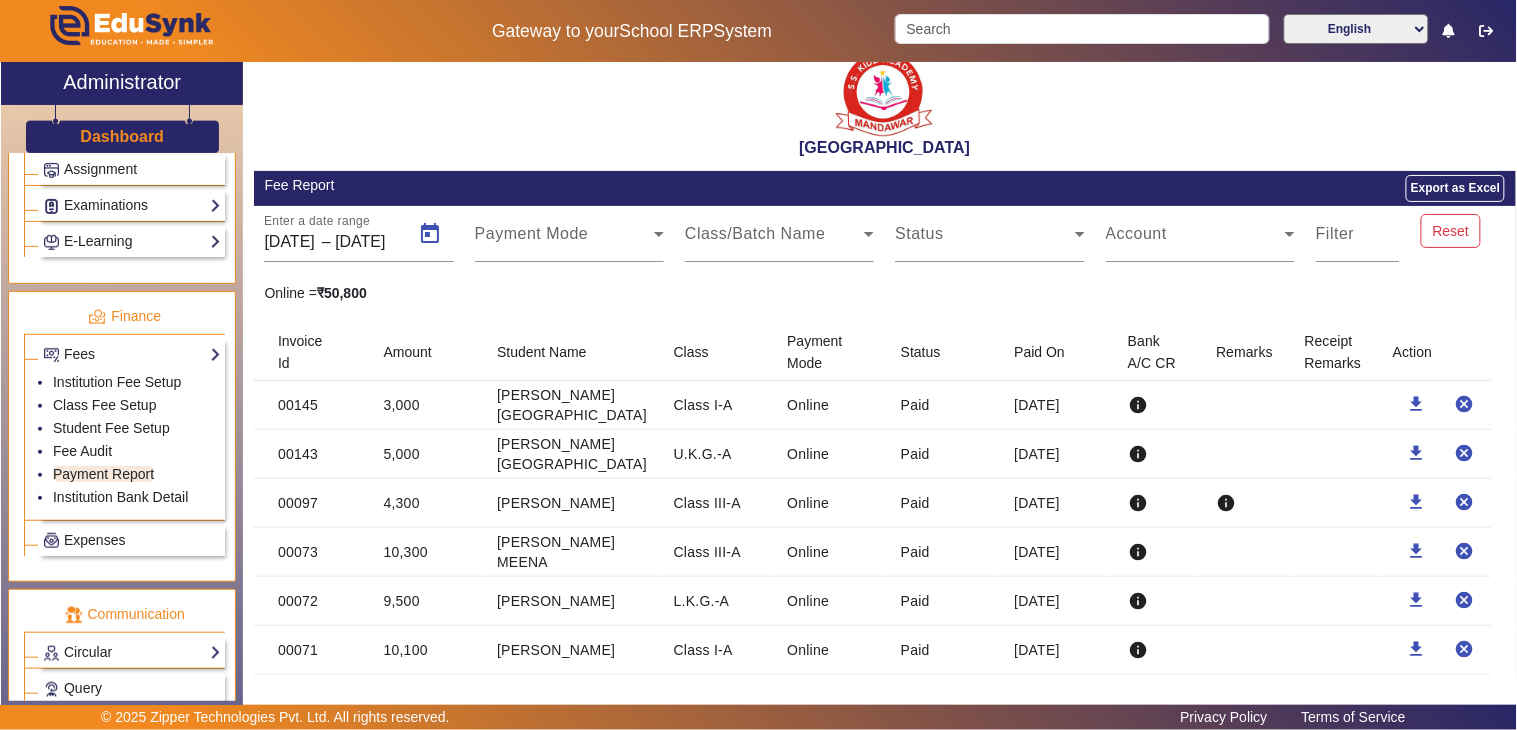 type on "[DATE]" 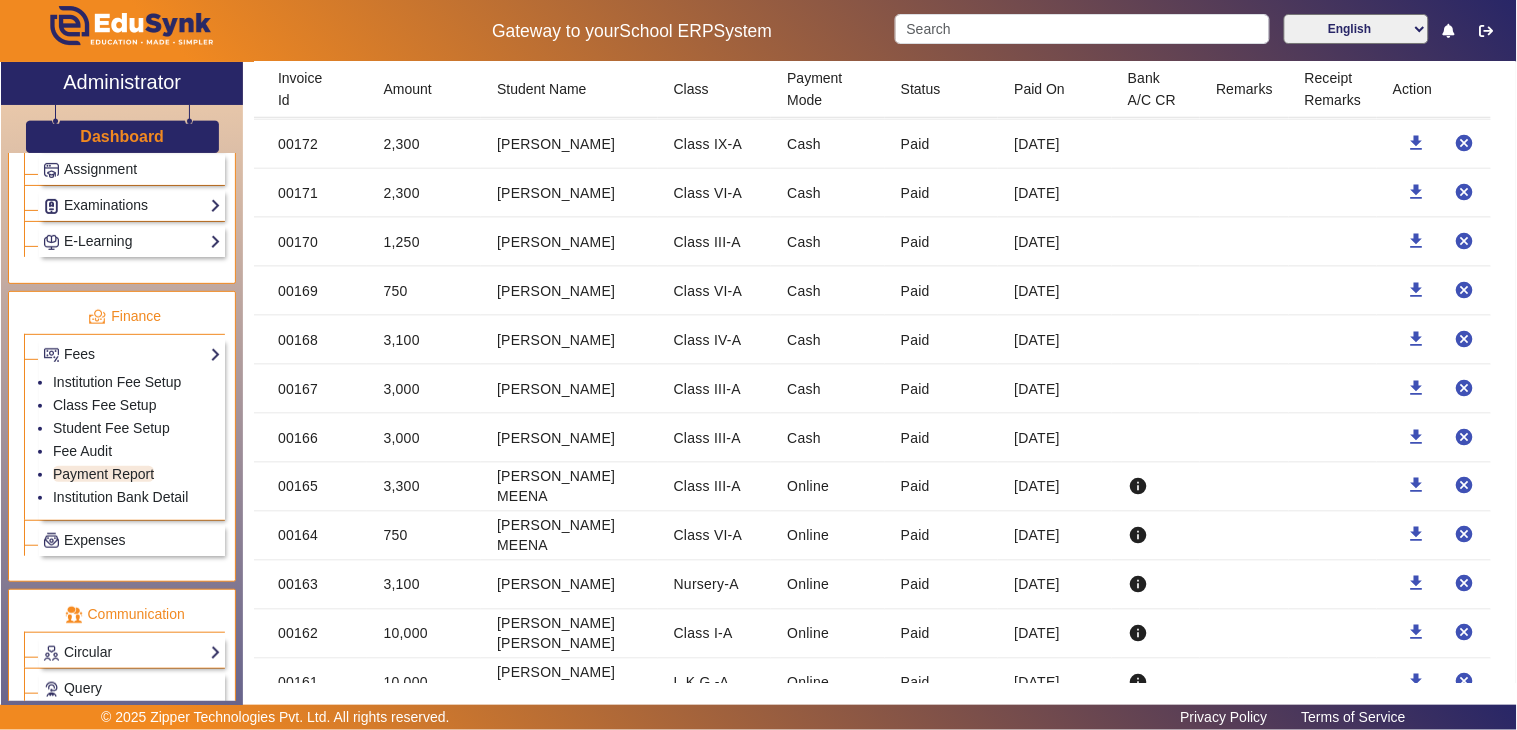 scroll, scrollTop: 0, scrollLeft: 0, axis: both 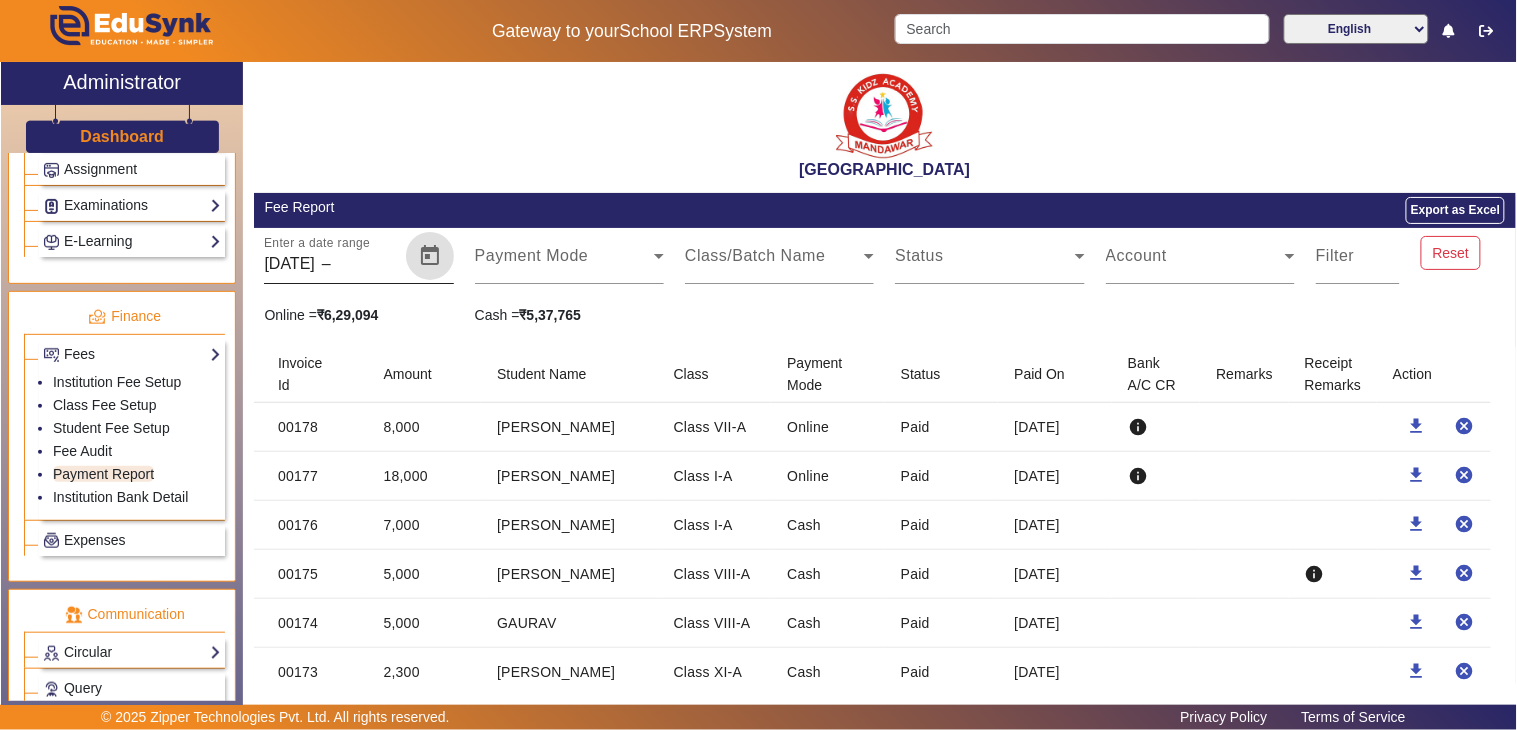 click 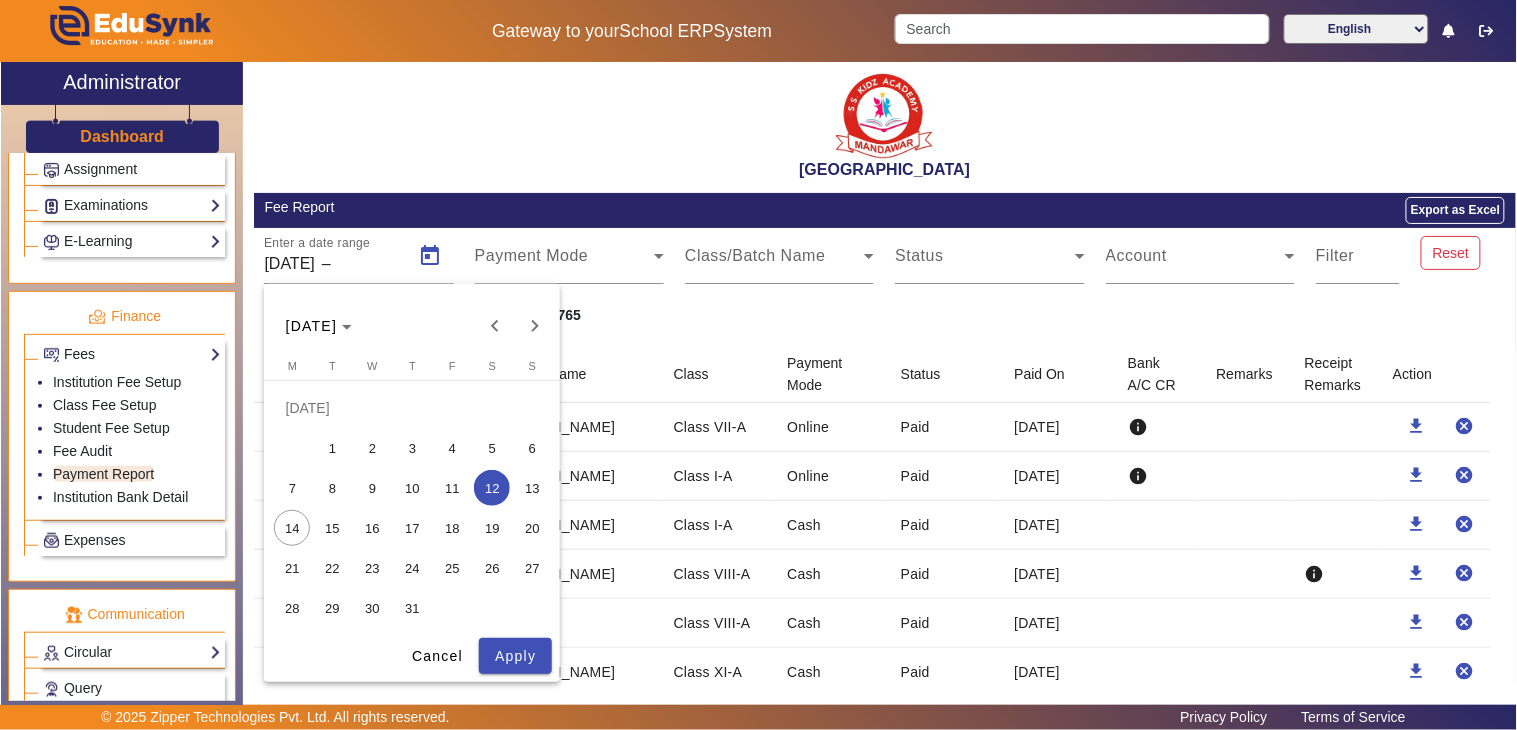 click on "11" at bounding box center [452, 488] 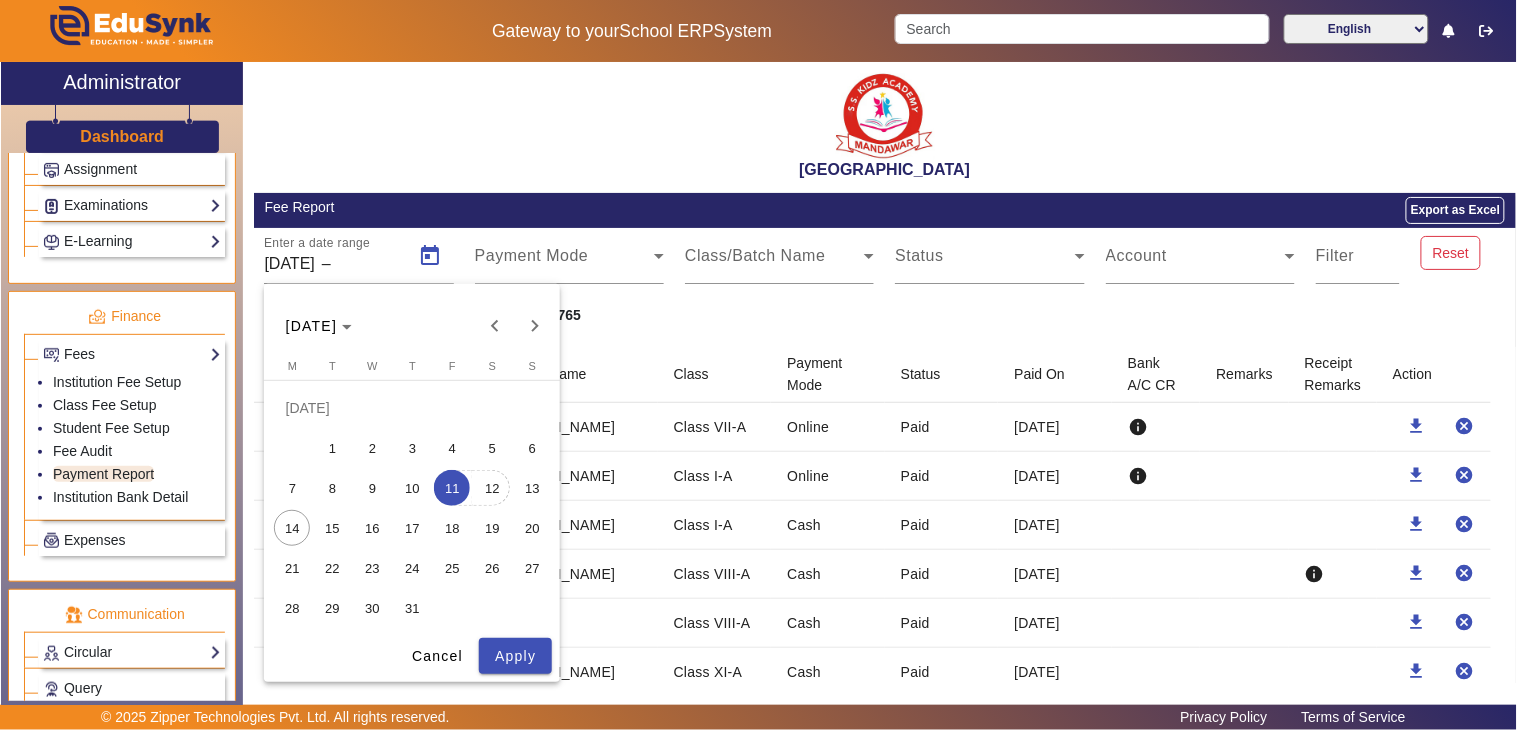 click on "12" at bounding box center [492, 488] 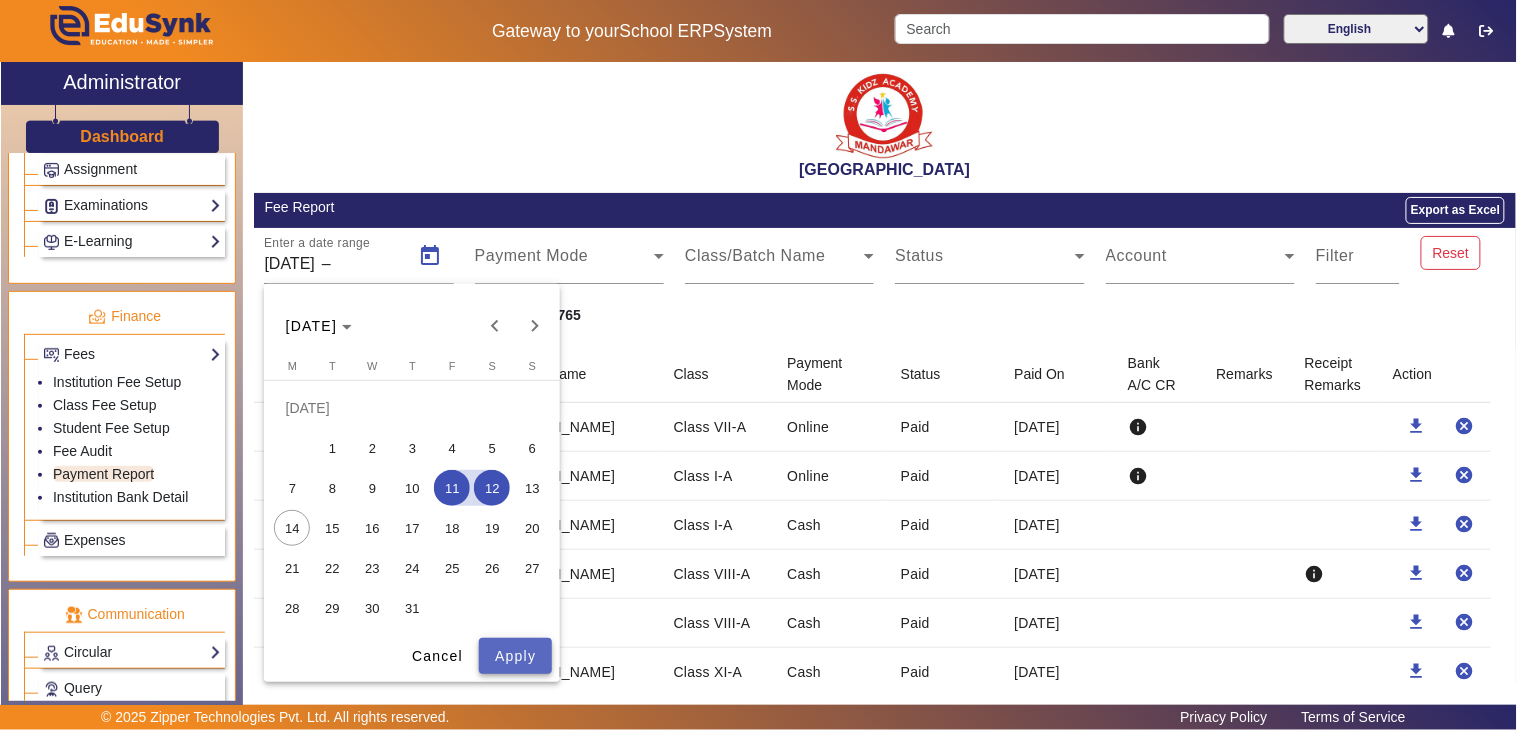 drag, startPoint x: 516, startPoint y: 651, endPoint x: 547, endPoint y: 557, distance: 98.9798 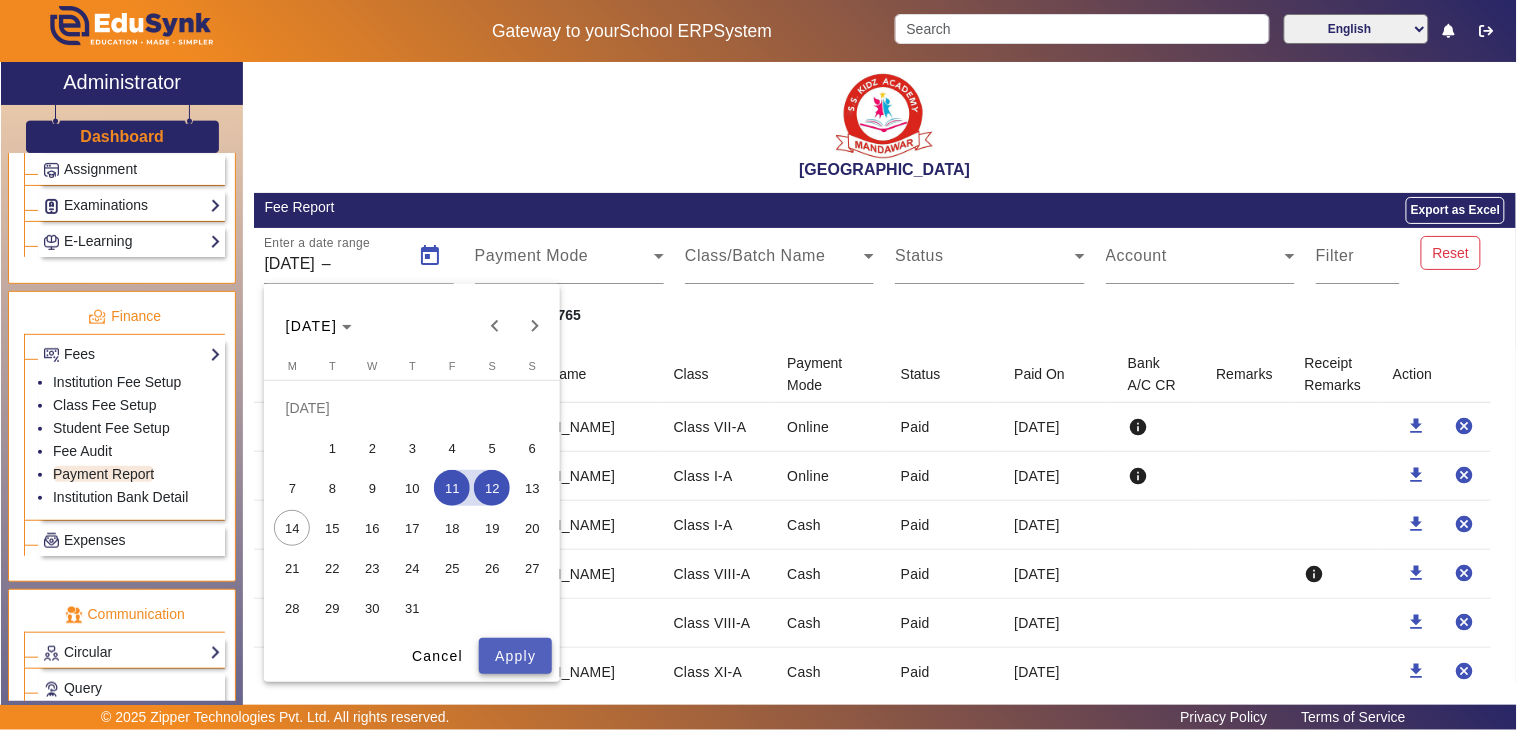 click on "Apply" at bounding box center (515, 656) 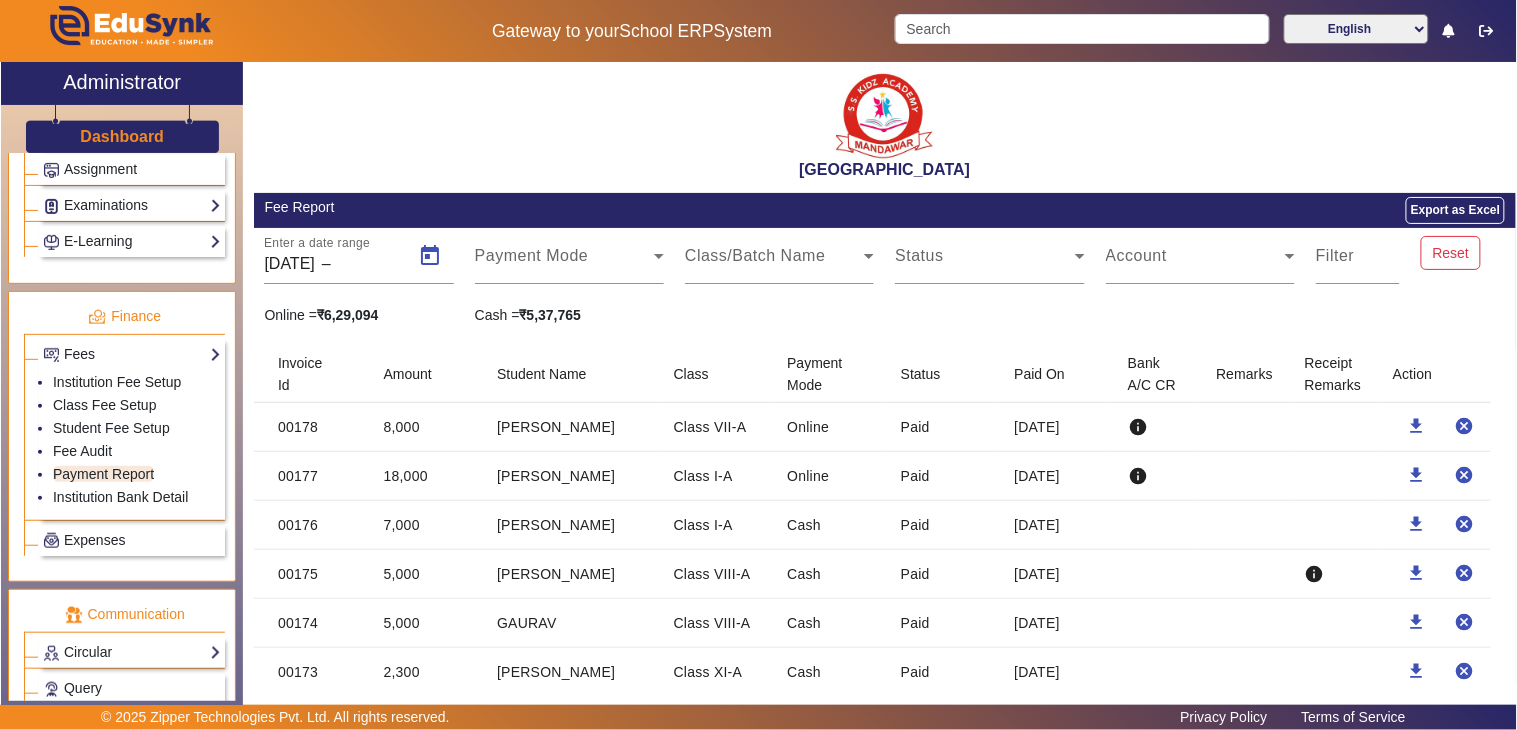 type on "[DATE]" 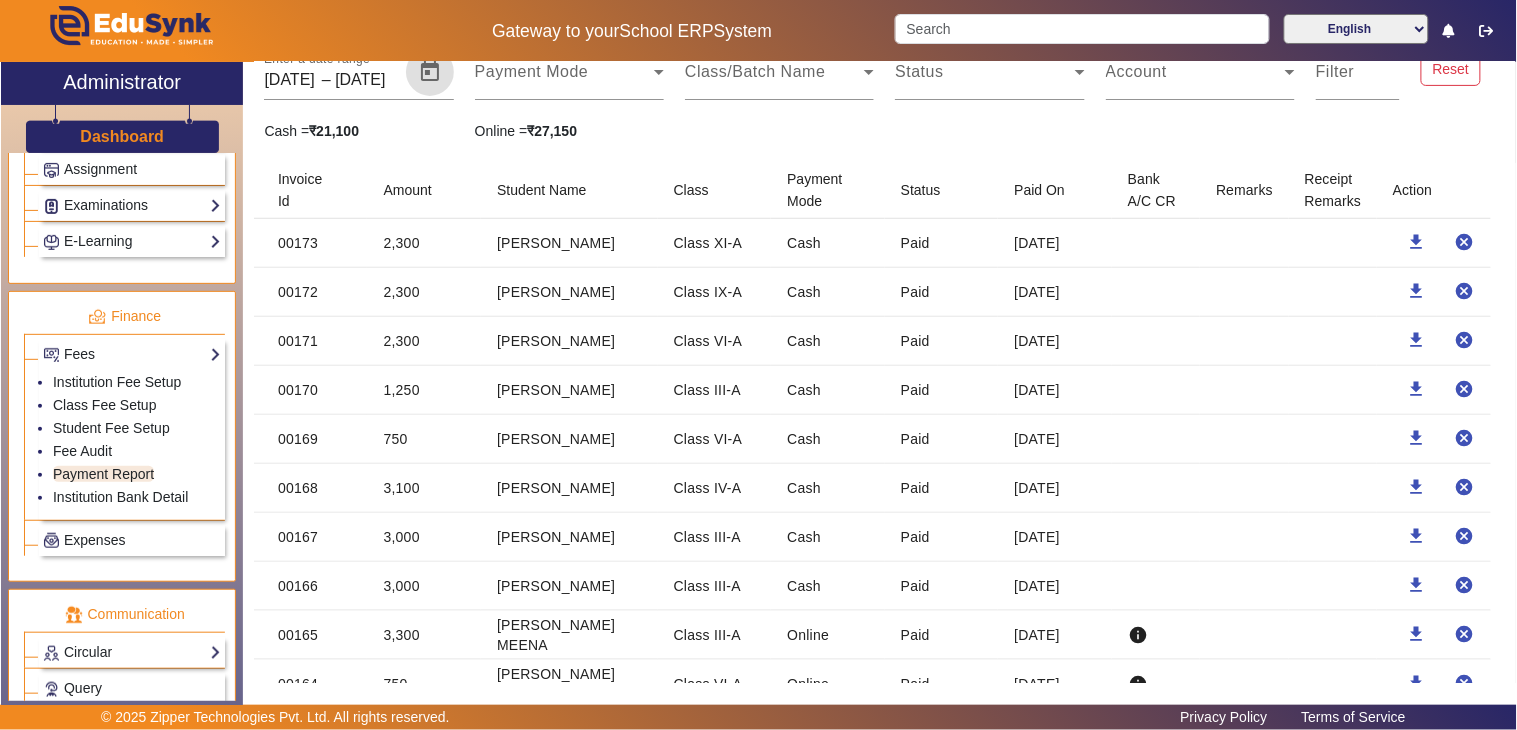 scroll, scrollTop: 0, scrollLeft: 0, axis: both 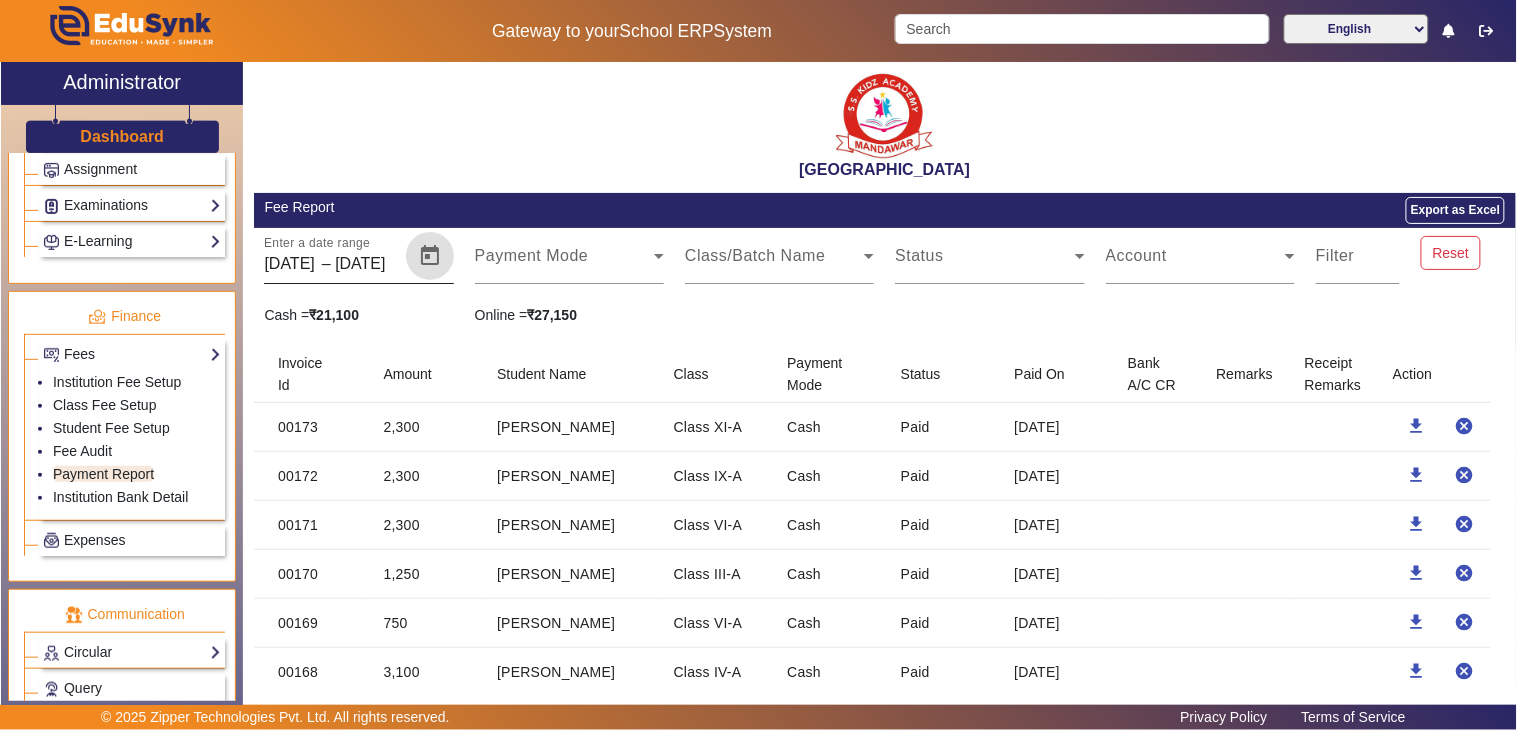 click 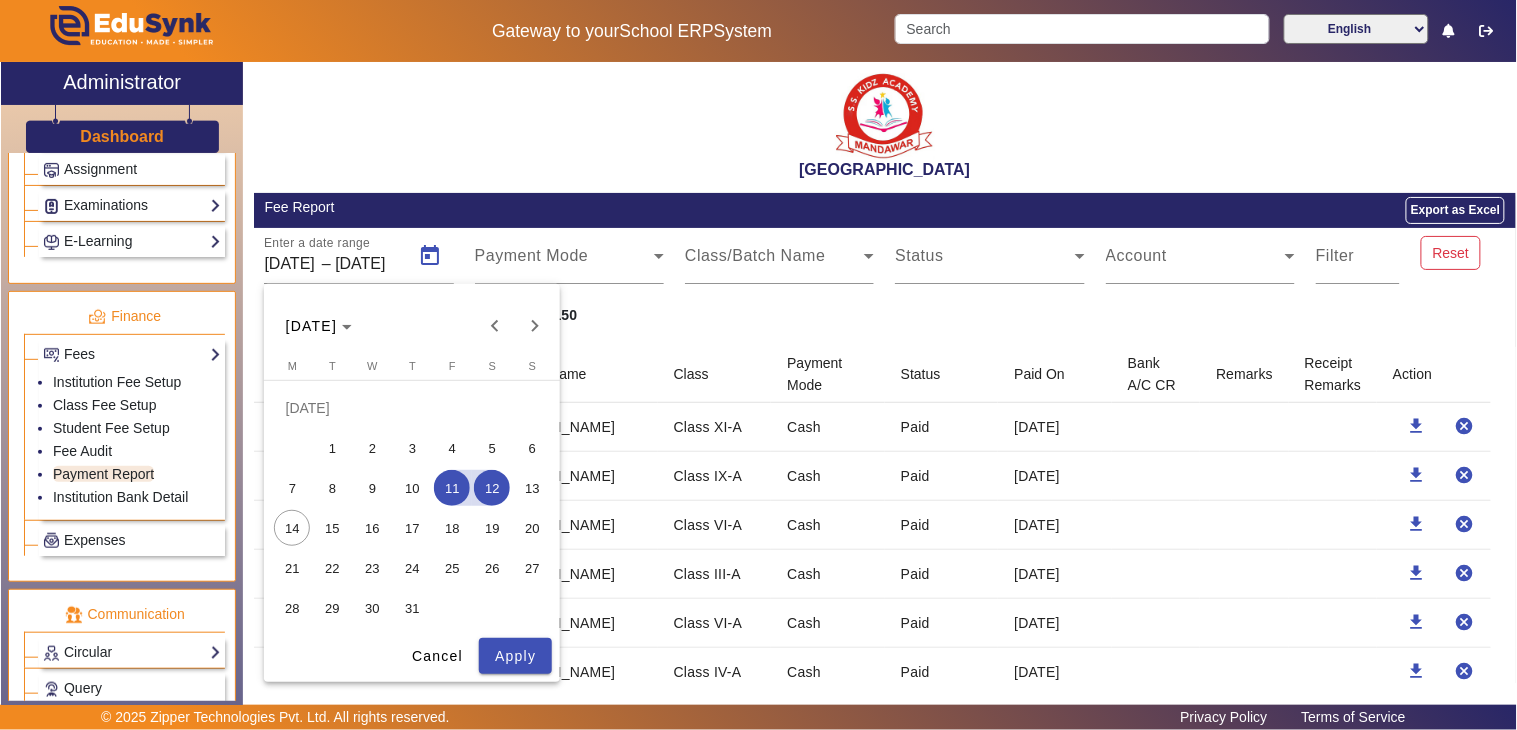 click on "11" at bounding box center (452, 488) 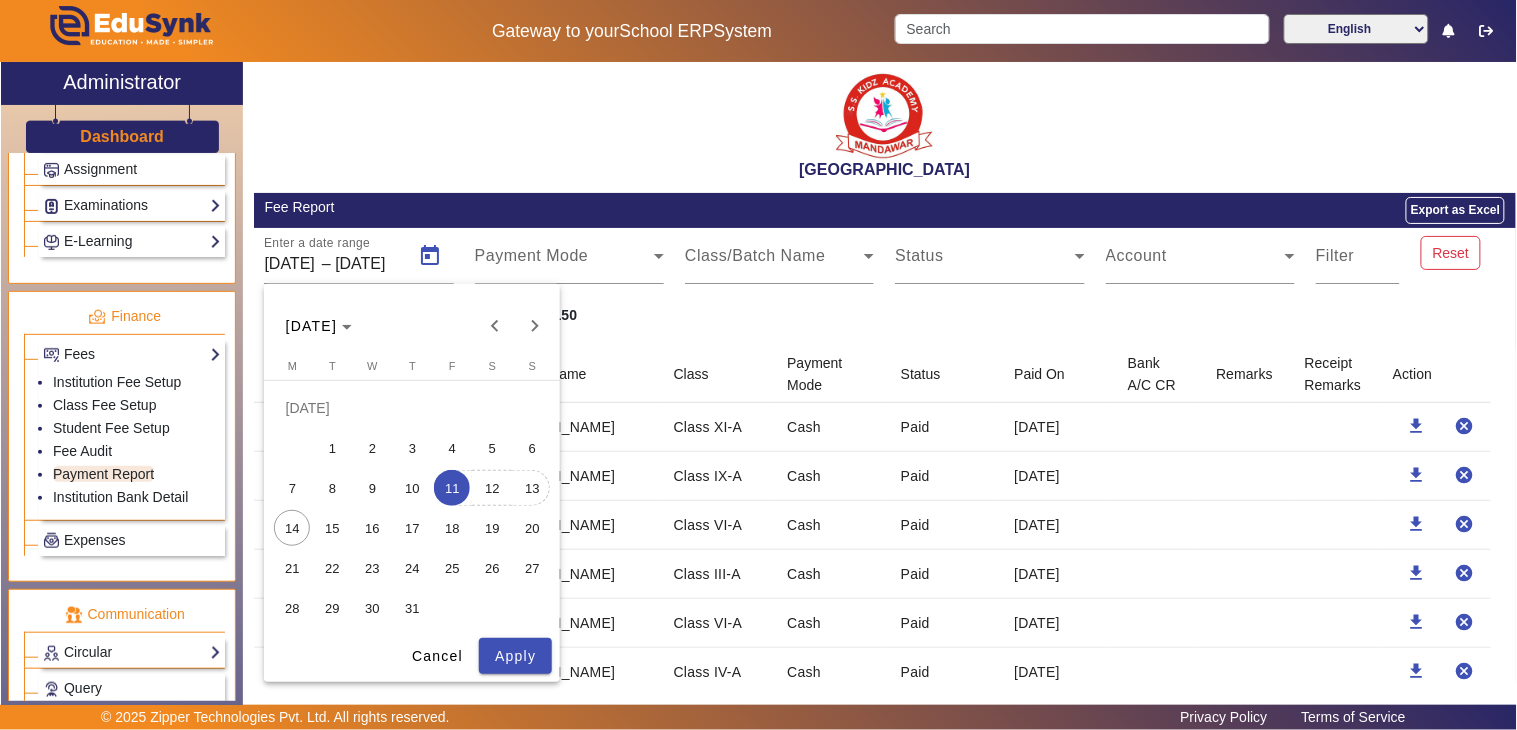 click on "13" at bounding box center [532, 488] 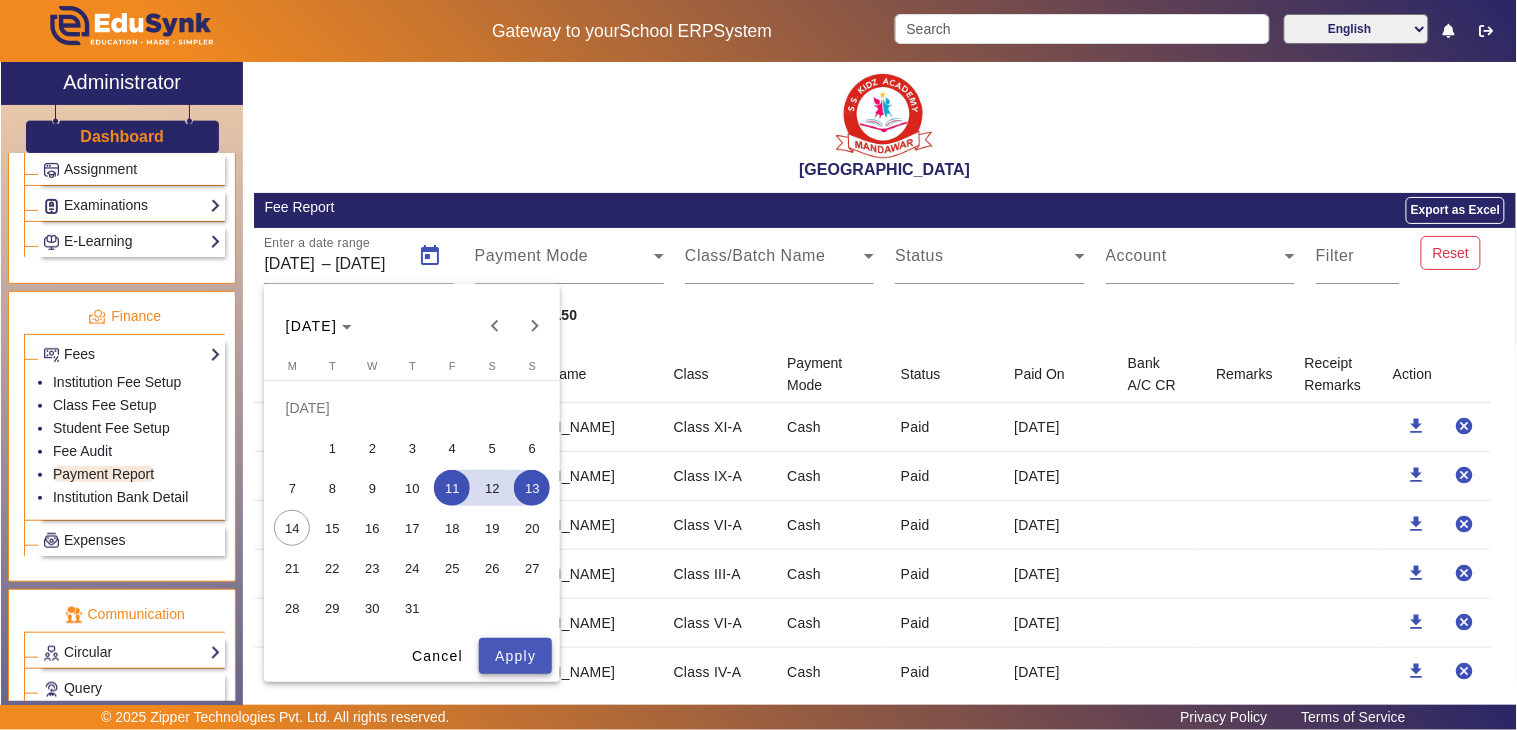 click at bounding box center (515, 656) 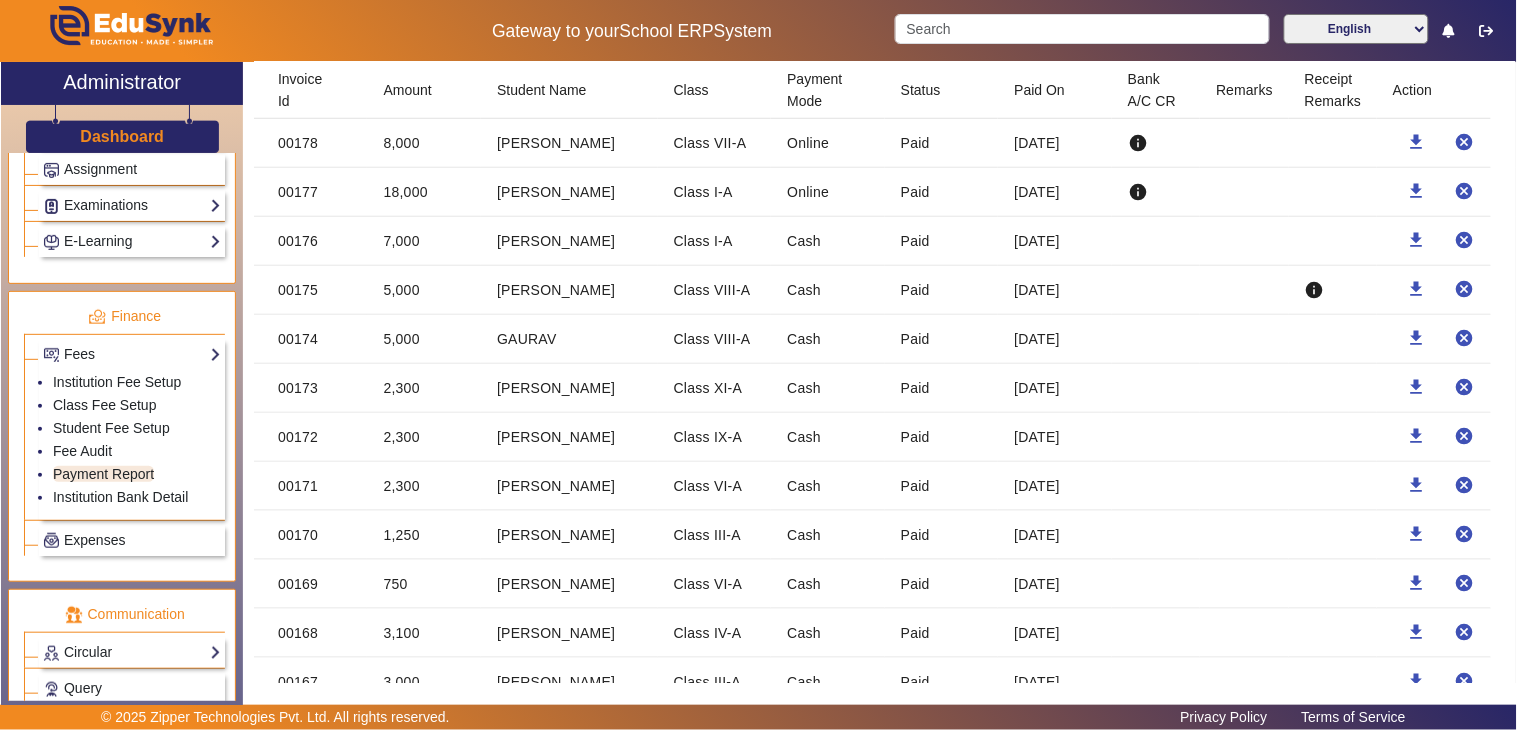 scroll, scrollTop: 277, scrollLeft: 0, axis: vertical 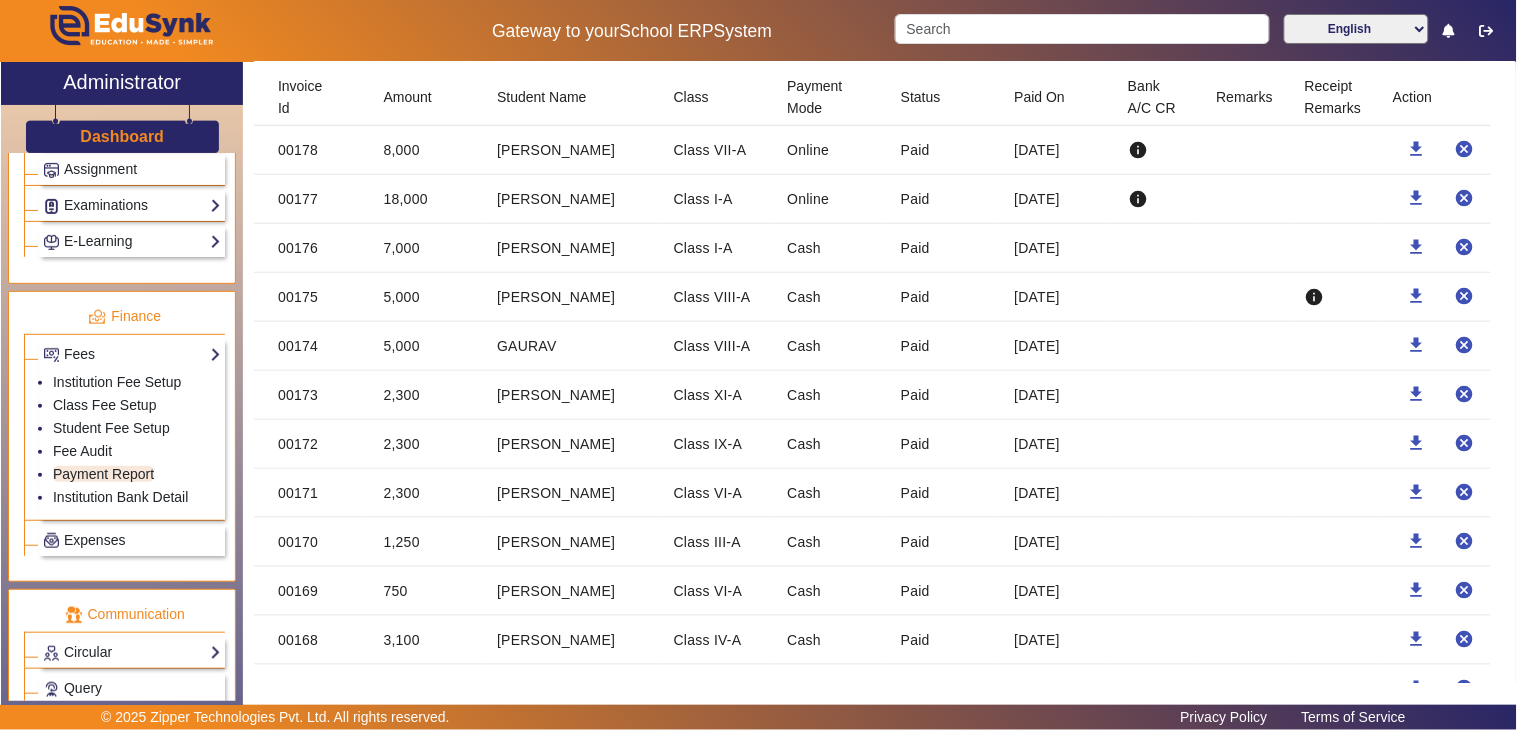 click on "GAURAV" 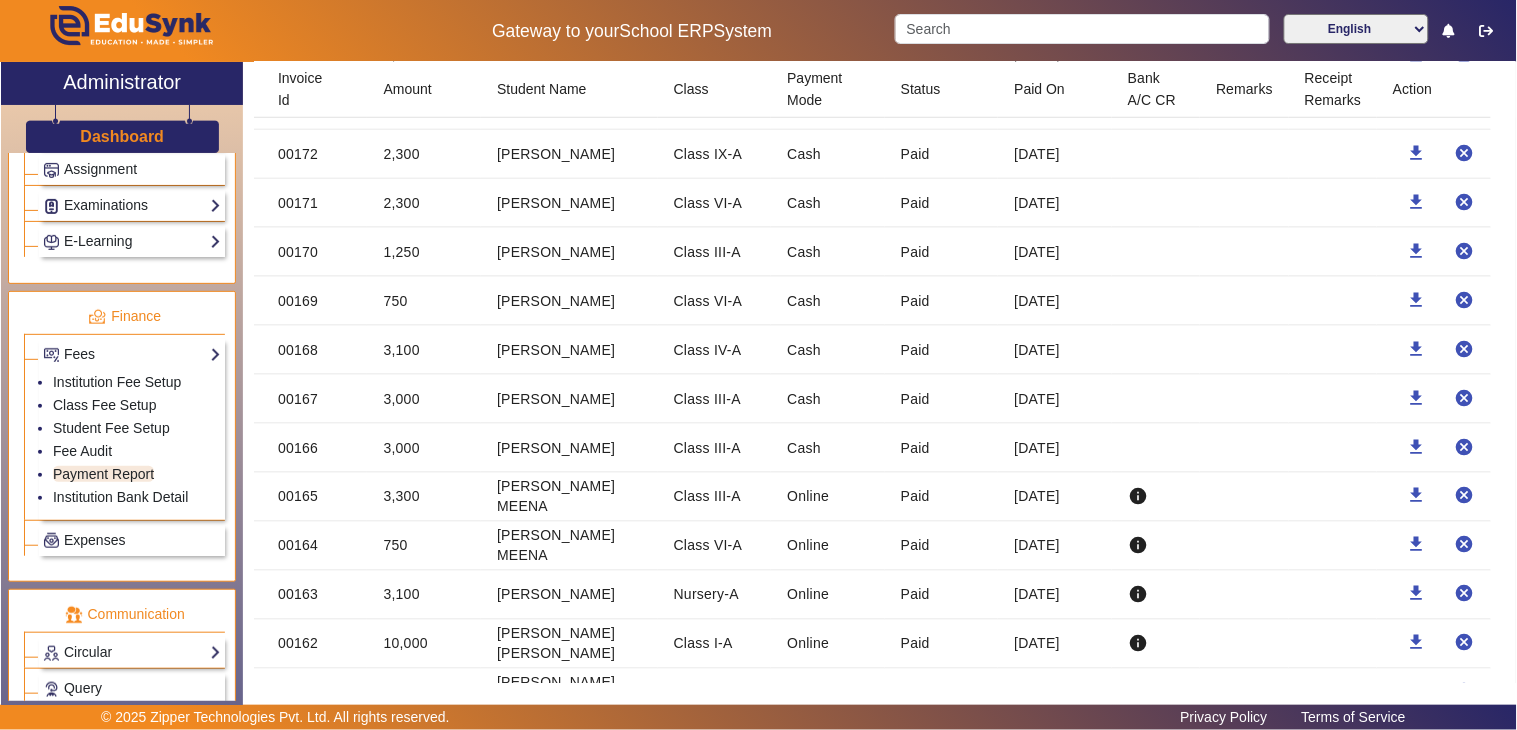scroll, scrollTop: 0, scrollLeft: 0, axis: both 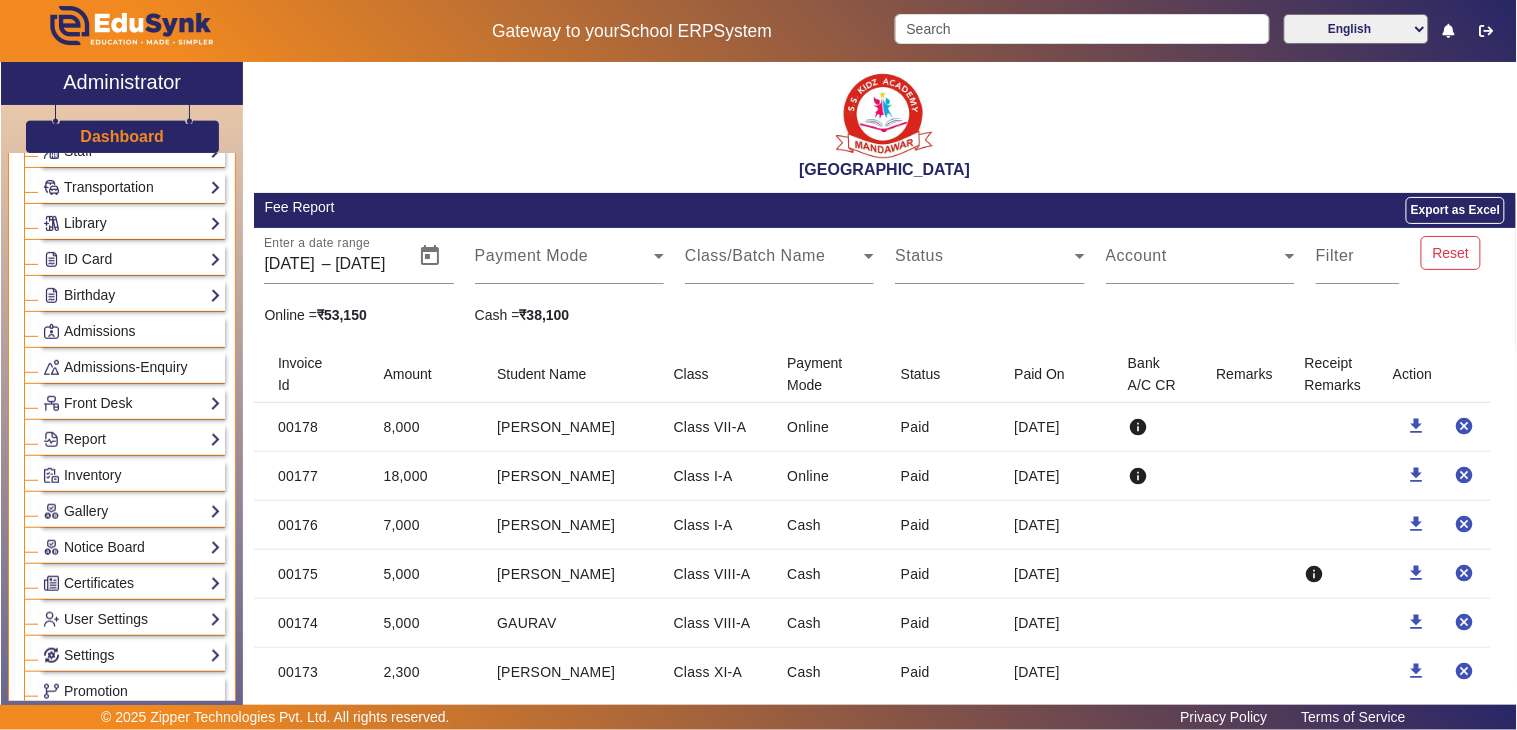 click on "Dashboard" 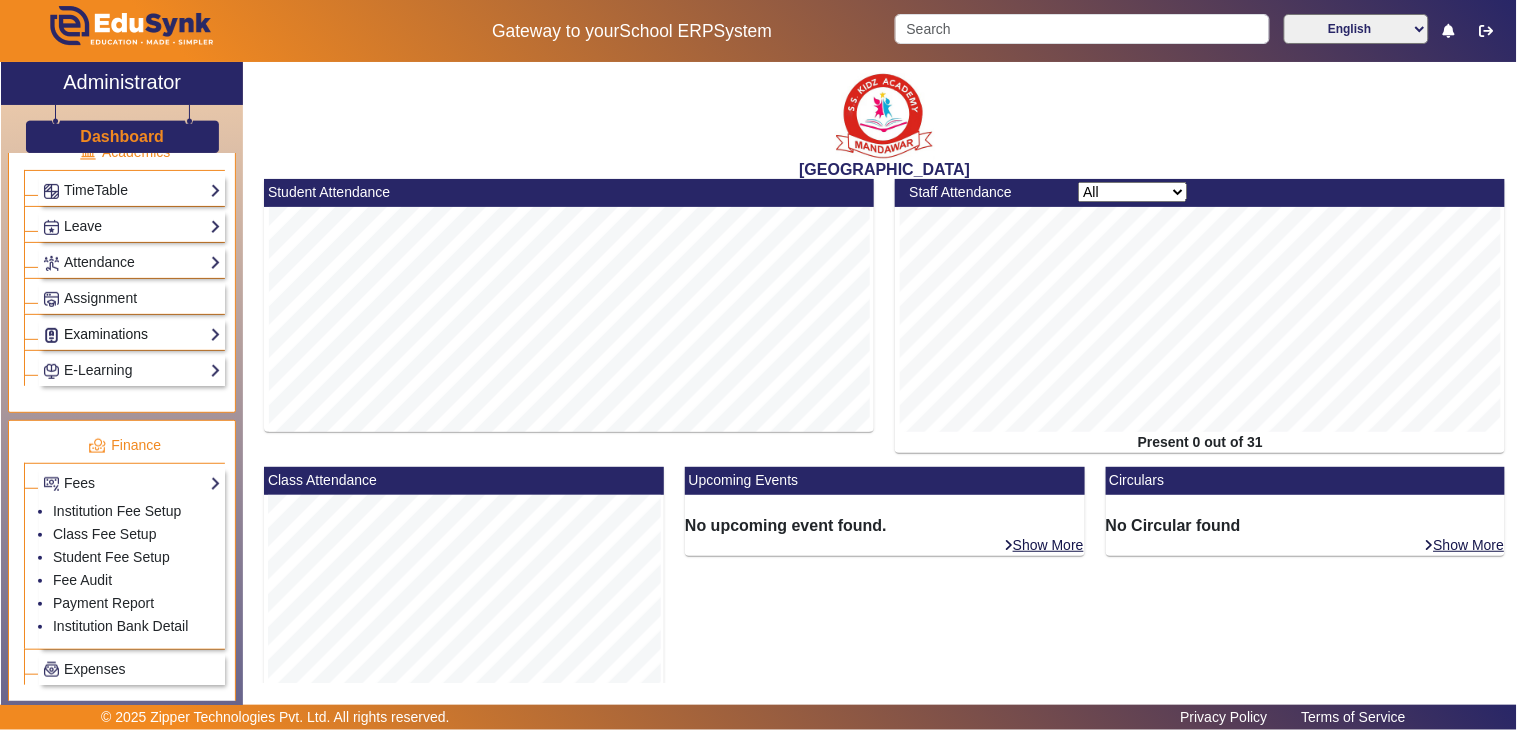 scroll, scrollTop: 1064, scrollLeft: 0, axis: vertical 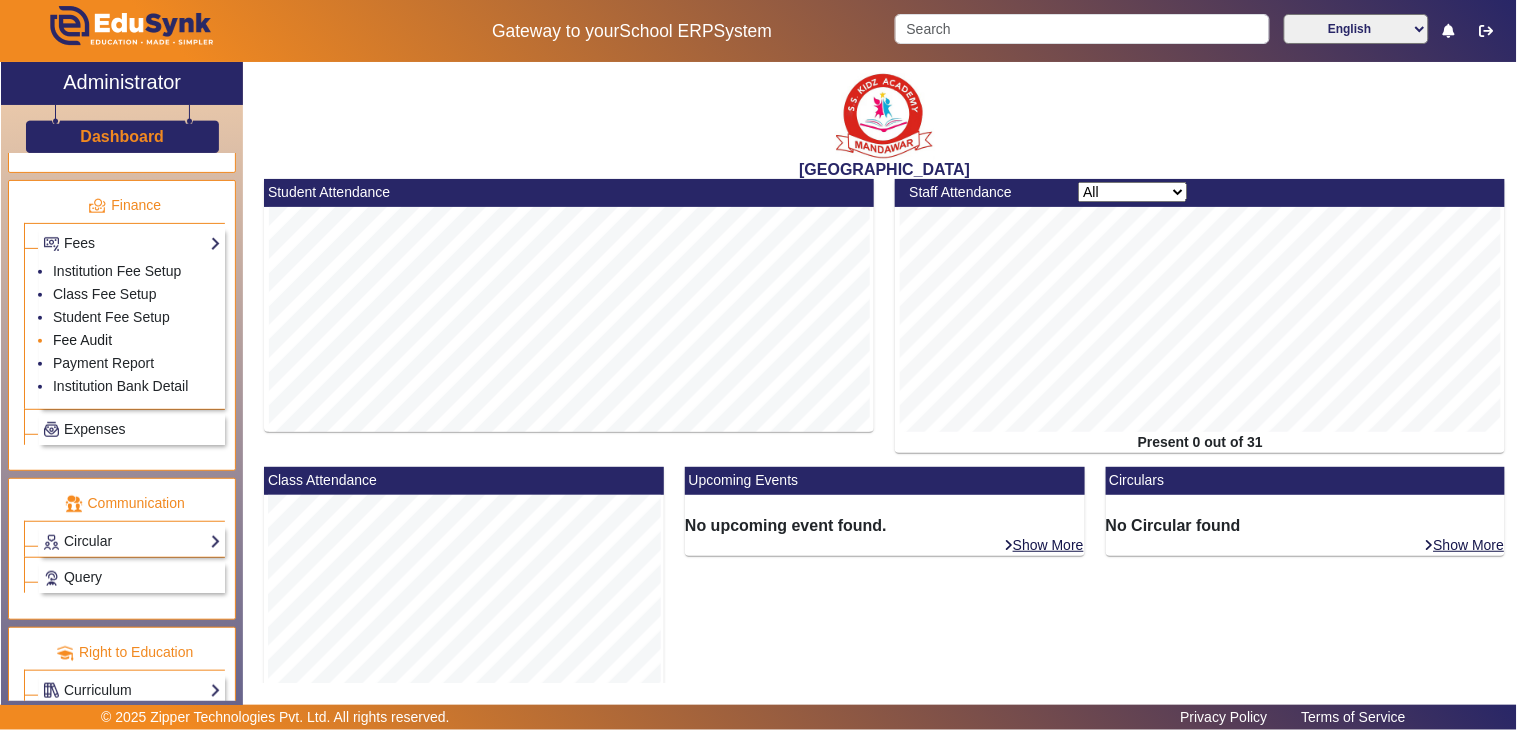 click on "Fee Audit" 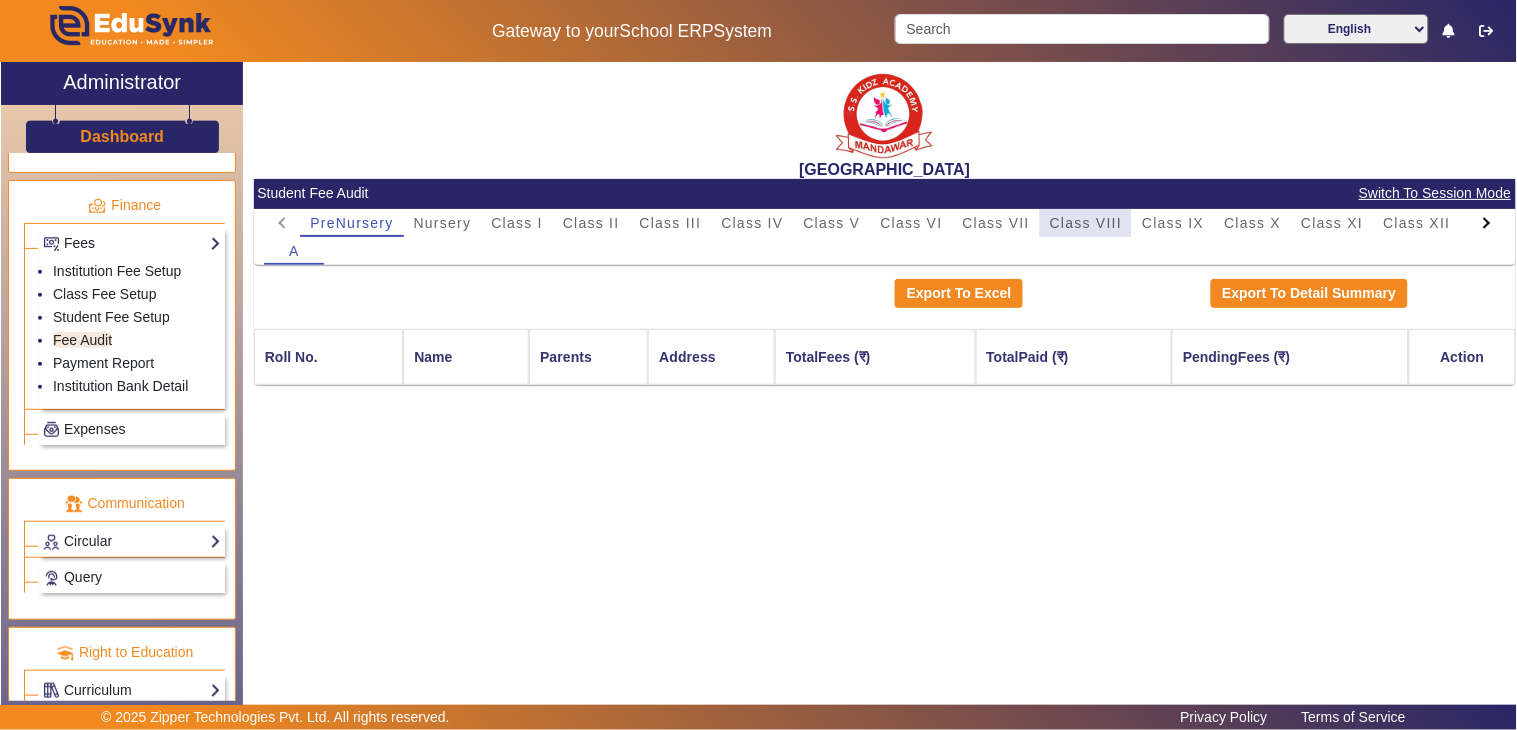 click on "Class VIII" at bounding box center (1086, 223) 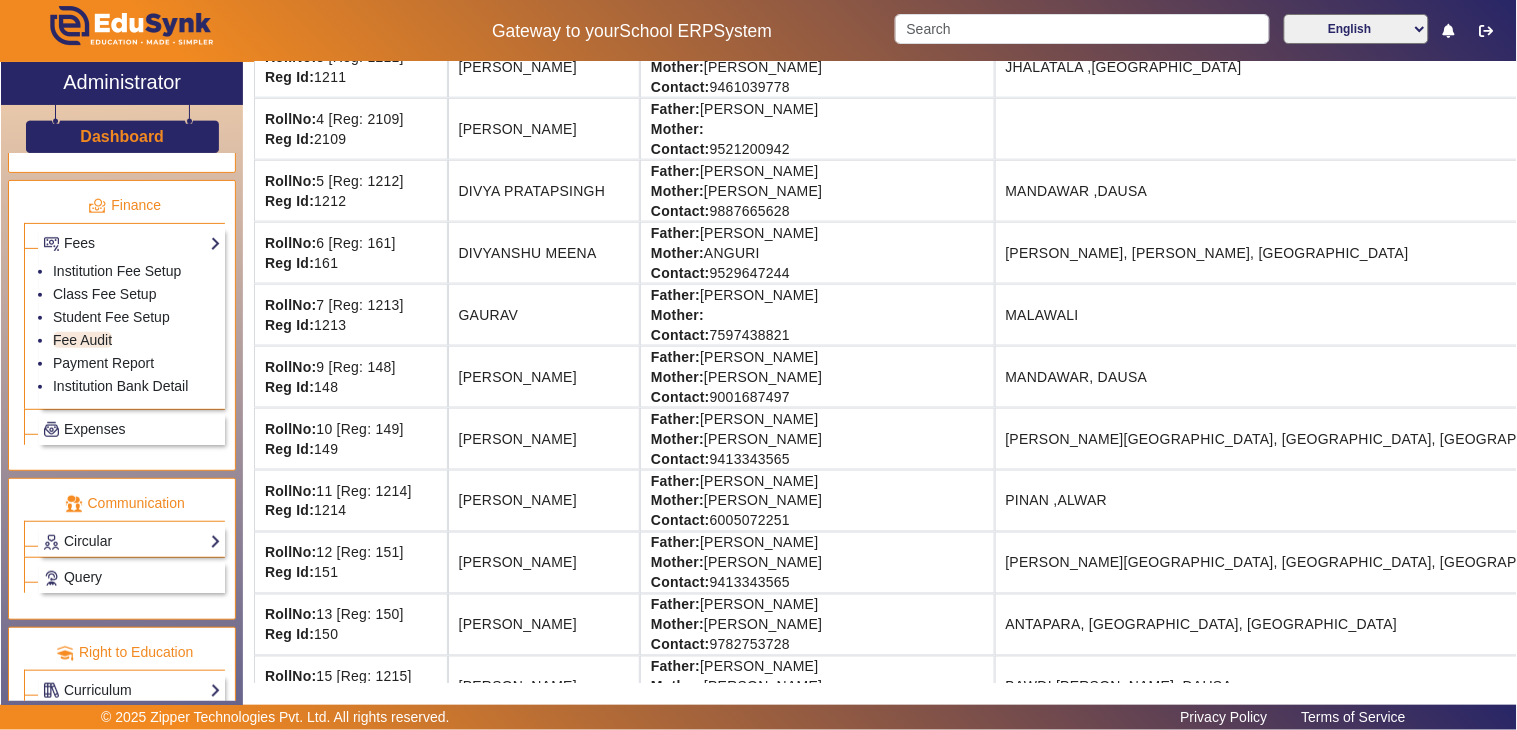 scroll, scrollTop: 555, scrollLeft: 0, axis: vertical 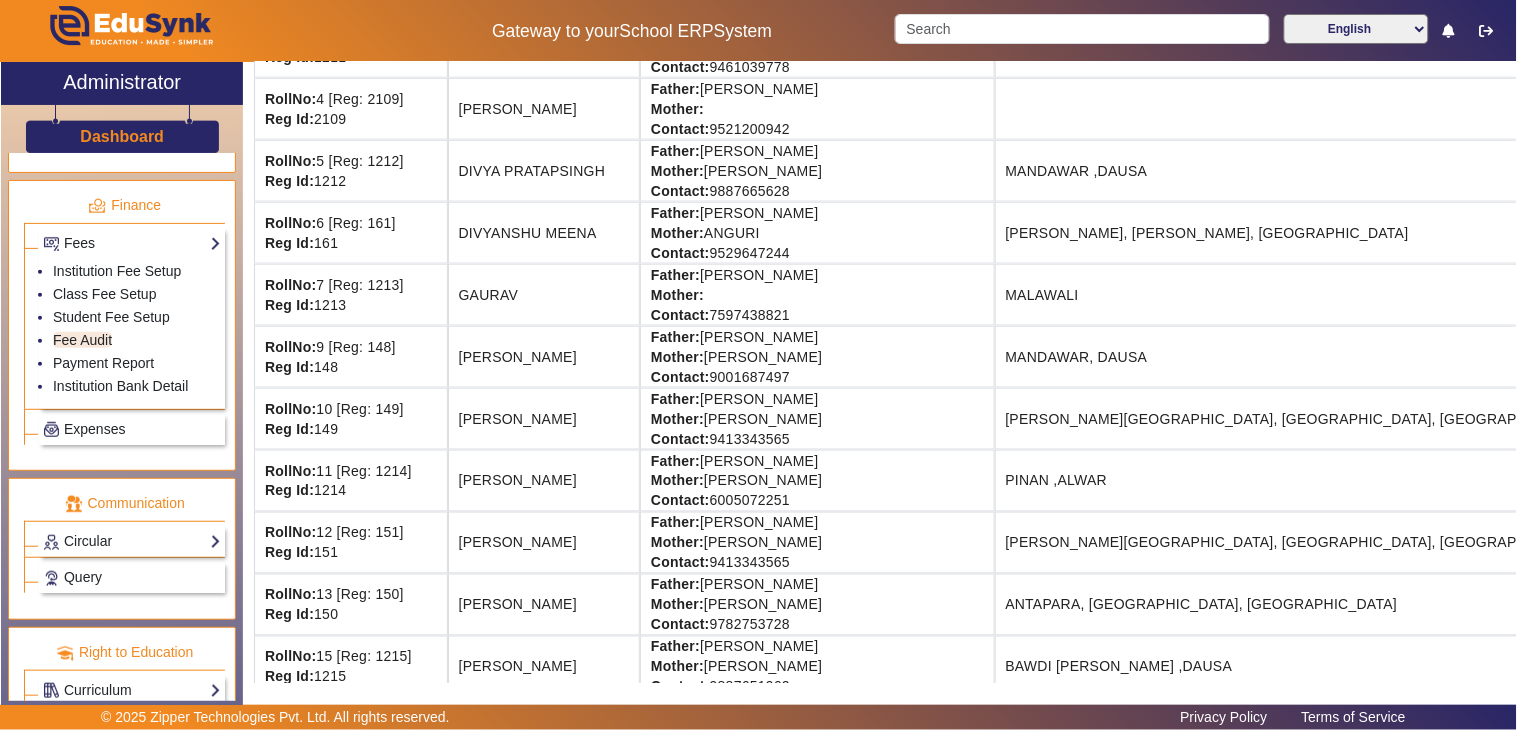 drag, startPoint x: 1157, startPoint y: 296, endPoint x: 1362, endPoint y: 300, distance: 205.03902 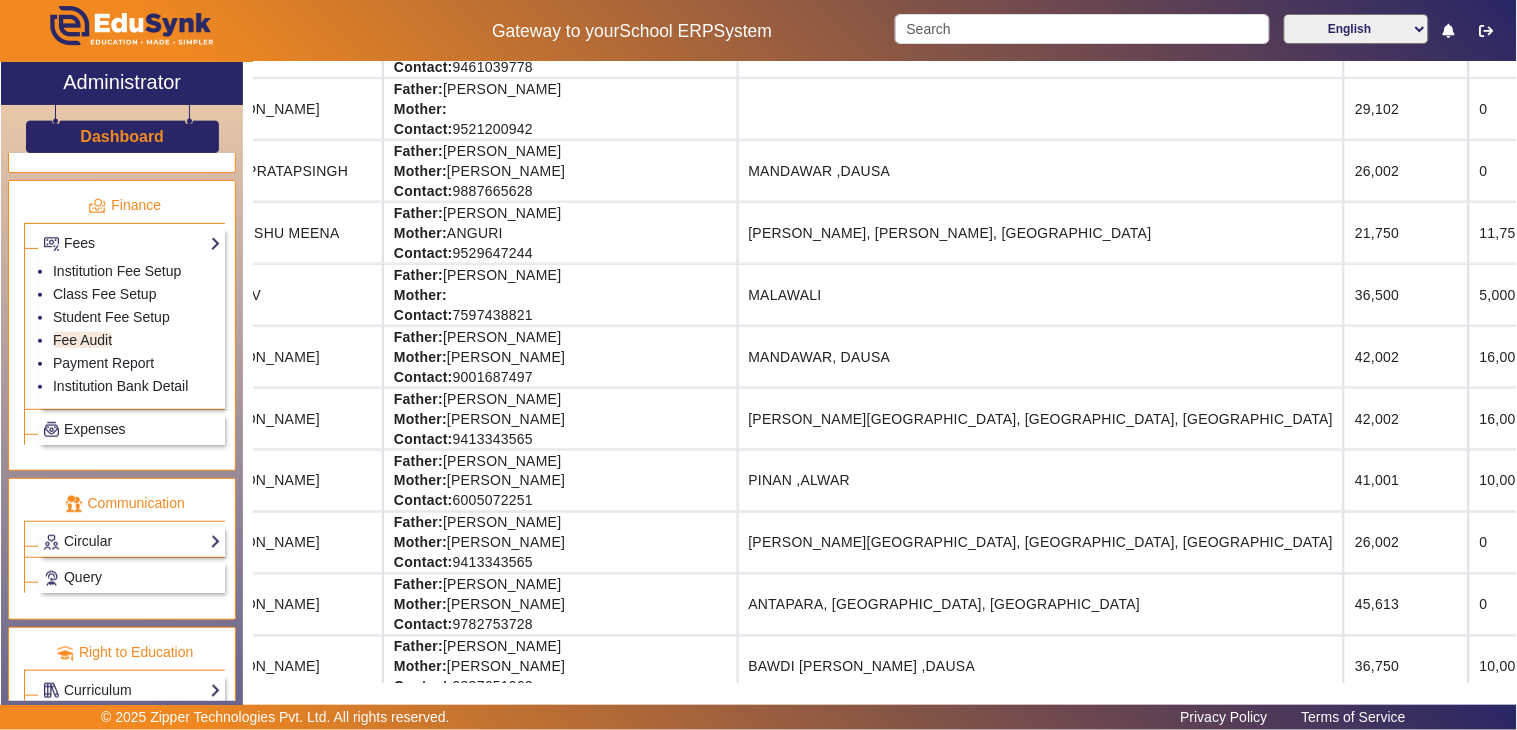scroll, scrollTop: 555, scrollLeft: 286, axis: both 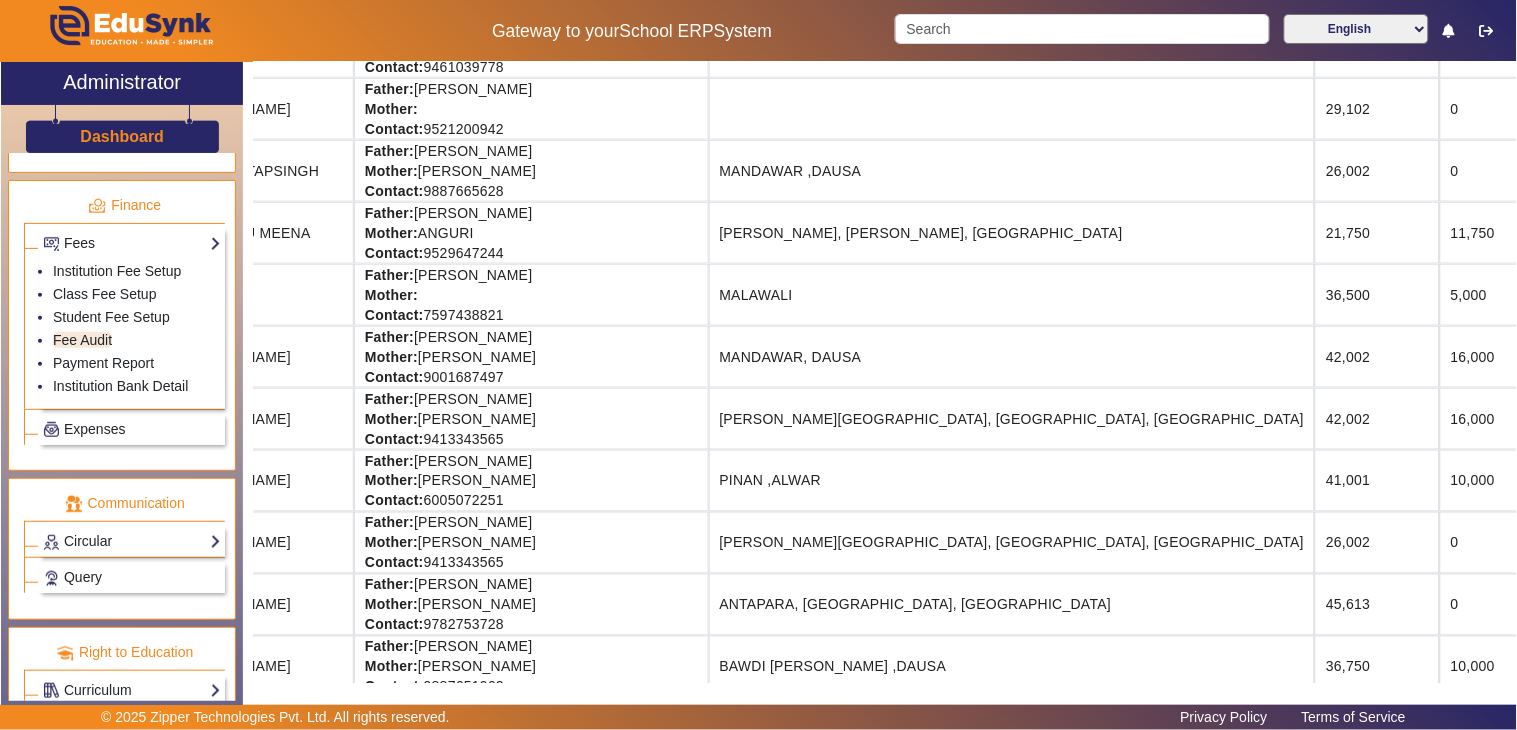drag, startPoint x: 1362, startPoint y: 300, endPoint x: 1514, endPoint y: 302, distance: 152.01315 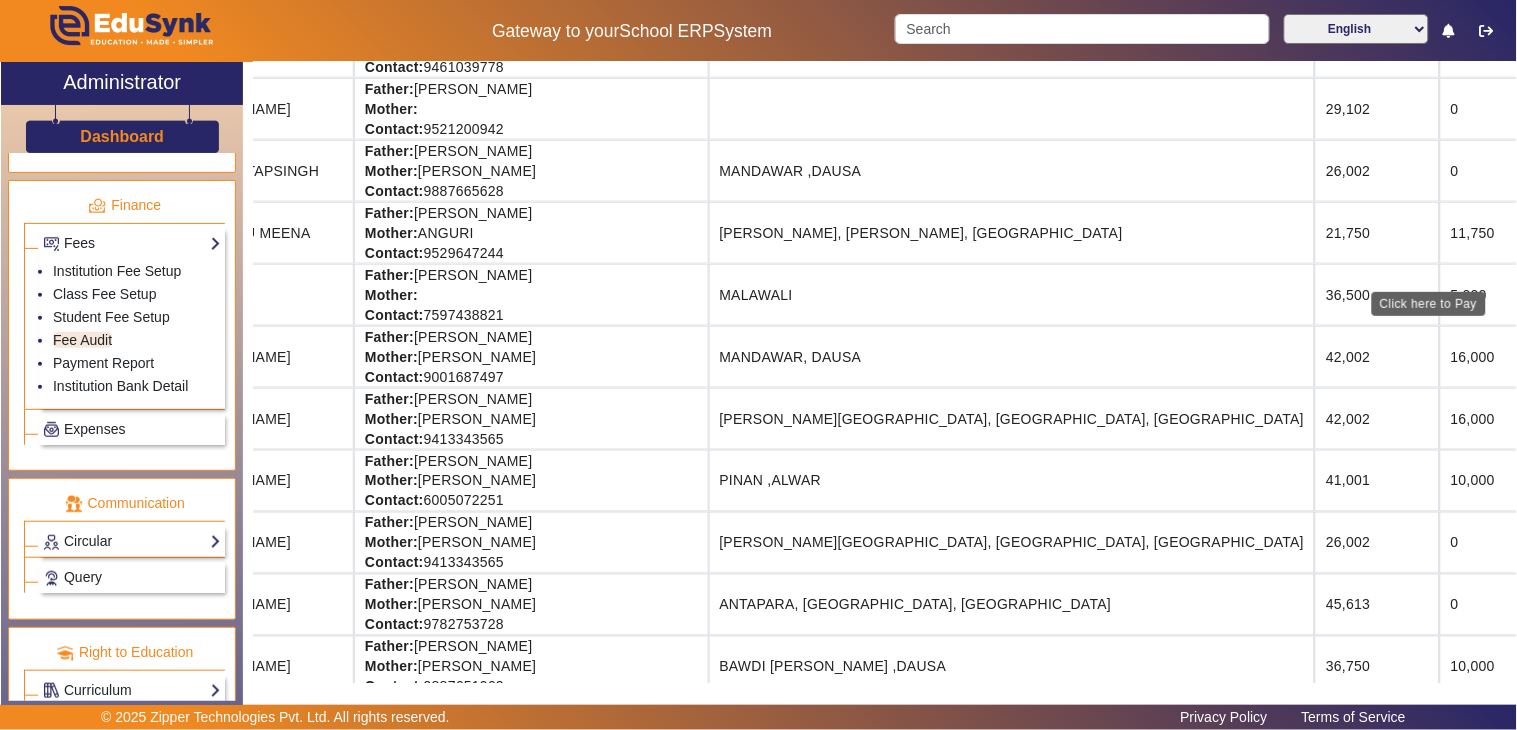 click on "View & Pay" 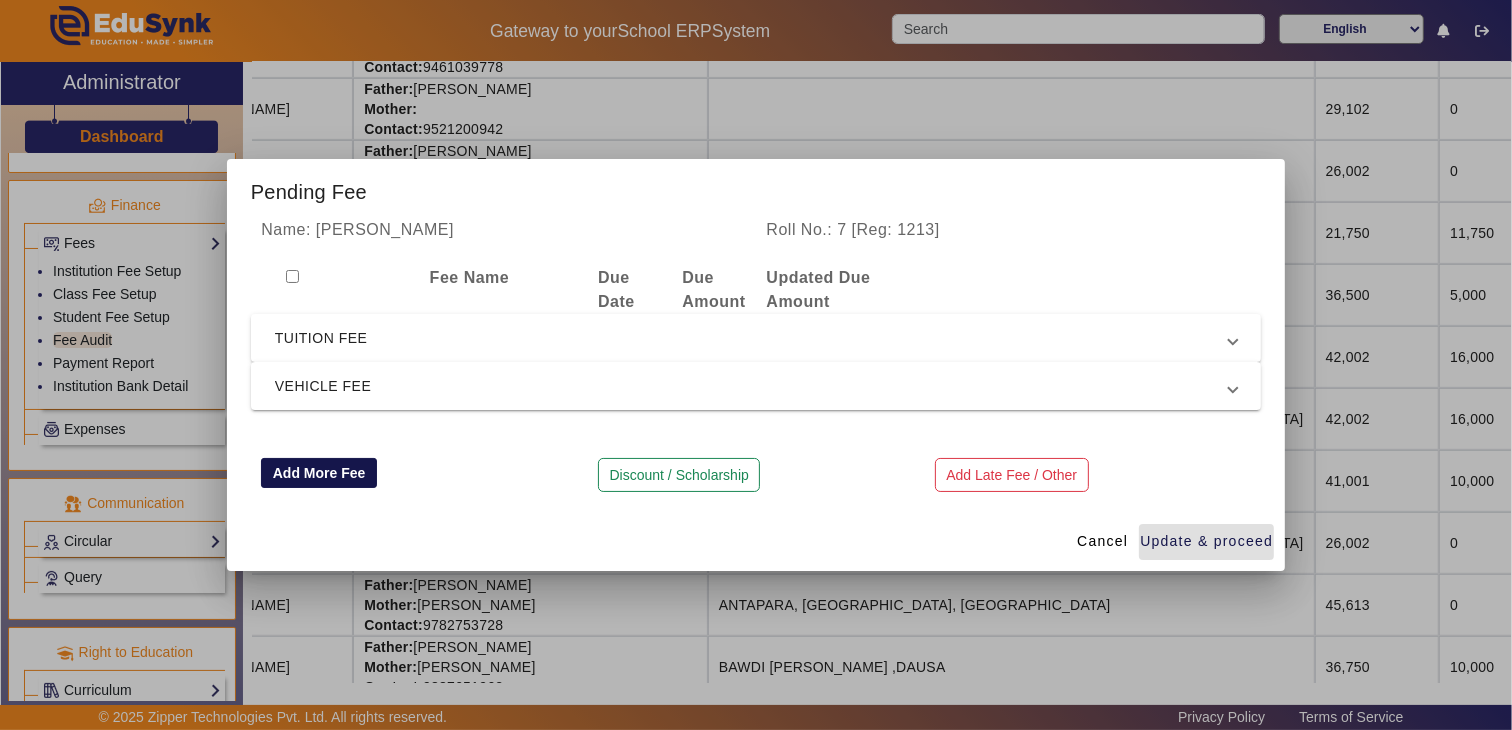 click on "Add More Fee" at bounding box center (319, 473) 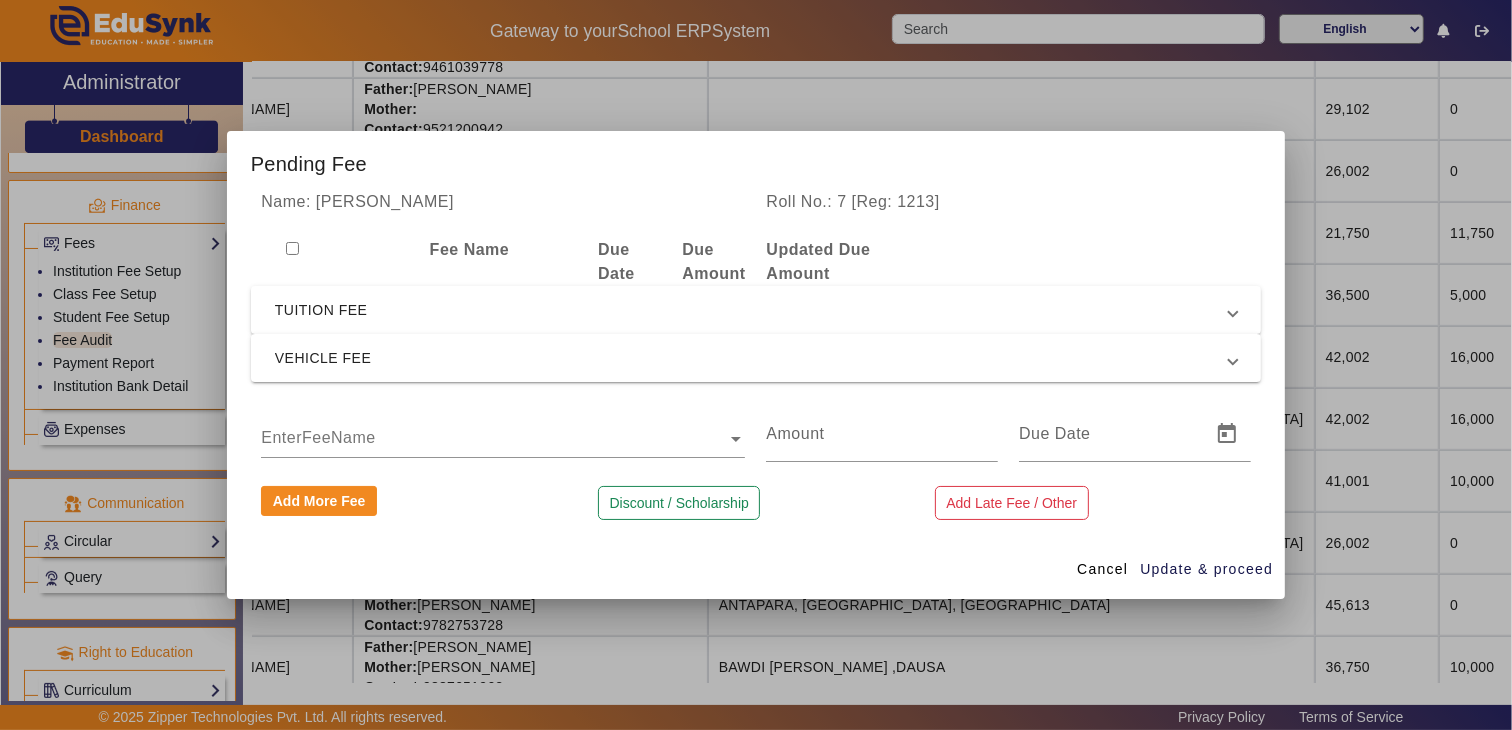 drag, startPoint x: 358, startPoint y: 418, endPoint x: 361, endPoint y: 436, distance: 18.248287 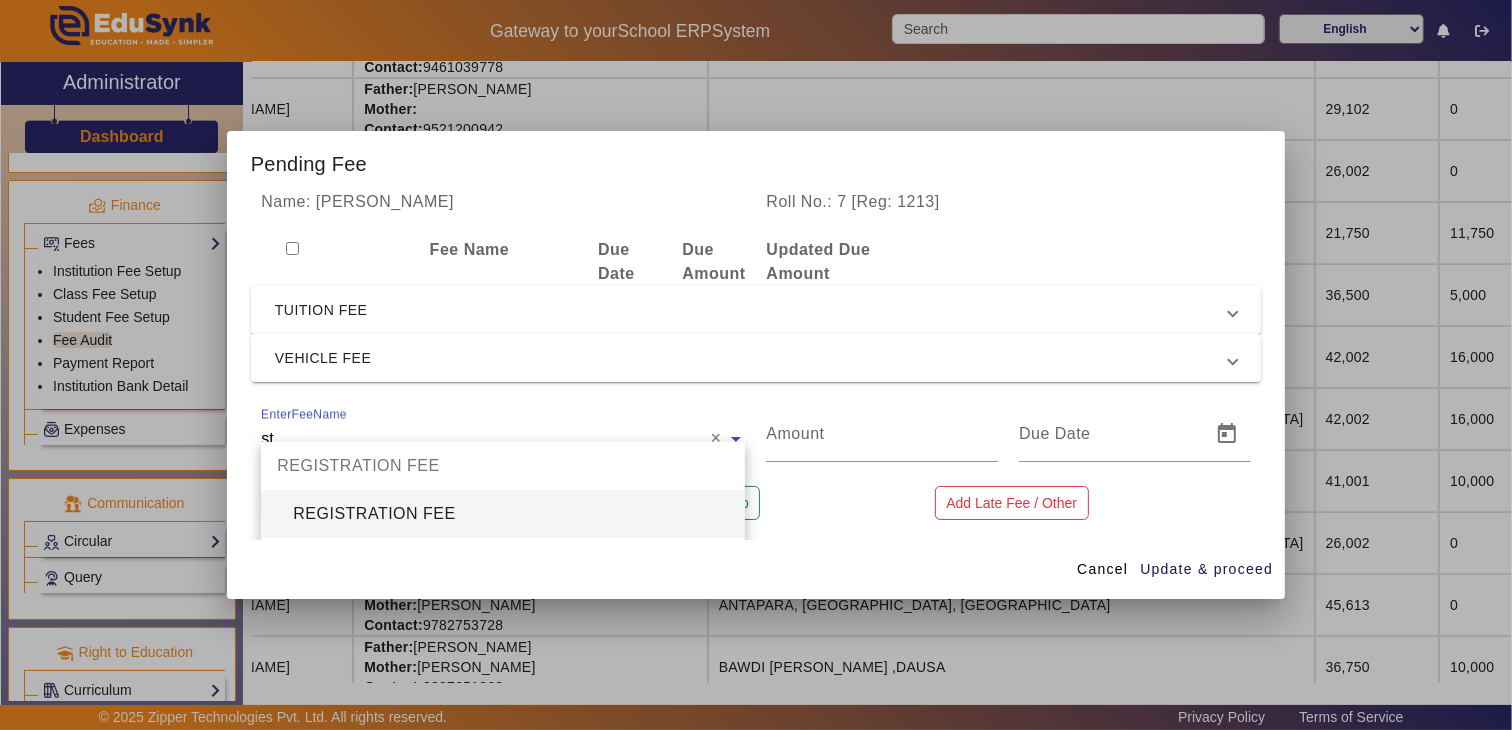 type on "sto" 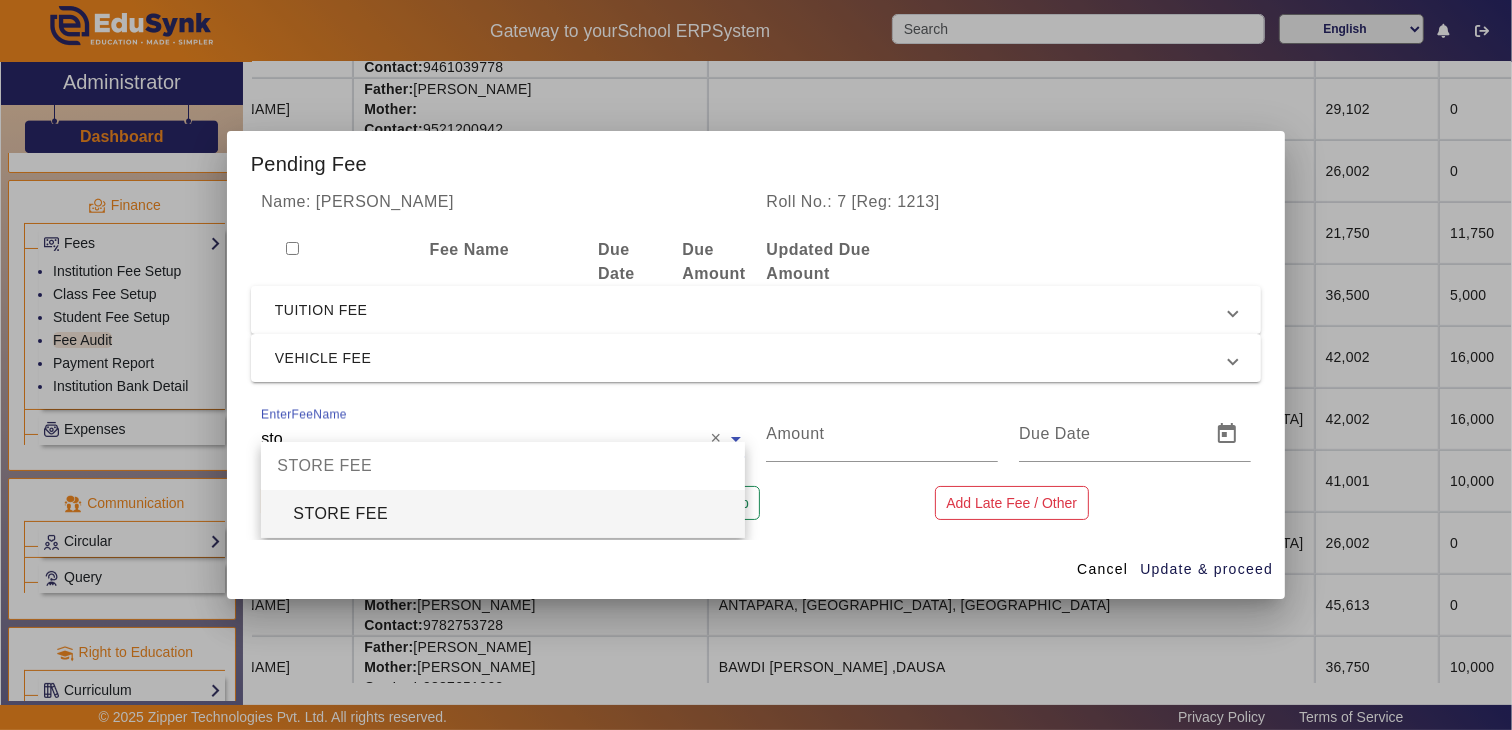 click on "STORE FEE" at bounding box center (503, 514) 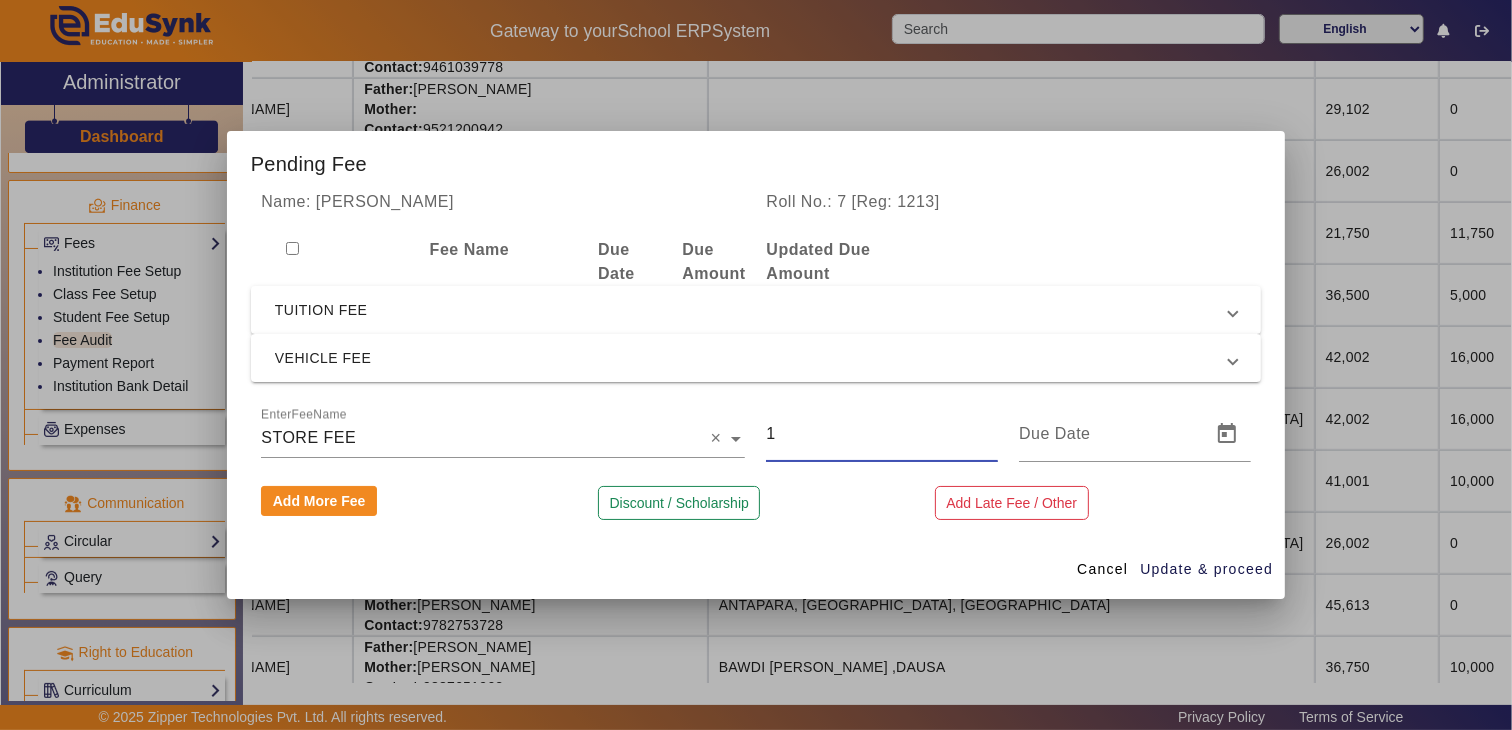 drag, startPoint x: 861, startPoint y: 444, endPoint x: 743, endPoint y: 443, distance: 118.004234 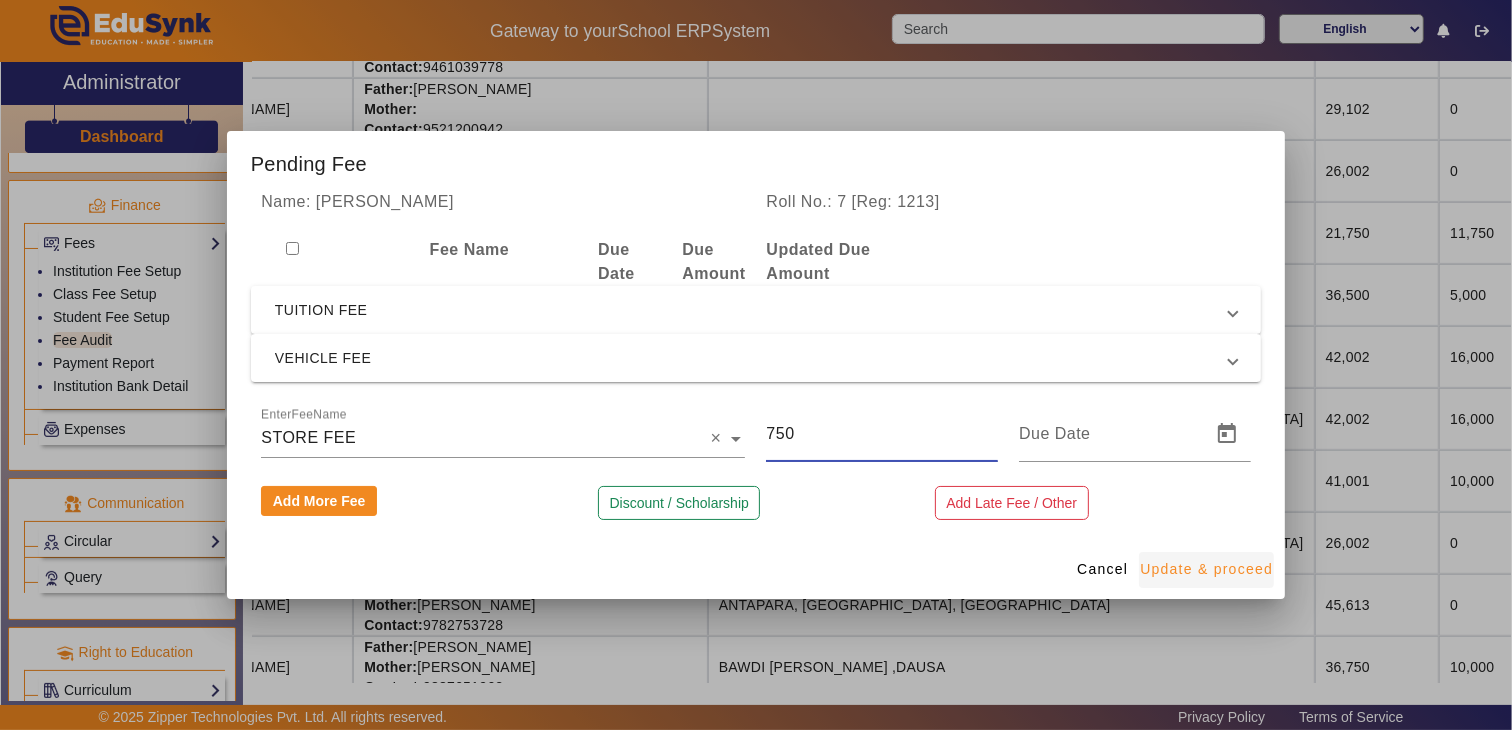 type on "750" 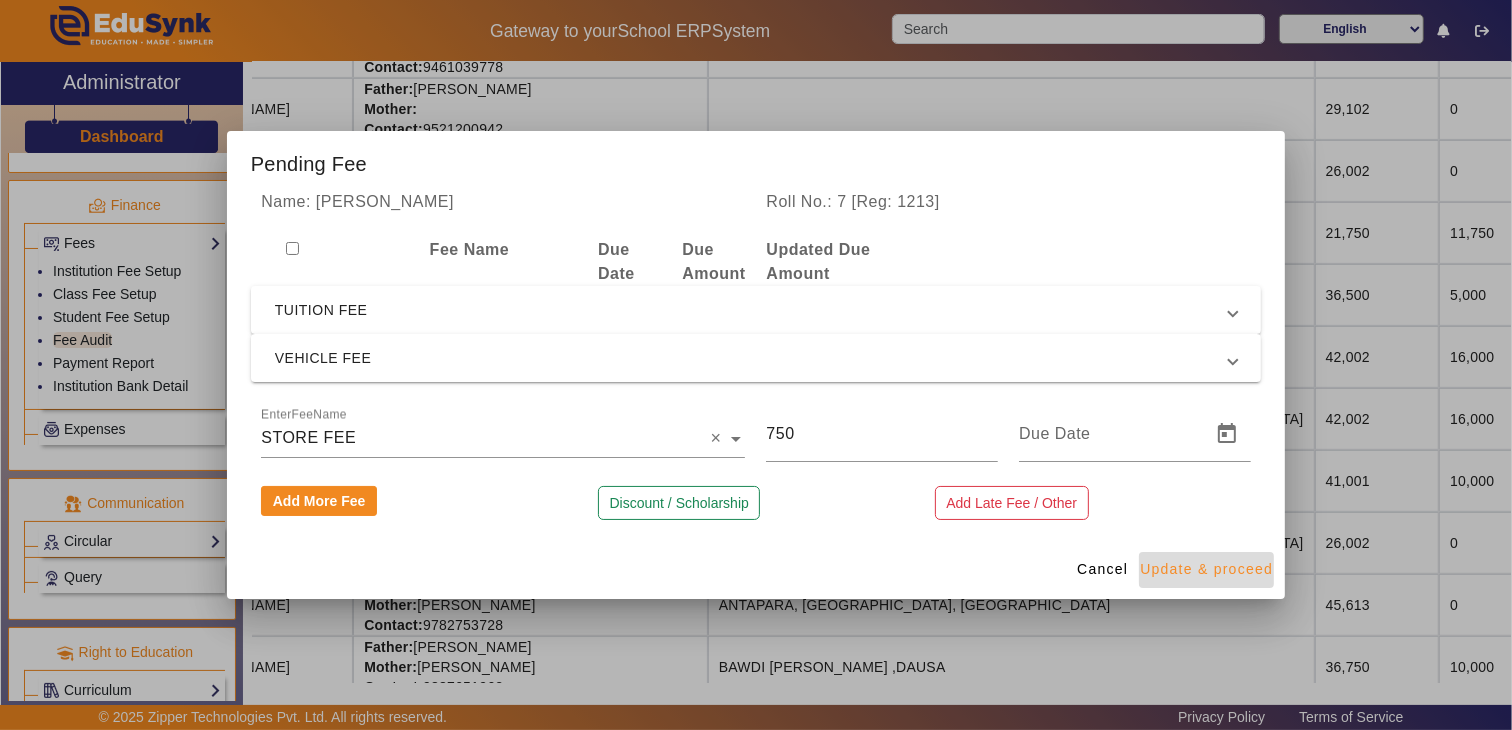click on "Update & proceed" at bounding box center [1206, 569] 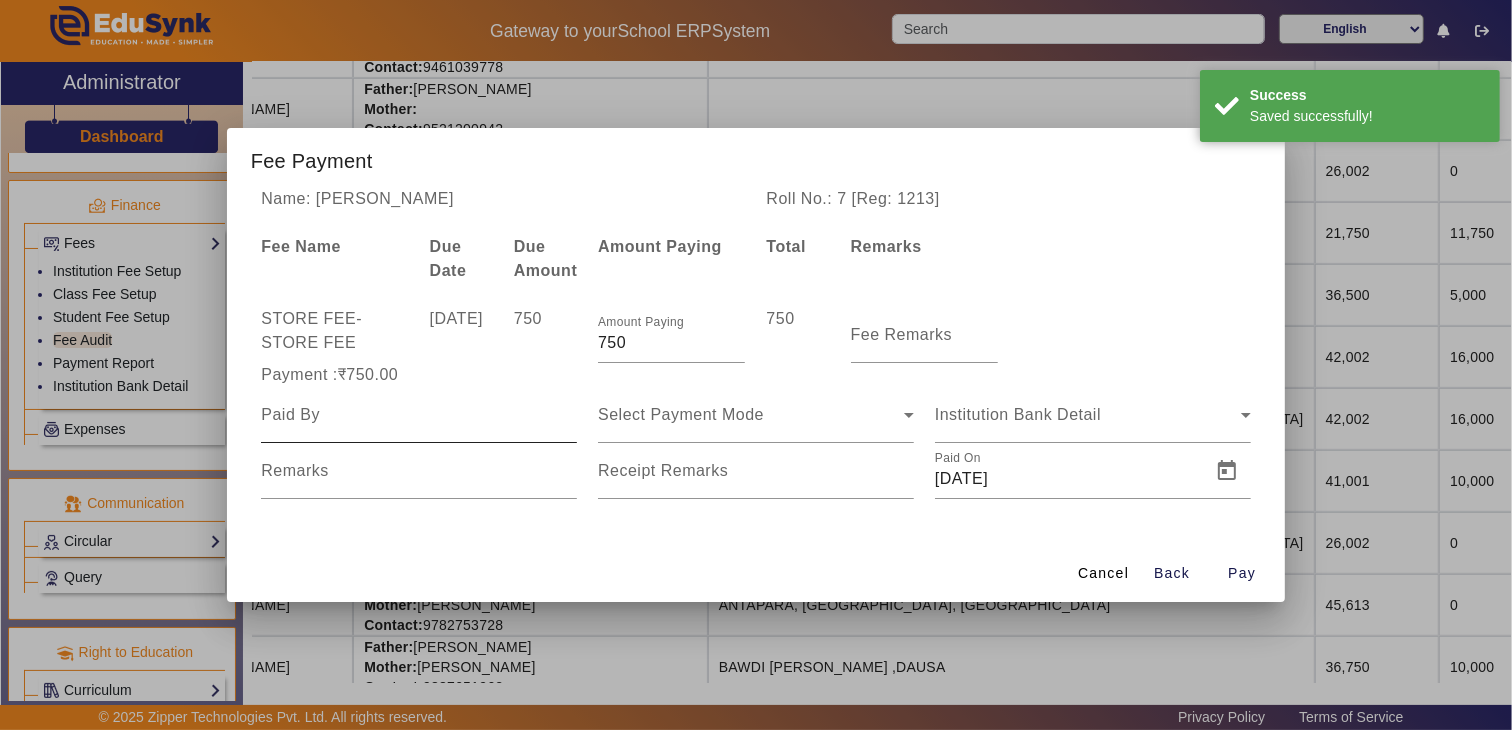 click at bounding box center (419, 415) 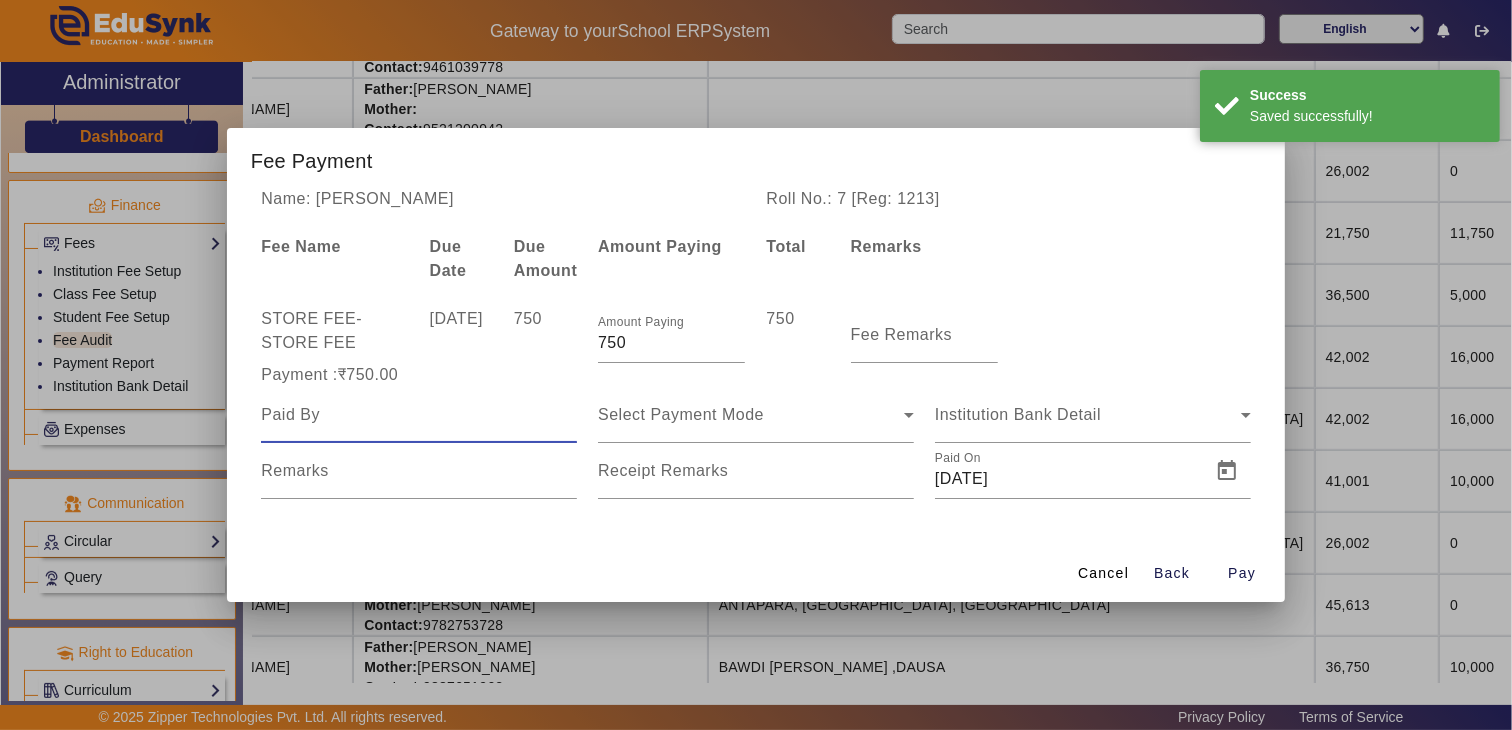 click at bounding box center [419, 415] 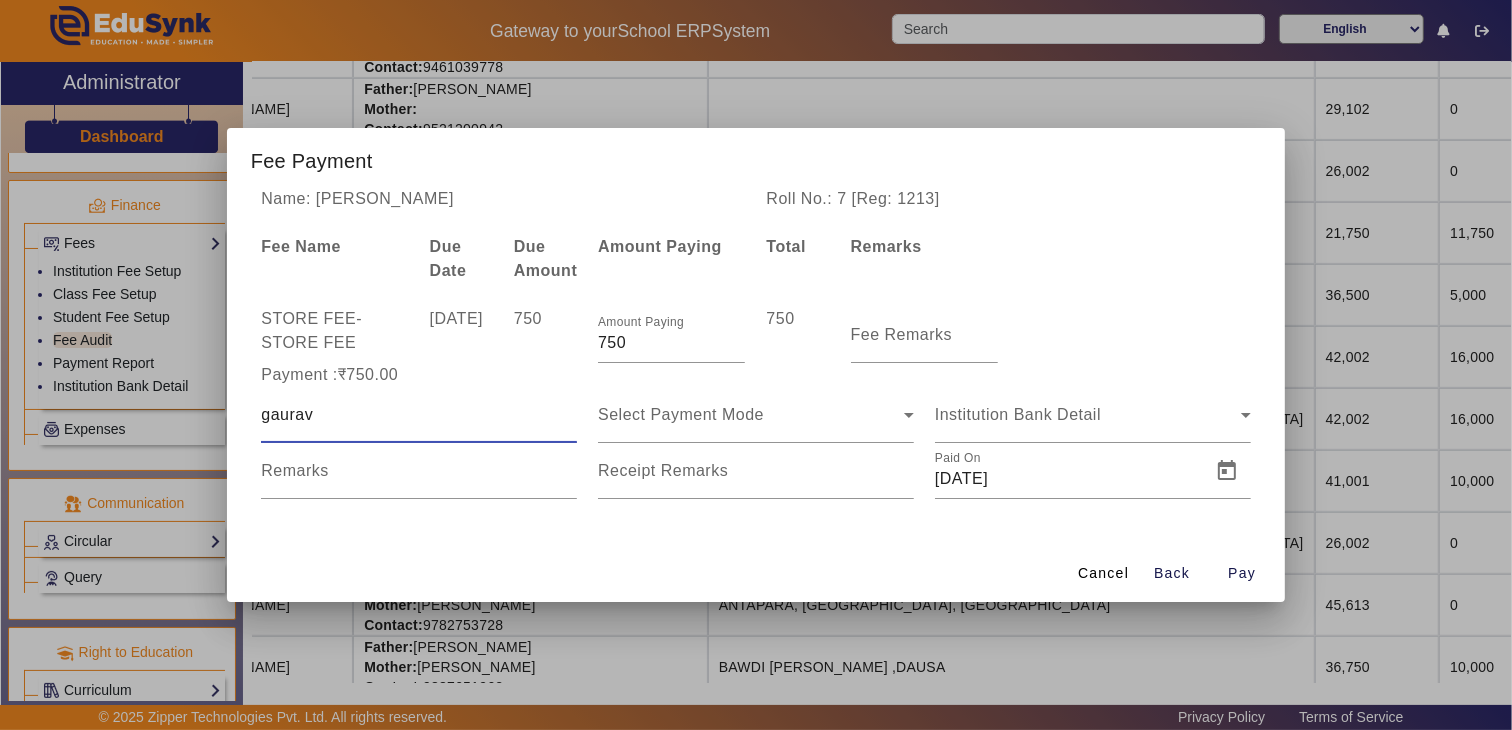 type on "gaurav" 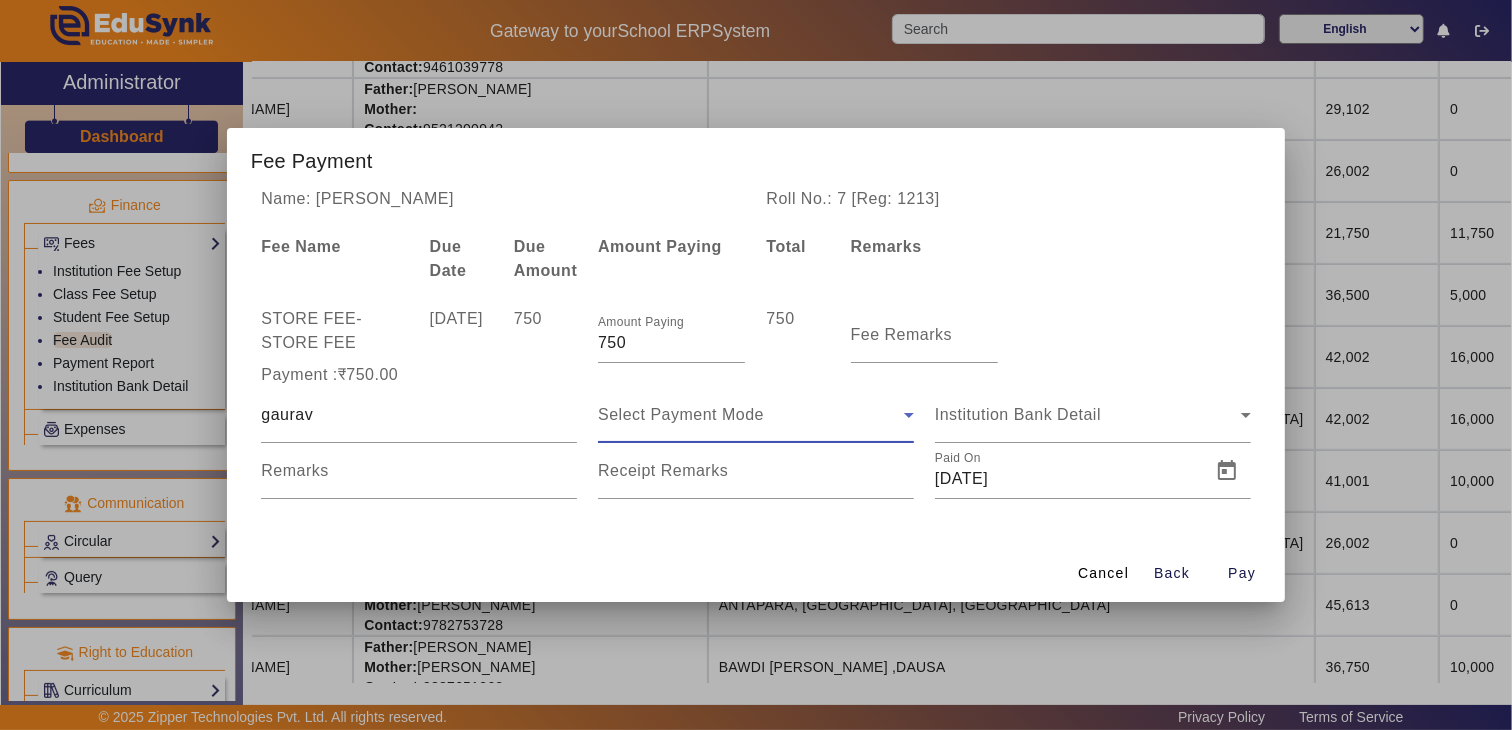 drag, startPoint x: 585, startPoint y: 432, endPoint x: 650, endPoint y: 423, distance: 65.62012 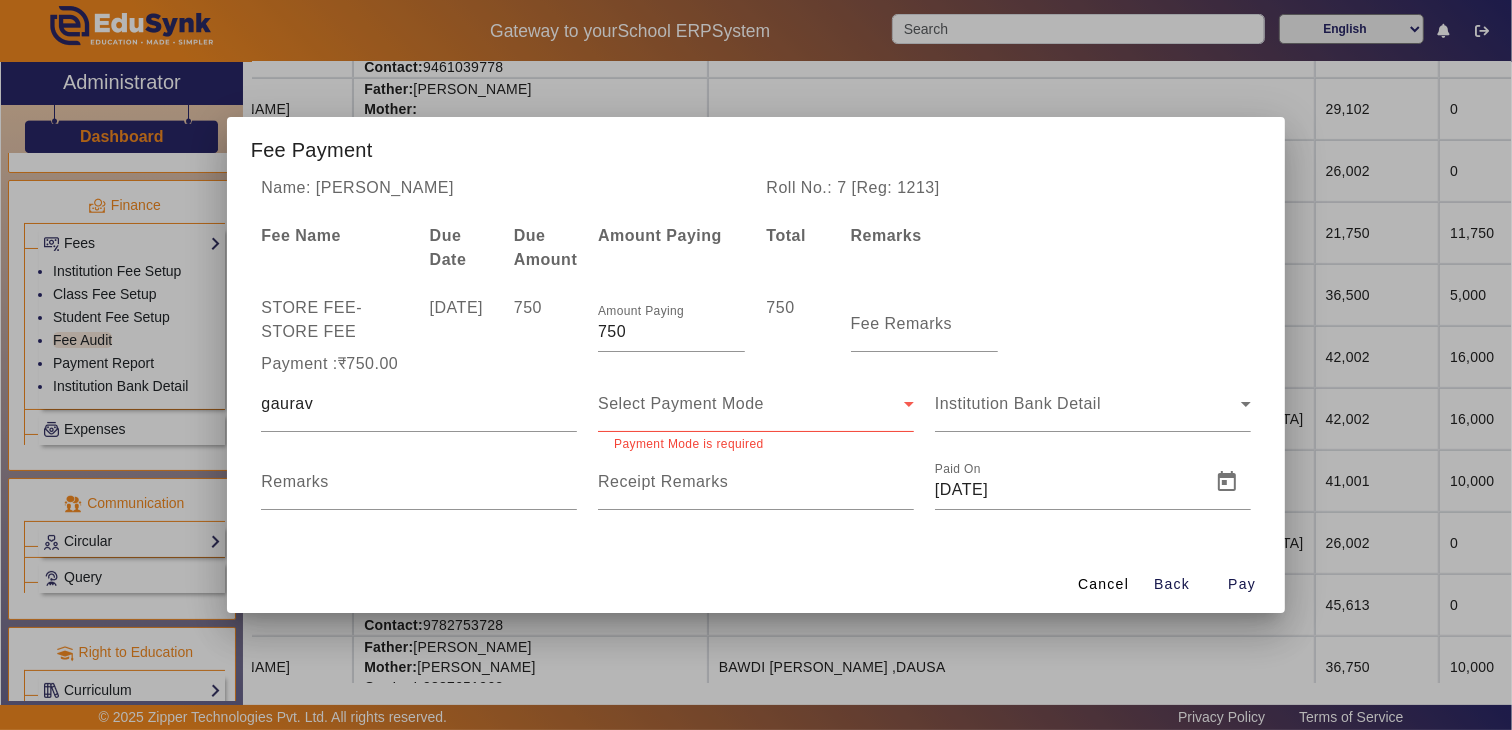 click on "Select Payment Mode" at bounding box center [751, 404] 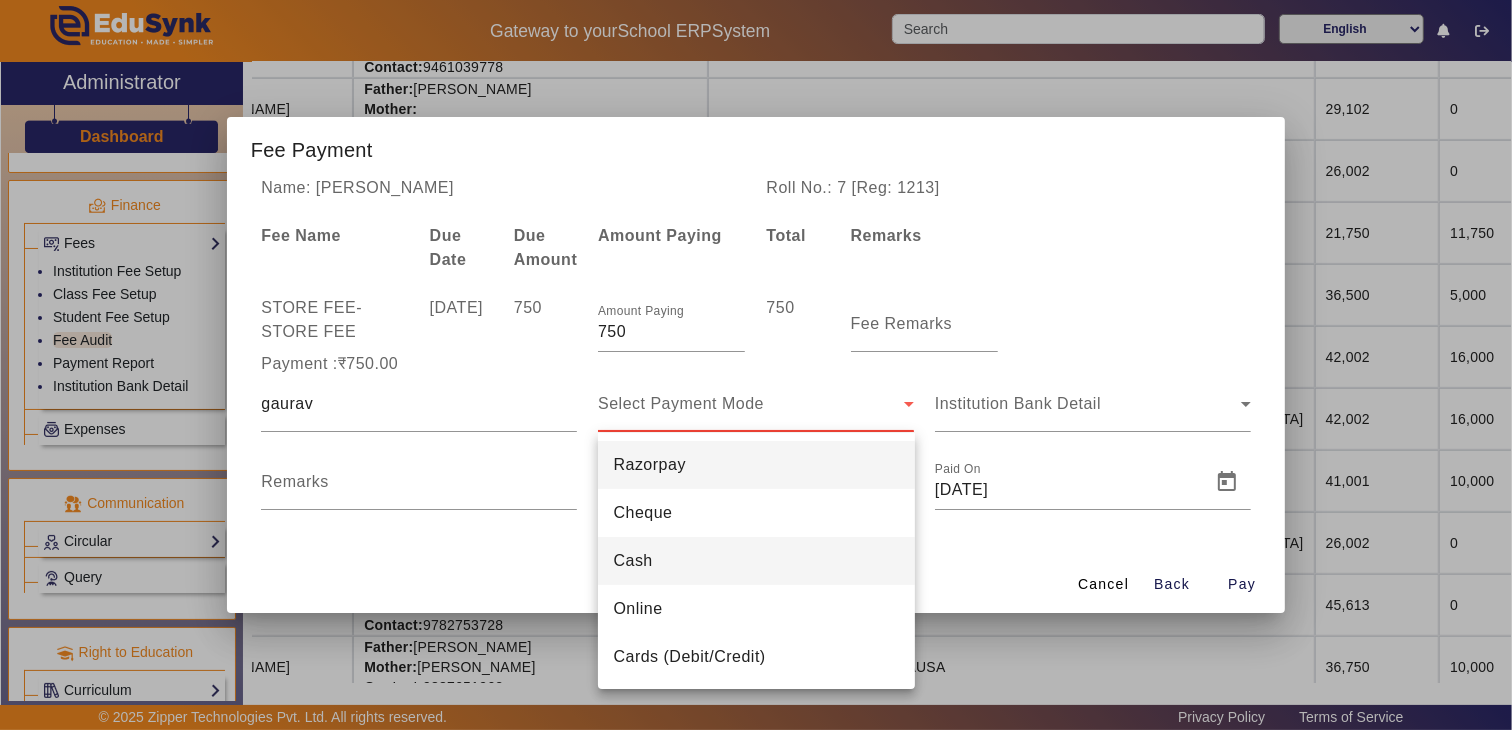 click on "Cash" at bounding box center (756, 561) 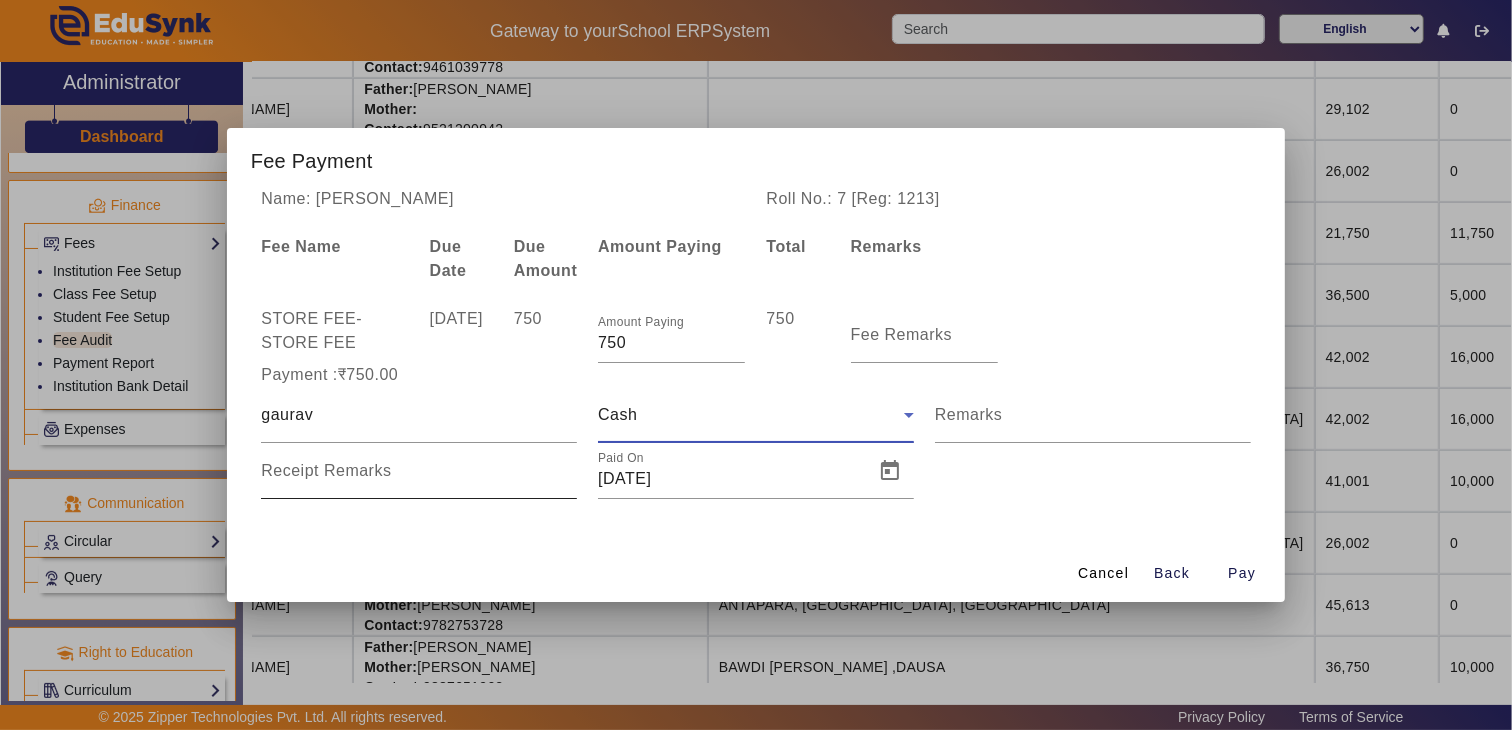 click on "Receipt Remarks" at bounding box center [419, 479] 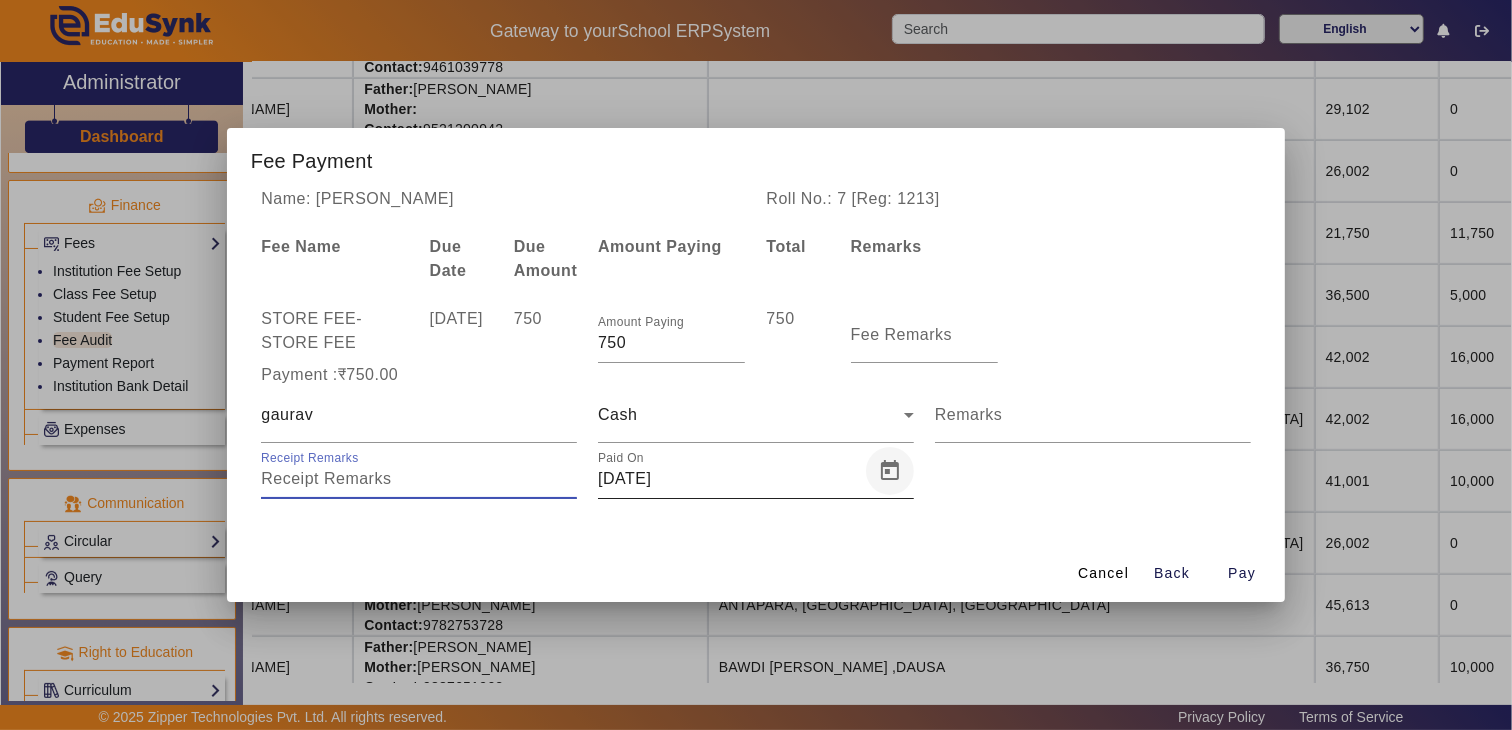 click at bounding box center (890, 471) 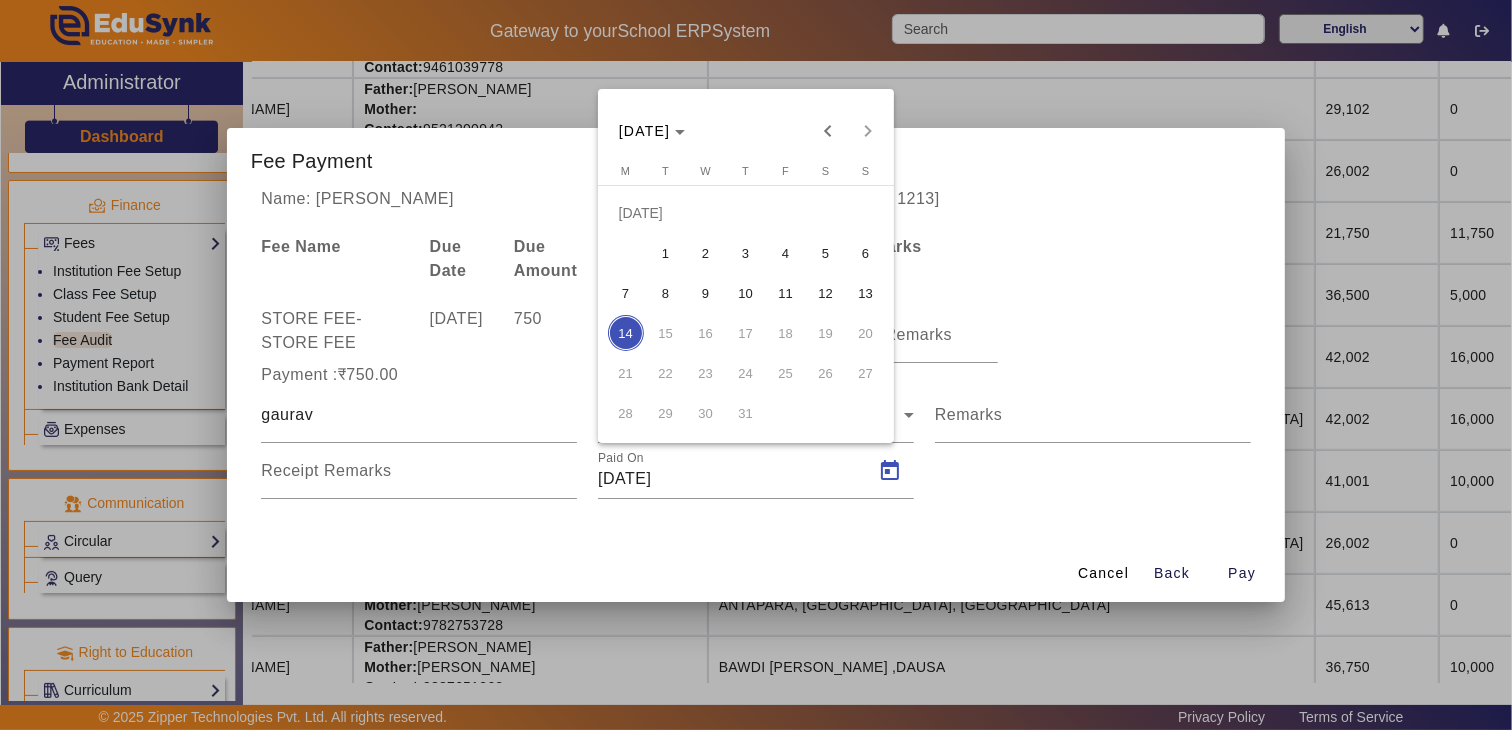 click on "11" at bounding box center [786, 293] 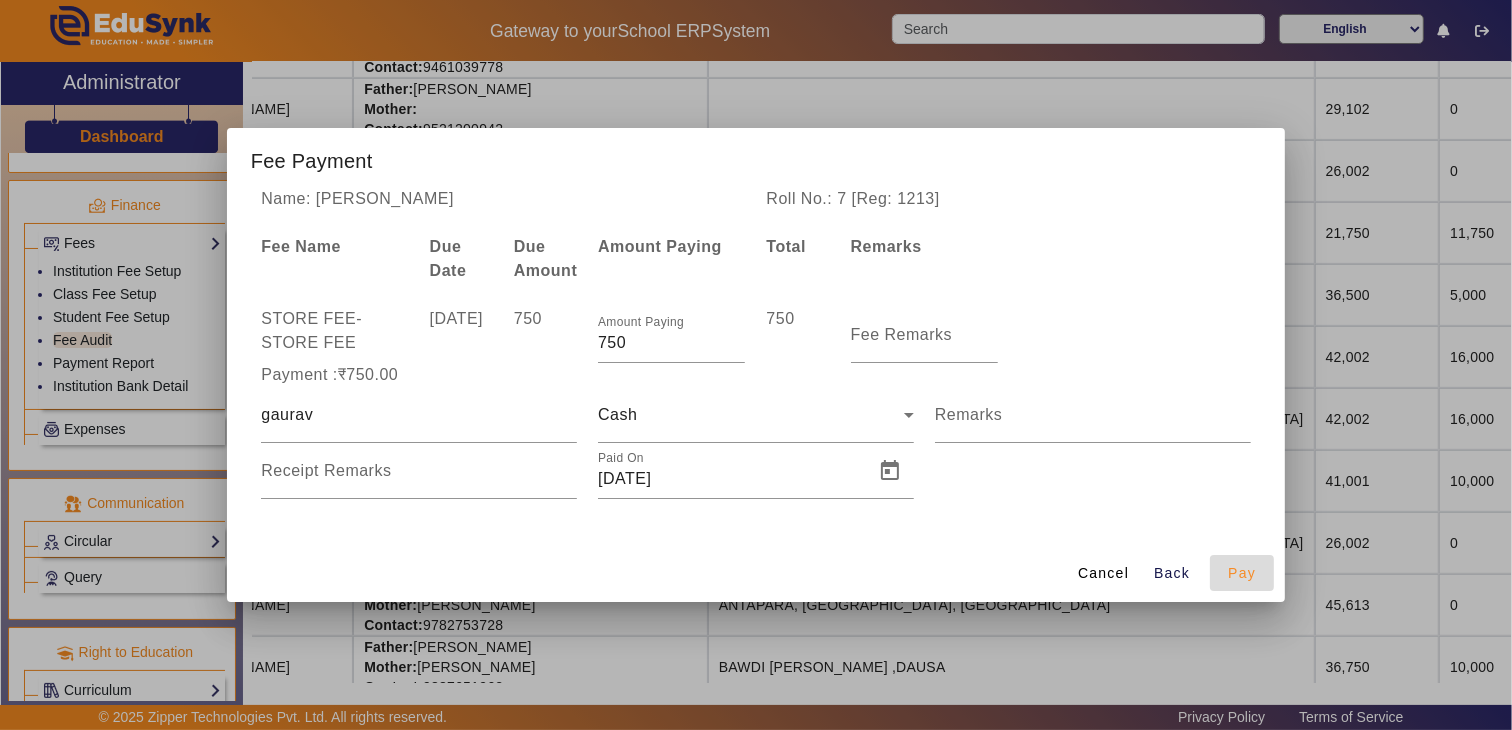 click on "Pay" at bounding box center [1242, 573] 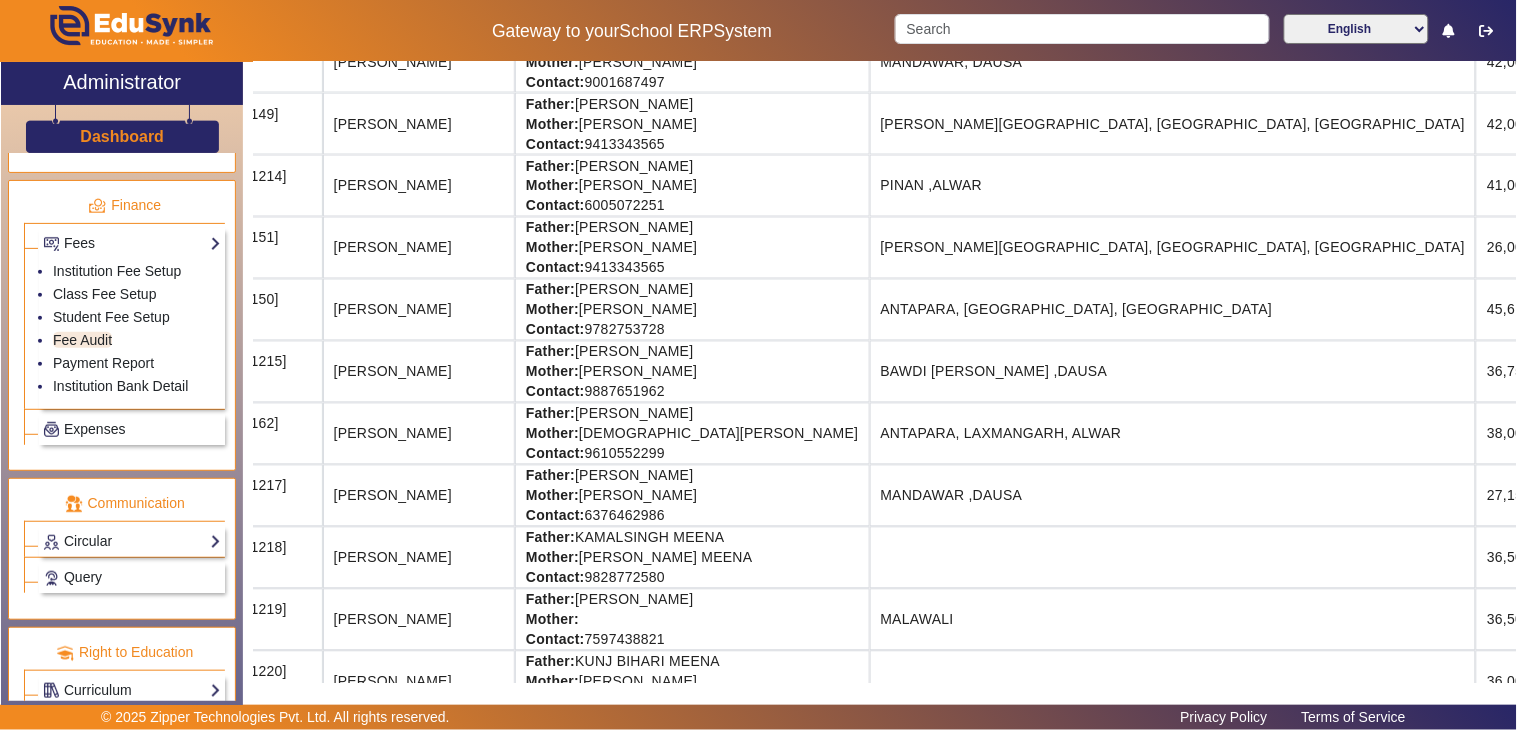 scroll, scrollTop: 888, scrollLeft: 125, axis: both 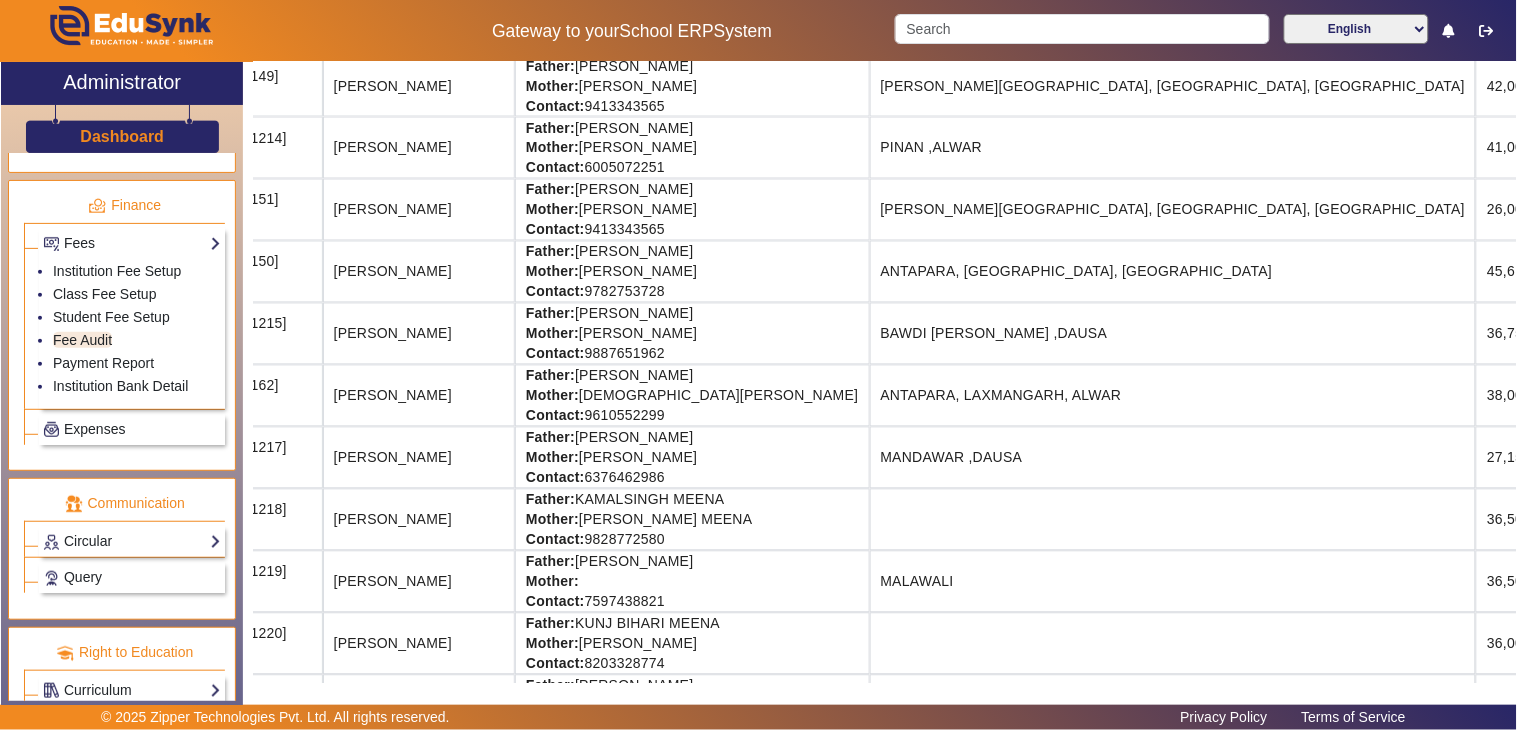 drag, startPoint x: 1331, startPoint y: 598, endPoint x: 1492, endPoint y: 602, distance: 161.04968 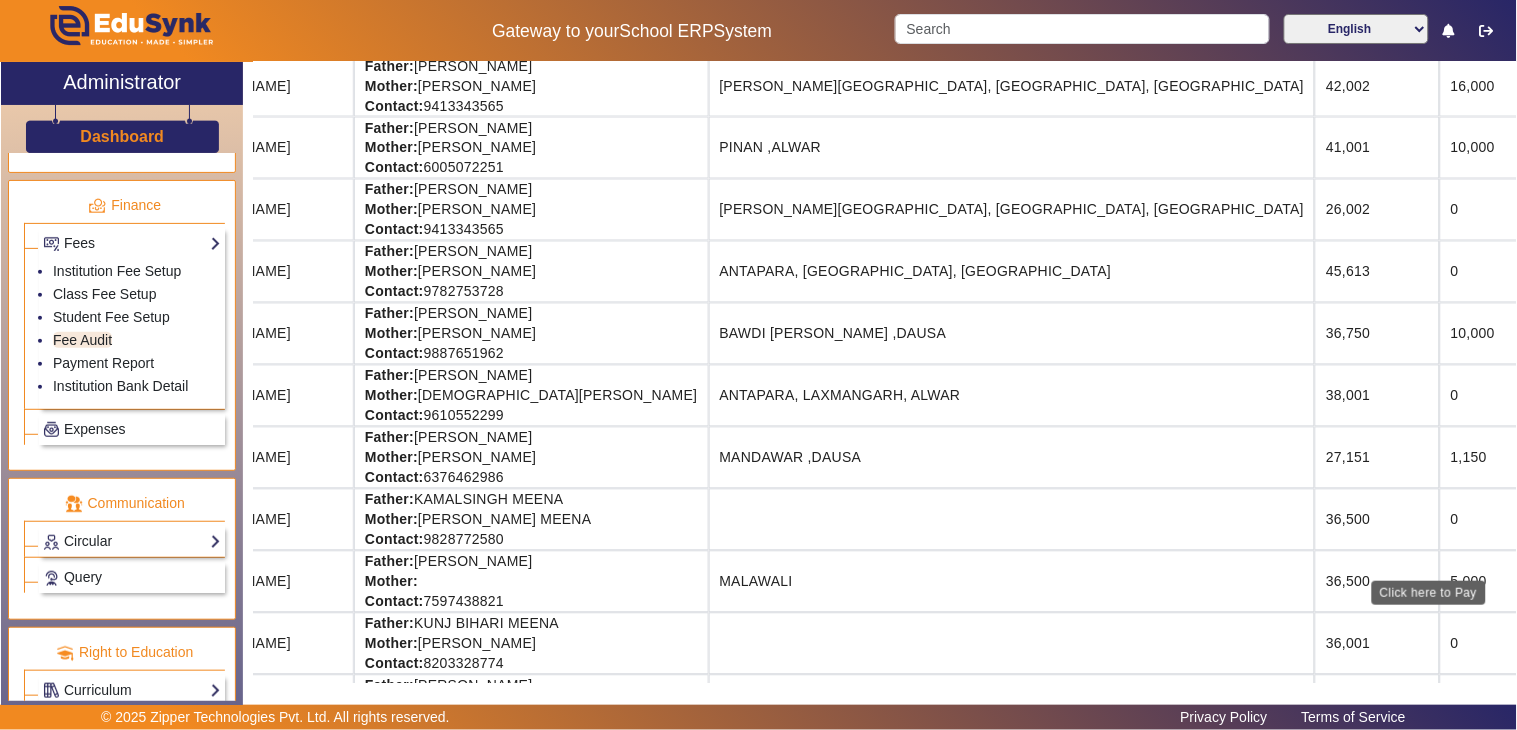 click on "View & Pay" 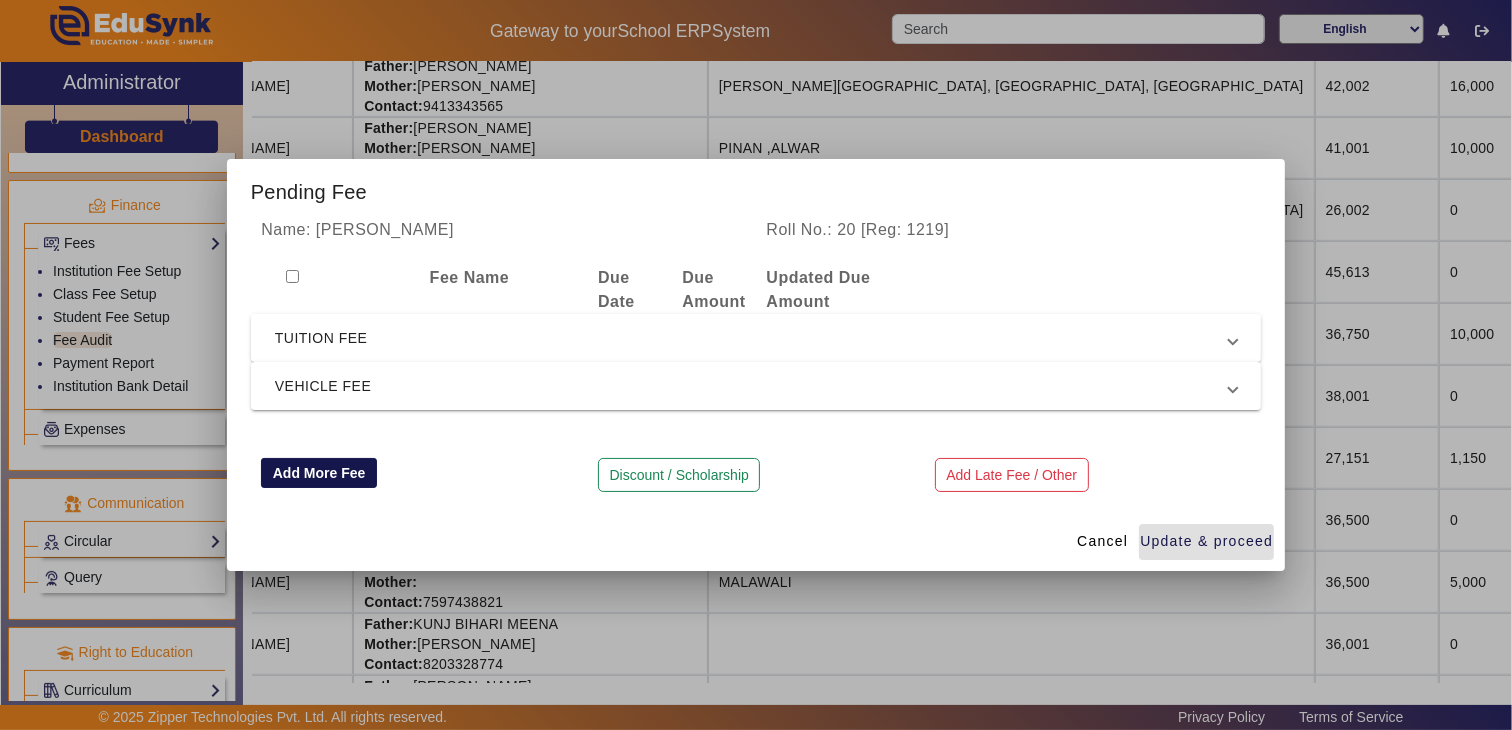 click on "Add More Fee" at bounding box center (319, 473) 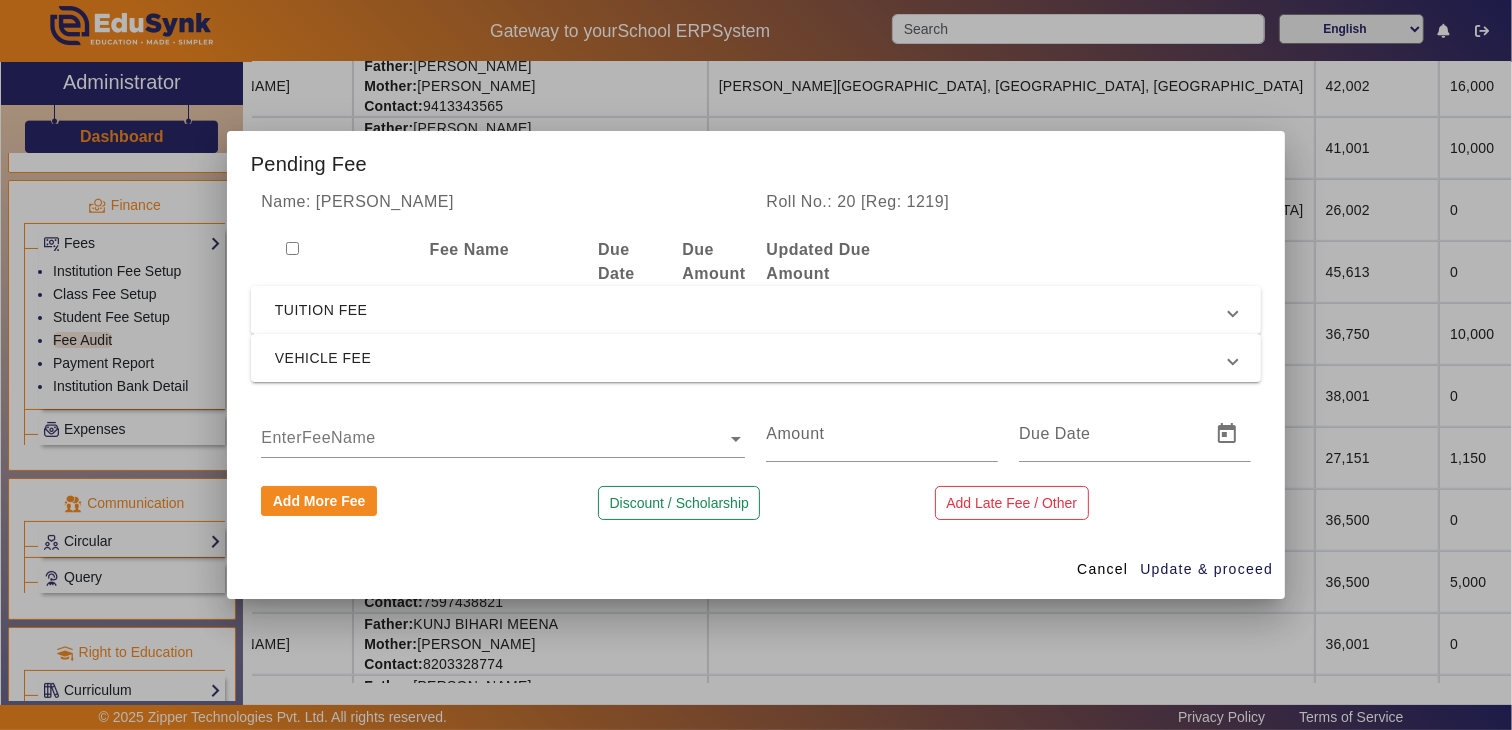 click on "EnterFeeName" at bounding box center [503, 434] 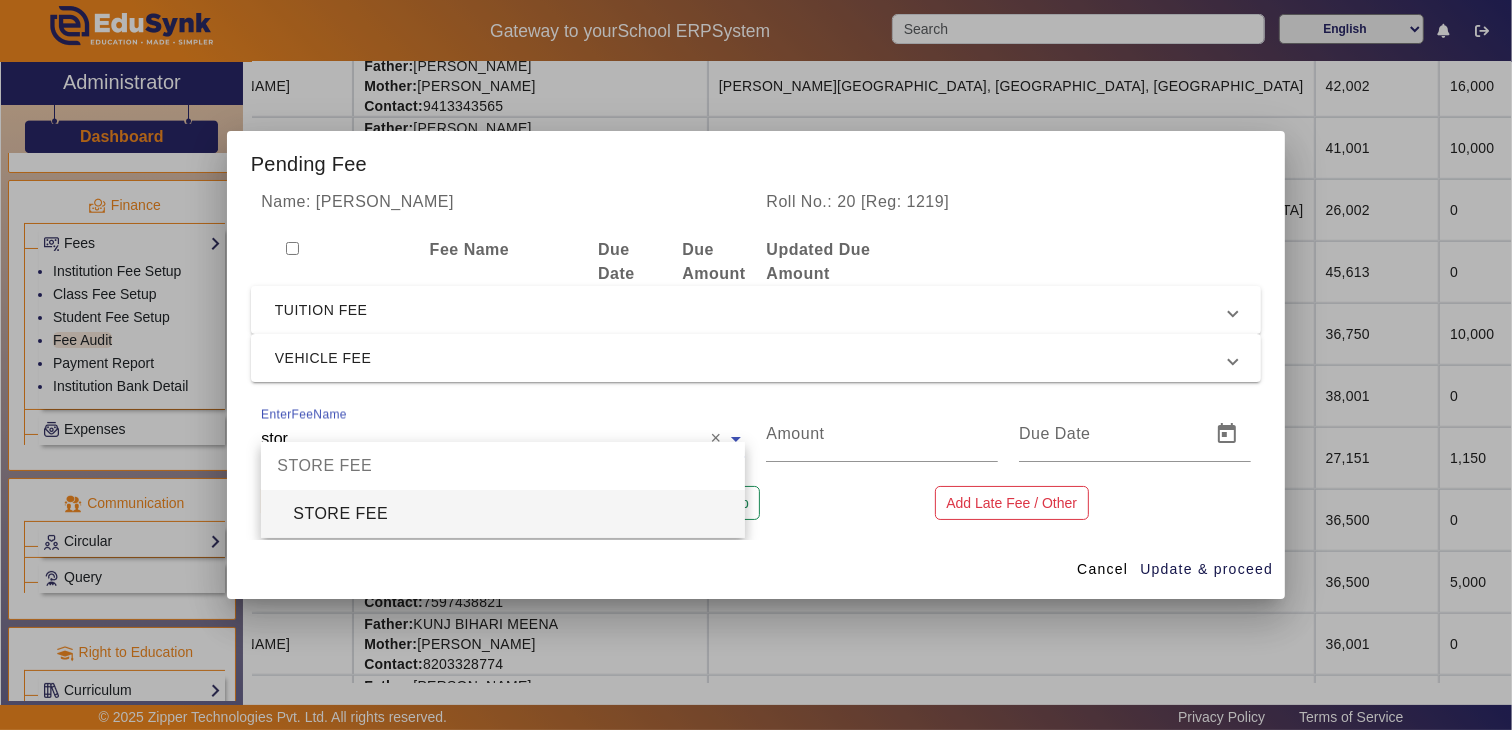 type on "store" 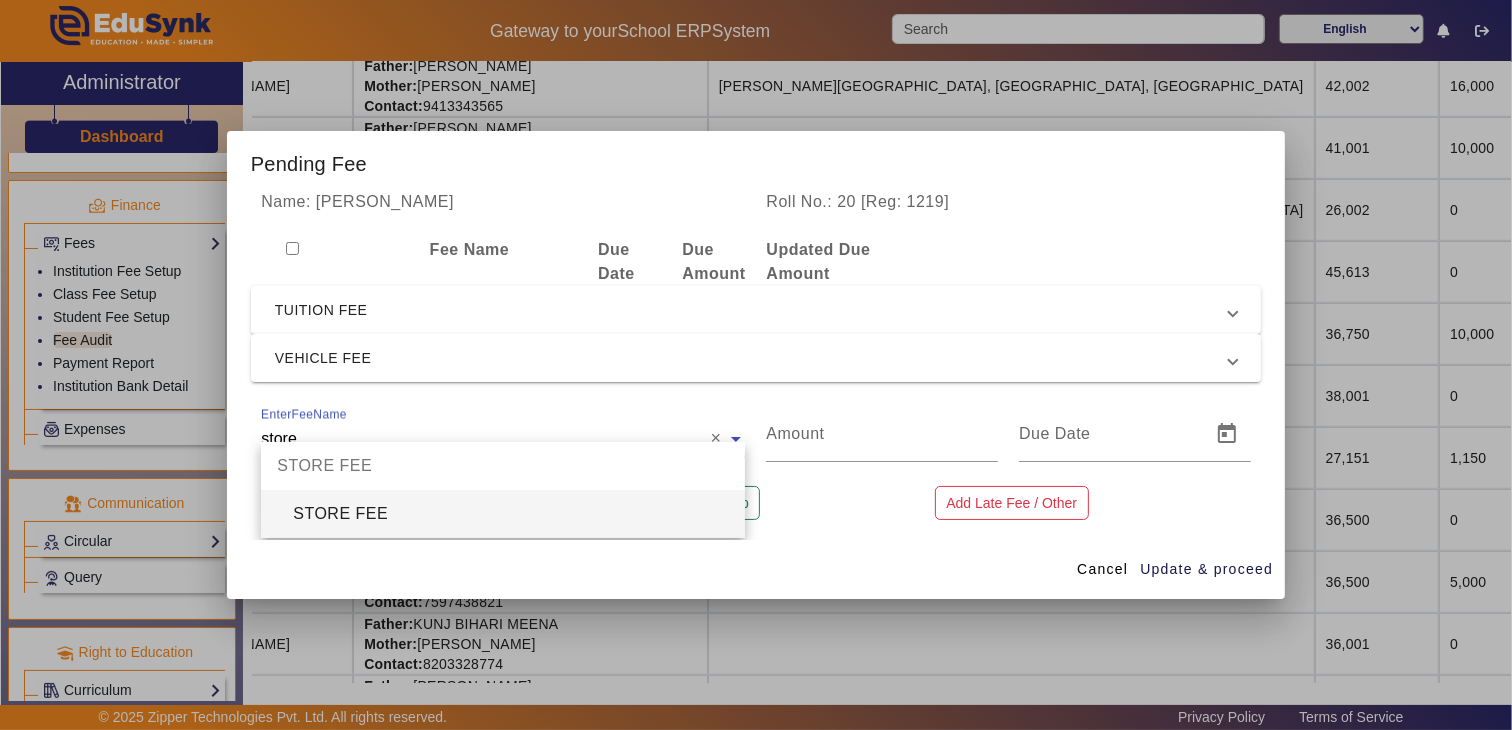 click on "STORE FEE" at bounding box center [503, 514] 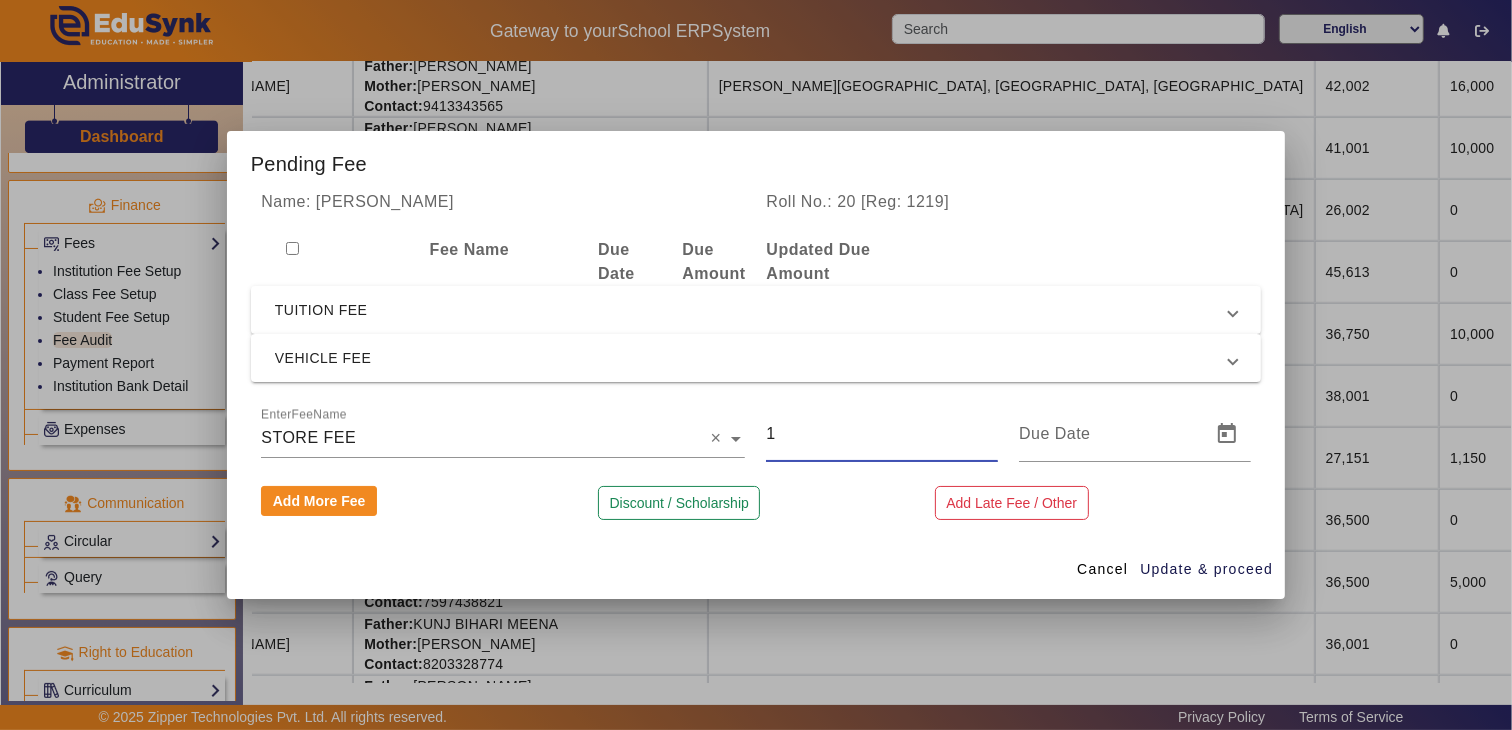 click on "1" at bounding box center [882, 434] 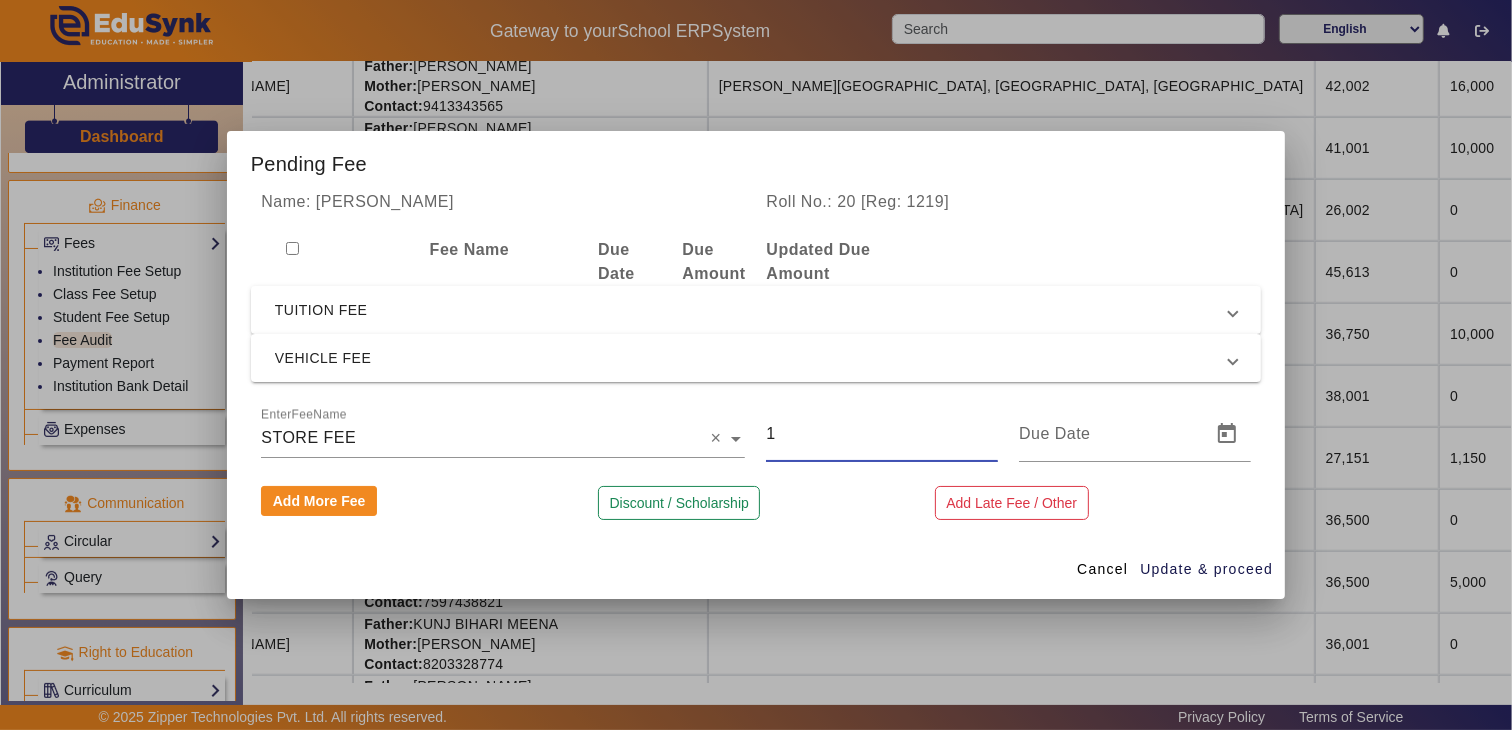 drag, startPoint x: 836, startPoint y: 434, endPoint x: 744, endPoint y: 433, distance: 92.00543 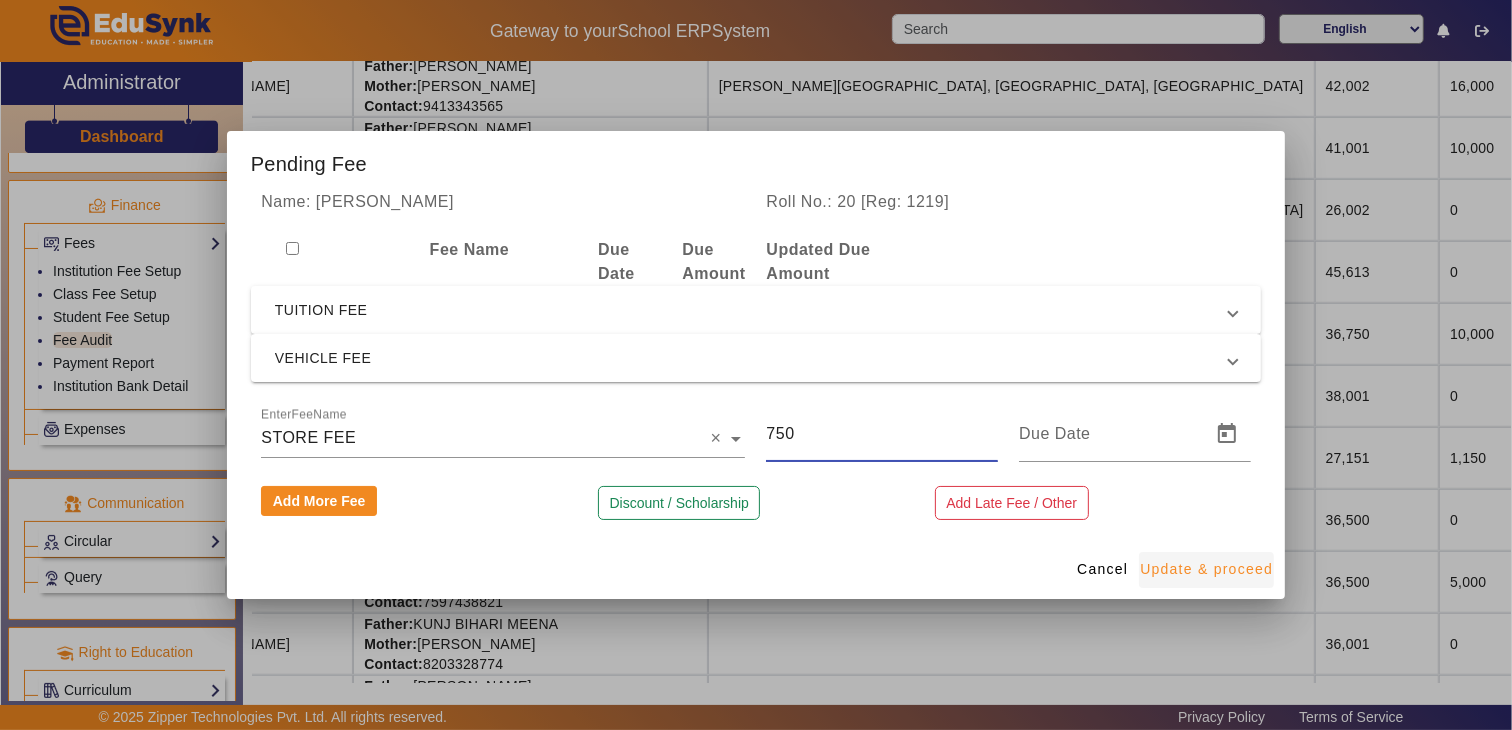 type on "750" 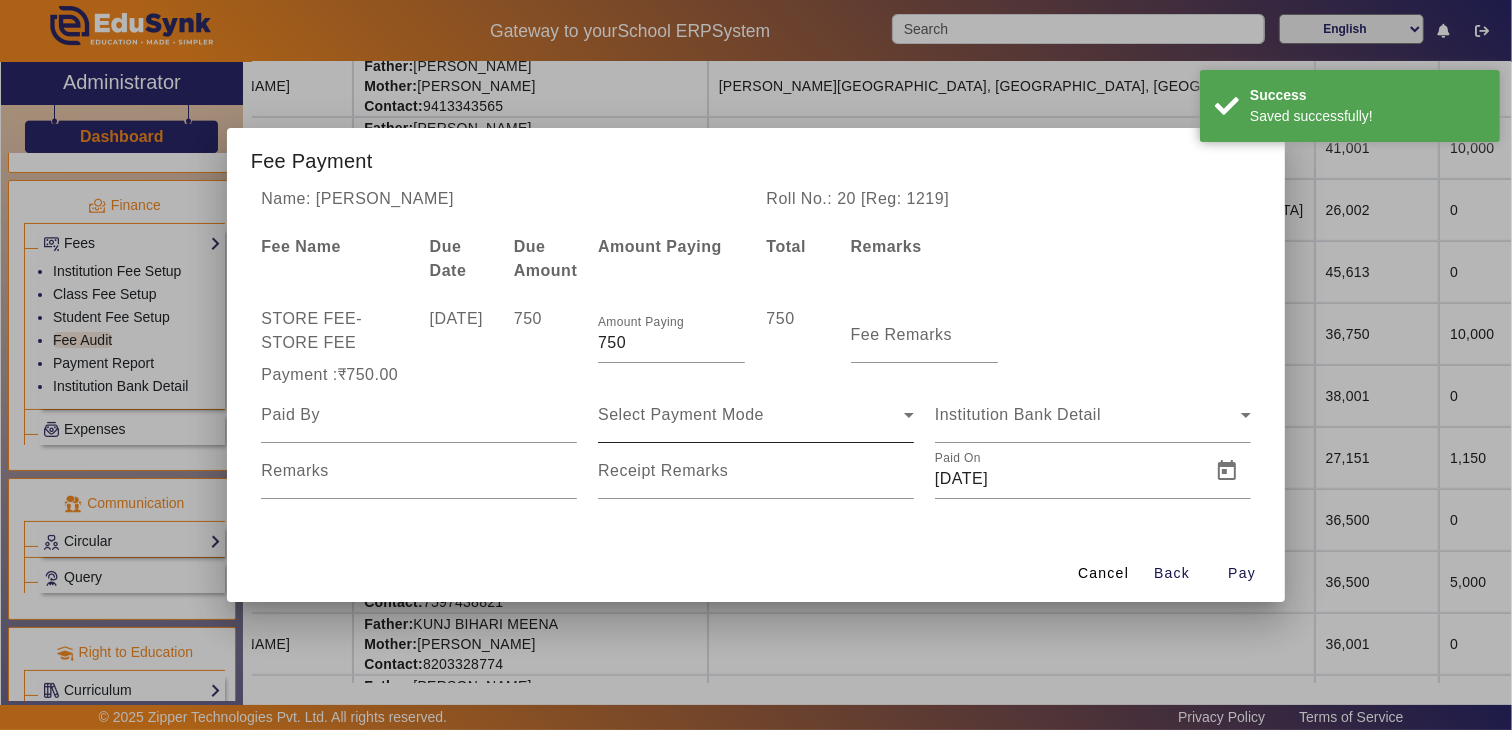 click on "Select Payment Mode" at bounding box center (756, 415) 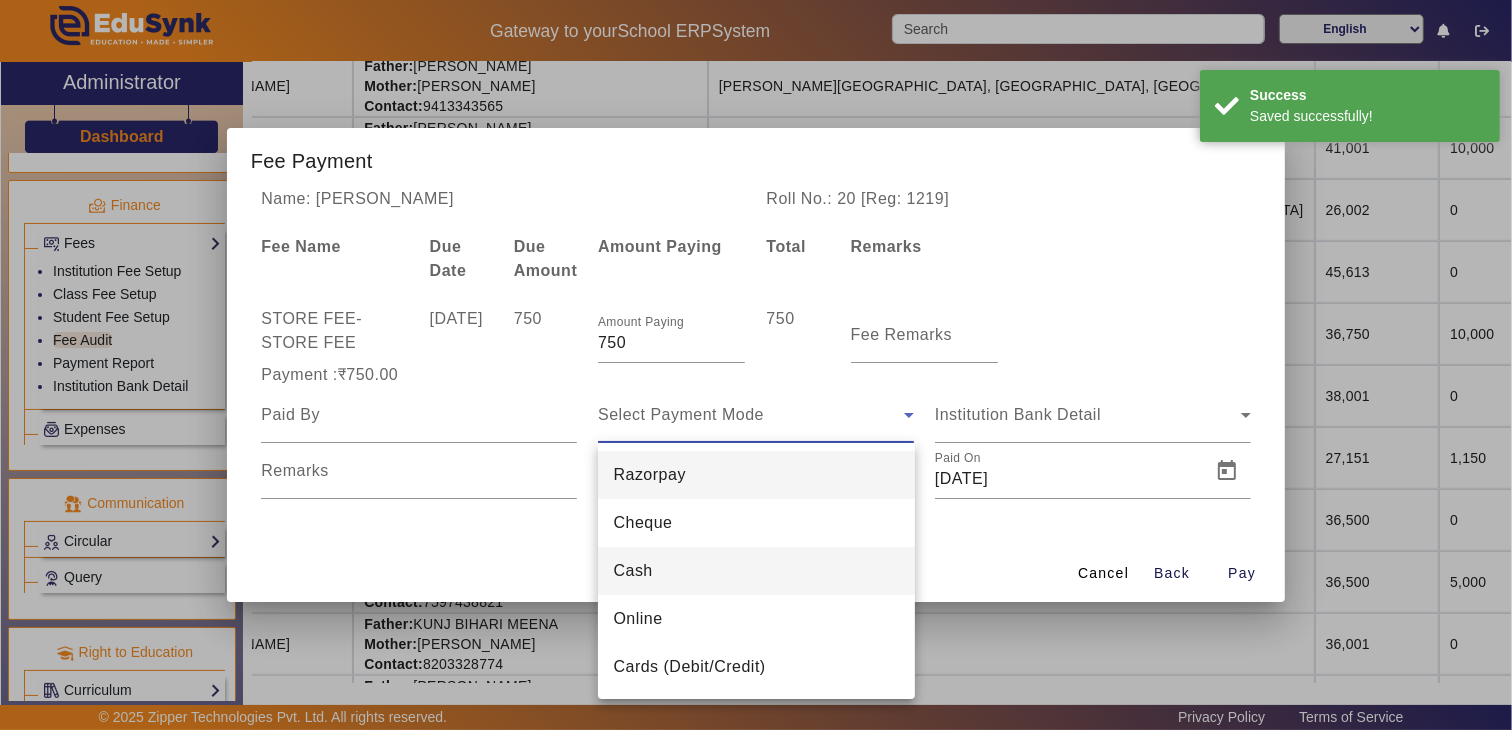 click on "Cash" at bounding box center [756, 571] 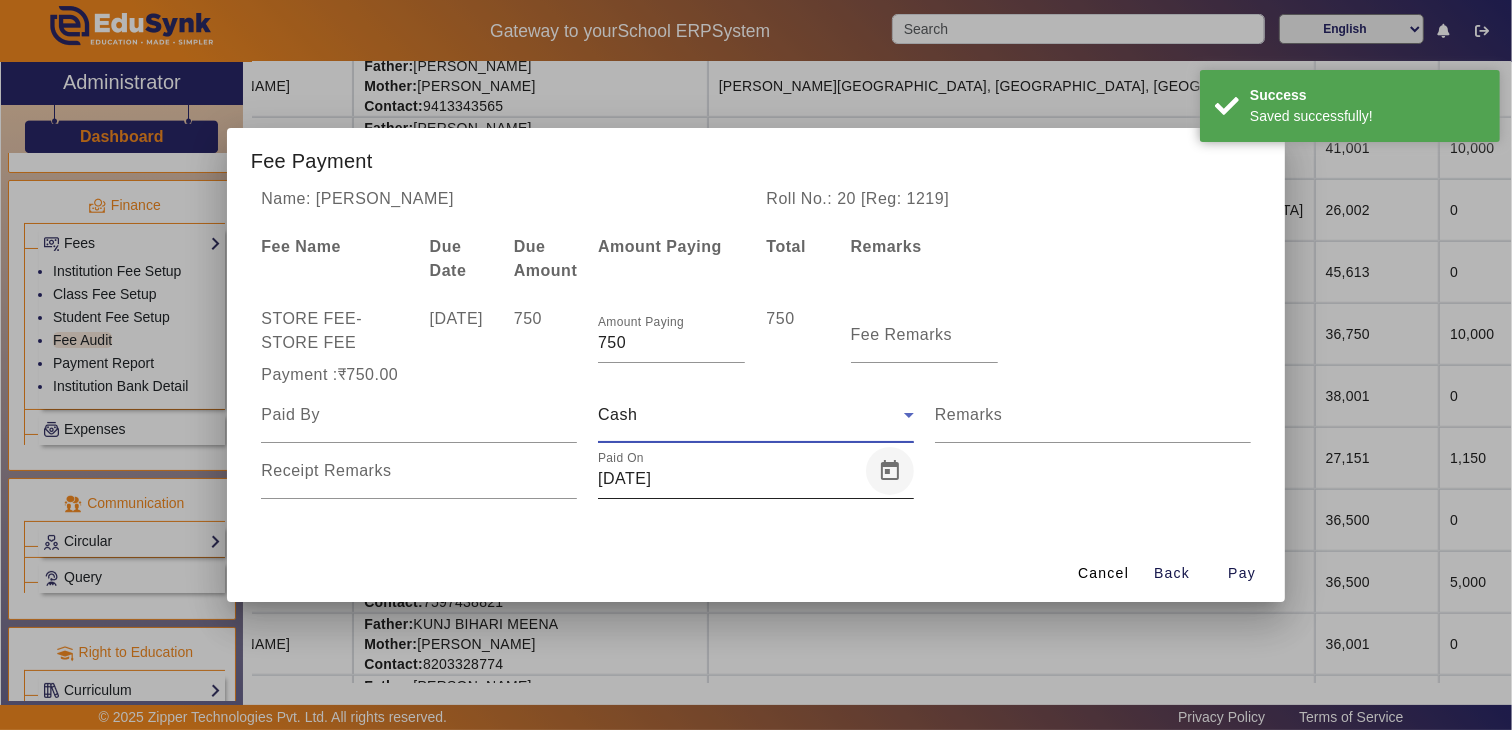click at bounding box center [890, 471] 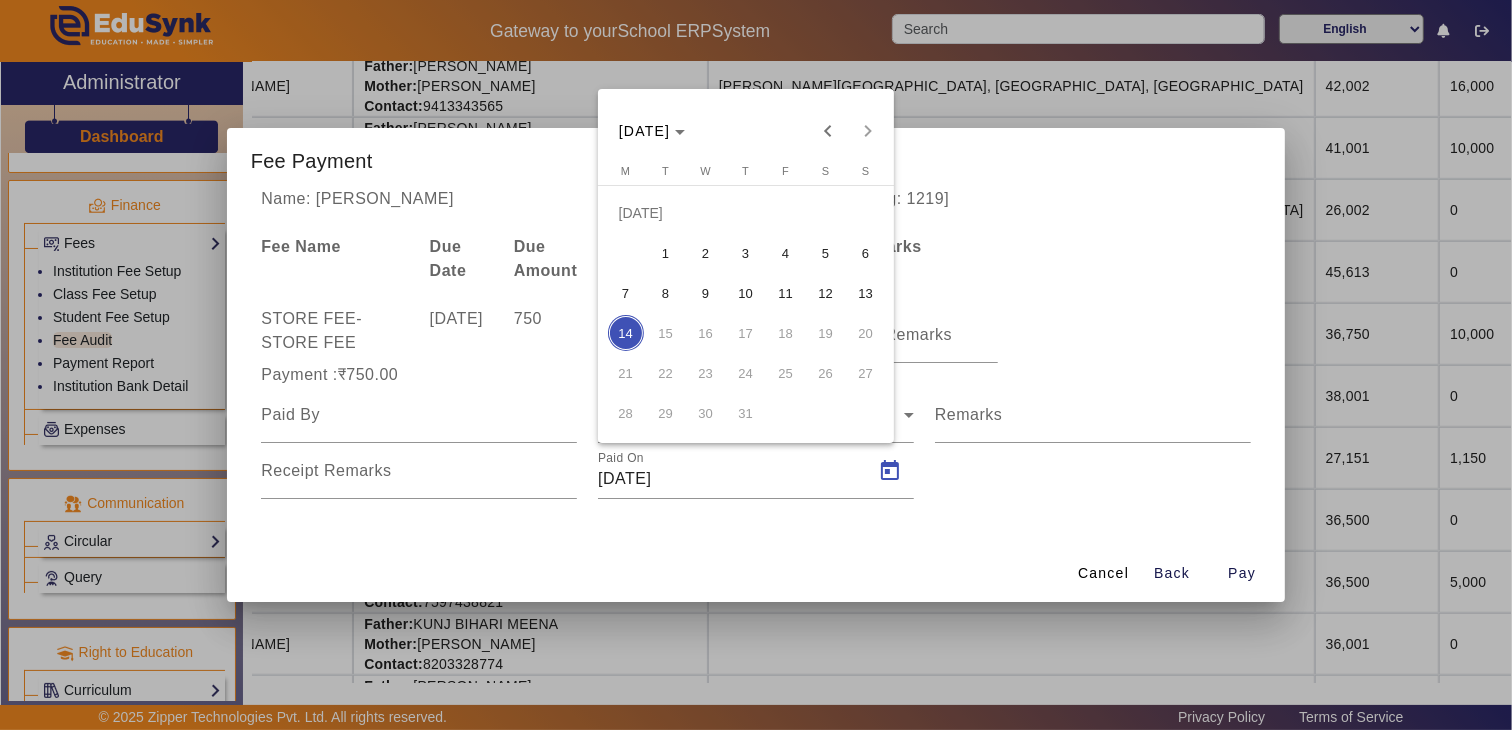 click on "11" at bounding box center [786, 293] 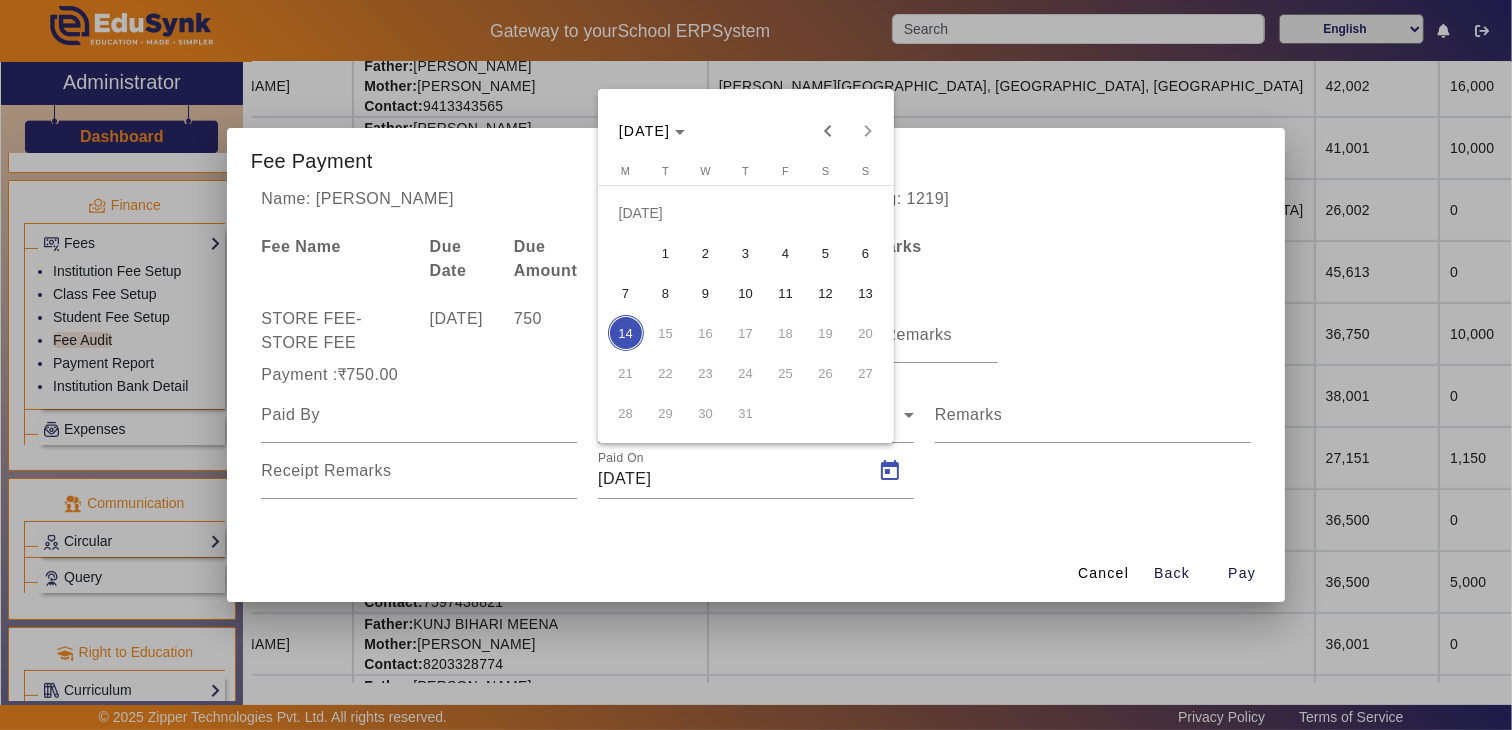 type on "[DATE]" 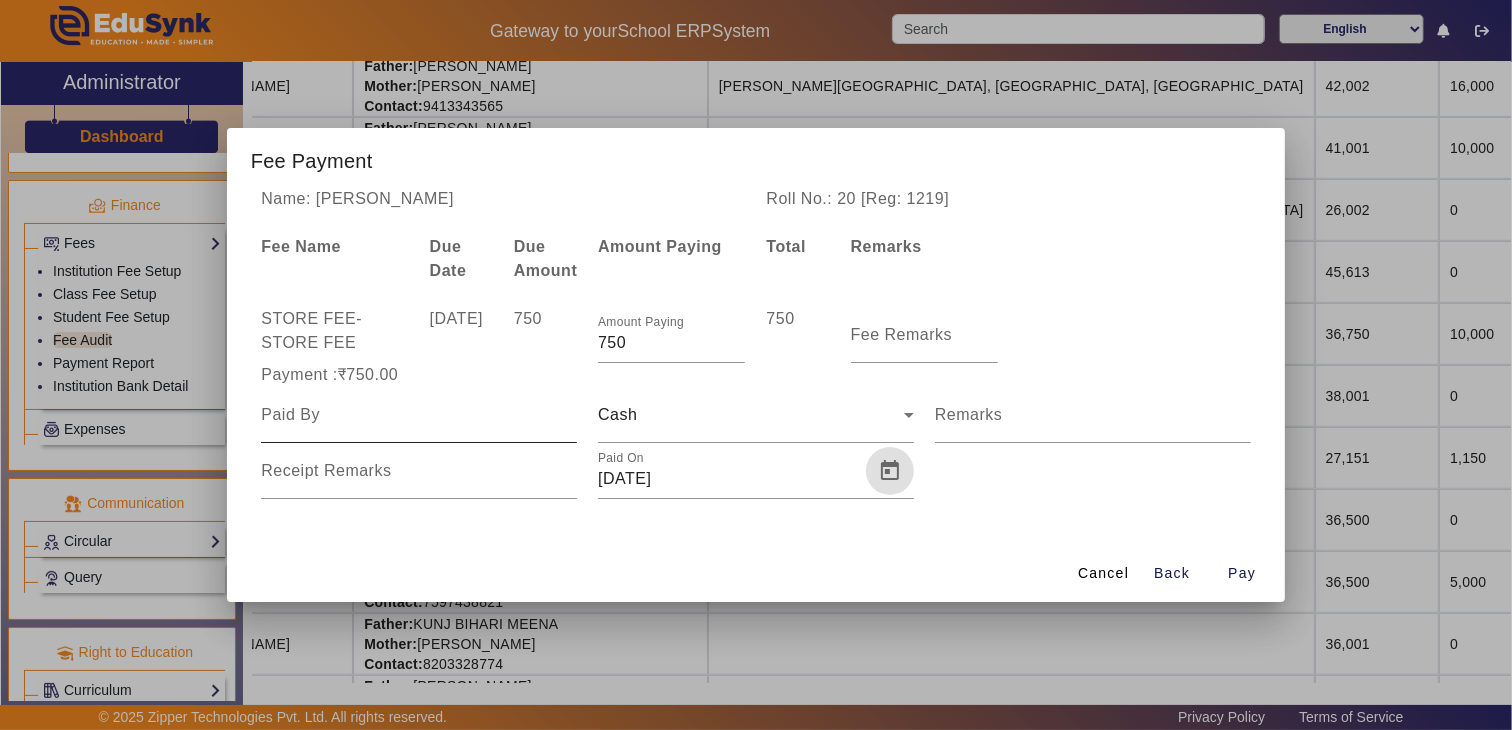 click at bounding box center [419, 415] 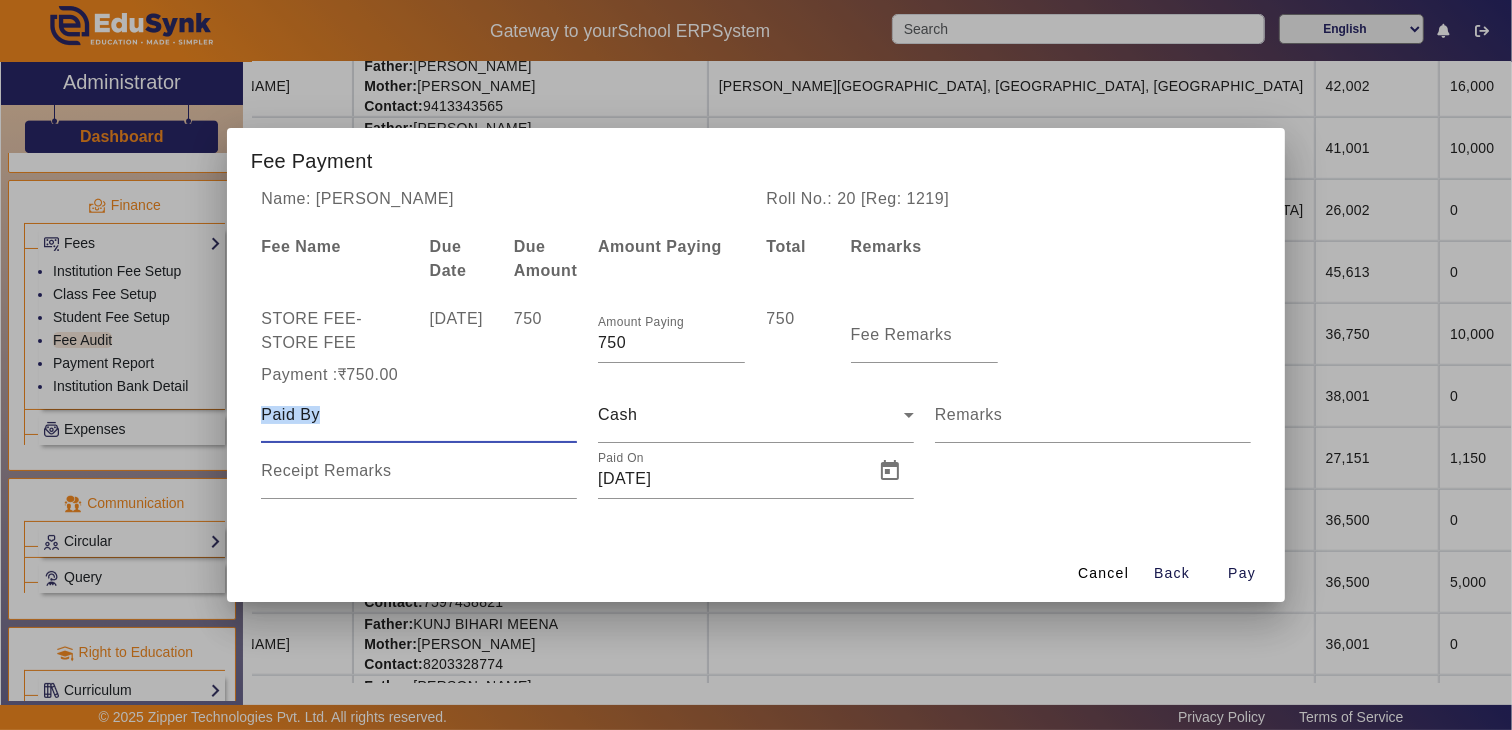 drag, startPoint x: 347, startPoint y: 401, endPoint x: 350, endPoint y: 412, distance: 11.401754 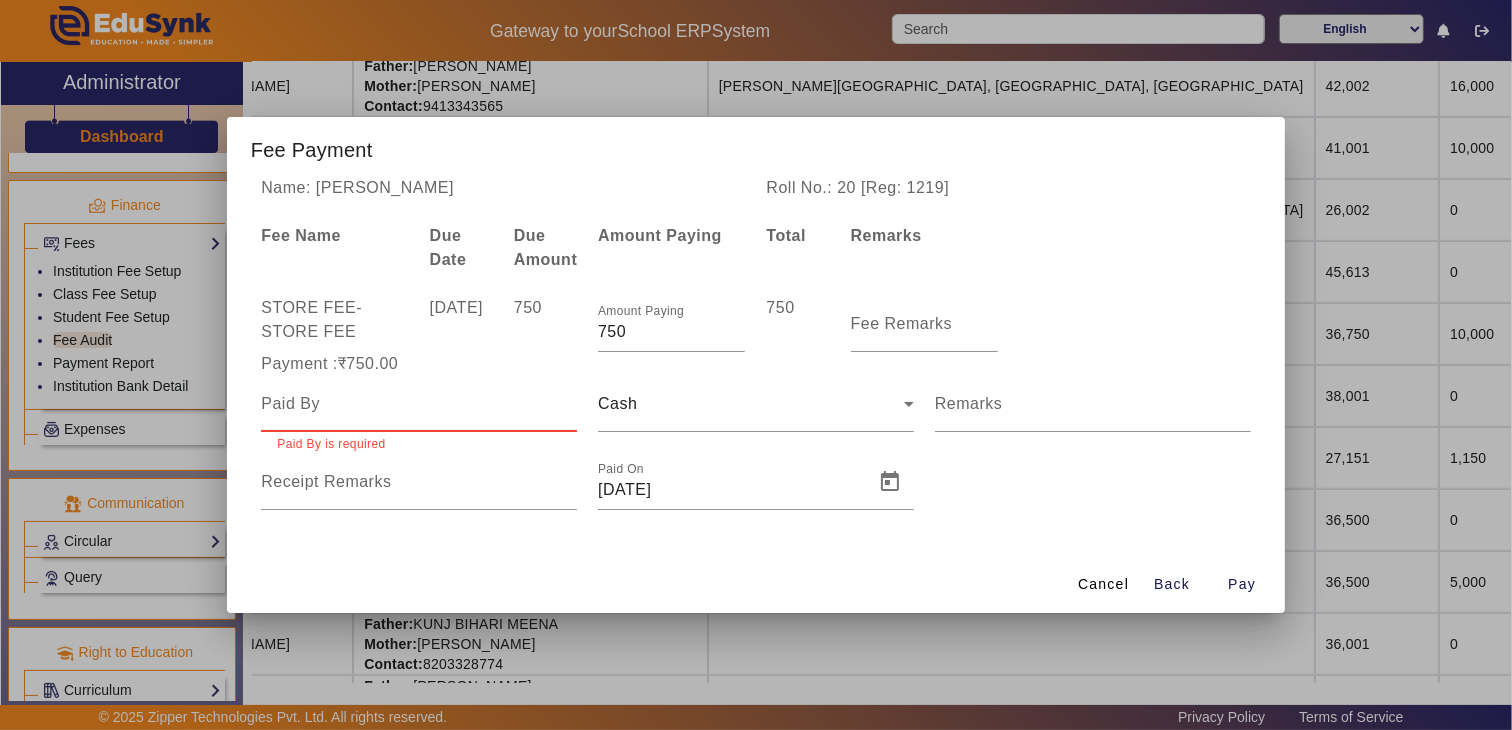 click at bounding box center [419, 404] 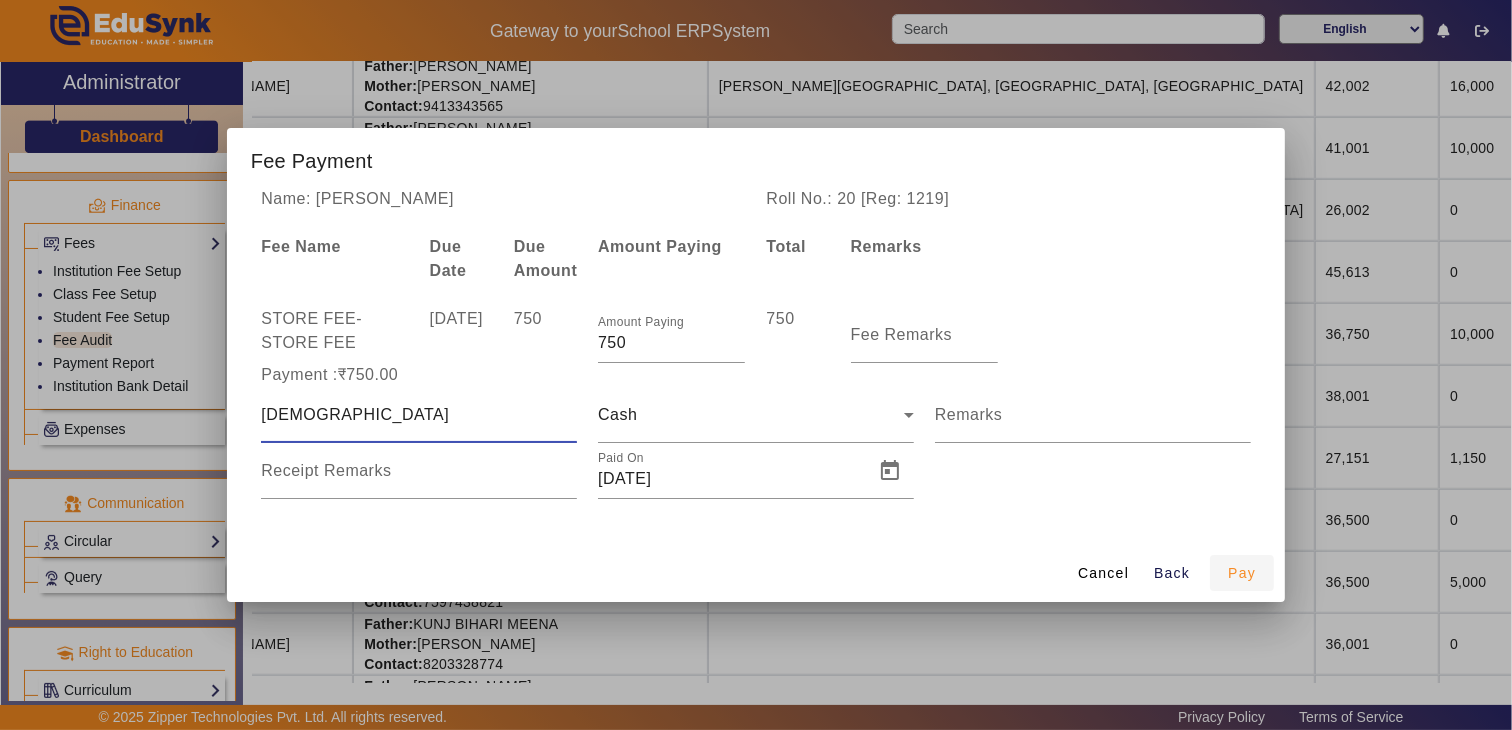 type on "[DEMOGRAPHIC_DATA]" 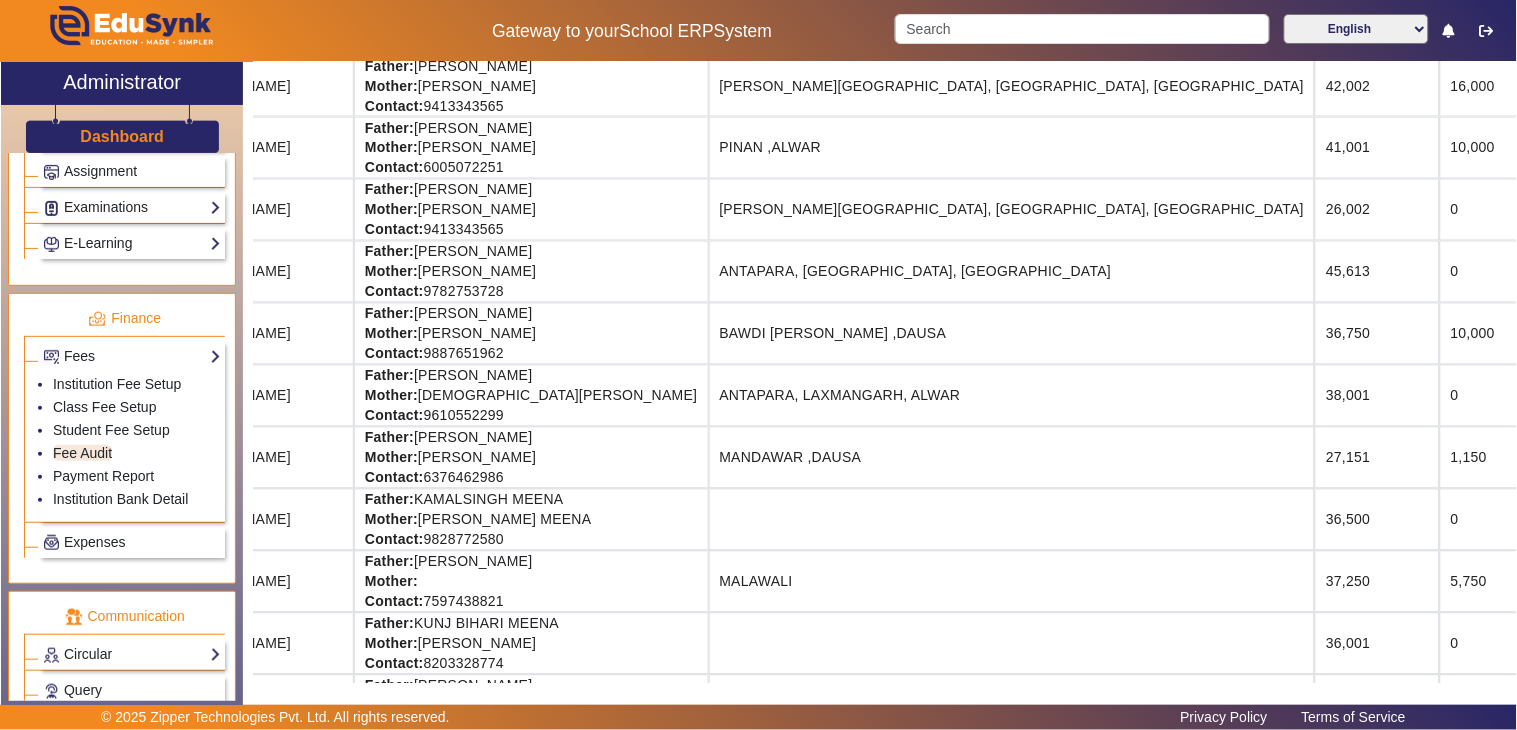 scroll, scrollTop: 953, scrollLeft: 0, axis: vertical 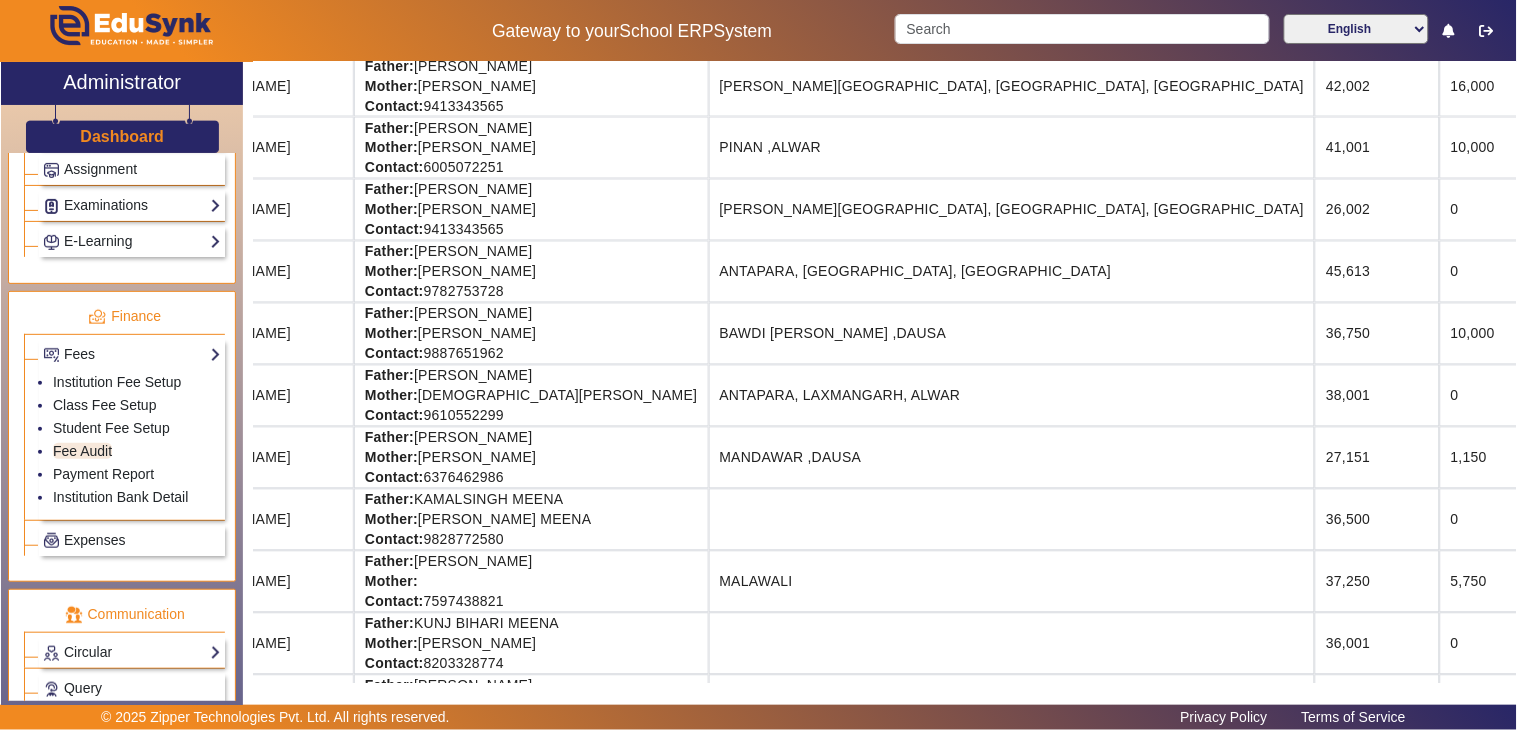 click on "Father: [PERSON_NAME] Mother: [PERSON_NAME] Contact: [PHONE_NUMBER]" 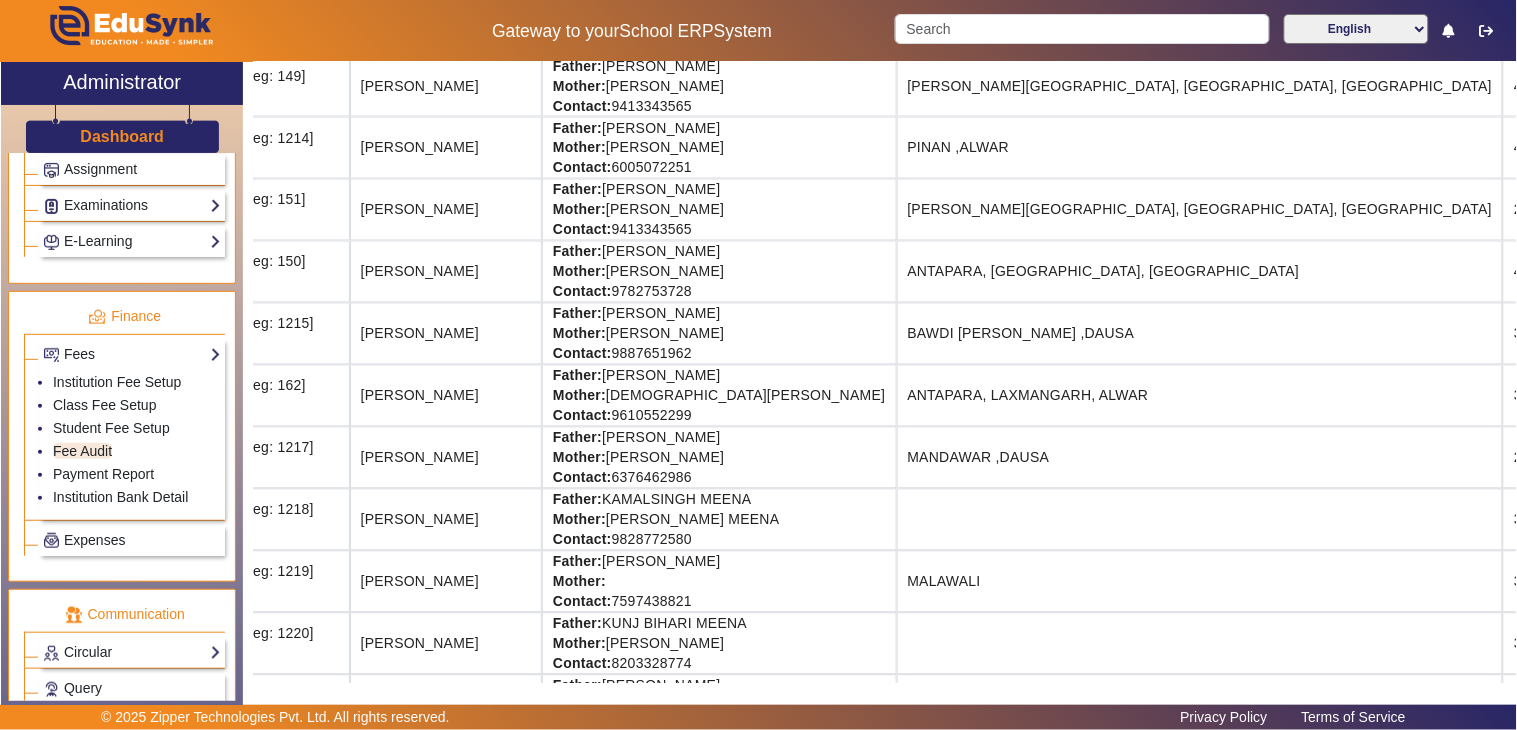 scroll, scrollTop: 888, scrollLeft: 0, axis: vertical 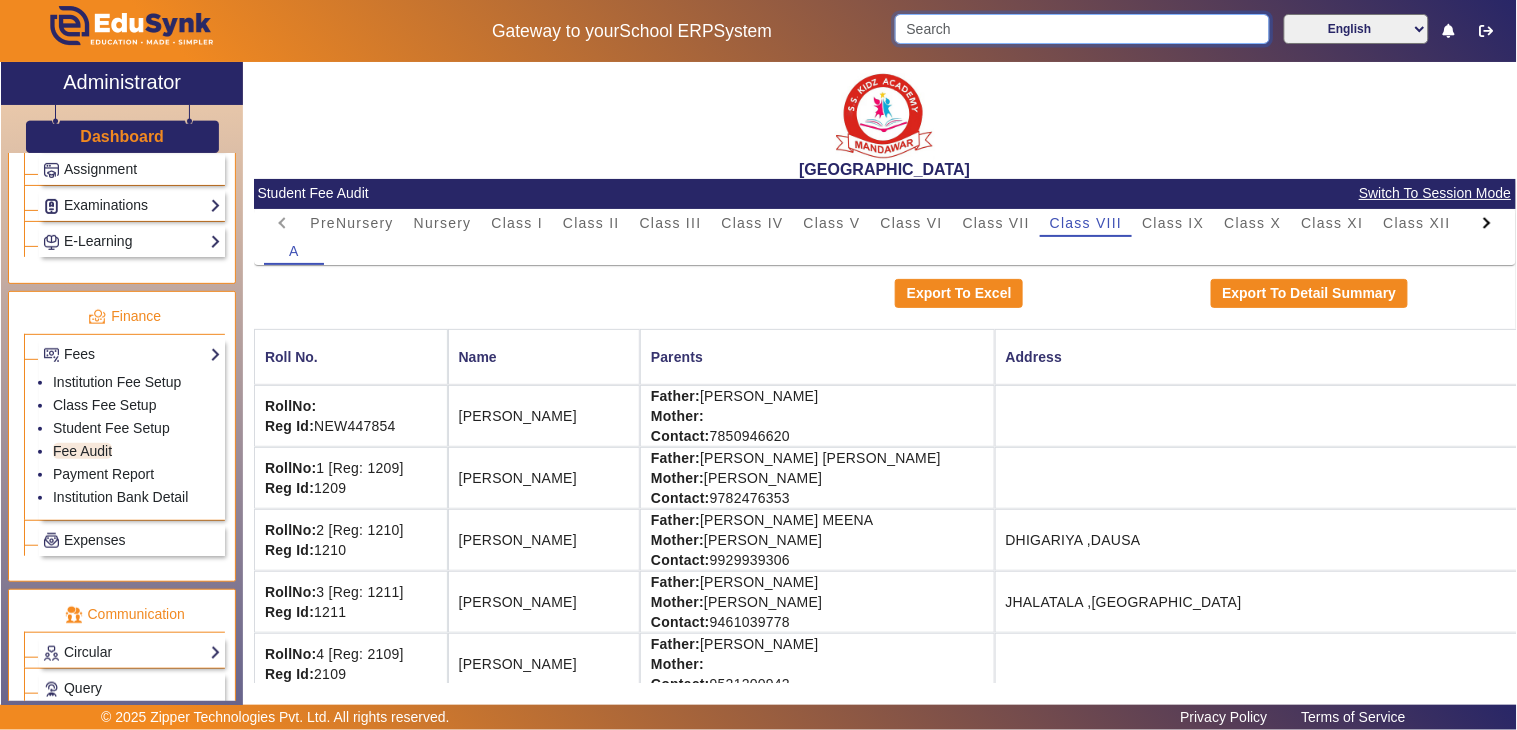 click at bounding box center (1082, 29) 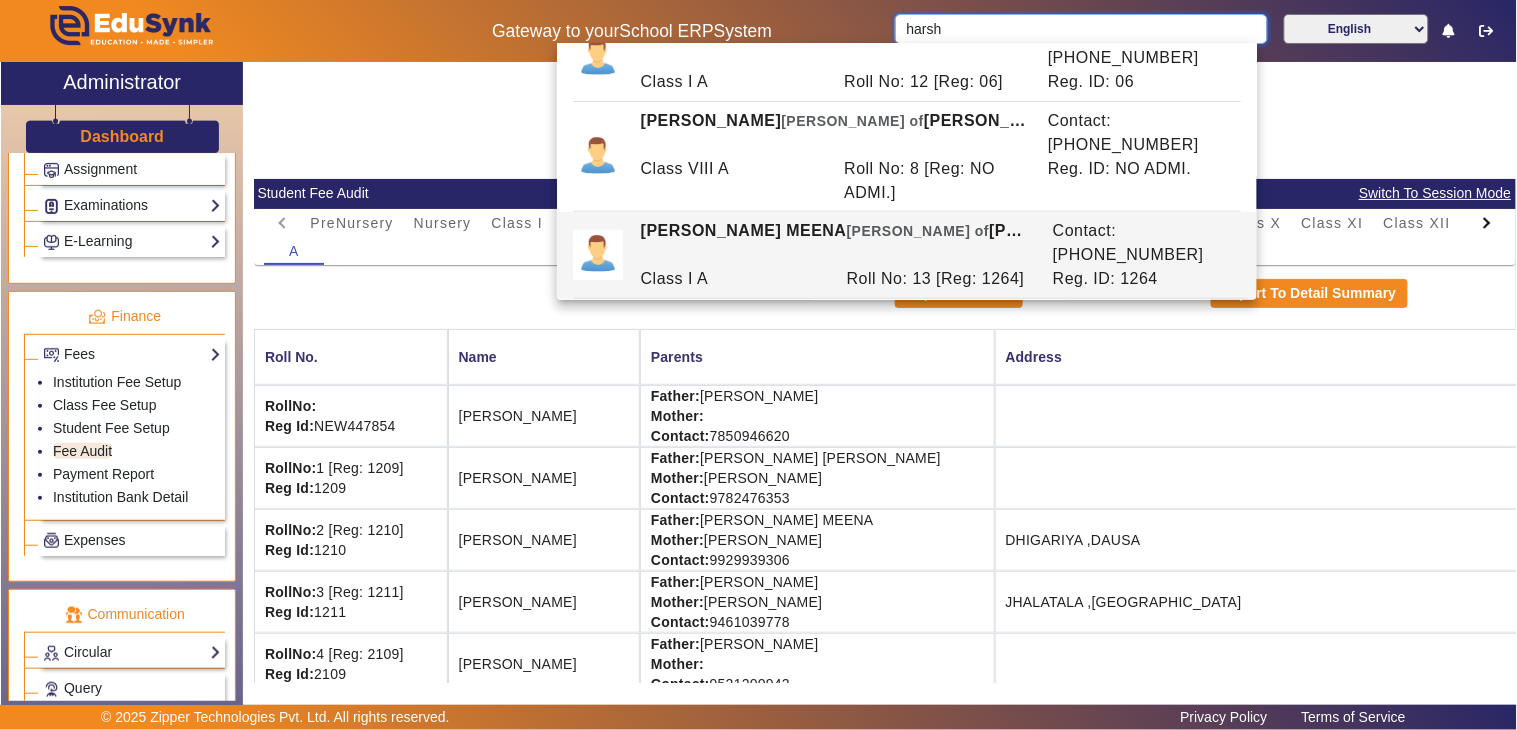 scroll, scrollTop: 126, scrollLeft: 0, axis: vertical 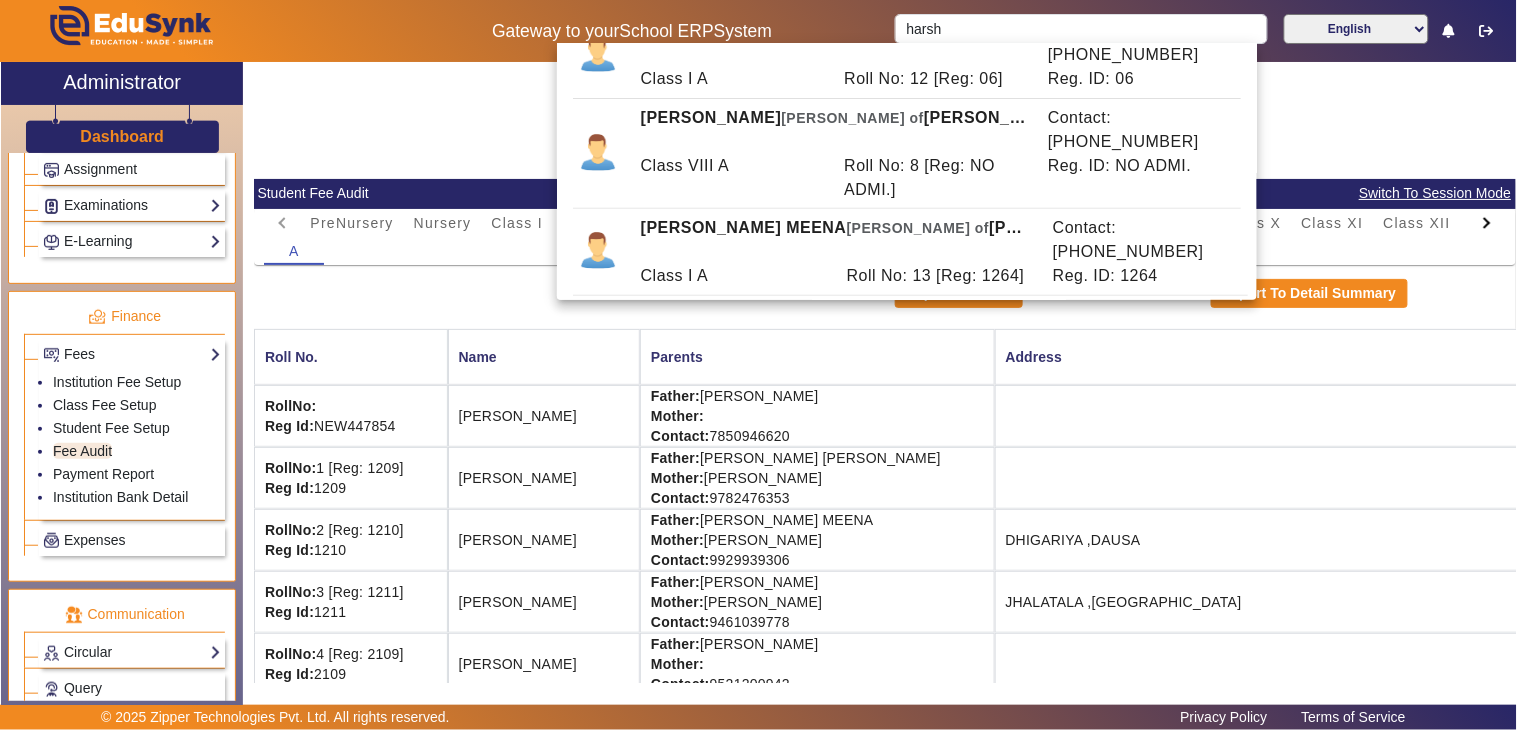 click on "Parents" 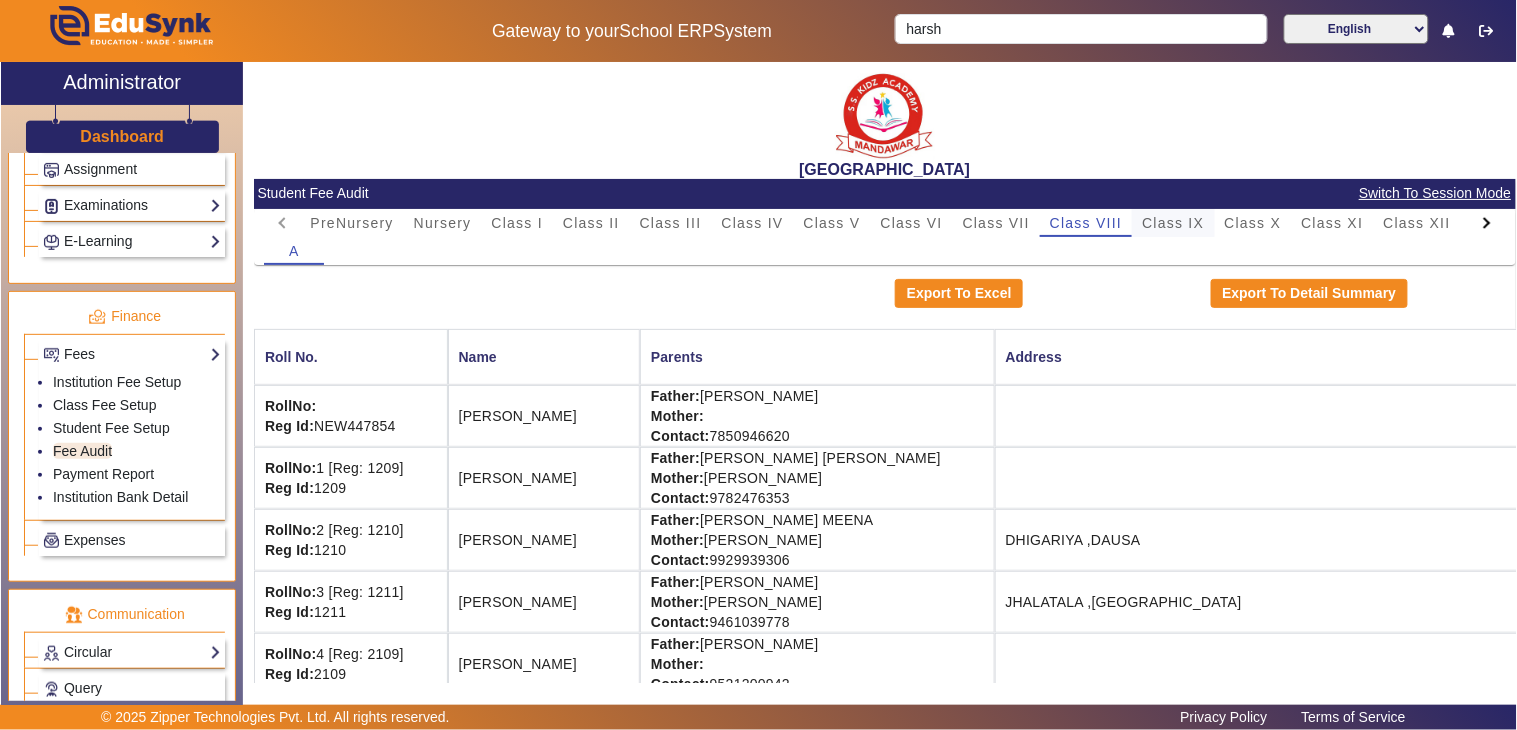 click on "Class IX" at bounding box center [1173, 223] 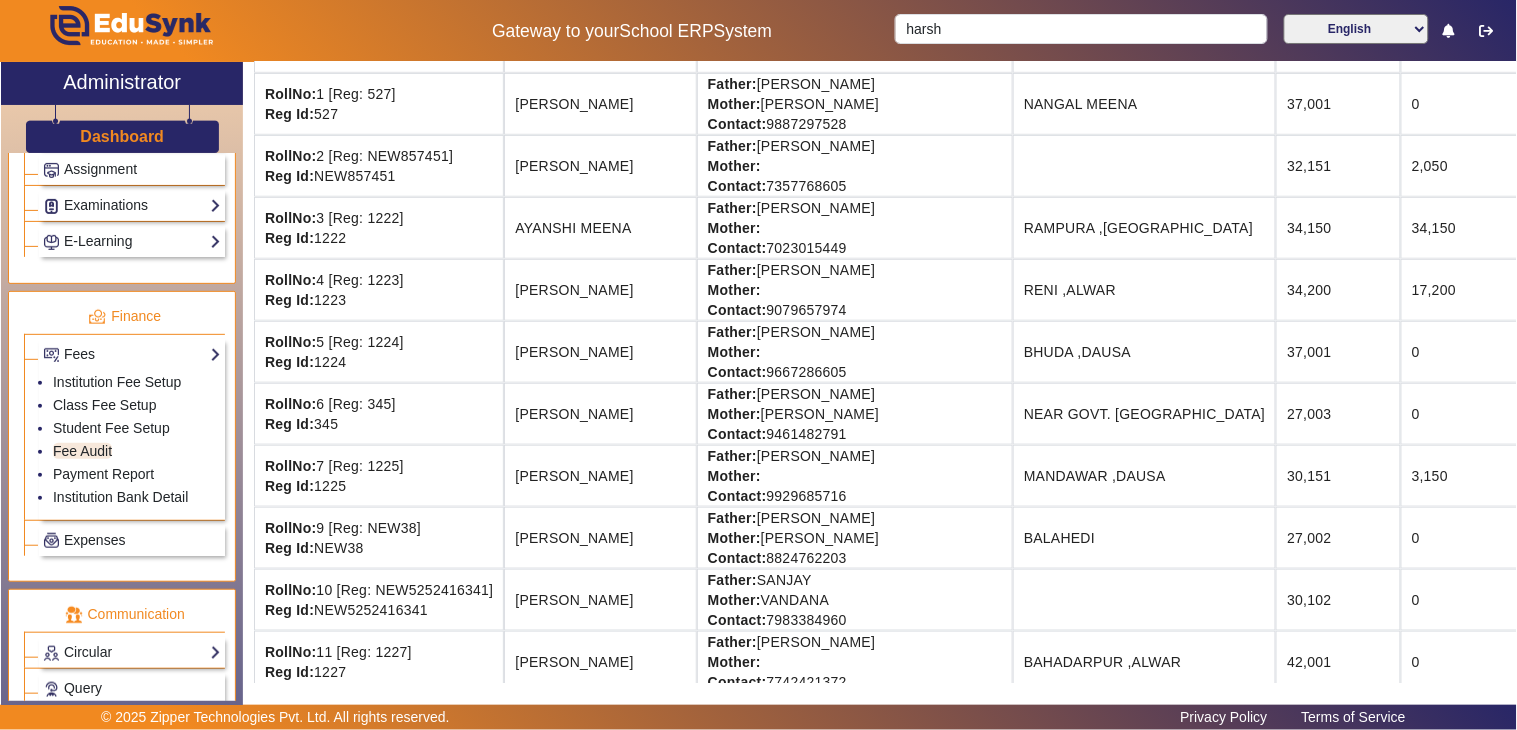 scroll, scrollTop: 273, scrollLeft: 0, axis: vertical 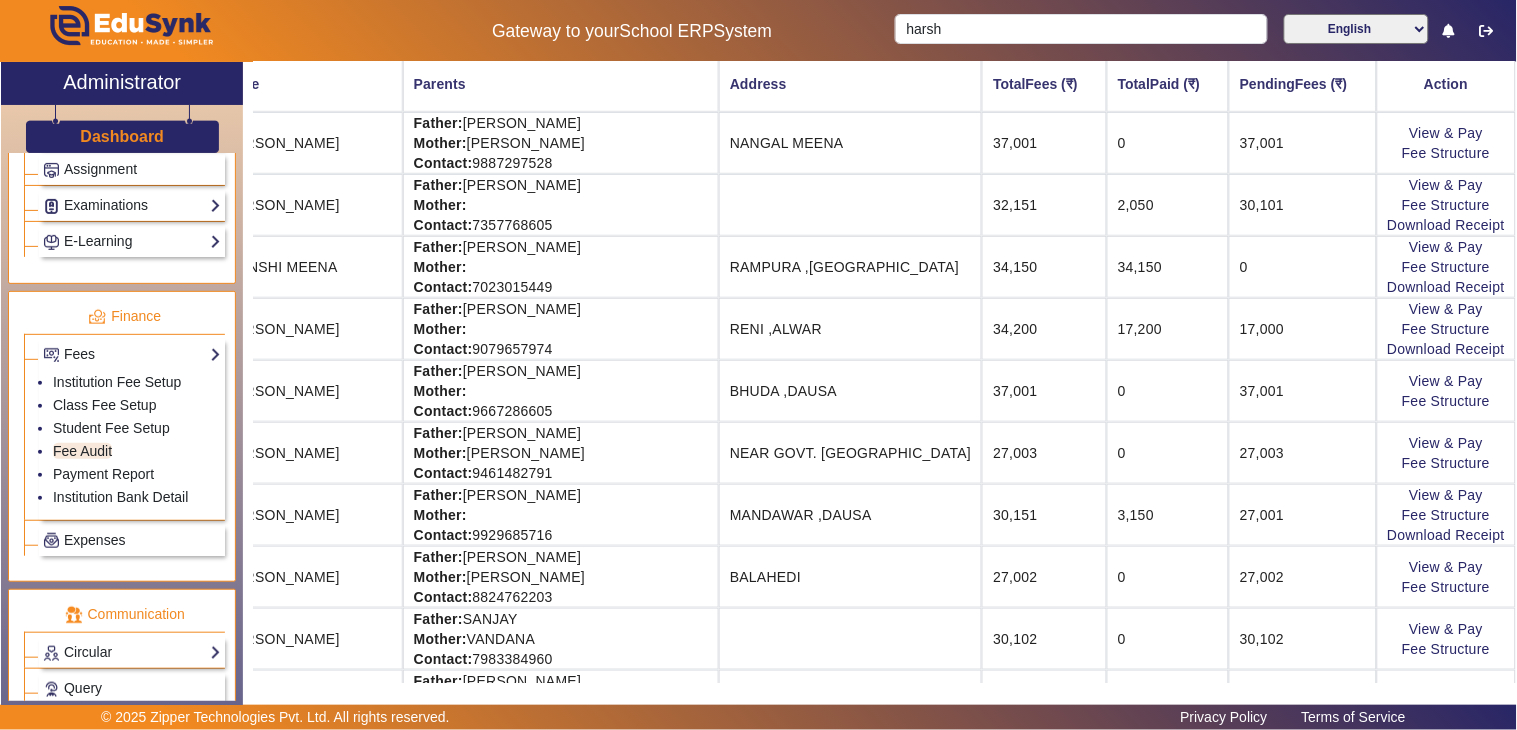 drag, startPoint x: 1331, startPoint y: 335, endPoint x: 1516, endPoint y: 340, distance: 185.06755 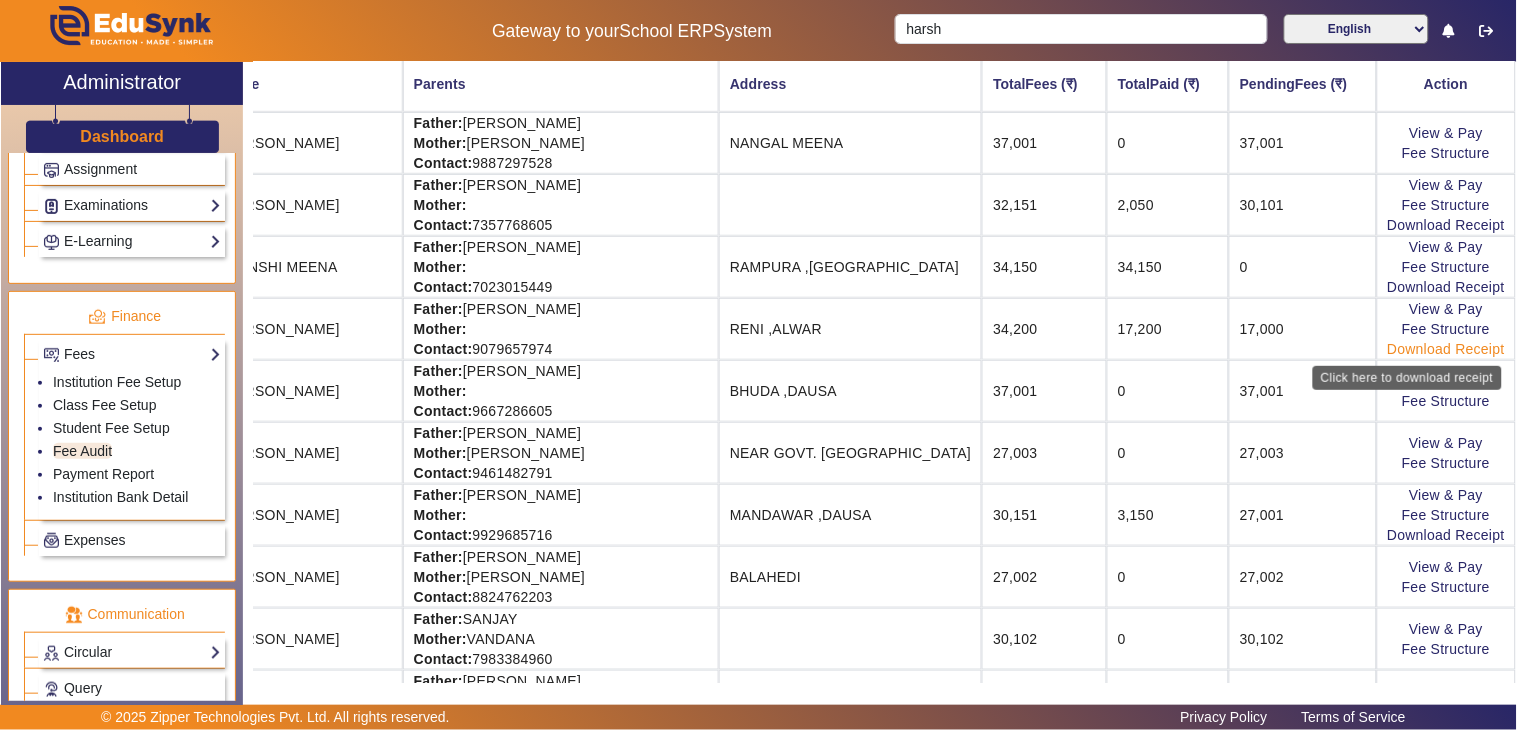 click on "Download Receipt" 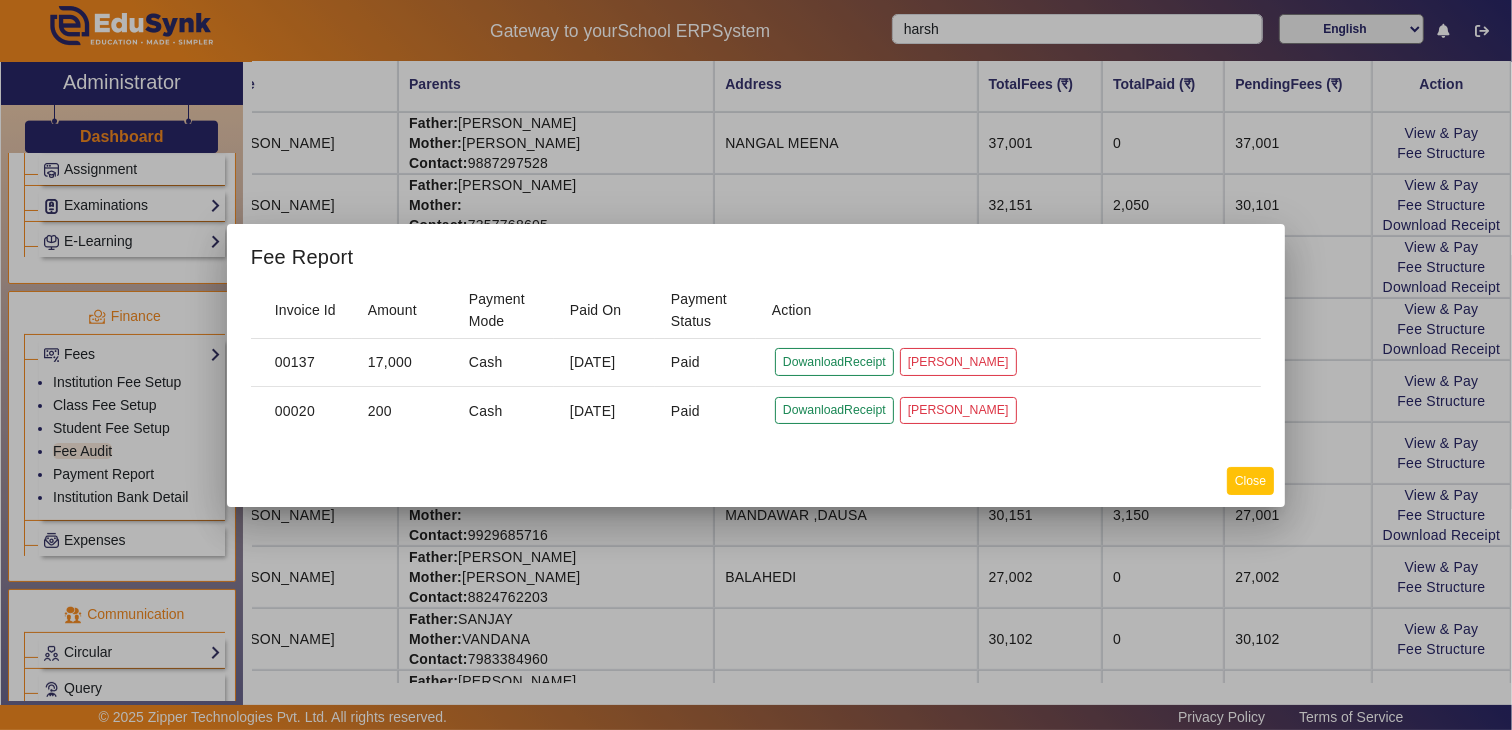 click on "Close" 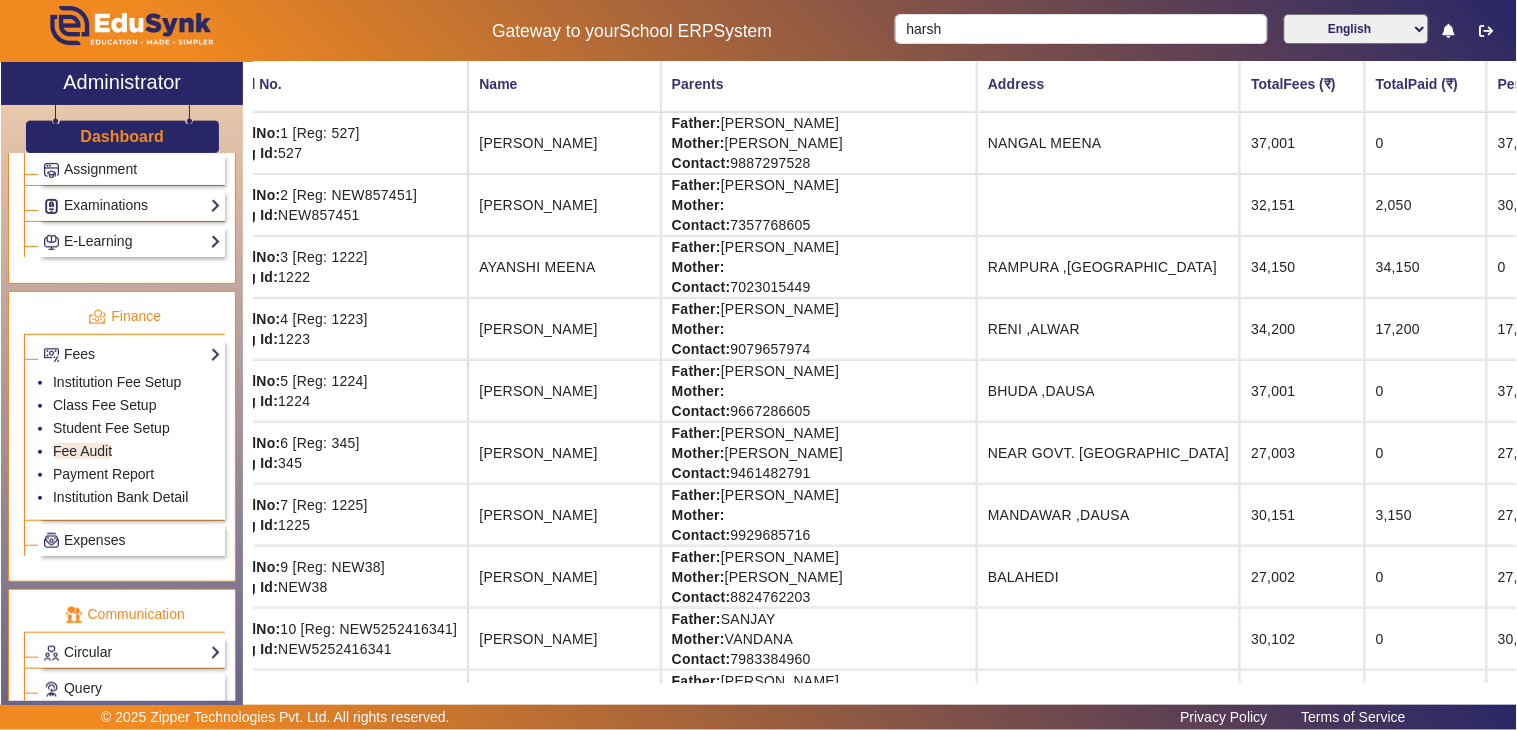 scroll, scrollTop: 273, scrollLeft: 0, axis: vertical 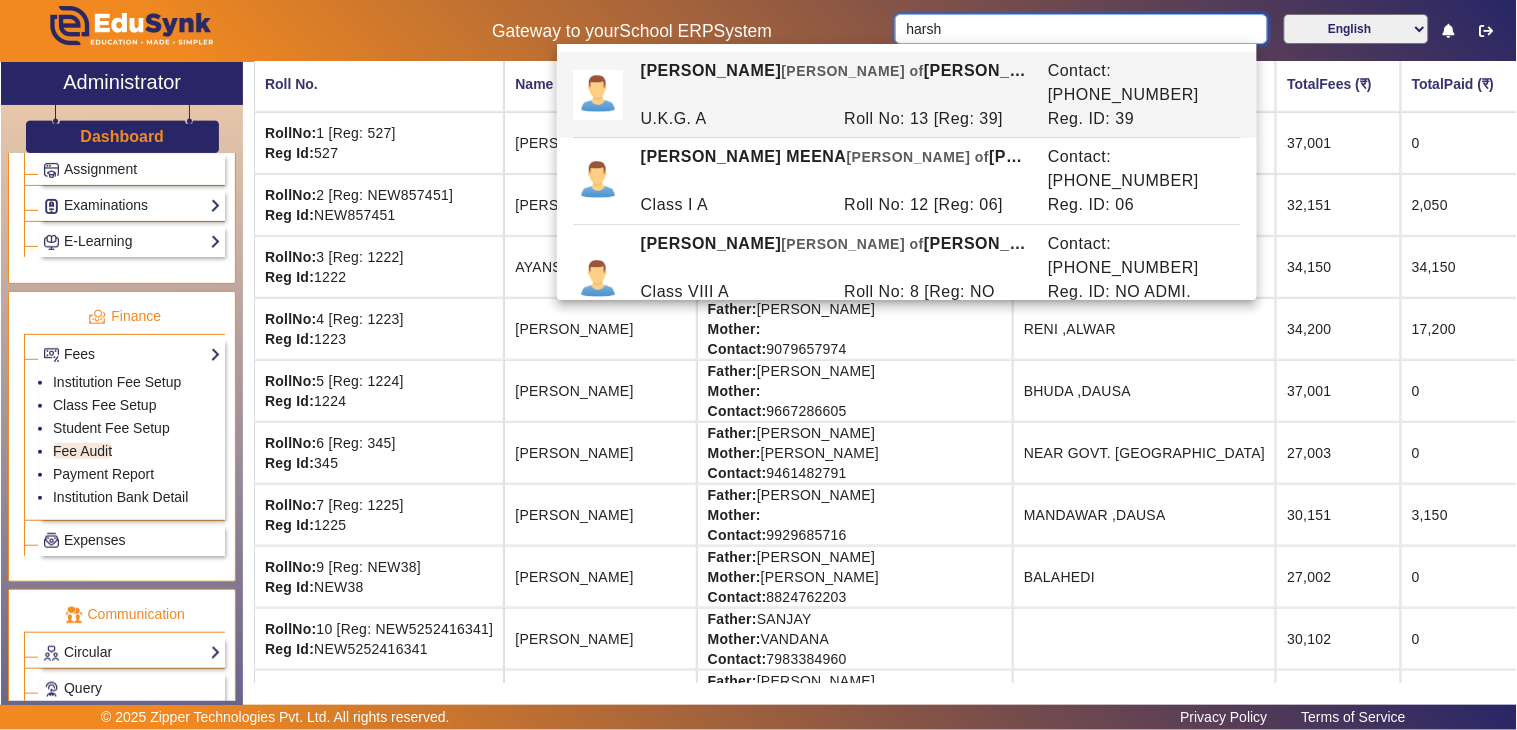 drag, startPoint x: 1015, startPoint y: 36, endPoint x: 613, endPoint y: 50, distance: 402.2437 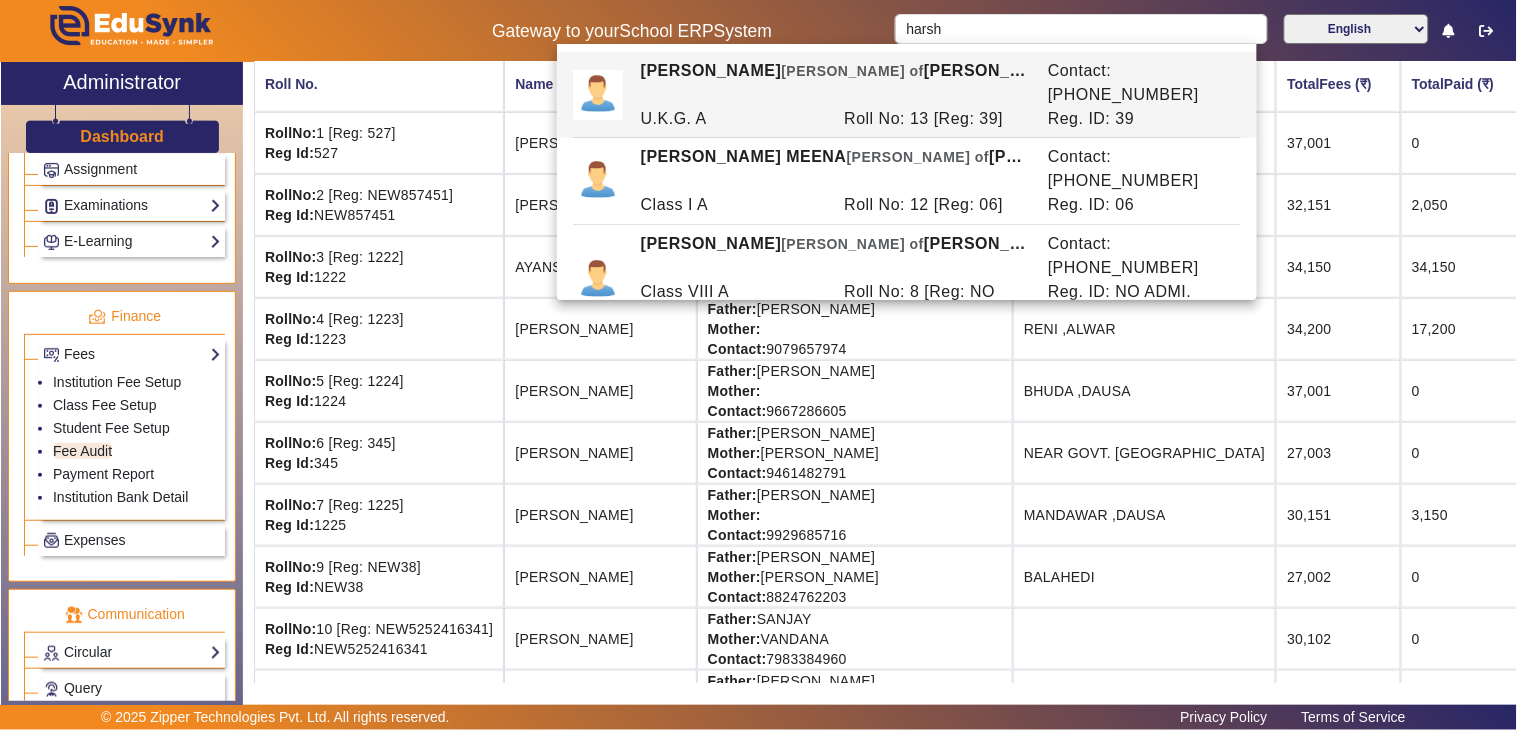 click on "[PERSON_NAME] of  [PERSON_NAME] Contact: [PHONE_NUMBER] U.K.G. A Roll No: 13 [Reg: 39] Reg. ID: 39  [PERSON_NAME] [PERSON_NAME] of  [PERSON_NAME] Contact: [PHONE_NUMBER] Class I A Roll No: 12 [Reg: 06] Reg. ID: 06  [PERSON_NAME]  [PERSON_NAME] of  [PERSON_NAME] Contact: [PHONE_NUMBER] Class VIII A Roll No: 8 [Reg: NO ADMI.] Reg. ID: NO ADMI.  [PERSON_NAME] [PERSON_NAME] of  [PERSON_NAME] RAM MEENA Contact: [PHONE_NUMBER] Class I A Roll No: 13 [Reg: 1264] Reg. ID: 1264  [PERSON_NAME] of  [PERSON_NAME] Contact: [PHONE_NUMBER] Class IX A Roll No: 4 [Reg: 1223] Reg. ID: 1223" at bounding box center (907, 172) 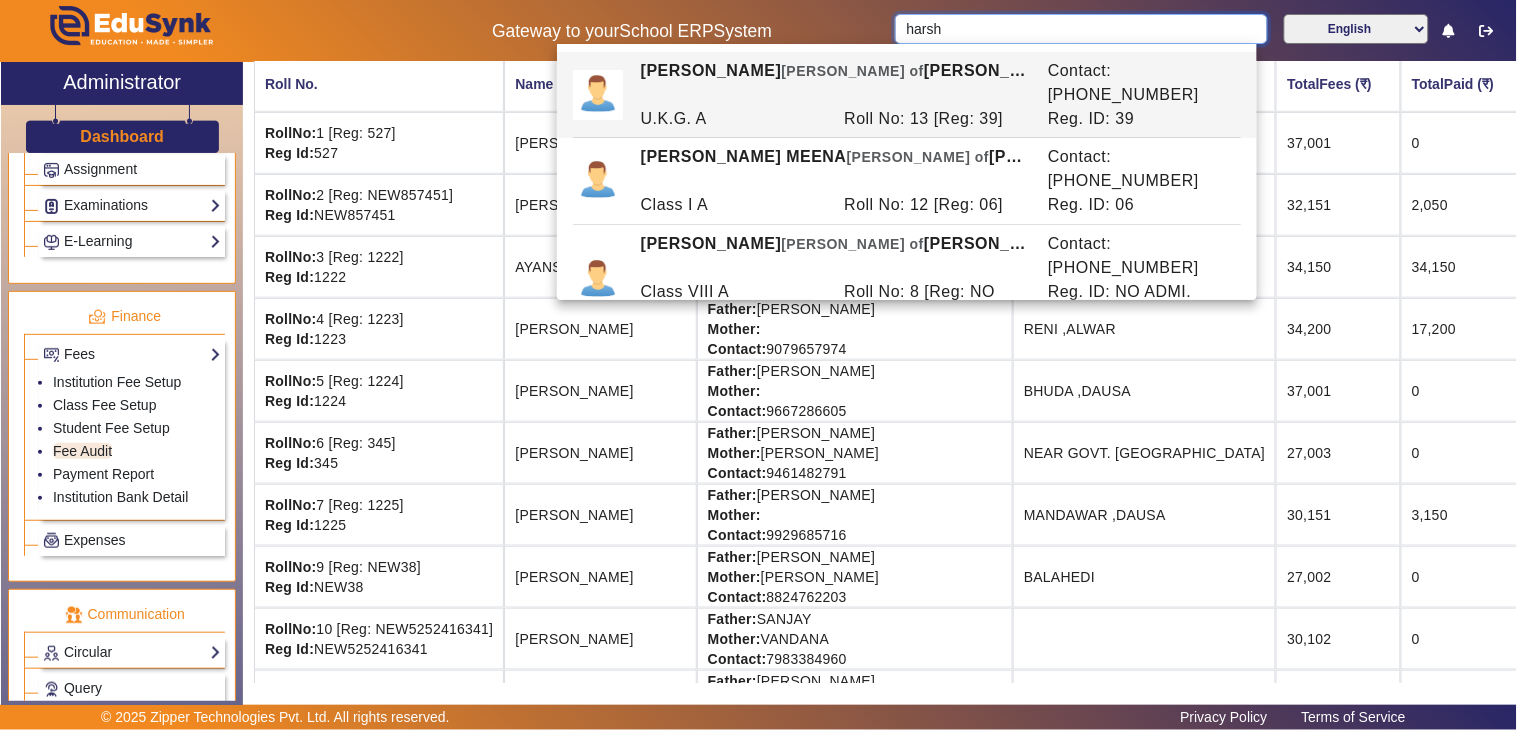 drag, startPoint x: 953, startPoint y: 37, endPoint x: 896, endPoint y: 38, distance: 57.00877 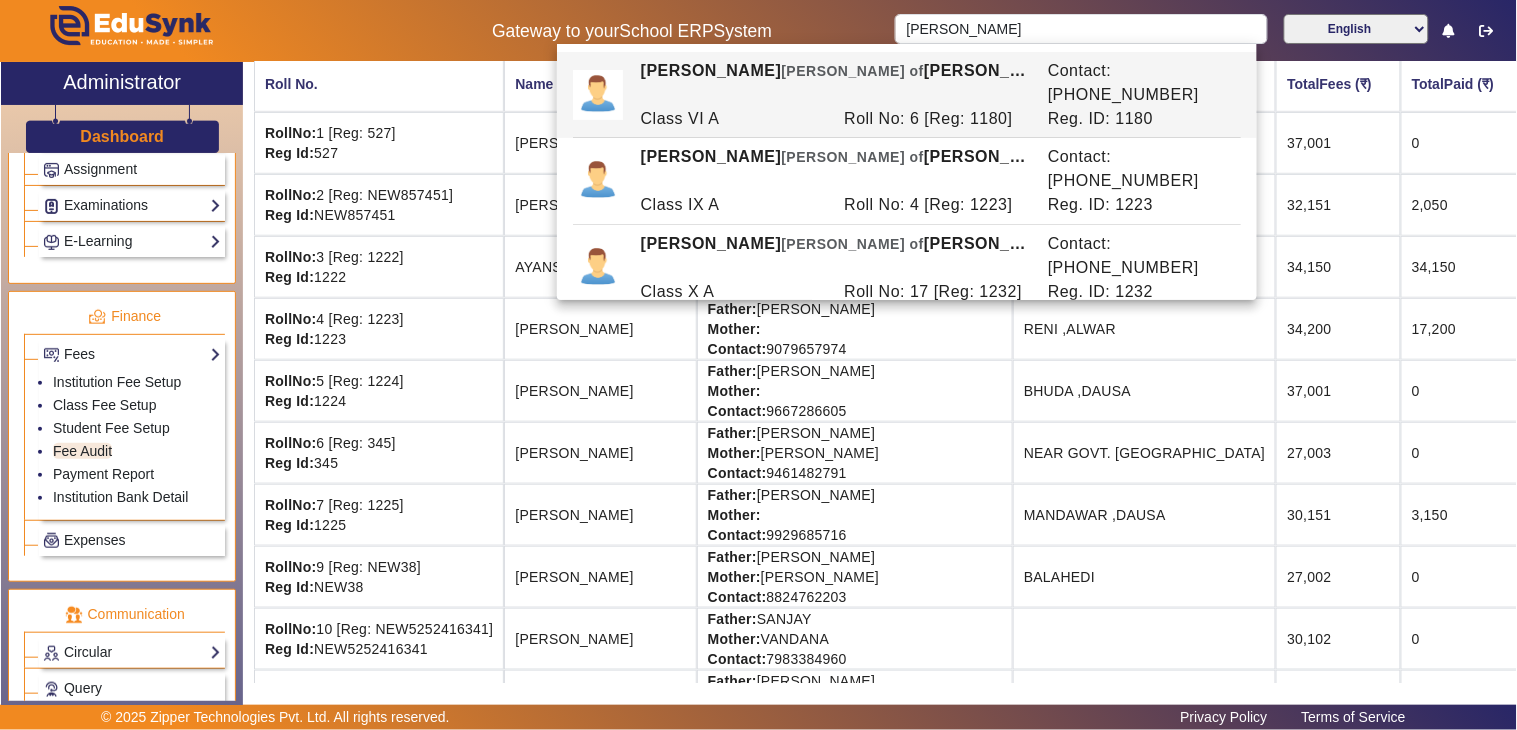 click on "Contact:" 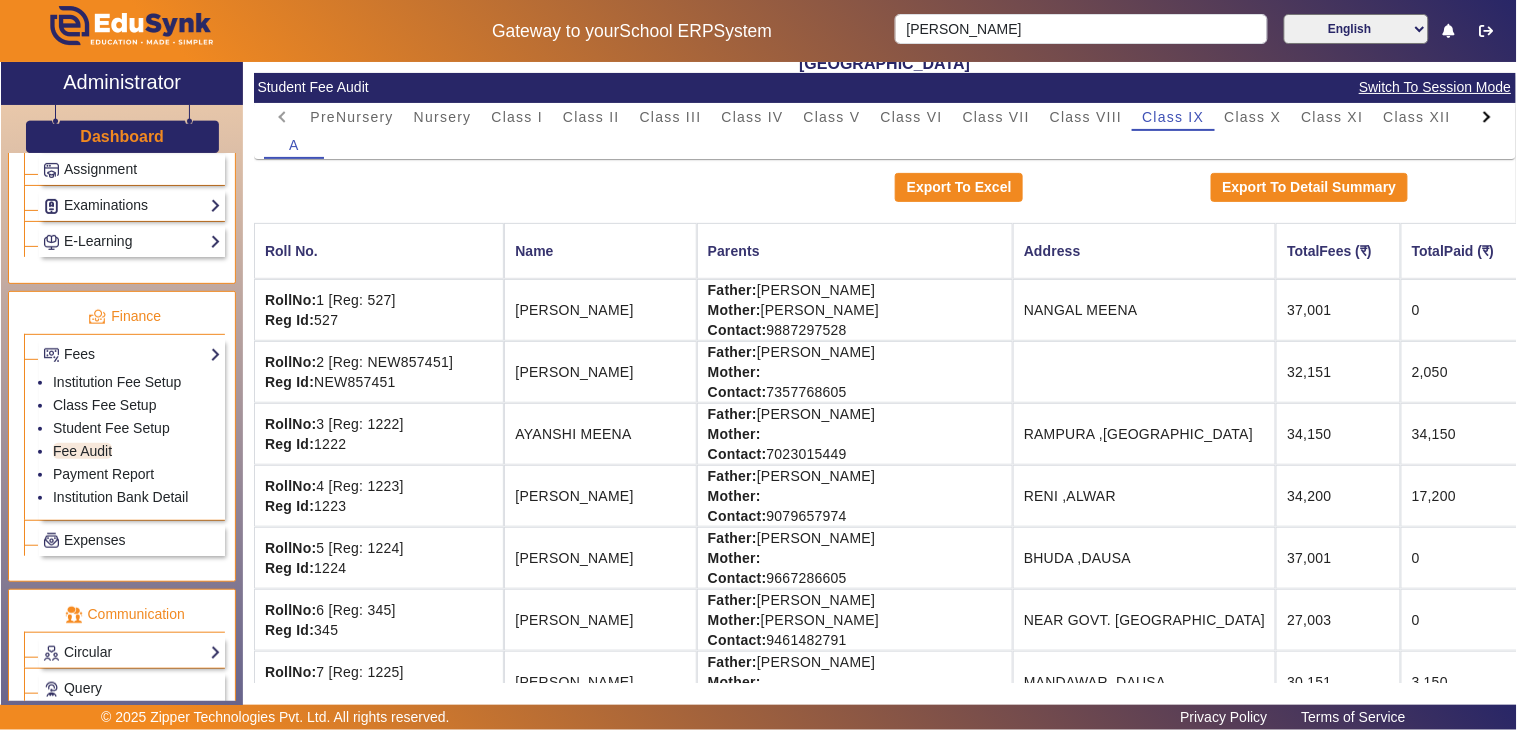 scroll, scrollTop: 0, scrollLeft: 0, axis: both 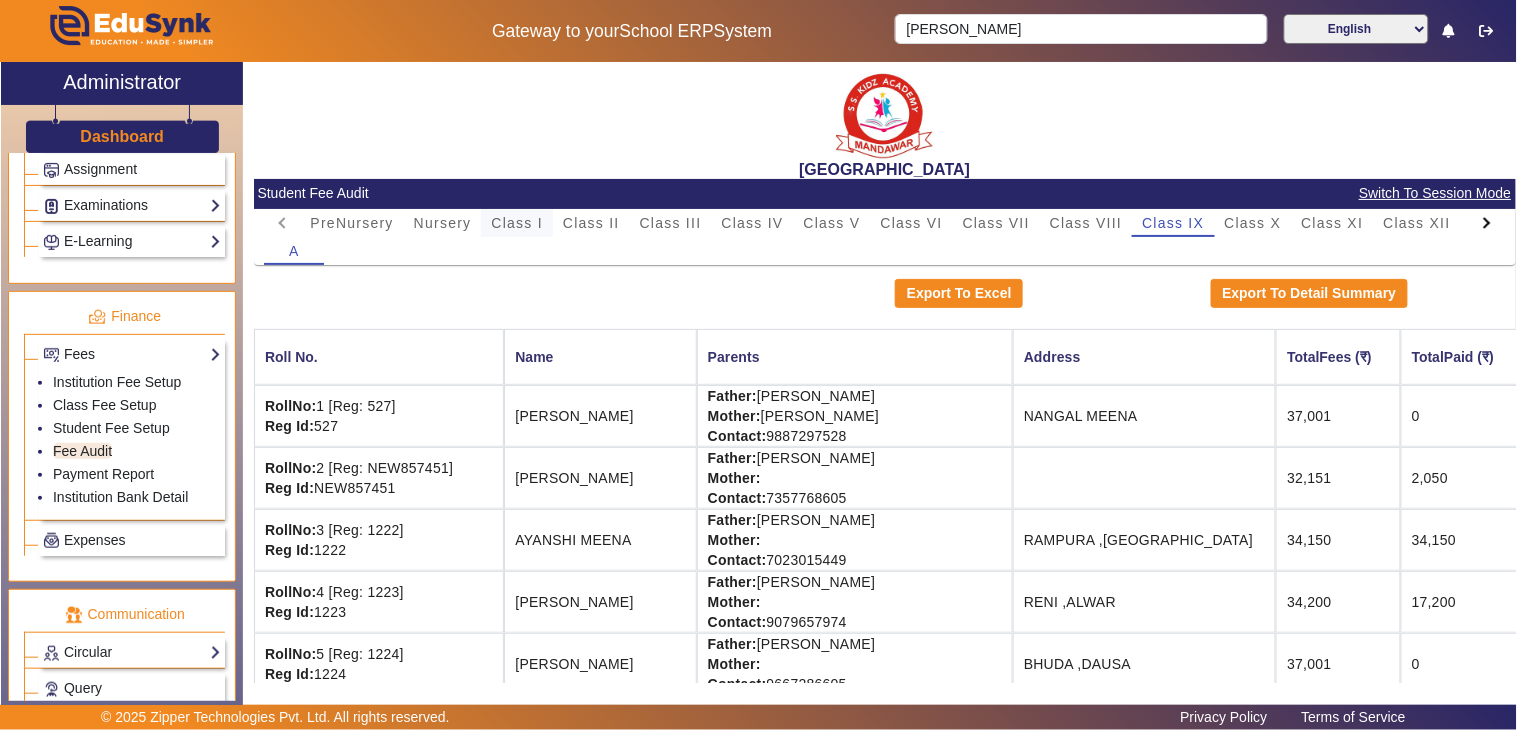 drag, startPoint x: 515, startPoint y: 206, endPoint x: 512, endPoint y: 231, distance: 25.179358 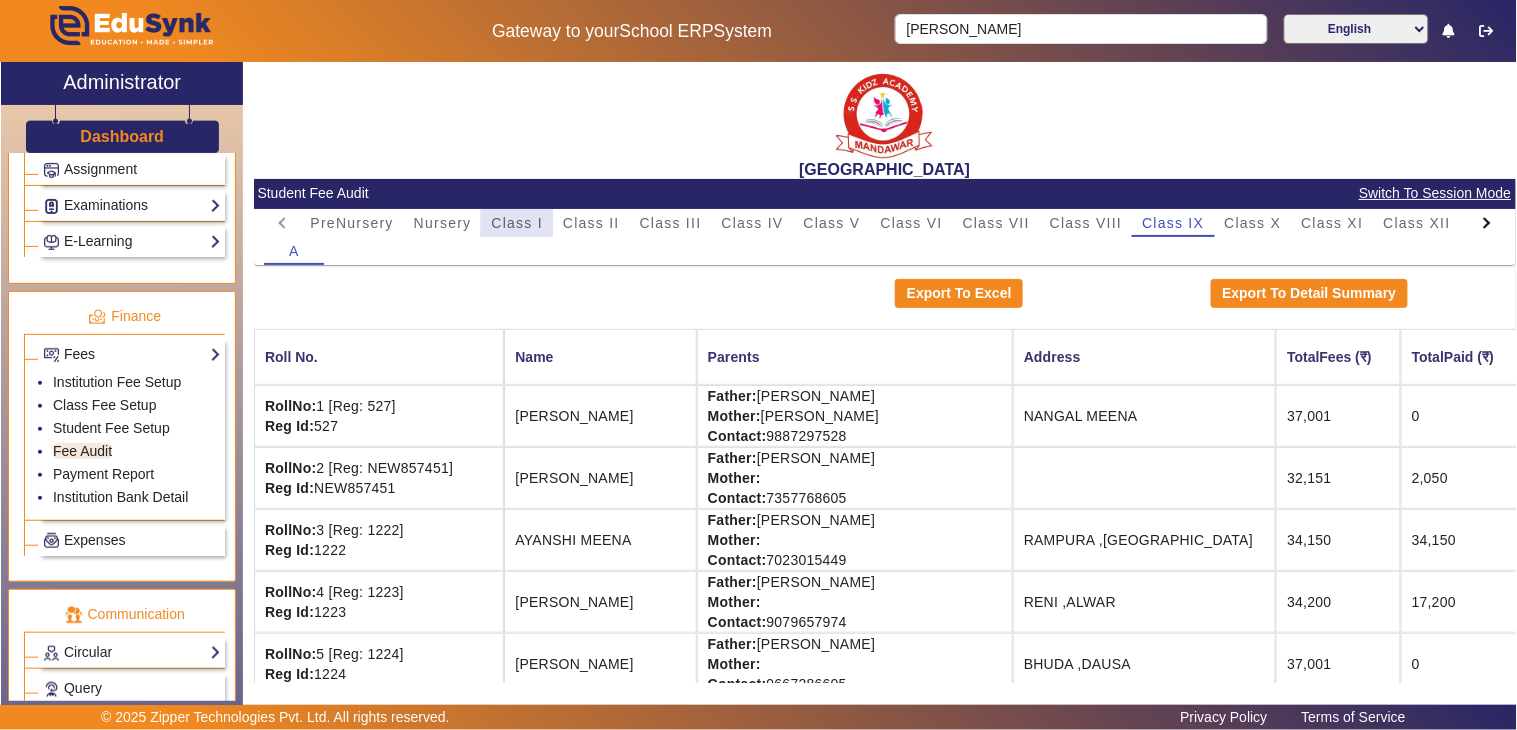 click on "Class I" at bounding box center [517, 223] 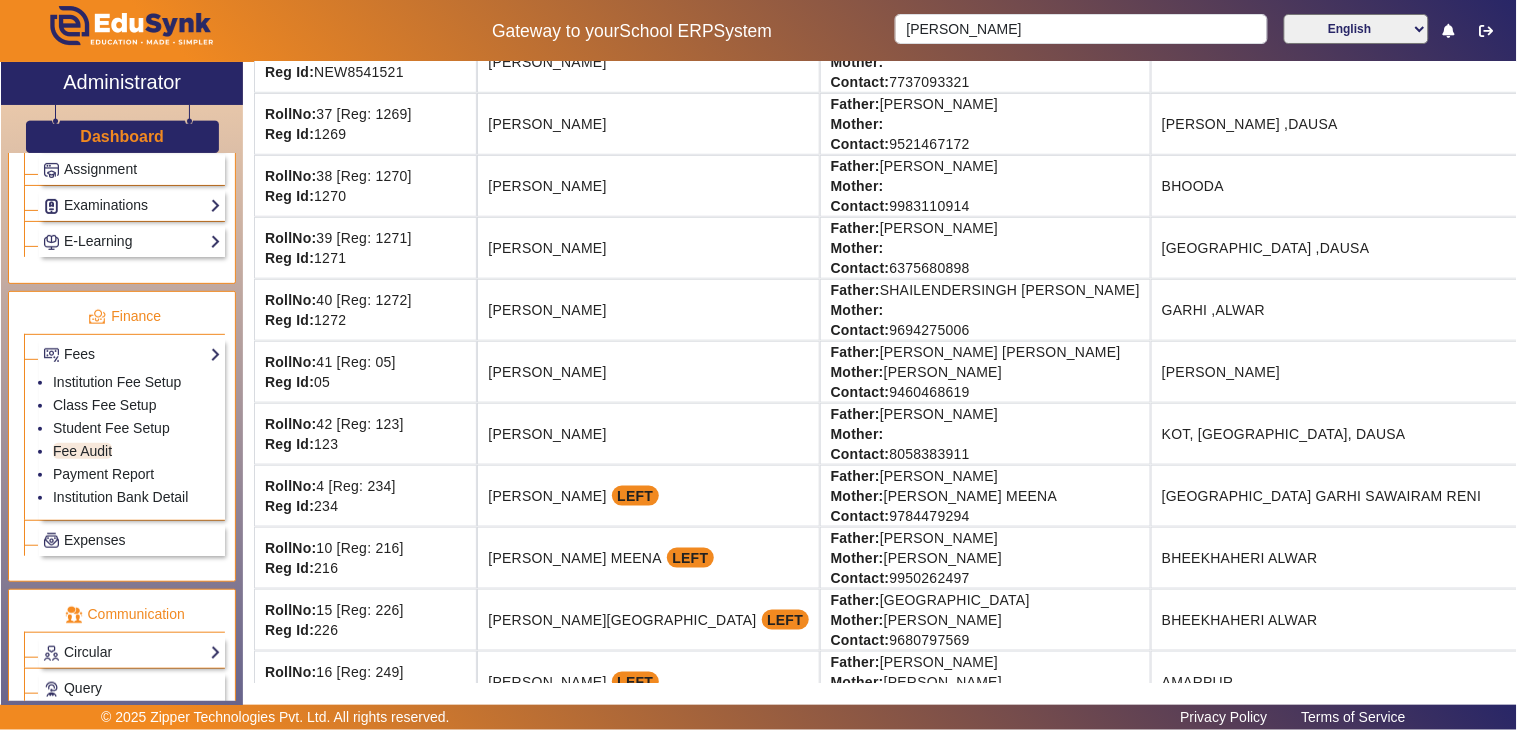 scroll, scrollTop: 2222, scrollLeft: 0, axis: vertical 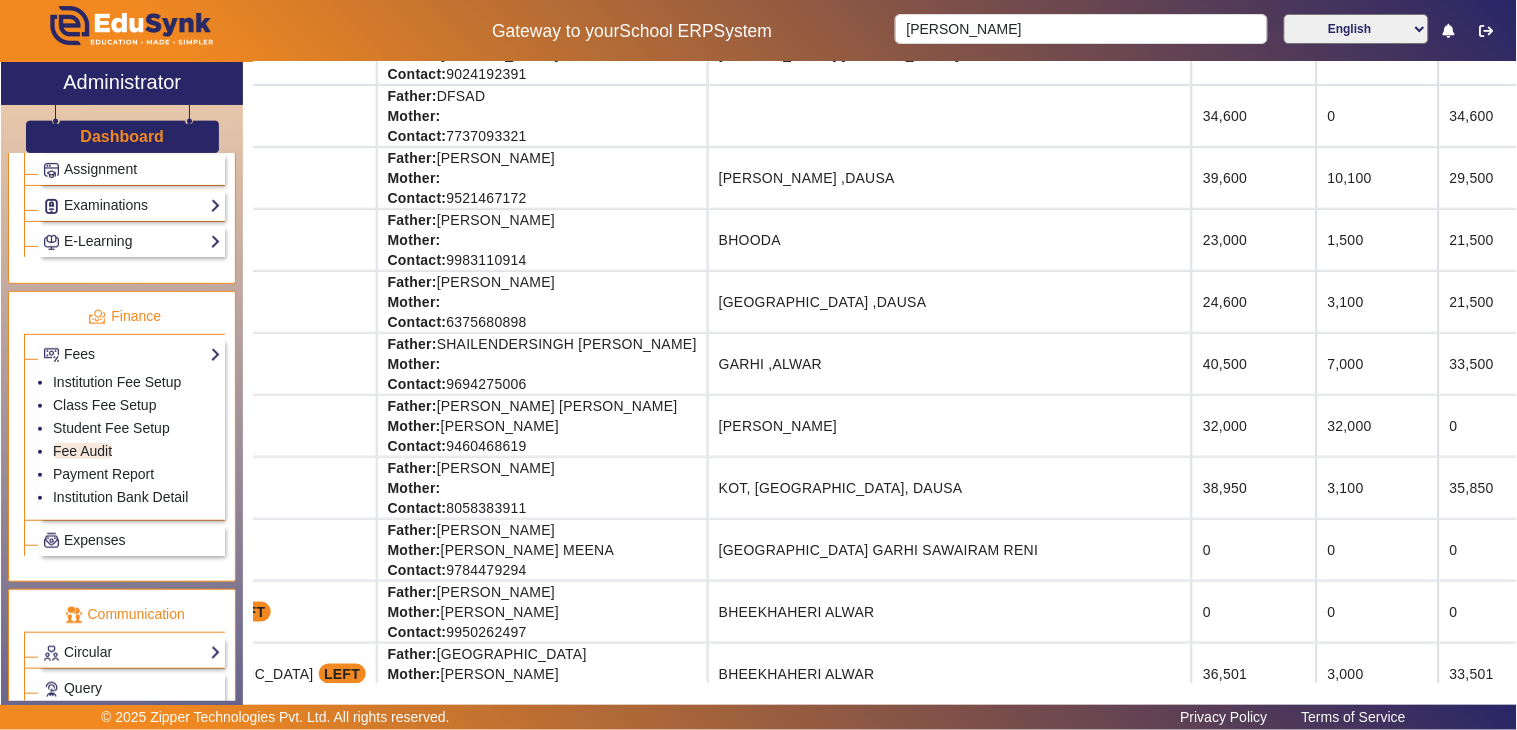 drag, startPoint x: 1297, startPoint y: 365, endPoint x: 1450, endPoint y: 383, distance: 154.05519 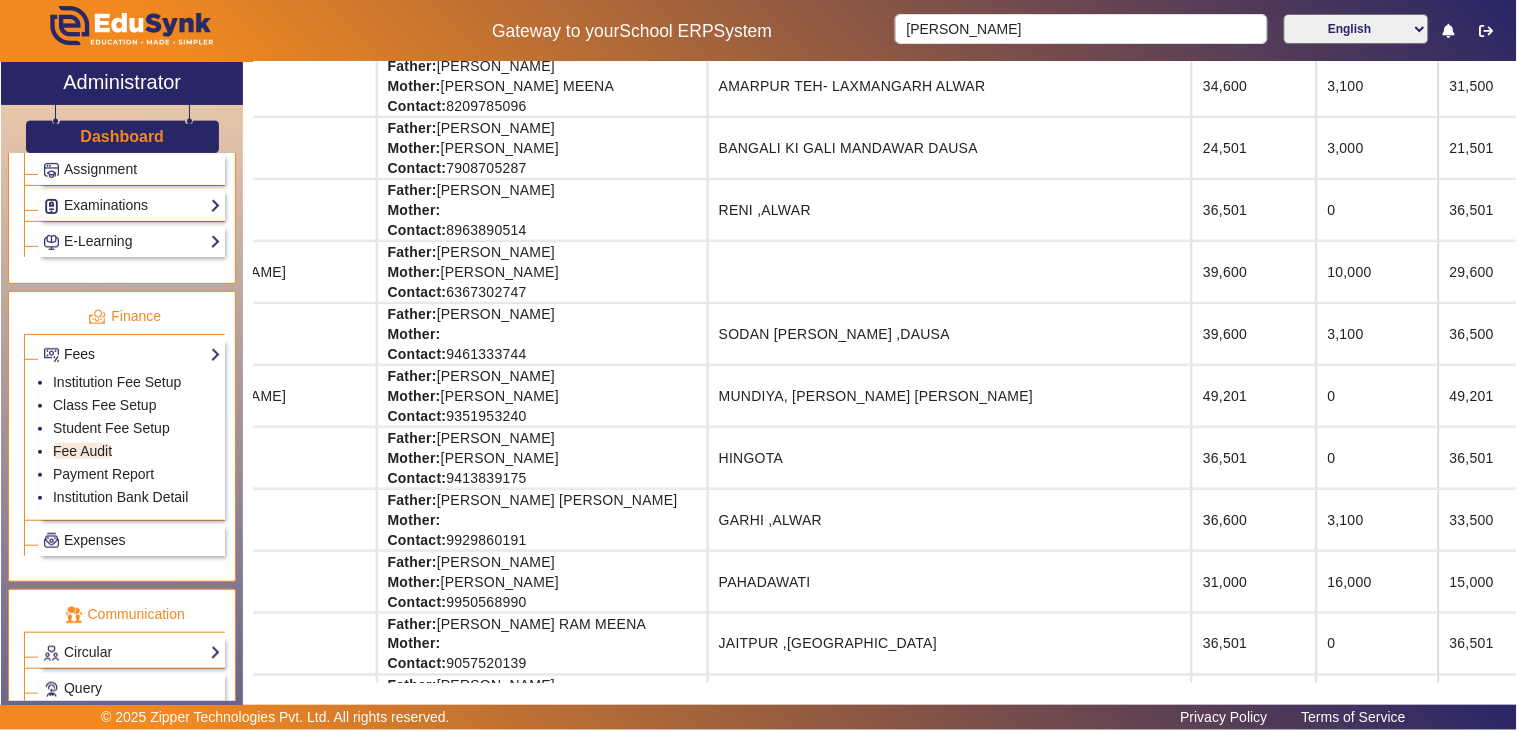 scroll, scrollTop: 0, scrollLeft: 443, axis: horizontal 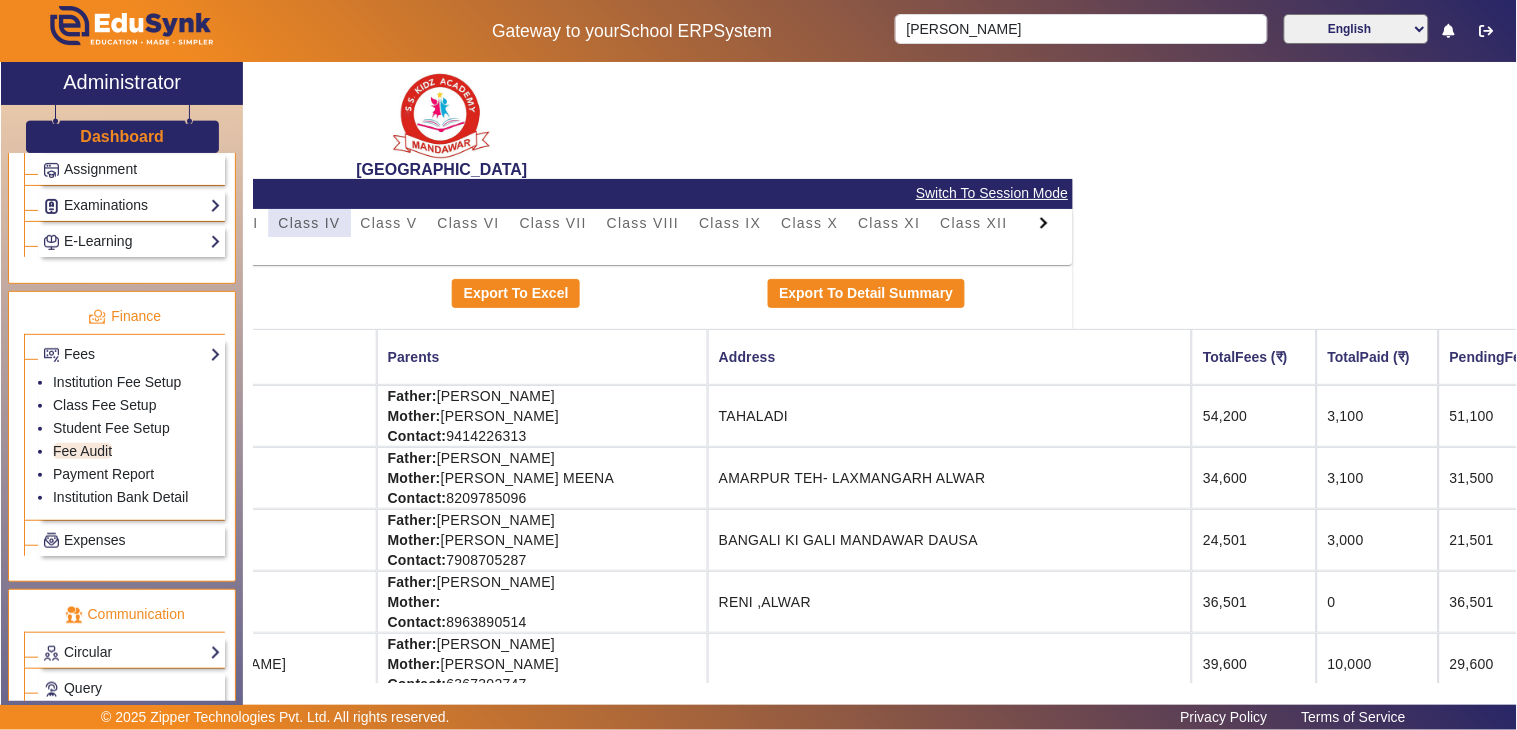 click on "Class IV" at bounding box center [310, 223] 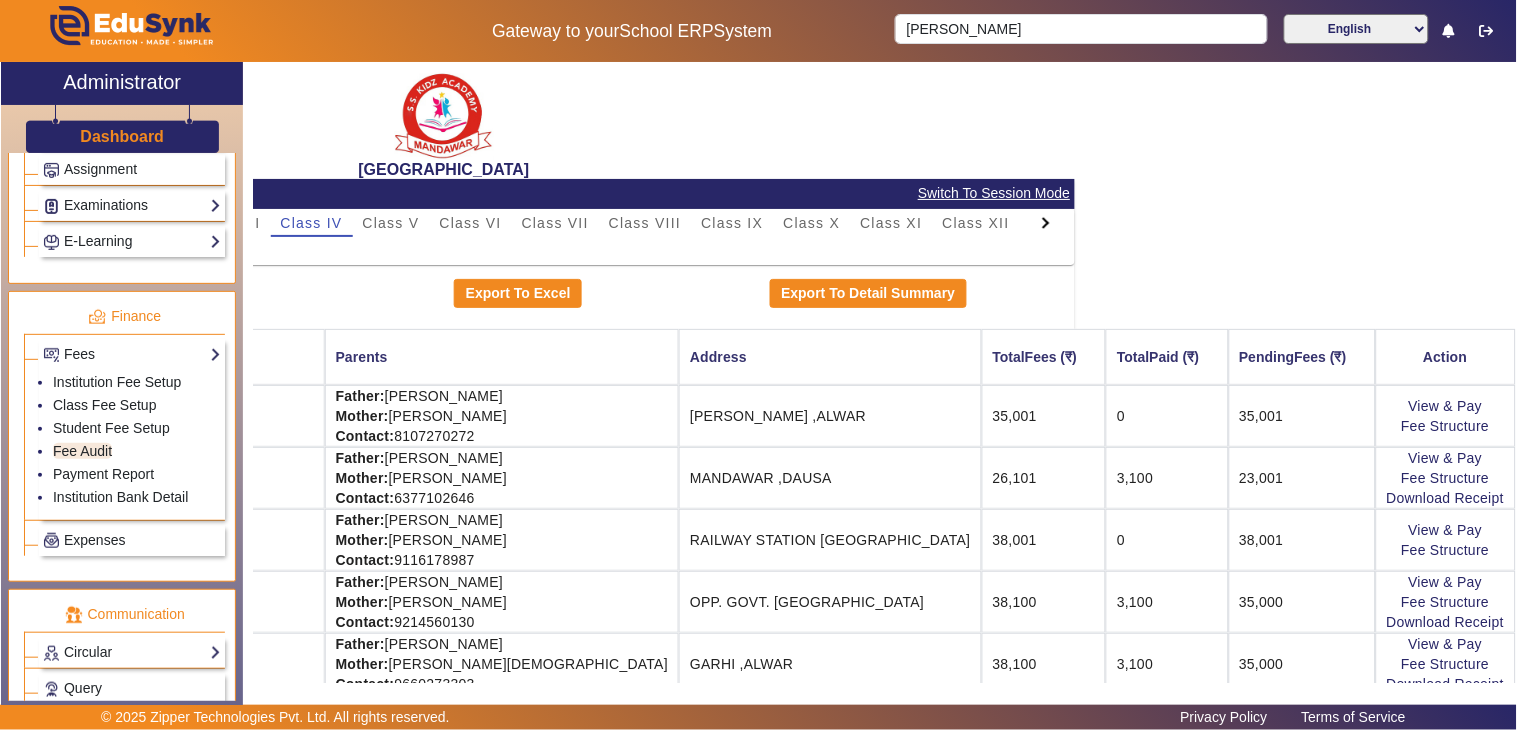 scroll, scrollTop: 0, scrollLeft: 327, axis: horizontal 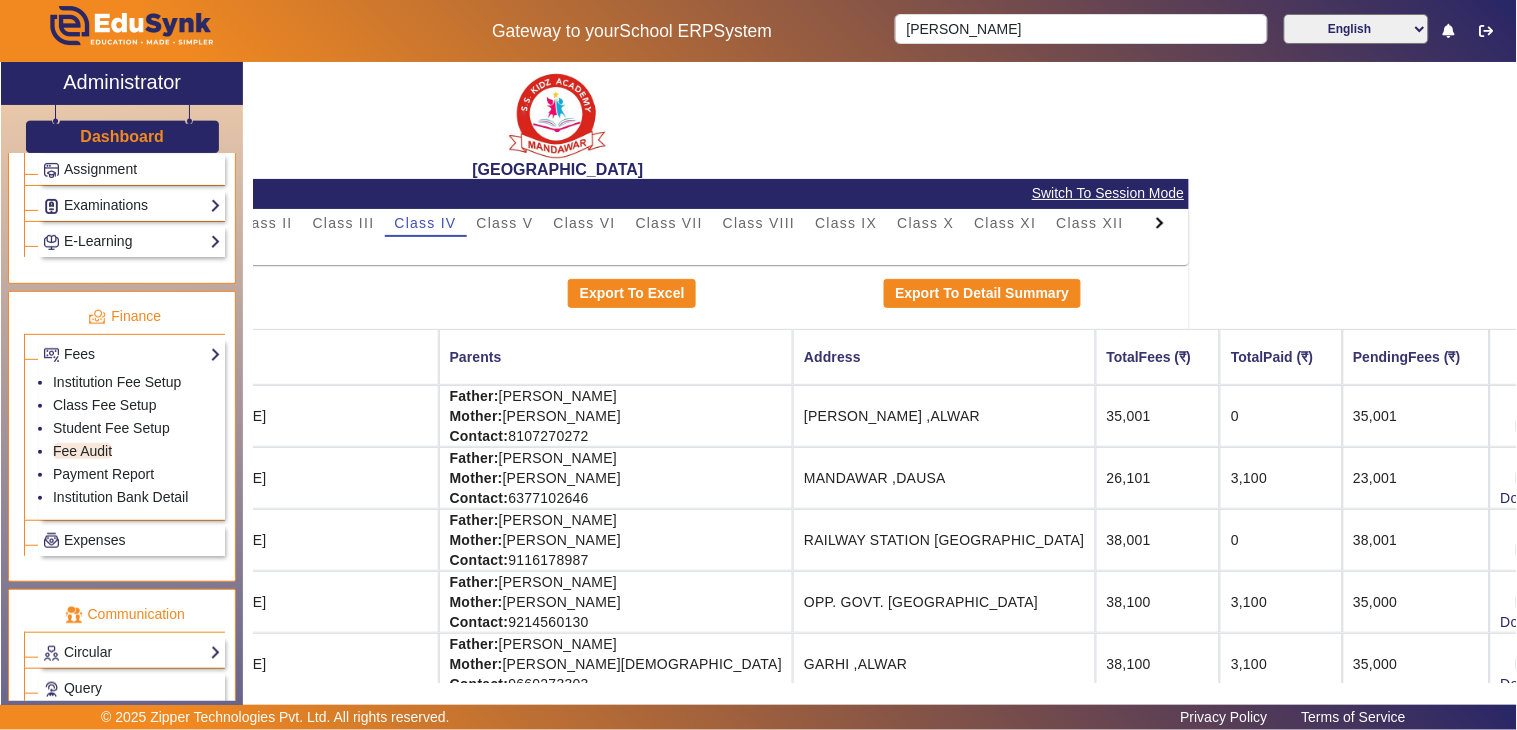 drag, startPoint x: 391, startPoint y: 276, endPoint x: 390, endPoint y: 297, distance: 21.023796 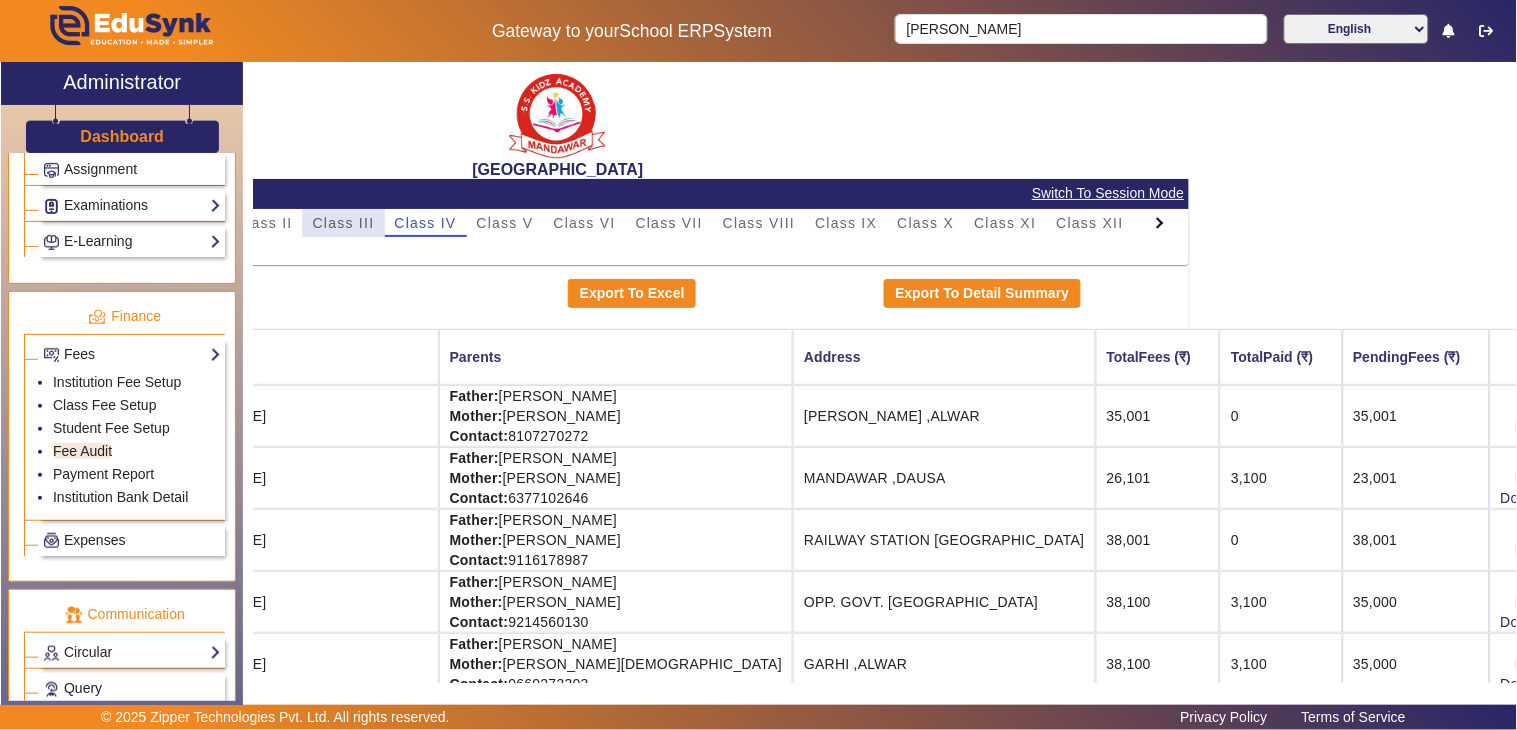 click on "Class III" at bounding box center [344, 223] 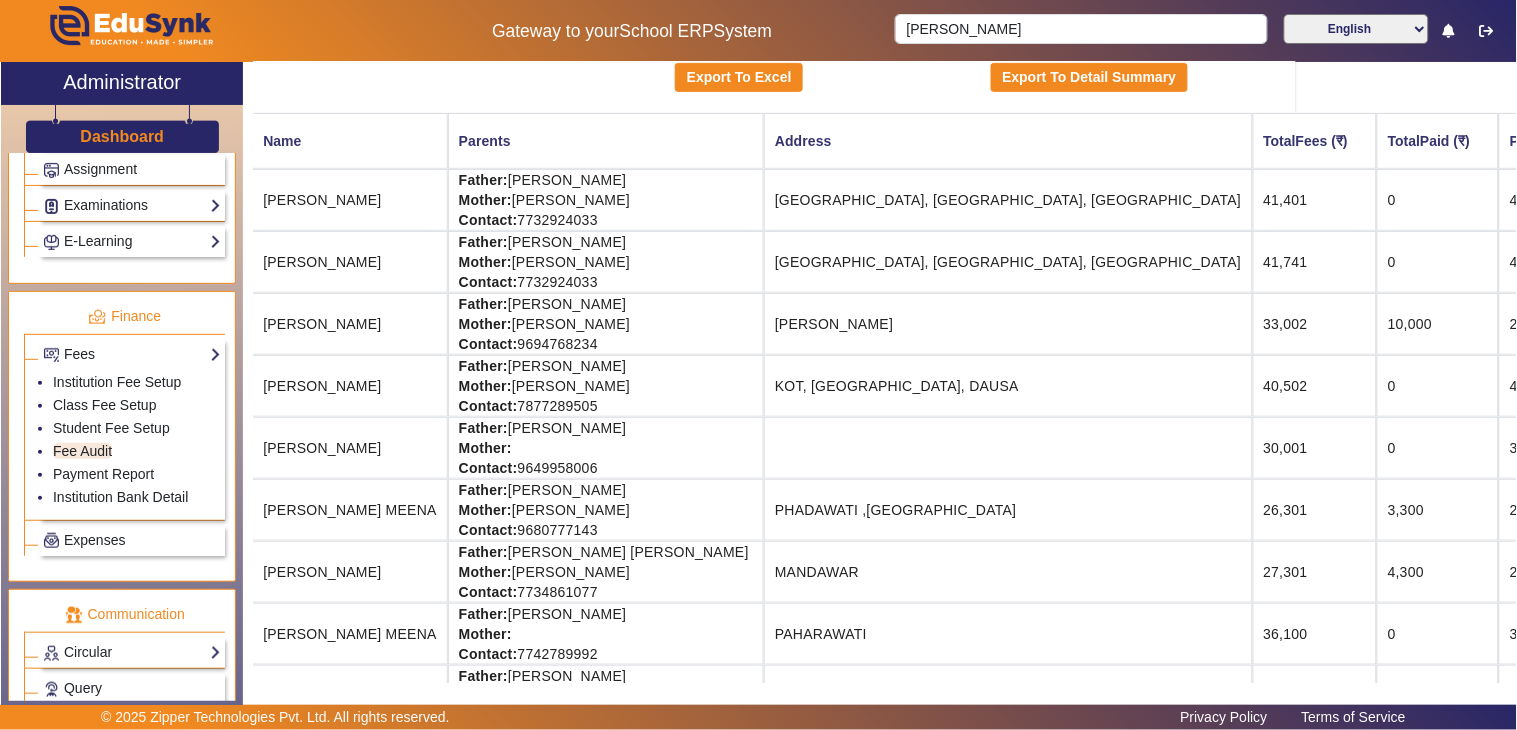 scroll, scrollTop: 0, scrollLeft: 220, axis: horizontal 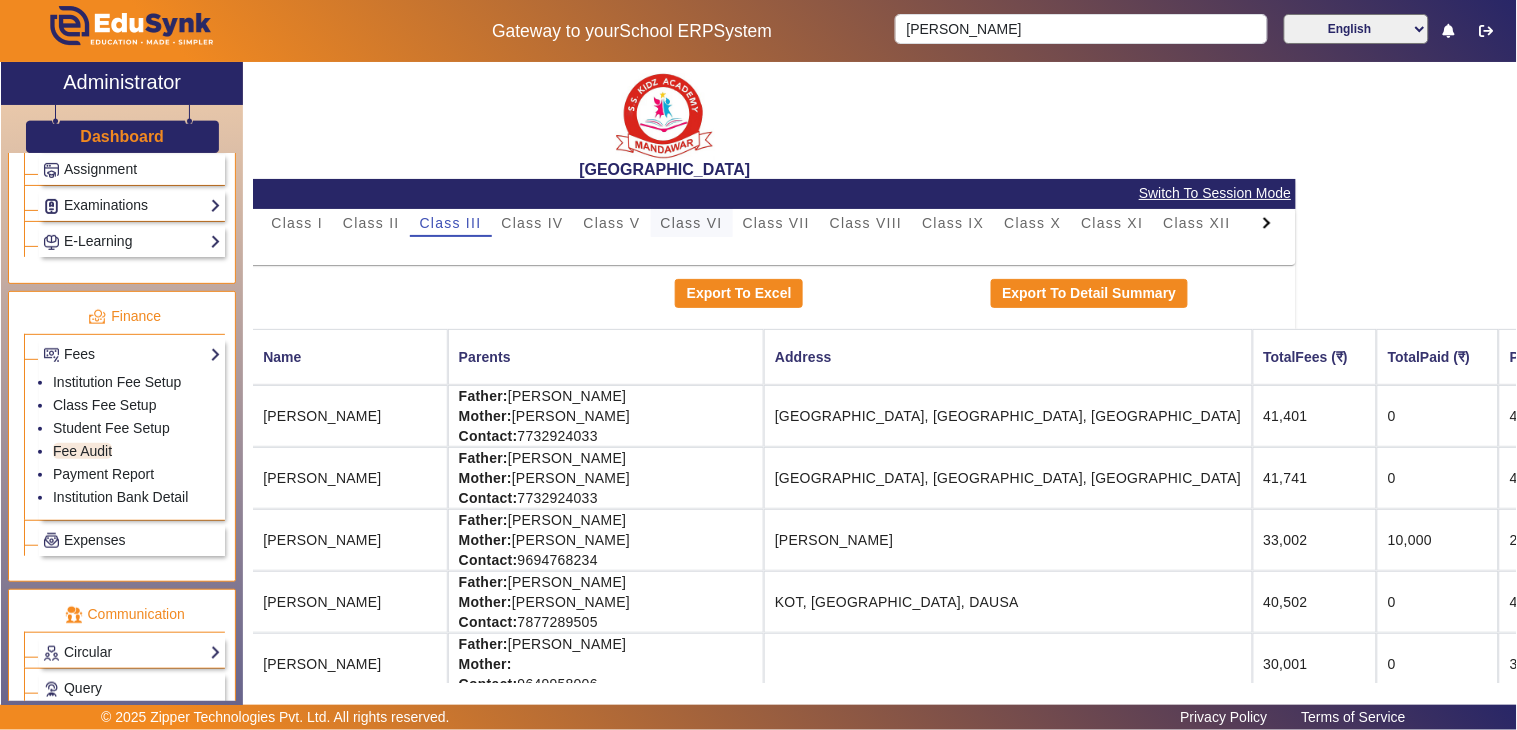 click on "Class VI" at bounding box center [692, 223] 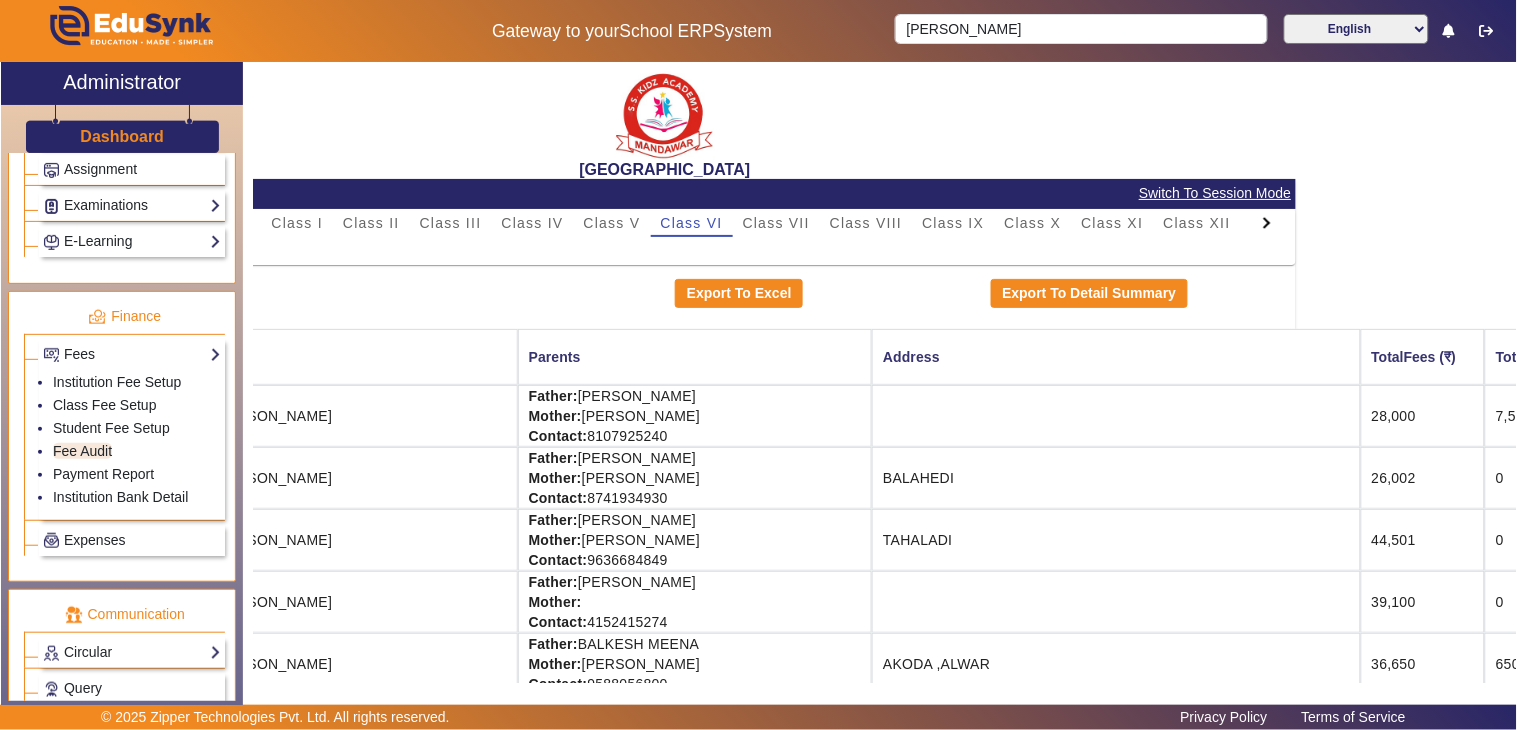 scroll, scrollTop: 0, scrollLeft: 0, axis: both 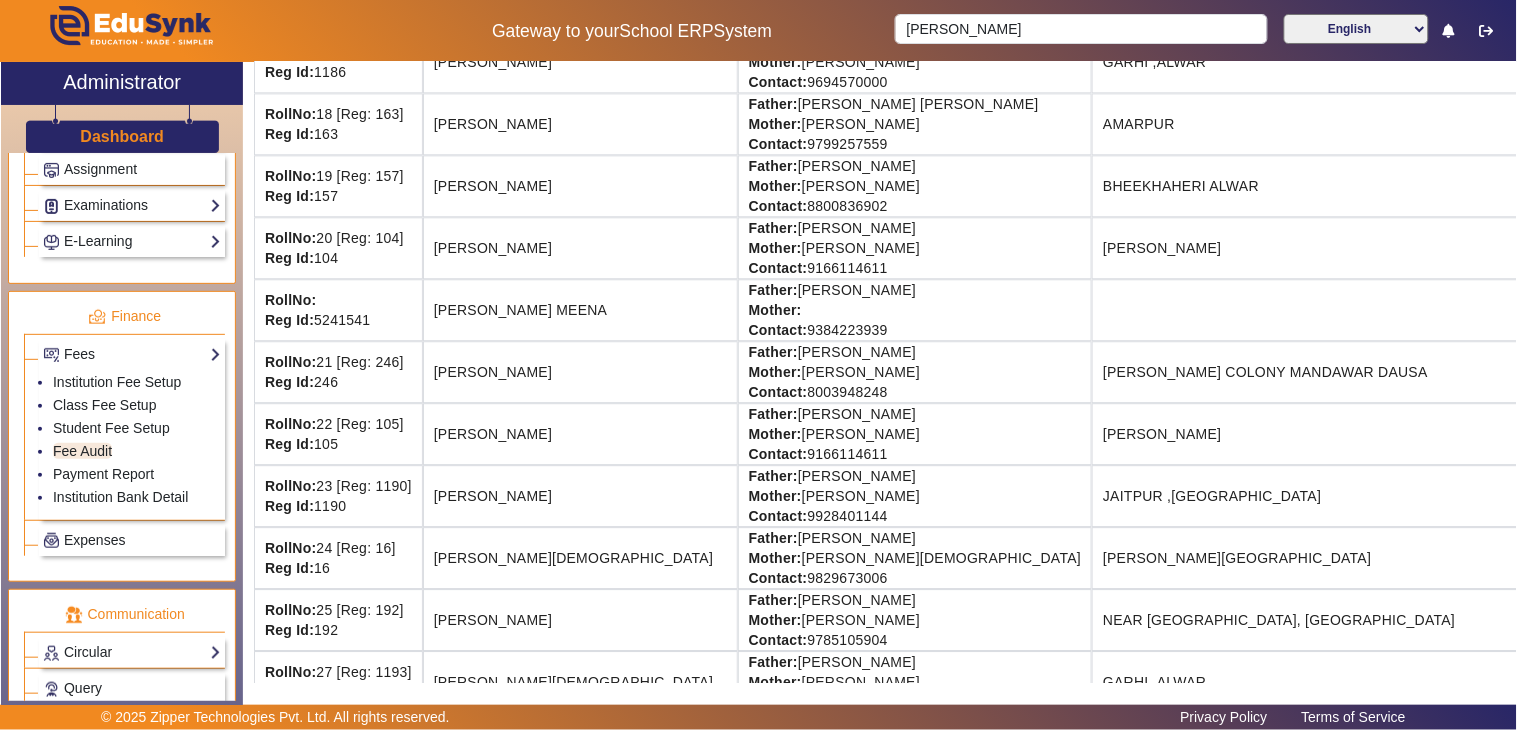 drag, startPoint x: 1081, startPoint y: 325, endPoint x: 1273, endPoint y: 318, distance: 192.12756 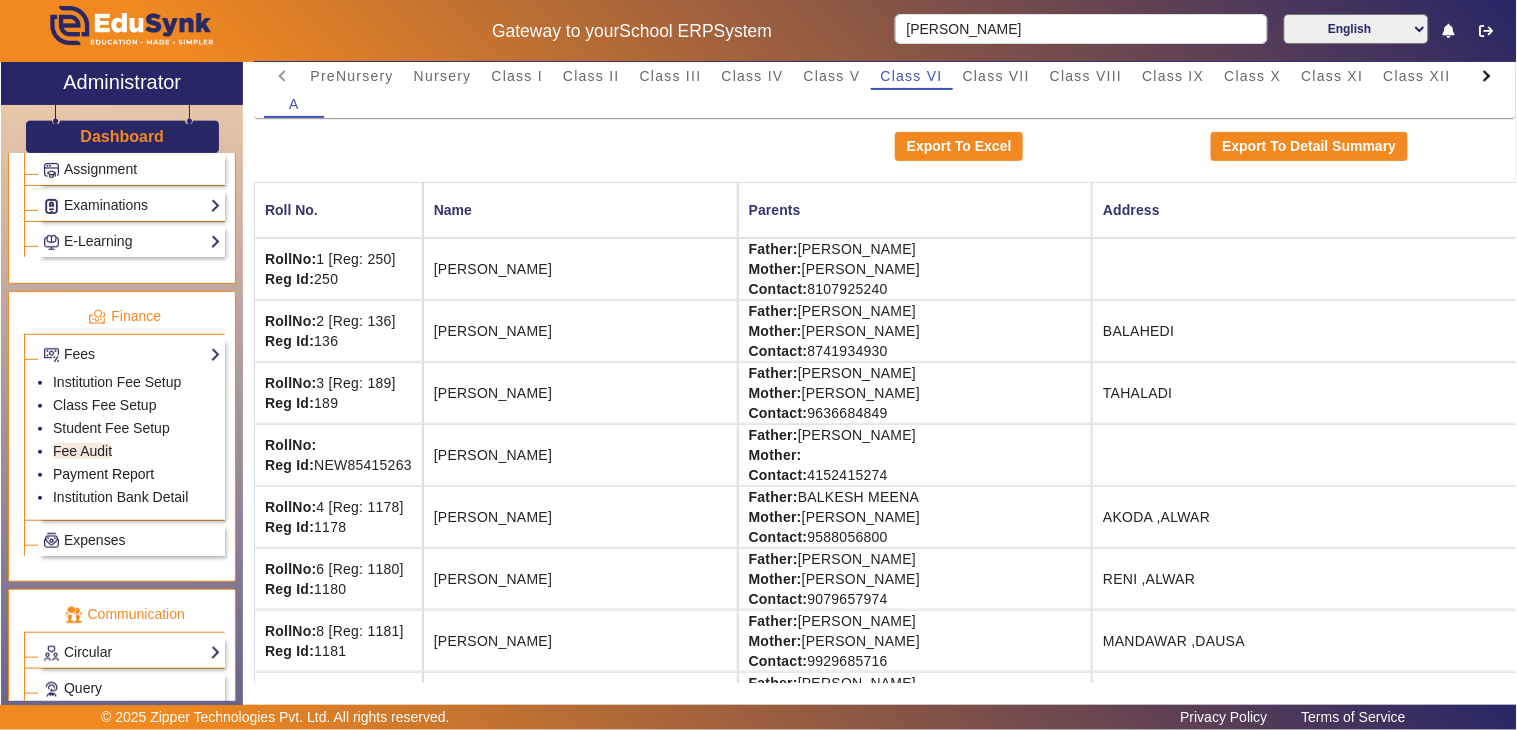 scroll, scrollTop: 0, scrollLeft: 0, axis: both 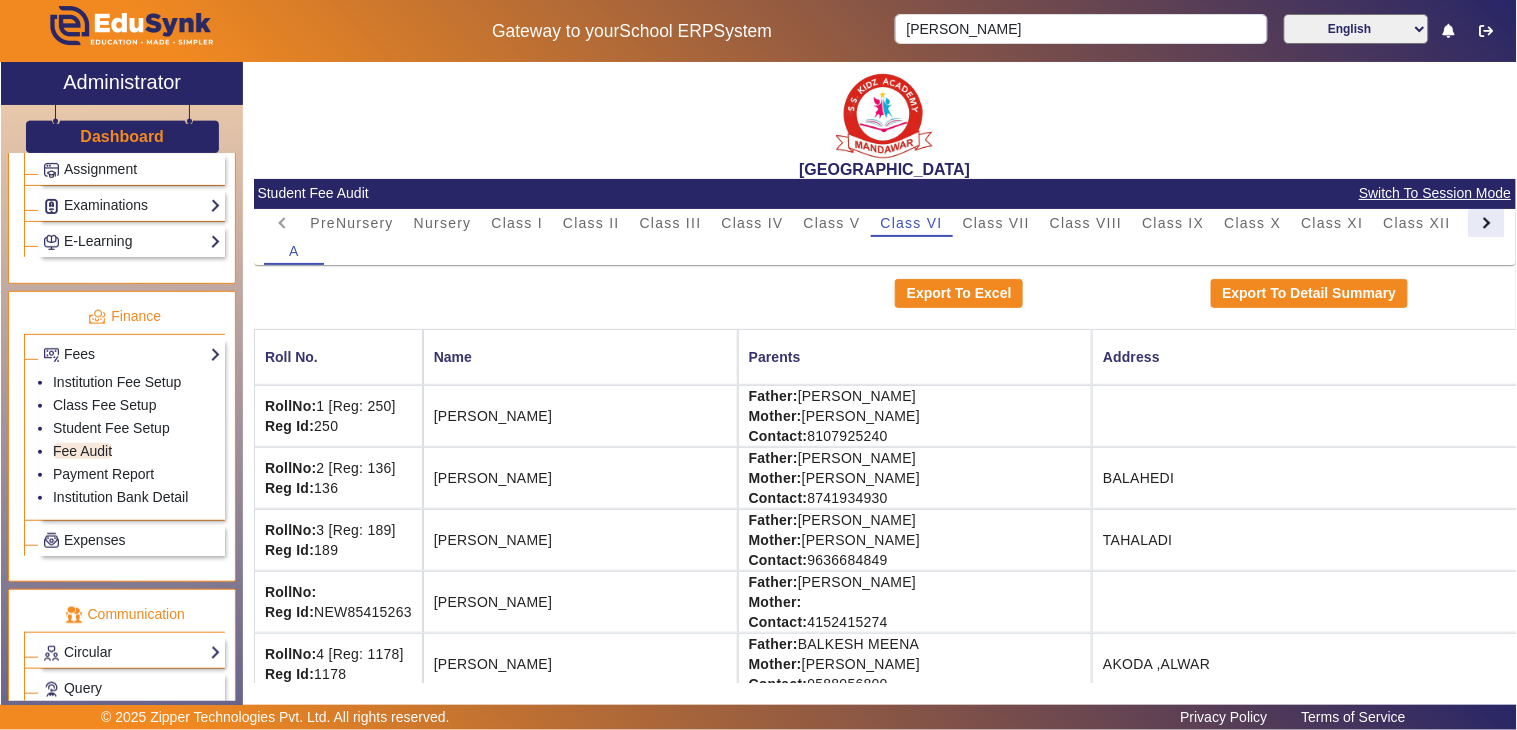 click 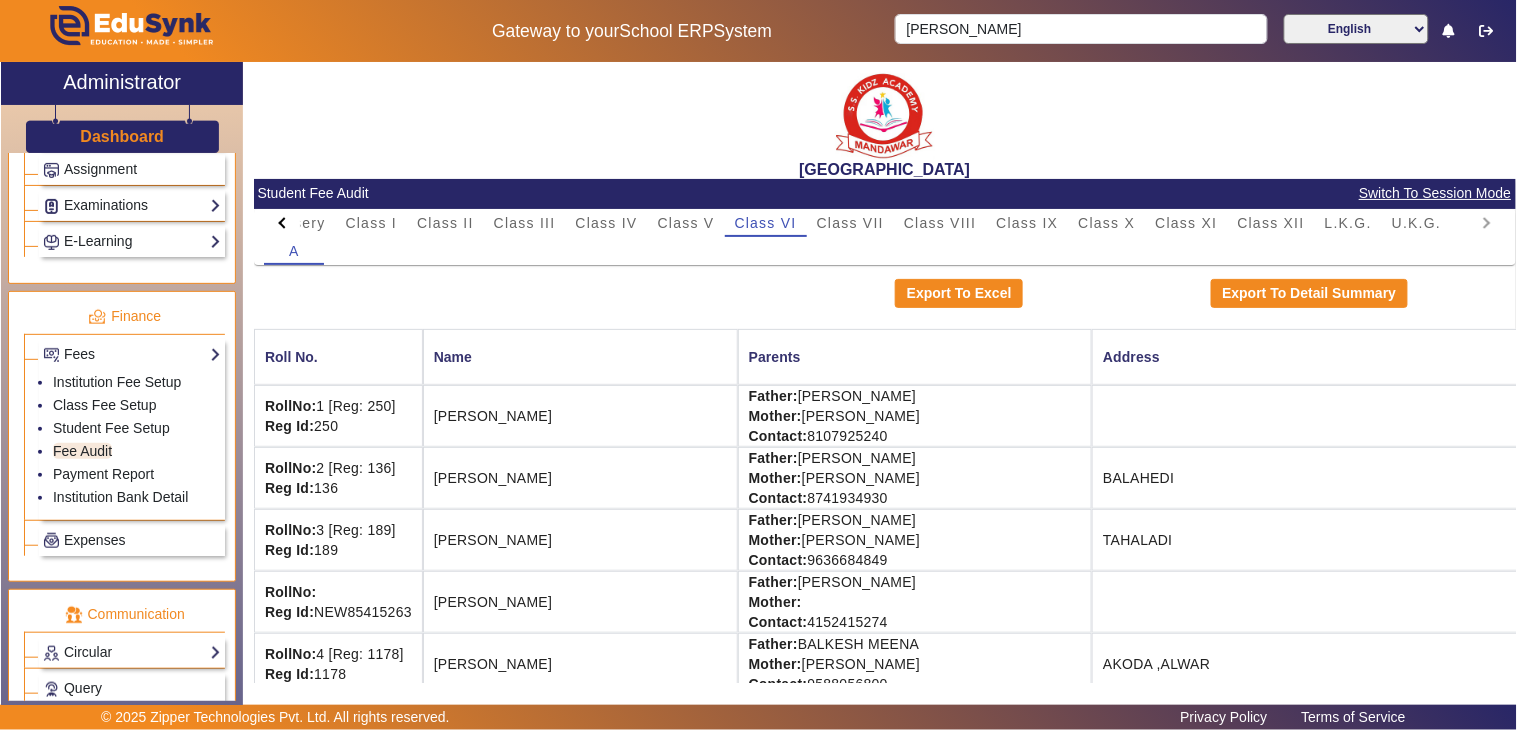 click on "PreNursery Nursery Class I Class II Class III Class IV Class V Class VI Class VII Class VIII Class IX Class X Class XI Class XII L.K.G. U.K.G." 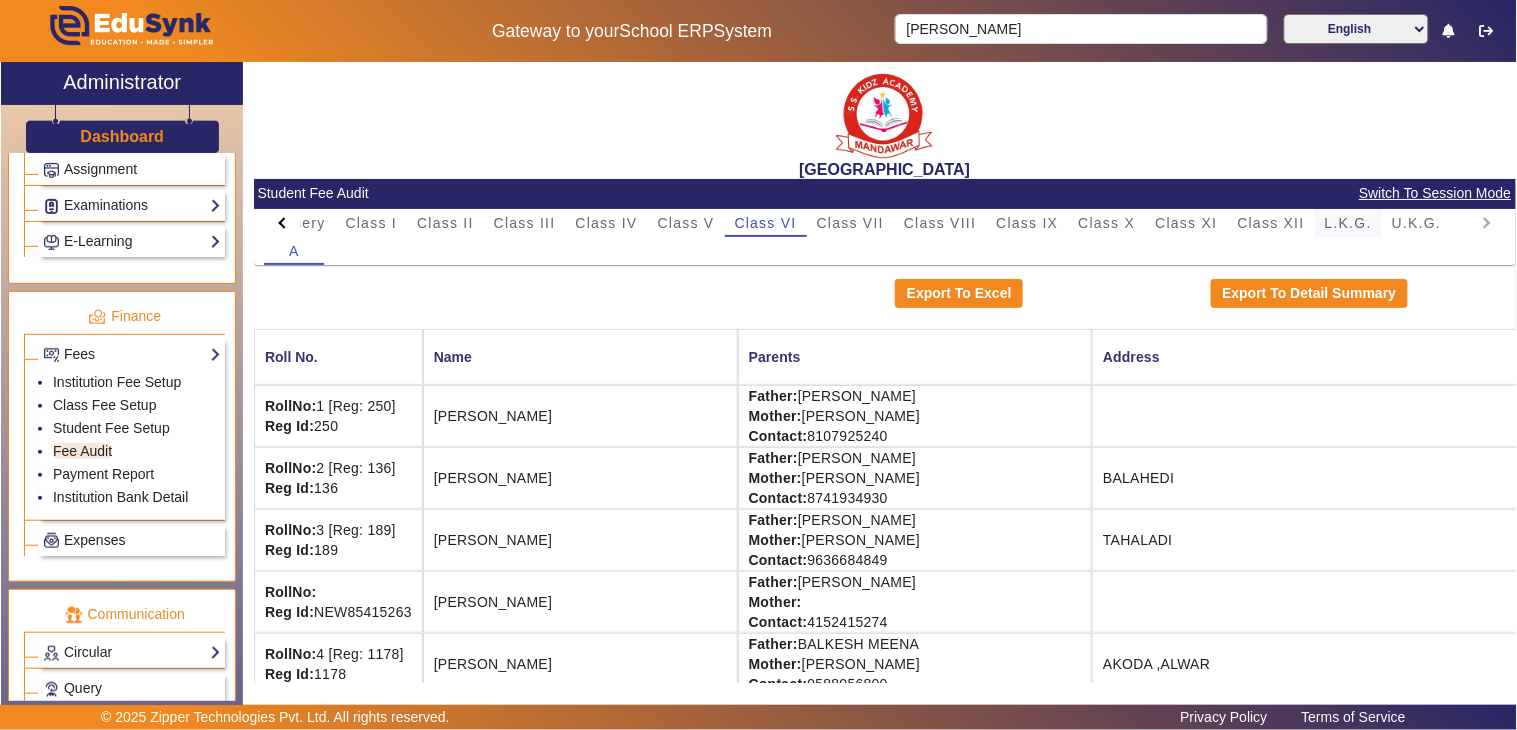 click on "L.K.G." at bounding box center [1348, 223] 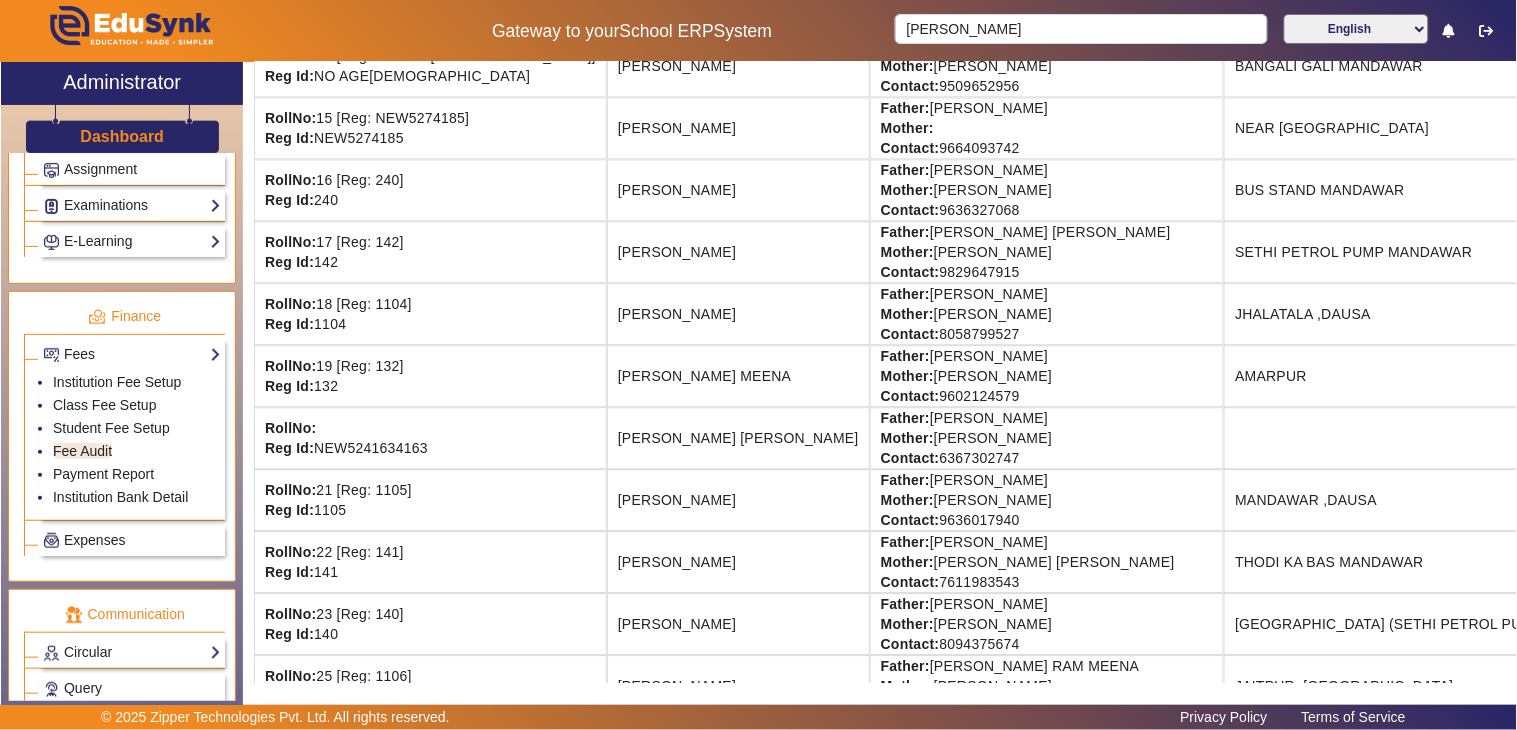 scroll, scrollTop: 1111, scrollLeft: 0, axis: vertical 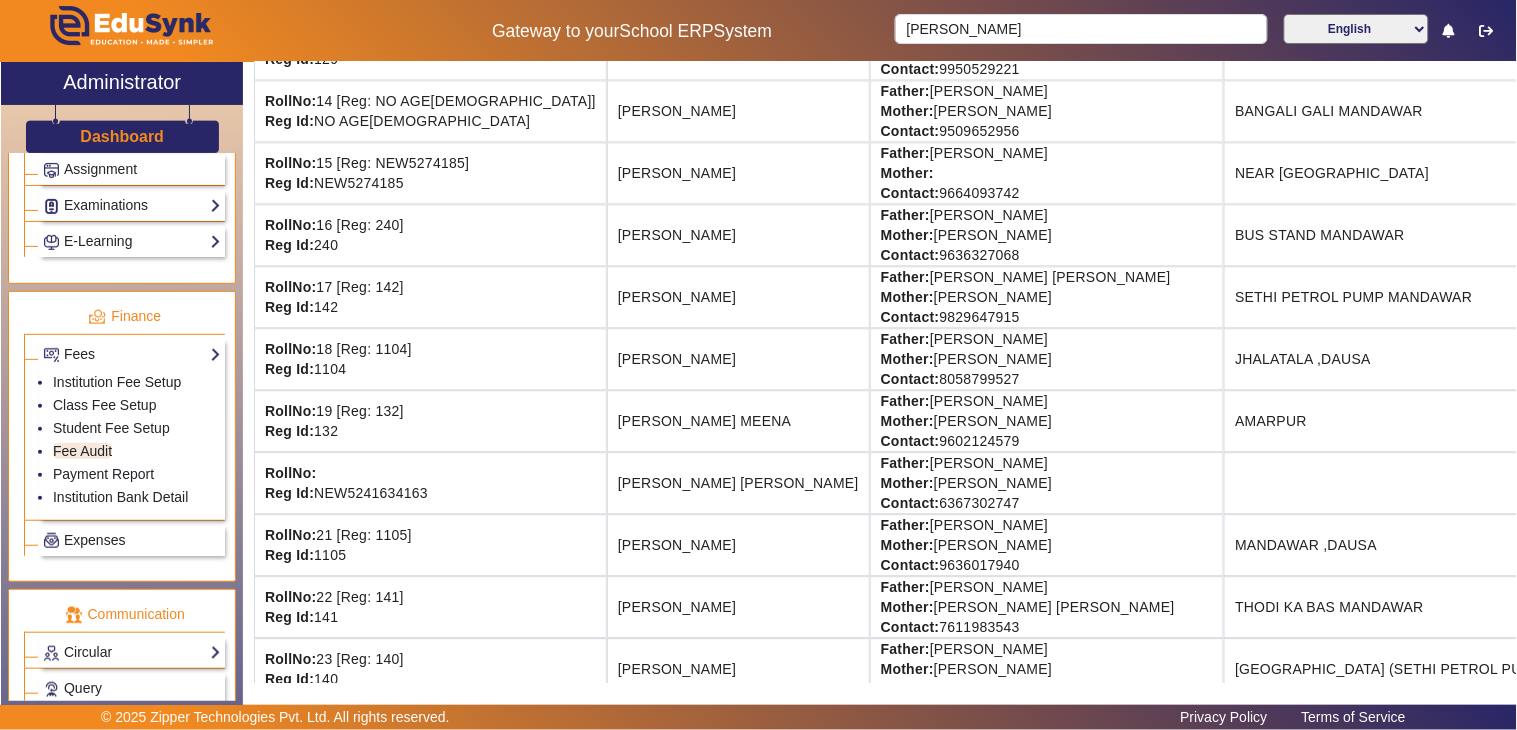 click on "[GEOGRAPHIC_DATA]  Student Fee Audit   Switch To Session Mode  PreNursery Nursery Class I Class II Class III Class IV Class V Class VI Class VII Class VIII Class IX Class X Class XI Class XII L.K.G. U.K.G. A  Export To Excel   Export To Detail Summary  Roll No. Name Parents Address TotalFees (₹) TotalPaid (₹) PendingFees (₹) Action RollNo: Reg Id: NEW52416352  [PERSON_NAME]  Father: [PERSON_NAME]   Mother:    Contact: 7615033934    23,100 0 23,100  View & Pay   Fee Structure  RollNo: 2 [Reg: 27] Reg Id: 27  [PERSON_NAME] Father: [PERSON_NAME] Mother: [PERSON_NAME] Contact: [PHONE_NUMBER]   MUNDIYA 49,601 0 49,601  View & Pay   Fee Structure  RollNo: 3 [Reg: 1101] Reg Id: 1101  [PERSON_NAME] Father: [PERSON_NAME] Mother: PUSHPANTA MEENA Contact: [PHONE_NUMBER]   SODAN KA BAS, [PERSON_NAME] ,DAUSA 40,700 5,700 35,000  View & Pay   Fee Structure  Download Receipt RollNo: 4 [Reg: 139] [PERSON_NAME]: 139  [PERSON_NAME] Father: [PERSON_NAME] Mother: [PERSON_NAME] [PERSON_NAME] Contact: [PHONE_NUMBER]   THODI KA BAS MANDAWAR" 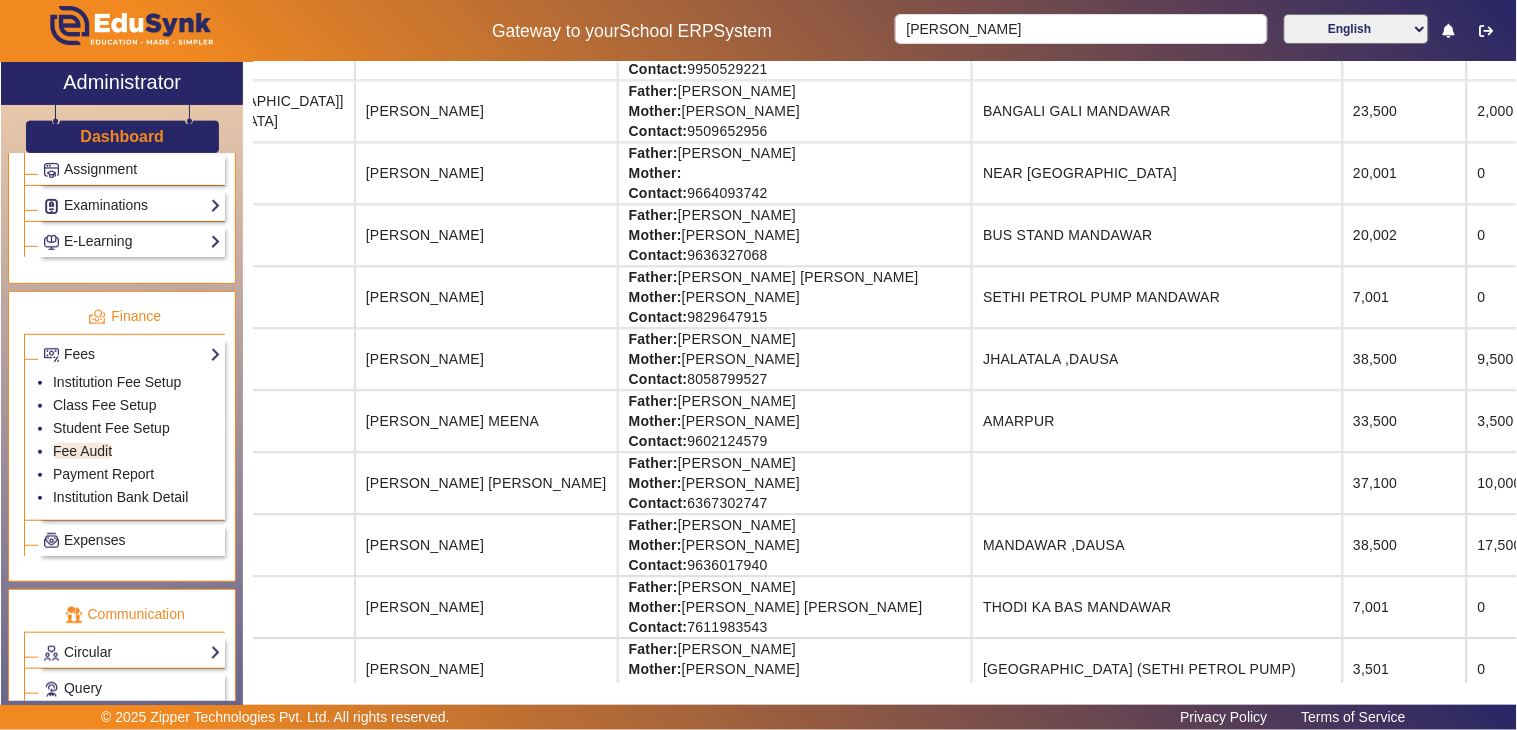 scroll, scrollTop: 1111, scrollLeft: 395, axis: both 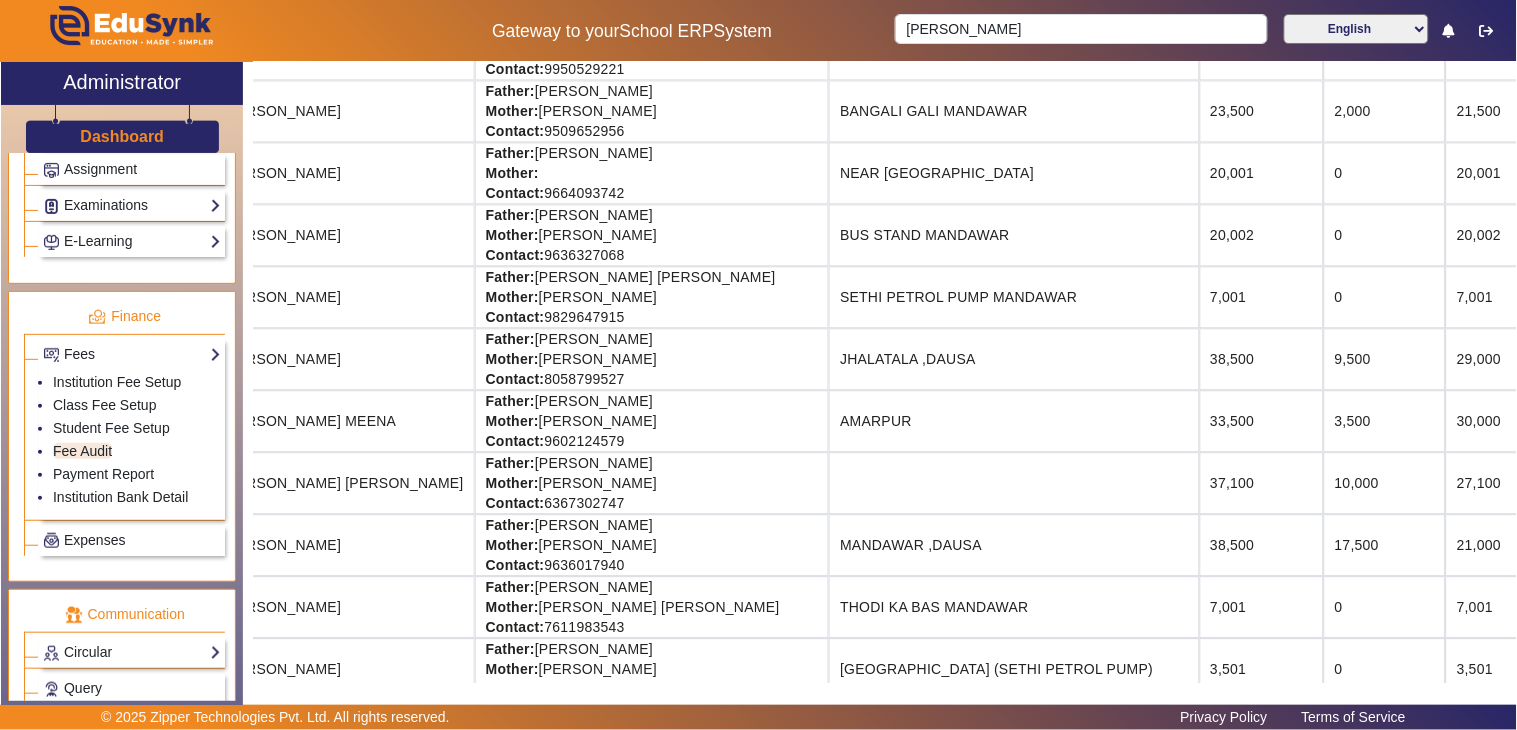 drag, startPoint x: 1461, startPoint y: 548, endPoint x: 1514, endPoint y: 548, distance: 53 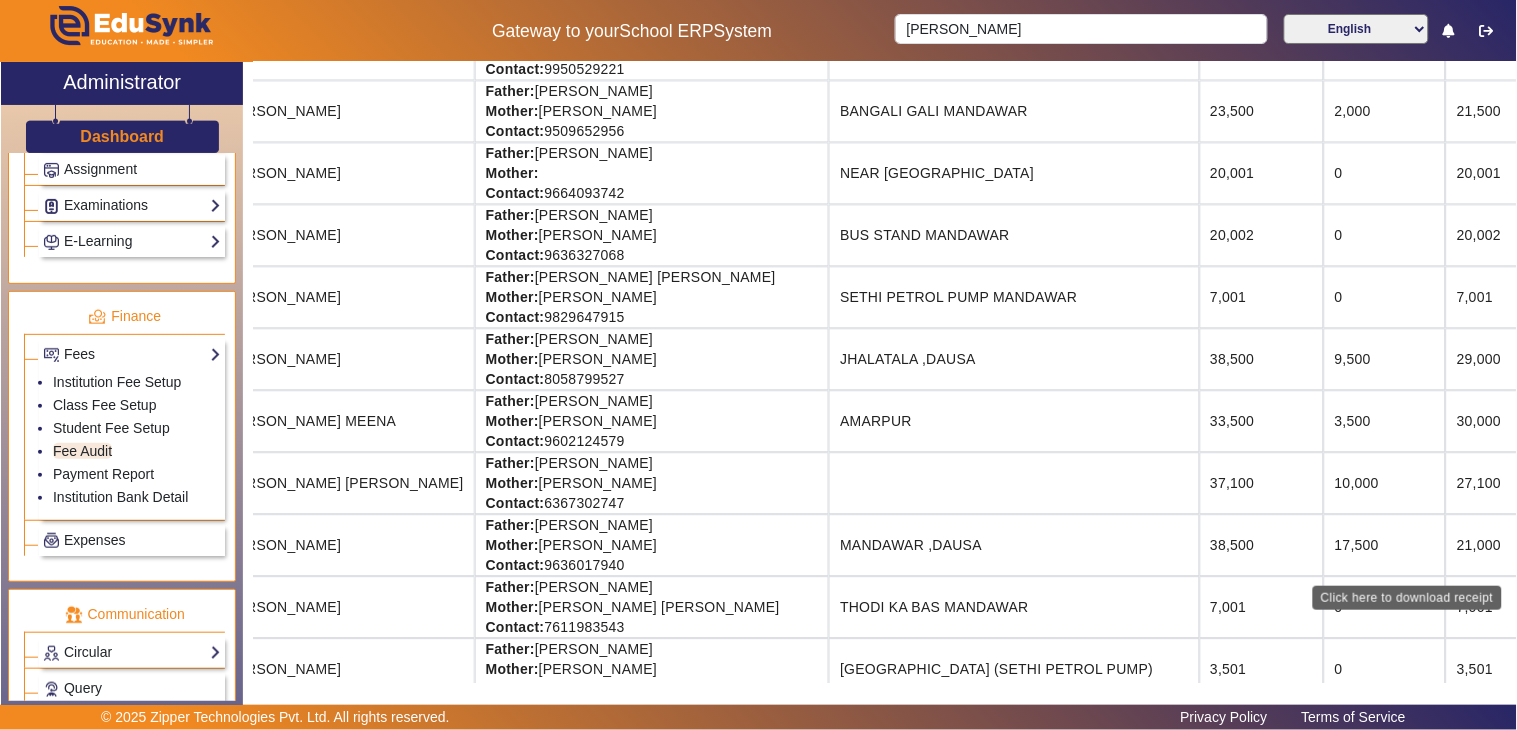 click on "Download Receipt" 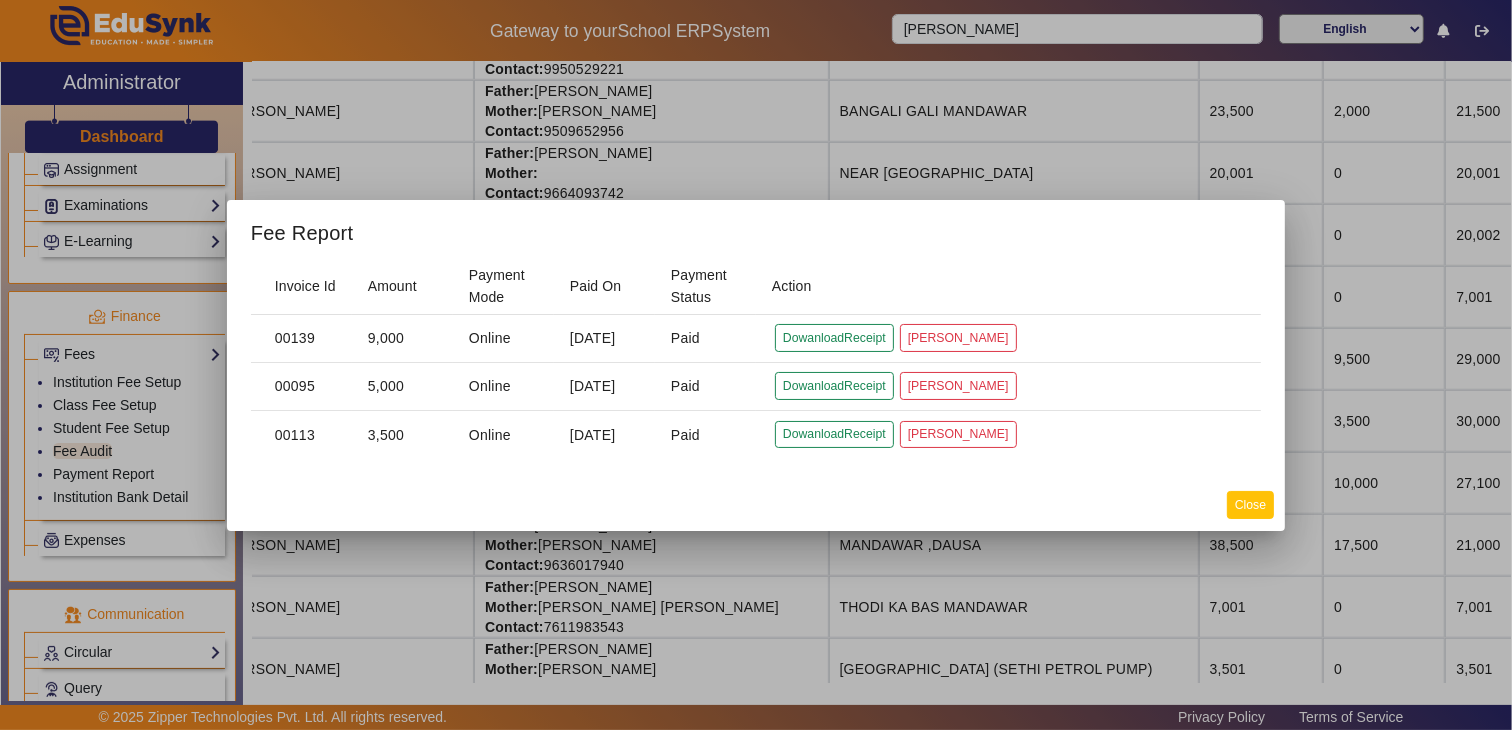 click on "Close" 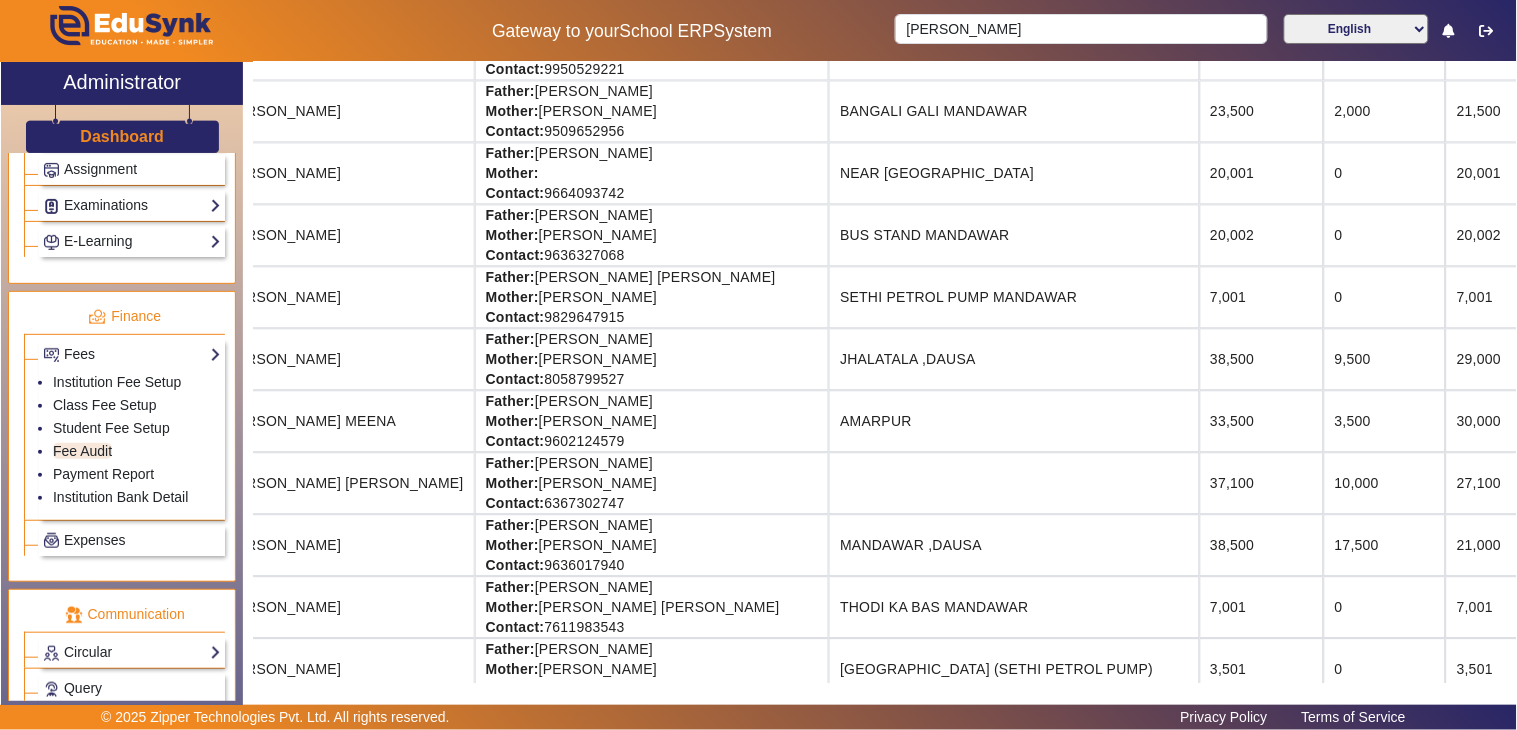 scroll, scrollTop: 0, scrollLeft: 395, axis: horizontal 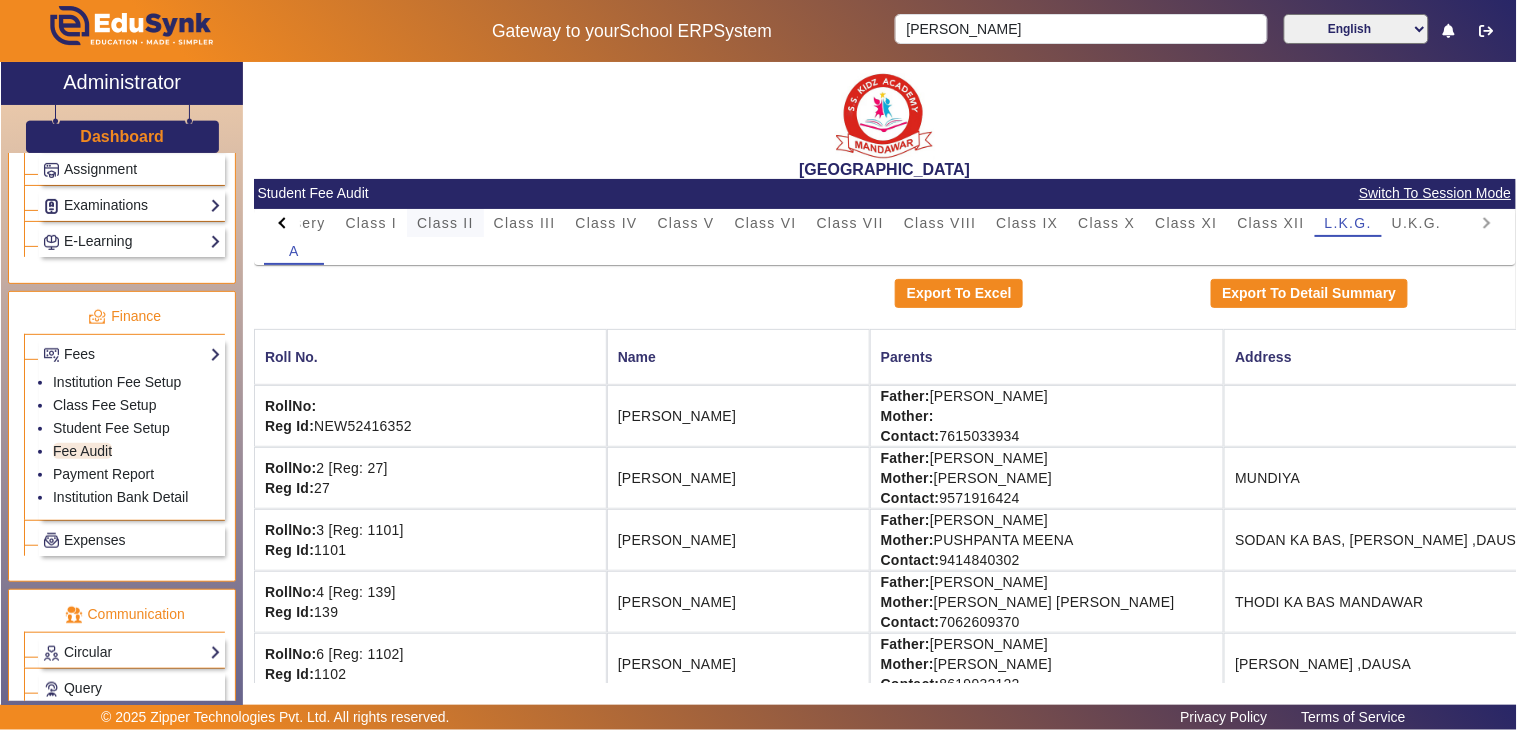 click on "Class II" at bounding box center [445, 223] 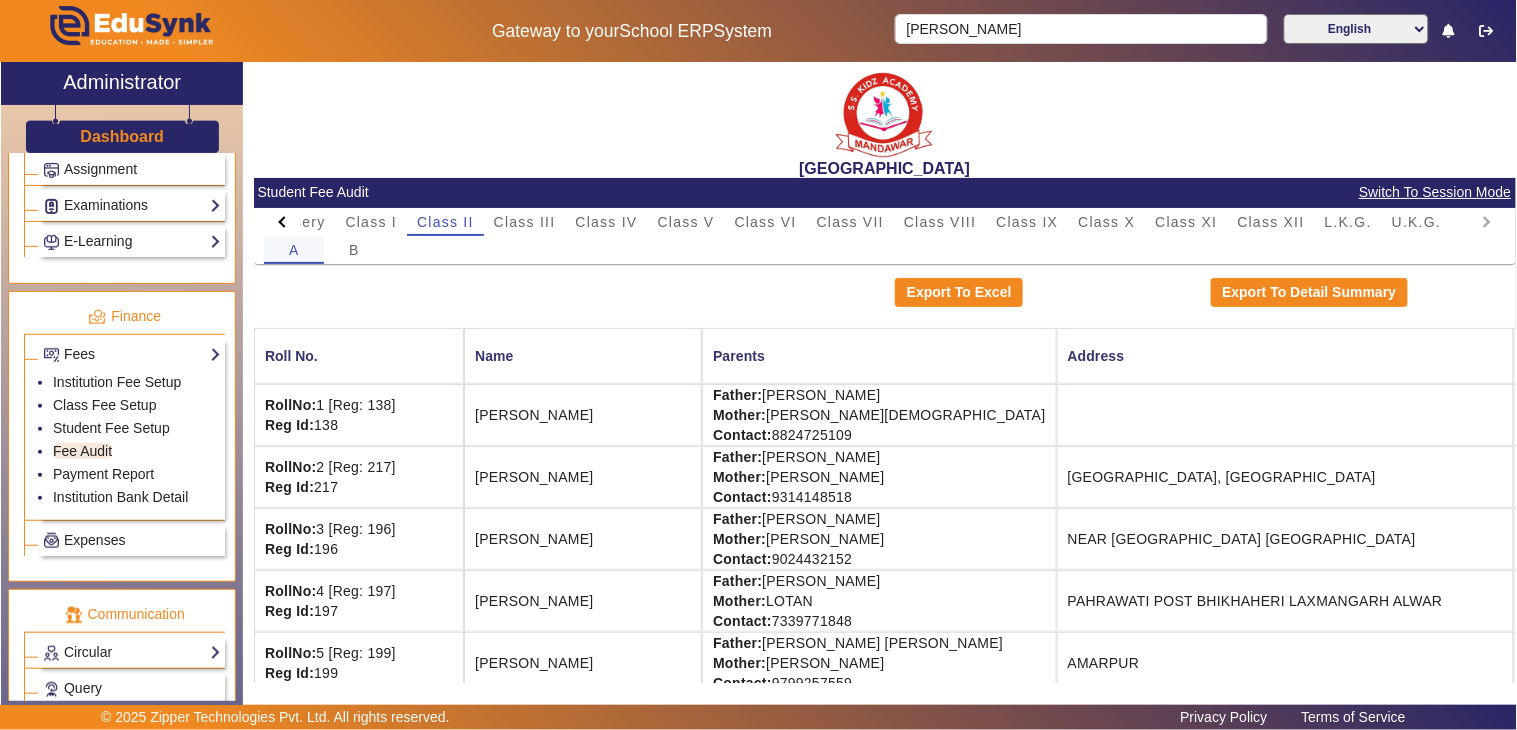 scroll, scrollTop: 0, scrollLeft: 0, axis: both 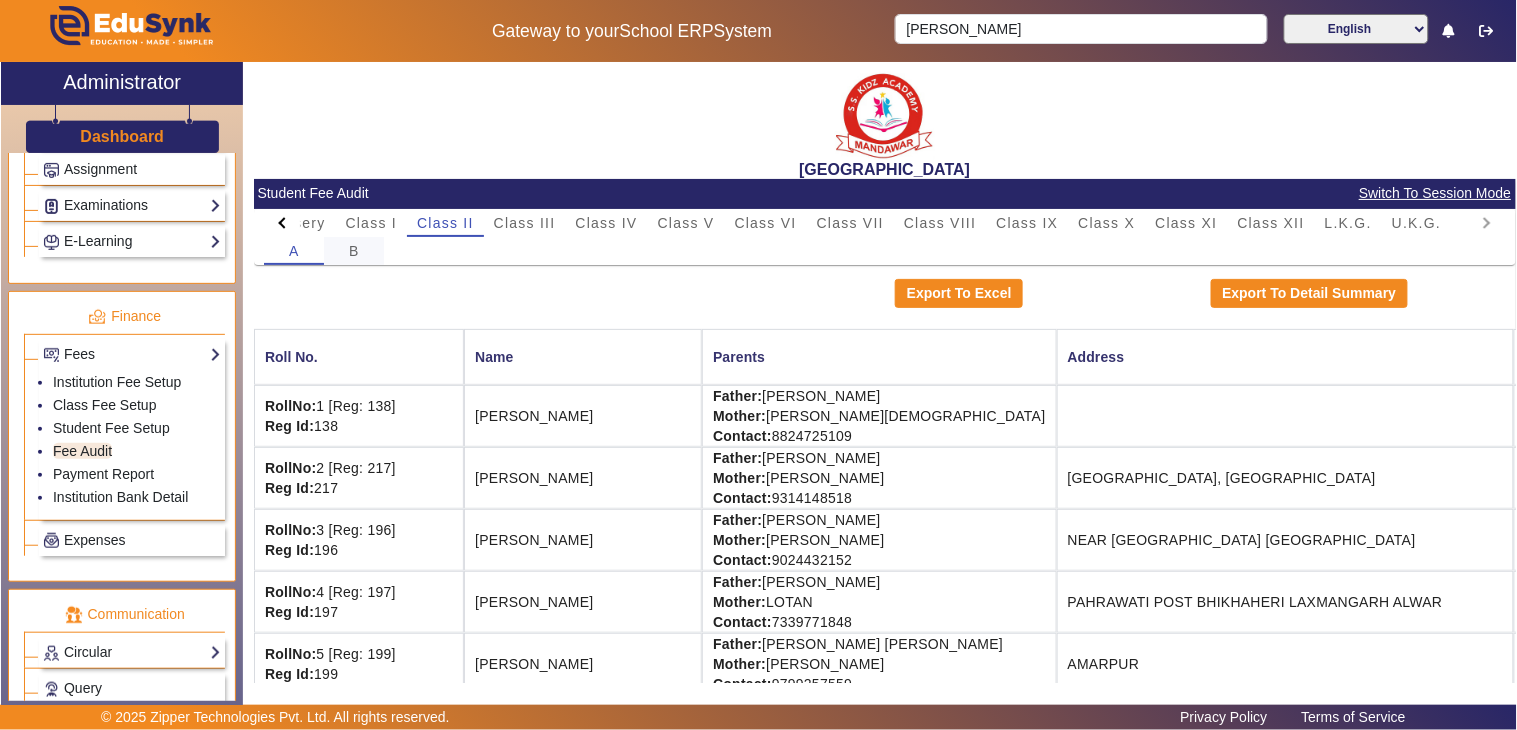 click on "B" at bounding box center (354, 251) 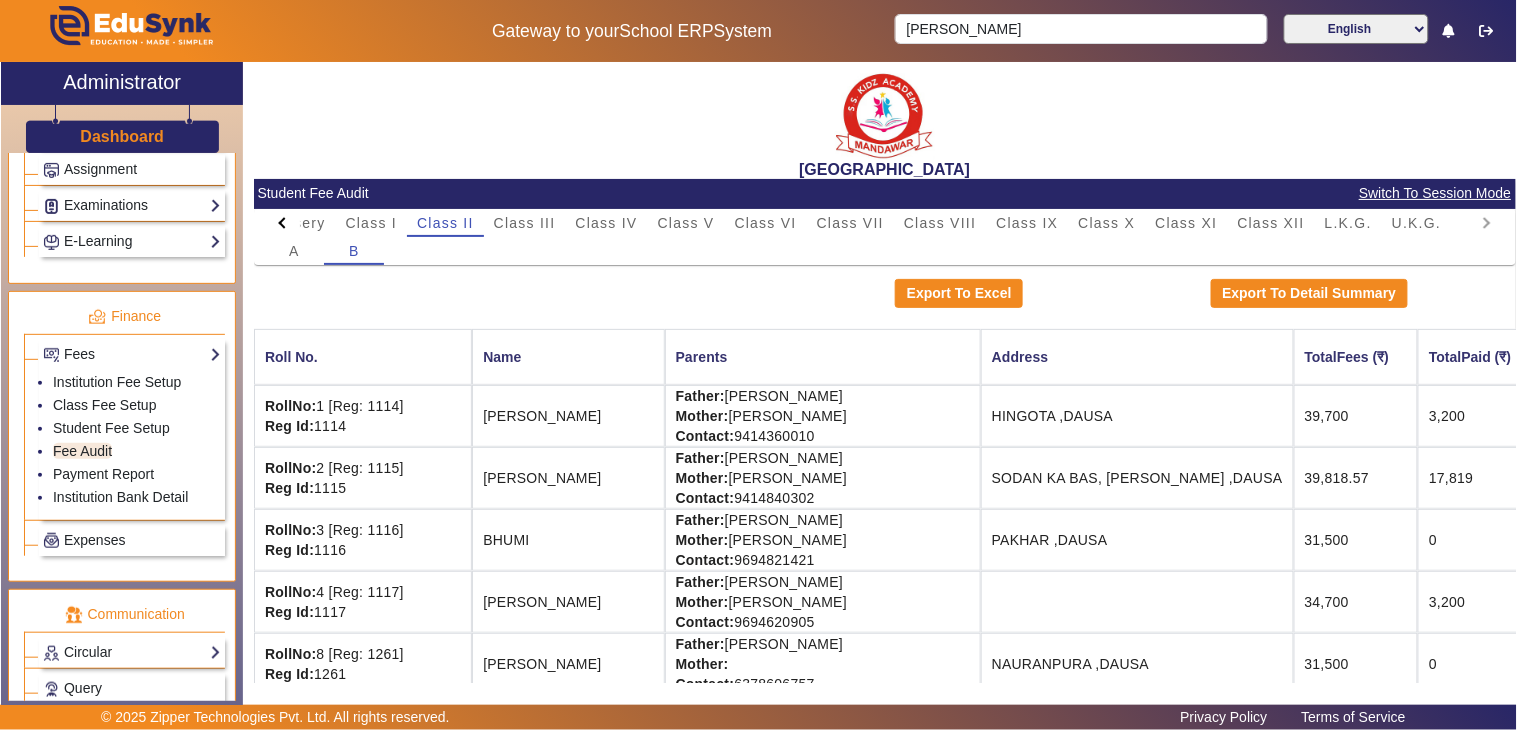 drag, startPoint x: 1317, startPoint y: 477, endPoint x: 1447, endPoint y: 478, distance: 130.00385 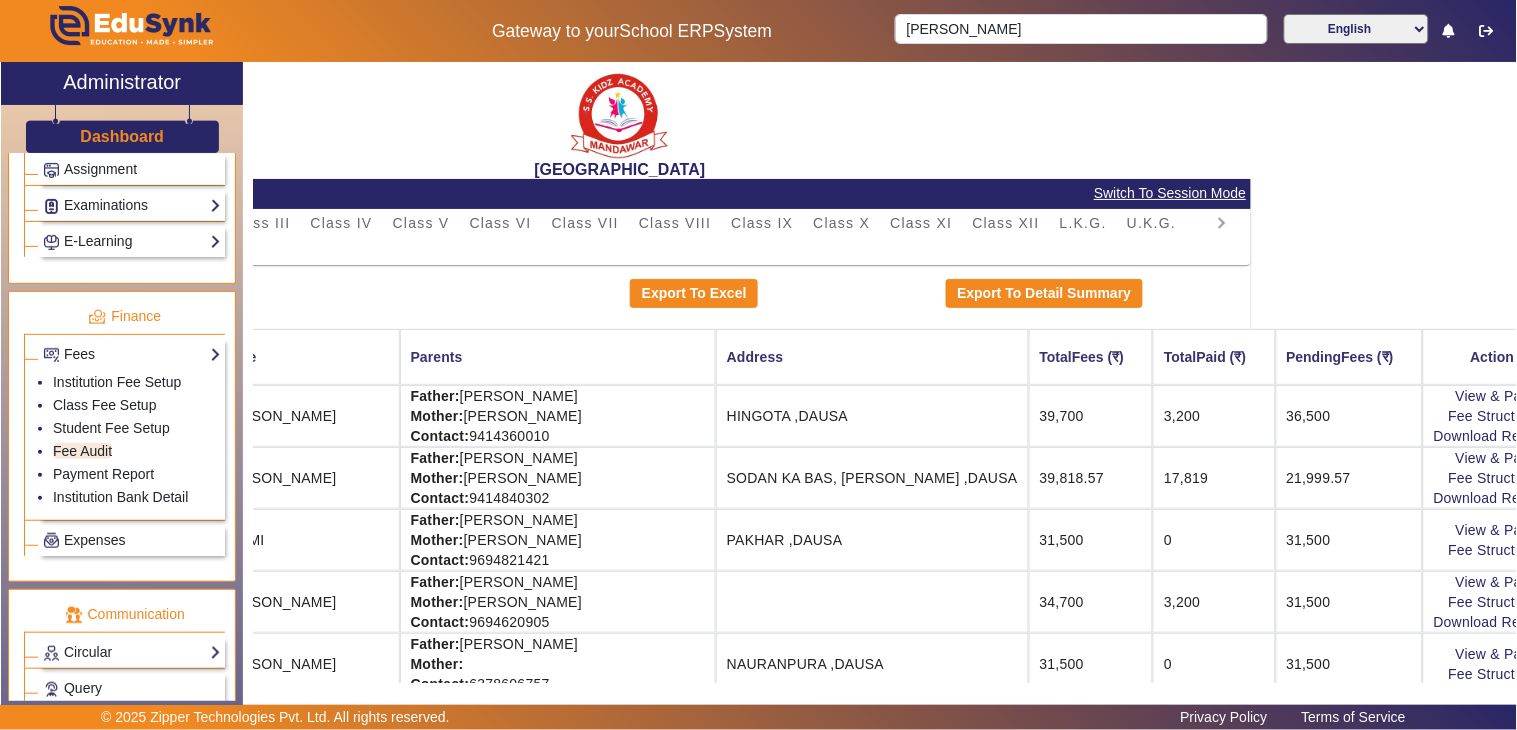 drag, startPoint x: 1516, startPoint y: 478, endPoint x: 1431, endPoint y: 468, distance: 85.58621 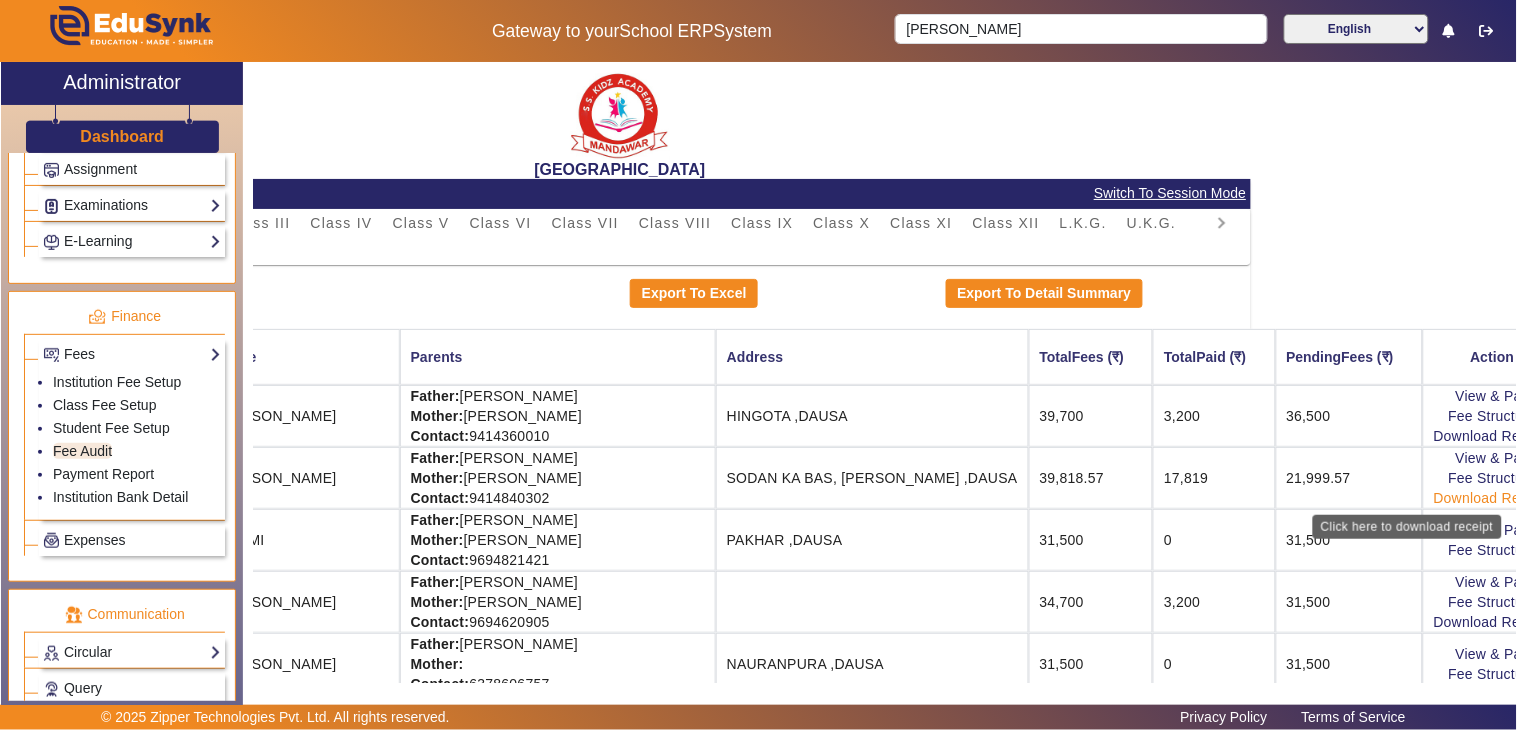 click on "Download Receipt" 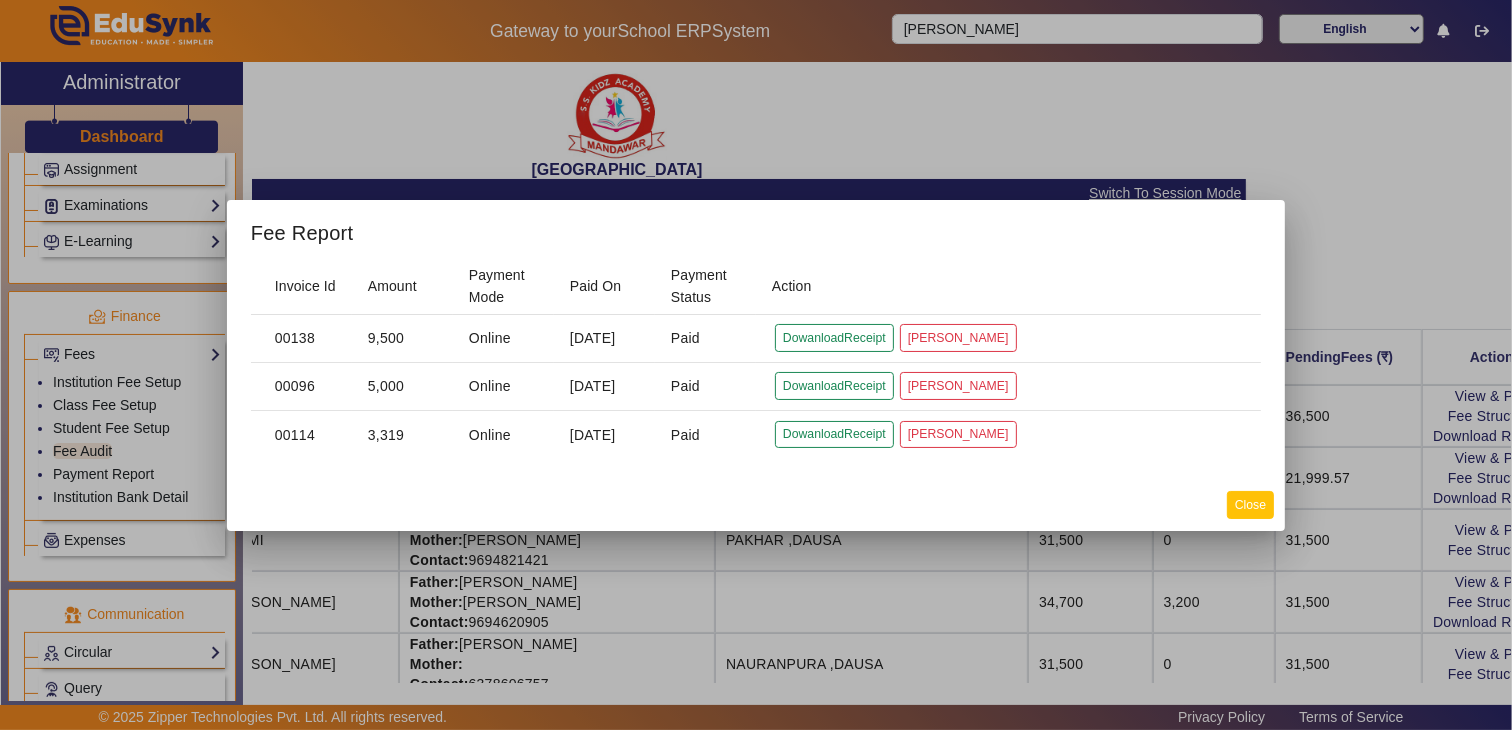 click on "Close" 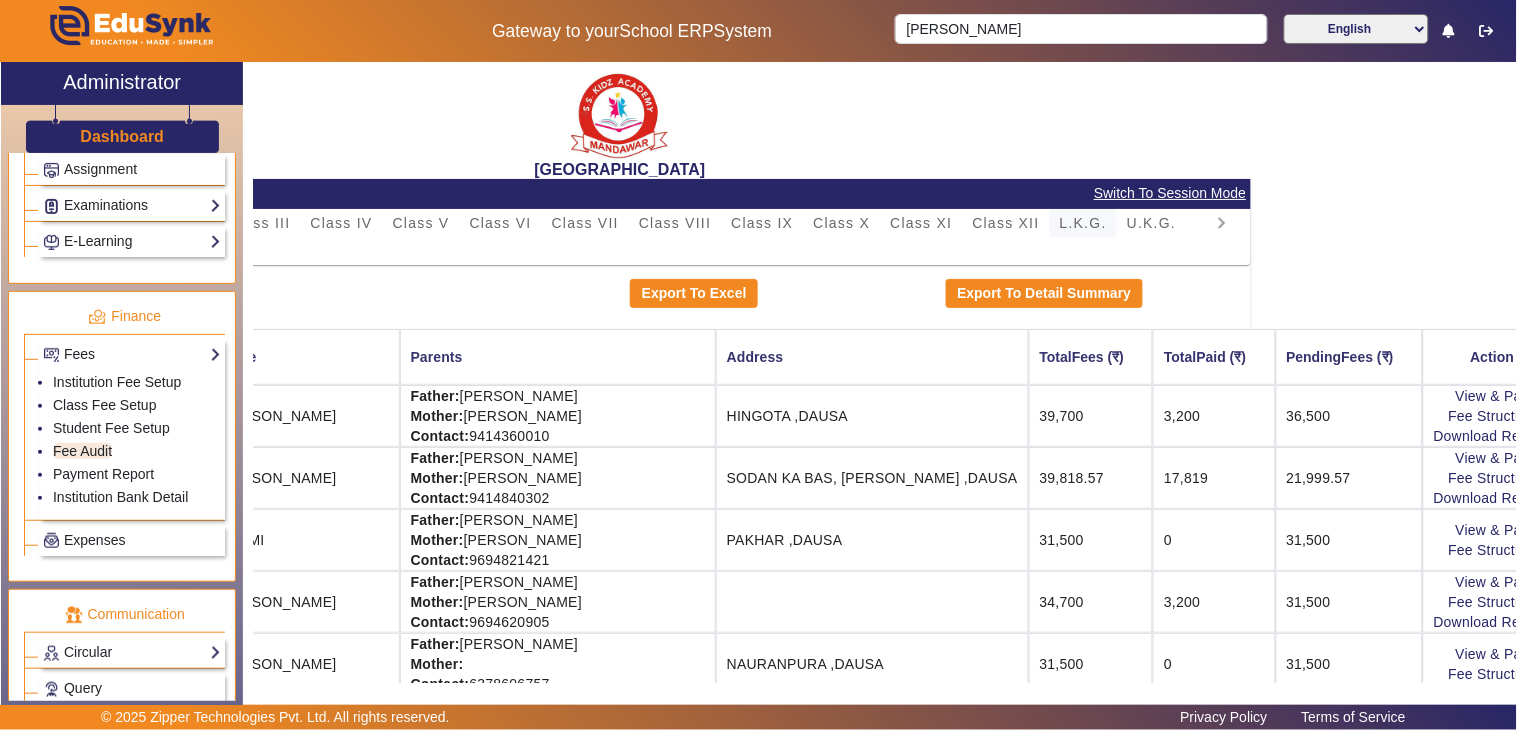 click on "L.K.G." at bounding box center [1083, 223] 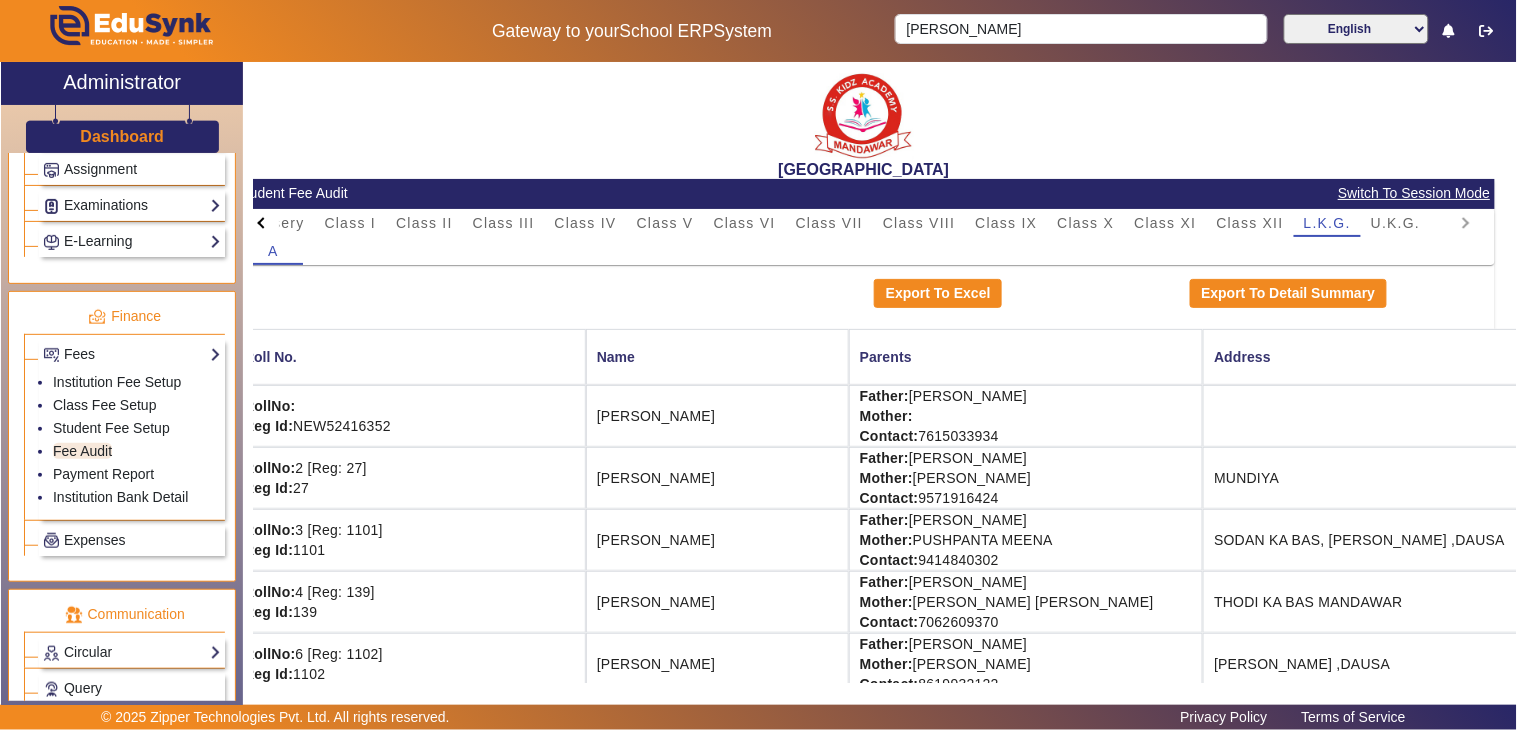 scroll, scrollTop: 0, scrollLeft: 0, axis: both 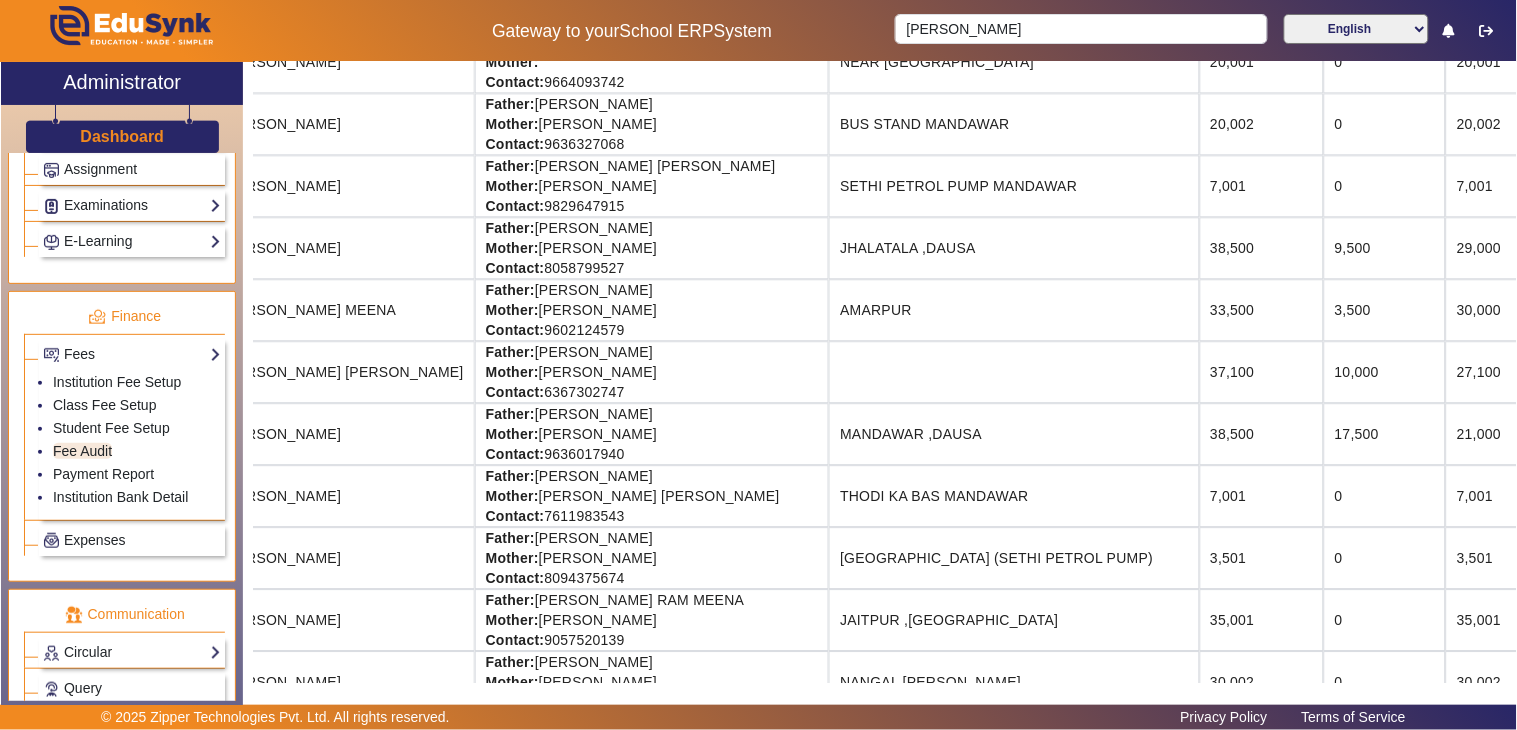 drag, startPoint x: 1431, startPoint y: 461, endPoint x: 1440, endPoint y: 450, distance: 14.21267 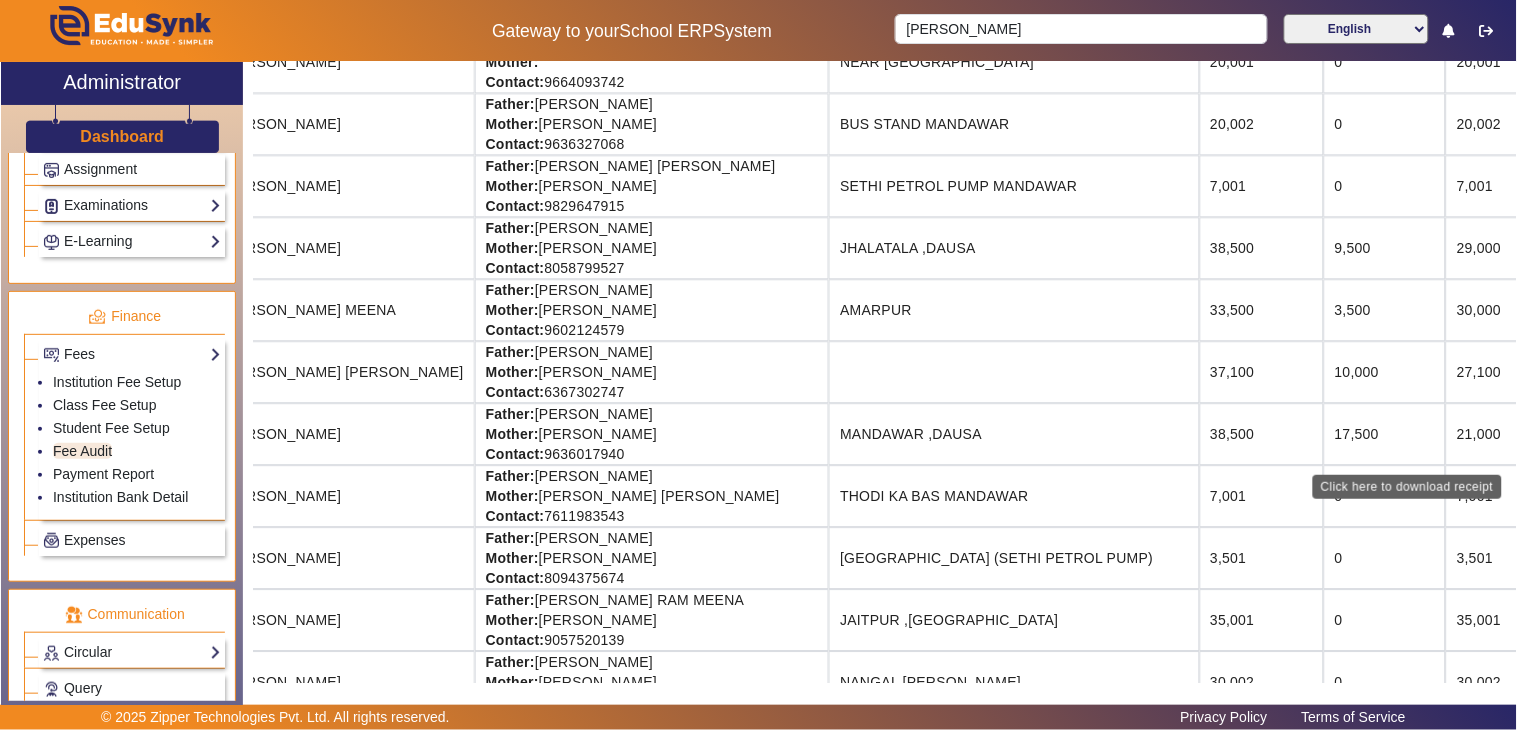 click on "Download Receipt" 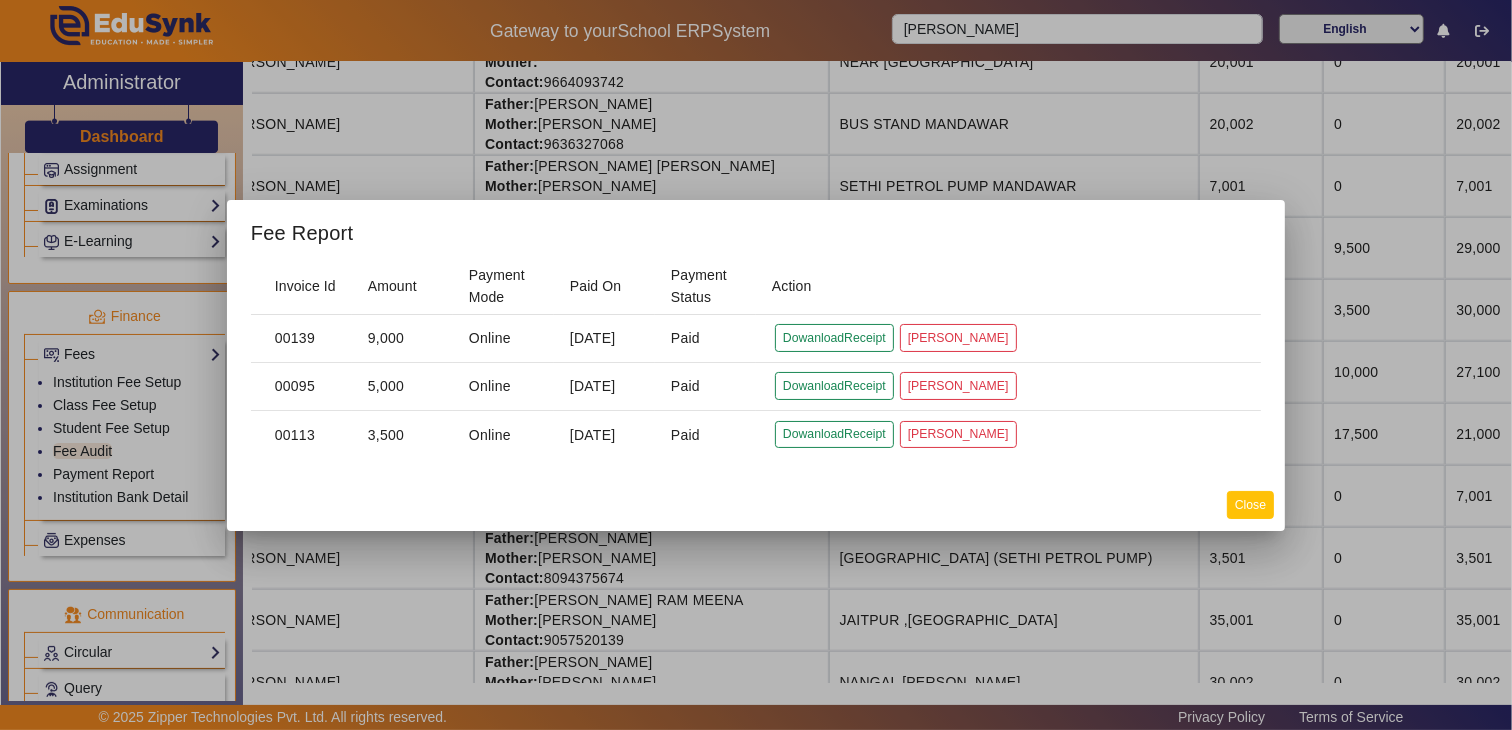 click on "Close" 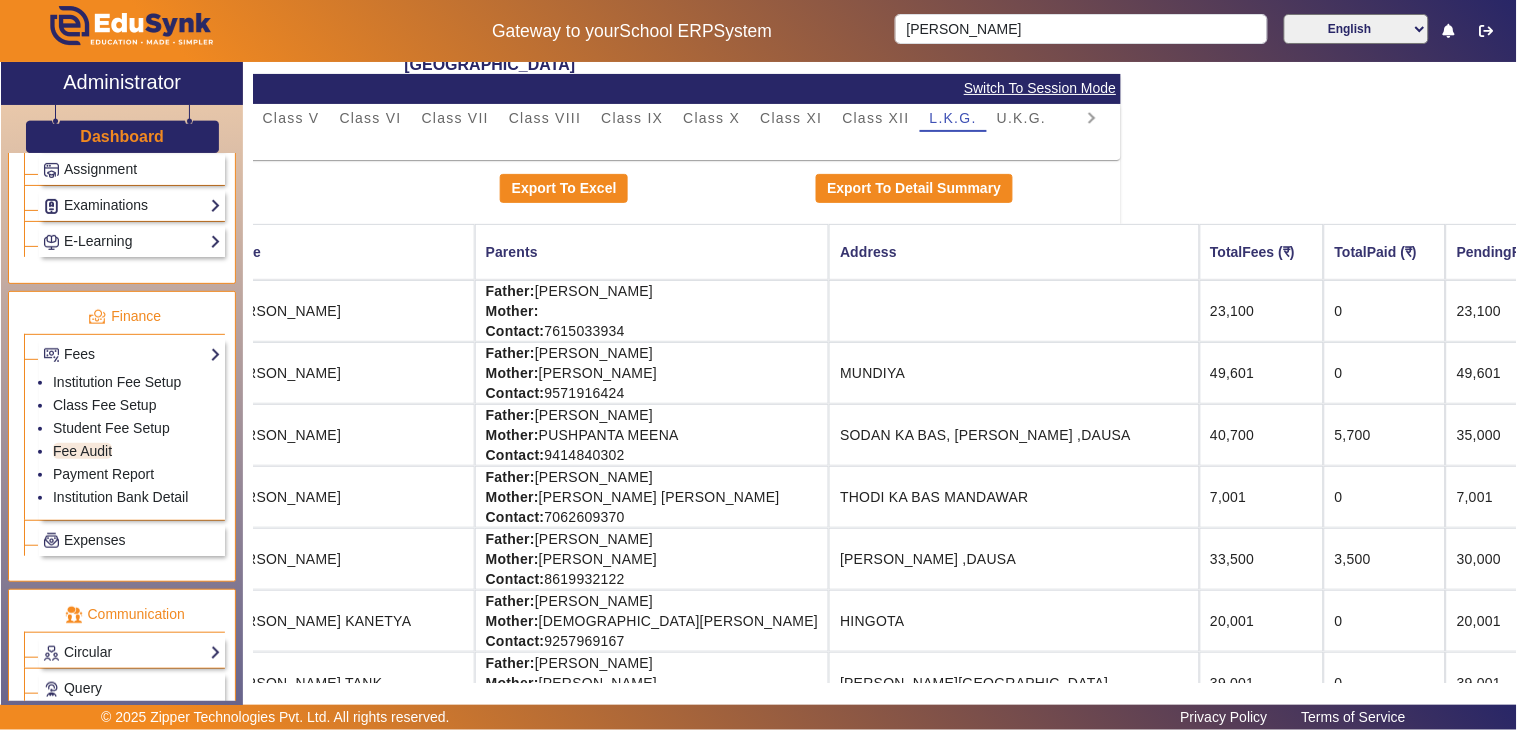 scroll, scrollTop: 0, scrollLeft: 395, axis: horizontal 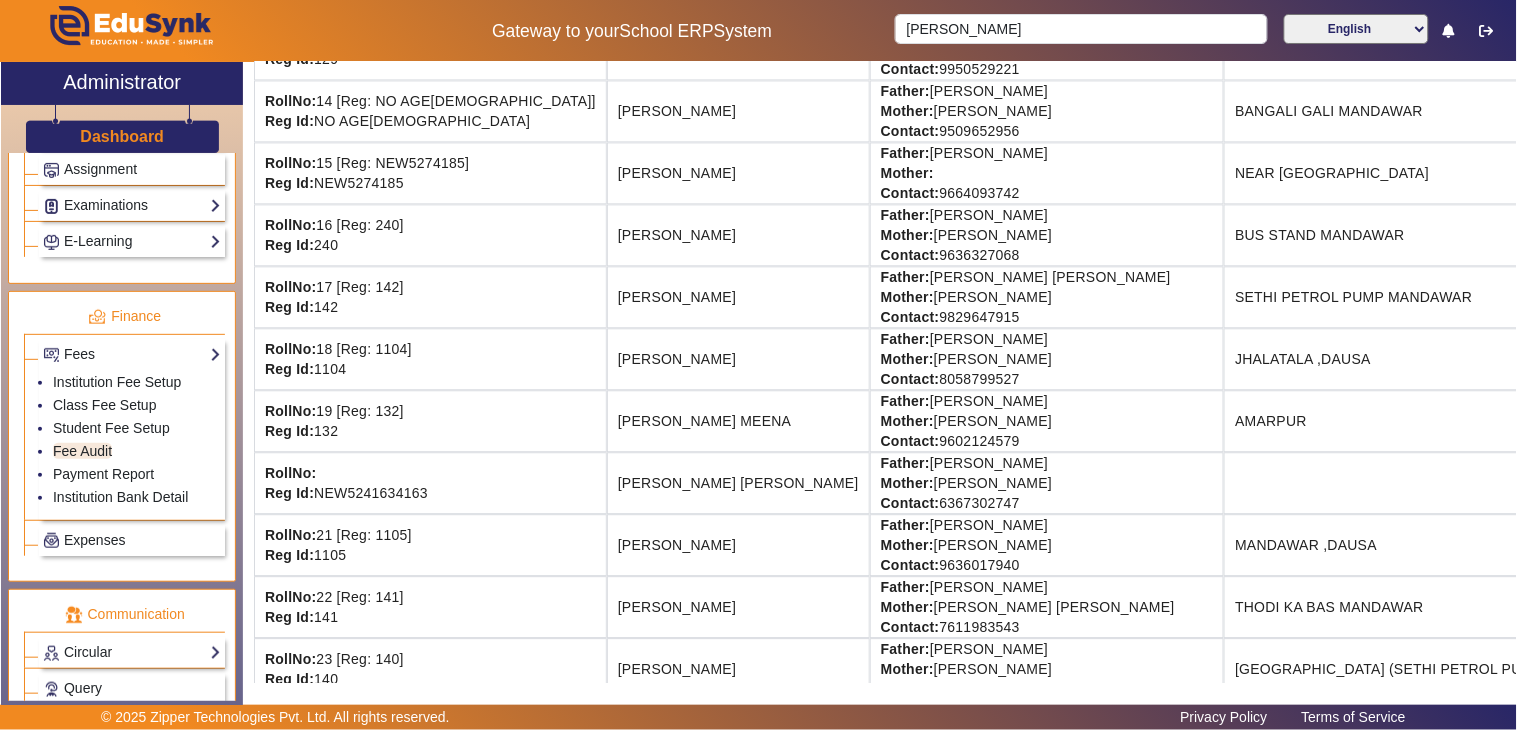 click on "[PERSON_NAME]" 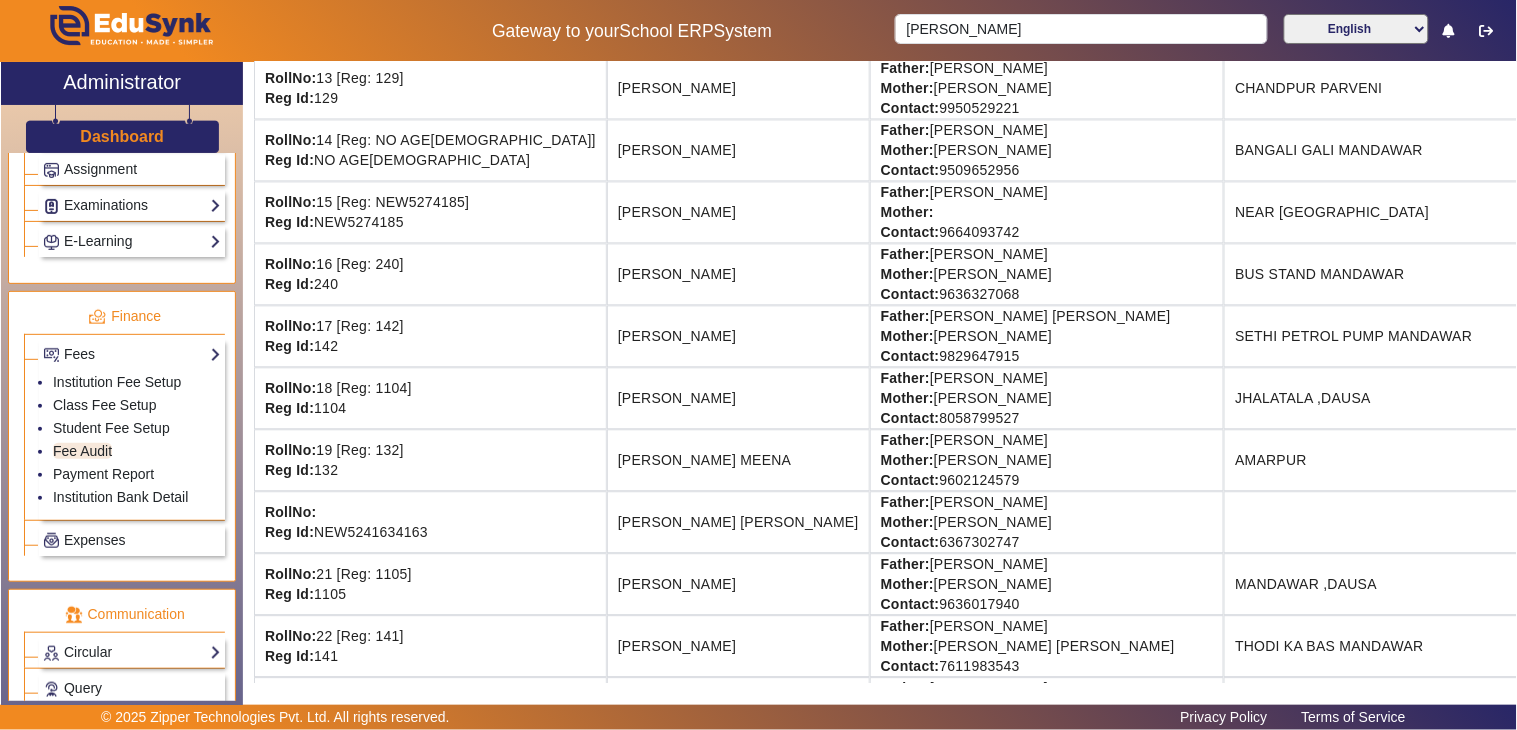 scroll, scrollTop: 1111, scrollLeft: 0, axis: vertical 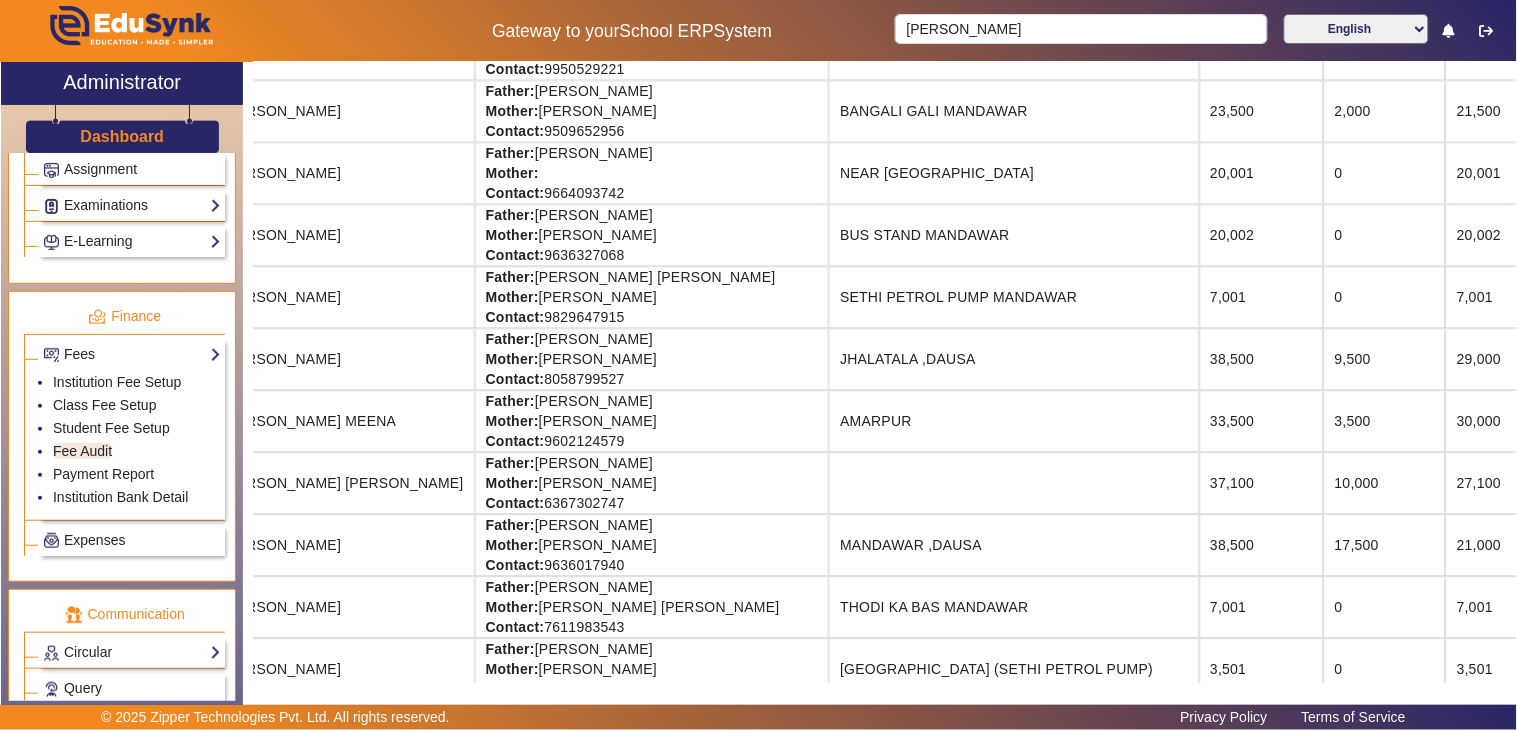 drag, startPoint x: 1404, startPoint y: 558, endPoint x: 1516, endPoint y: 557, distance: 112.00446 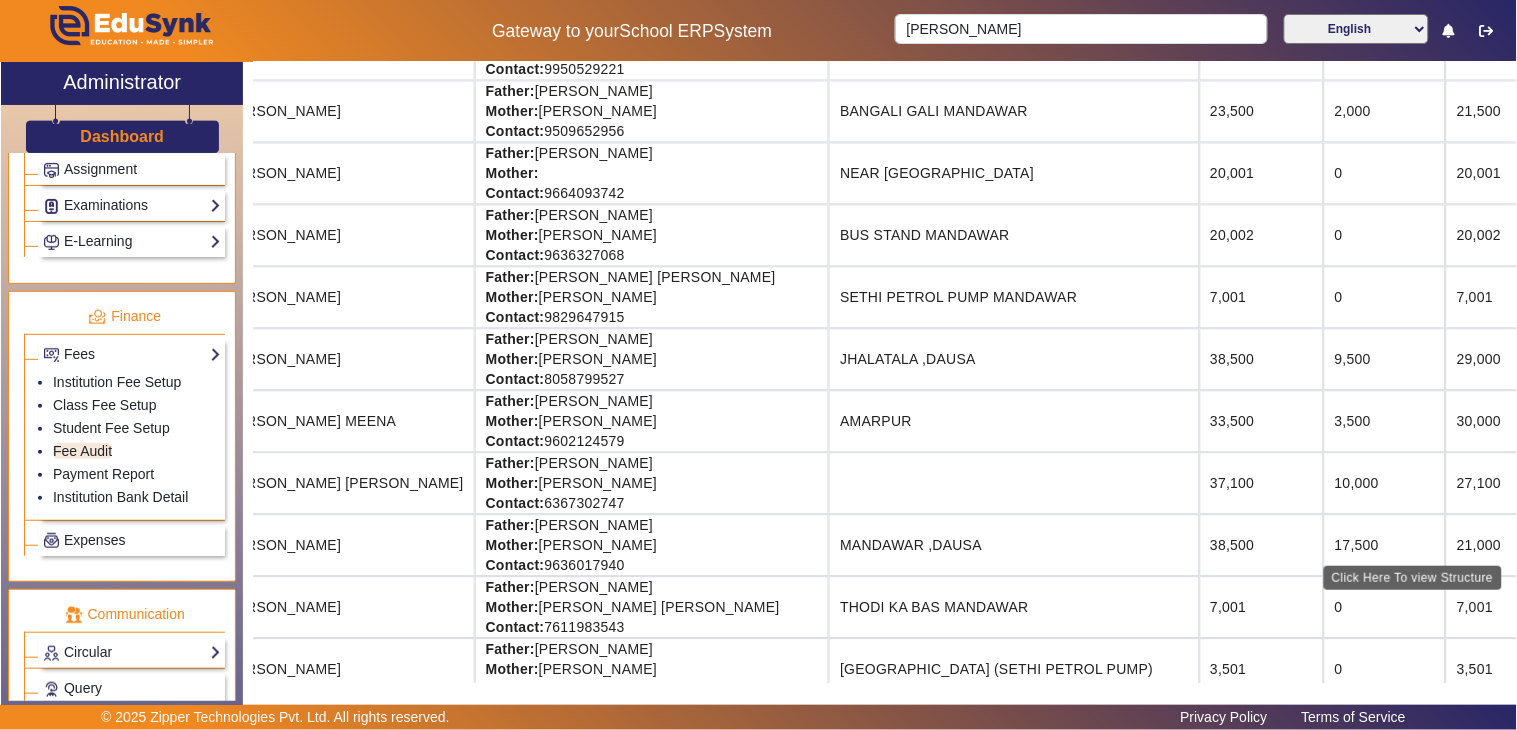 click on "Click Here To view Structure" at bounding box center [1413, 578] 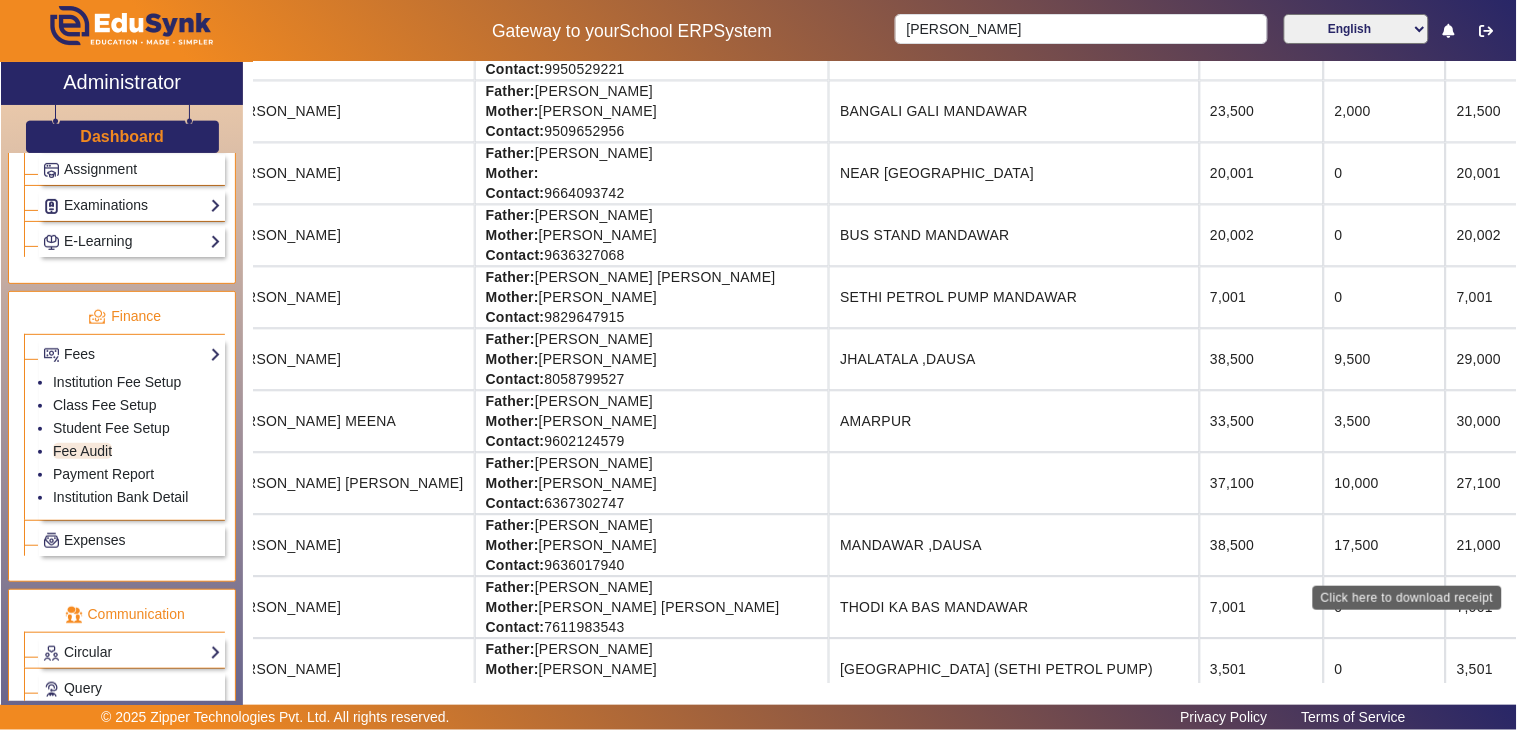 click on "Download Receipt" 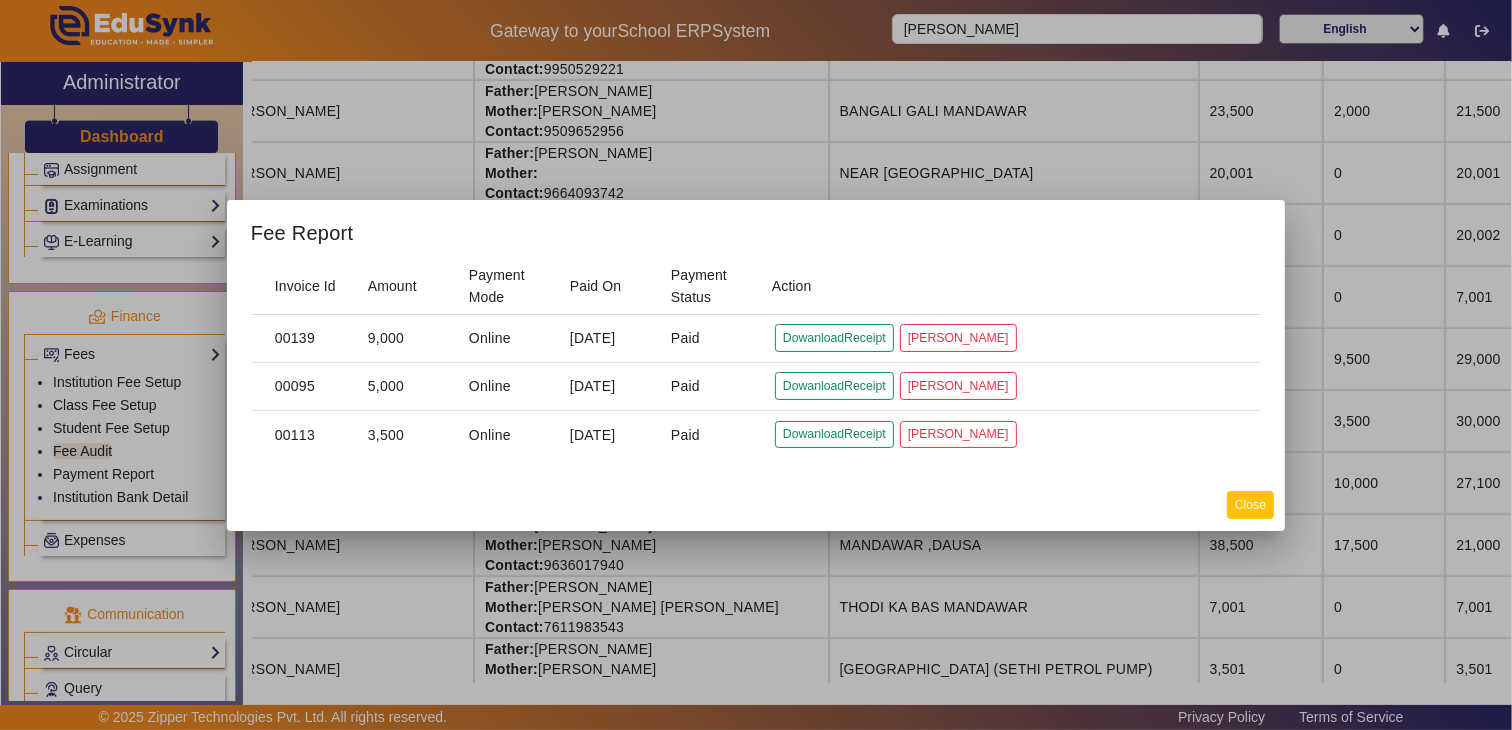 click on "Close" 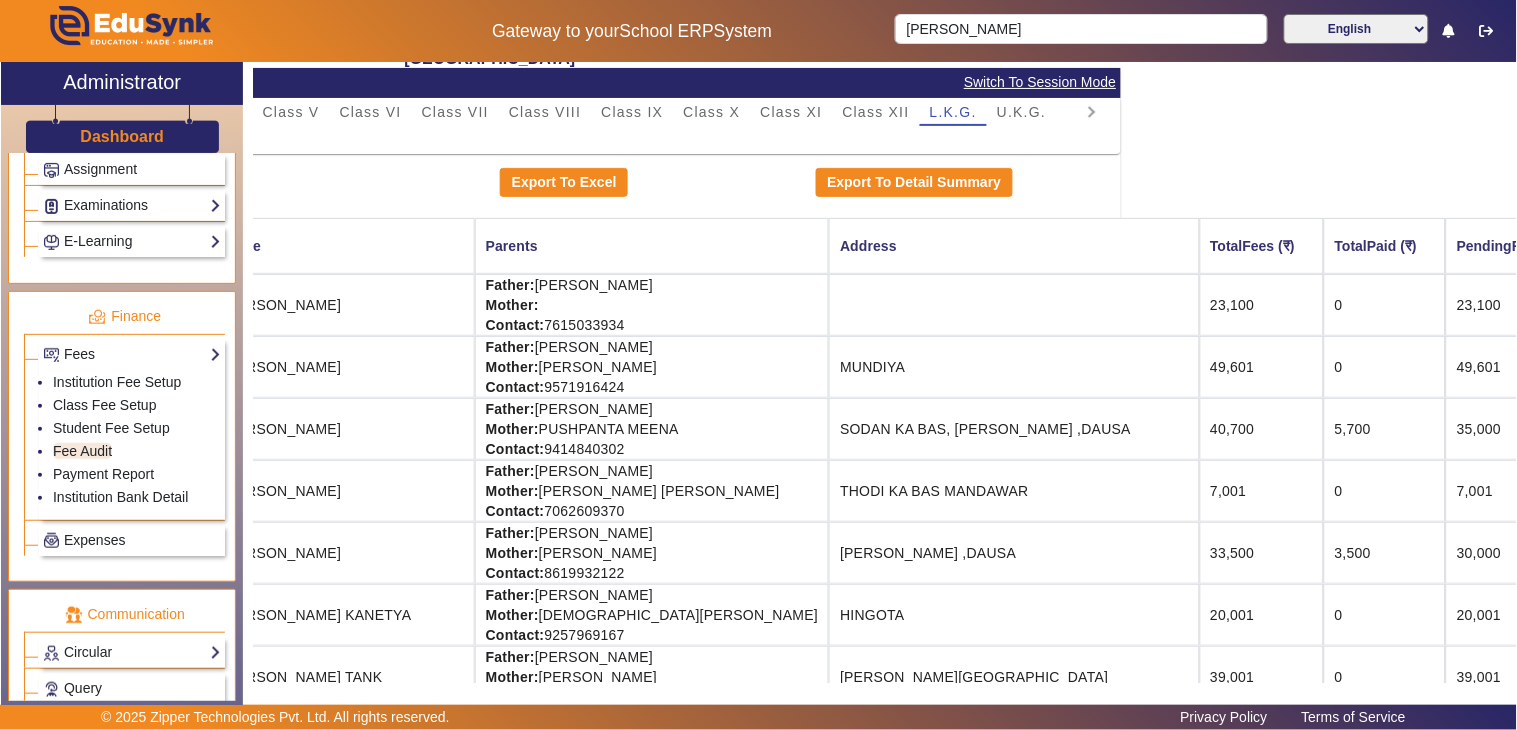 scroll, scrollTop: 0, scrollLeft: 395, axis: horizontal 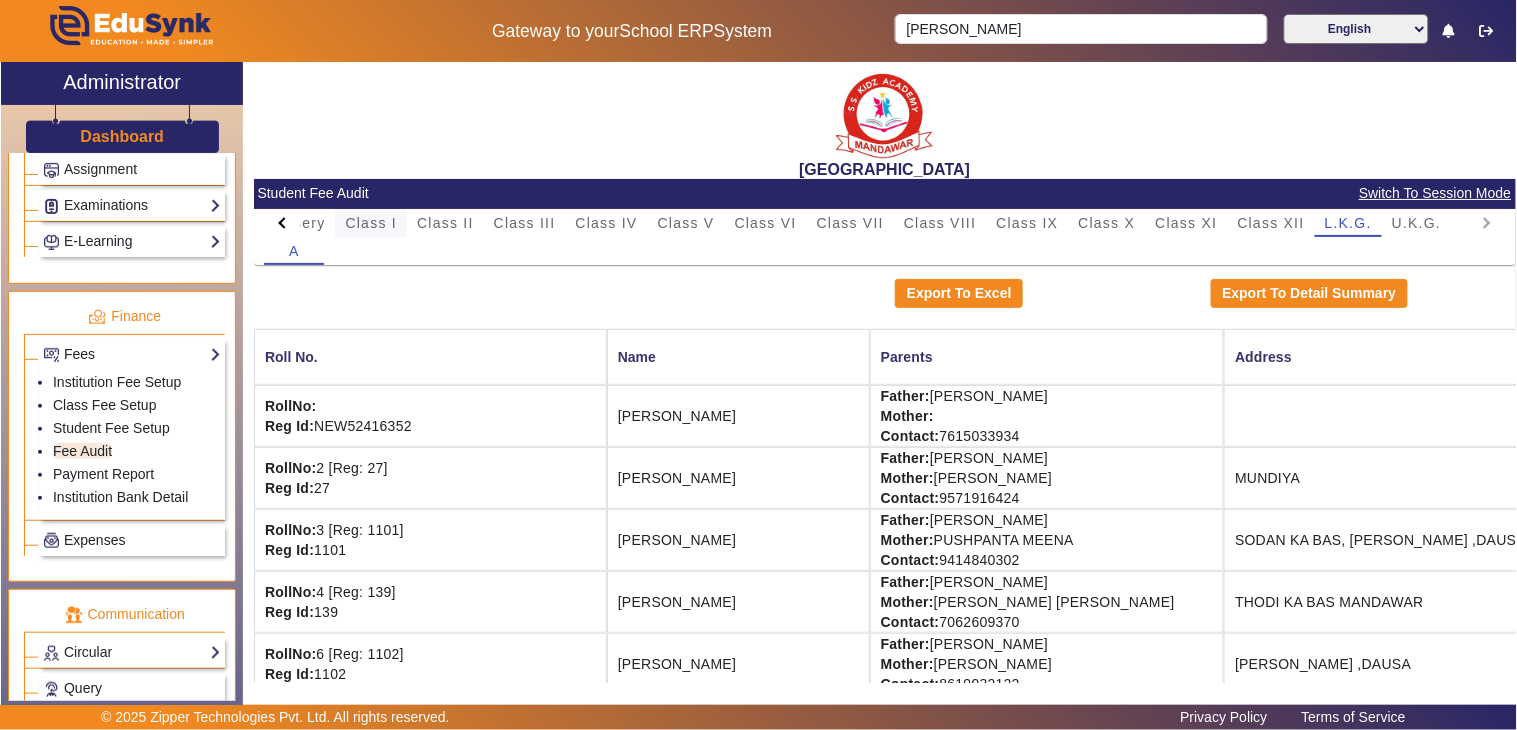 click on "Class I" at bounding box center (371, 223) 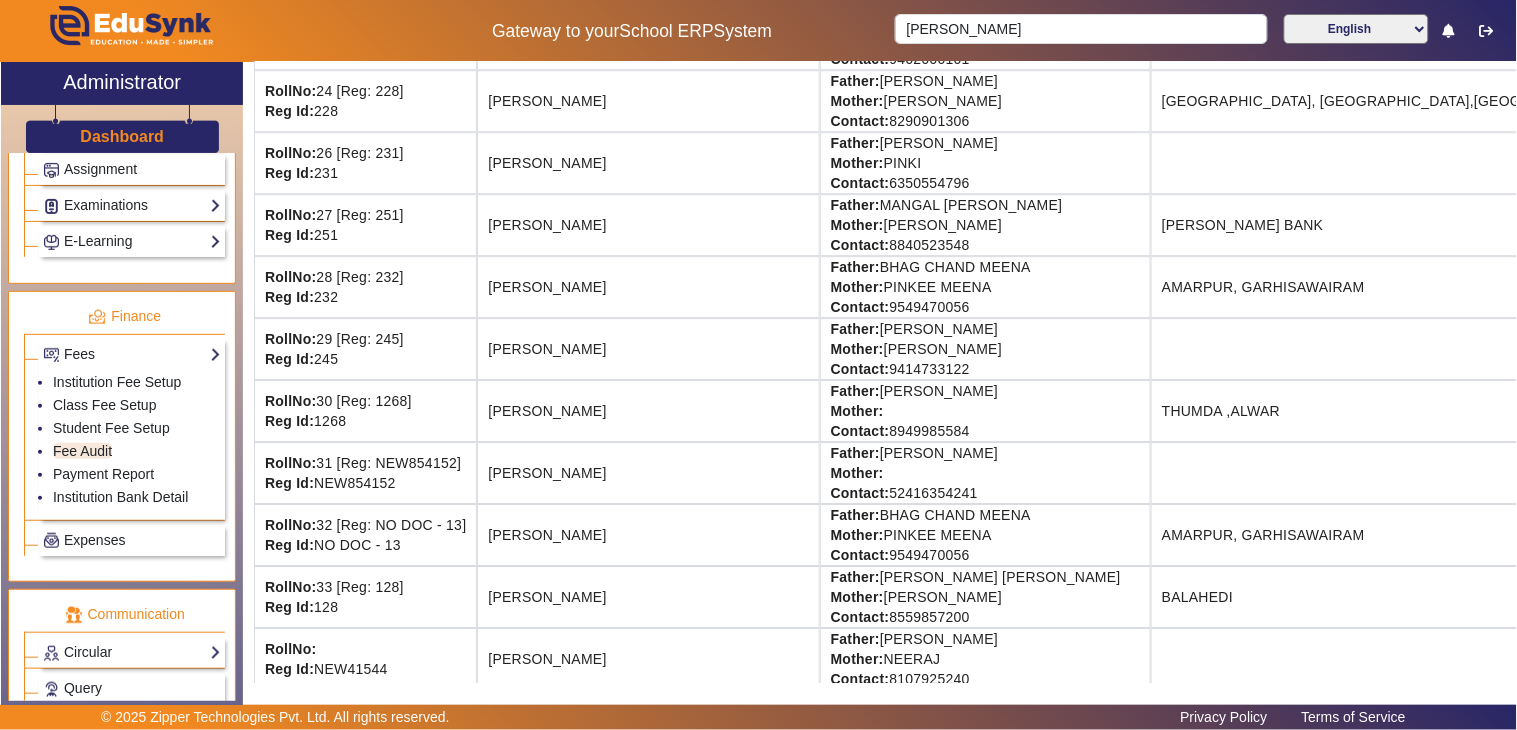 scroll, scrollTop: 1424, scrollLeft: 0, axis: vertical 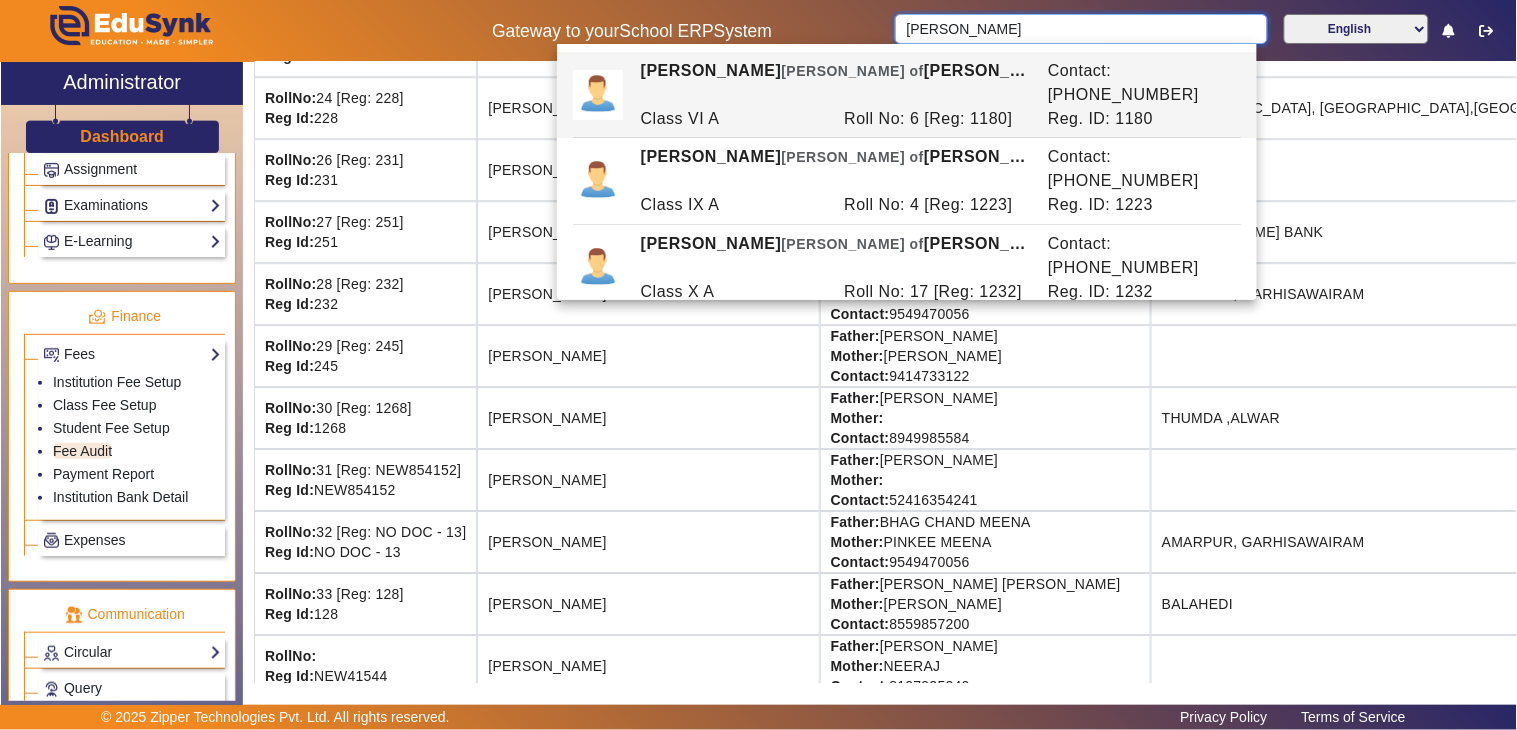 drag, startPoint x: 802, startPoint y: 12, endPoint x: 788, endPoint y: 25, distance: 19.104973 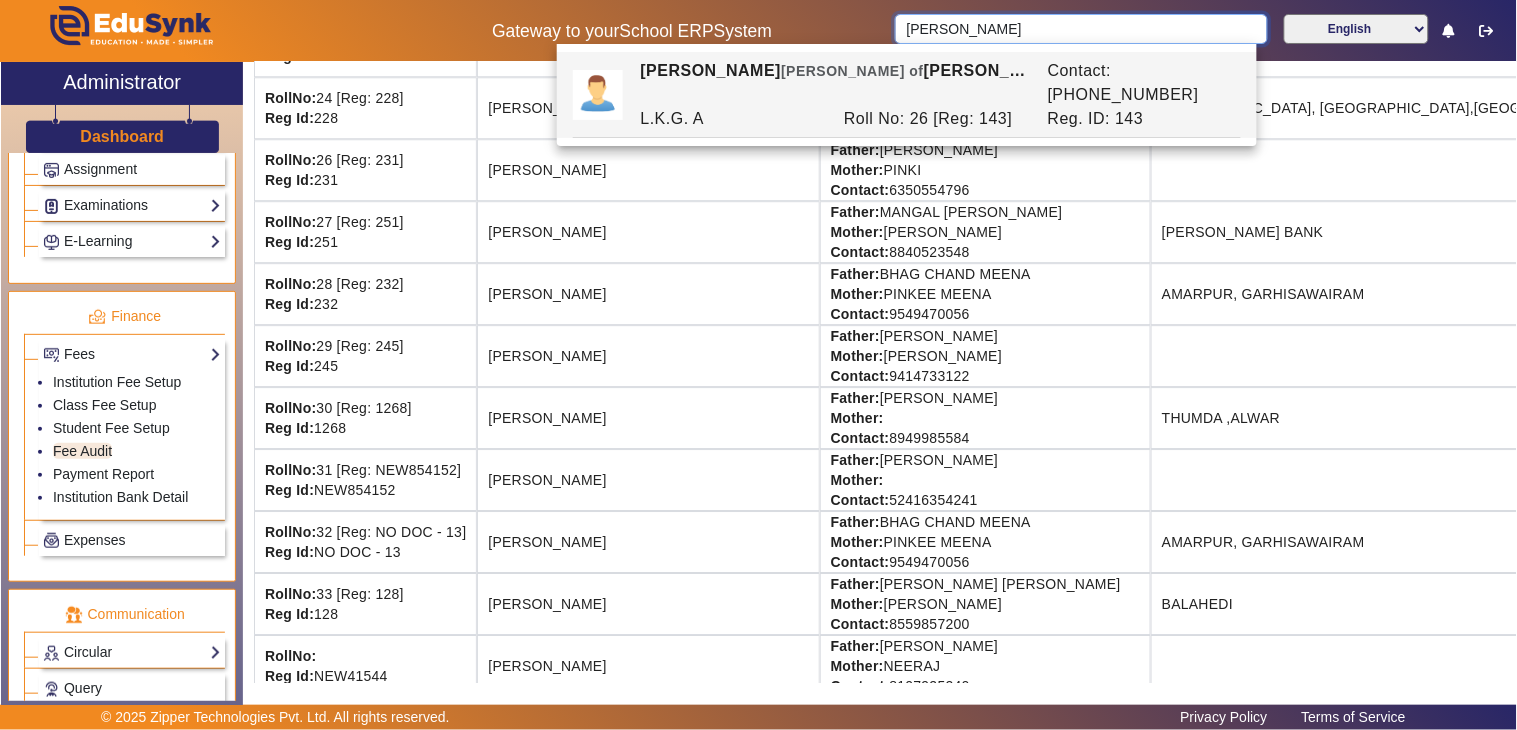 type on "[PERSON_NAME]" 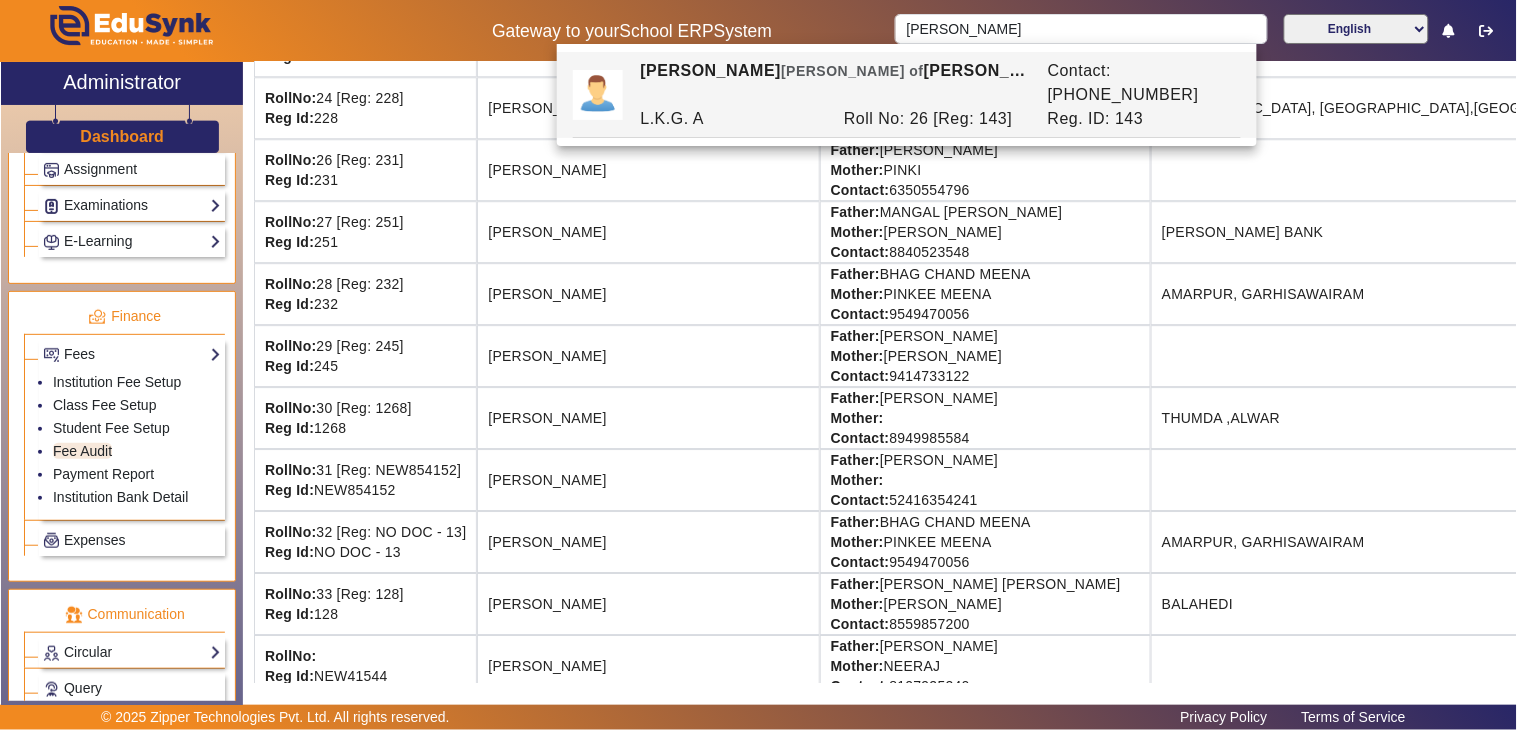 click on "[PERSON_NAME] BANK" 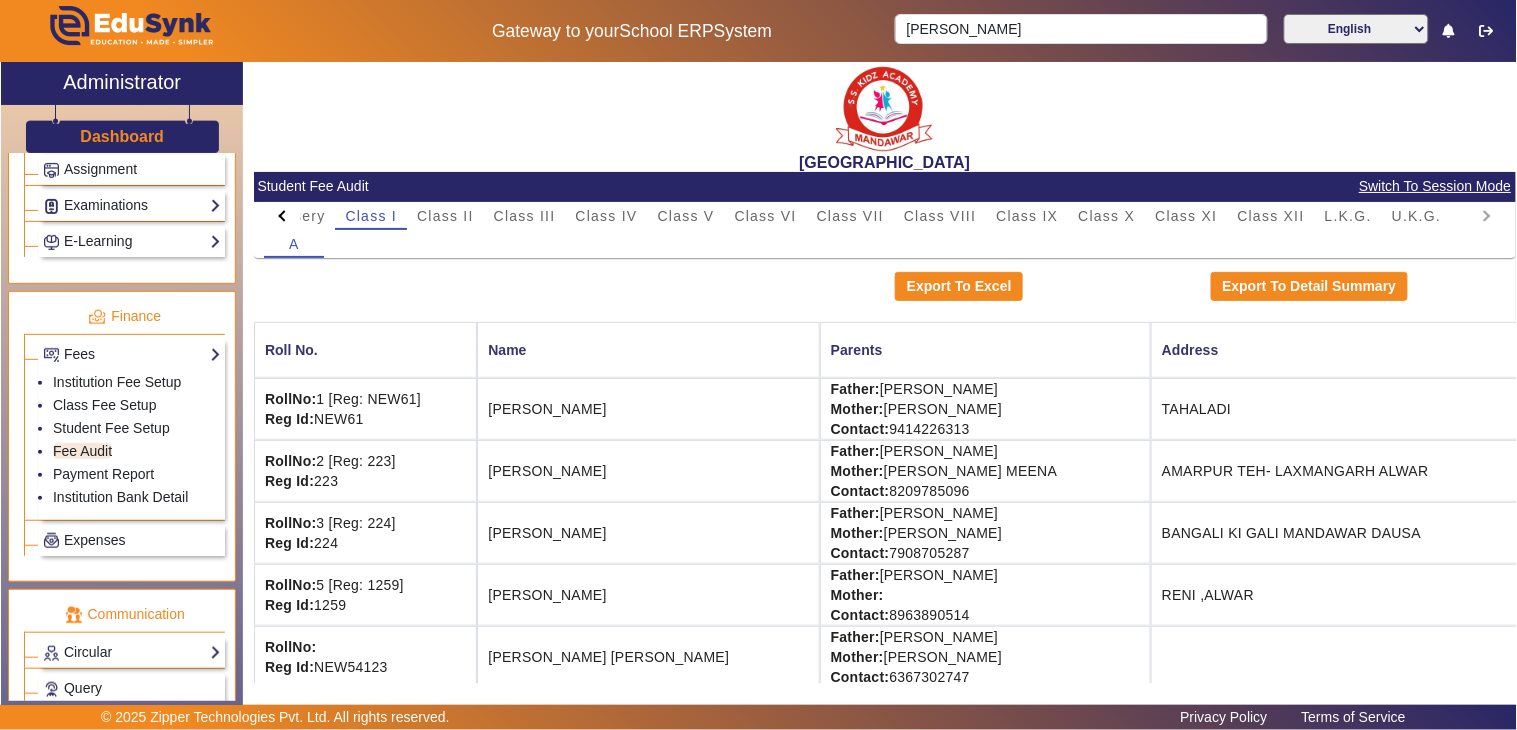 scroll, scrollTop: 0, scrollLeft: 0, axis: both 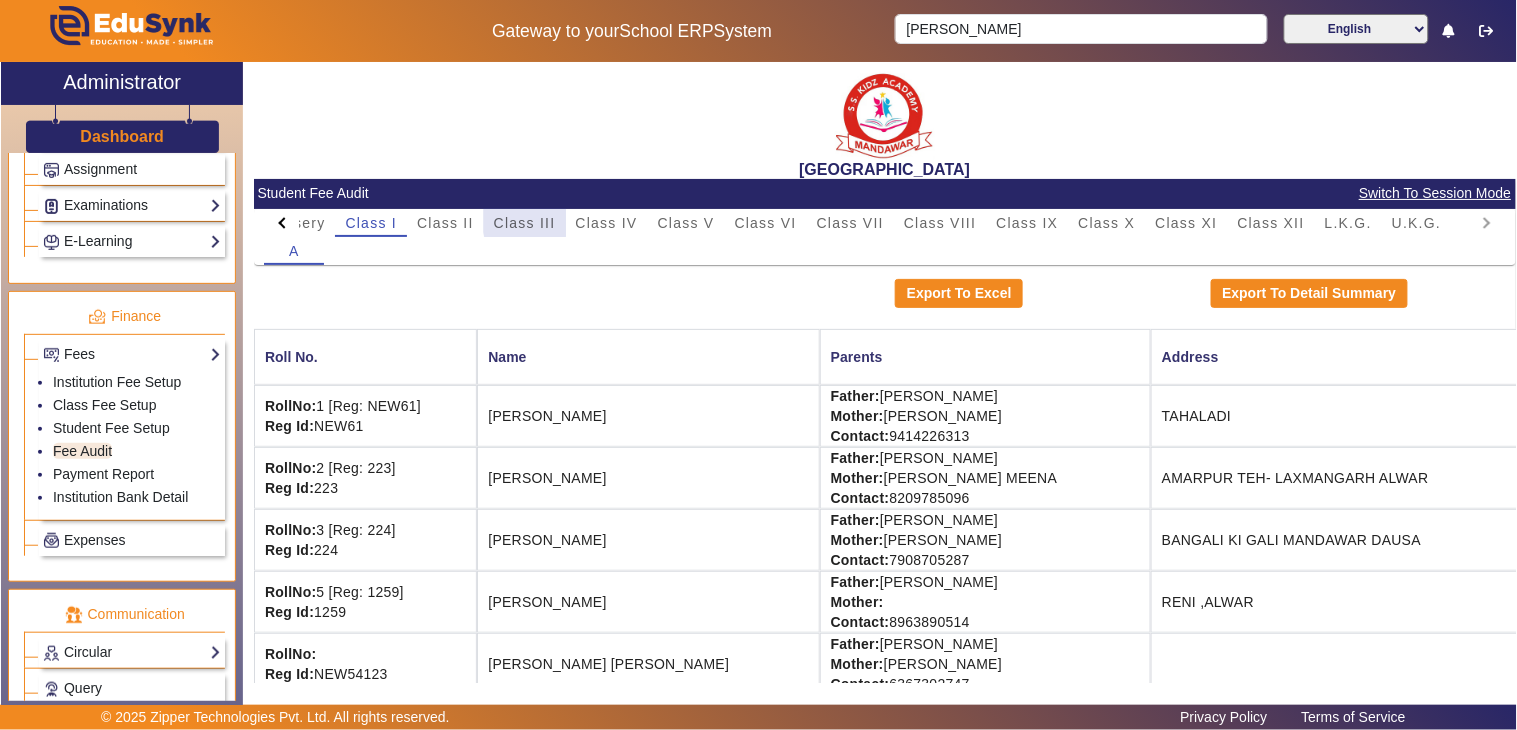 click on "Class III" at bounding box center [525, 223] 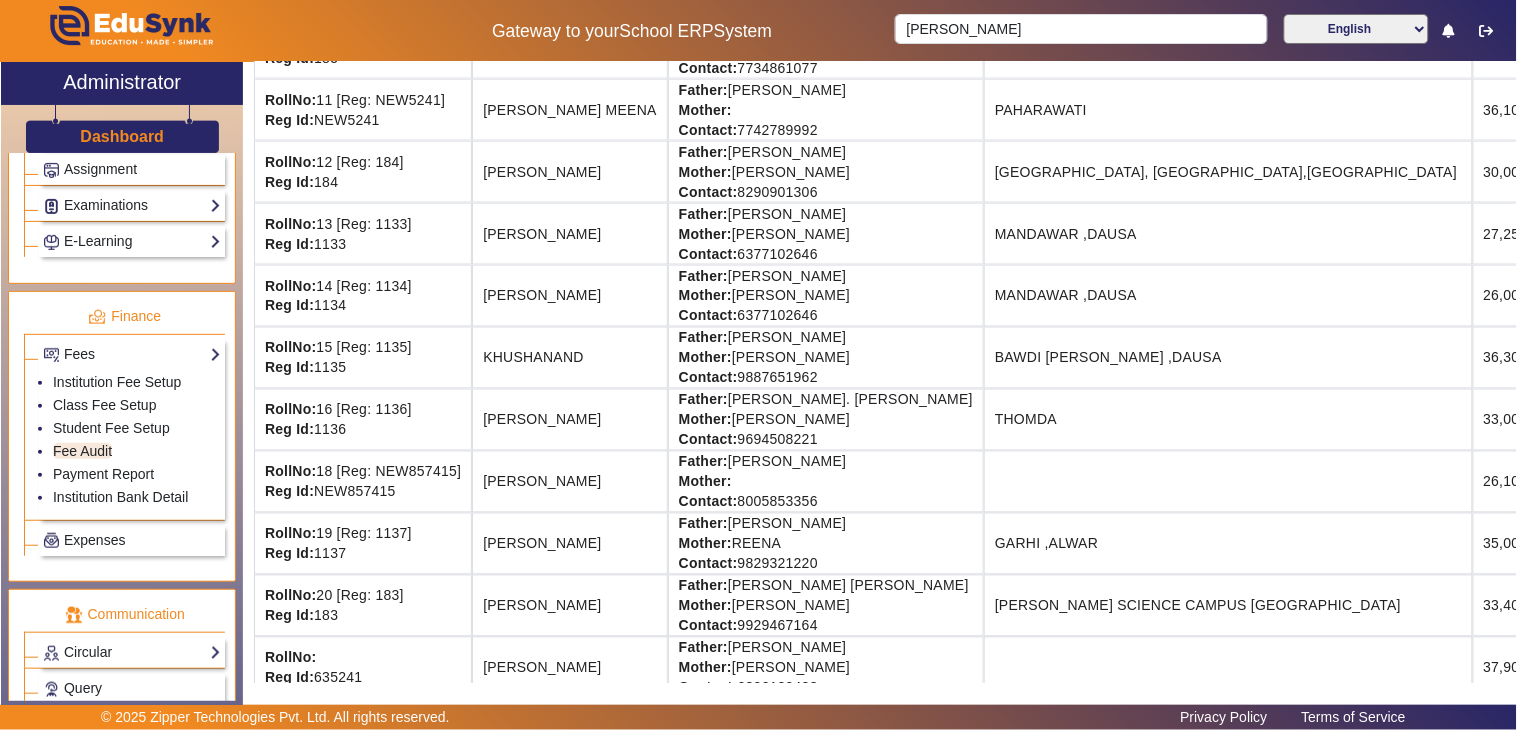 scroll, scrollTop: 777, scrollLeft: 0, axis: vertical 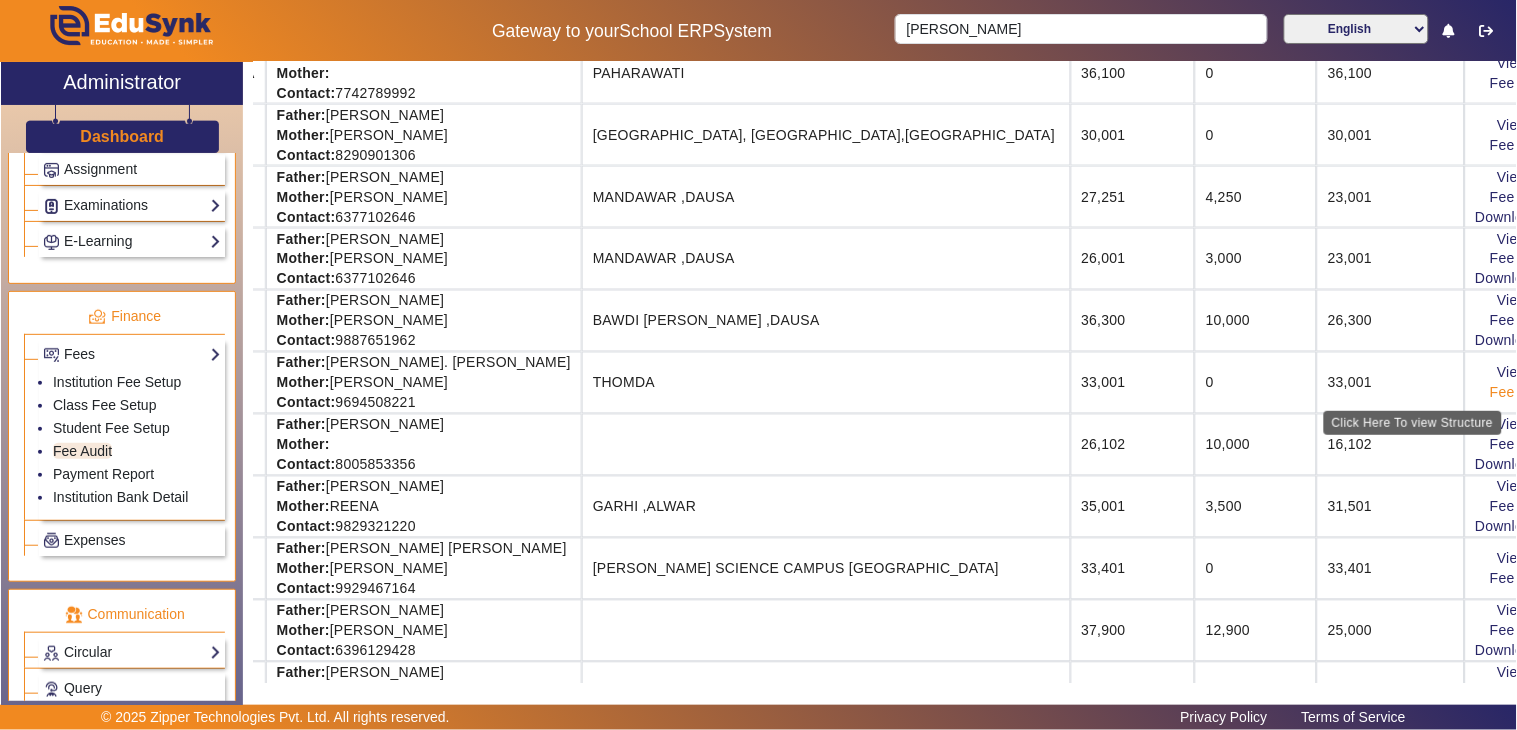 click on "RollNo: 16 [Reg: 1136] Reg Id: 1136  [PERSON_NAME] Father: [PERSON_NAME]. [PERSON_NAME] Mother: [PERSON_NAME] Contact: [PHONE_NUMBER]   THOMDA 33,001 0 33,001  View & Pay   Fee Structure" 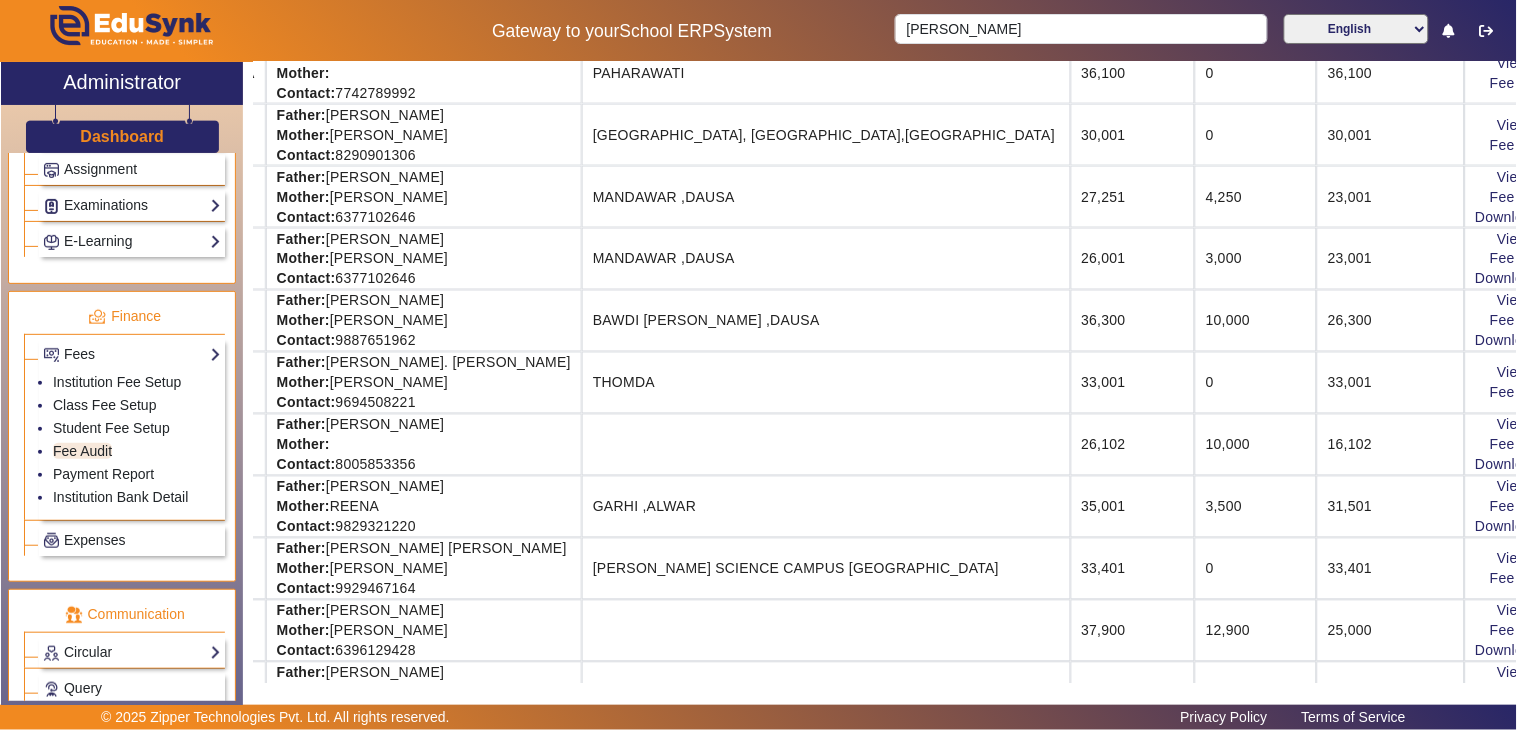 click on "0" 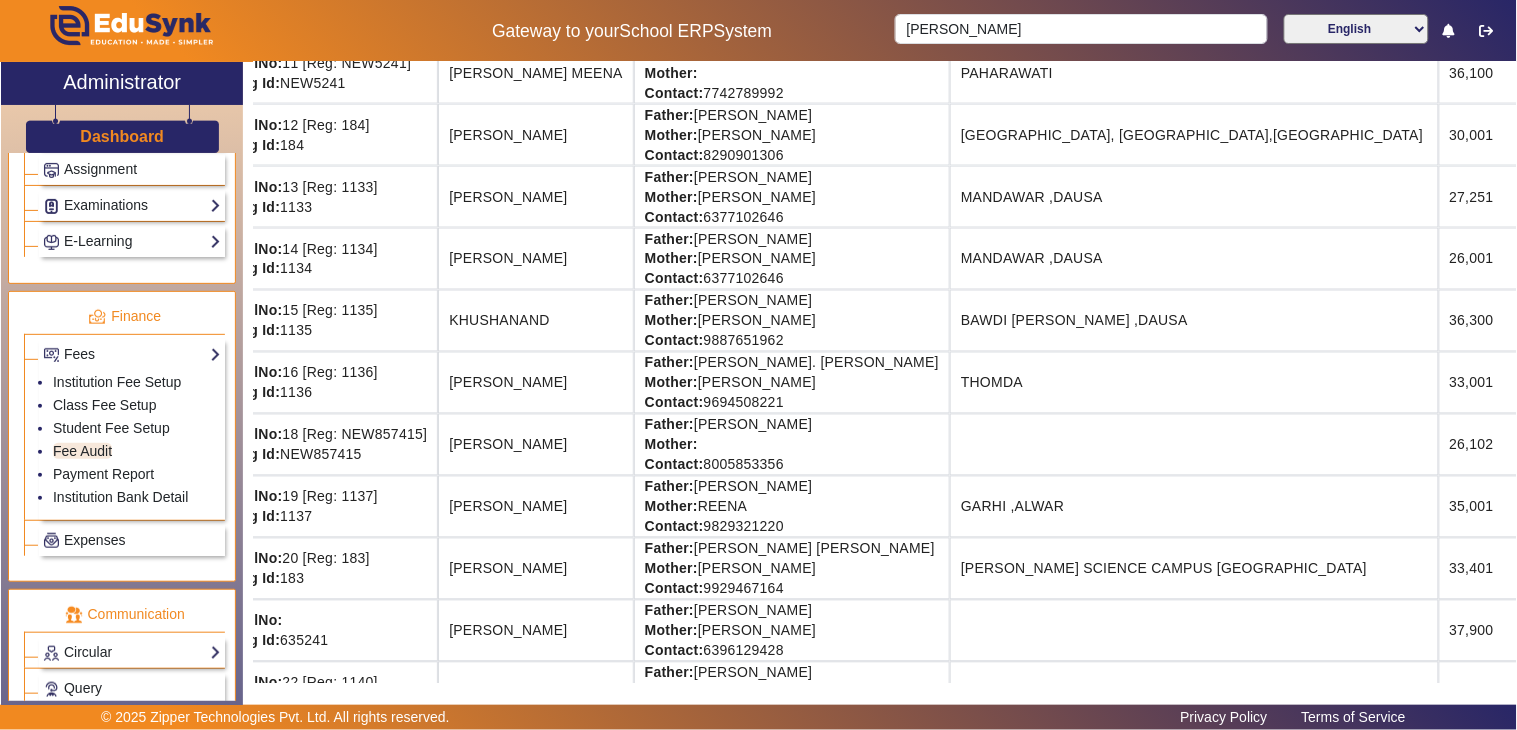 scroll, scrollTop: 777, scrollLeft: 0, axis: vertical 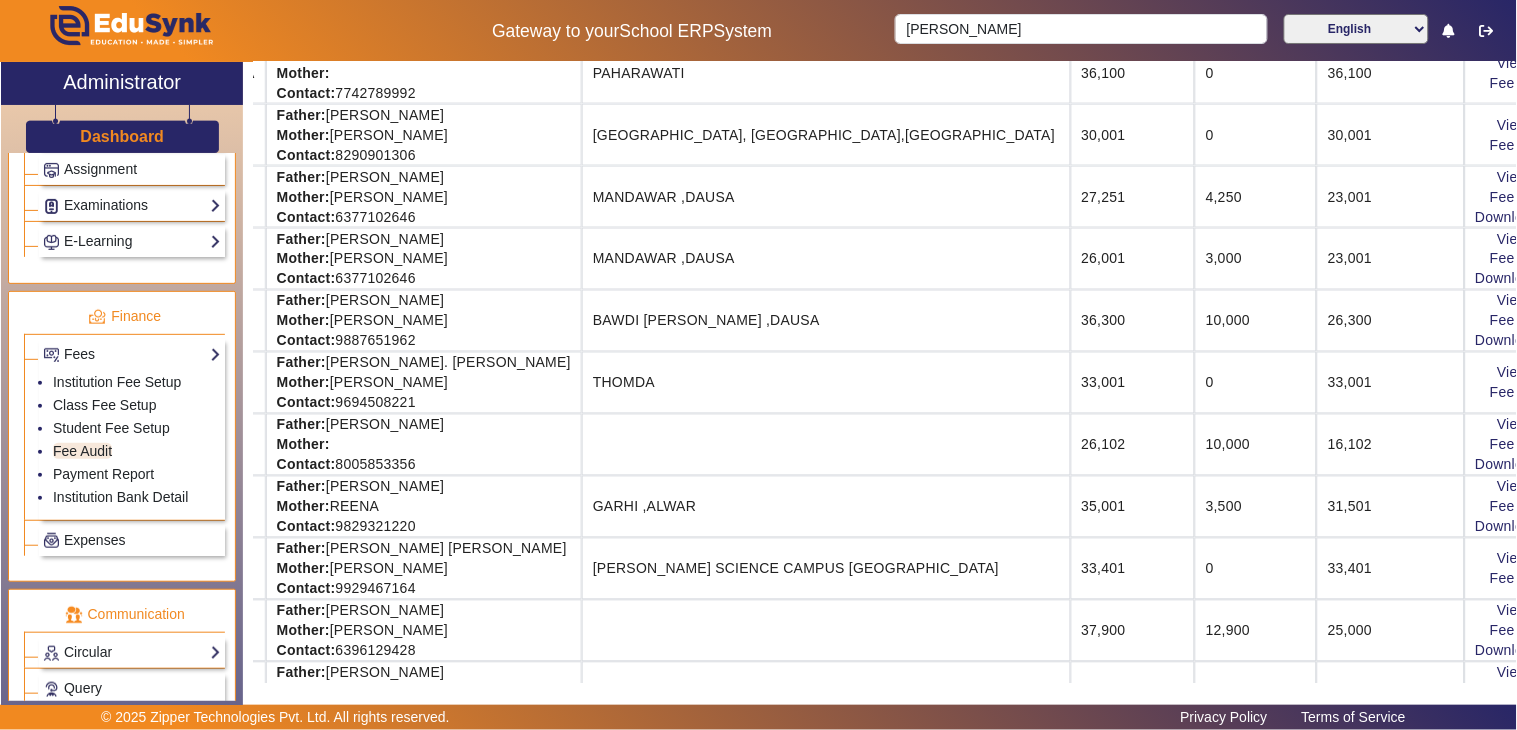 drag, startPoint x: 906, startPoint y: 406, endPoint x: 1516, endPoint y: 412, distance: 610.0295 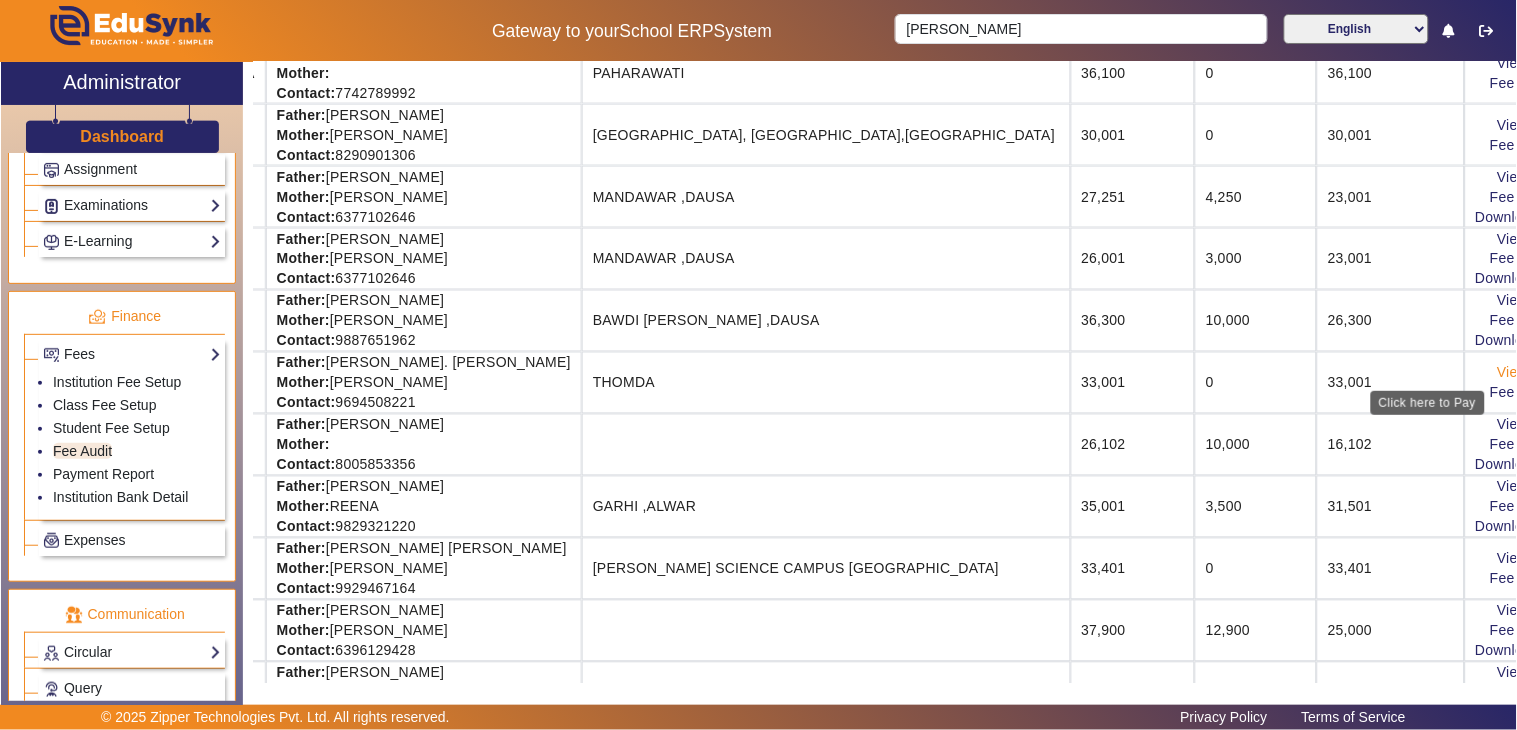 click on "View & Pay" 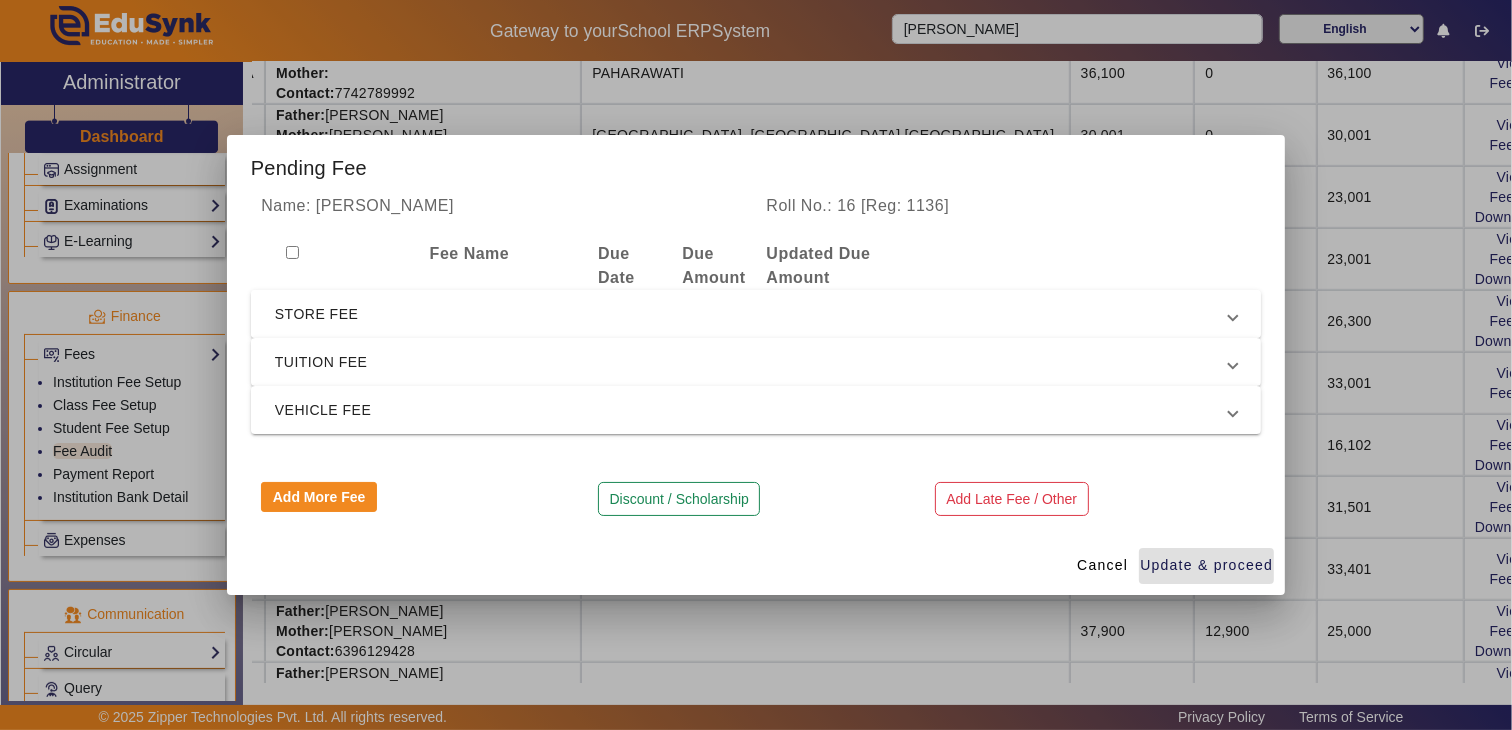 click on "STORE FEE" at bounding box center [752, 314] 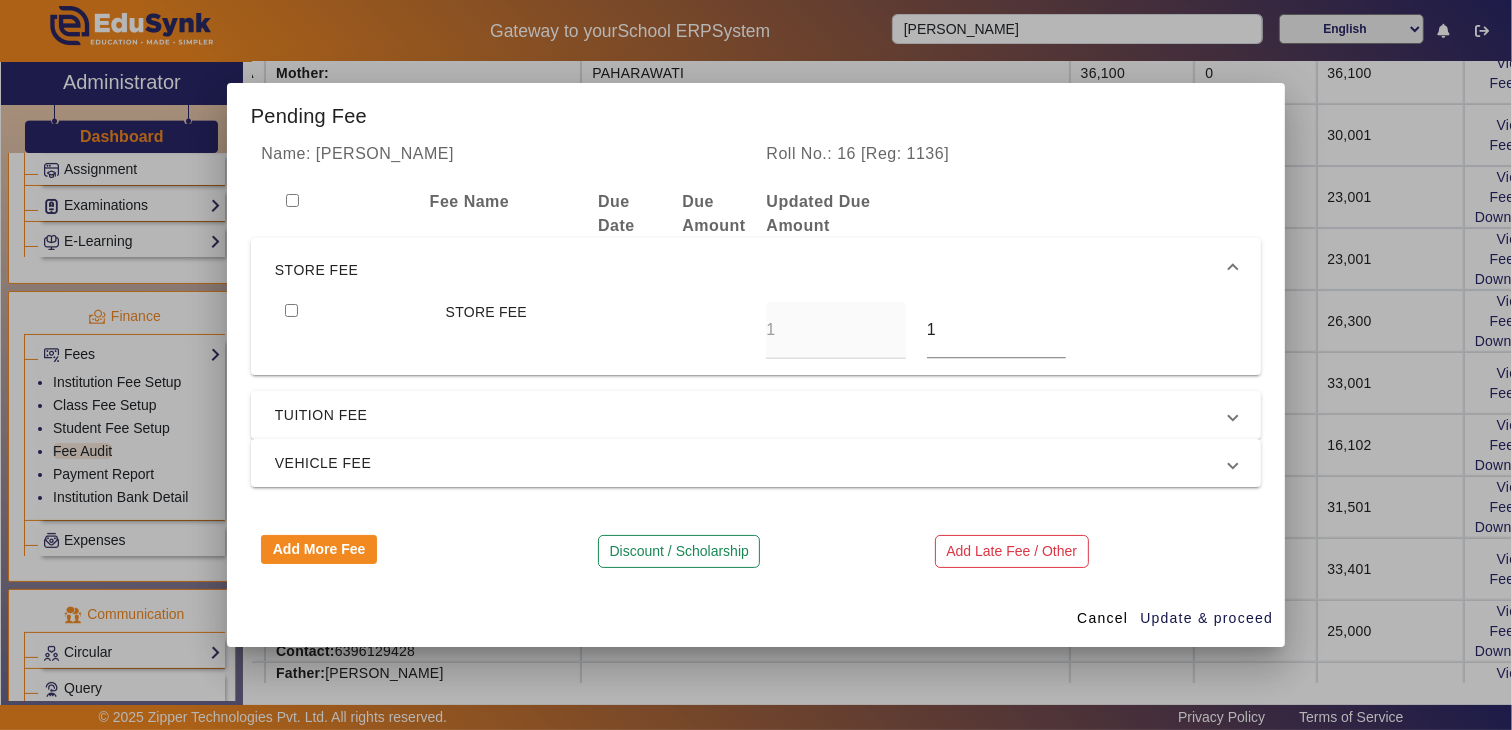 click at bounding box center (355, 330) 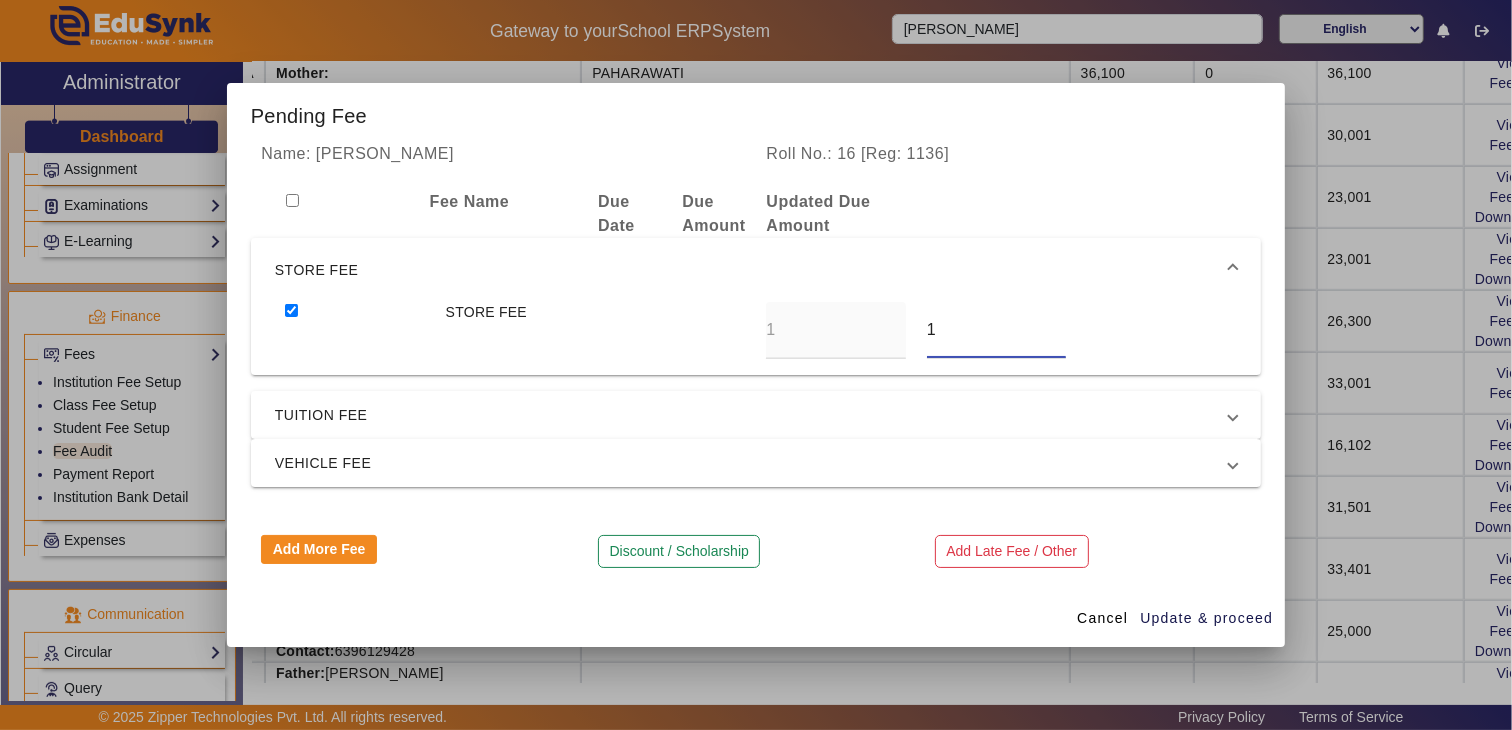 drag, startPoint x: 972, startPoint y: 326, endPoint x: 905, endPoint y: 334, distance: 67.47592 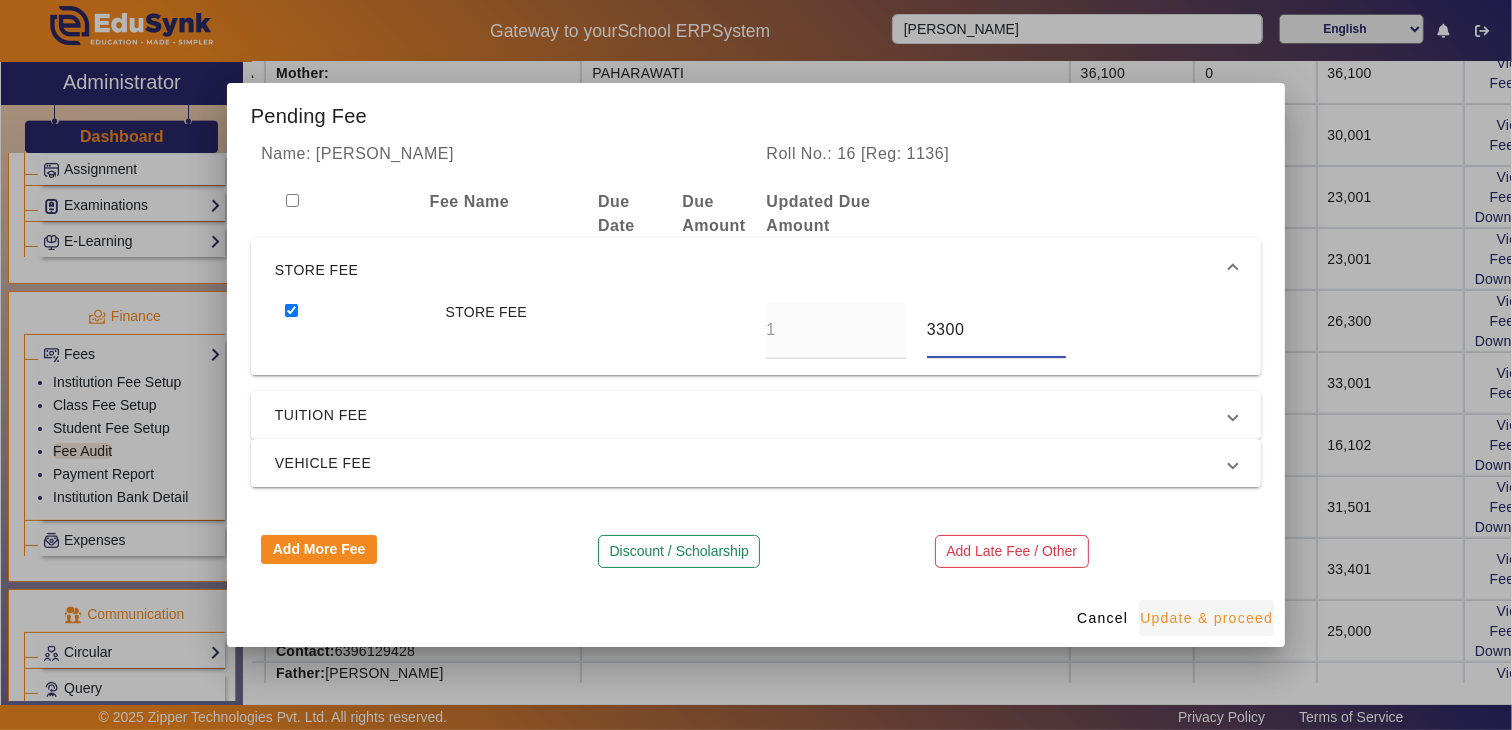 type on "3300" 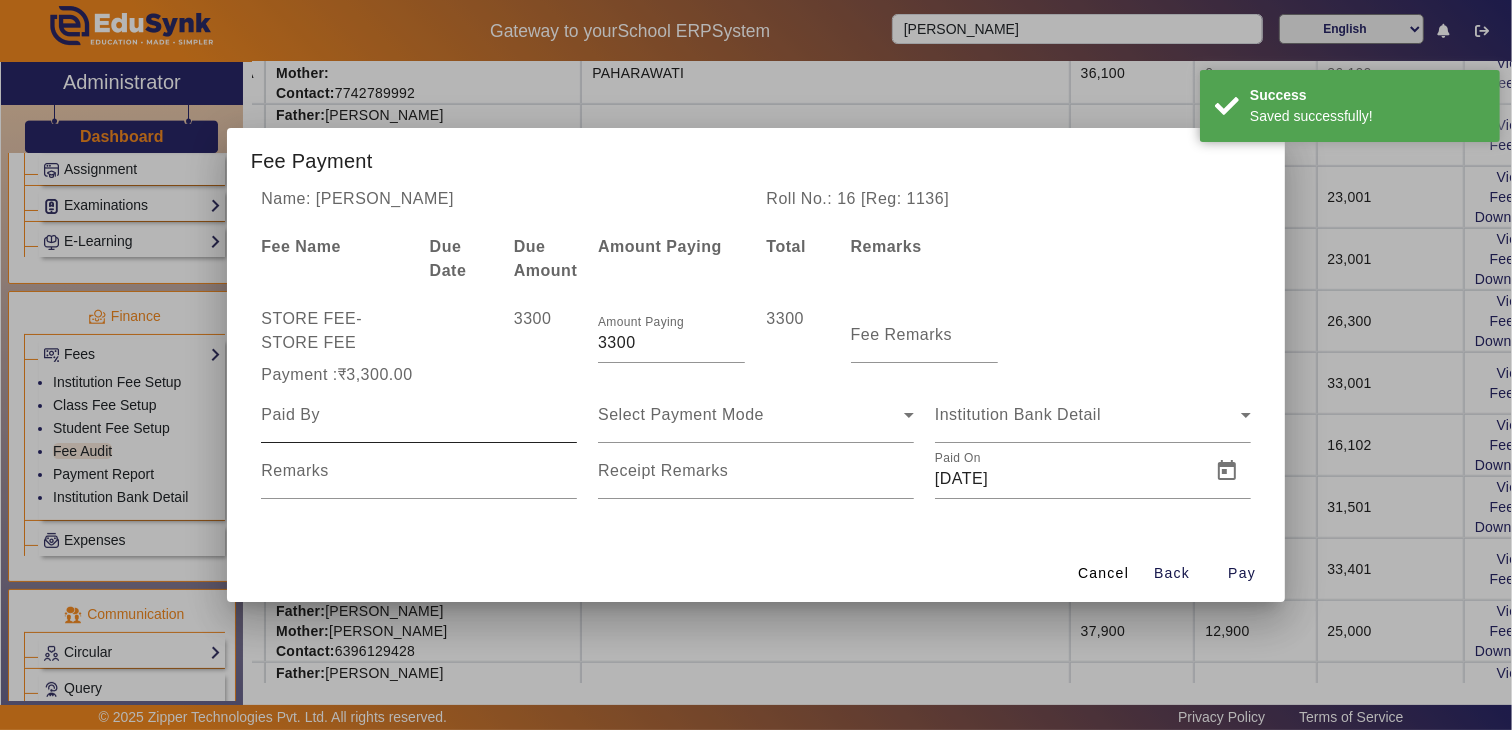 click at bounding box center [419, 415] 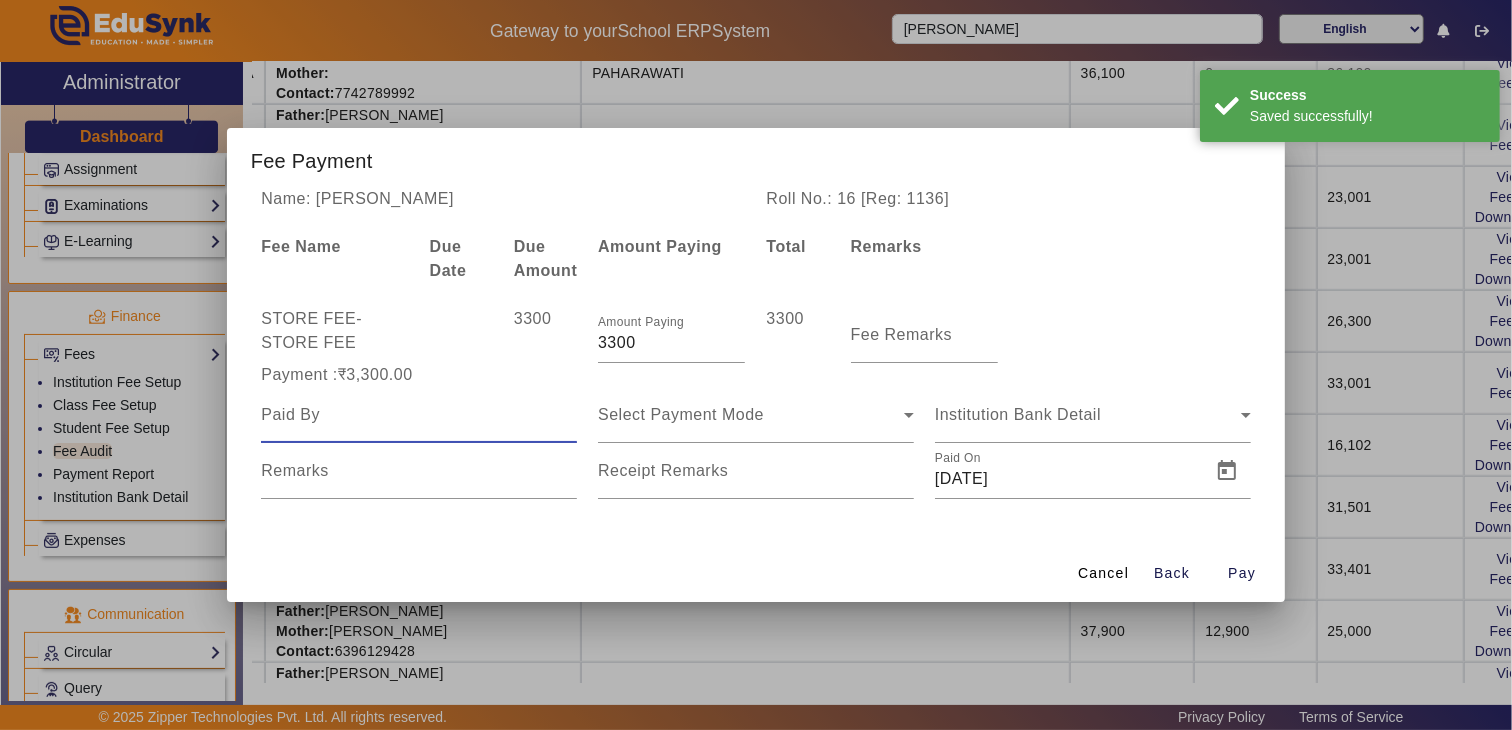 click at bounding box center [419, 415] 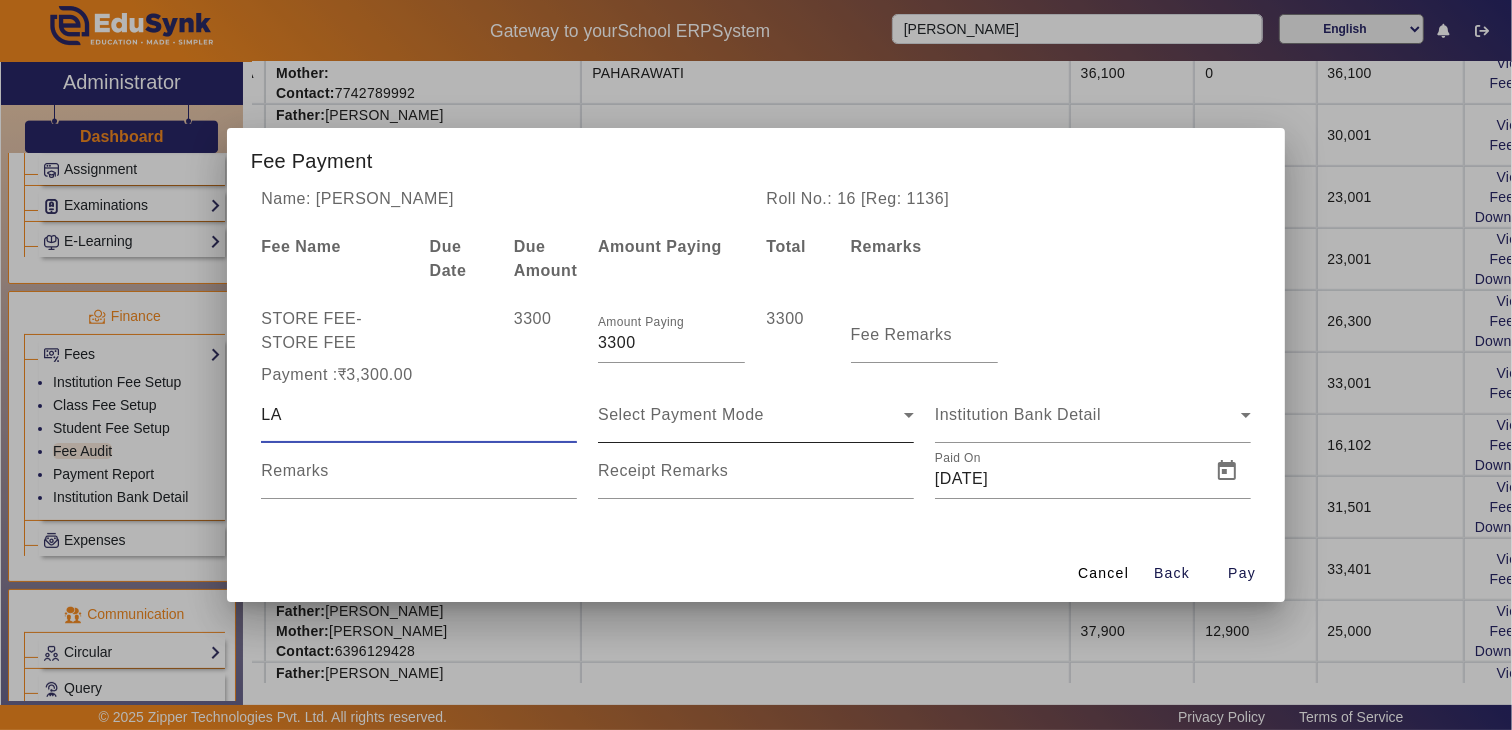 type on "LA" 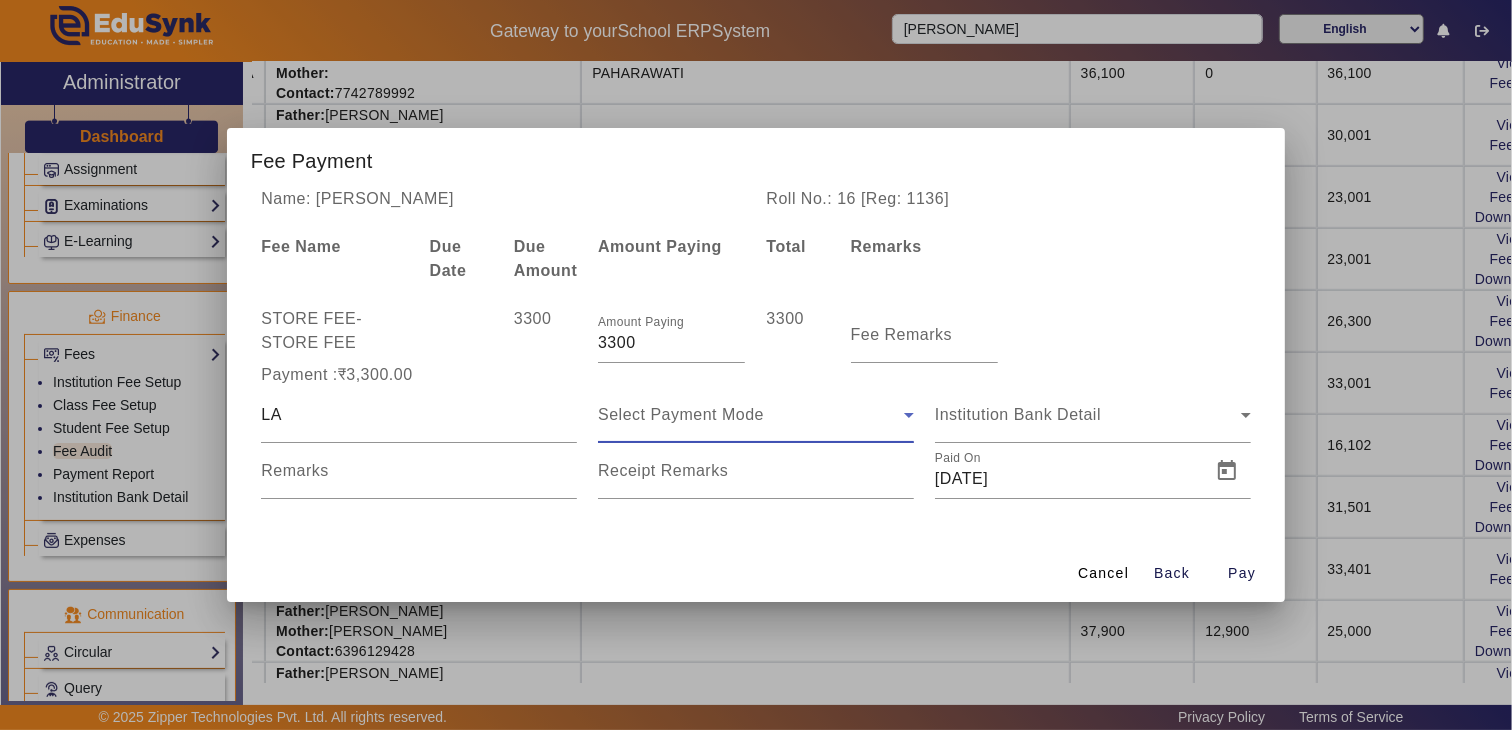 click on "Select Payment Mode" at bounding box center (681, 414) 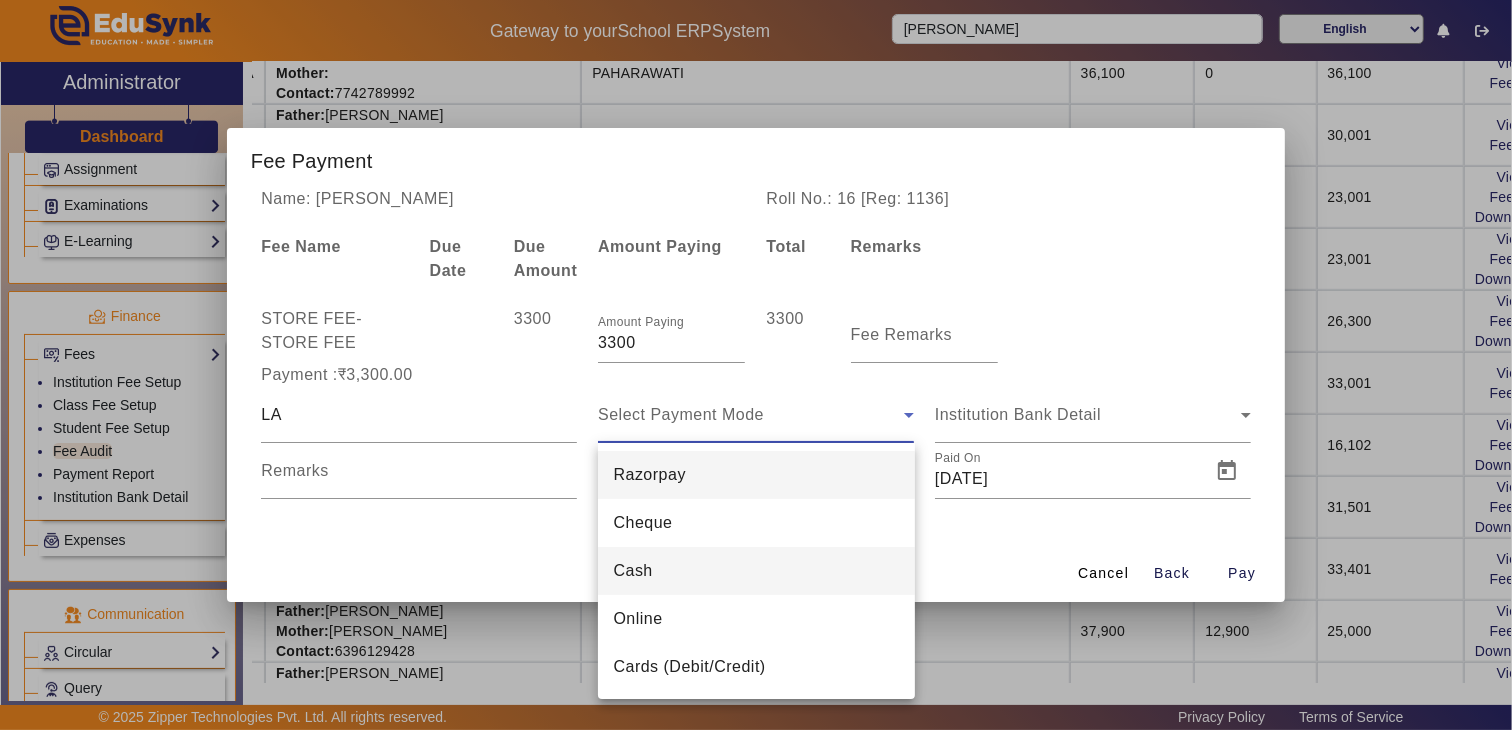 click on "Cash" at bounding box center (756, 571) 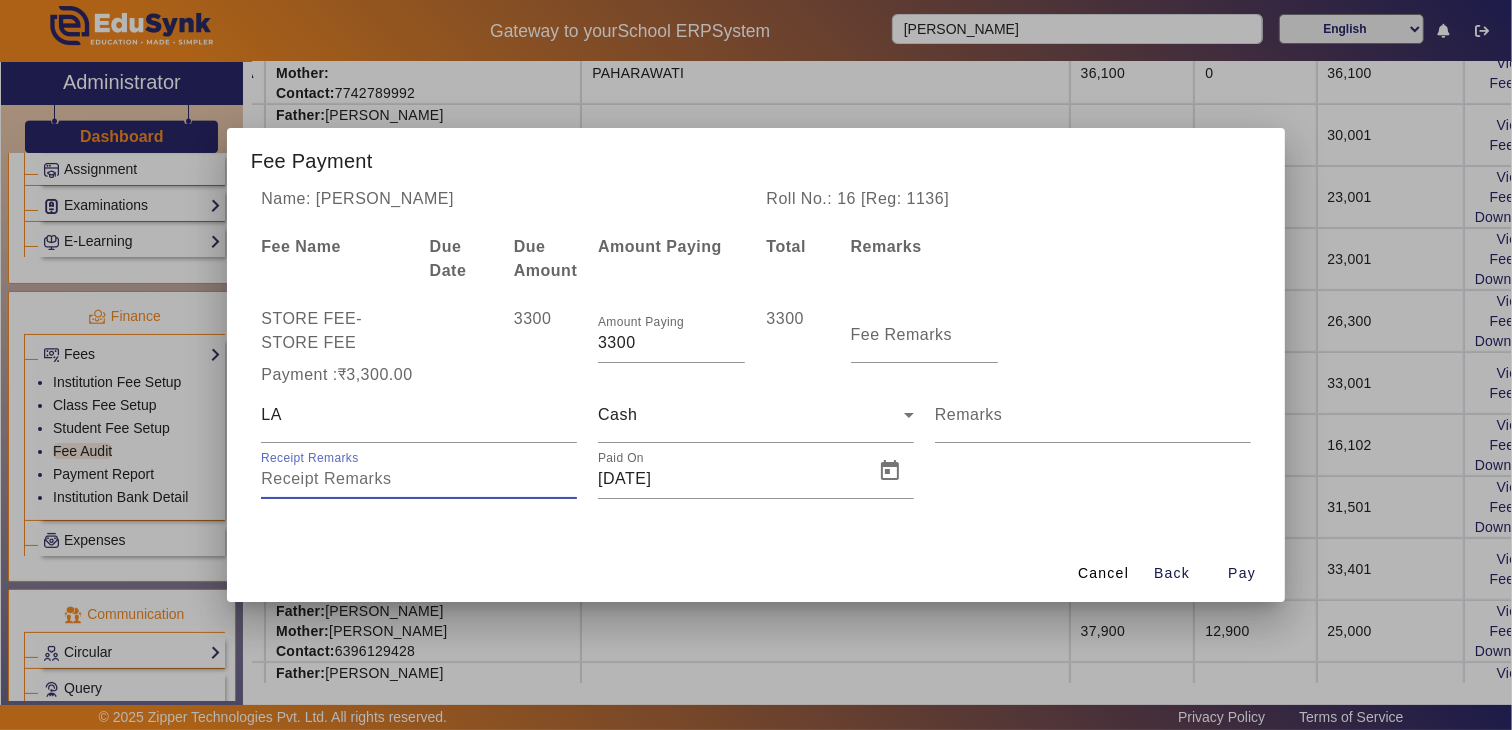 click on "Receipt Remarks" at bounding box center [419, 479] 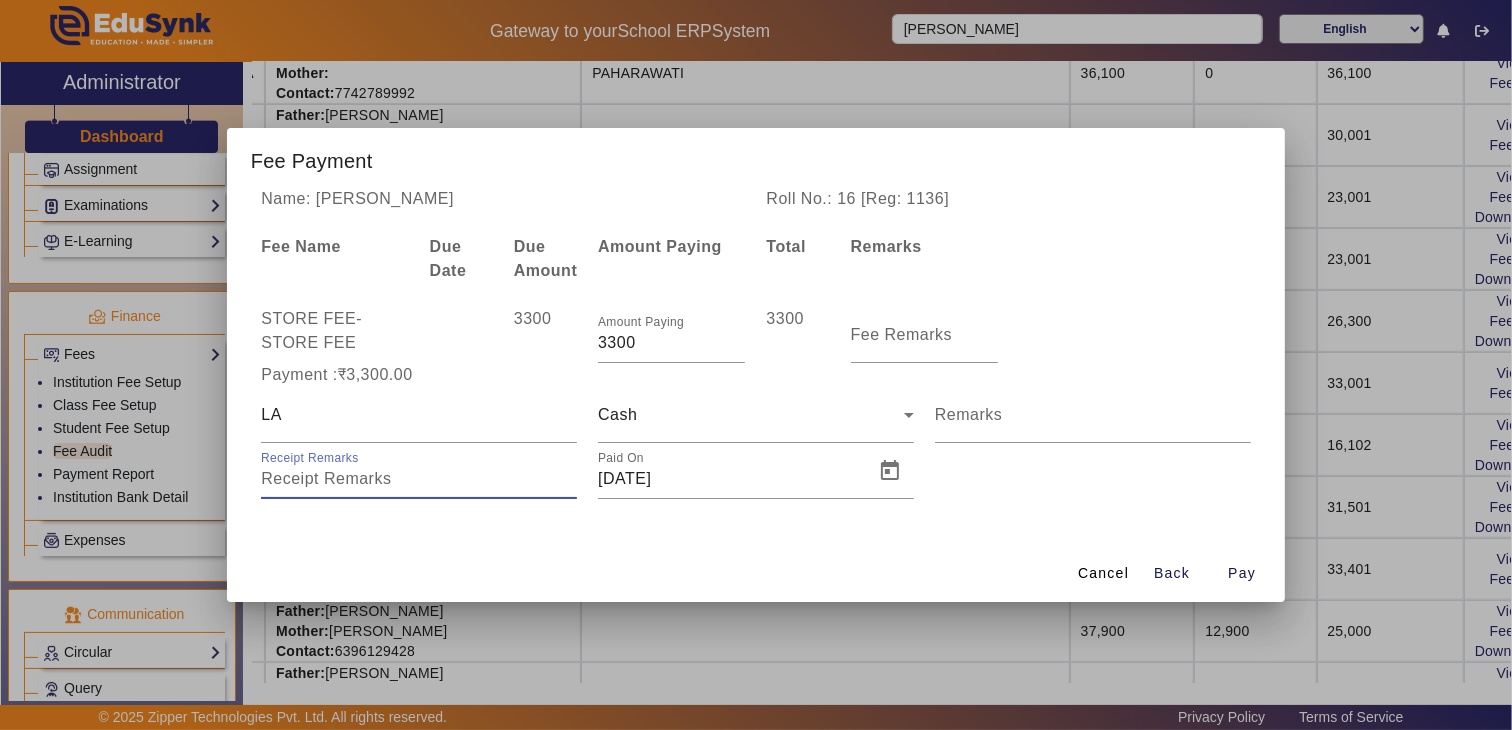 click on "Receipt Remarks" at bounding box center [419, 479] 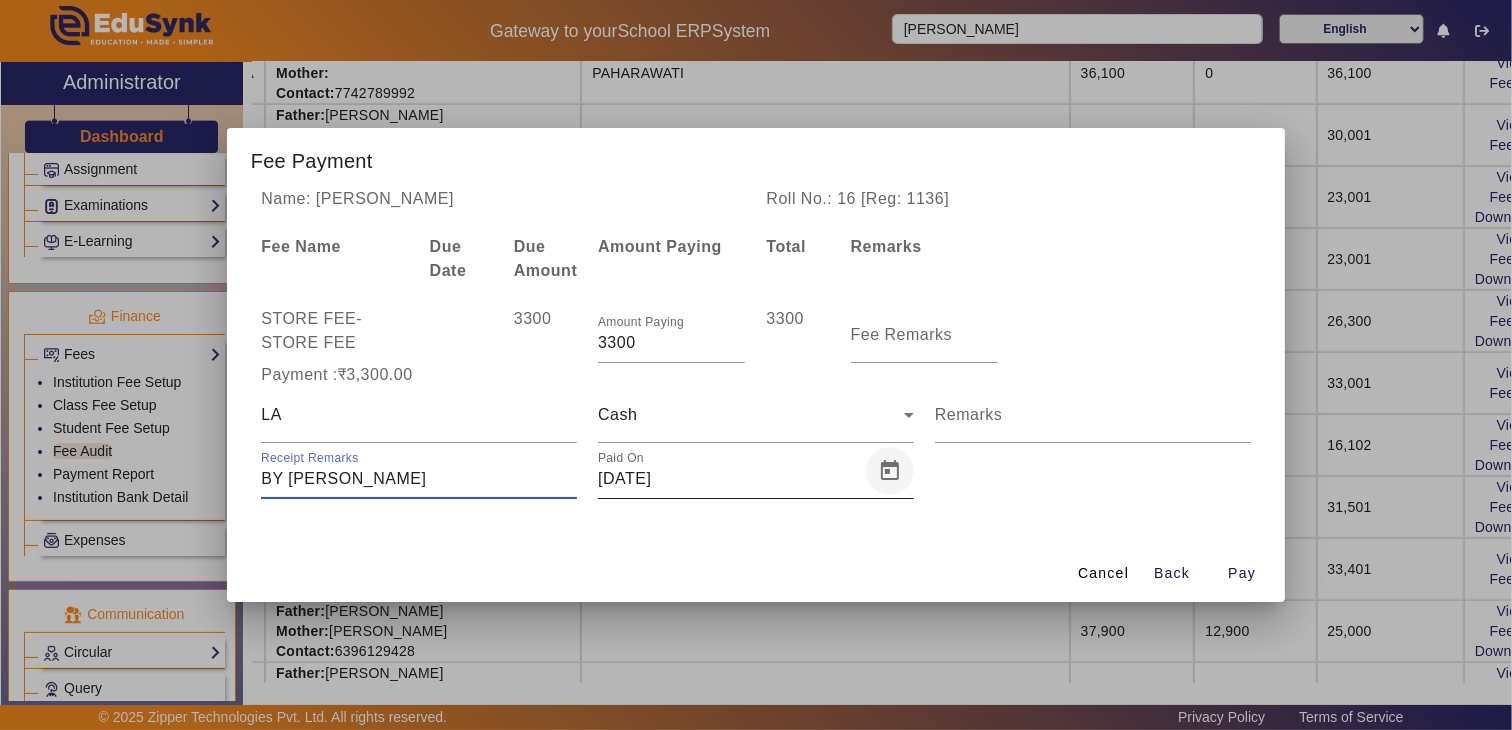 type on "BY [PERSON_NAME]" 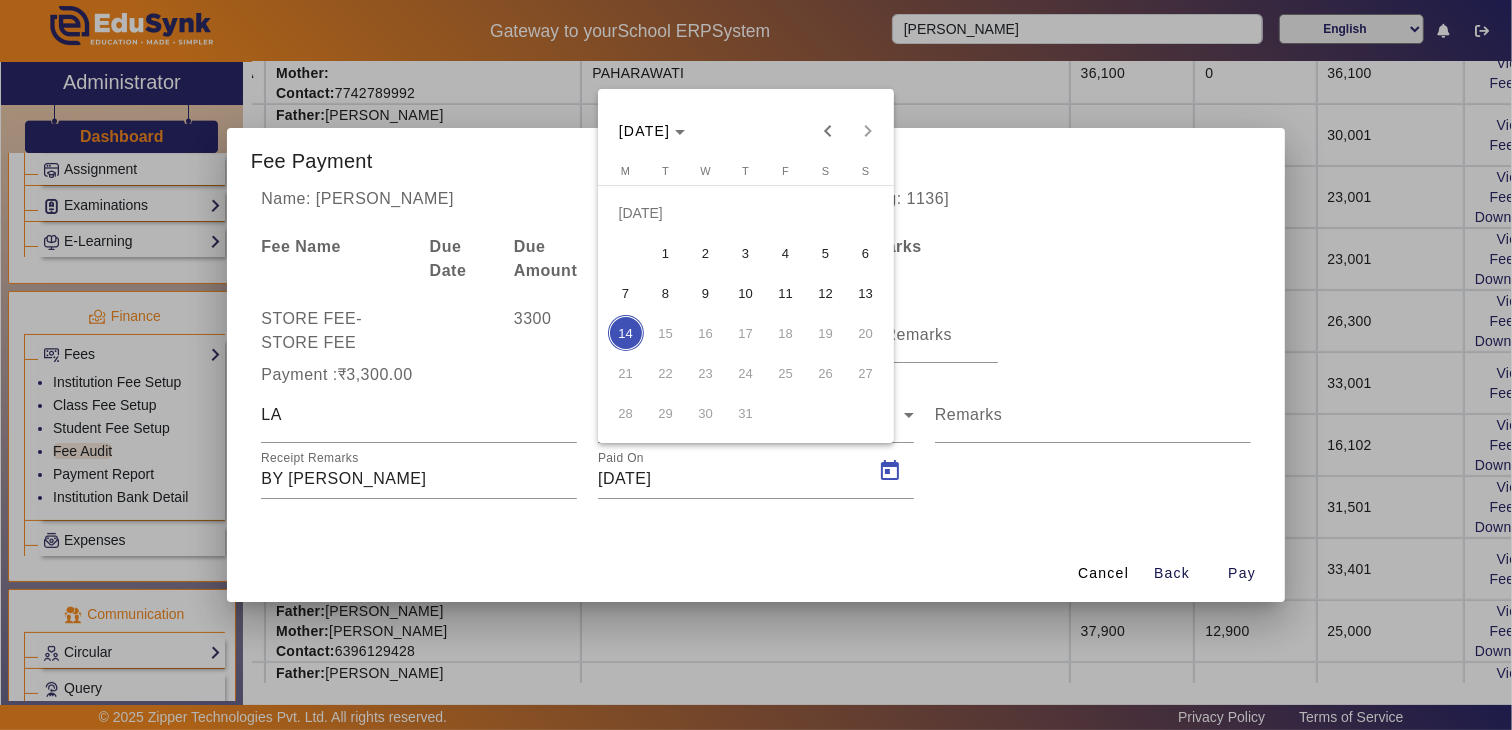click on "4" at bounding box center (786, 253) 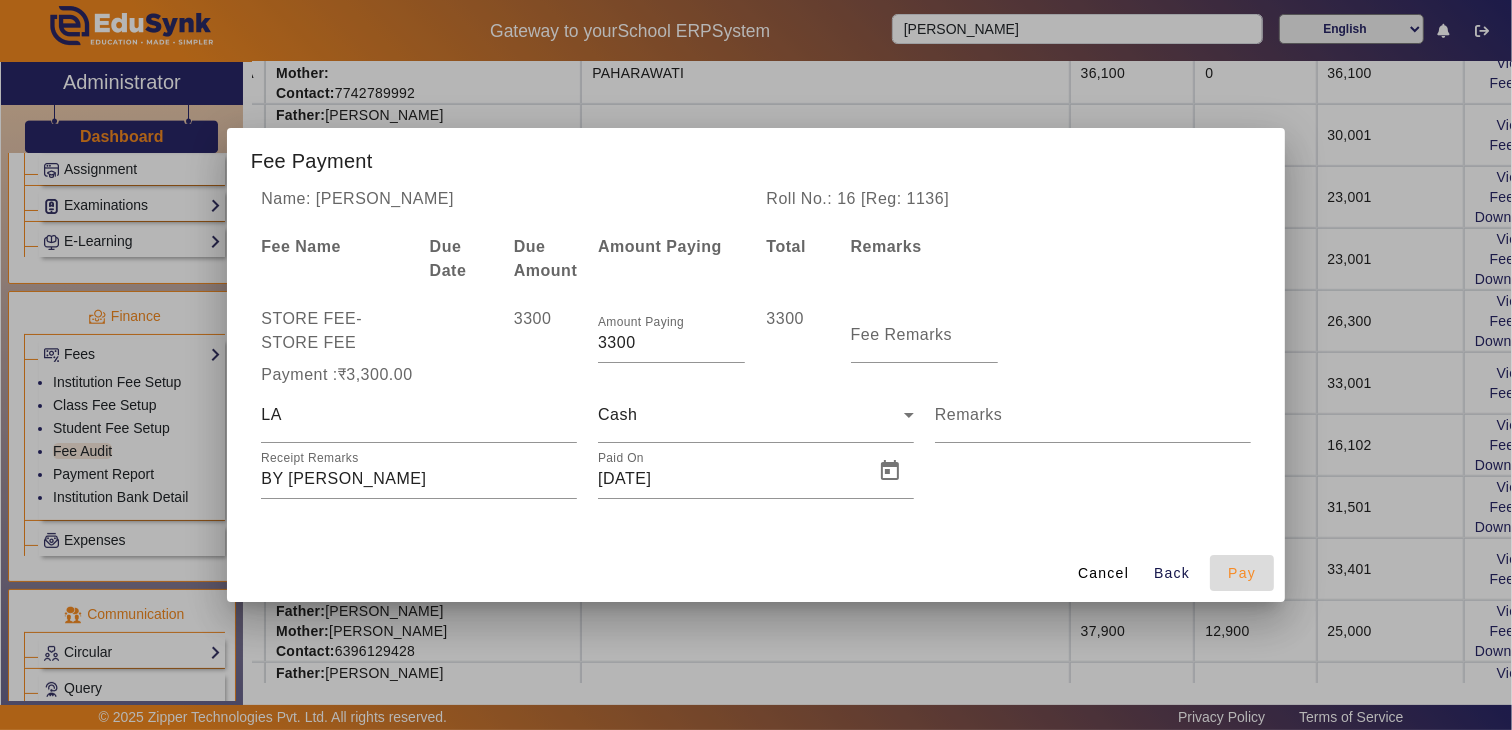 click on "Pay" at bounding box center [1242, 573] 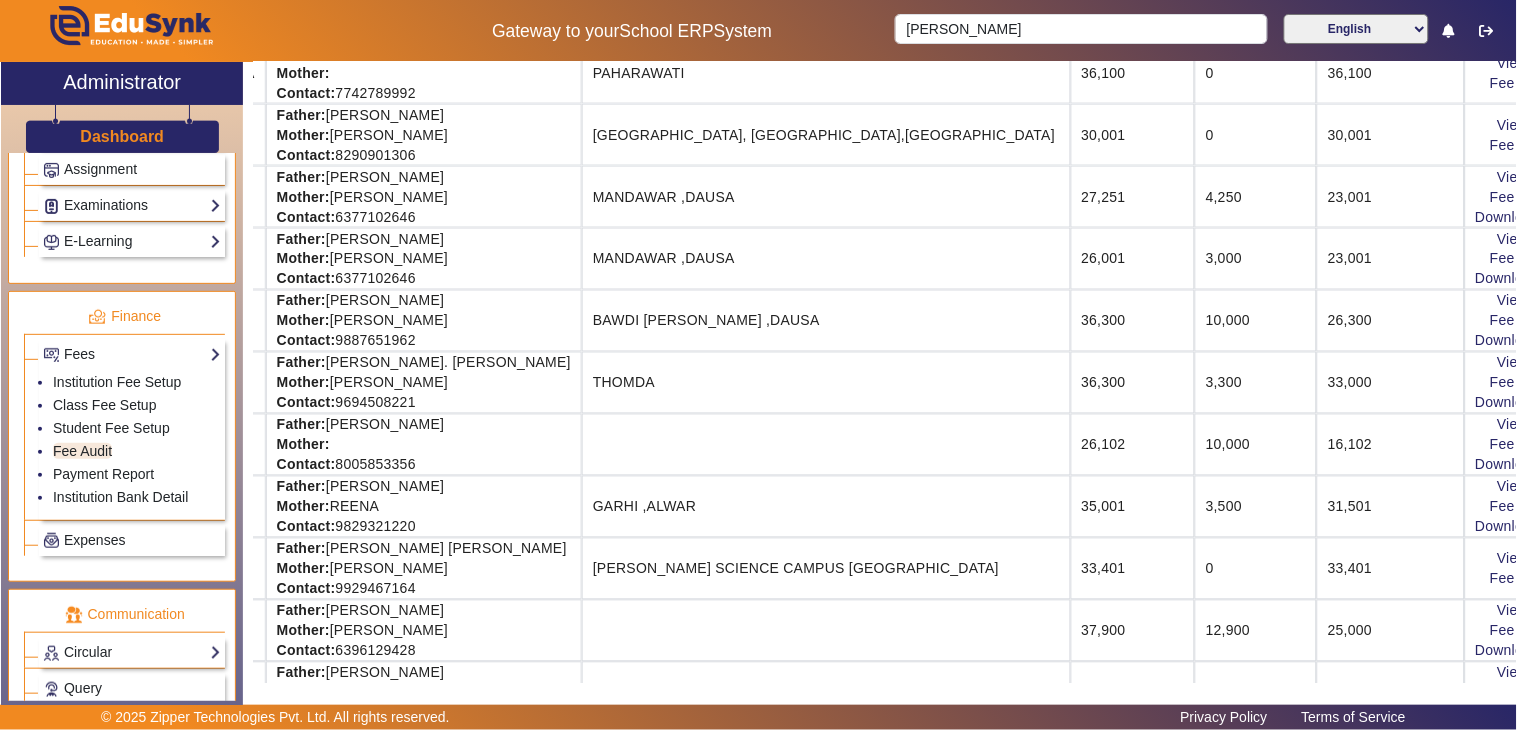 scroll, scrollTop: 0, scrollLeft: 402, axis: horizontal 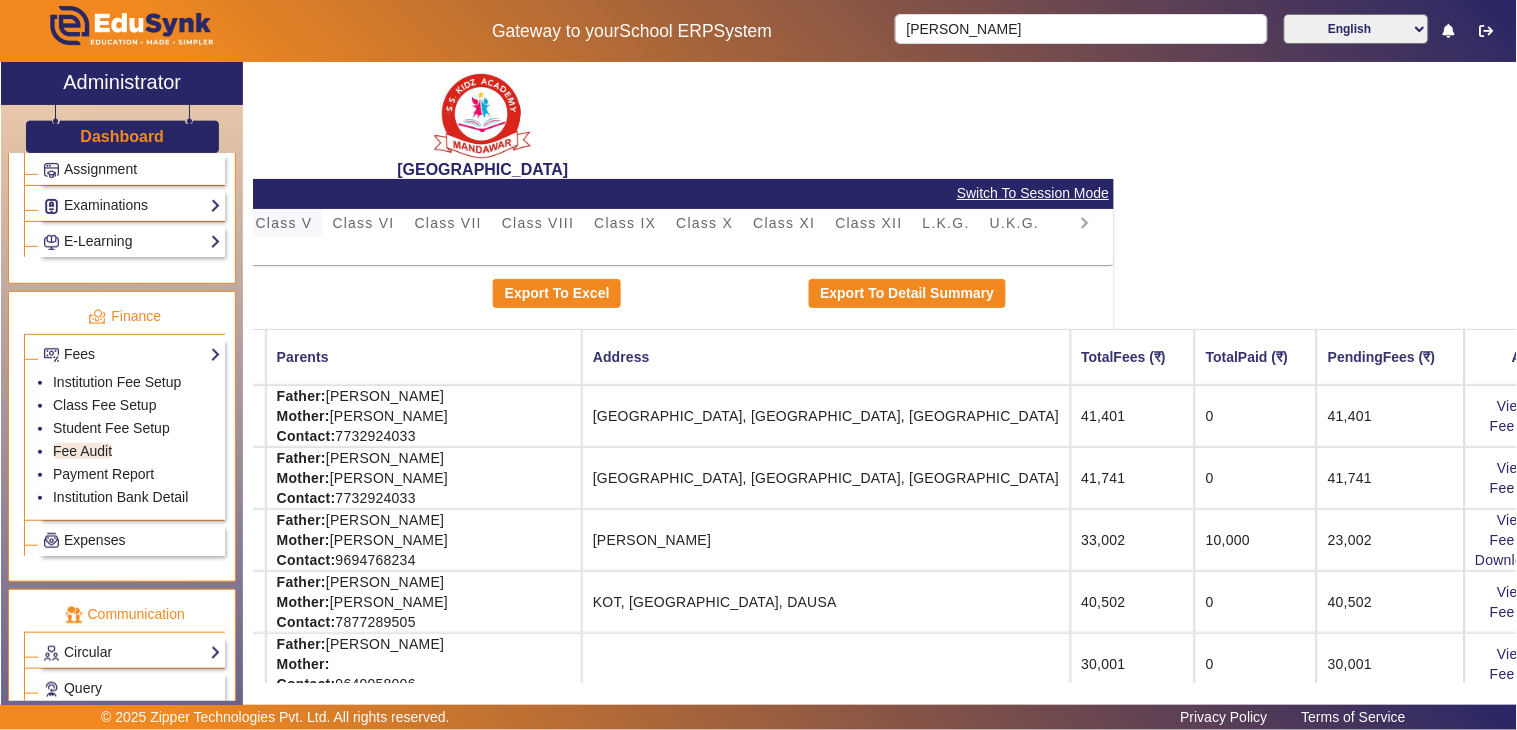 click on "Class V" at bounding box center [284, 223] 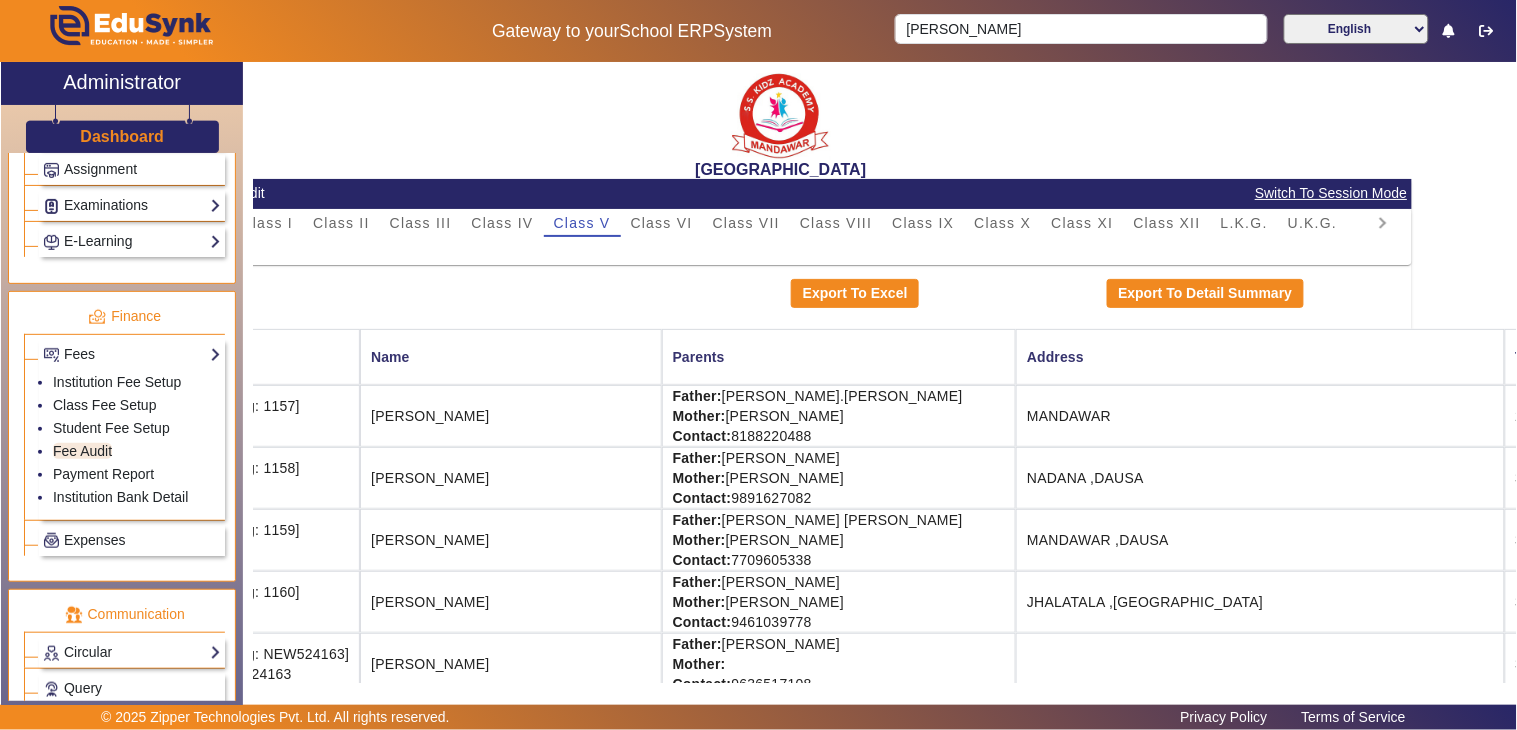 scroll, scrollTop: 0, scrollLeft: 0, axis: both 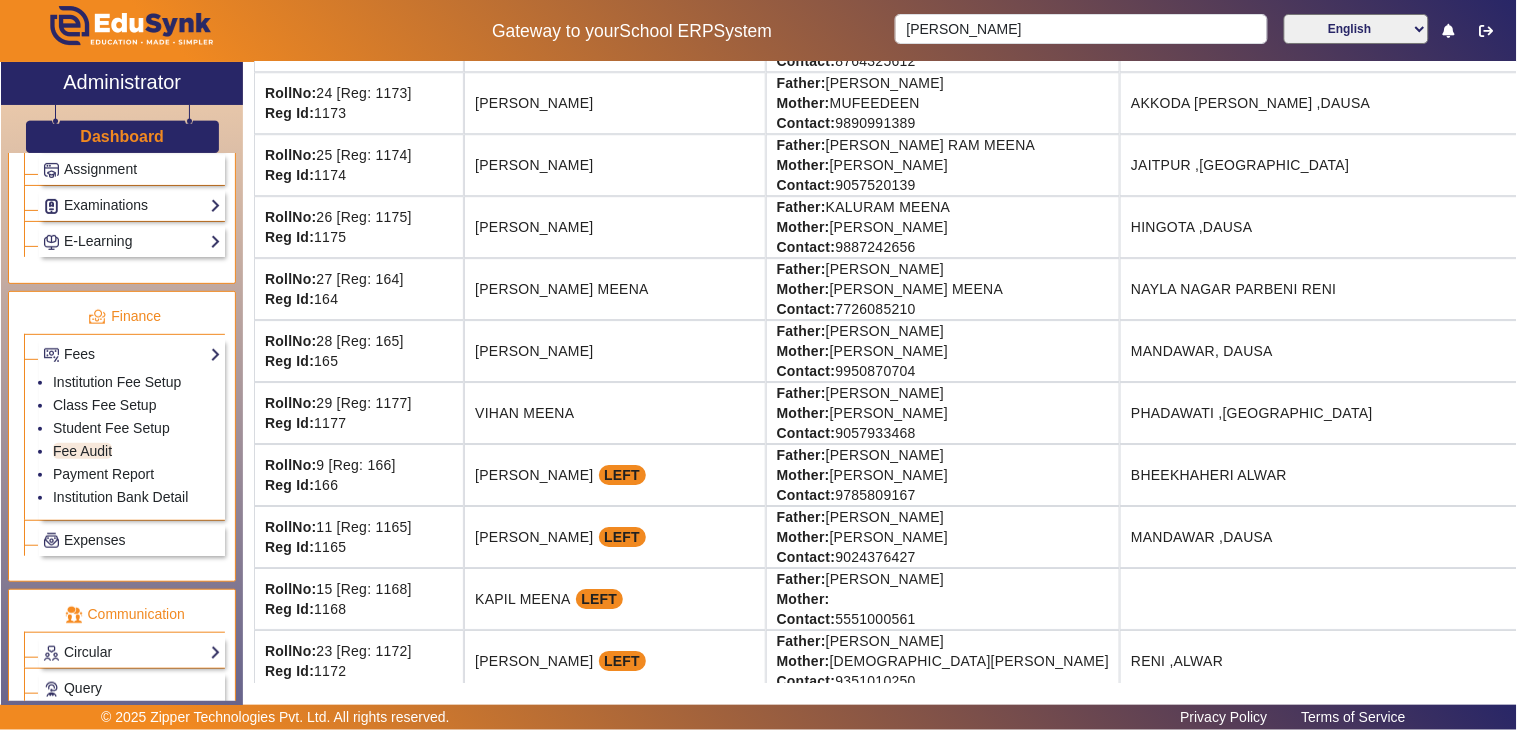 drag, startPoint x: 653, startPoint y: 235, endPoint x: 1457, endPoint y: 243, distance: 804.0398 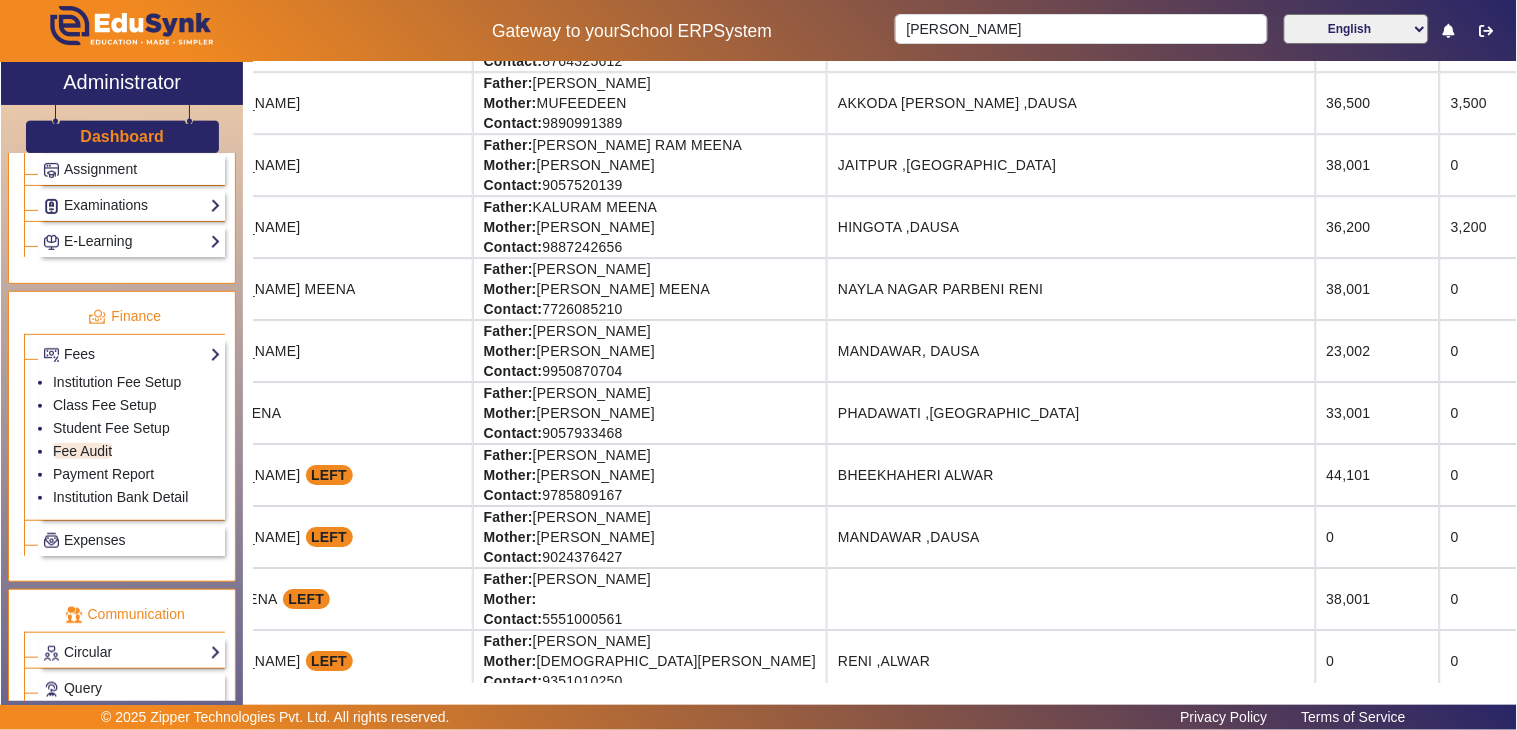 drag, startPoint x: 1465, startPoint y: 244, endPoint x: 1516, endPoint y: 244, distance: 51 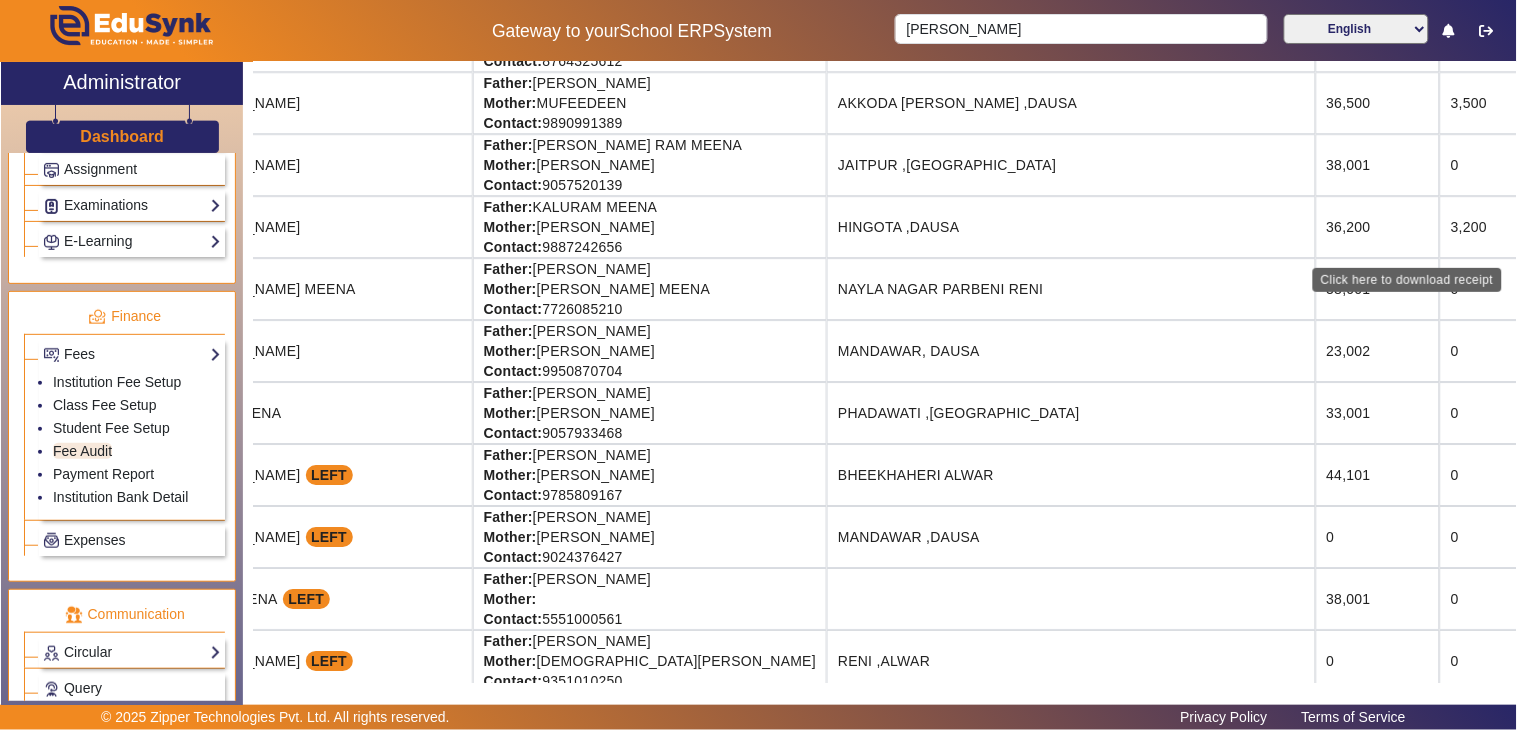 click on "Download Receipt" 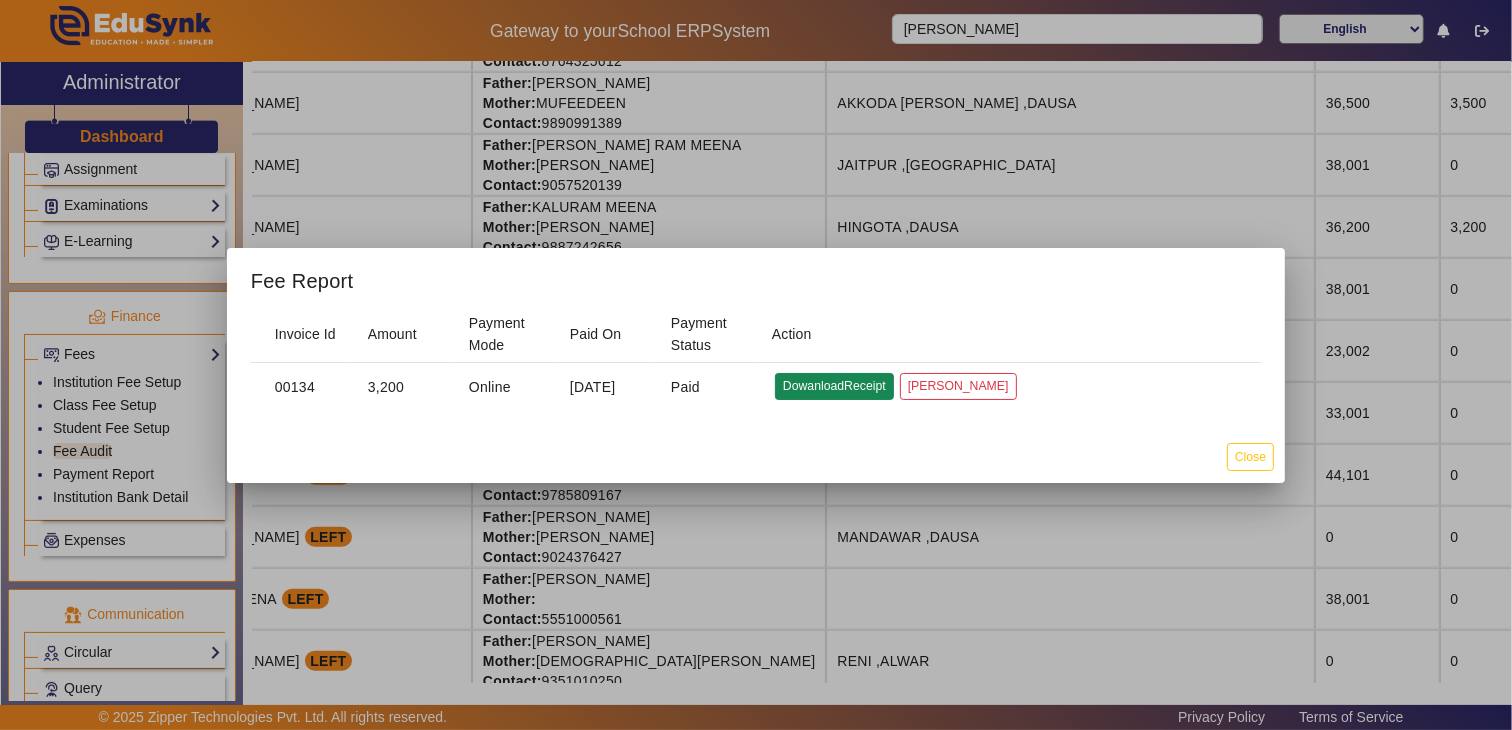 drag, startPoint x: 1266, startPoint y: 460, endPoint x: 802, endPoint y: 397, distance: 468.25742 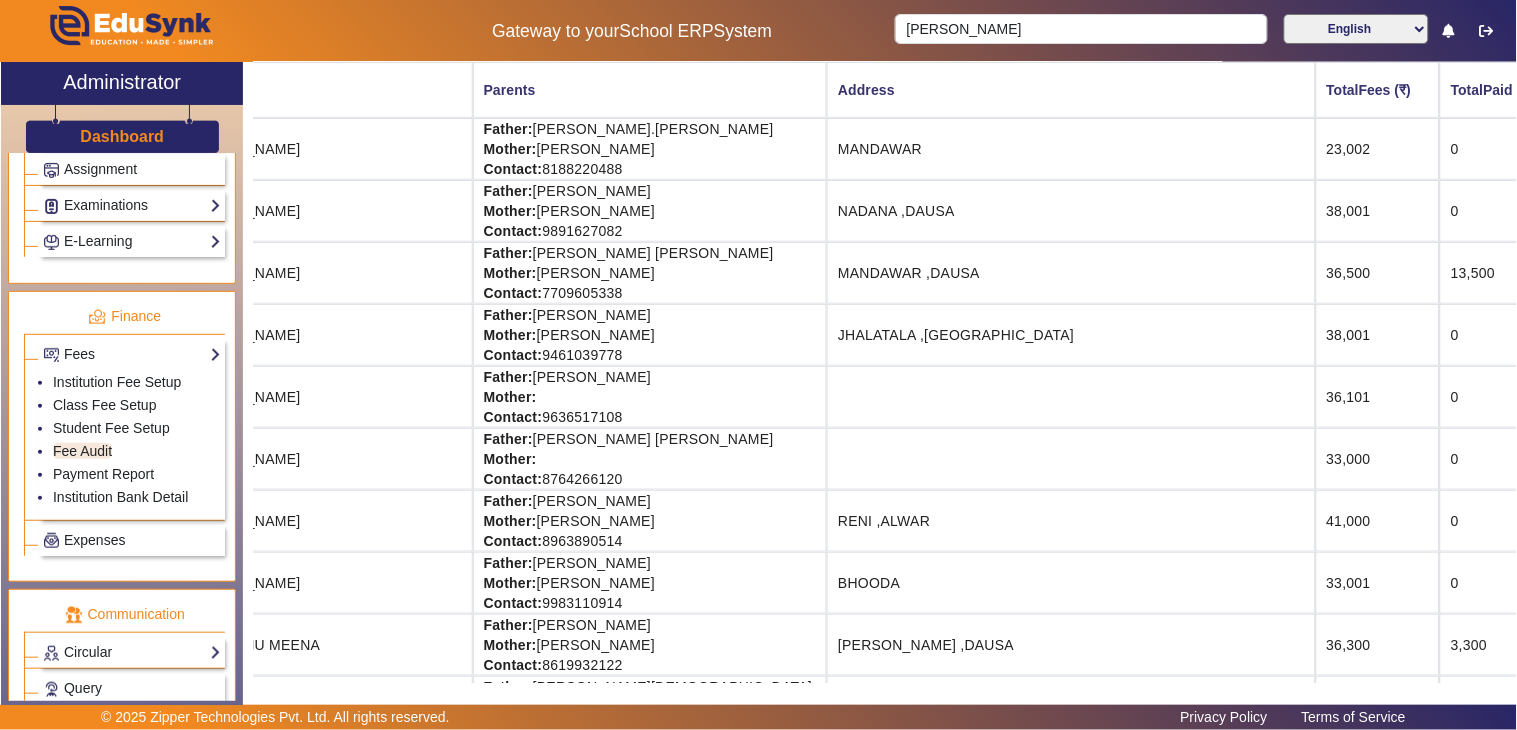 scroll, scrollTop: 0, scrollLeft: 293, axis: horizontal 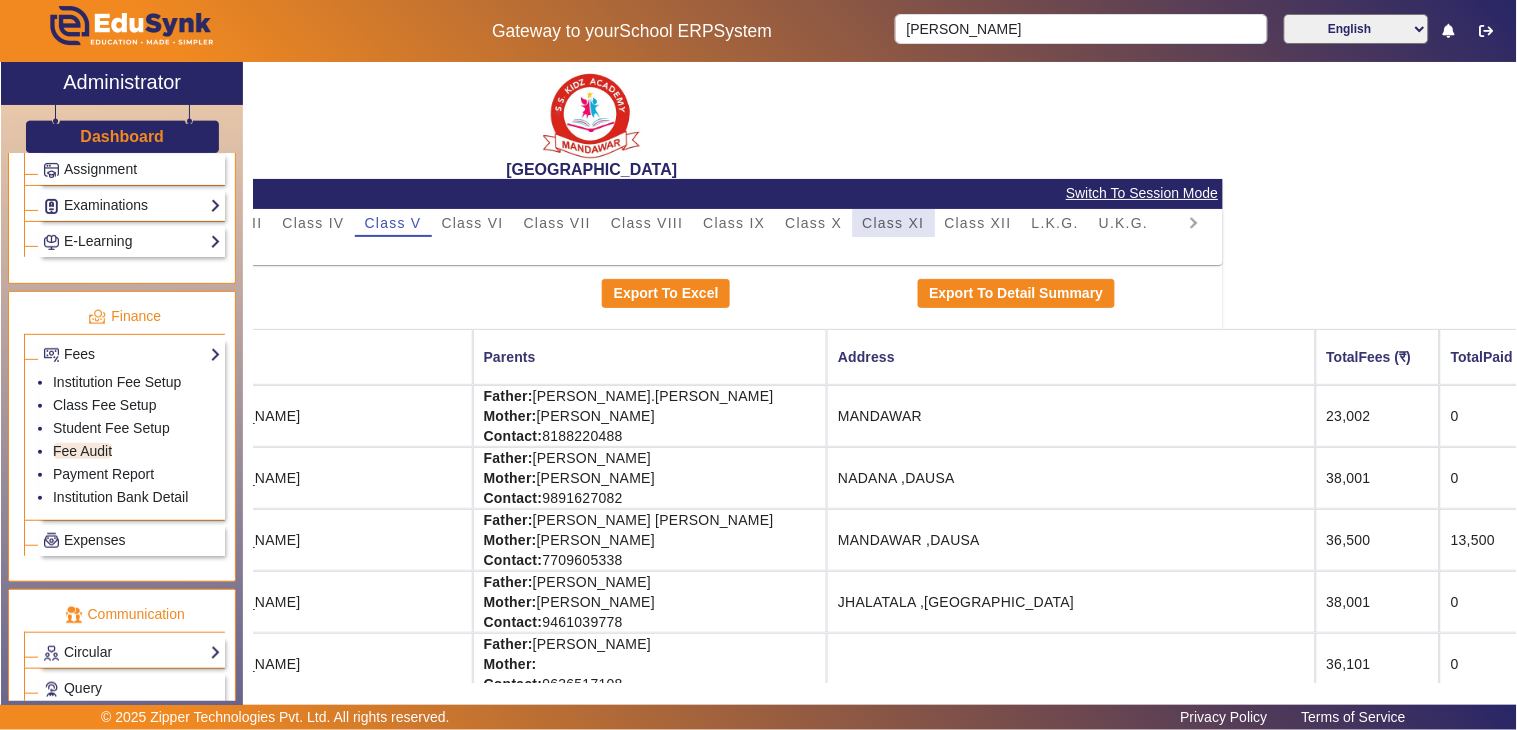 click on "Class XI" at bounding box center [894, 223] 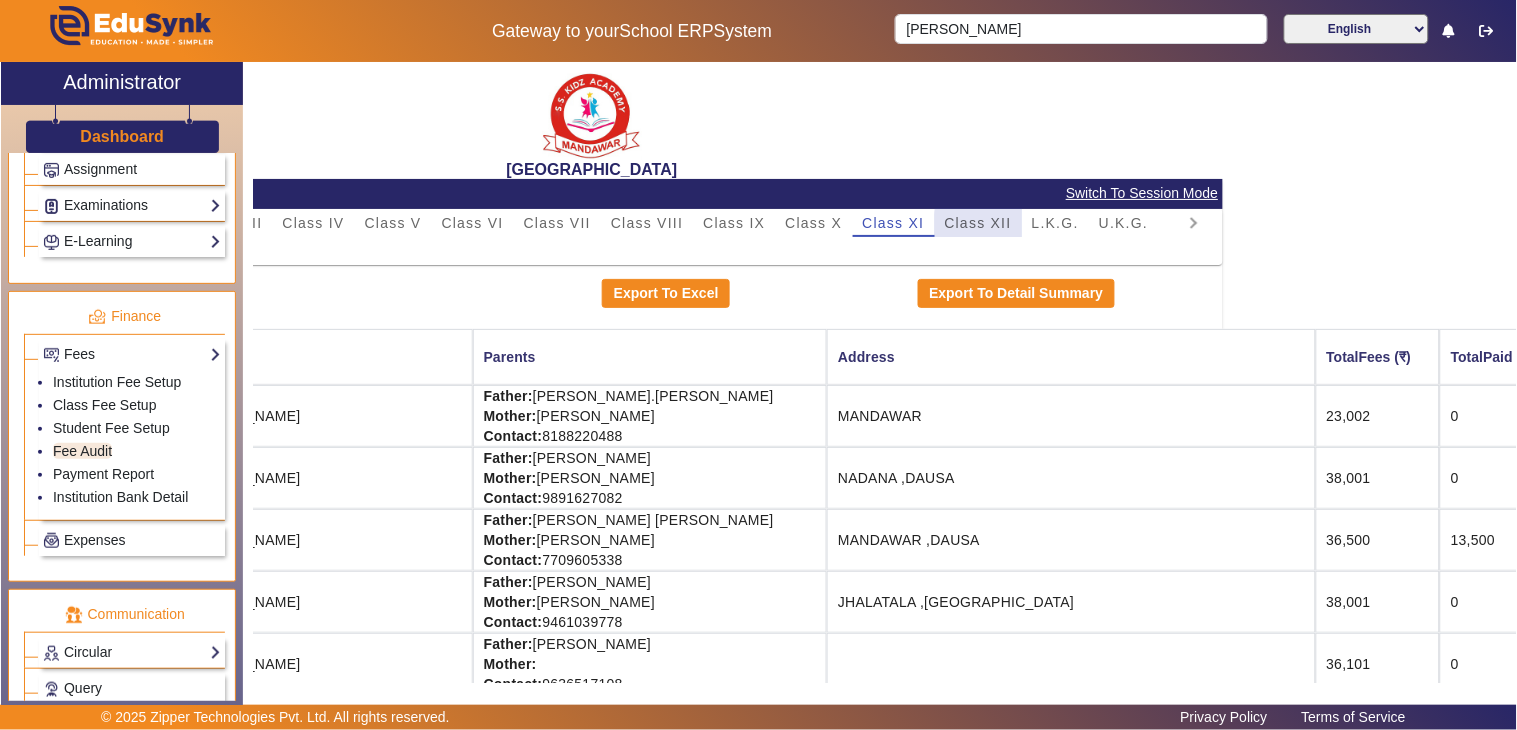 click on "Class XII" at bounding box center (978, 223) 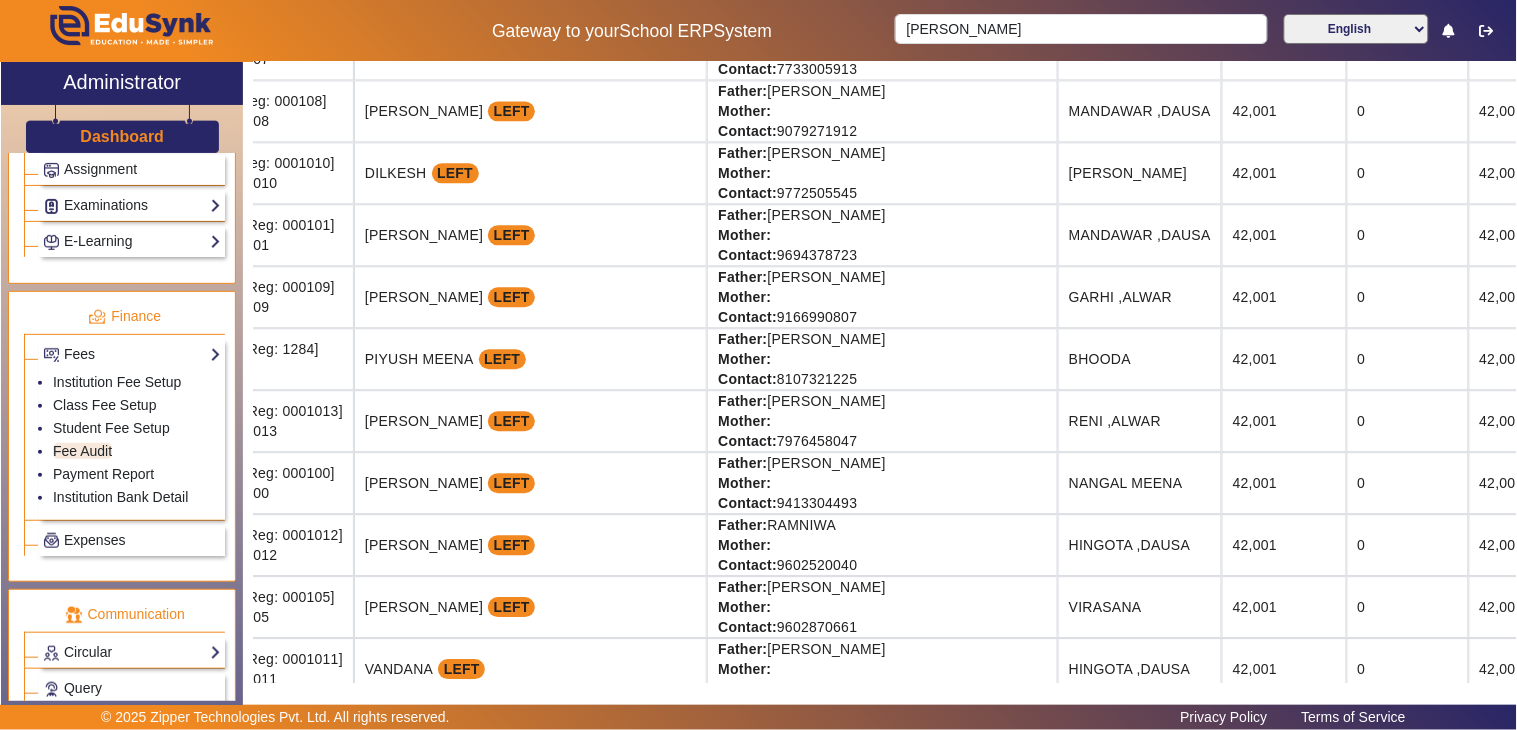 scroll, scrollTop: 1228, scrollLeft: 93, axis: both 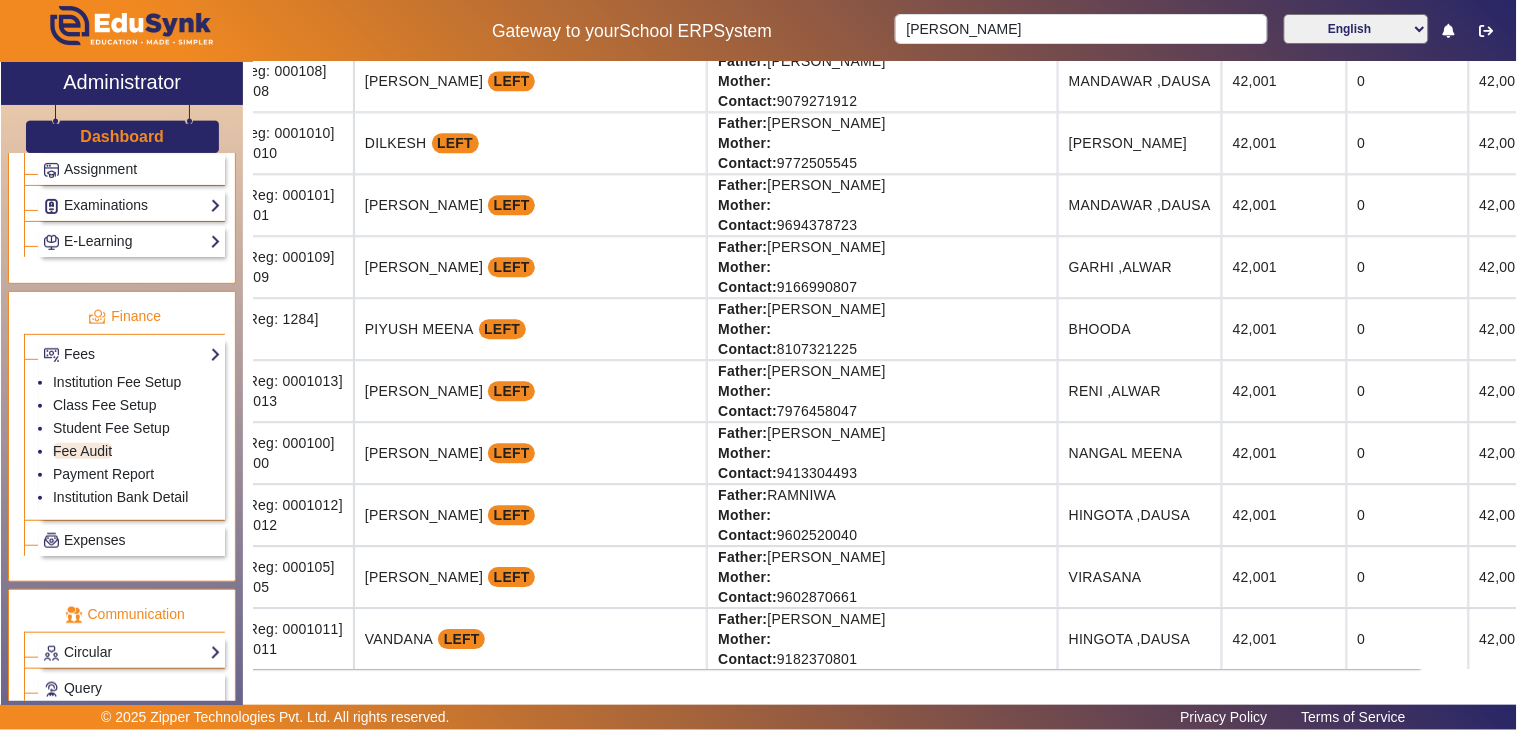 drag, startPoint x: 714, startPoint y: 602, endPoint x: 1511, endPoint y: 633, distance: 797.60266 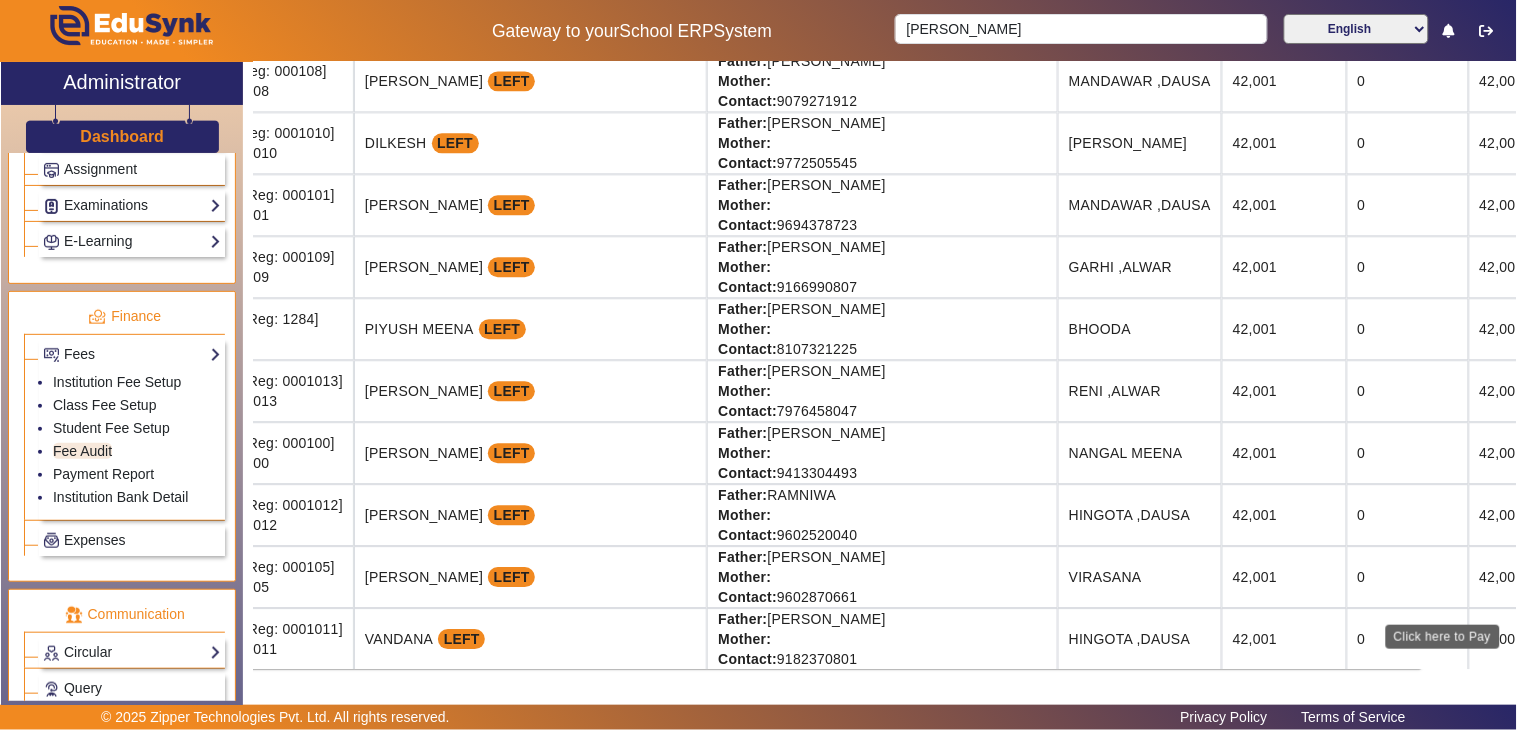 click on "View & Pay" 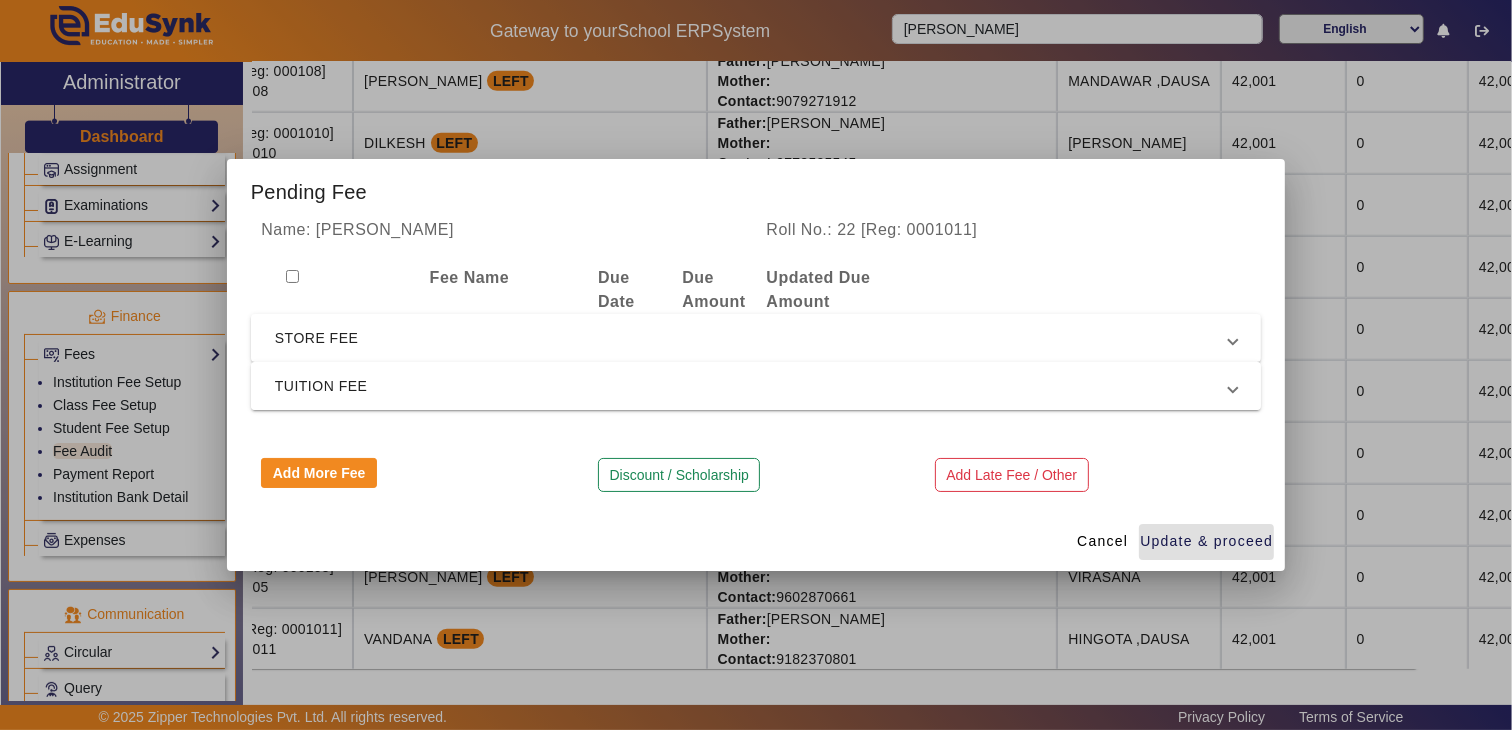 click on "TUITION FEE" at bounding box center [752, 386] 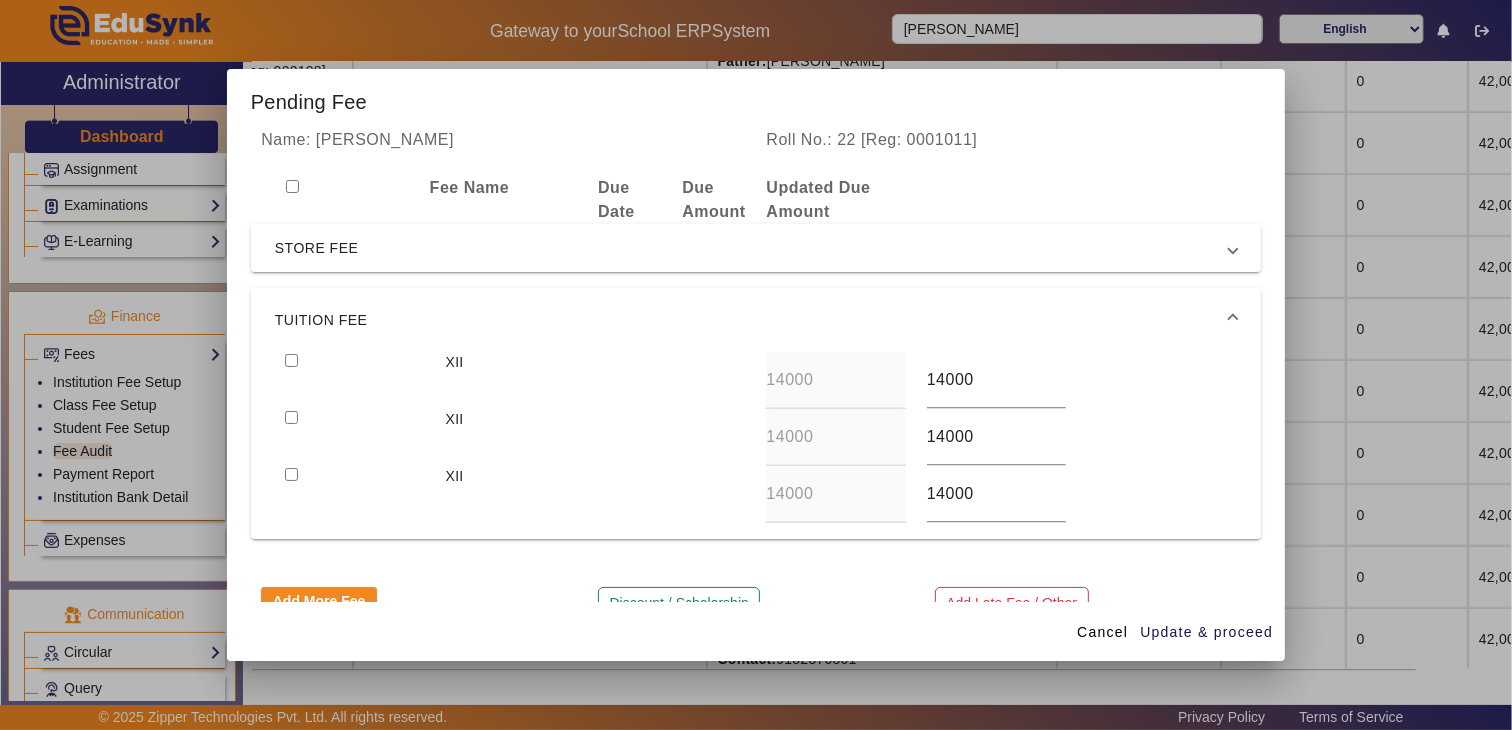 click at bounding box center [291, 360] 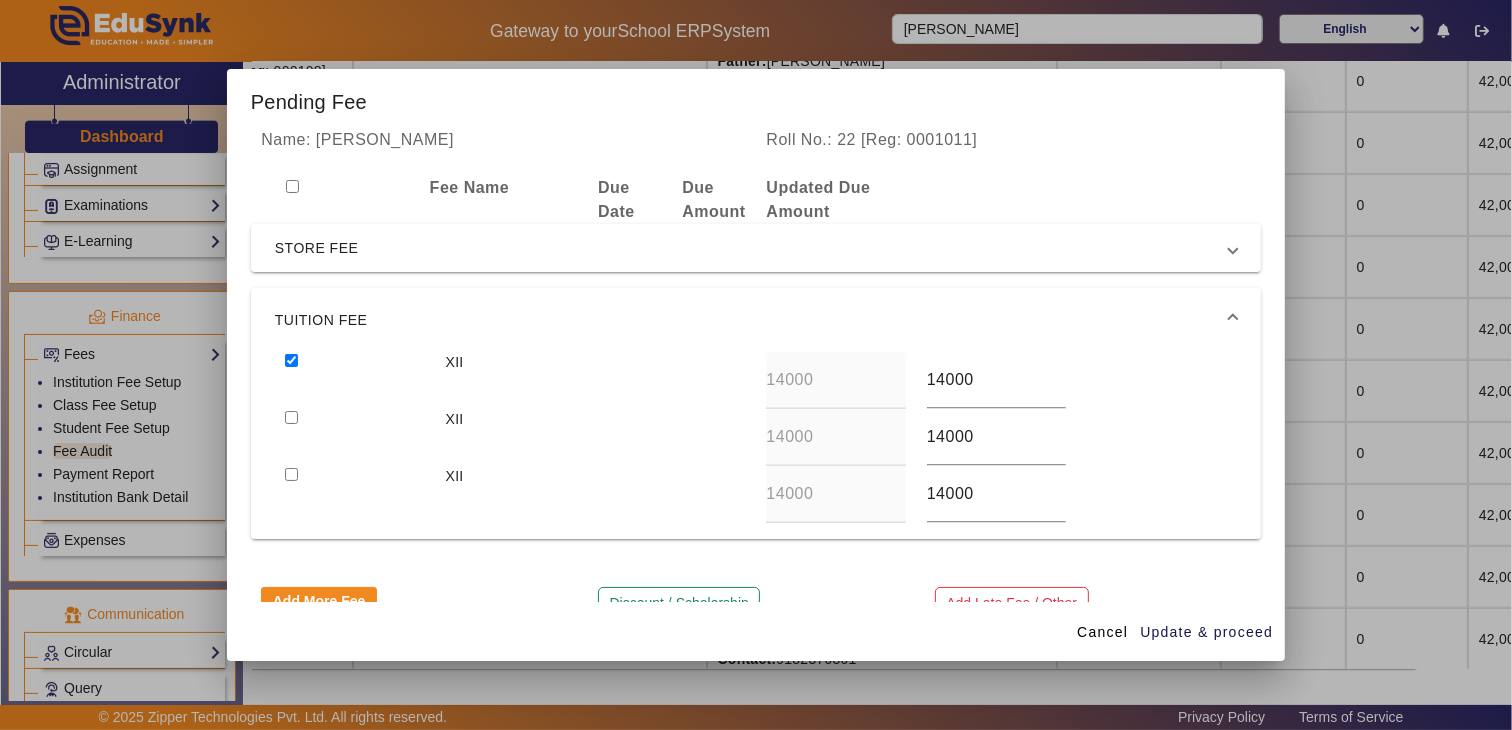 click at bounding box center [291, 417] 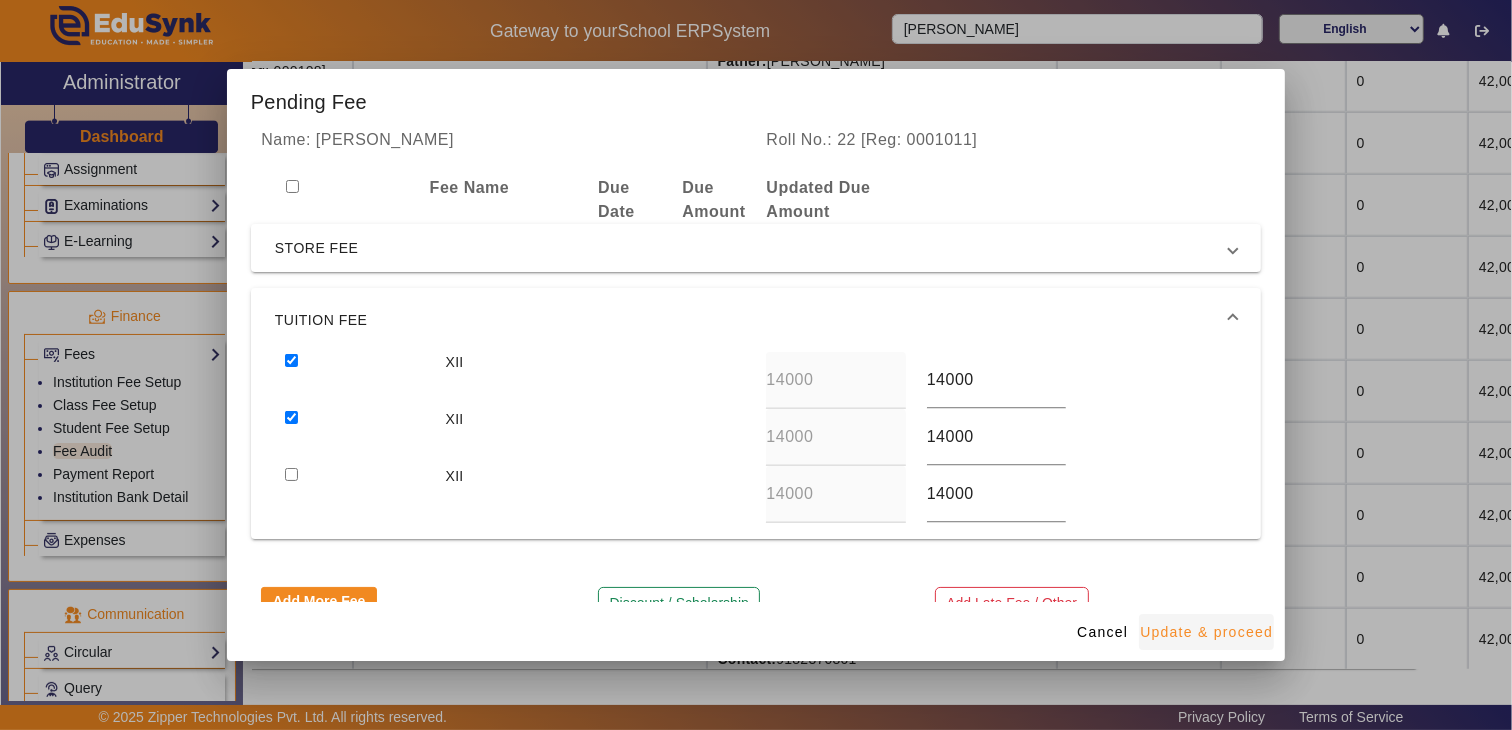 click on "Update & proceed" at bounding box center (1206, 632) 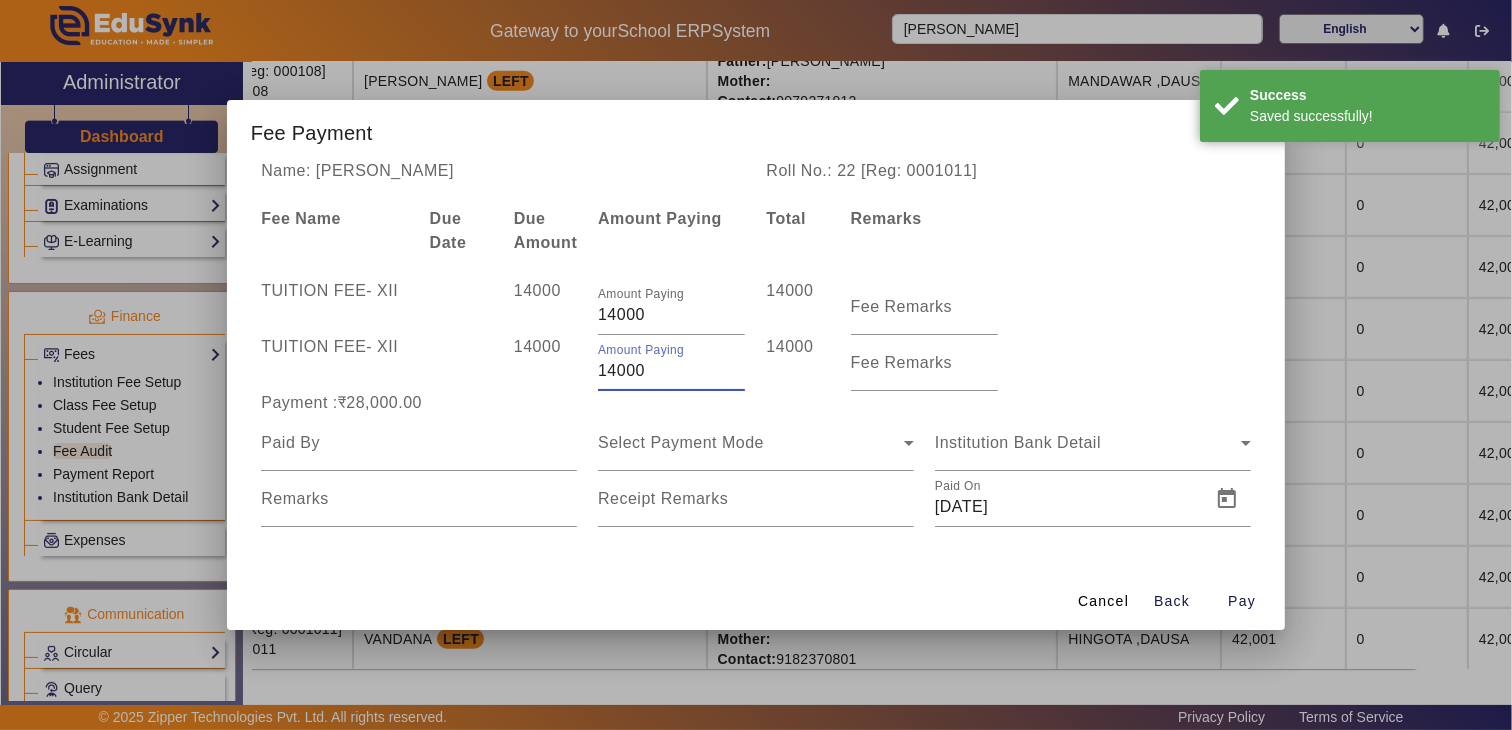 drag, startPoint x: 655, startPoint y: 367, endPoint x: 586, endPoint y: 371, distance: 69.115845 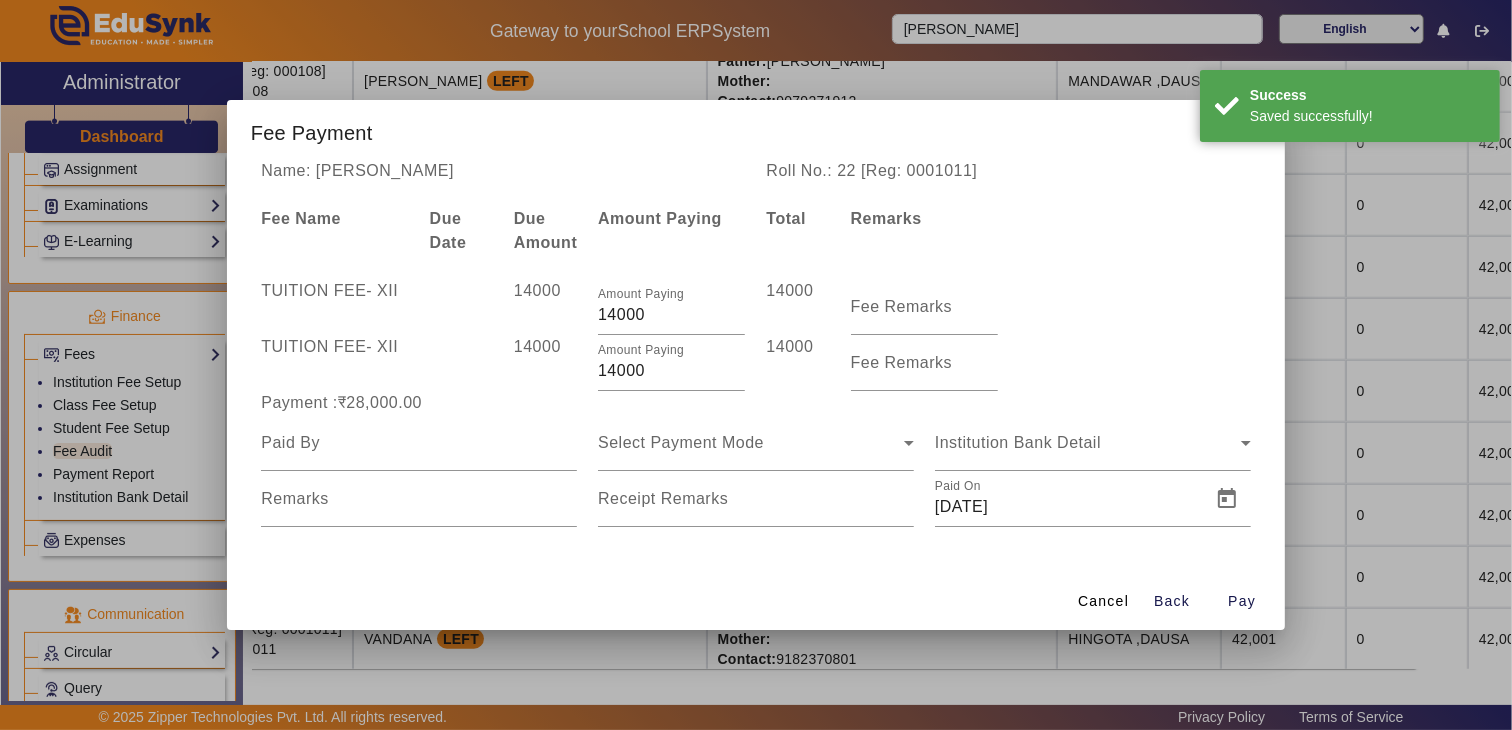 drag, startPoint x: 653, startPoint y: 365, endPoint x: 551, endPoint y: 378, distance: 102.825096 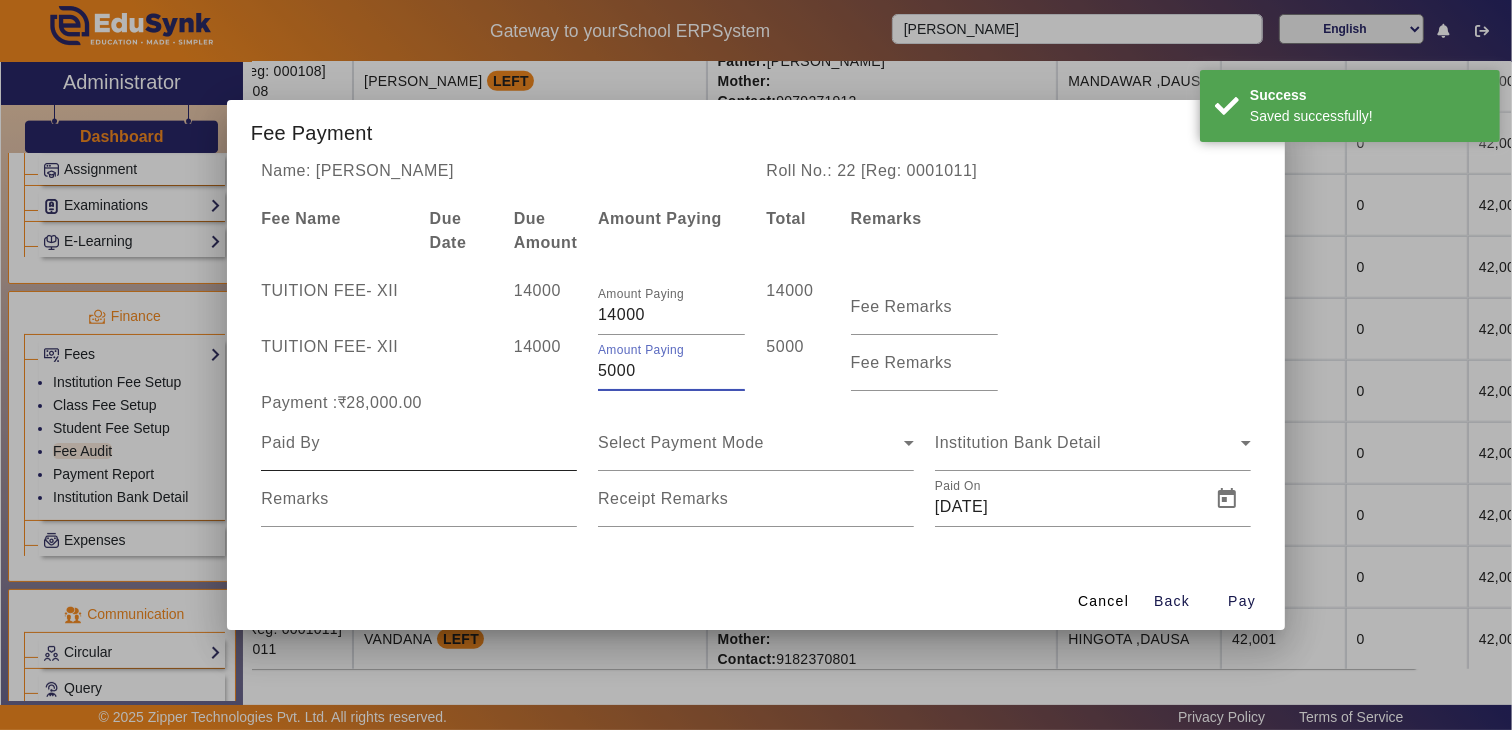type on "5000" 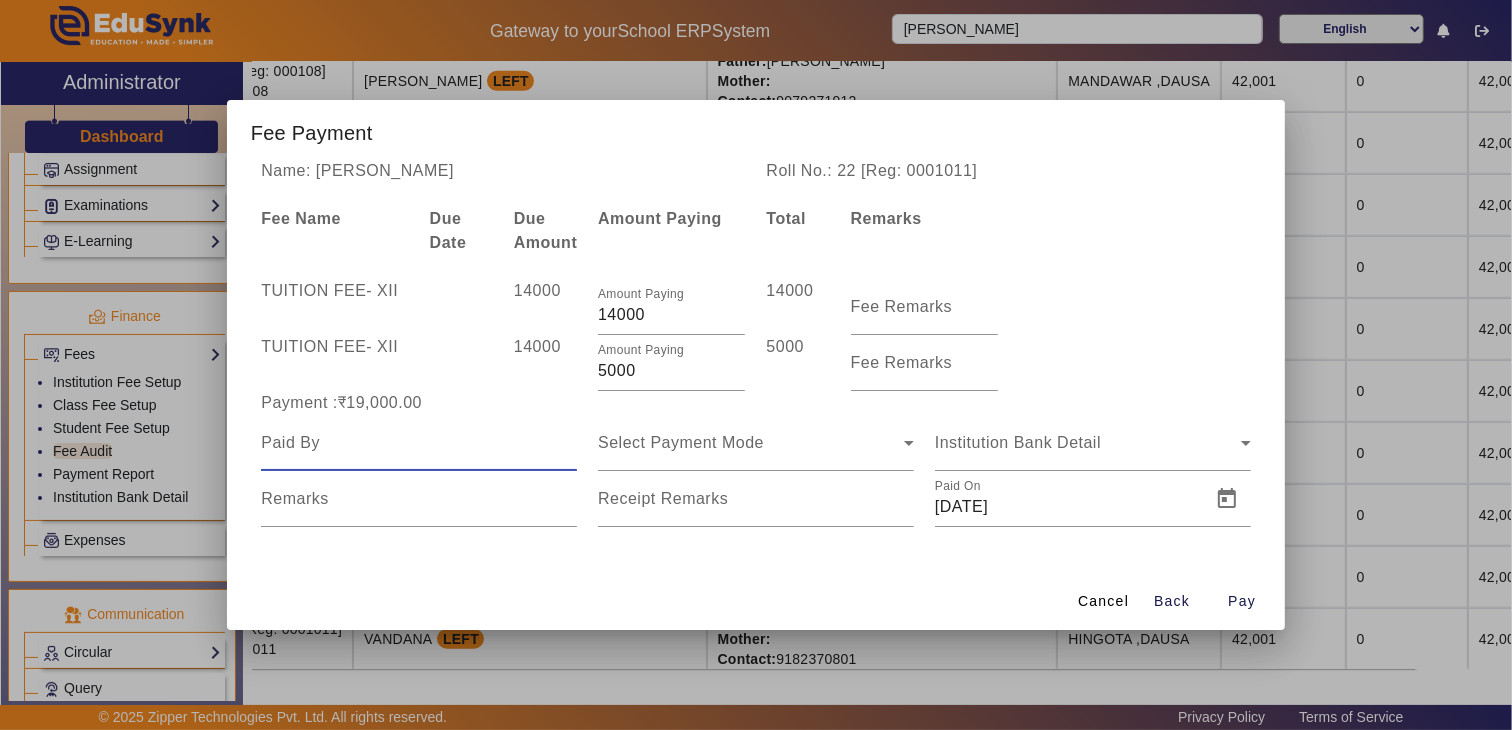 click at bounding box center [419, 443] 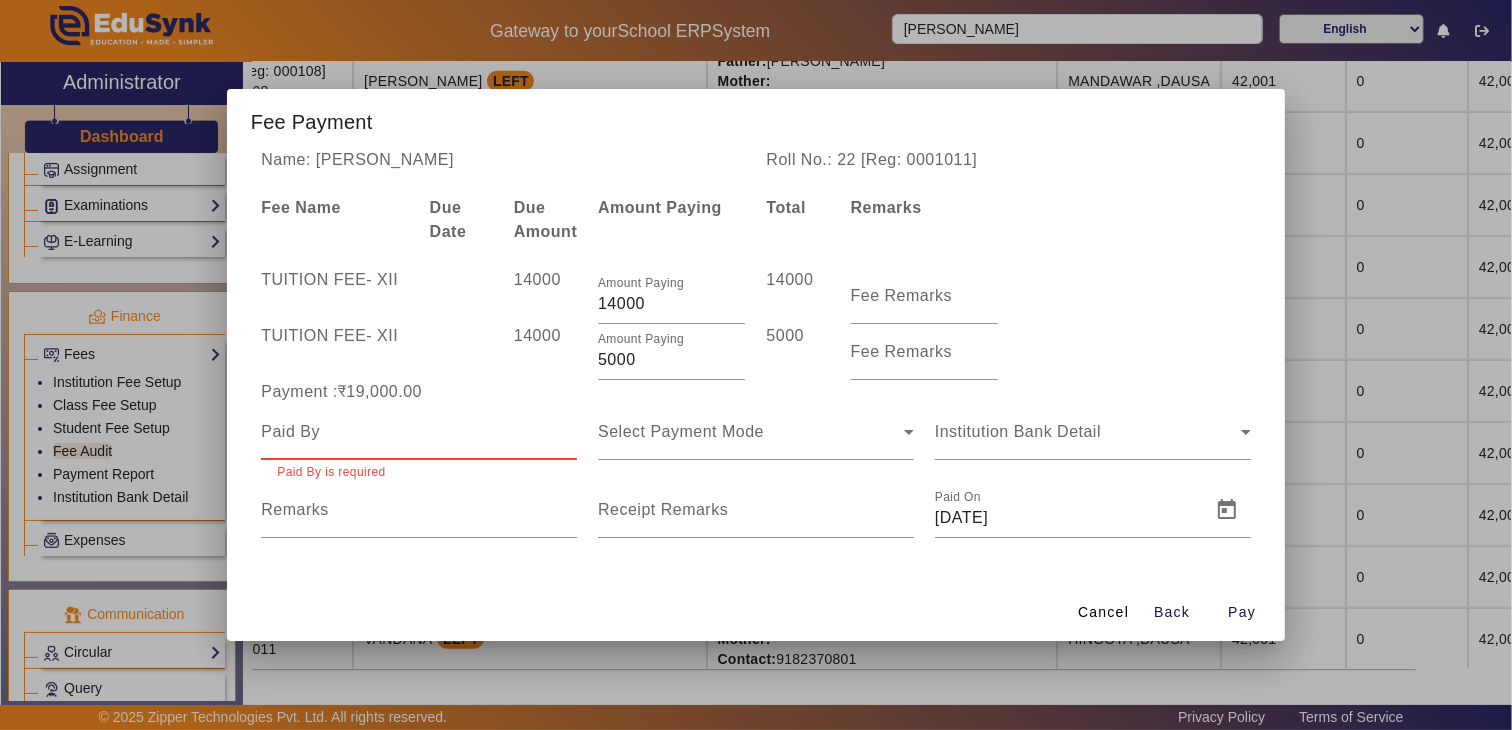 click at bounding box center [419, 432] 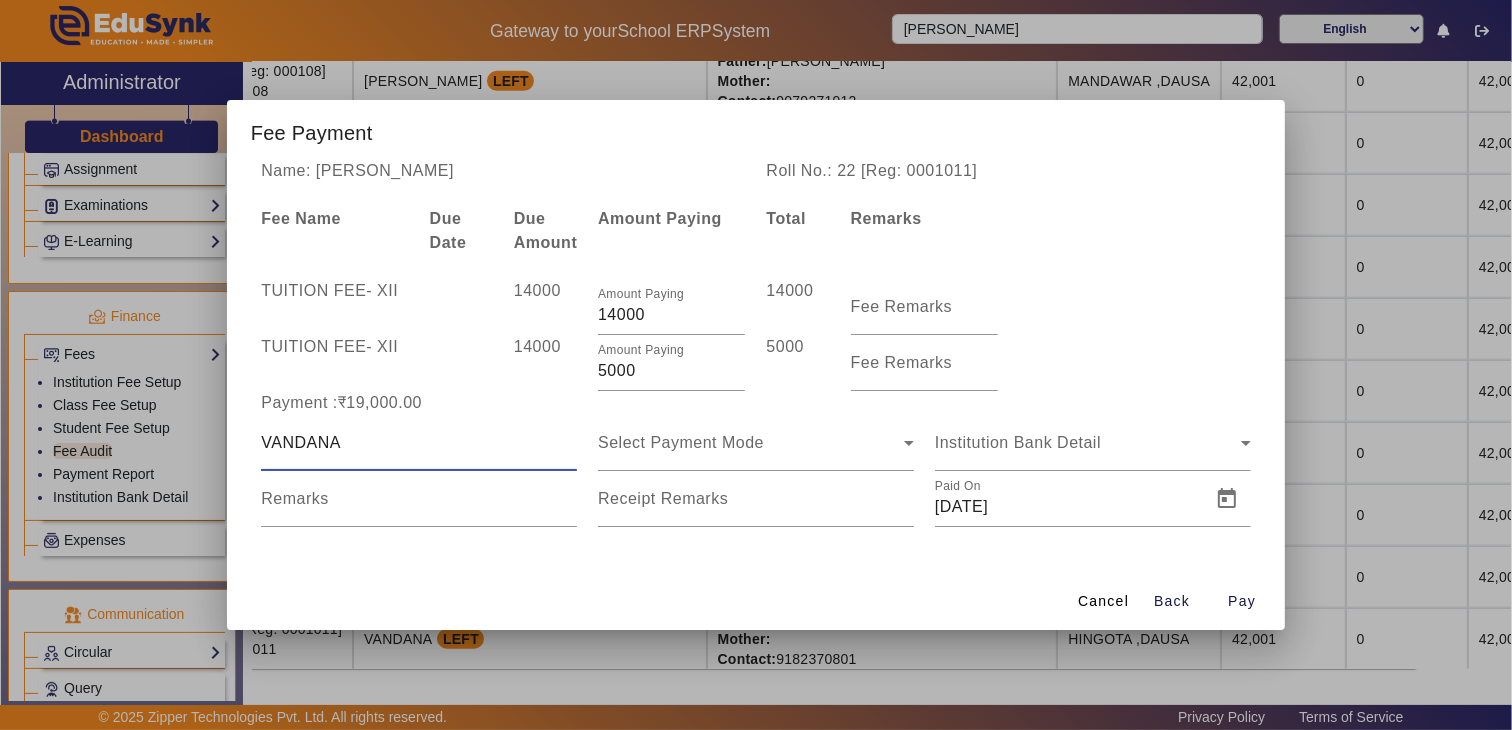 type on "VANDANA" 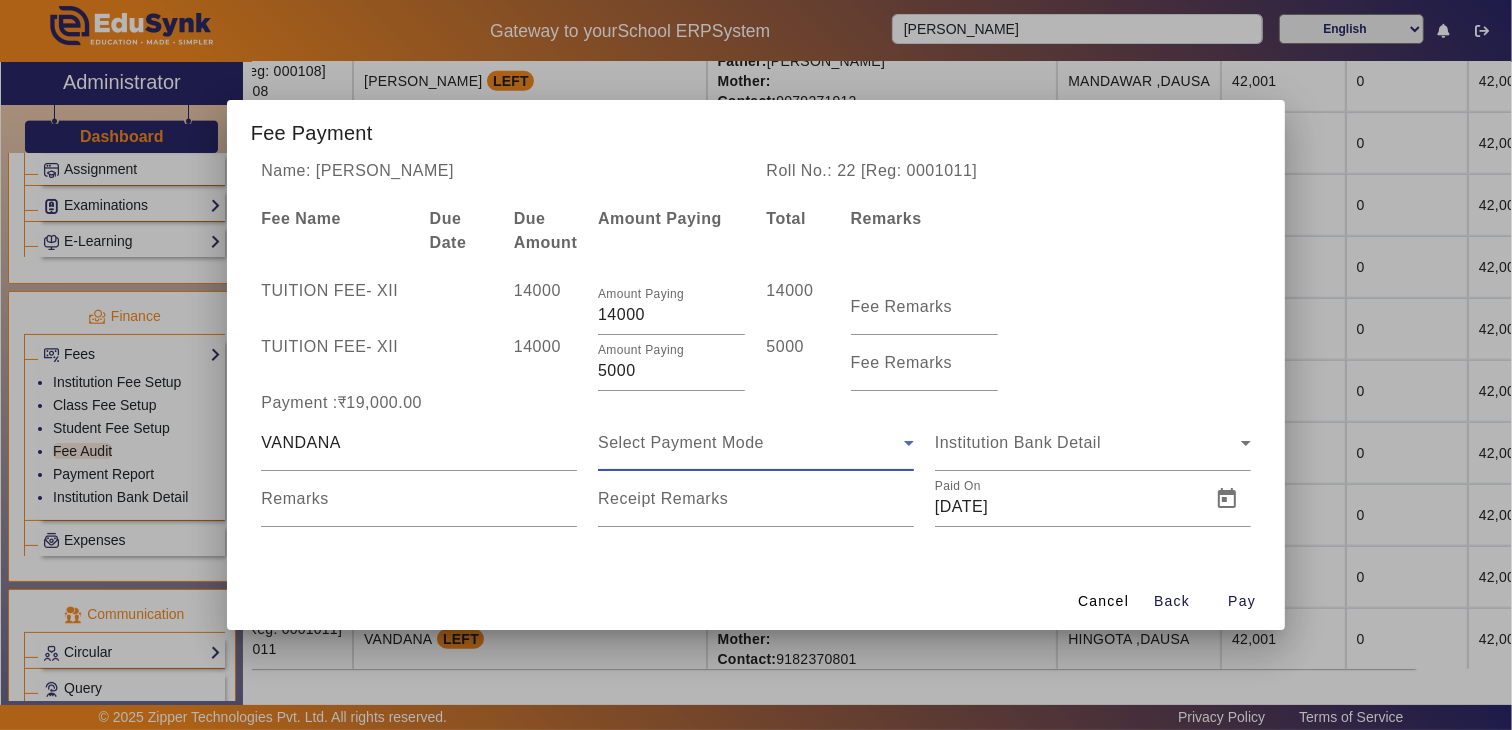 click on "Select Payment Mode" at bounding box center [681, 442] 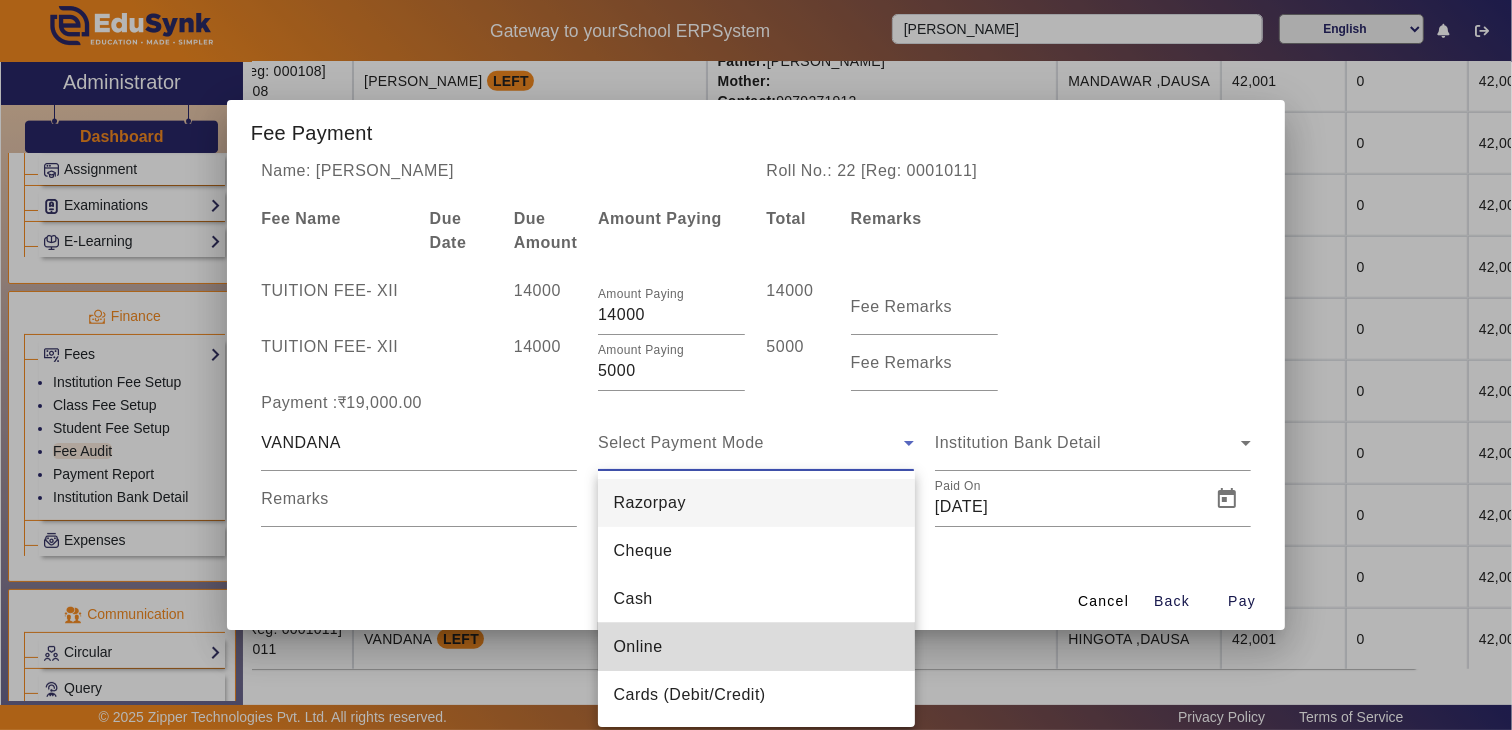 click on "Online" at bounding box center (756, 647) 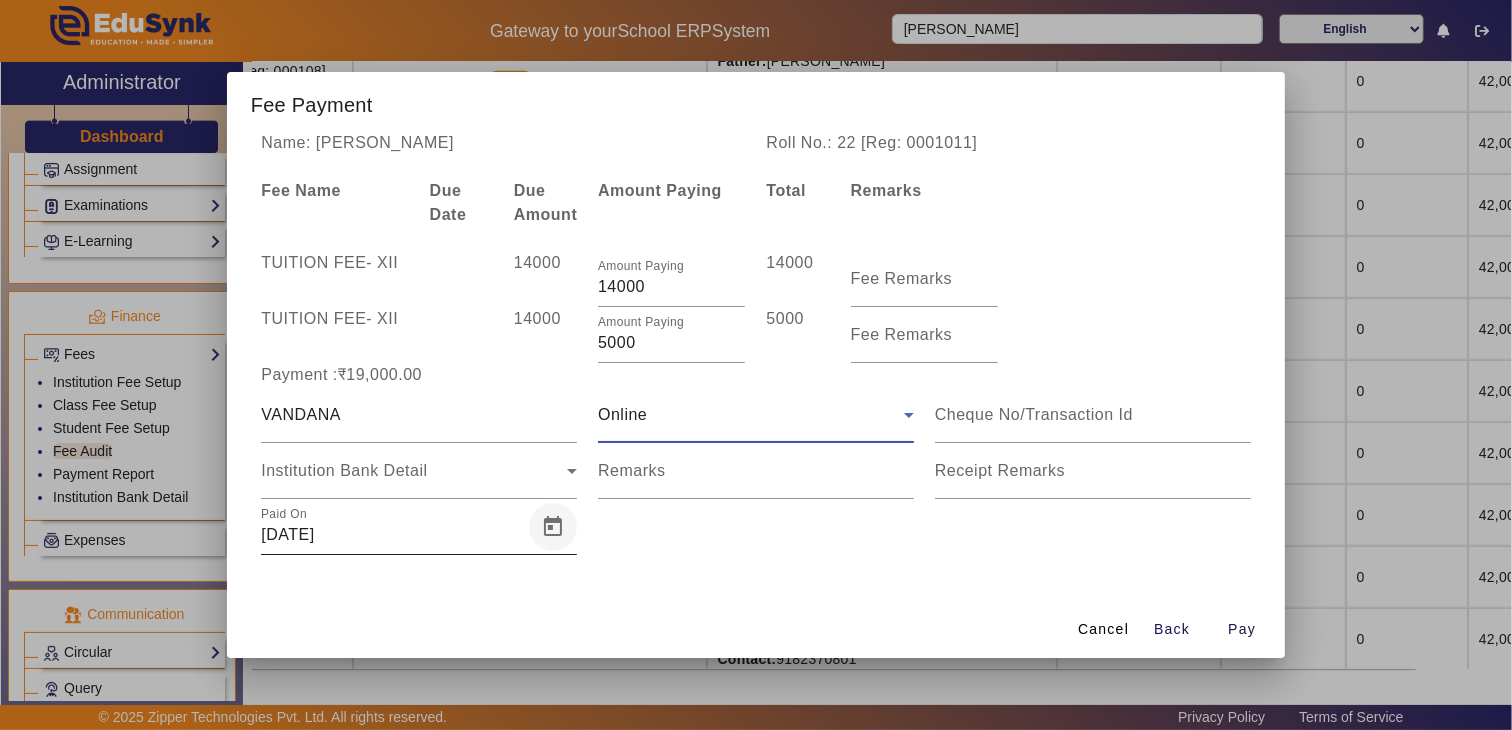 click at bounding box center [553, 527] 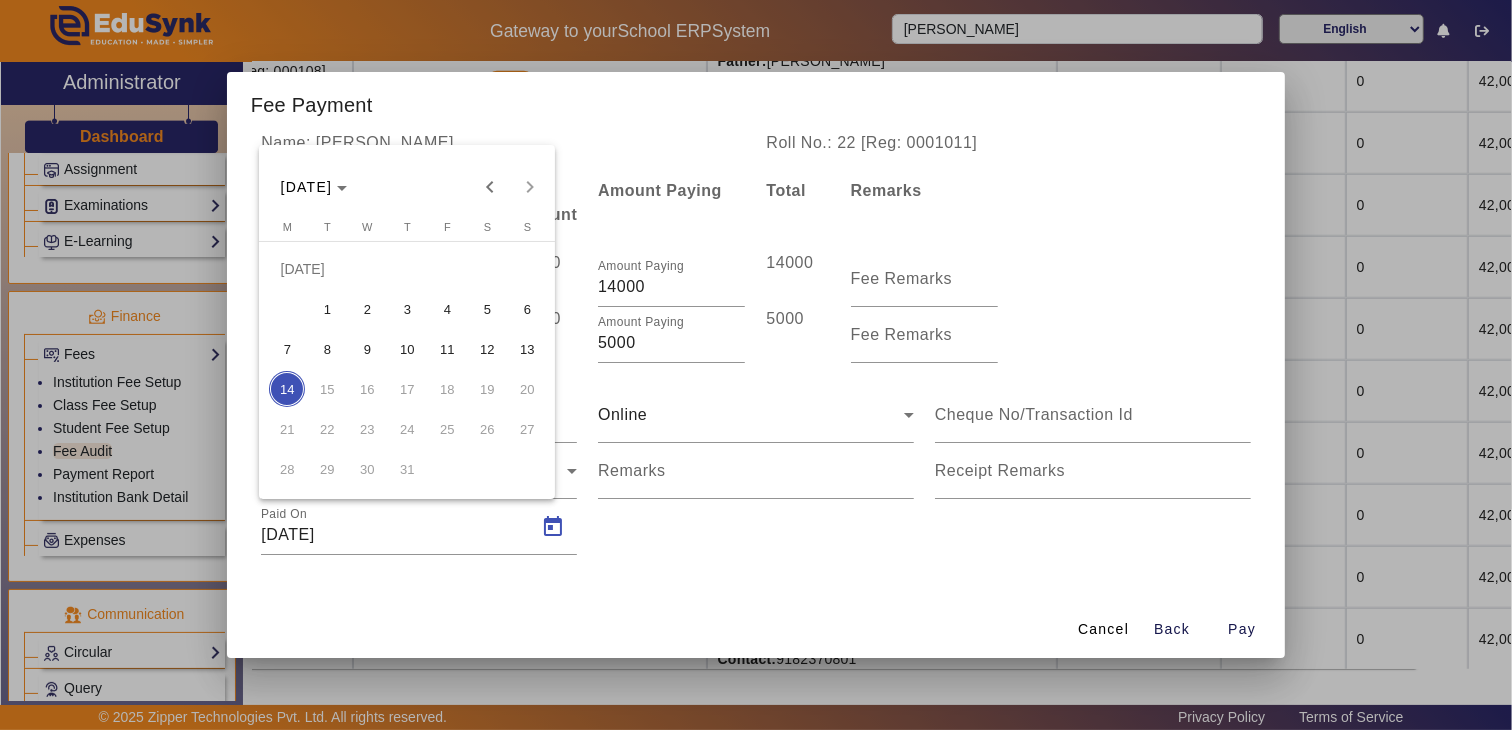 click on "3" at bounding box center (407, 309) 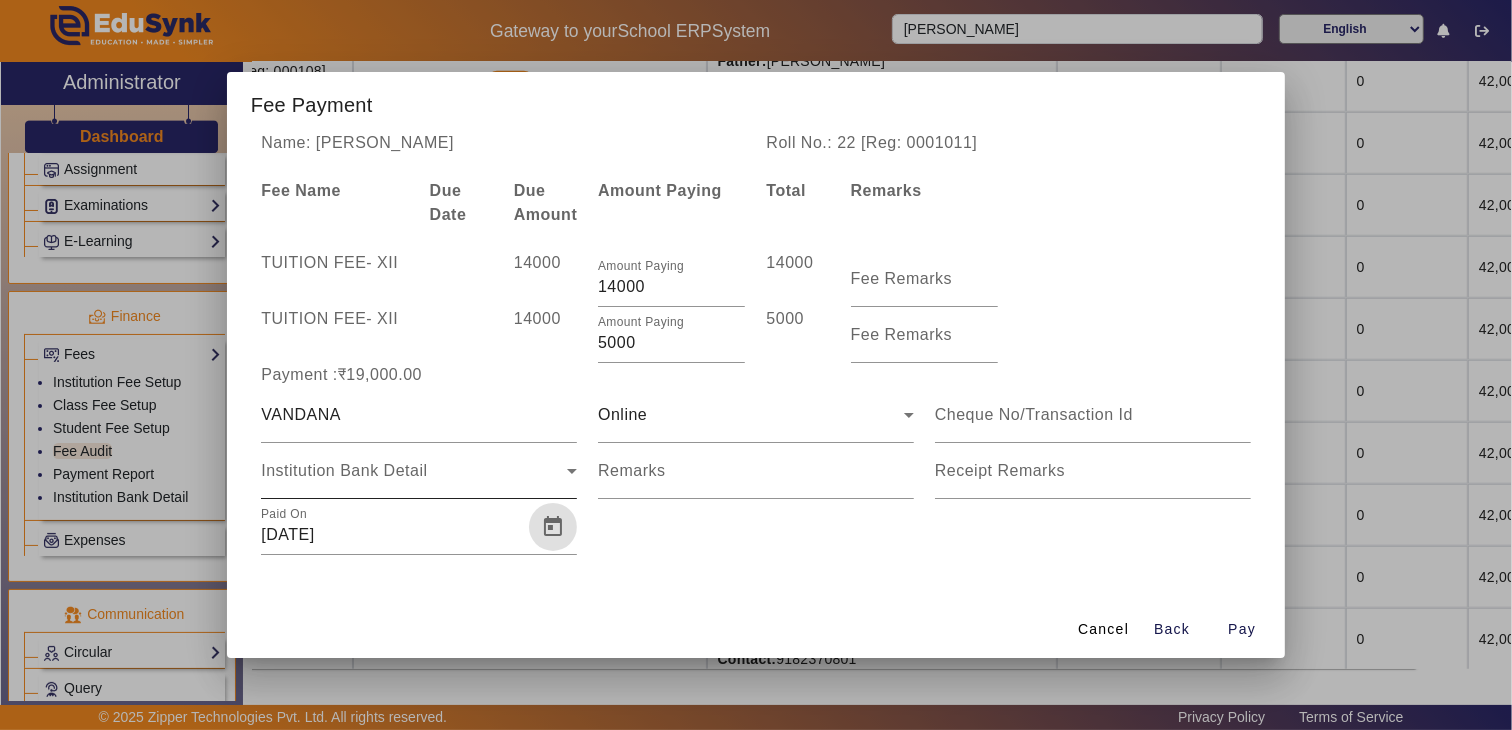 click on "Institution Bank Detail" at bounding box center [344, 470] 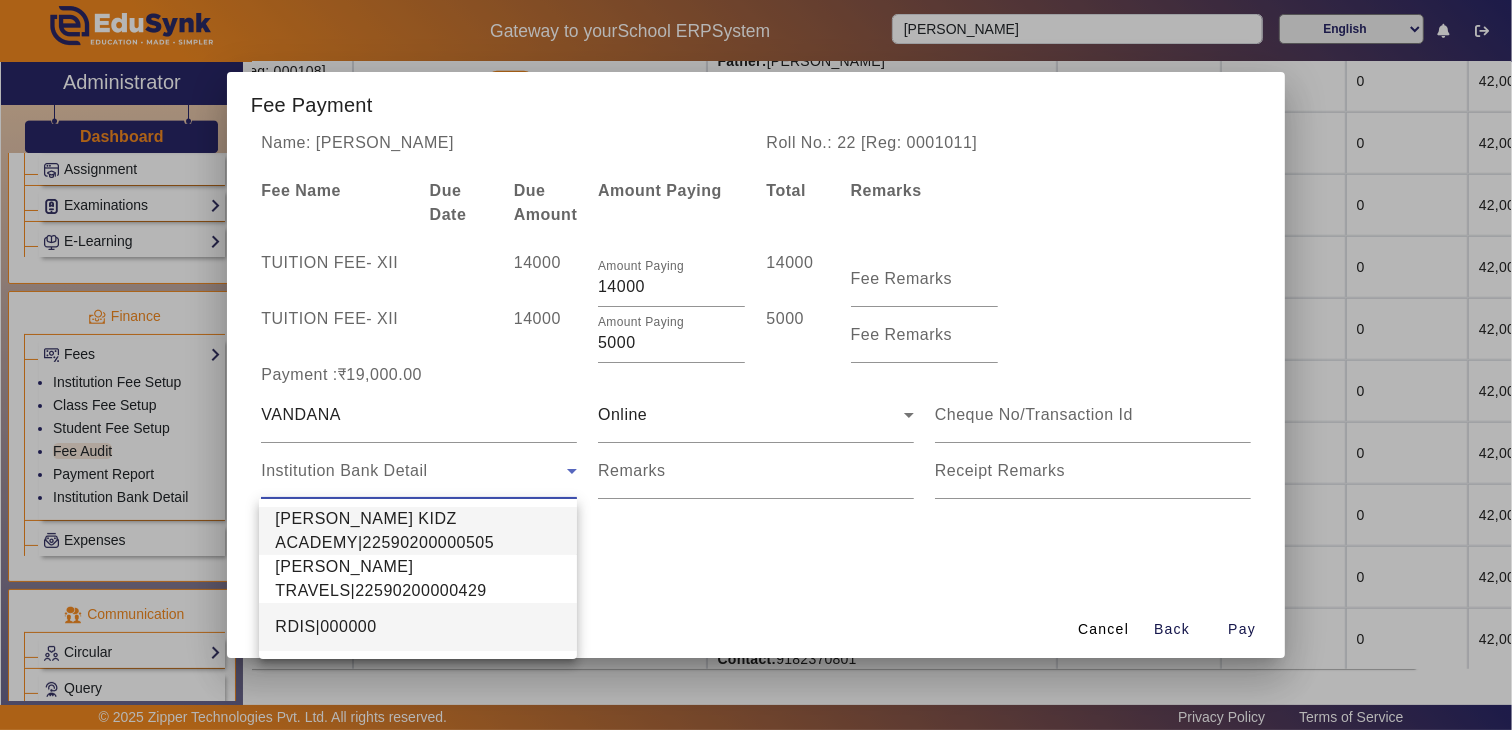 click on "RDIS|000000" at bounding box center (325, 627) 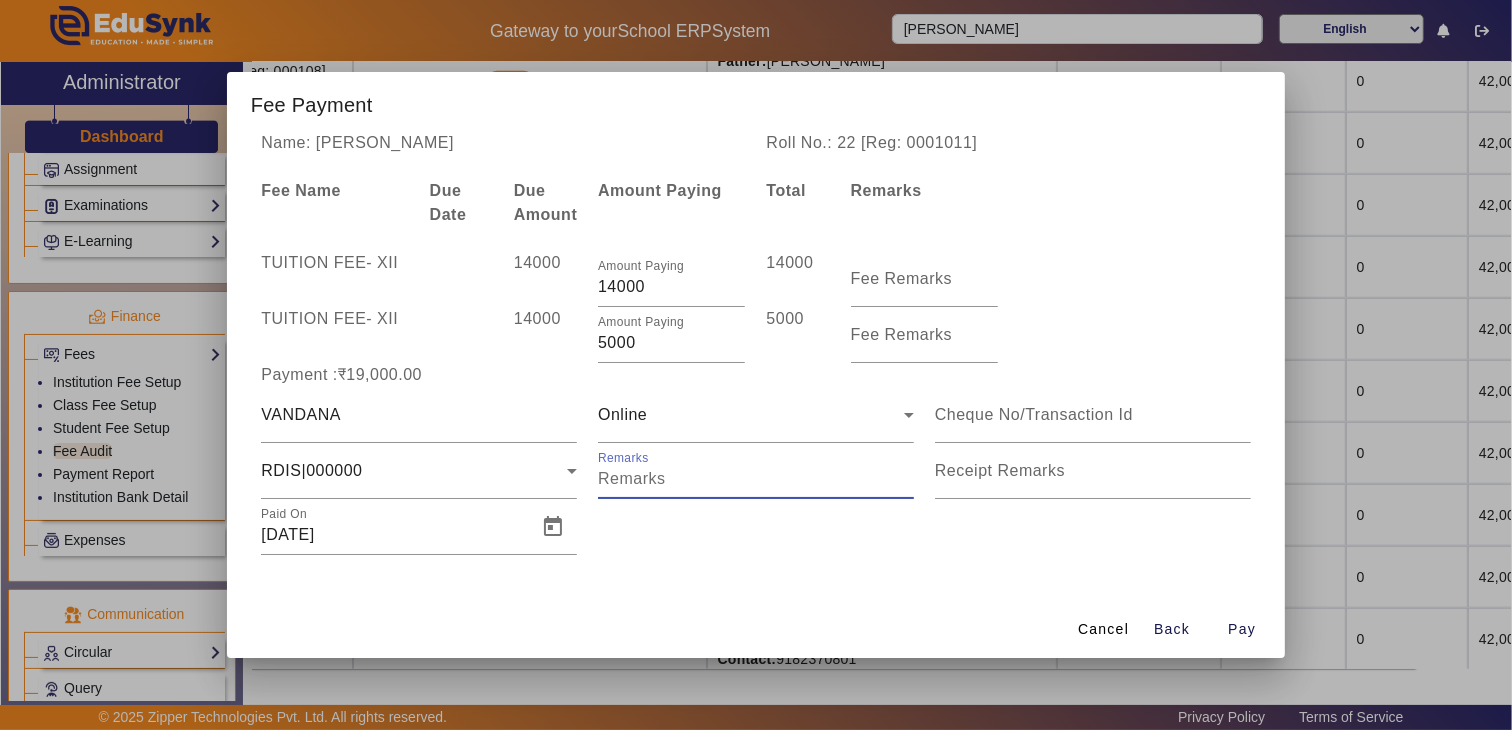 click on "Remarks" at bounding box center [756, 479] 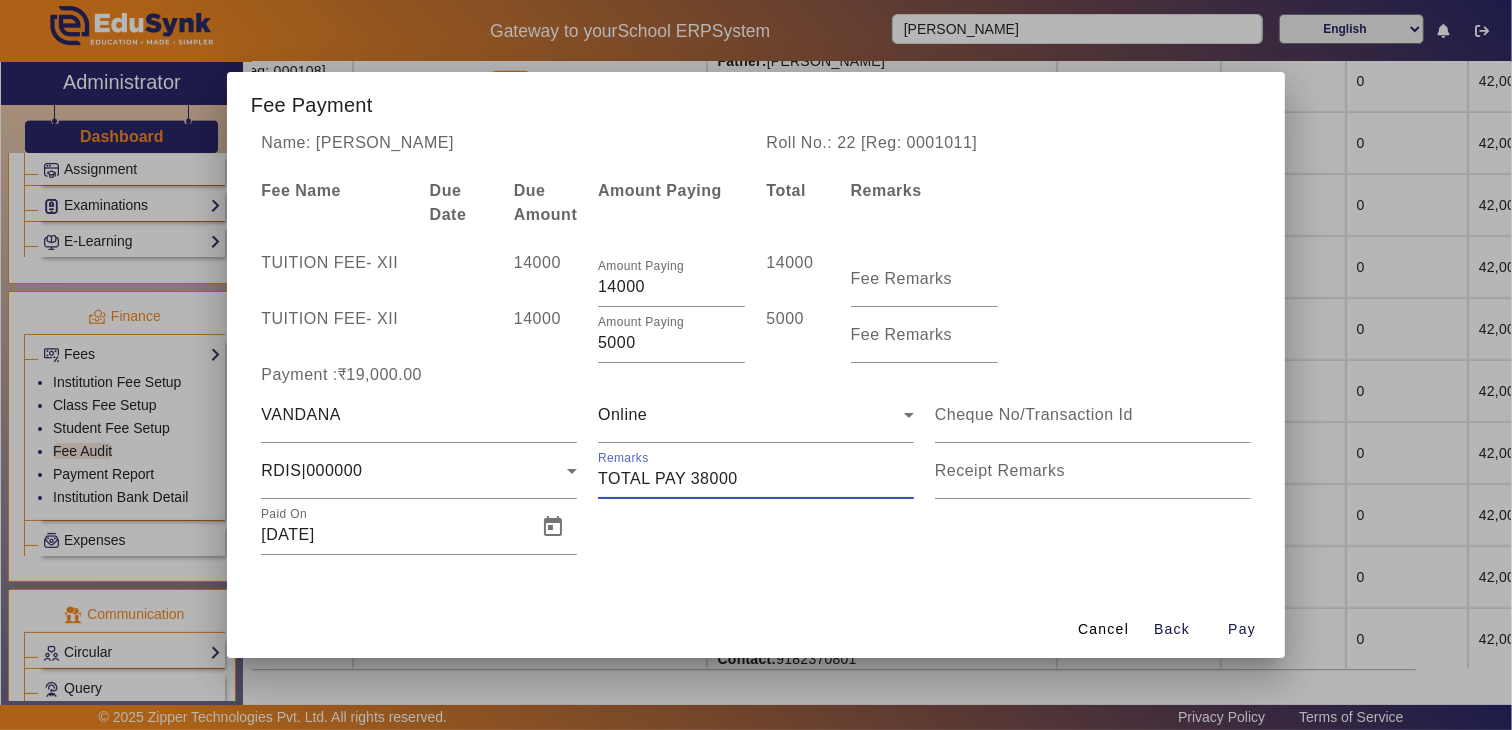 type on "TOTAL PAY 38000" 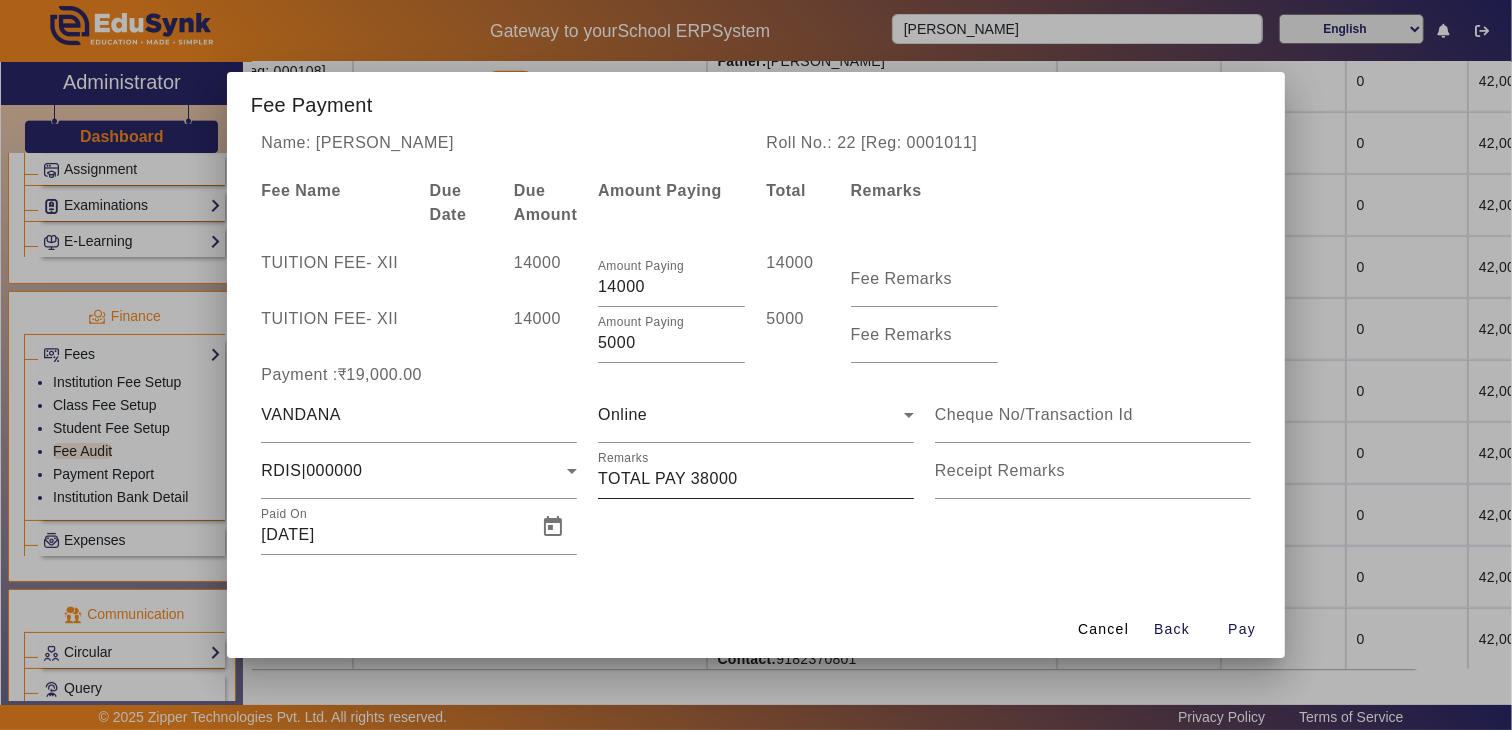 click on "Remarks" at bounding box center [756, 471] 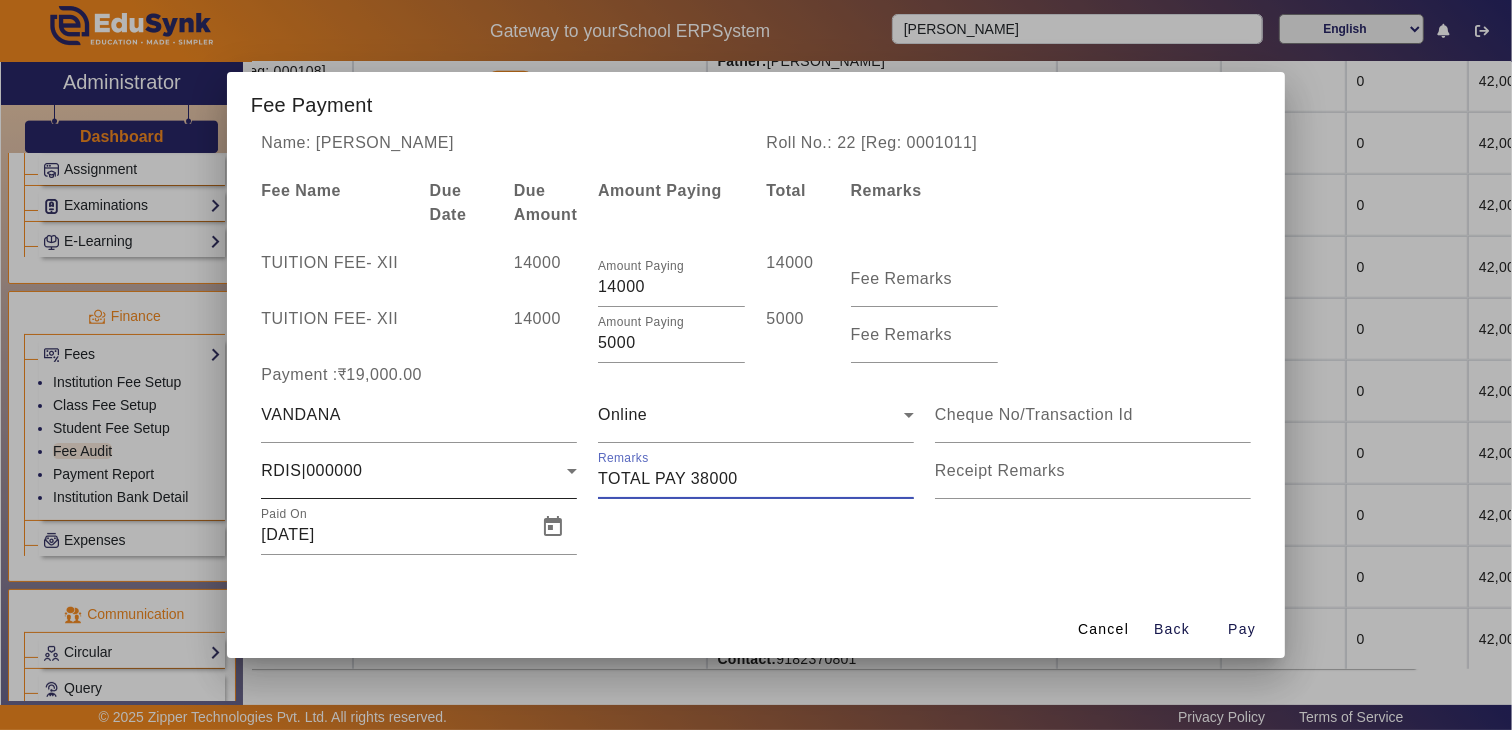 drag, startPoint x: 778, startPoint y: 480, endPoint x: 522, endPoint y: 475, distance: 256.04883 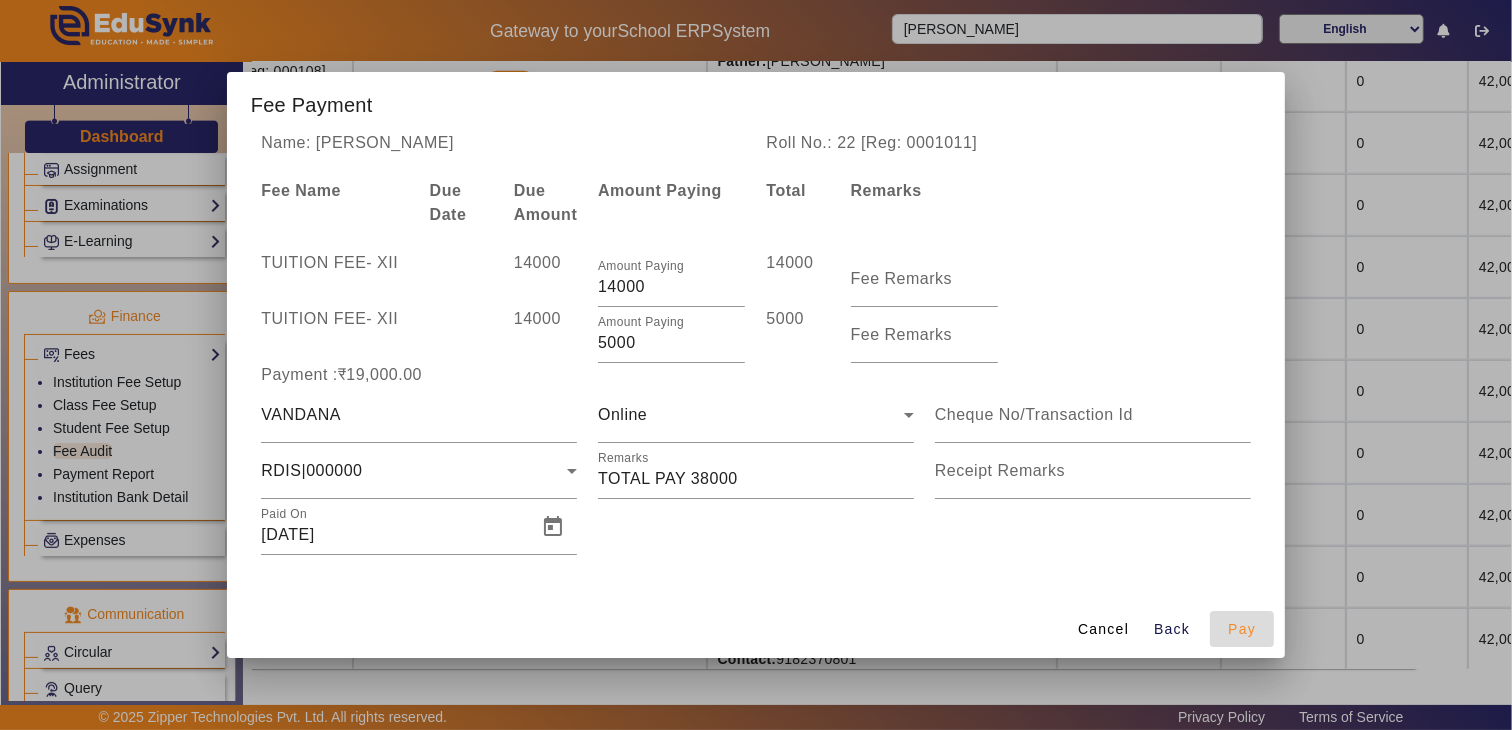 click on "Pay" at bounding box center [1242, 629] 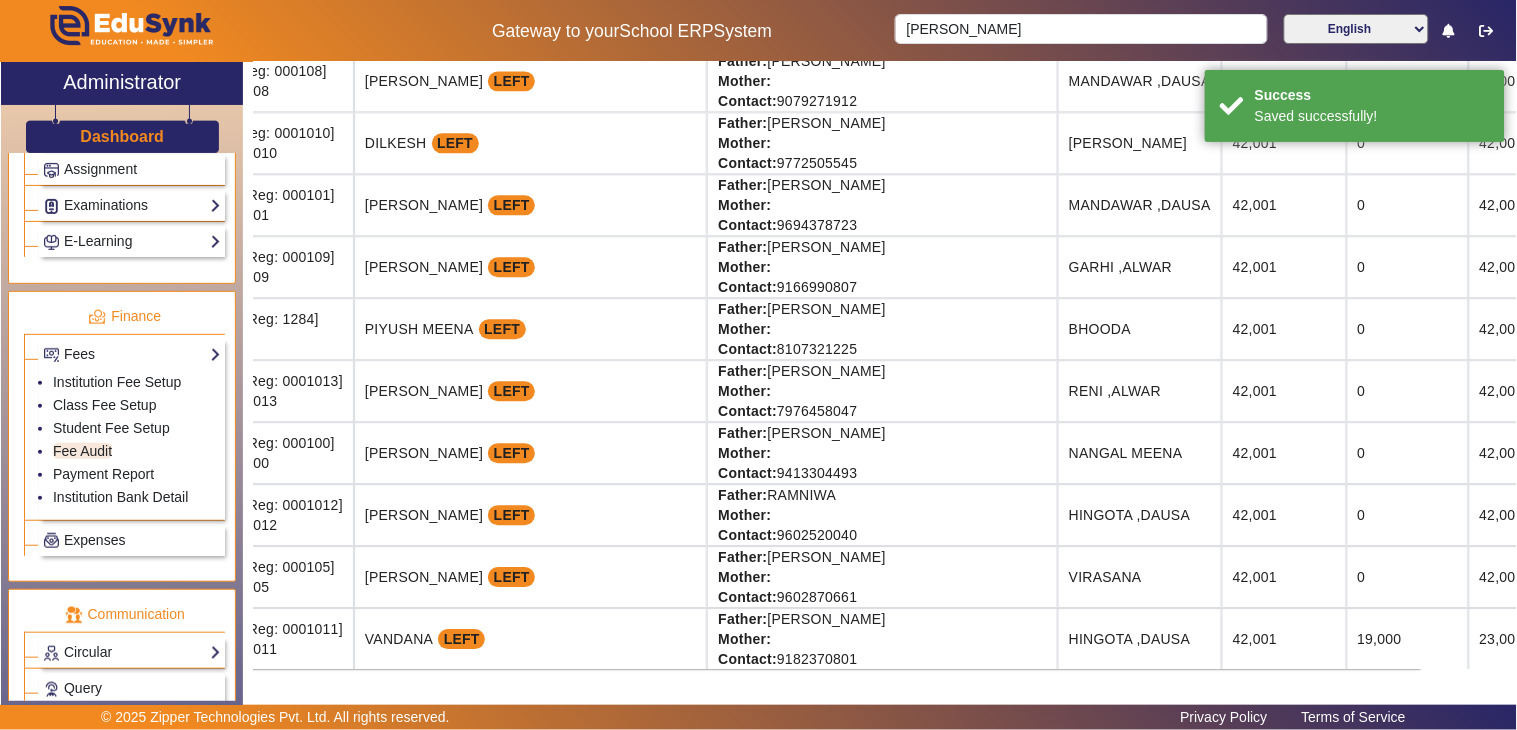 scroll, scrollTop: 1228, scrollLeft: 122, axis: both 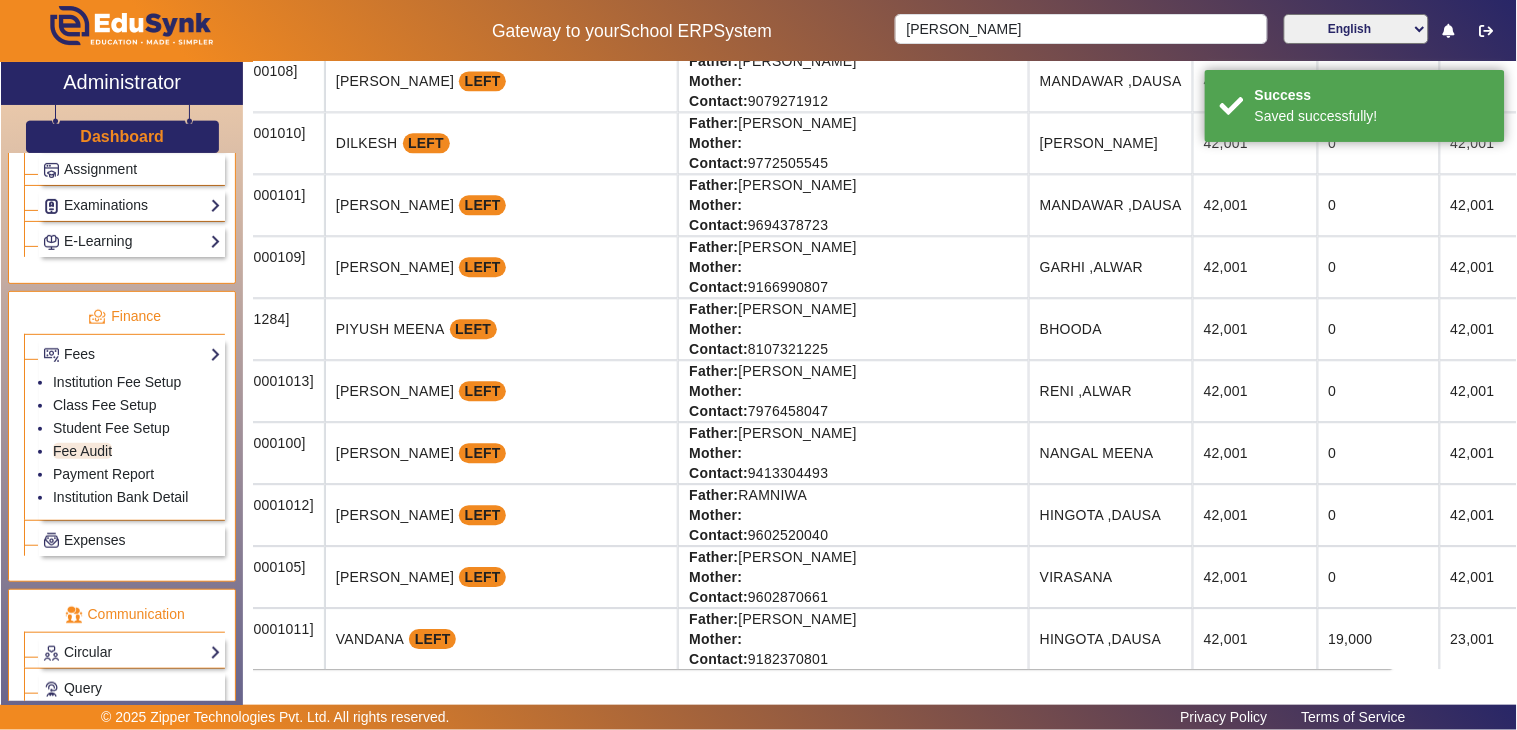 drag, startPoint x: 640, startPoint y: 493, endPoint x: 1516, endPoint y: 498, distance: 876.0143 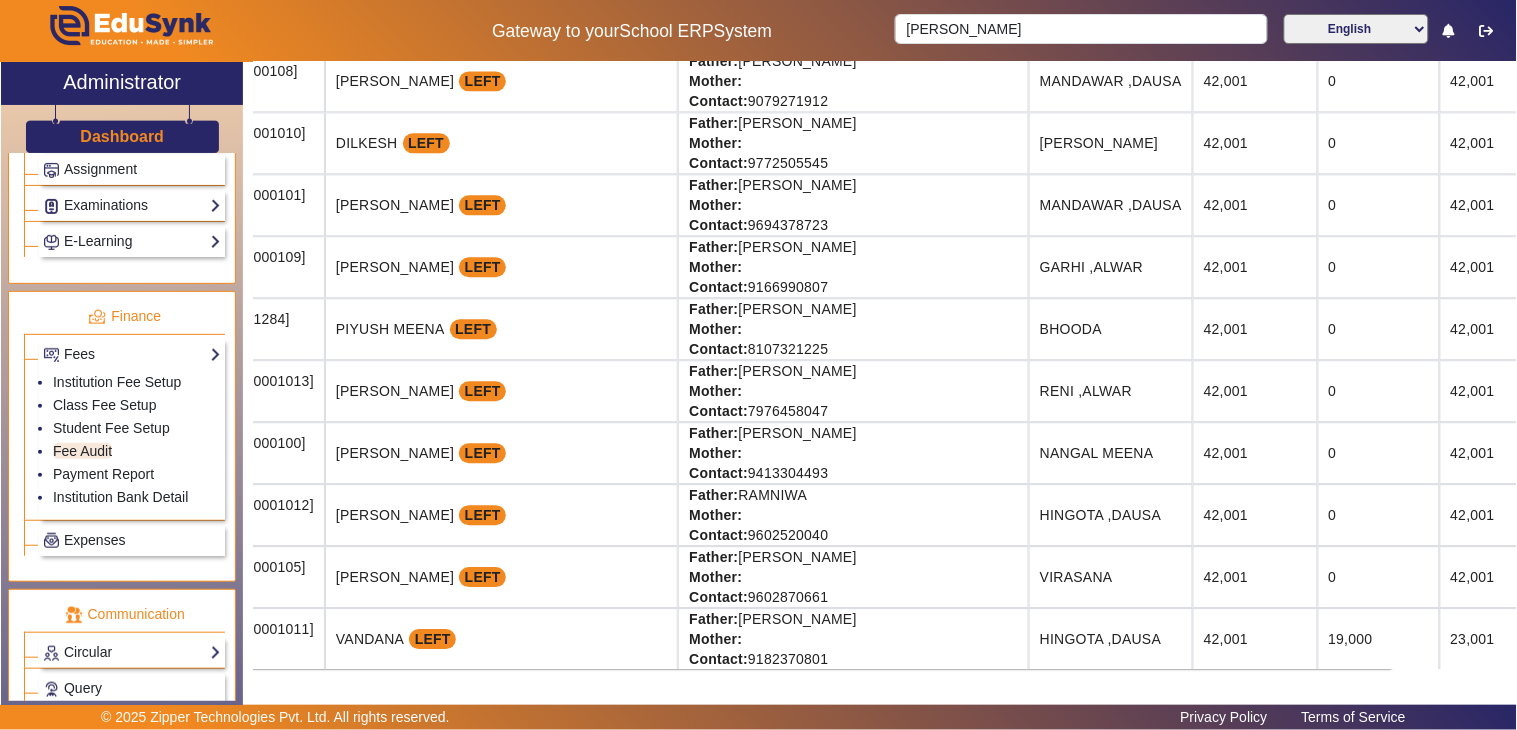 click on "Father: [PERSON_NAME]  Mother:   Contact: [PHONE_NUMBER]" 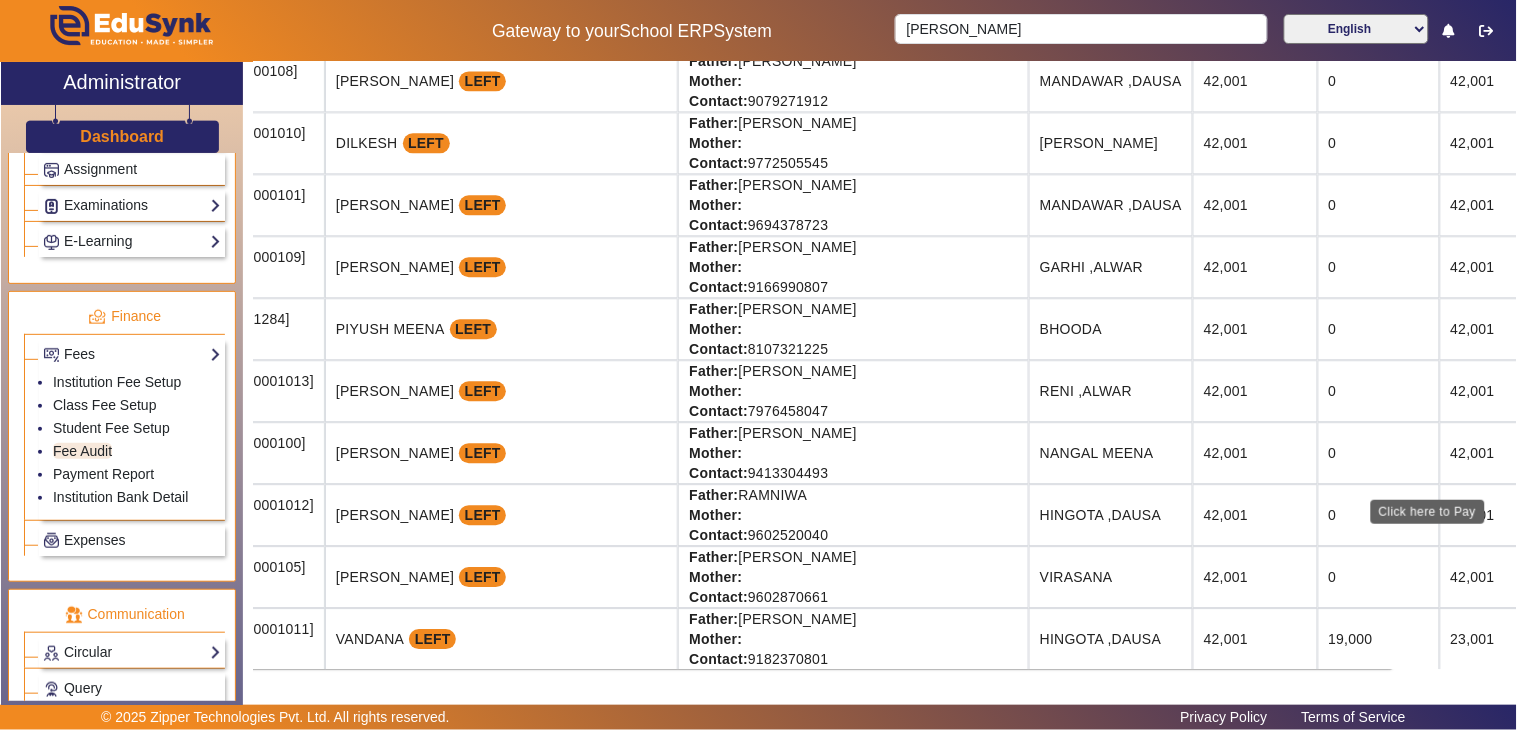 click on "View & Pay" 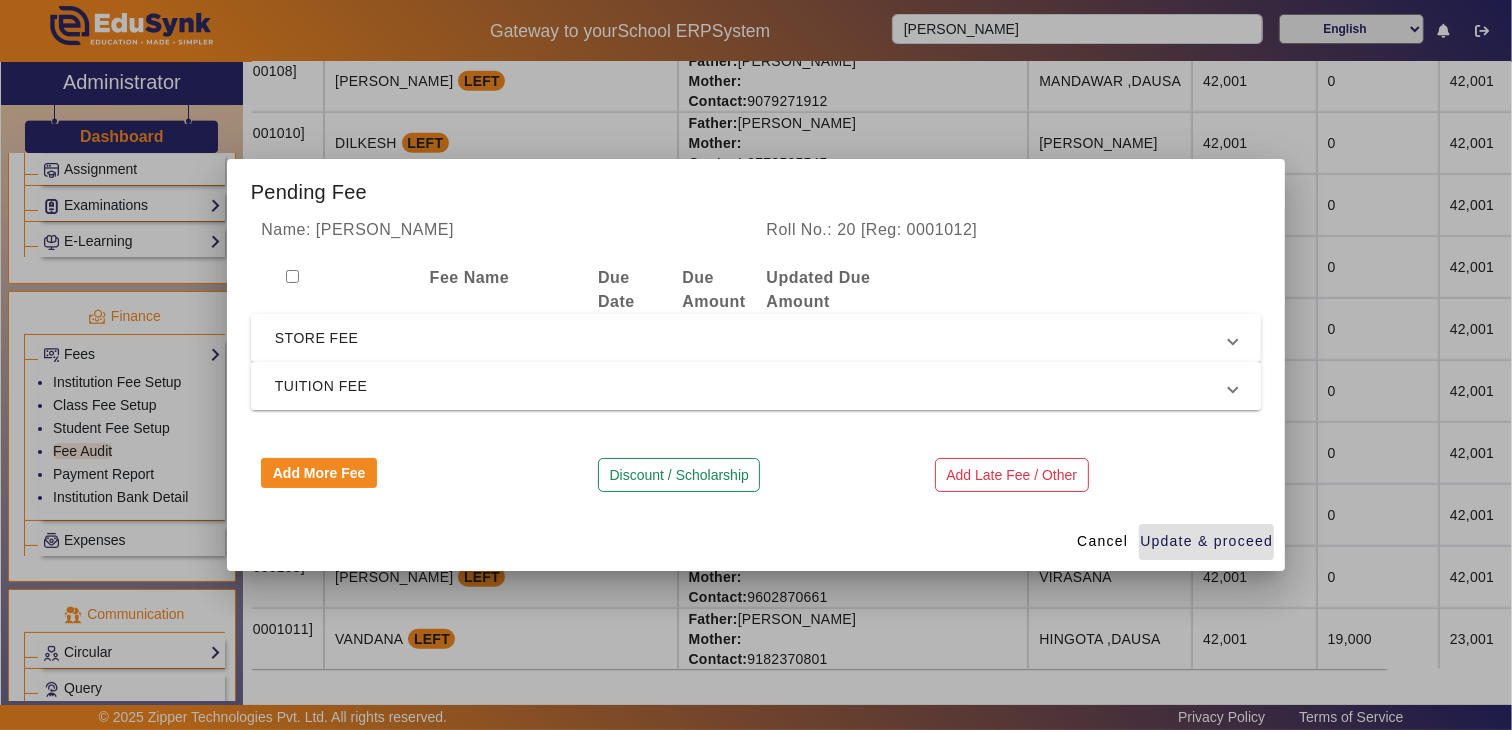 click on "TUITION FEE" at bounding box center [752, 386] 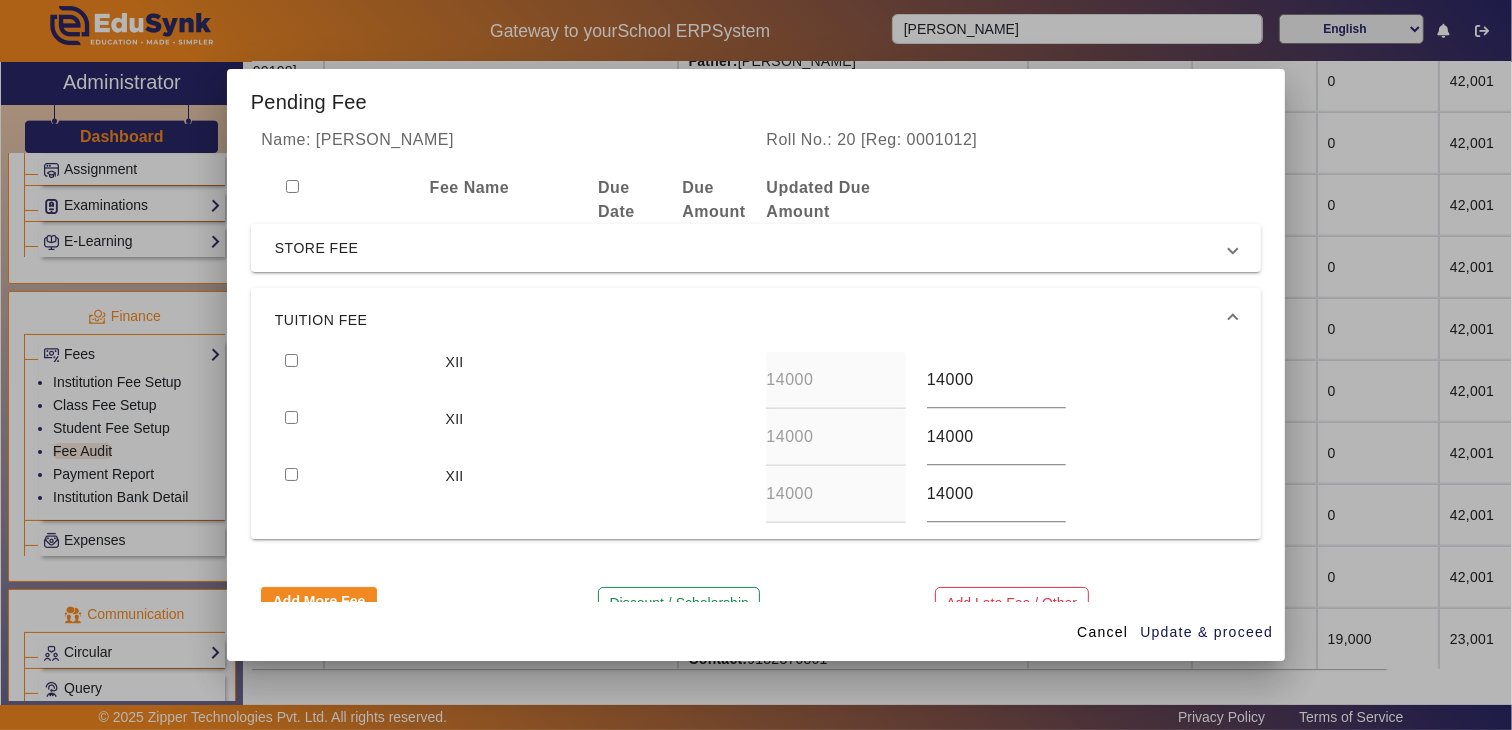 click at bounding box center (291, 360) 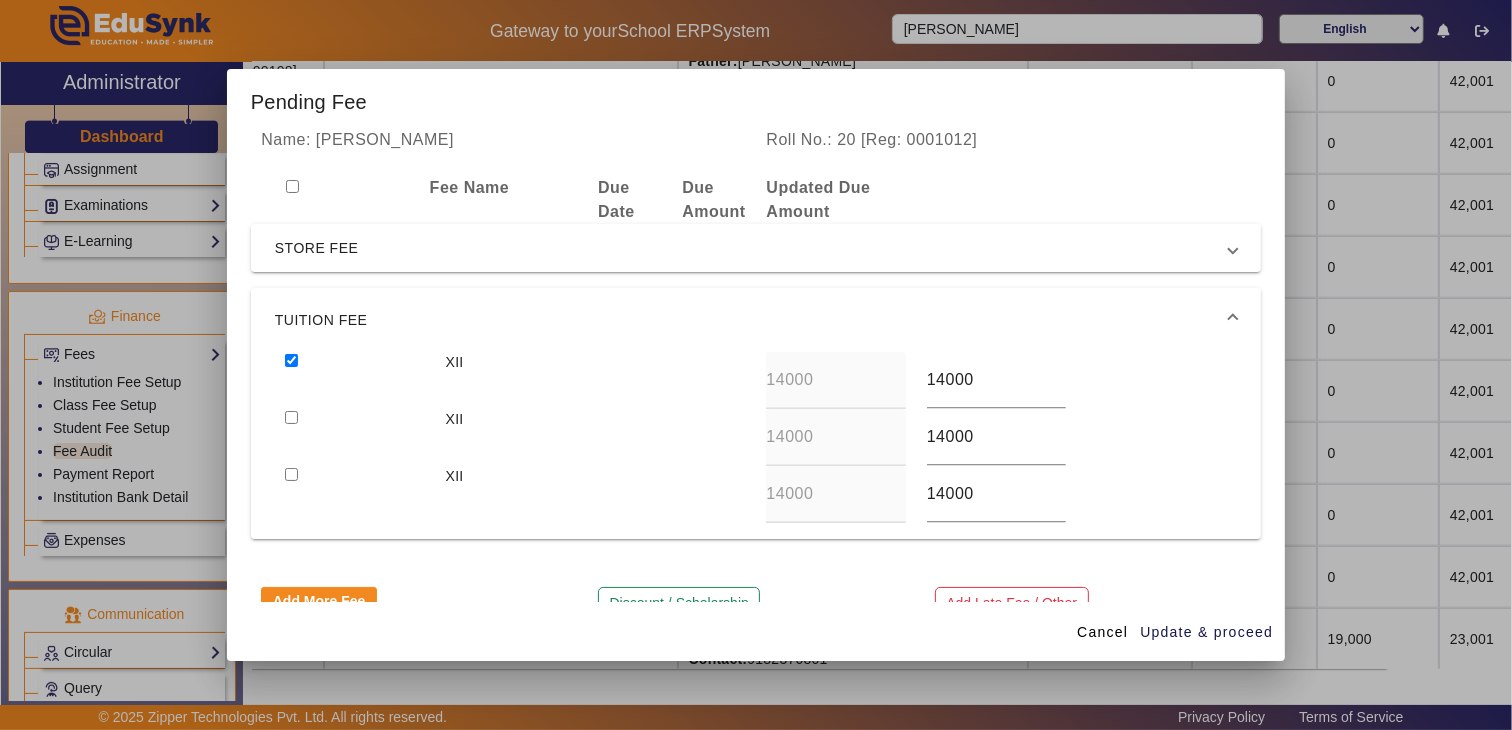 click at bounding box center (291, 417) 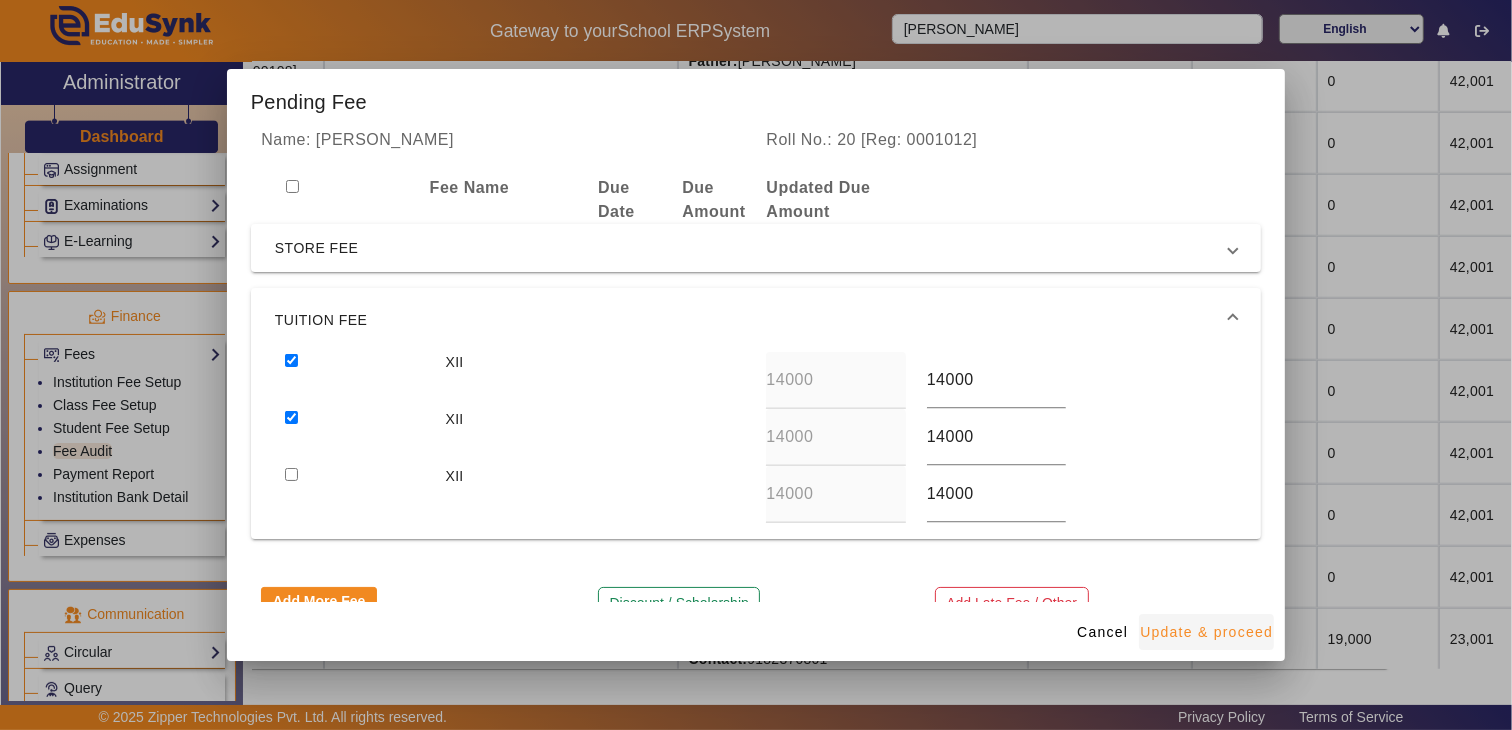 click on "Update & proceed" at bounding box center (1206, 632) 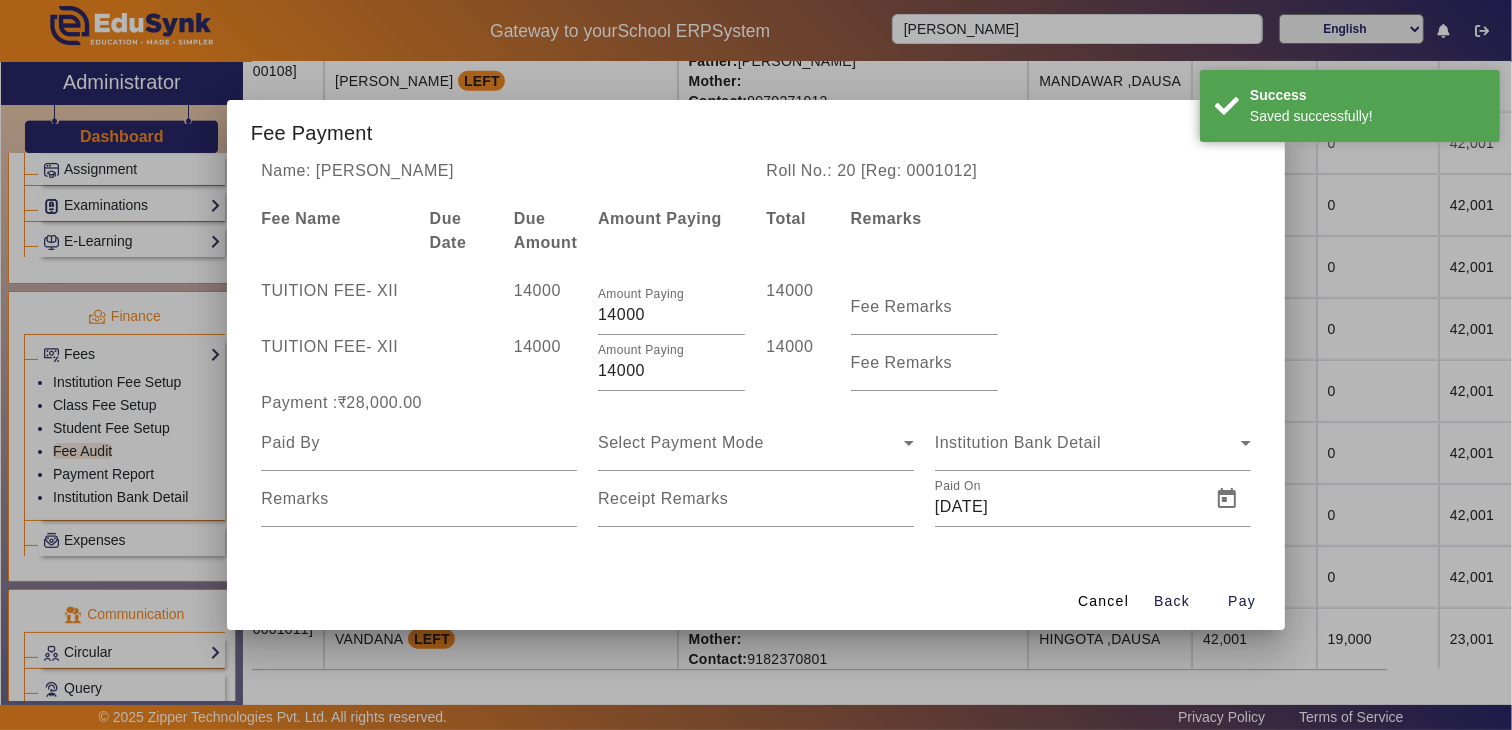 drag, startPoint x: 673, startPoint y: 376, endPoint x: 535, endPoint y: 371, distance: 138.09055 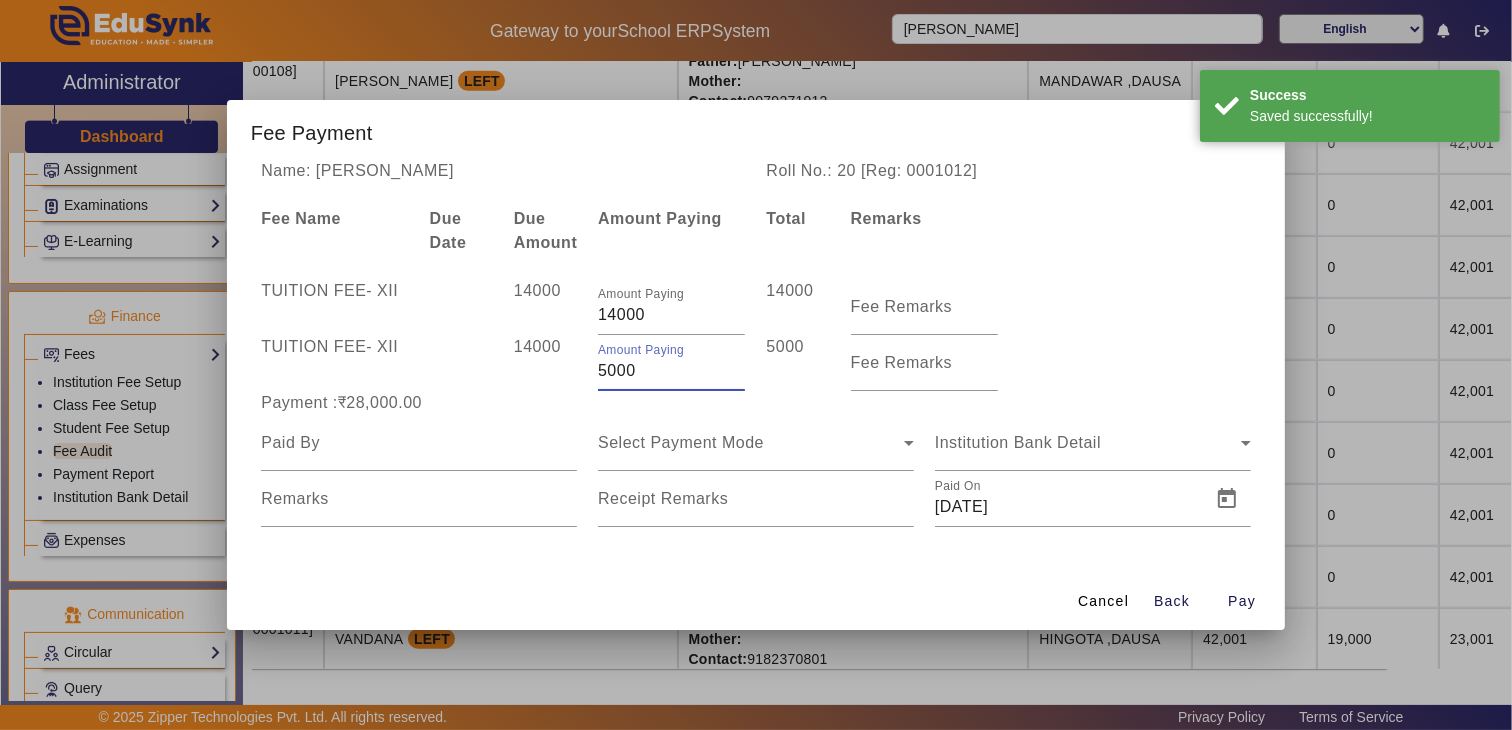 type on "5000" 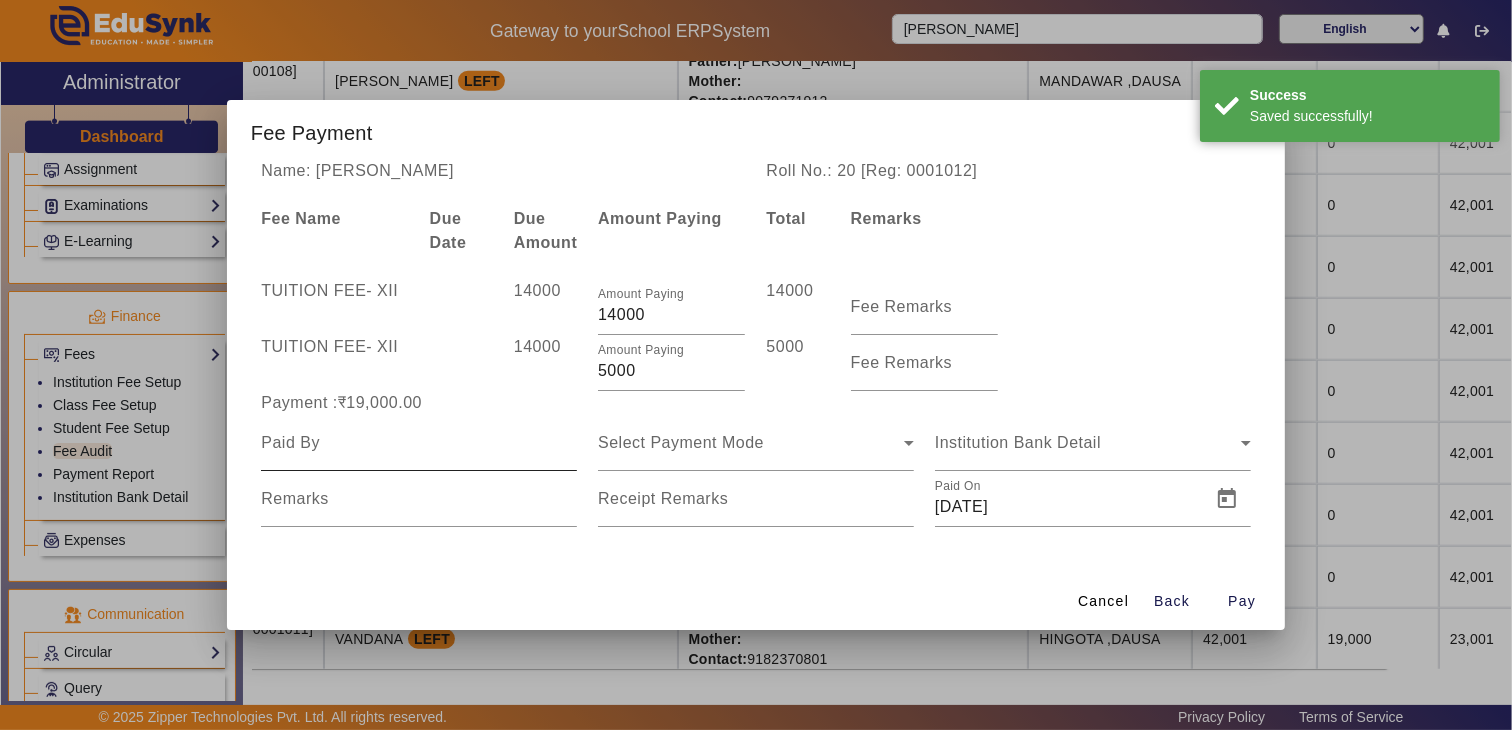 click at bounding box center (419, 443) 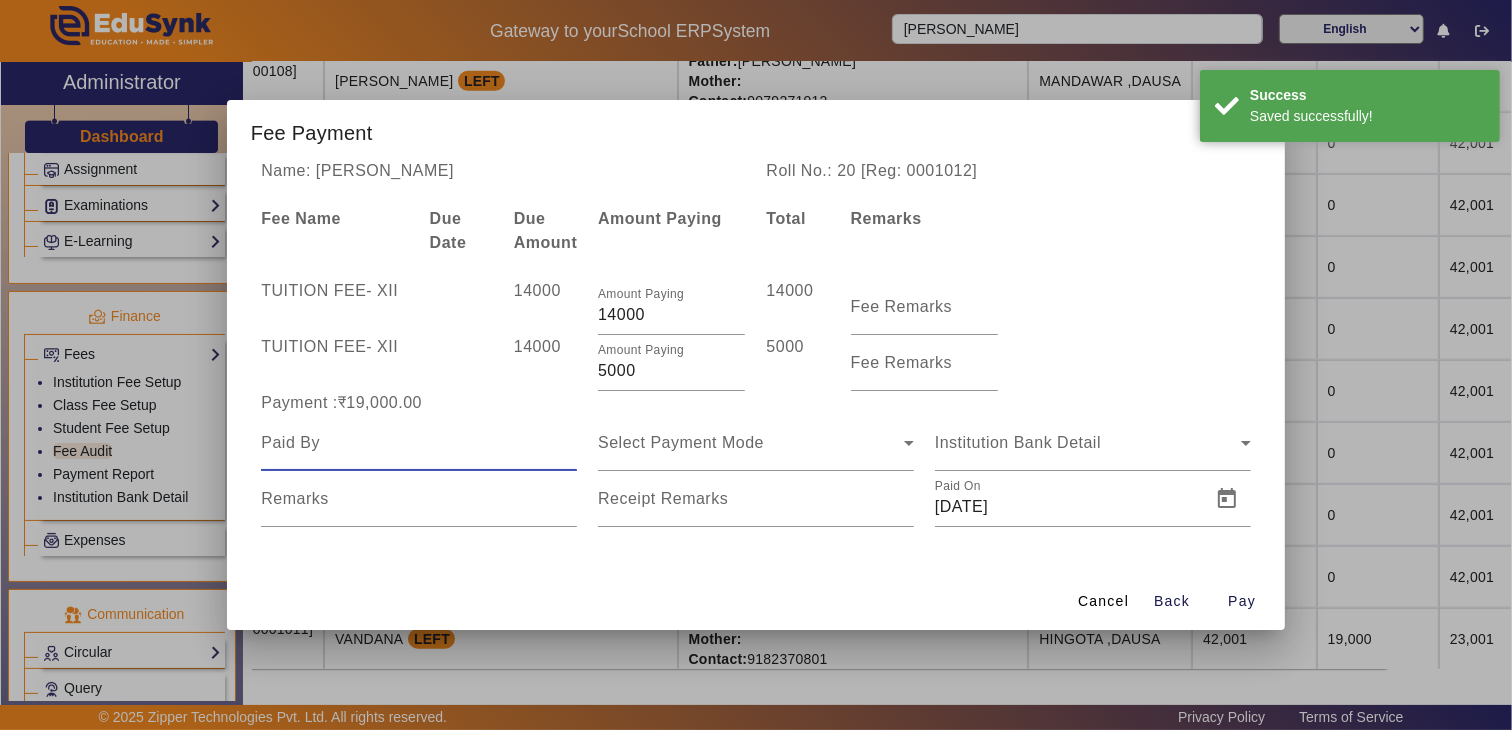 click at bounding box center (419, 443) 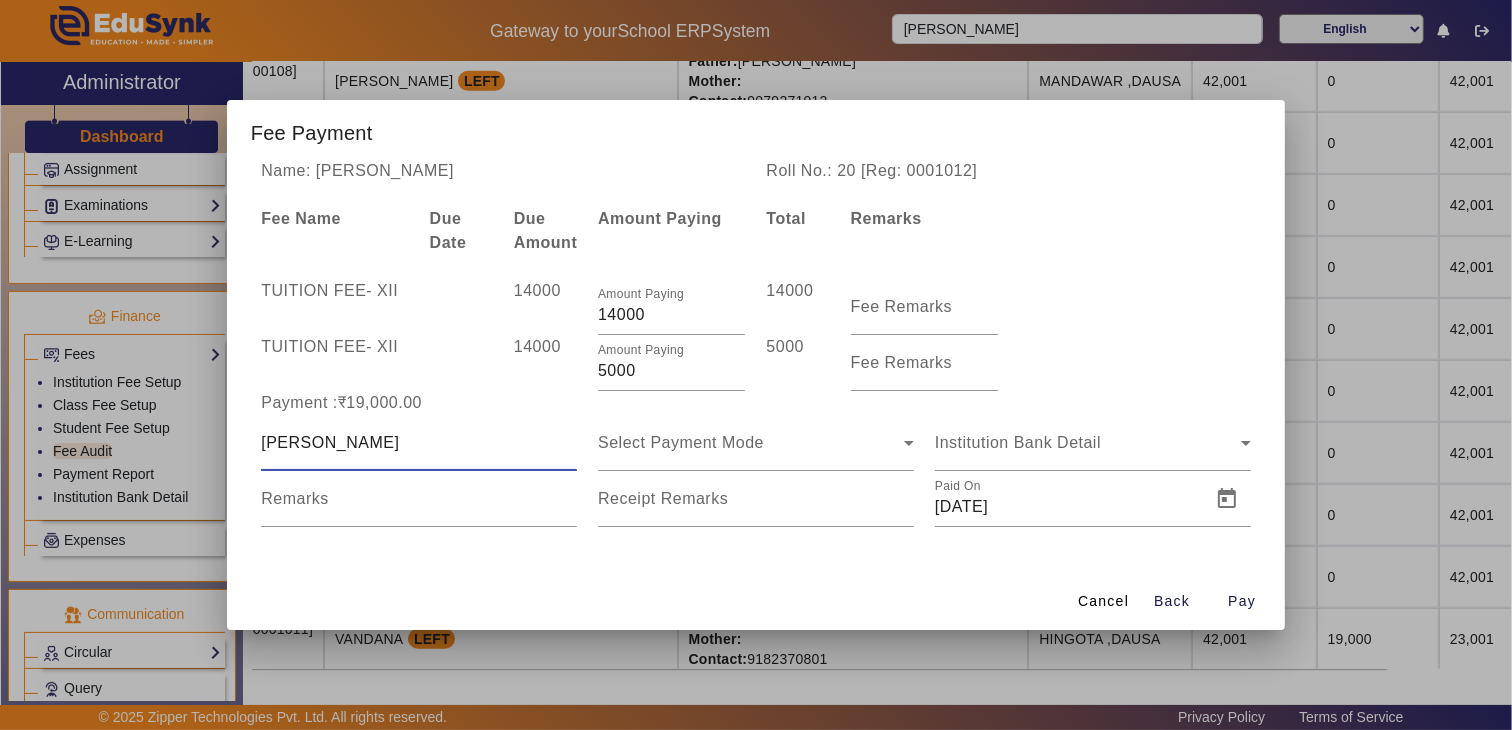 type on "[PERSON_NAME]" 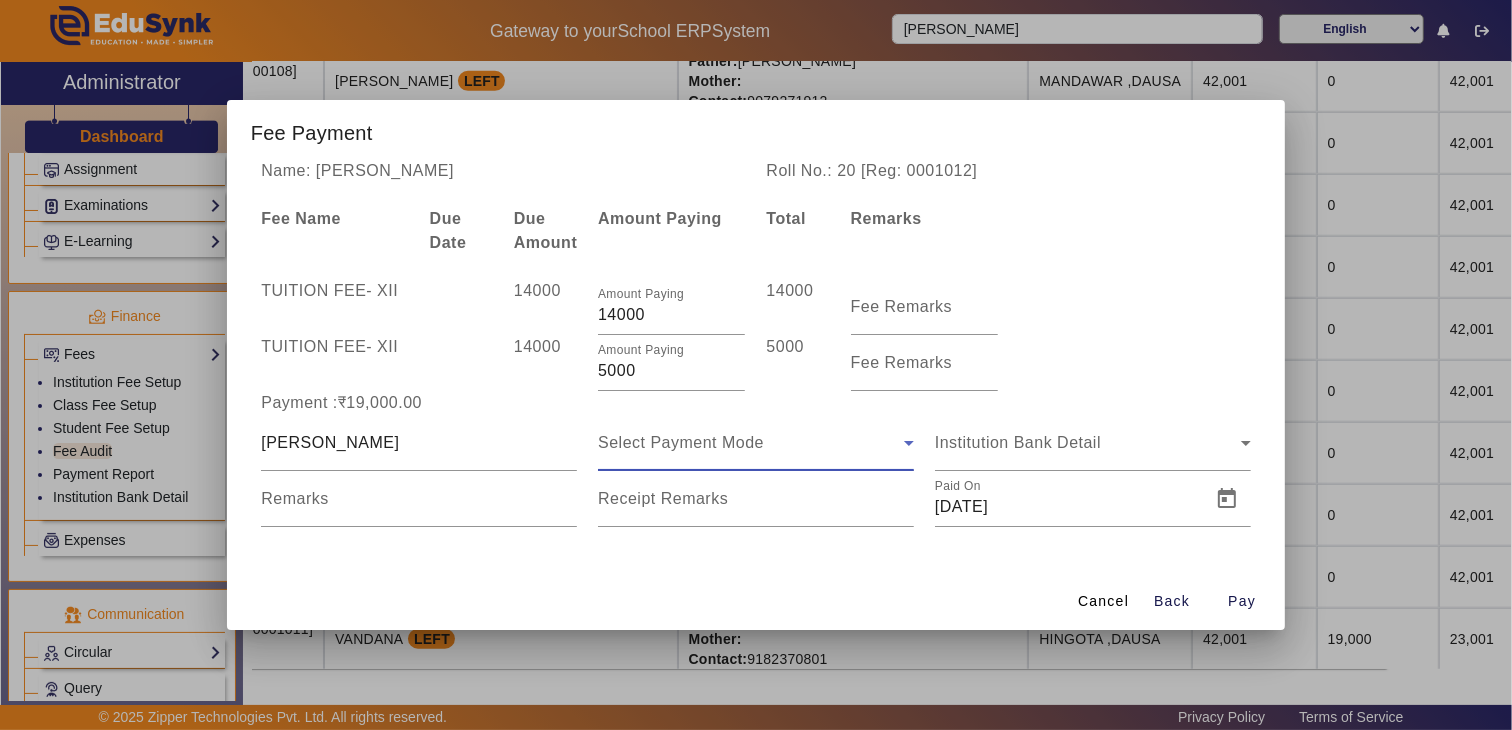 click on "Select Payment Mode" at bounding box center [751, 443] 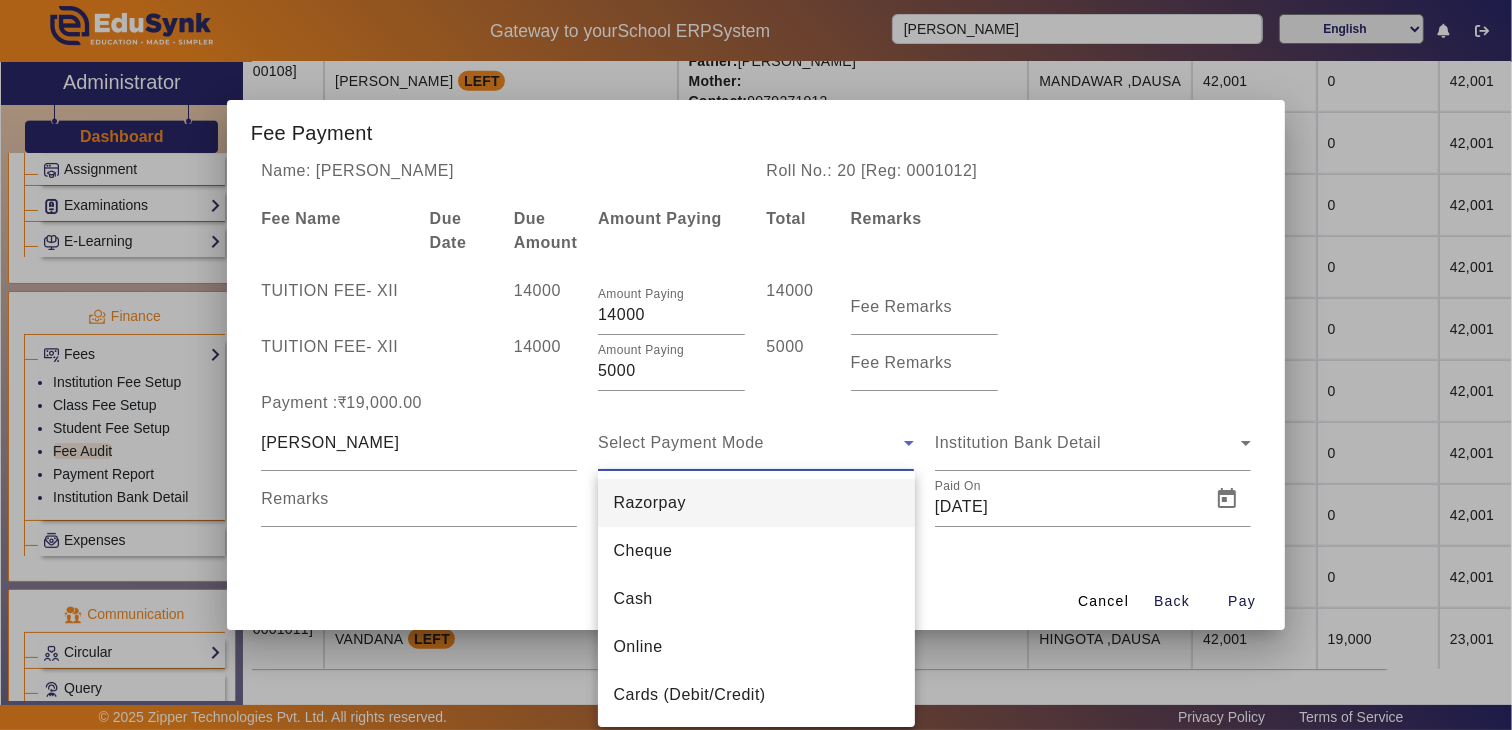 click at bounding box center (756, 365) 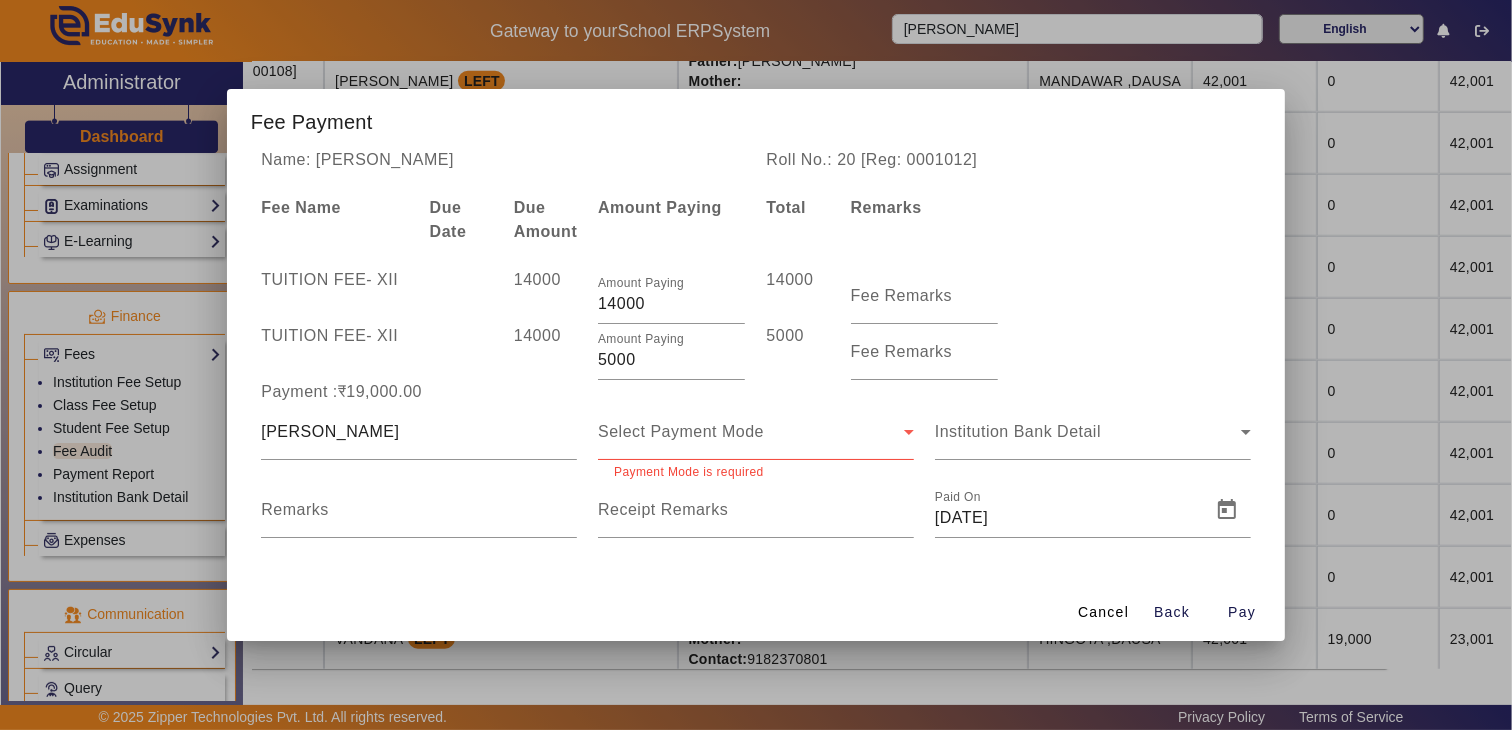 click on "Select Payment Mode" at bounding box center [751, 432] 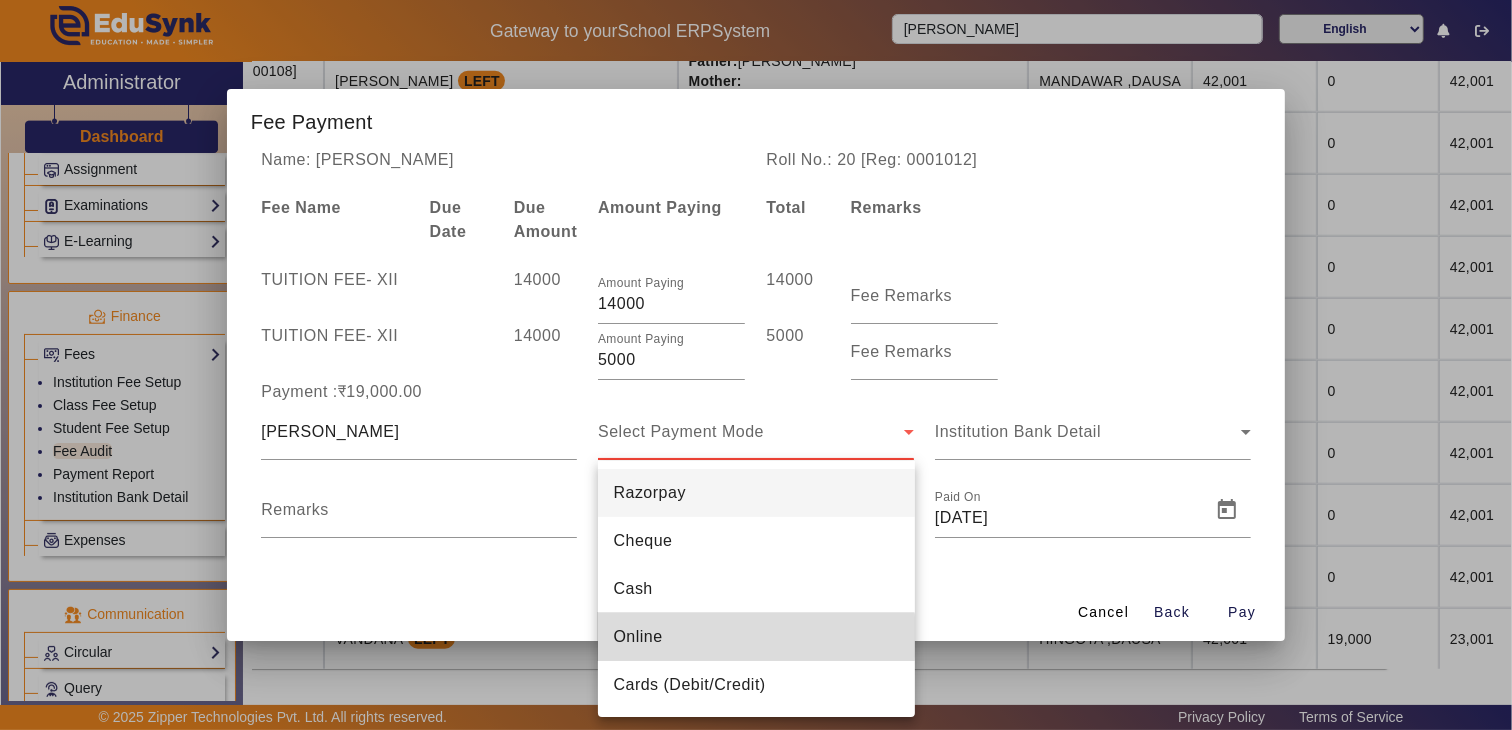 click on "Online" at bounding box center [756, 637] 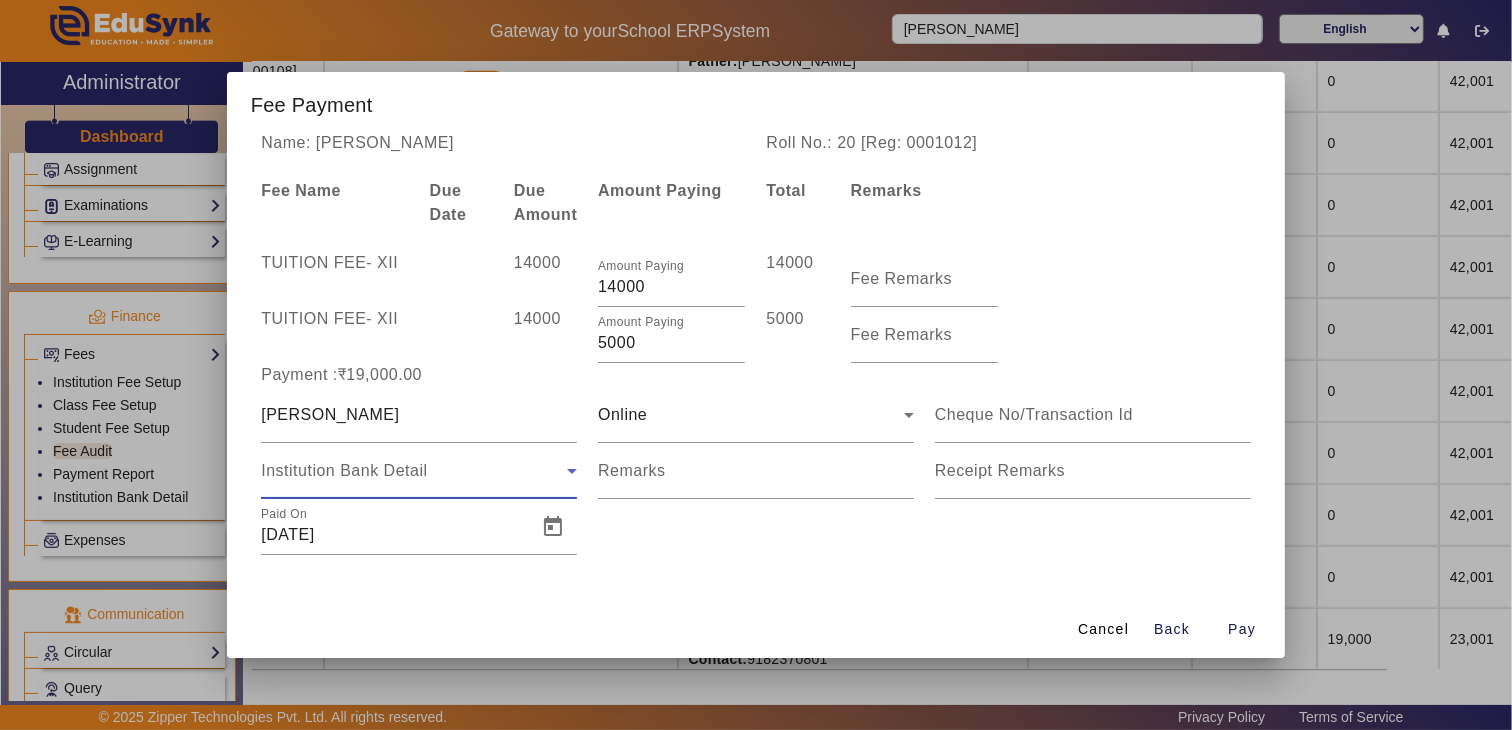 click on "Institution Bank Detail" at bounding box center (414, 471) 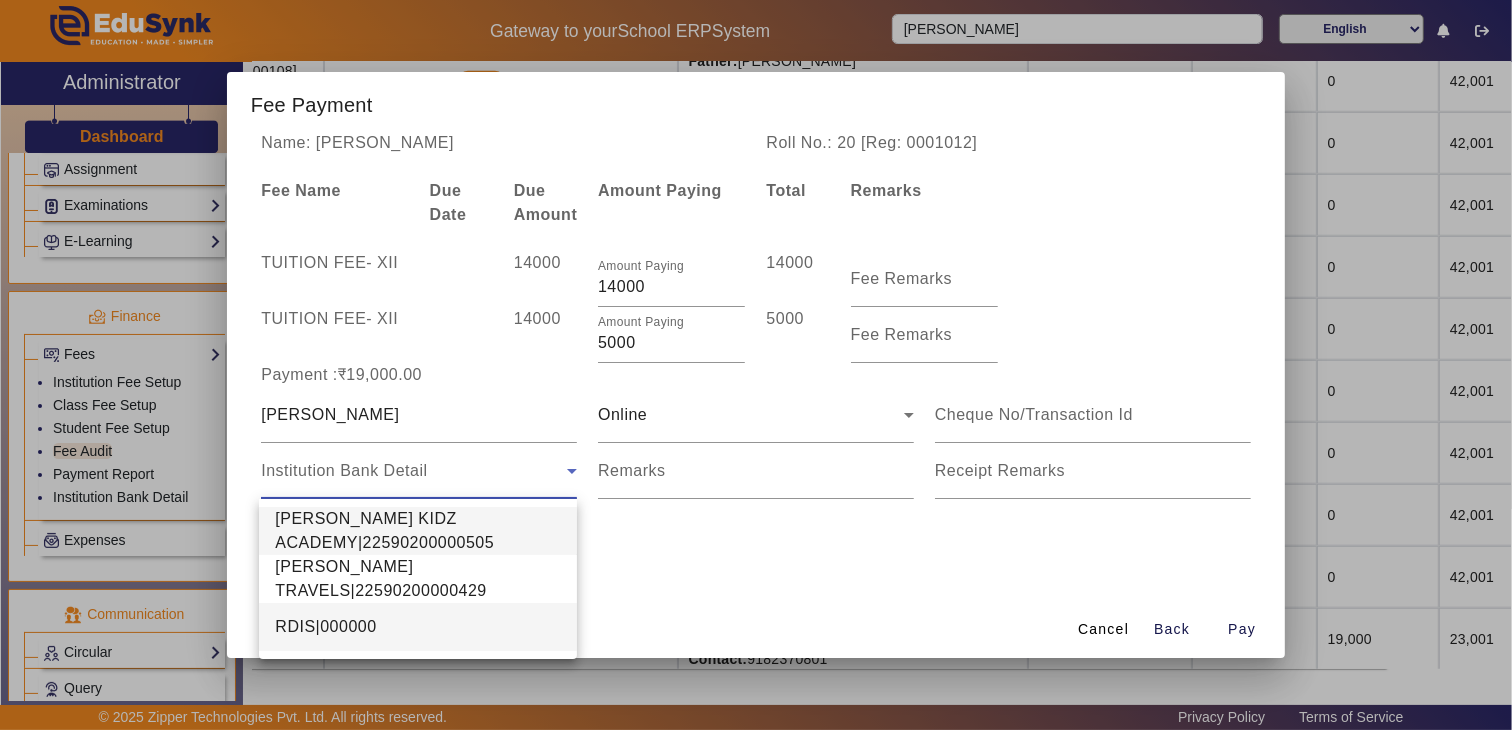 click on "RDIS|000000" at bounding box center [325, 627] 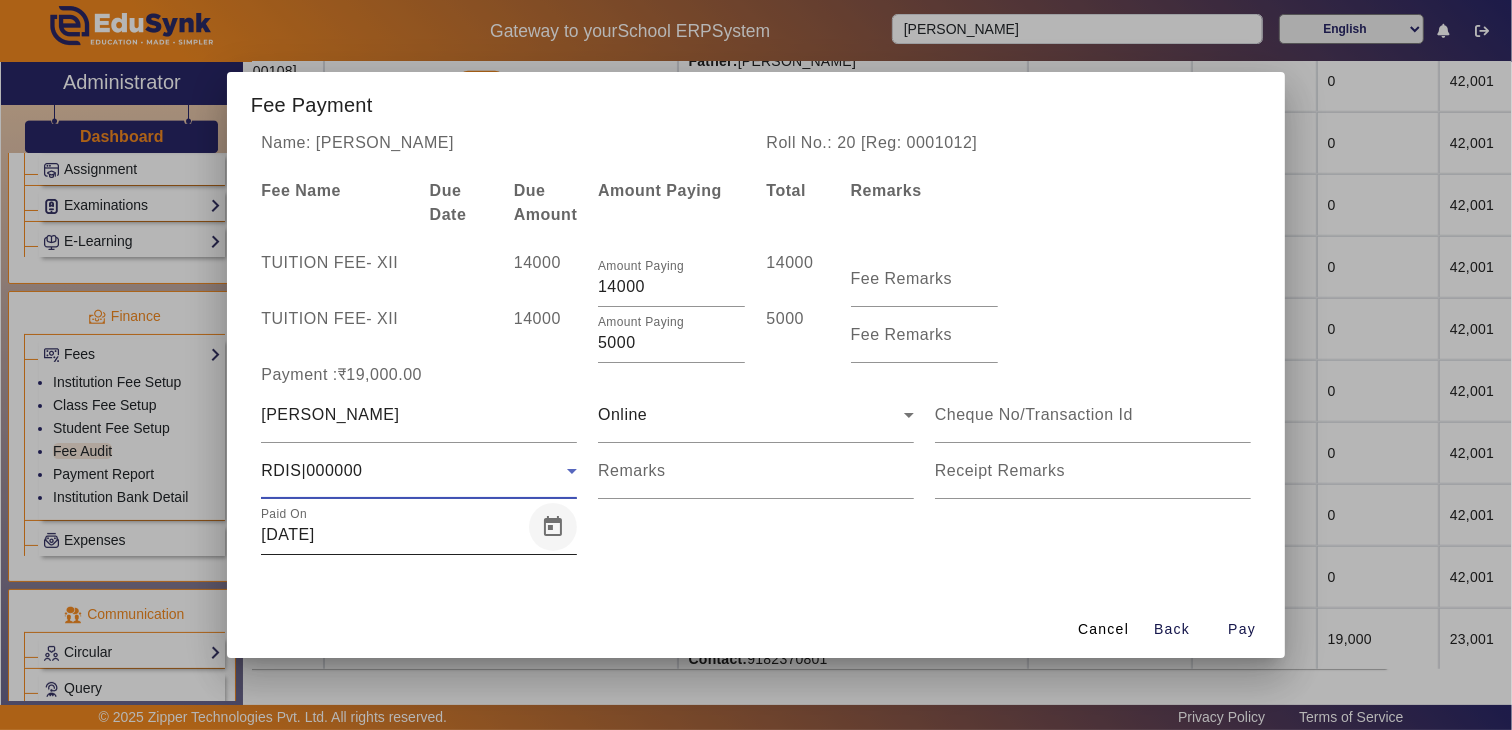 click at bounding box center [553, 527] 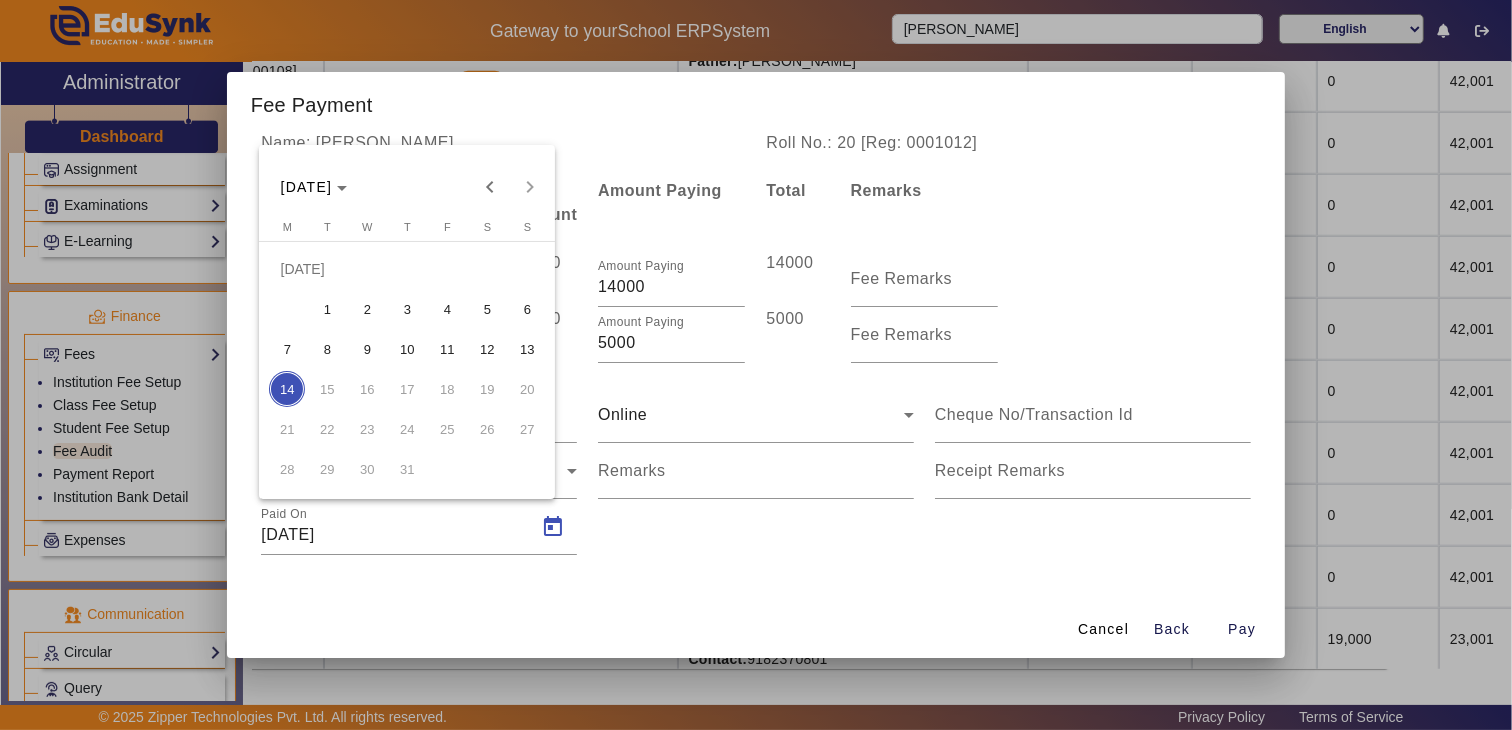 click on "3" at bounding box center (407, 309) 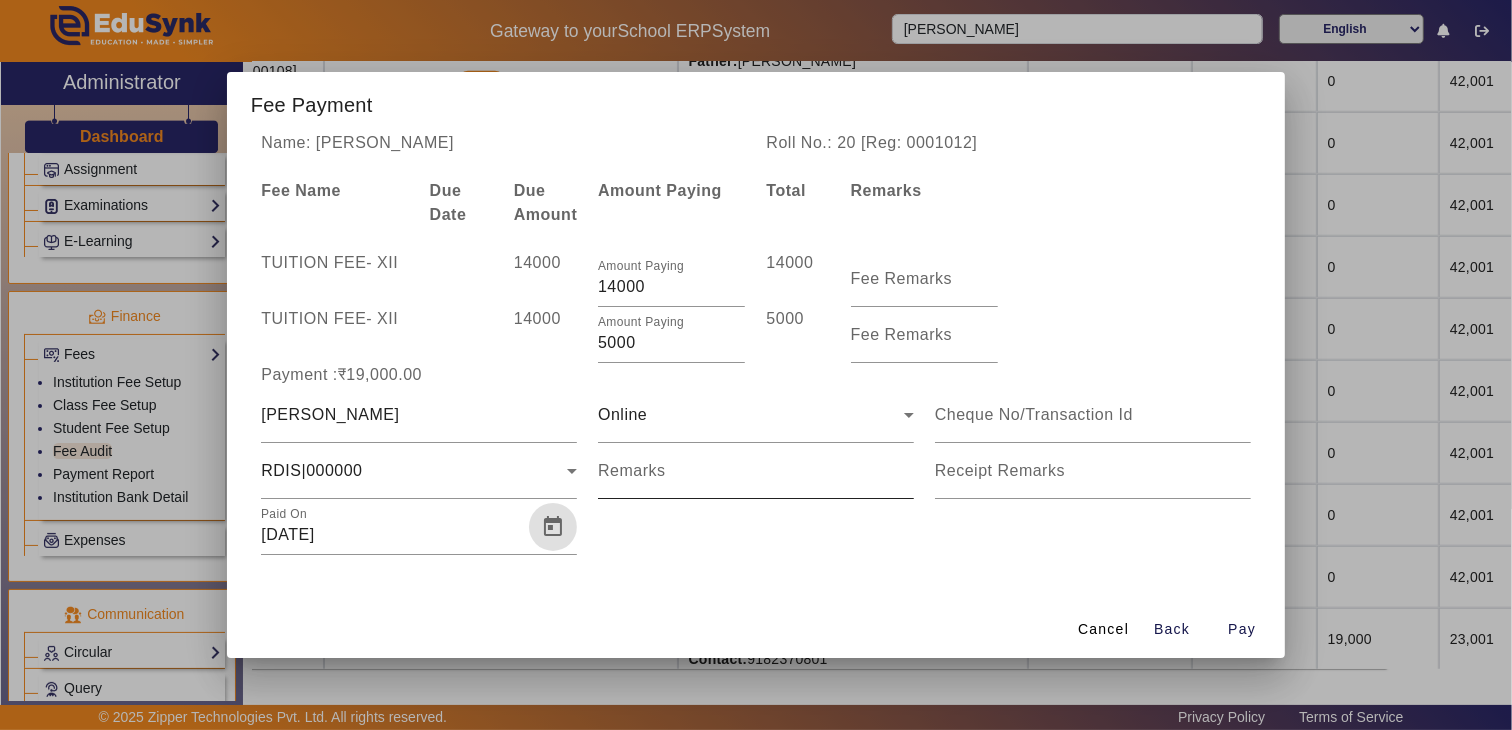 click on "Remarks" at bounding box center (756, 471) 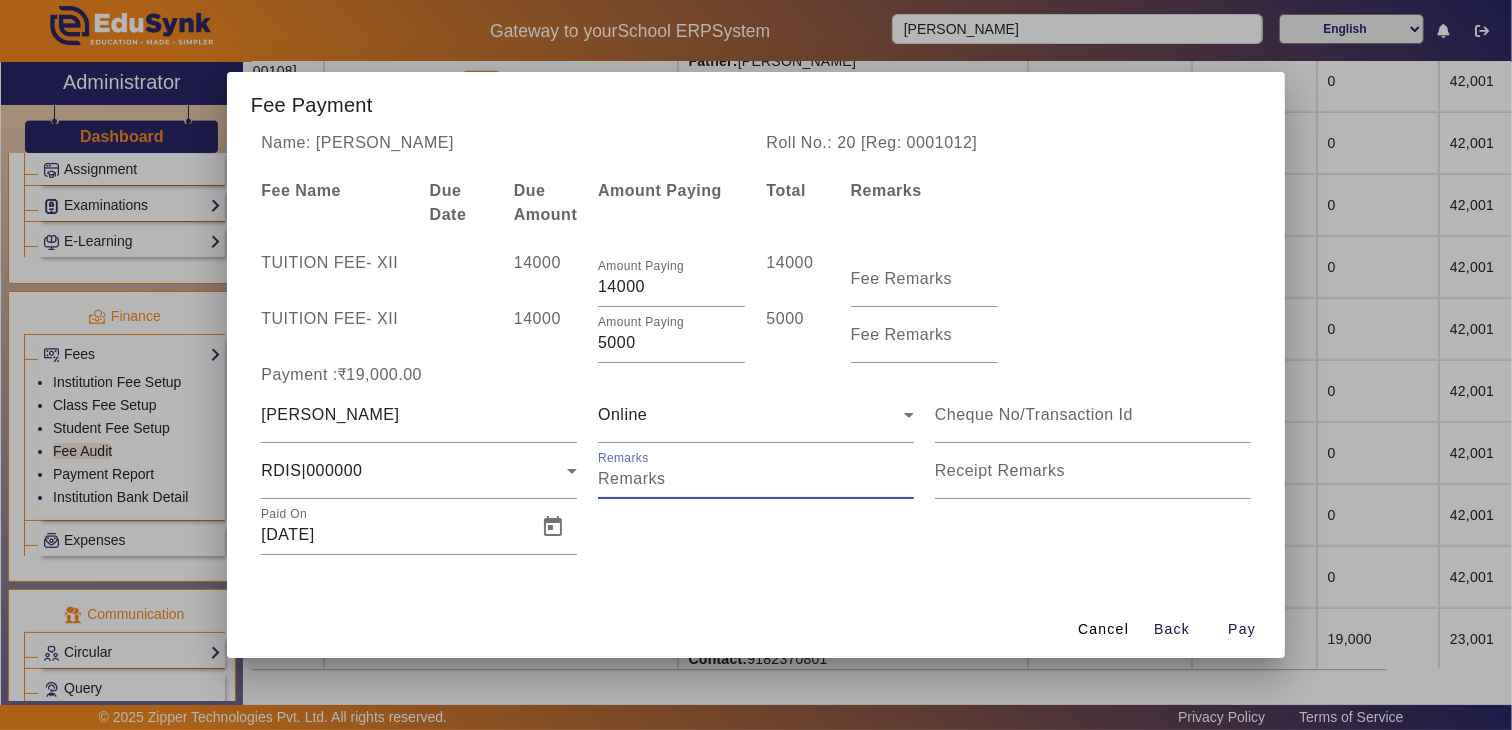 click on "Remarks" at bounding box center [756, 479] 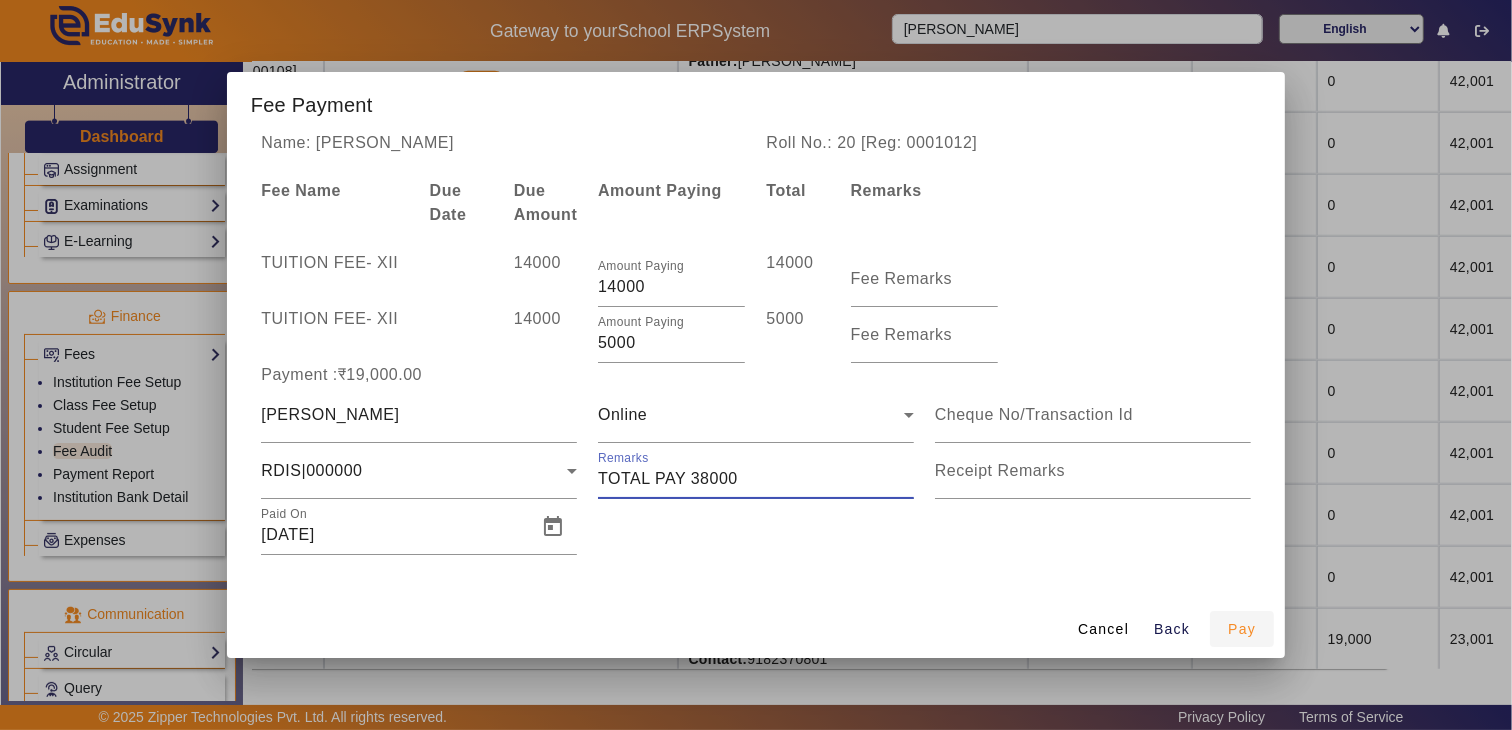 type on "TOTAL PAY 38000" 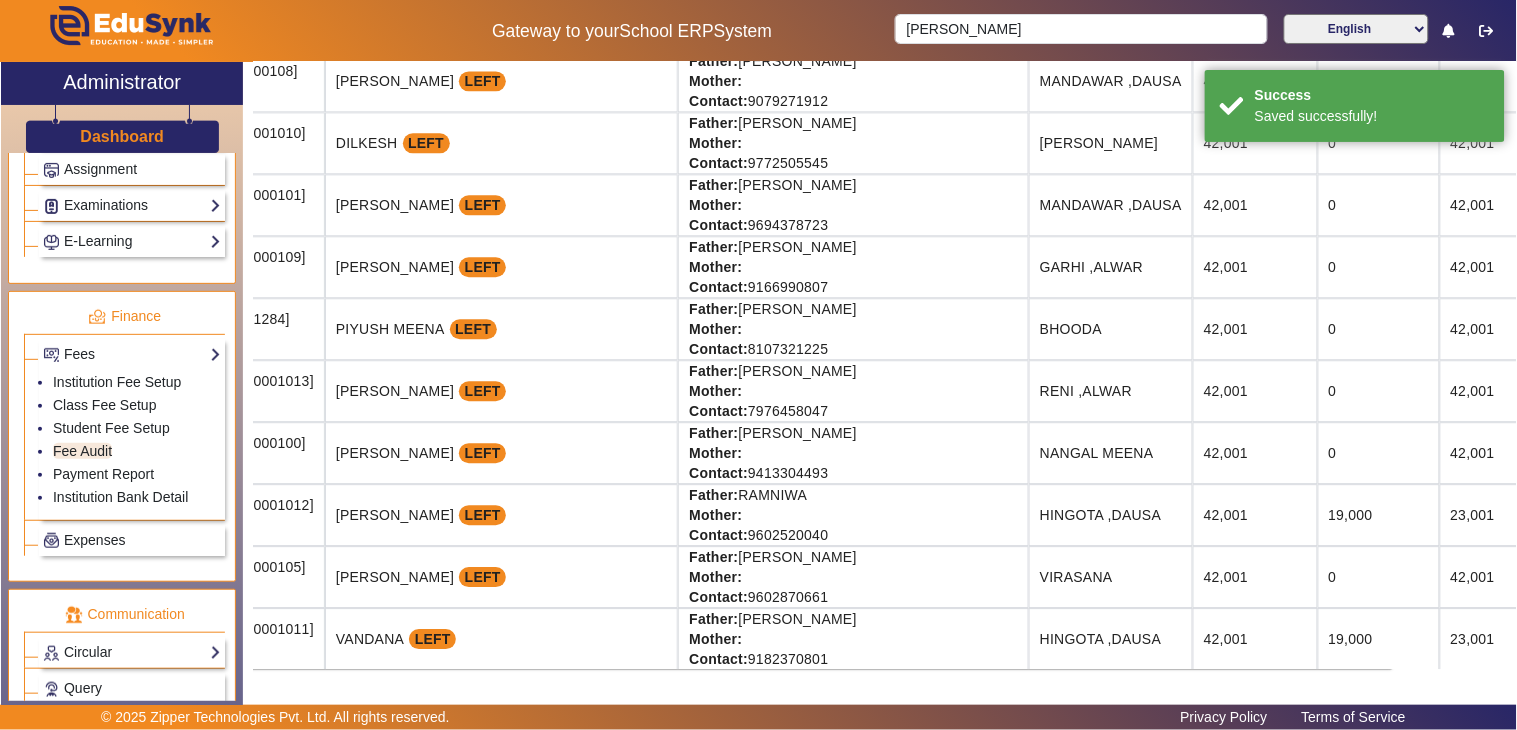 scroll, scrollTop: 0, scrollLeft: 122, axis: horizontal 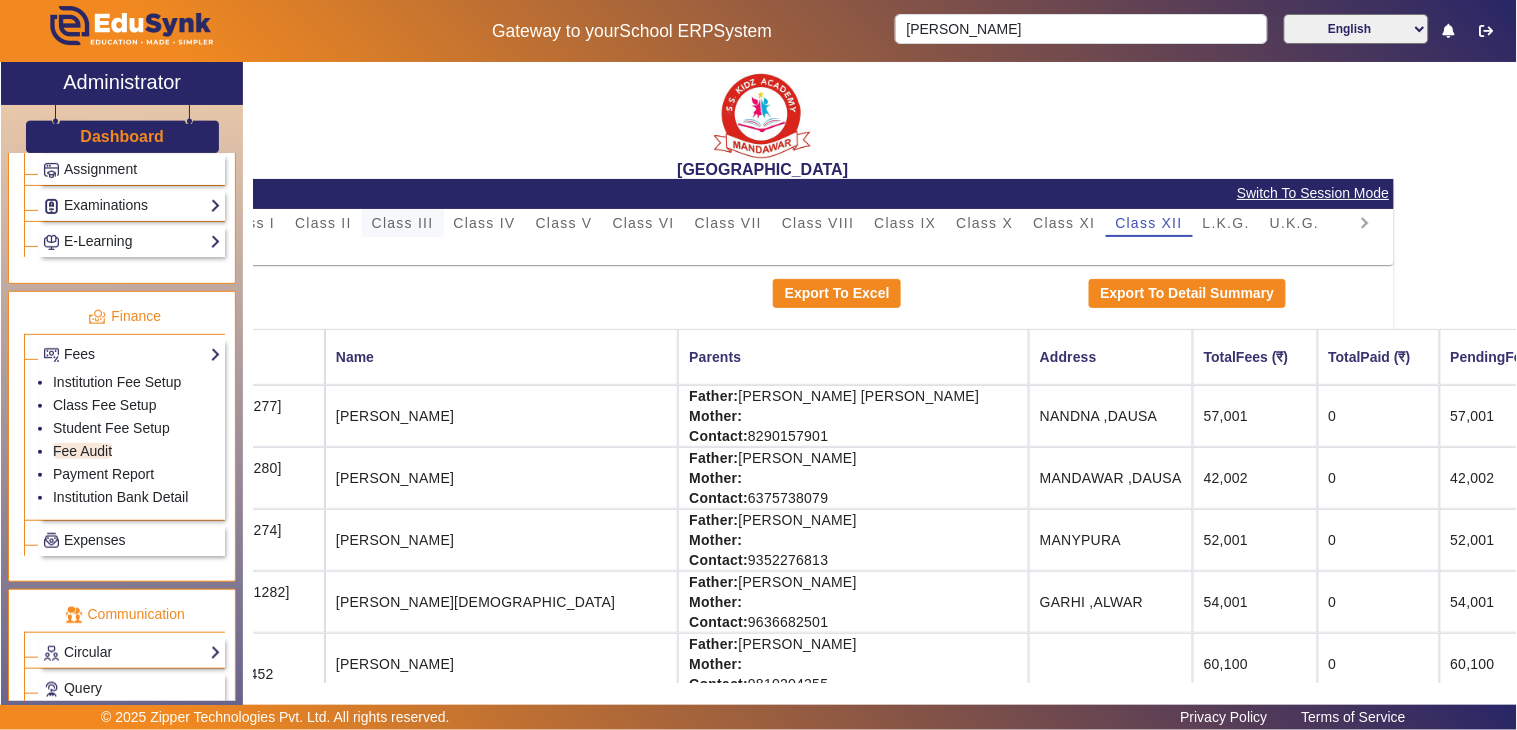 click on "Class III" at bounding box center (403, 223) 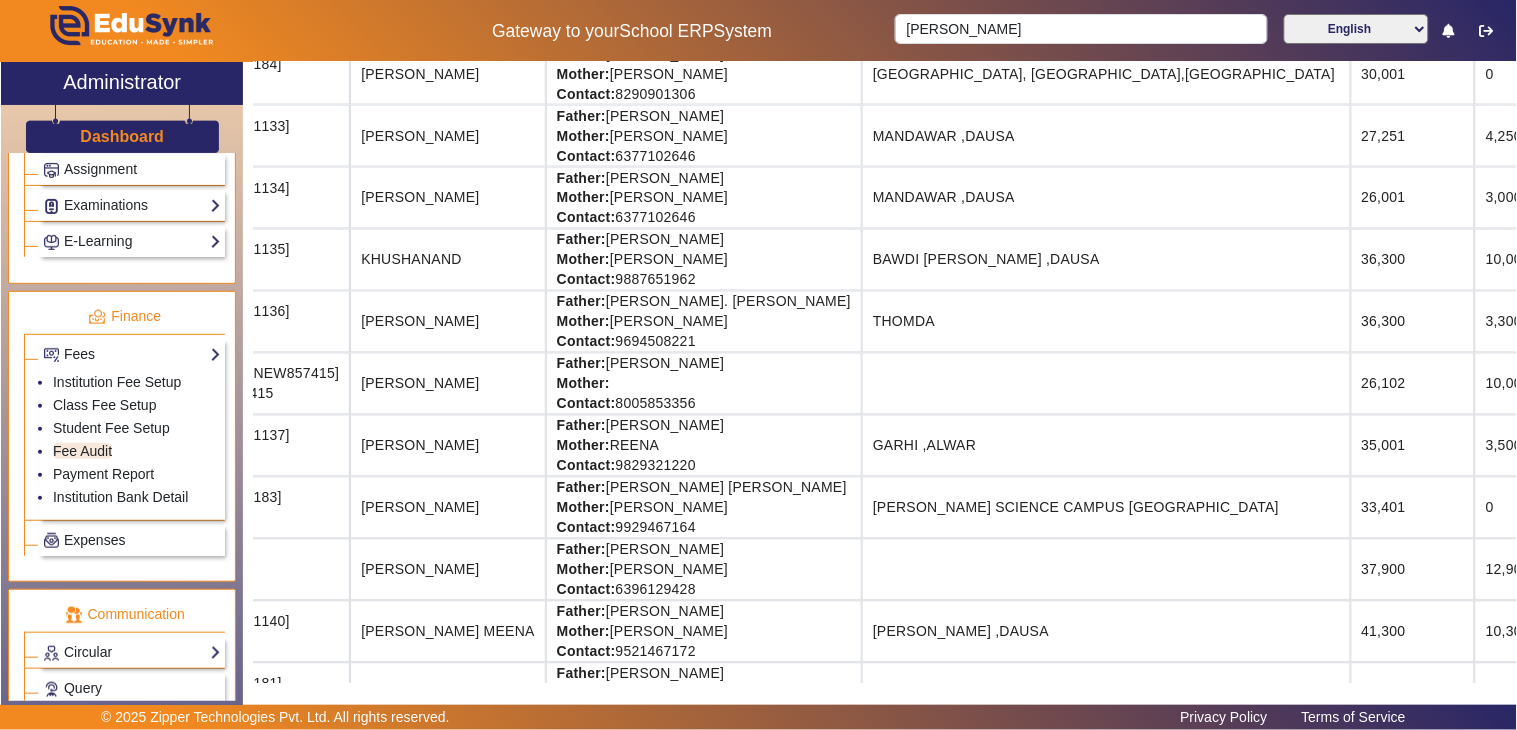 scroll, scrollTop: 1000, scrollLeft: 122, axis: both 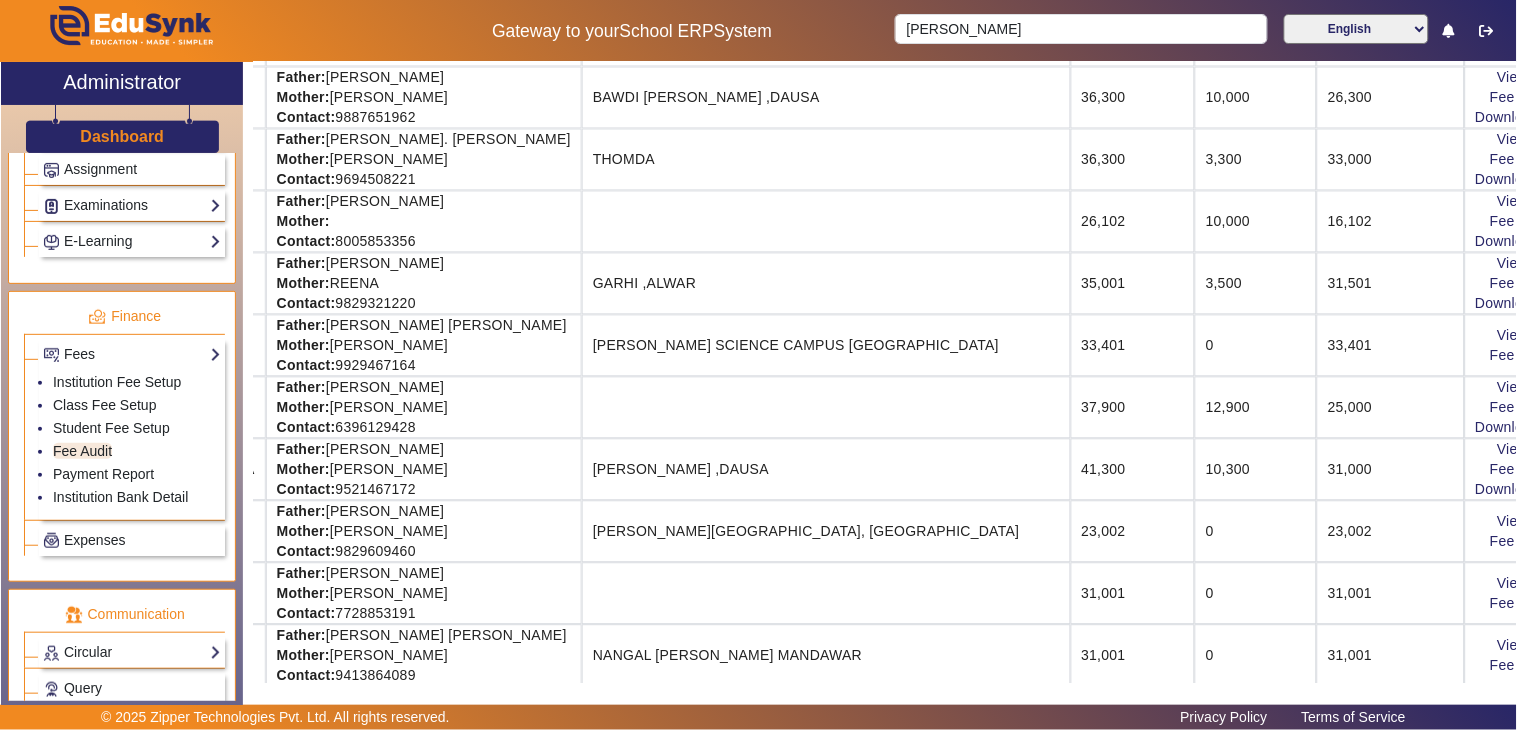 drag, startPoint x: 1178, startPoint y: 424, endPoint x: 1455, endPoint y: 416, distance: 277.1155 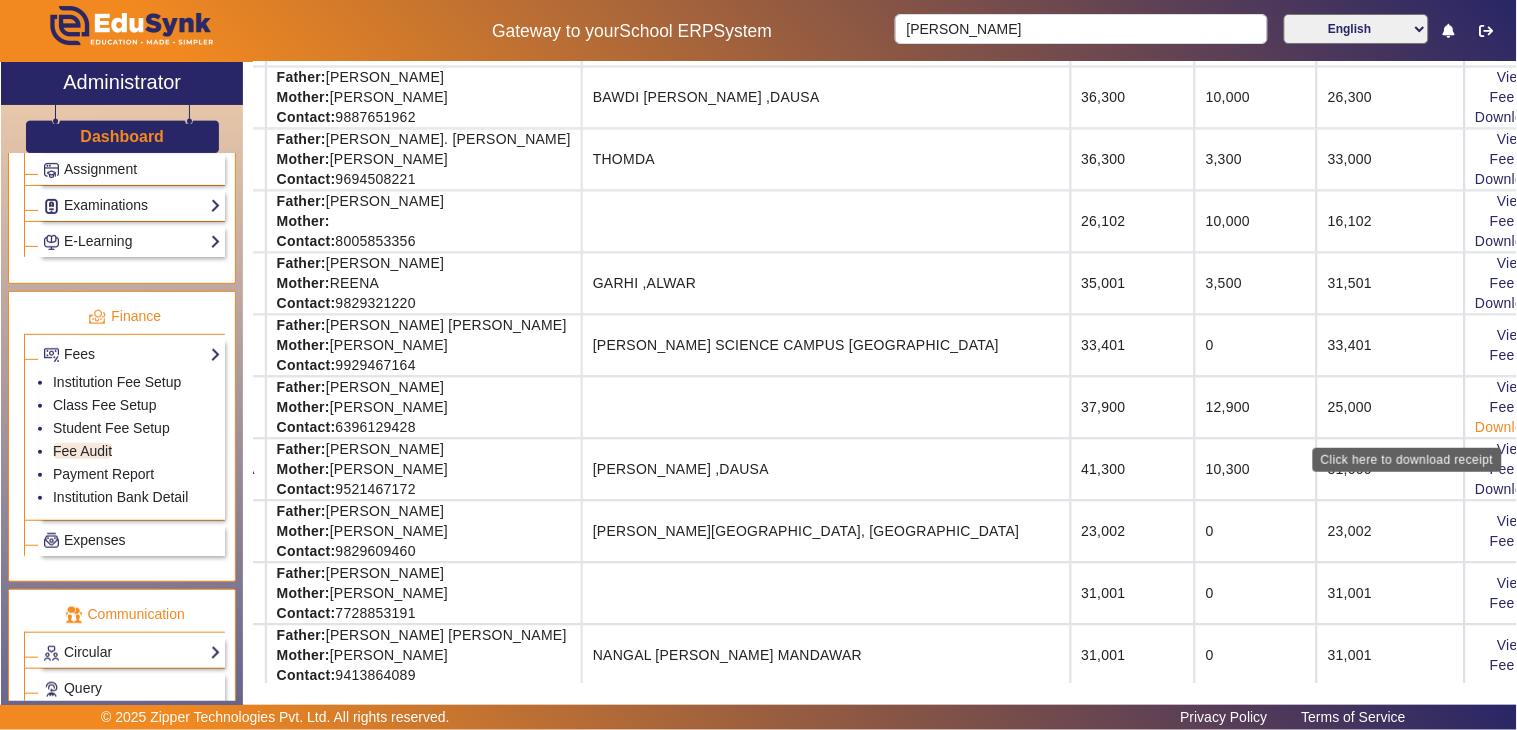 click on "Download Receipt" 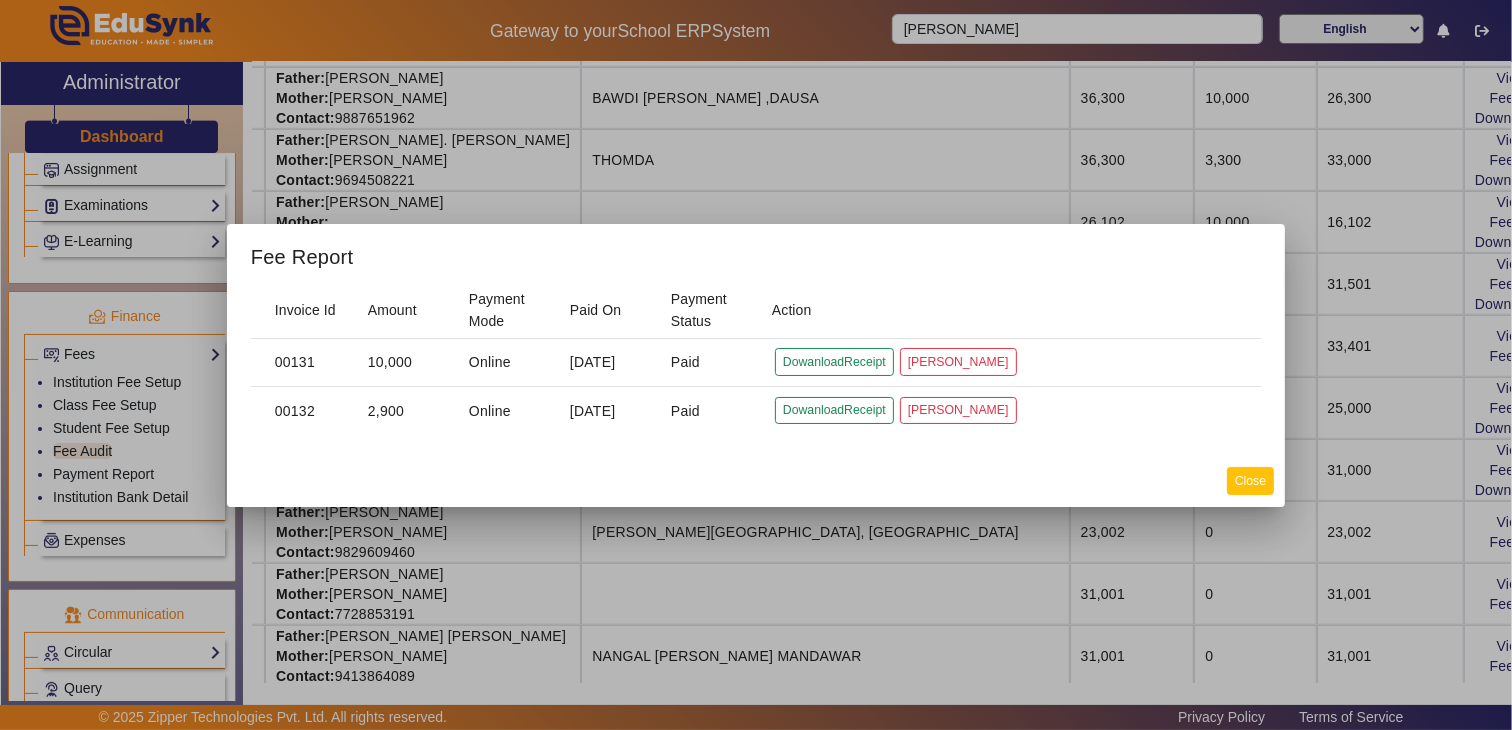 click on "Close" 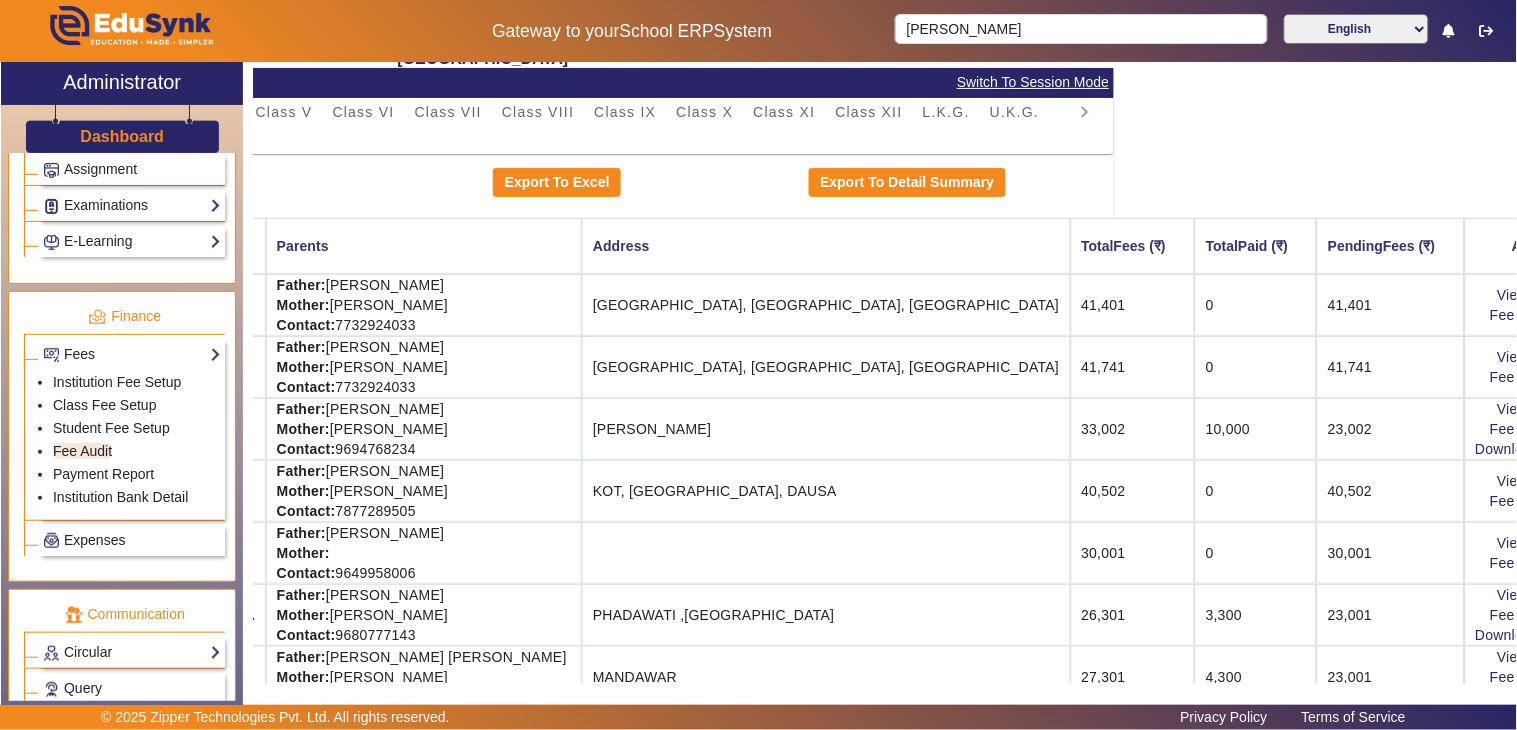 scroll, scrollTop: 0, scrollLeft: 402, axis: horizontal 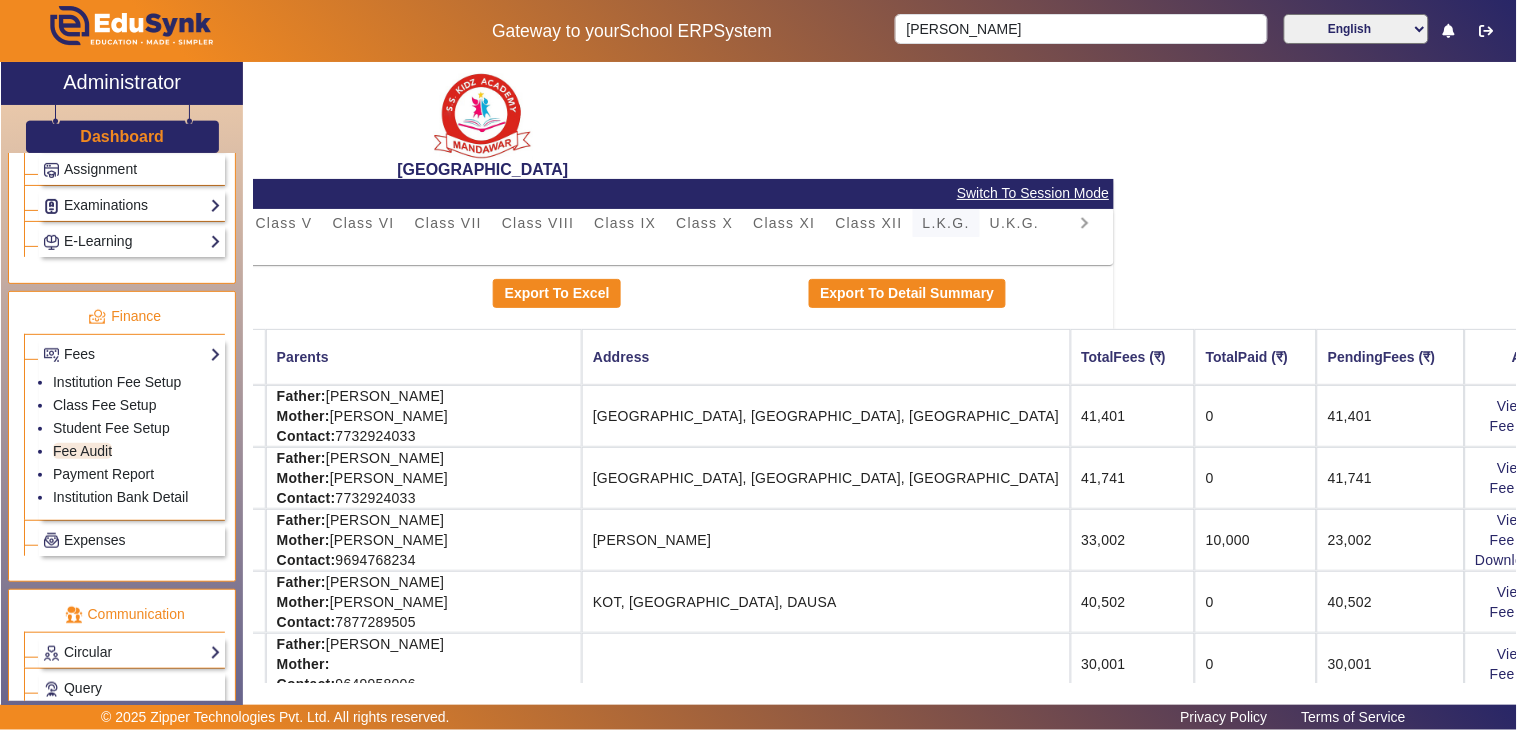 click on "L.K.G." at bounding box center [946, 223] 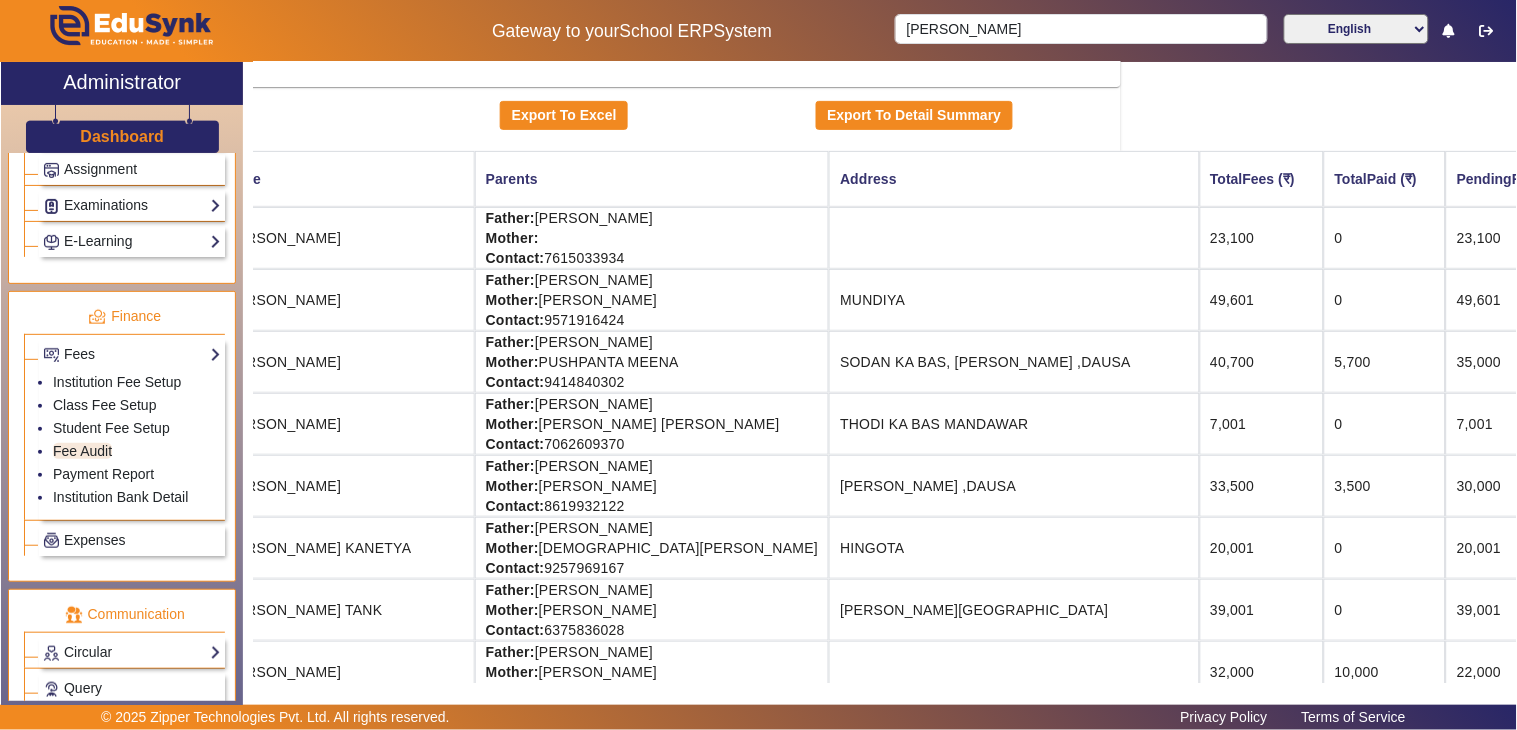 scroll, scrollTop: 222, scrollLeft: 395, axis: both 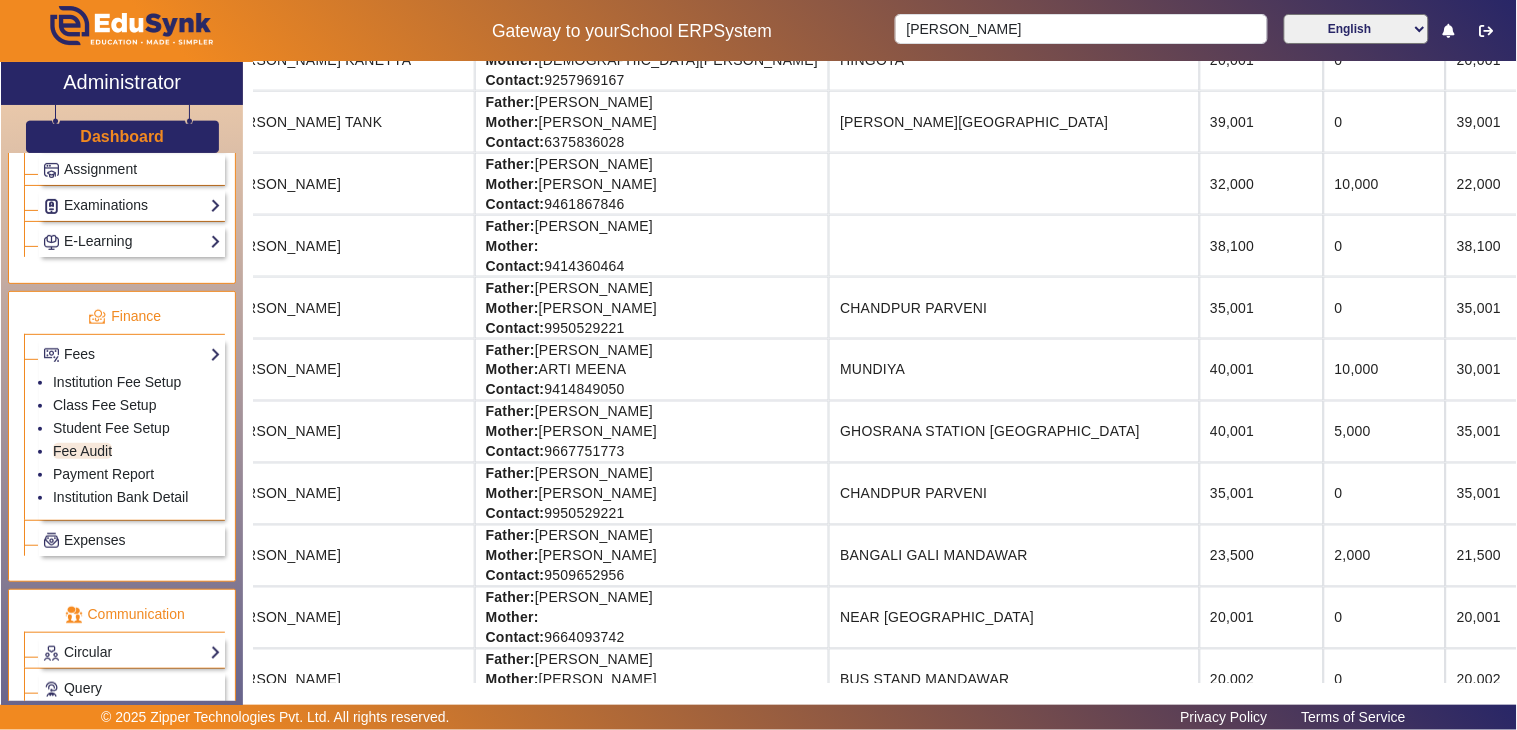 drag, startPoint x: 1281, startPoint y: 191, endPoint x: 1516, endPoint y: 190, distance: 235.00212 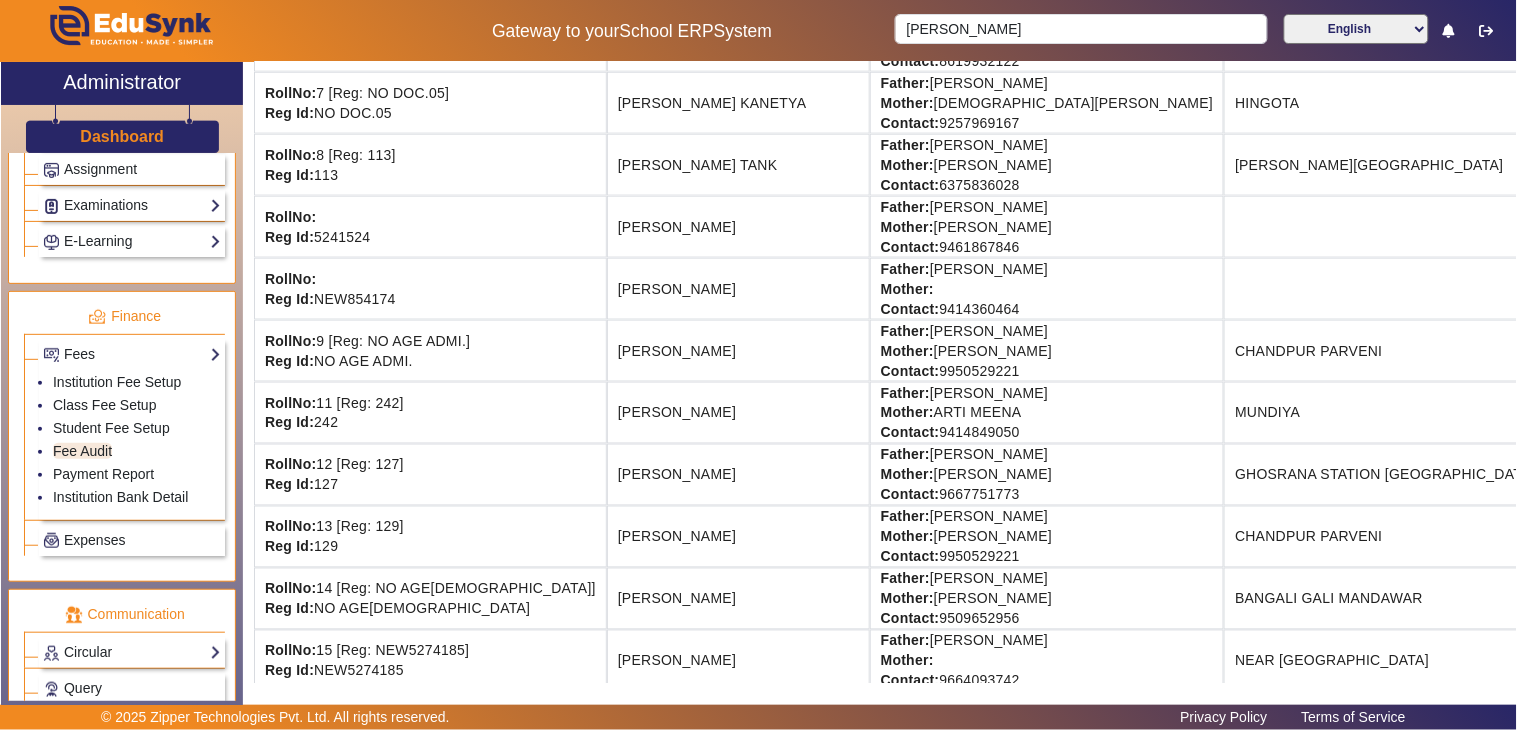 scroll, scrollTop: 0, scrollLeft: 0, axis: both 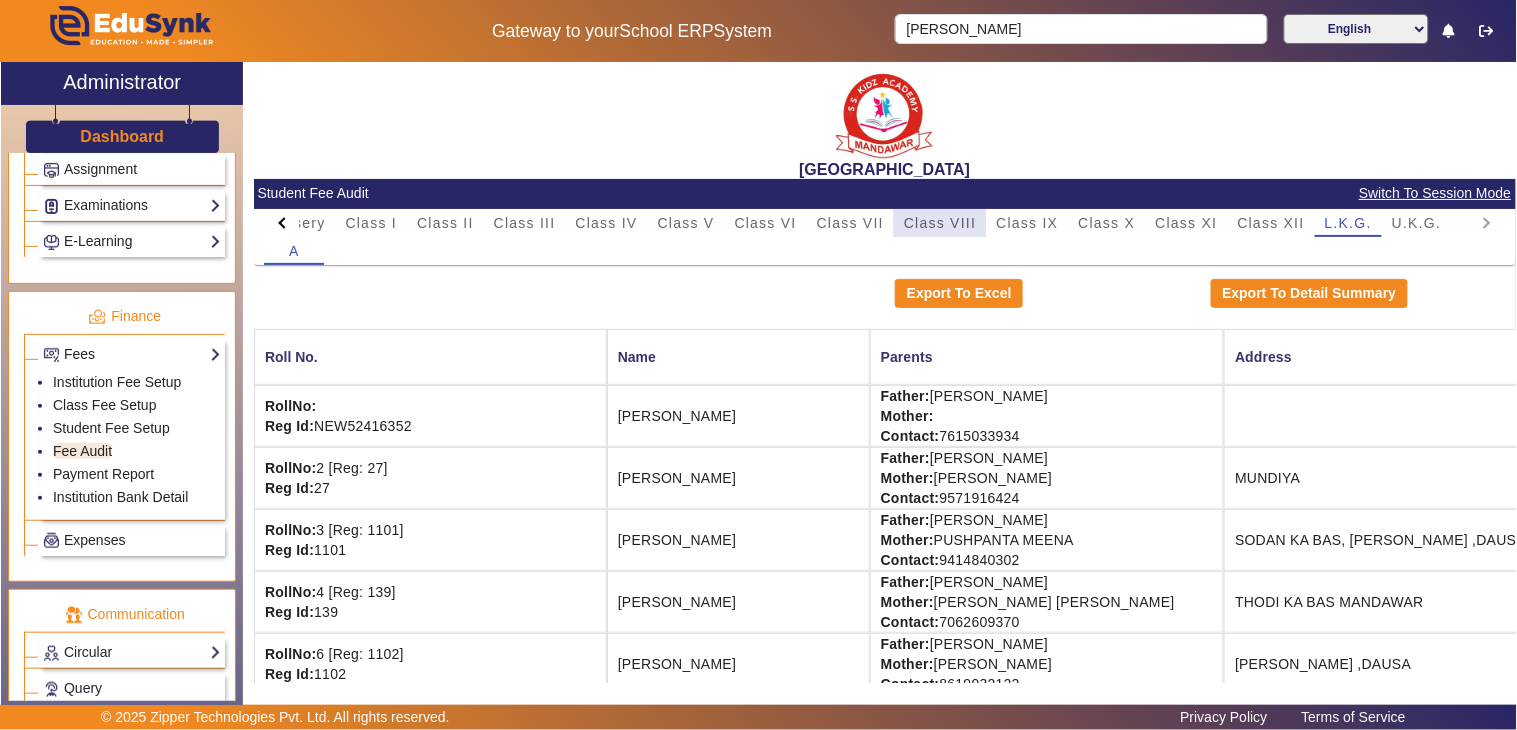 click on "Class VIII" at bounding box center (940, 223) 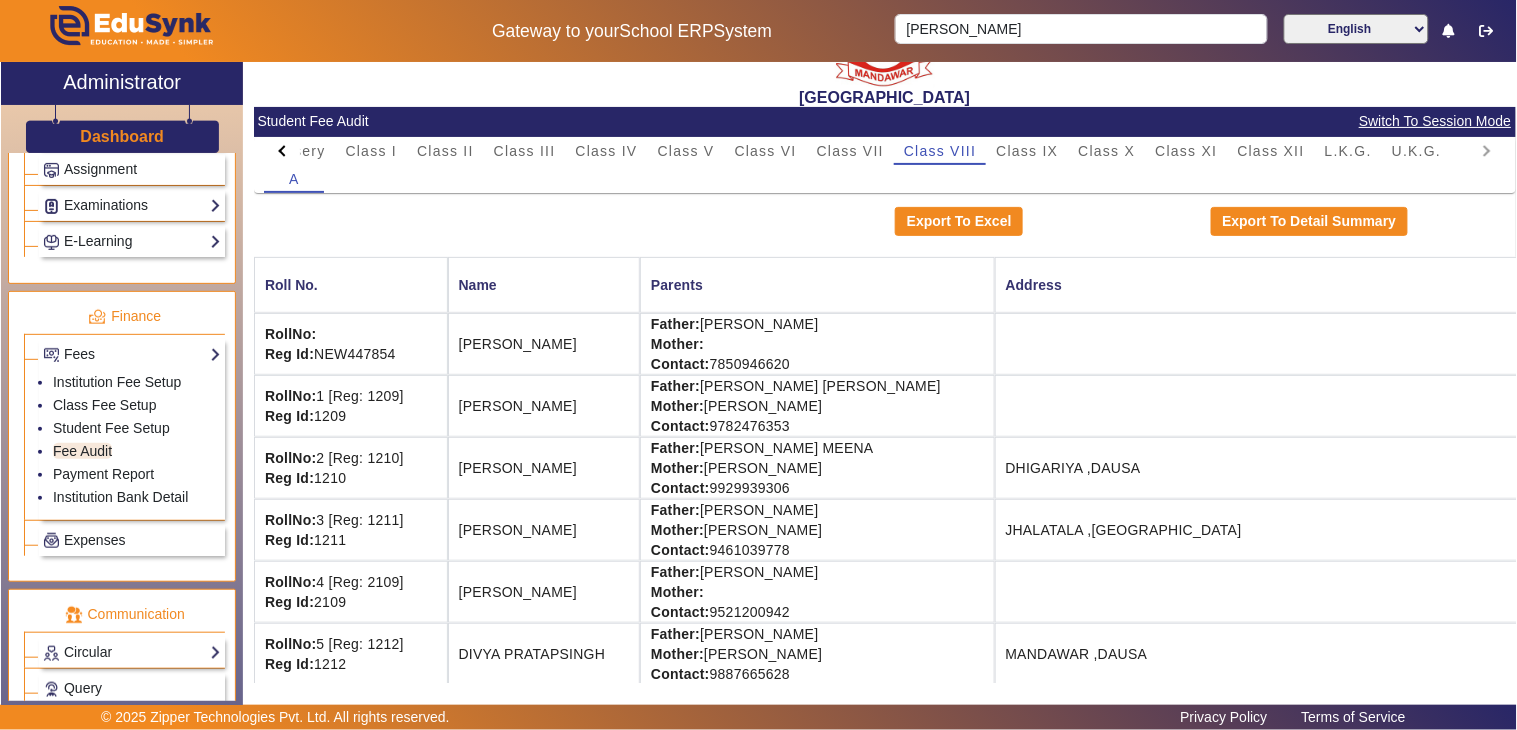 scroll, scrollTop: 111, scrollLeft: 0, axis: vertical 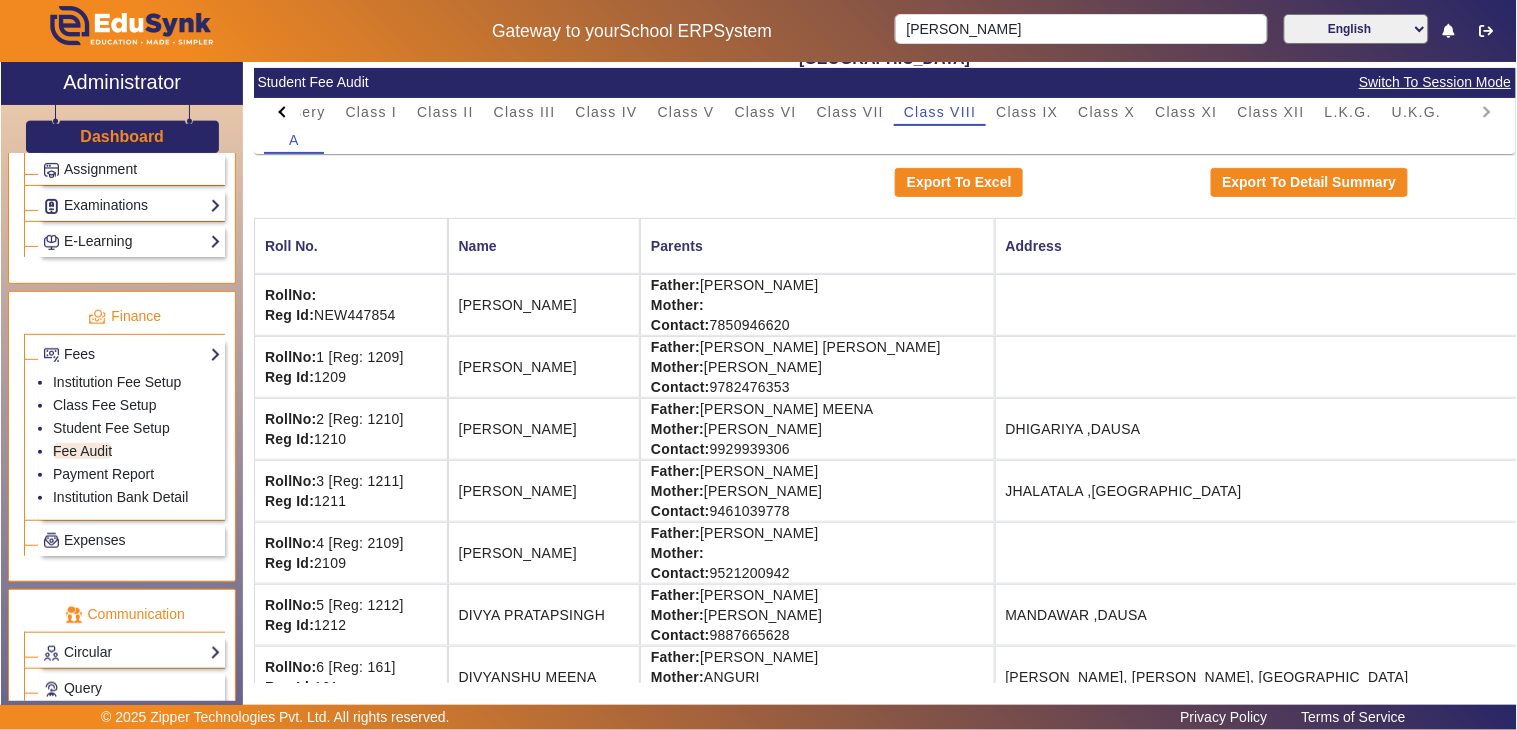 click on "650" 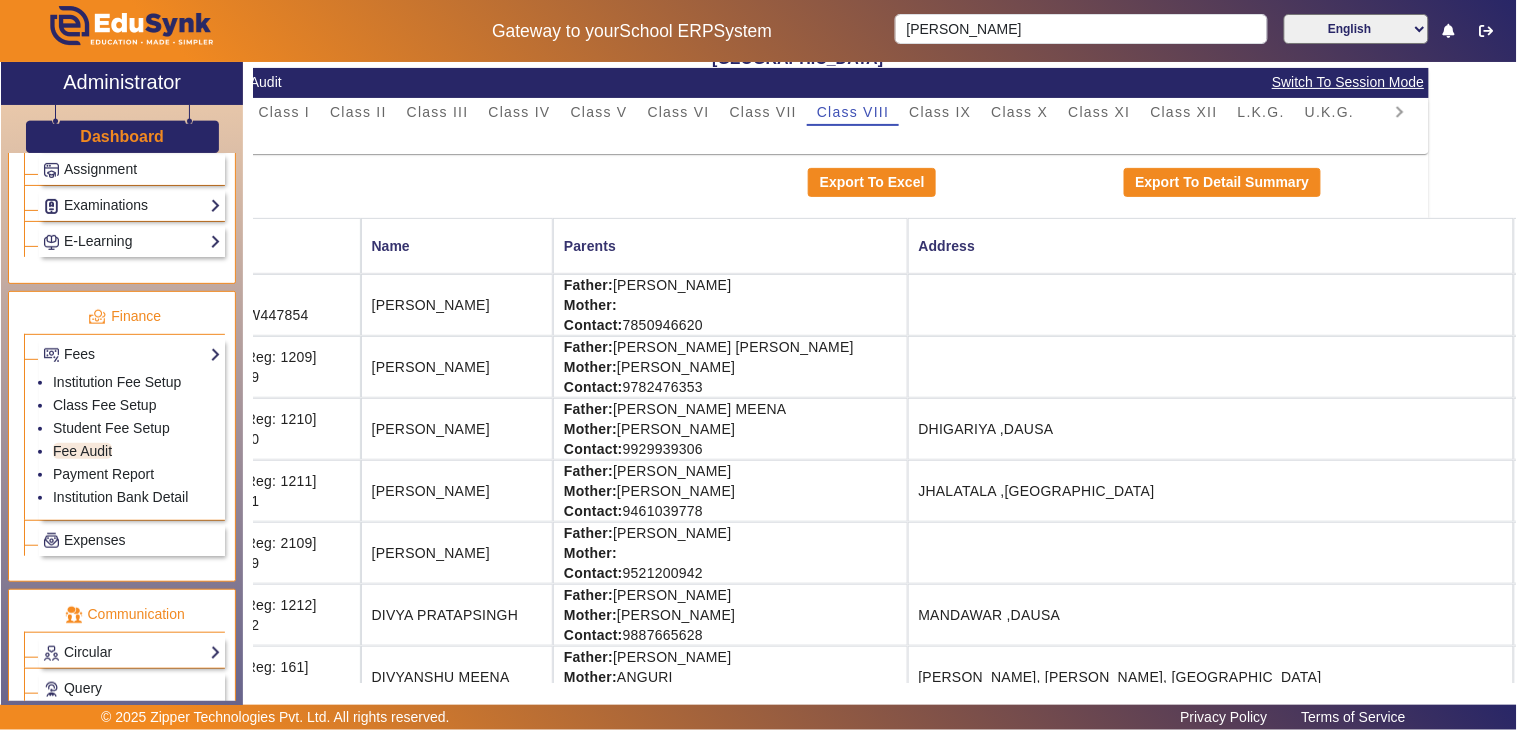 scroll, scrollTop: 111, scrollLeft: 286, axis: both 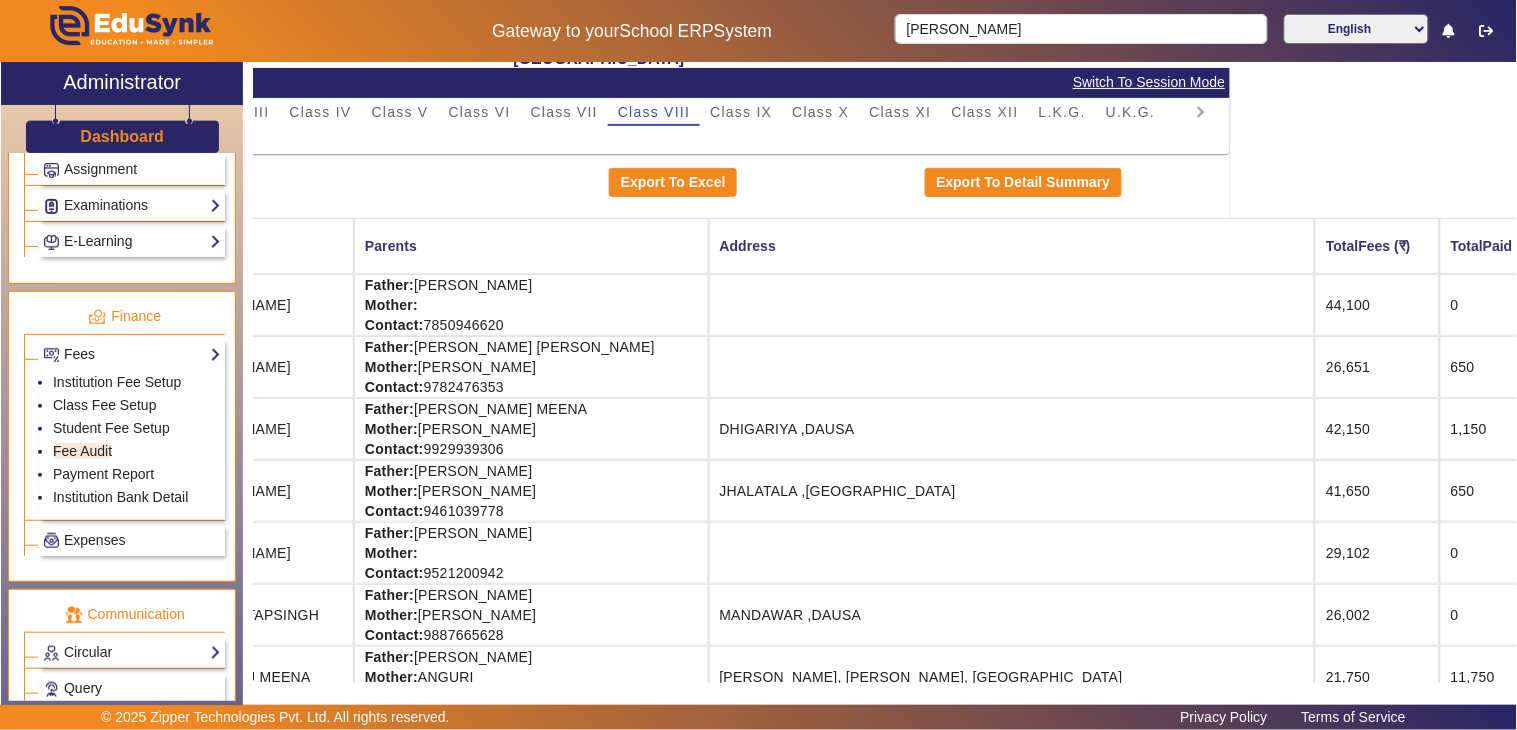drag, startPoint x: 1381, startPoint y: 513, endPoint x: 1516, endPoint y: 510, distance: 135.03333 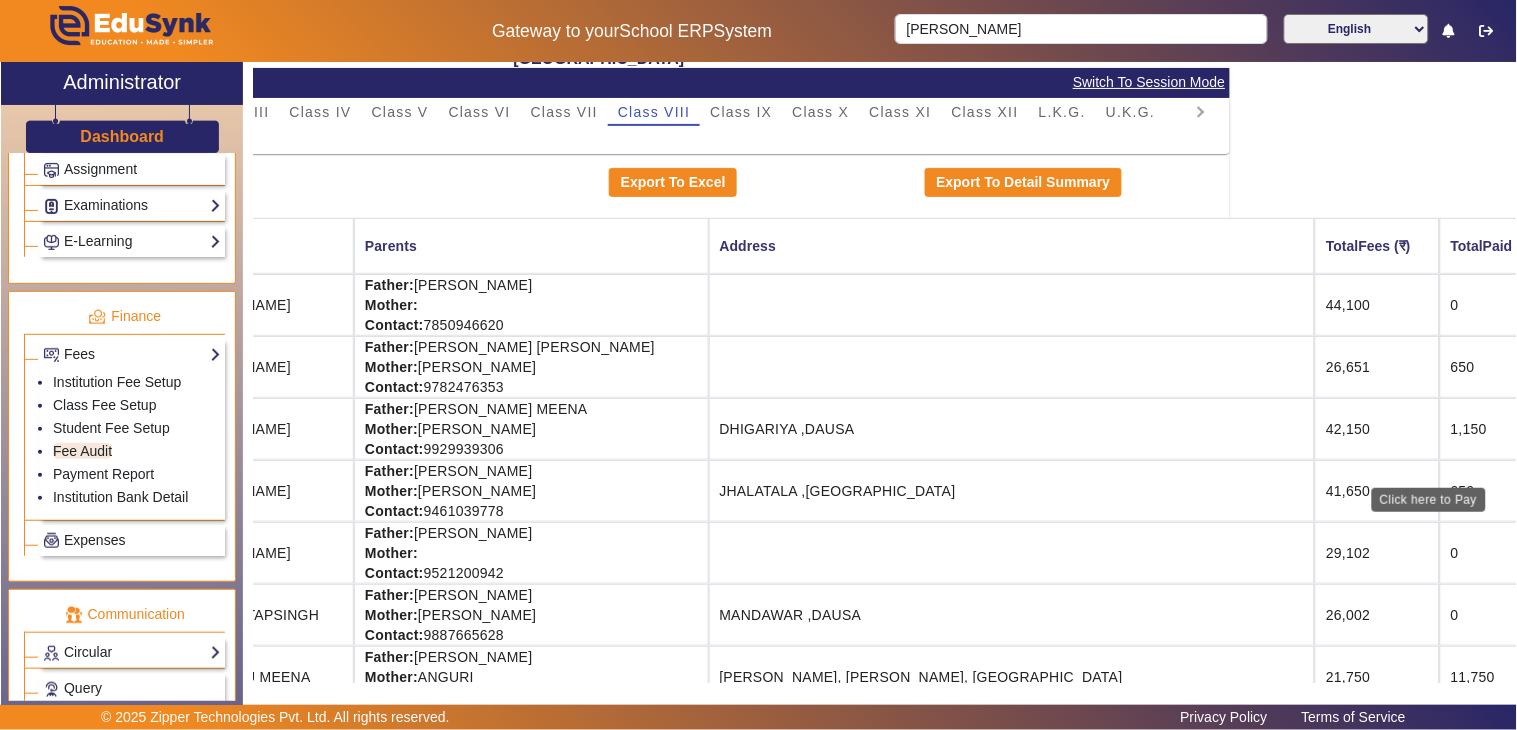 click on "View & Pay" 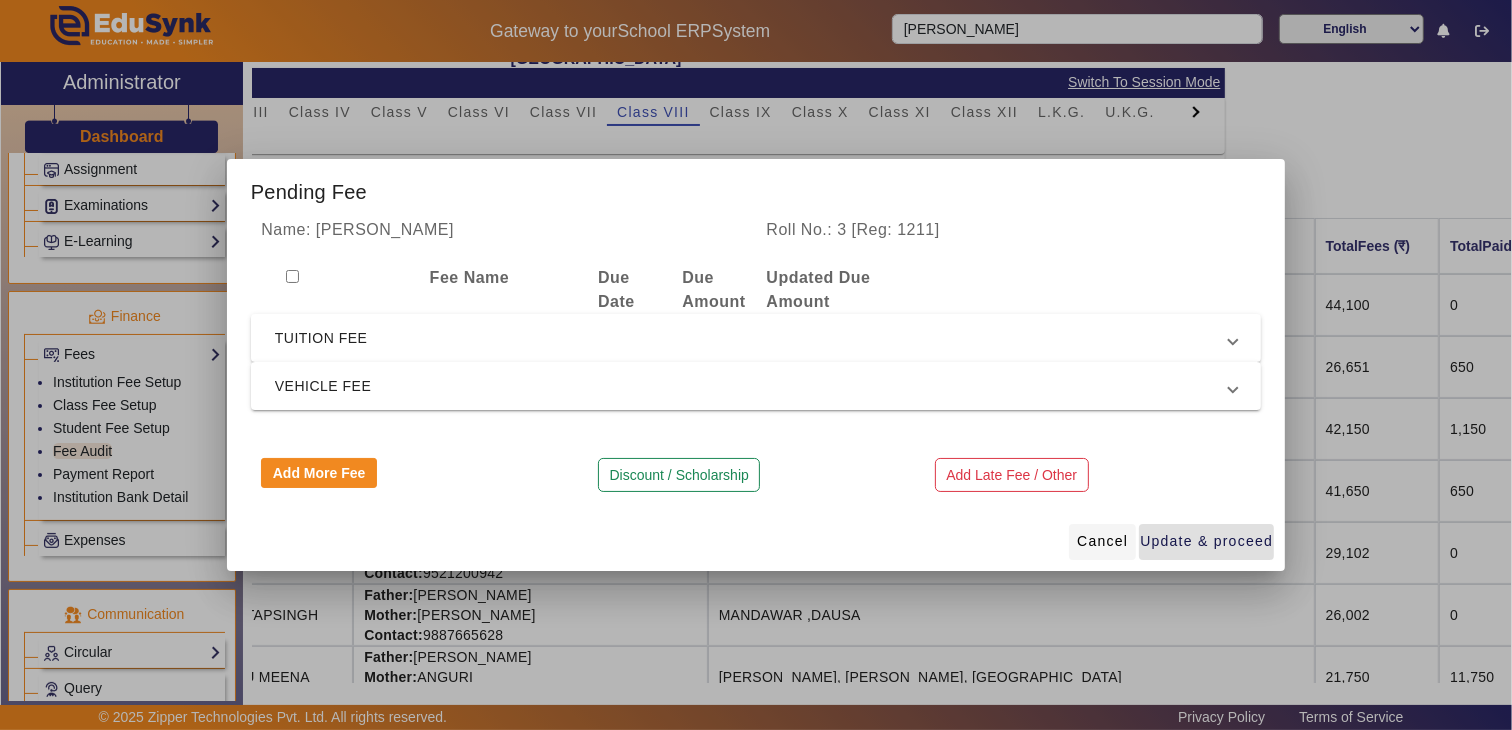 click on "Cancel" at bounding box center (1102, 541) 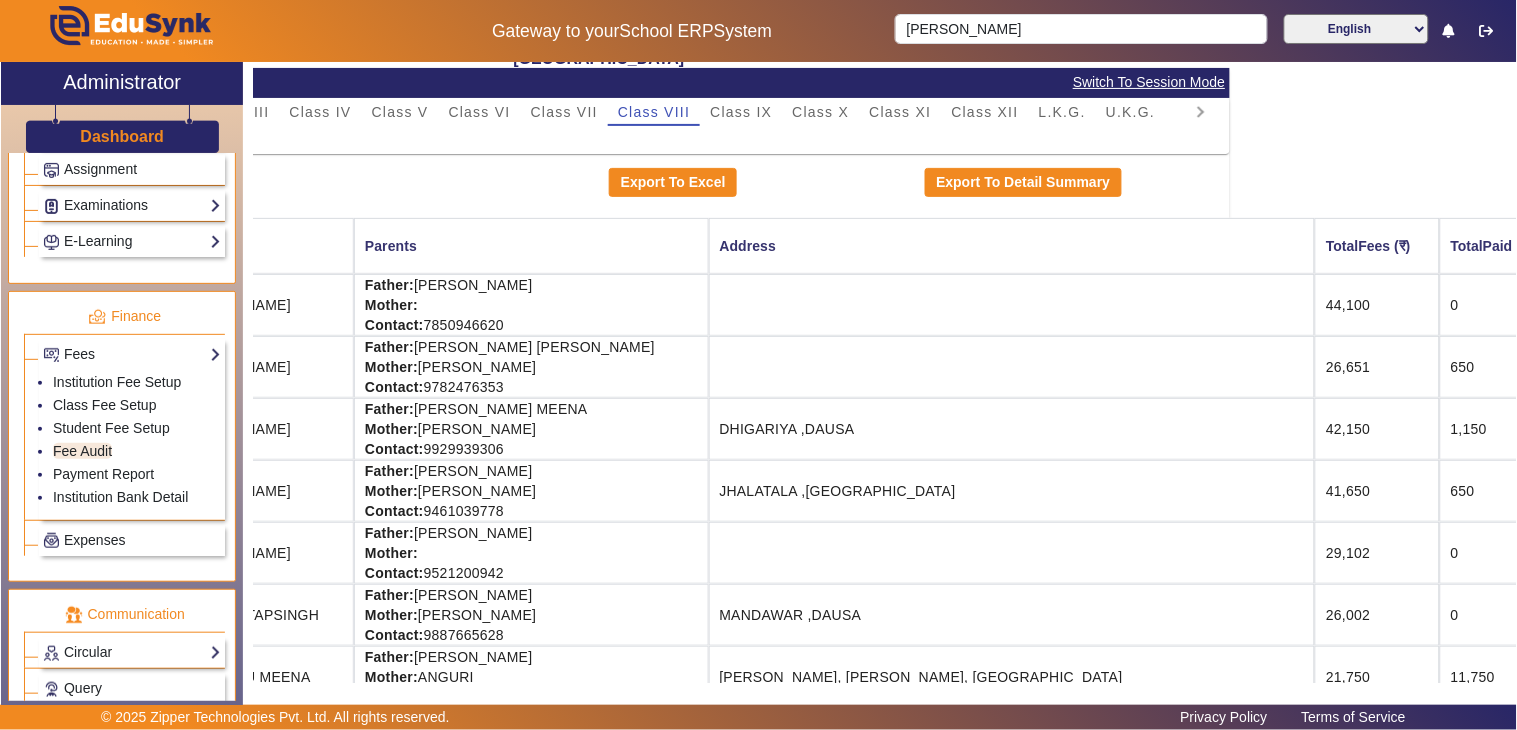click on "Download Receipt" 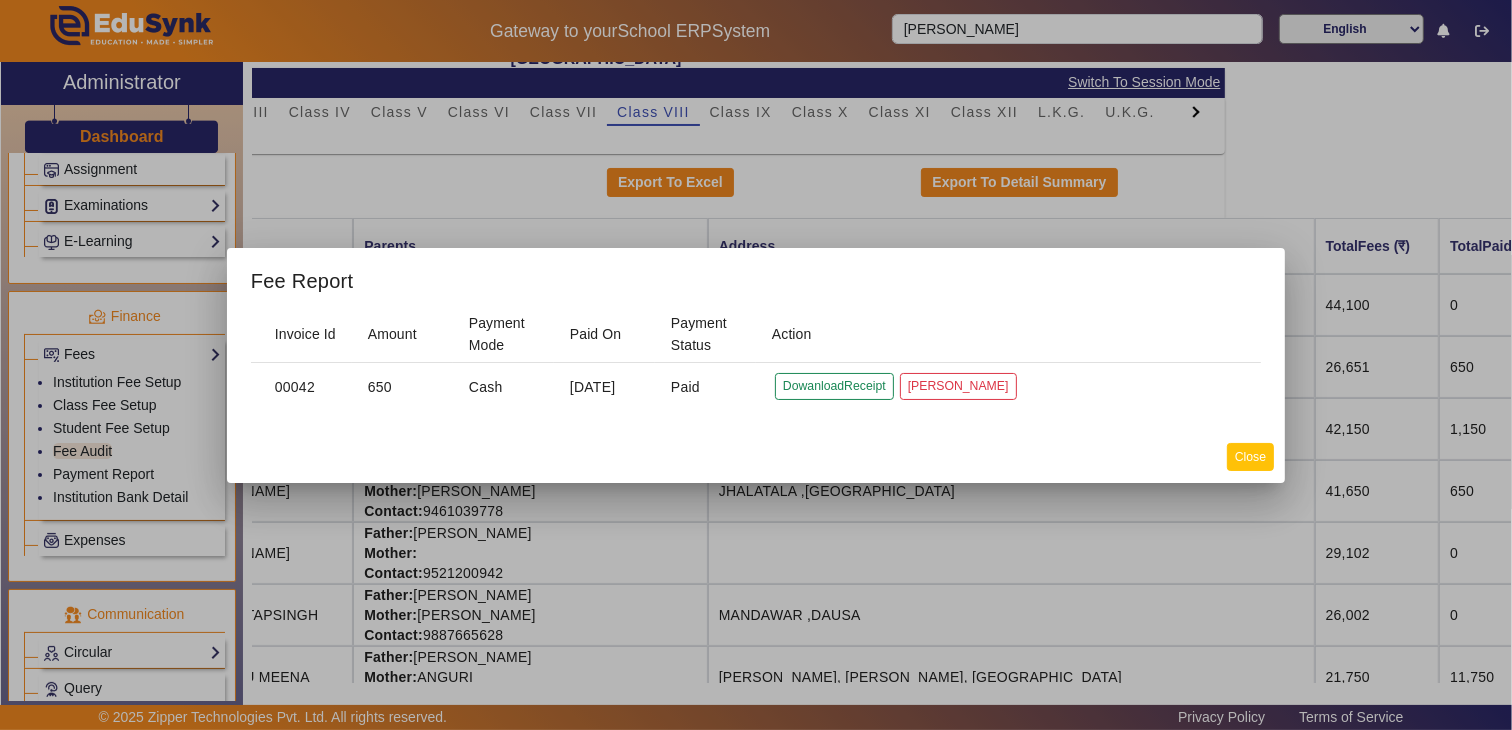 click on "Close" 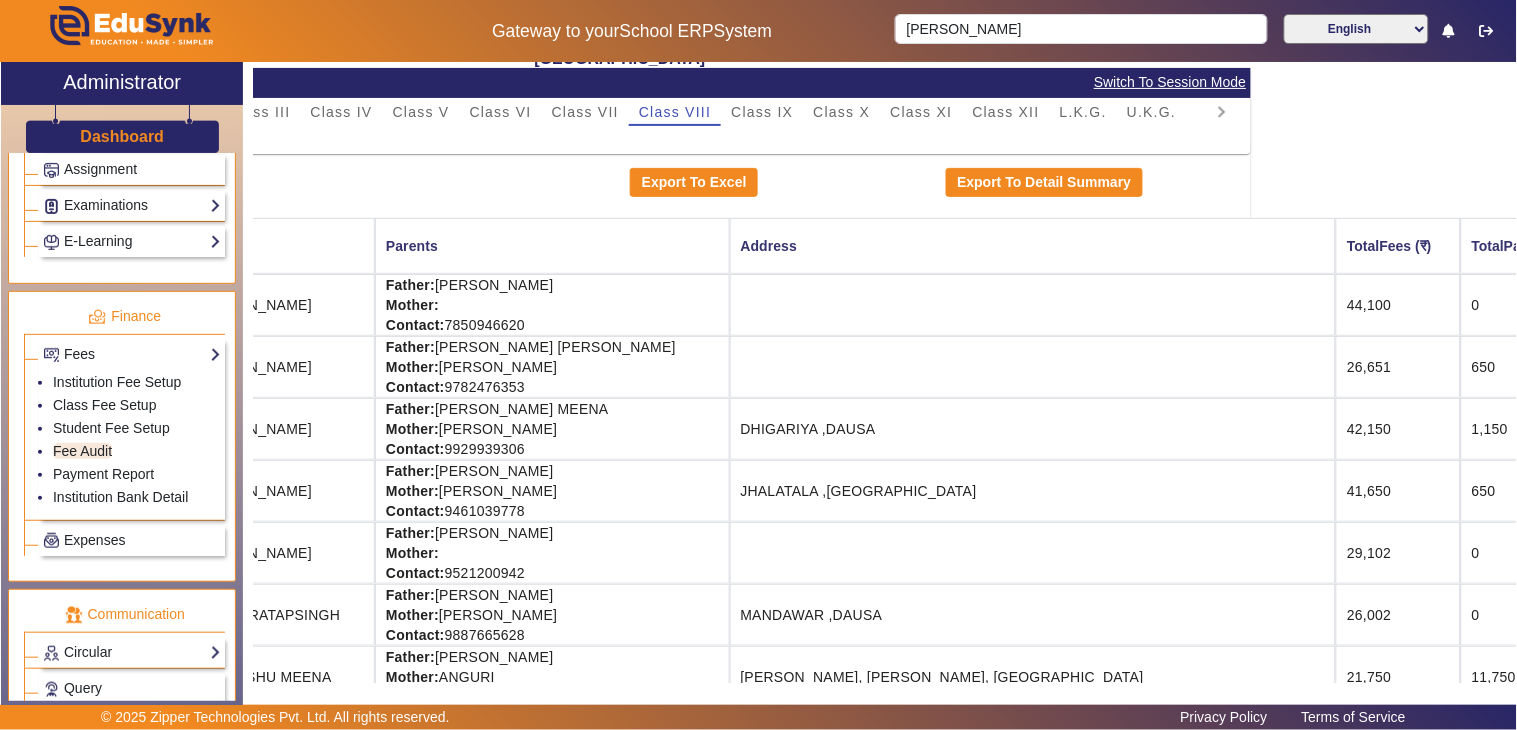 scroll, scrollTop: 111, scrollLeft: 286, axis: both 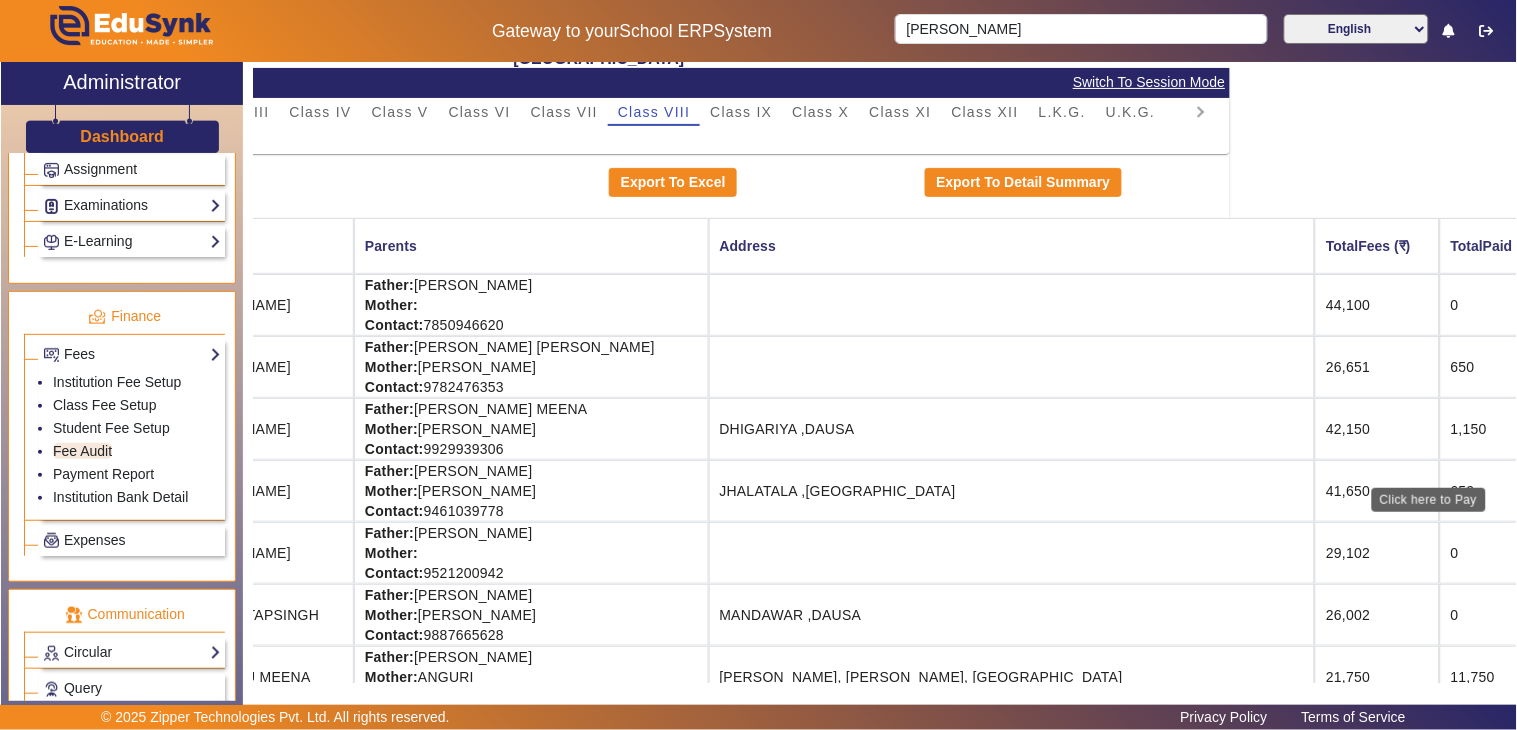 click on "View & Pay" 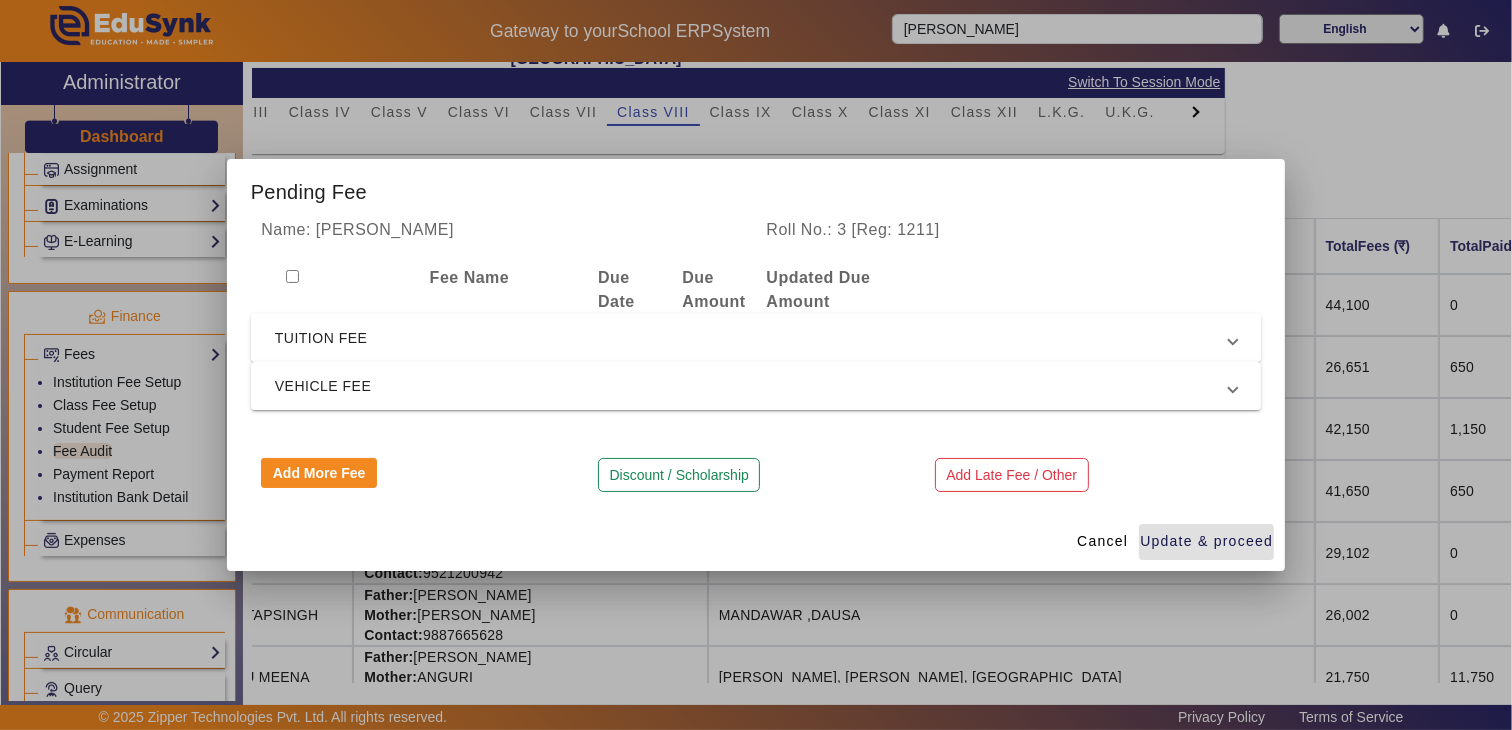 click on "TUITION FEE" at bounding box center [752, 338] 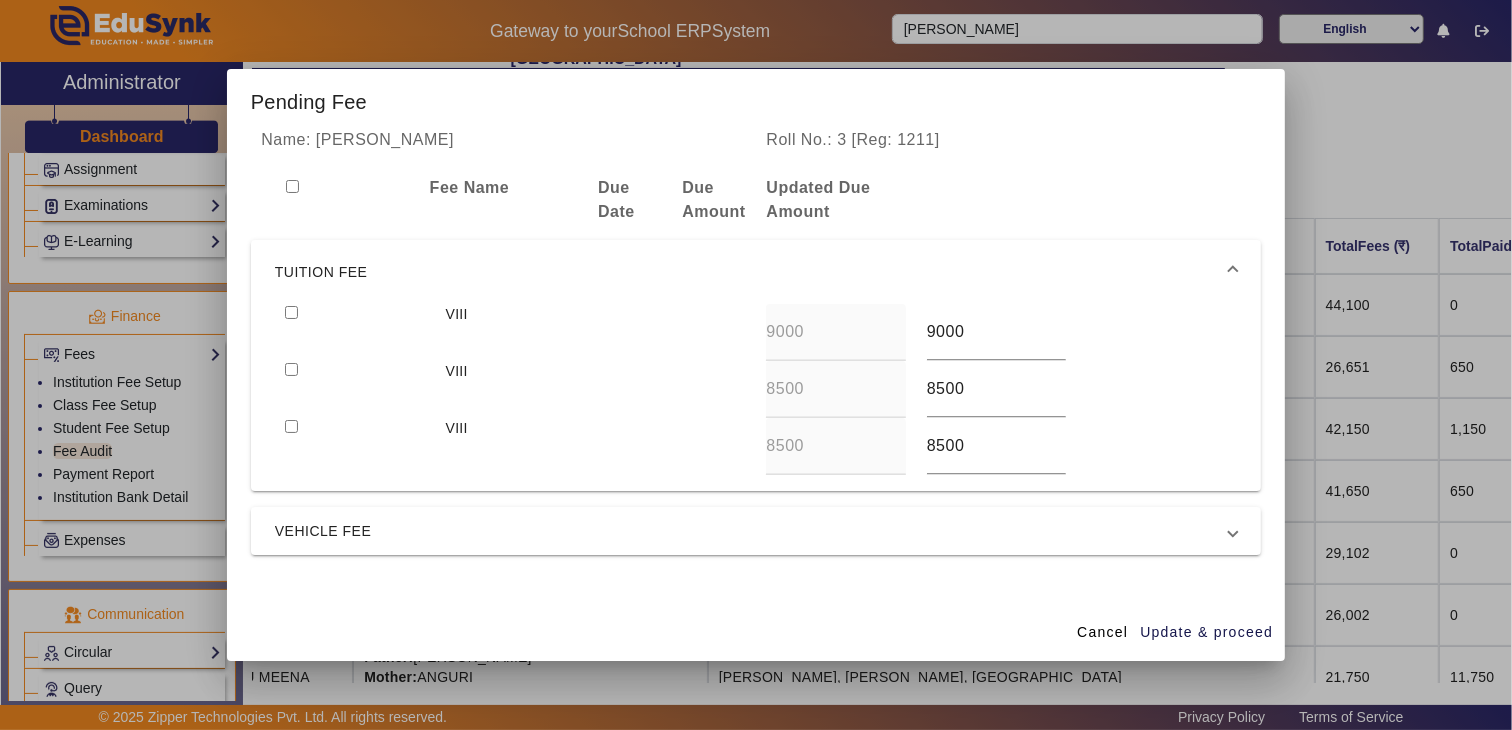 click at bounding box center (291, 312) 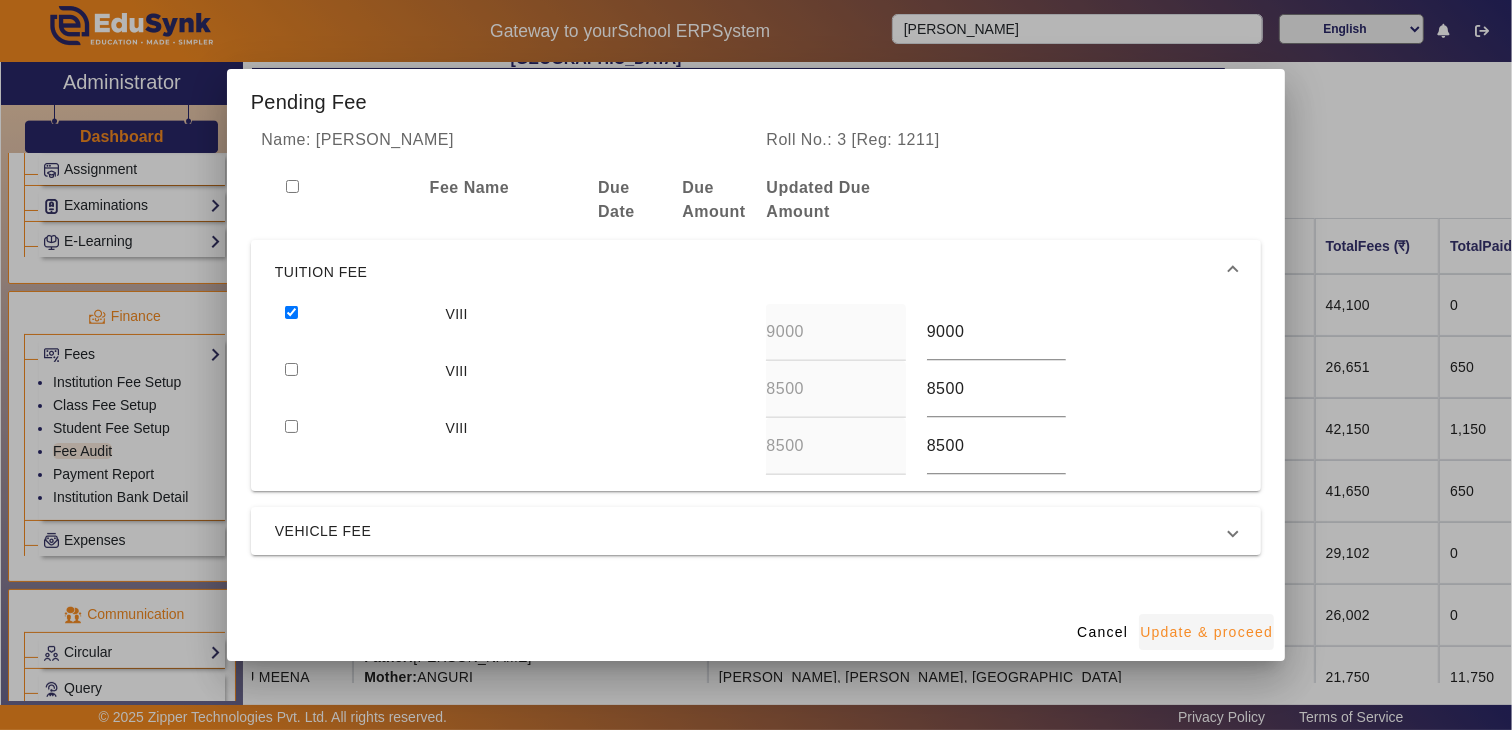 click on "Update & proceed" at bounding box center (1206, 632) 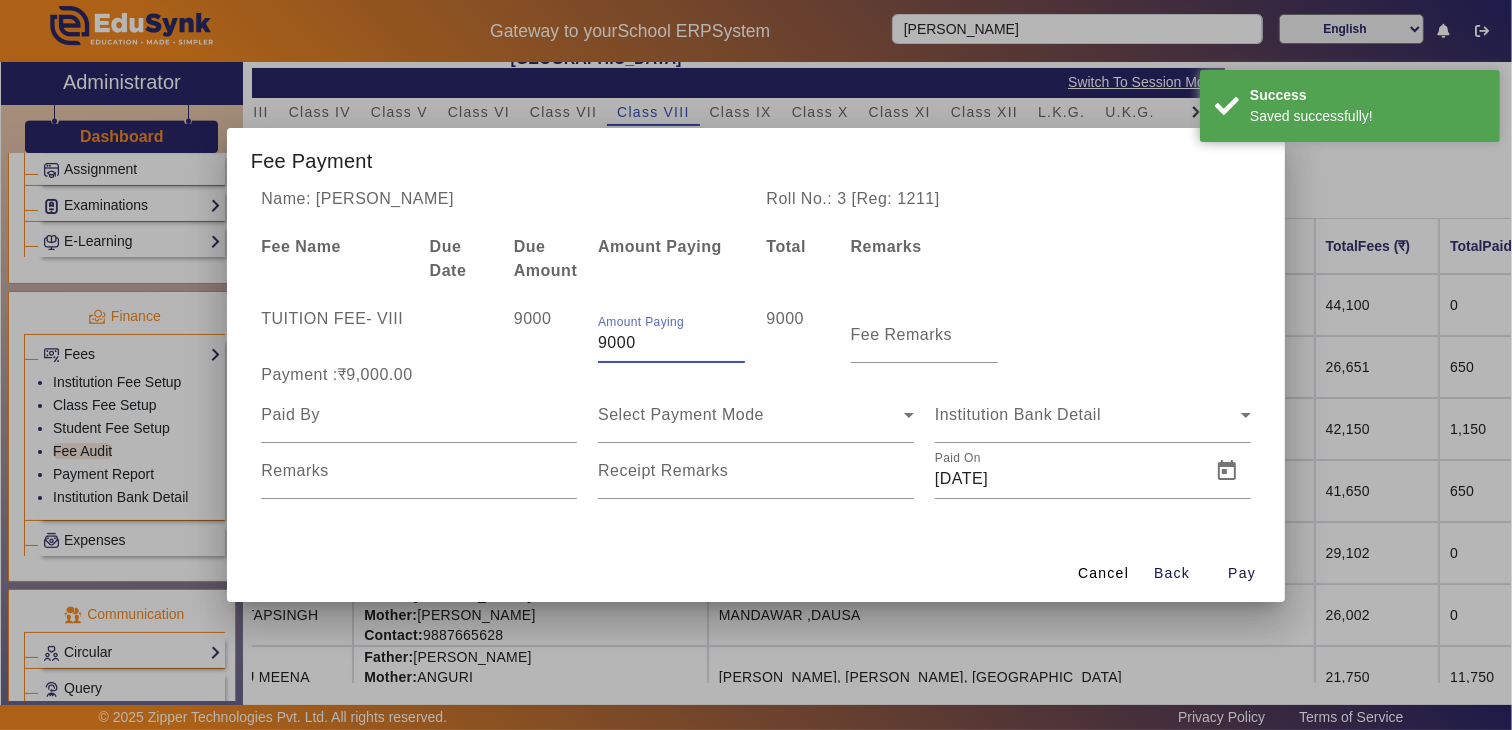 drag, startPoint x: 662, startPoint y: 347, endPoint x: 500, endPoint y: 345, distance: 162.01234 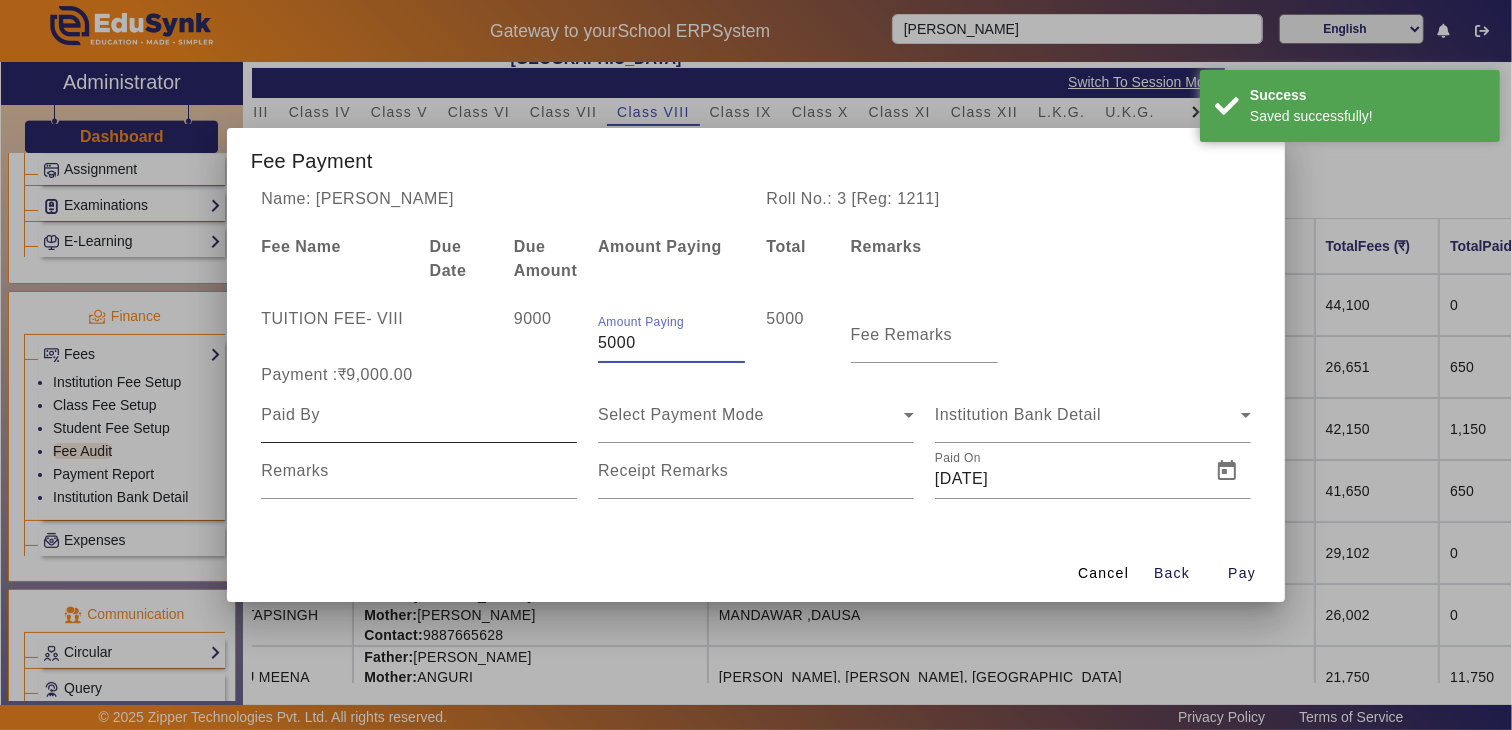 type on "5000" 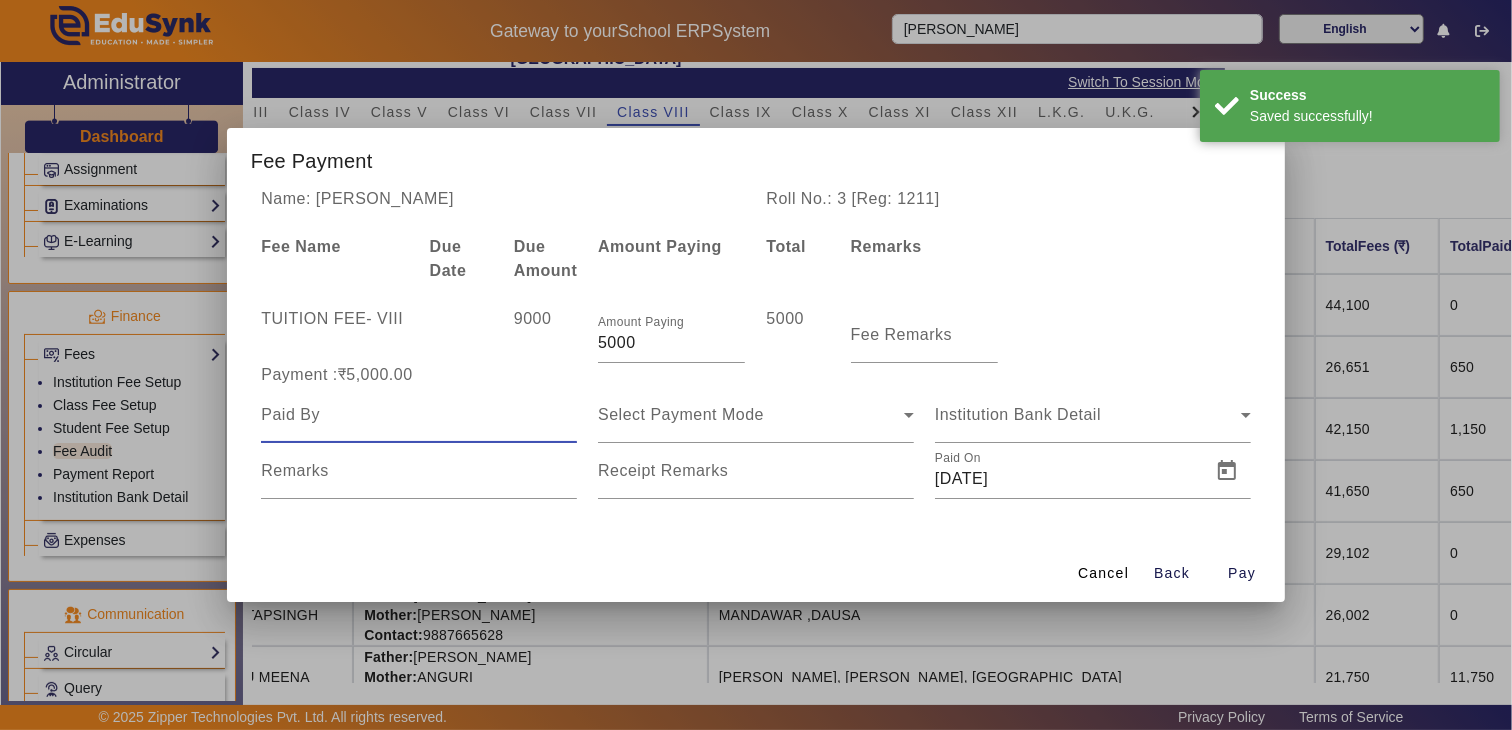 click at bounding box center (419, 415) 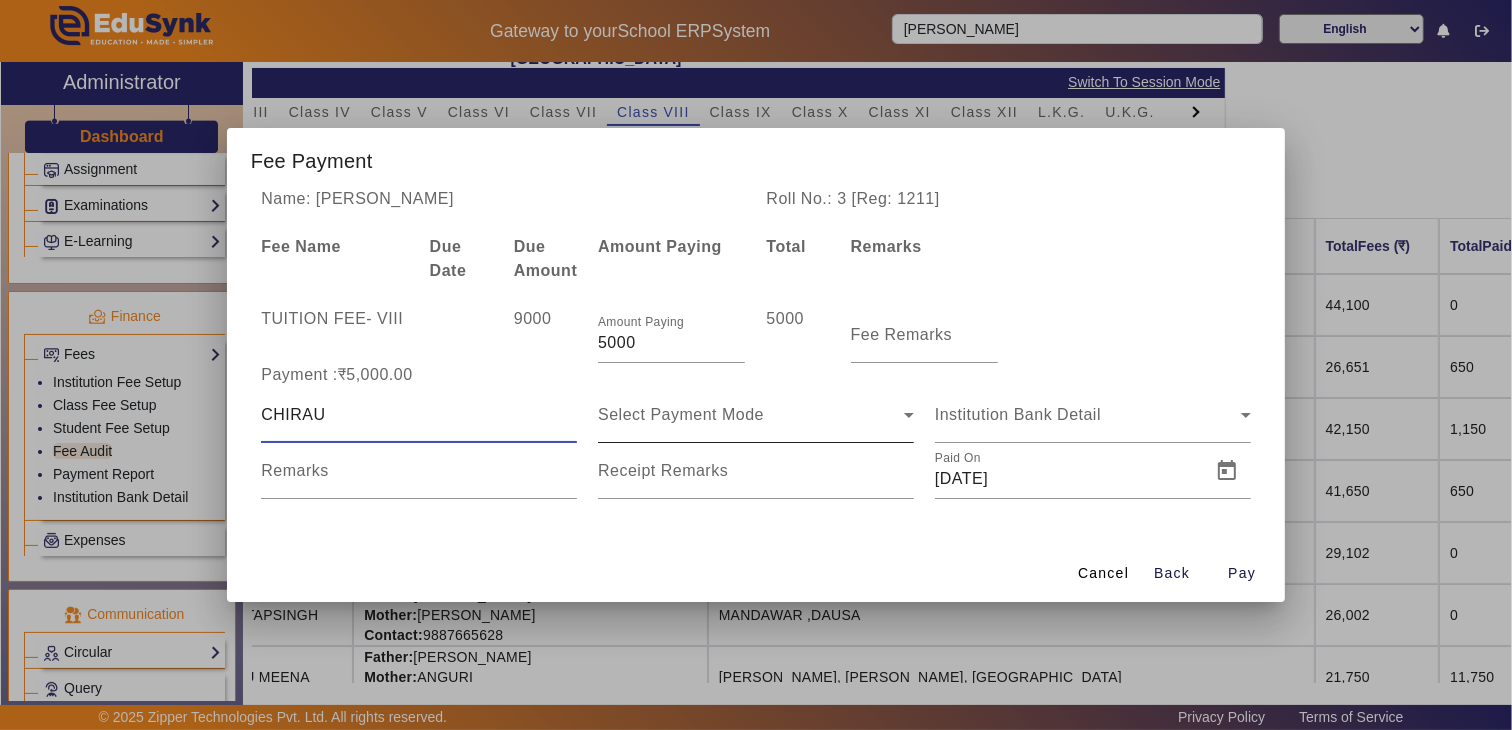 type on "CHIRAU" 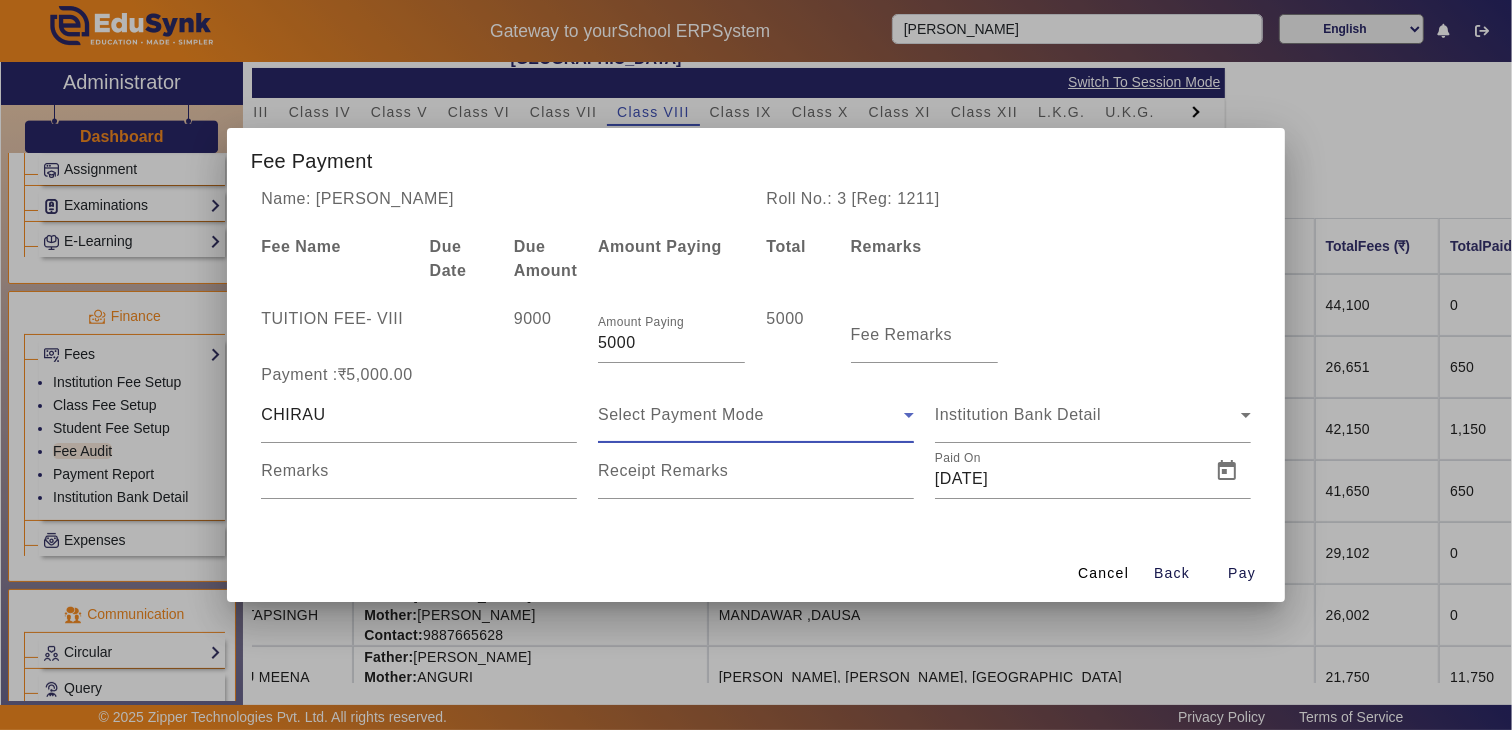 click on "Select Payment Mode" at bounding box center [681, 414] 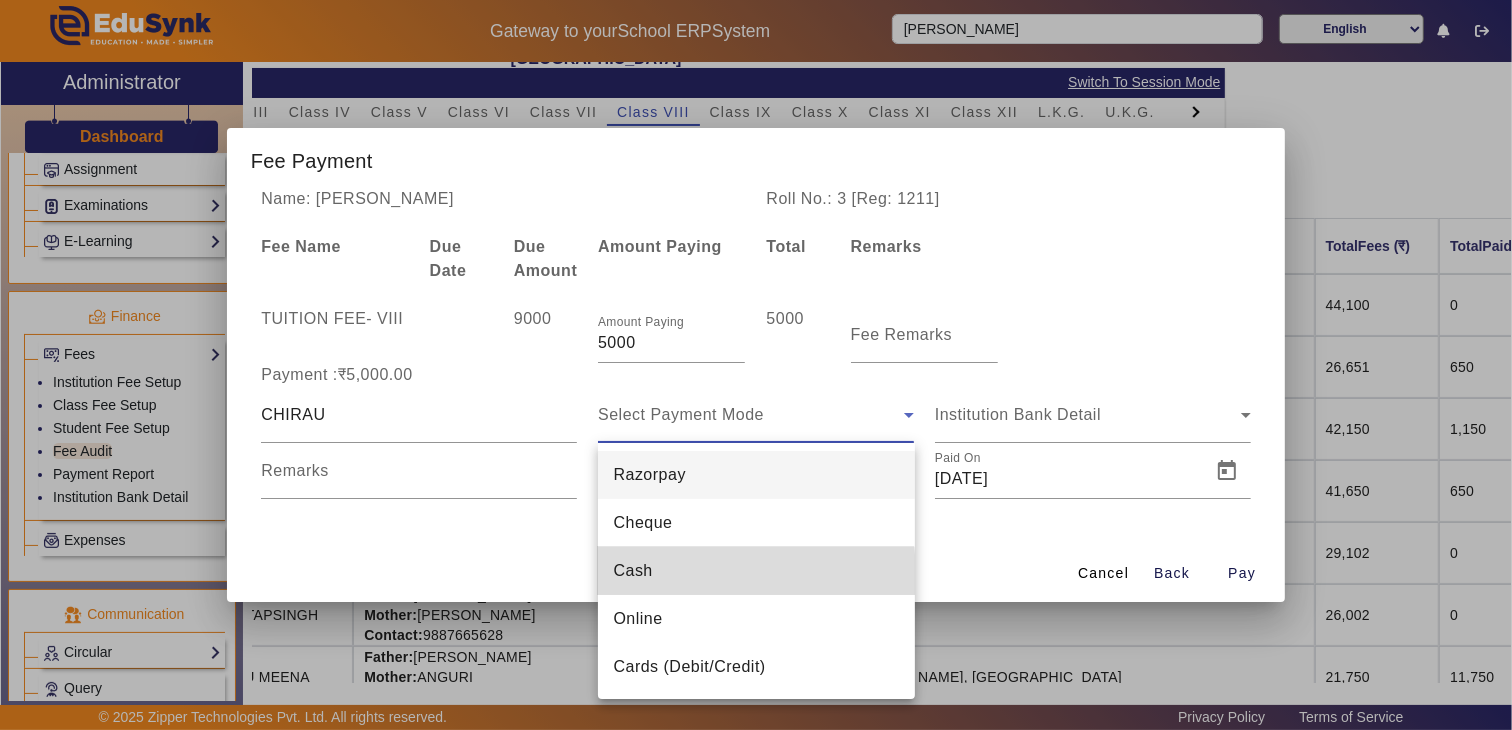 click on "Cash" at bounding box center [756, 571] 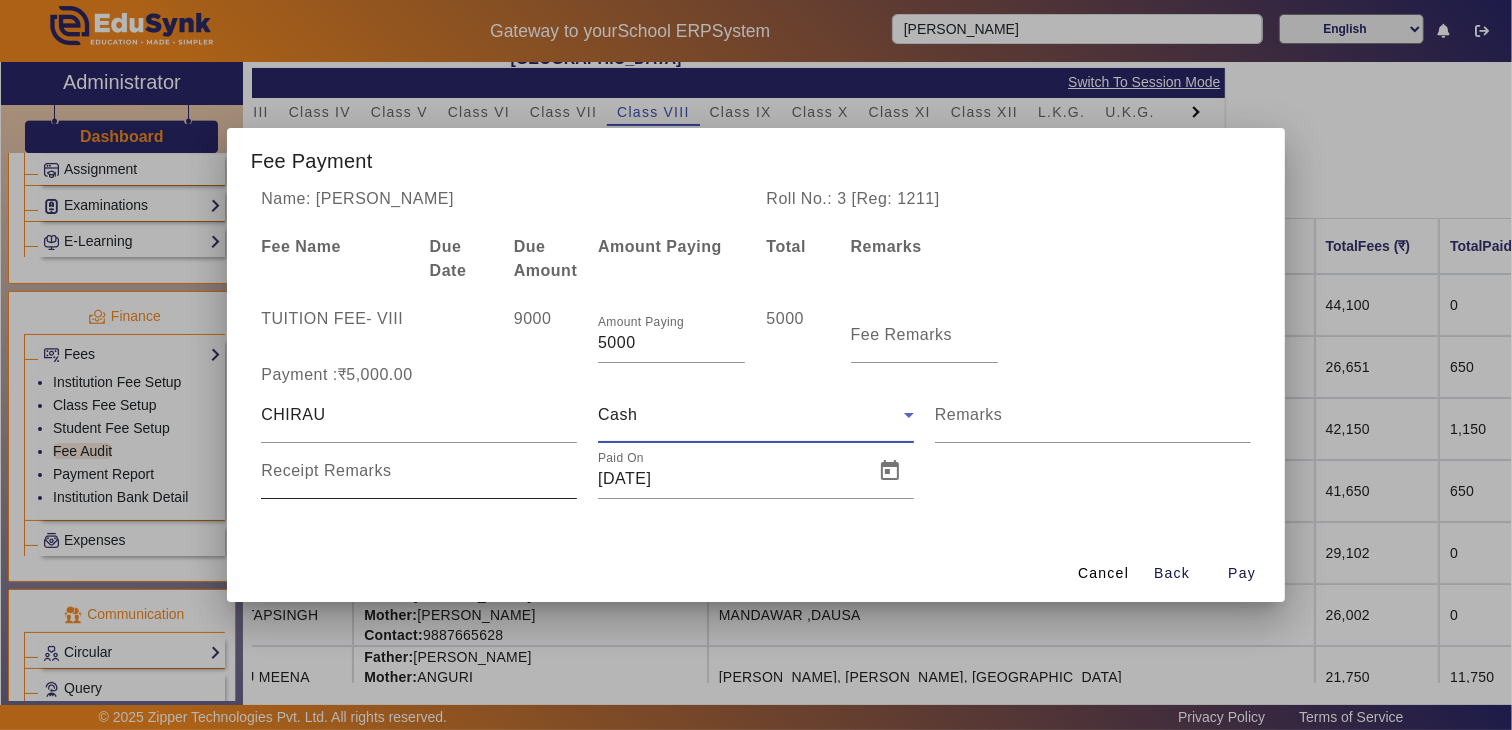 drag, startPoint x: 405, startPoint y: 485, endPoint x: 423, endPoint y: 496, distance: 21.095022 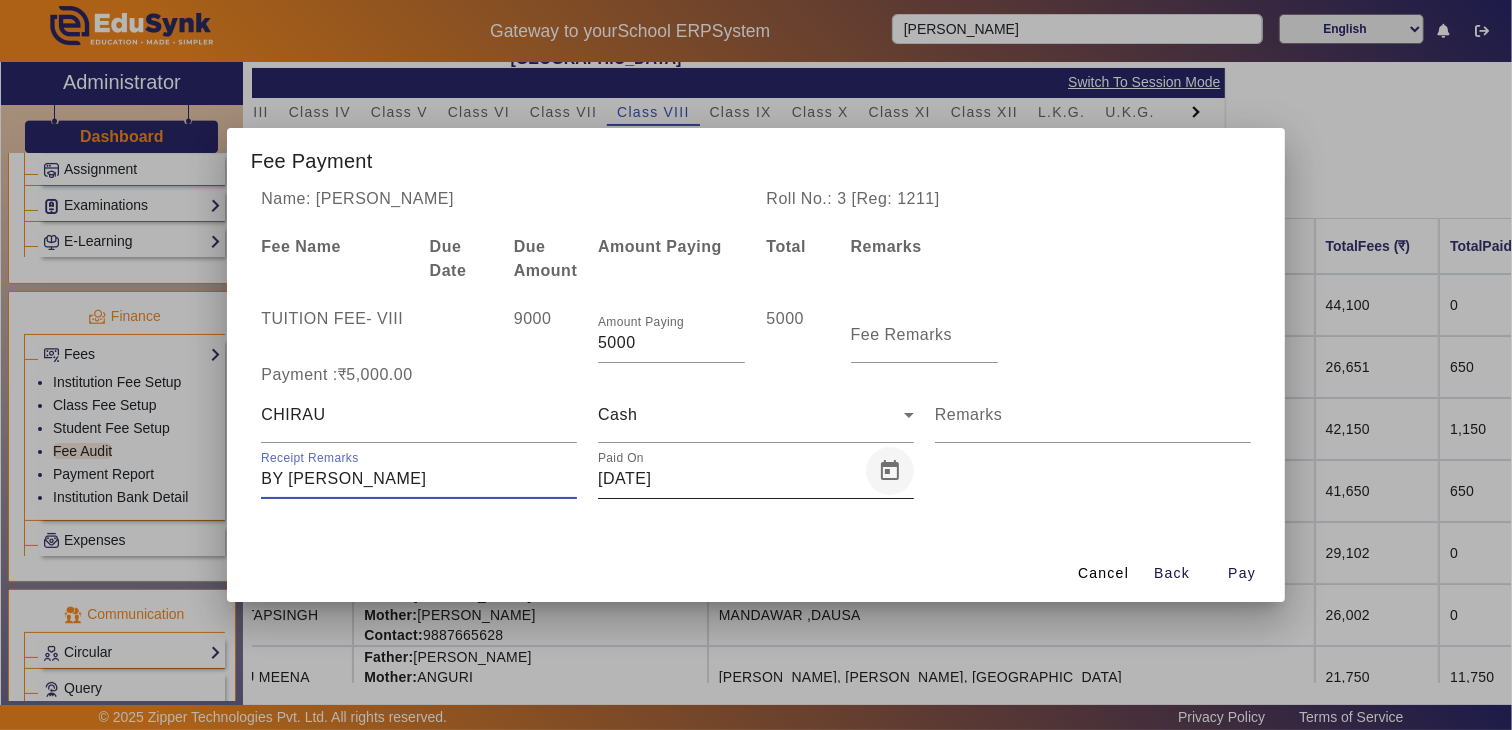 type on "BY [PERSON_NAME]" 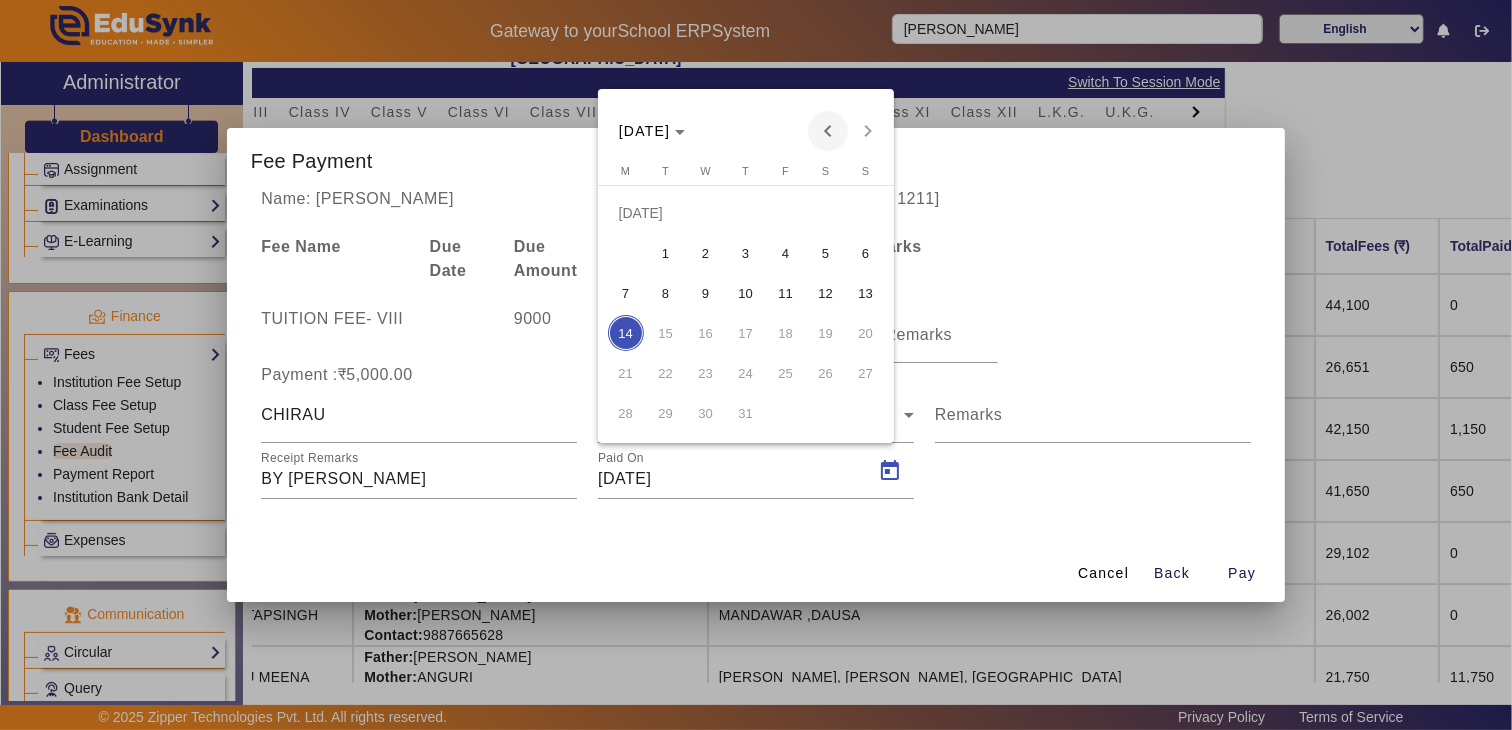 click at bounding box center (828, 131) 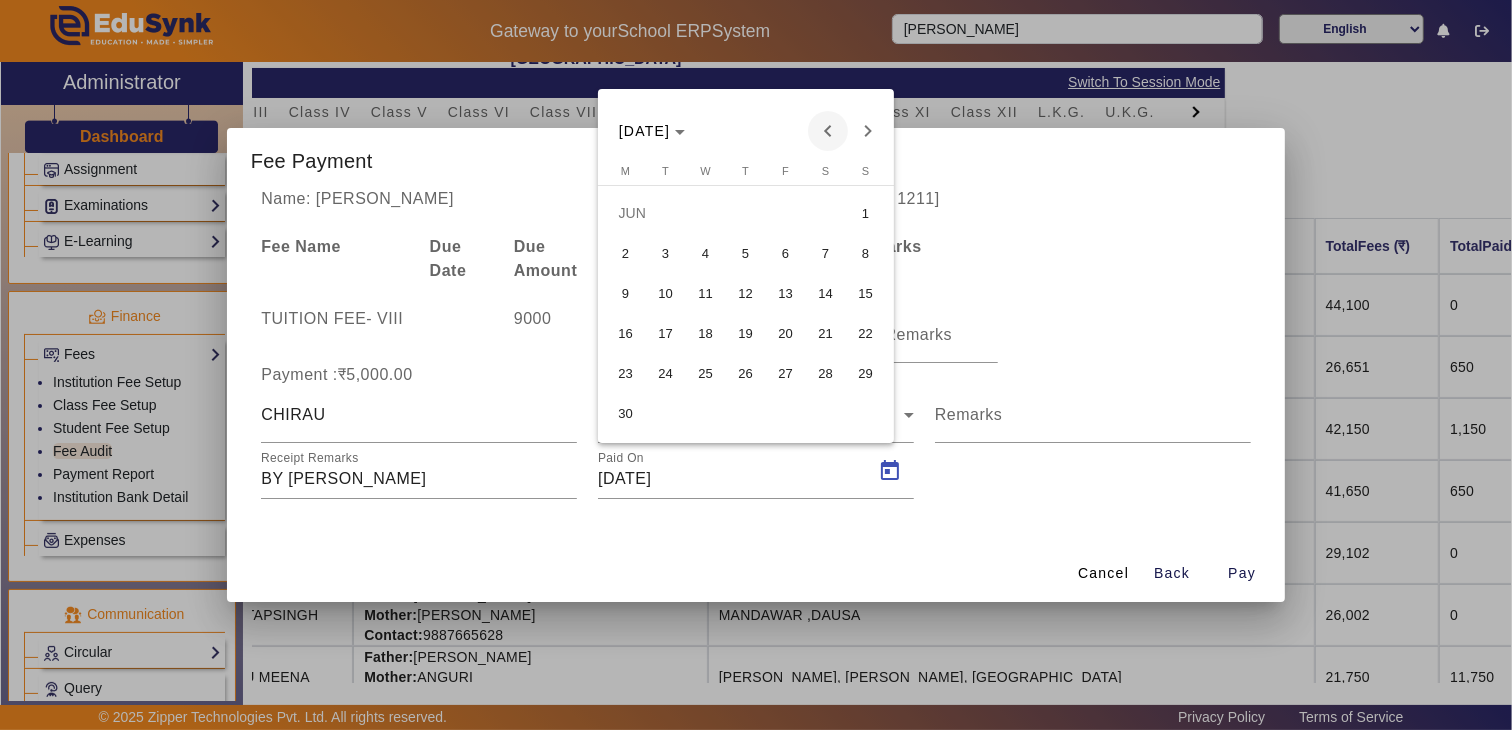 click at bounding box center [828, 131] 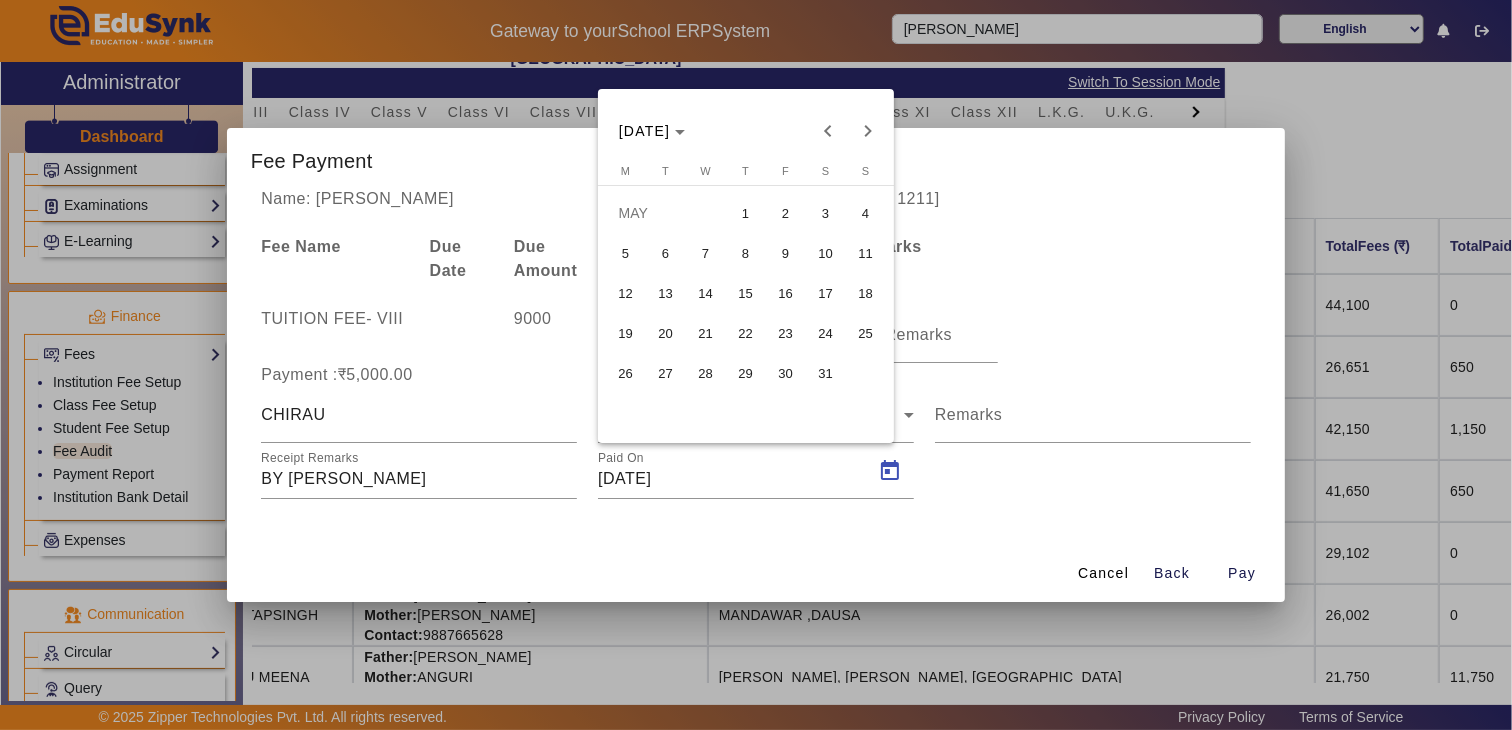 click on "15" at bounding box center (746, 293) 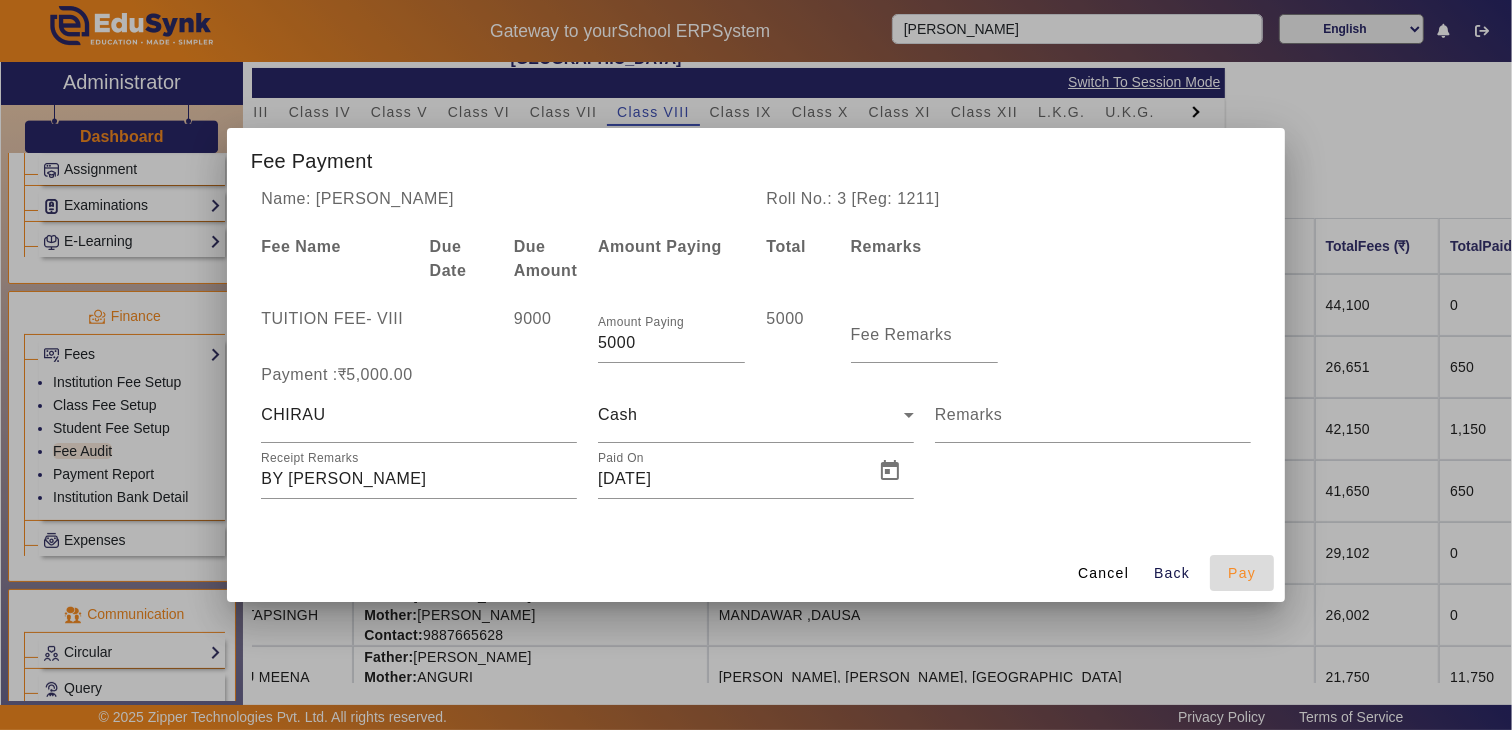 click on "Pay" at bounding box center (1242, 573) 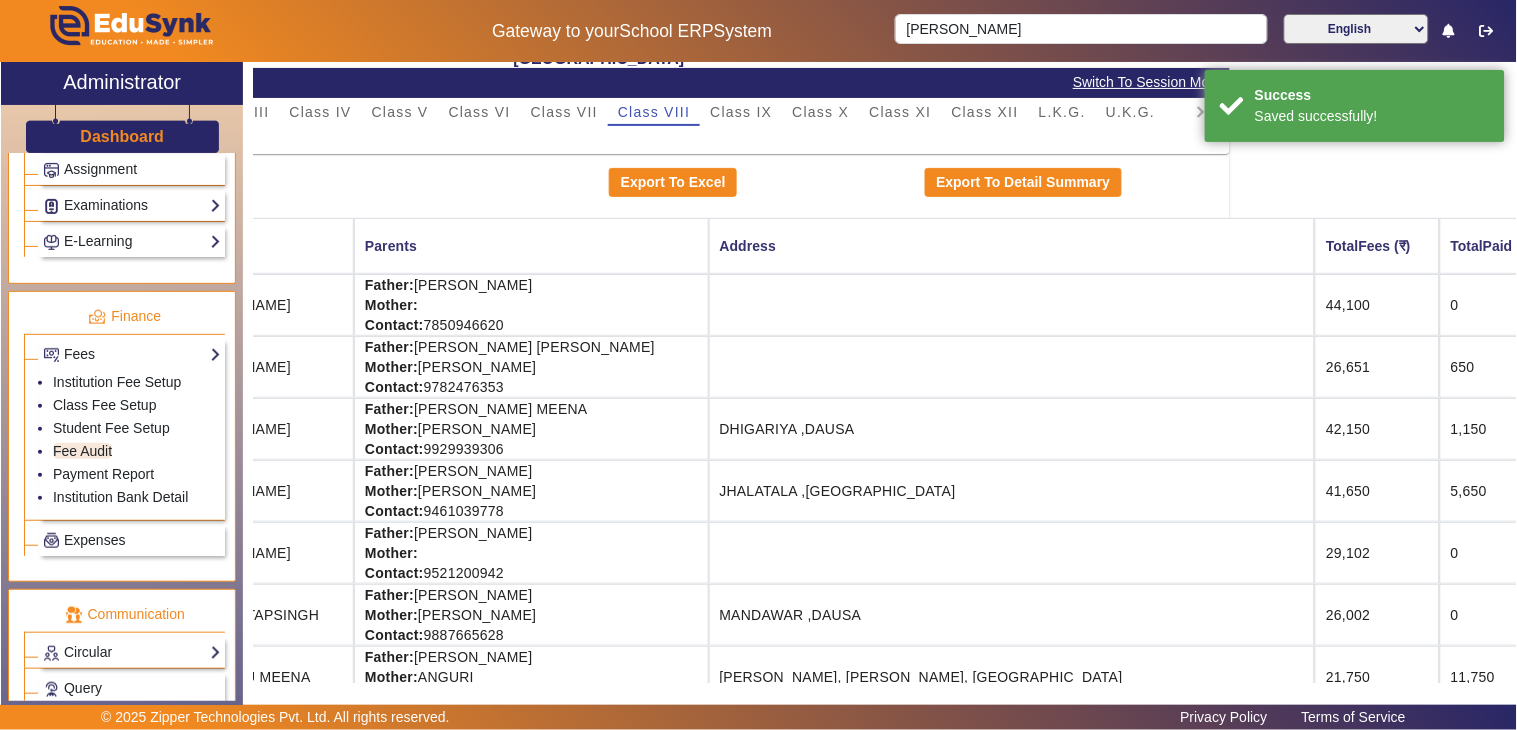 click on "[GEOGRAPHIC_DATA]  Student Fee Audit   Switch To Session Mode  PreNursery Nursery Class I Class II Class III Class IV Class V Class VI Class VII Class VIII Class IX Class X Class XI Class XII L.K.G. U.K.G. A  Export To Excel   Export To Detail Summary  Roll No. Name Parents Address TotalFees (₹) TotalPaid (₹) PendingFees (₹) Action RollNo: Reg Id: NEW447854  [PERSON_NAME]  Father: [PERSON_NAME]   Mother:    Contact: 7850946620    44,100 0 44,100  View & Pay   Fee Structure  RollNo: 1 [Reg: 1209] Reg Id: 1209  [PERSON_NAME] Father: [PERSON_NAME] [PERSON_NAME] Mother: [PERSON_NAME] Contact: 9782476353    26,651 650 26,001  View & Pay   Fee Structure  Download Receipt RollNo: 2 [Reg: 1210] Reg Id: 1210  [PERSON_NAME] Father: [PERSON_NAME] Mother: [PERSON_NAME] Contact: [PHONE_NUMBER]   DHIGARIYA ,DAUSA 42,150 1,150 41,000  View & Pay   Fee Structure  Download Receipt RollNo: 3 [Reg: 1211] Reg Id: 1211  [PERSON_NAME] Father: [PERSON_NAME] Mother: [PERSON_NAME] DEVI Contact: [PHONE_NUMBER]   [GEOGRAPHIC_DATA] ,ALWAR 41,650 5,650" 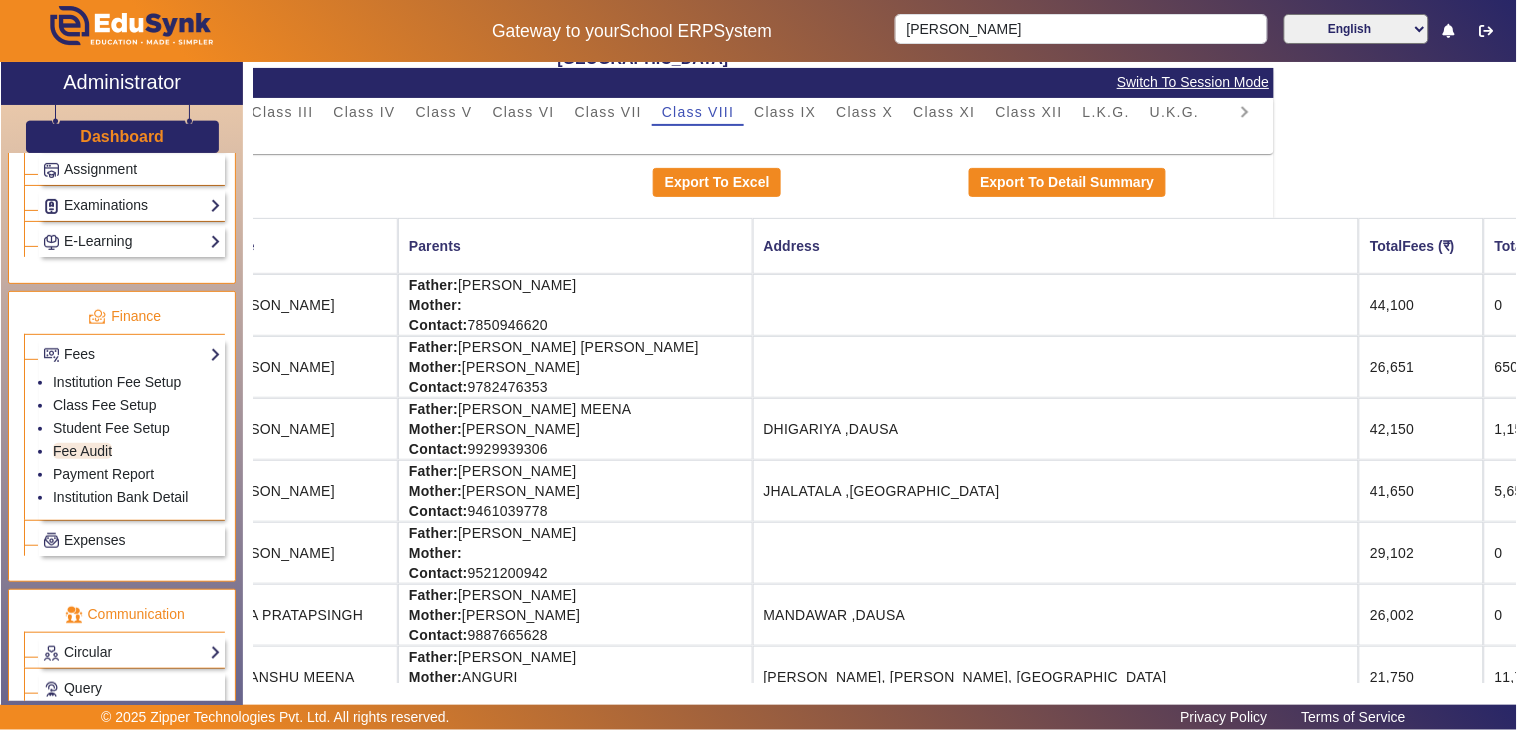 scroll, scrollTop: 111, scrollLeft: 0, axis: vertical 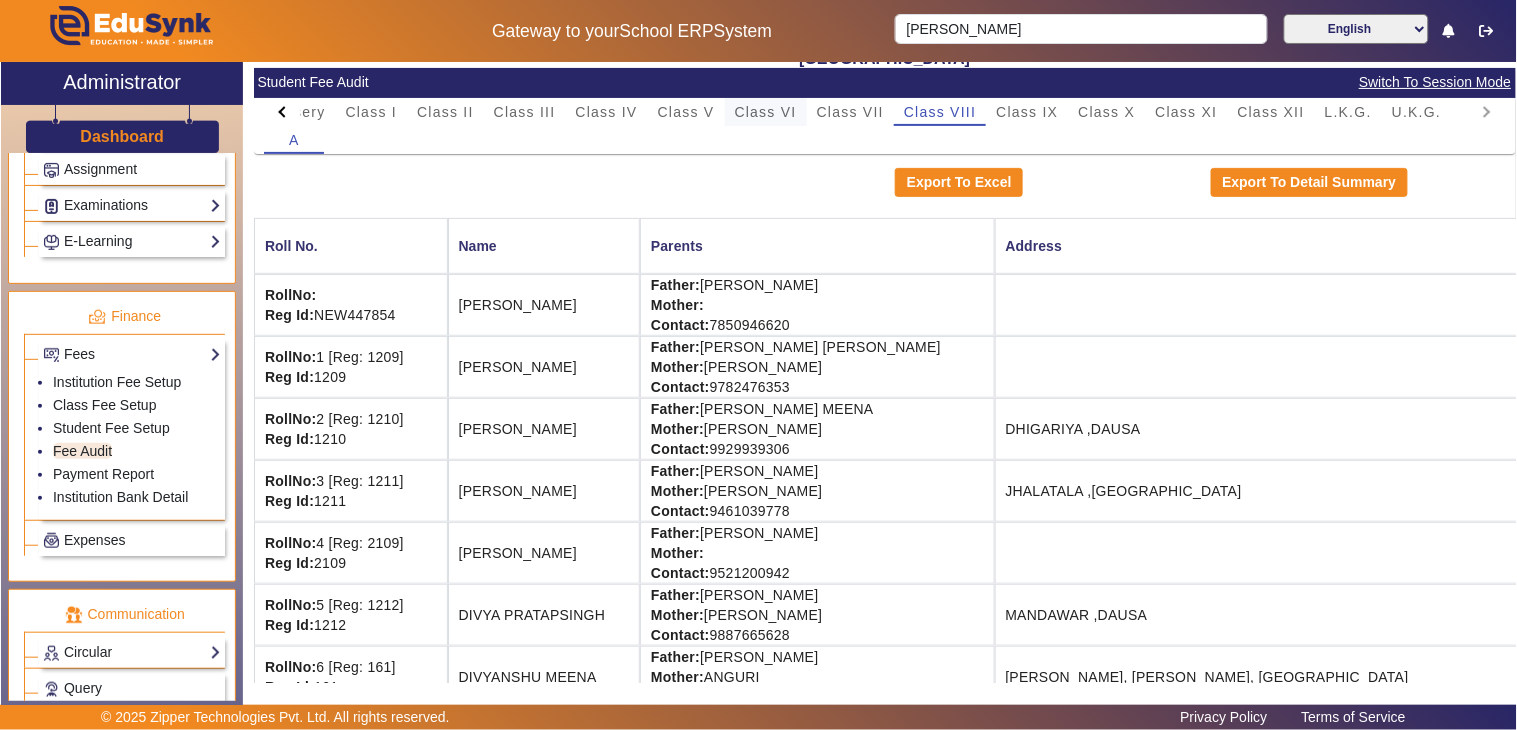 click on "Class VI" at bounding box center [766, 112] 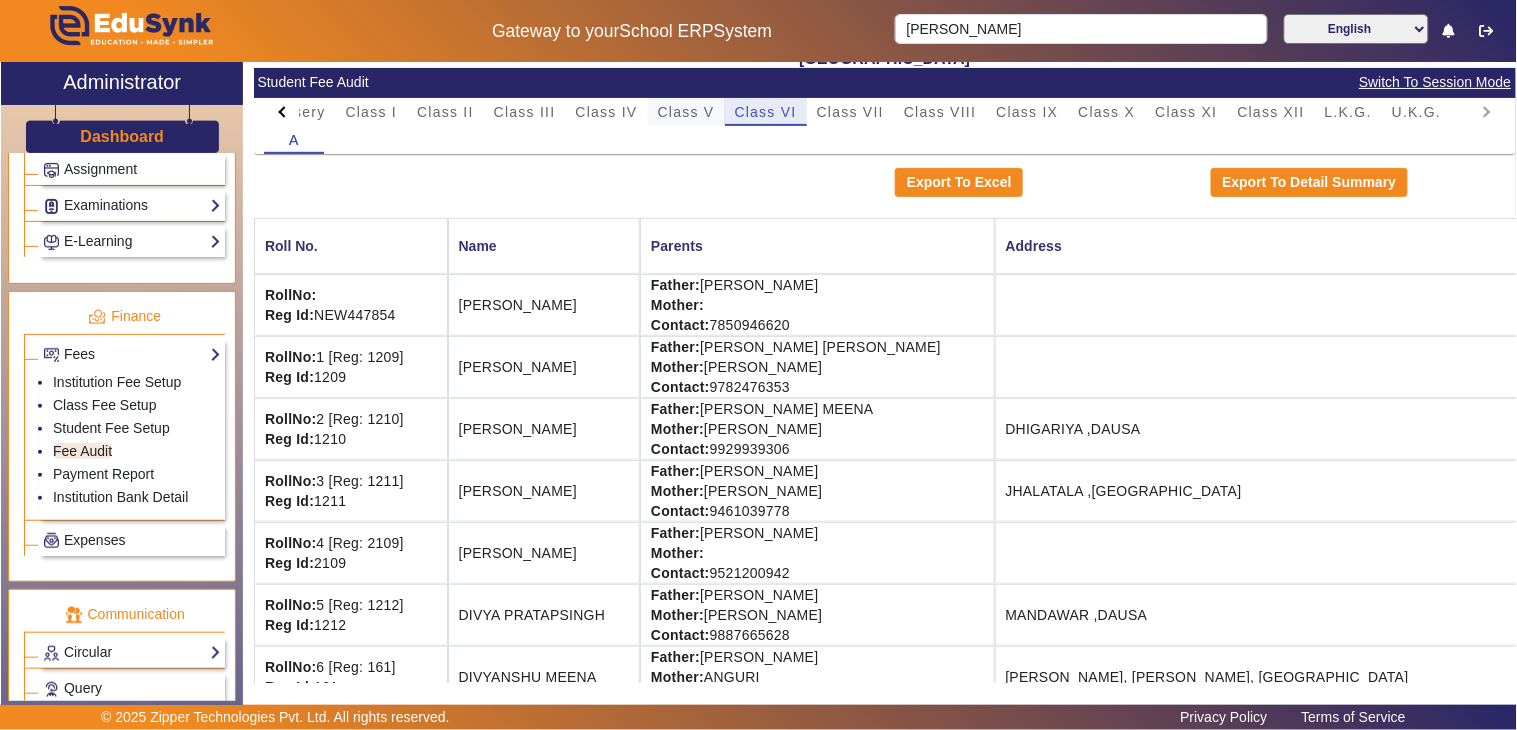 click on "Class V" at bounding box center [686, 112] 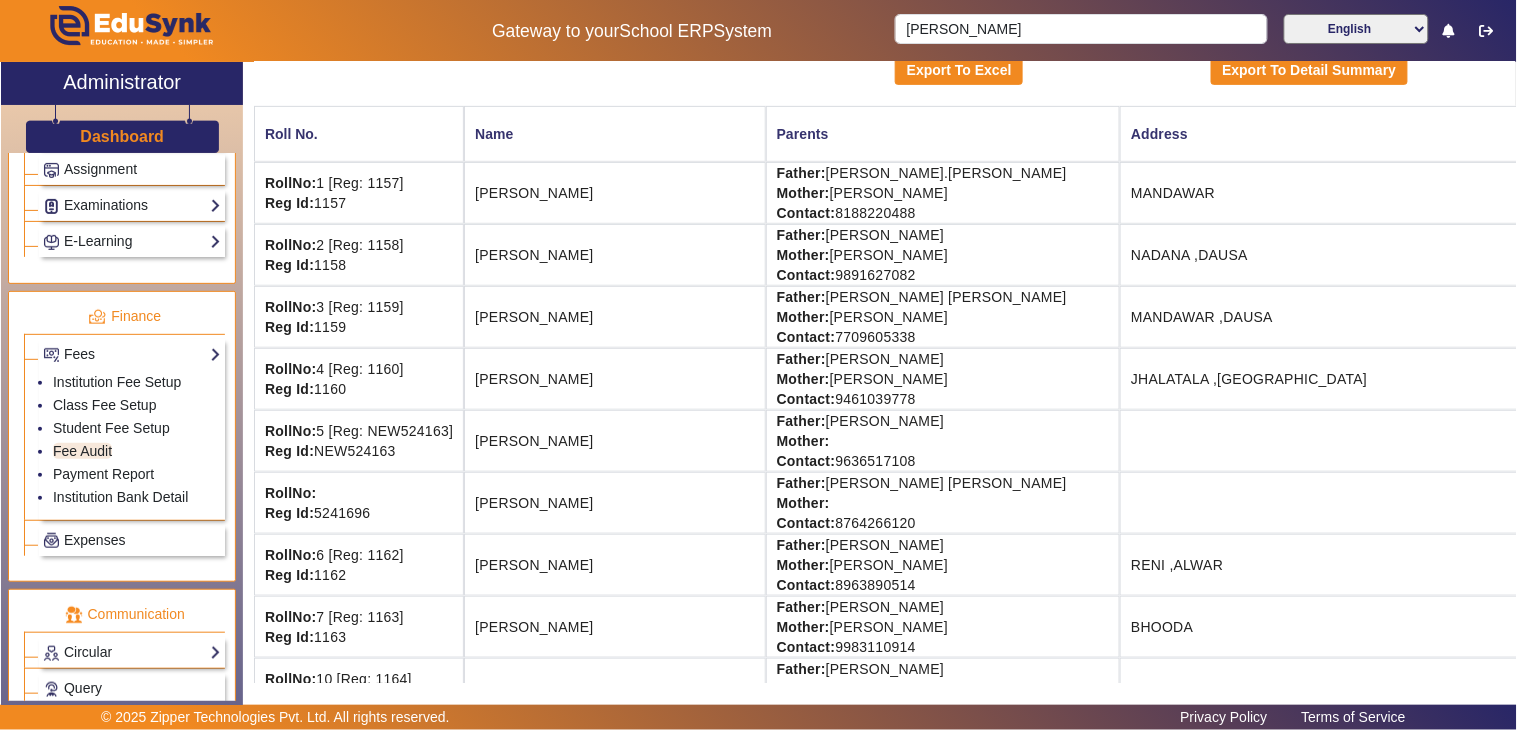 scroll, scrollTop: 333, scrollLeft: 0, axis: vertical 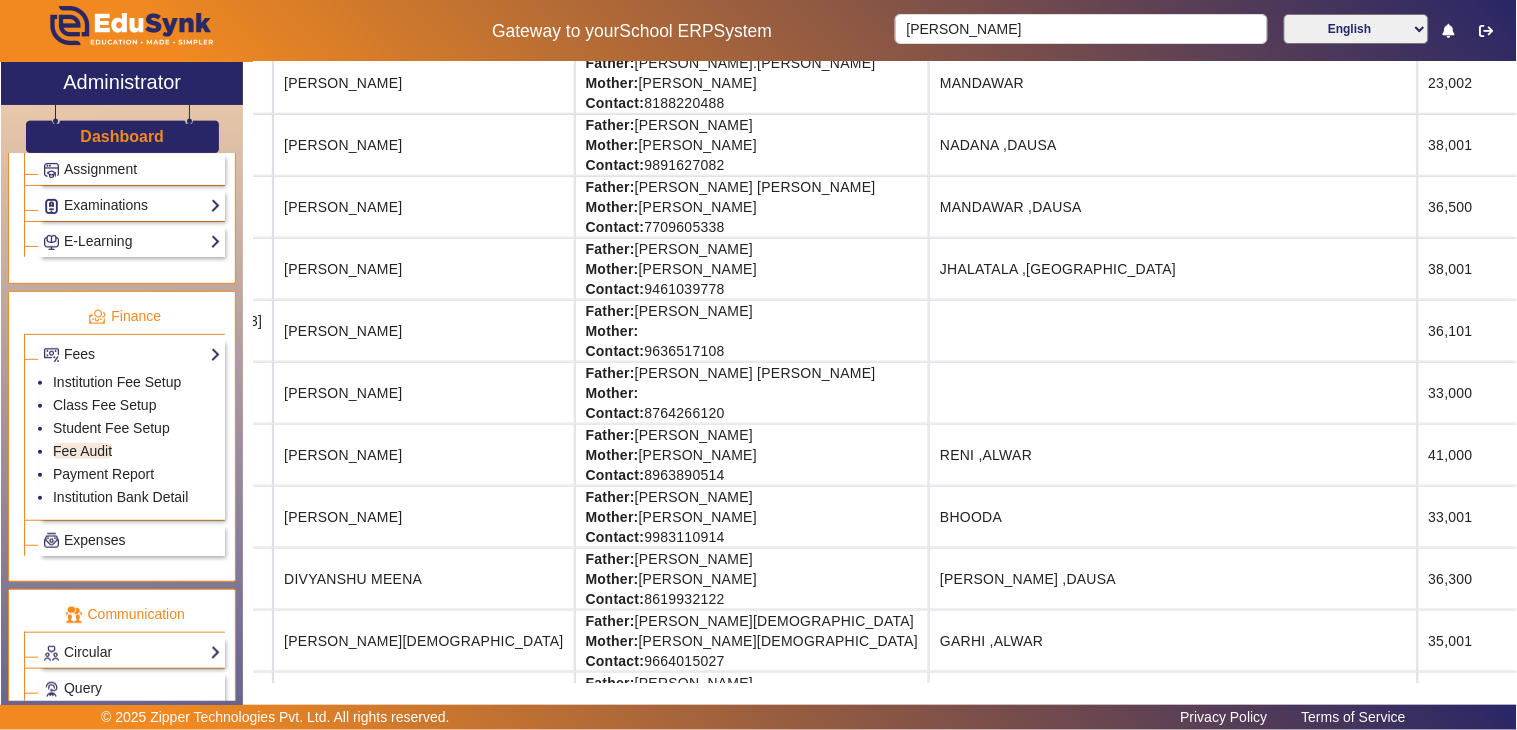 drag, startPoint x: 864, startPoint y: 266, endPoint x: 1516, endPoint y: 274, distance: 652.0491 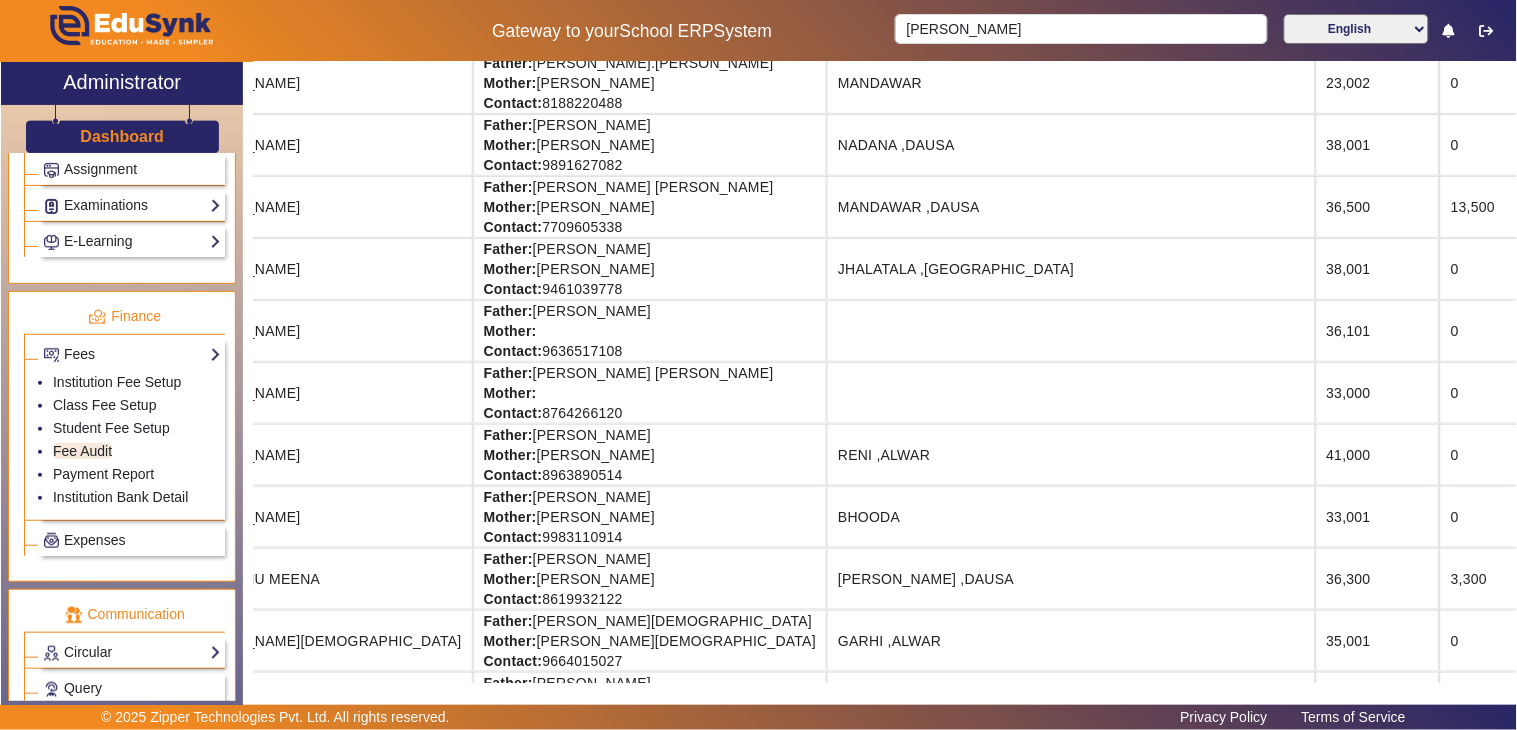 click on "[GEOGRAPHIC_DATA]  Student Fee Audit   Switch To Session Mode  PreNursery Nursery Class I Class II Class III Class IV Class V Class VI Class VII Class VIII Class IX Class X Class XI Class XII L.K.G. U.K.G. A  Export To Excel   Export To Detail Summary  Roll No. Name Parents Address TotalFees (₹) TotalPaid (₹) PendingFees (₹) Action RollNo: 1 [Reg: 1157] Reg Id: 1157  [PERSON_NAME] Father: [PERSON_NAME].[PERSON_NAME] Mother: [PERSON_NAME] Contact: [PHONE_NUMBER]   MANDAWAR 23,002 0 23,002  View & Pay   Fee Structure  RollNo: 2 [Reg: 1158] Reg Id: 1158  [PERSON_NAME] Father: [PERSON_NAME] Mother: [PERSON_NAME] Contact: [PHONE_NUMBER]   NADANA ,DAUSA 38,001 0 38,001  View & Pay   Fee Structure  RollNo: 3 [Reg: 1159] Reg Id: 1159  [PERSON_NAME] Father: [PERSON_NAME] [PERSON_NAME] Mother: [PERSON_NAME] Contact: [PHONE_NUMBER]   MANDAWAR ,DAUSA 36,500 13,500 23,000  View & Pay   Fee Structure  Download Receipt RollNo: 4 [Reg: 1160] Reg Id: 1160  [PERSON_NAME]  Father: [PERSON_NAME] Mother: [PERSON_NAME] Contact: [PHONE_NUMBER]" 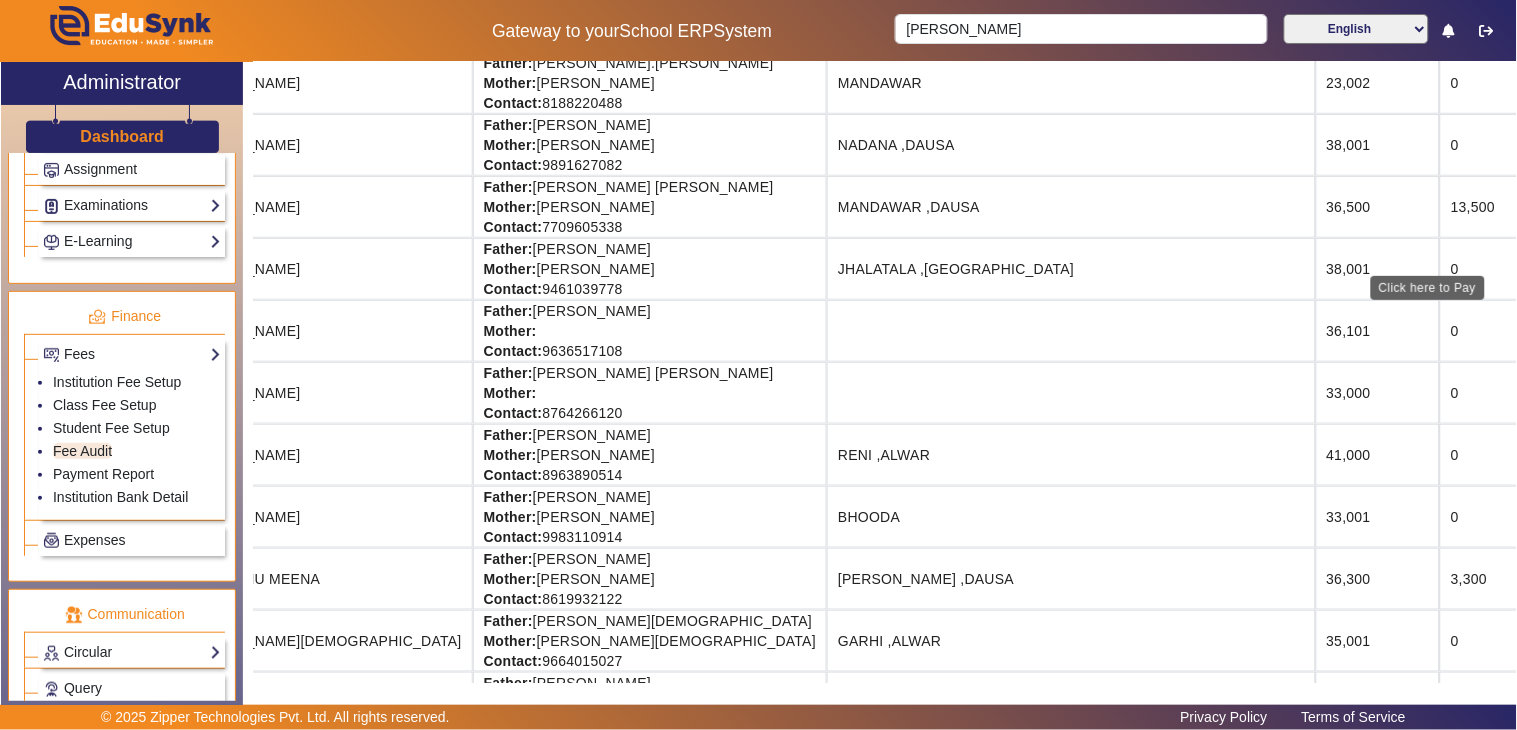 click on "View & Pay" 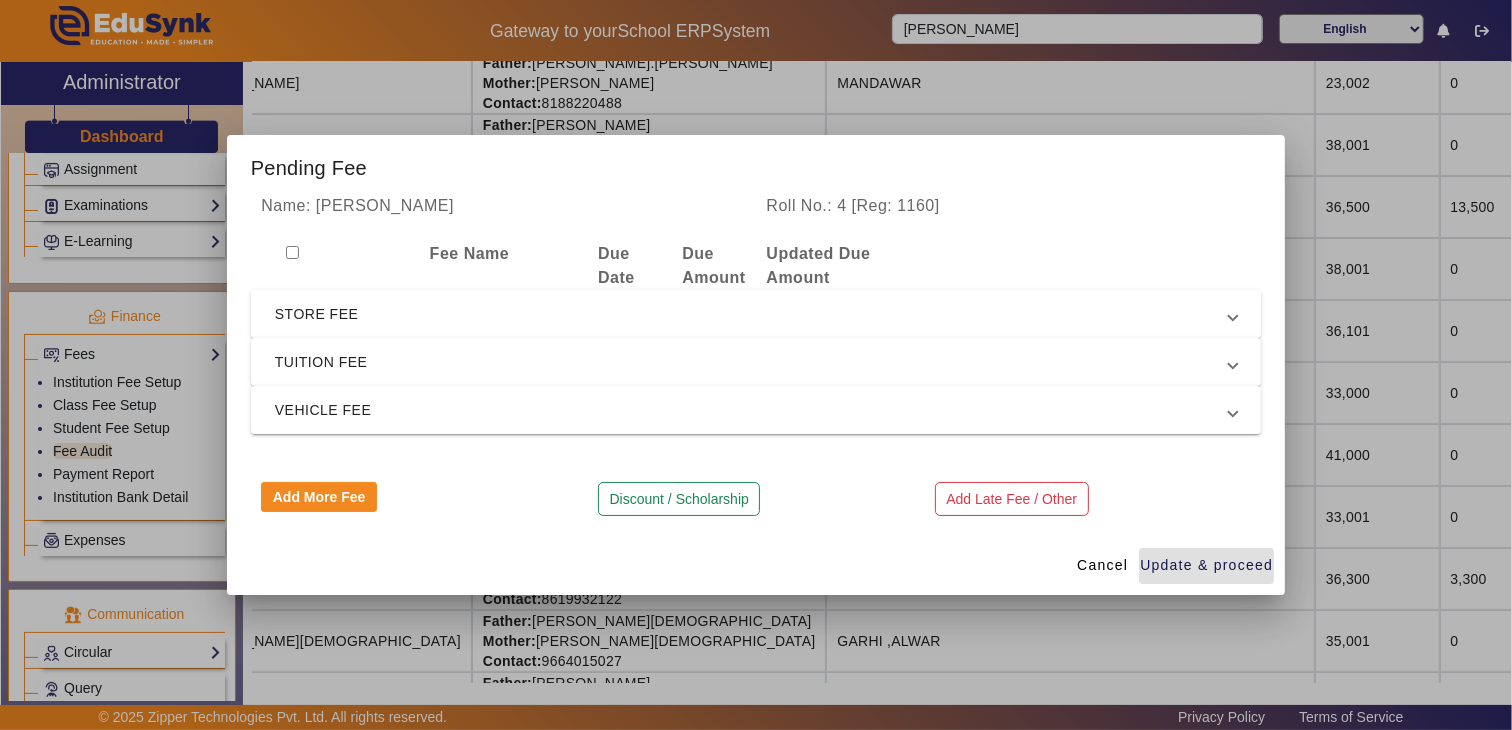 click on "STORE FEE" at bounding box center (752, 314) 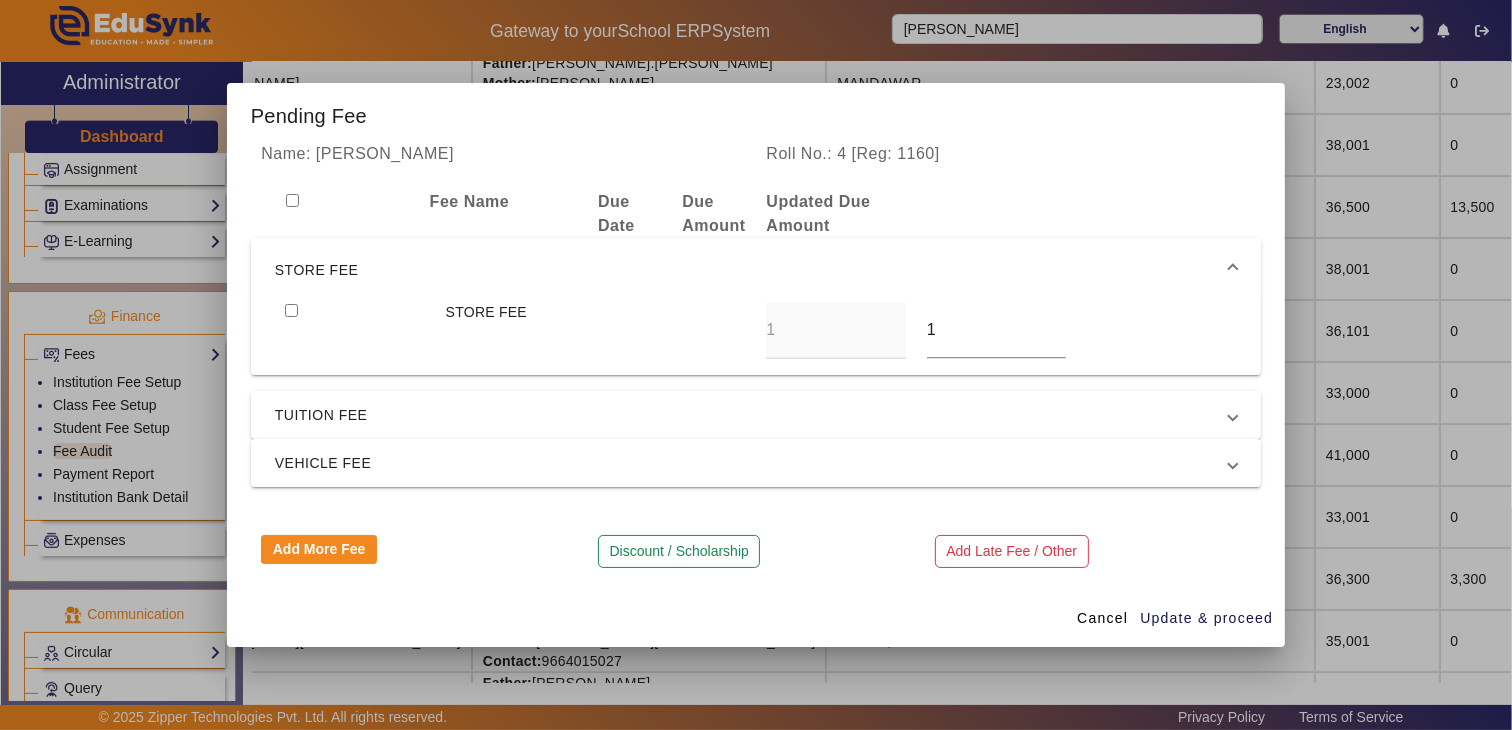 click on "STORE FEE" at bounding box center (756, 270) 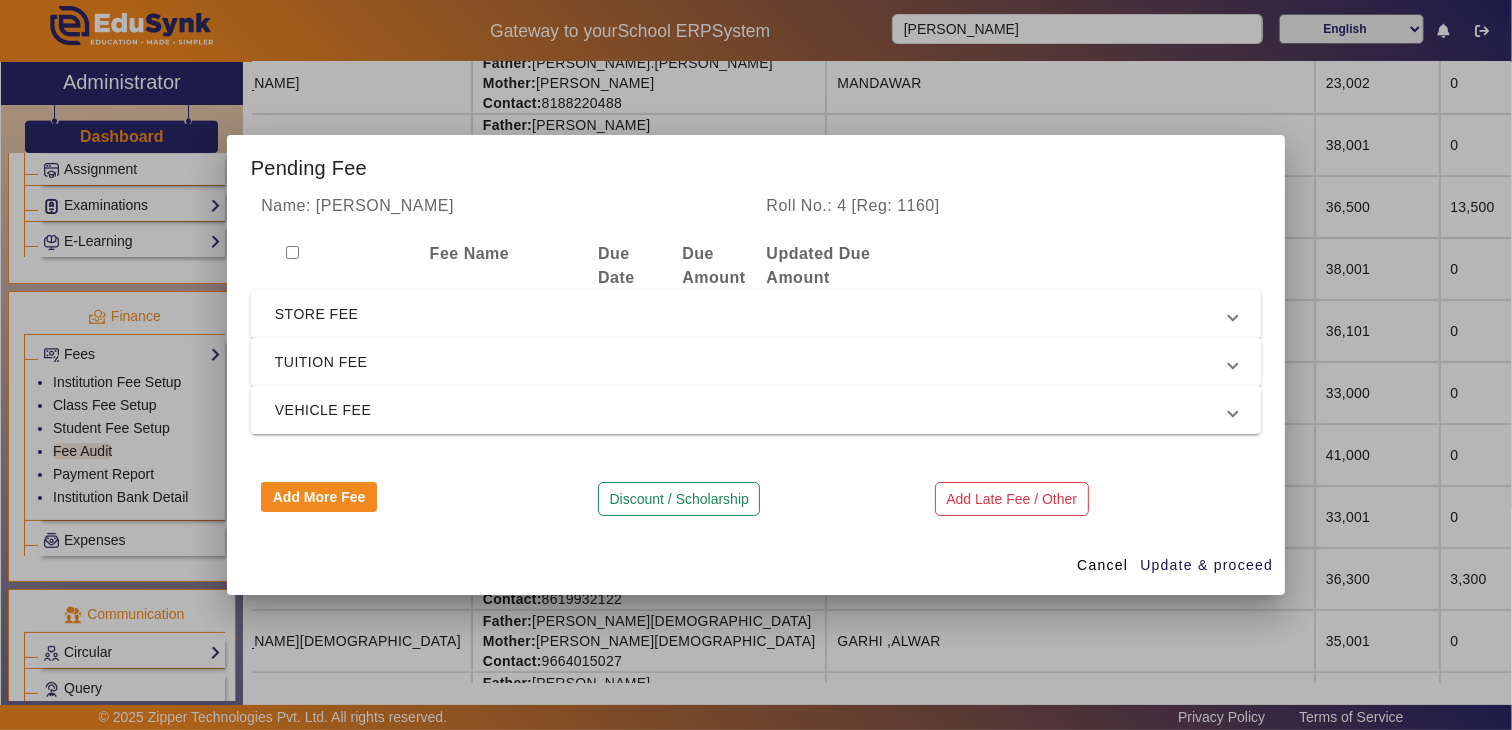 click on "TUITION FEE" at bounding box center (752, 362) 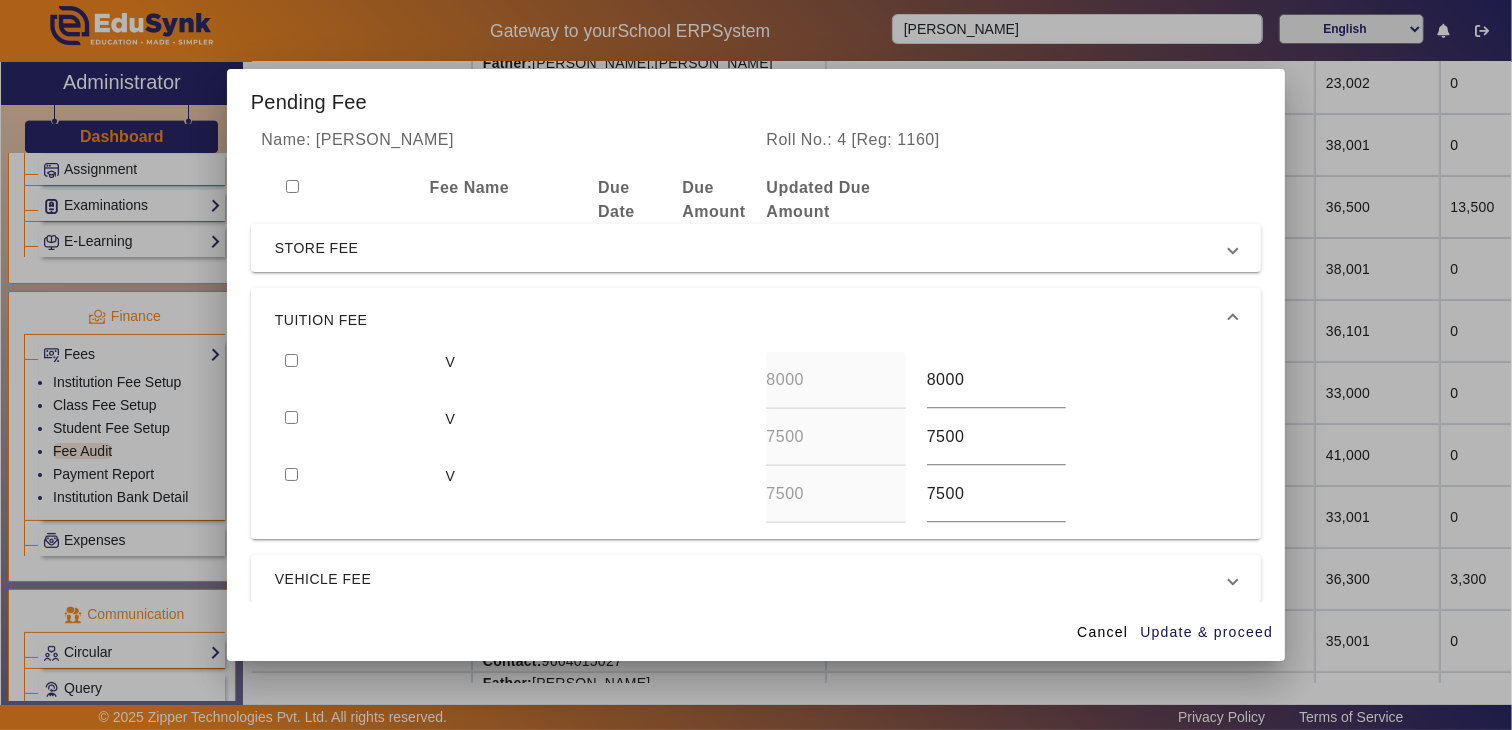 click at bounding box center [291, 360] 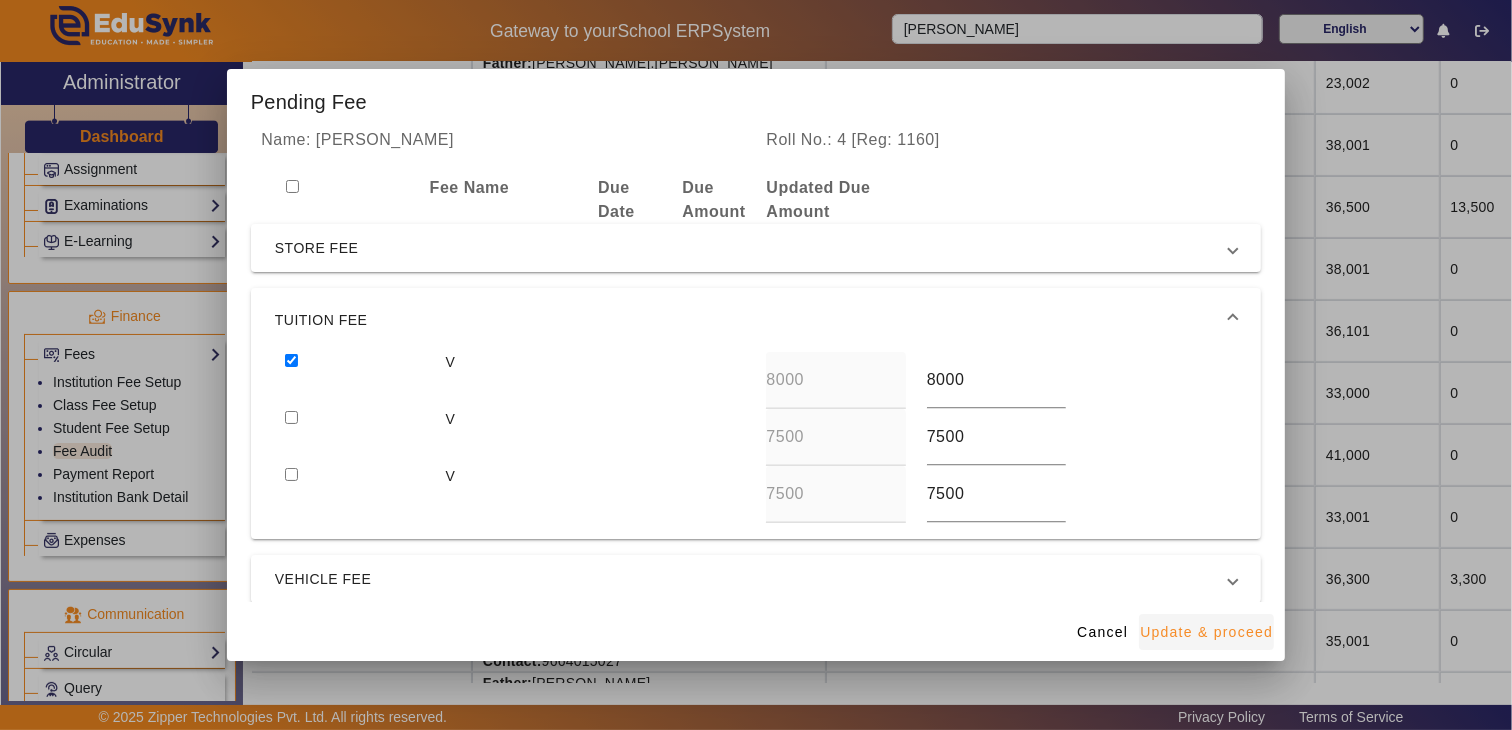 click on "Update & proceed" at bounding box center (1206, 632) 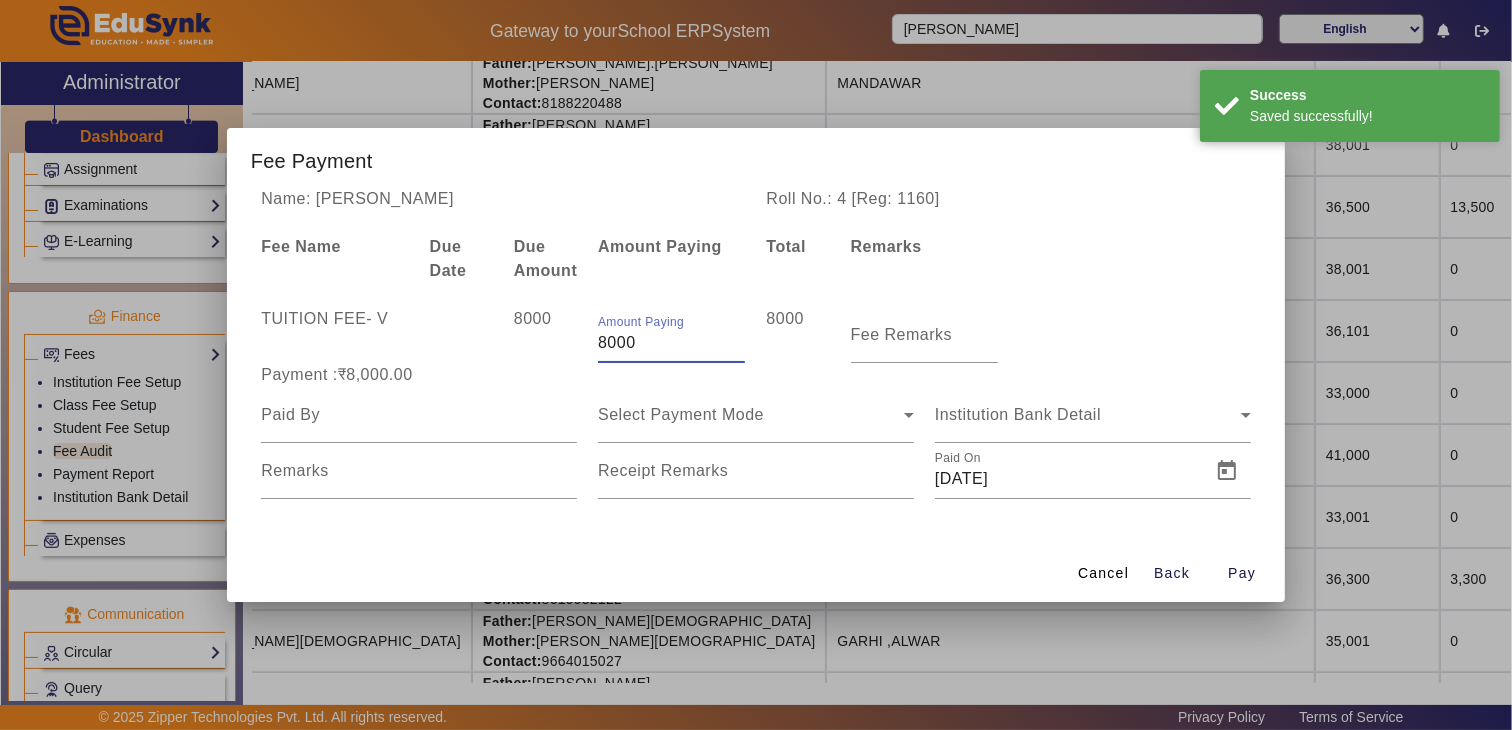 drag, startPoint x: 664, startPoint y: 347, endPoint x: 570, endPoint y: 351, distance: 94.08507 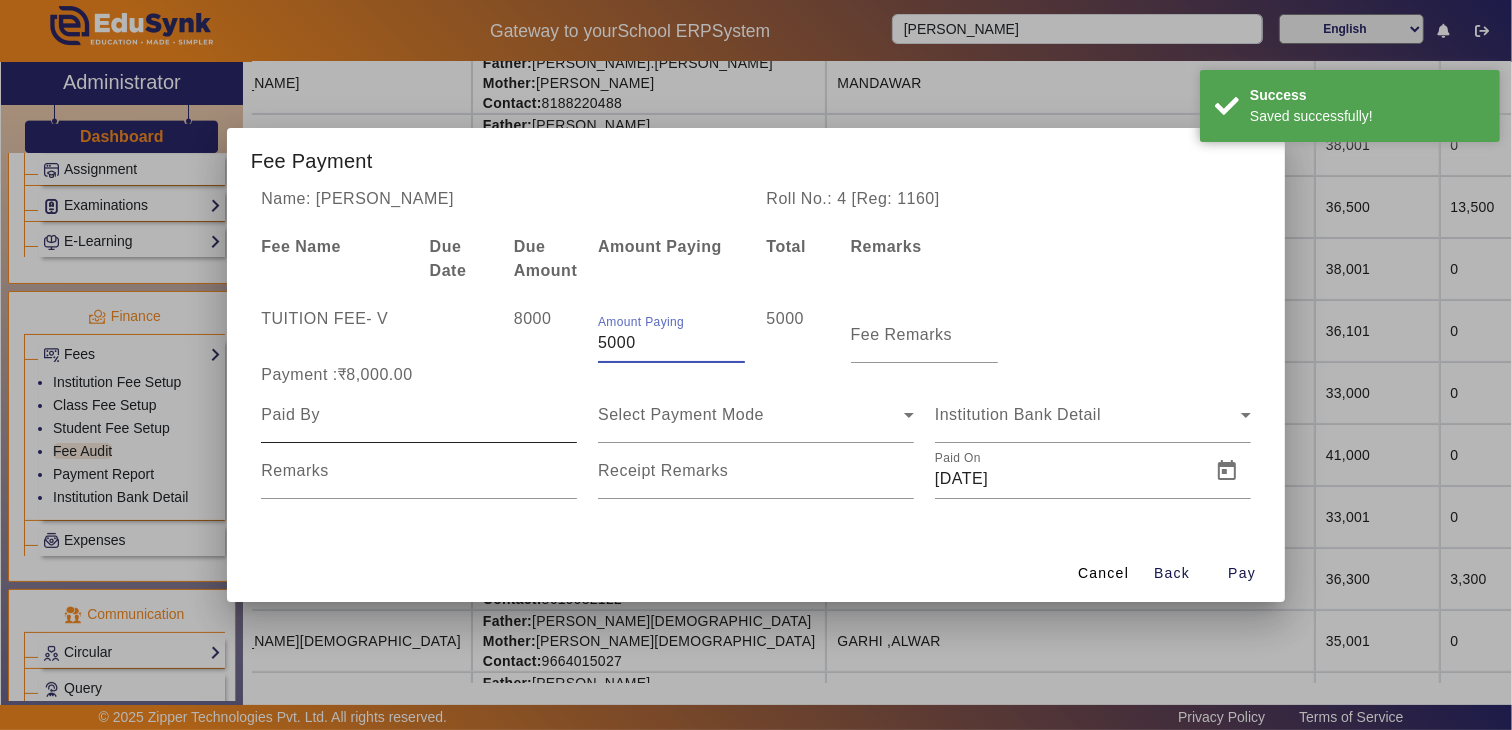 type on "5000" 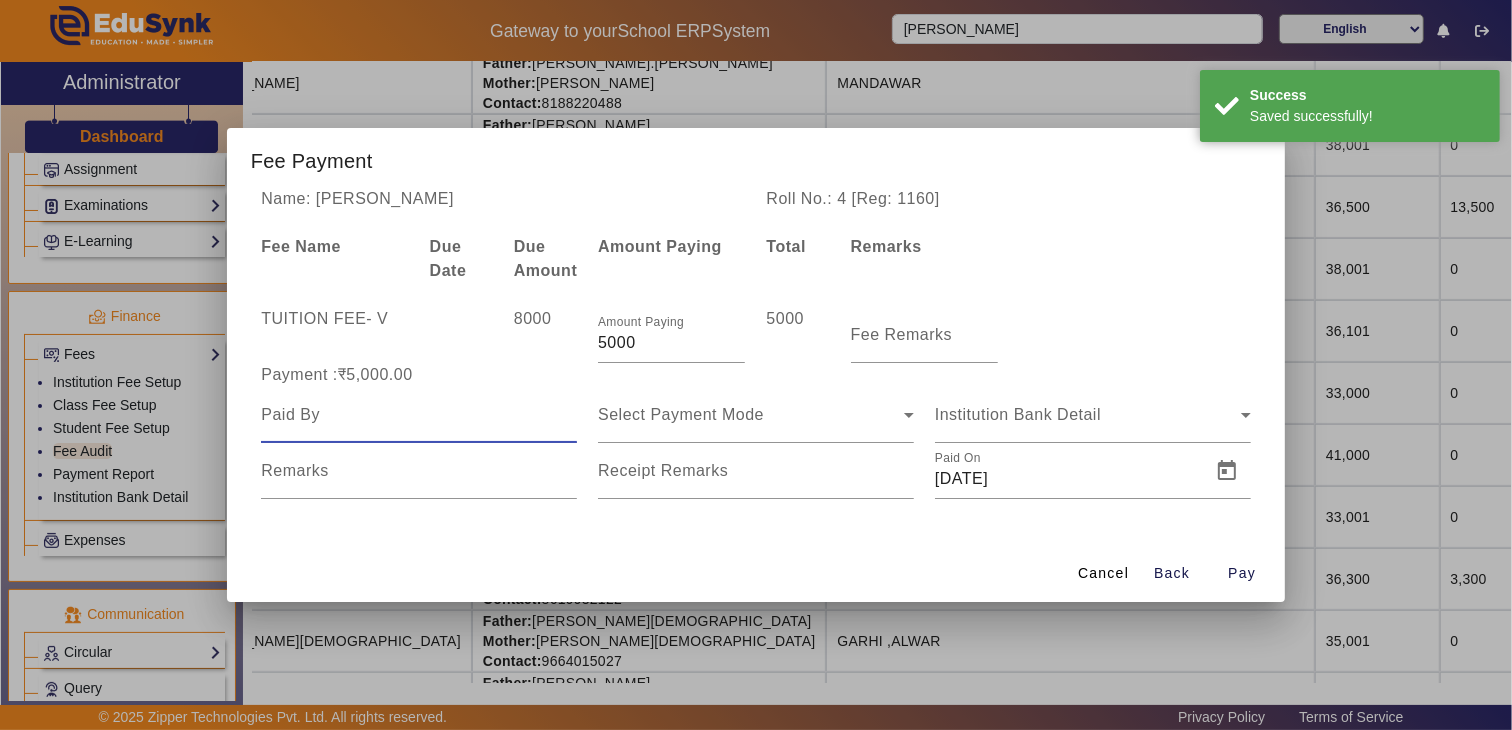 click at bounding box center [419, 415] 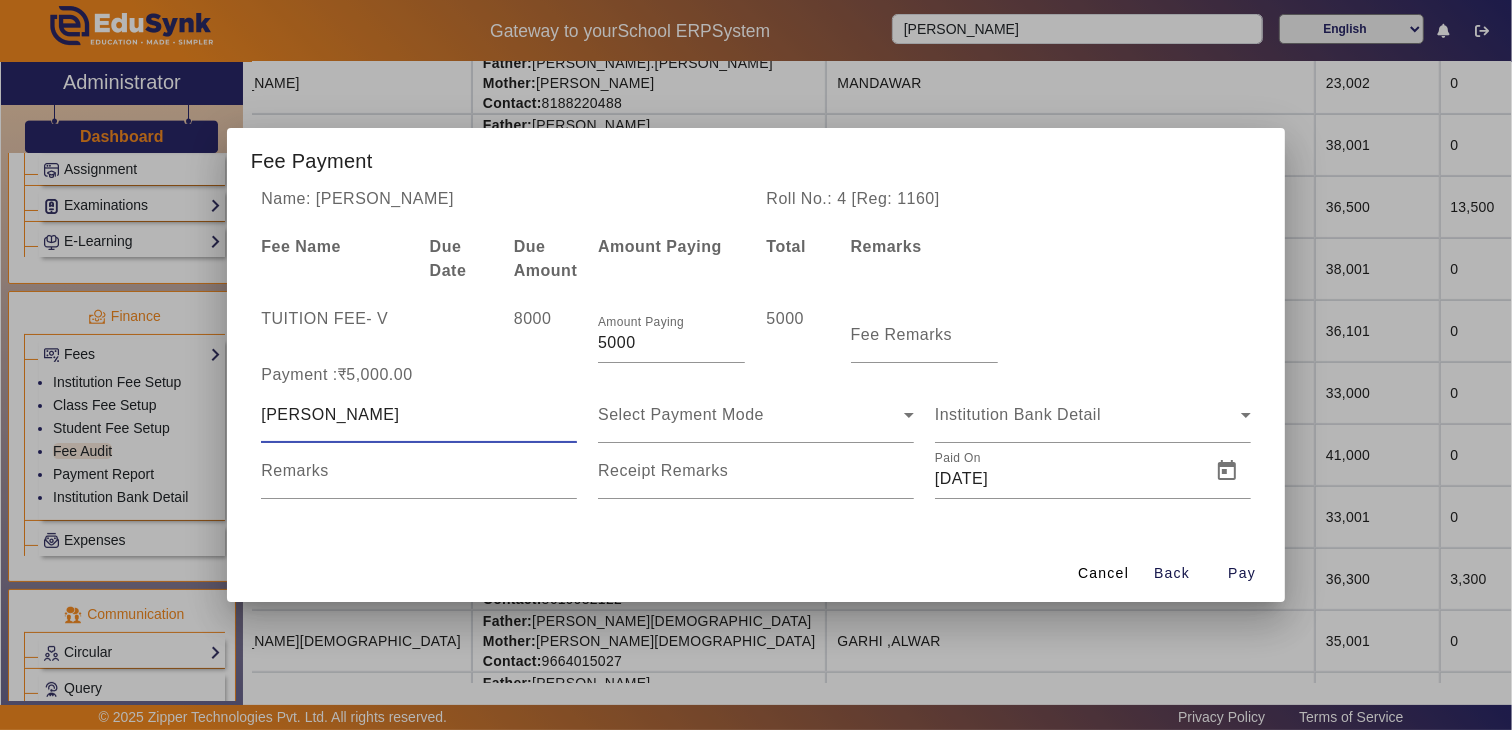 type on "[PERSON_NAME]" 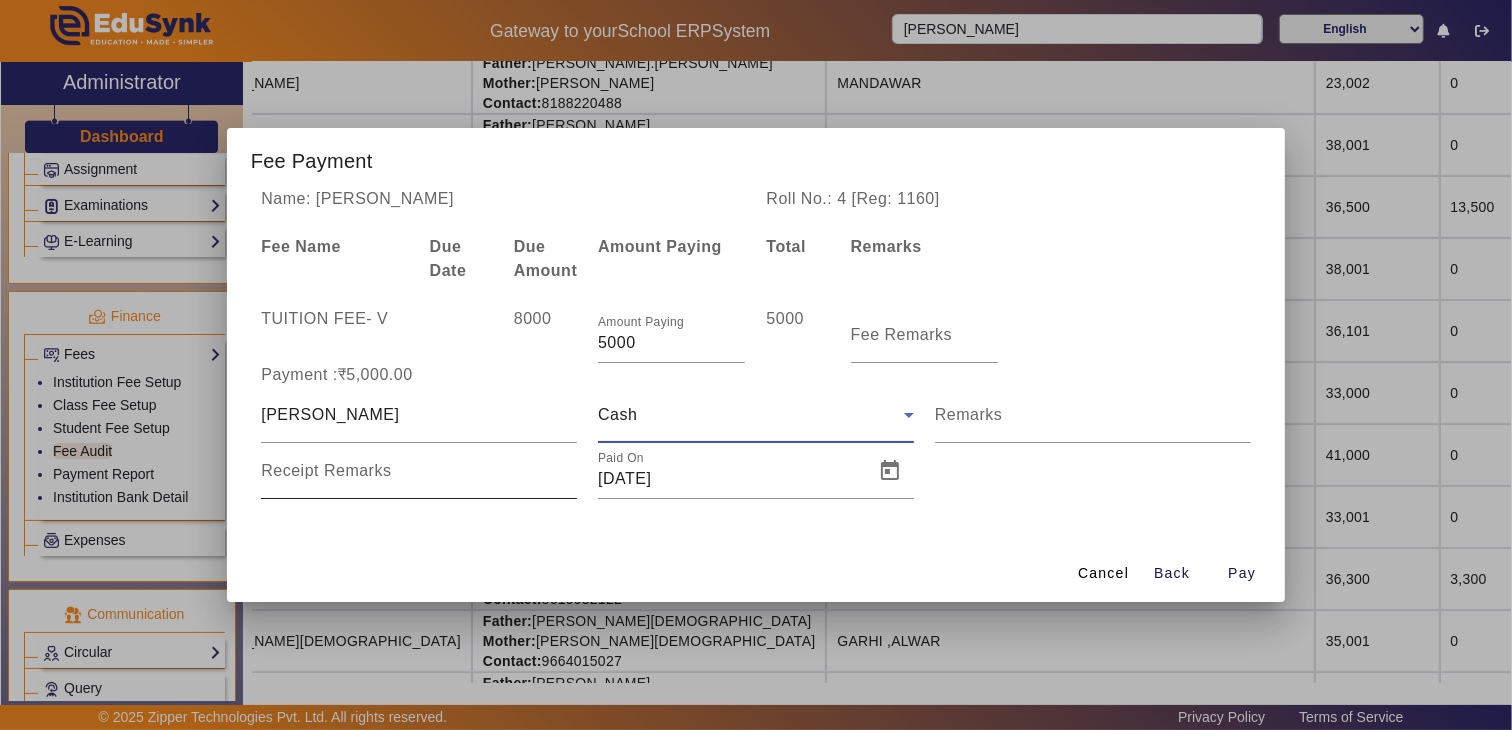 click on "Receipt Remarks" at bounding box center [419, 479] 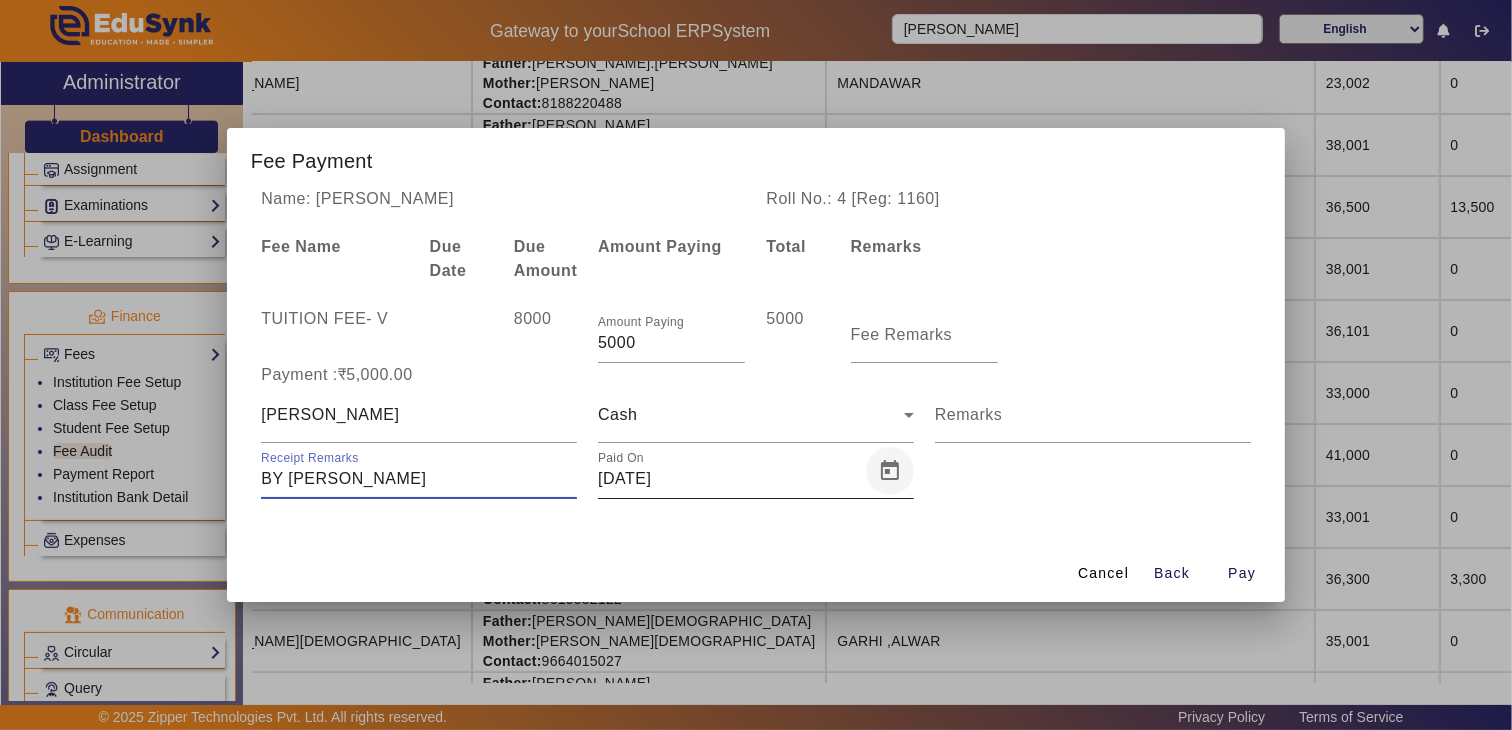 type on "BY [PERSON_NAME]" 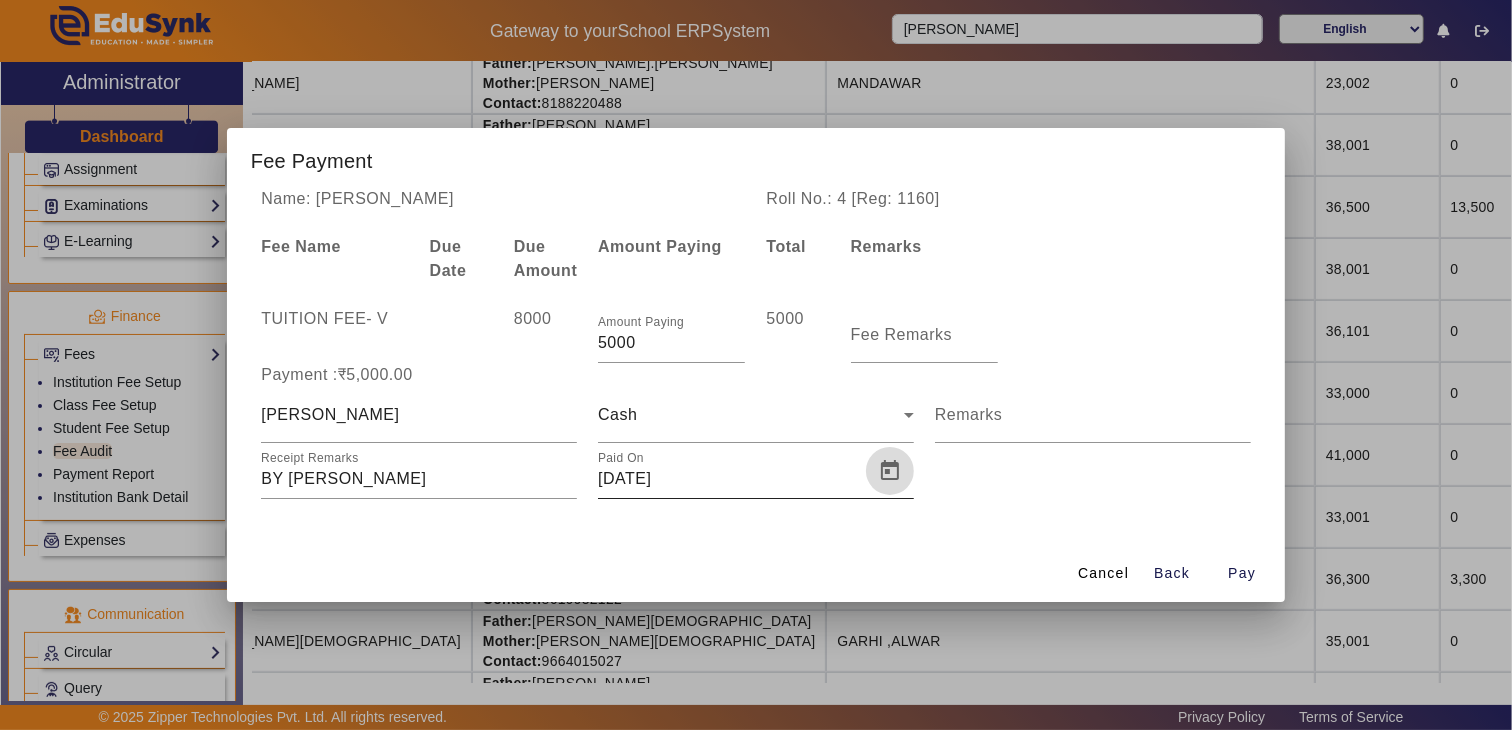 click at bounding box center (890, 471) 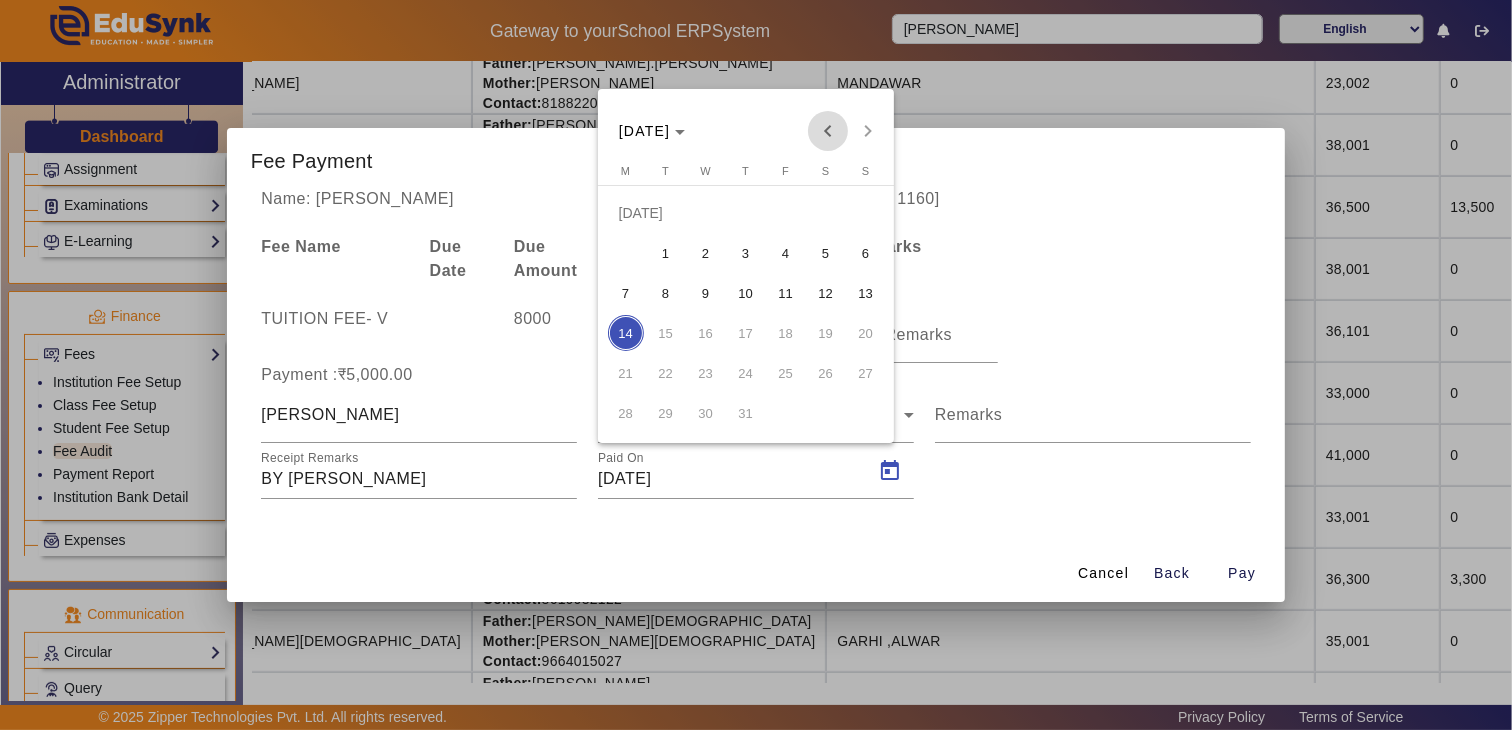 click at bounding box center [828, 131] 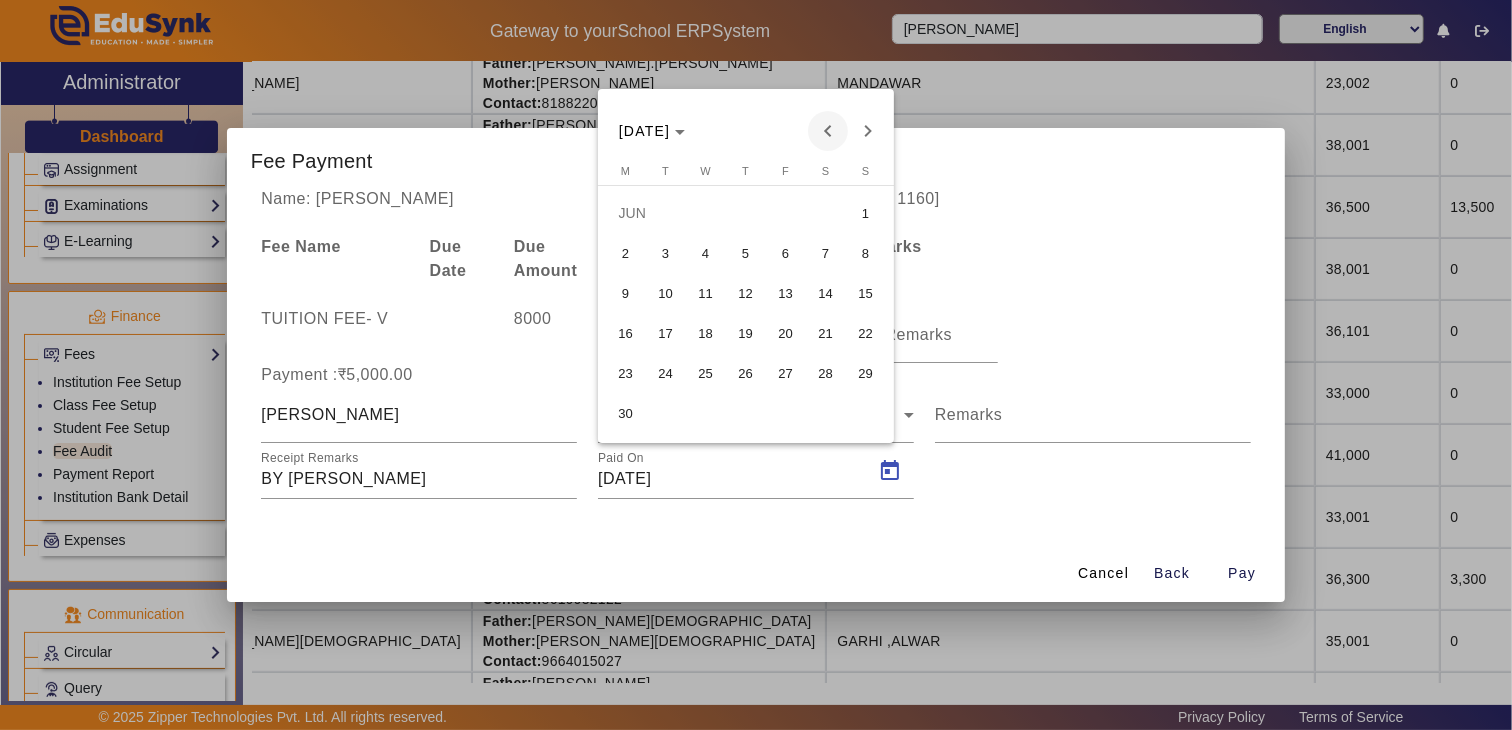 click at bounding box center [828, 131] 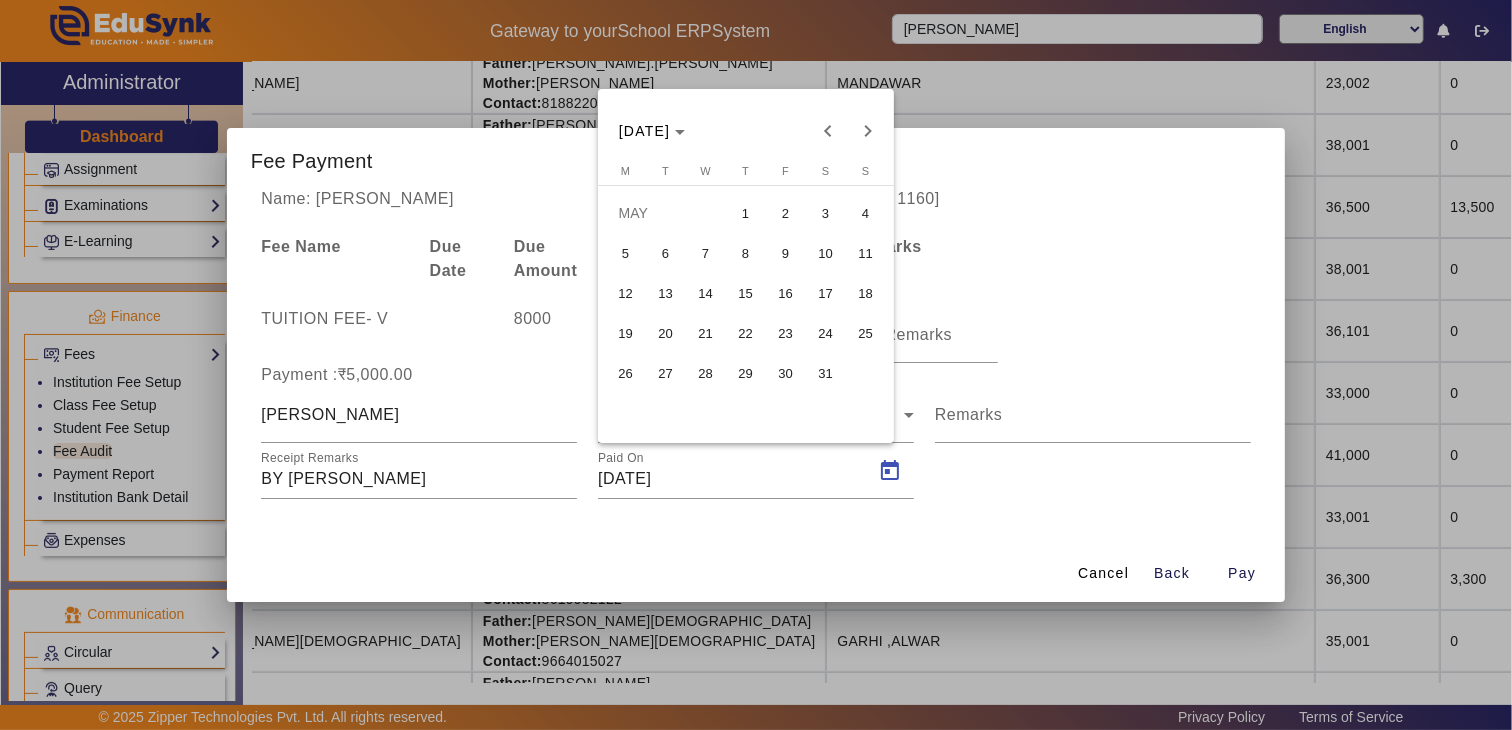 click on "15" at bounding box center (746, 293) 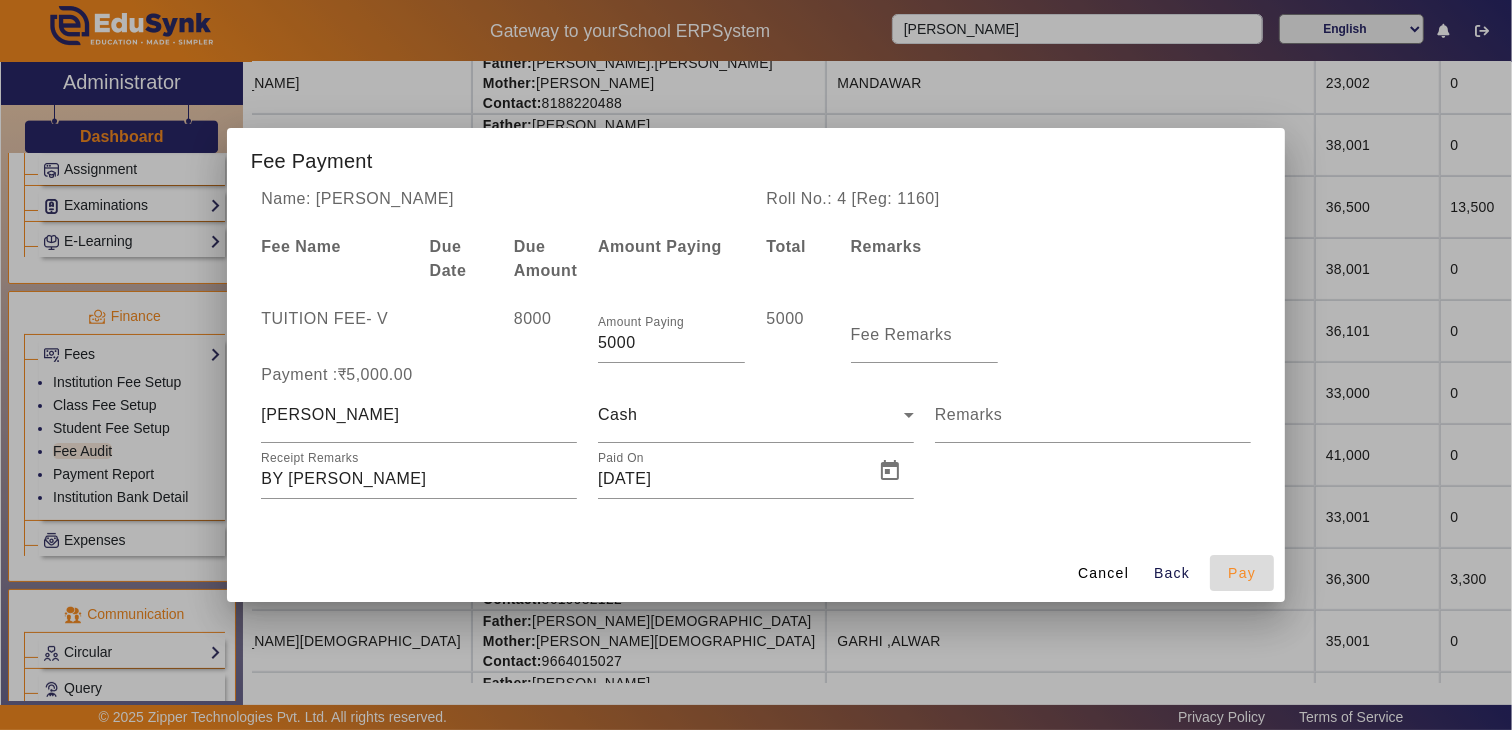 click on "Pay" at bounding box center [1242, 573] 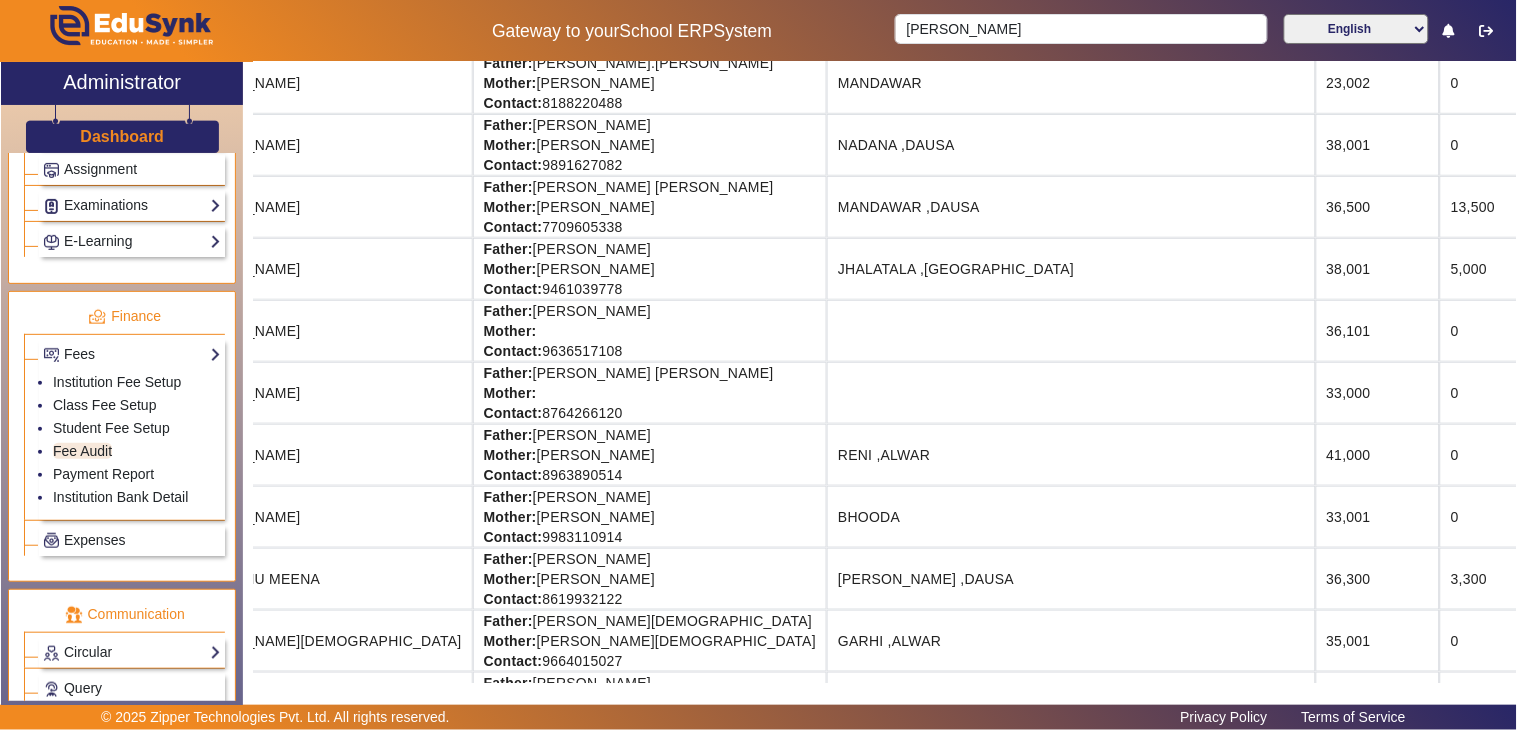 scroll, scrollTop: 0, scrollLeft: 293, axis: horizontal 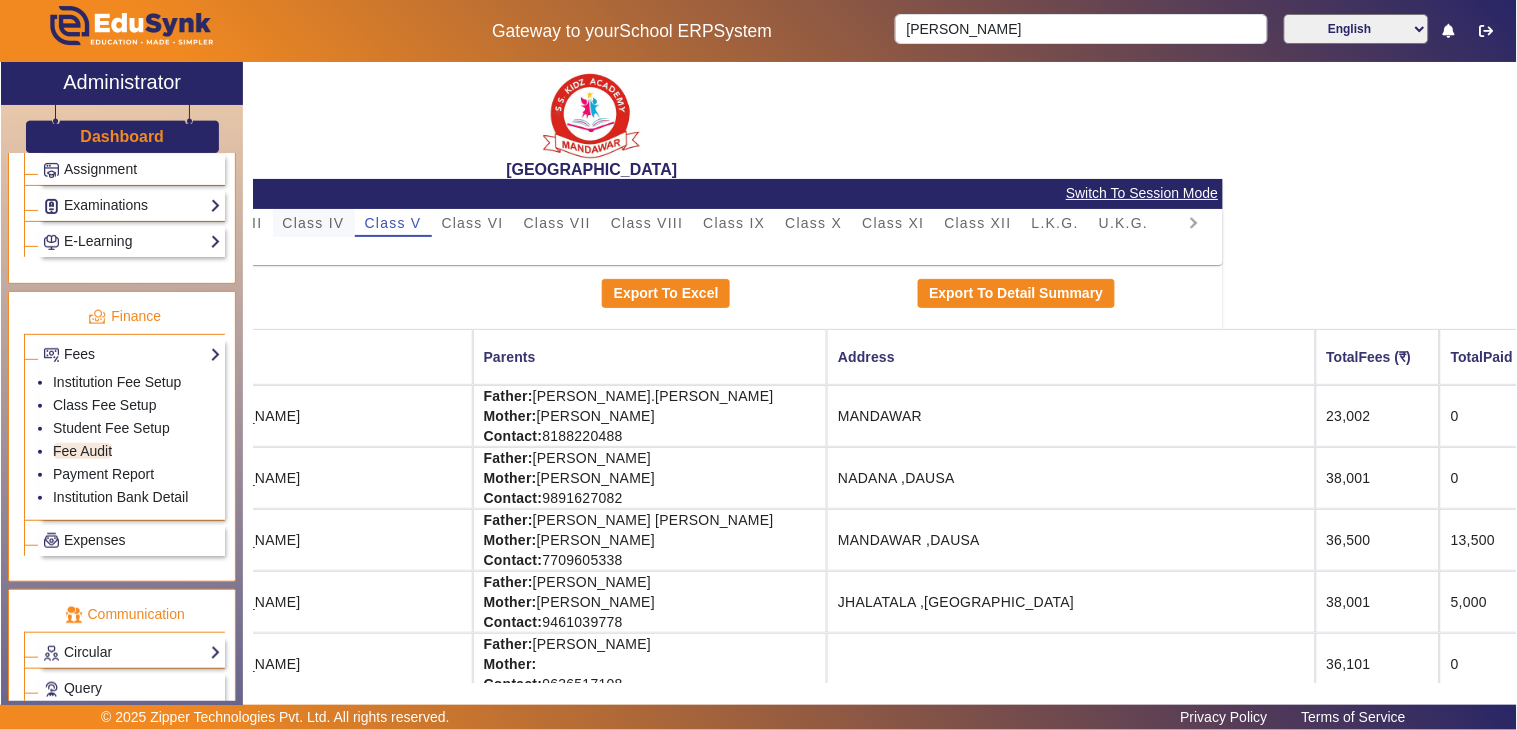 click on "Class IV" at bounding box center [314, 223] 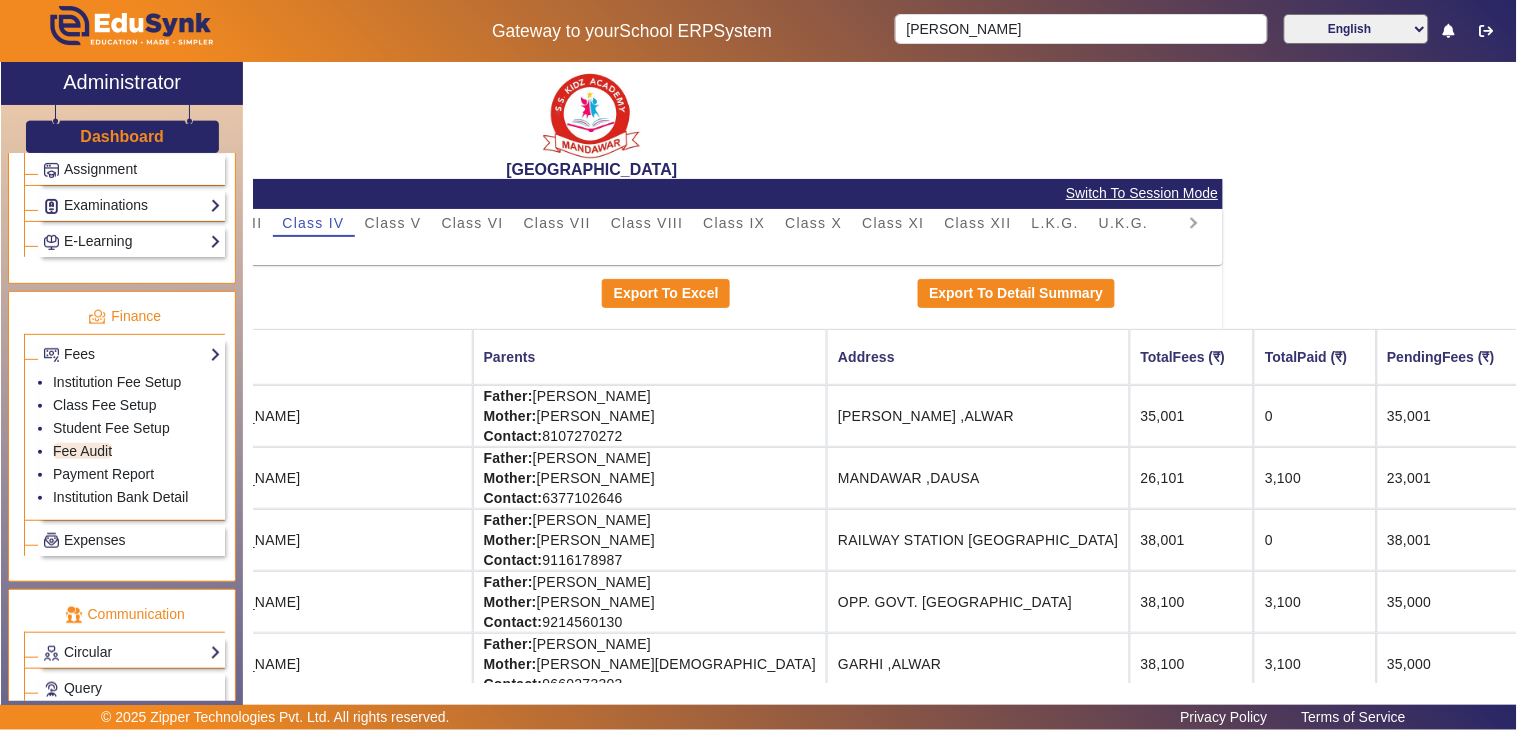 scroll, scrollTop: 0, scrollLeft: 280, axis: horizontal 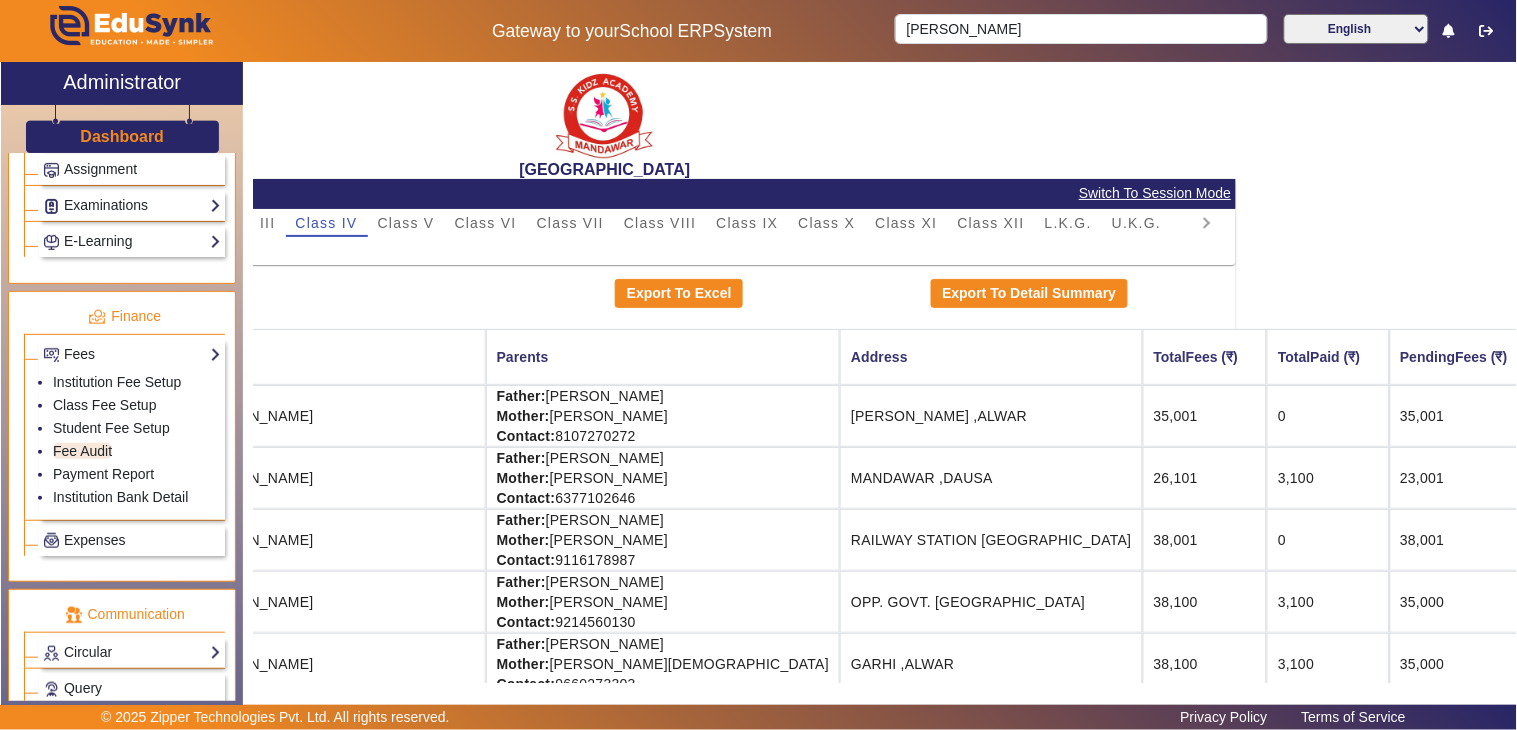 drag, startPoint x: 784, startPoint y: 684, endPoint x: 753, endPoint y: 684, distance: 31 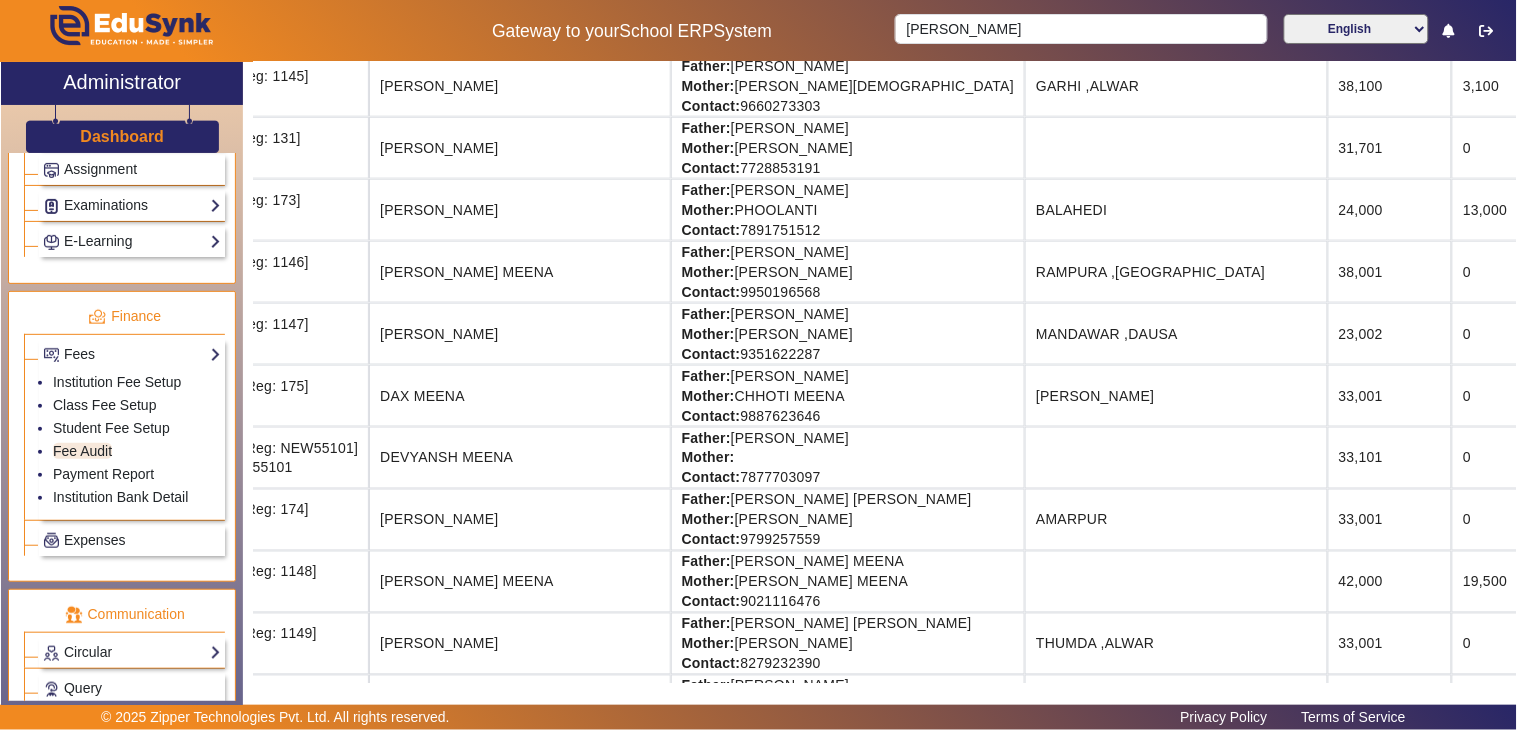 scroll, scrollTop: 690, scrollLeft: 95, axis: both 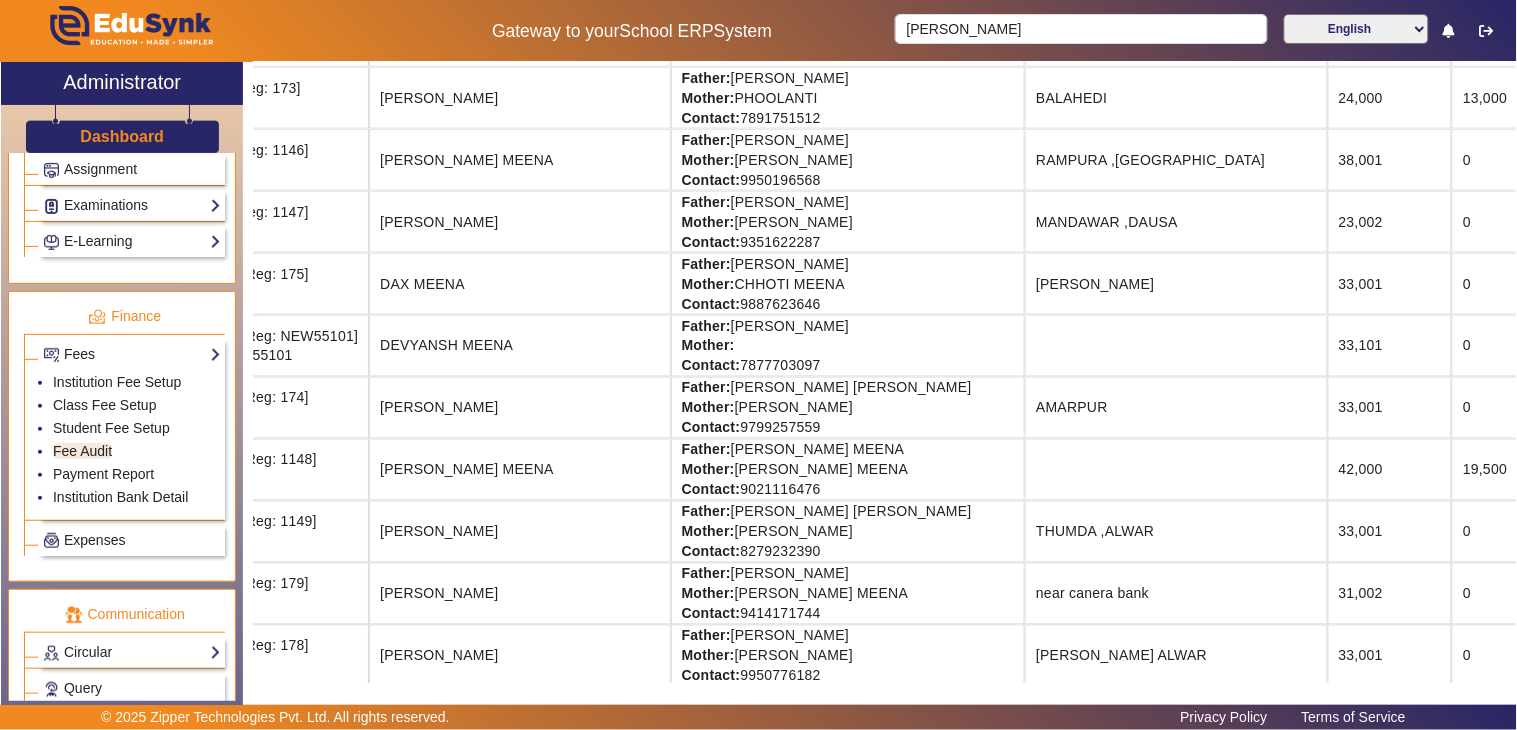 drag, startPoint x: 481, startPoint y: 473, endPoint x: 1162, endPoint y: 475, distance: 681.0029 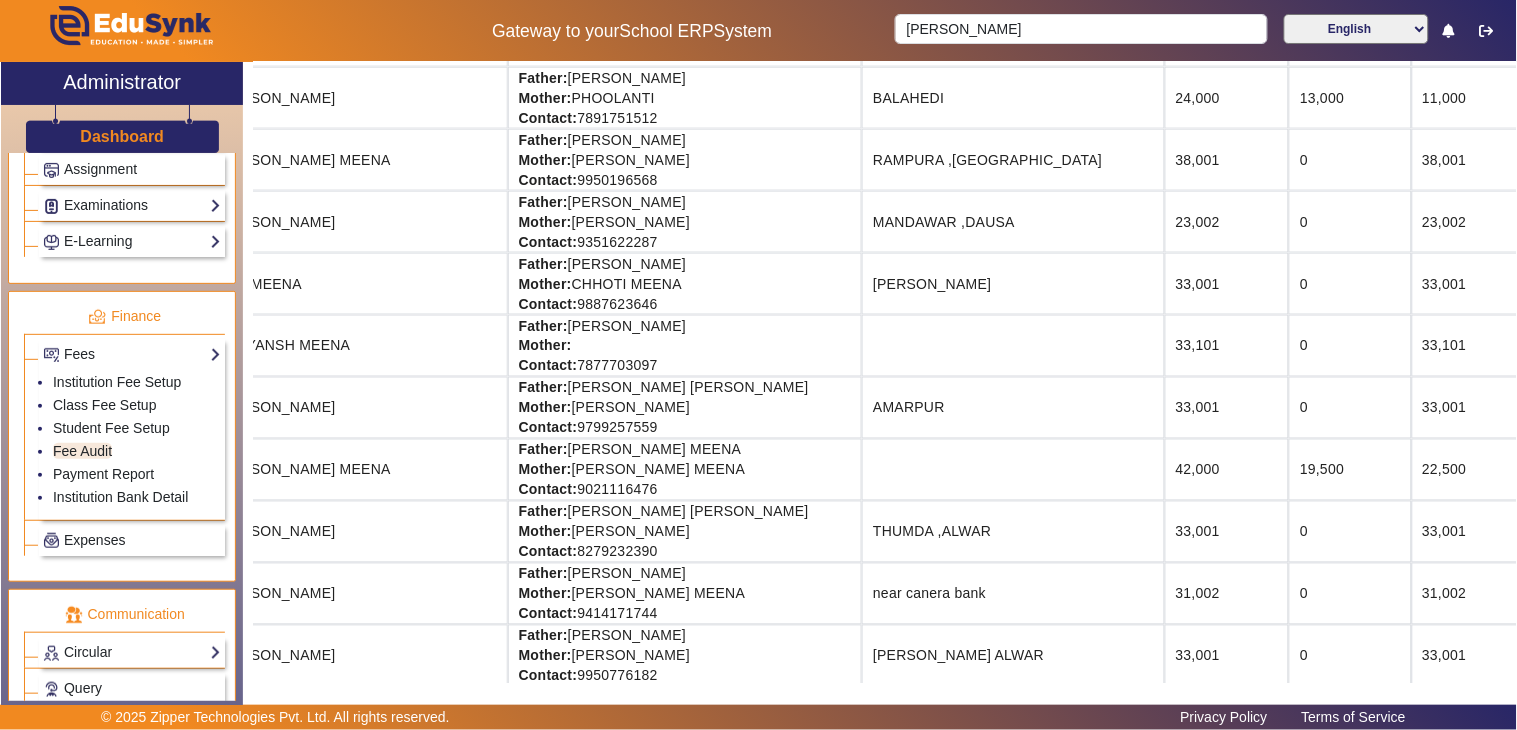 scroll, scrollTop: 690, scrollLeft: 327, axis: both 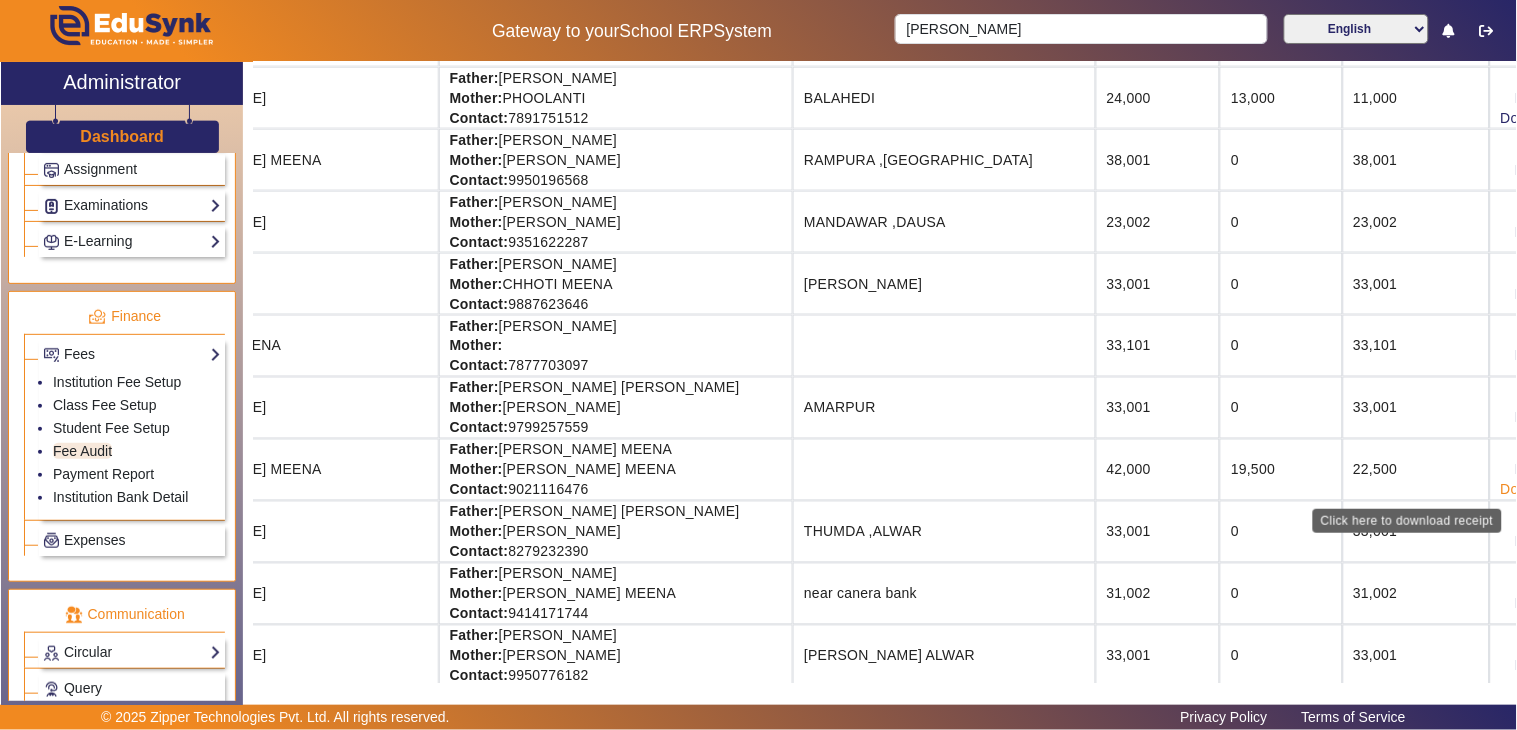 click on "Download Receipt" 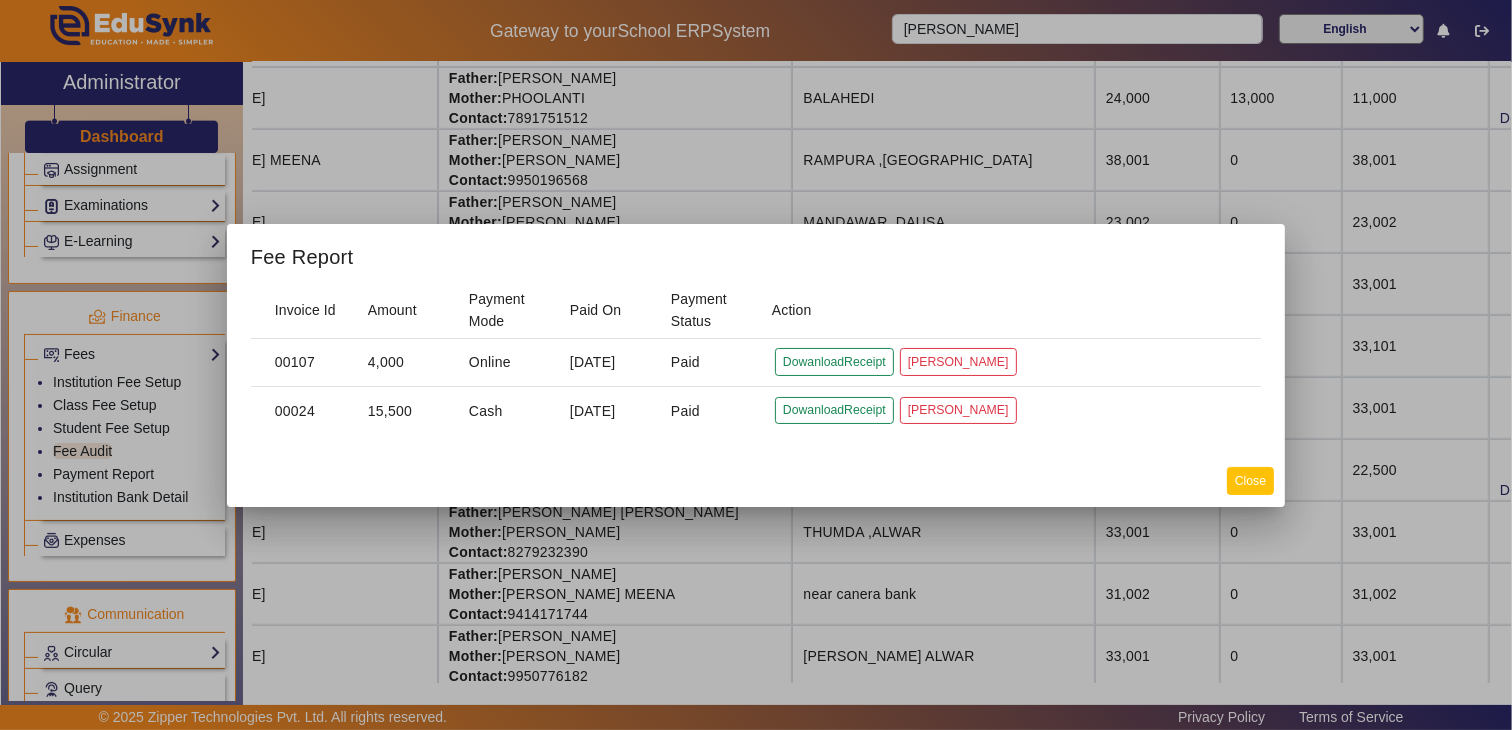 click on "Close" 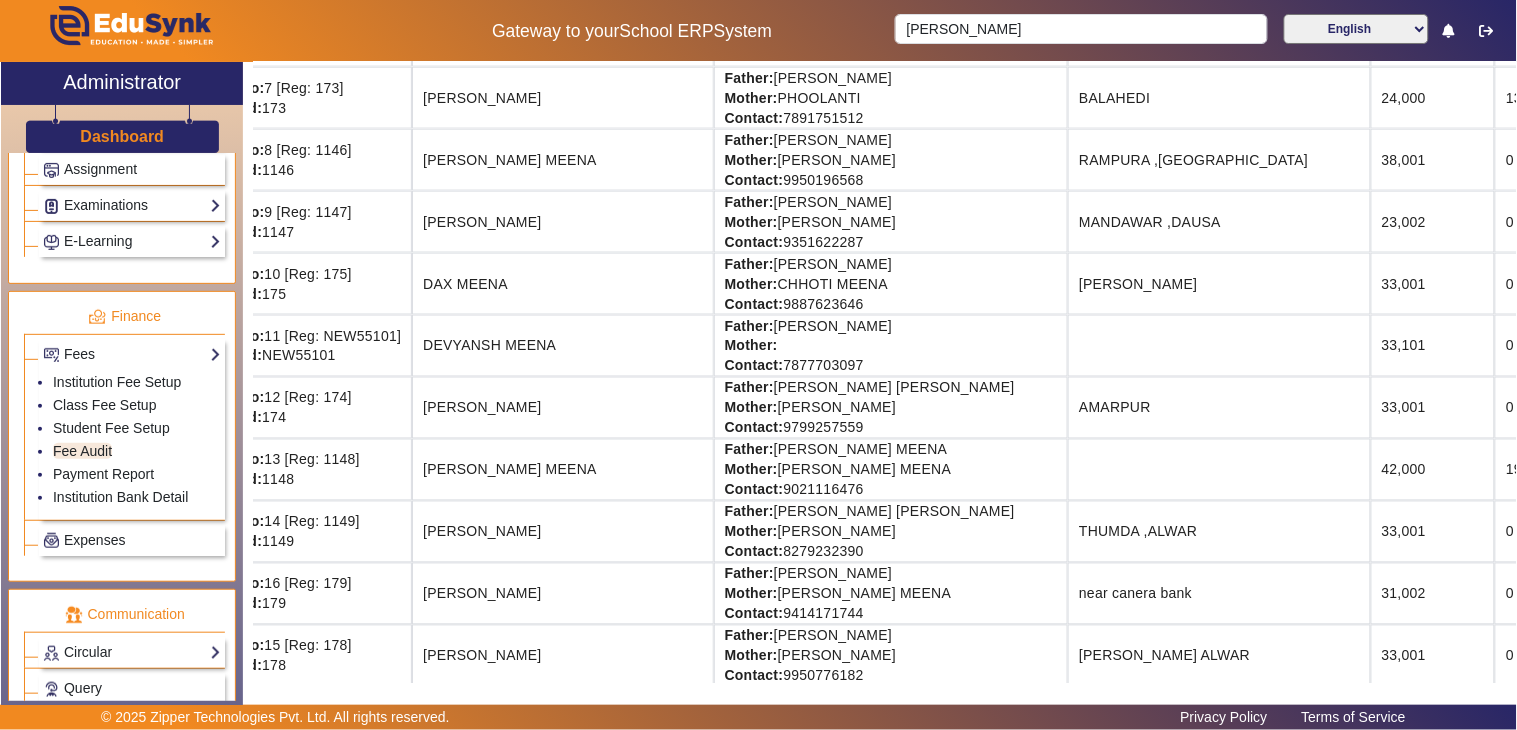 scroll, scrollTop: 690, scrollLeft: 0, axis: vertical 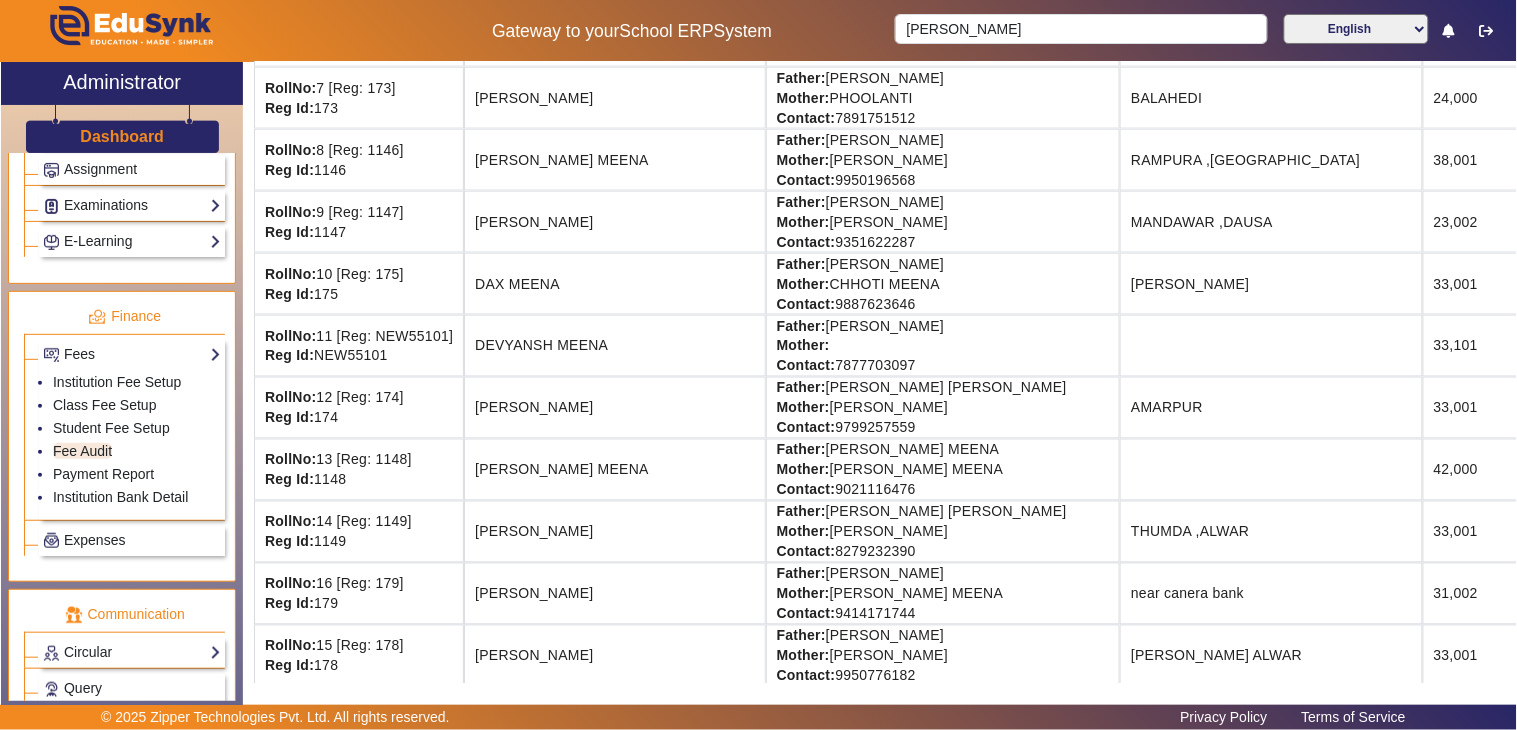 click on "Father: [PERSON_NAME] Mother: [PERSON_NAME] Contact: [PHONE_NUMBER]" 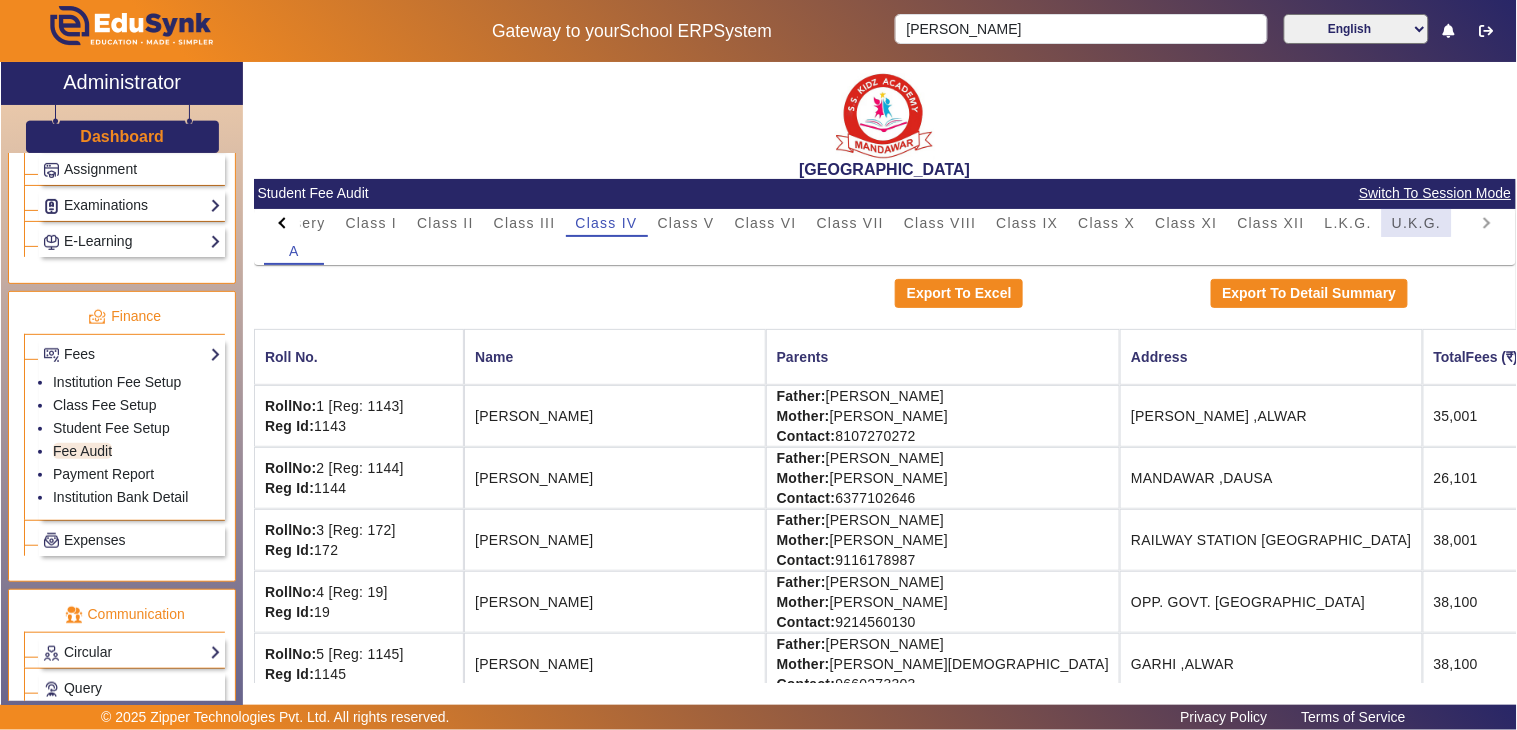 click on "U.K.G." at bounding box center (1417, 223) 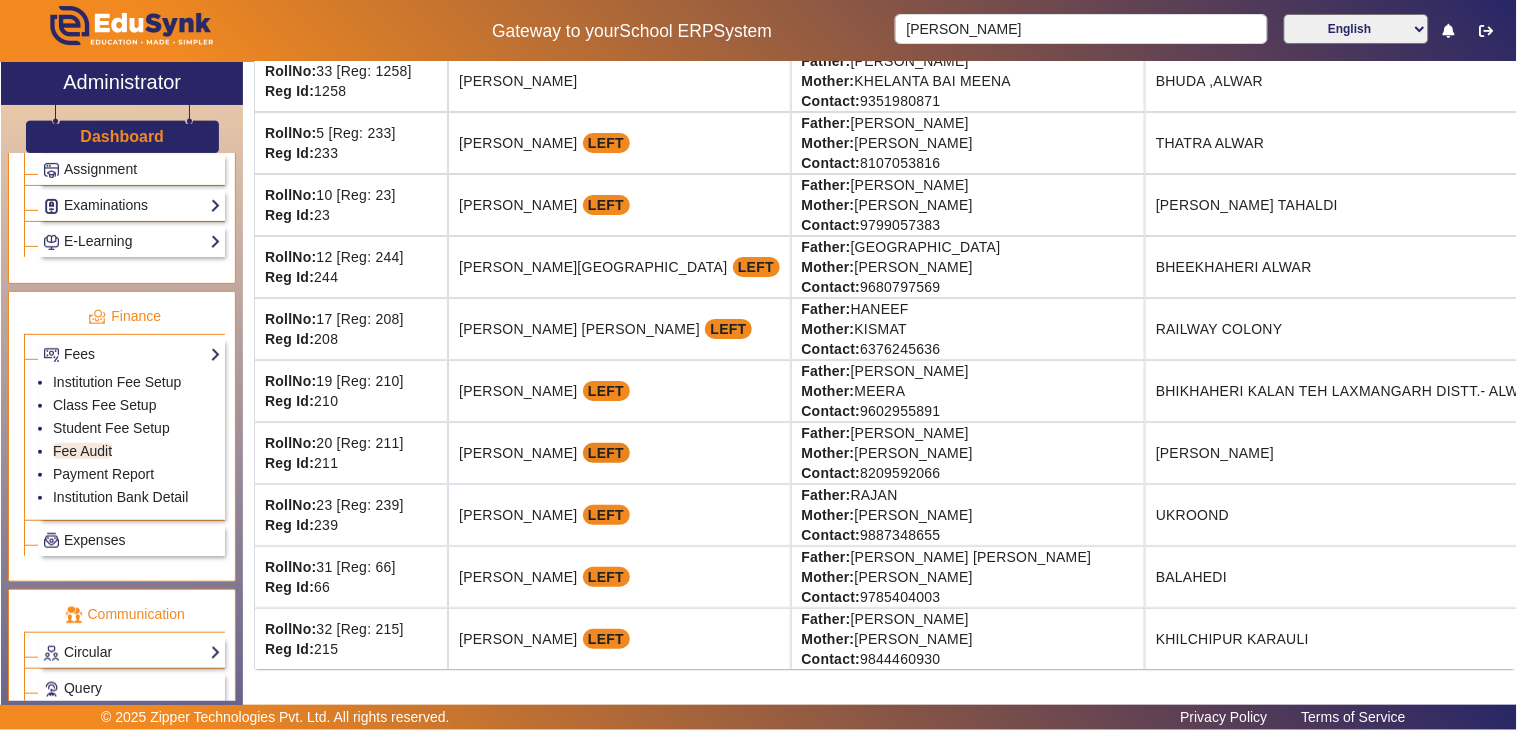 scroll, scrollTop: 1851, scrollLeft: 0, axis: vertical 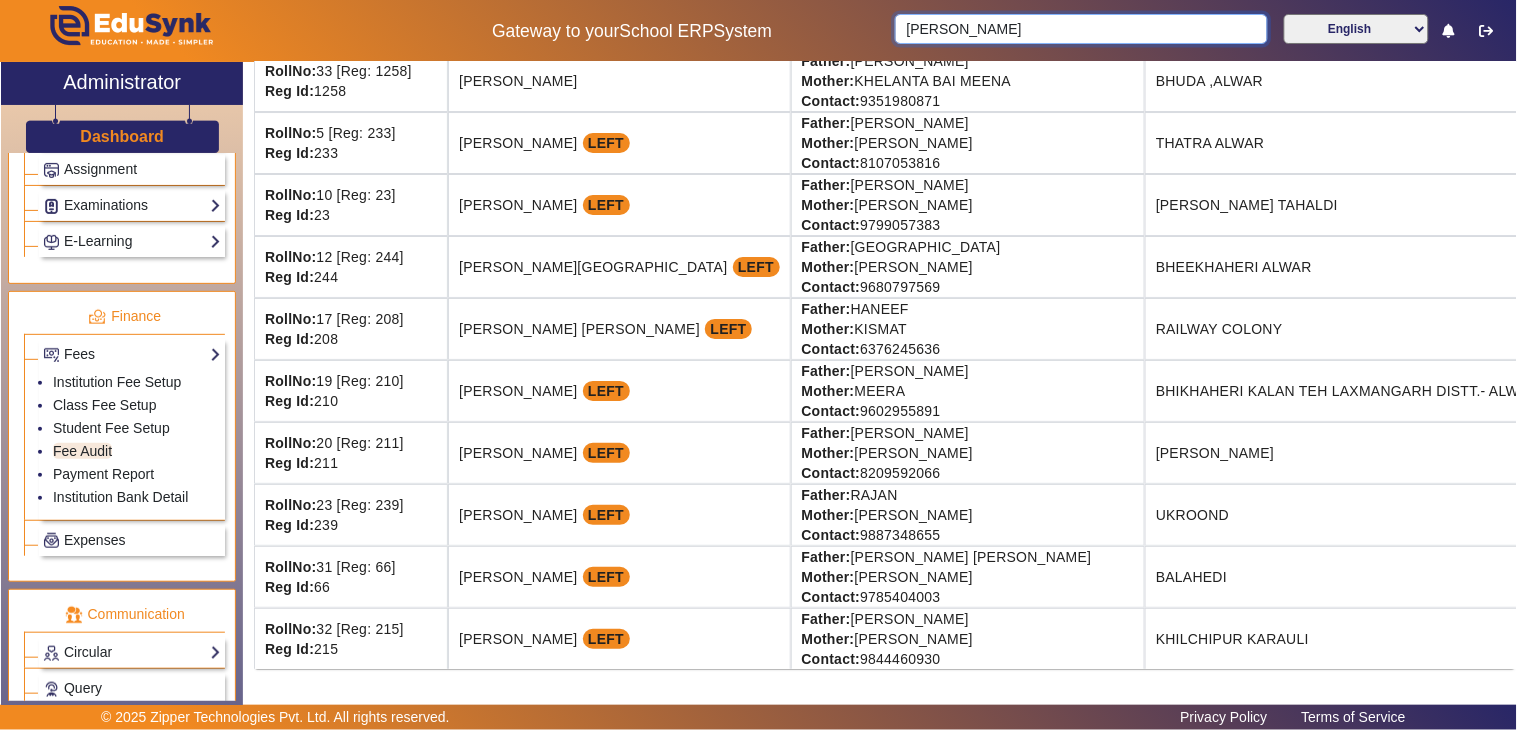 drag, startPoint x: 918, startPoint y: 32, endPoint x: 535, endPoint y: 52, distance: 383.52185 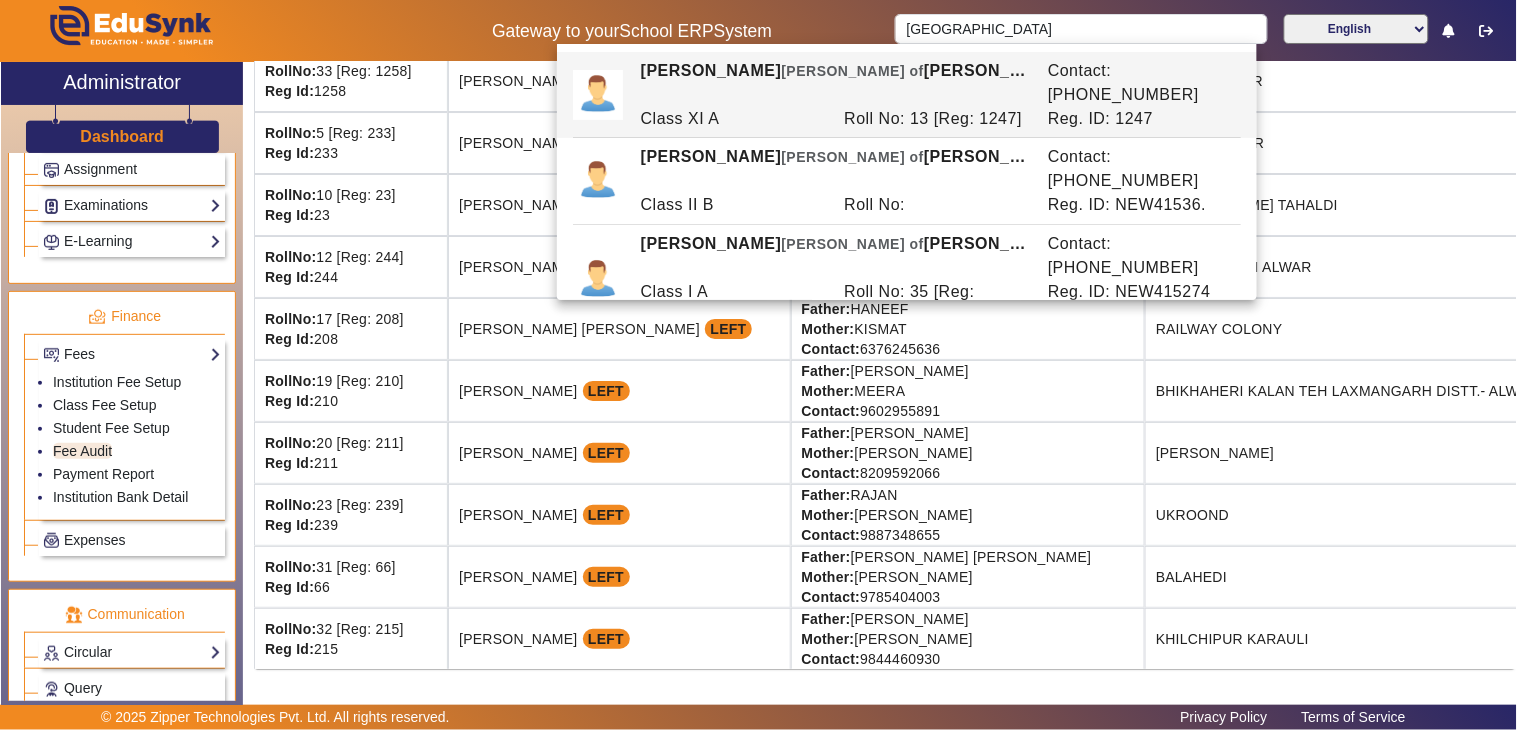 click on "[PERSON_NAME] LEFT" 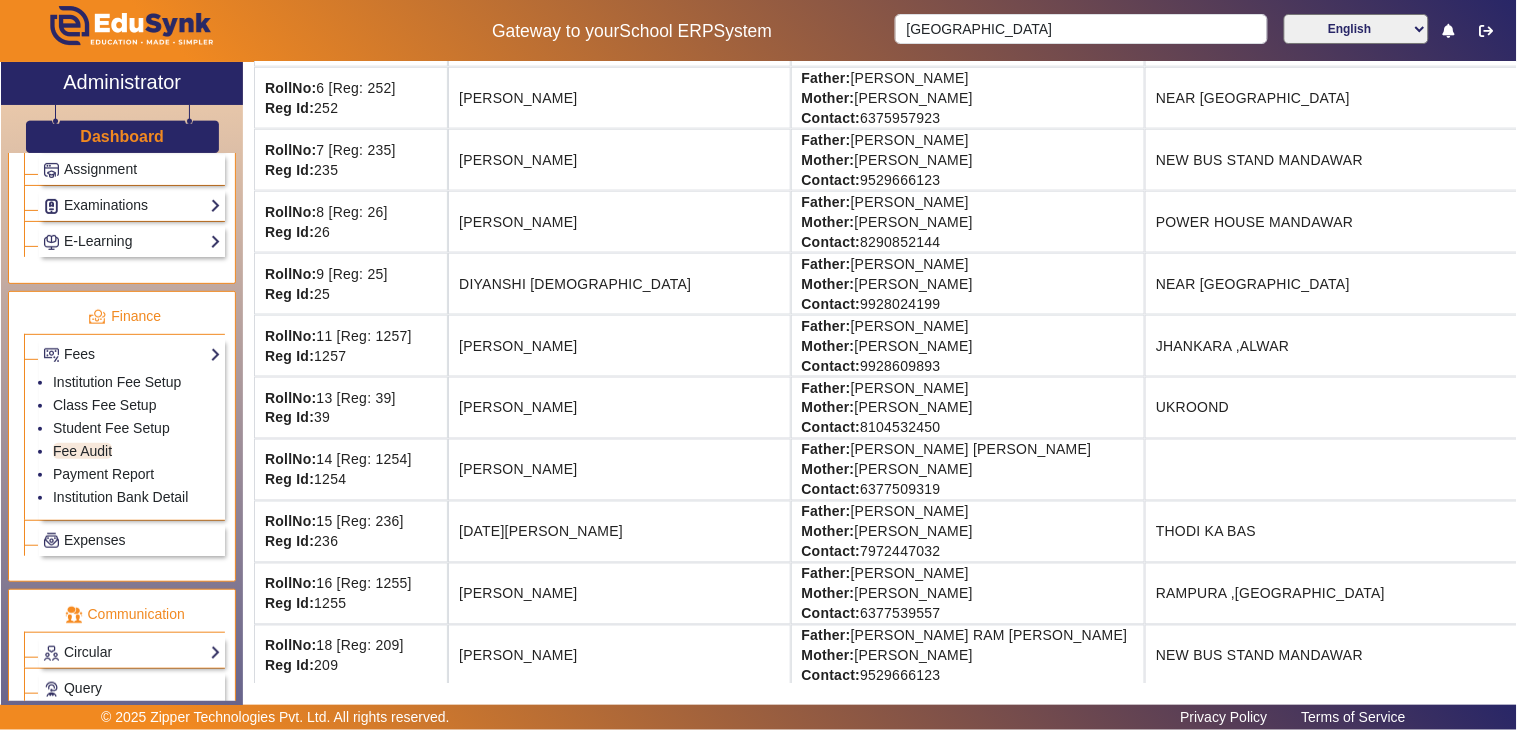 scroll, scrollTop: 0, scrollLeft: 0, axis: both 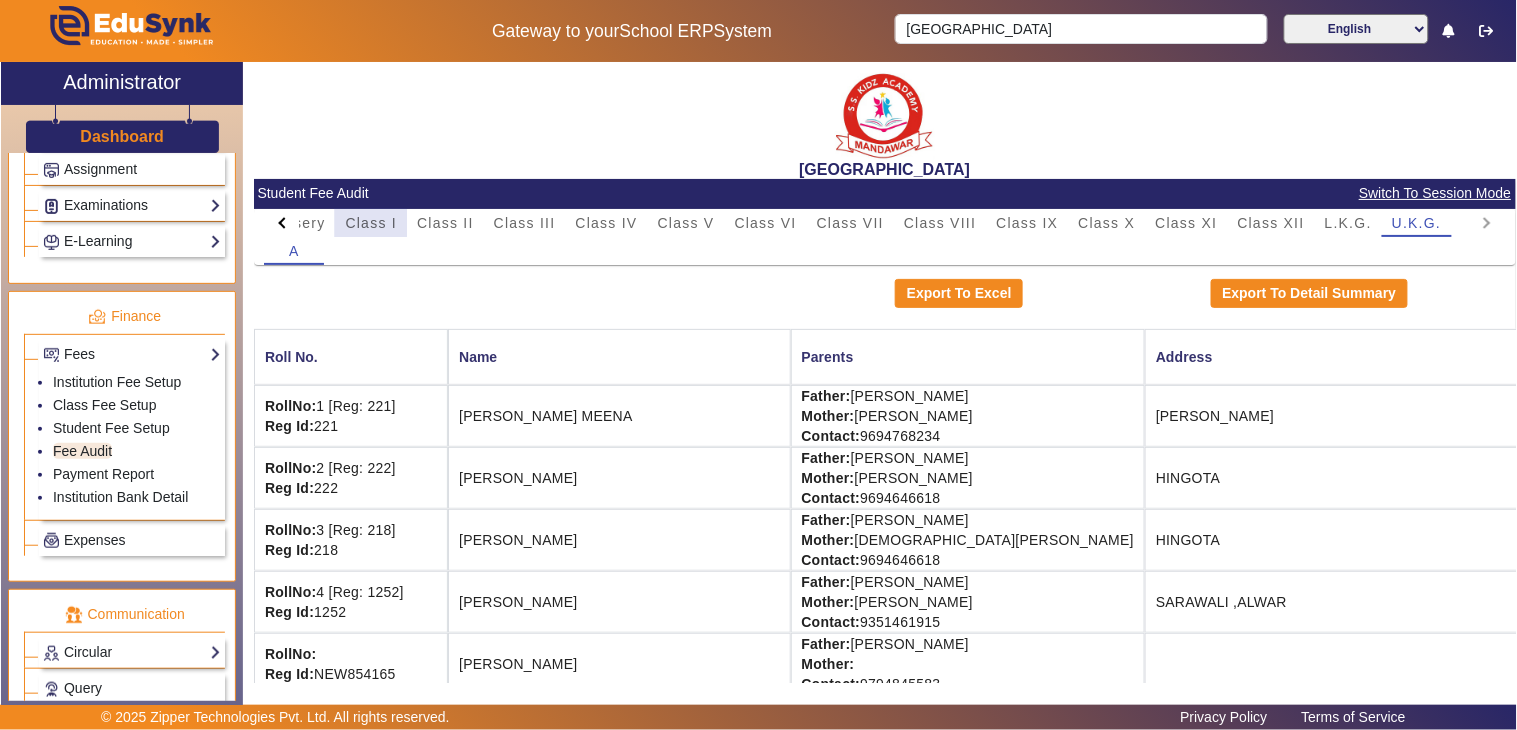 click on "Class I" at bounding box center [371, 223] 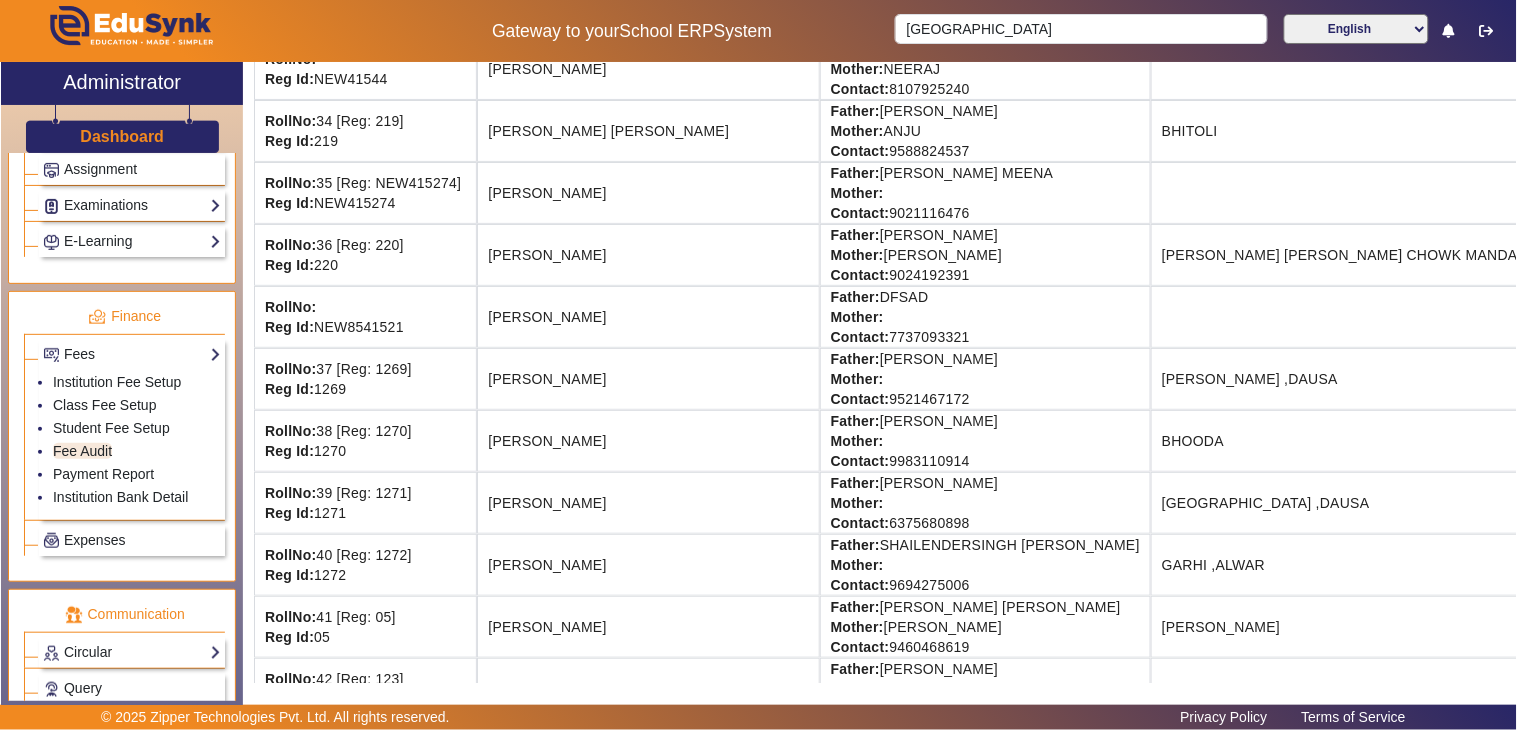 scroll, scrollTop: 1980, scrollLeft: 0, axis: vertical 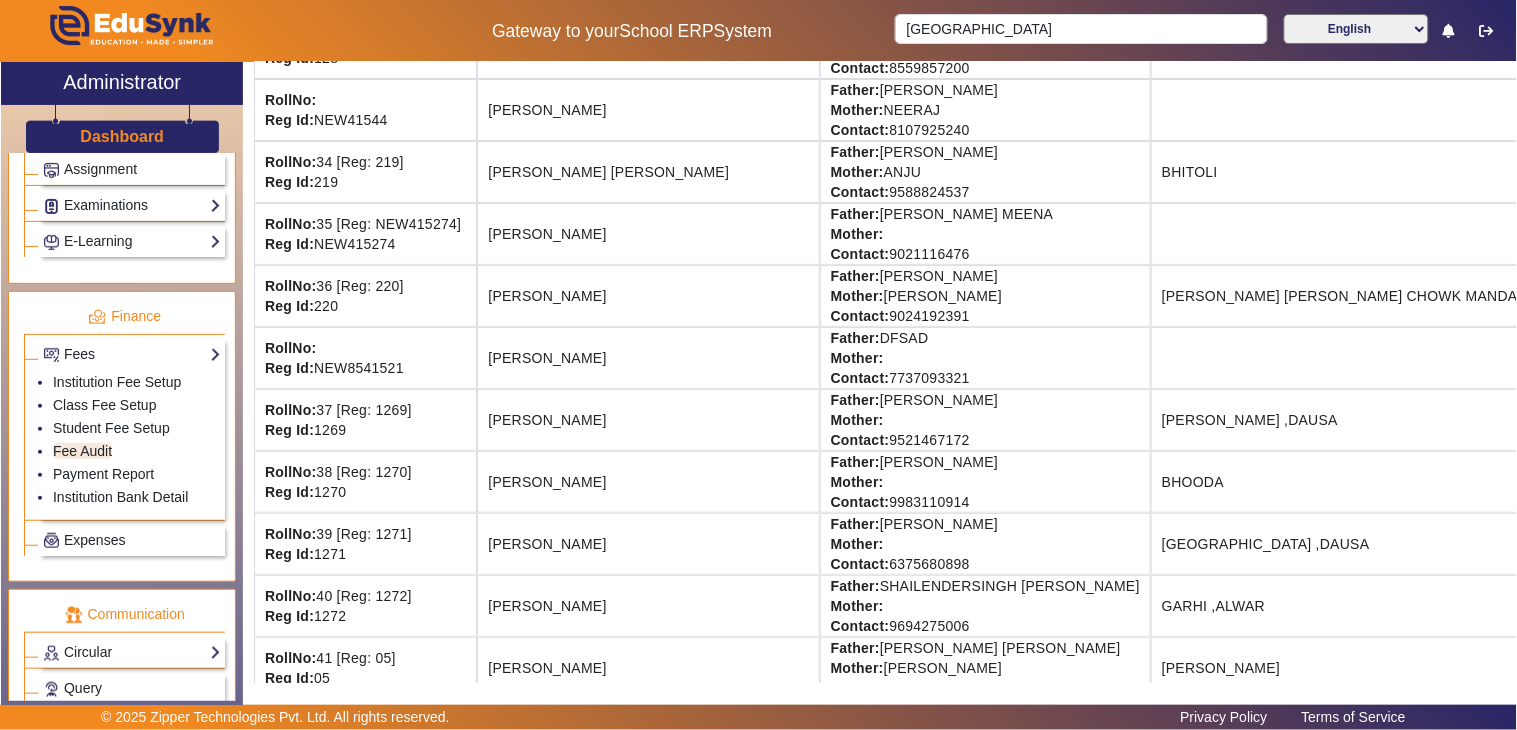 drag, startPoint x: 946, startPoint y: 257, endPoint x: 1148, endPoint y: 240, distance: 202.71408 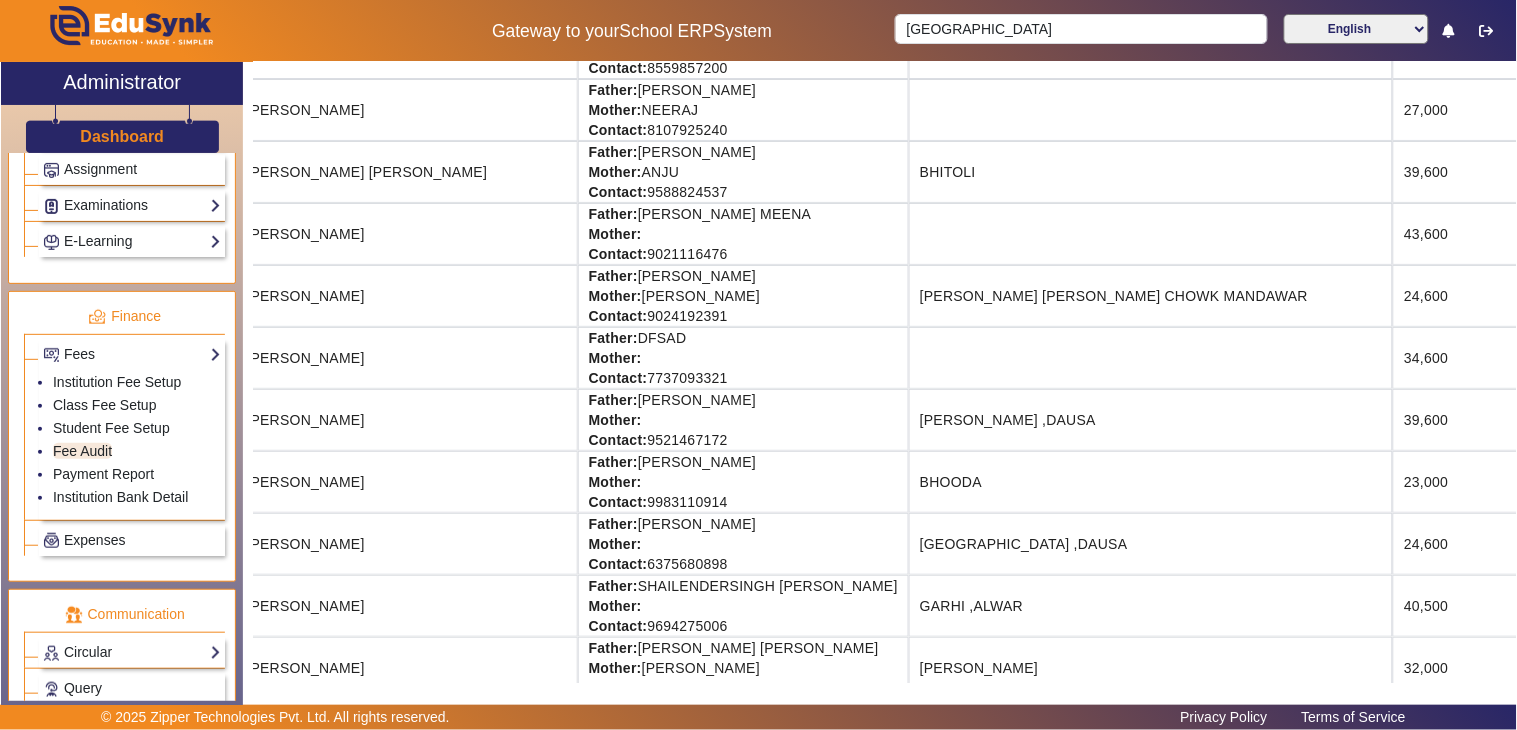 scroll, scrollTop: 1980, scrollLeft: 443, axis: both 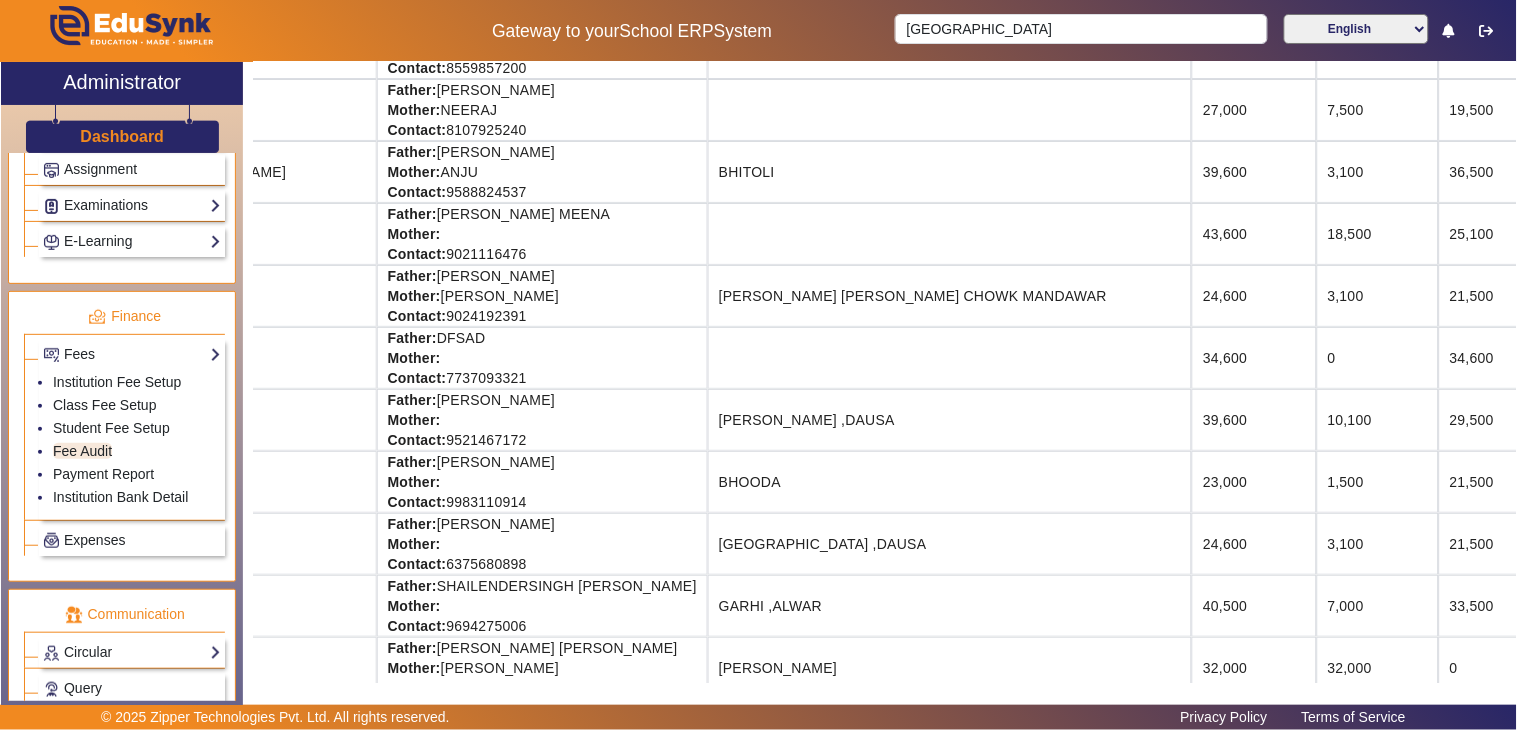 drag, startPoint x: 1466, startPoint y: 238, endPoint x: 1166, endPoint y: 246, distance: 300.10666 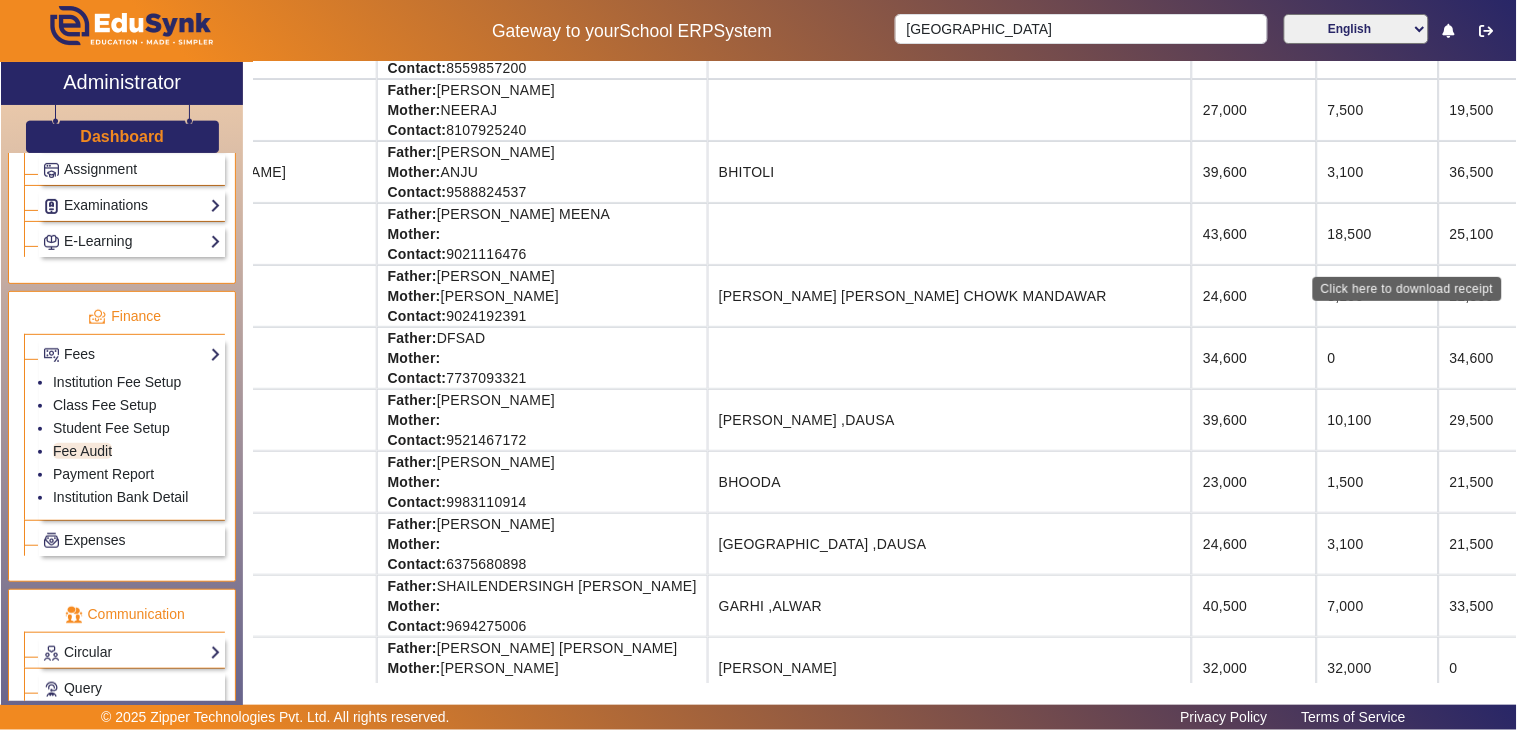 click on "Download Receipt" 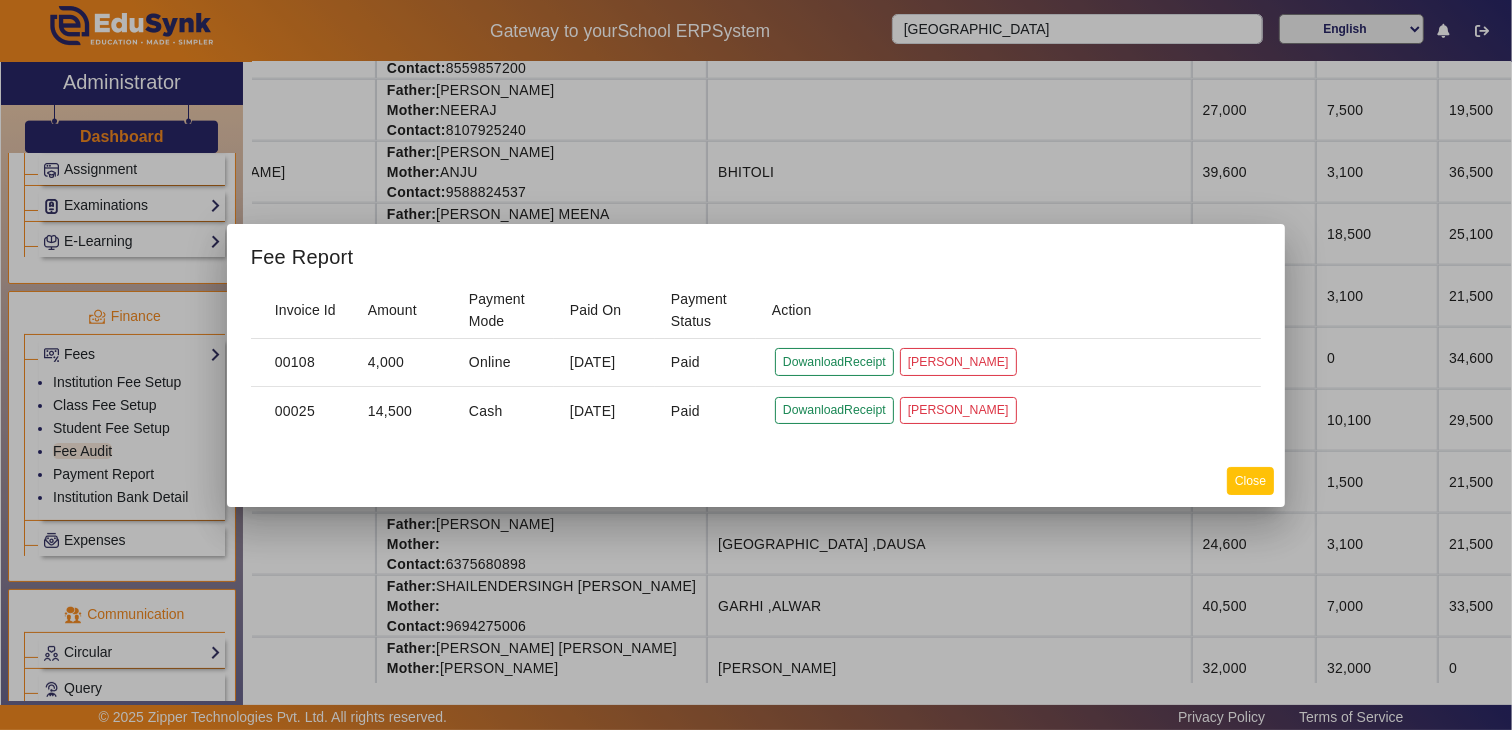 click on "Close" 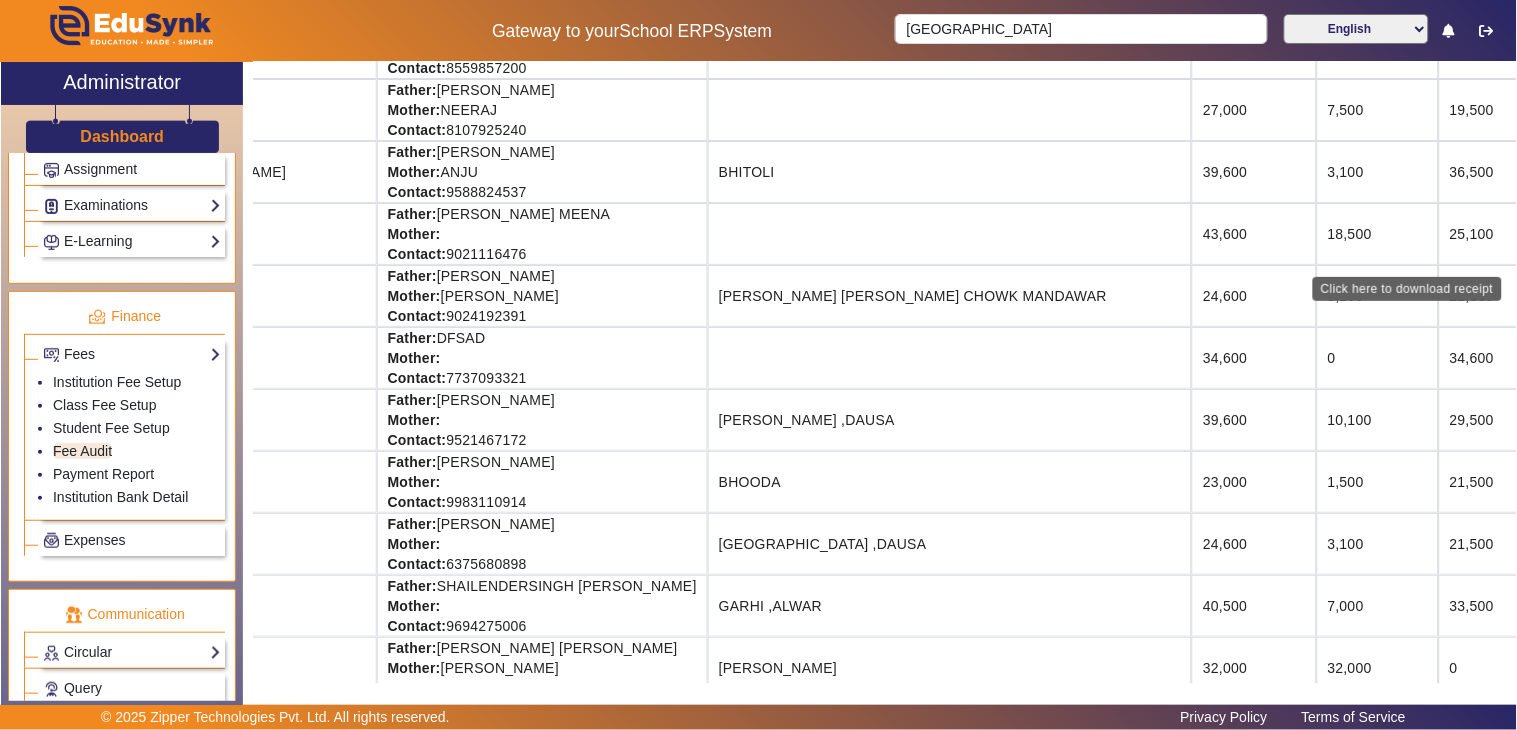 click on "Download Receipt" 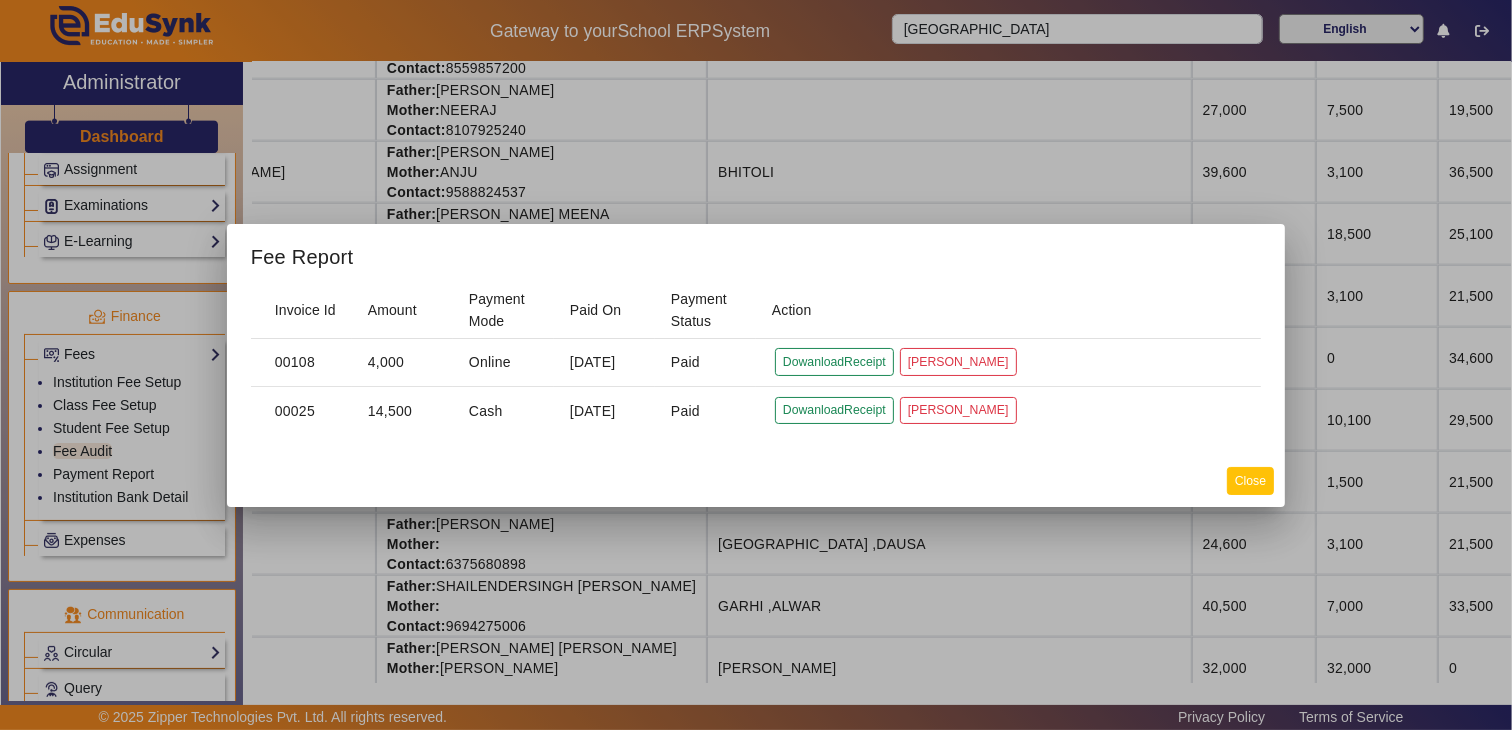 click on "Close" 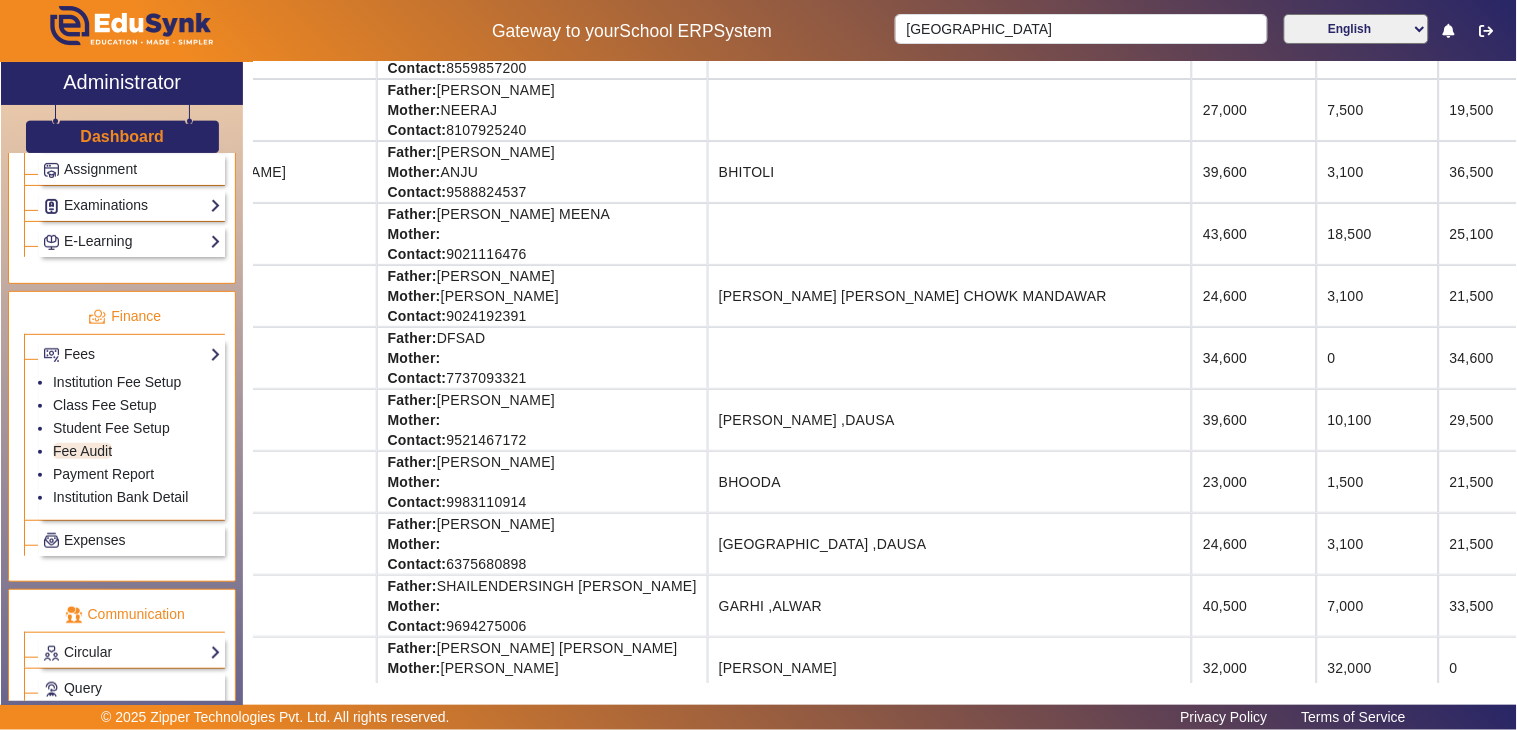 scroll, scrollTop: 1980, scrollLeft: 21, axis: both 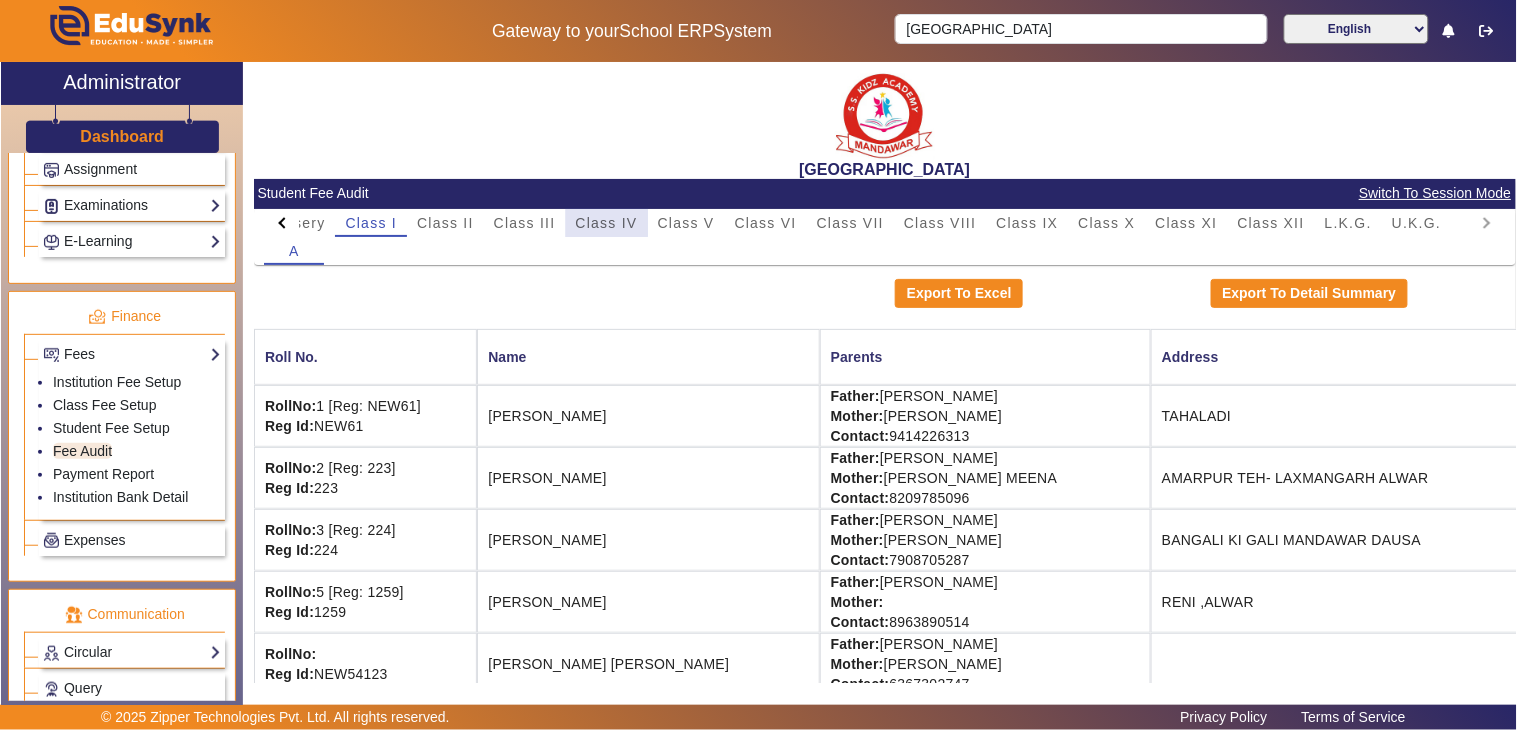 click on "Class IV" at bounding box center [607, 223] 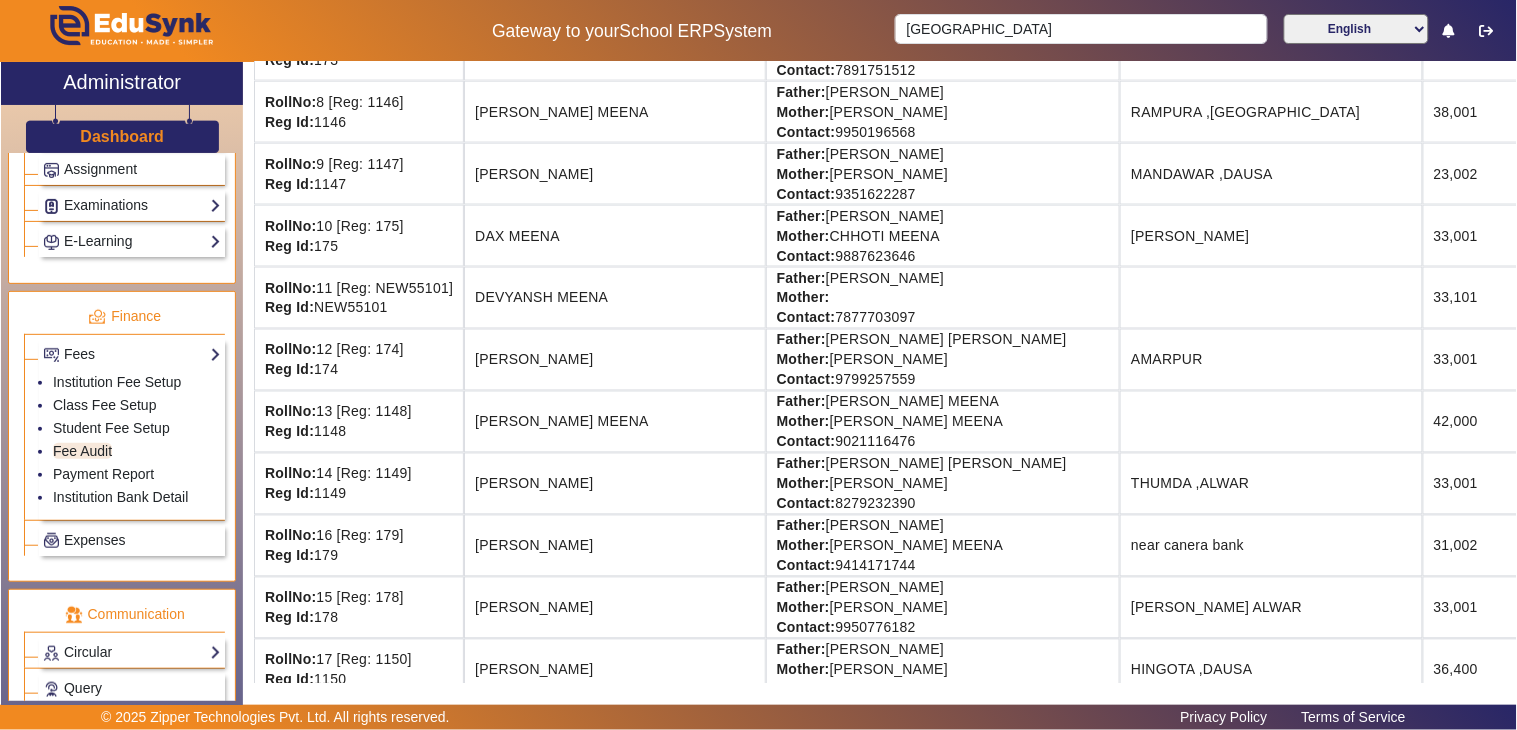 scroll, scrollTop: 777, scrollLeft: 0, axis: vertical 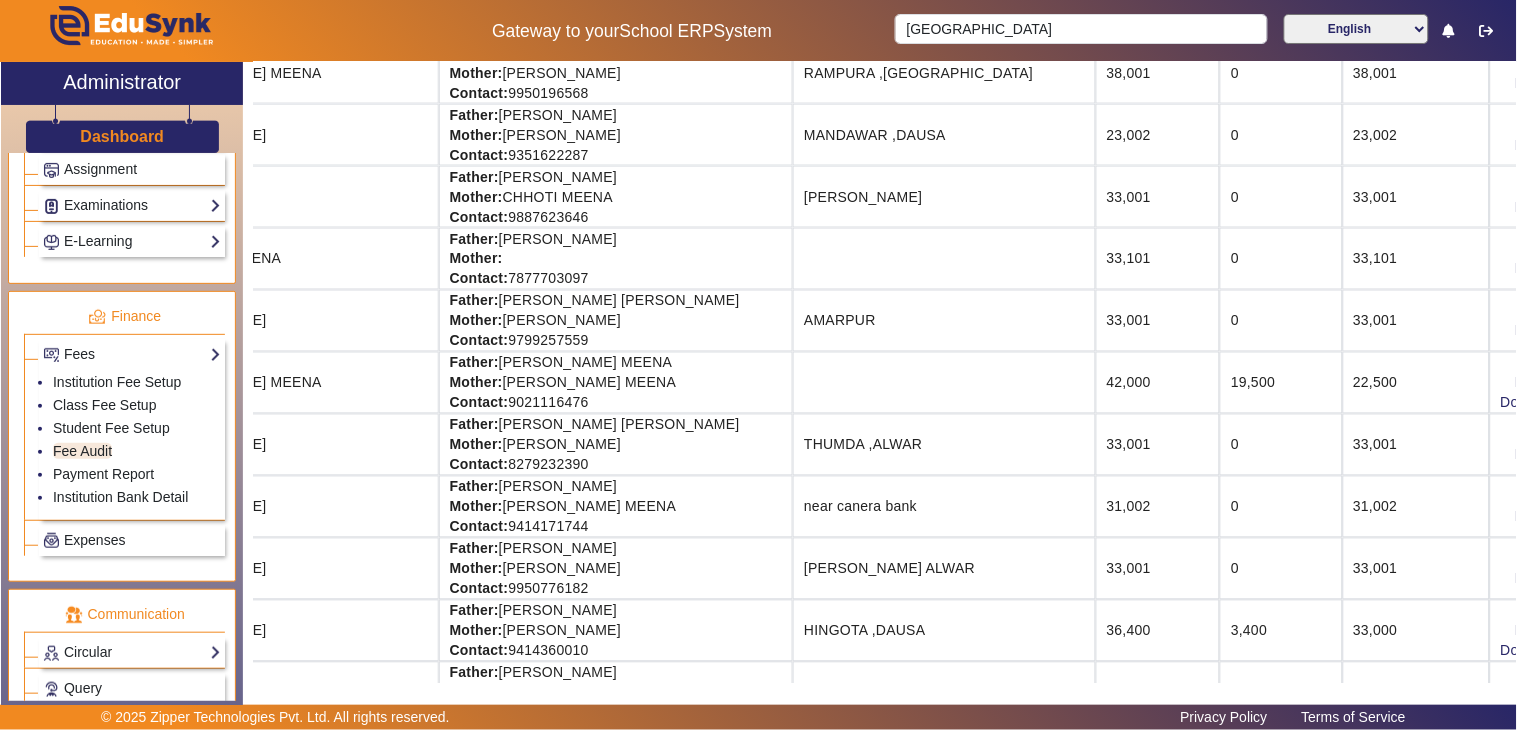 drag, startPoint x: 1241, startPoint y: 383, endPoint x: 1498, endPoint y: 388, distance: 257.04865 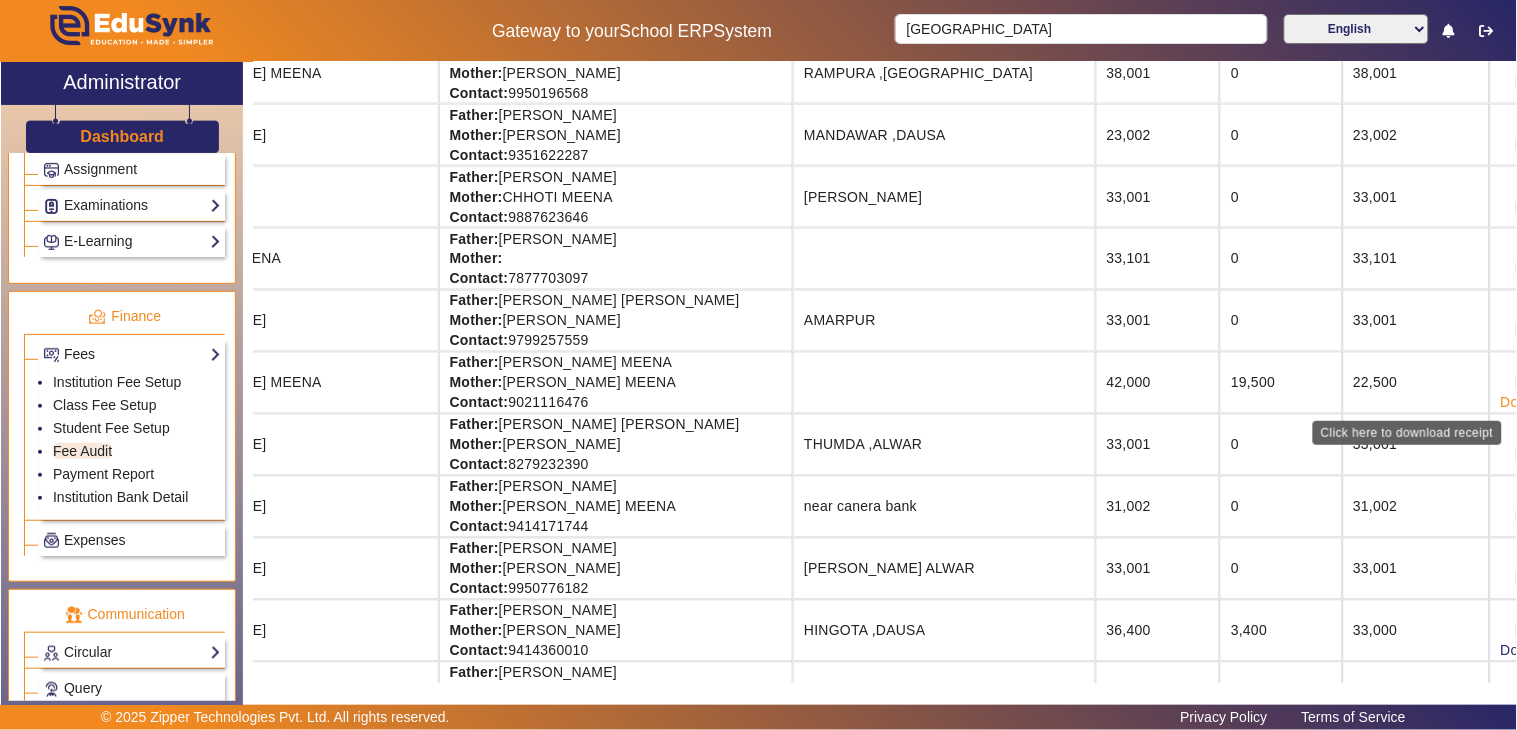 click on "Download Receipt" 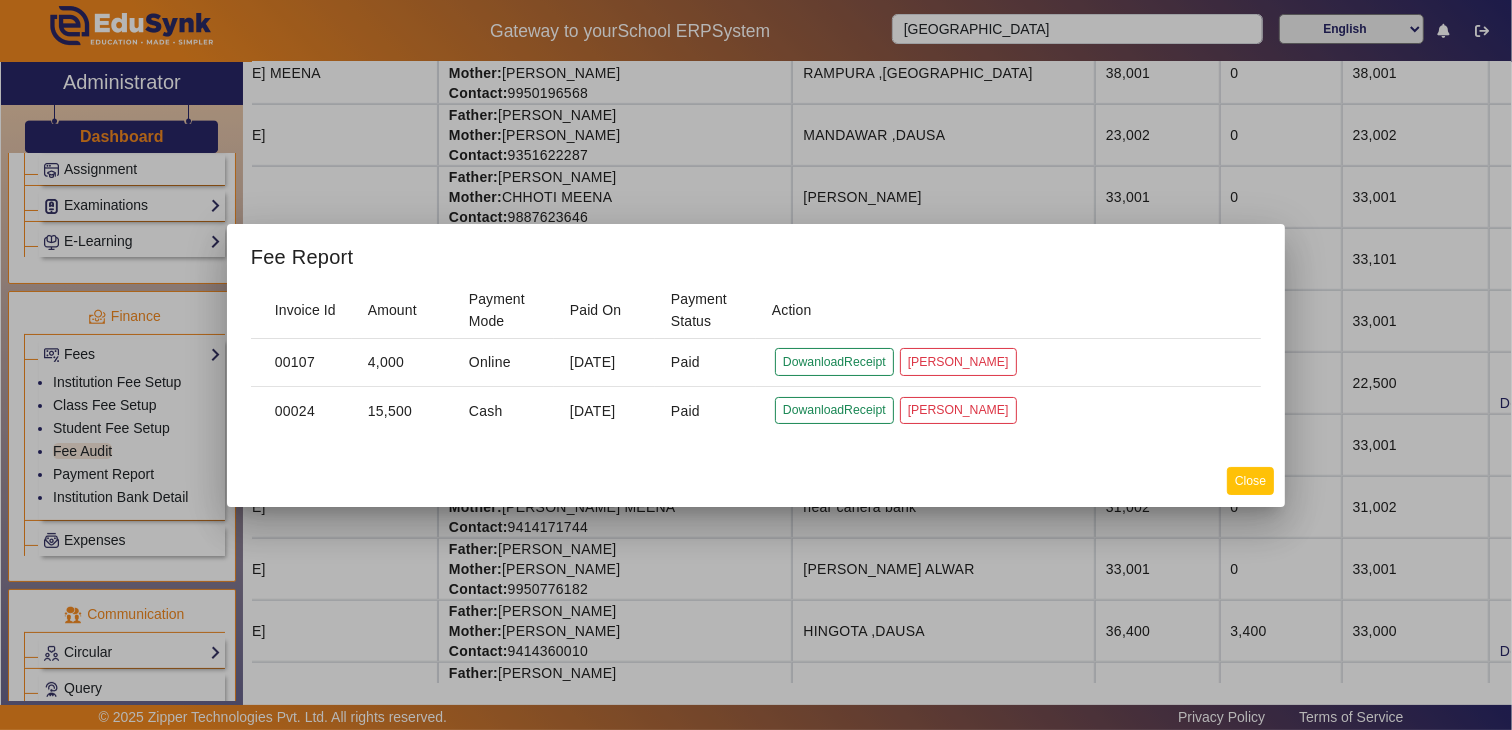 click on "Close" 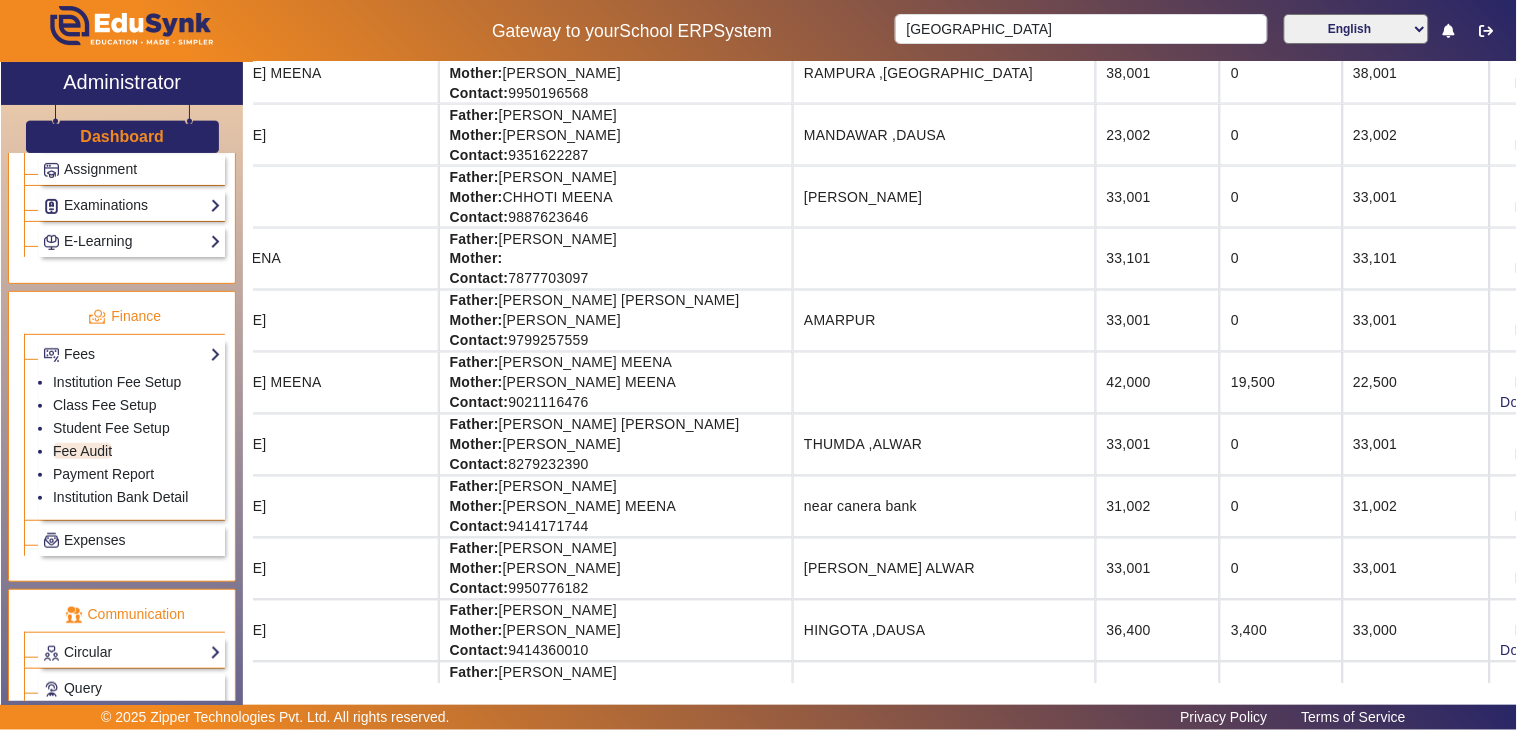 scroll, scrollTop: 0, scrollLeft: 327, axis: horizontal 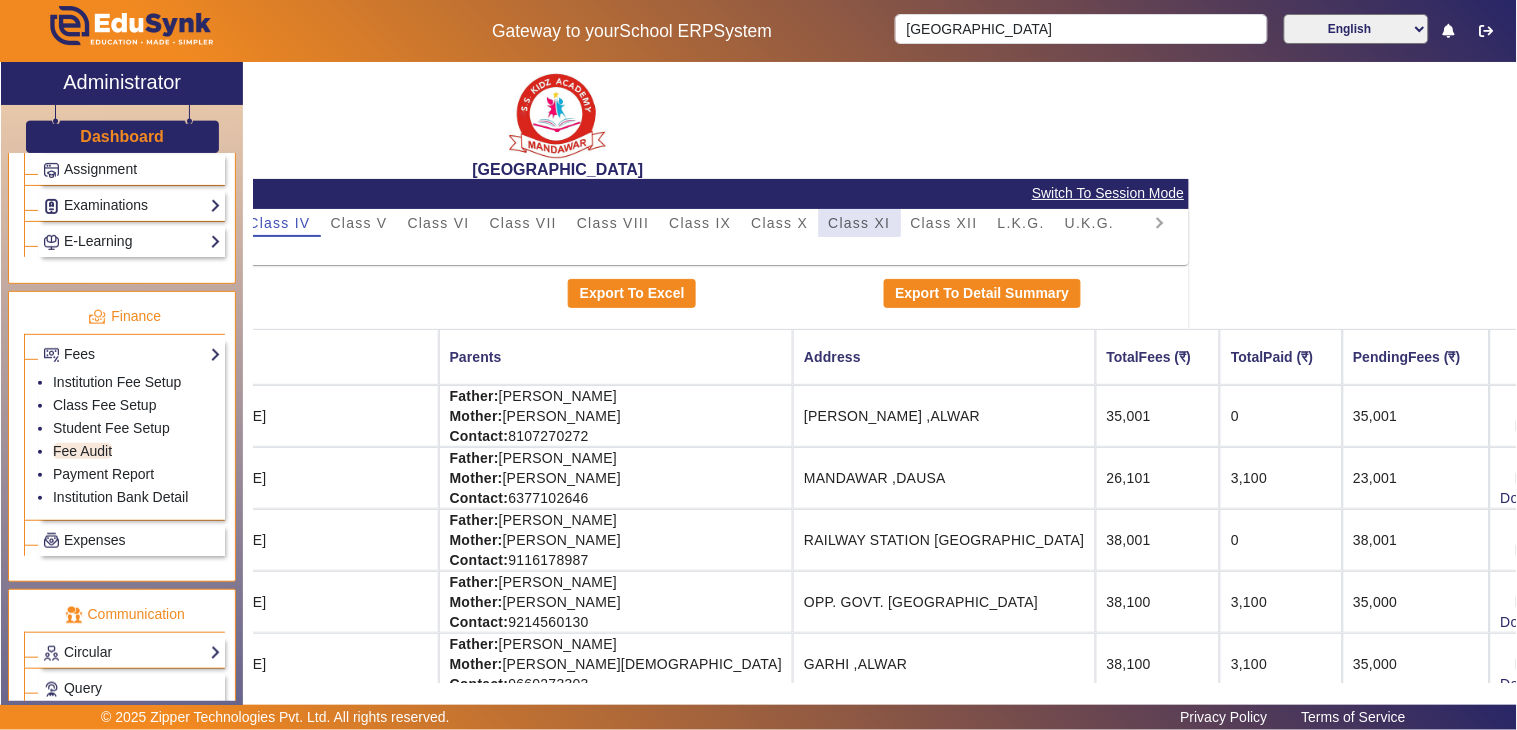 click on "Class XI" at bounding box center [860, 223] 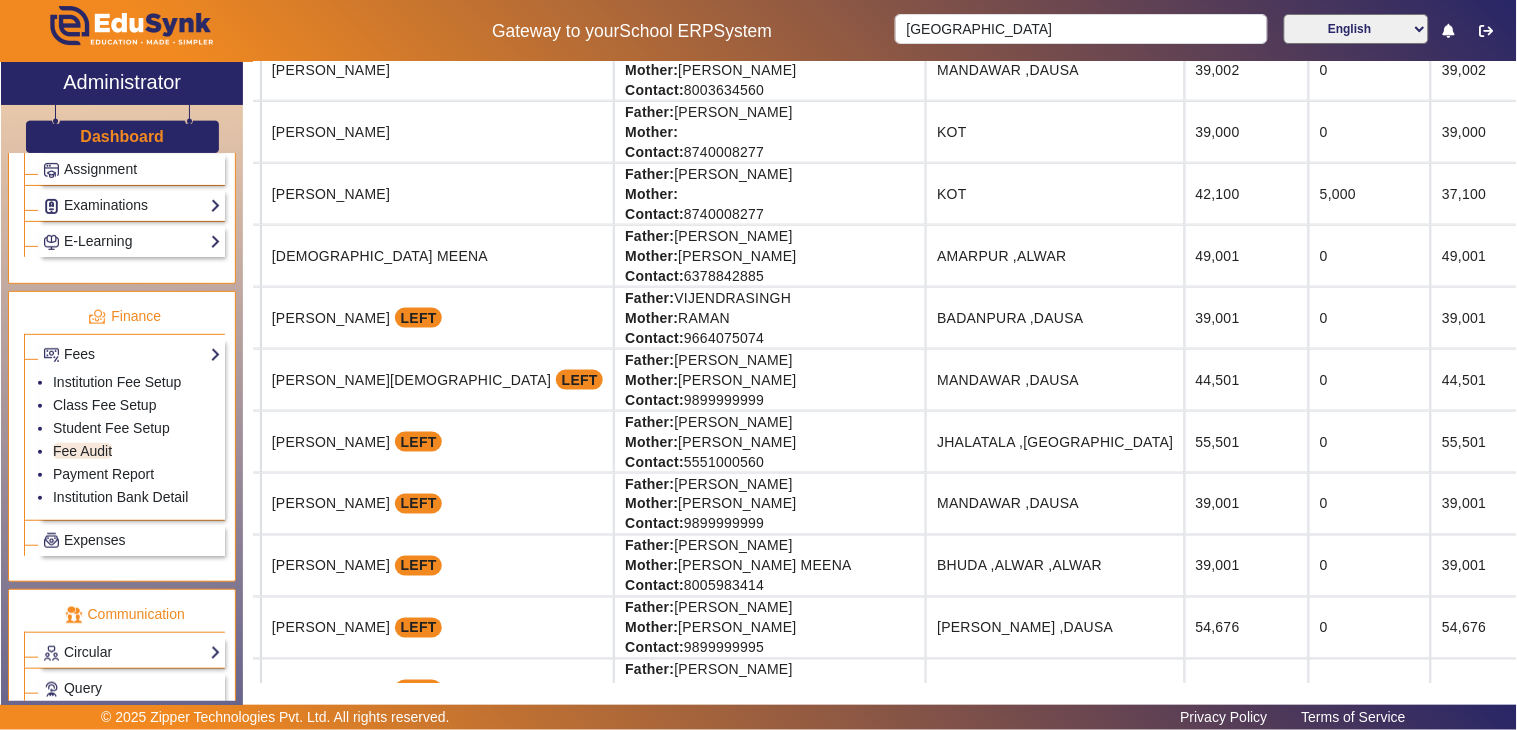 scroll, scrollTop: 411, scrollLeft: 178, axis: both 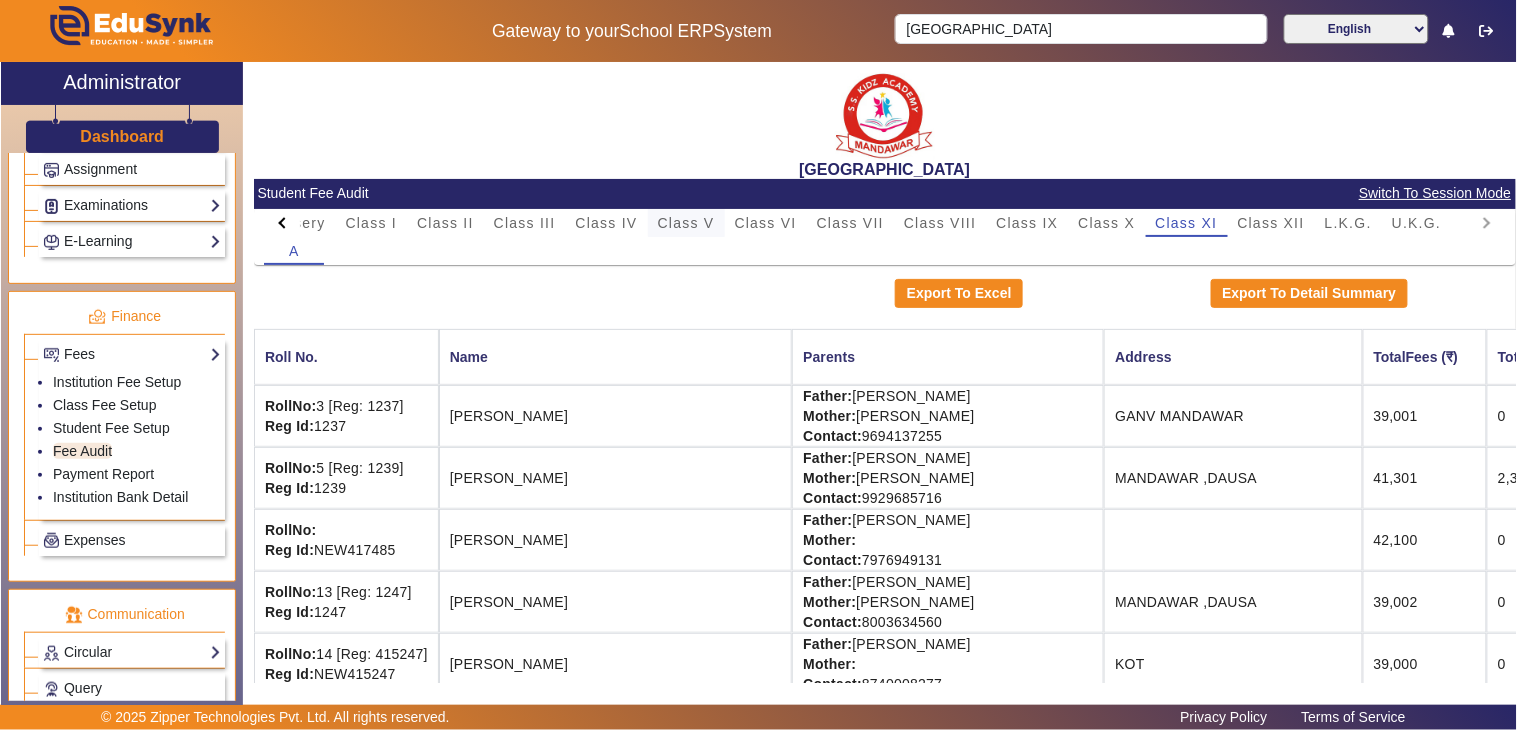 click on "Class V" at bounding box center (686, 223) 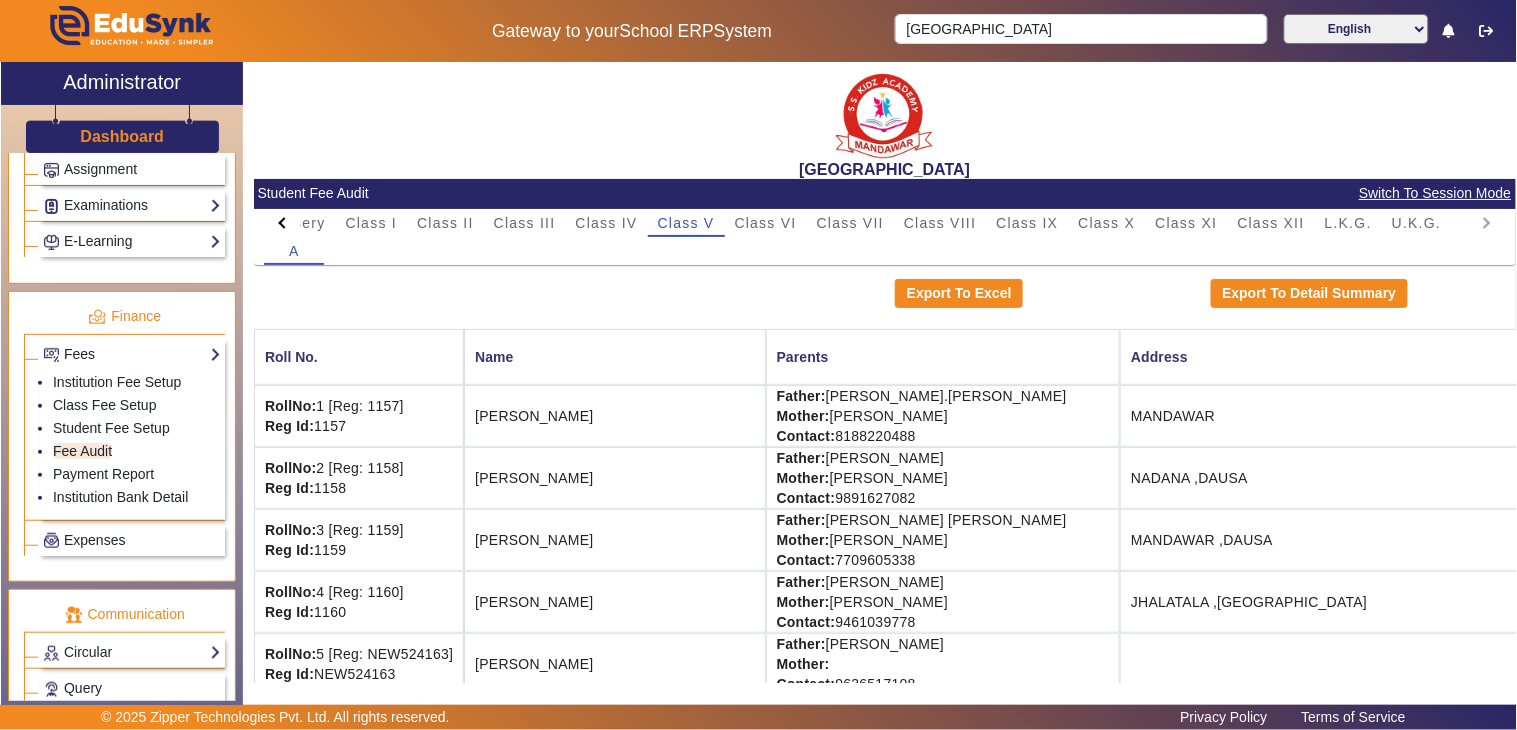click on "Student Fee Audit   Switch To Session Mode" 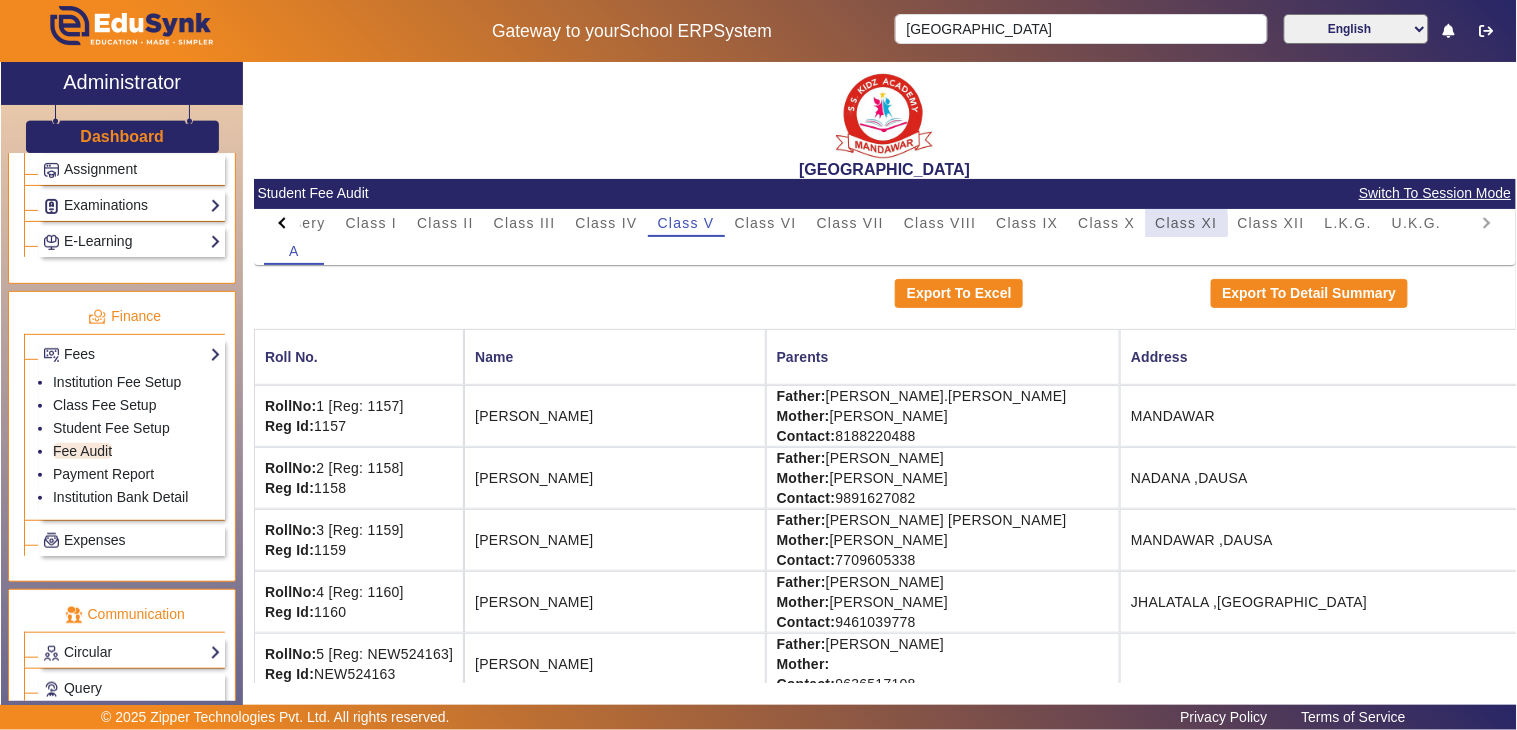 click on "Class XI" at bounding box center [1187, 223] 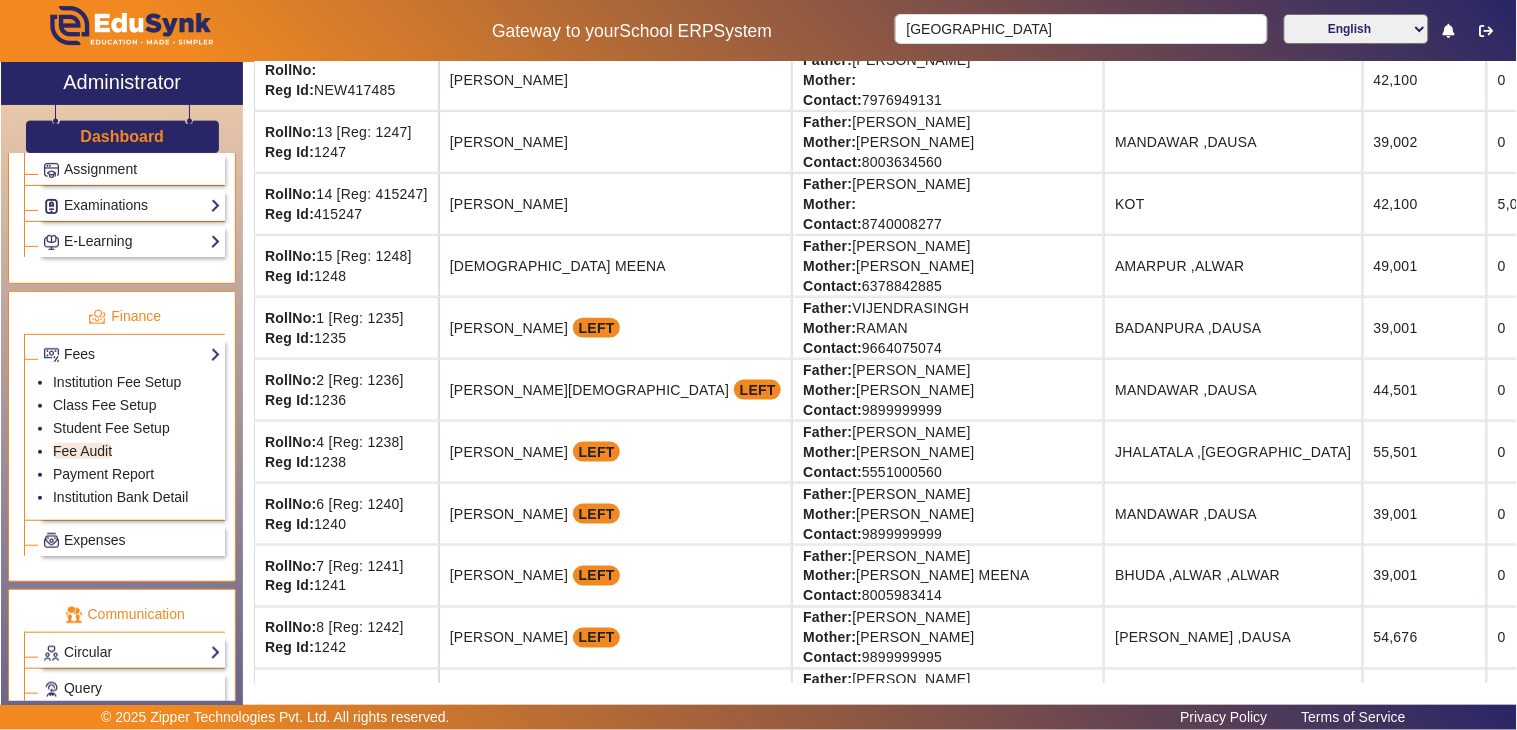 scroll, scrollTop: 348, scrollLeft: 0, axis: vertical 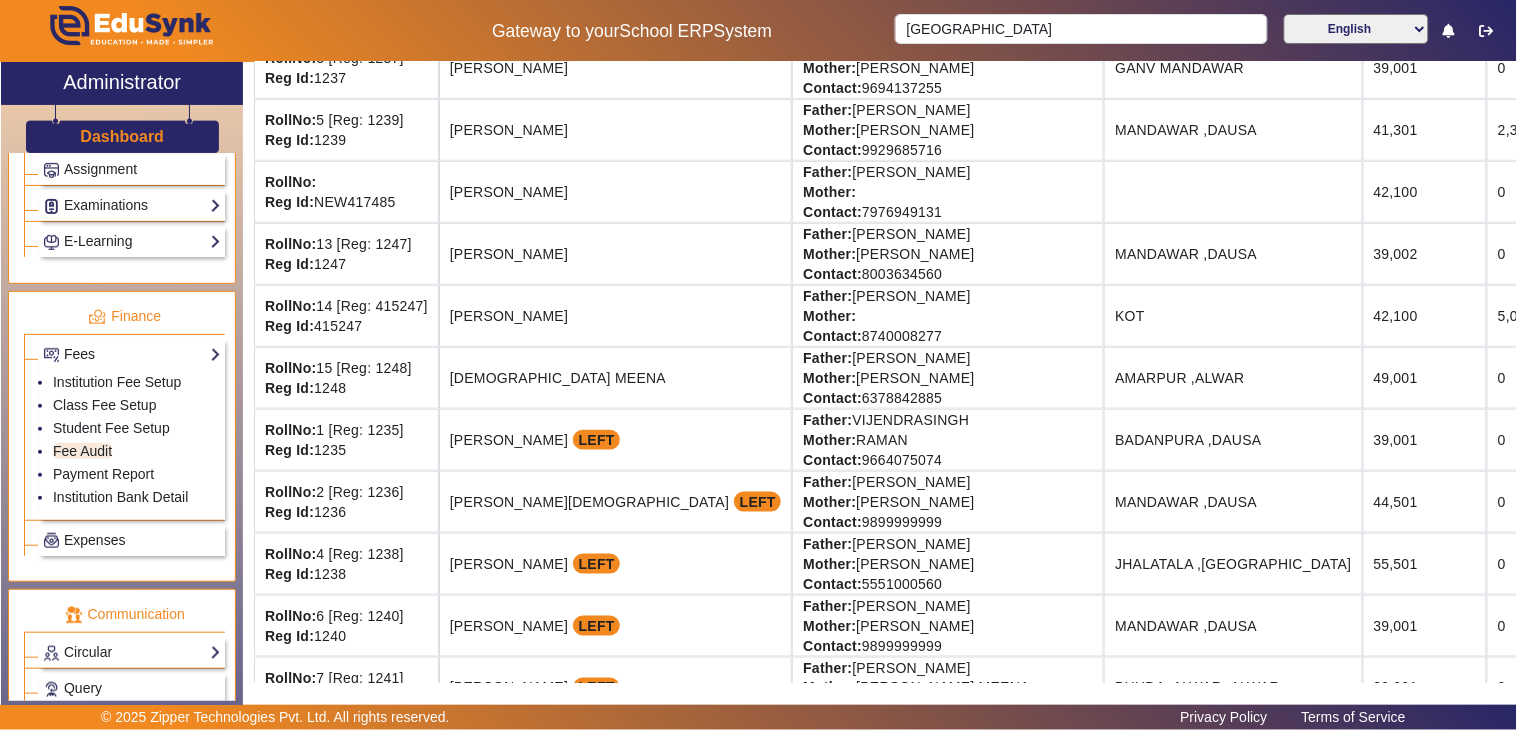click on "[PERSON_NAME]" 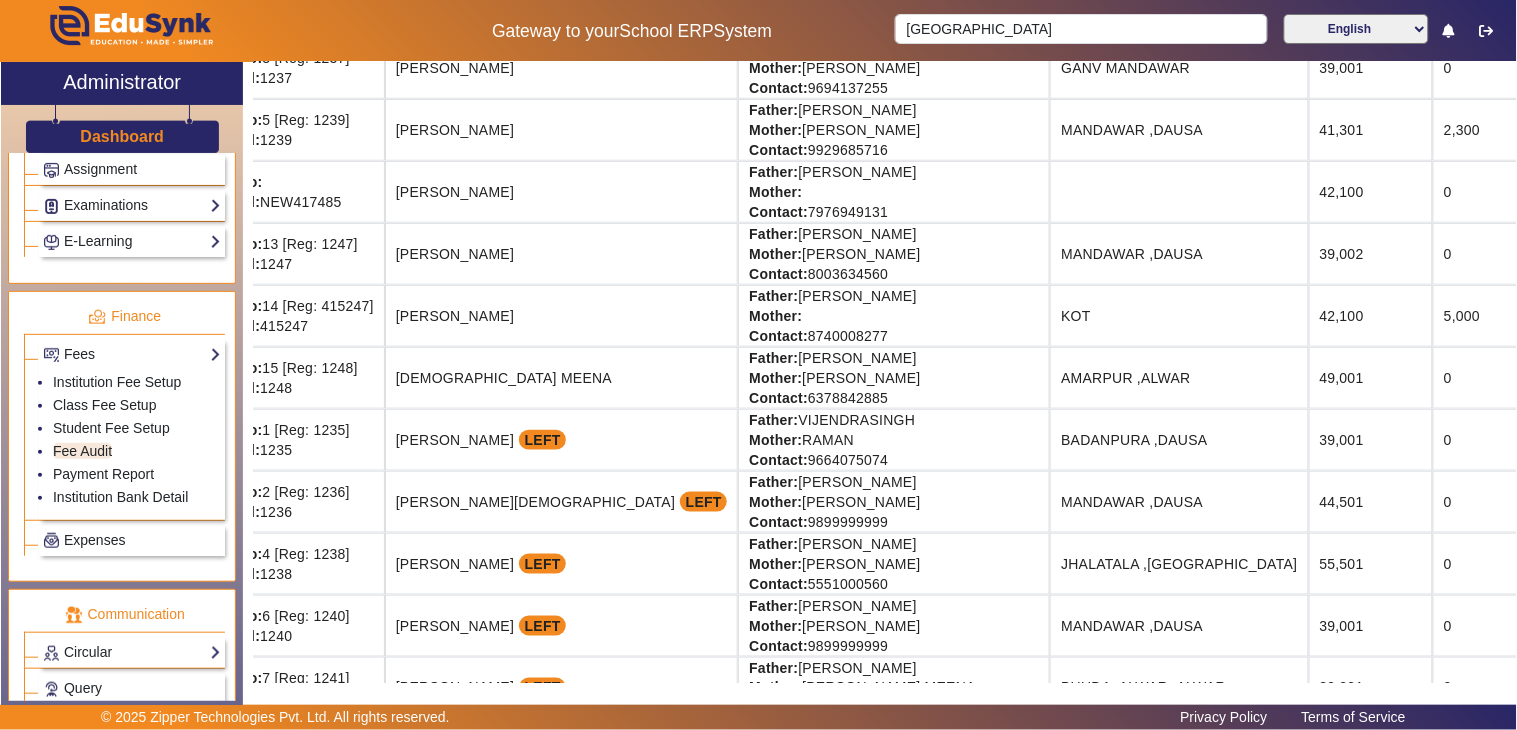 scroll, scrollTop: 348, scrollLeft: 178, axis: both 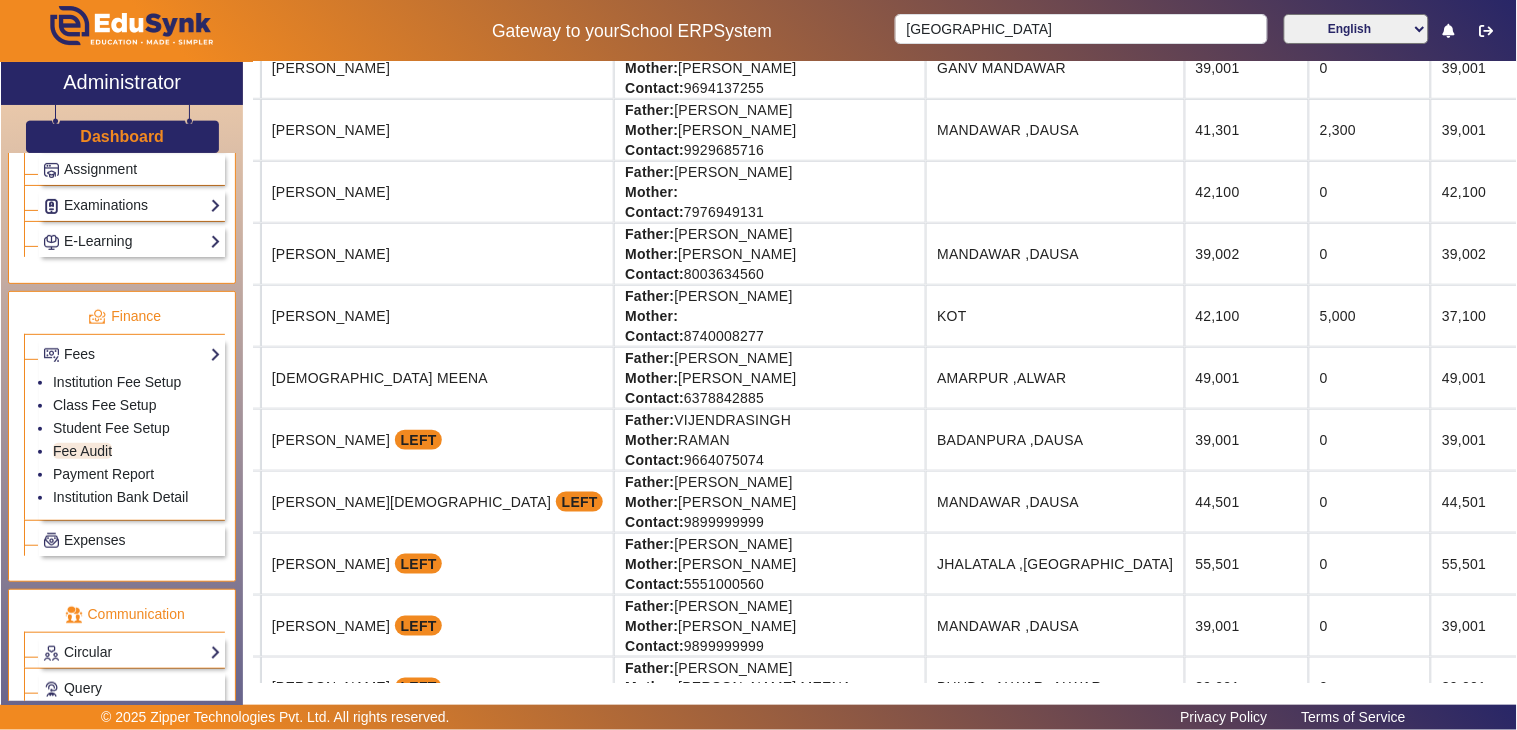drag, startPoint x: 593, startPoint y: 314, endPoint x: 1491, endPoint y: 322, distance: 898.03564 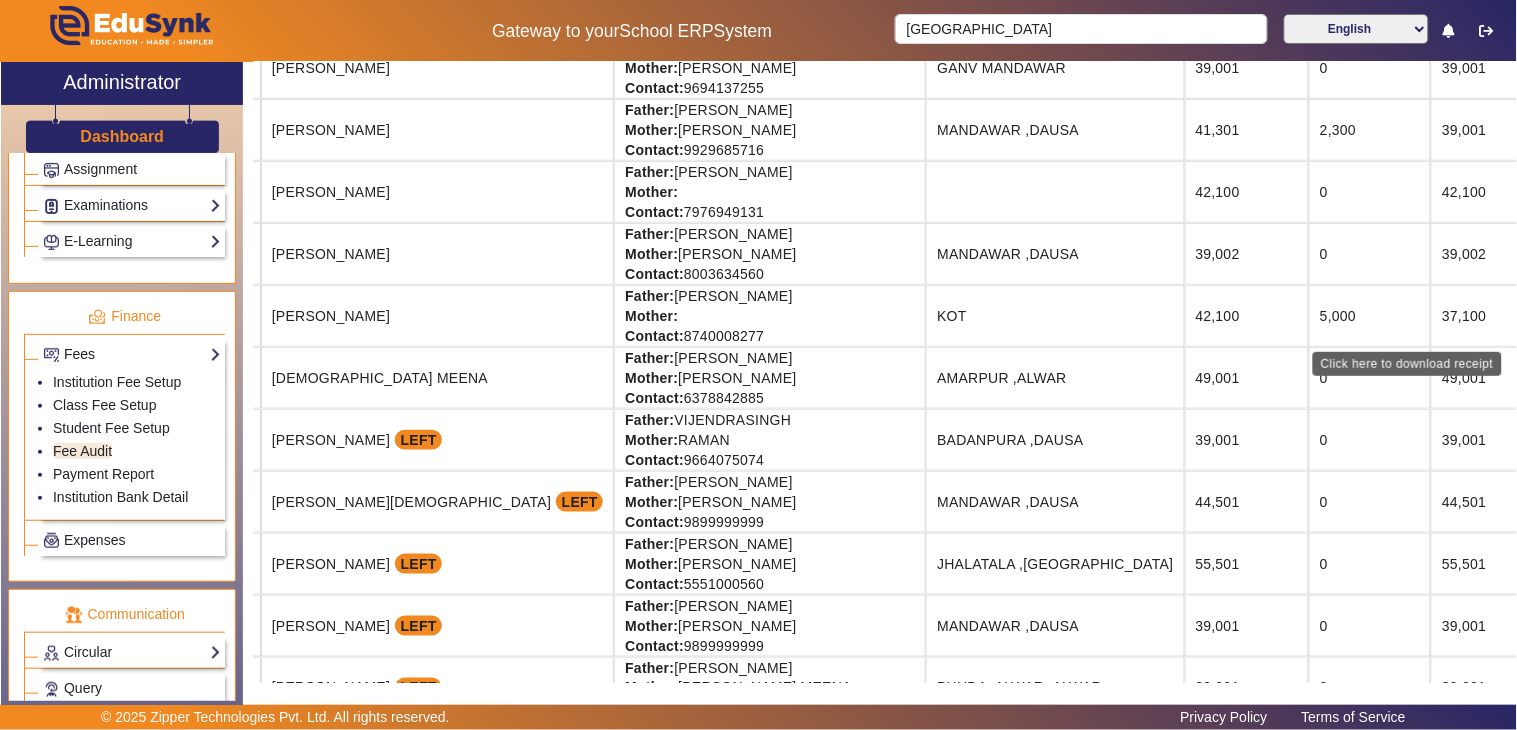 click on "Download Receipt" 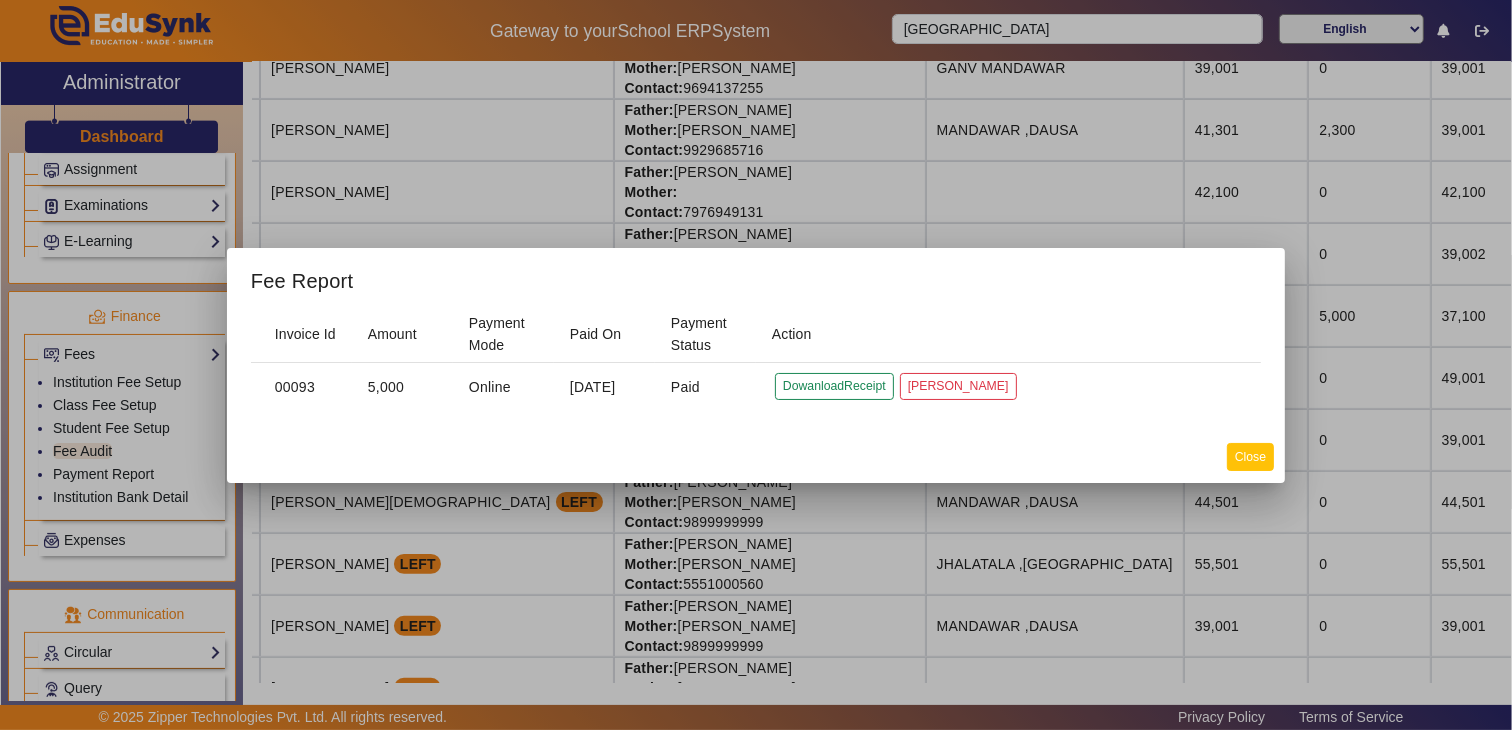 click on "Close" 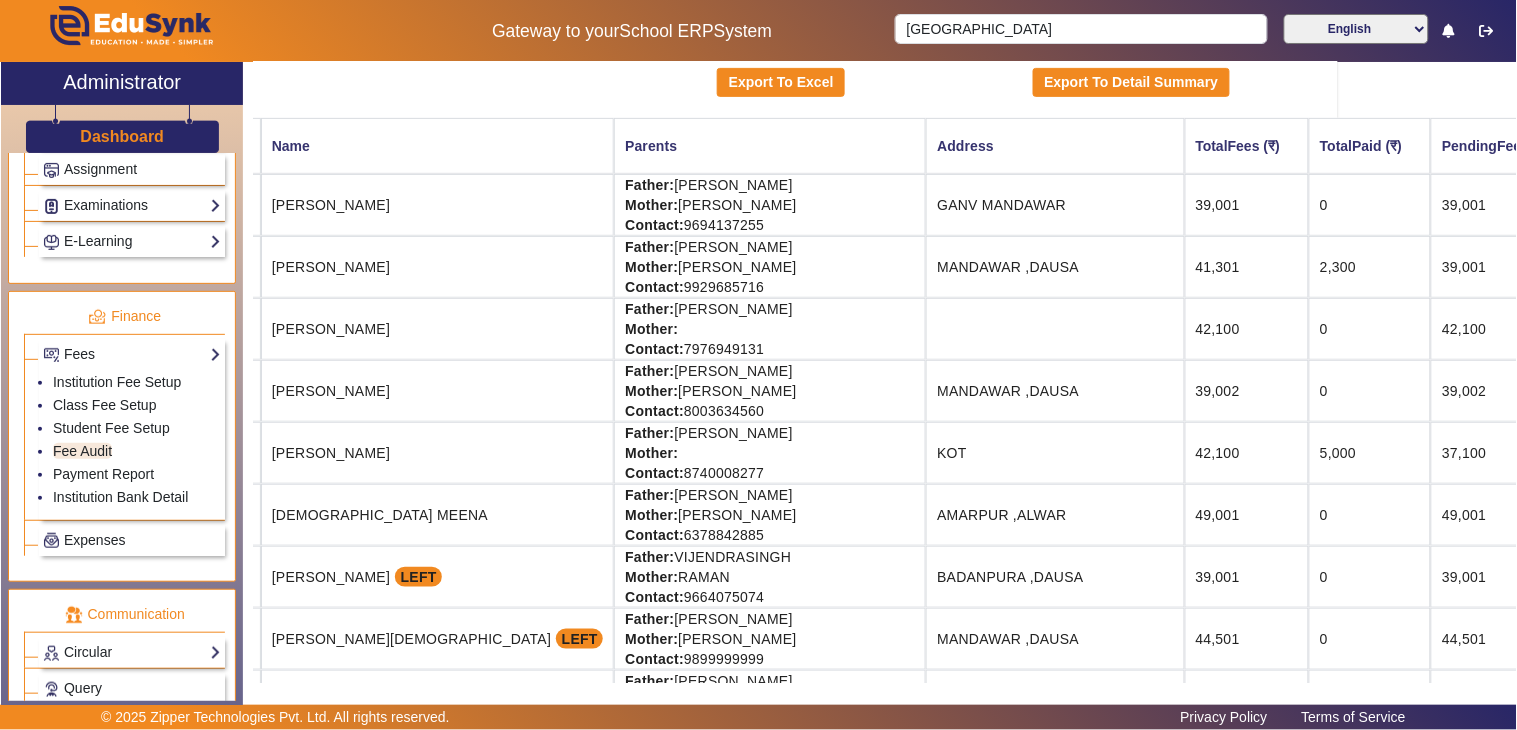 scroll, scrollTop: 0, scrollLeft: 178, axis: horizontal 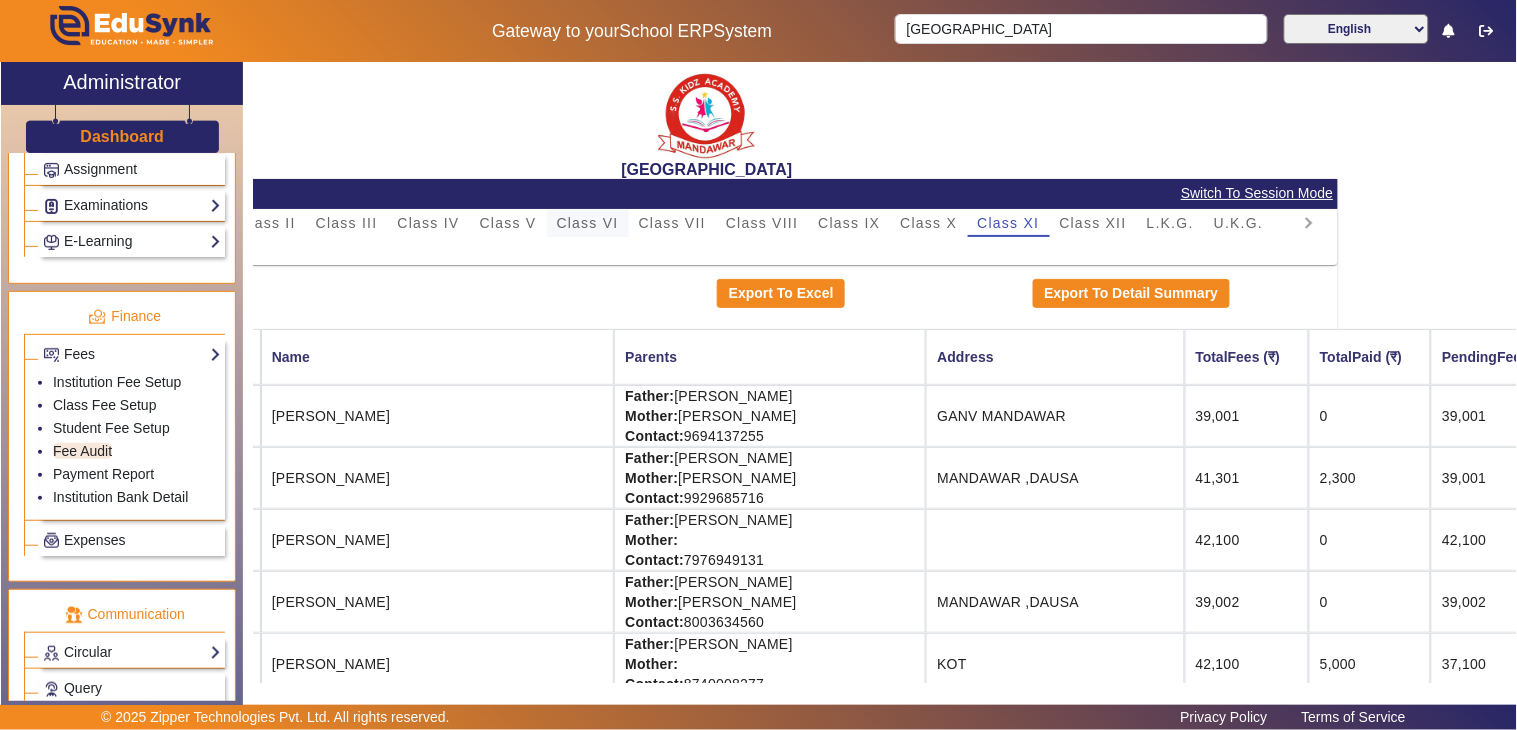 click on "Class VI" at bounding box center (588, 223) 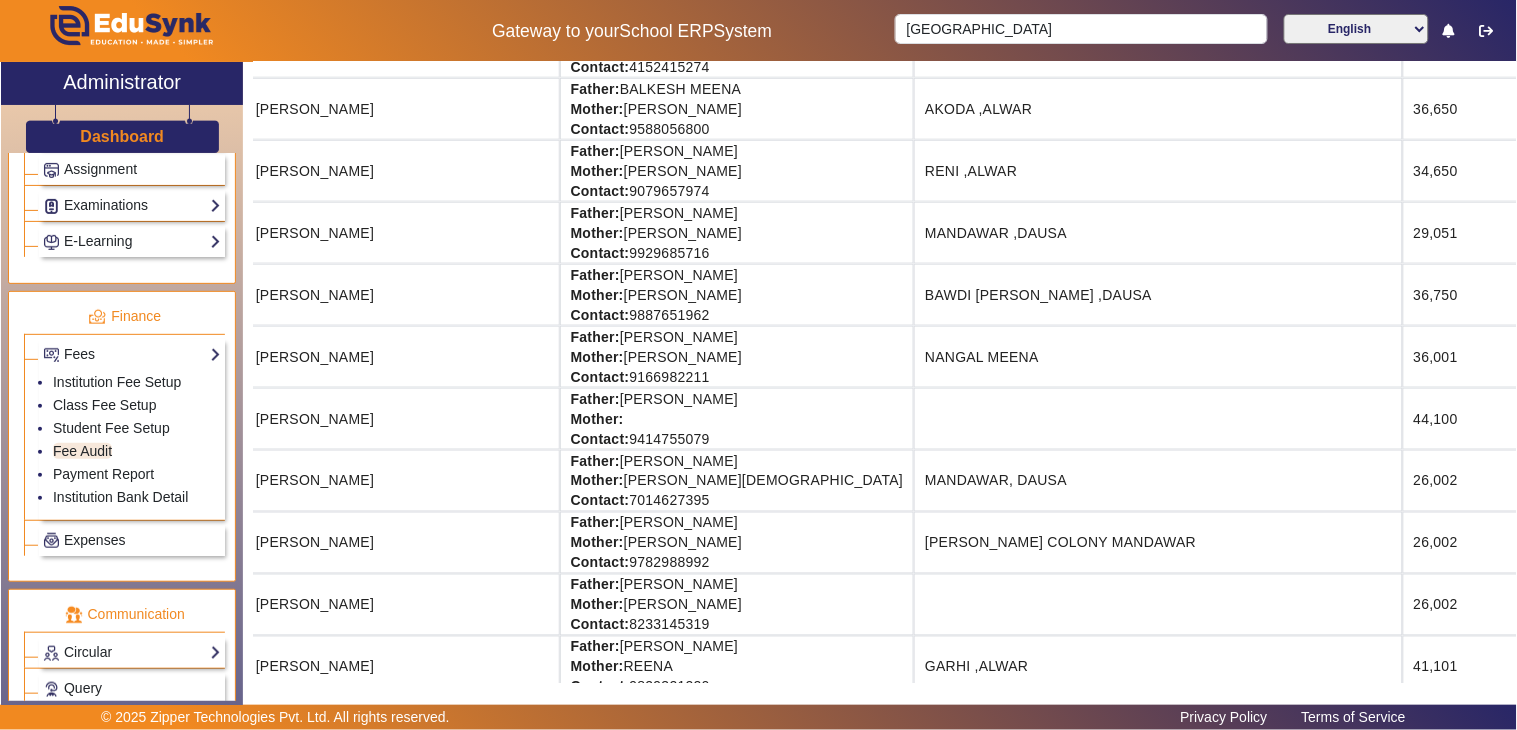 scroll, scrollTop: 0, scrollLeft: 178, axis: horizontal 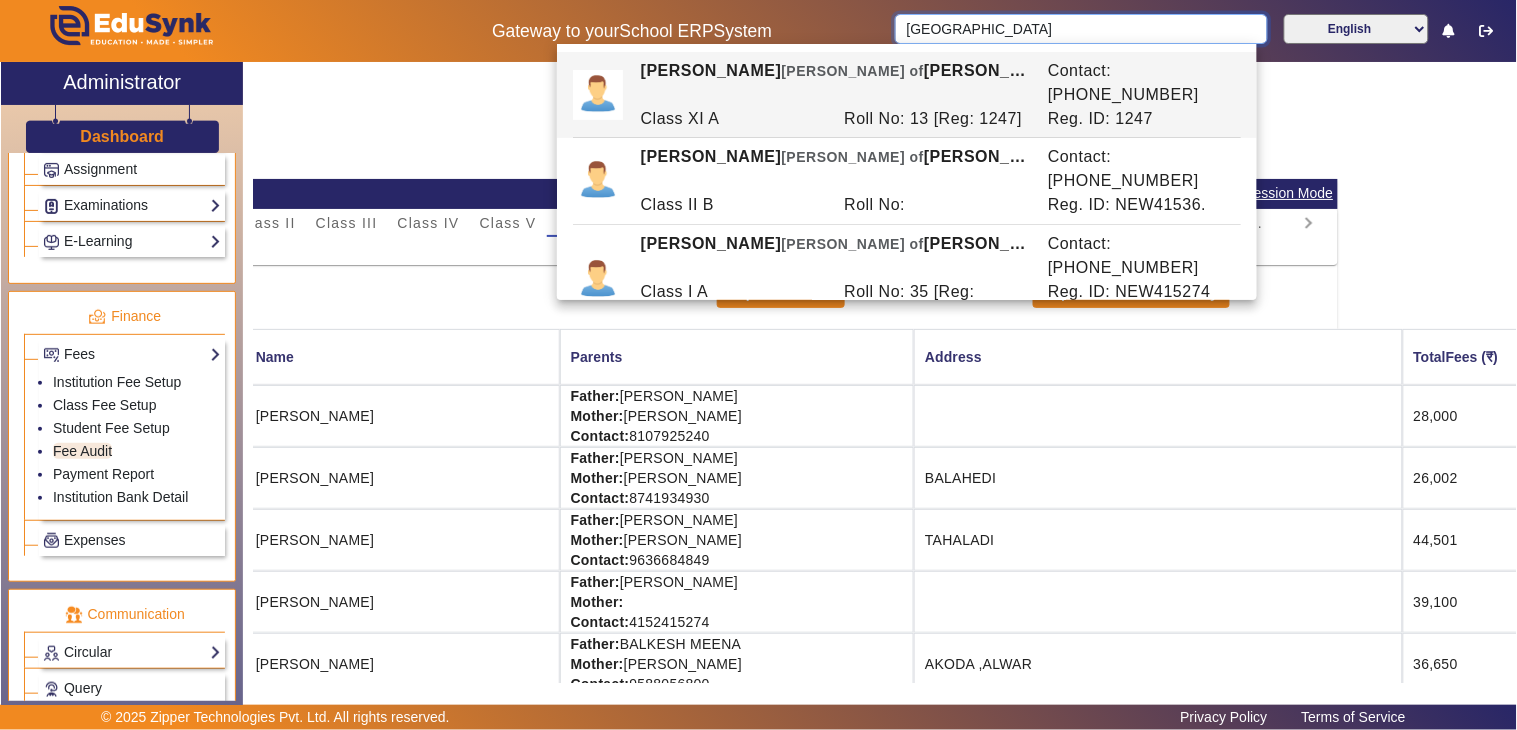 drag, startPoint x: 1023, startPoint y: 37, endPoint x: 604, endPoint y: 30, distance: 419.05847 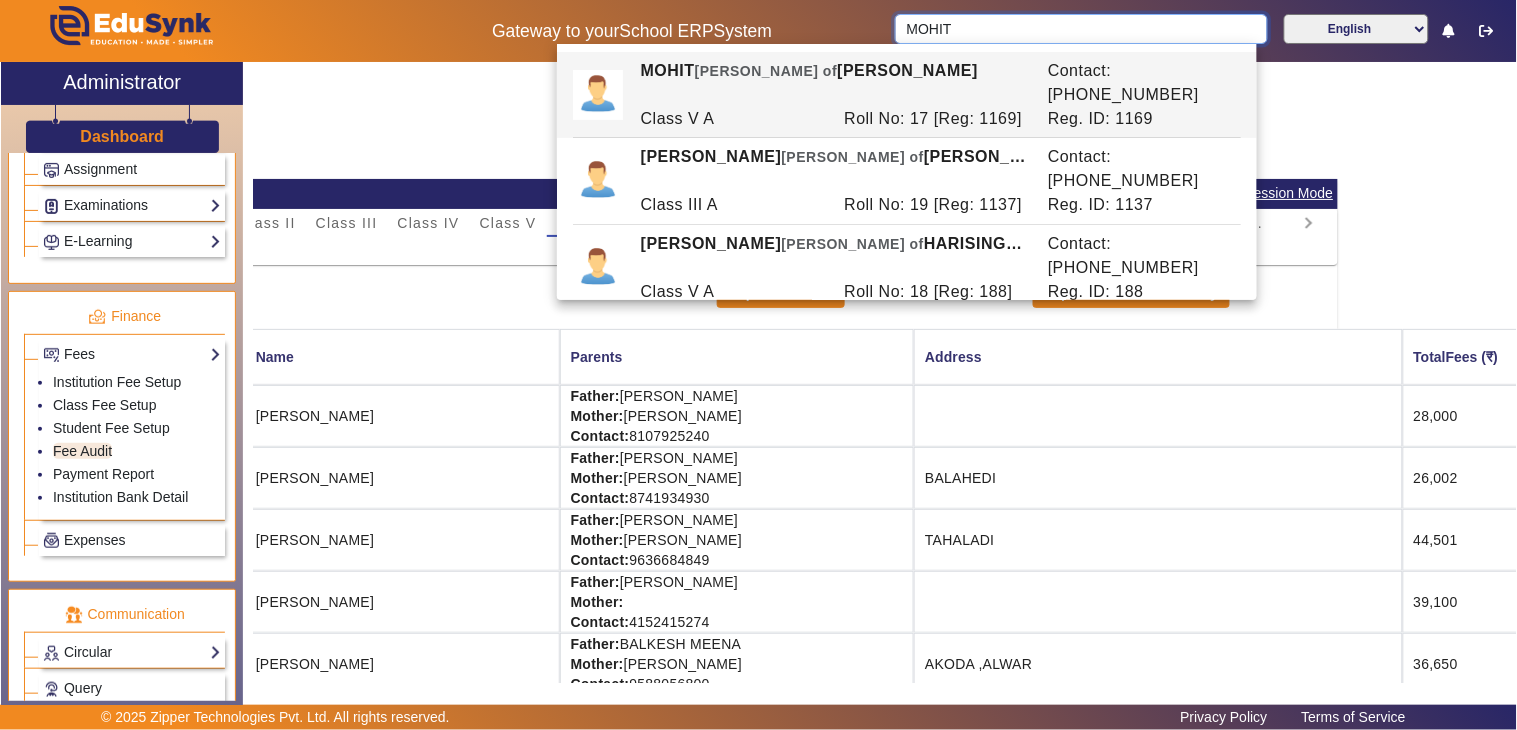 type on "MOHIT" 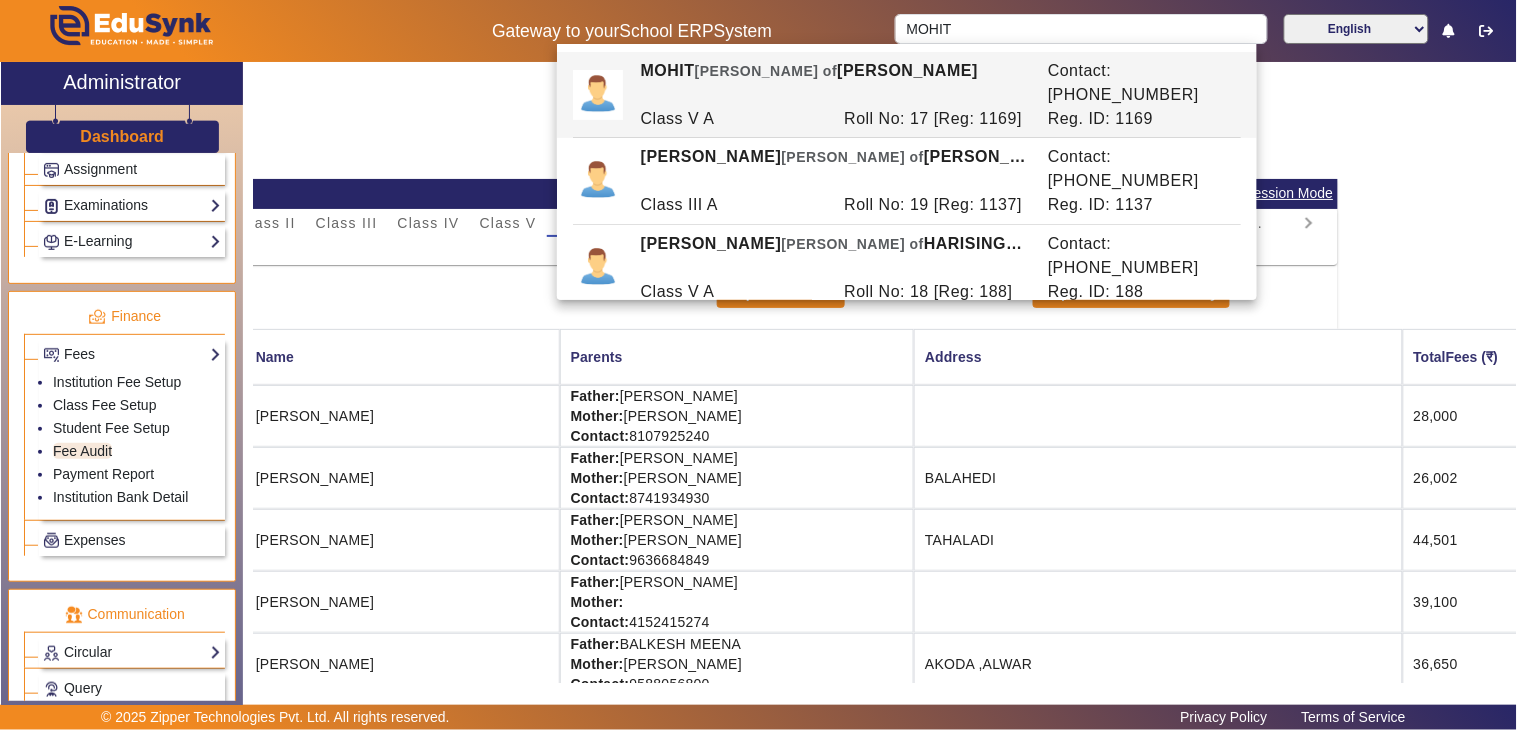 click on "PreNursery Nursery Class I Class II Class III Class IV Class V Class VI Class VII Class VIII Class IX Class X Class XI Class XII L.K.G. U.K.G. A  Export To Excel   Export To Detail Summary  Roll No. Name Parents Address TotalFees (₹) TotalPaid (₹) PendingFees (₹) Action RollNo: 1 [Reg: 250] Reg Id: 250  [PERSON_NAME] Father: [PERSON_NAME] Mother: [PERSON_NAME] Contact: 8107925240    28,000 7,500 20,500  View & Pay   Fee Structure  Download Receipt RollNo: 2 [Reg: 136] Reg Id: 136  [PERSON_NAME] Father: [PERSON_NAME] Mother: [PERSON_NAME] Contact: [PHONE_NUMBER]   BALAHEDI 26,002 0 26,002  View & Pay   Fee Structure  RollNo: 3 [Reg: 189] Reg Id: 189  [PERSON_NAME] Father: [PERSON_NAME] MEENA Mother: [PERSON_NAME] Contact: [PHONE_NUMBER]   TAHALADI 44,501 0 44,501  View & Pay   Fee Structure  RollNo: Reg Id: NEW85415263  [PERSON_NAME]  Father: [PERSON_NAME]   Mother:    Contact: 4152415274    39,100 0 39,100  View & Pay   Fee Structure  RollNo: 4 [Reg: 1178] Reg Id: 1178  [PERSON_NAME] Father: [PERSON_NAME] Mother: Contact:" 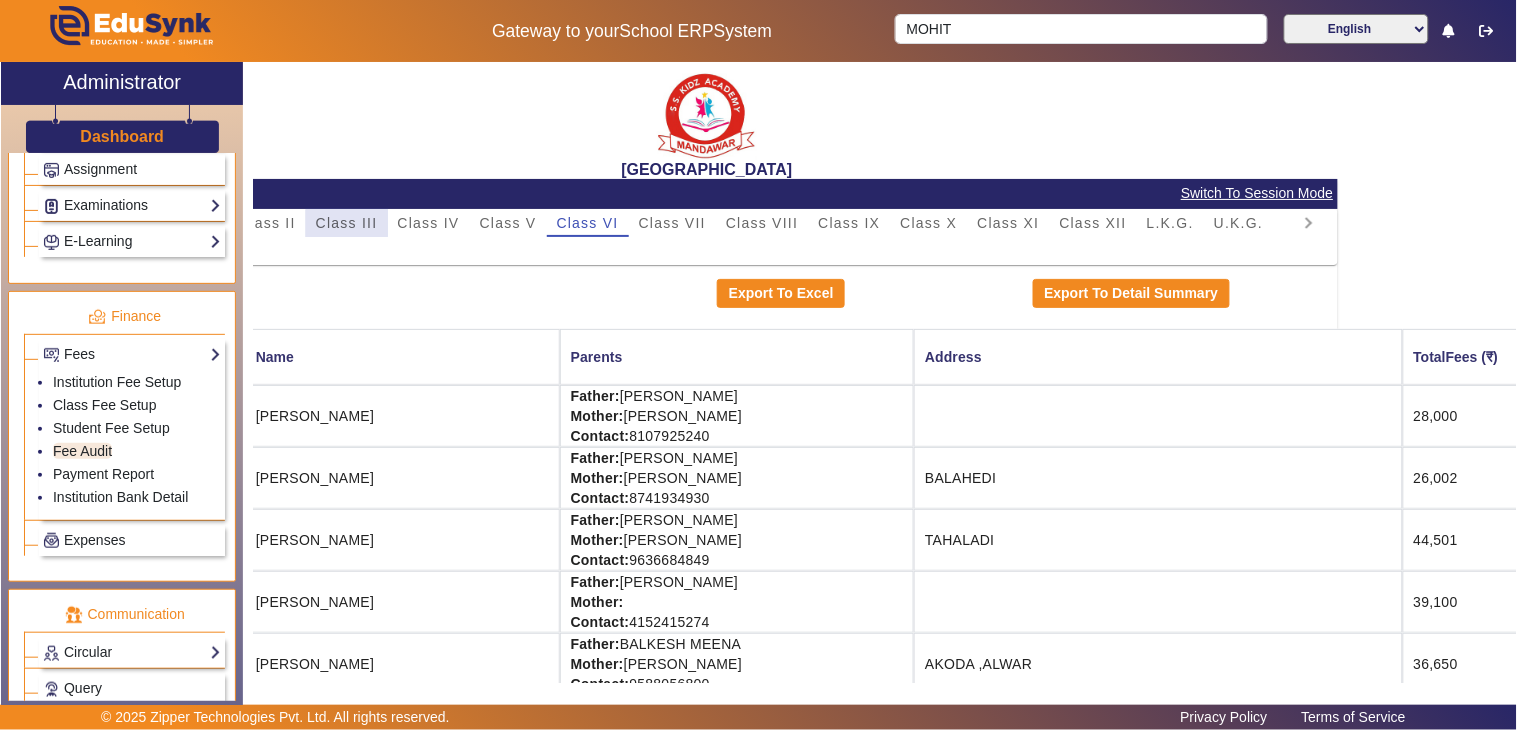 click on "Class III" at bounding box center (347, 223) 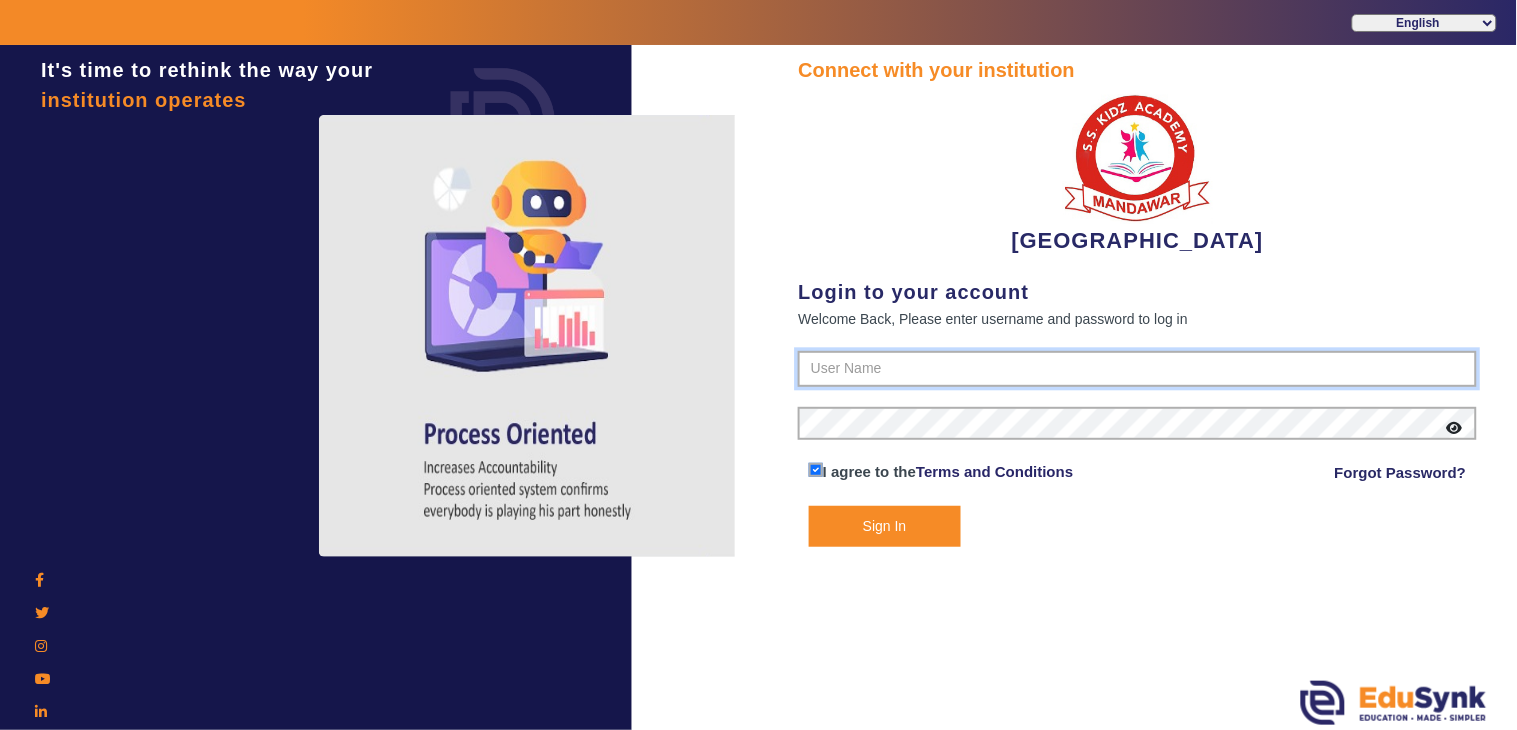 type on "9928895959" 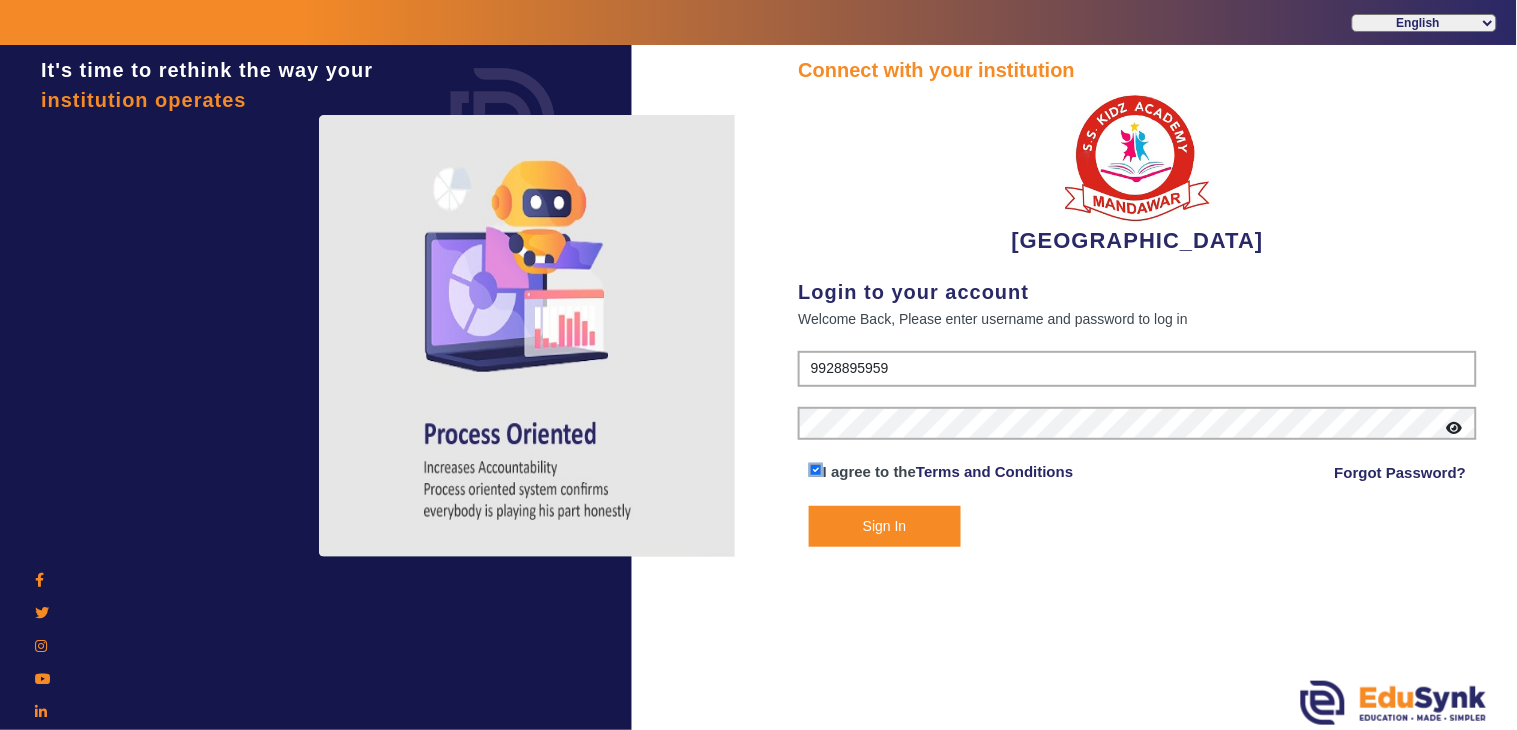 click on "Connect with your institution  [GEOGRAPHIC_DATA]  Login to your account Welcome Back, Please enter username and password to log in 9928895959  I agree to the   Terms and Conditions  Forgot Password?  Sign In" 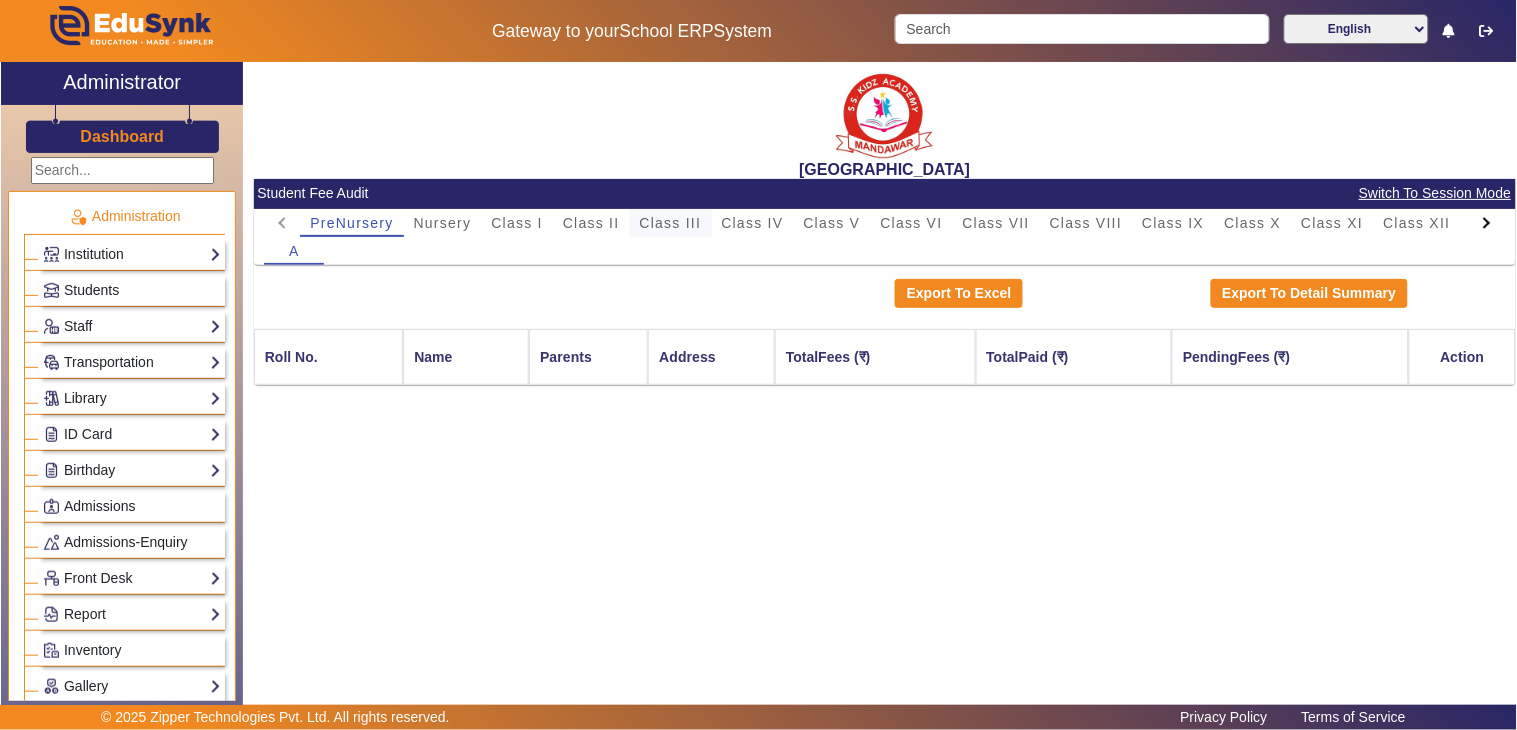 click on "Class III" at bounding box center (671, 223) 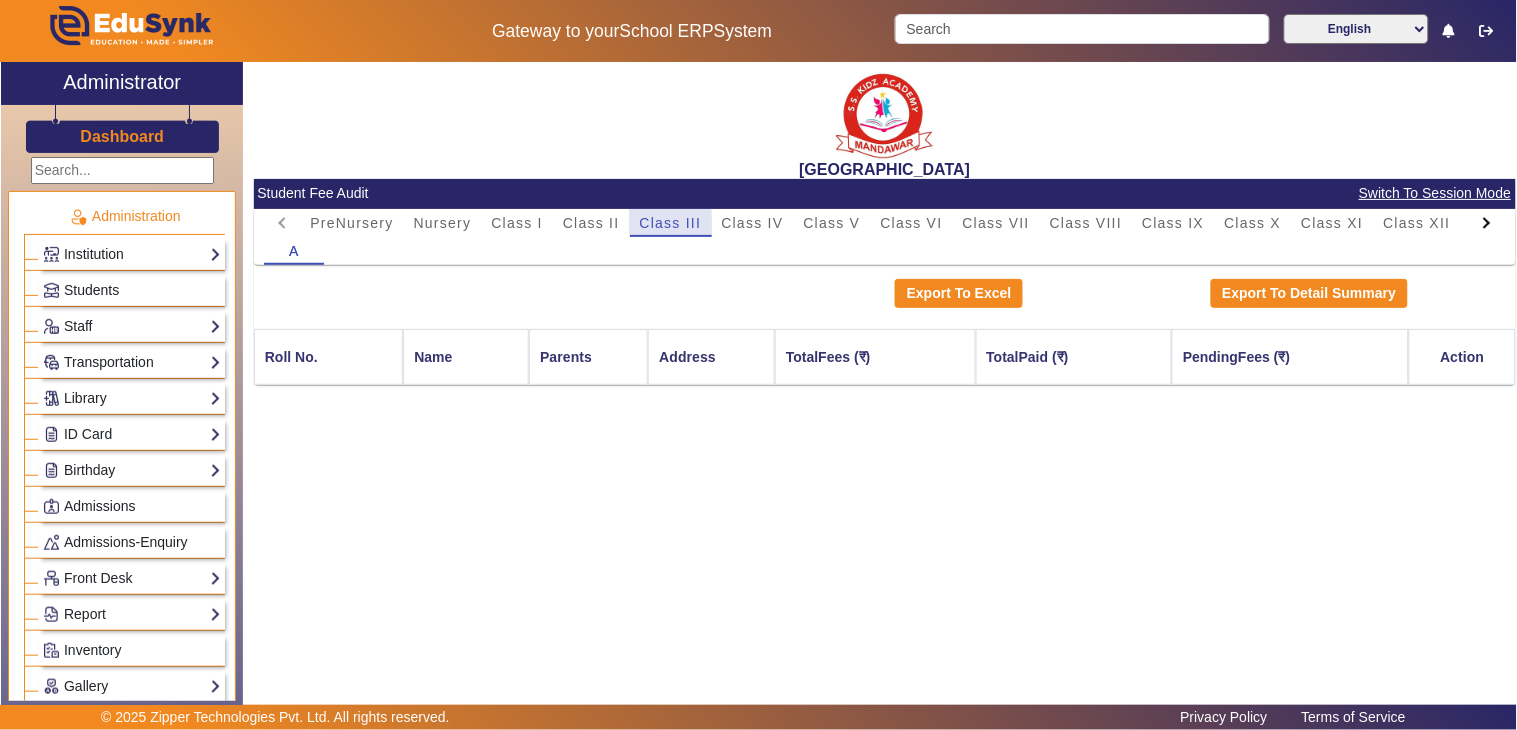 click on "Class III" at bounding box center (671, 223) 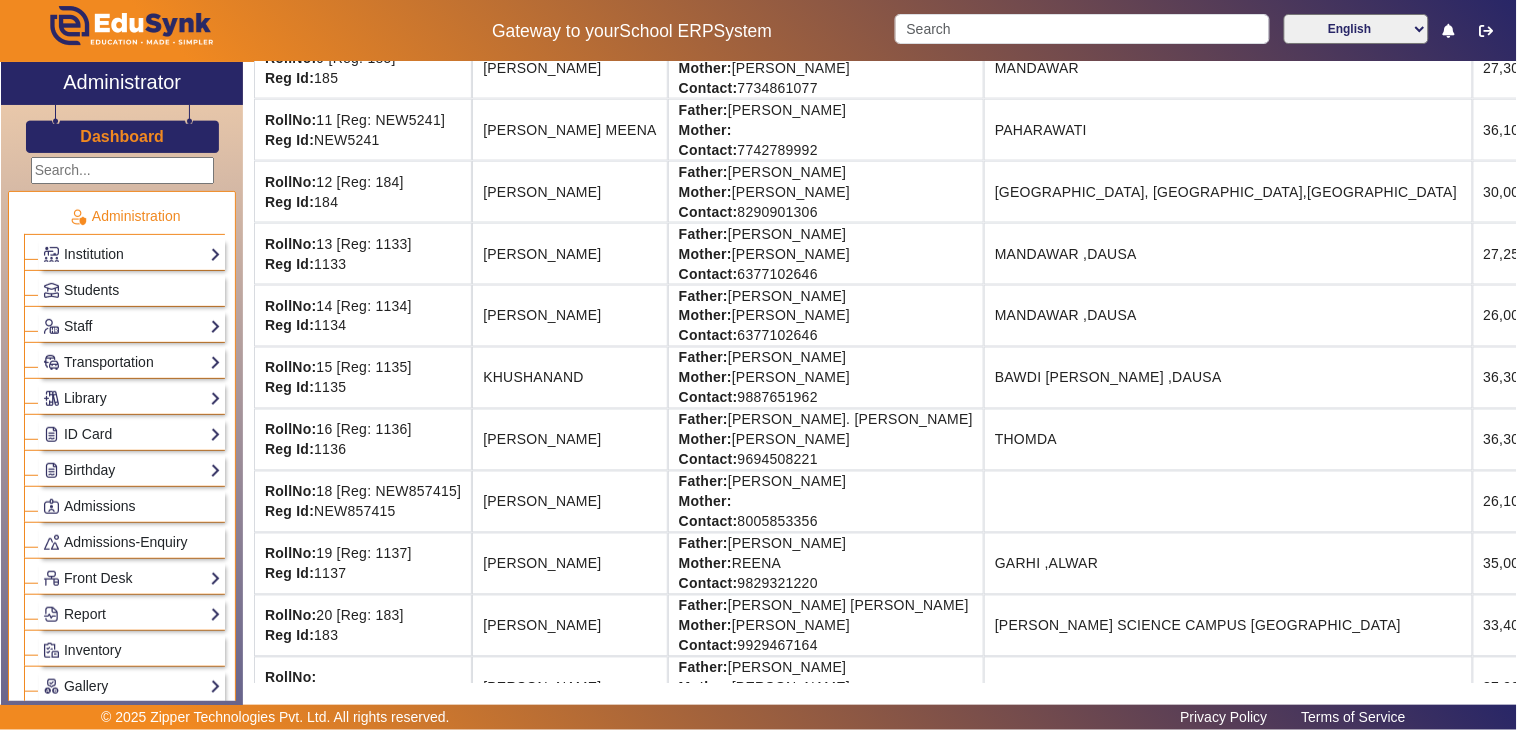 scroll, scrollTop: 777, scrollLeft: 0, axis: vertical 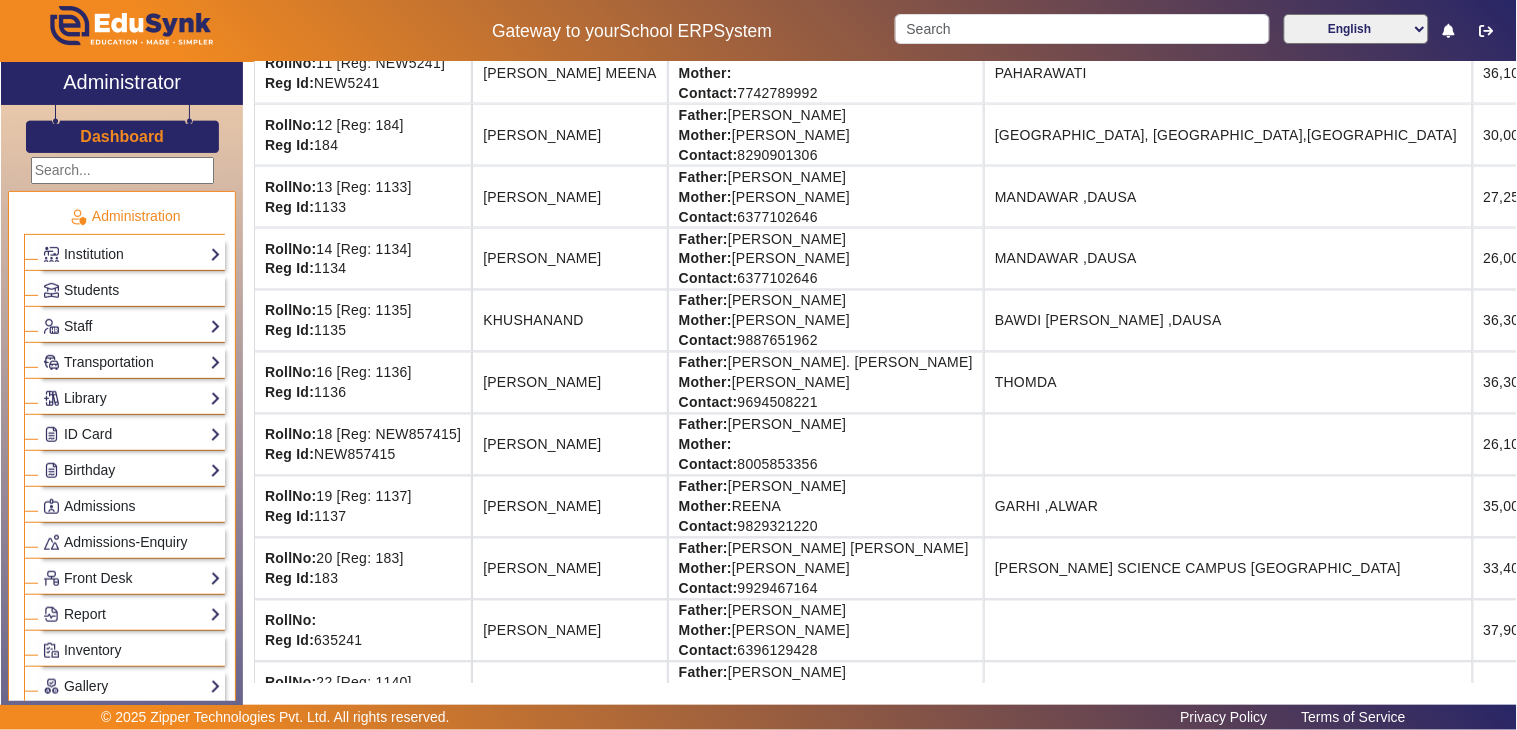click on "[PERSON_NAME]" 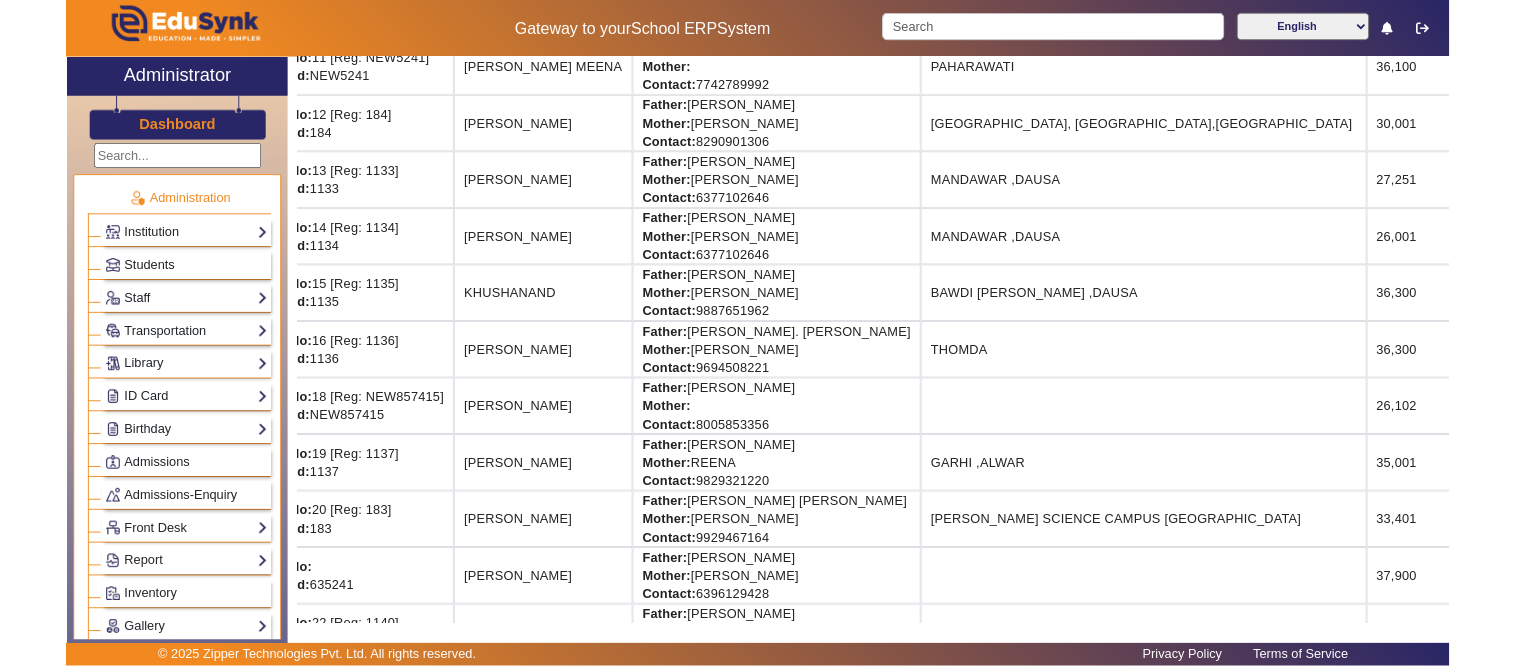 scroll, scrollTop: 777, scrollLeft: 0, axis: vertical 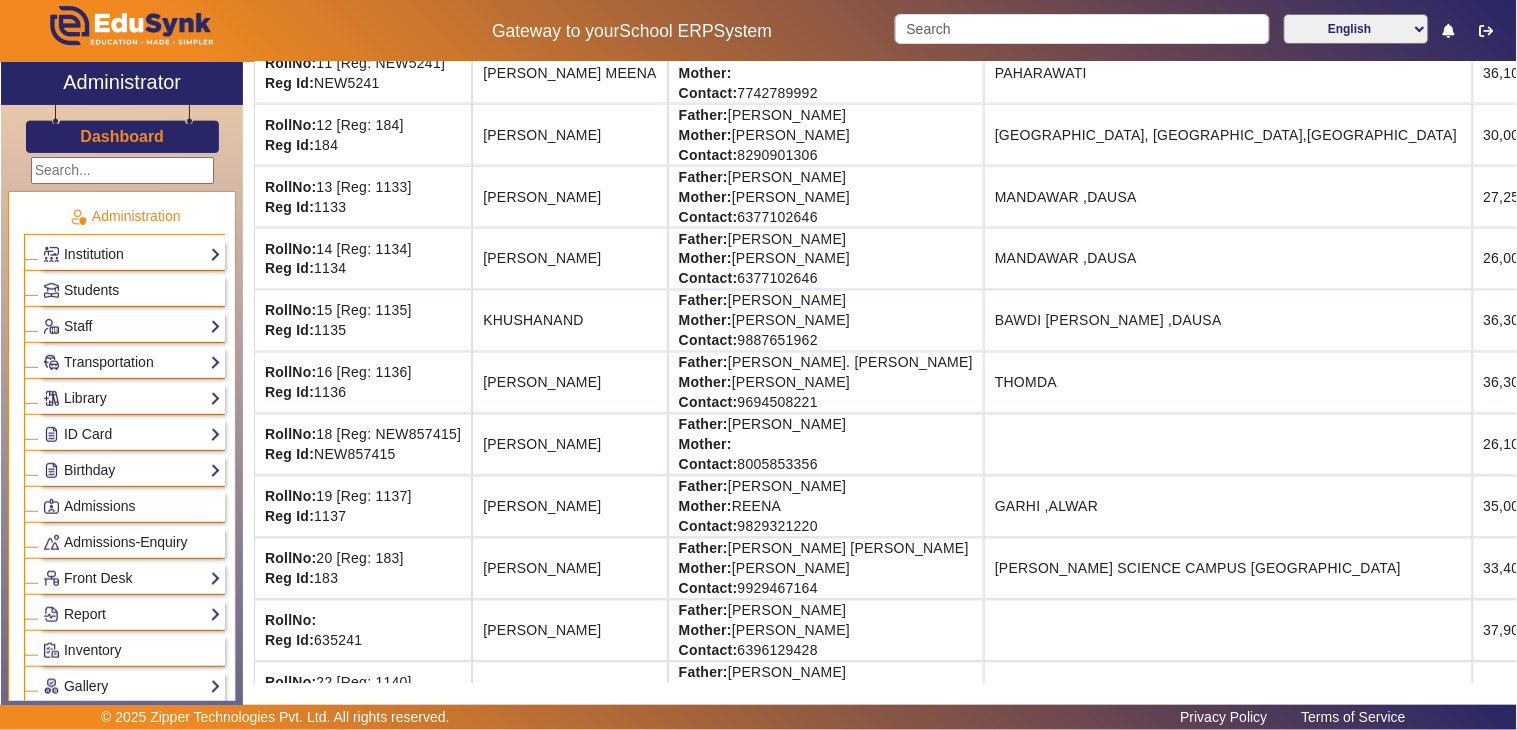 click on "[PERSON_NAME]" 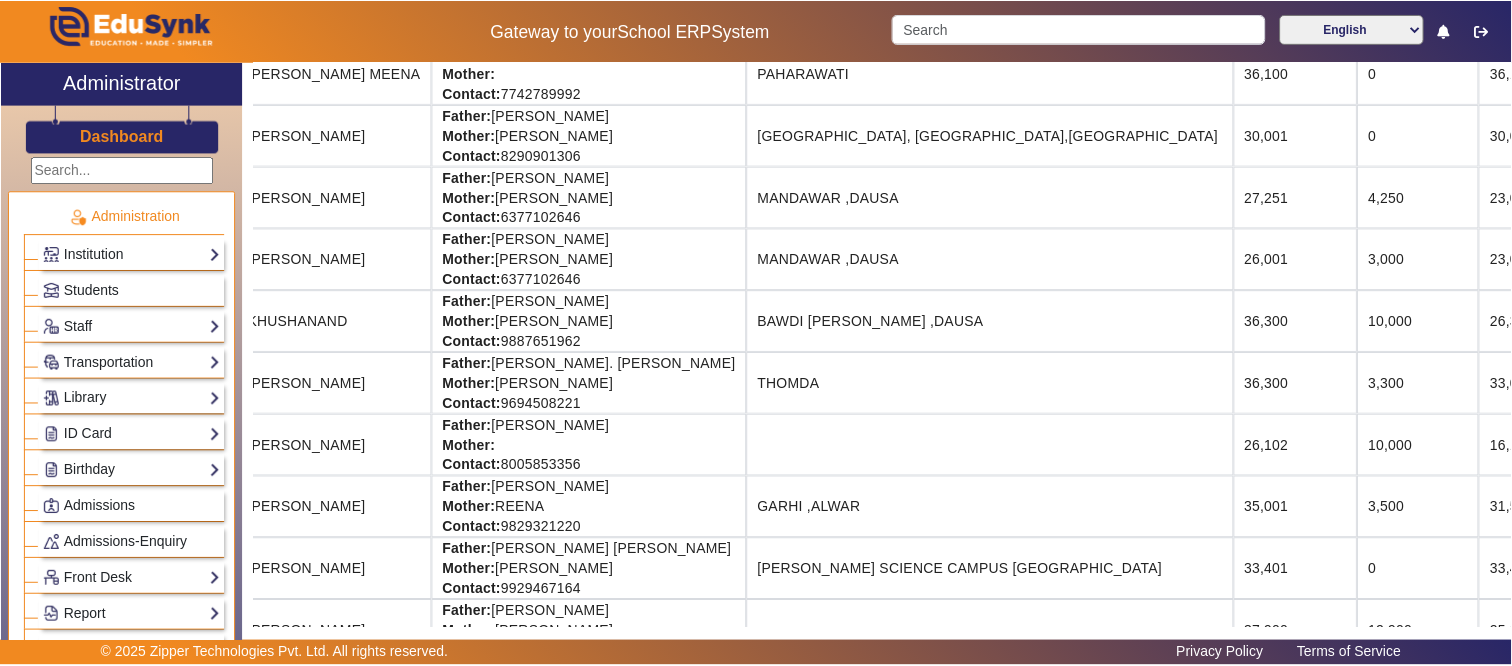 scroll, scrollTop: 777, scrollLeft: 402, axis: both 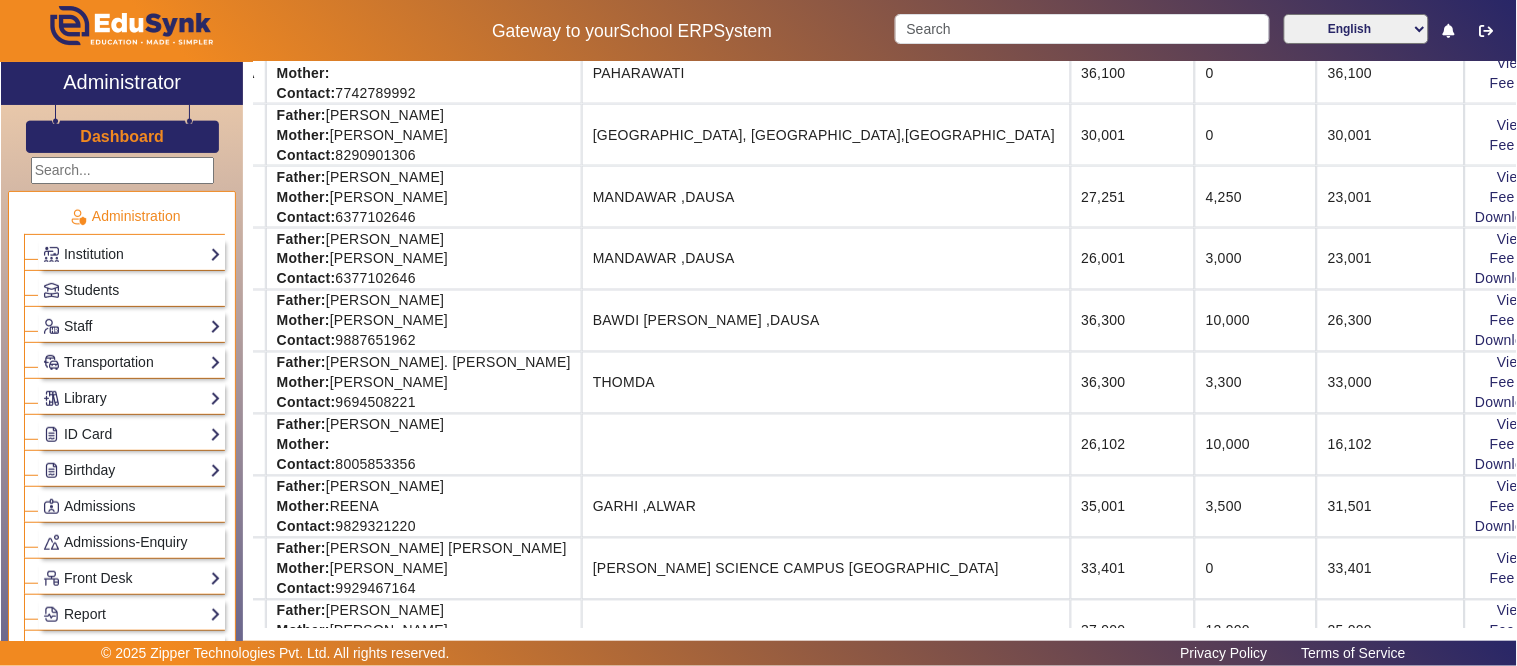 drag, startPoint x: 1321, startPoint y: 510, endPoint x: 1488, endPoint y: 511, distance: 167.00299 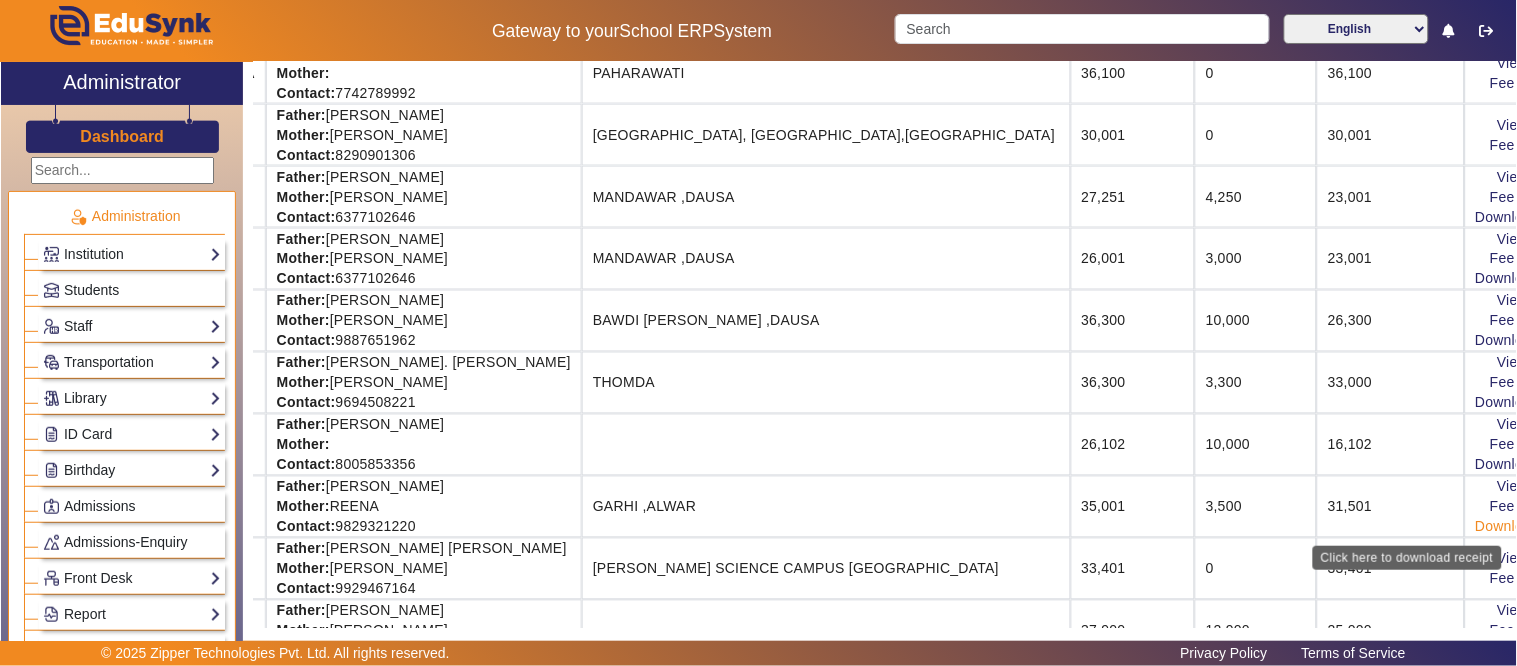 click on "Download Receipt" 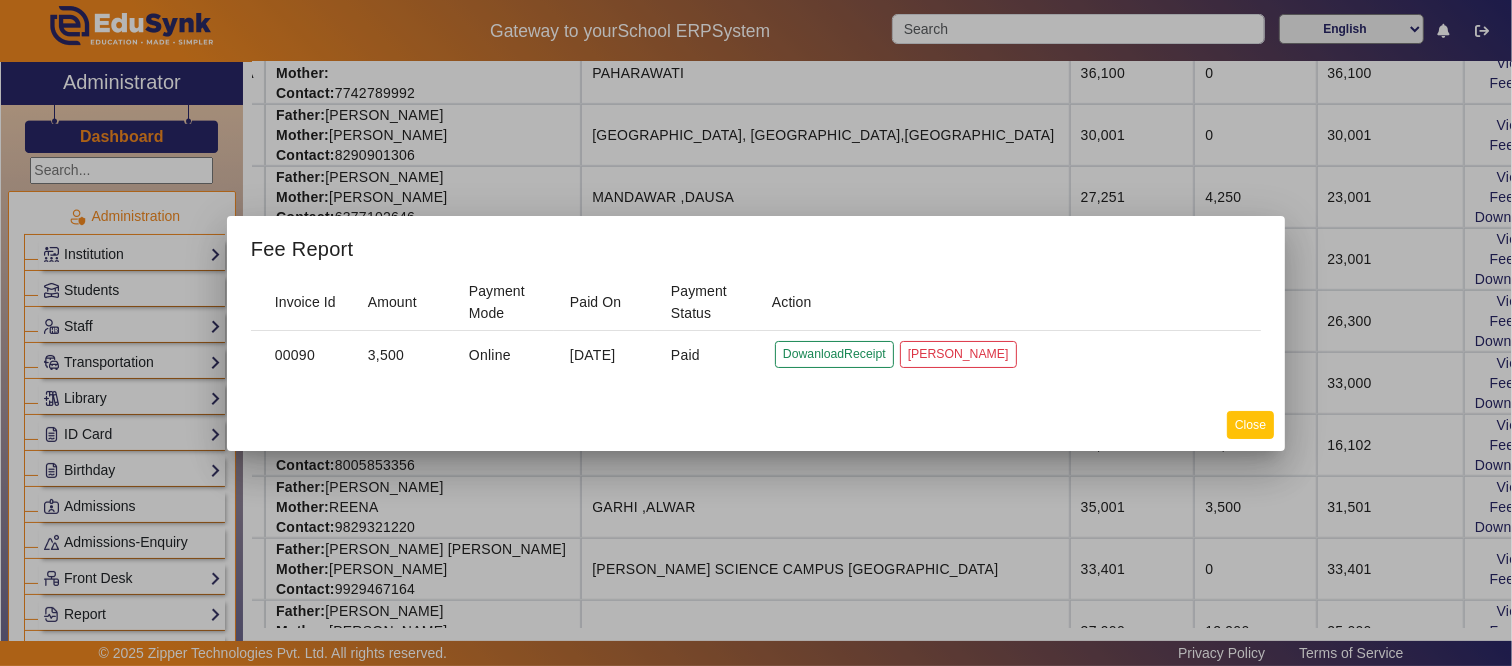 click on "Close" 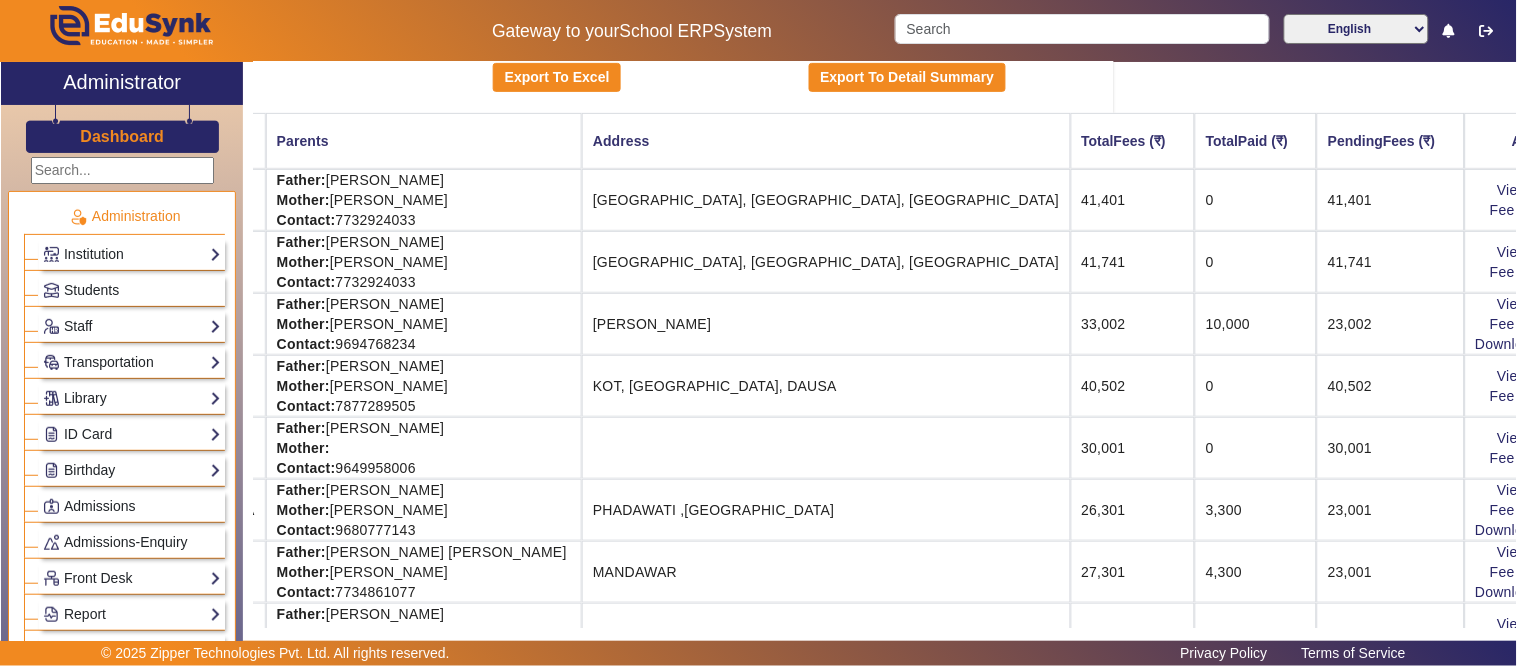 scroll, scrollTop: 0, scrollLeft: 402, axis: horizontal 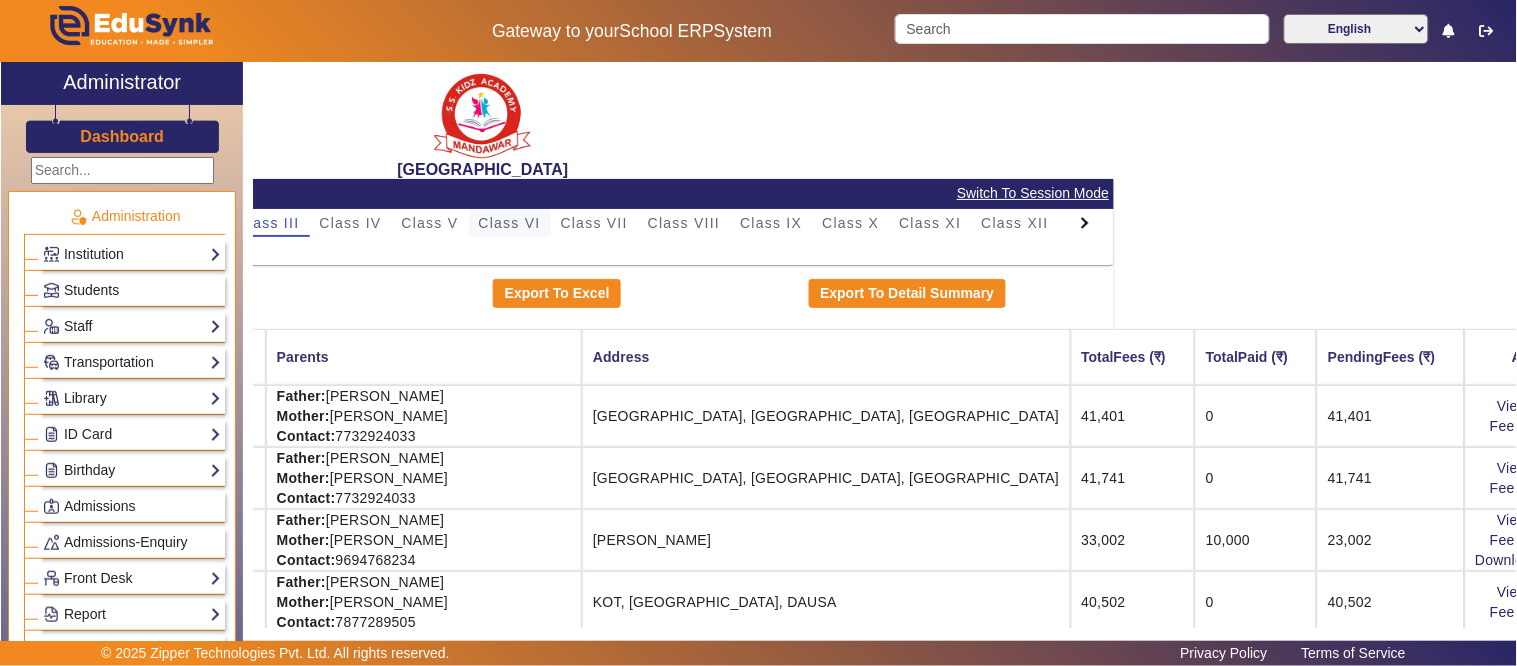 drag, startPoint x: 511, startPoint y: 222, endPoint x: 510, endPoint y: 232, distance: 10.049875 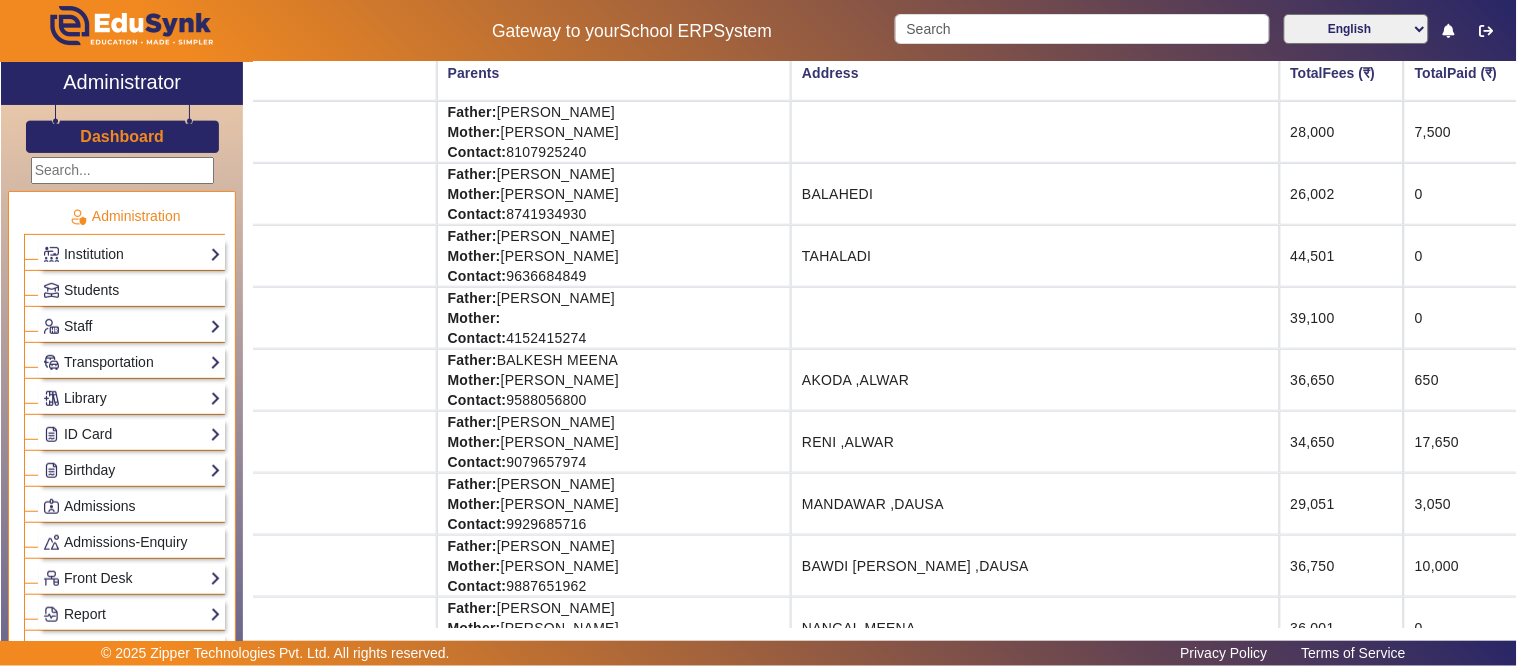 scroll, scrollTop: 333, scrollLeft: 301, axis: both 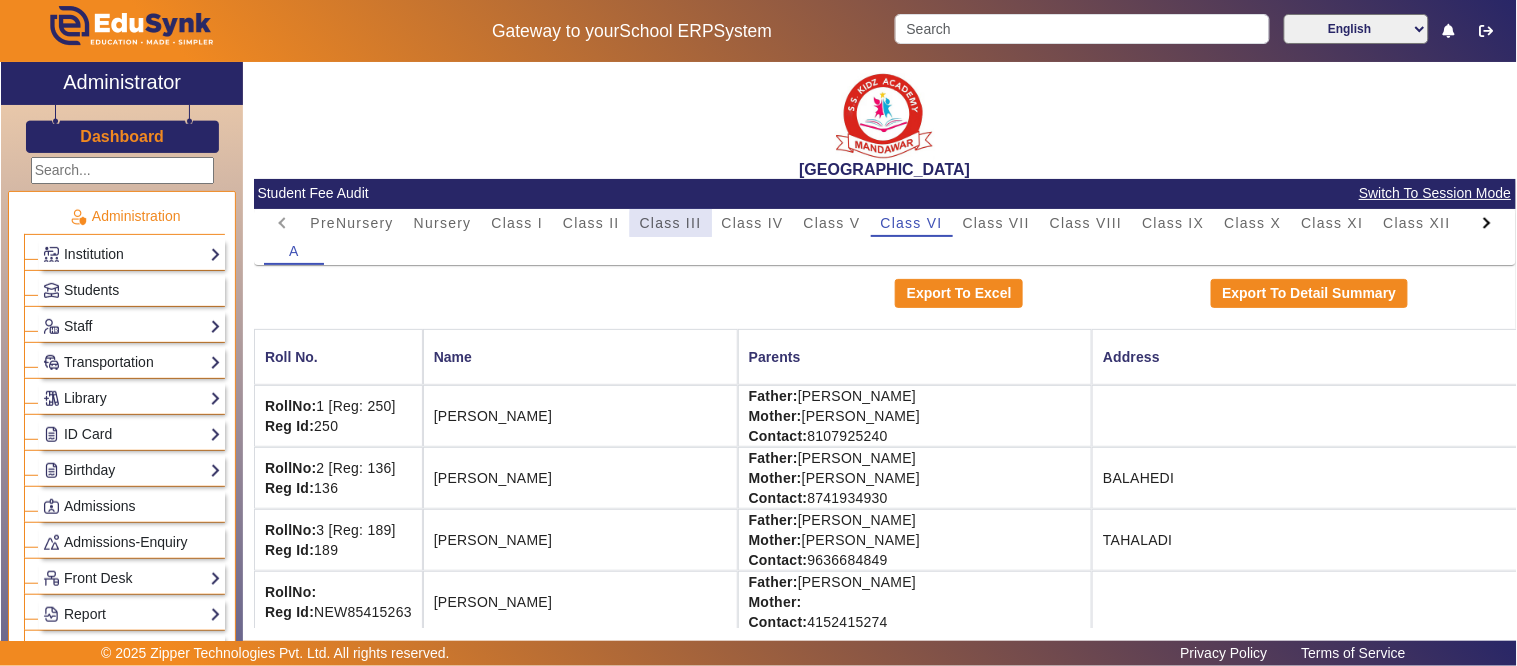 click on "Class III" at bounding box center [671, 223] 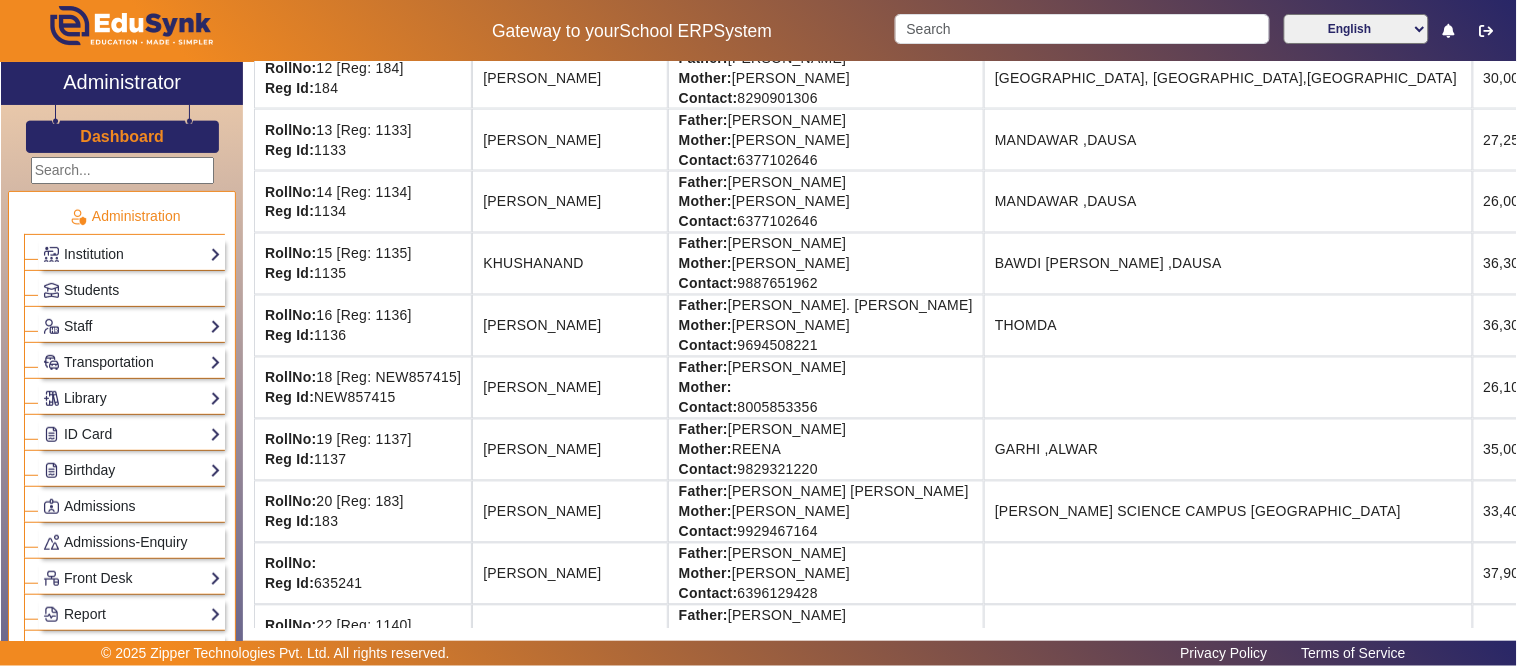 scroll, scrollTop: 888, scrollLeft: 0, axis: vertical 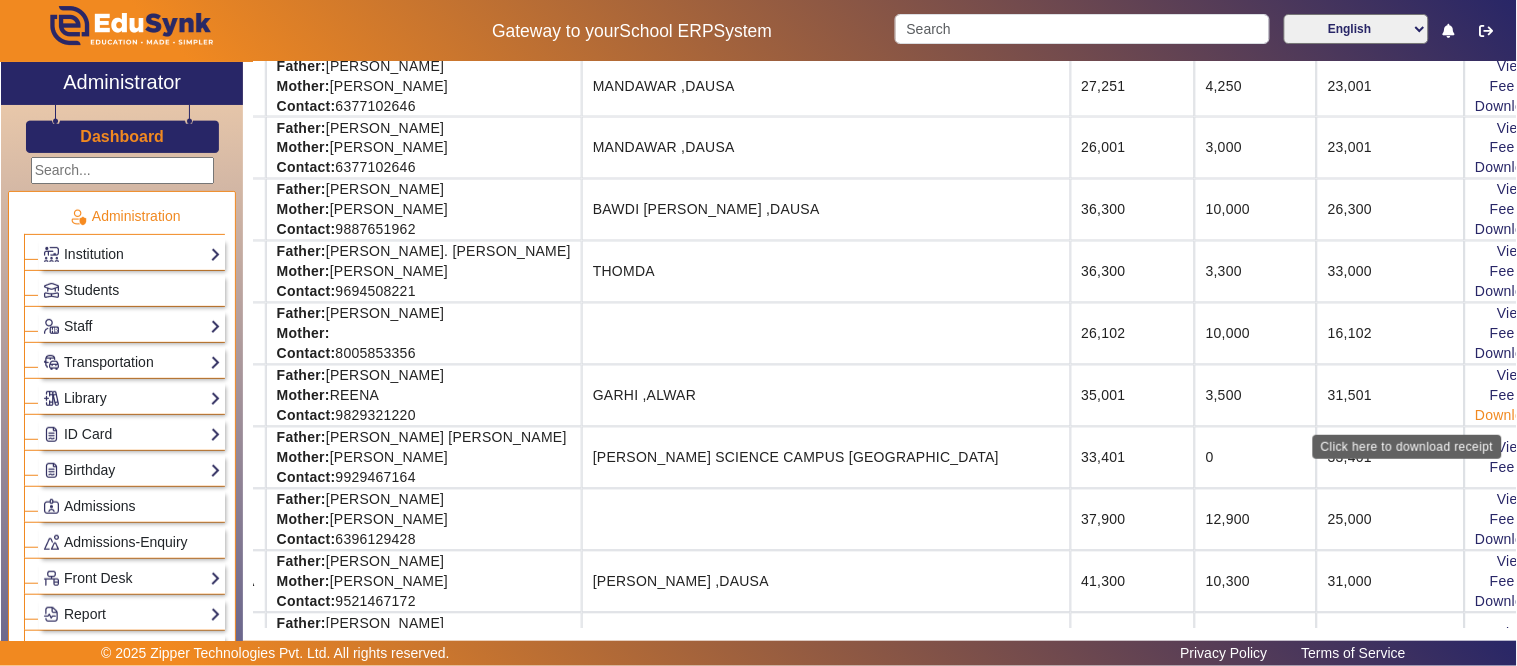 click on "Download Receipt" 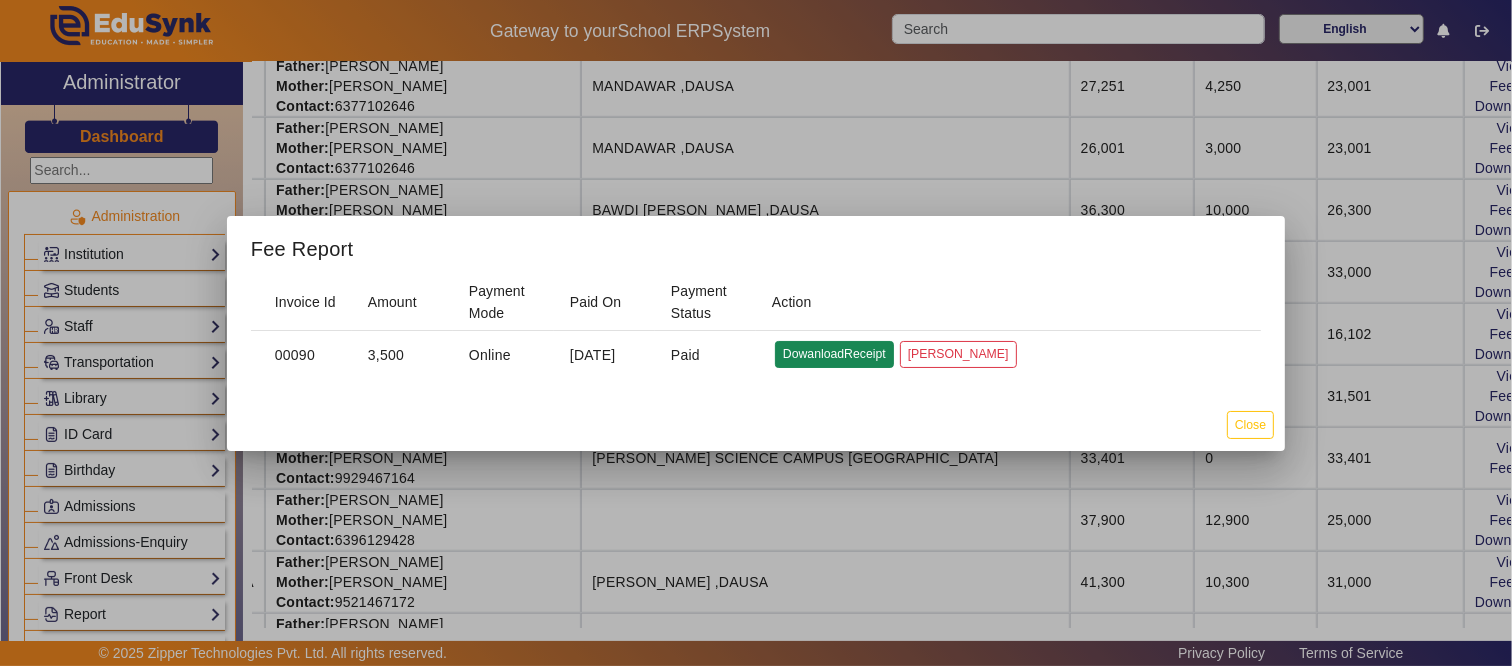 click on "DowanloadReceipt" 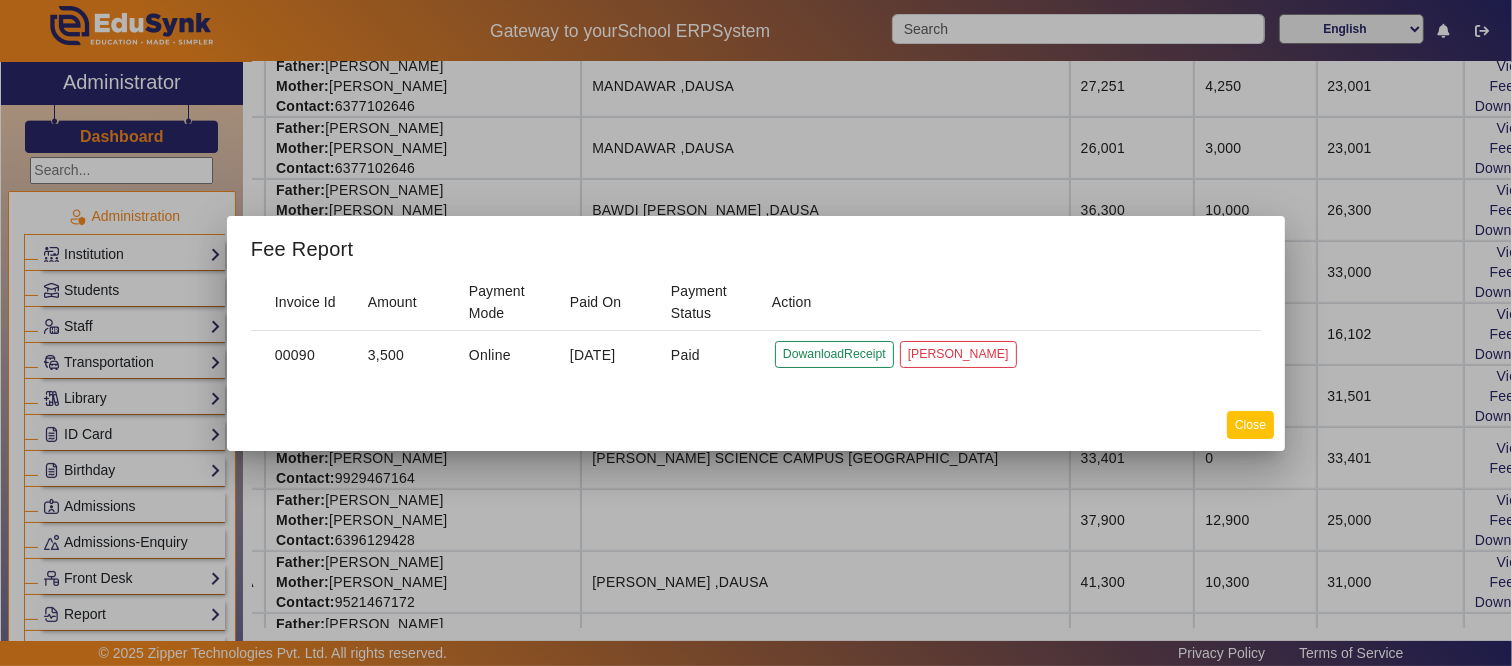 drag, startPoint x: 1252, startPoint y: 423, endPoint x: 1234, endPoint y: 428, distance: 18.681541 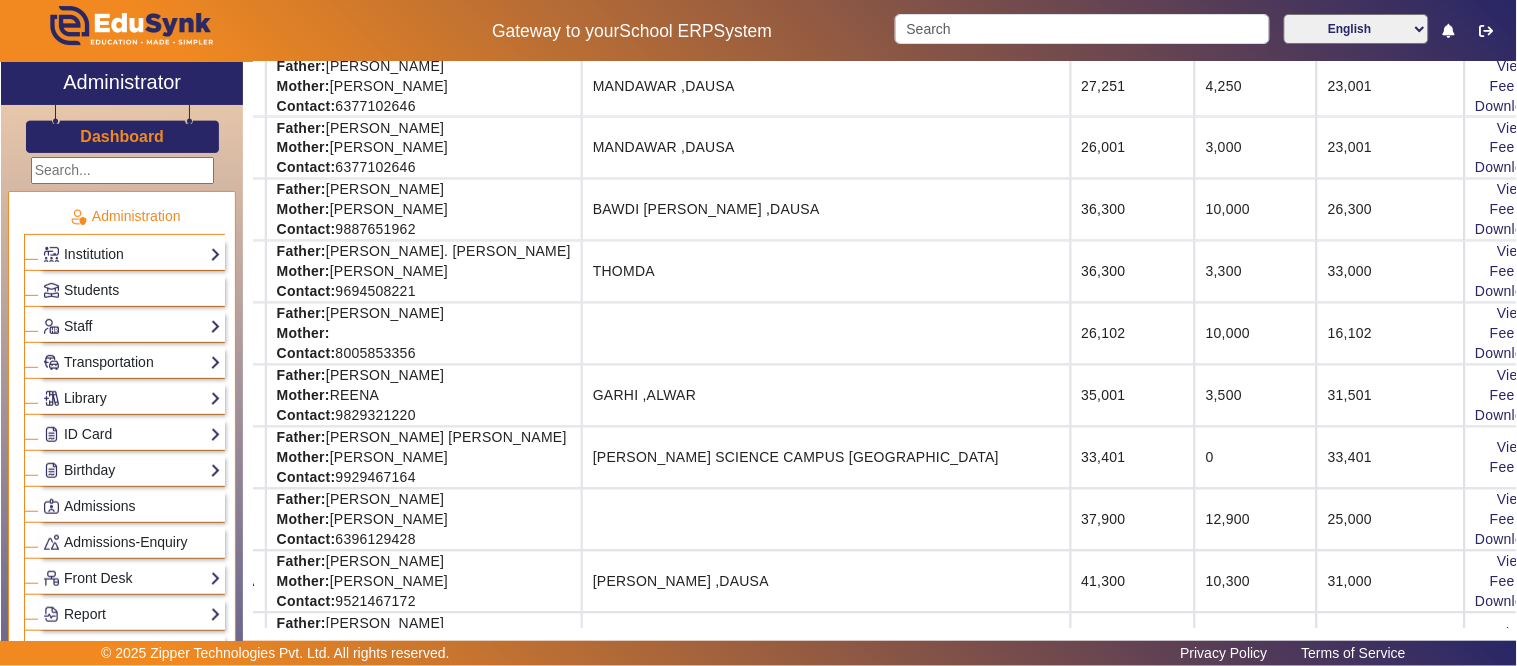 click on "3,500" 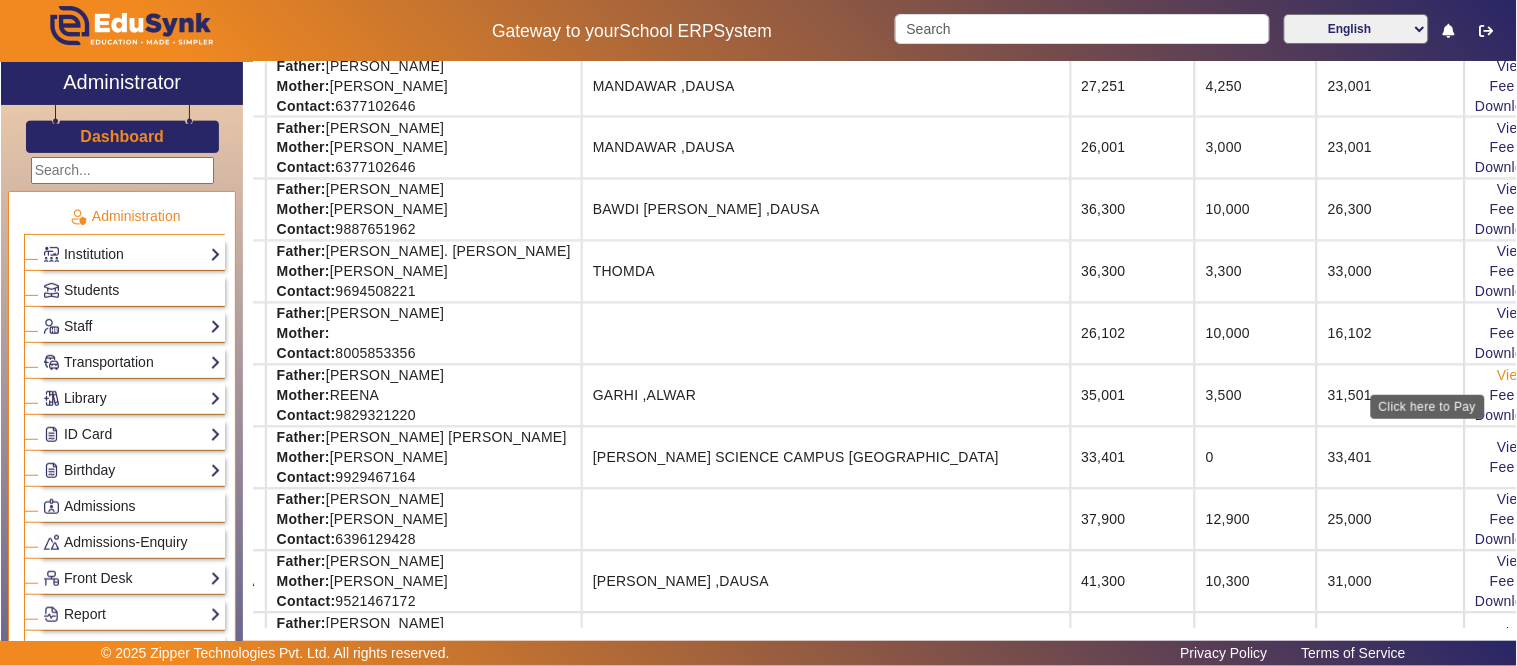 click on "View & Pay" 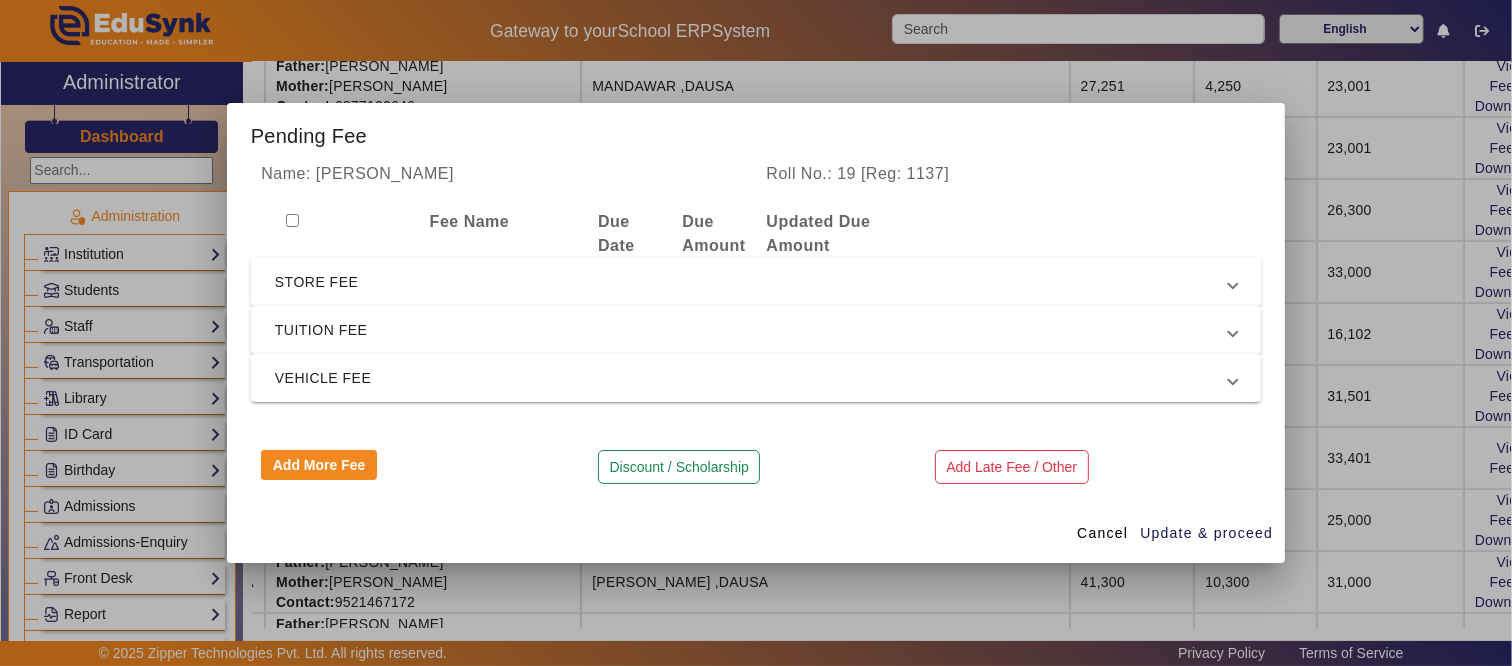 click on "STORE FEE" at bounding box center (752, 282) 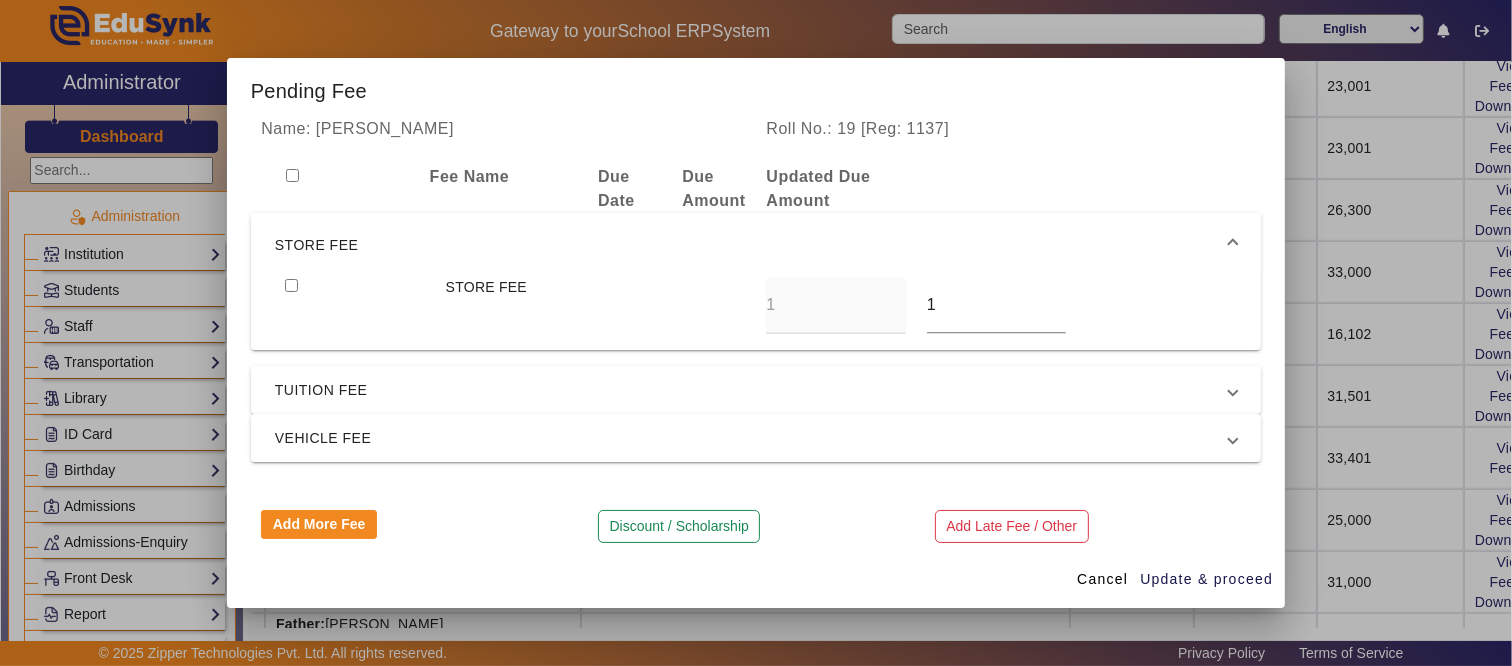 click on "STORE FEE" at bounding box center (752, 245) 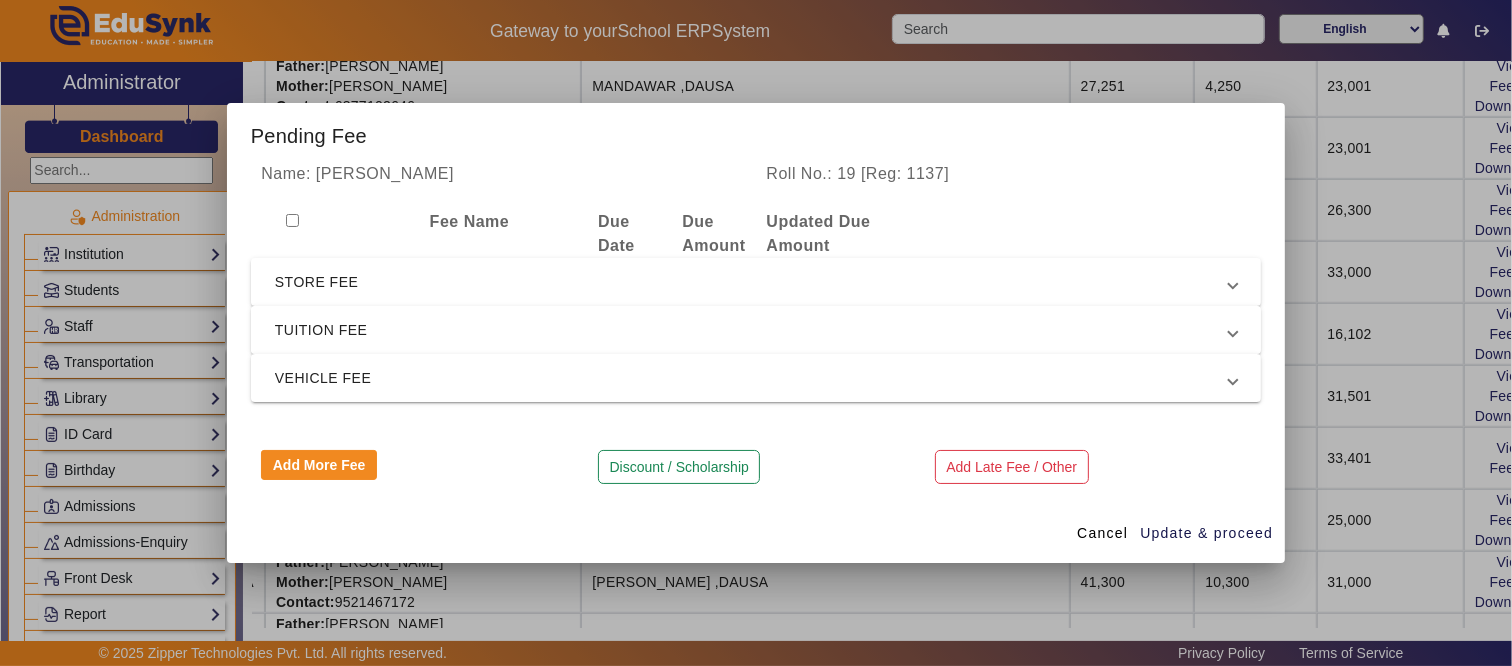 click on "TUITION FEE" at bounding box center (752, 330) 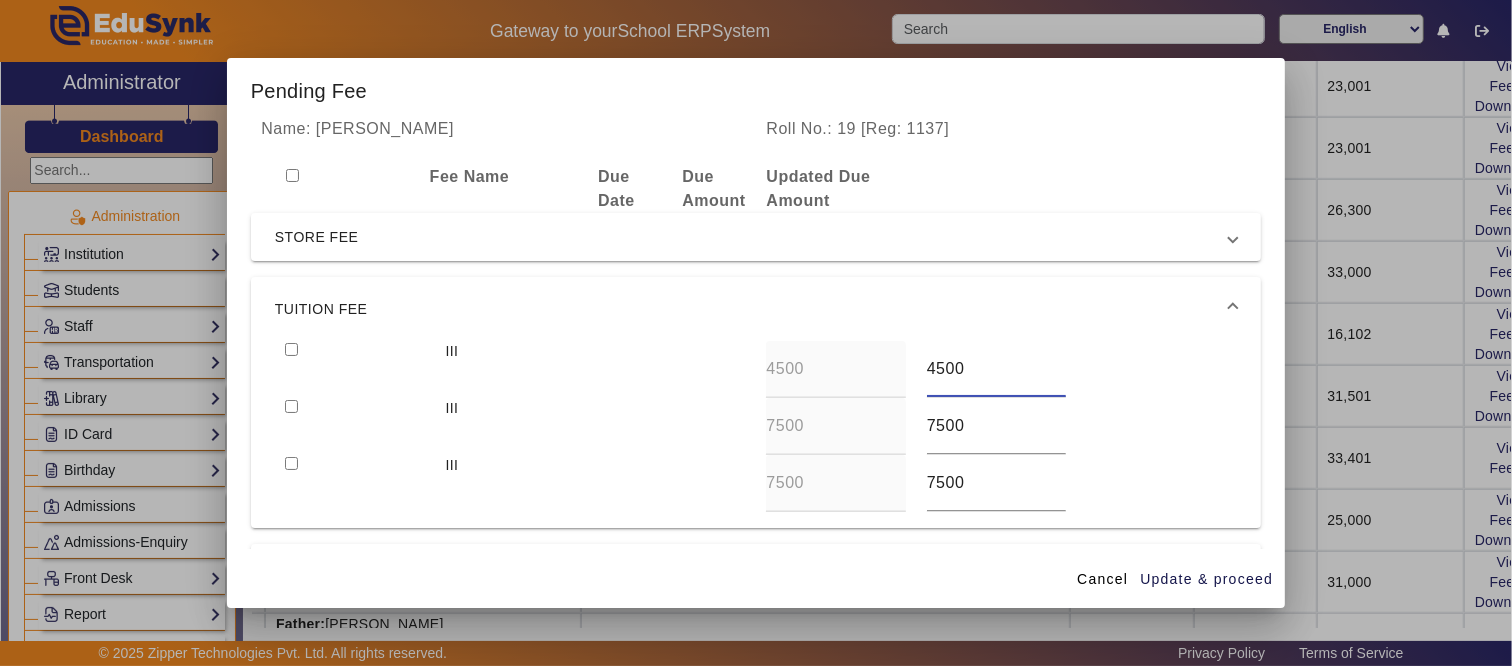 drag, startPoint x: 973, startPoint y: 368, endPoint x: 892, endPoint y: 368, distance: 81 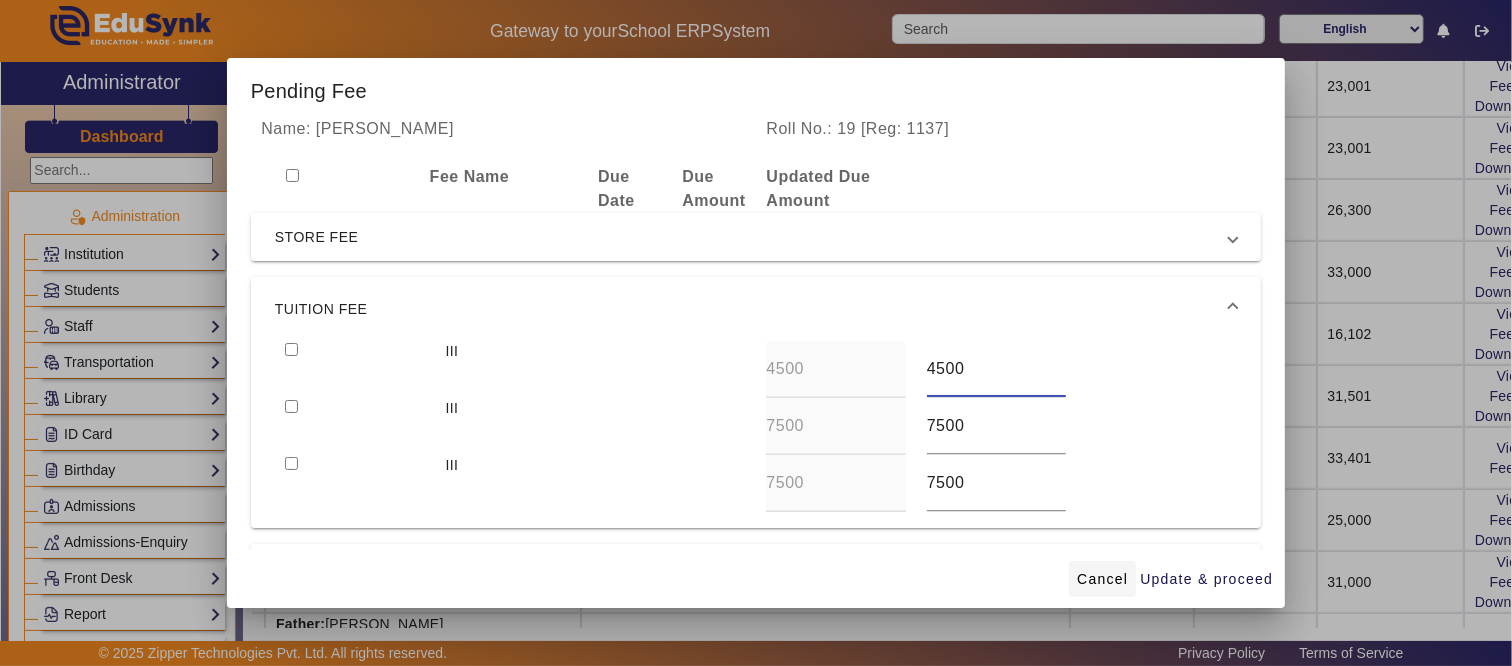 click on "Cancel" at bounding box center [1102, 579] 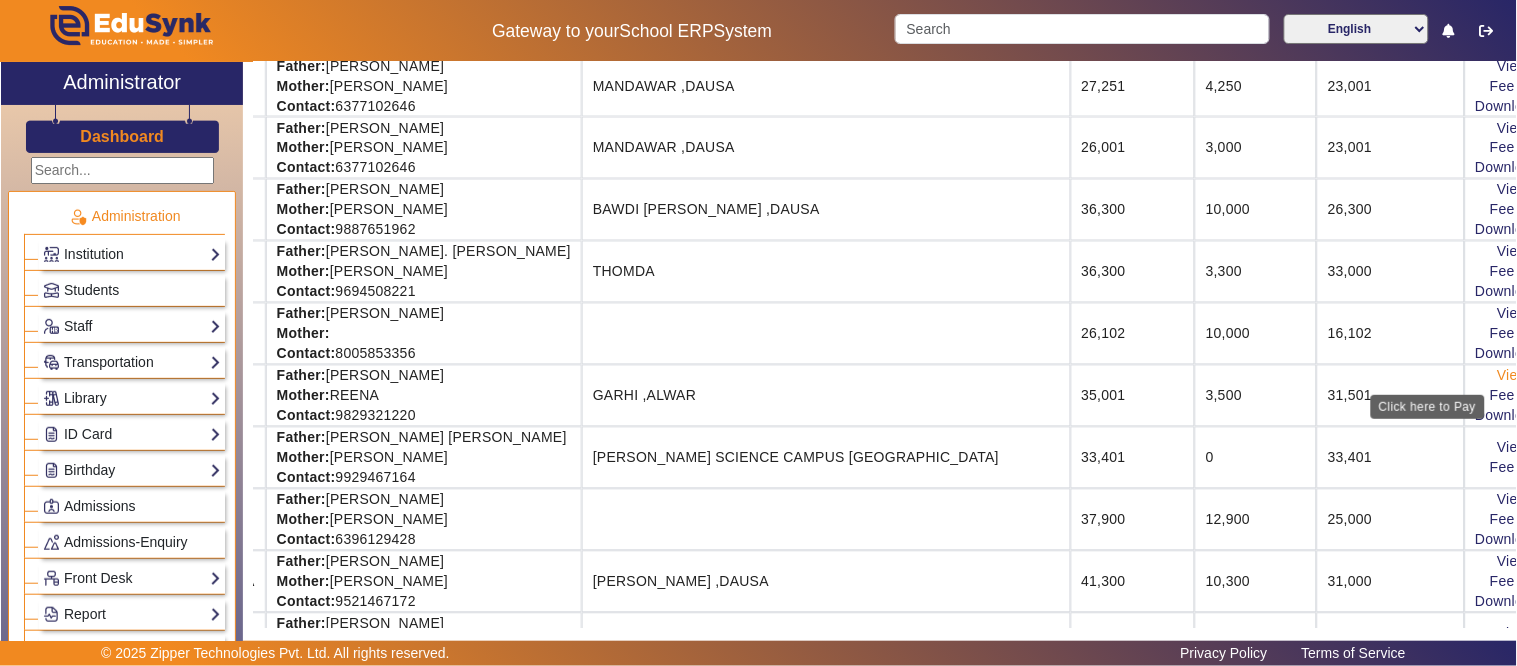 click on "View & Pay" 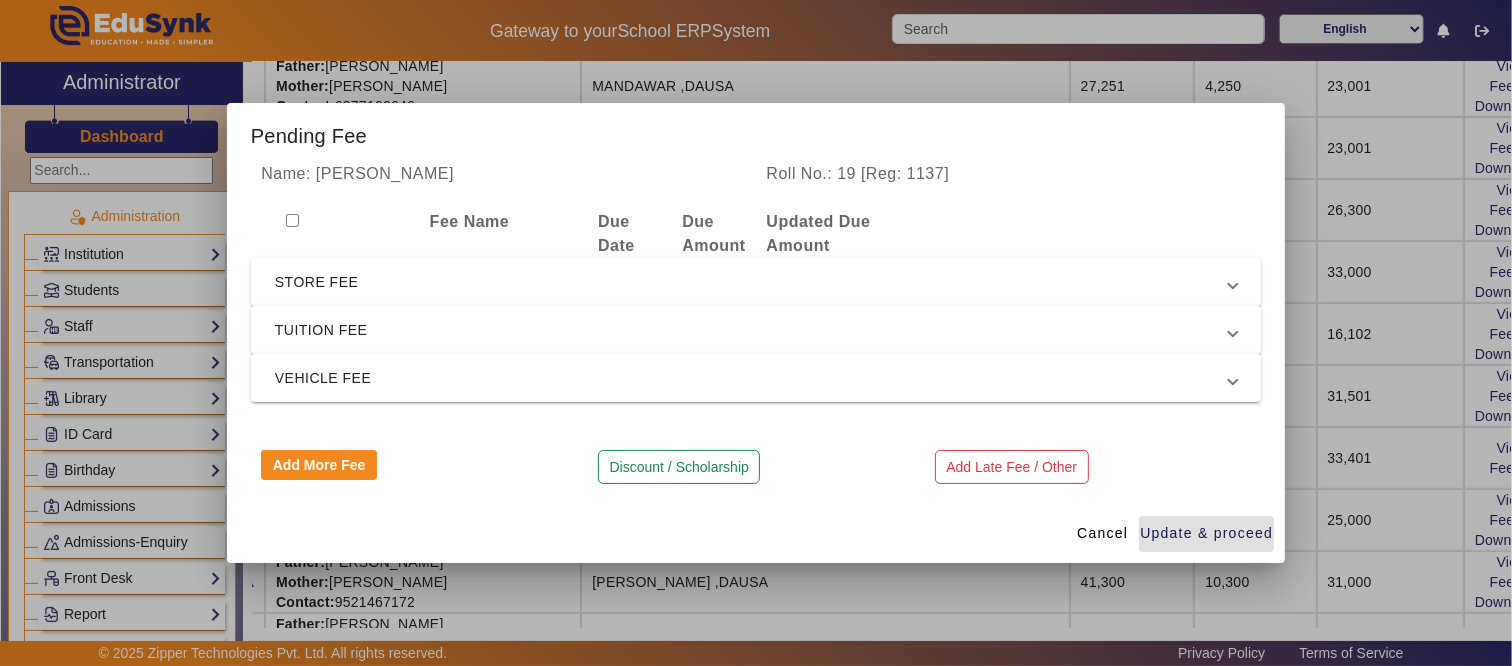 click on "TUITION FEE" at bounding box center [752, 330] 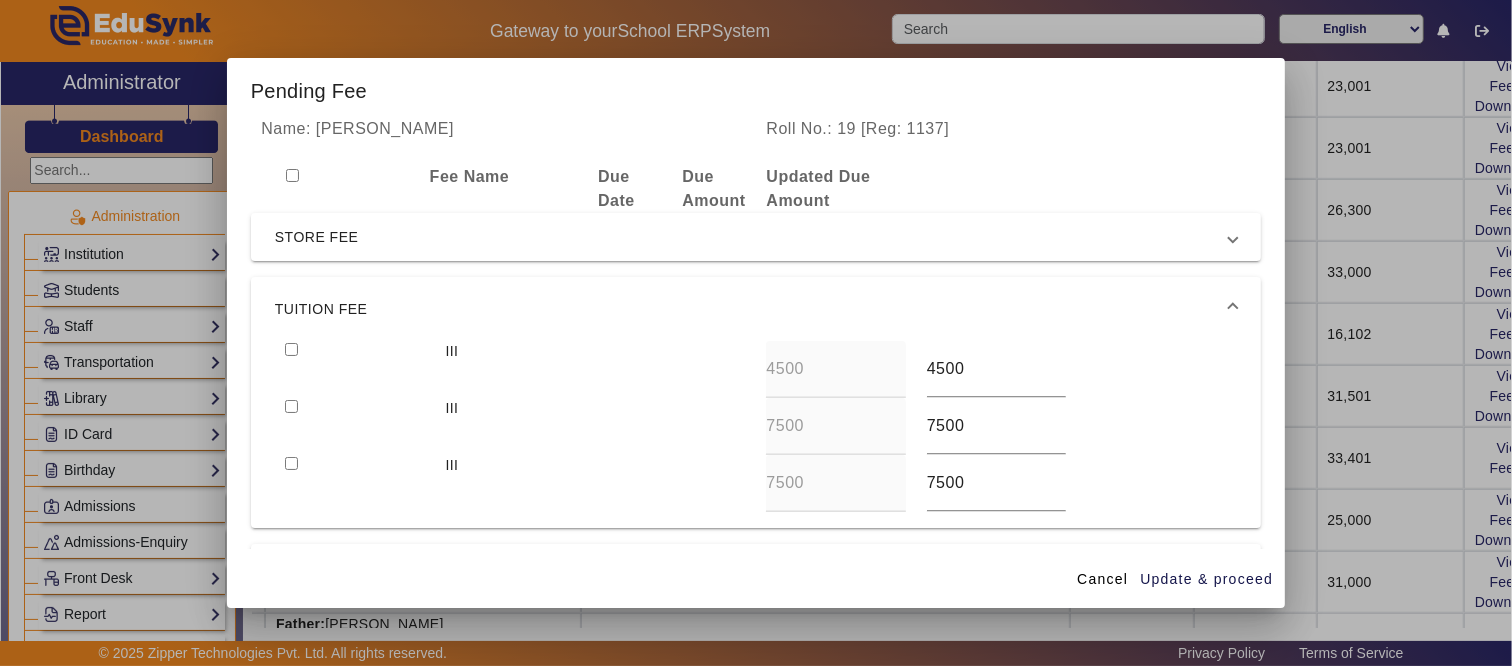 click at bounding box center [291, 349] 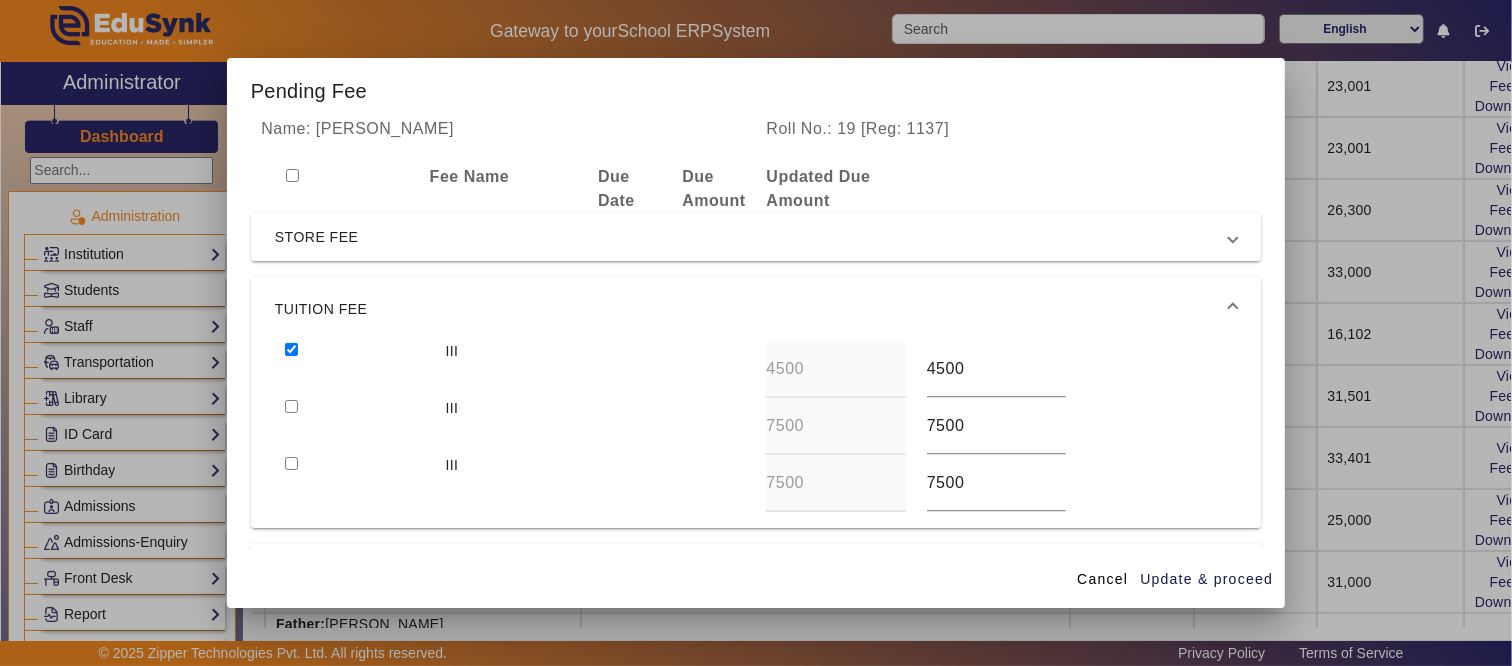 click at bounding box center (291, 406) 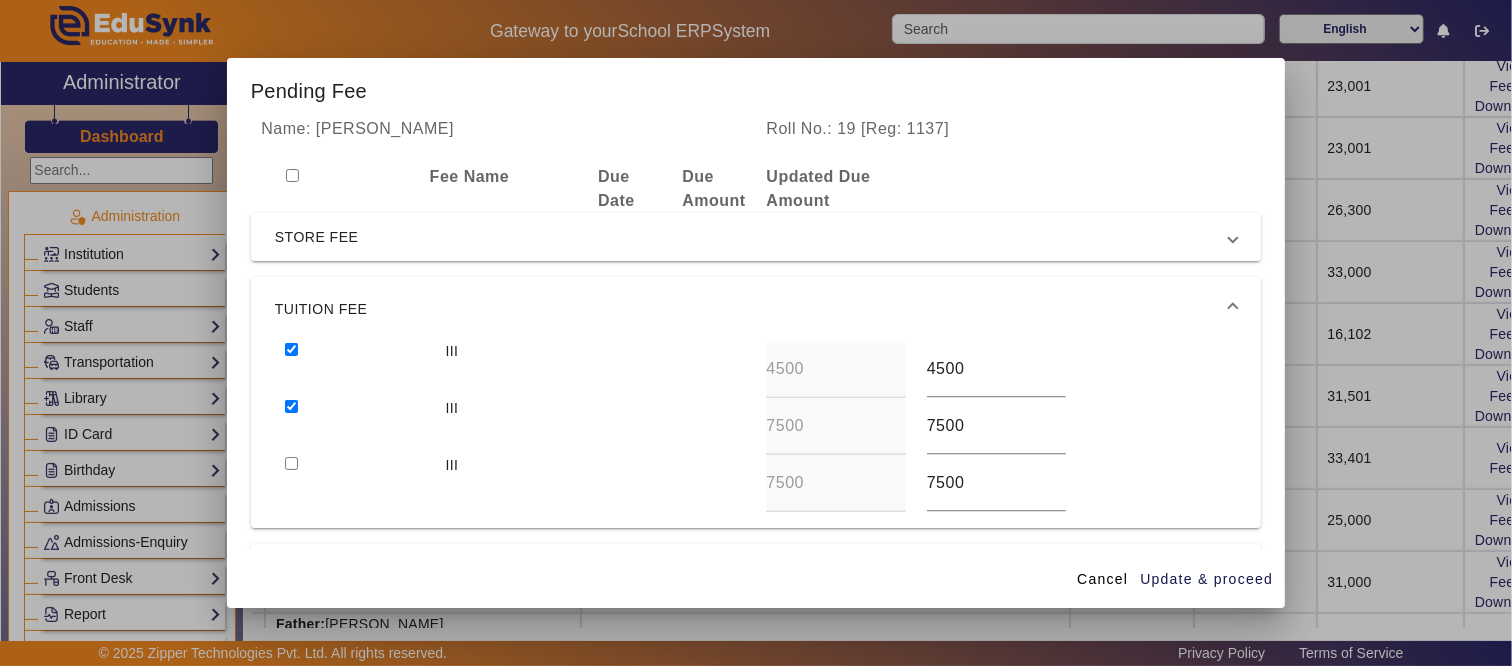 drag, startPoint x: 287, startPoint y: 405, endPoint x: 580, endPoint y: 468, distance: 299.6965 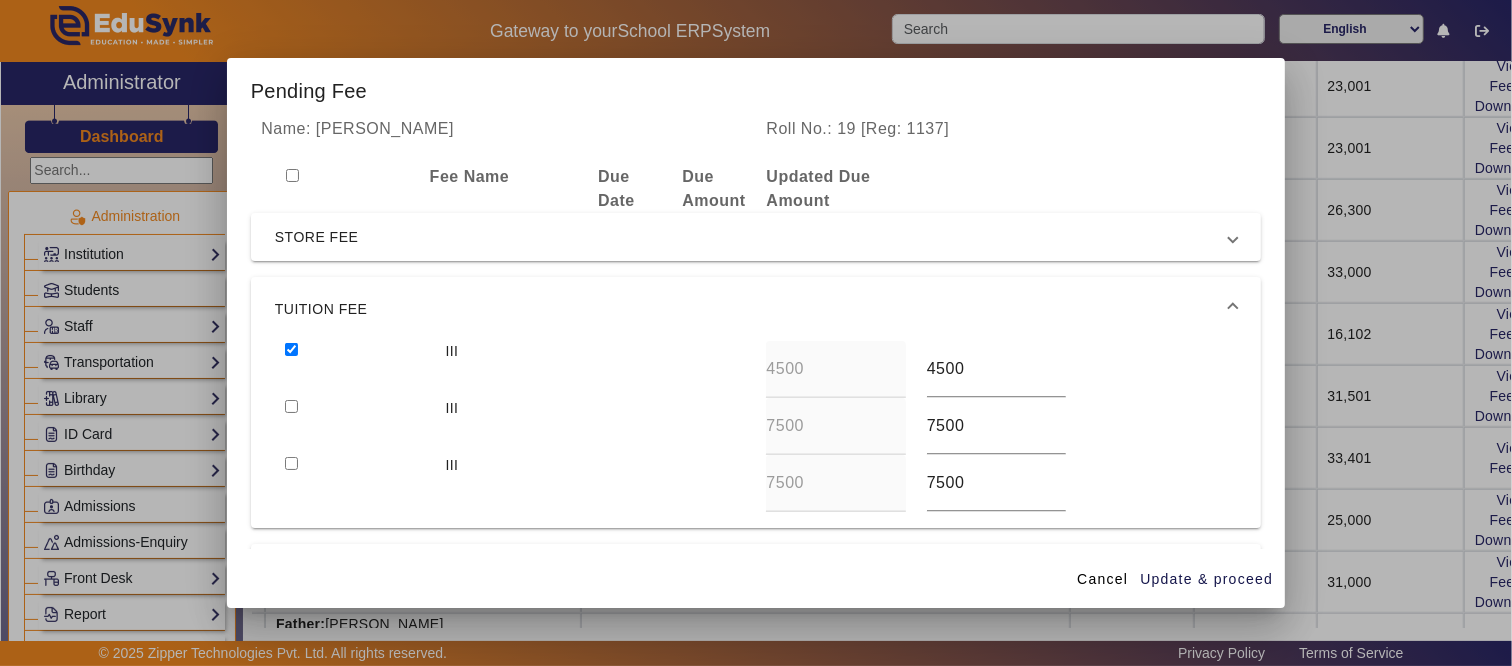 click at bounding box center (291, 406) 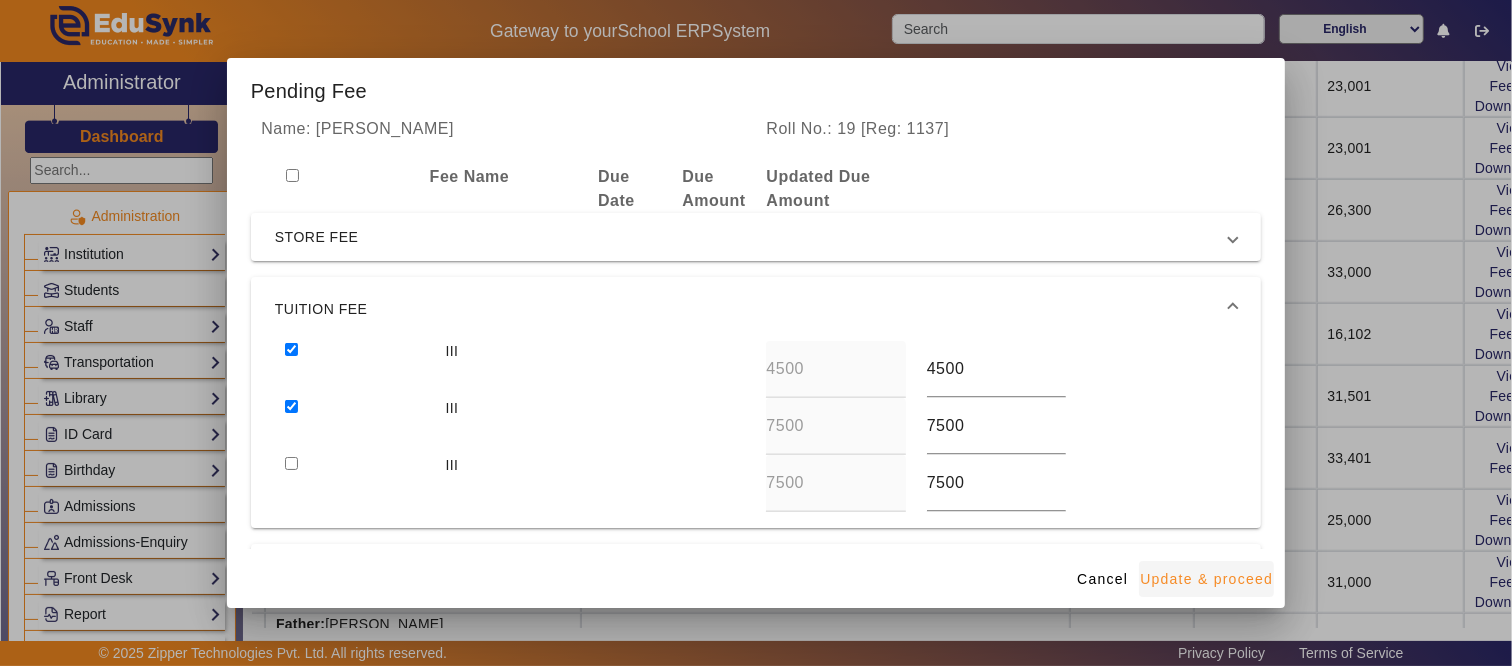 click on "Update & proceed" at bounding box center [1206, 579] 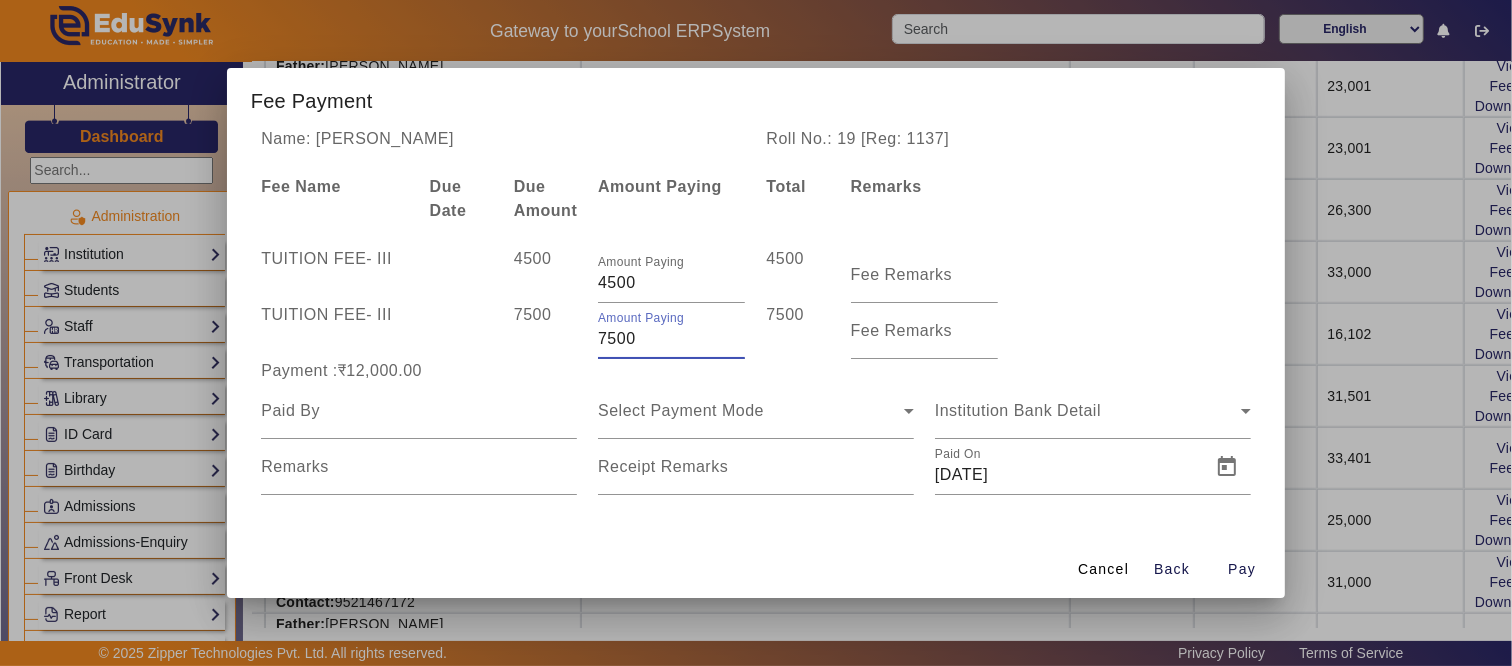 drag, startPoint x: 645, startPoint y: 333, endPoint x: 552, endPoint y: 343, distance: 93.53609 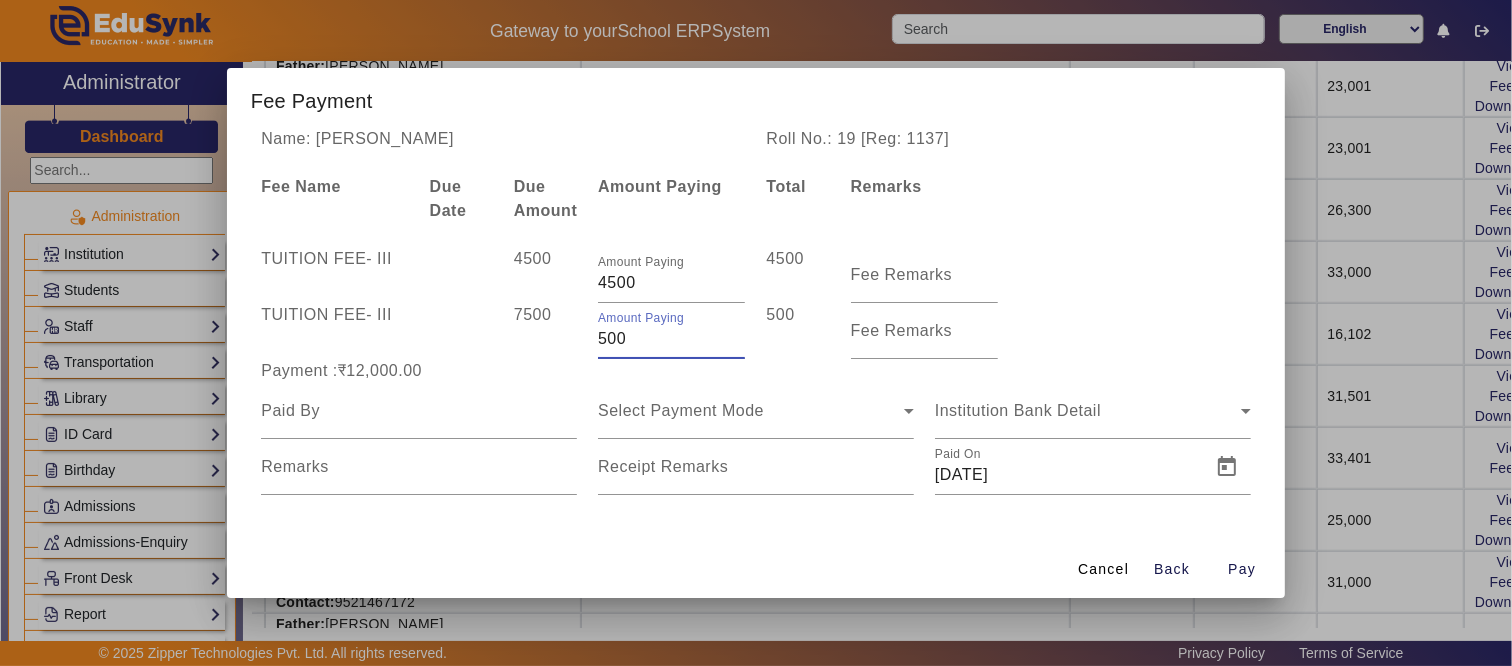 type on "500" 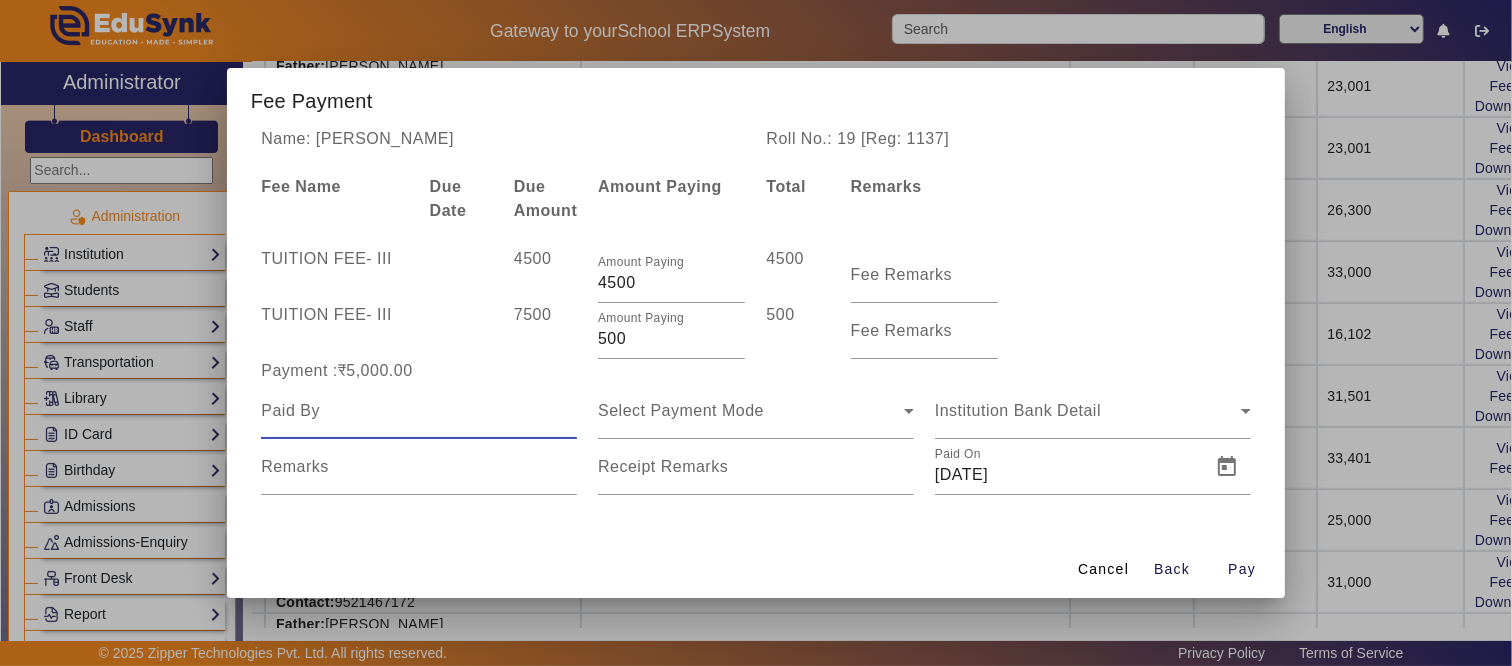 click at bounding box center [419, 411] 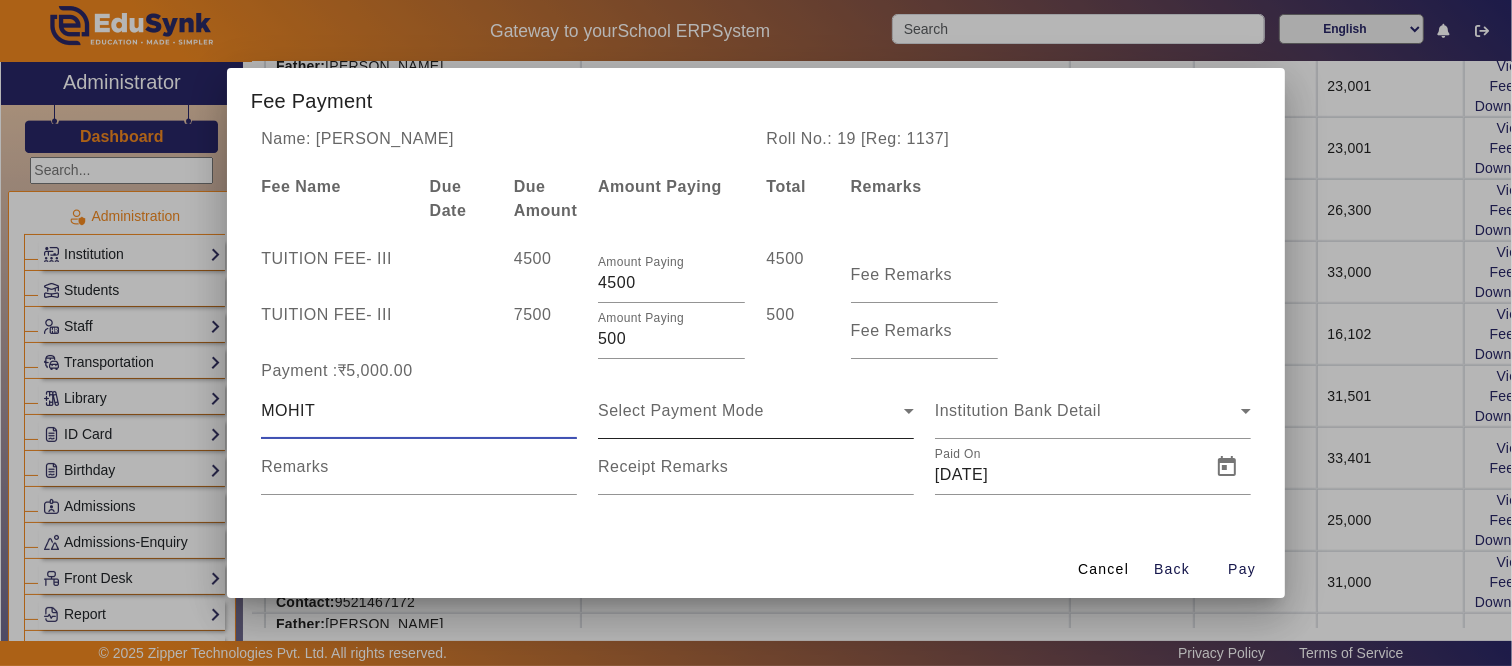 type on "MOHIT" 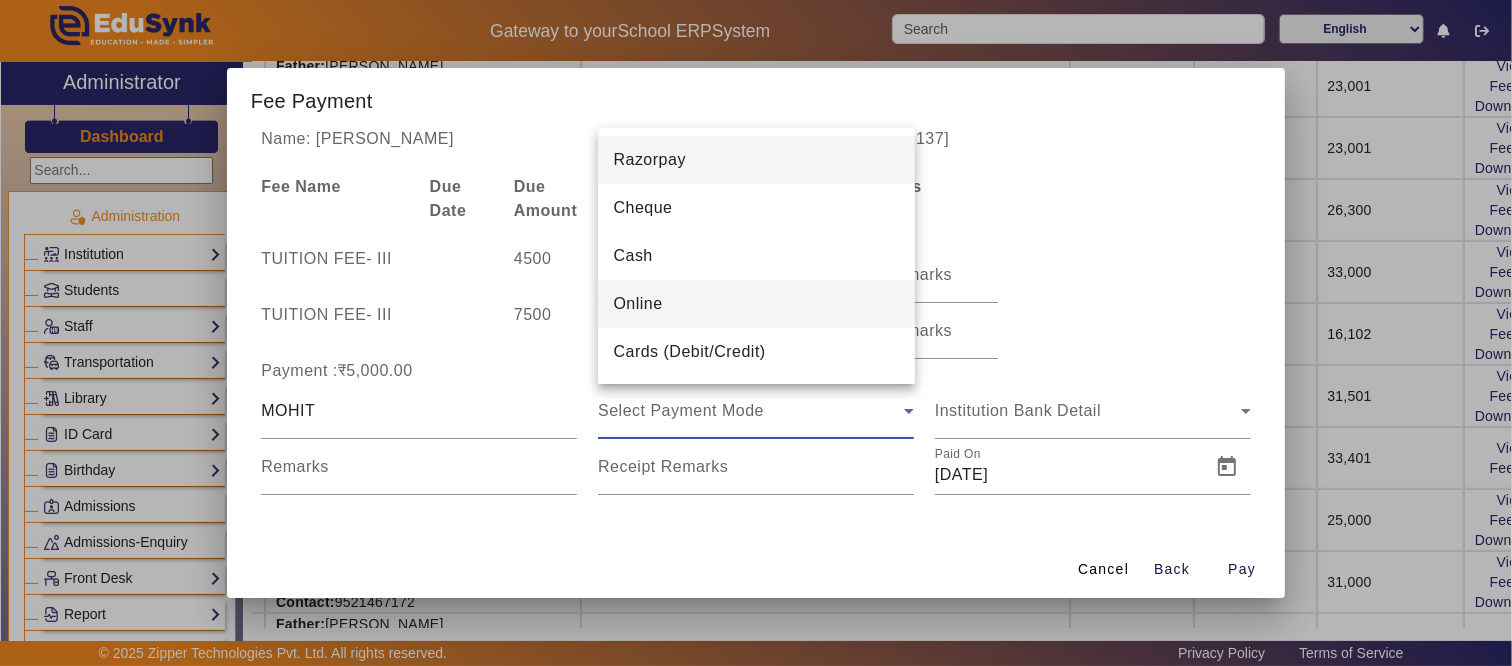 click on "Online" at bounding box center (638, 304) 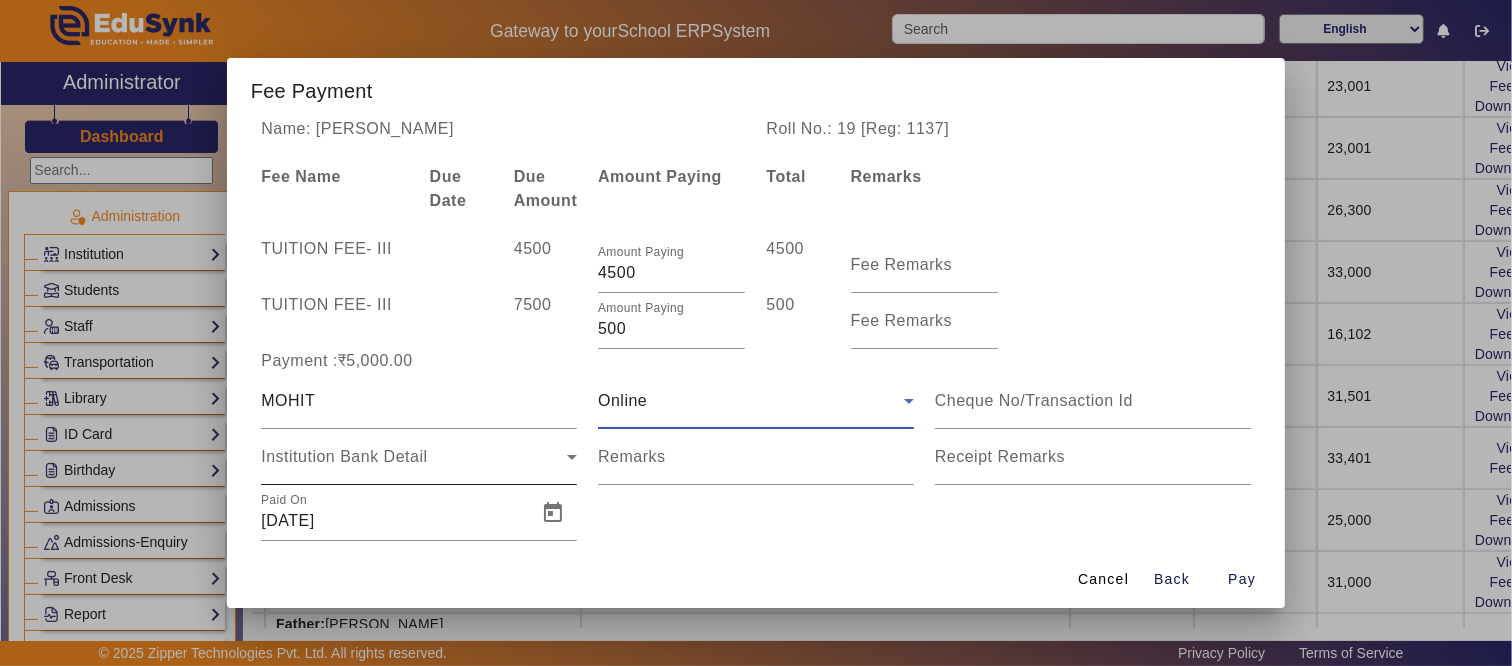 click on "Institution Bank Detail" at bounding box center [414, 457] 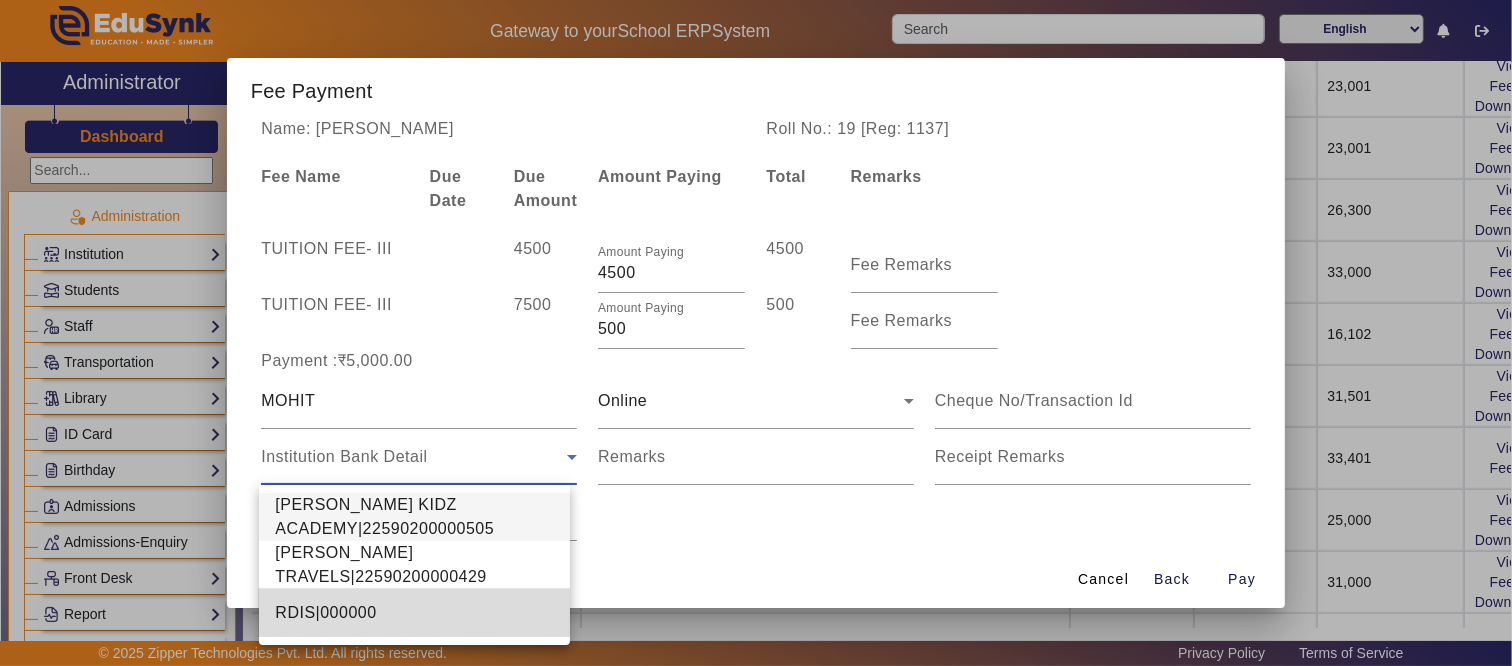 click on "RDIS|000000" at bounding box center (325, 613) 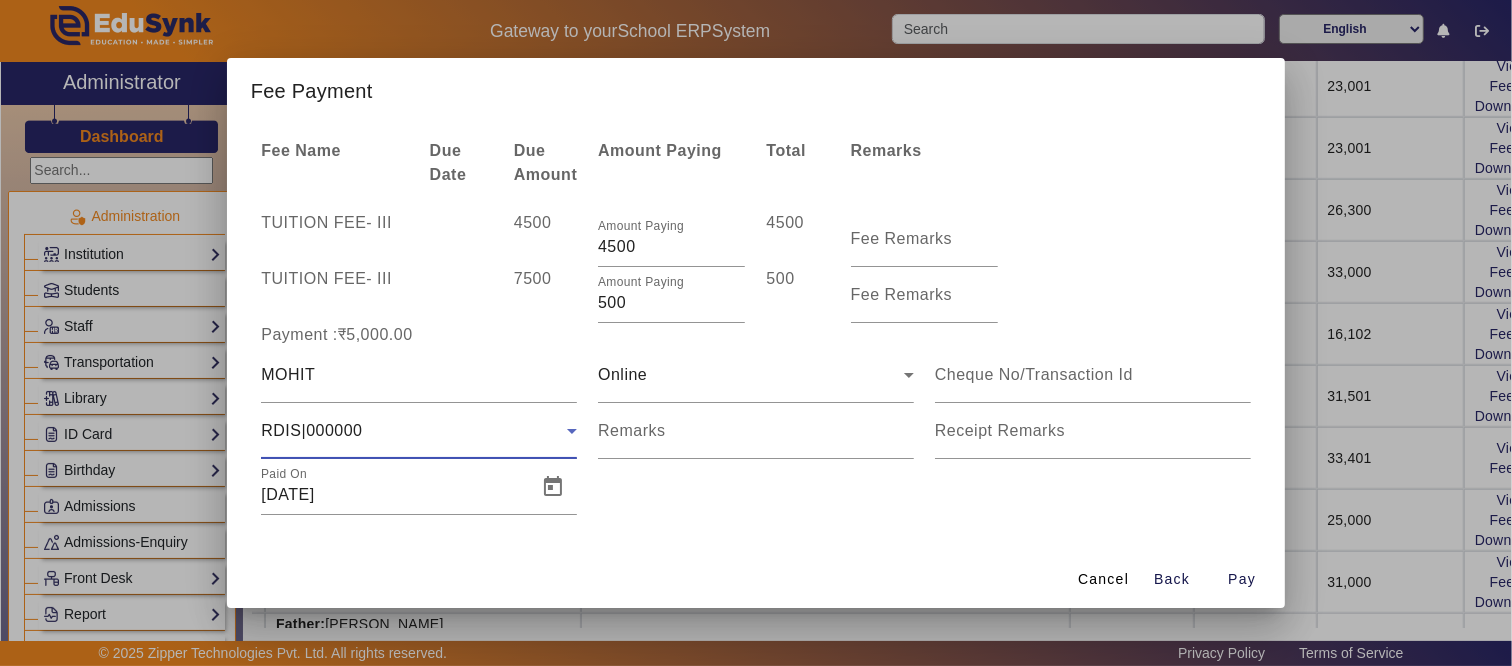 scroll, scrollTop: 34, scrollLeft: 0, axis: vertical 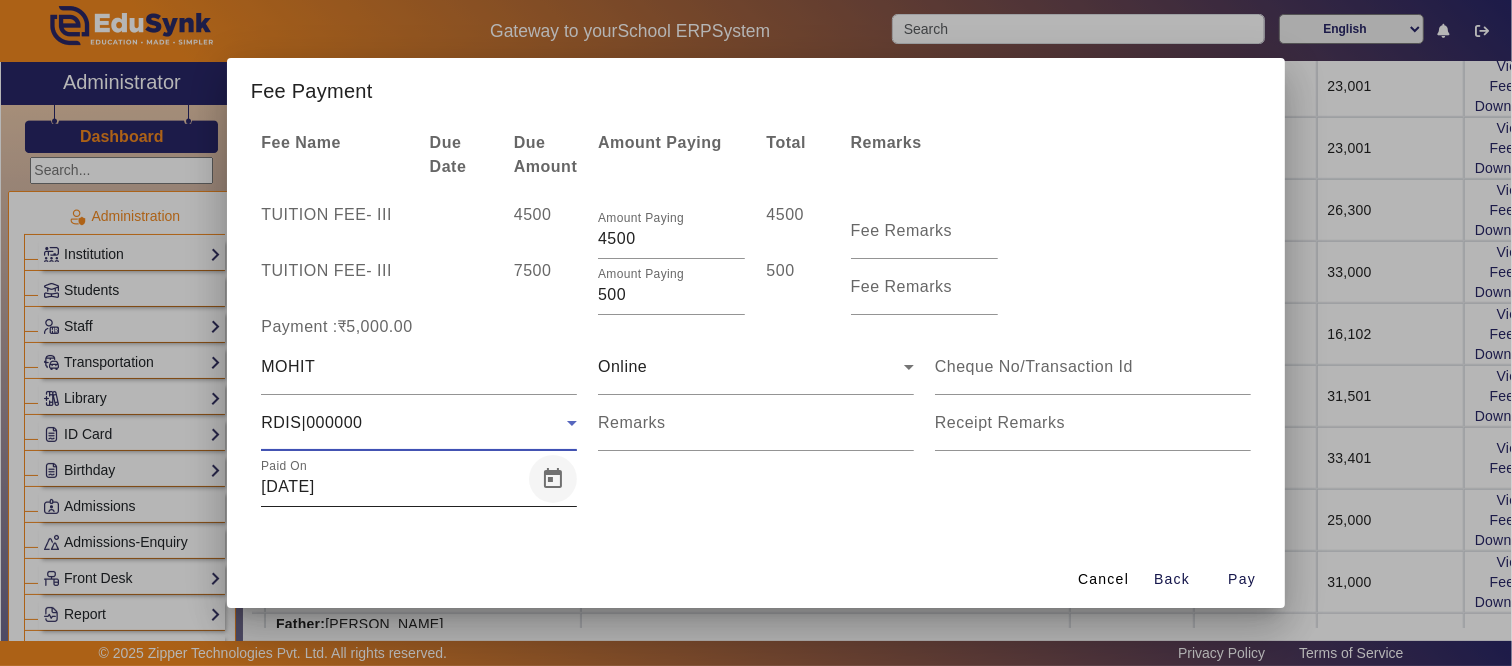 click at bounding box center (553, 479) 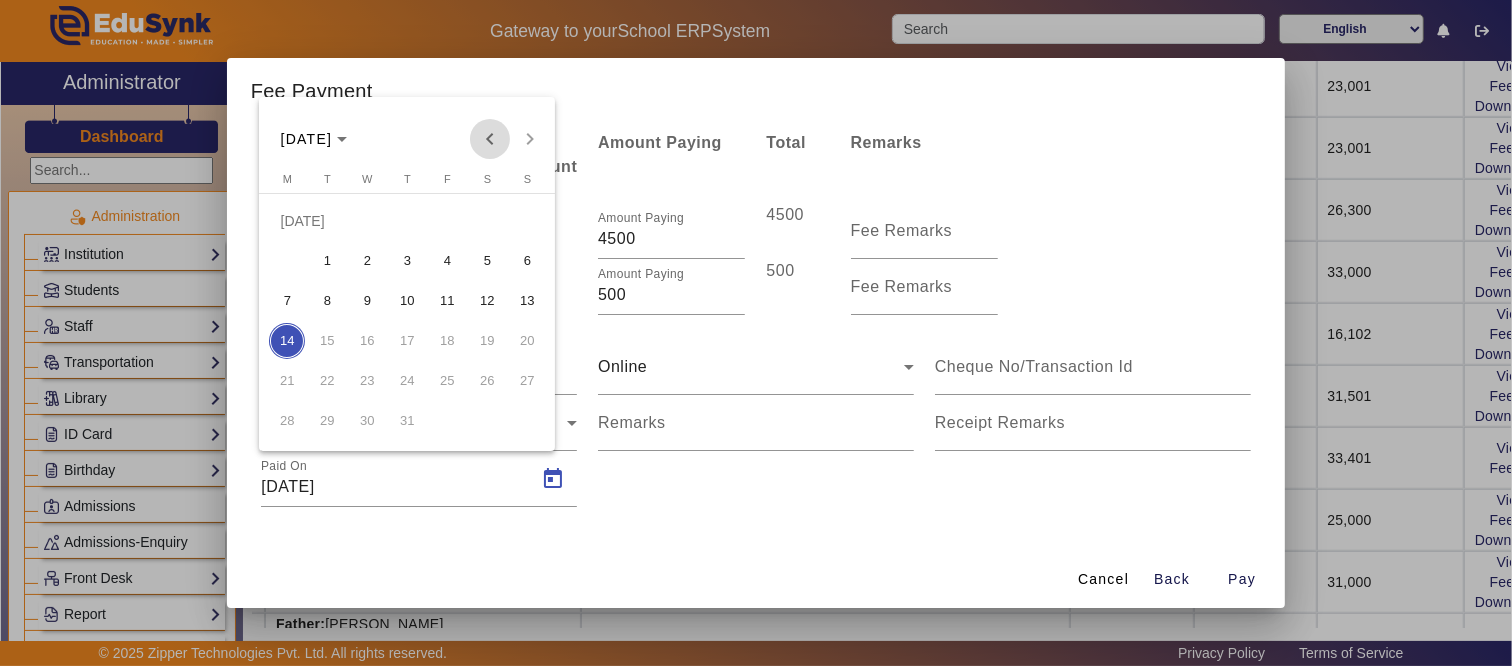click at bounding box center (490, 139) 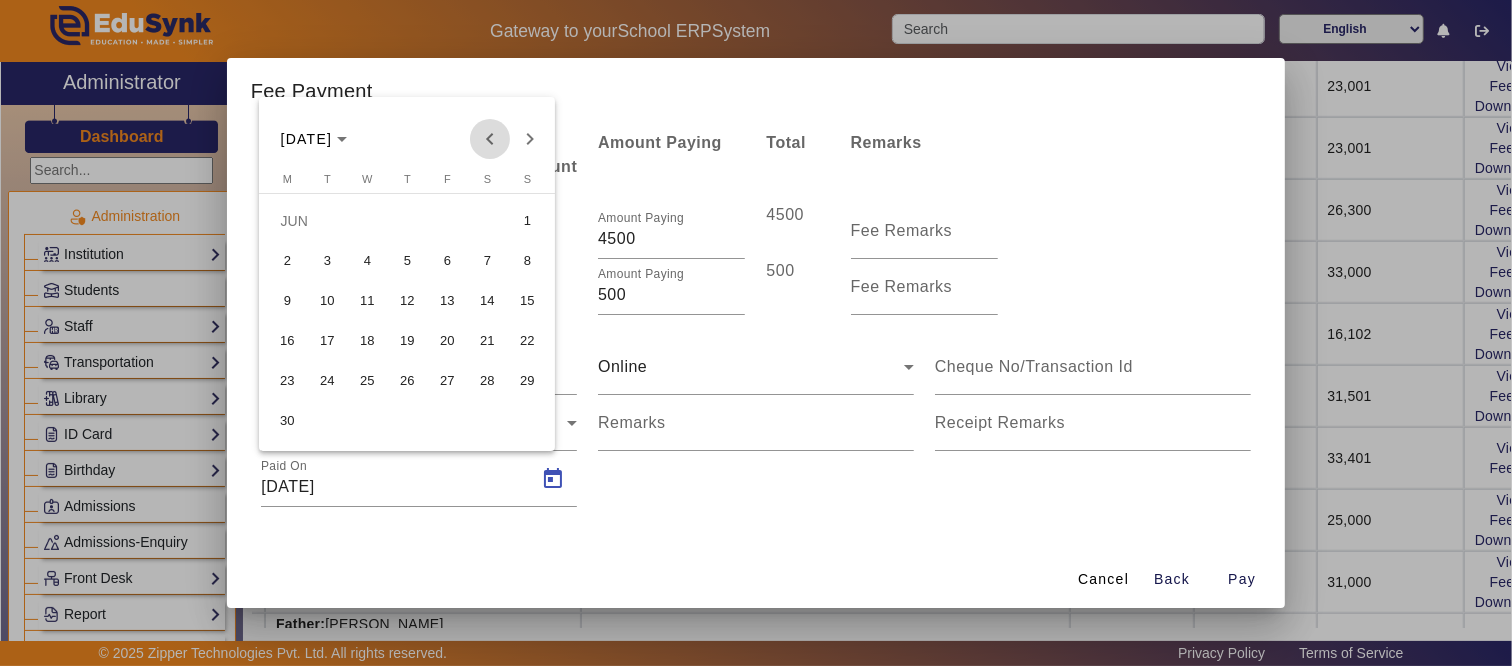 click at bounding box center [490, 139] 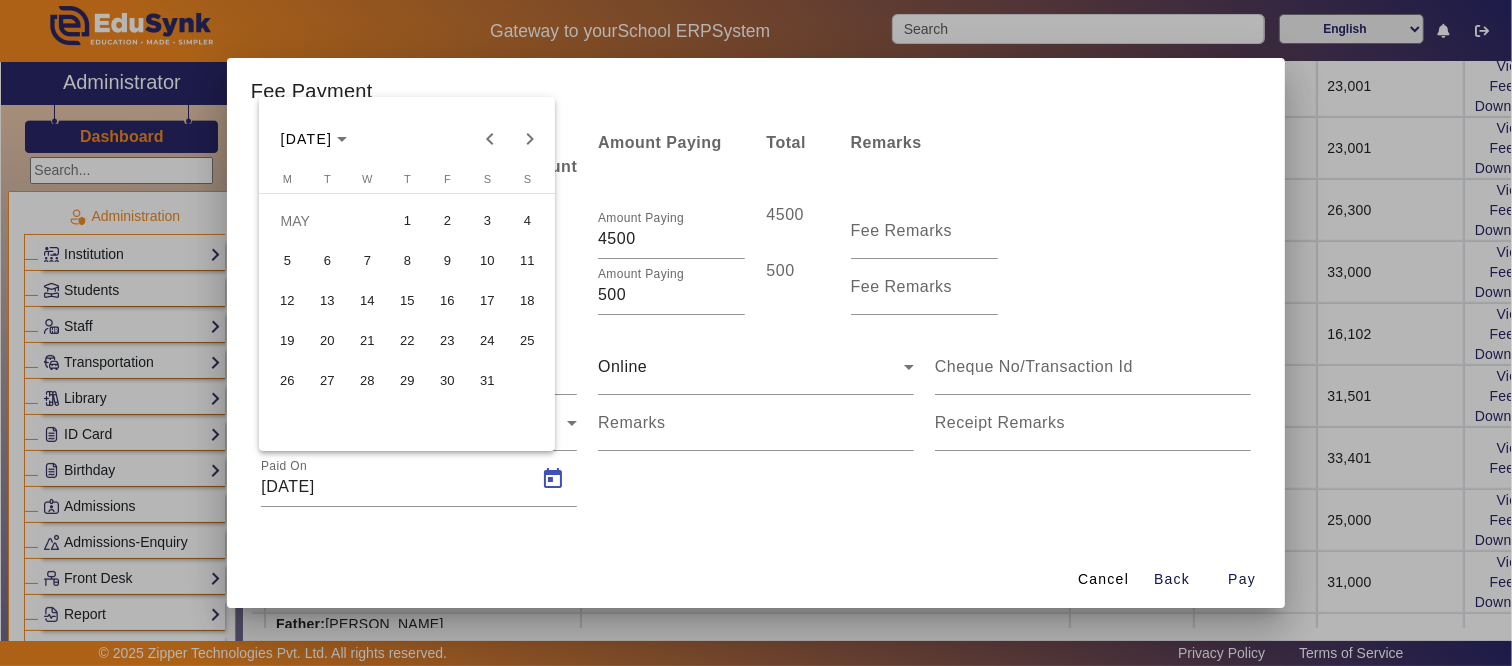 click on "1" at bounding box center (407, 221) 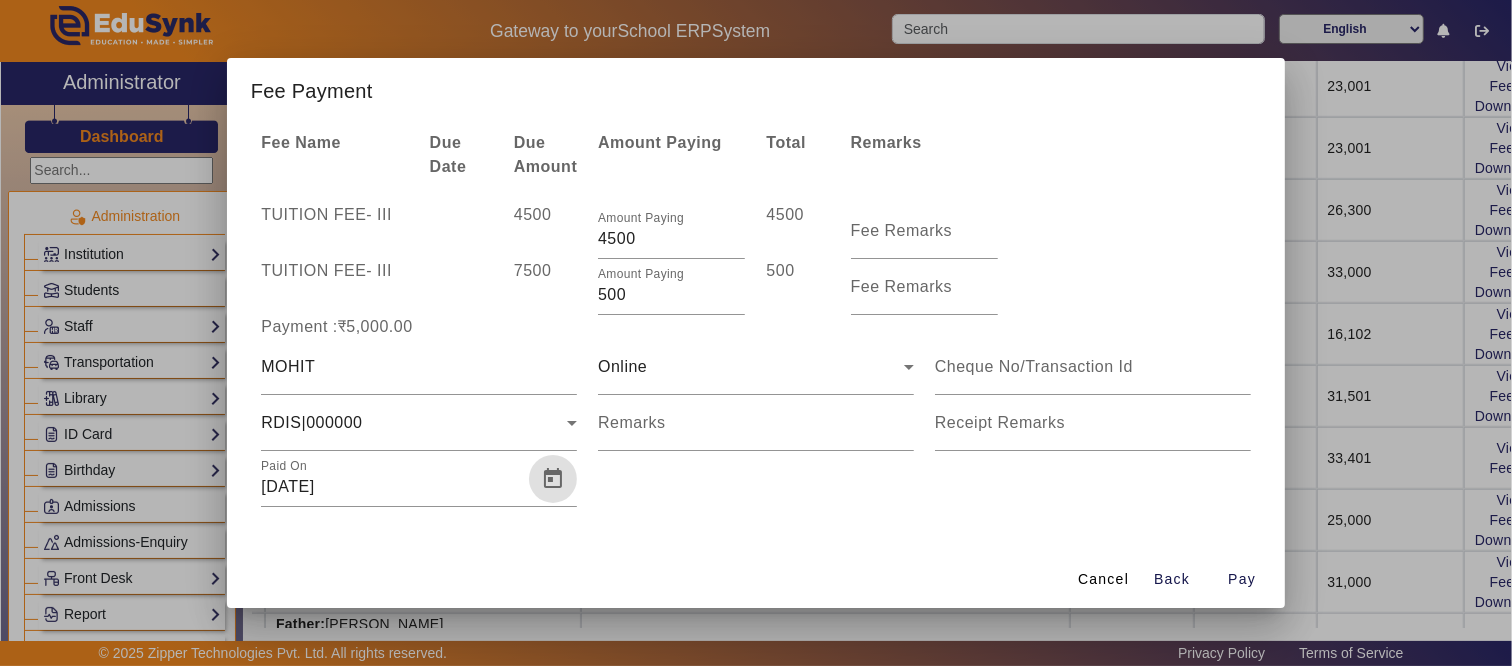 click on "MOHIT Online RDIS|000000 Remarks Receipt Remarks Paid On [DATE]" at bounding box center (756, 423) 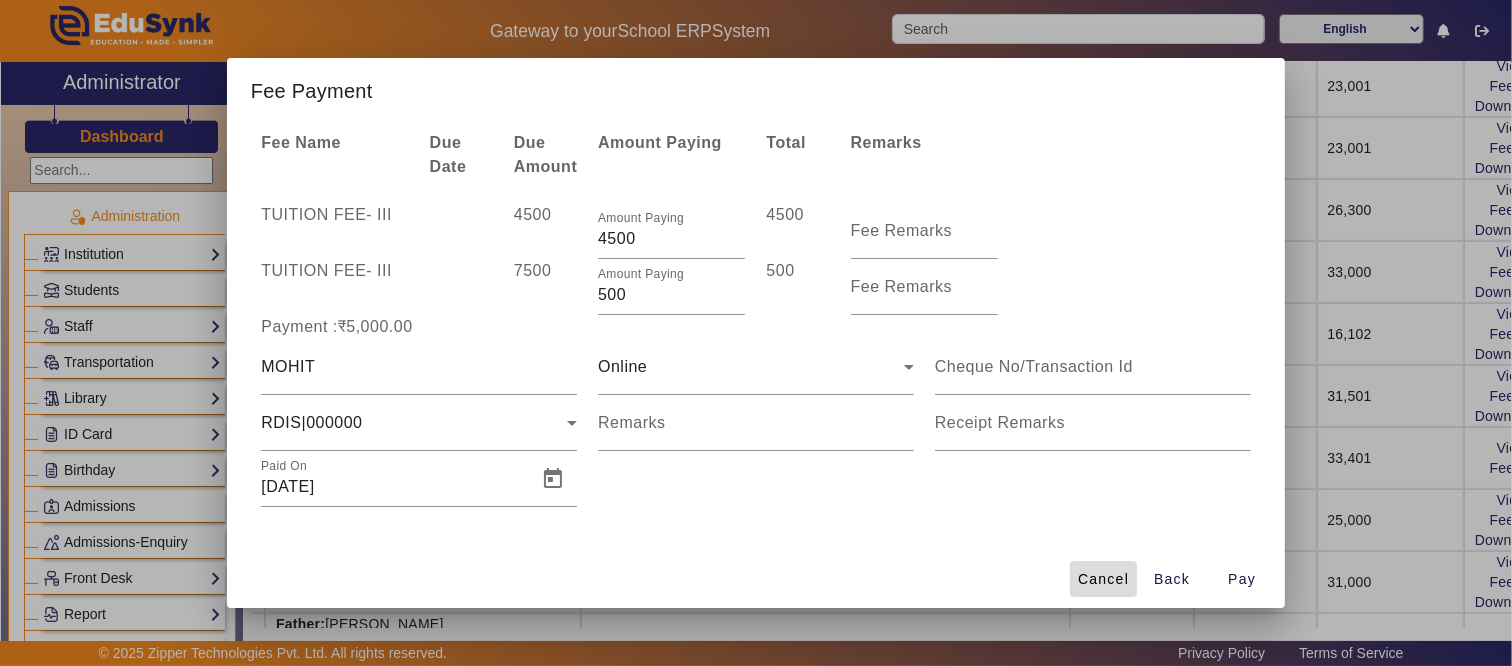 click on "Cancel" at bounding box center [1103, 579] 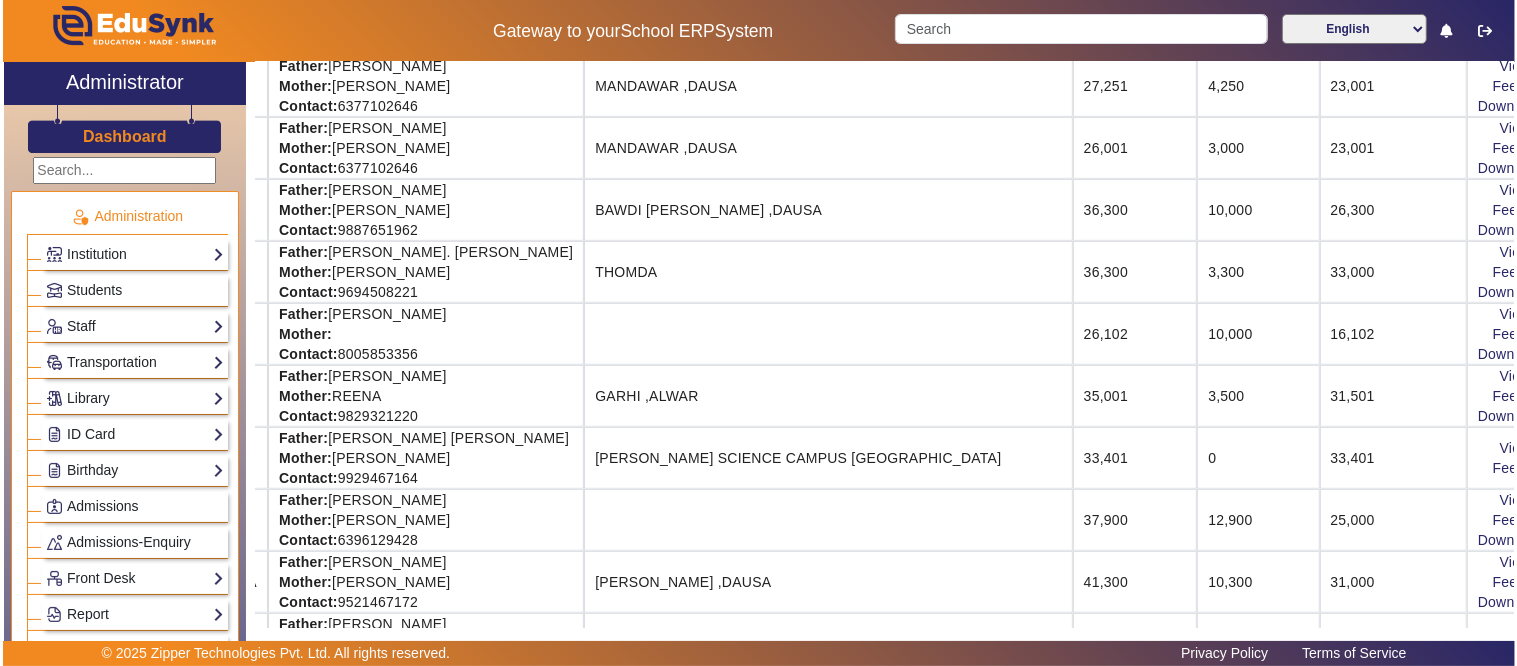 scroll, scrollTop: 0, scrollLeft: 0, axis: both 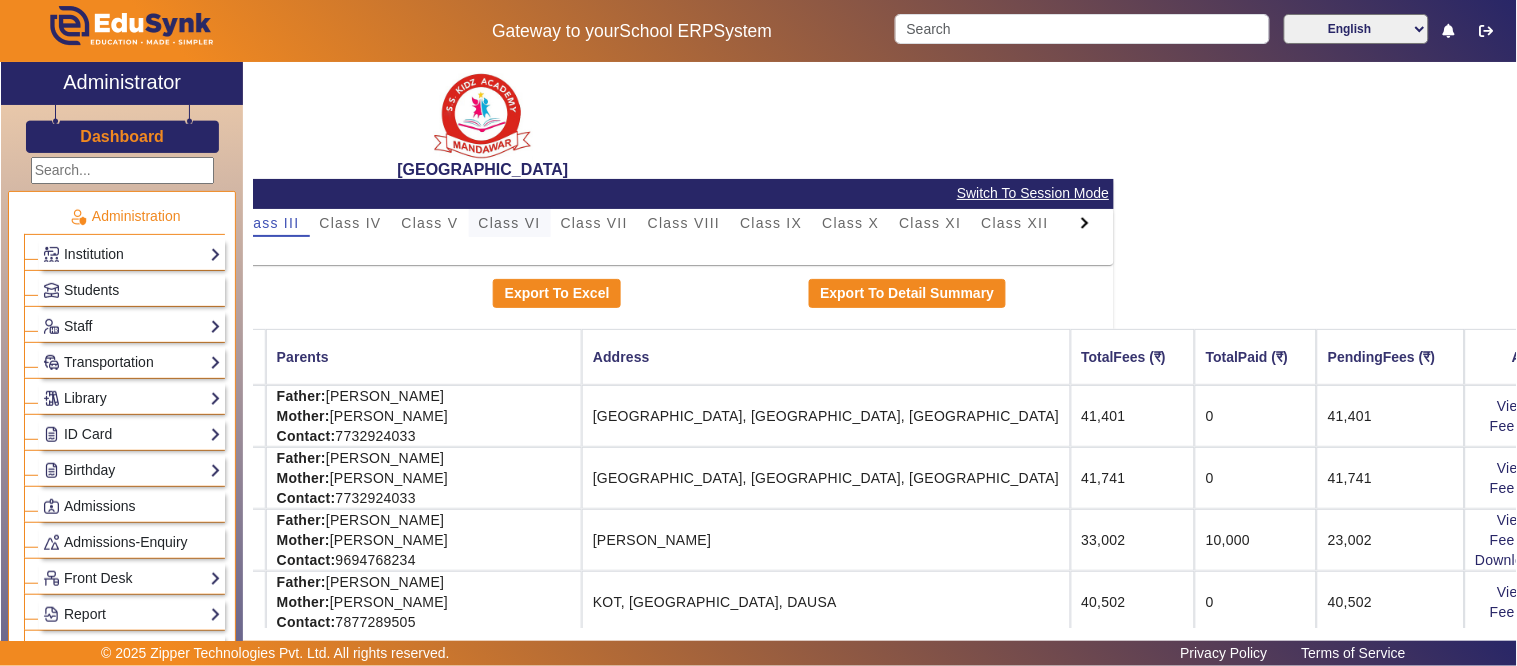 click on "Class VI" at bounding box center (510, 223) 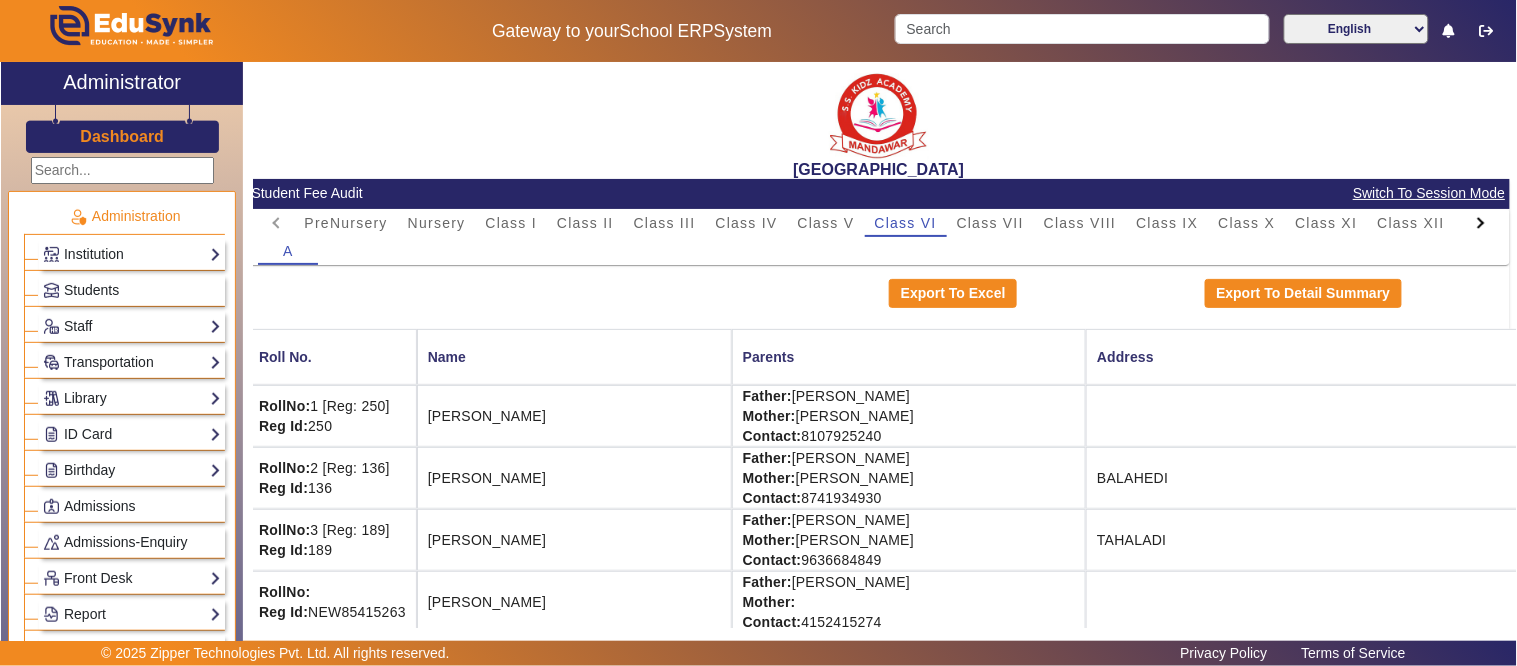 scroll, scrollTop: 0, scrollLeft: 0, axis: both 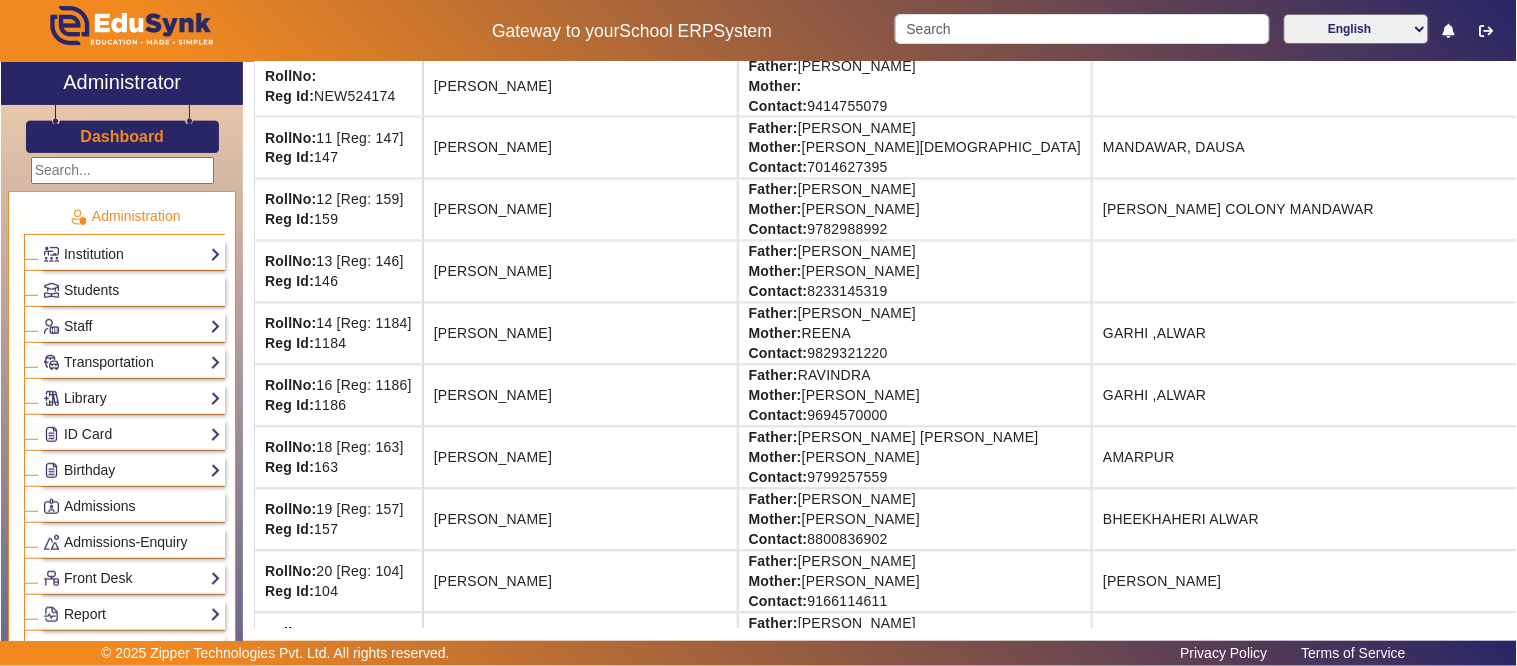 drag, startPoint x: 1095, startPoint y: 333, endPoint x: 1465, endPoint y: 335, distance: 370.0054 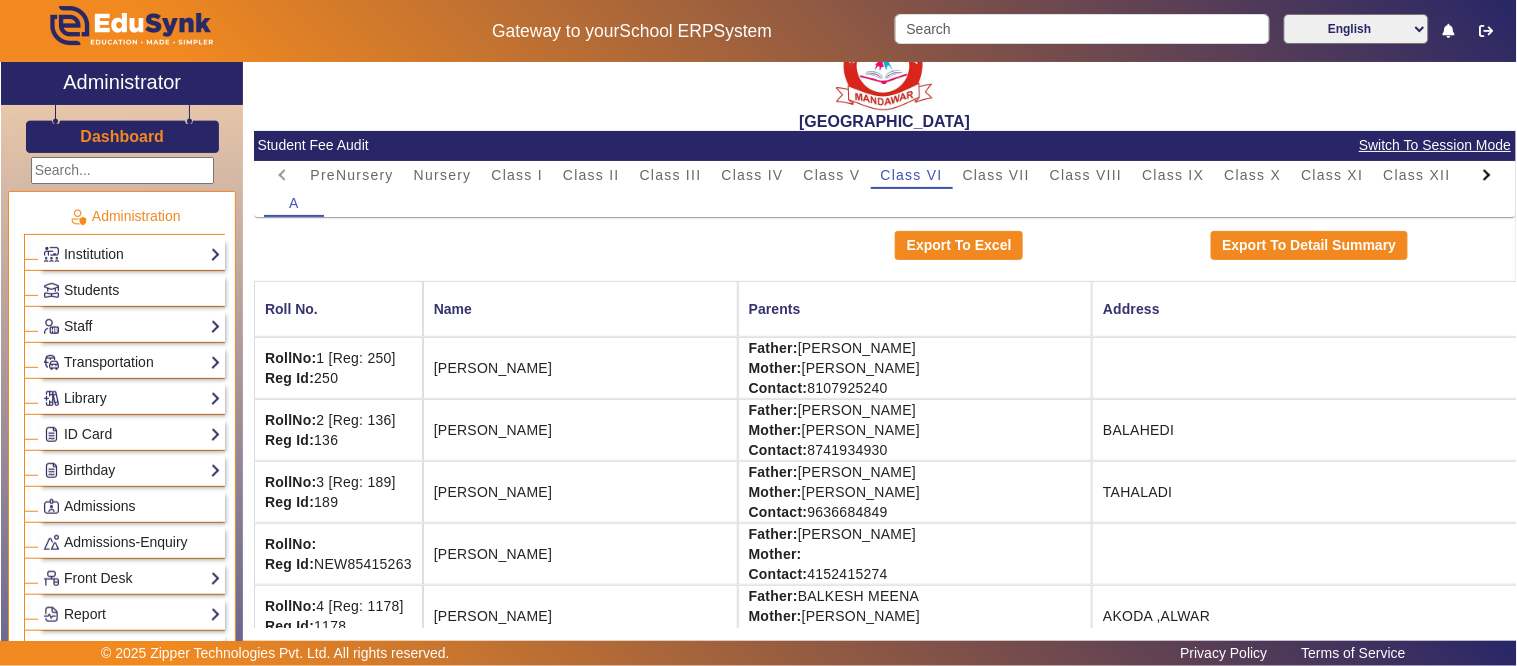 scroll, scrollTop: 0, scrollLeft: 0, axis: both 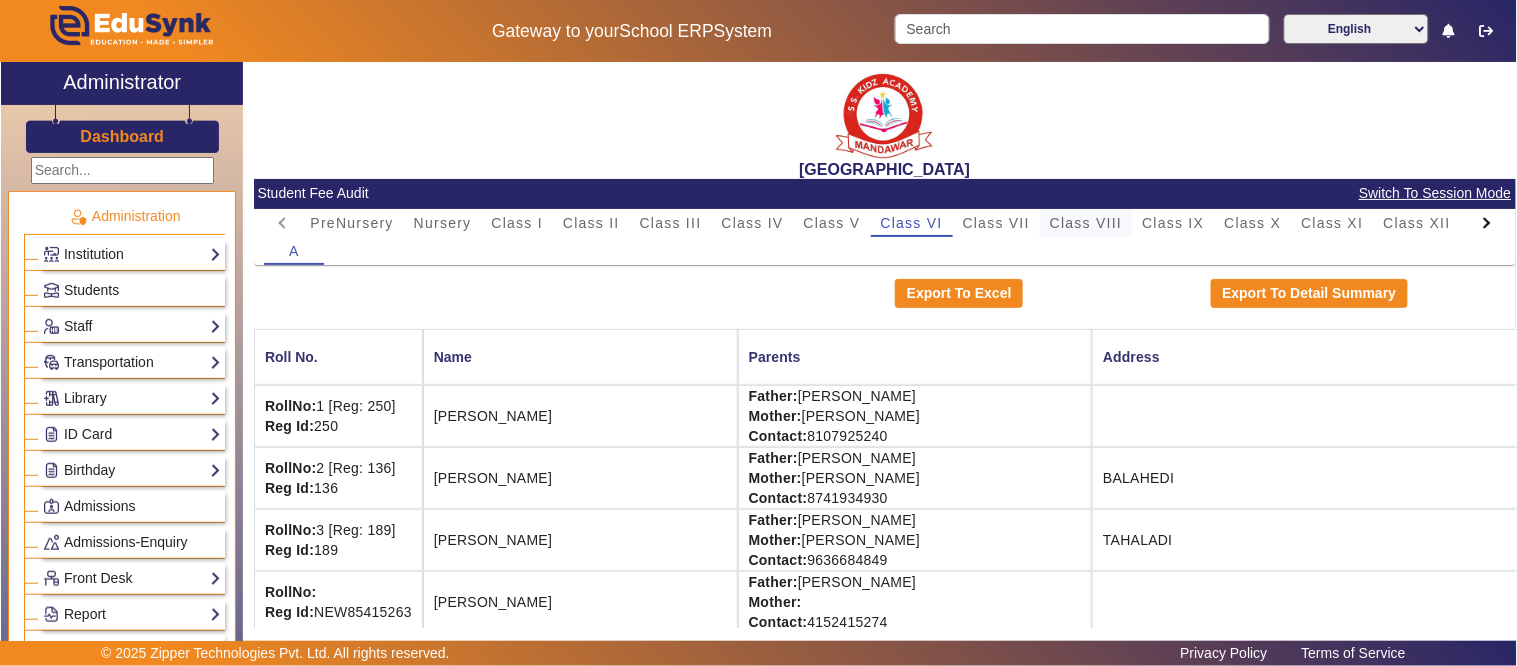 click on "Class VIII" at bounding box center (1086, 223) 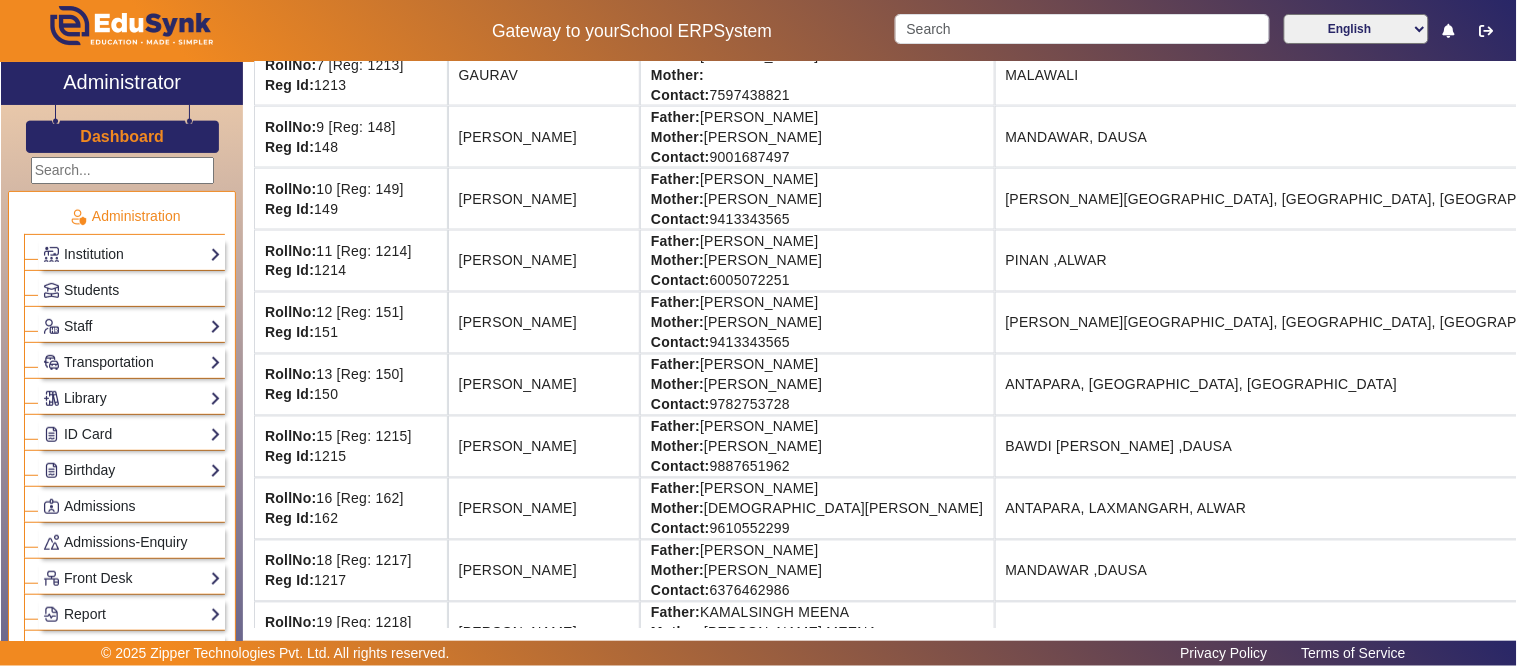 scroll, scrollTop: 0, scrollLeft: 0, axis: both 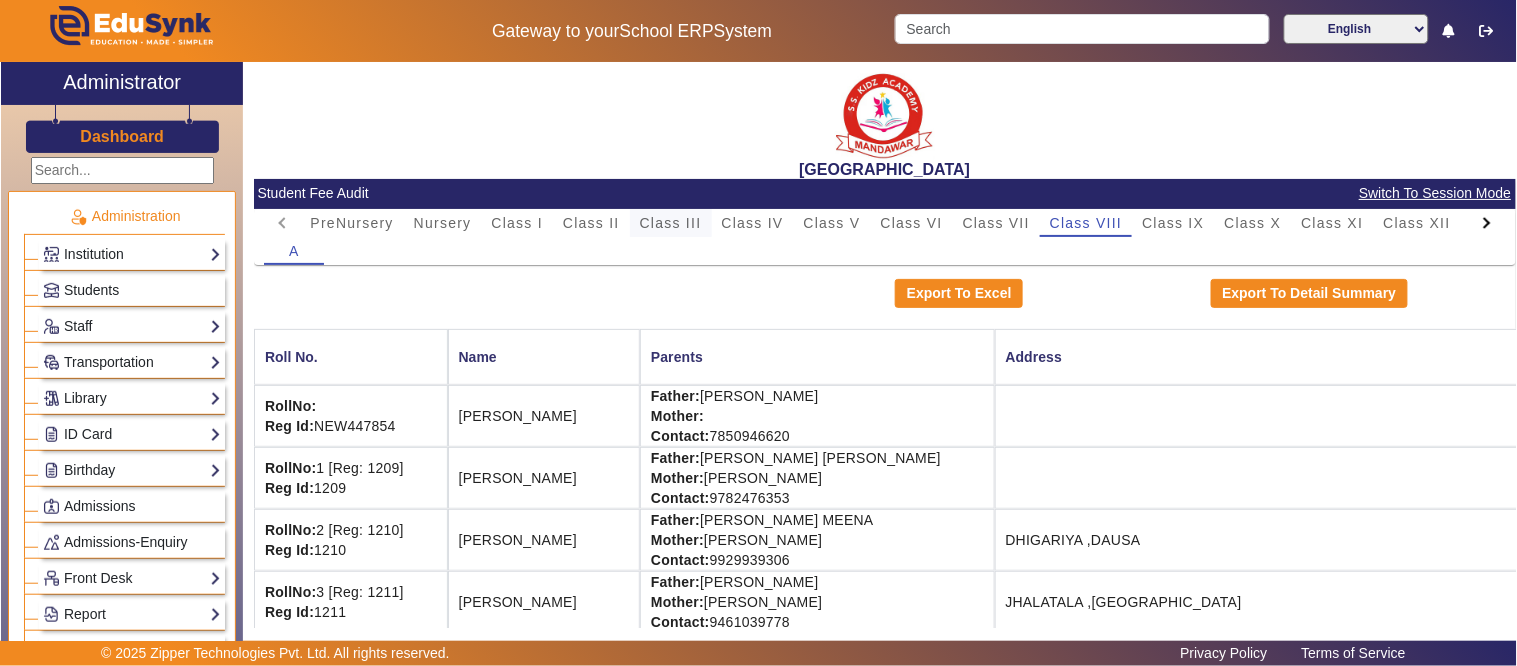 click on "Class III" at bounding box center (671, 223) 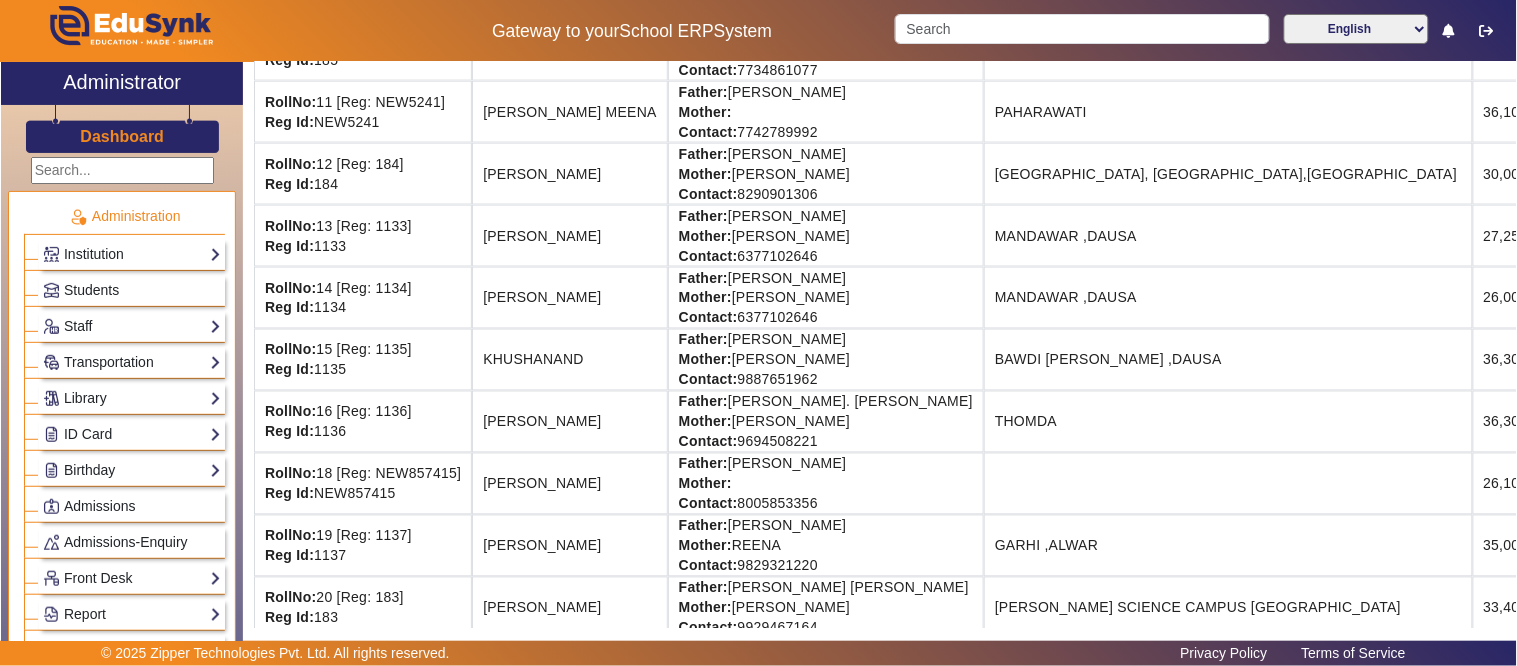 scroll, scrollTop: 777, scrollLeft: 0, axis: vertical 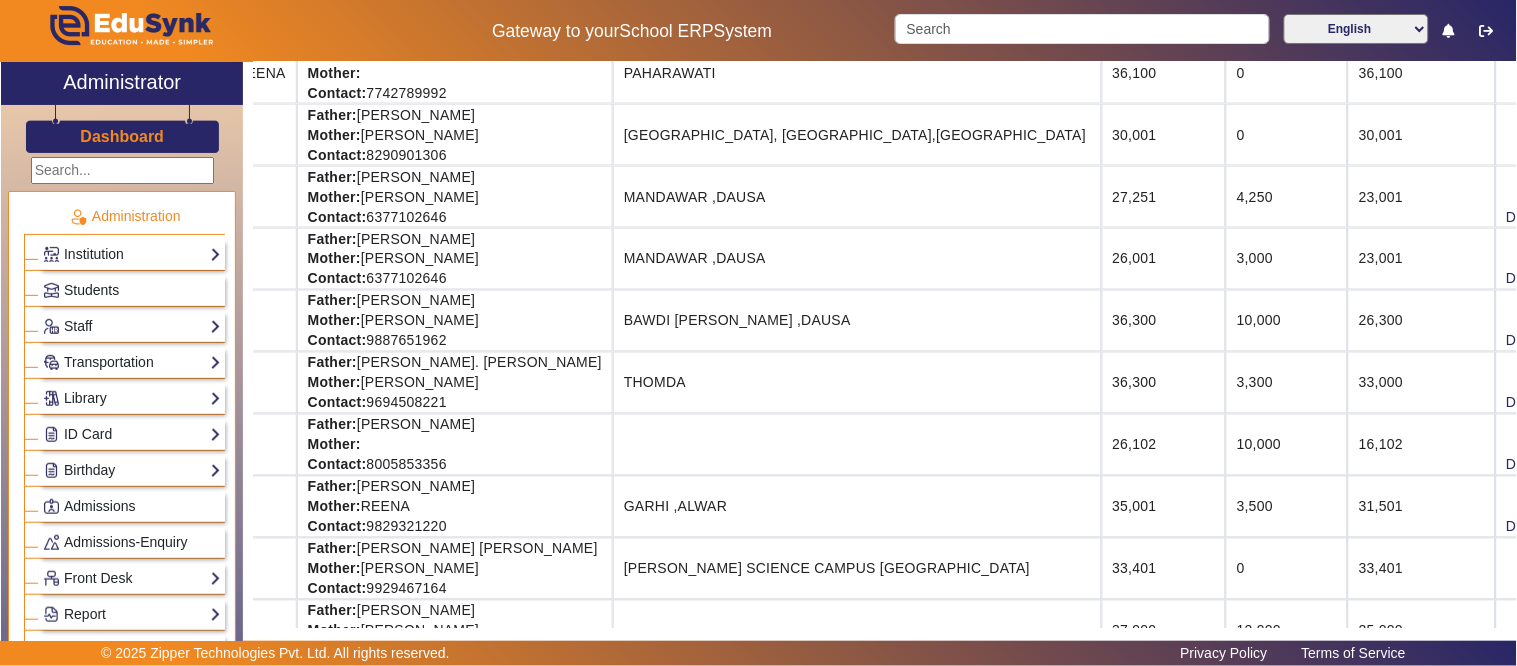 drag, startPoint x: 1408, startPoint y: 458, endPoint x: 1496, endPoint y: 455, distance: 88.051125 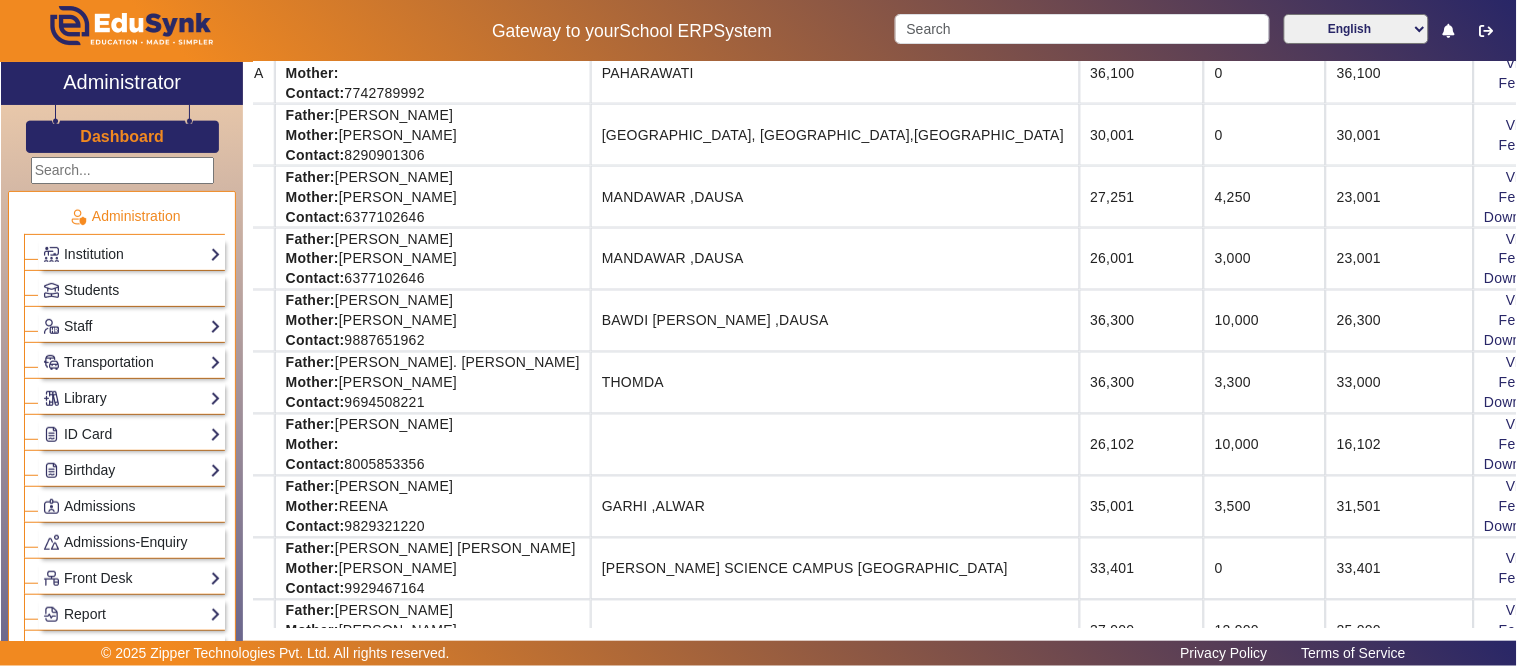 click on "26,102" 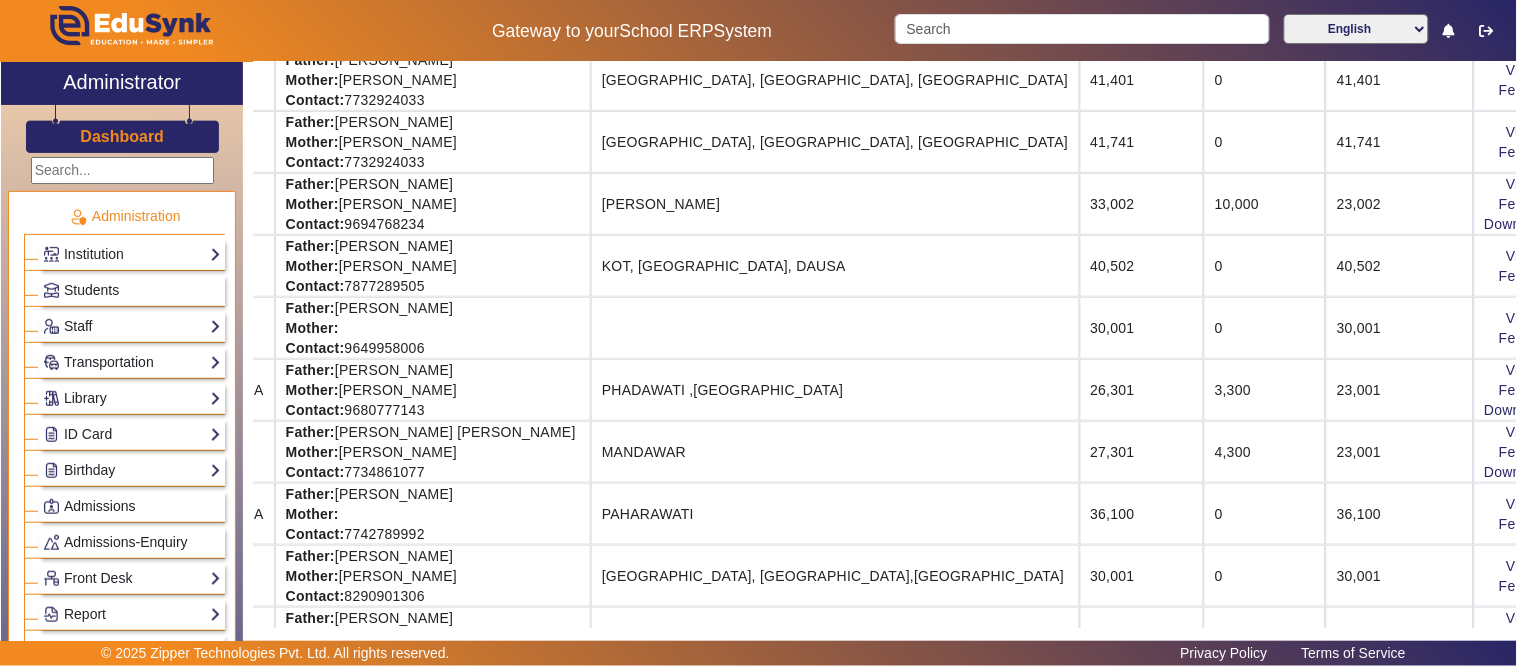 scroll, scrollTop: 0, scrollLeft: 393, axis: horizontal 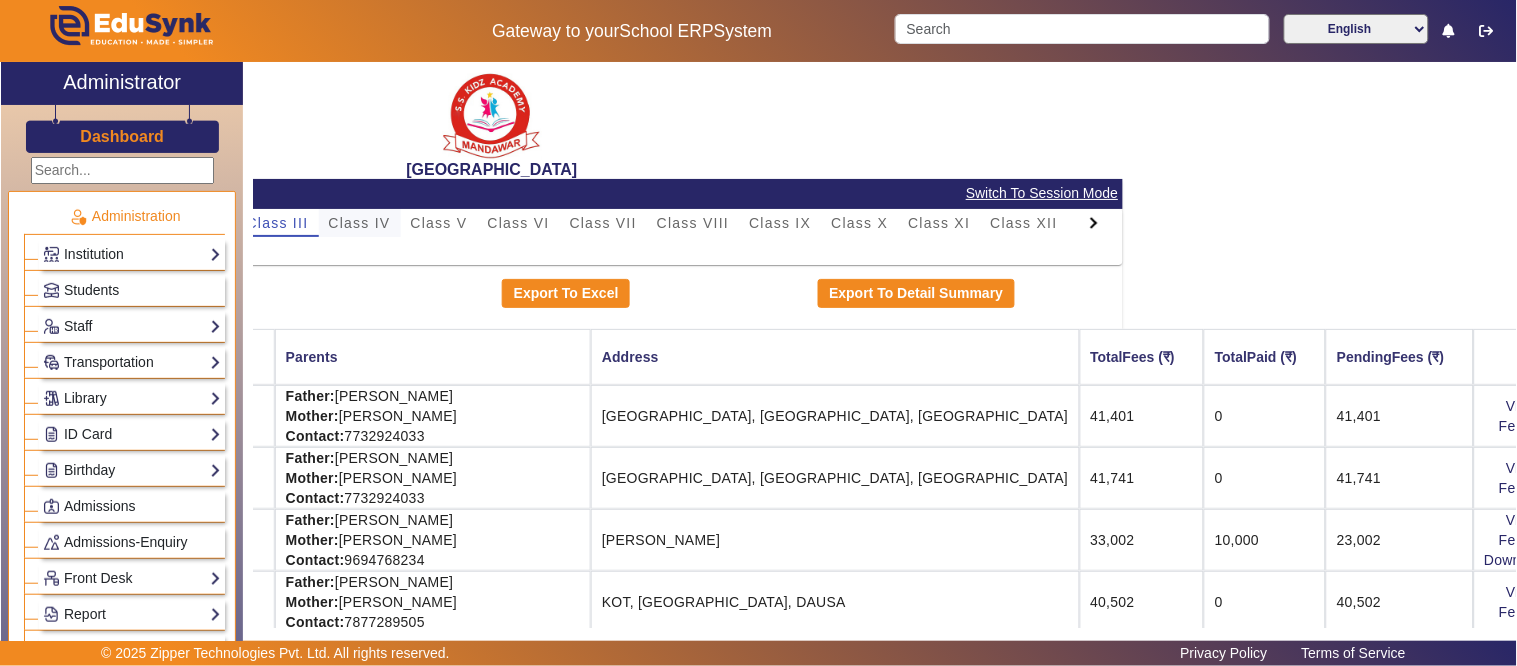 click on "Class IV" at bounding box center [360, 223] 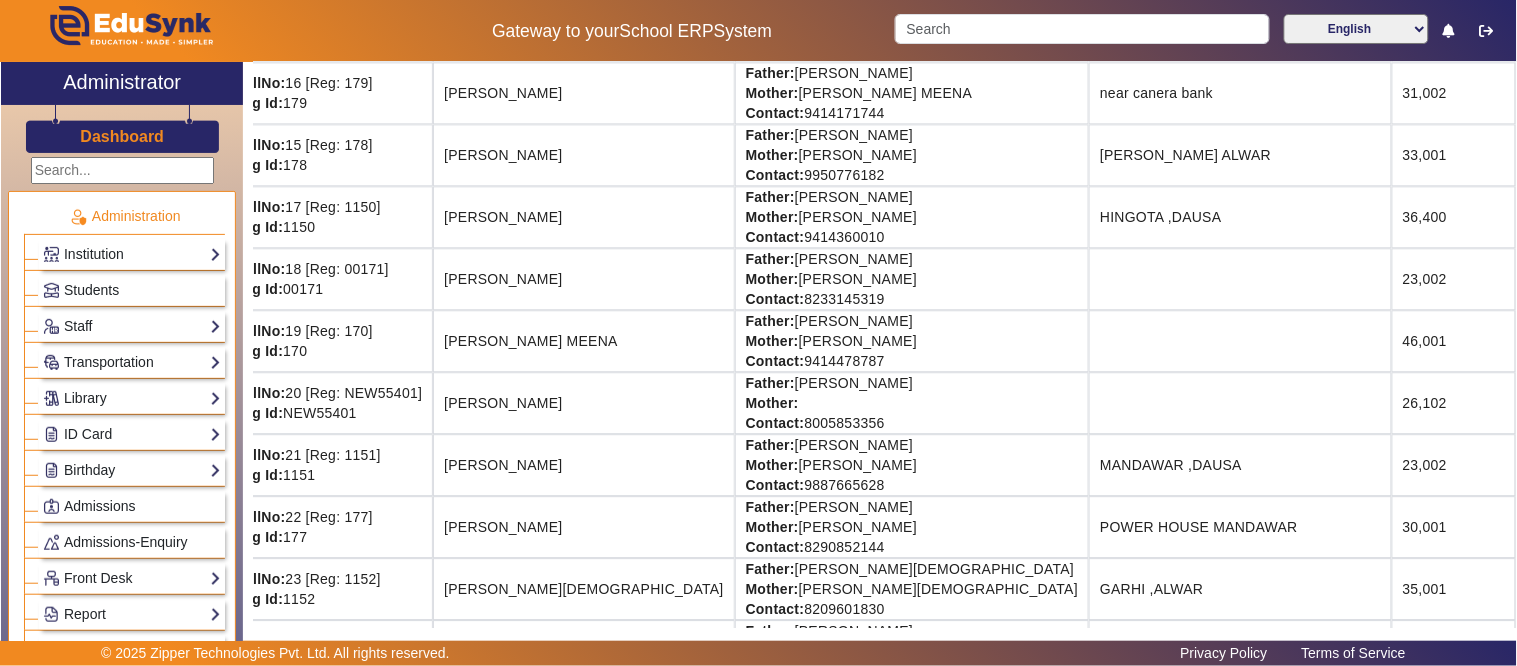 scroll, scrollTop: 1222, scrollLeft: 31, axis: both 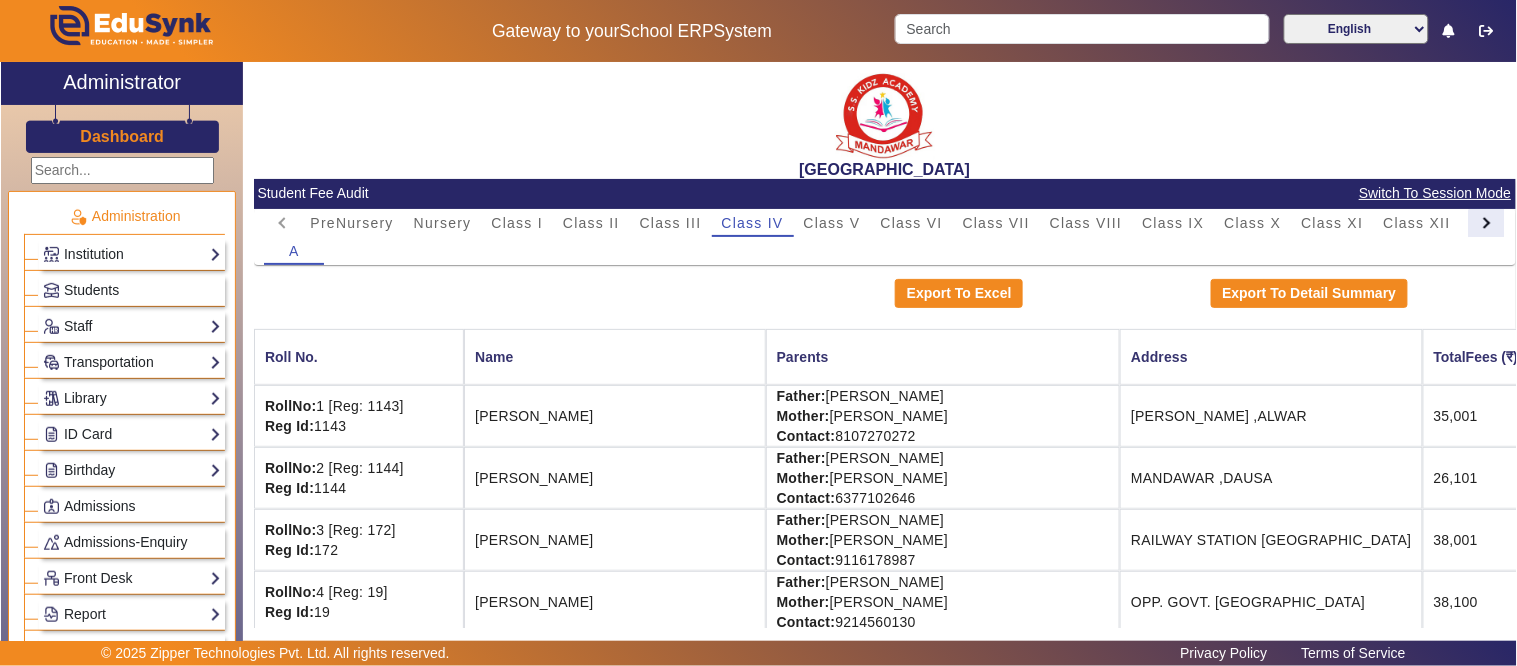 click 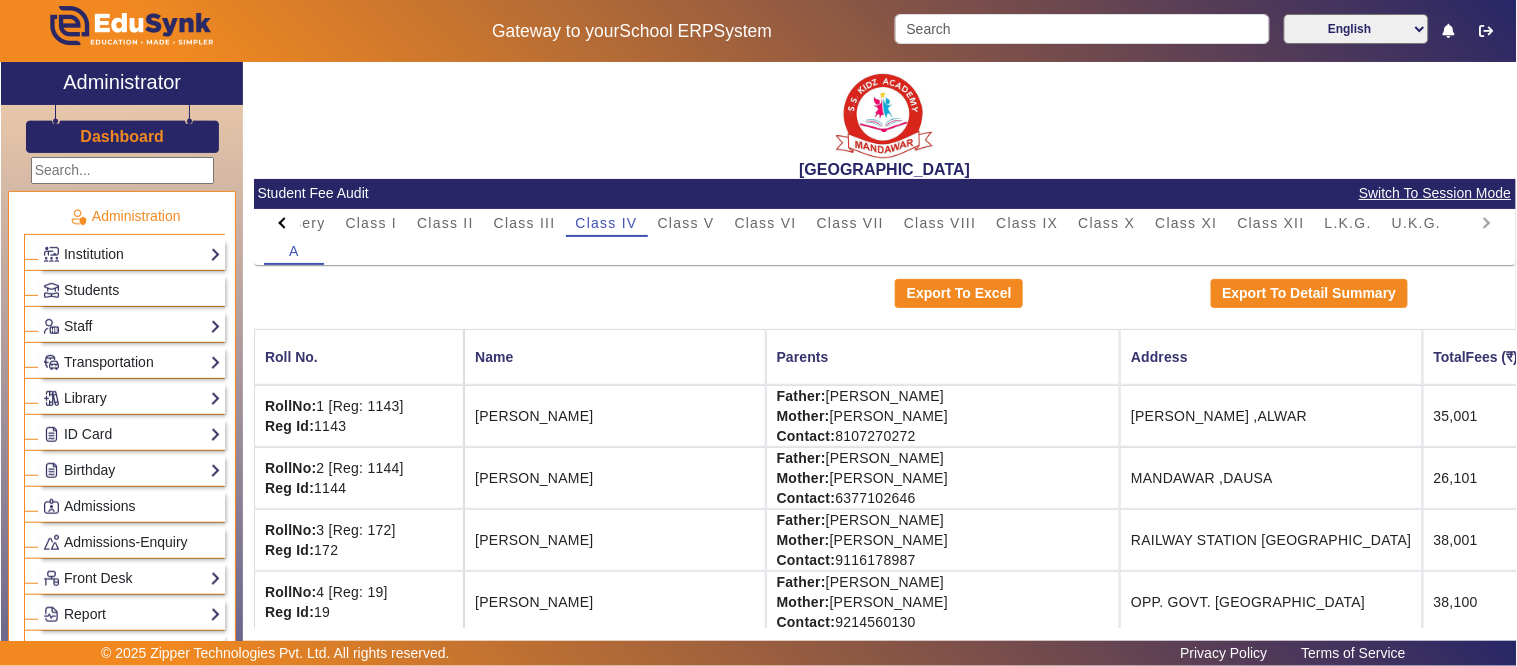 click on "PreNursery Nursery Class I Class II Class III Class IV Class V Class VI Class VII Class VIII Class IX Class X Class XI Class XII L.K.G. U.K.G." 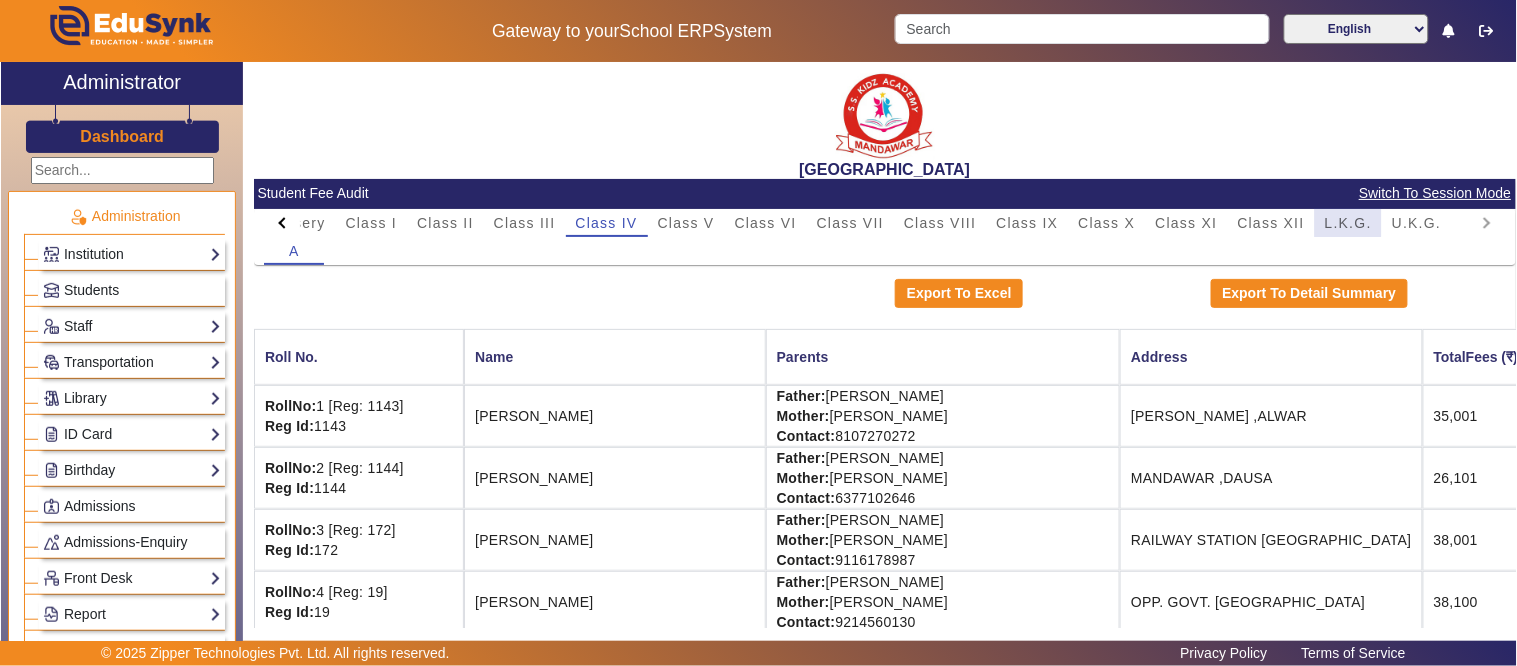 click on "L.K.G." at bounding box center (1348, 223) 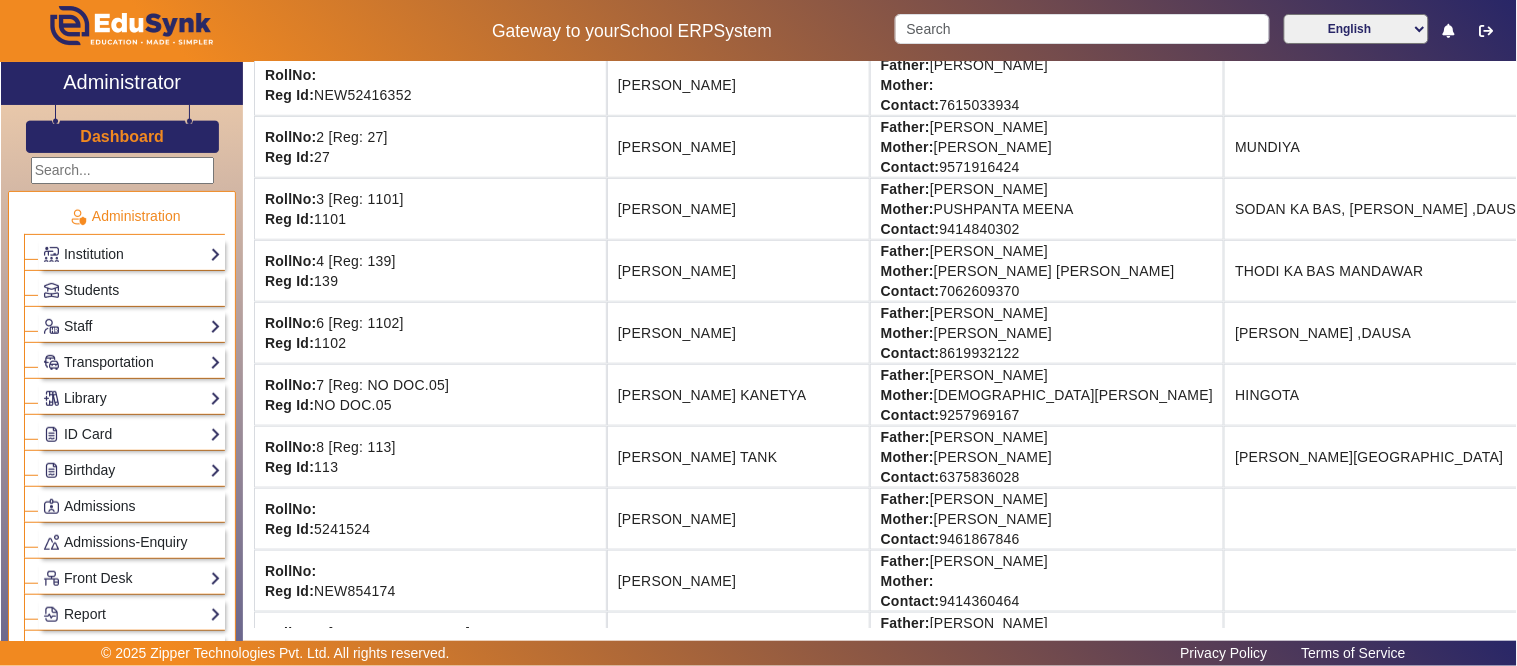 scroll, scrollTop: 333, scrollLeft: 0, axis: vertical 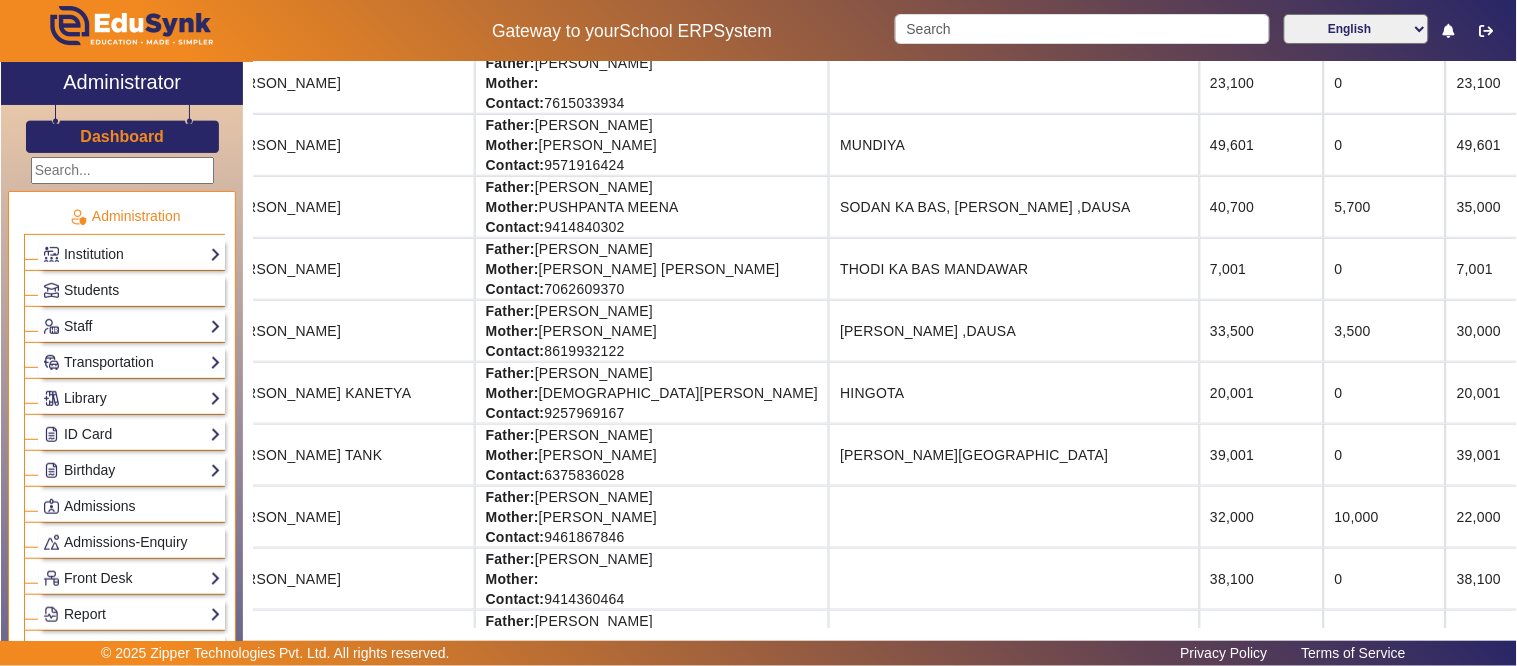 drag, startPoint x: 1362, startPoint y: 332, endPoint x: 1258, endPoint y: 335, distance: 104.04326 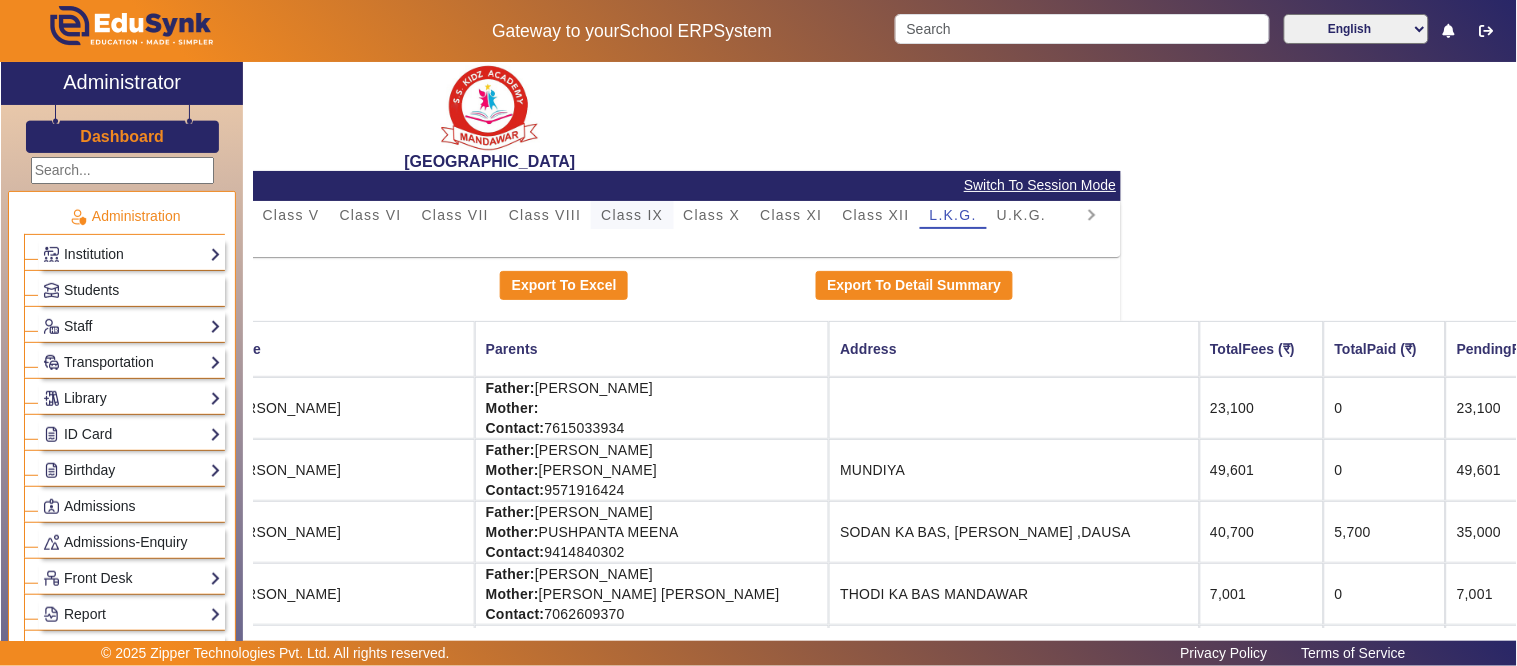 scroll, scrollTop: 0, scrollLeft: 395, axis: horizontal 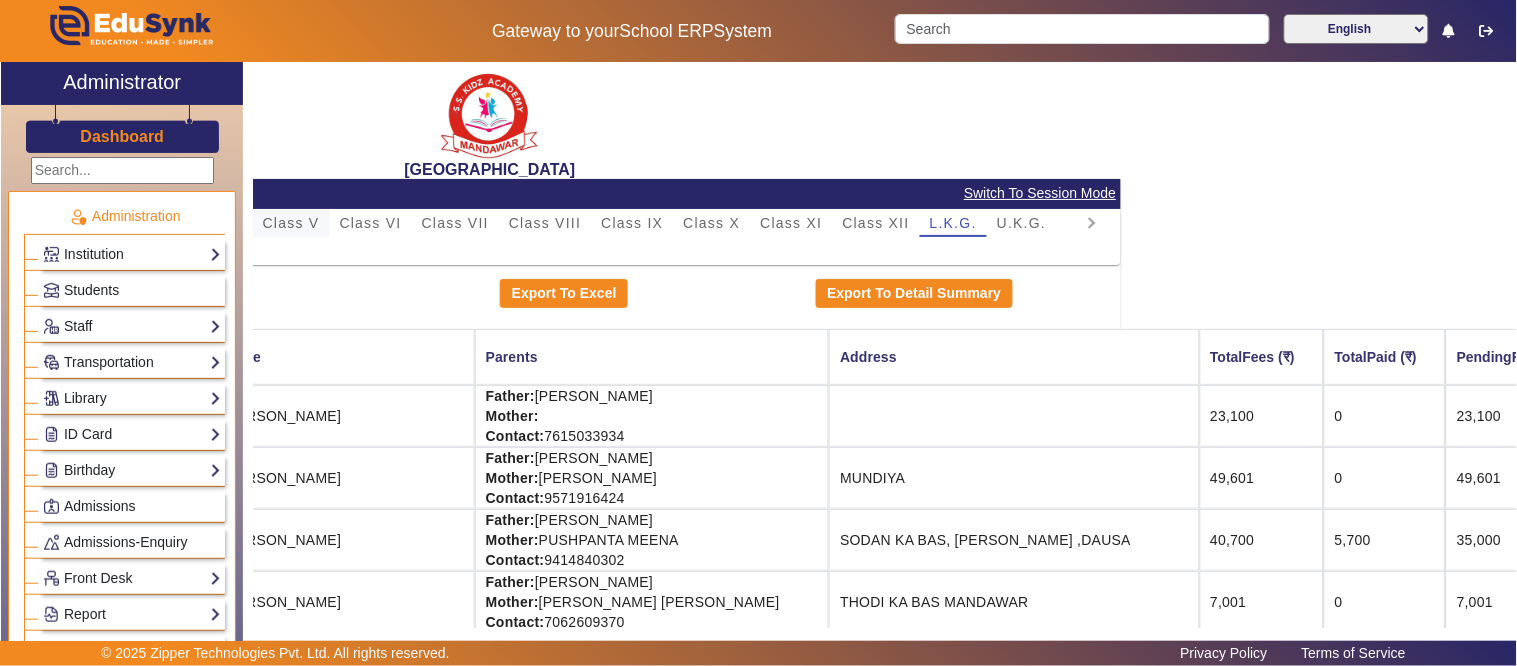 click on "Class V" at bounding box center (291, 223) 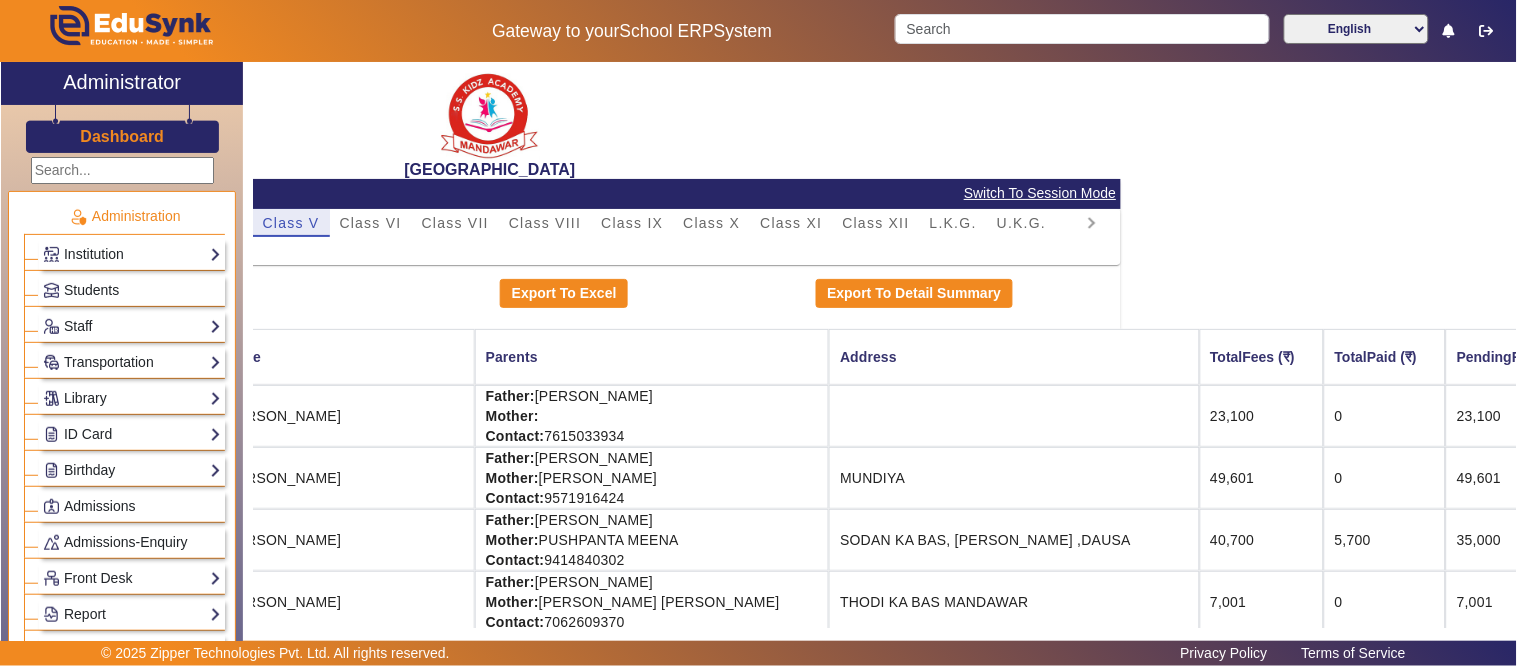 scroll, scrollTop: 0, scrollLeft: 0, axis: both 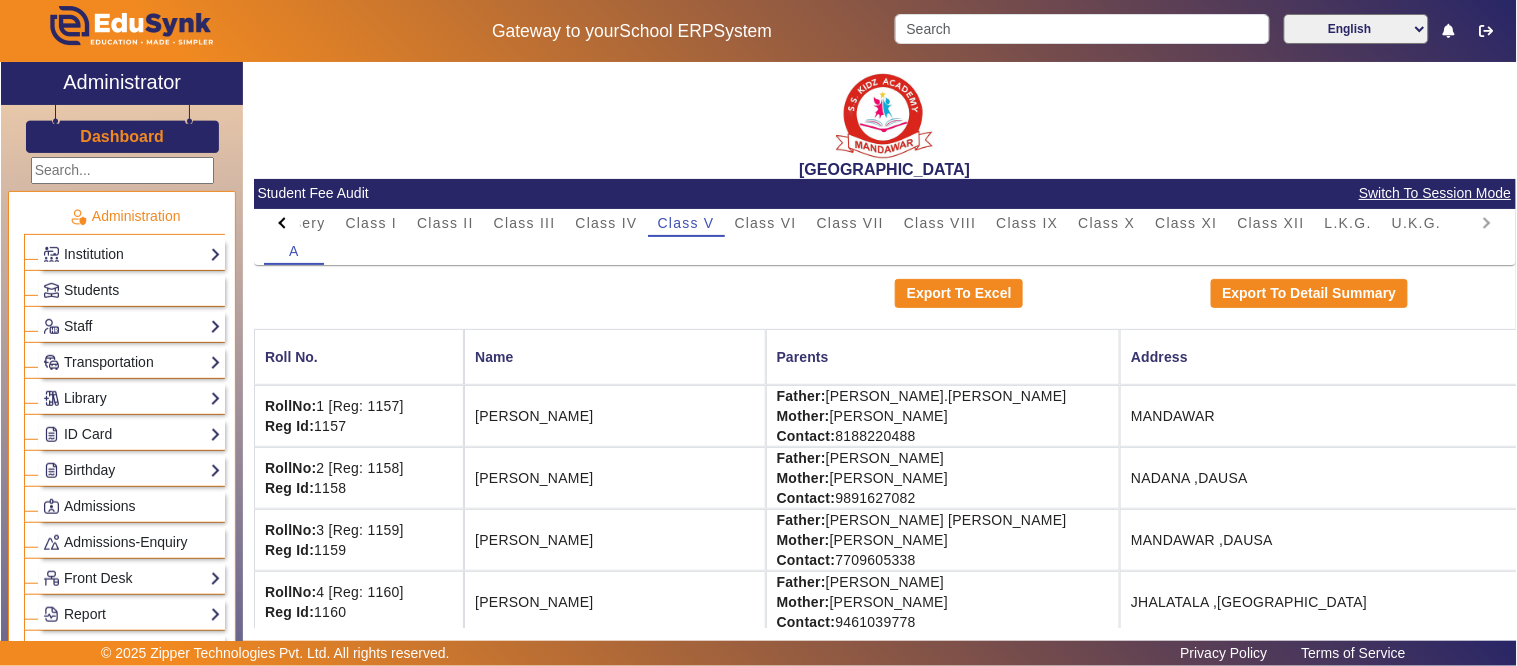 drag, startPoint x: 270, startPoint y: 220, endPoint x: 196, endPoint y: 220, distance: 74 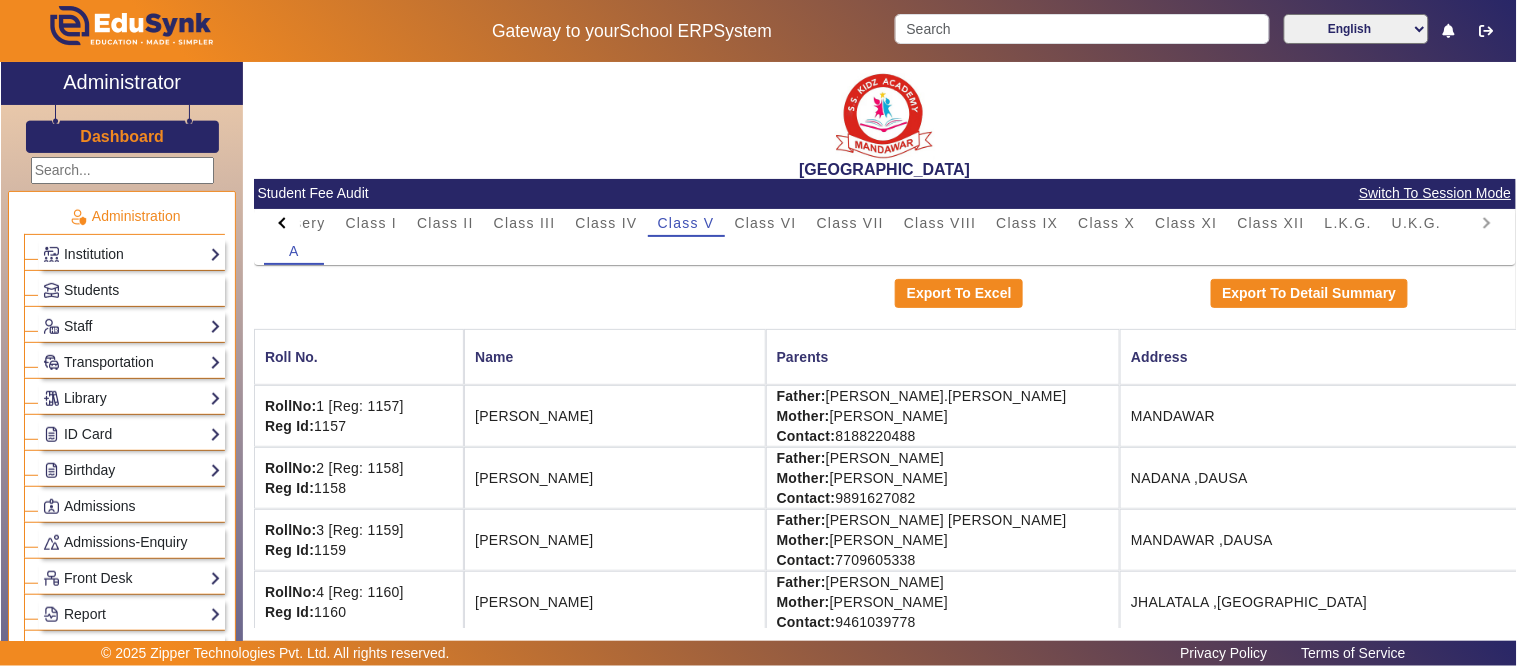 click on "A" at bounding box center [884, 251] 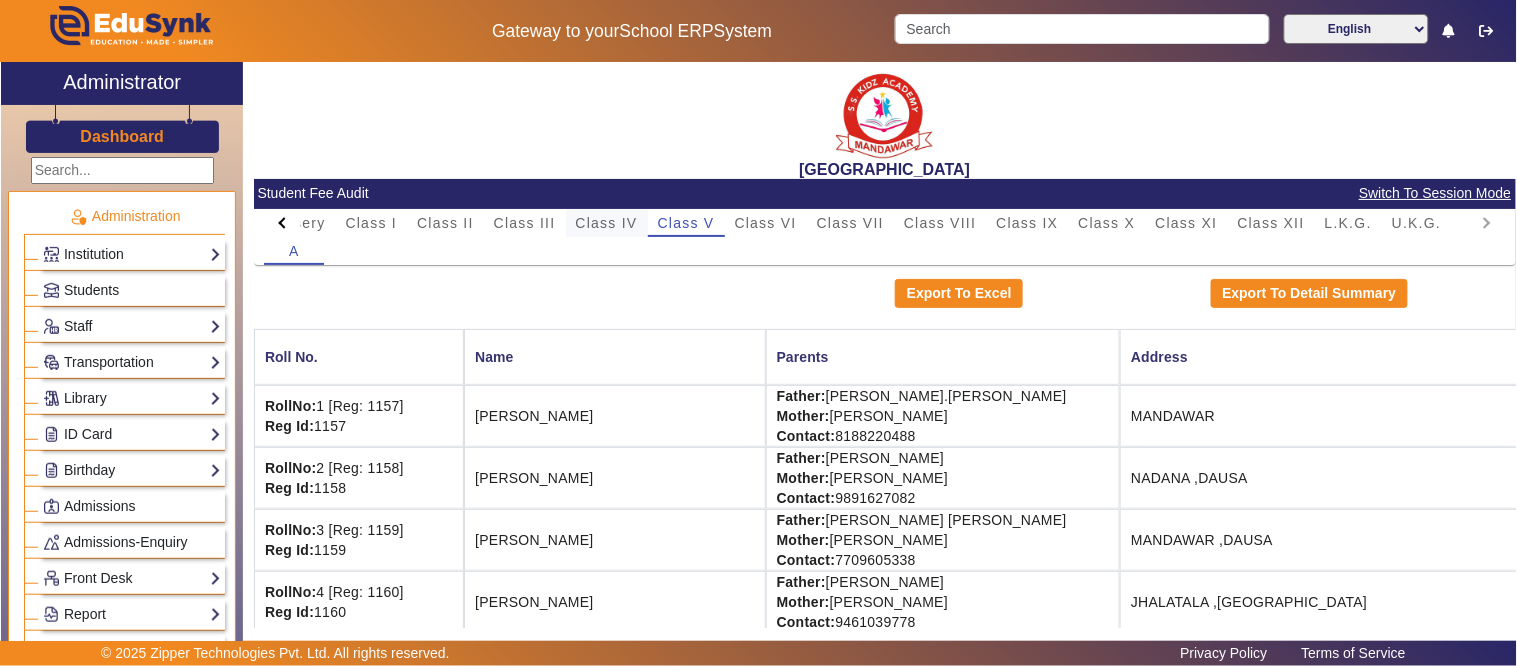click on "Class IV" at bounding box center [607, 223] 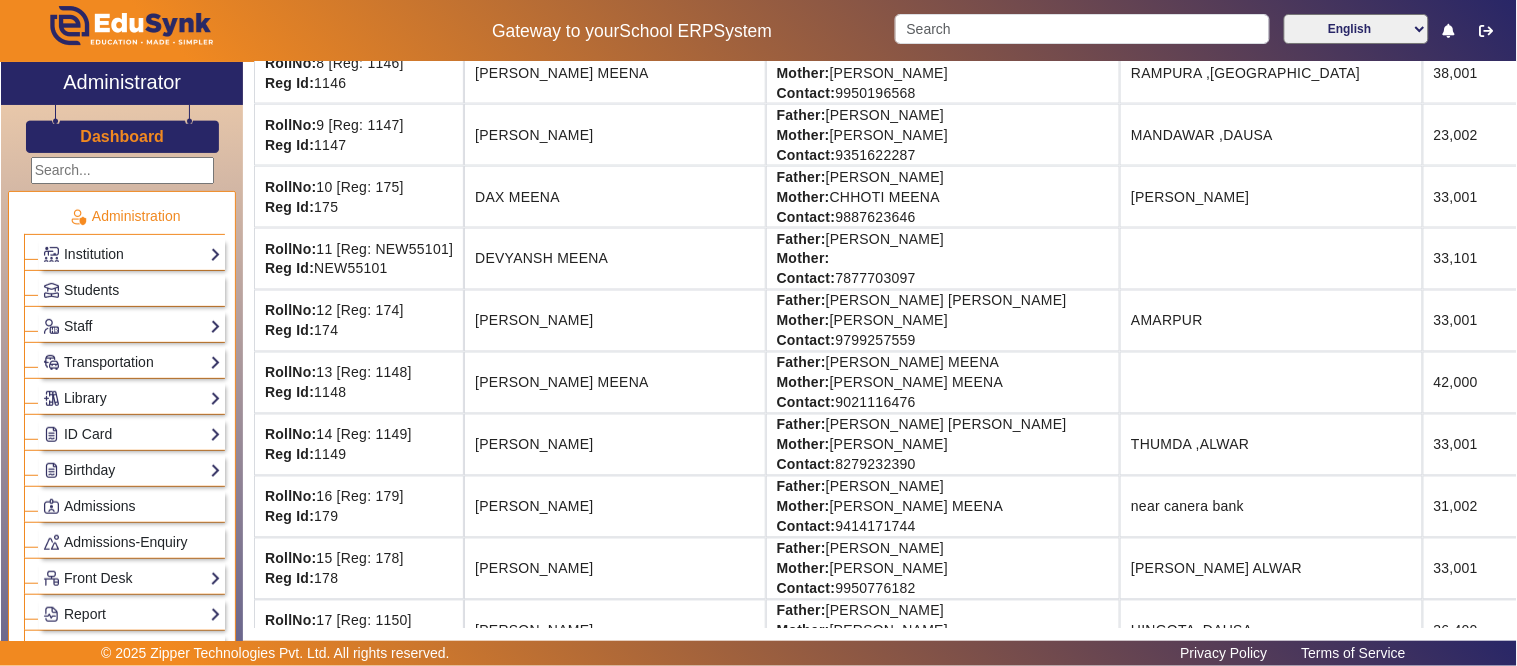 scroll, scrollTop: 0, scrollLeft: 0, axis: both 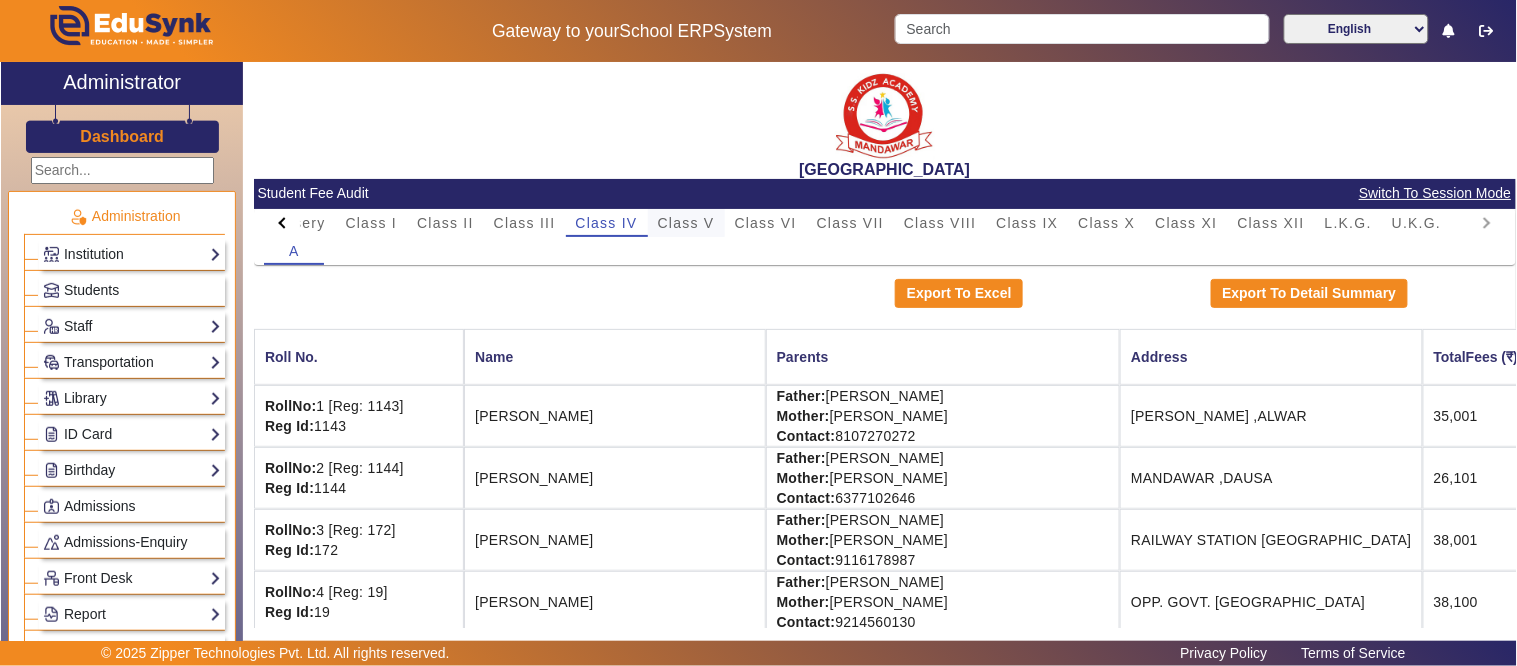 click on "Class V" at bounding box center [686, 223] 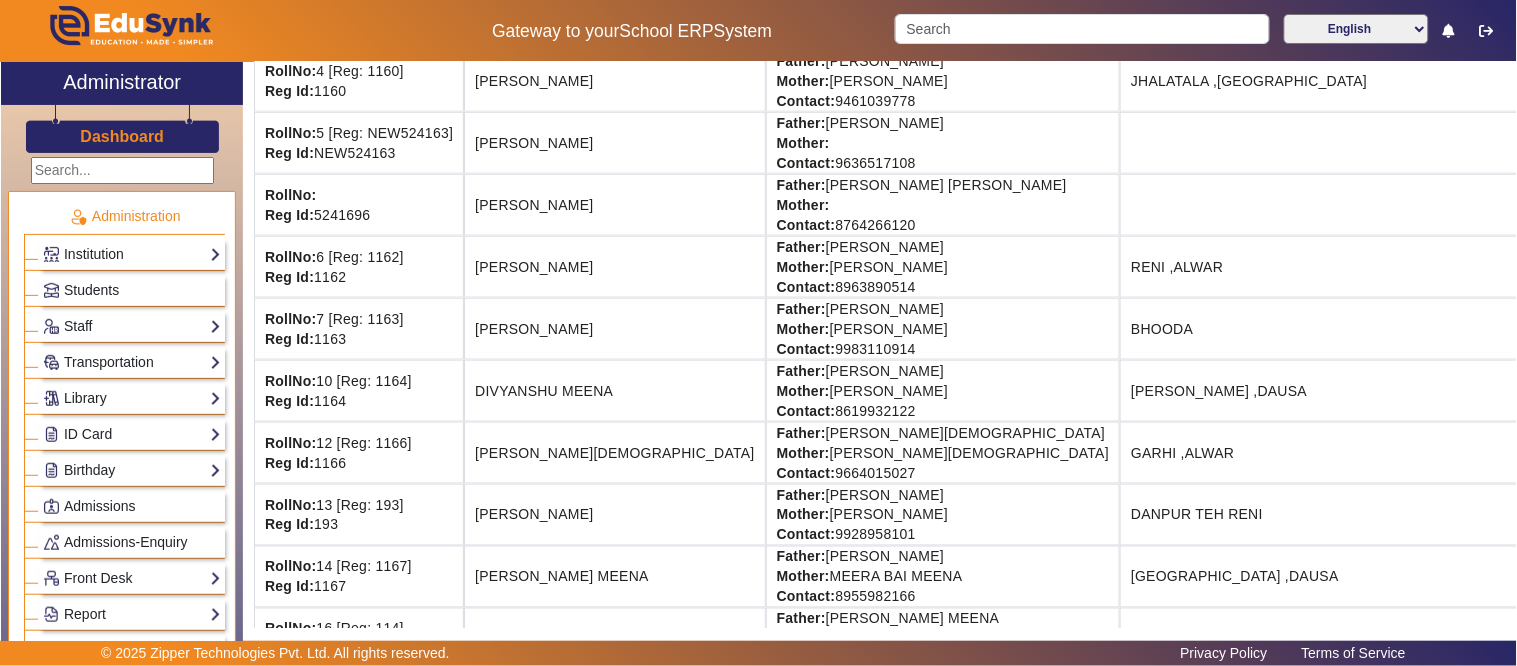 scroll, scrollTop: 555, scrollLeft: 0, axis: vertical 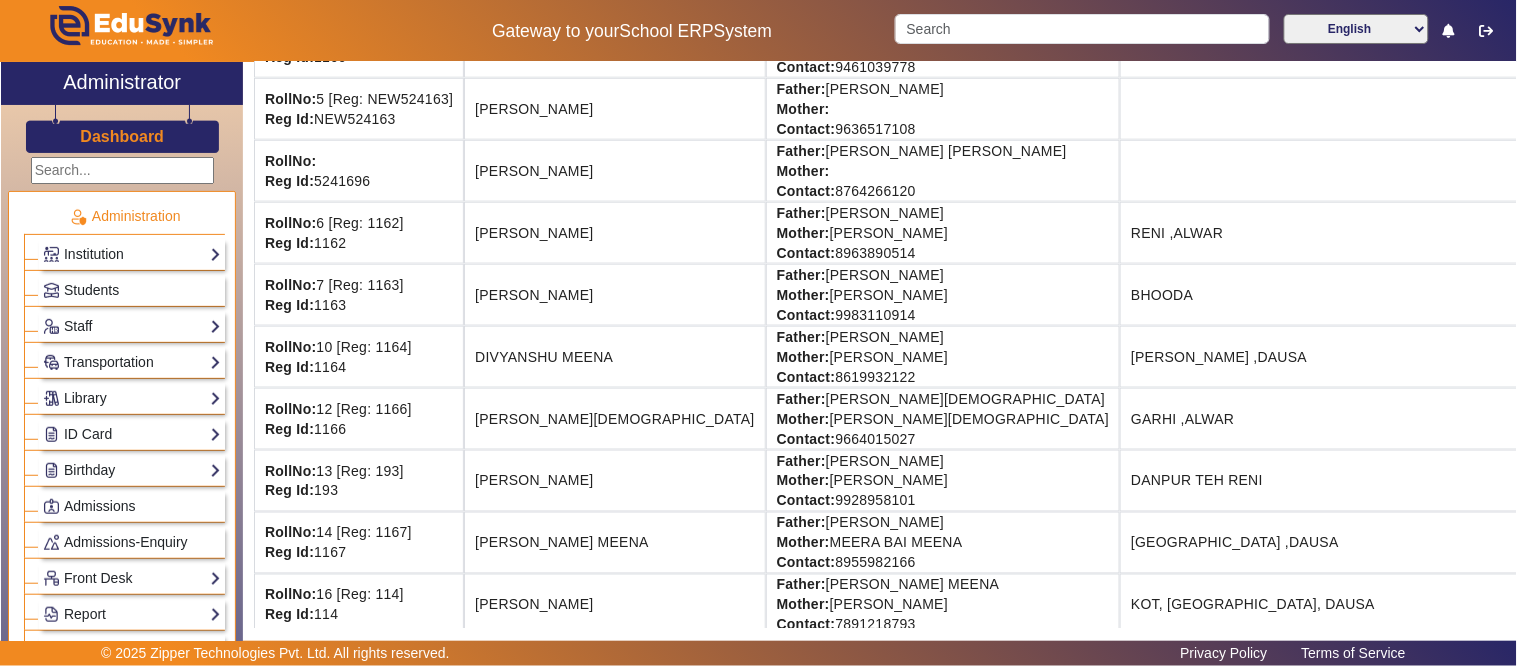 drag, startPoint x: 876, startPoint y: 364, endPoint x: 1448, endPoint y: 362, distance: 572.0035 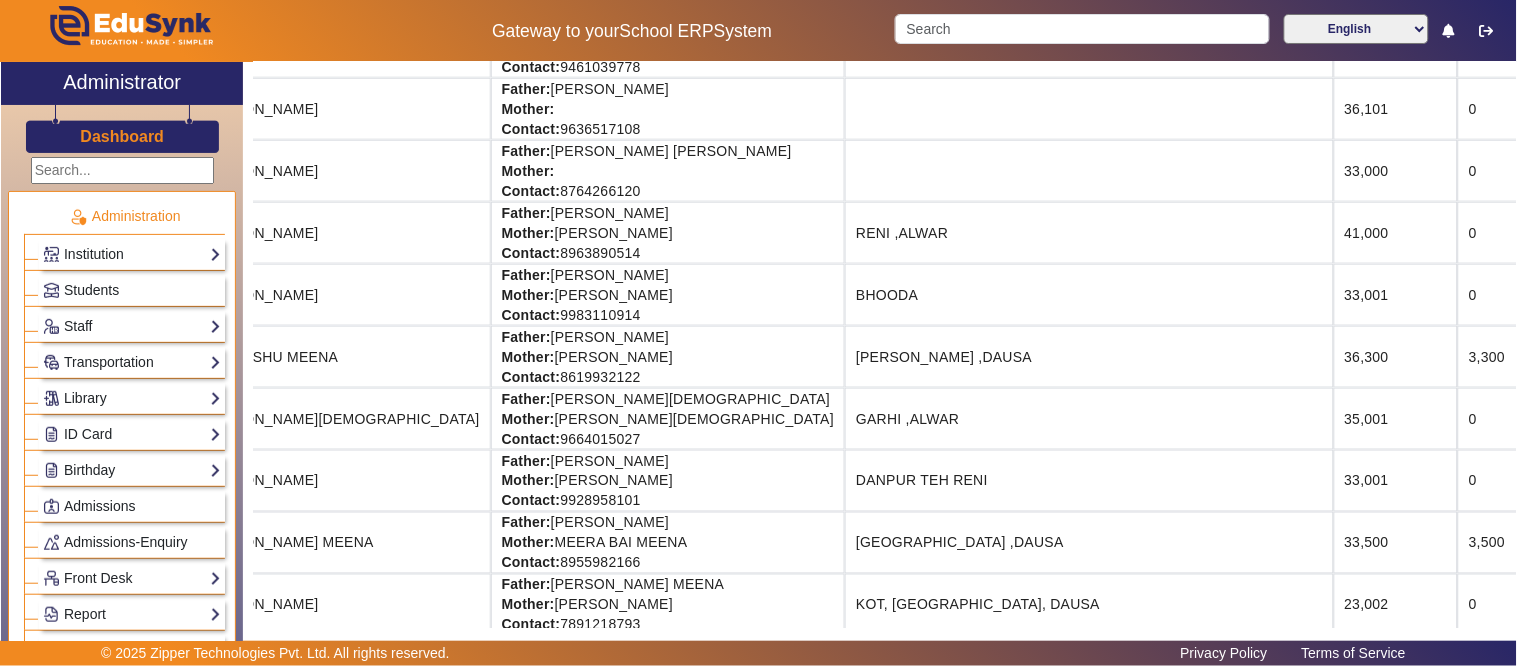 scroll, scrollTop: 555, scrollLeft: 293, axis: both 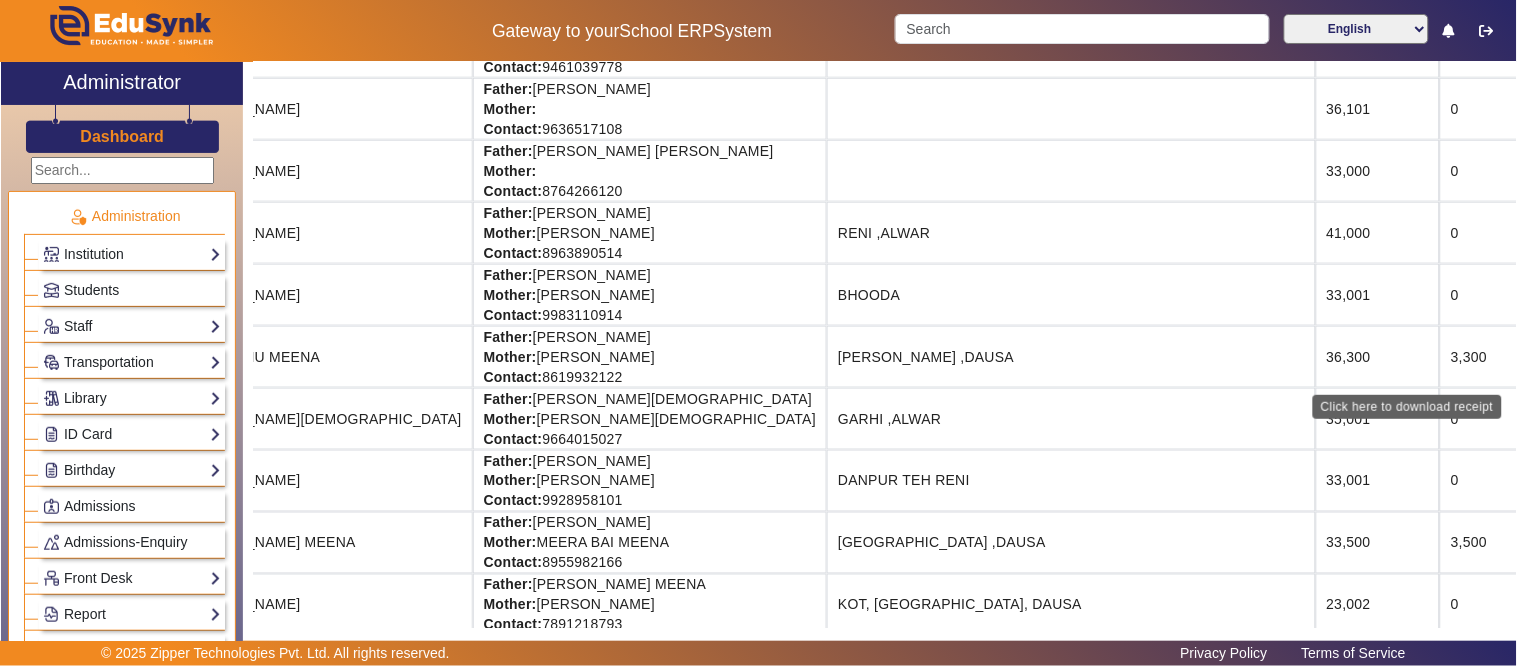 click on "Download Receipt" 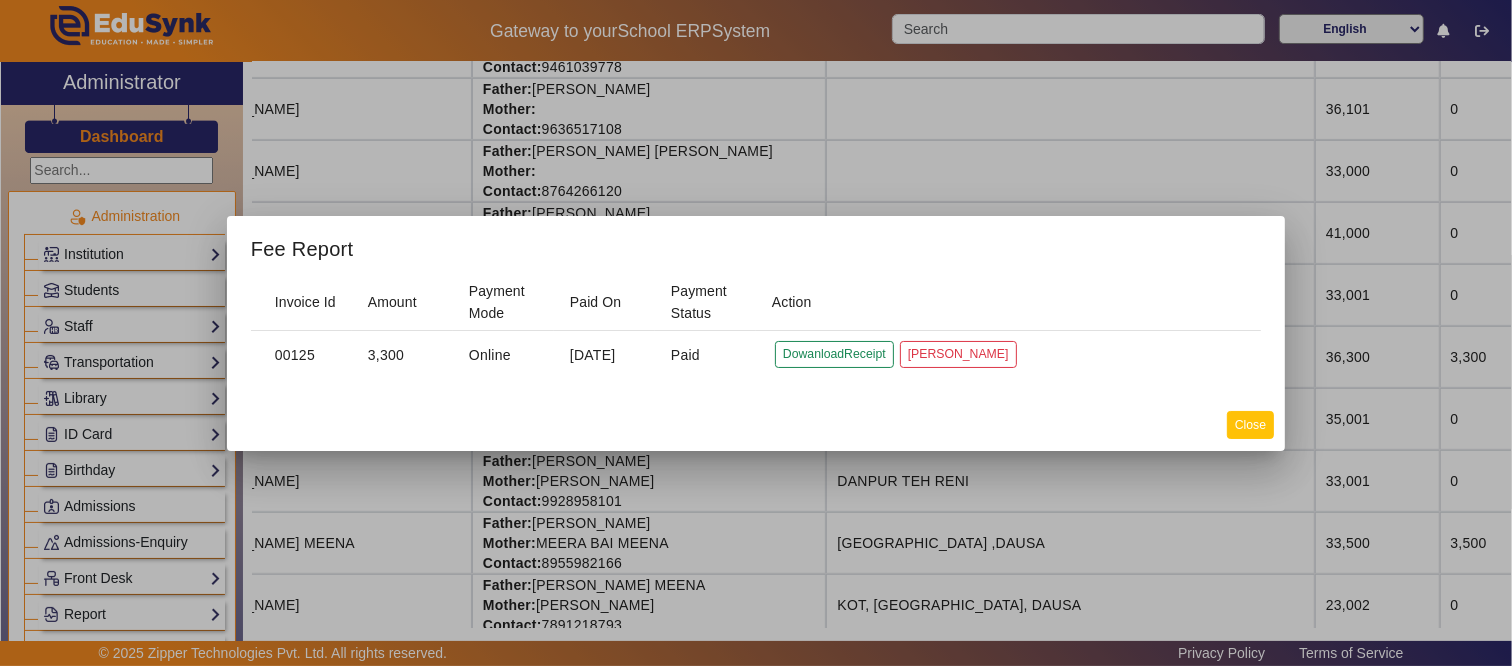 click on "Close" 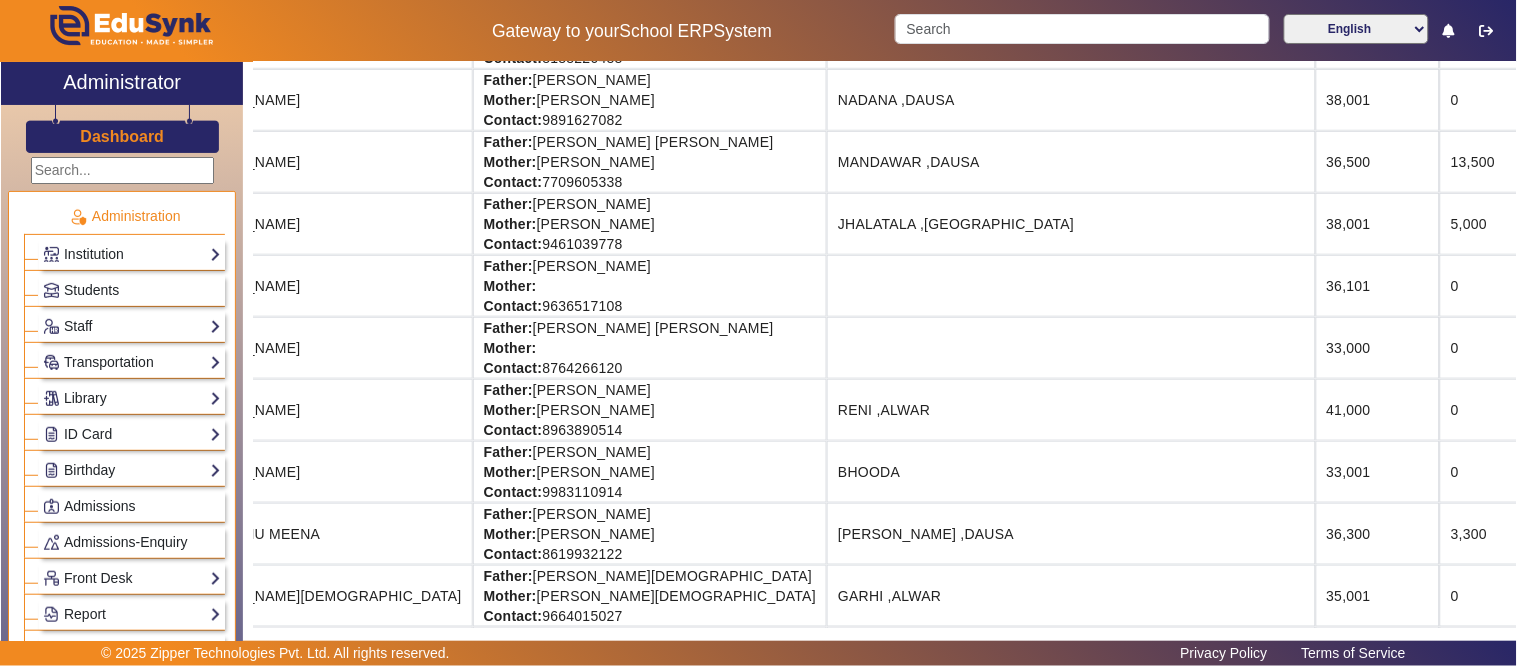 scroll, scrollTop: 0, scrollLeft: 293, axis: horizontal 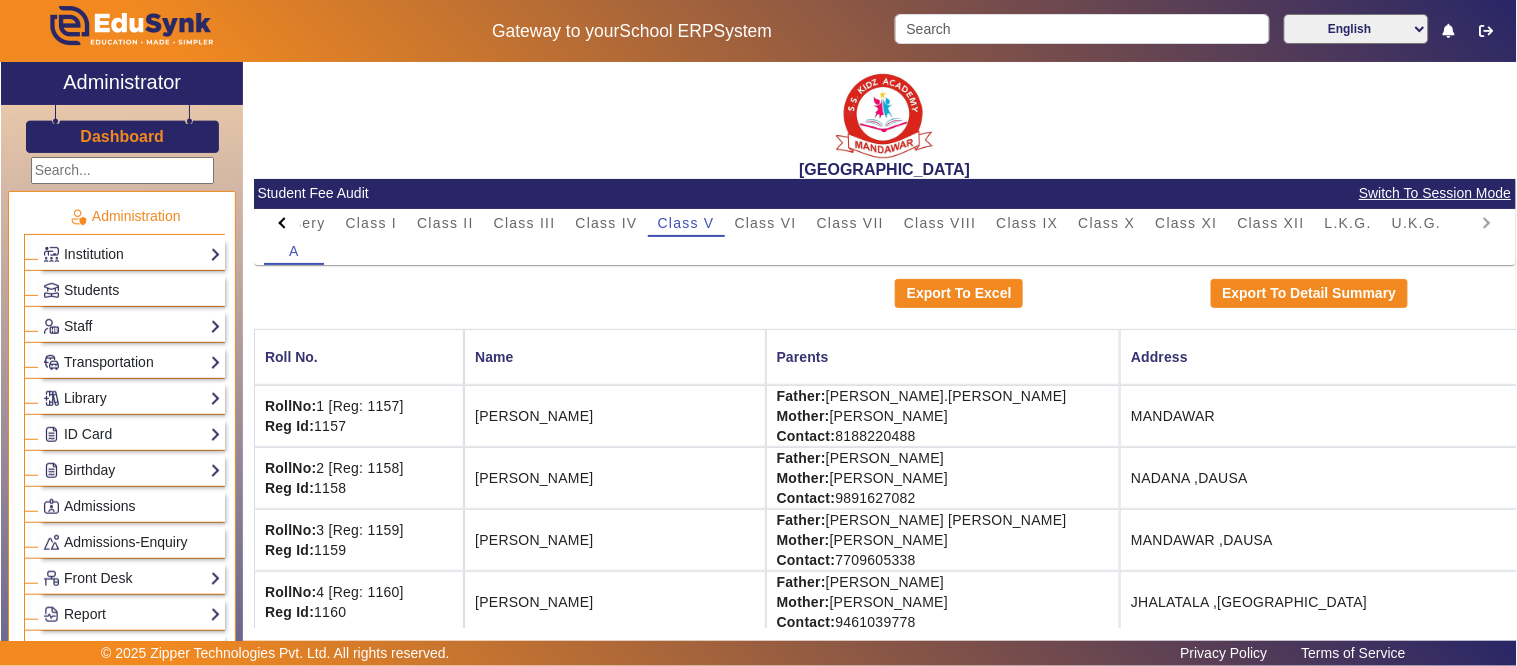 drag, startPoint x: 451, startPoint y: 222, endPoint x: 496, endPoint y: 245, distance: 50.537113 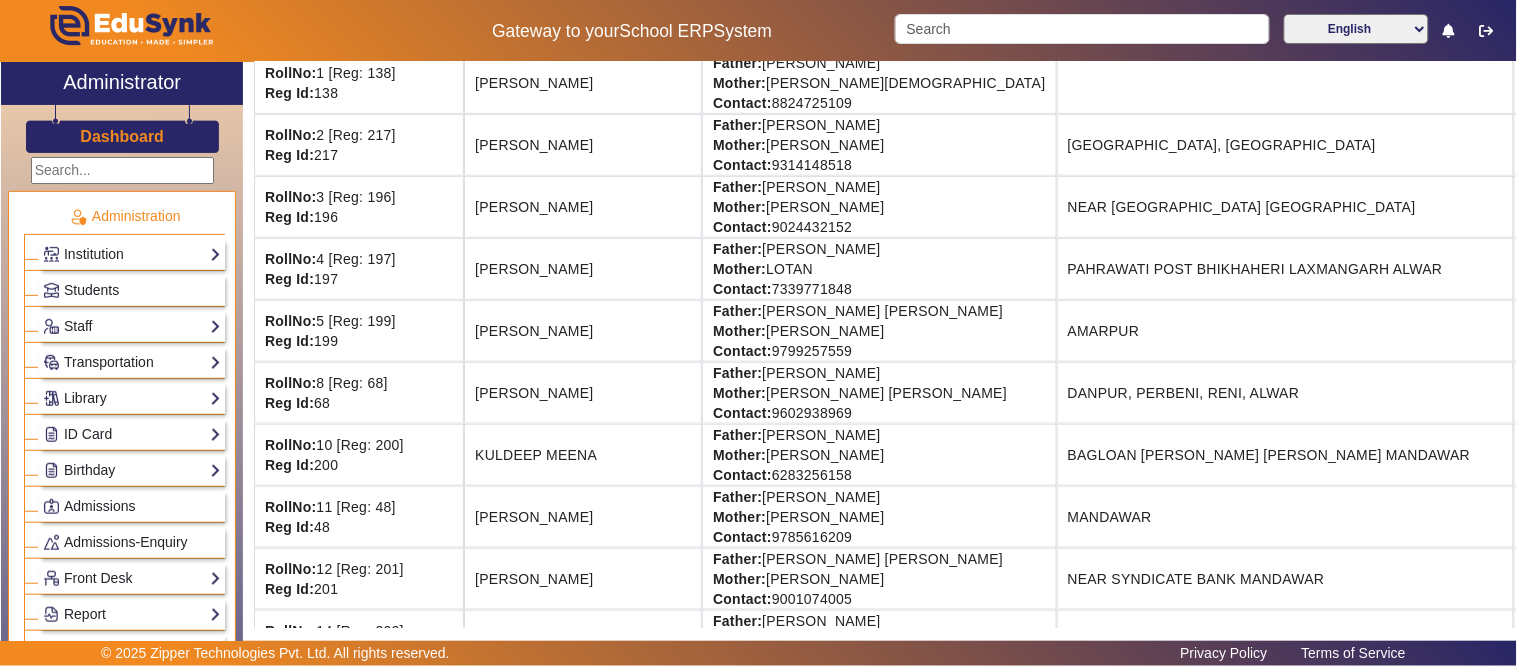scroll, scrollTop: 0, scrollLeft: 0, axis: both 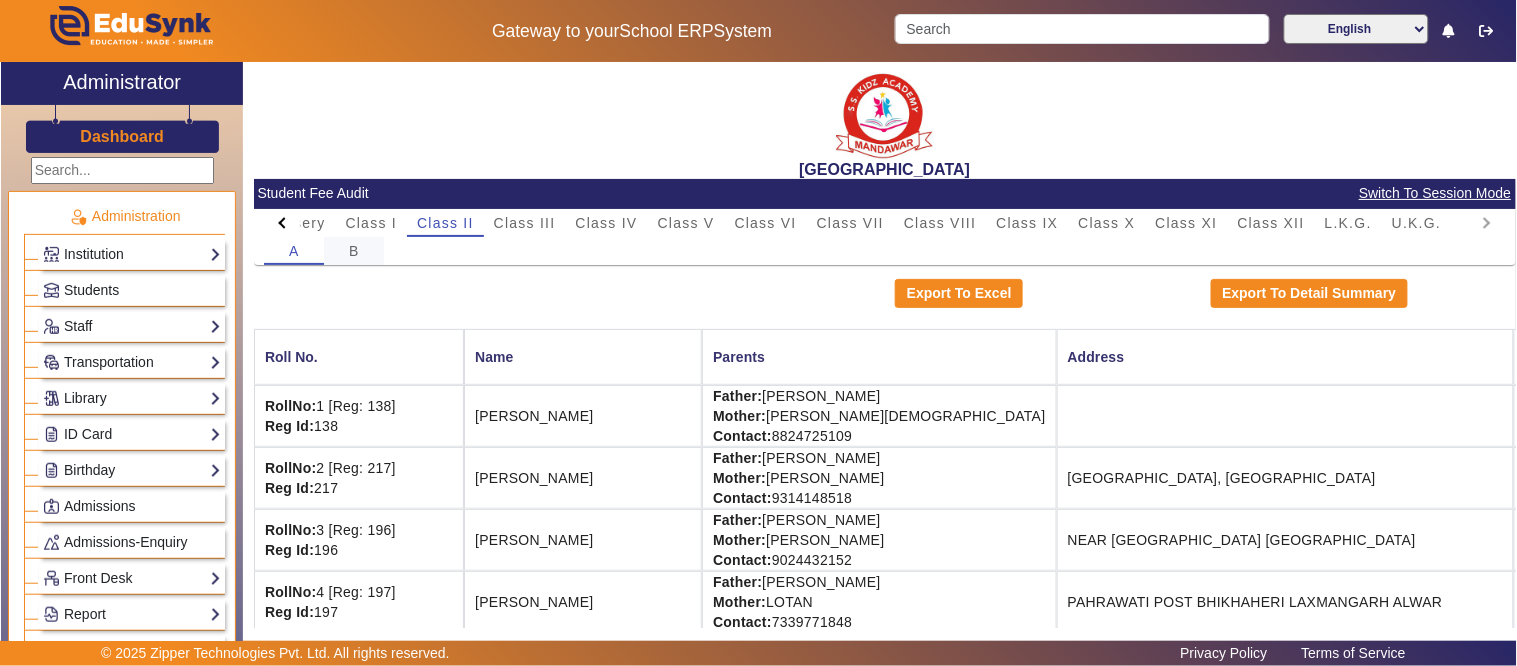 click on "B" at bounding box center [354, 251] 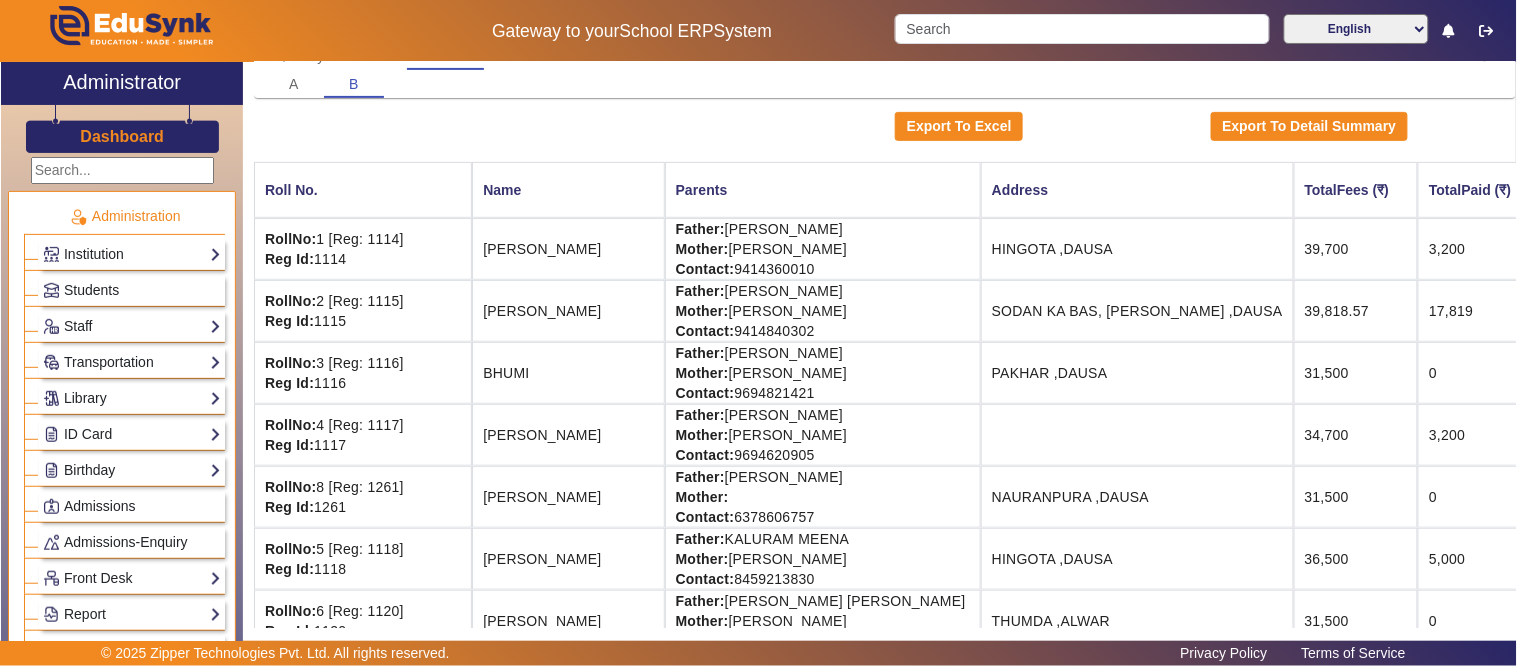 scroll, scrollTop: 222, scrollLeft: 0, axis: vertical 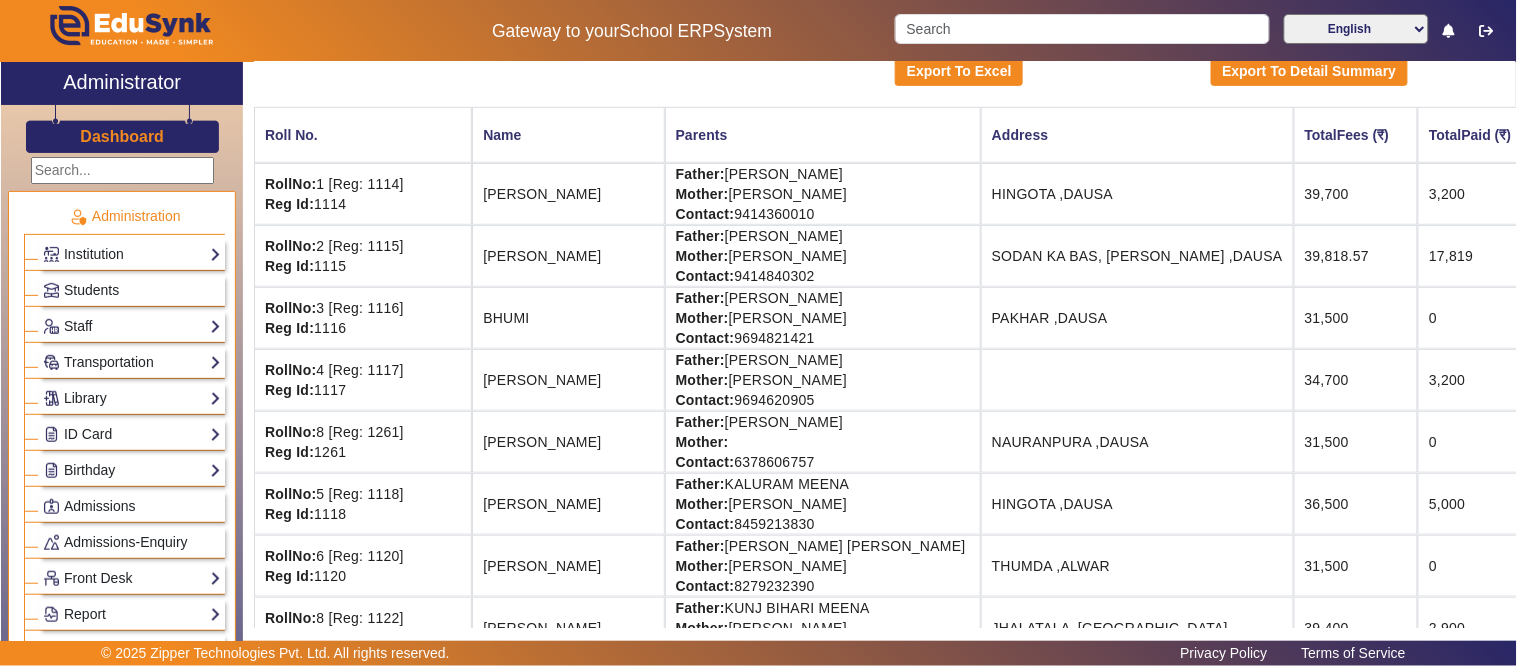 drag, startPoint x: 1155, startPoint y: 397, endPoint x: 1426, endPoint y: 397, distance: 271 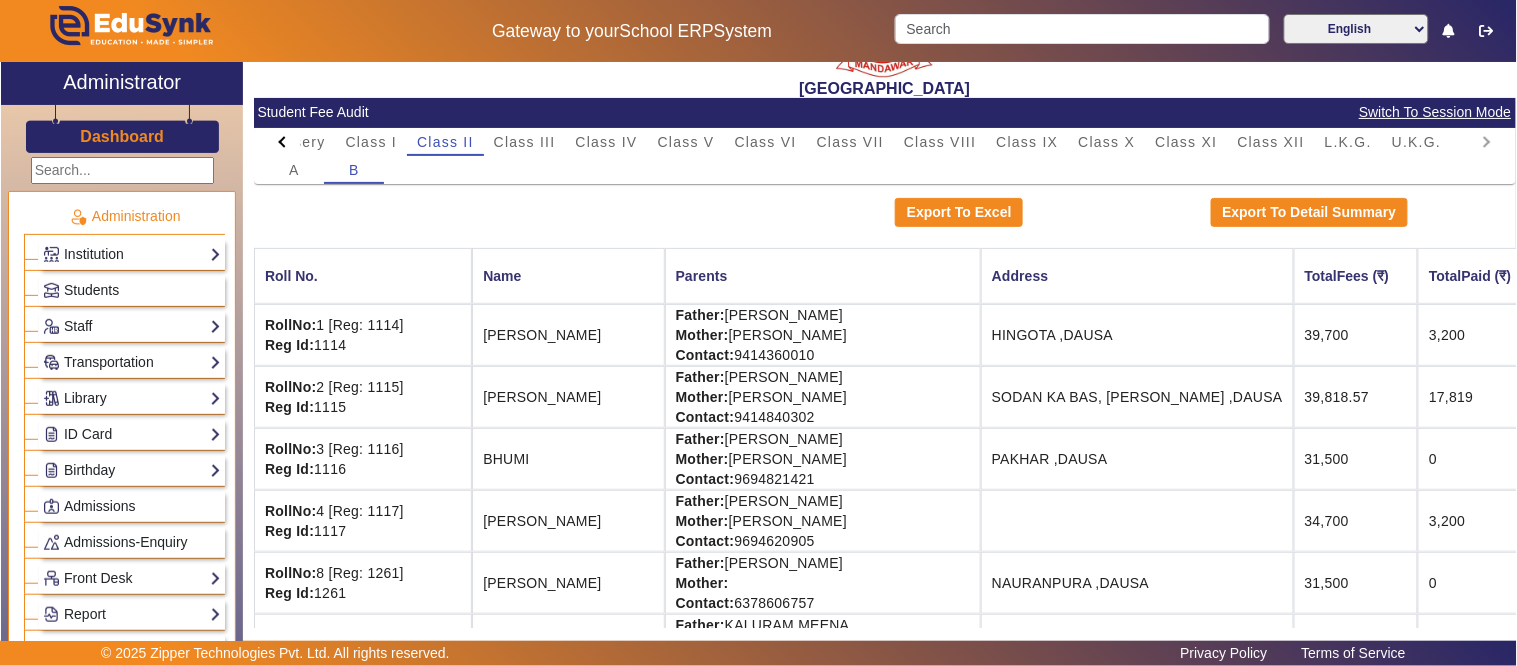 scroll, scrollTop: 0, scrollLeft: 0, axis: both 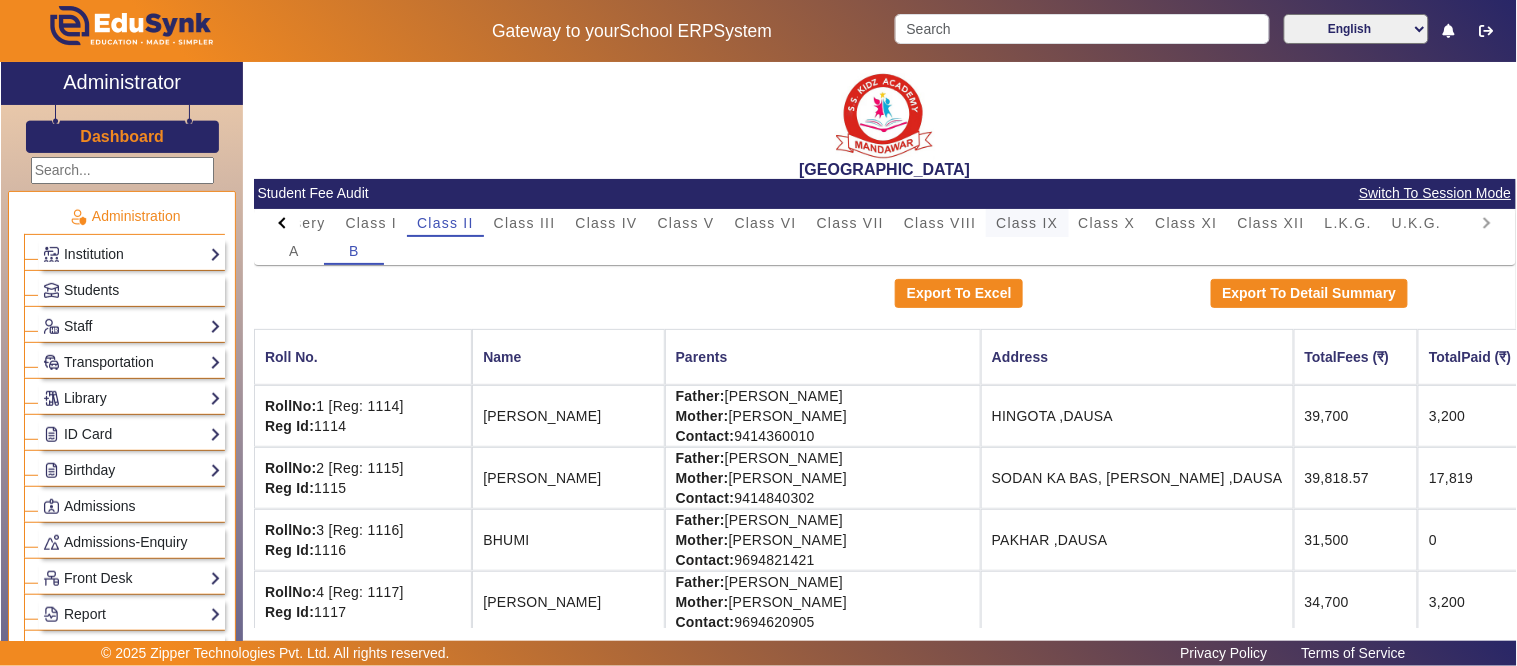 click on "Class IX" at bounding box center (1027, 223) 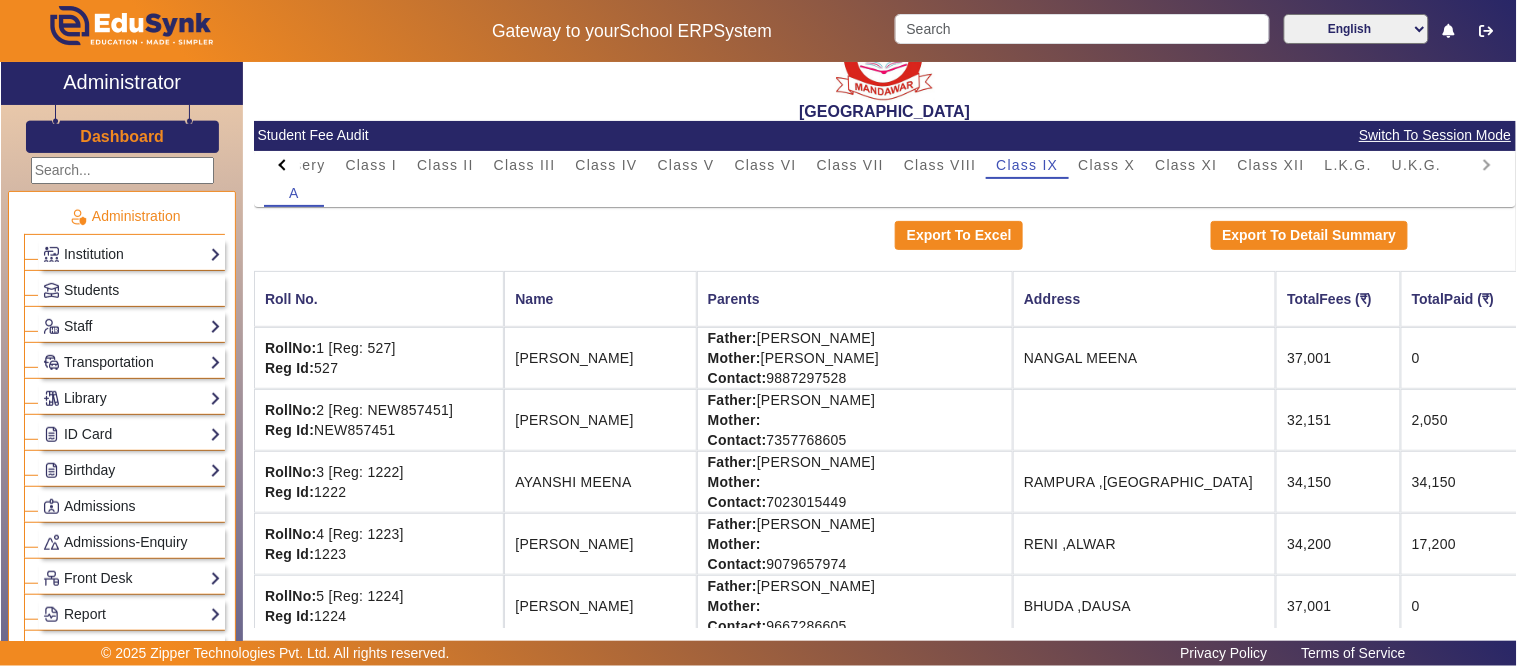 scroll, scrollTop: 0, scrollLeft: 0, axis: both 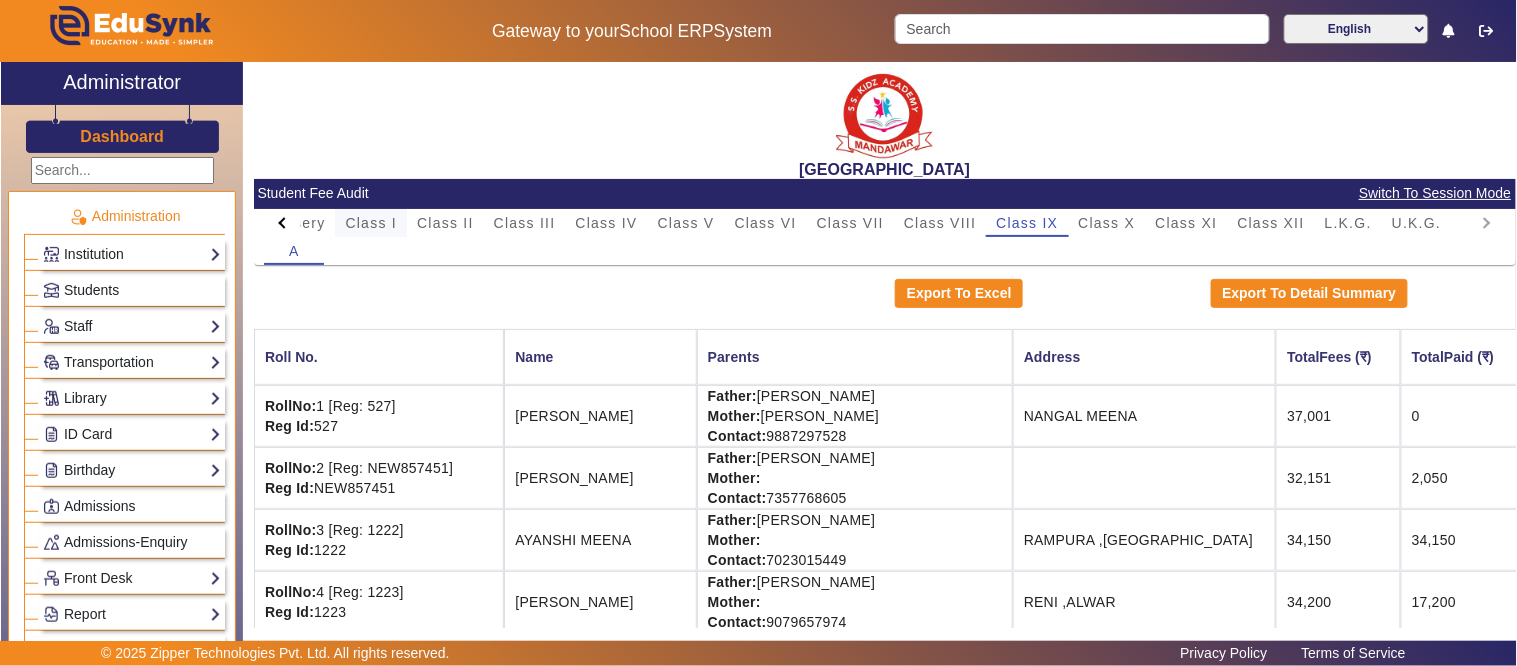 click on "Class I" at bounding box center (371, 223) 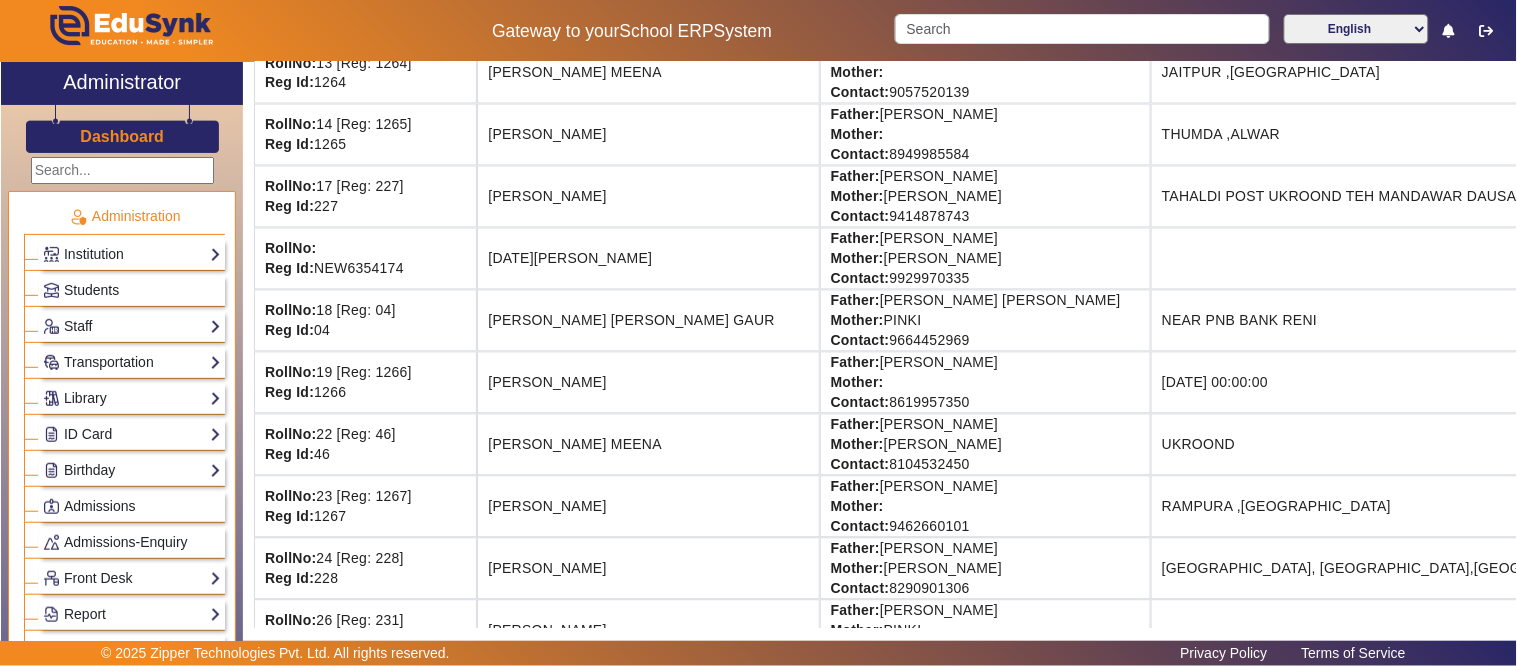 scroll, scrollTop: 1111, scrollLeft: 0, axis: vertical 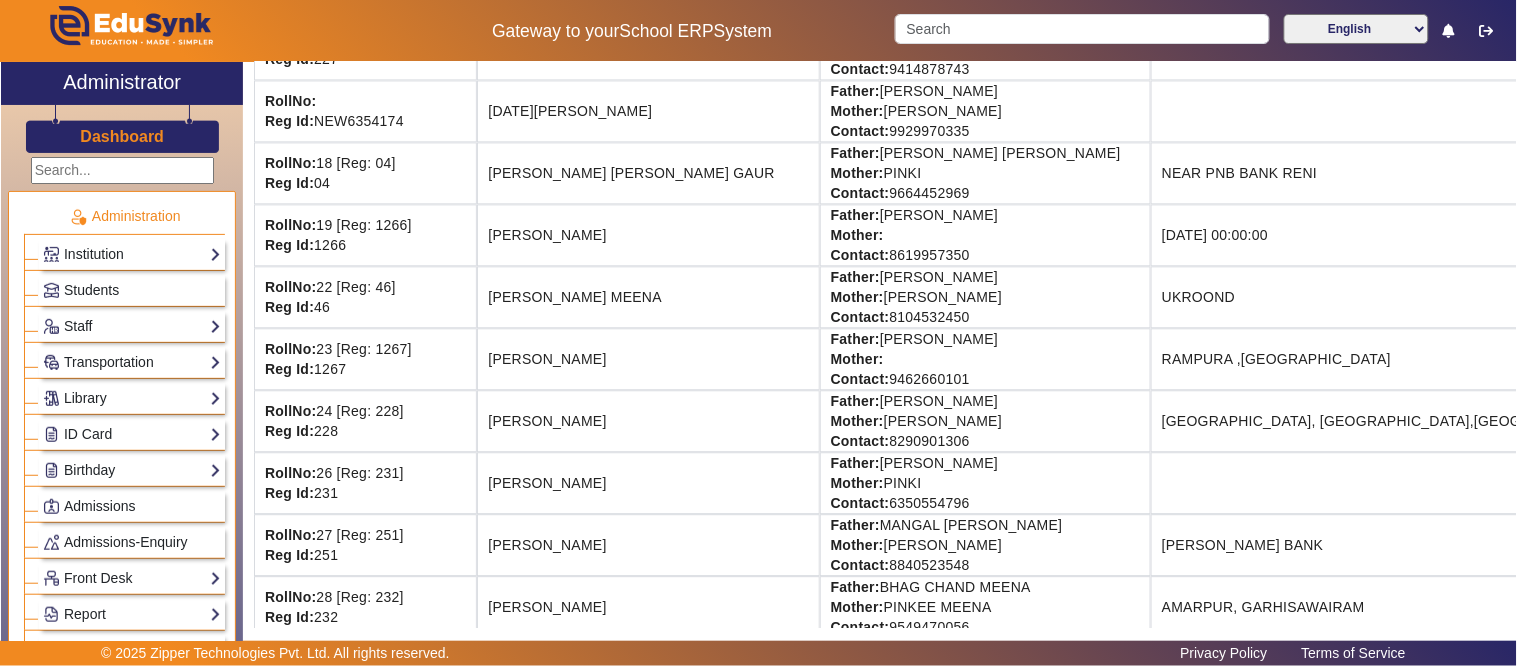 drag, startPoint x: 1467, startPoint y: 367, endPoint x: 1516, endPoint y: 370, distance: 49.09175 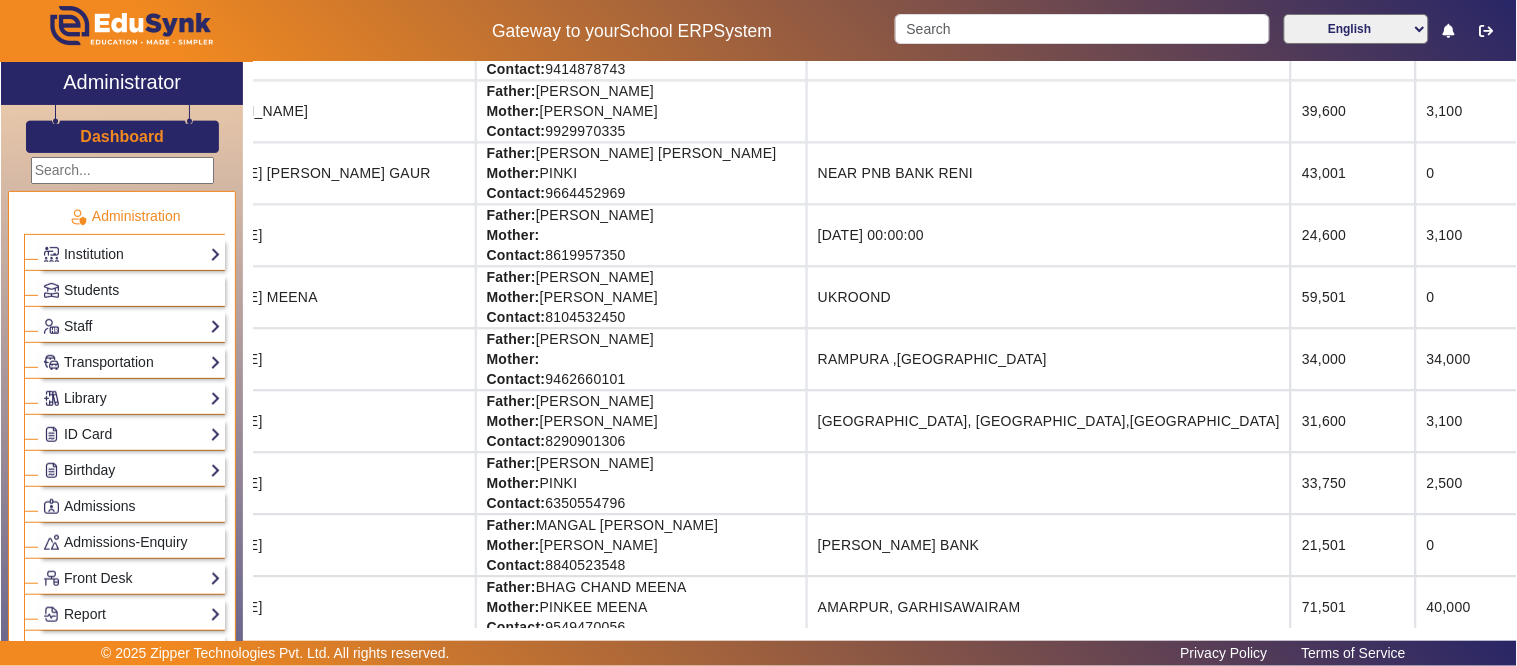 scroll, scrollTop: 1111, scrollLeft: 443, axis: both 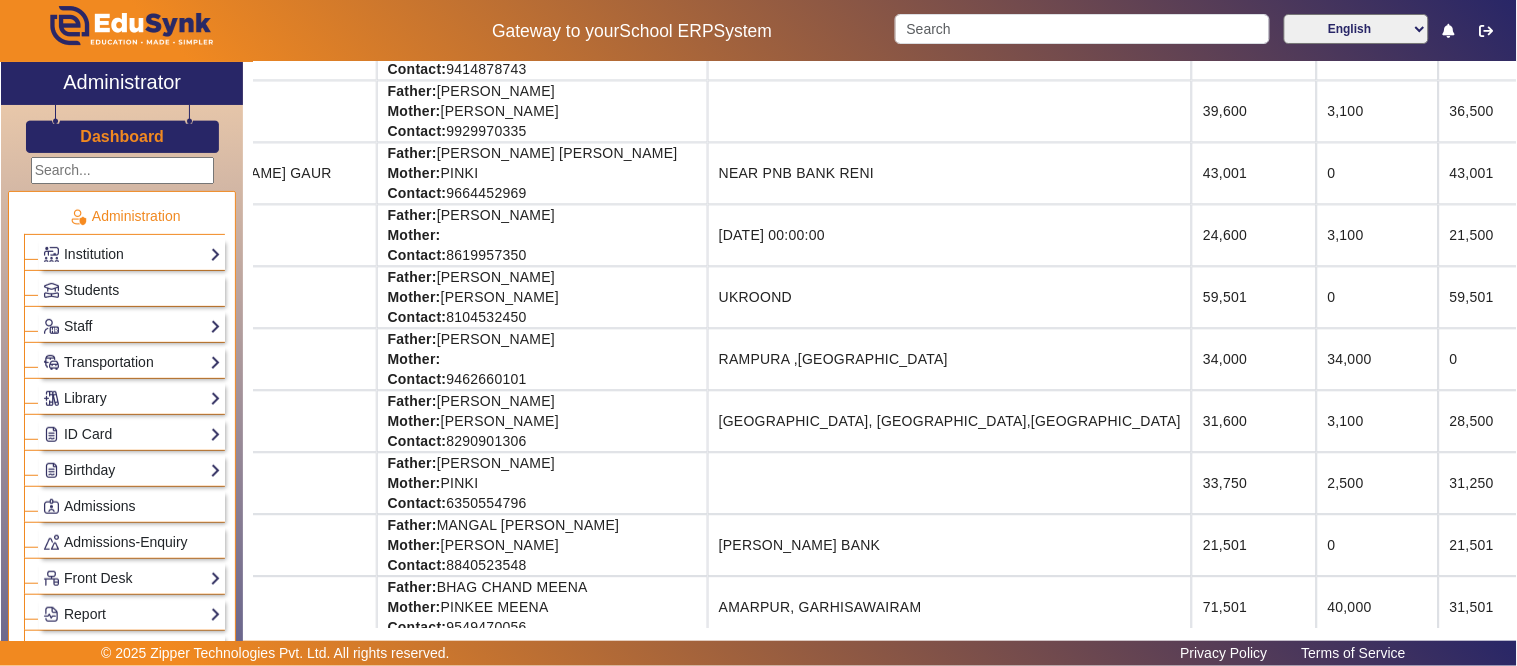 drag, startPoint x: 1366, startPoint y: 372, endPoint x: 1516, endPoint y: 374, distance: 150.01334 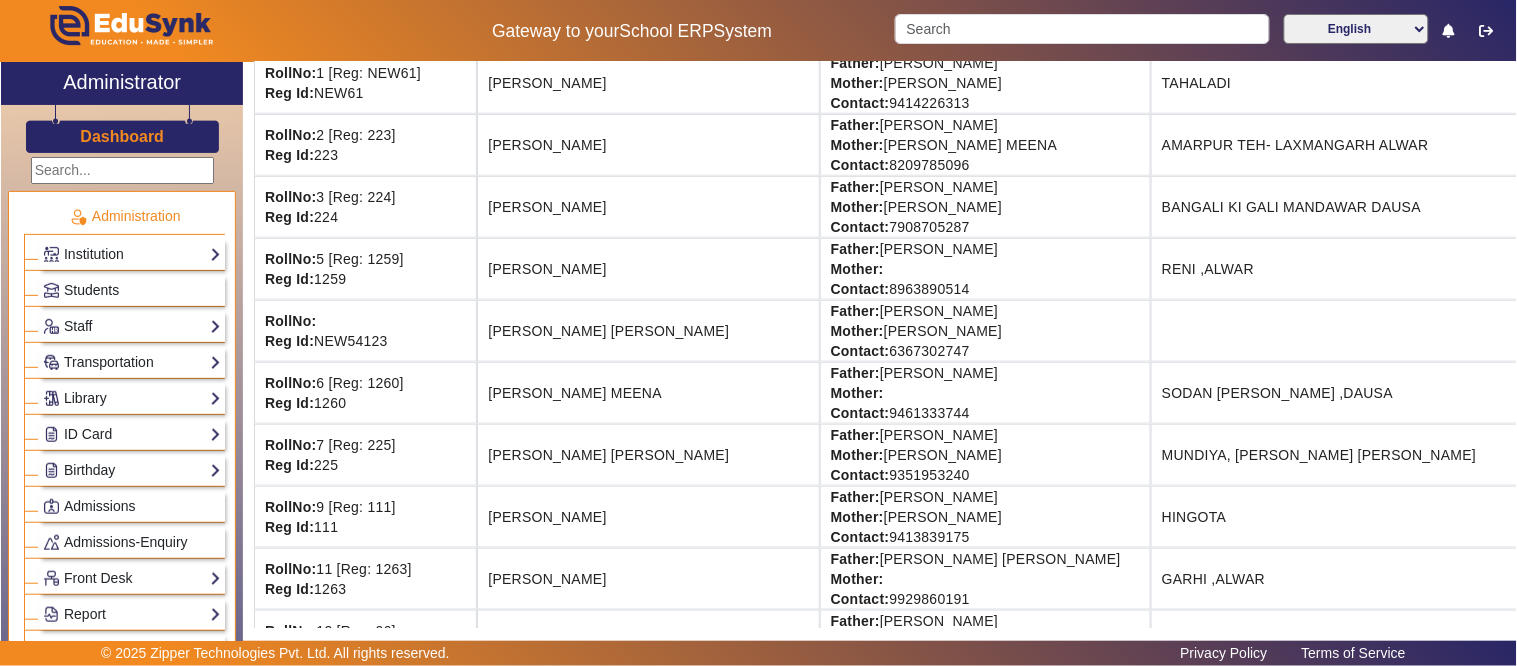 scroll, scrollTop: 0, scrollLeft: 0, axis: both 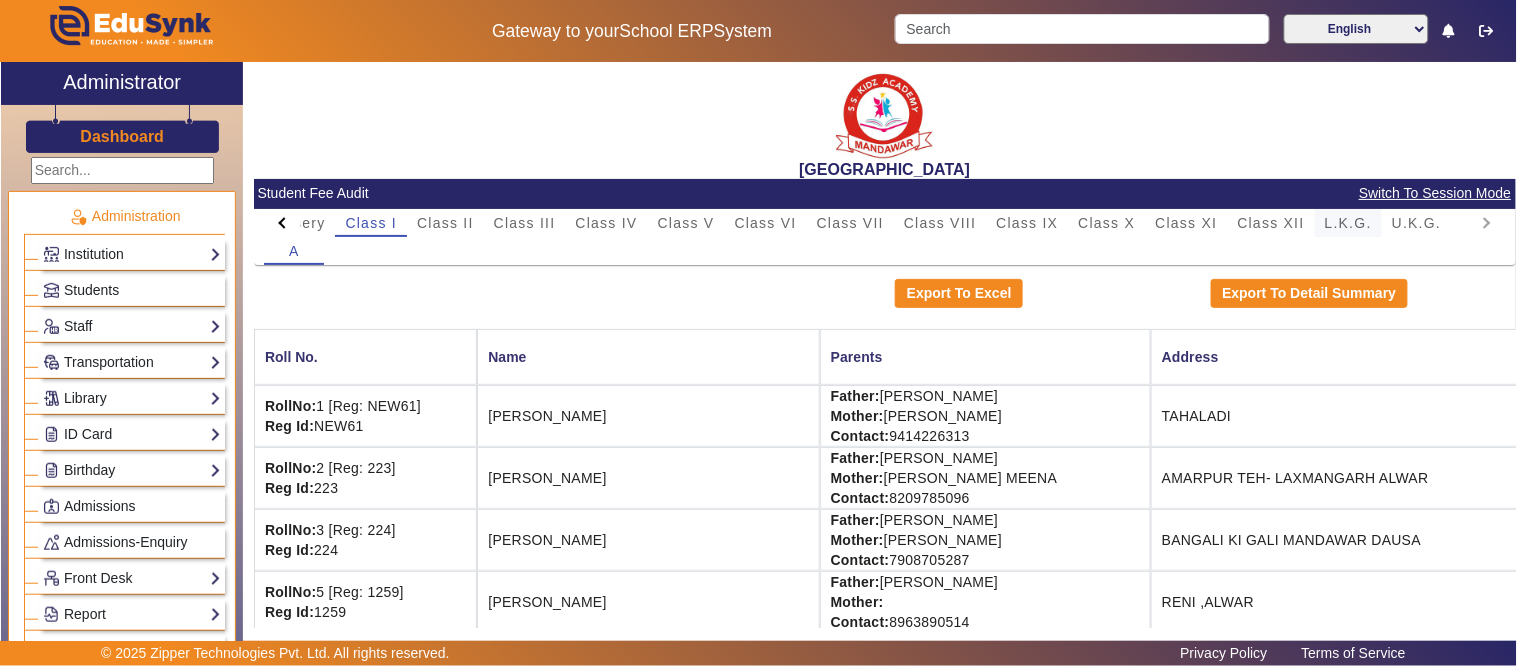 click on "L.K.G." at bounding box center (1348, 223) 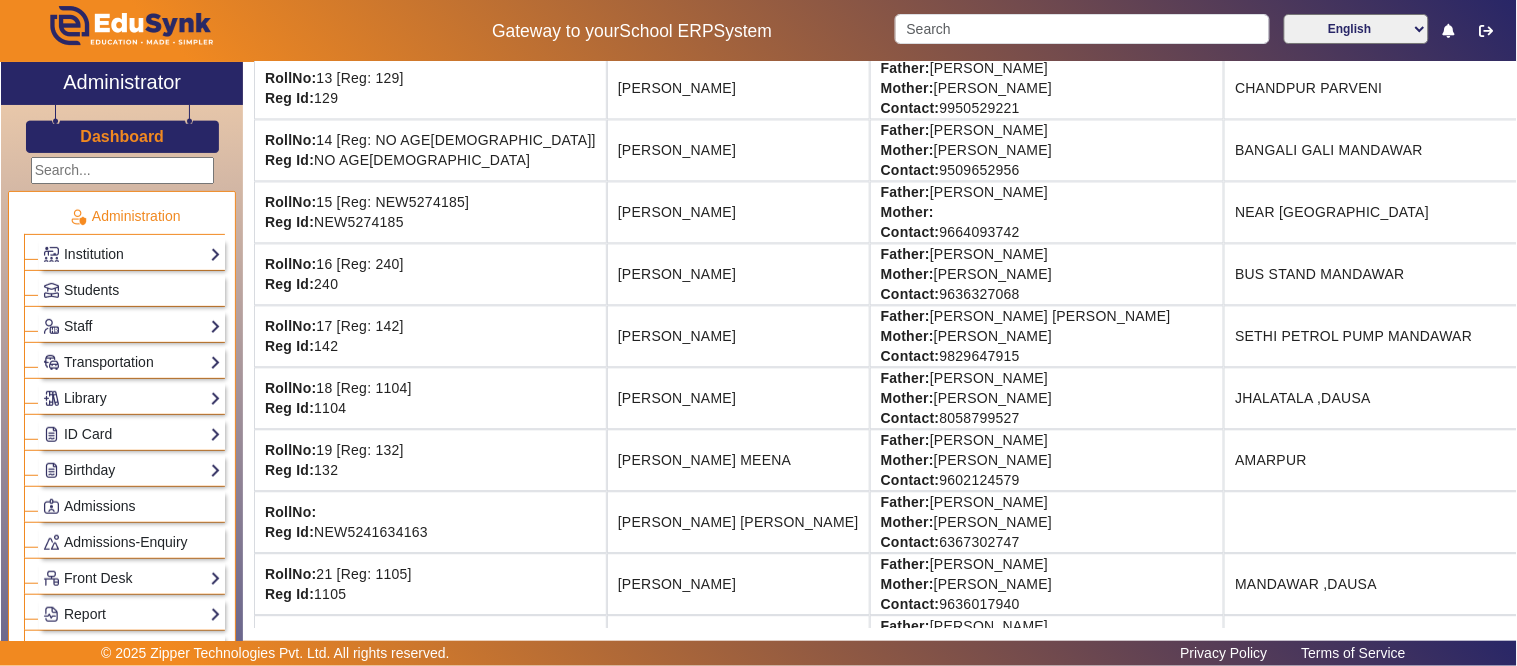scroll, scrollTop: 1222, scrollLeft: 0, axis: vertical 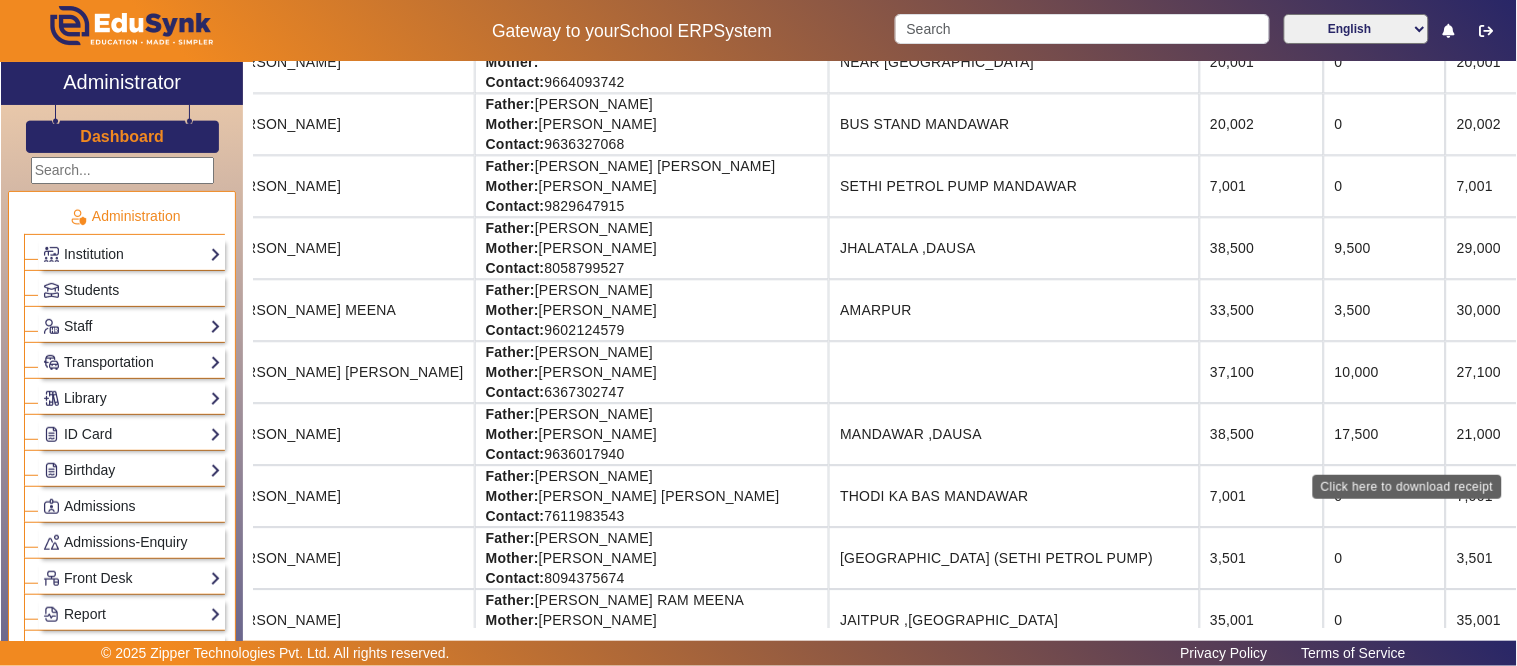 drag, startPoint x: 1333, startPoint y: 456, endPoint x: 1265, endPoint y: 461, distance: 68.18358 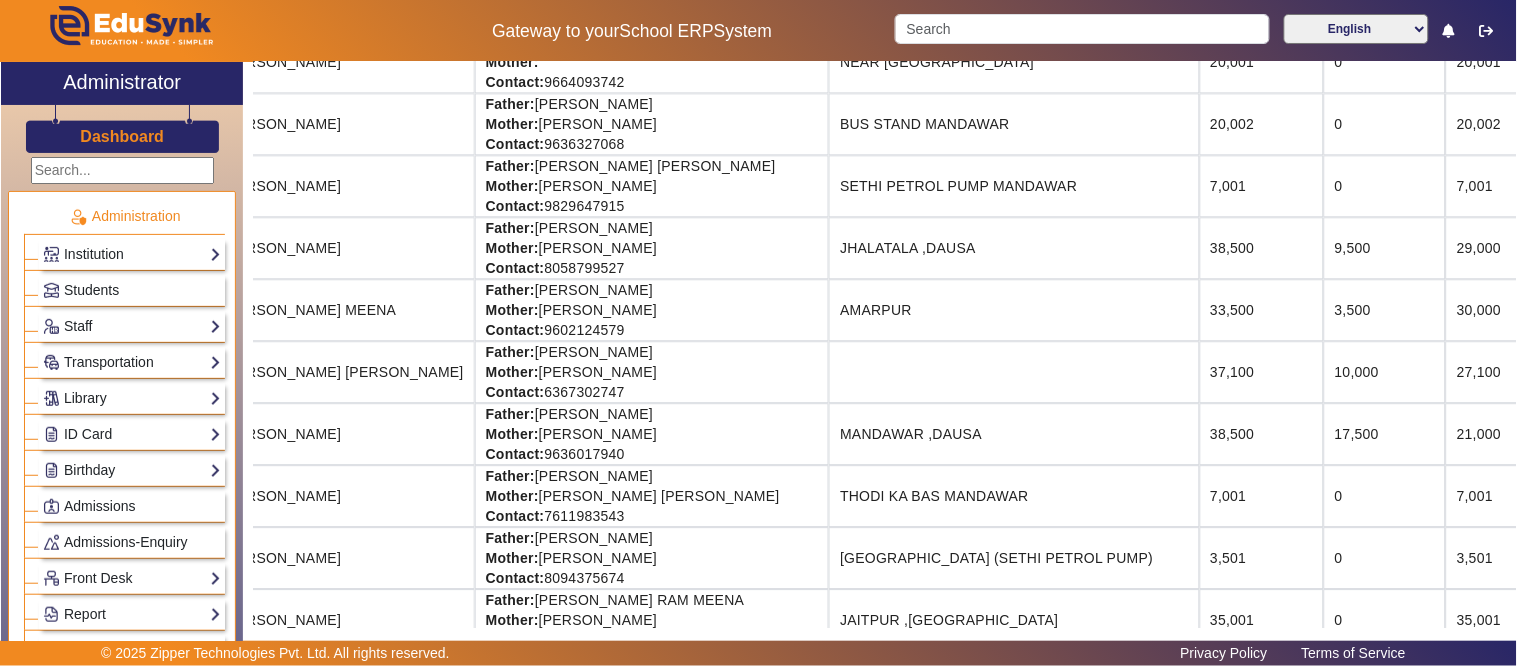 click on "17,500" 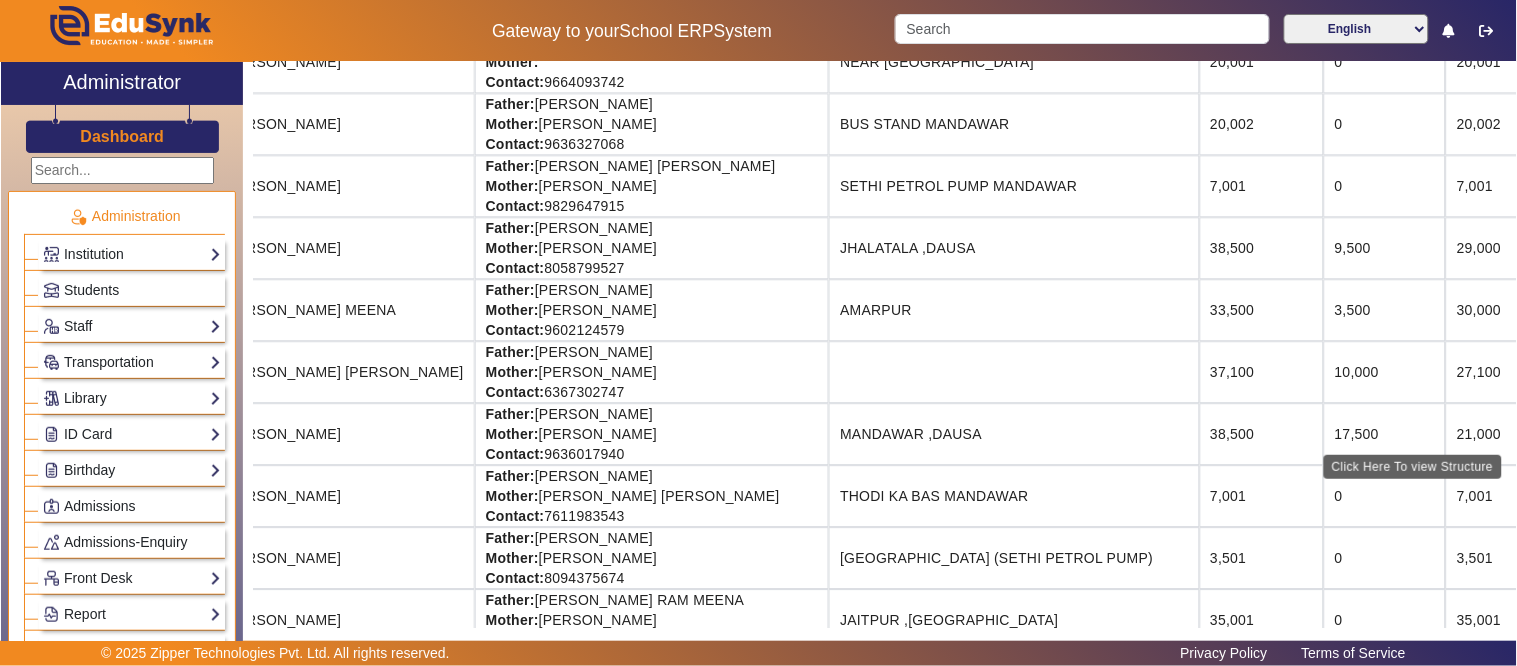 click on "Click Here To view Structure" at bounding box center [1413, 467] 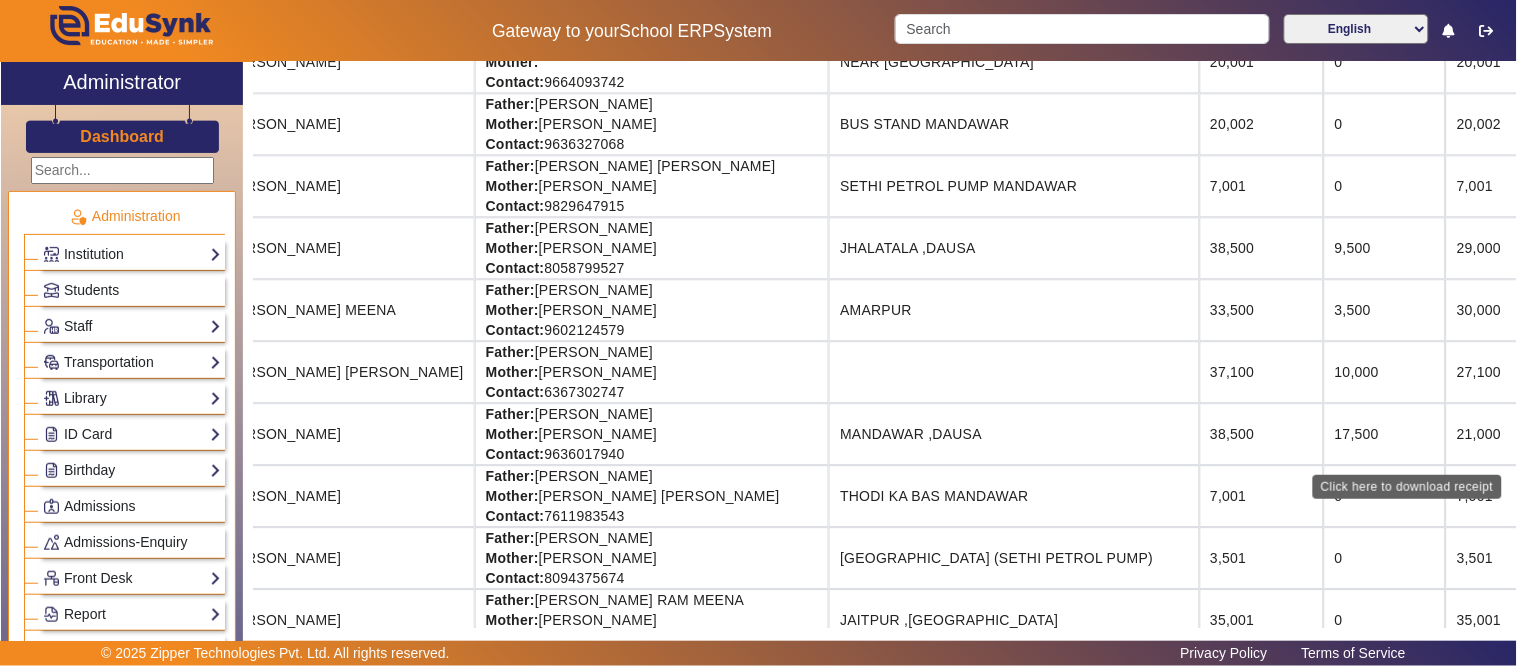 click on "Download Receipt" 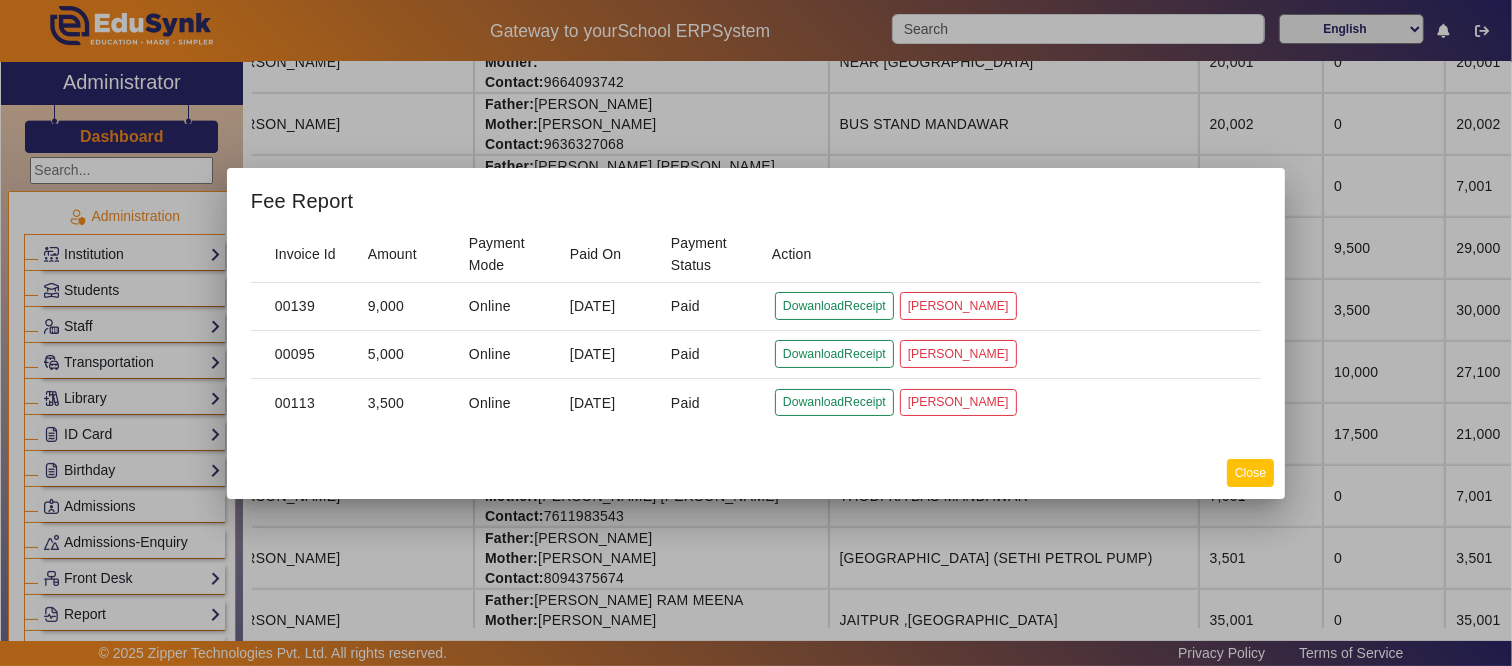 click on "Close" 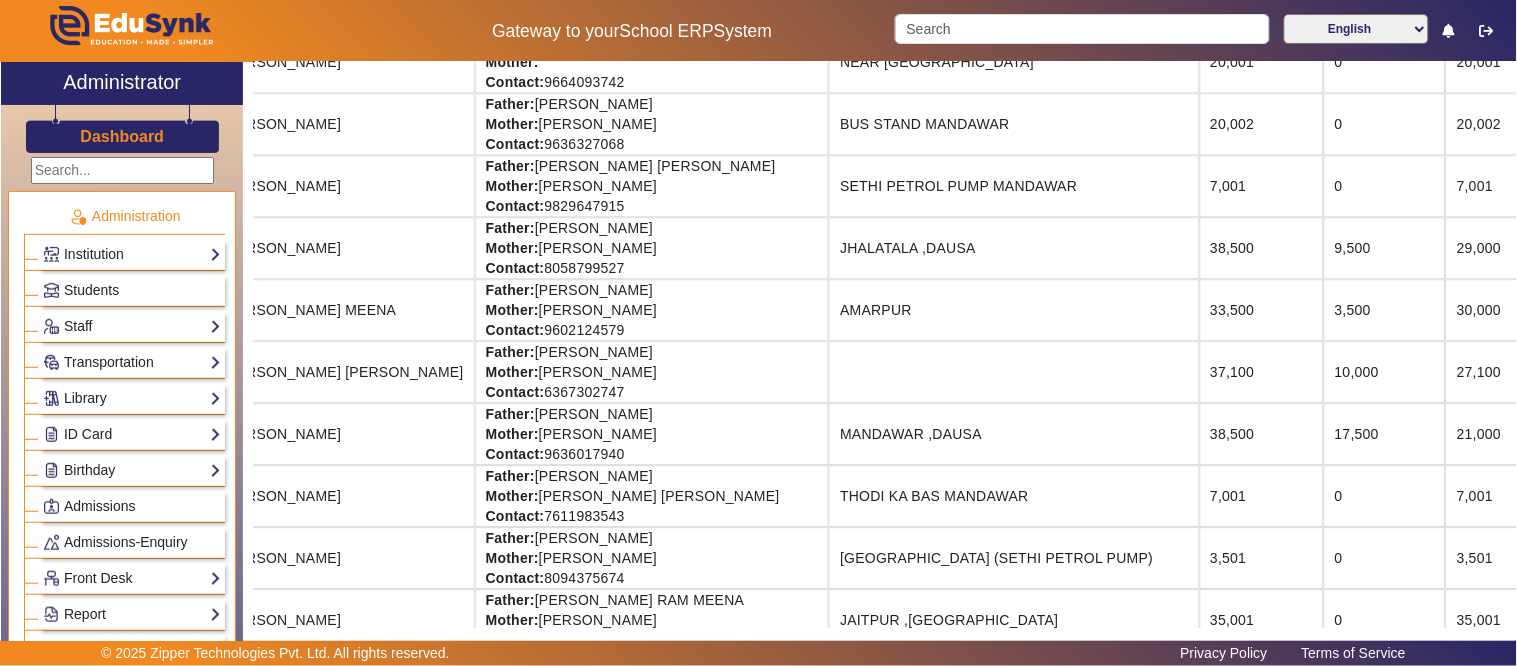 click on "Father: [PERSON_NAME] Mother: [PERSON_NAME] Contact: [PHONE_NUMBER]" 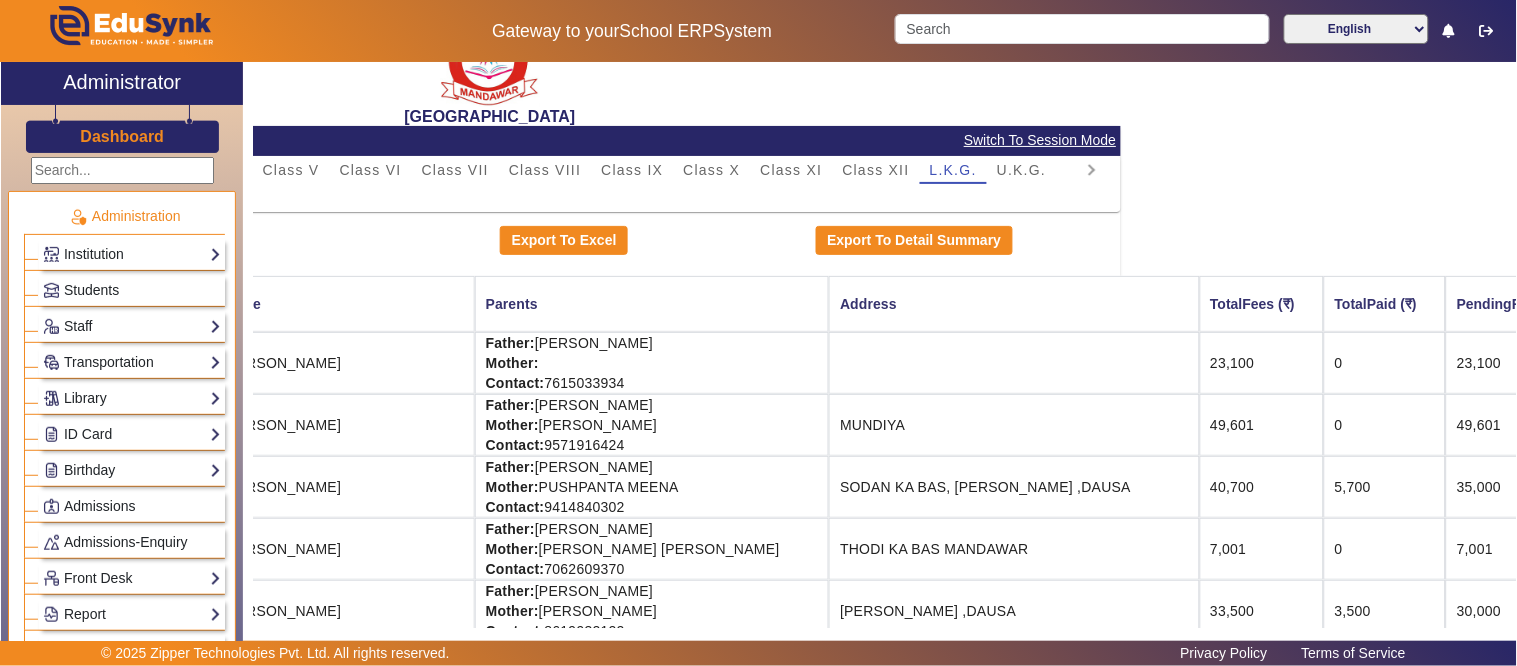 scroll, scrollTop: 0, scrollLeft: 395, axis: horizontal 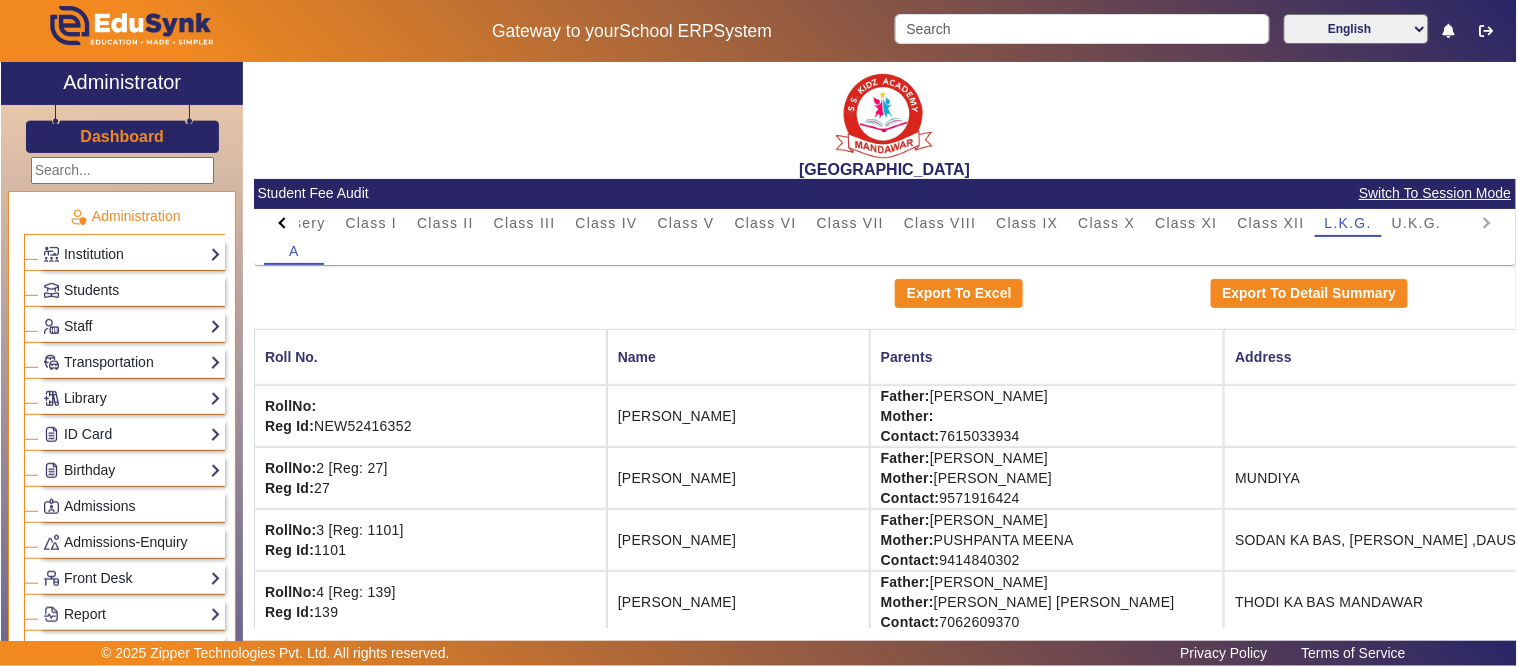 drag, startPoint x: 355, startPoint y: 222, endPoint x: 161, endPoint y: 231, distance: 194.20865 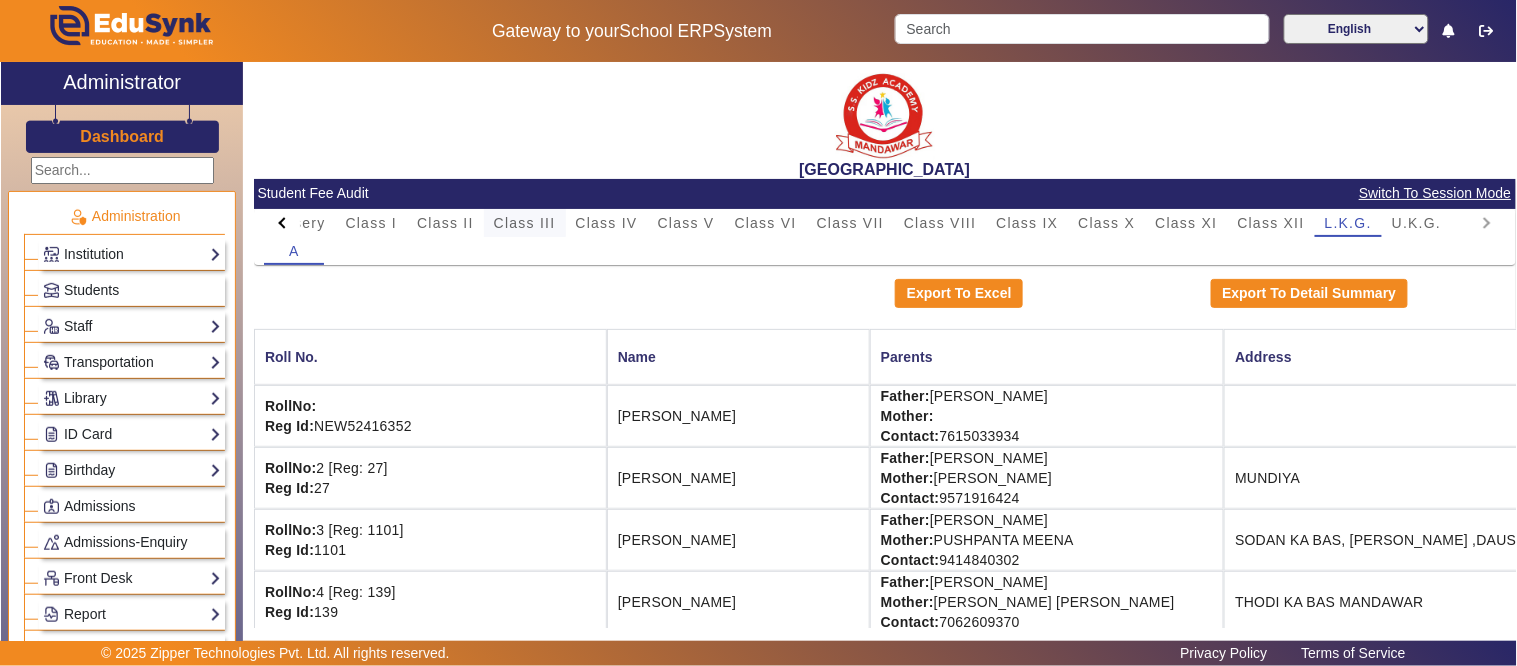 click on "Class III" at bounding box center [525, 223] 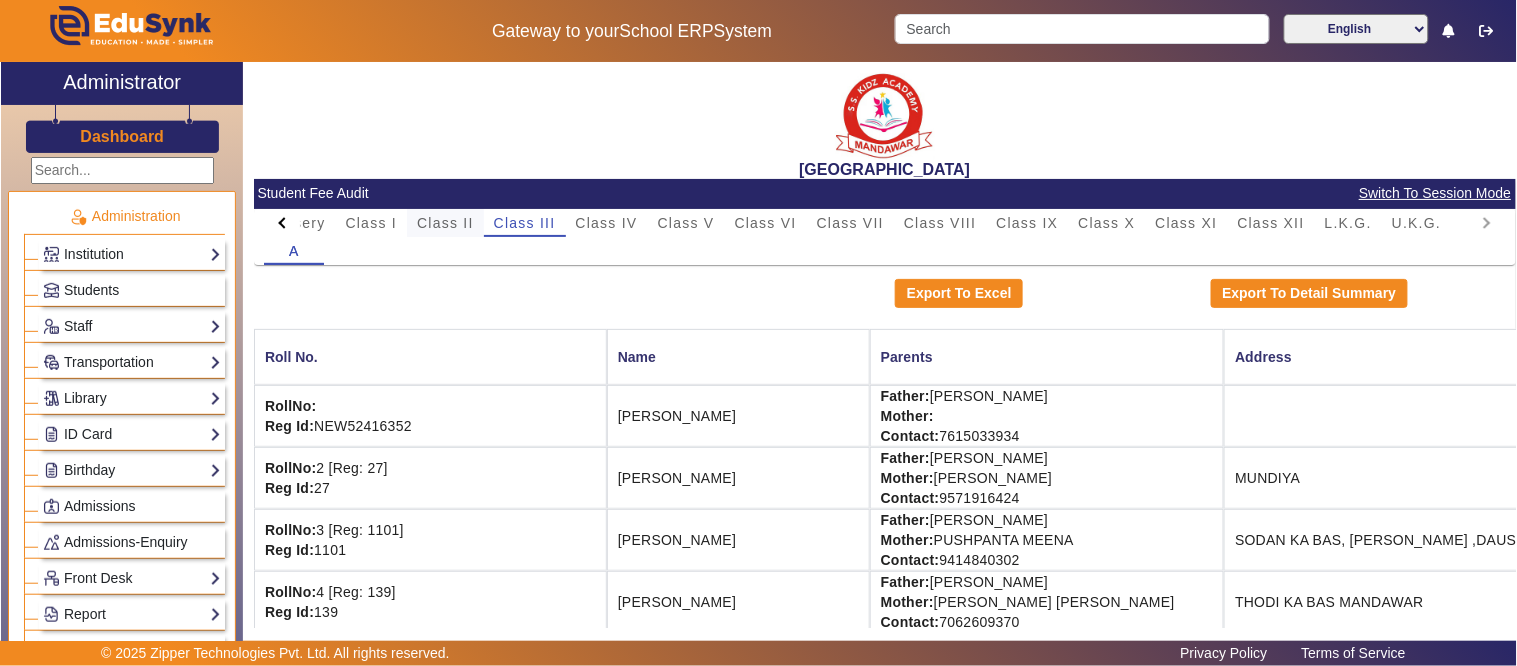 click on "Class II" at bounding box center (445, 223) 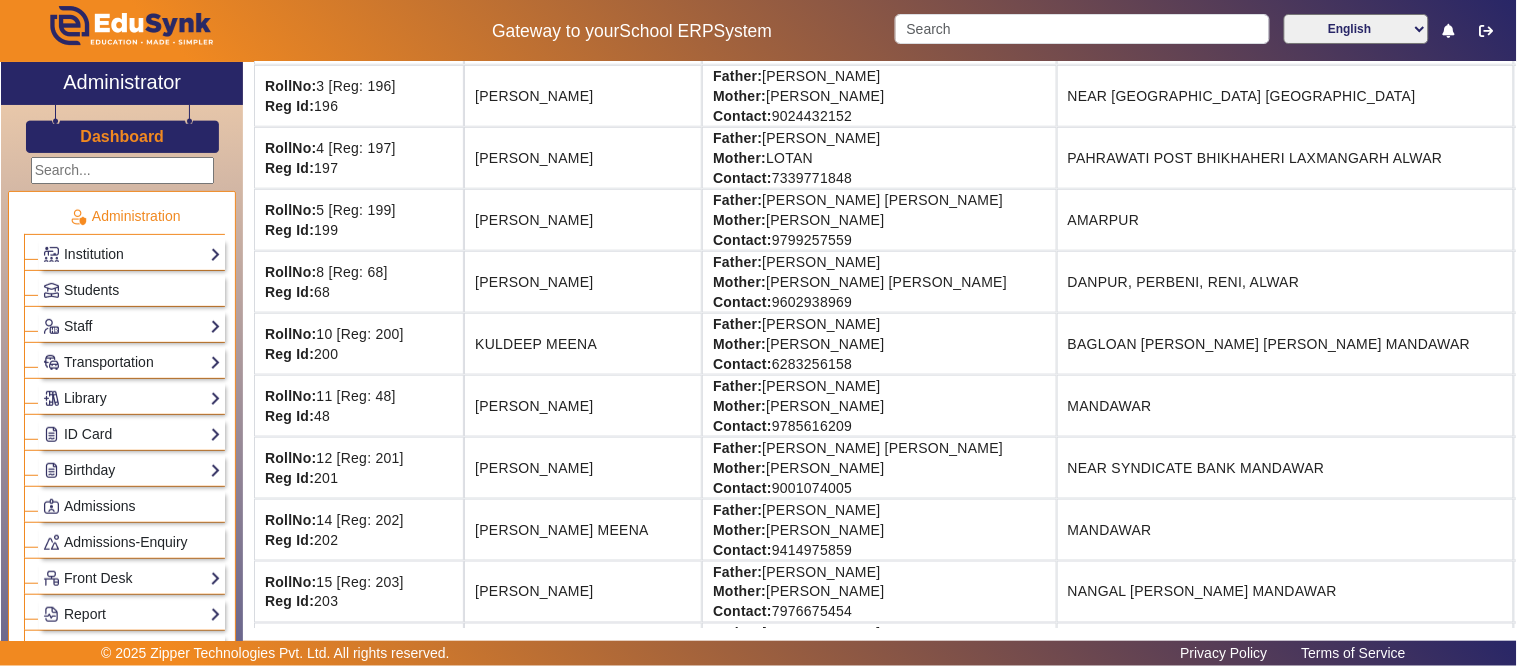 scroll, scrollTop: 0, scrollLeft: 0, axis: both 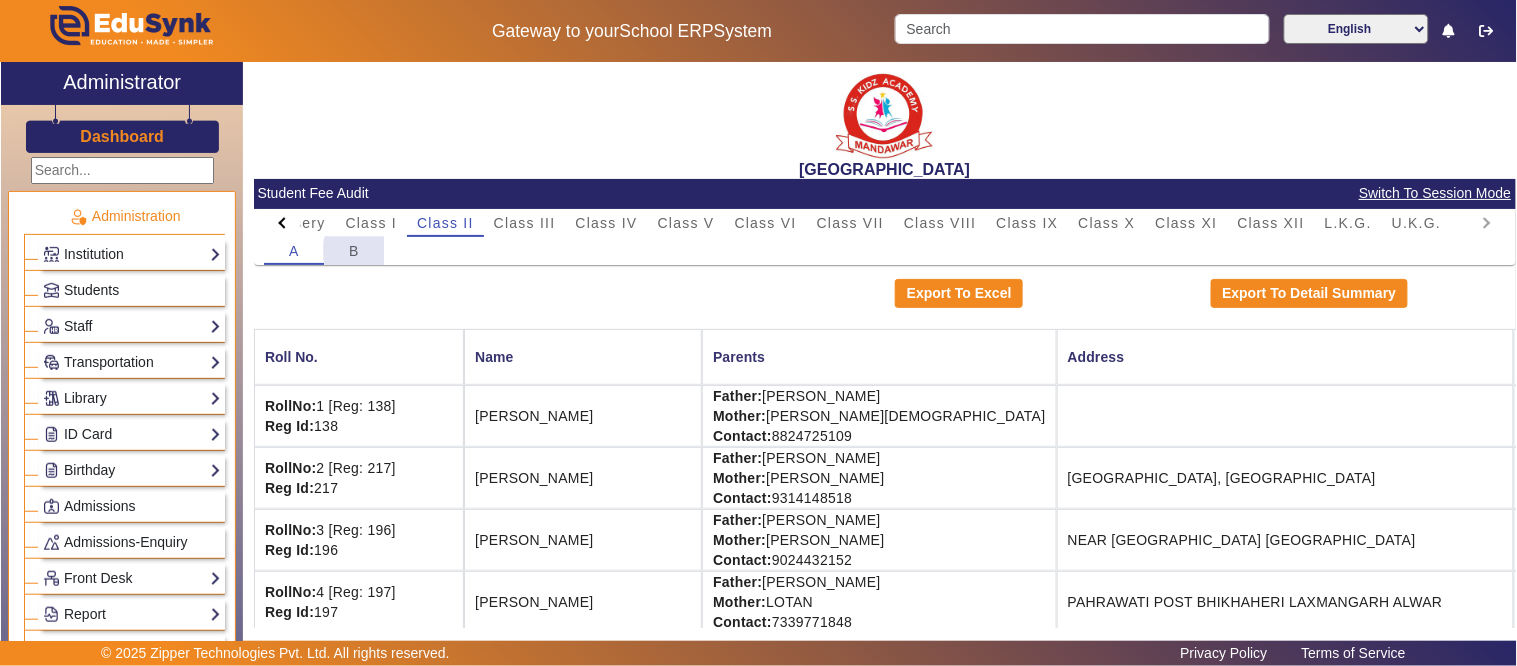 click on "B" at bounding box center (354, 251) 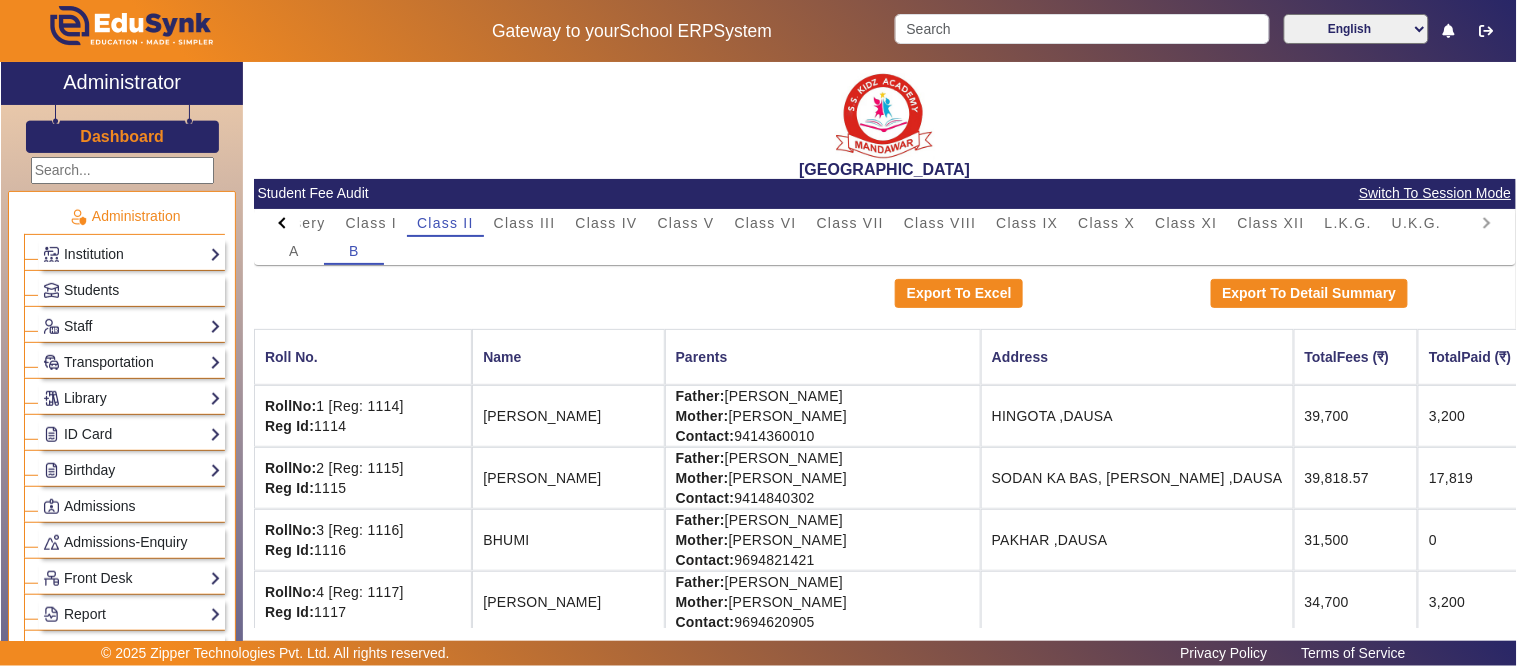 scroll, scrollTop: 0, scrollLeft: 265, axis: horizontal 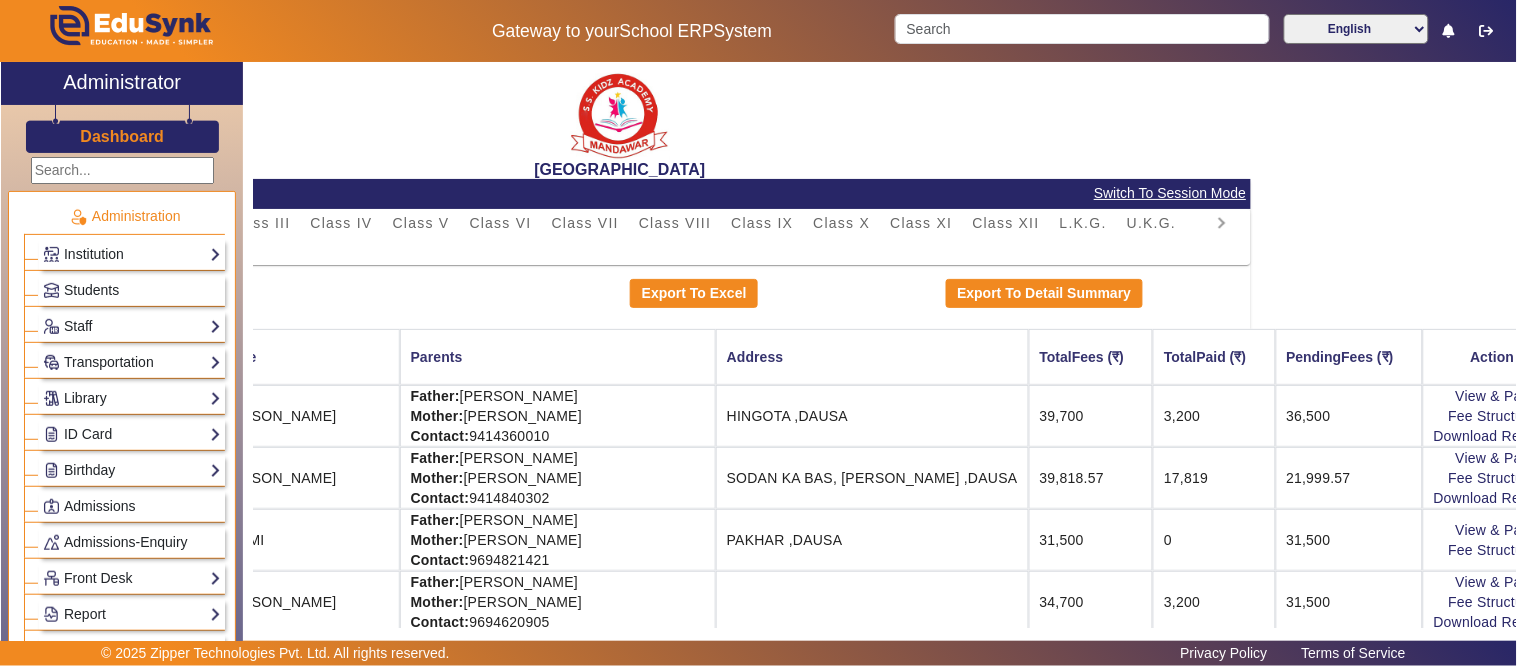 drag, startPoint x: 1127, startPoint y: 484, endPoint x: 1516, endPoint y: 490, distance: 389.04626 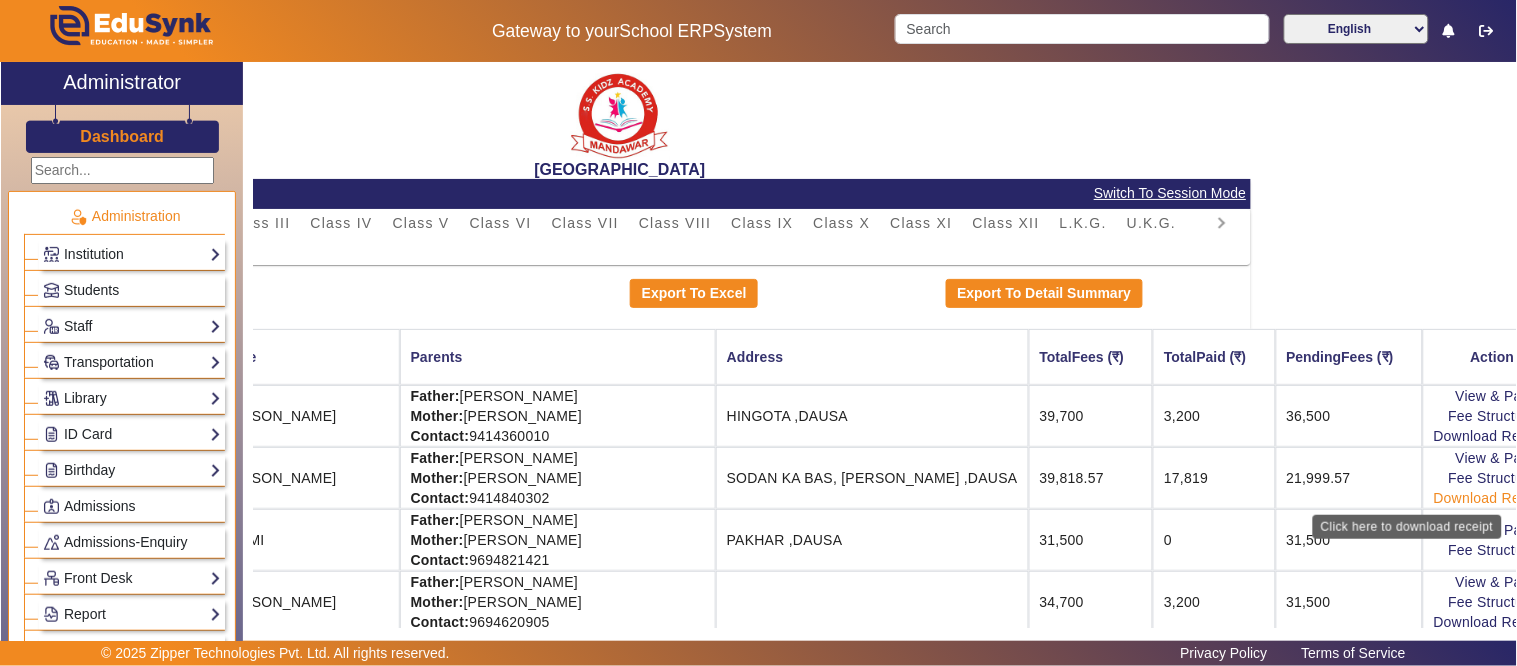 click on "Download Receipt" 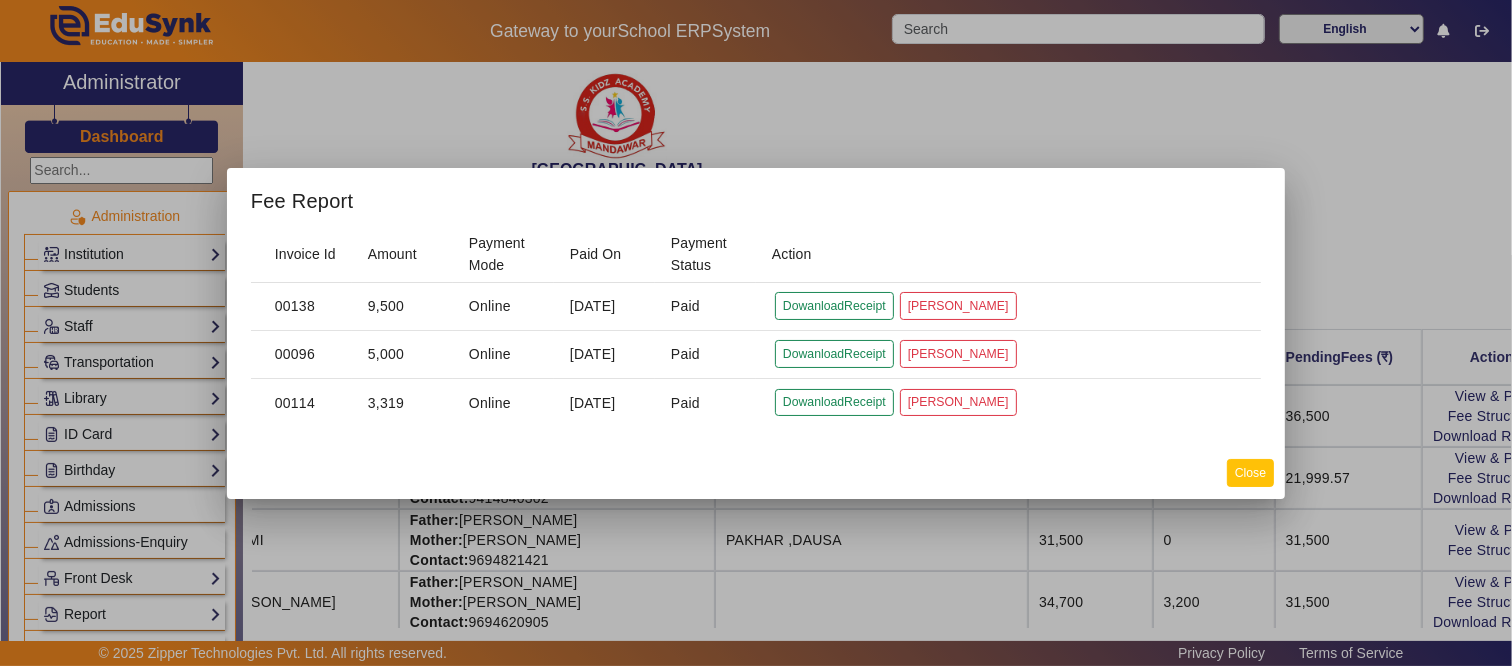click on "Close" 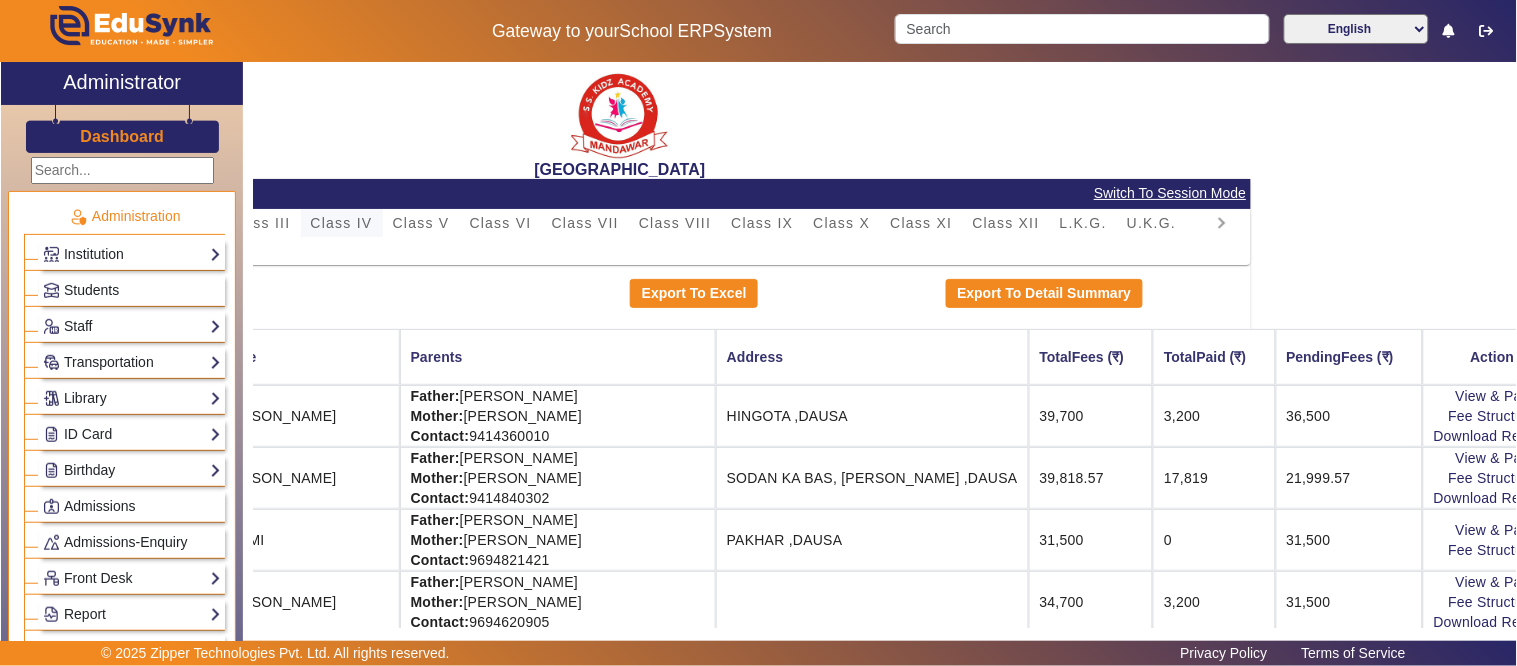 click on "Class IV" at bounding box center (342, 223) 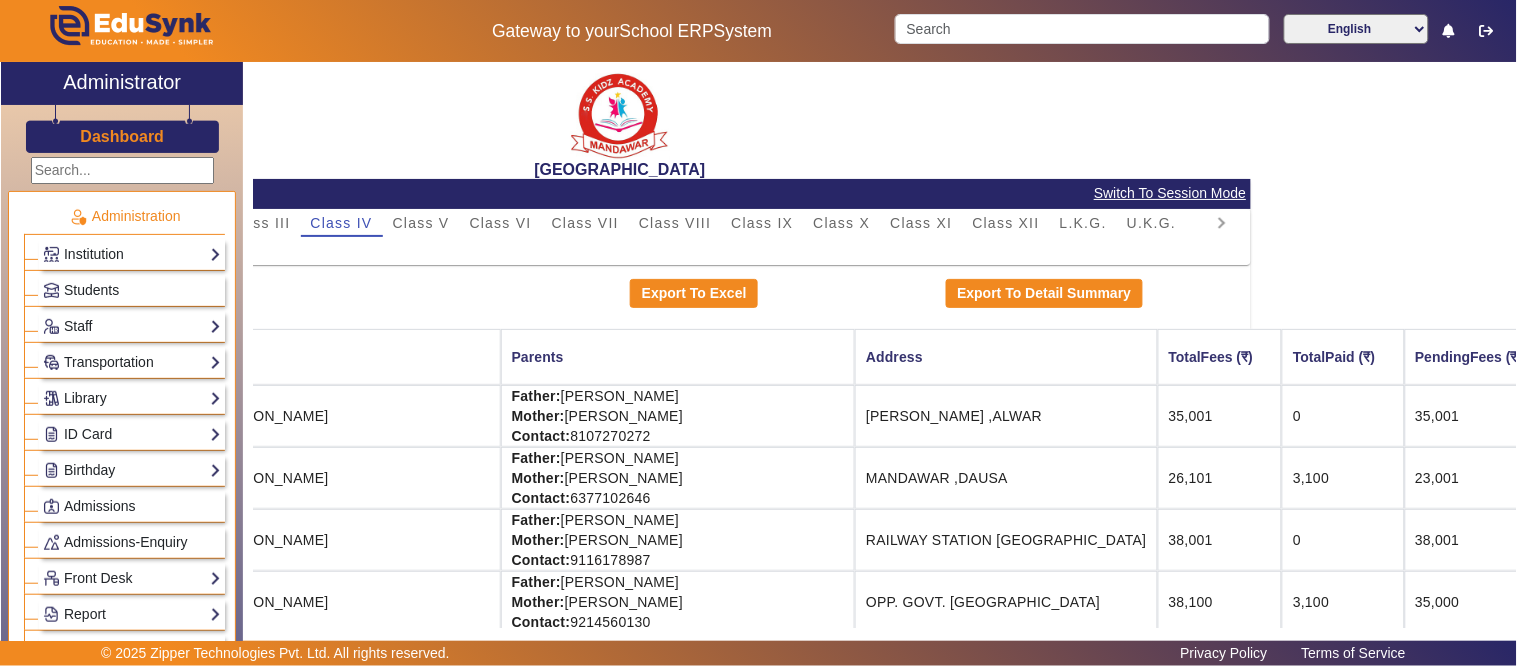 scroll, scrollTop: 0, scrollLeft: 0, axis: both 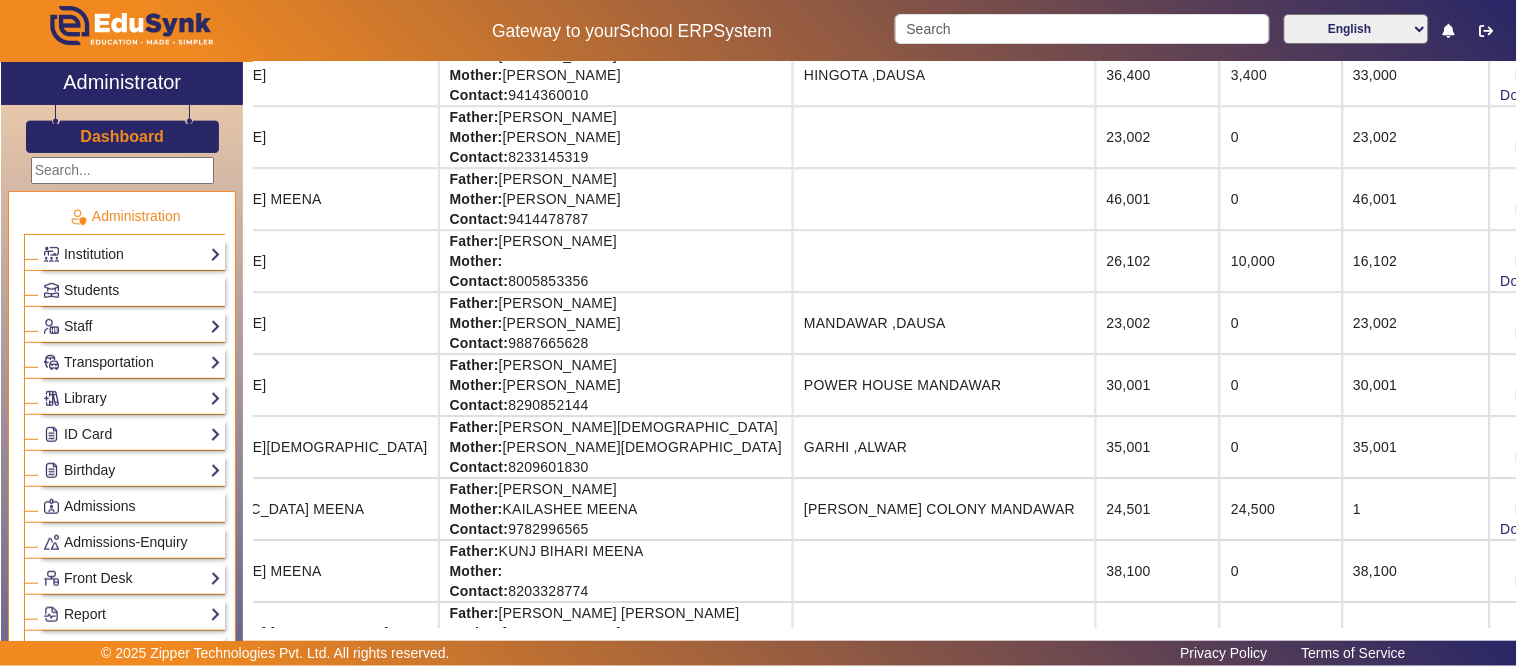 drag, startPoint x: 1352, startPoint y: 467, endPoint x: 1255, endPoint y: 490, distance: 99.68952 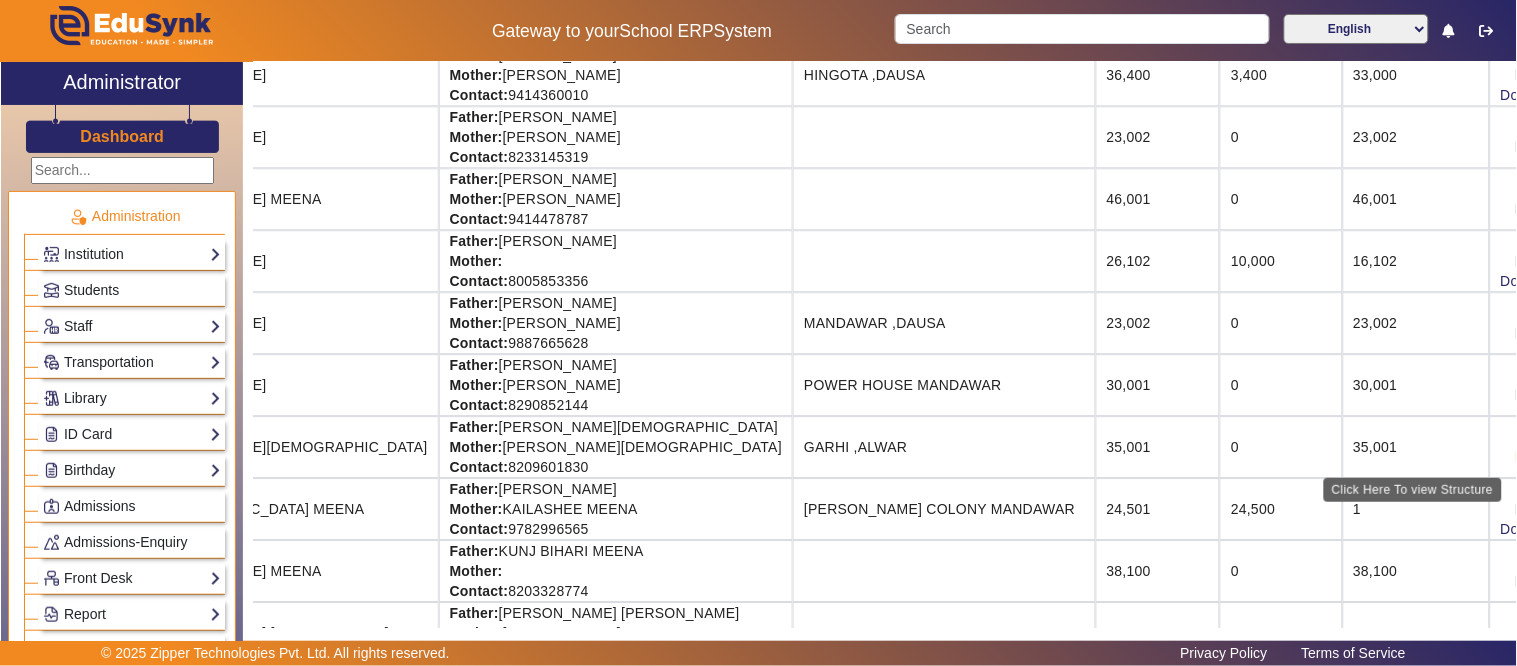 click on "Fee Structure" 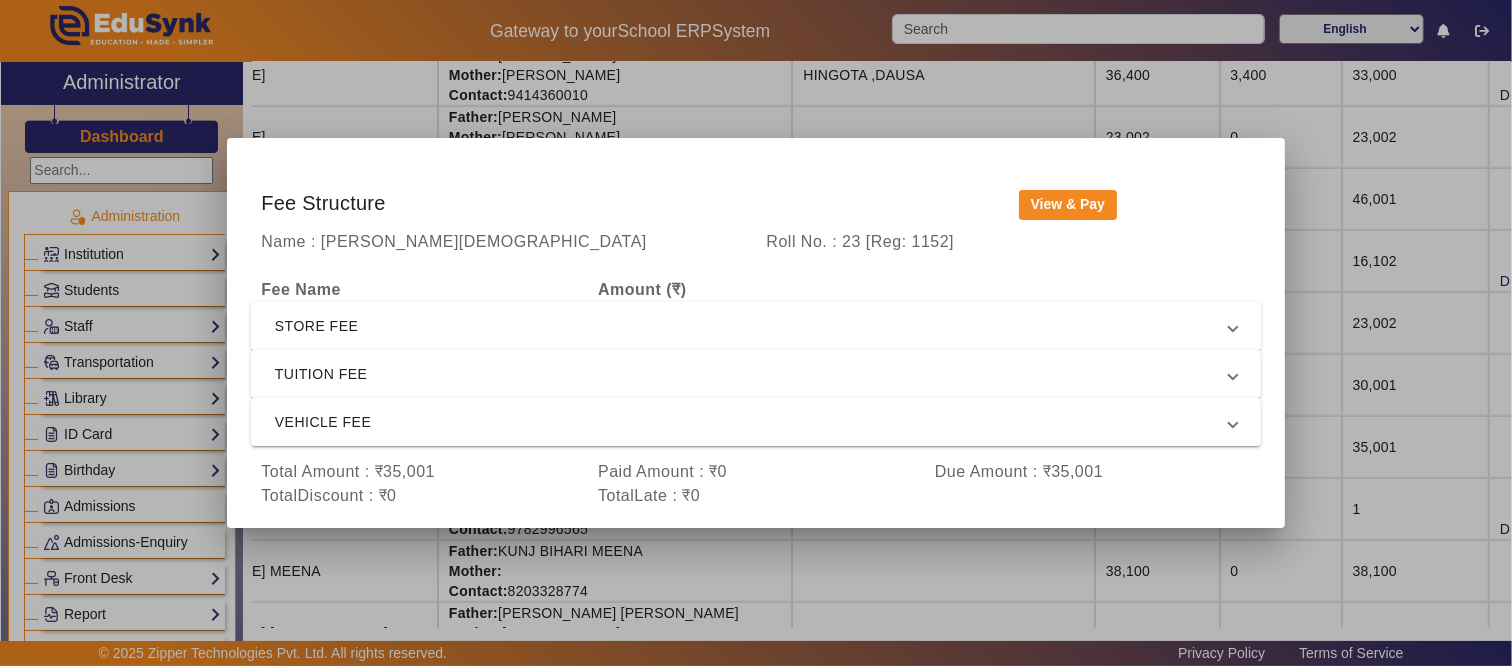 click on "STORE FEE" at bounding box center (752, 326) 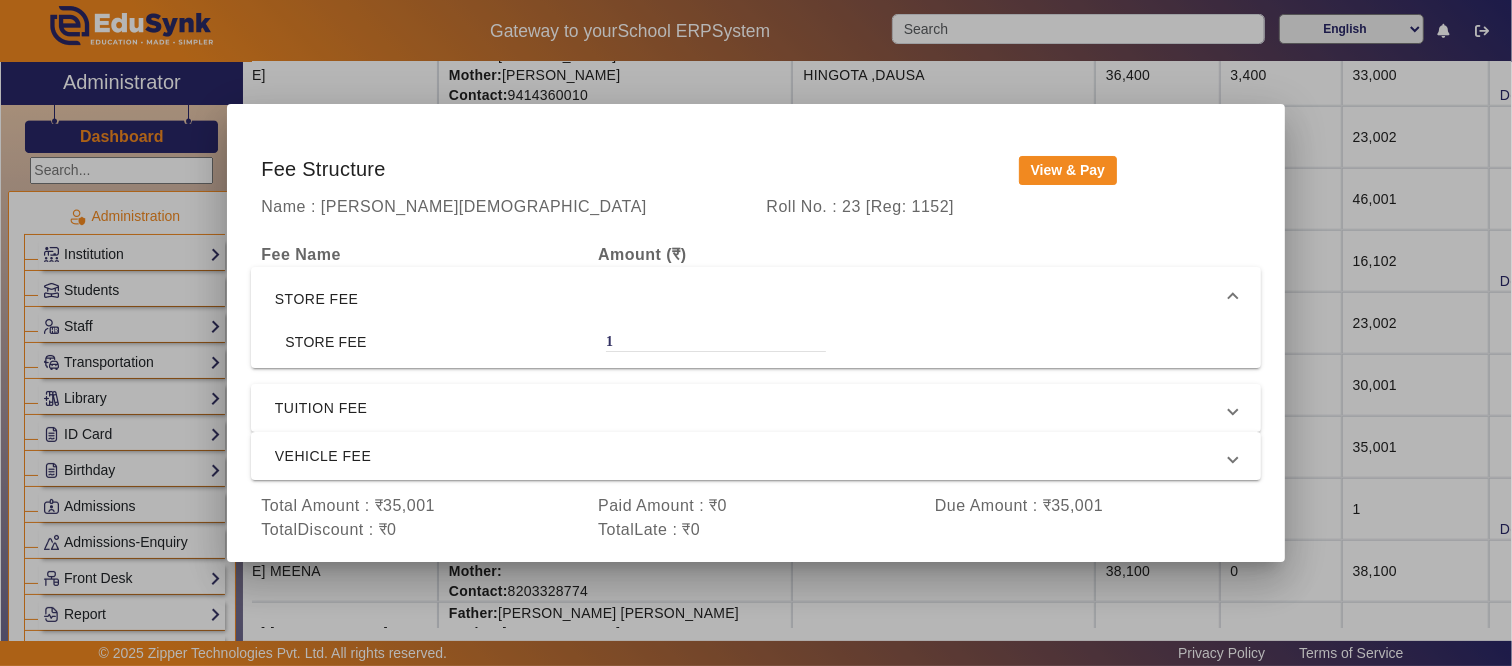 drag, startPoint x: 684, startPoint y: 335, endPoint x: 576, endPoint y: 335, distance: 108 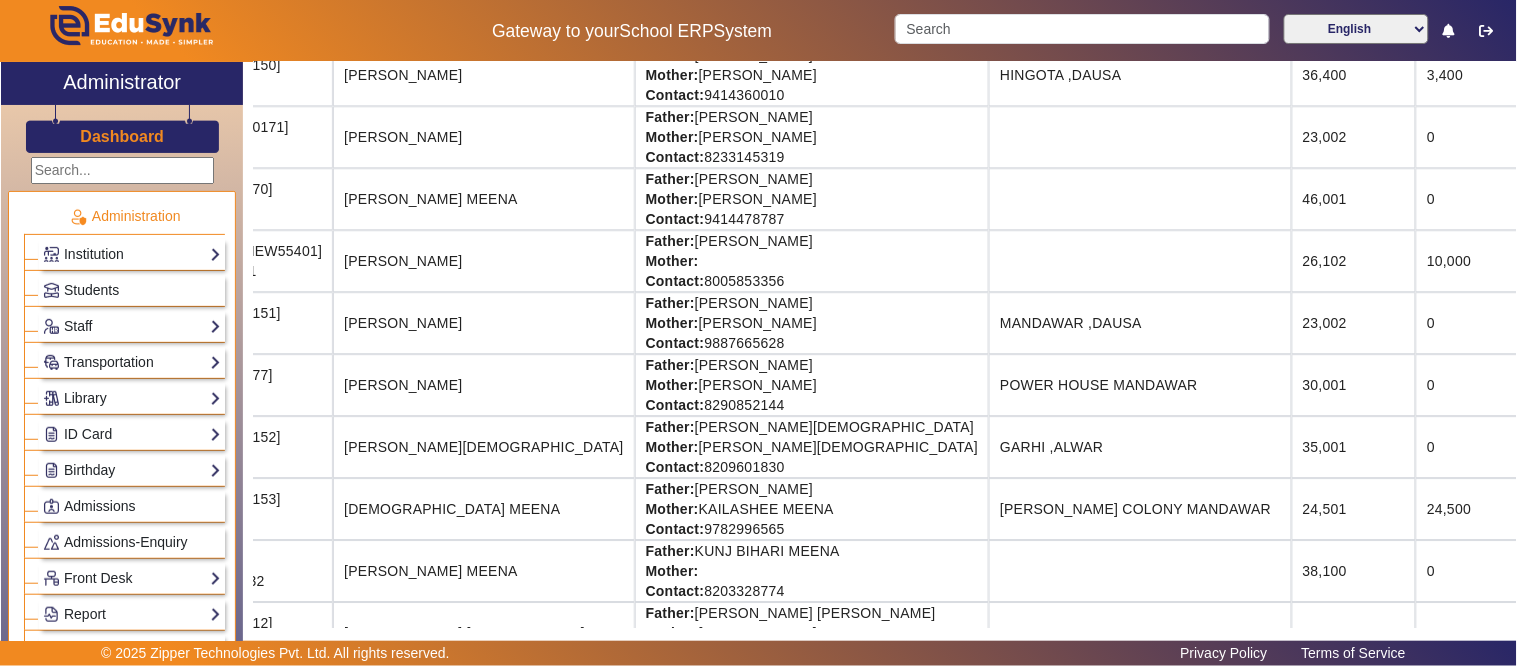 scroll, scrollTop: 1333, scrollLeft: 0, axis: vertical 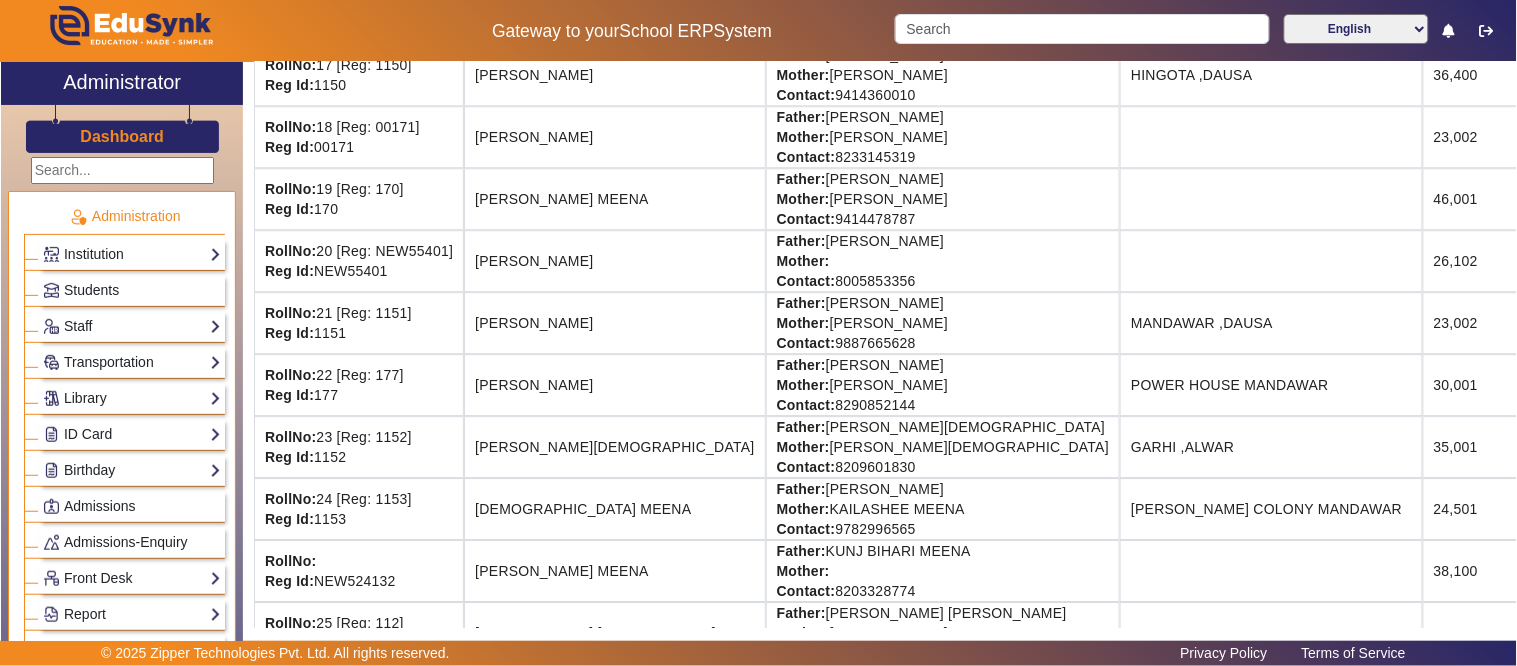 drag, startPoint x: 796, startPoint y: 444, endPoint x: 220, endPoint y: 458, distance: 576.1701 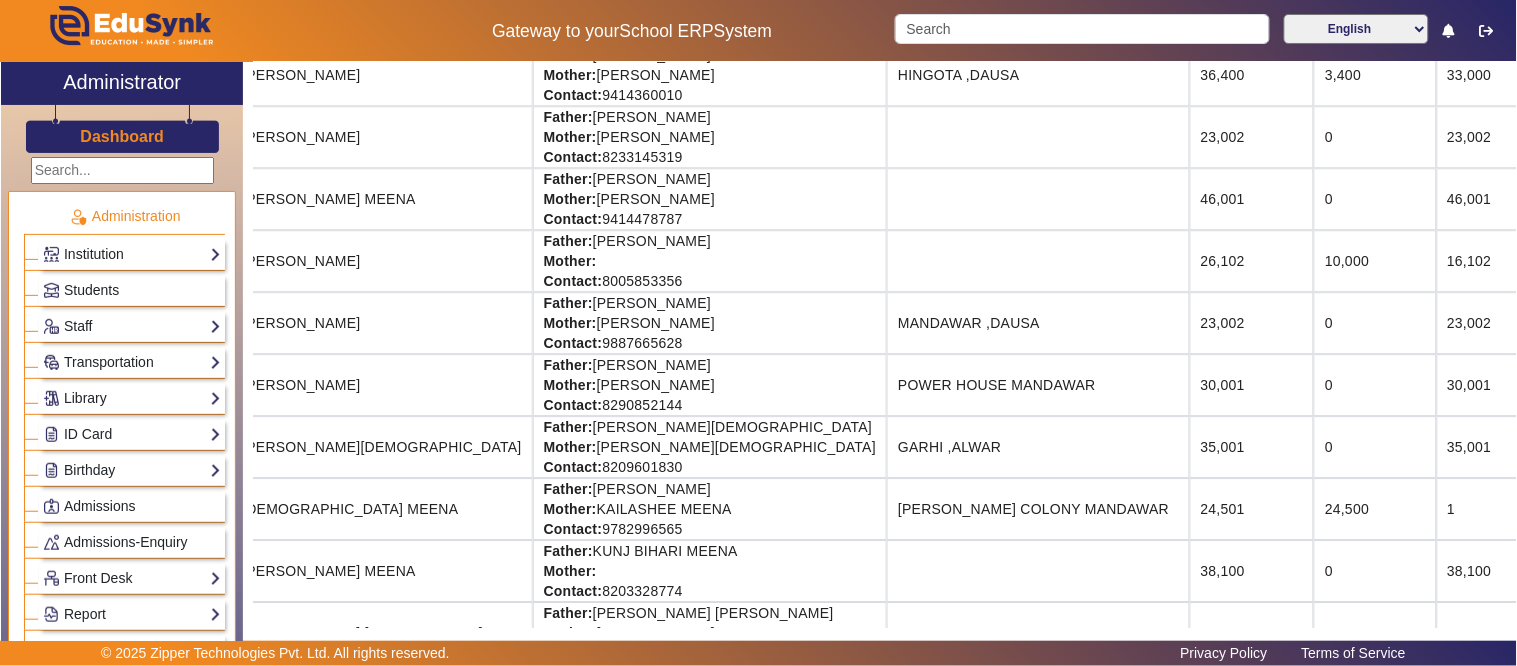 scroll, scrollTop: 1333, scrollLeft: 327, axis: both 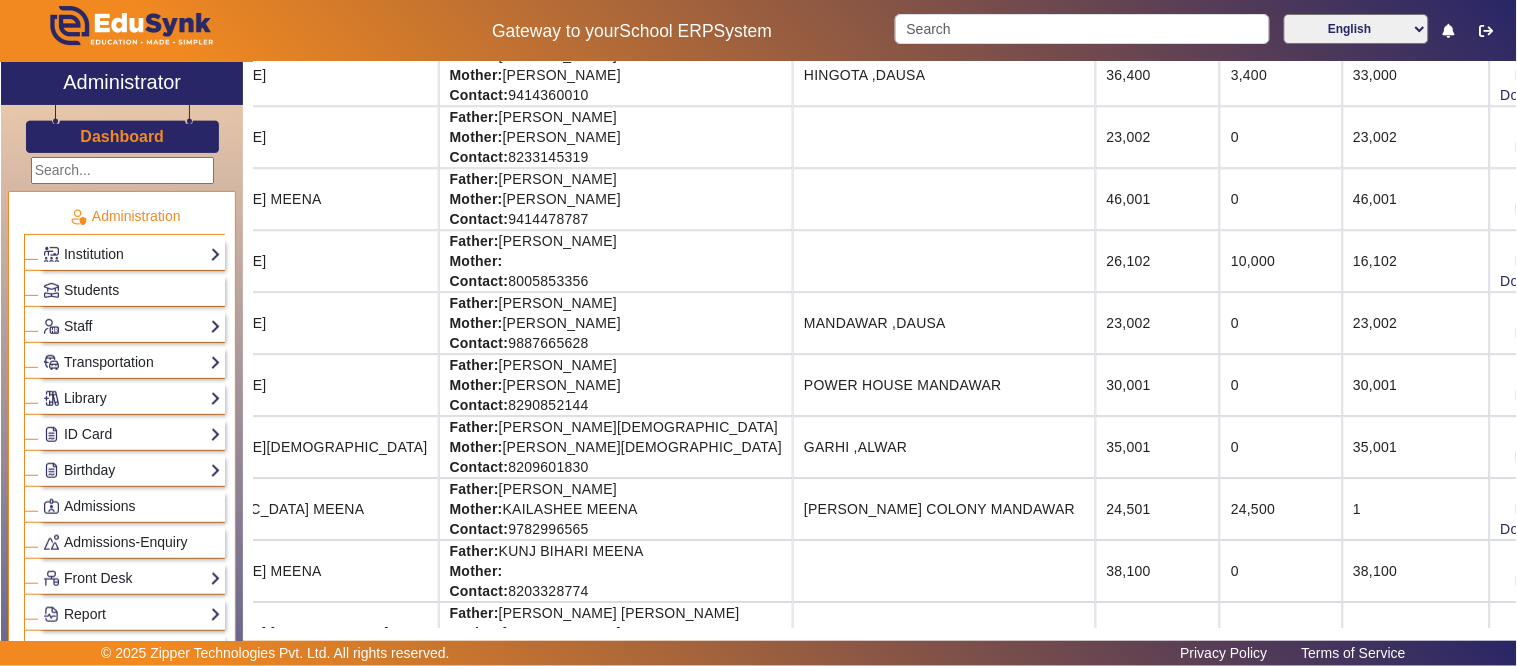 drag, startPoint x: 554, startPoint y: 462, endPoint x: 1516, endPoint y: 447, distance: 962.11694 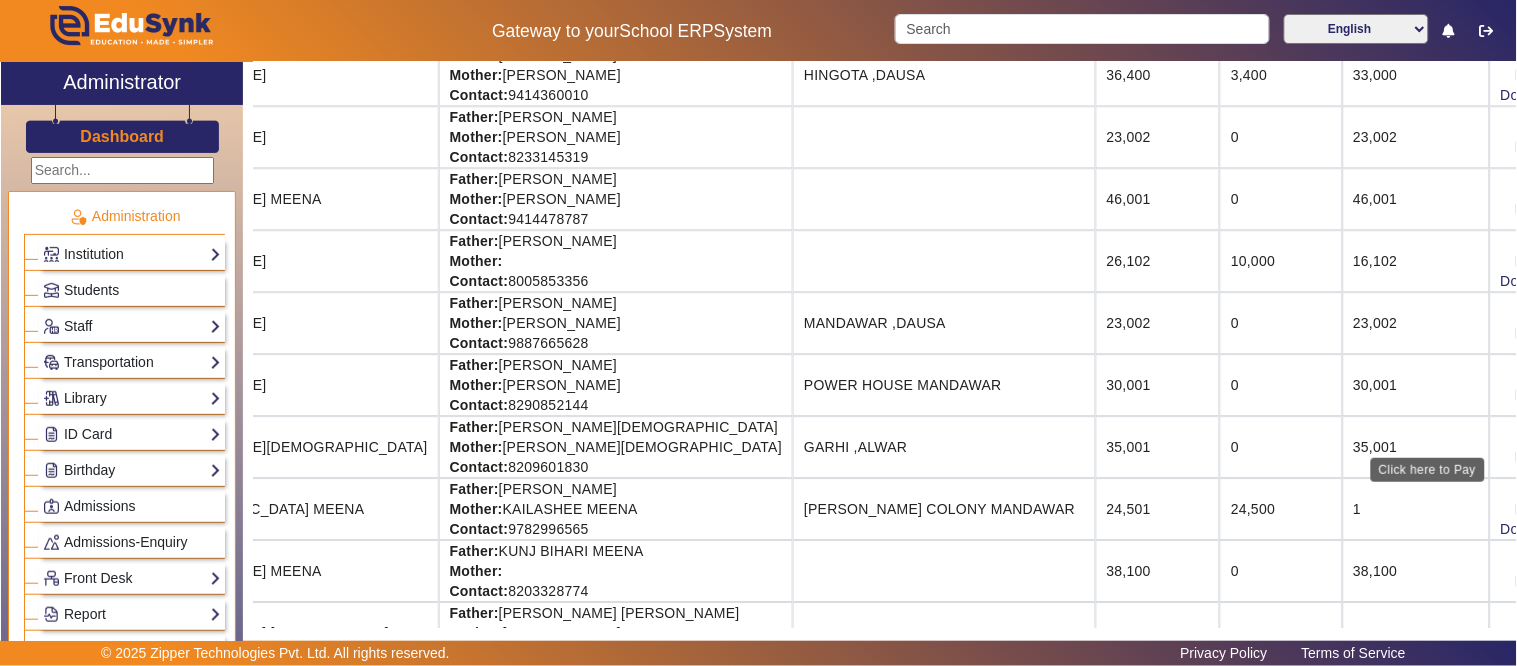 click on "View & Pay" 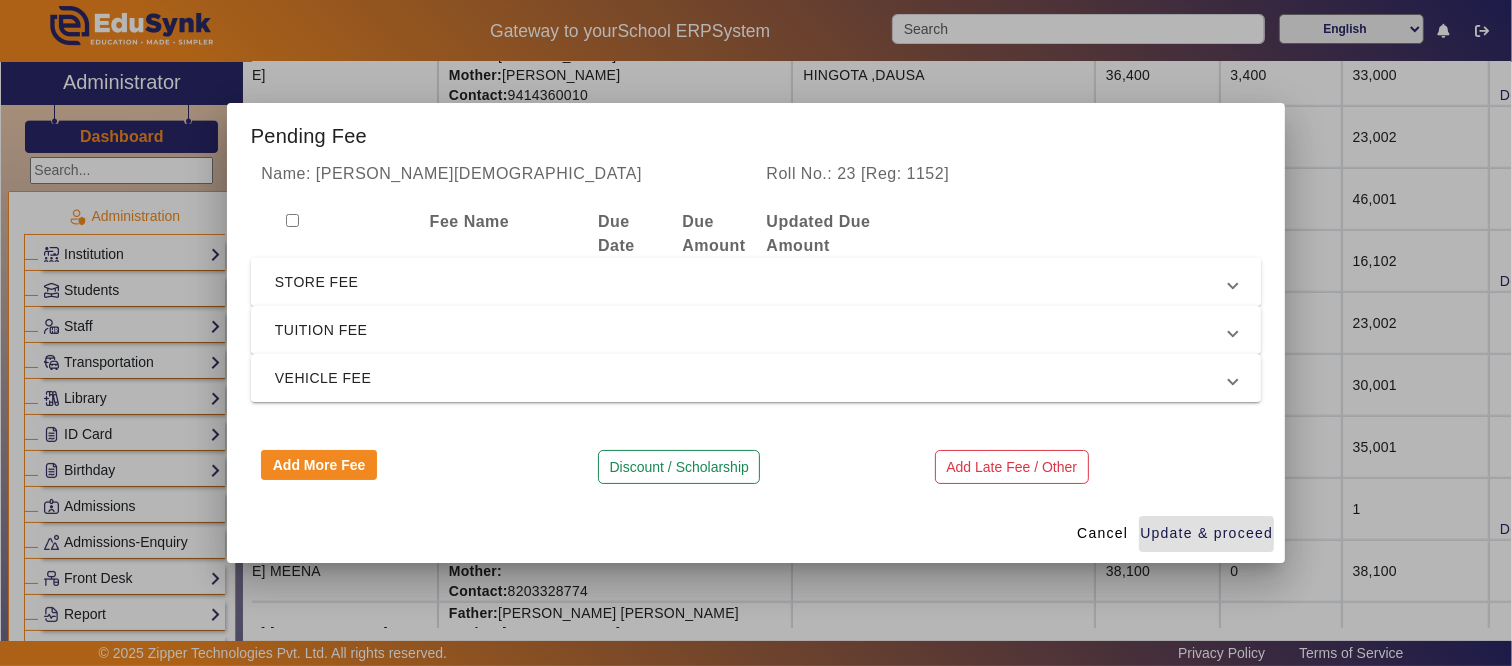 click on "STORE FEE" at bounding box center (752, 282) 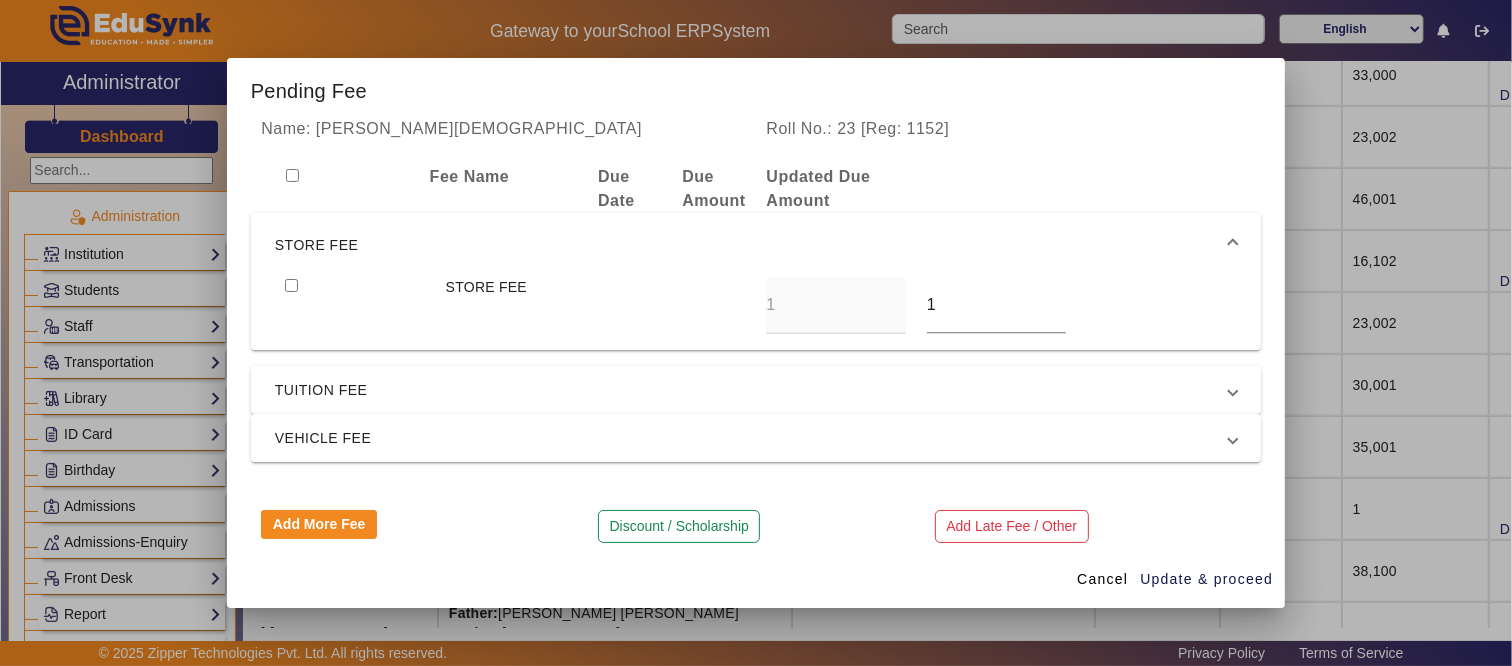 click at bounding box center (355, 305) 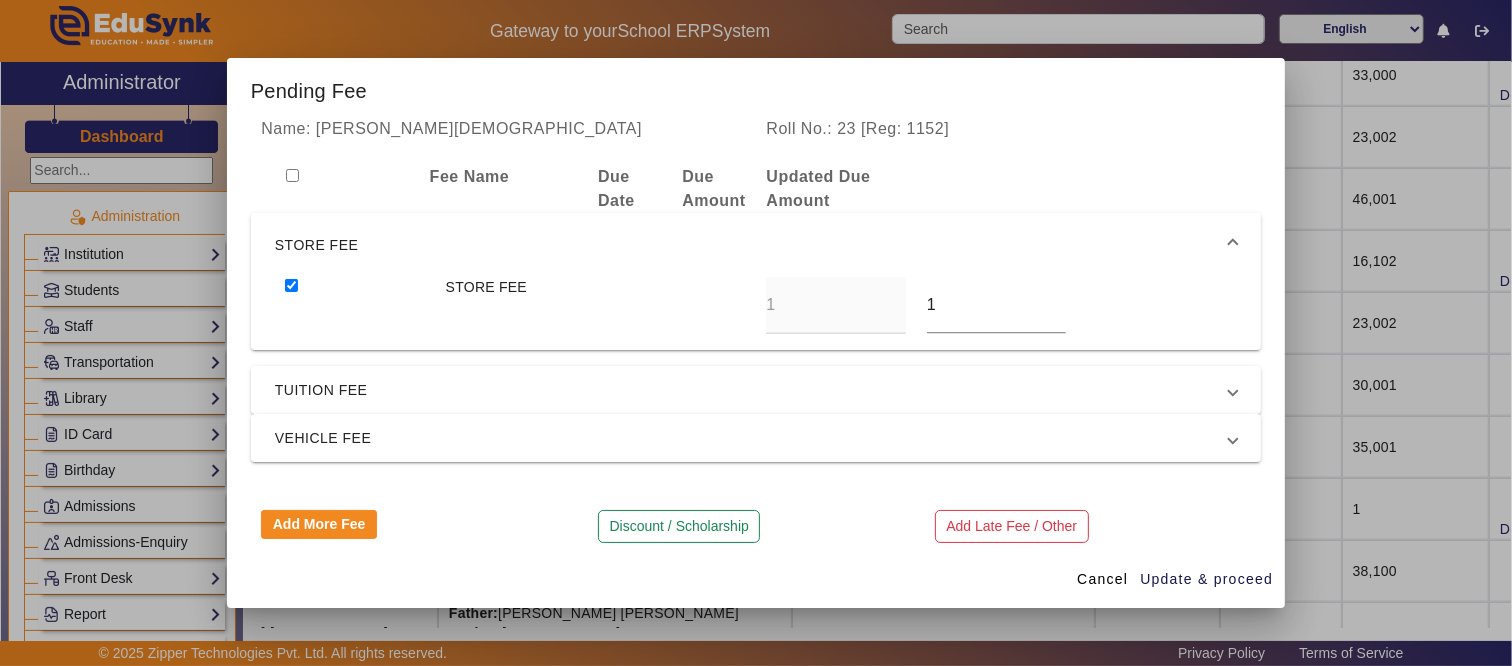 drag, startPoint x: 962, startPoint y: 283, endPoint x: 880, endPoint y: 302, distance: 84.17244 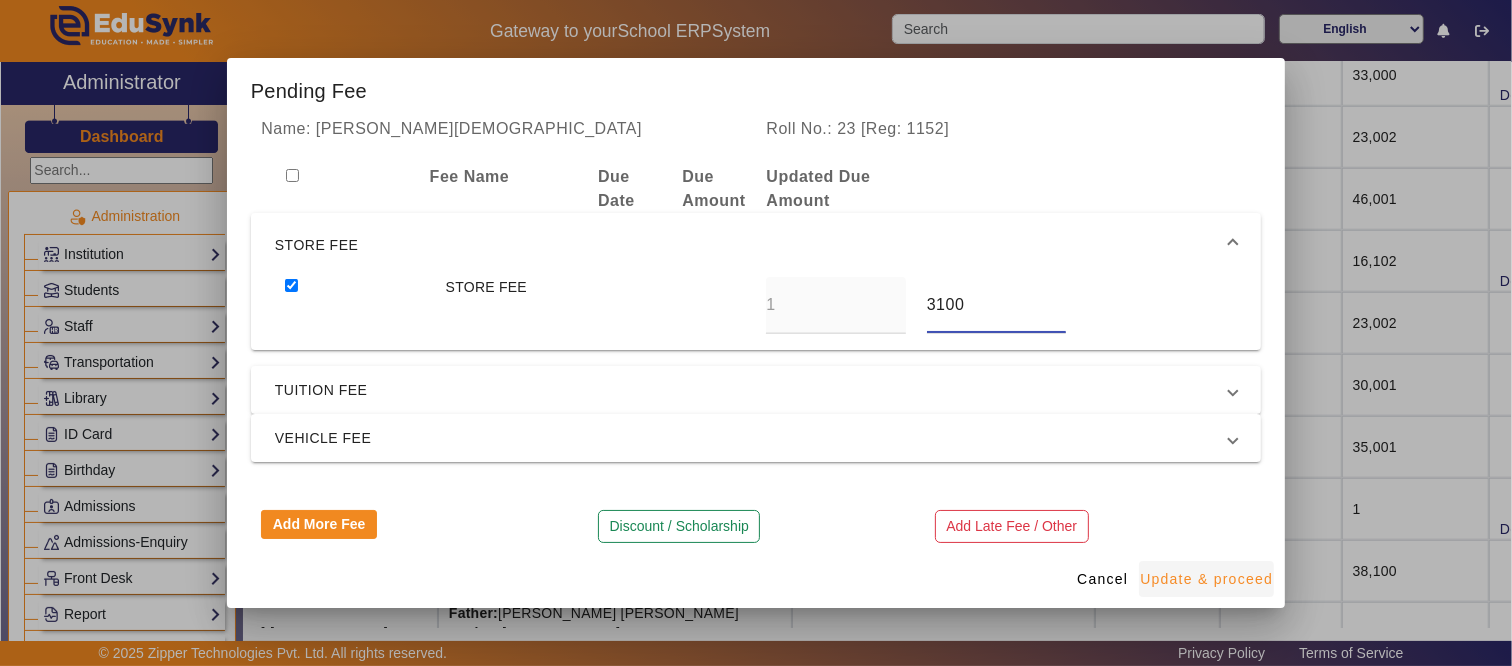 type on "3100" 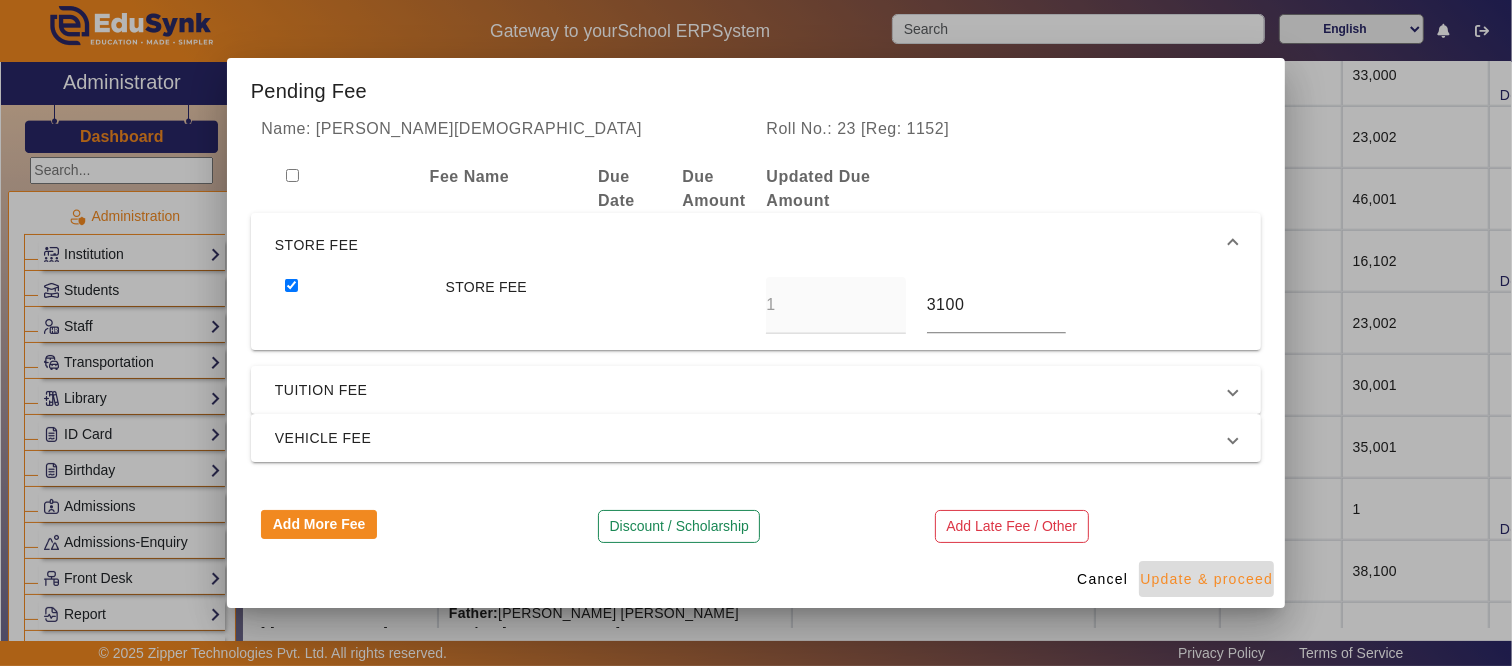click on "Update & proceed" at bounding box center [1206, 579] 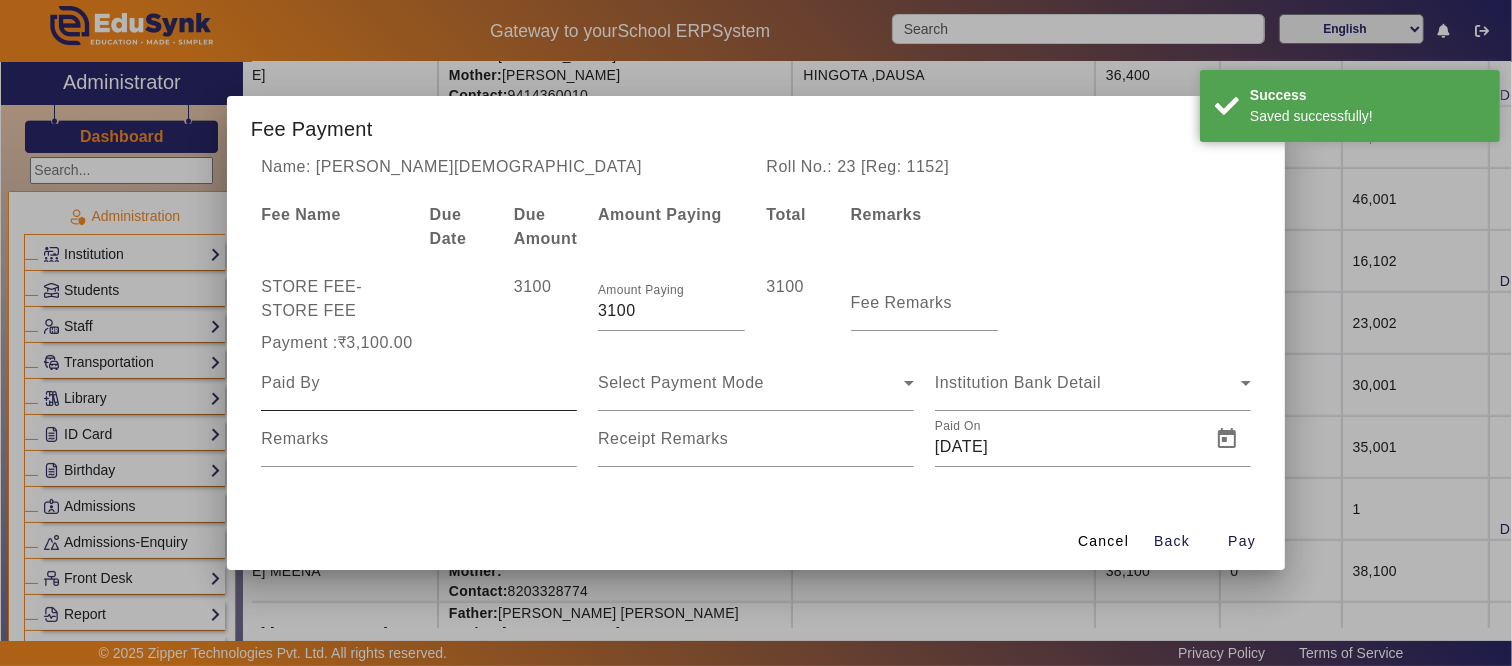 click at bounding box center (419, 383) 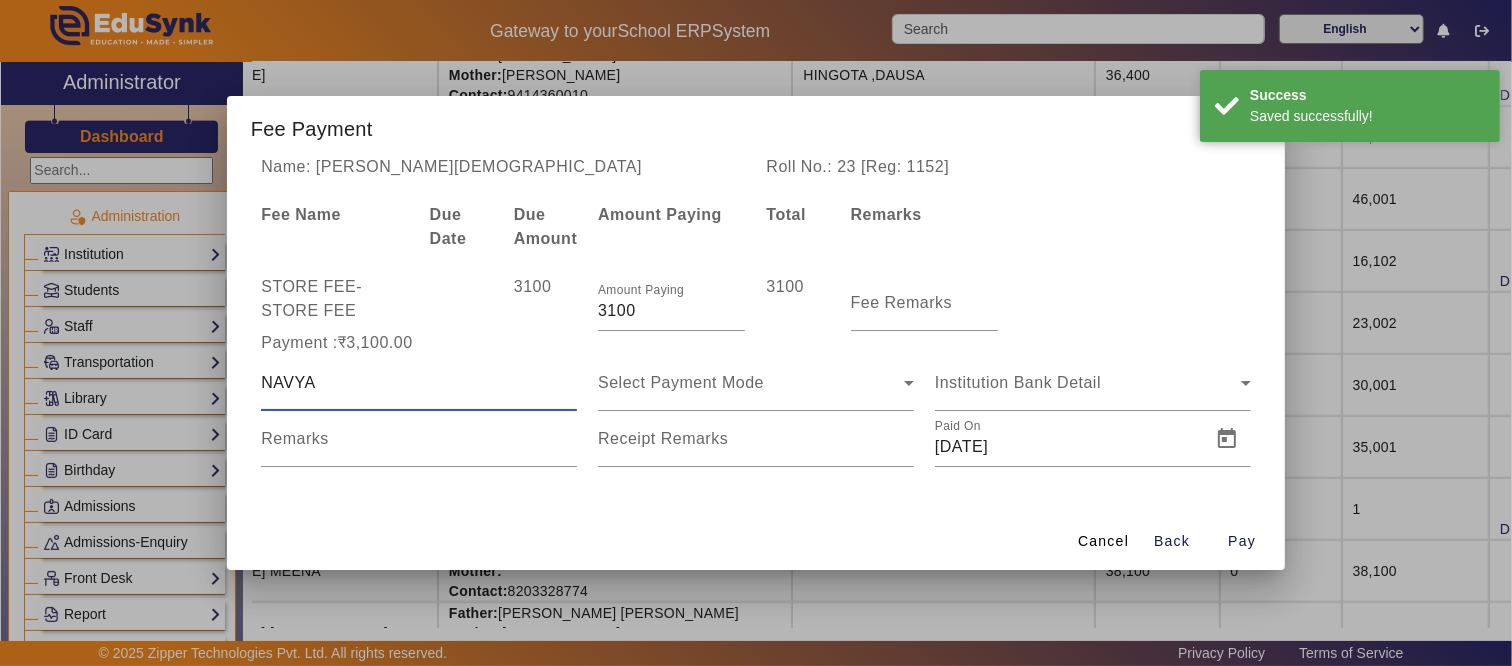 type on "NAVYA" 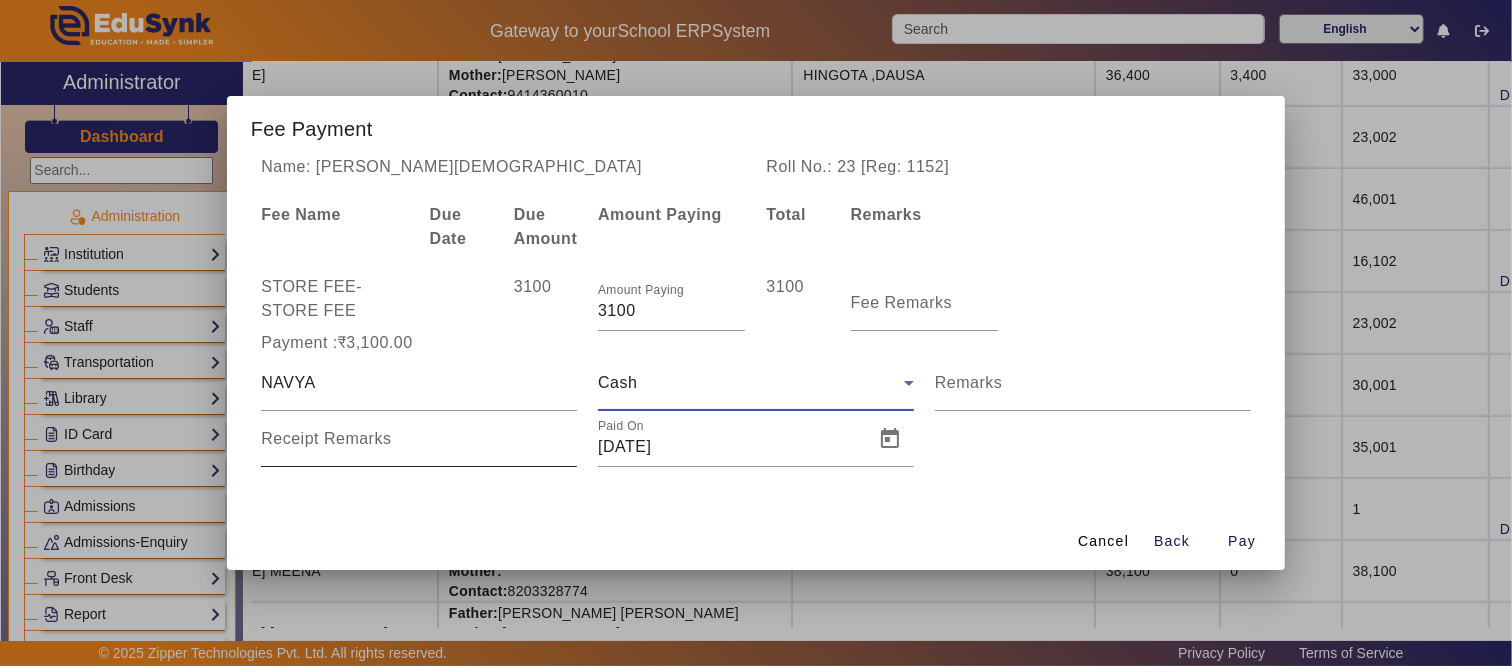 click on "Receipt Remarks" at bounding box center (419, 447) 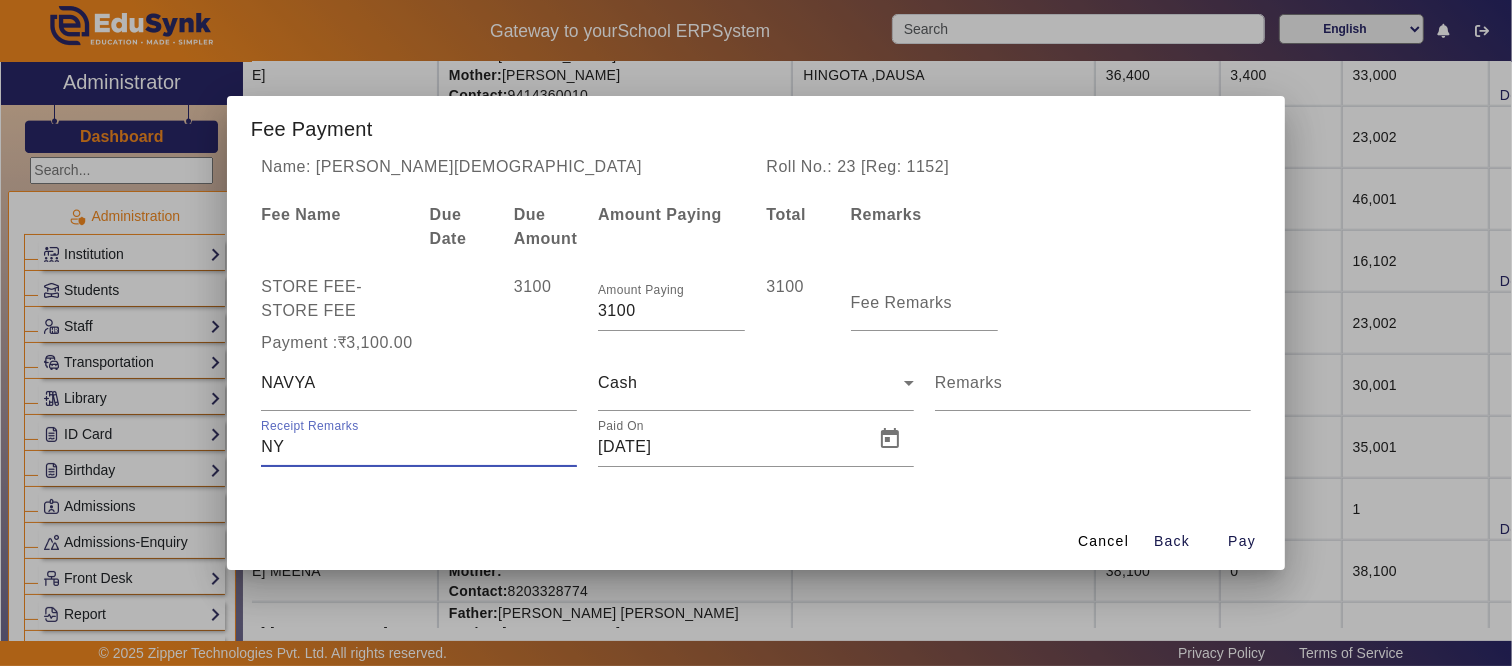 type on "N" 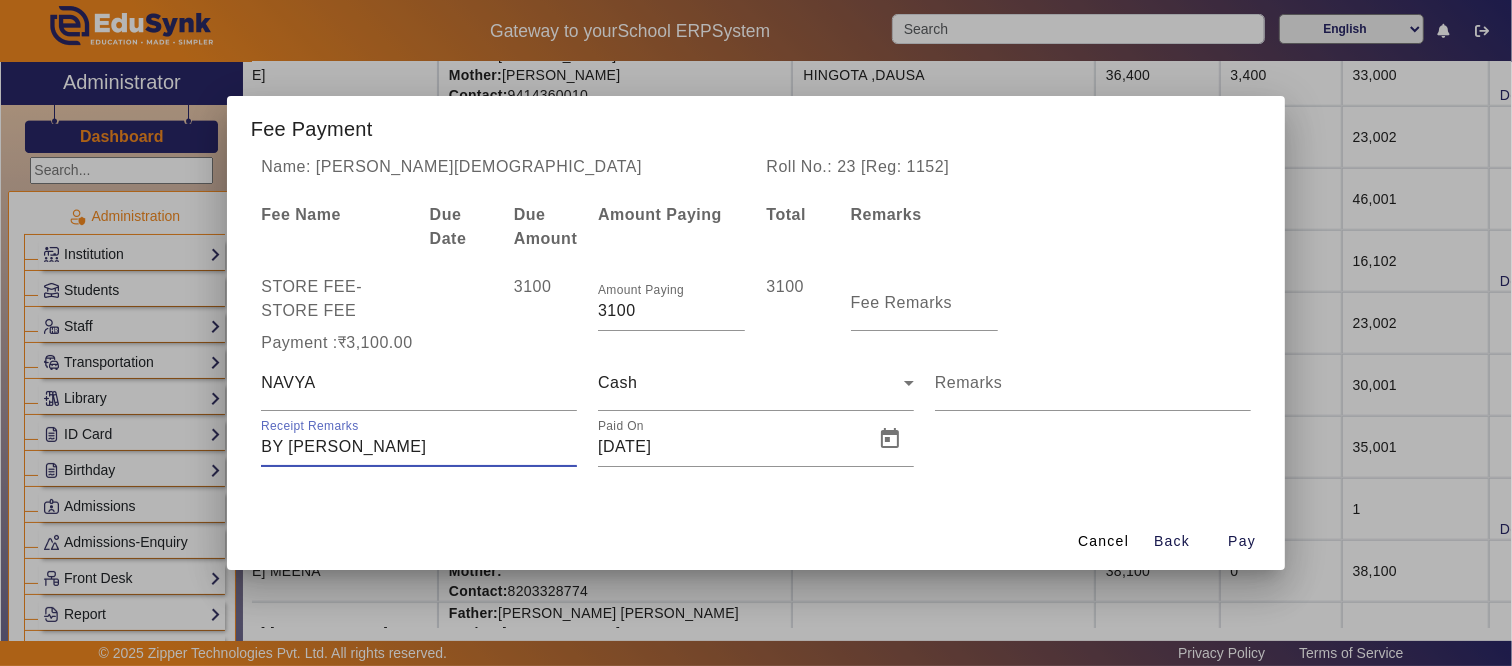 type on "BY [PERSON_NAME]" 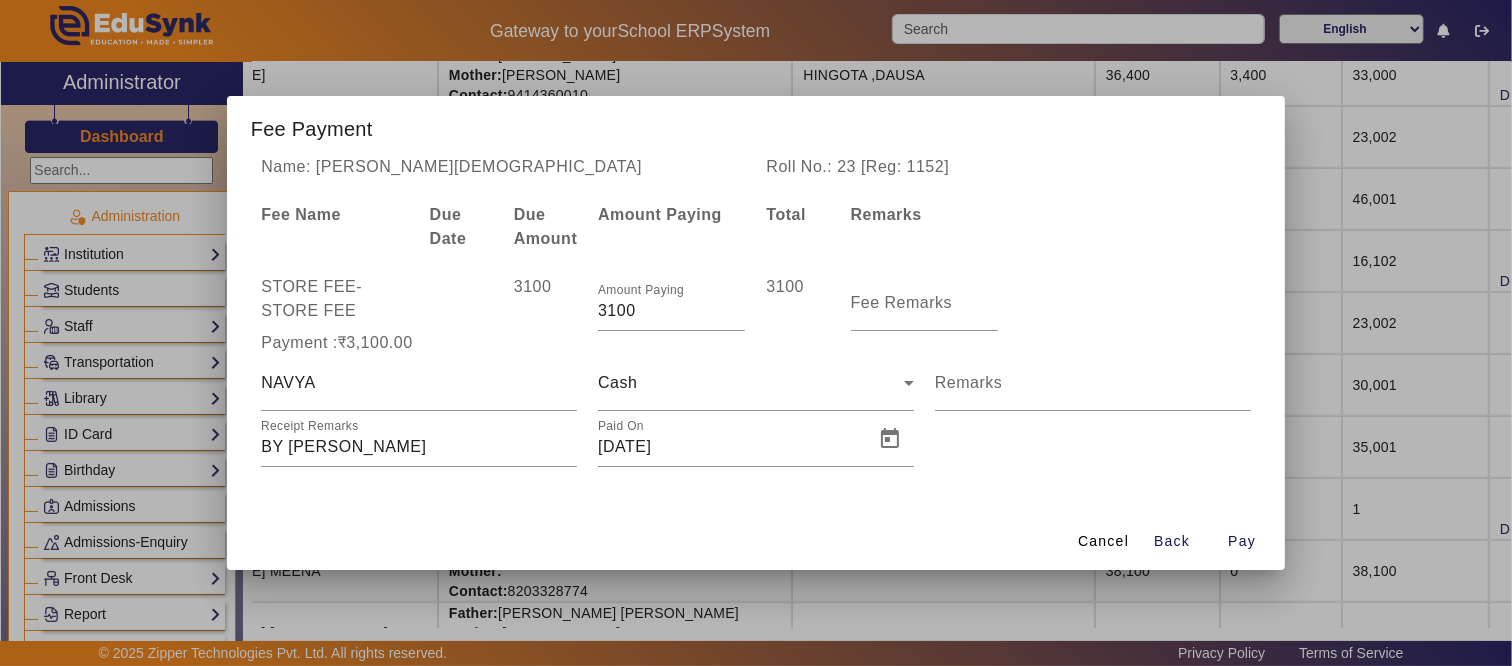 click on "Cancel  Back Pay" at bounding box center (756, 540) 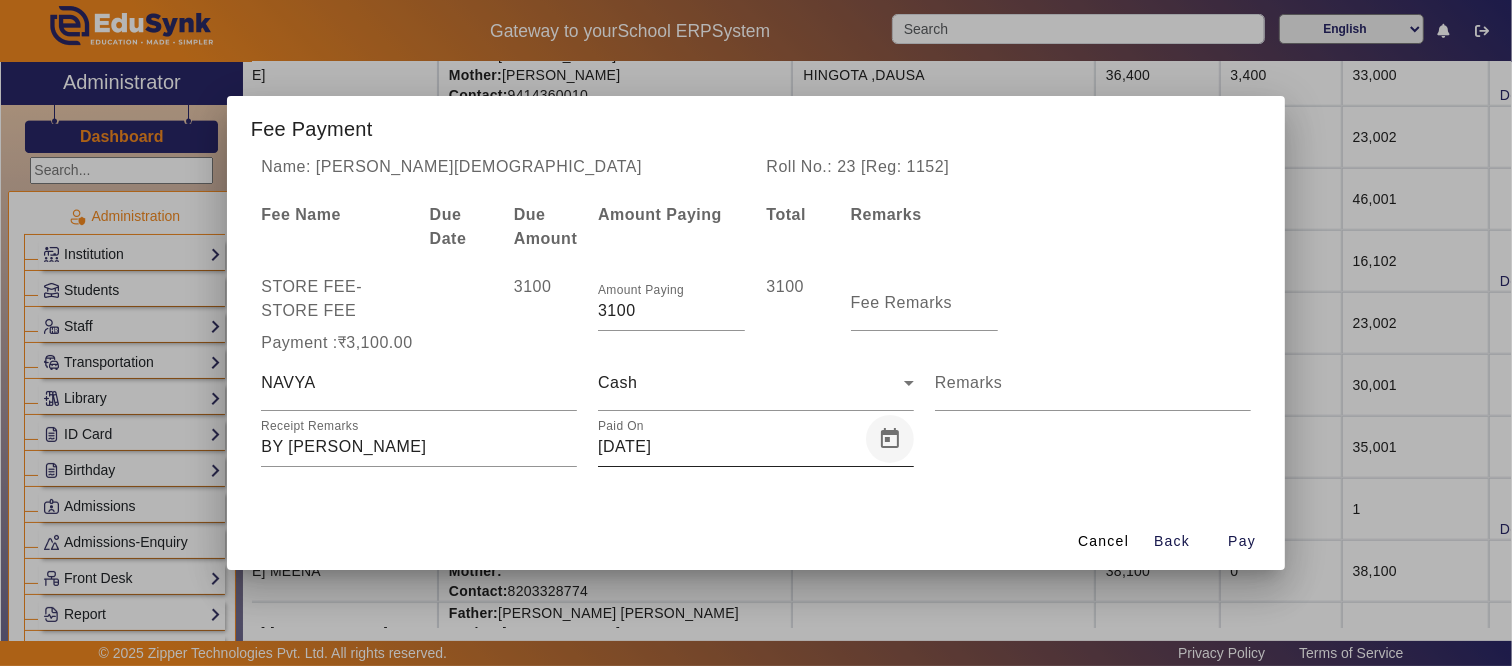 click at bounding box center [890, 439] 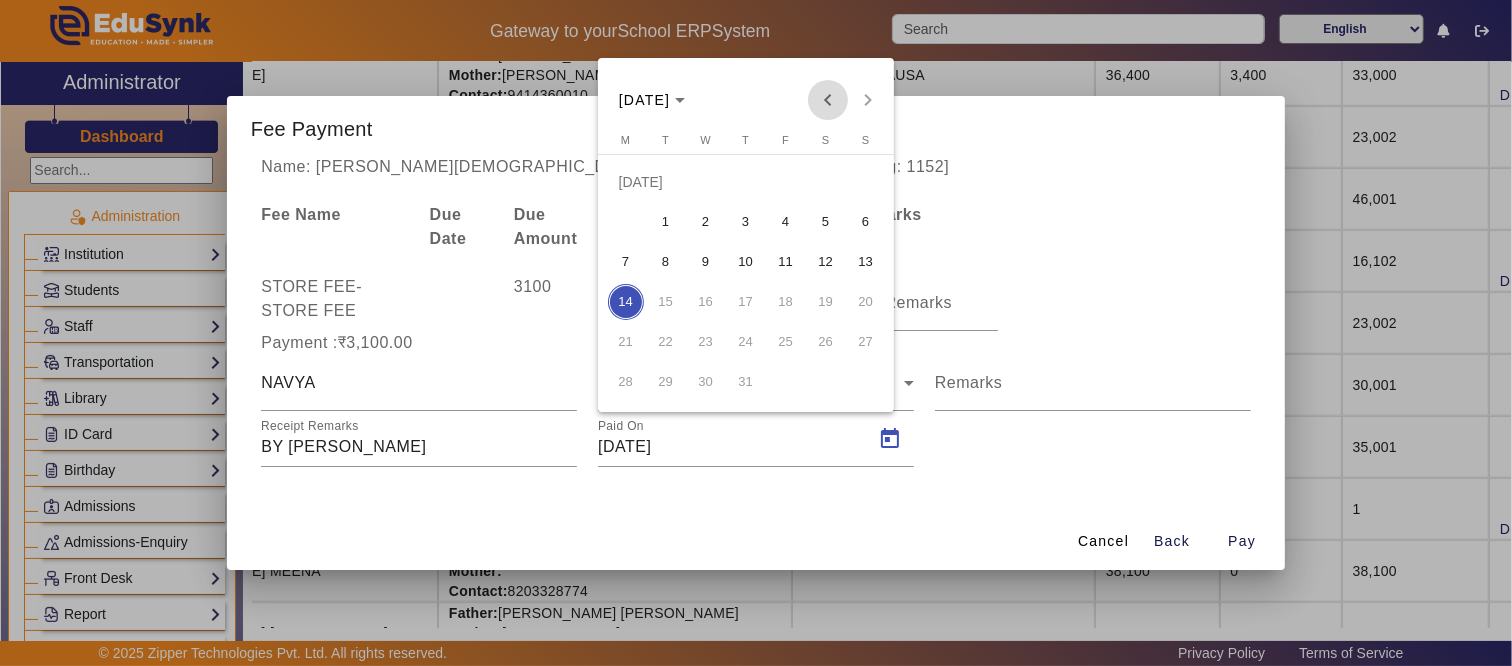 click at bounding box center (828, 100) 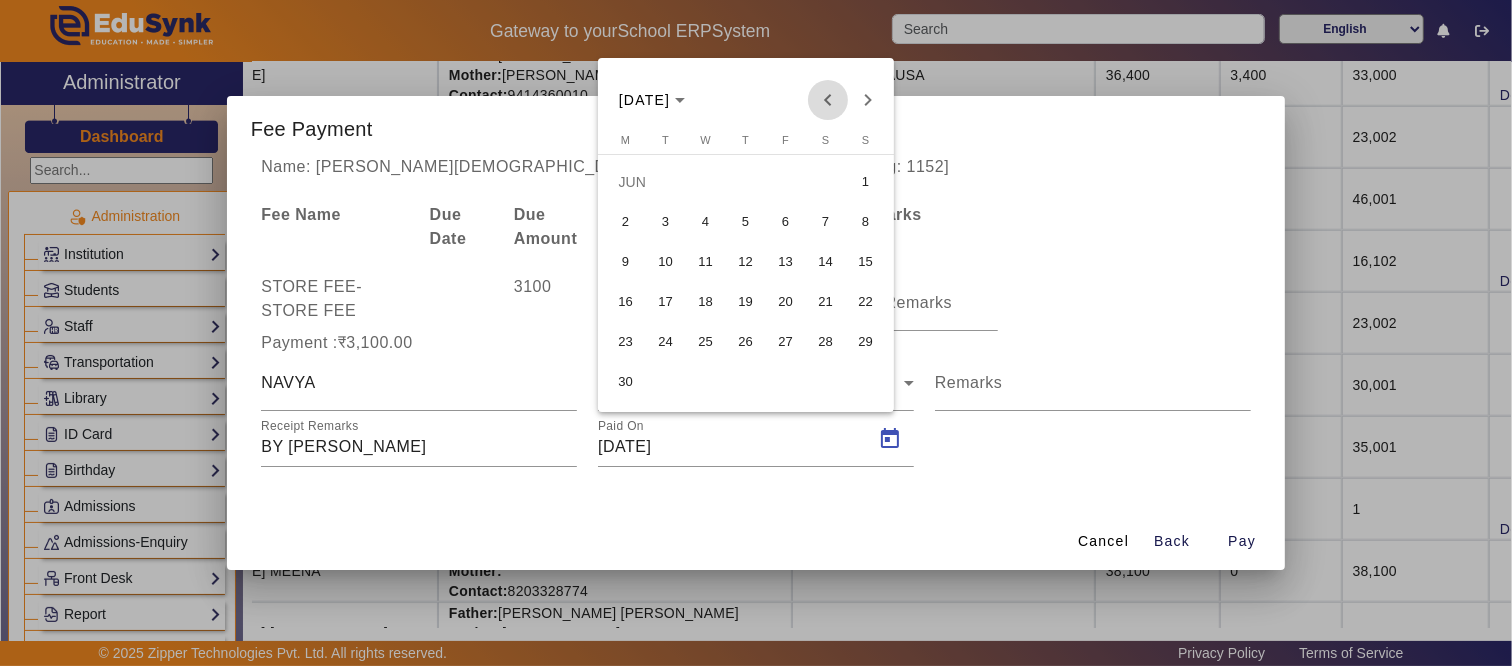 click at bounding box center [828, 100] 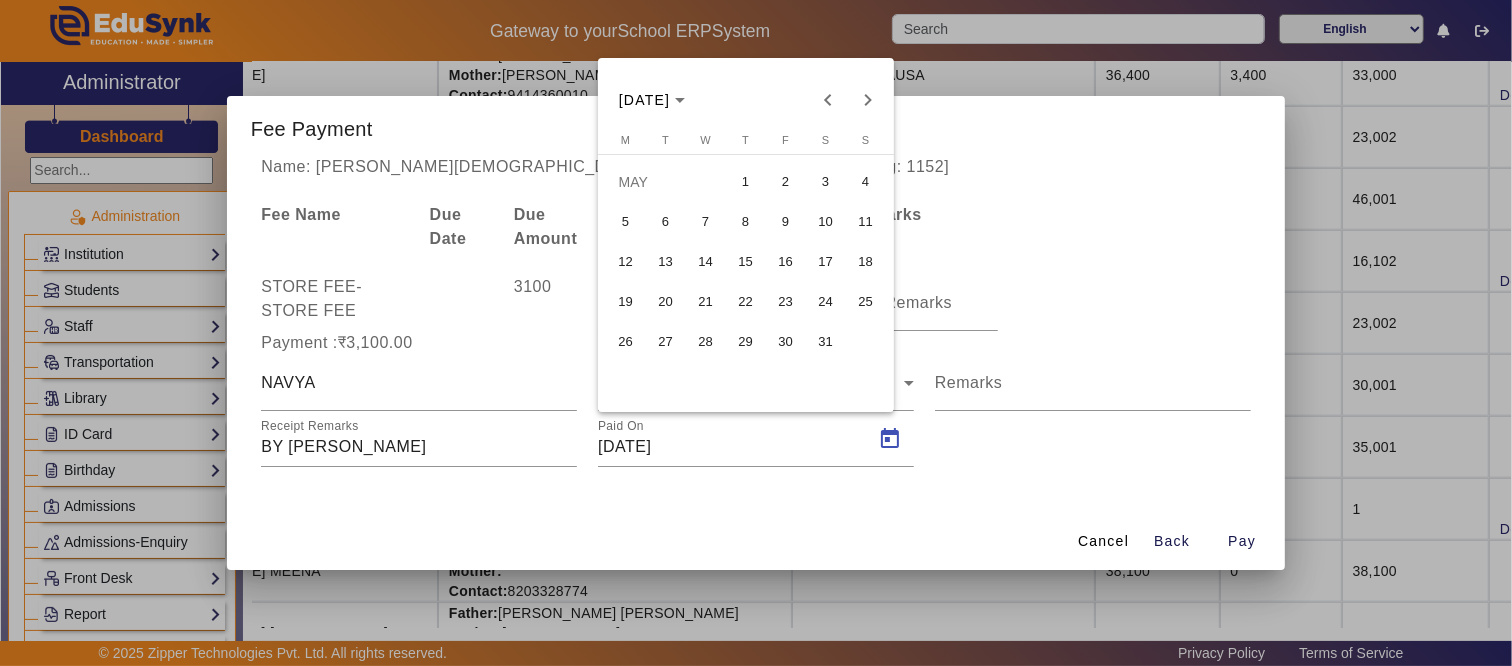 click on "9" at bounding box center (786, 222) 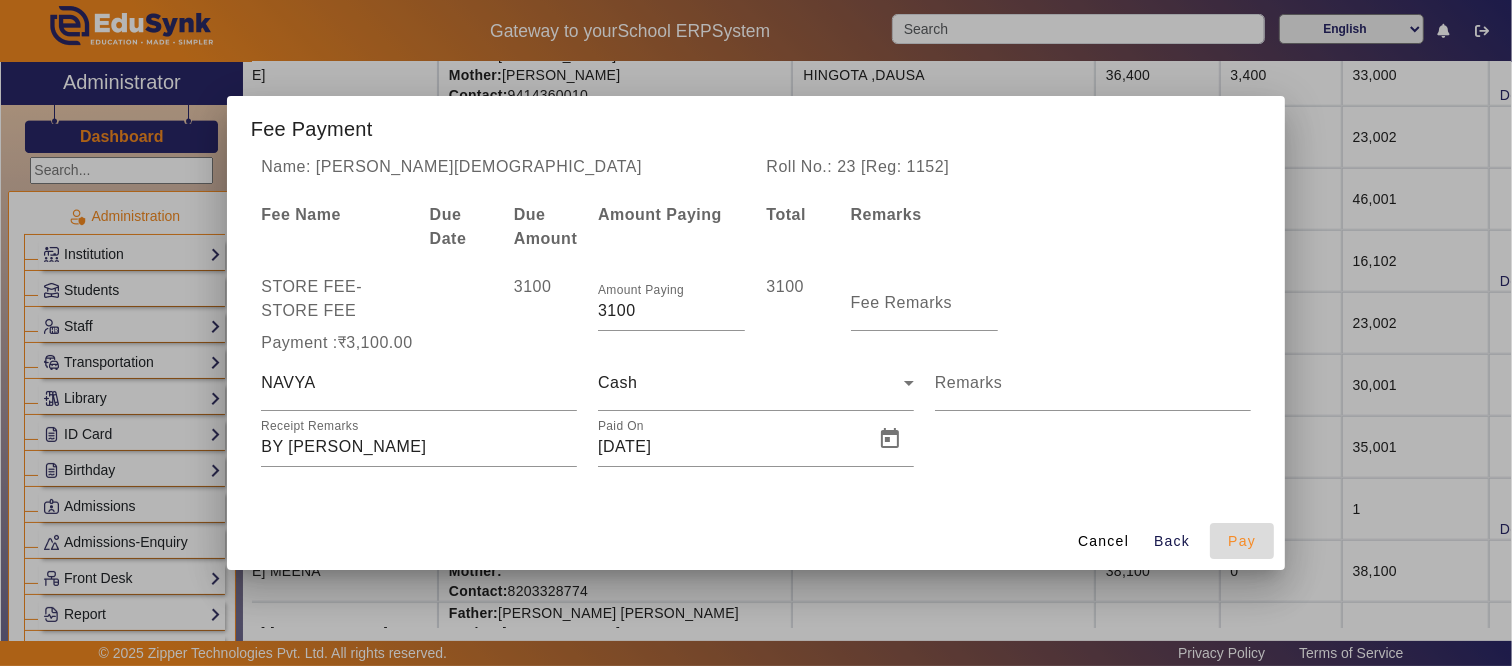 click on "Pay" at bounding box center [1242, 541] 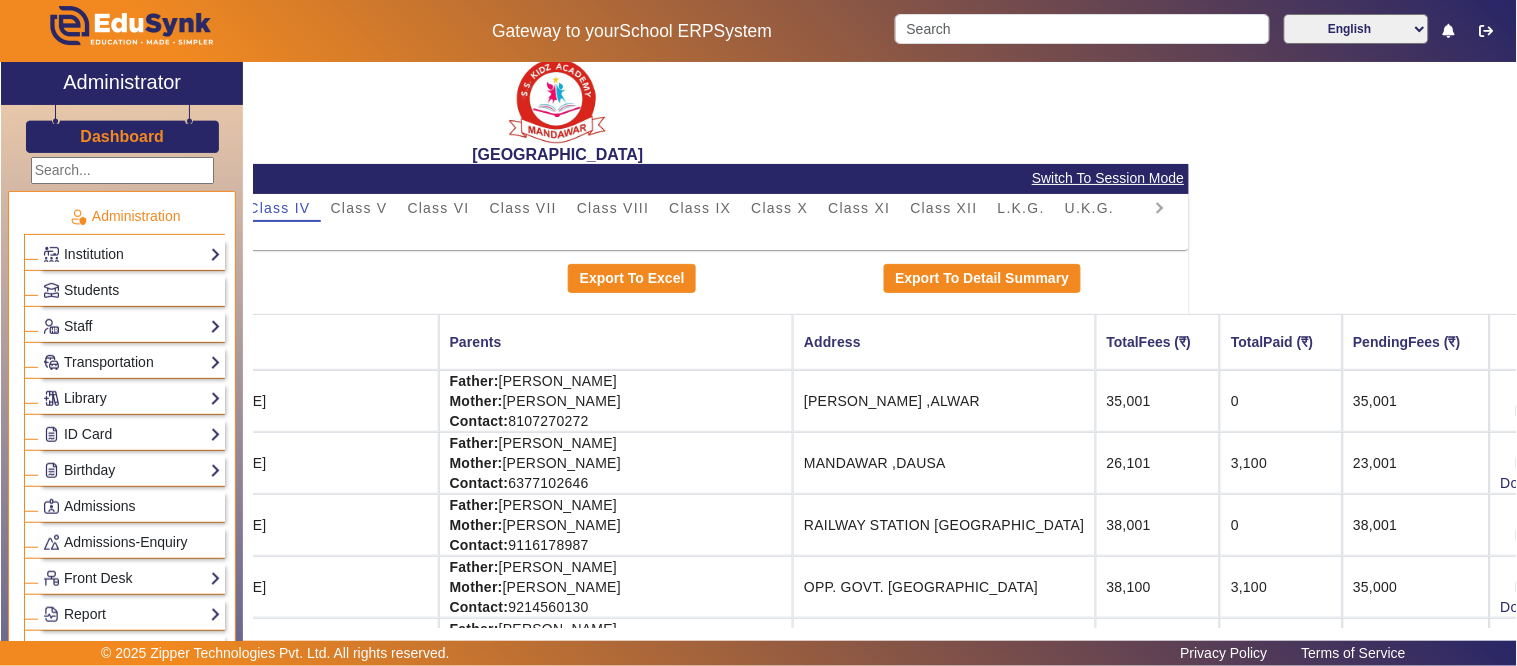 scroll, scrollTop: 0, scrollLeft: 327, axis: horizontal 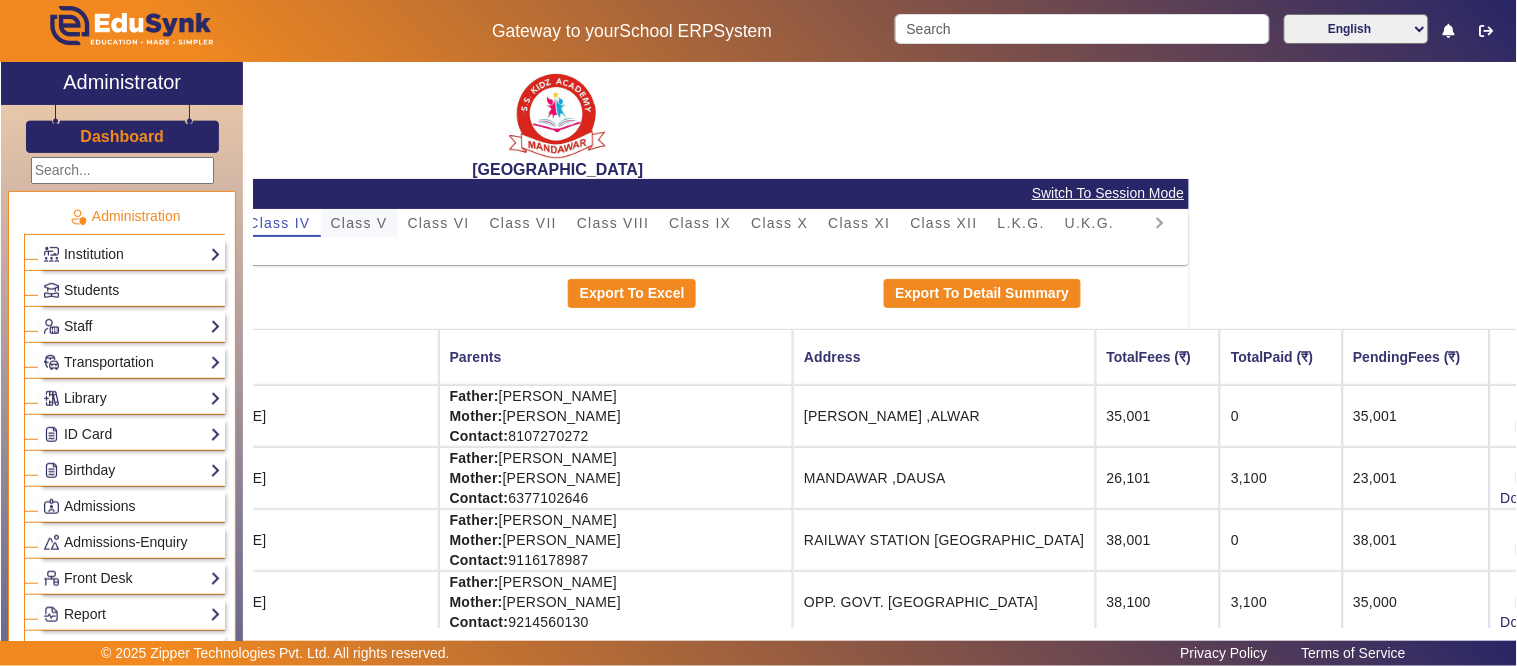 click on "Class V" at bounding box center (359, 223) 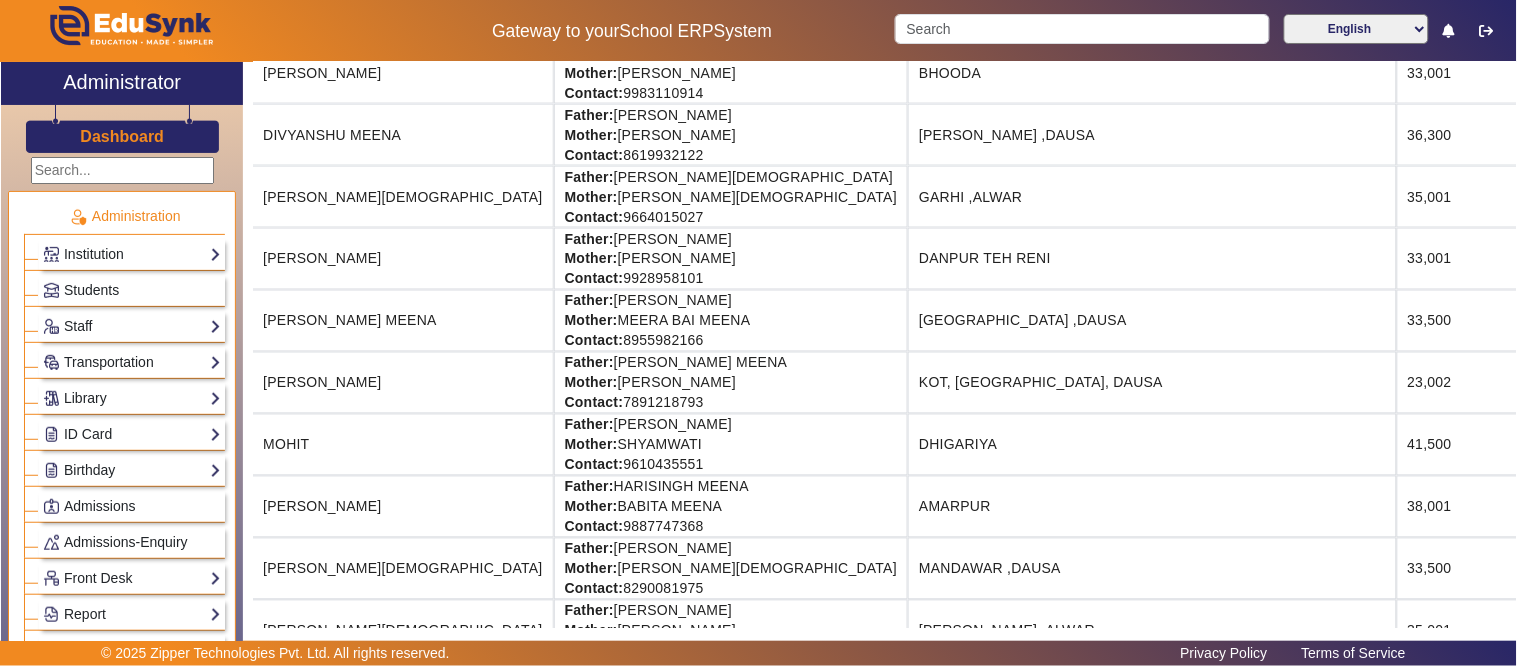 scroll, scrollTop: 777, scrollLeft: 293, axis: both 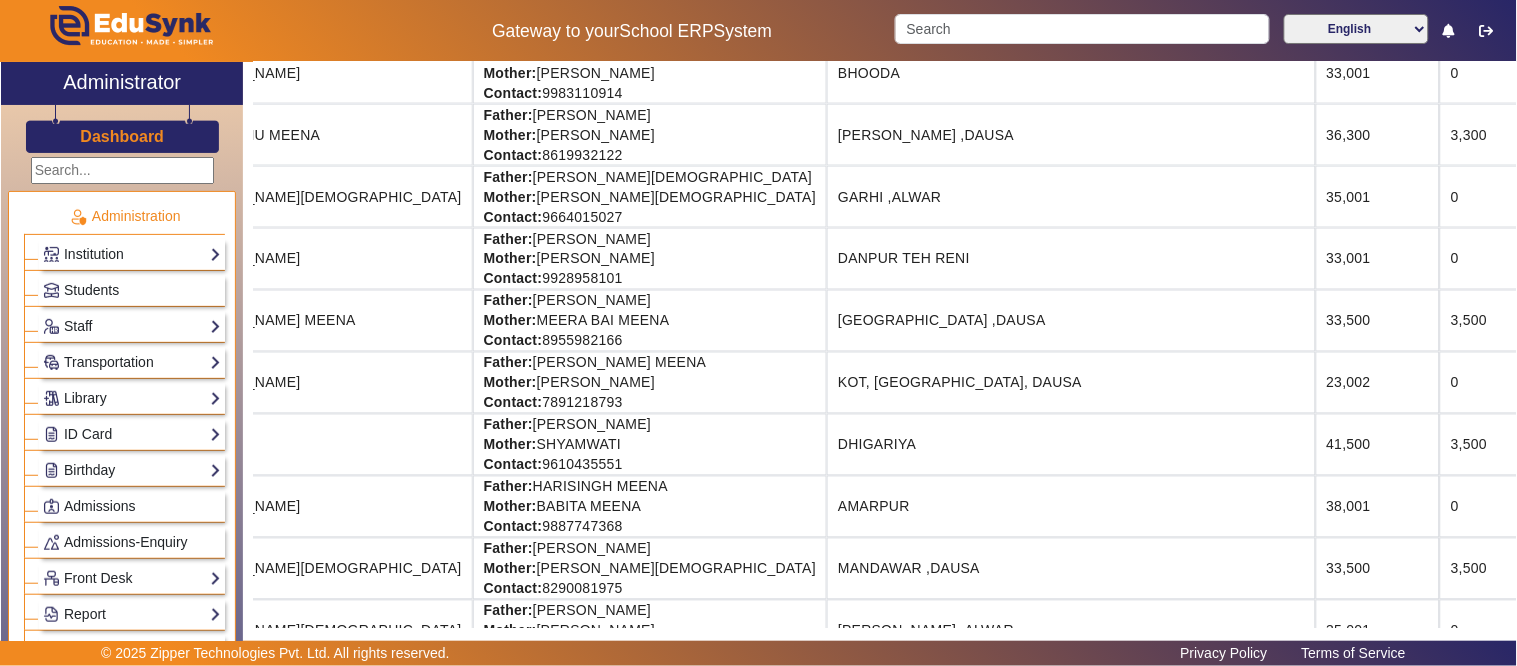 drag, startPoint x: 1427, startPoint y: 205, endPoint x: 1516, endPoint y: 202, distance: 89.050545 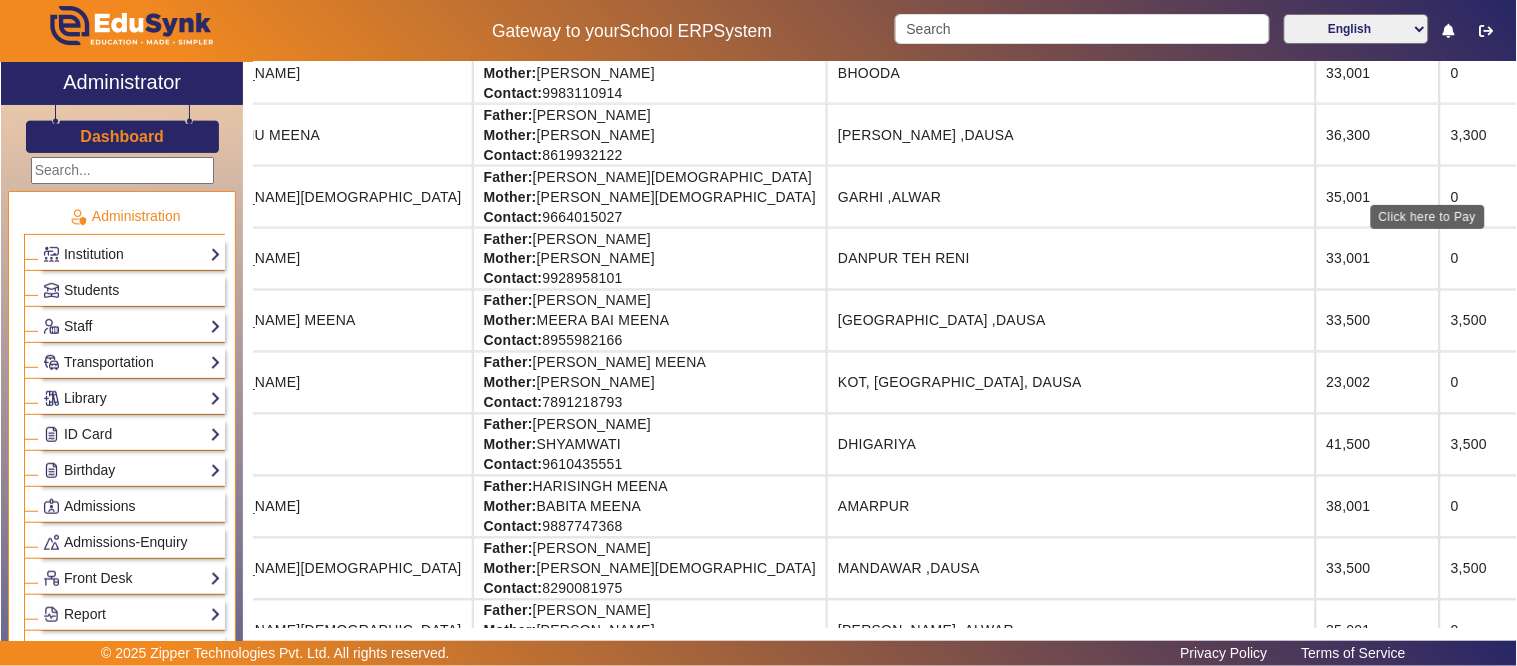 click on "View & Pay" 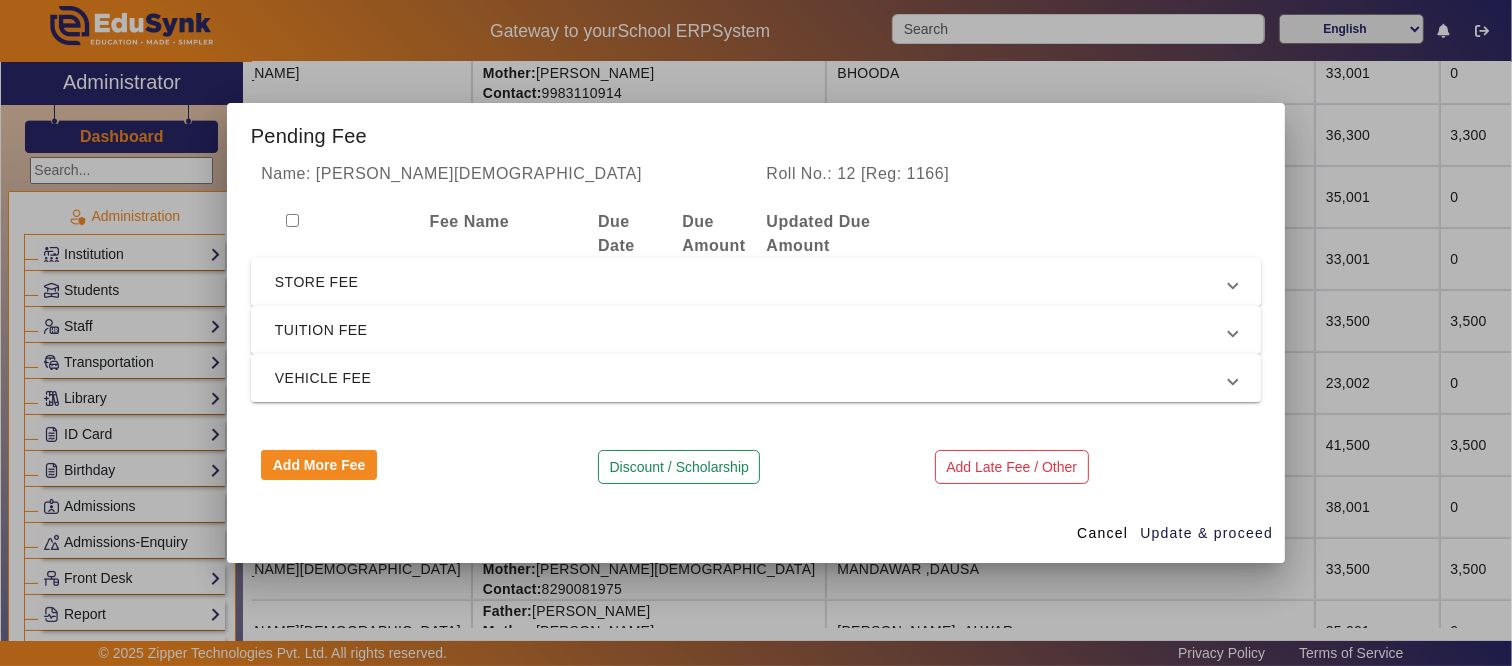 click on "STORE FEE" at bounding box center (756, 282) 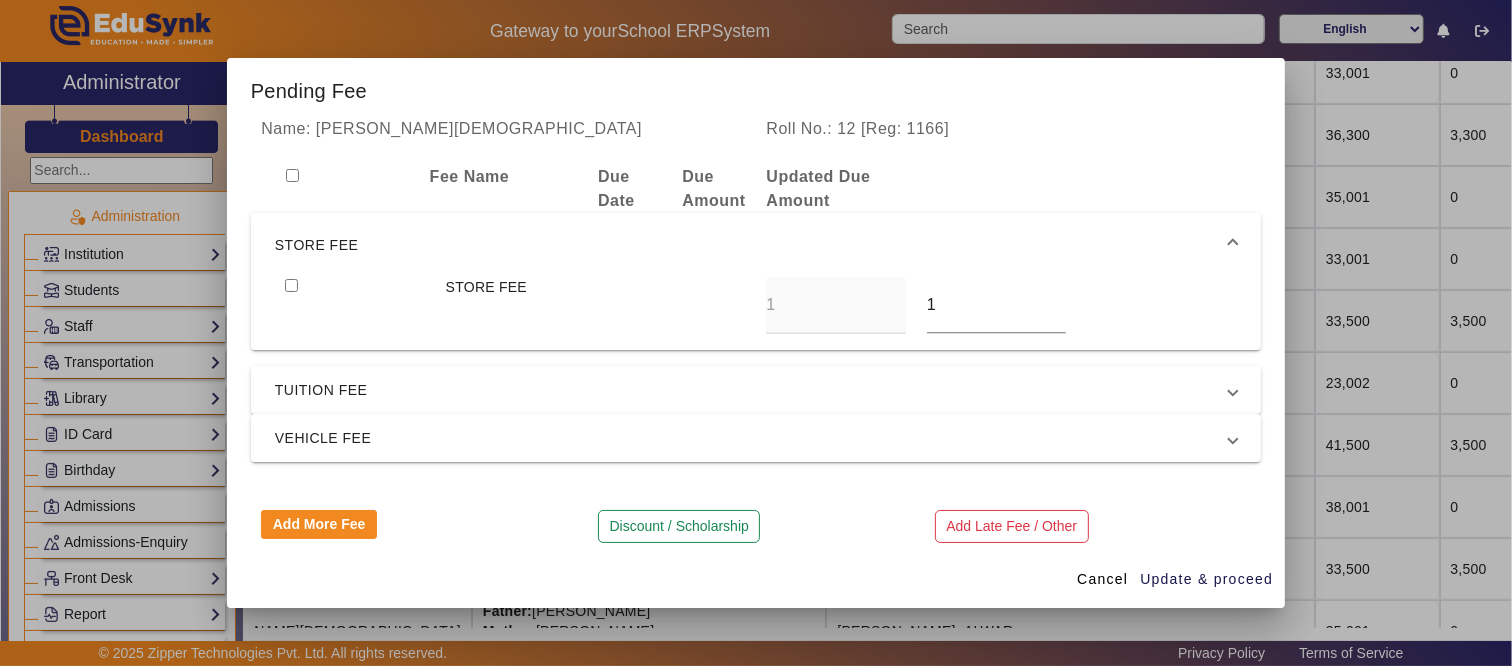 click at bounding box center [291, 285] 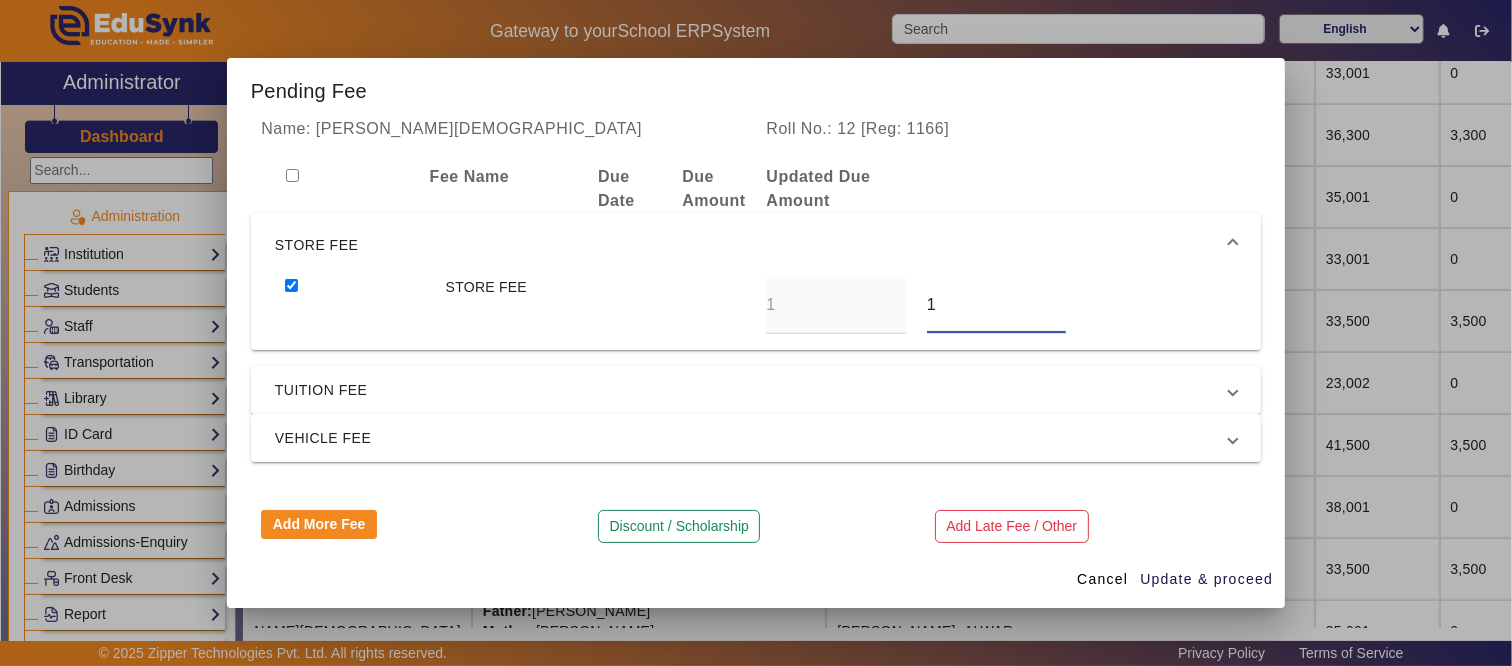 drag, startPoint x: 927, startPoint y: 303, endPoint x: 864, endPoint y: 303, distance: 63 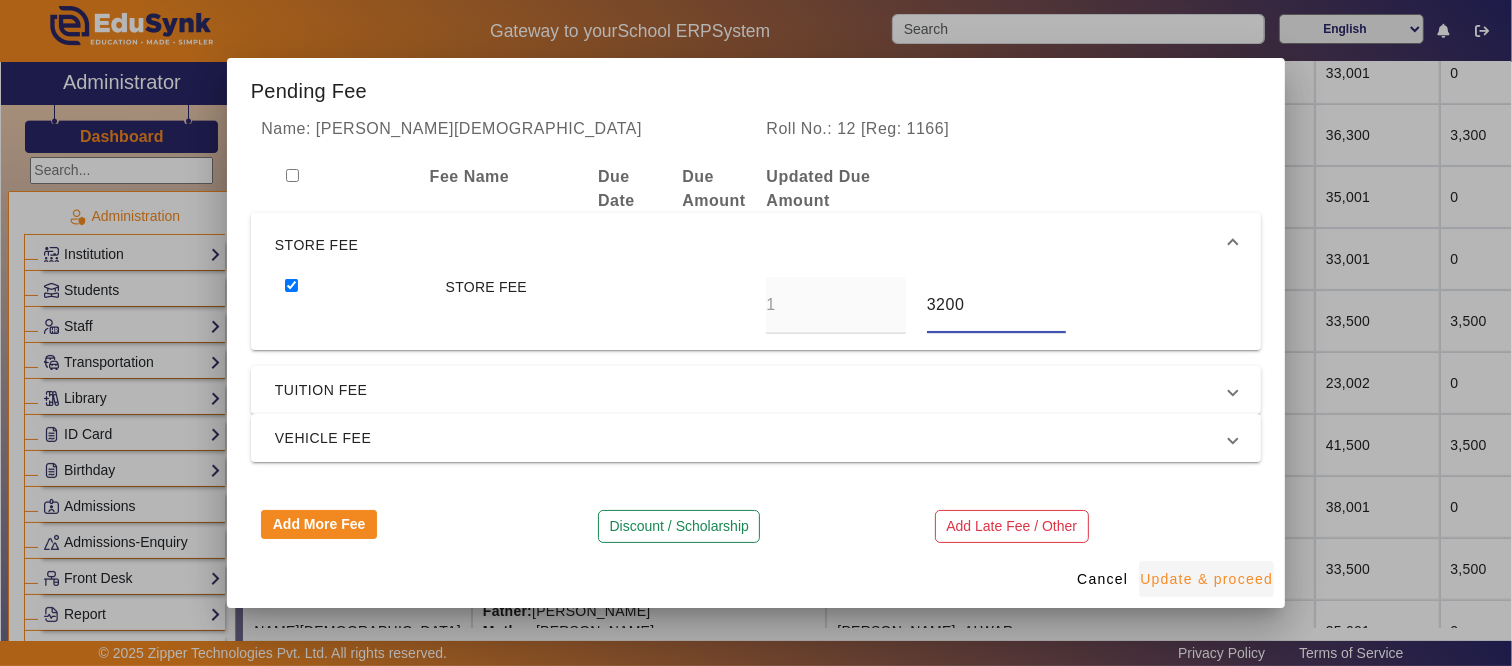 type on "3200" 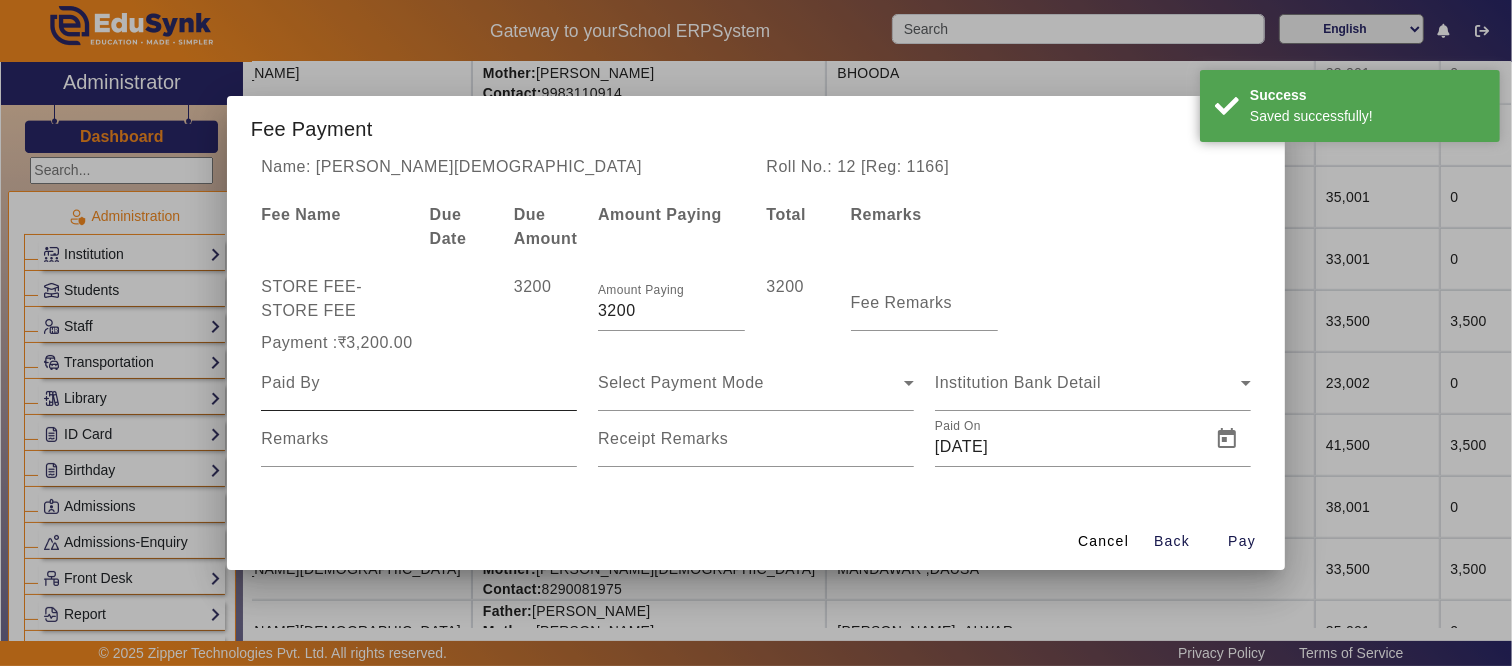 click at bounding box center (419, 383) 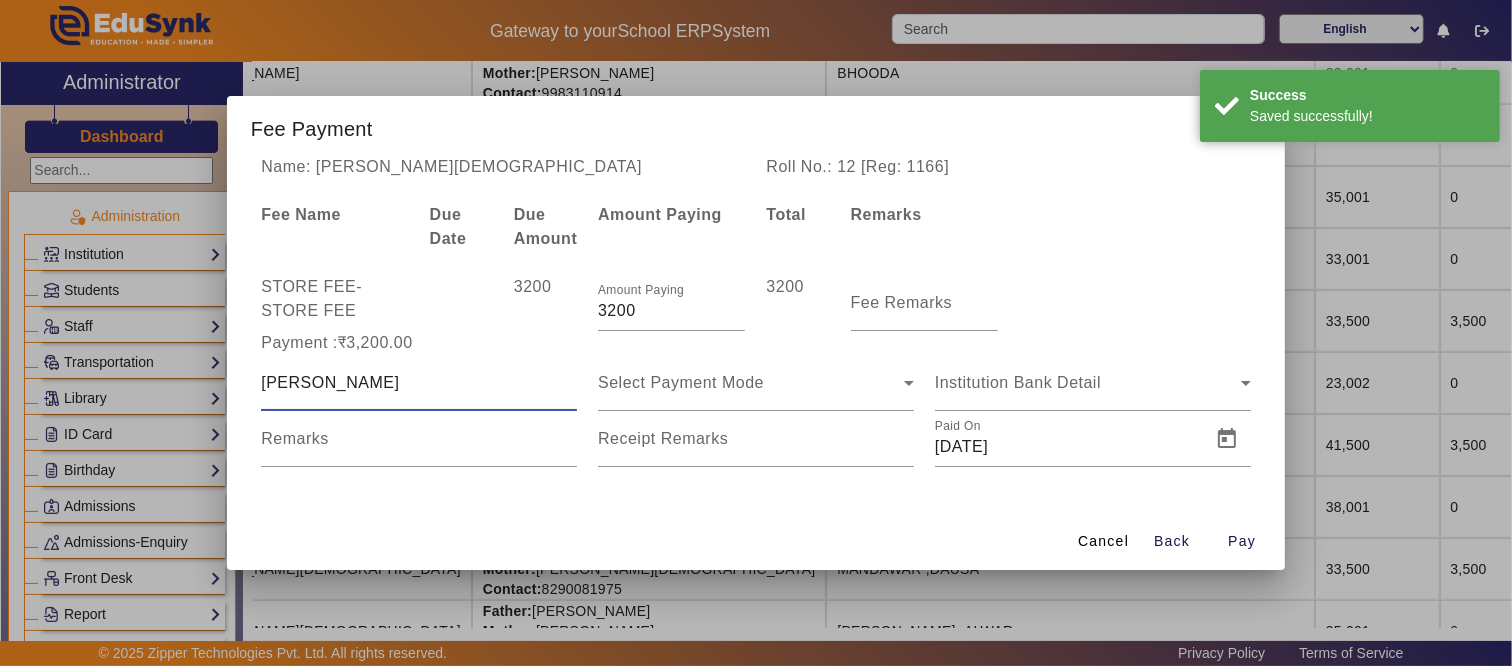 type on "[PERSON_NAME]" 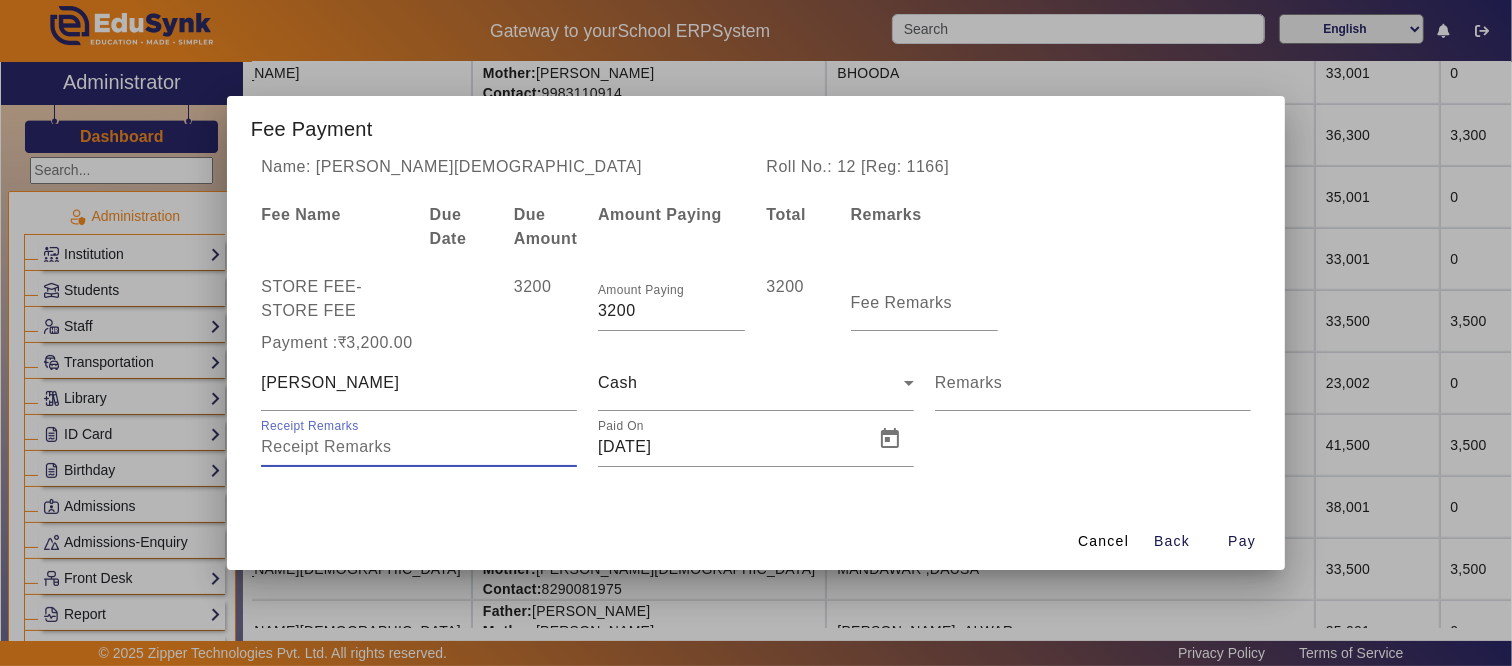 click on "Receipt Remarks" at bounding box center (419, 447) 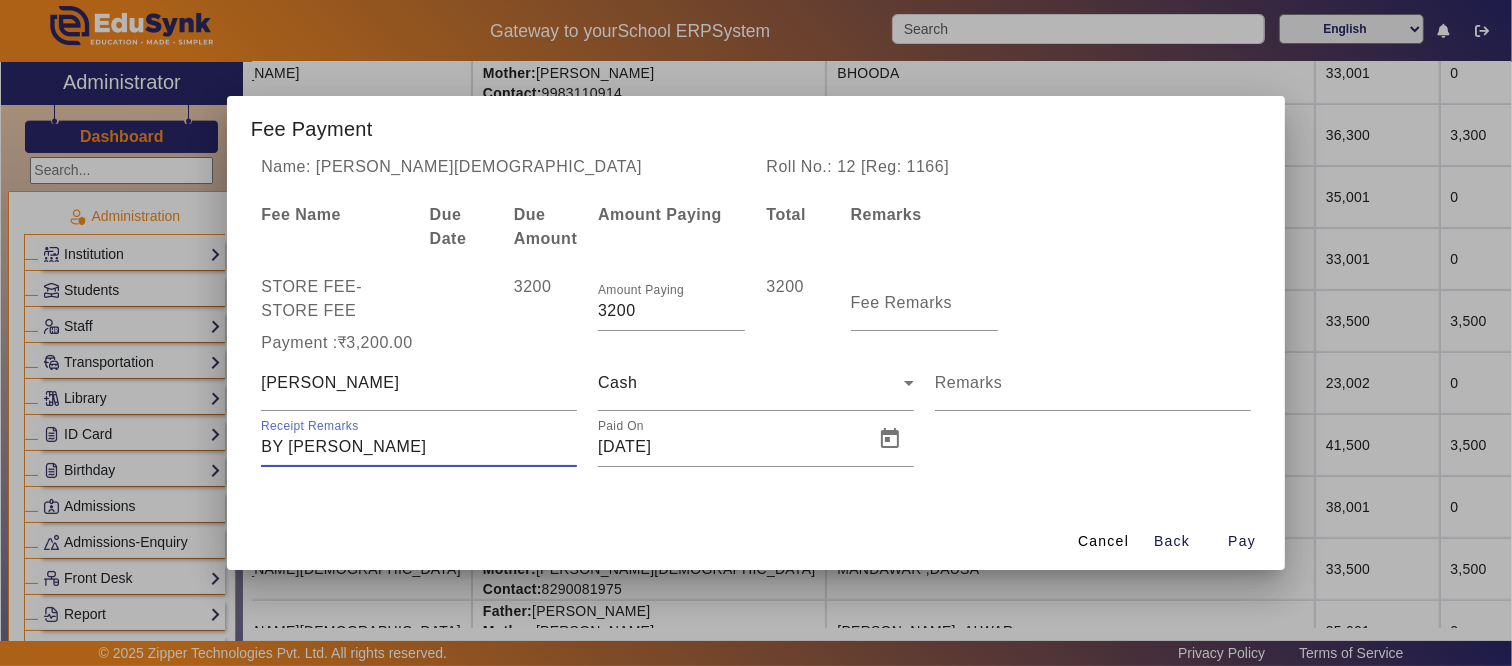 type on "BY [PERSON_NAME]" 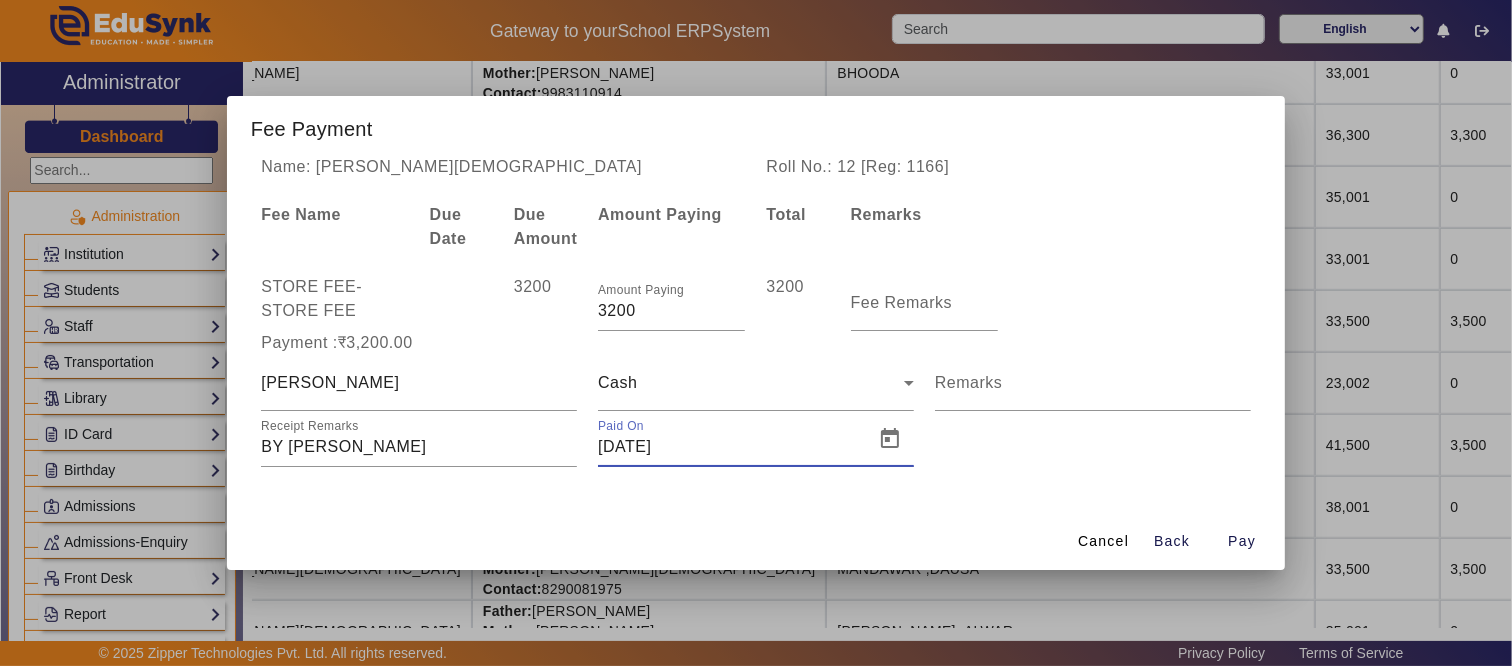 click on "Paid On [DATE]" at bounding box center [730, 439] 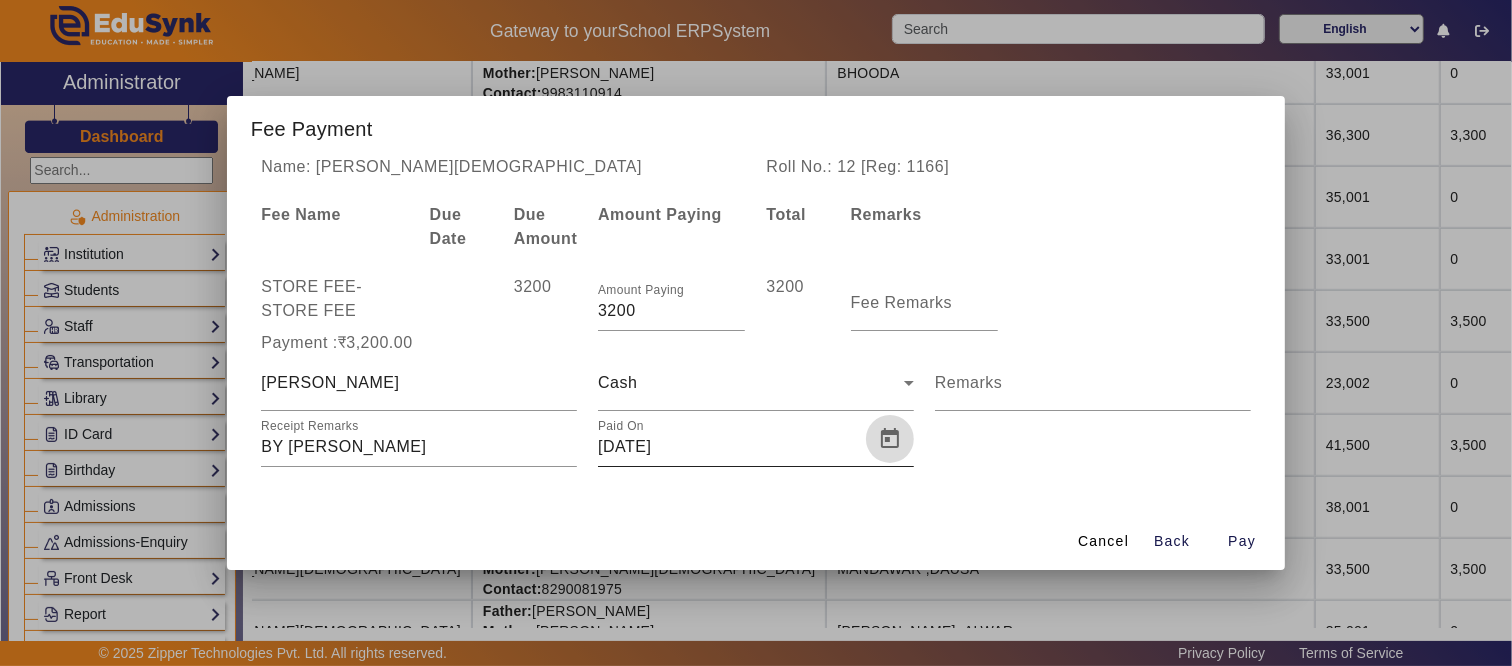 click at bounding box center (890, 439) 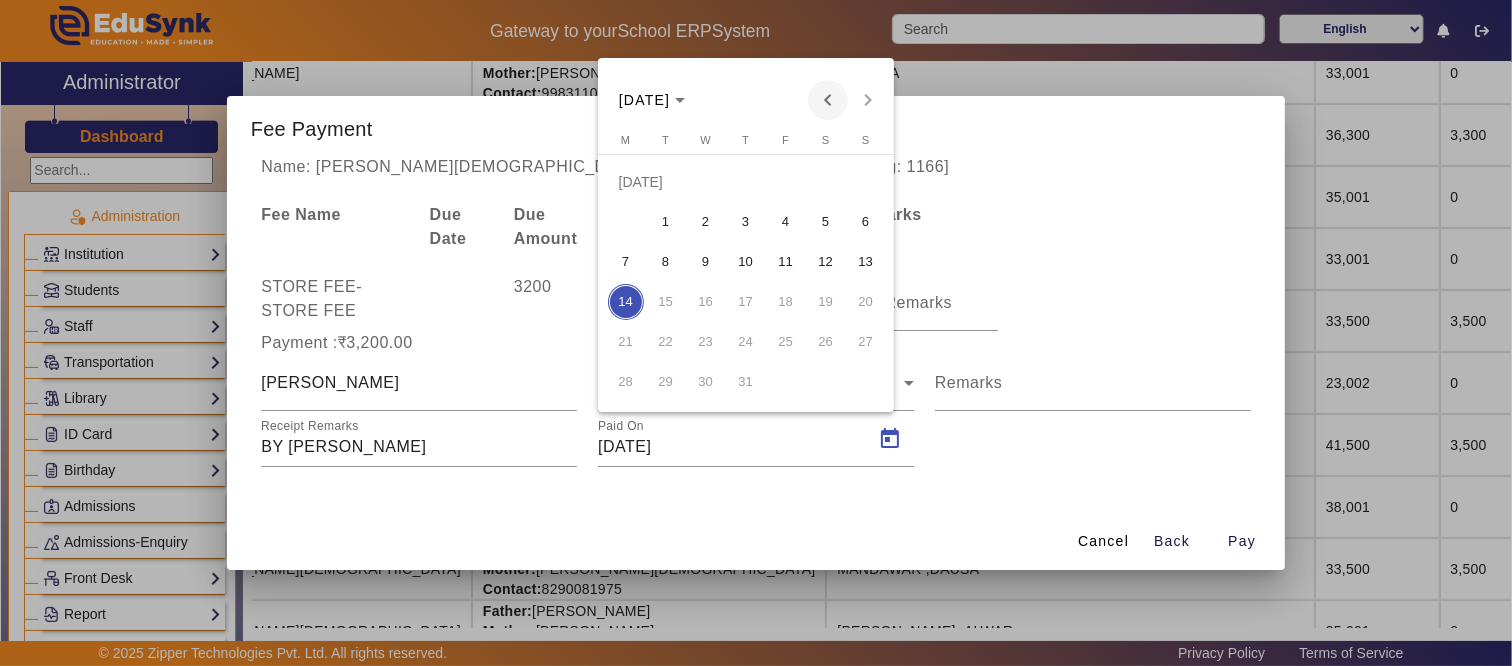 click at bounding box center (828, 100) 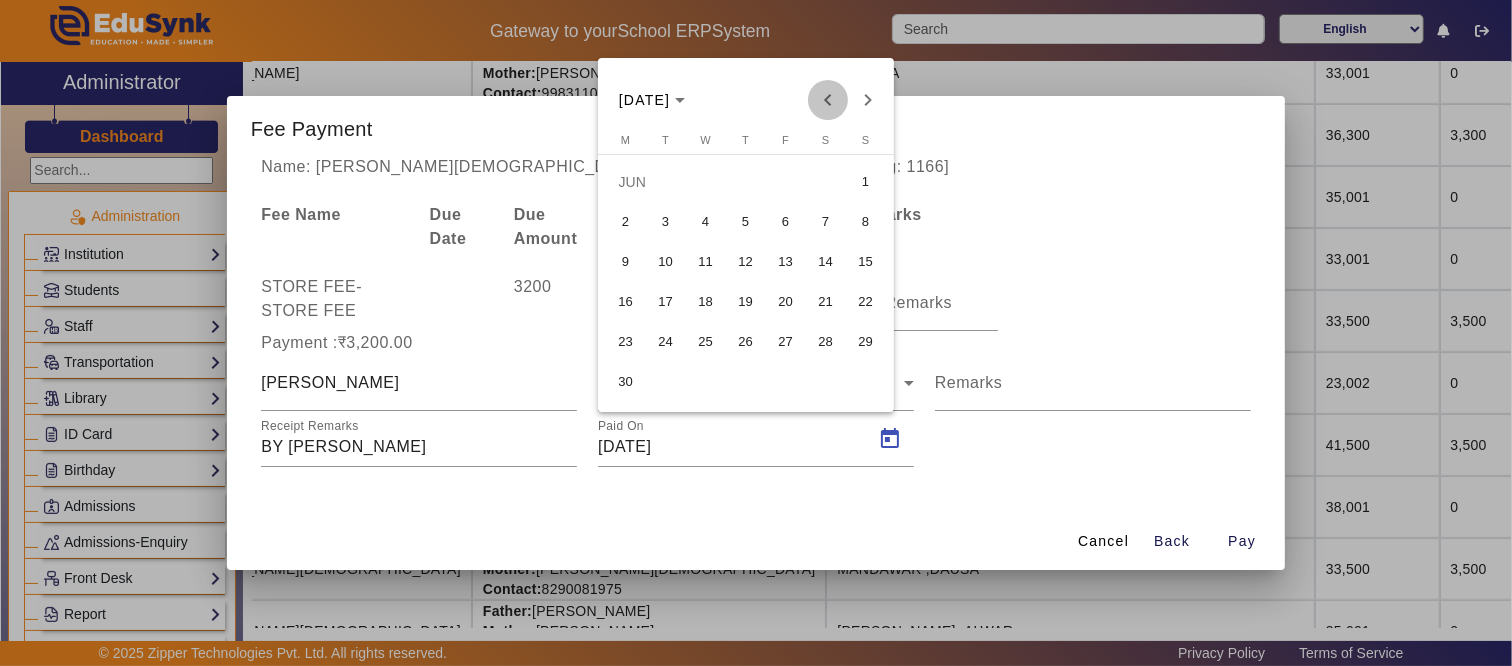 click at bounding box center [828, 100] 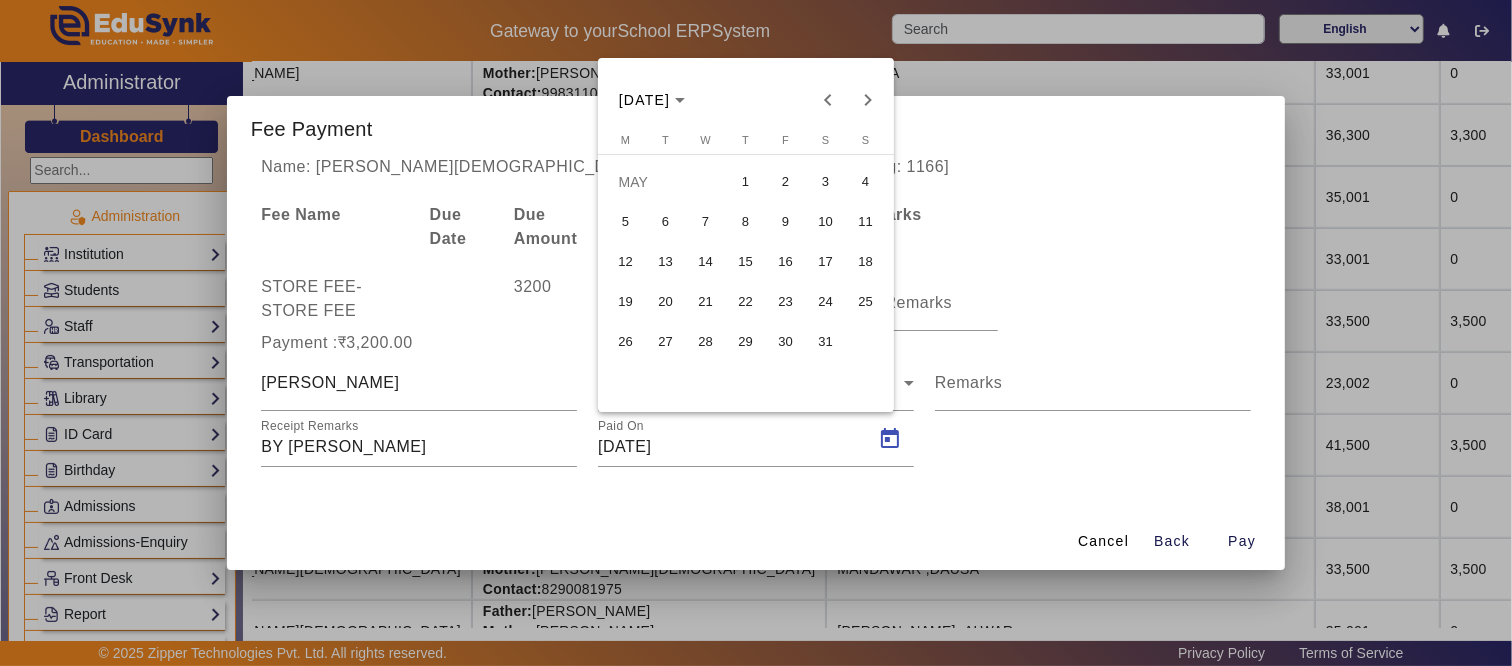 drag, startPoint x: 774, startPoint y: 227, endPoint x: 777, endPoint y: 237, distance: 10.440307 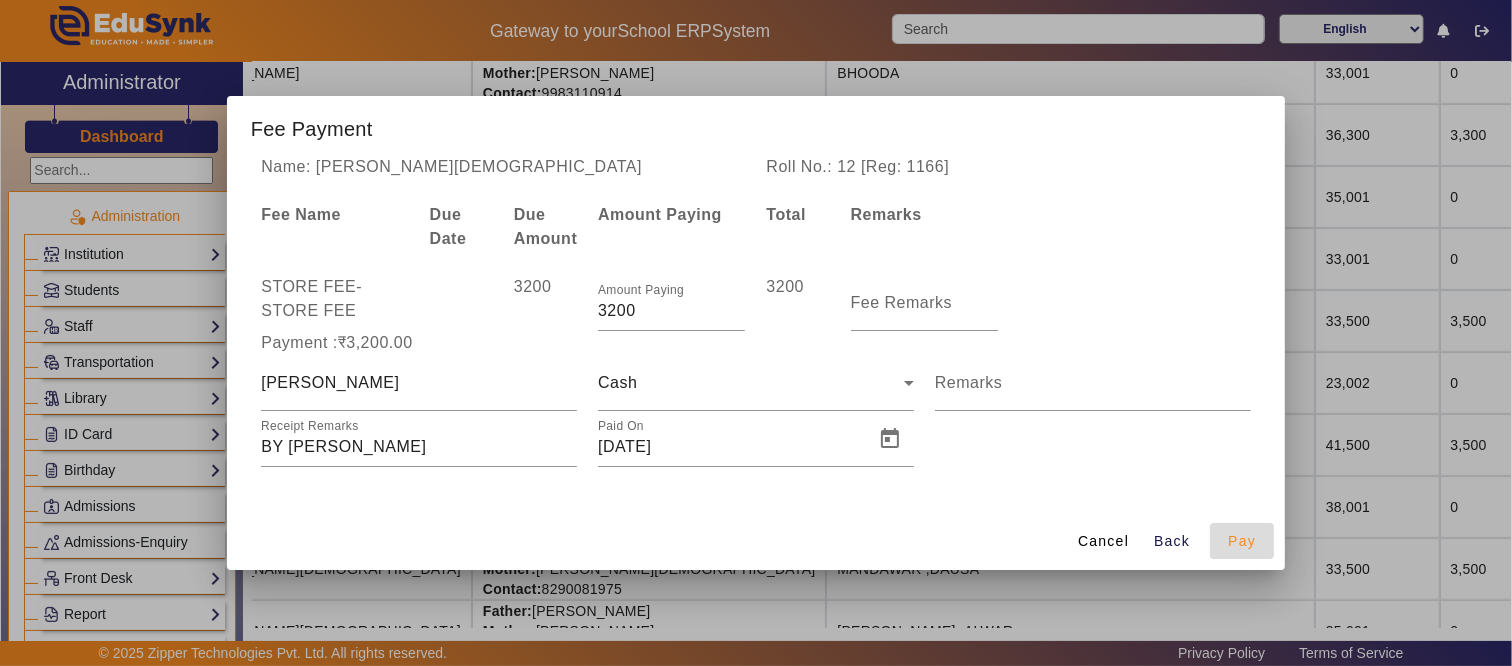 click on "Pay" at bounding box center (1242, 541) 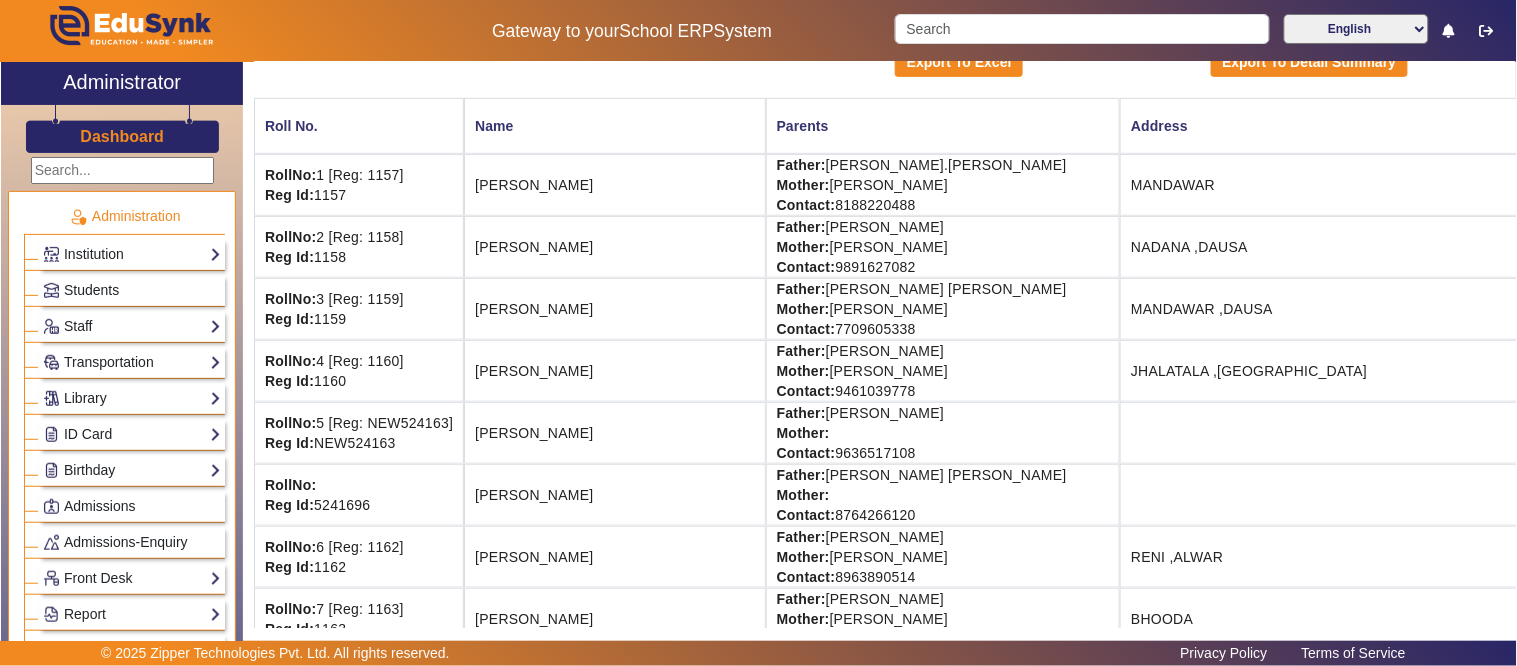 scroll, scrollTop: 0, scrollLeft: 0, axis: both 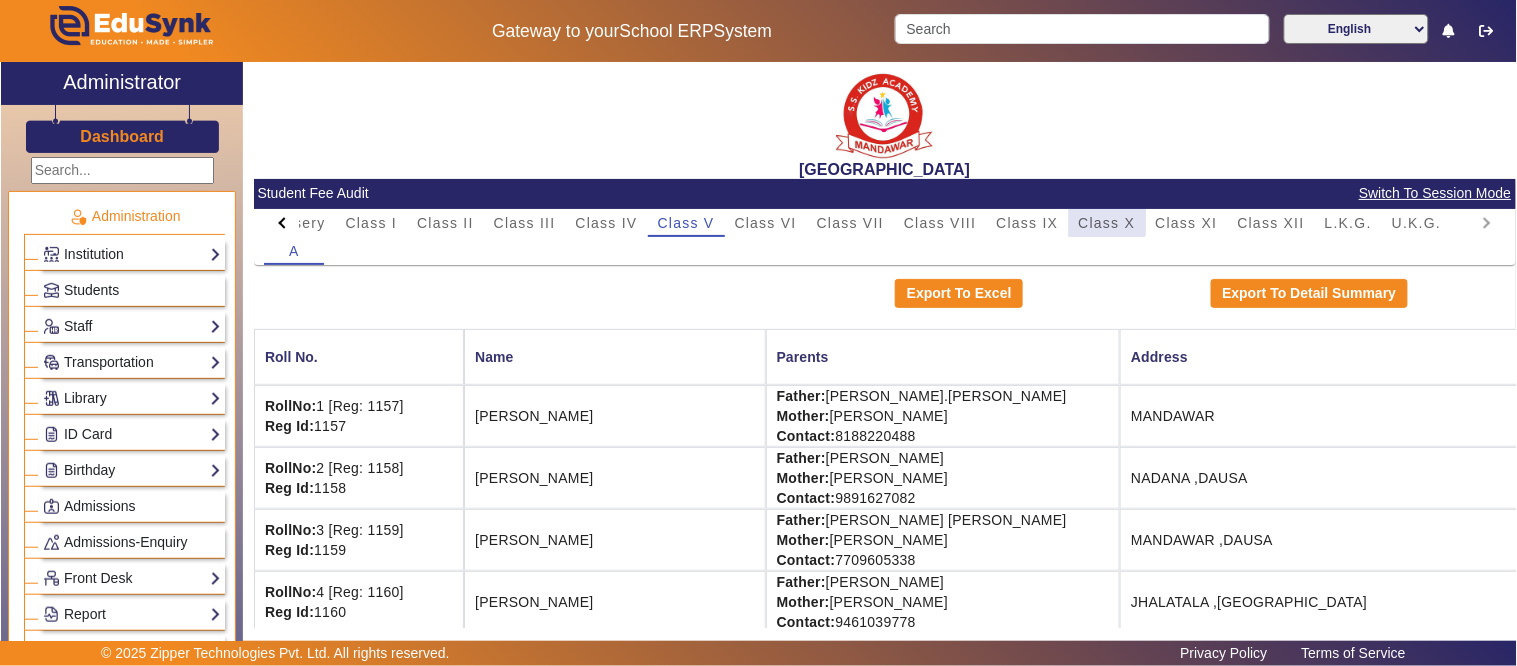 click on "Class X" at bounding box center (1107, 223) 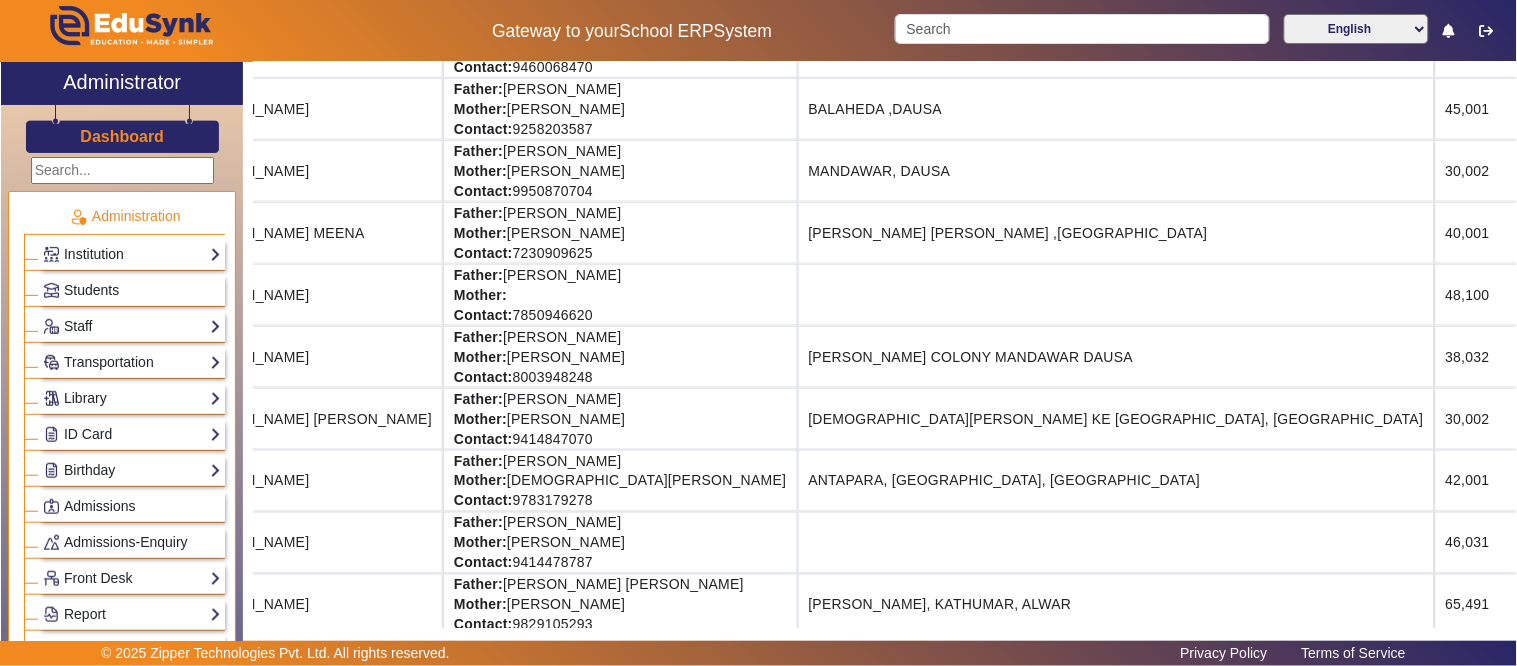 scroll, scrollTop: 555, scrollLeft: 322, axis: both 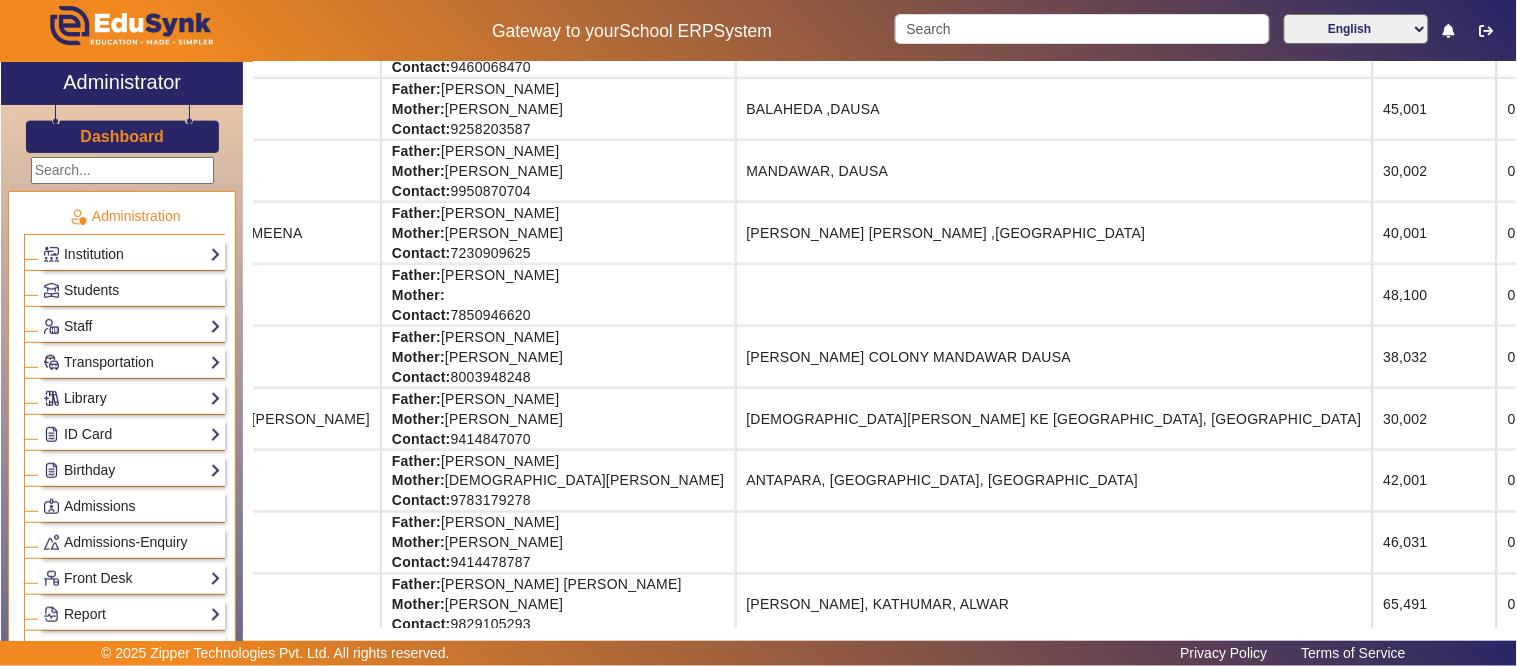 drag, startPoint x: 1397, startPoint y: 244, endPoint x: 1490, endPoint y: 245, distance: 93.00538 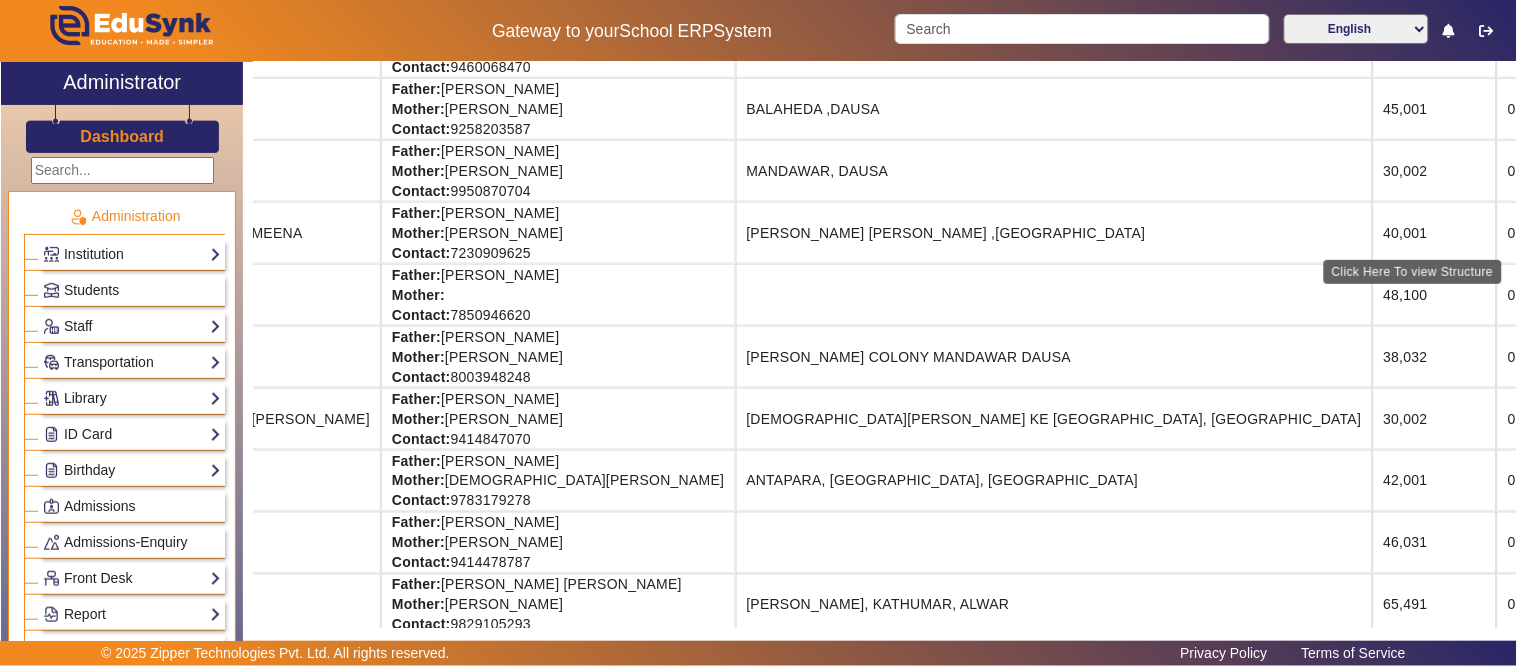 click on "Fee Structure" 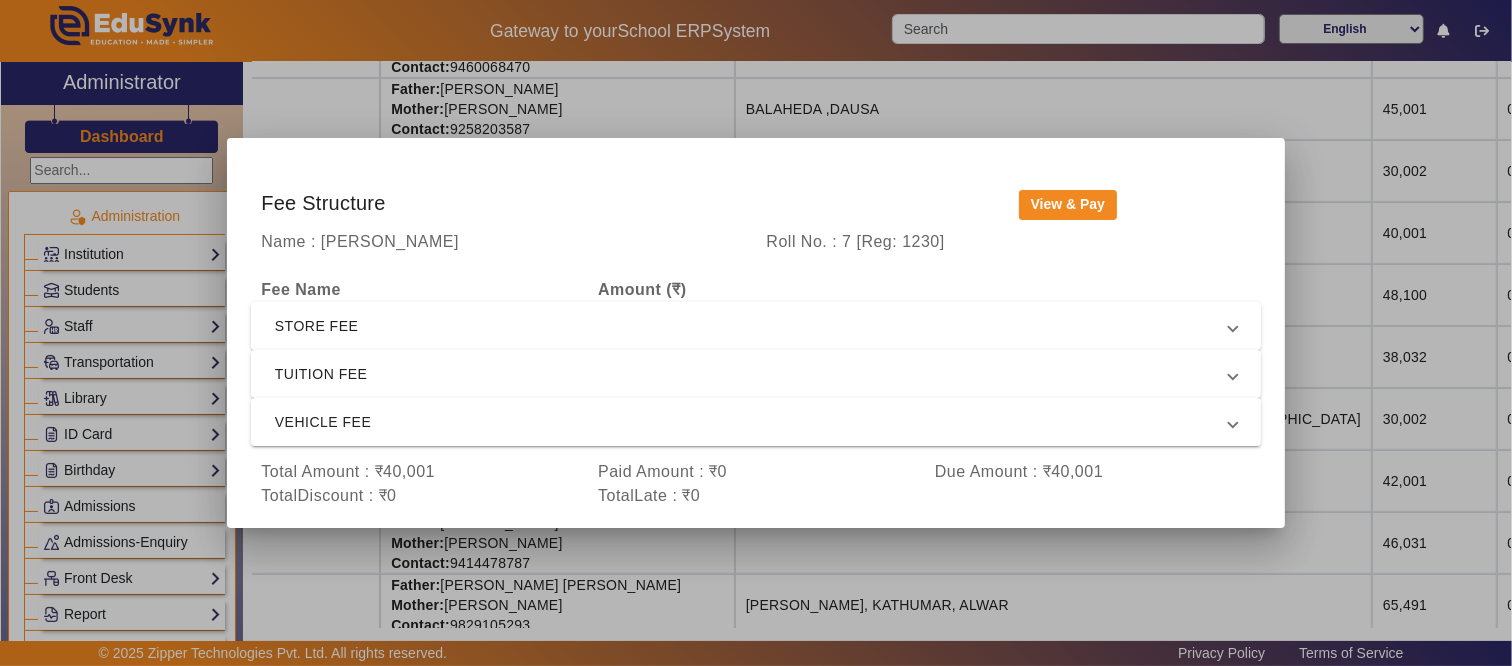 click on "STORE FEE" at bounding box center [752, 326] 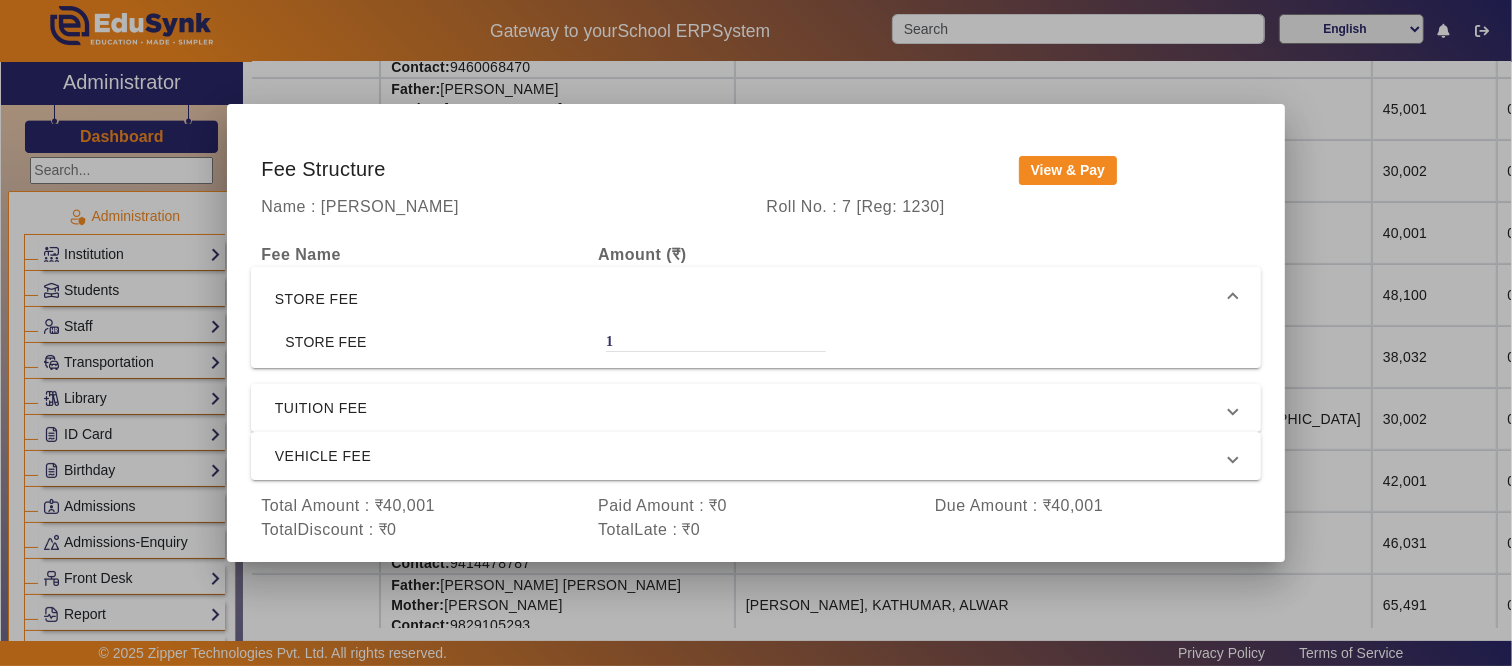 click at bounding box center [756, 333] 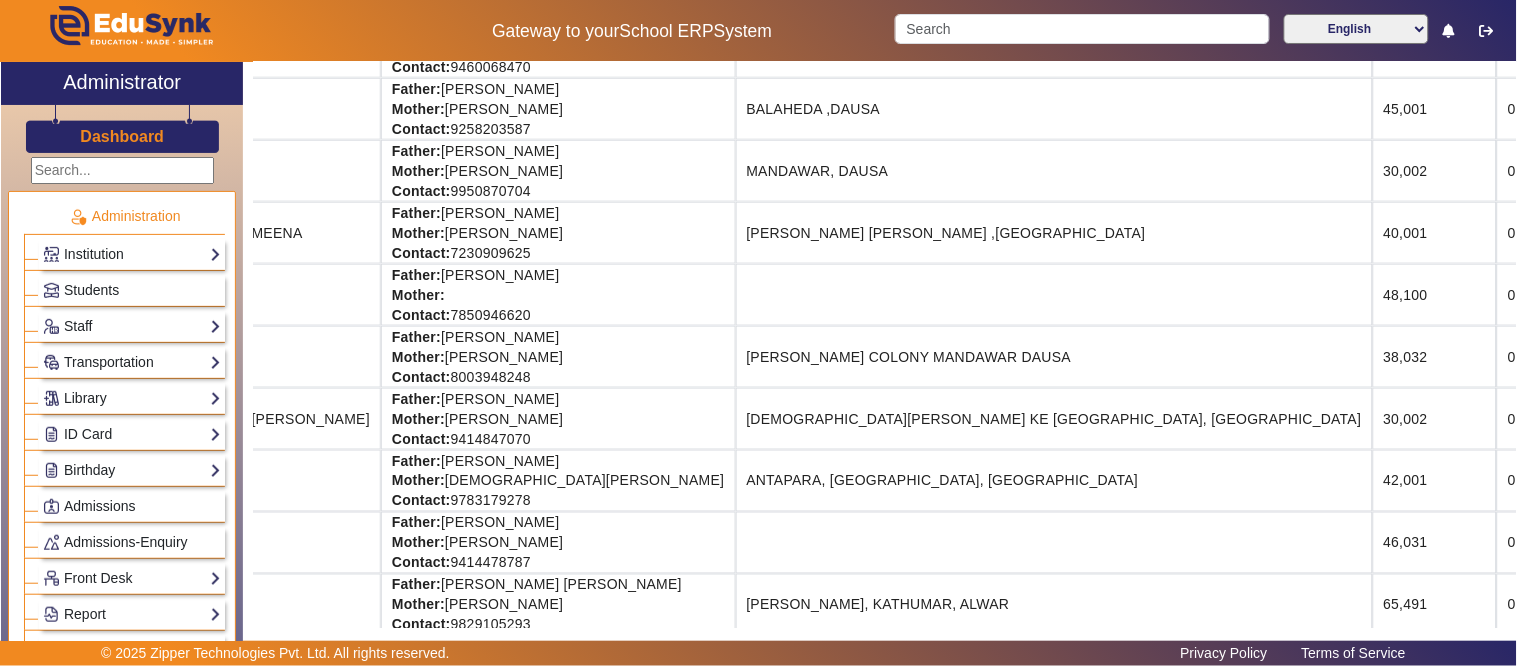 scroll, scrollTop: 0, scrollLeft: 322, axis: horizontal 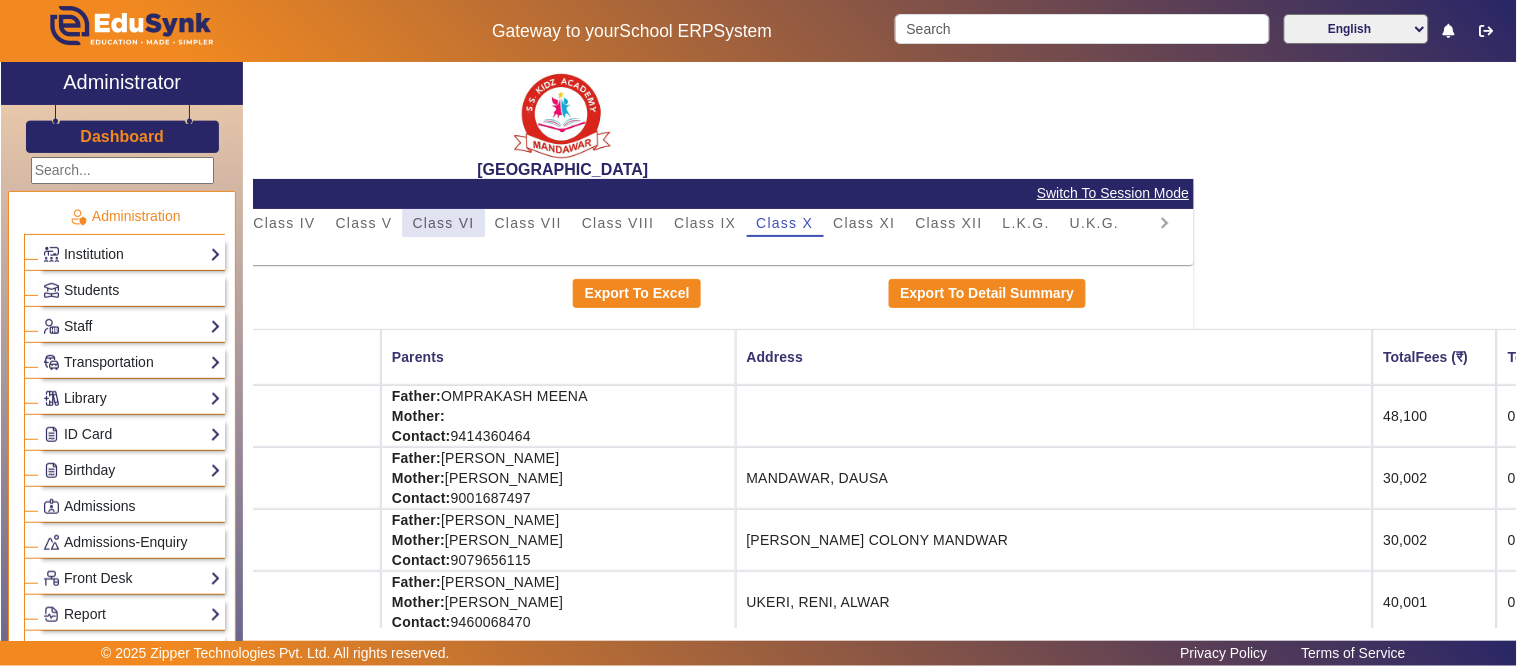 click on "Class VI" at bounding box center [444, 223] 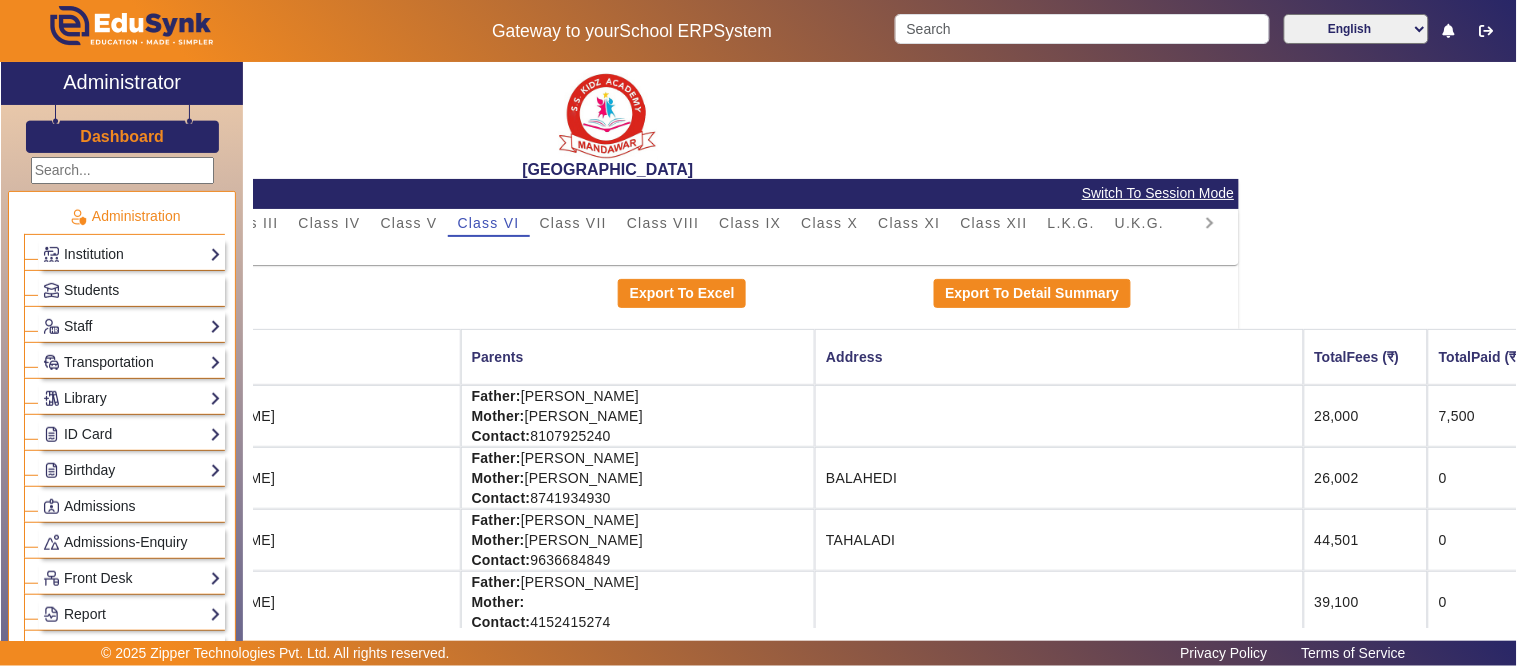 scroll, scrollTop: 0, scrollLeft: 5, axis: horizontal 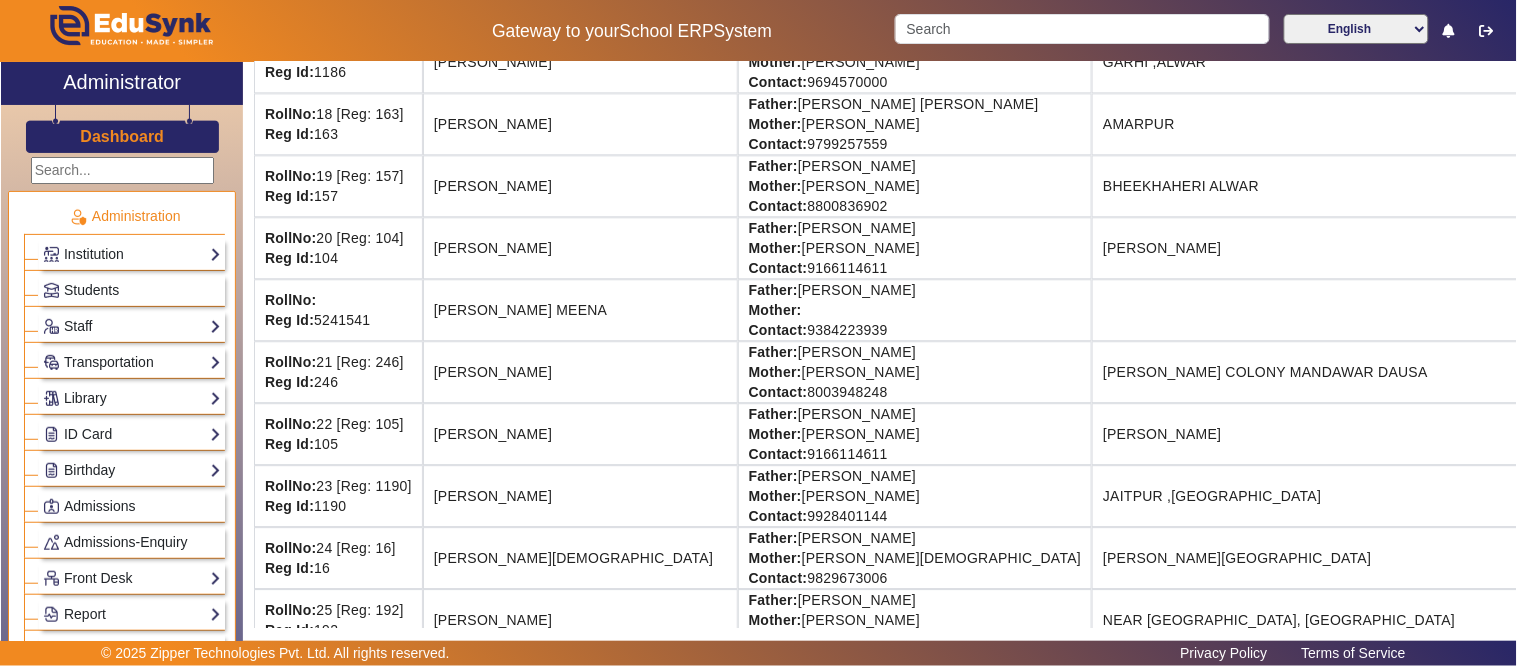 drag, startPoint x: 1151, startPoint y: 521, endPoint x: 604, endPoint y: 563, distance: 548.61005 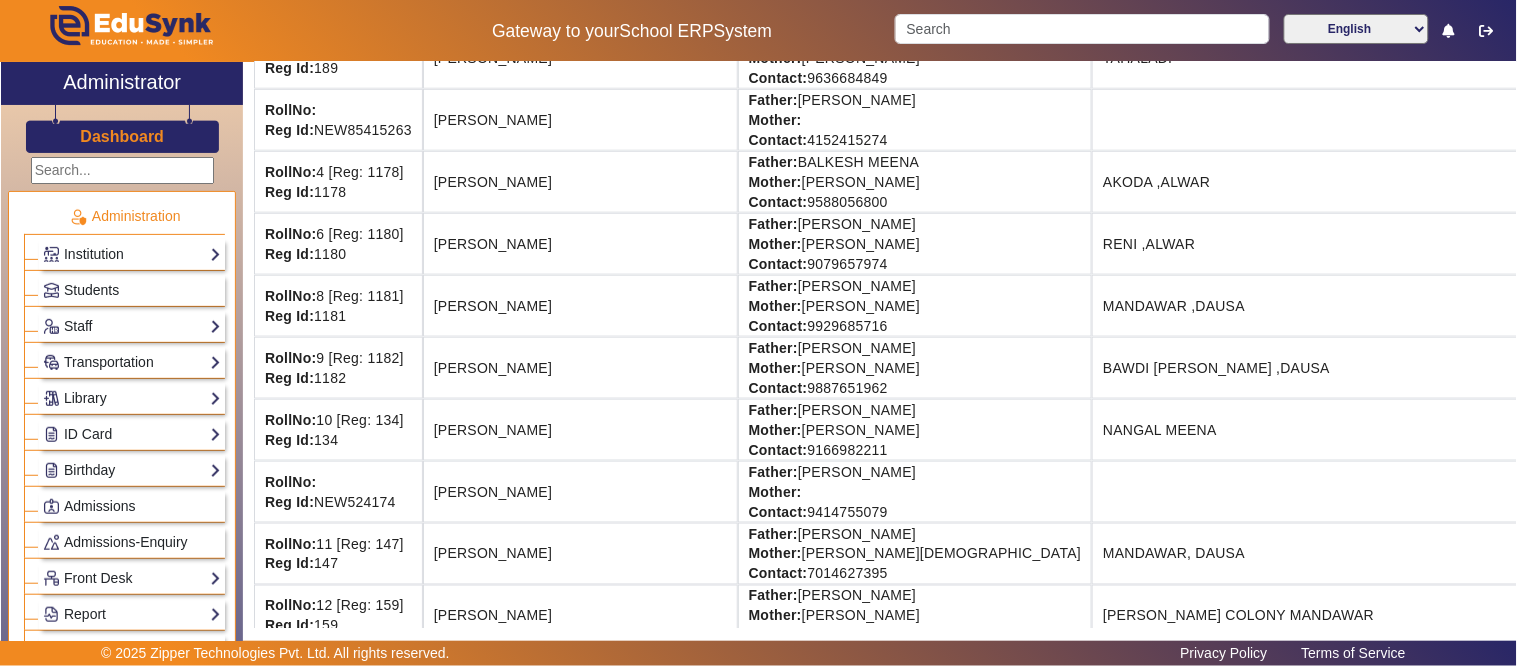 scroll, scrollTop: 0, scrollLeft: 0, axis: both 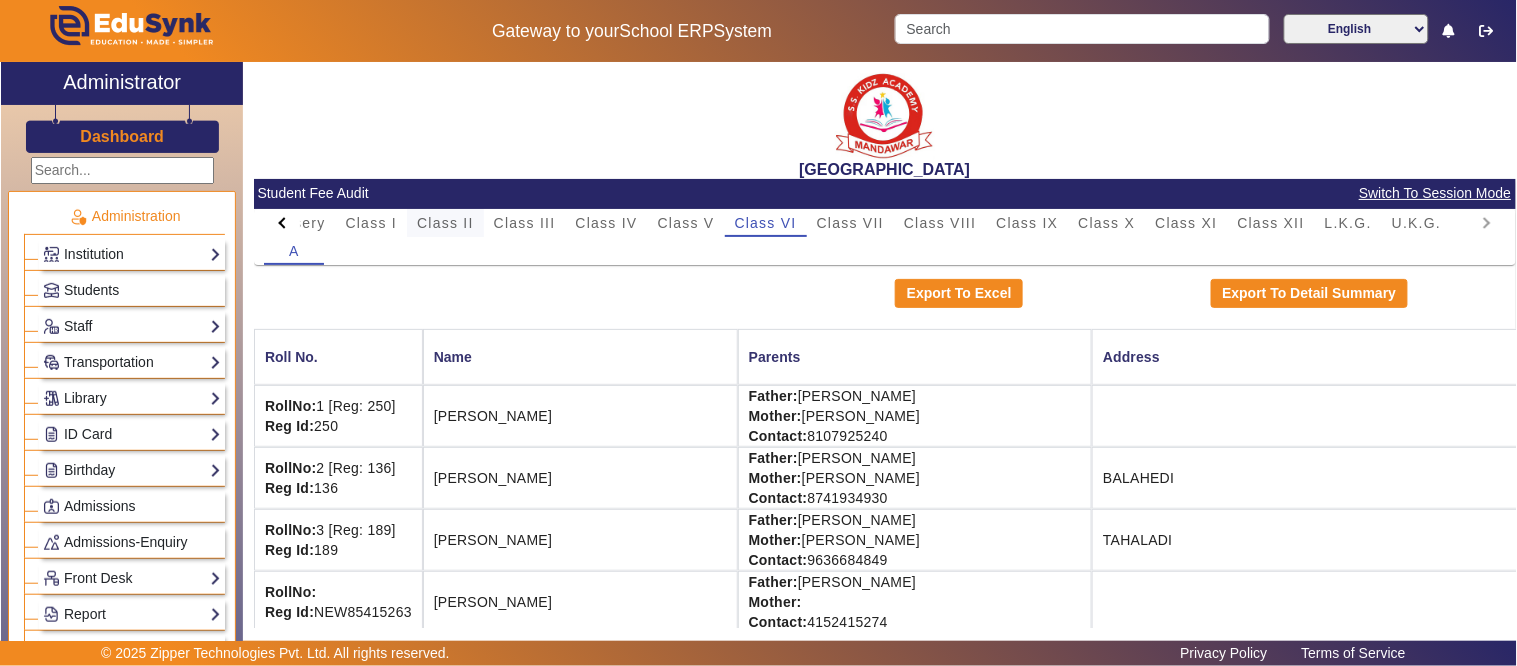 click on "Class II" at bounding box center (445, 223) 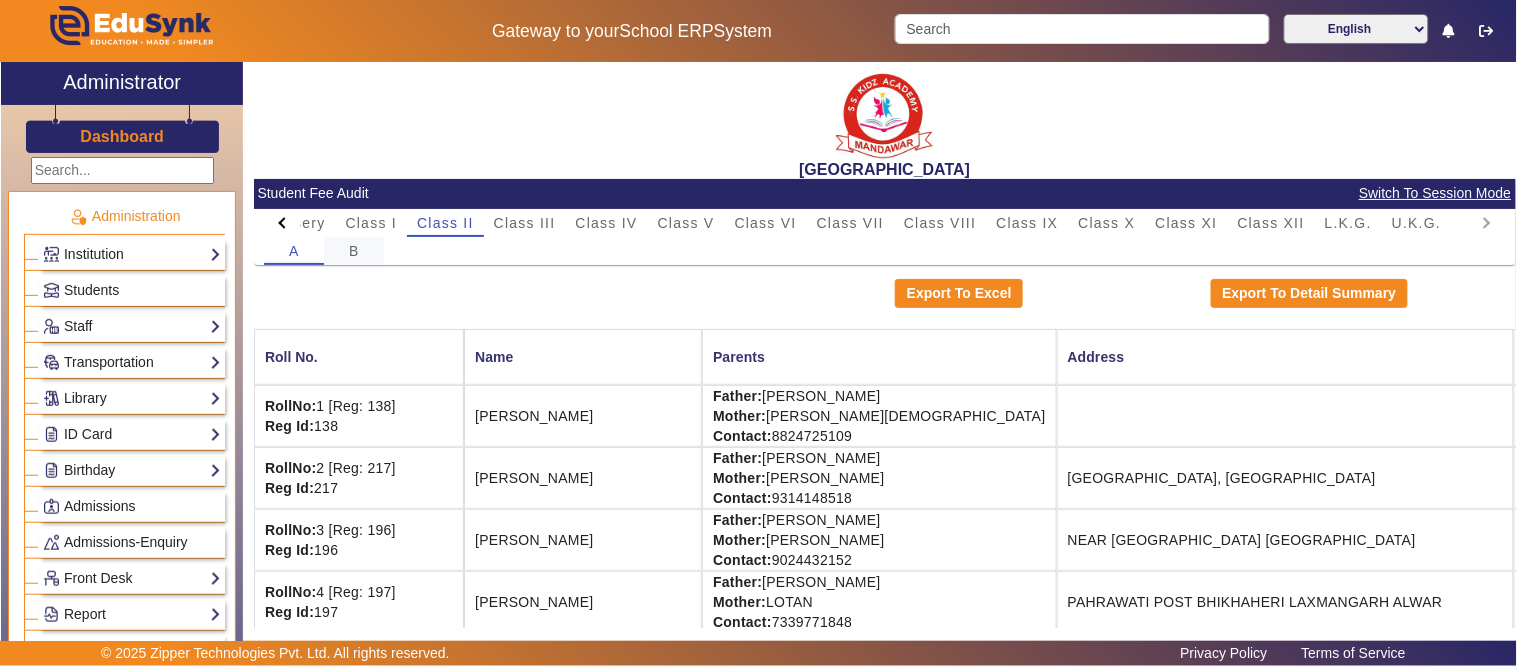 click on "B" at bounding box center (354, 251) 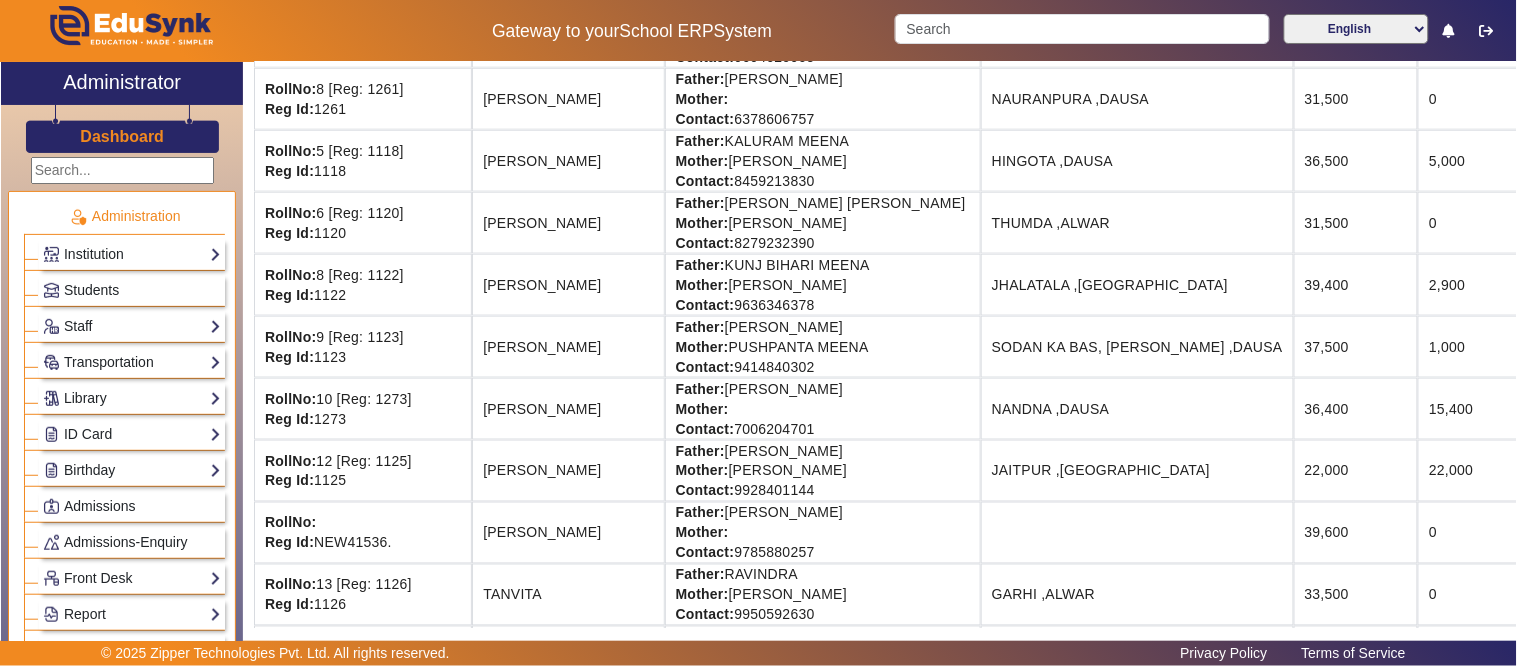 scroll, scrollTop: 526, scrollLeft: 0, axis: vertical 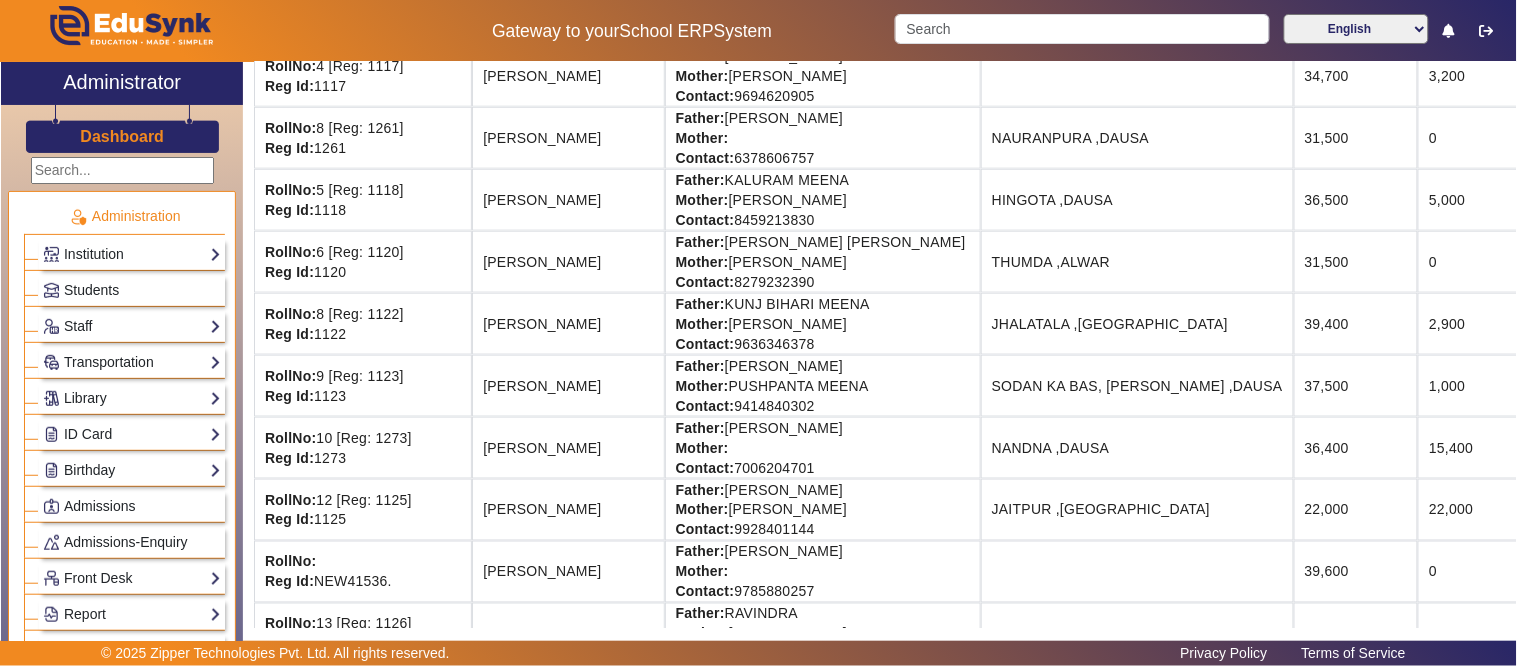 drag, startPoint x: 1354, startPoint y: 523, endPoint x: 1426, endPoint y: 518, distance: 72.1734 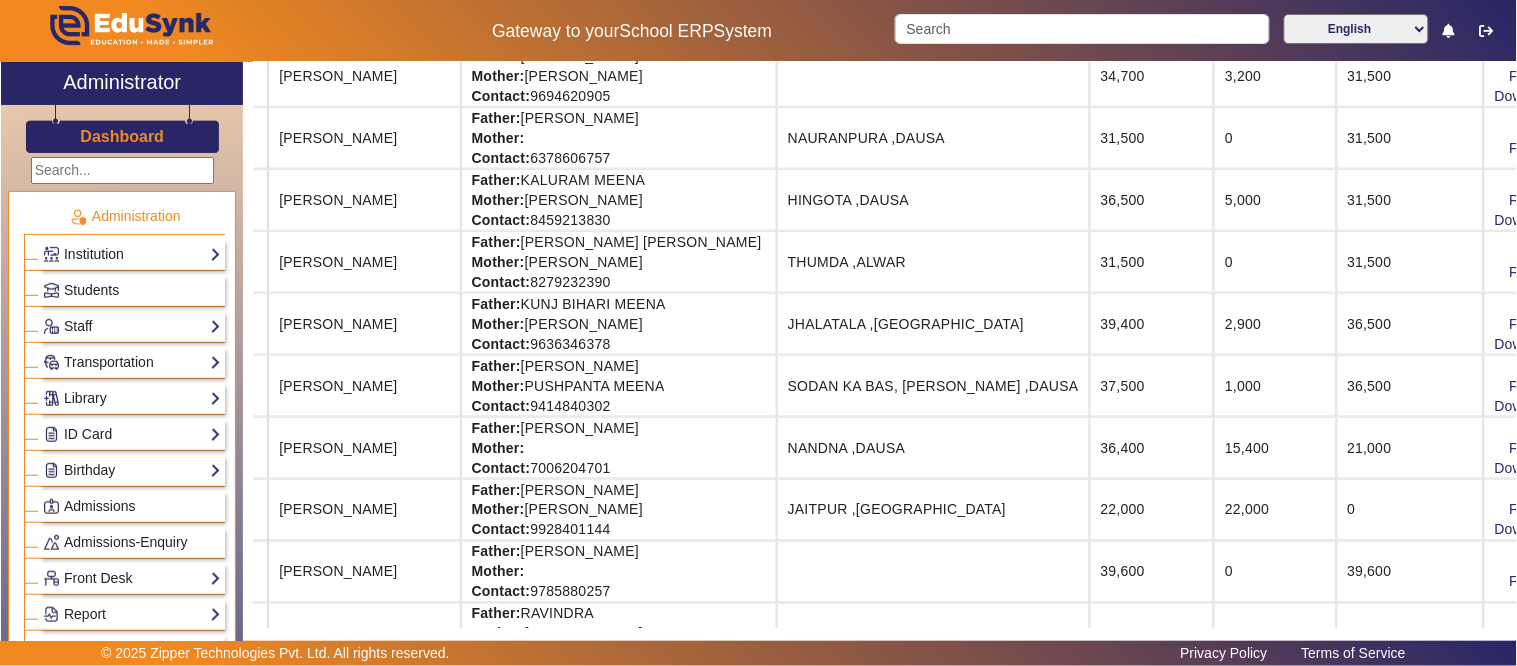 scroll, scrollTop: 526, scrollLeft: 265, axis: both 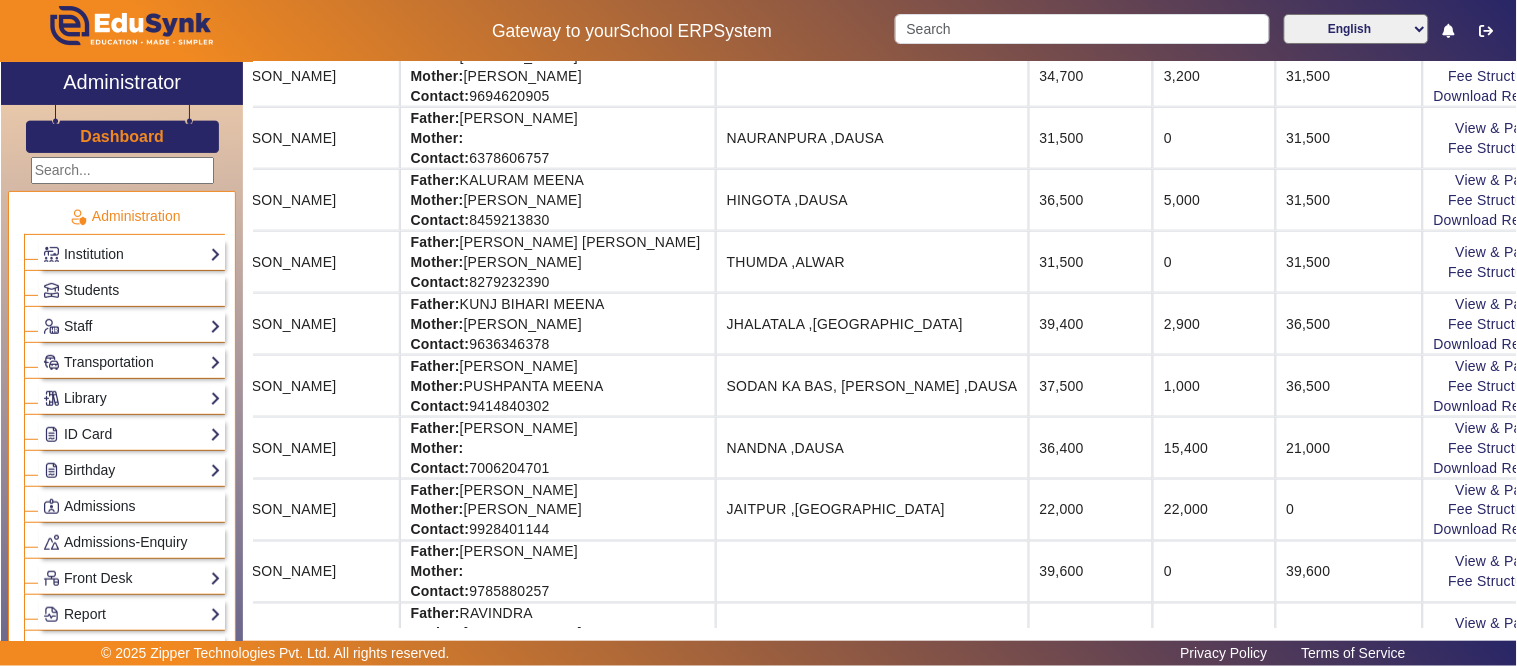 drag, startPoint x: 1456, startPoint y: 517, endPoint x: 1516, endPoint y: 514, distance: 60.074955 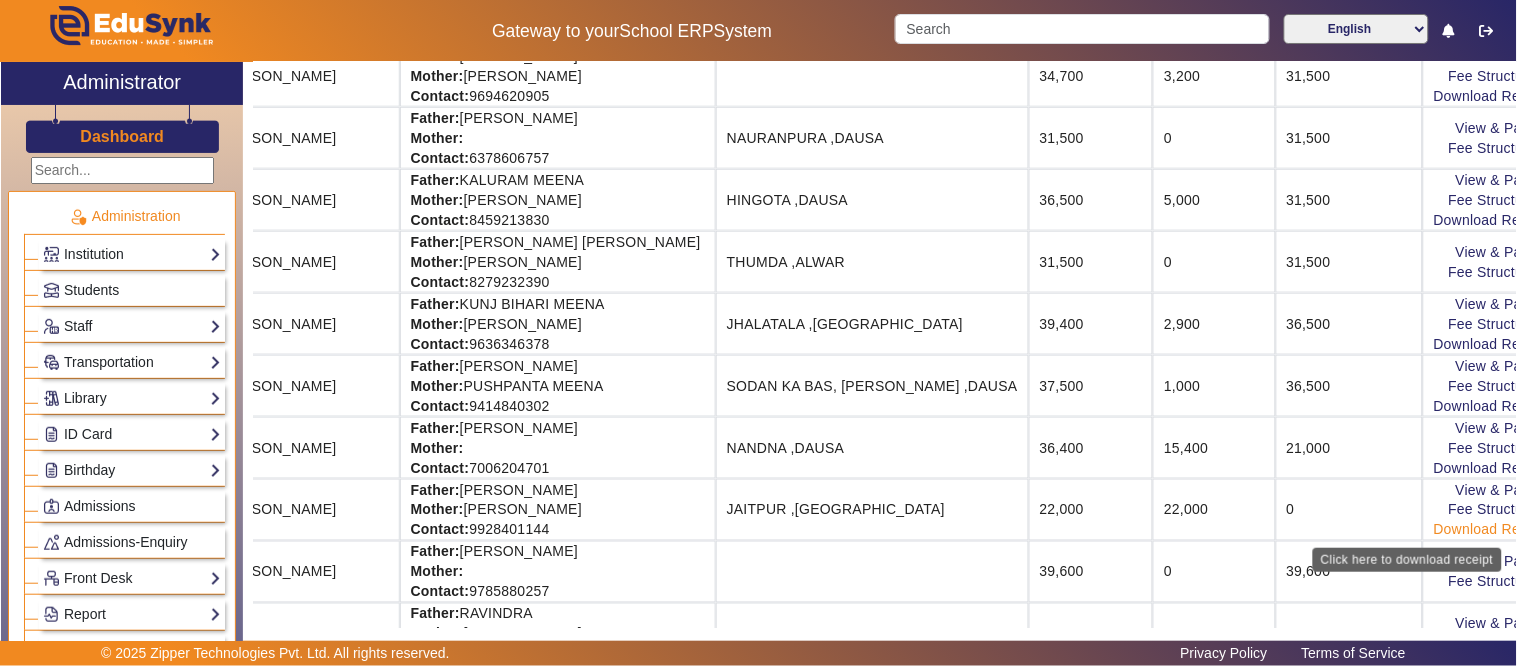 click on "Download Receipt" 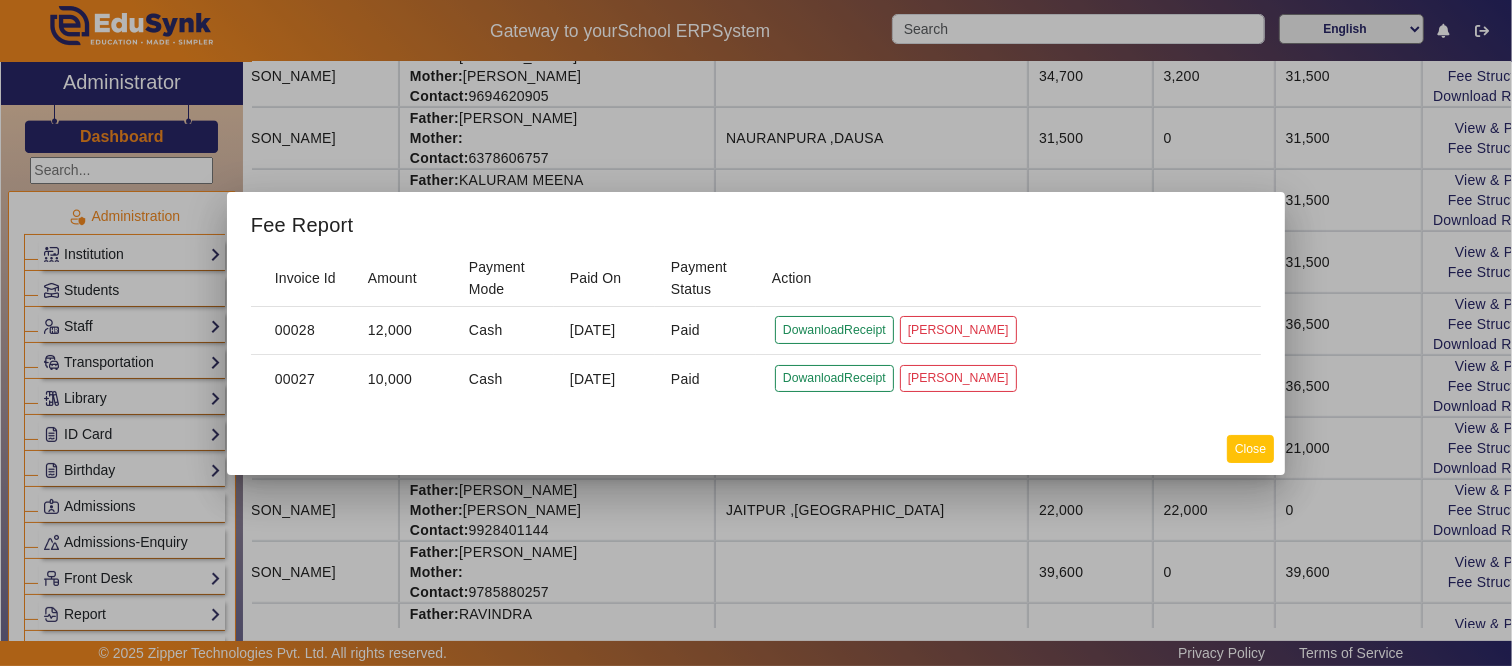 click on "Close" 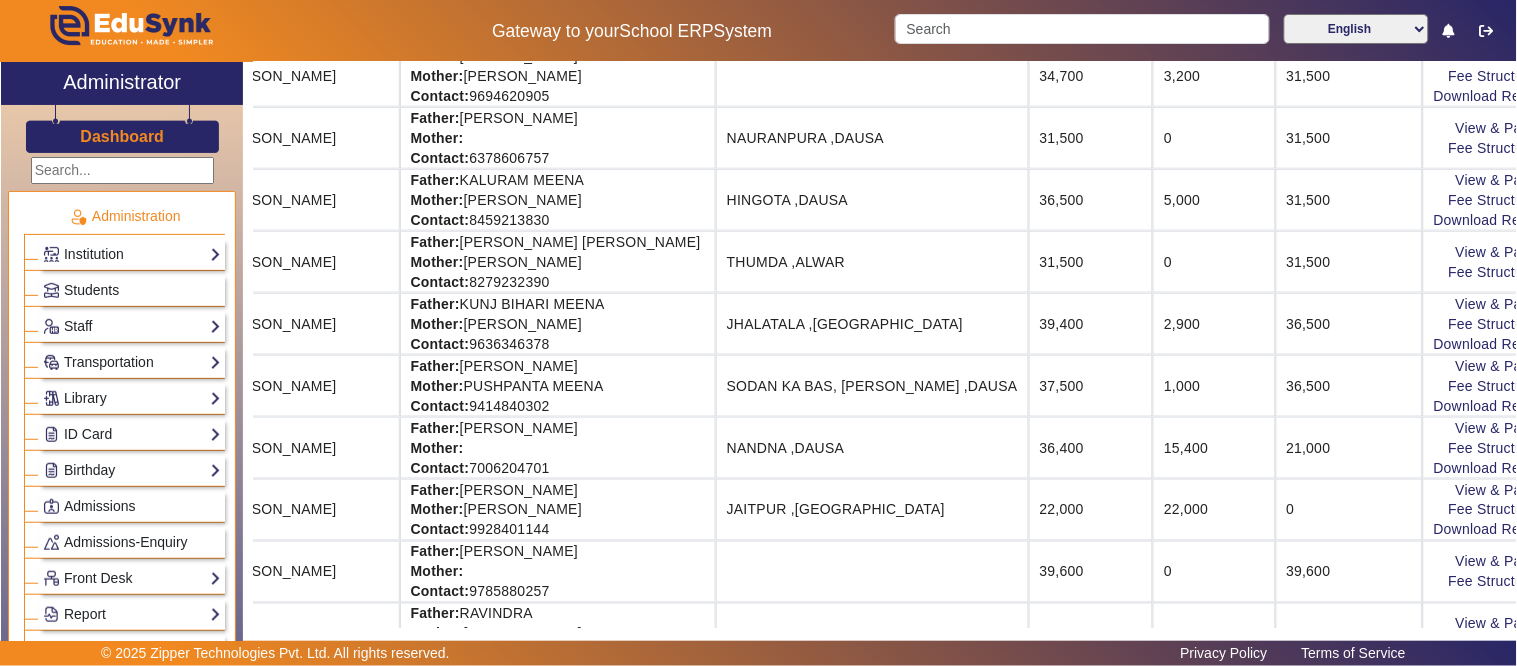 click 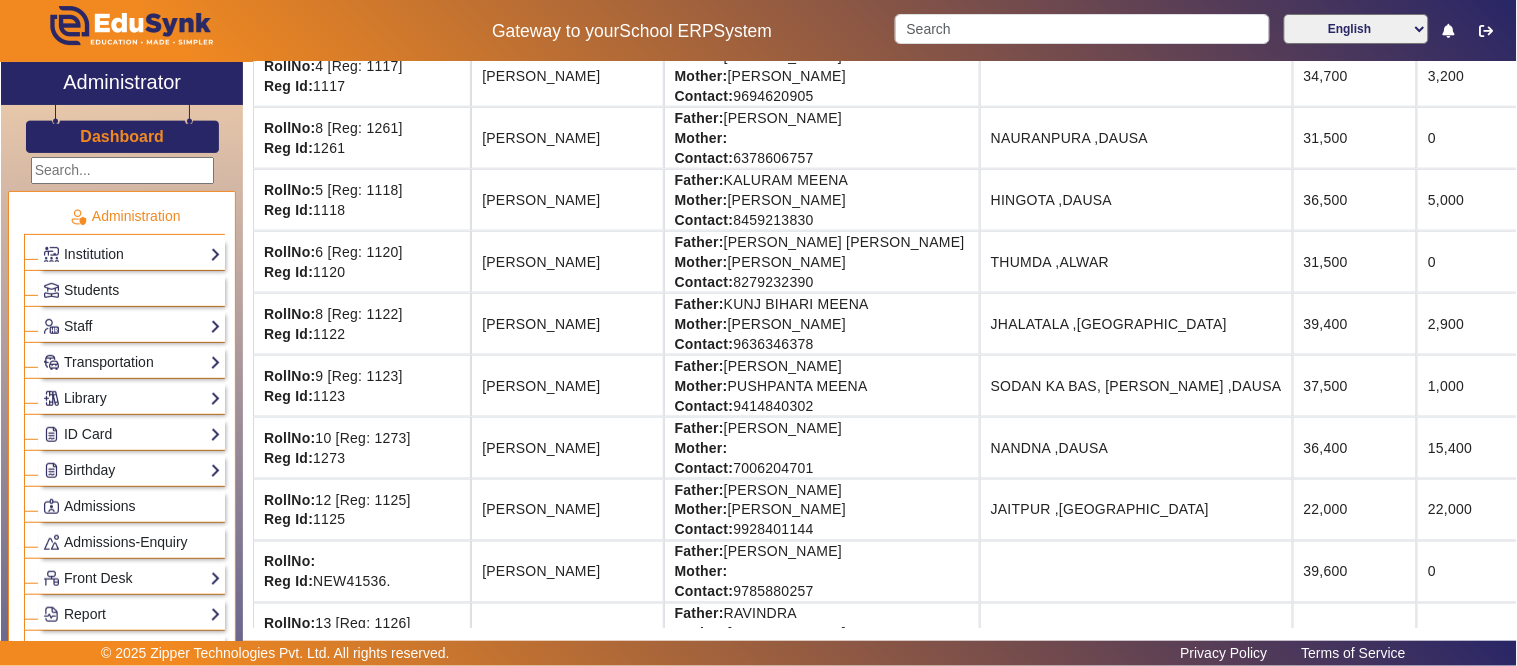 scroll, scrollTop: 526, scrollLeft: 0, axis: vertical 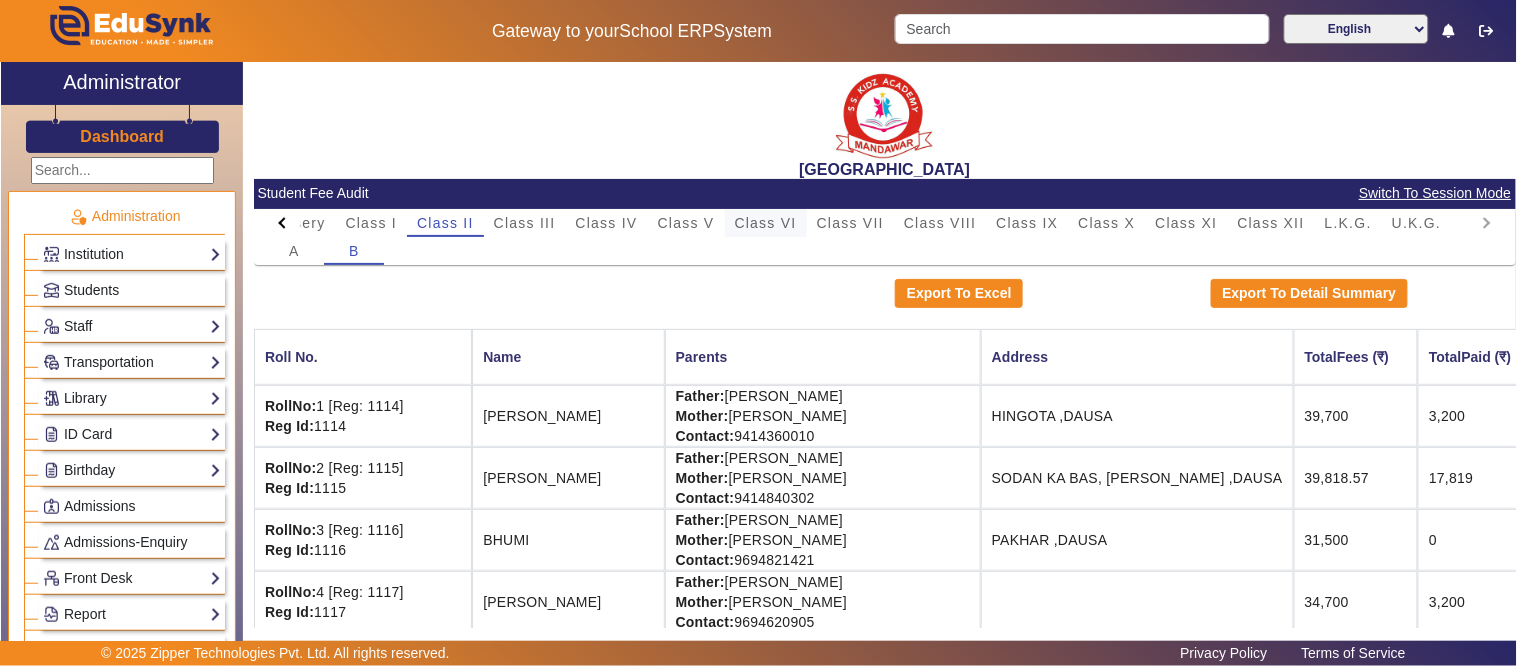 click on "Class VI" at bounding box center (766, 223) 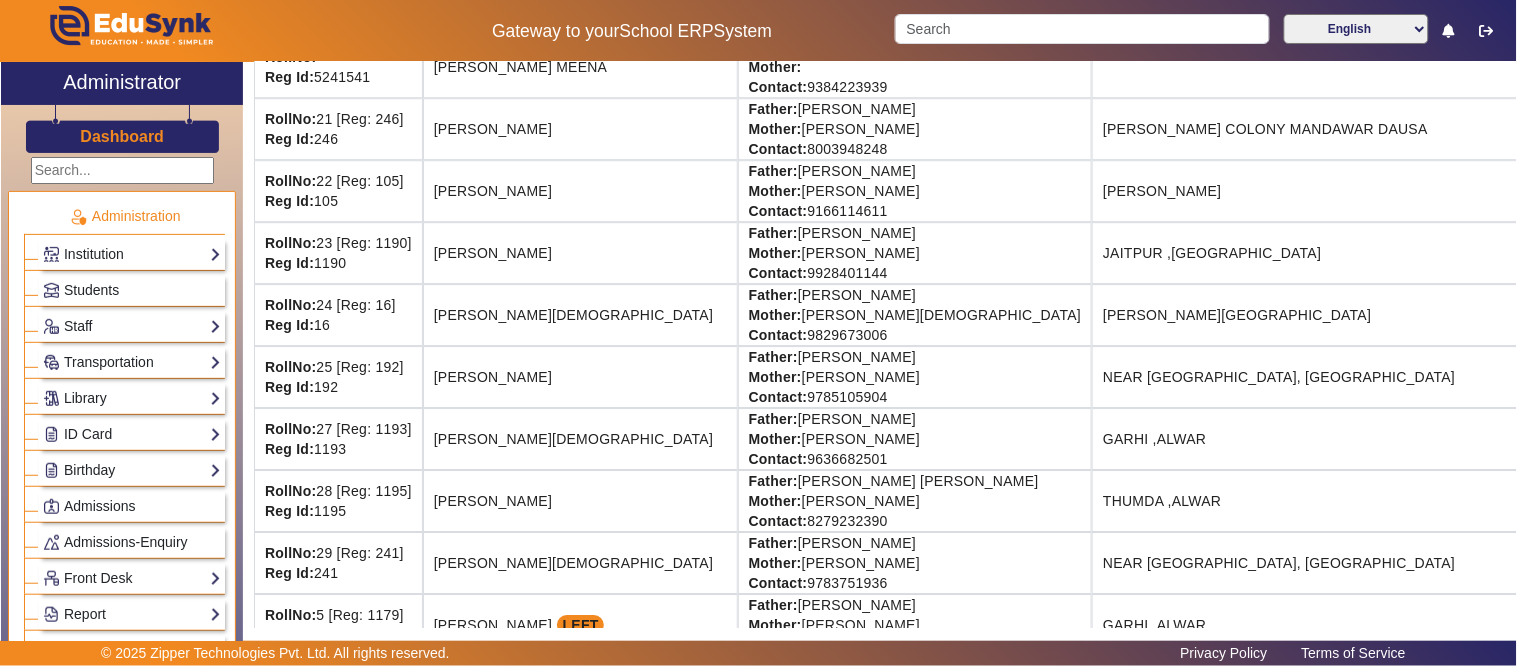 scroll, scrollTop: 1444, scrollLeft: 0, axis: vertical 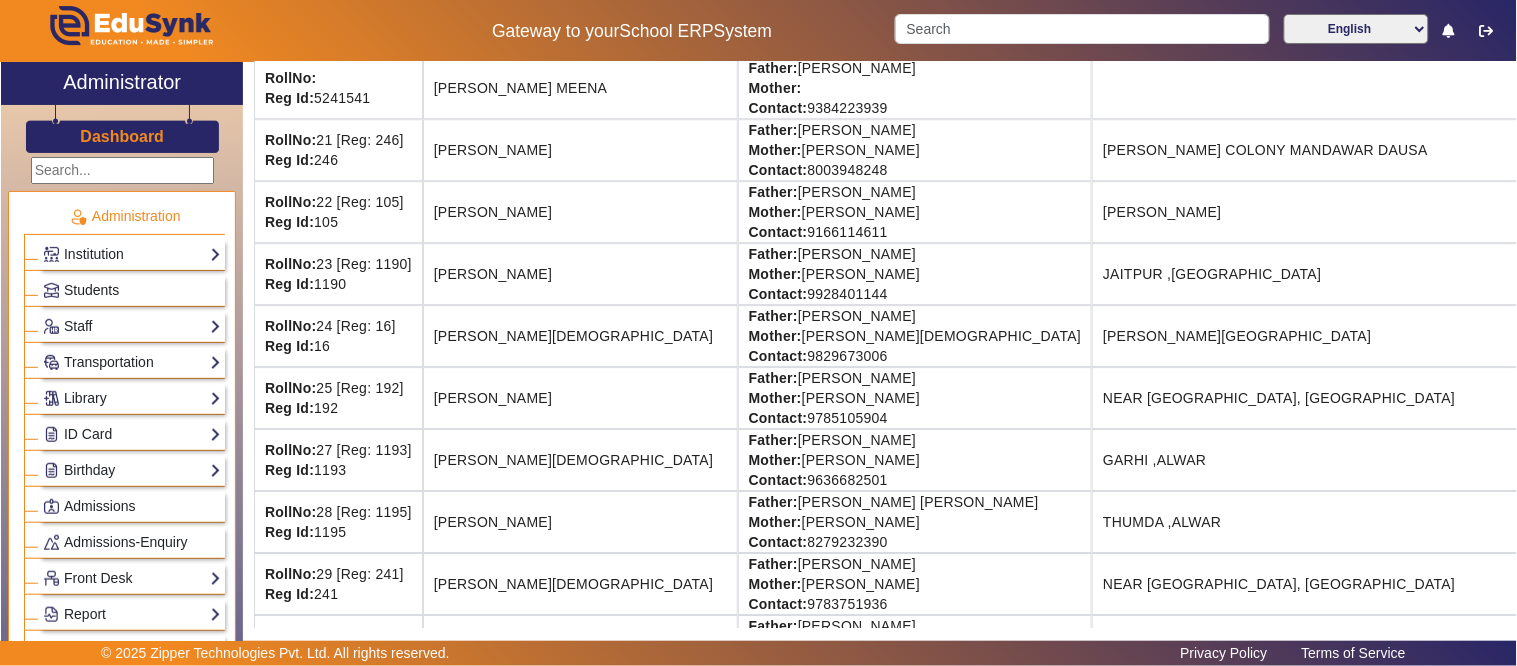 click on "24,000" 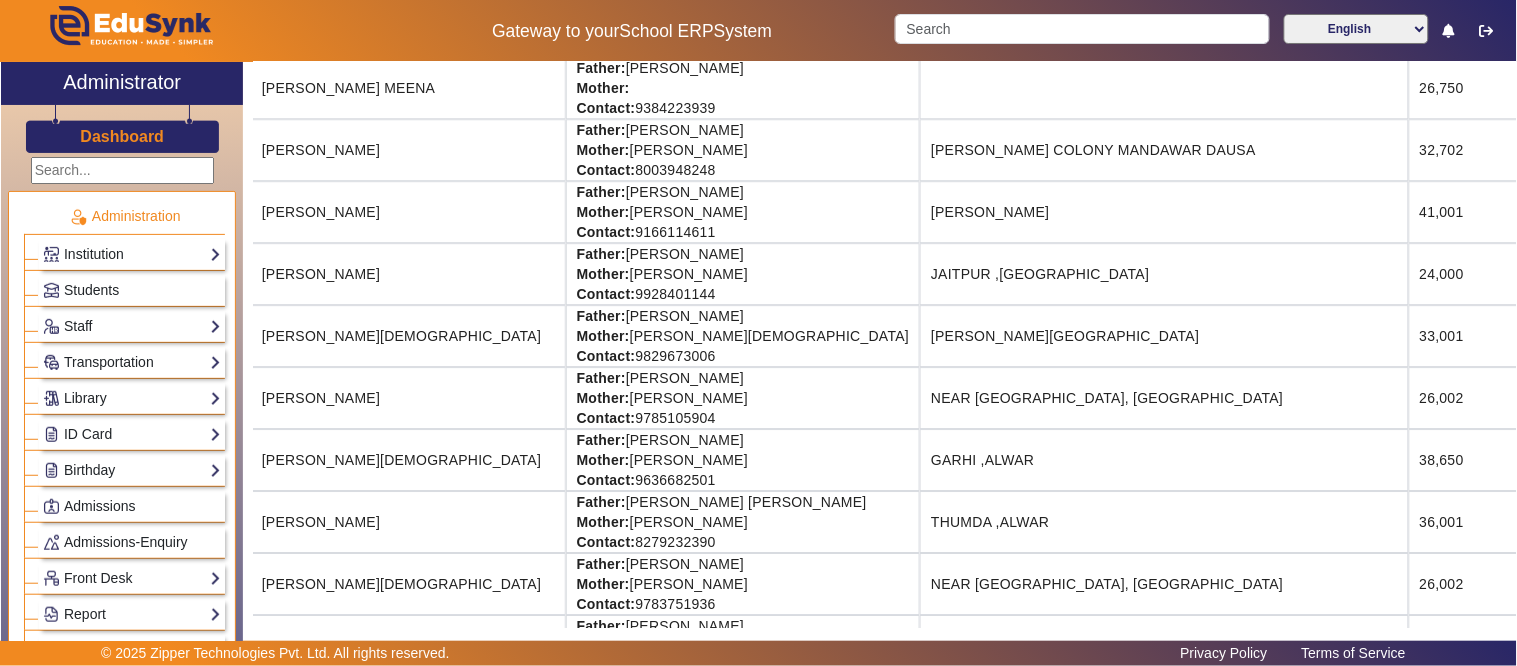 scroll, scrollTop: 1444, scrollLeft: 301, axis: both 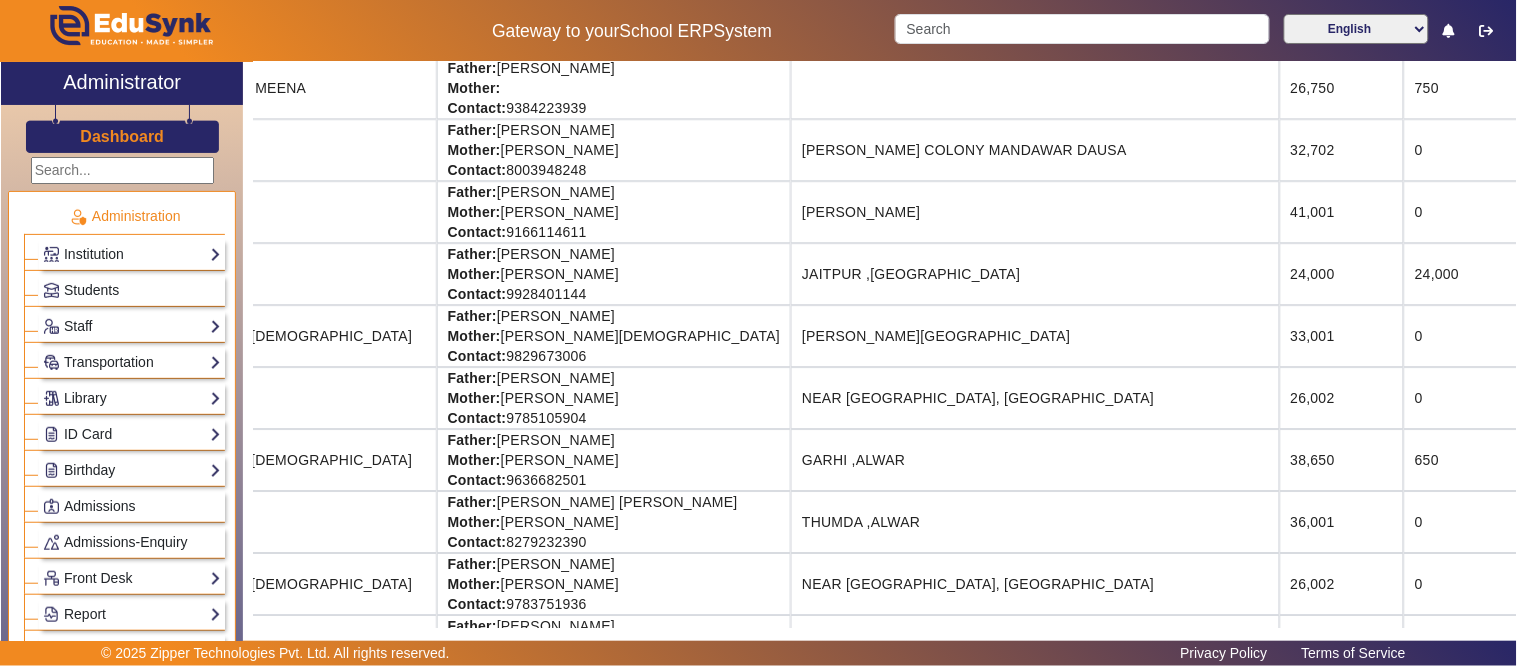 drag, startPoint x: 1325, startPoint y: 280, endPoint x: 1507, endPoint y: 278, distance: 182.01099 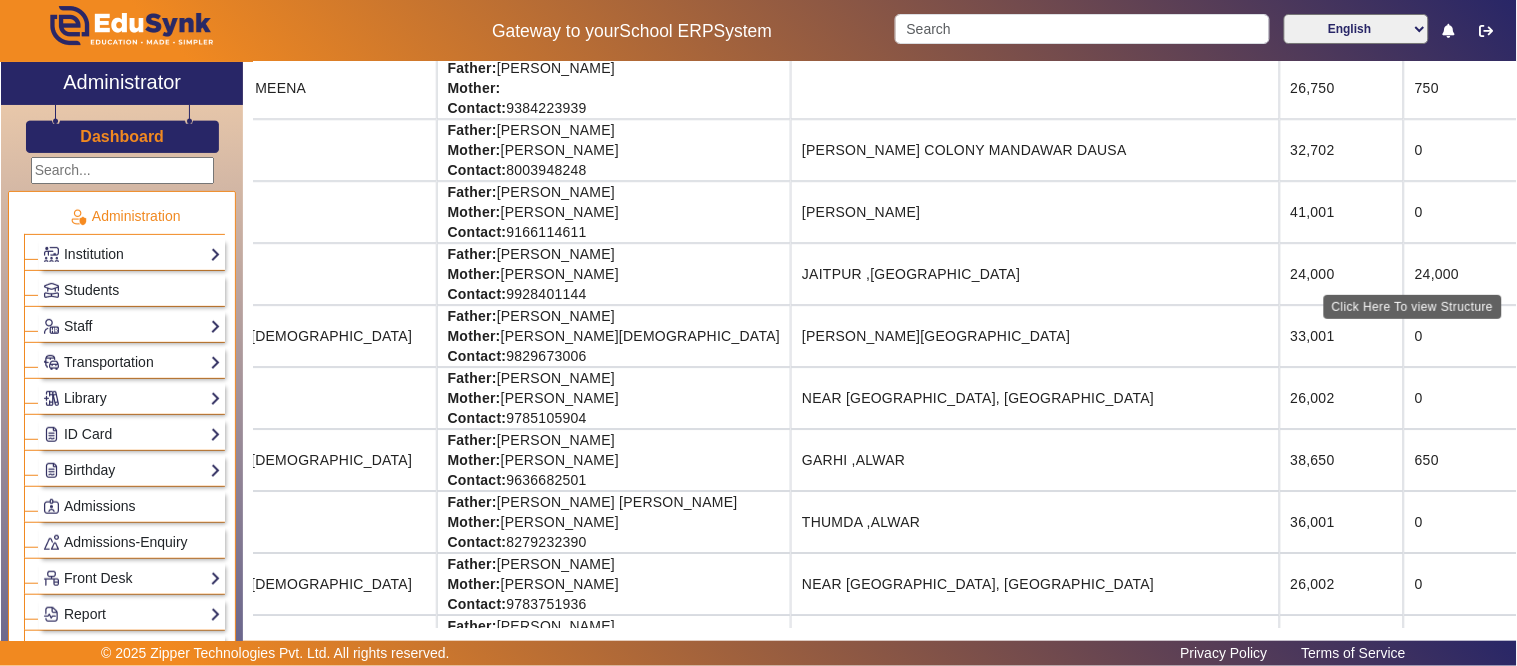 click on "Click Here To view Structure" at bounding box center [1413, 307] 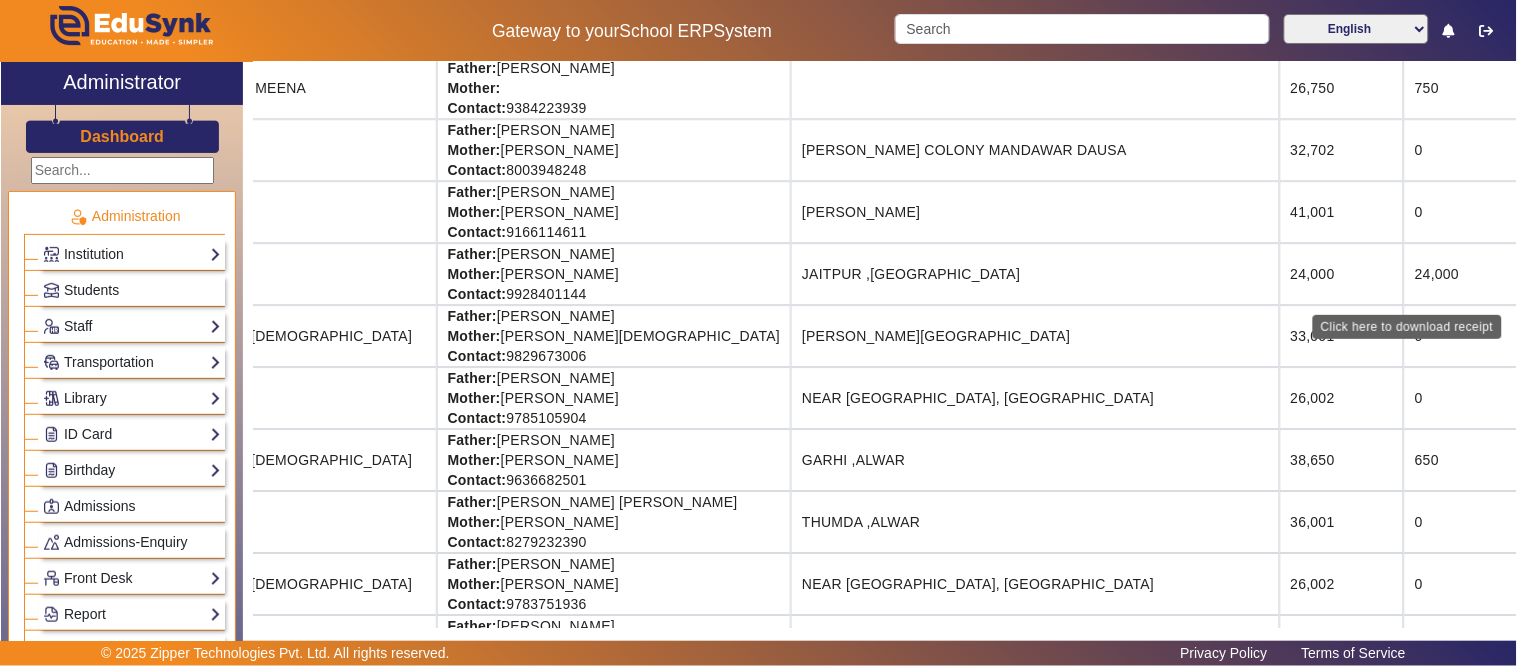 click on "Download Receipt" 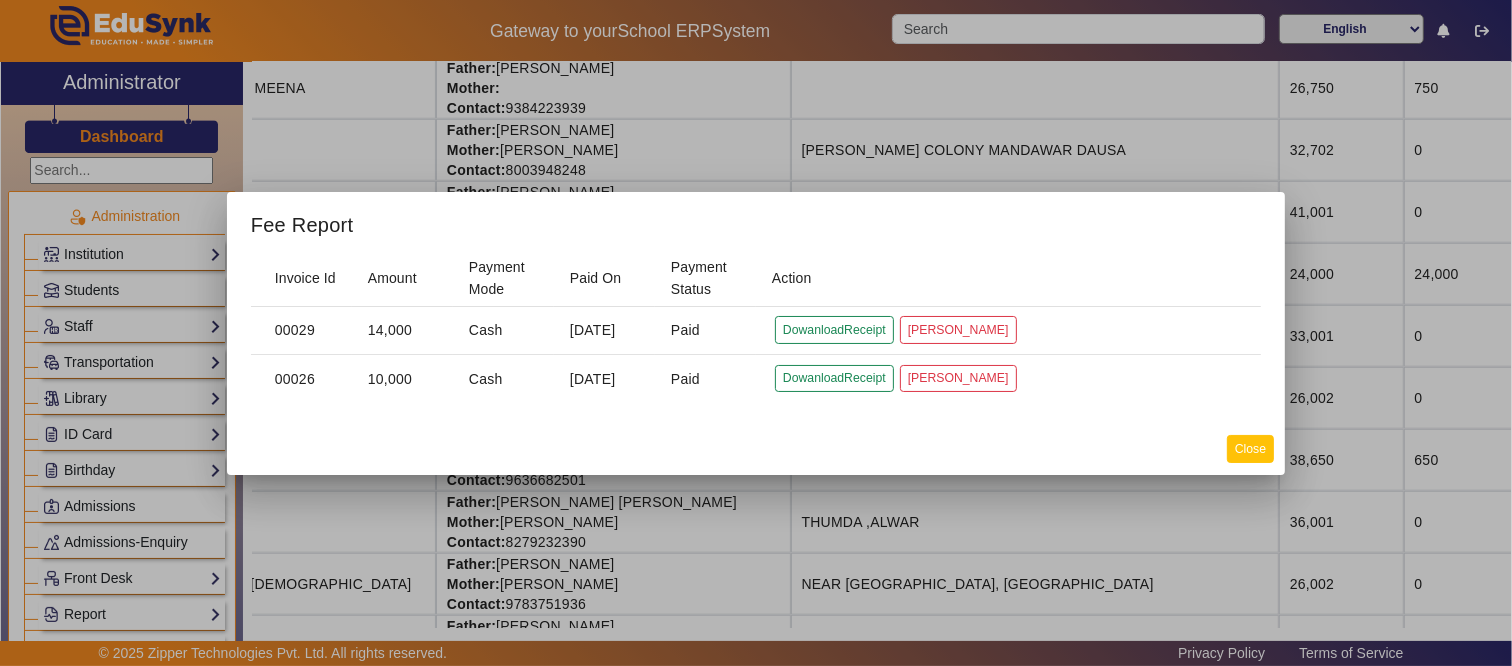 drag, startPoint x: 1225, startPoint y: 456, endPoint x: 1241, endPoint y: 451, distance: 16.763054 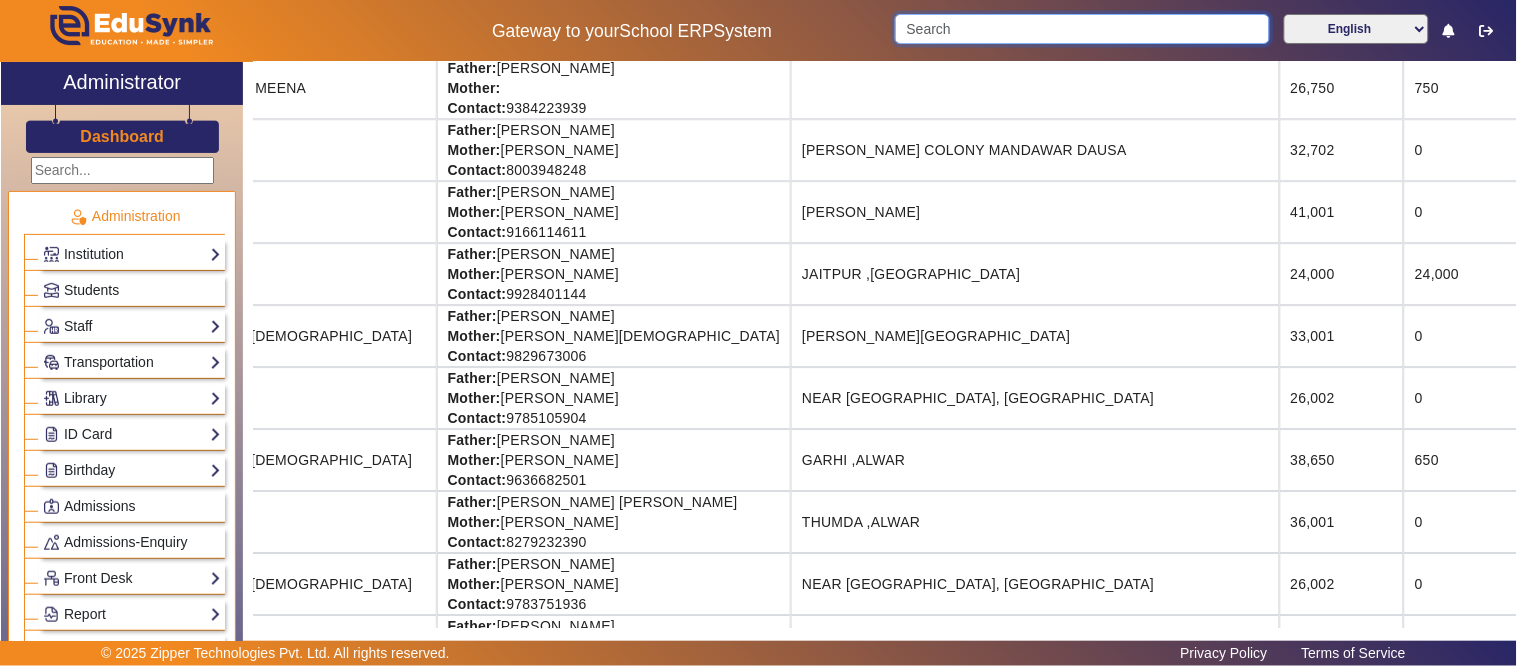 click at bounding box center [1082, 29] 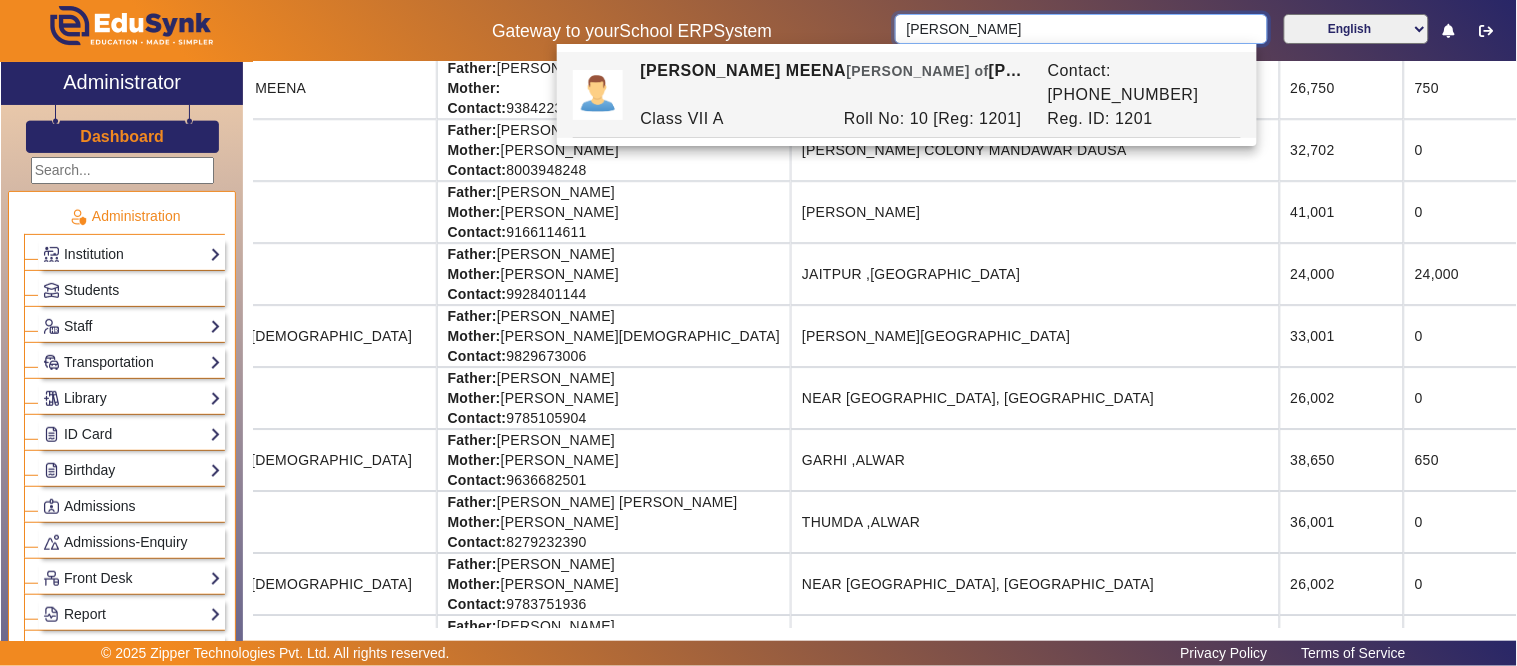 type on "[PERSON_NAME]" 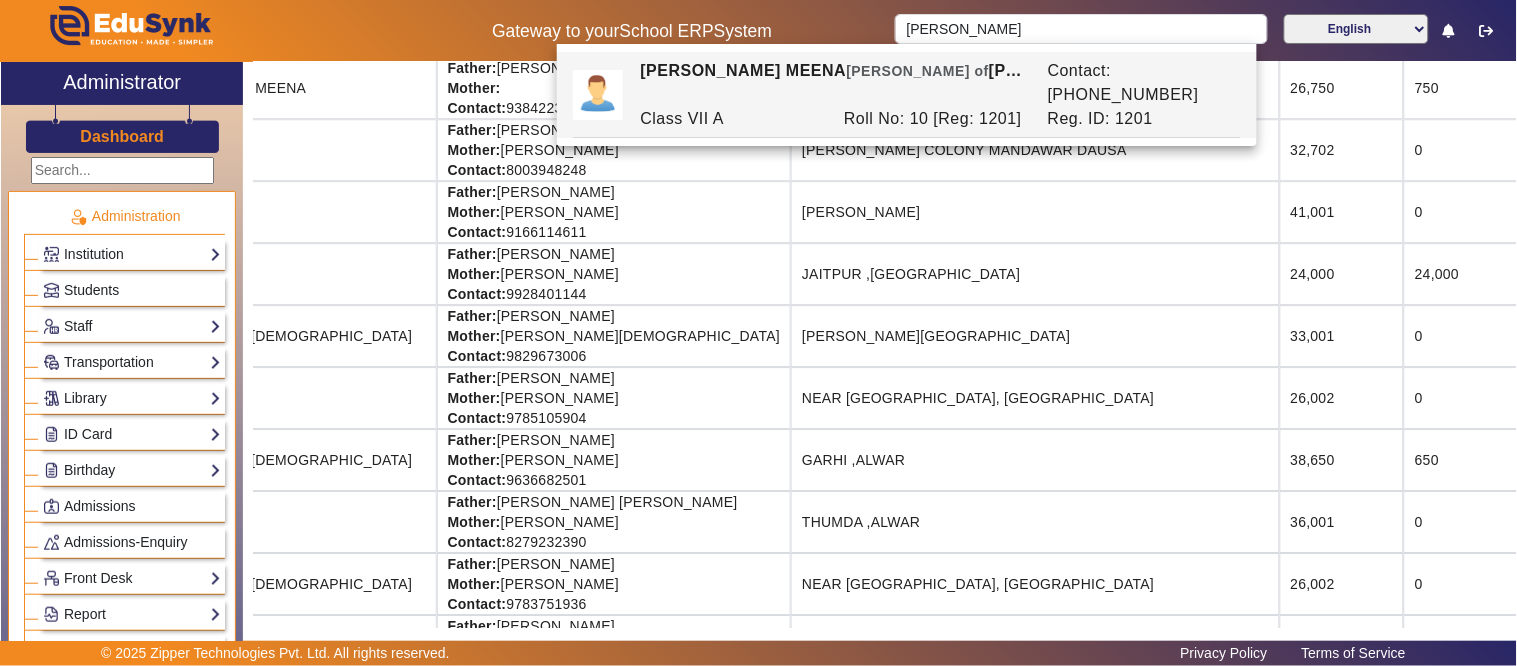 click on "JAITPUR ,[GEOGRAPHIC_DATA]" 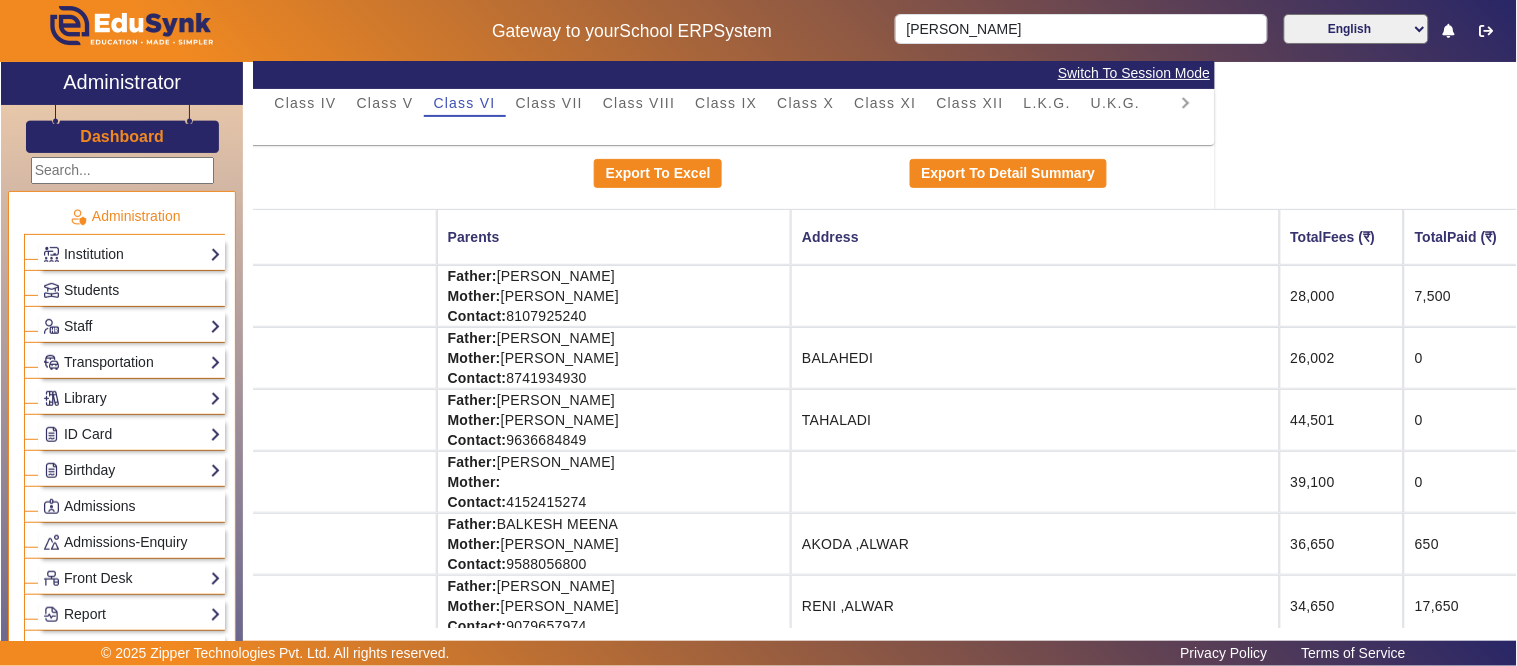 scroll, scrollTop: 0, scrollLeft: 301, axis: horizontal 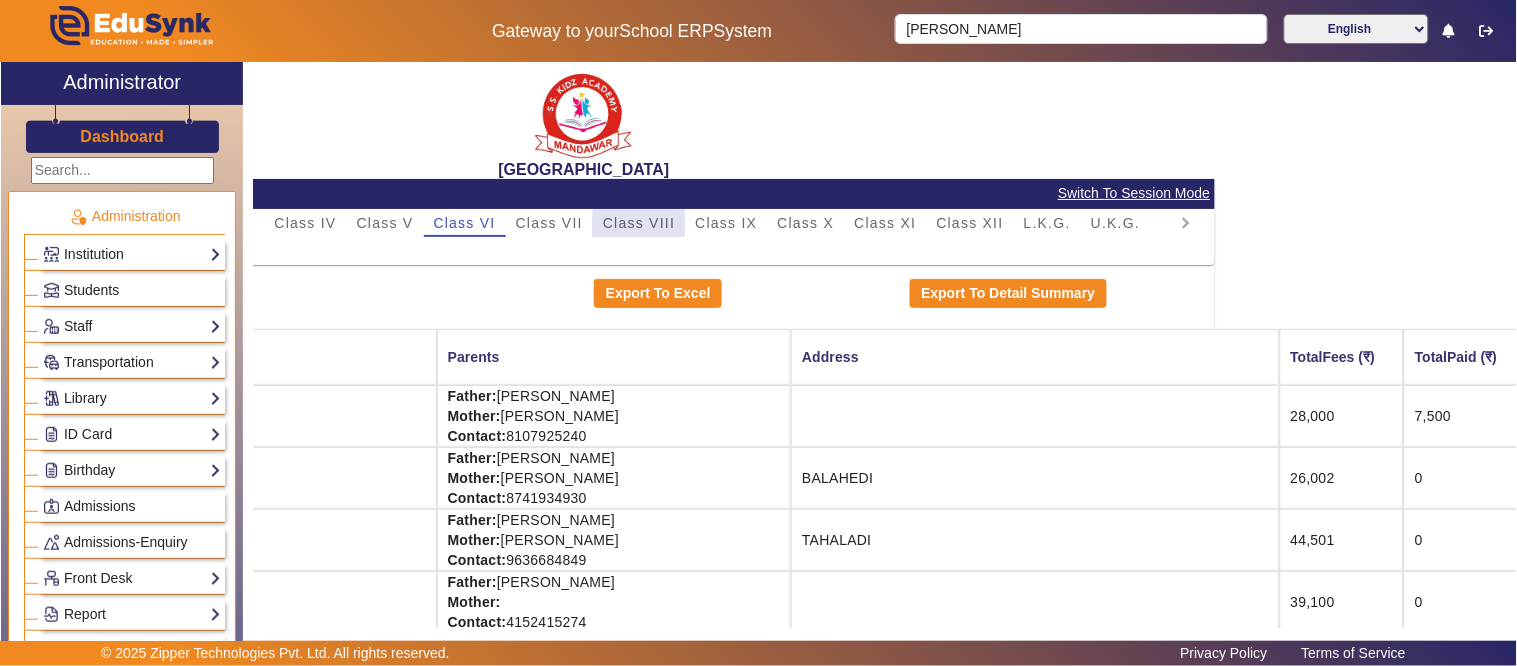 click on "Class VIII" at bounding box center [639, 223] 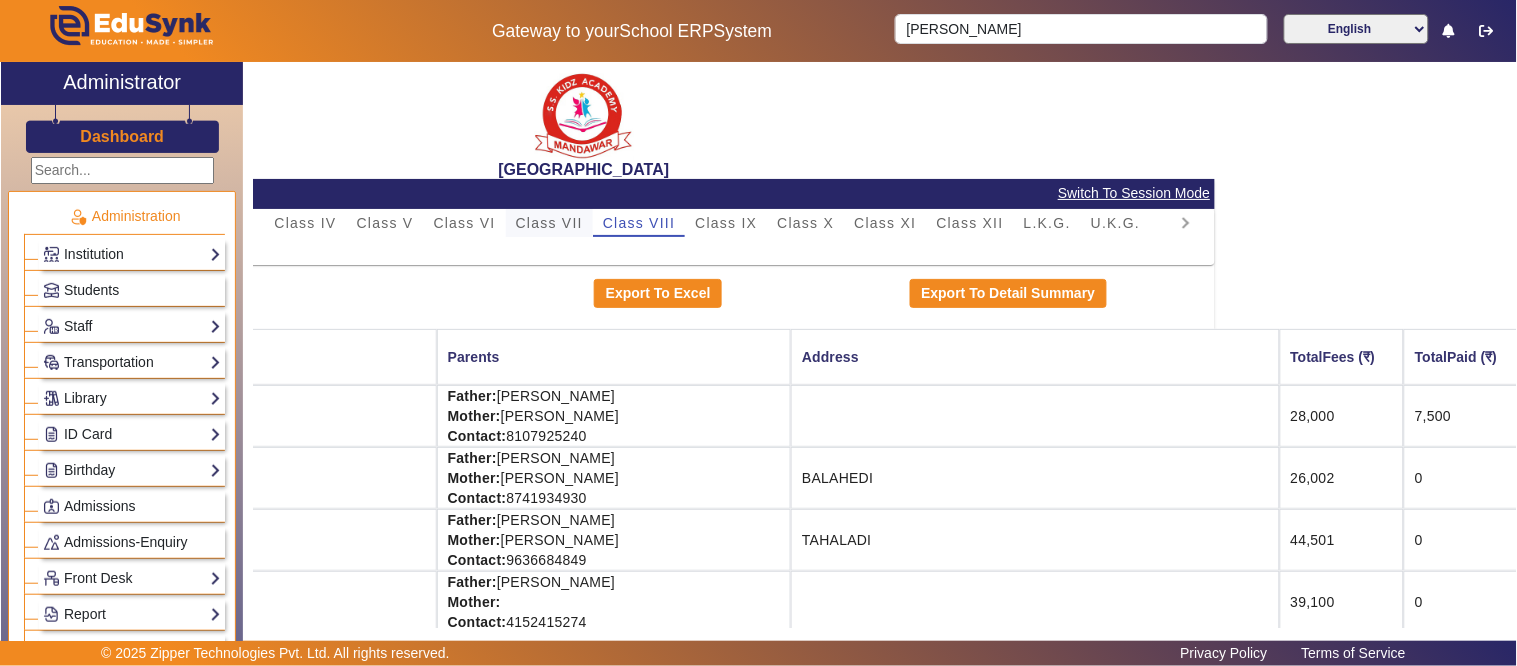 click on "Class VII" at bounding box center (549, 223) 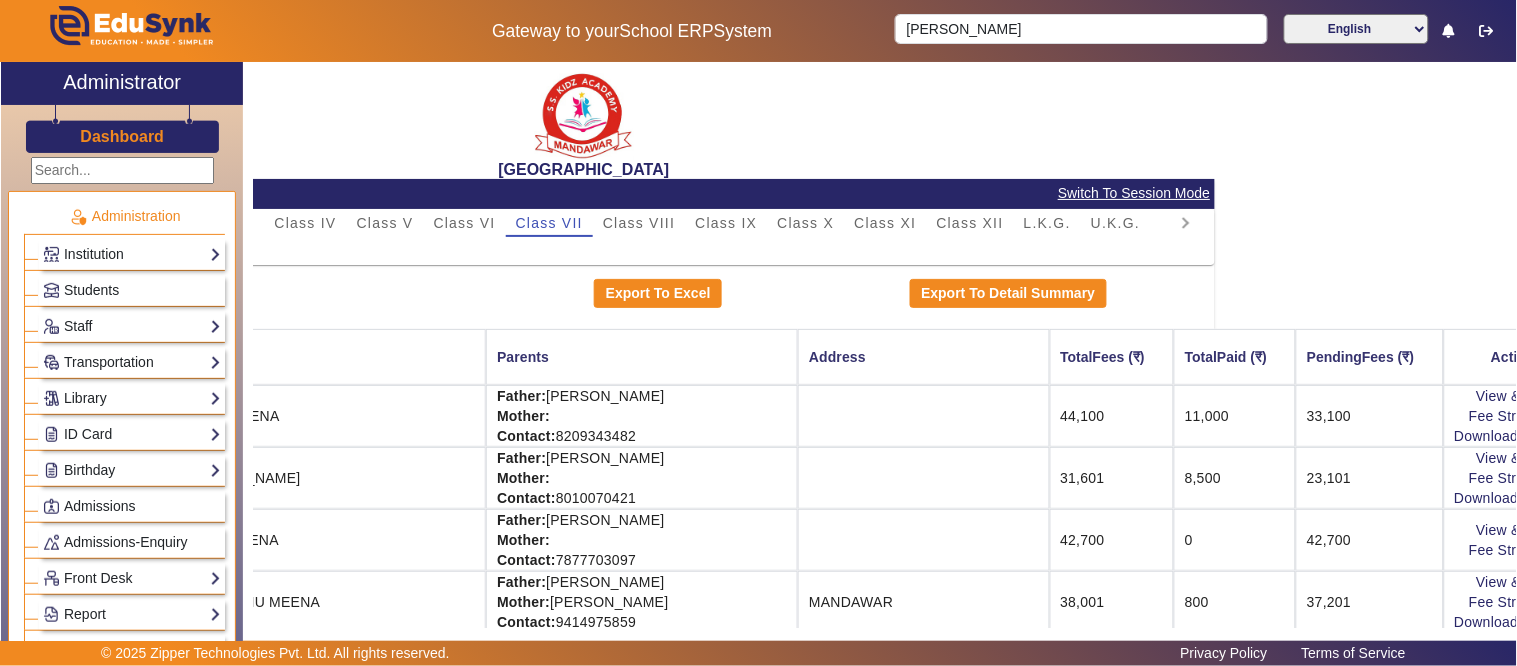 scroll, scrollTop: 0, scrollLeft: 220, axis: horizontal 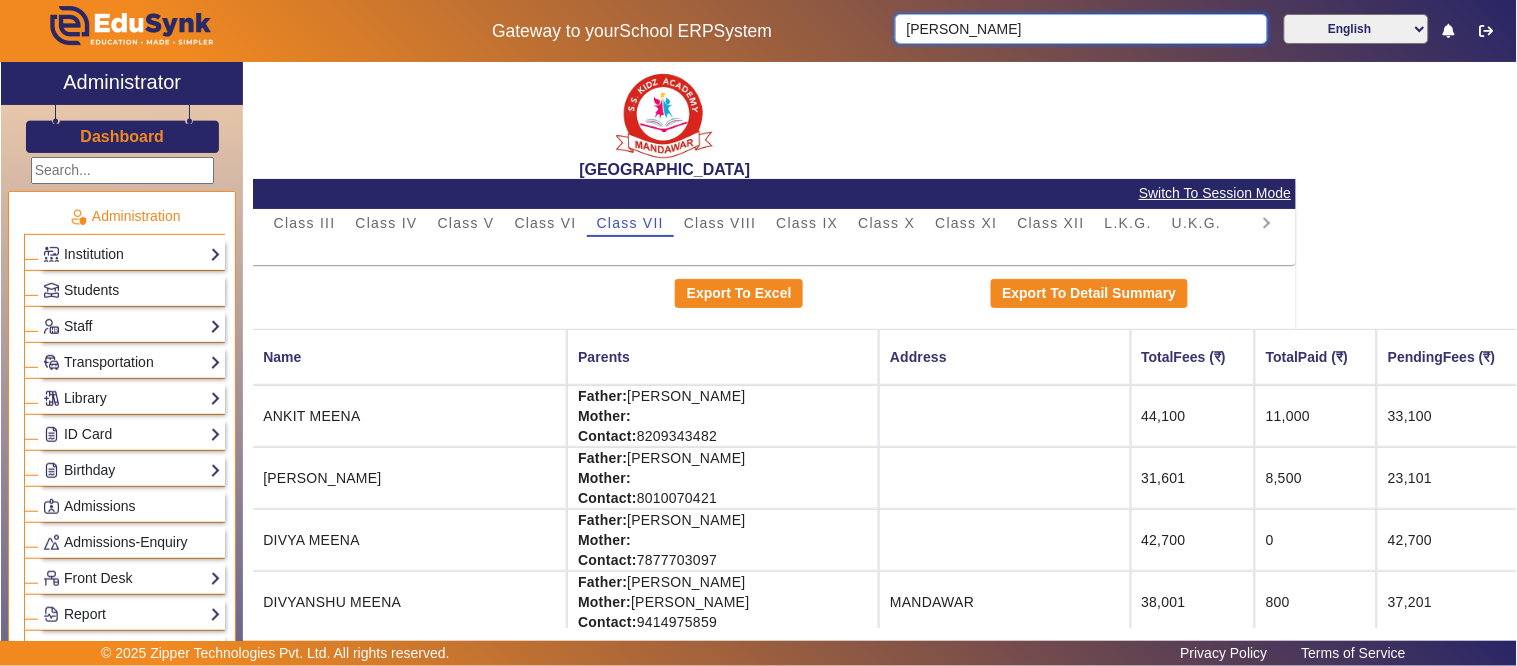 click on "[PERSON_NAME]" at bounding box center [1081, 29] 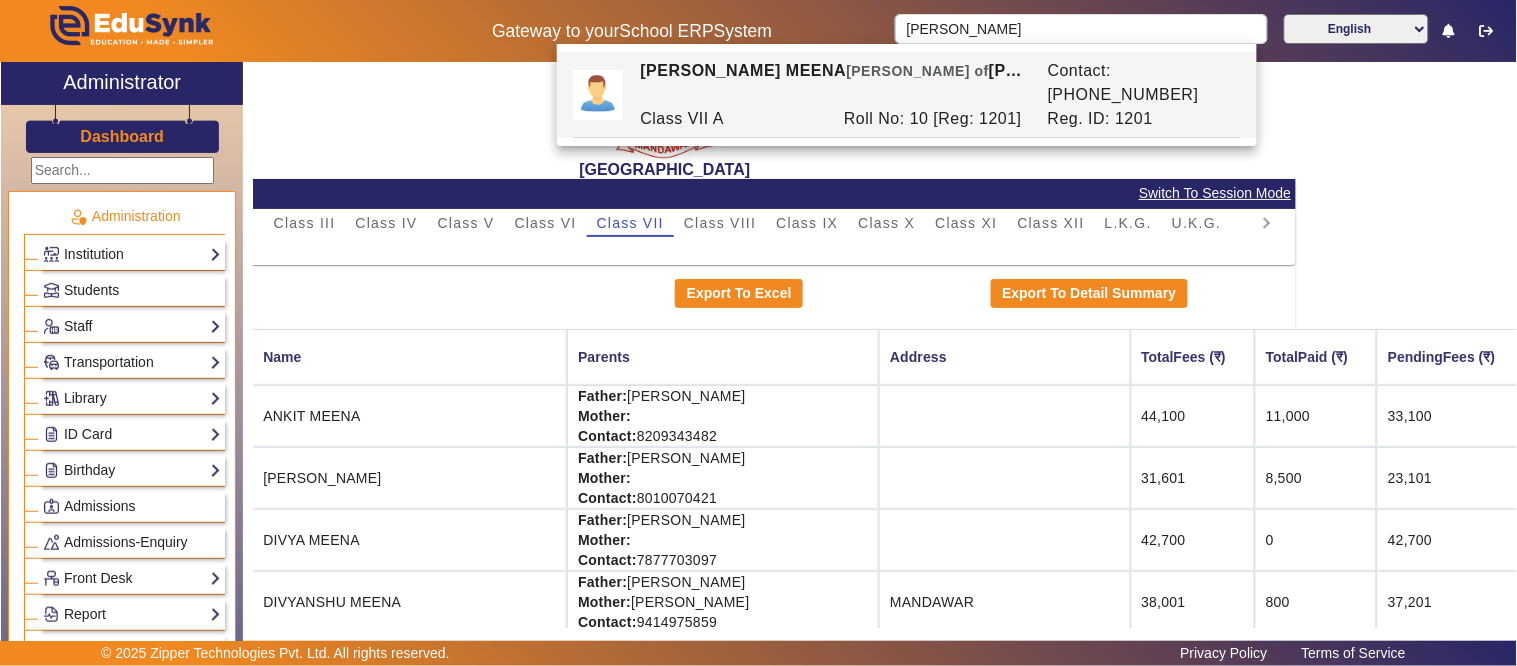 drag, startPoint x: 843, startPoint y: 341, endPoint x: 818, endPoint y: 331, distance: 26.925823 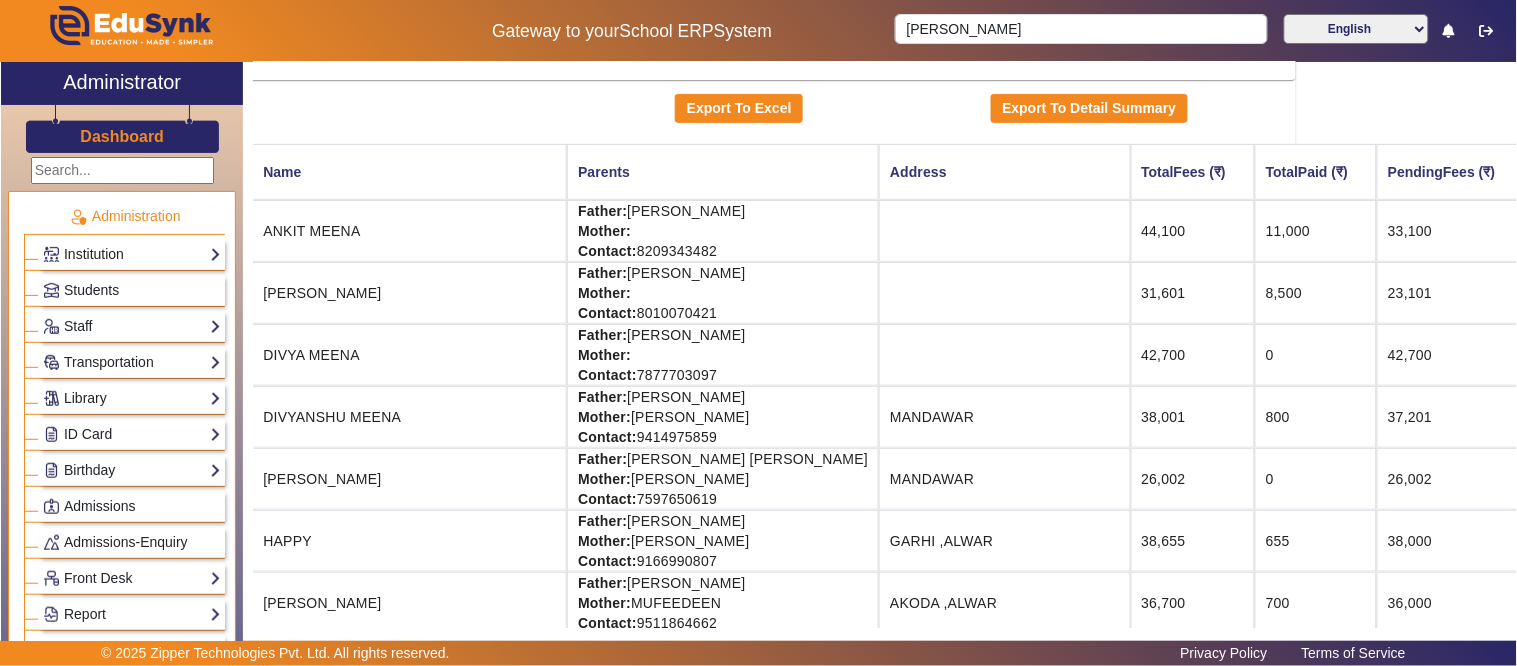 scroll, scrollTop: 222, scrollLeft: 220, axis: both 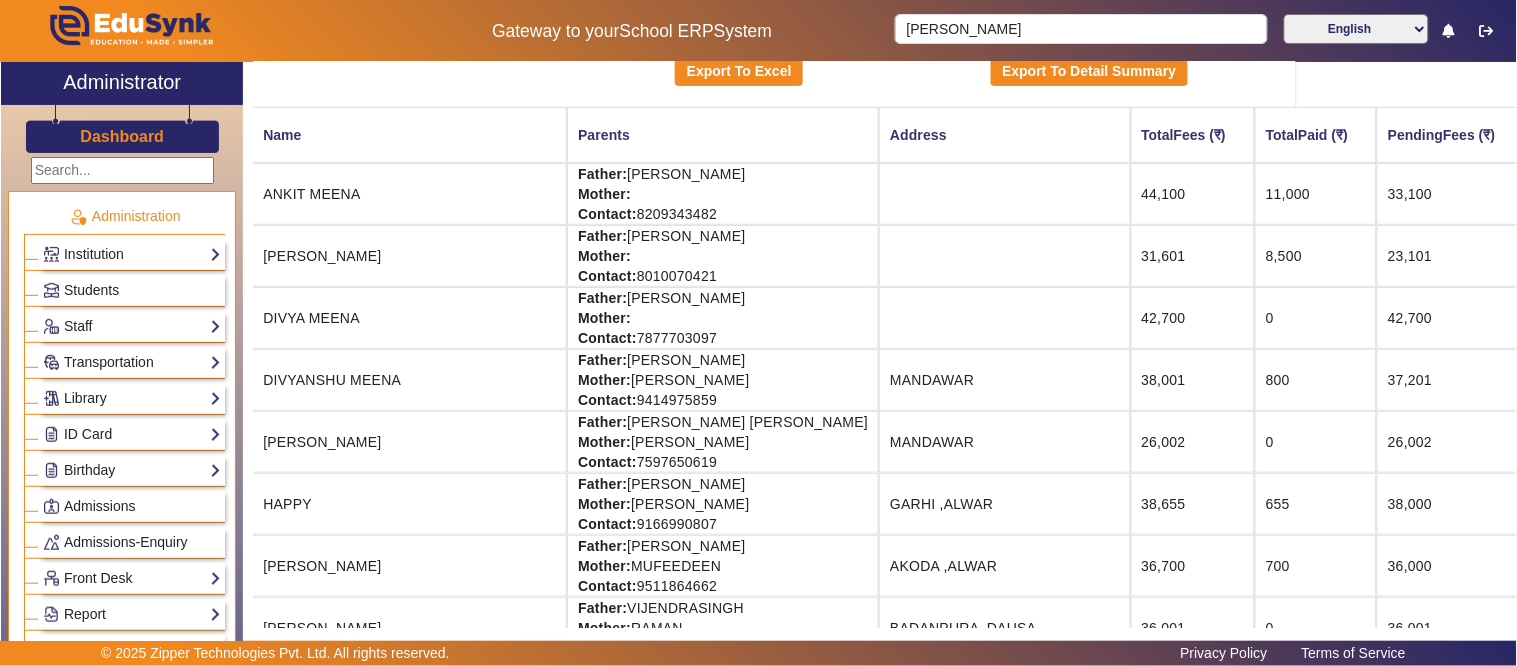 click on "[GEOGRAPHIC_DATA]  Student Fee Audit   Switch To Session Mode  PreNursery Nursery Class I Class II Class III Class IV Class V Class VI Class VII Class VIII Class IX Class X Class XI Class XII L.K.G. U.K.G. A  Export To Excel   Export To Detail Summary  Roll No. Name Parents Address TotalFees (₹) TotalPaid (₹) PendingFees (₹) Action RollNo: 702 Reg Id: 41524141  ANKIT MEENA  Father: [PERSON_NAME]   Mother:    Contact: 8209343482    44,100 11,000 33,100  View & Pay   Fee Structure  Download Receipt RollNo: 1 [Reg: NEW857452] Reg Id: NEW857452  [PERSON_NAME]  Father: [PERSON_NAME]  Mother:   Contact: 8010070421    31,601 8,500 23,101  View & Pay   Fee Structure  Download Receipt RollNo: 4 [Reg: NEW112] Reg Id: NEW112  DIVYA MEENA Father: [PERSON_NAME]  Mother:   Contact: 7877703097    42,700 0 42,700  View & Pay   Fee Structure  RollNo: 5 [Reg: 153] Reg Id: 153  DIVYANSHU MEENA Father: [PERSON_NAME] Mother: [PERSON_NAME] Contact: [PHONE_NUMBER]   MANDAWAR 38,001 800 37,201  View & Pay  0" 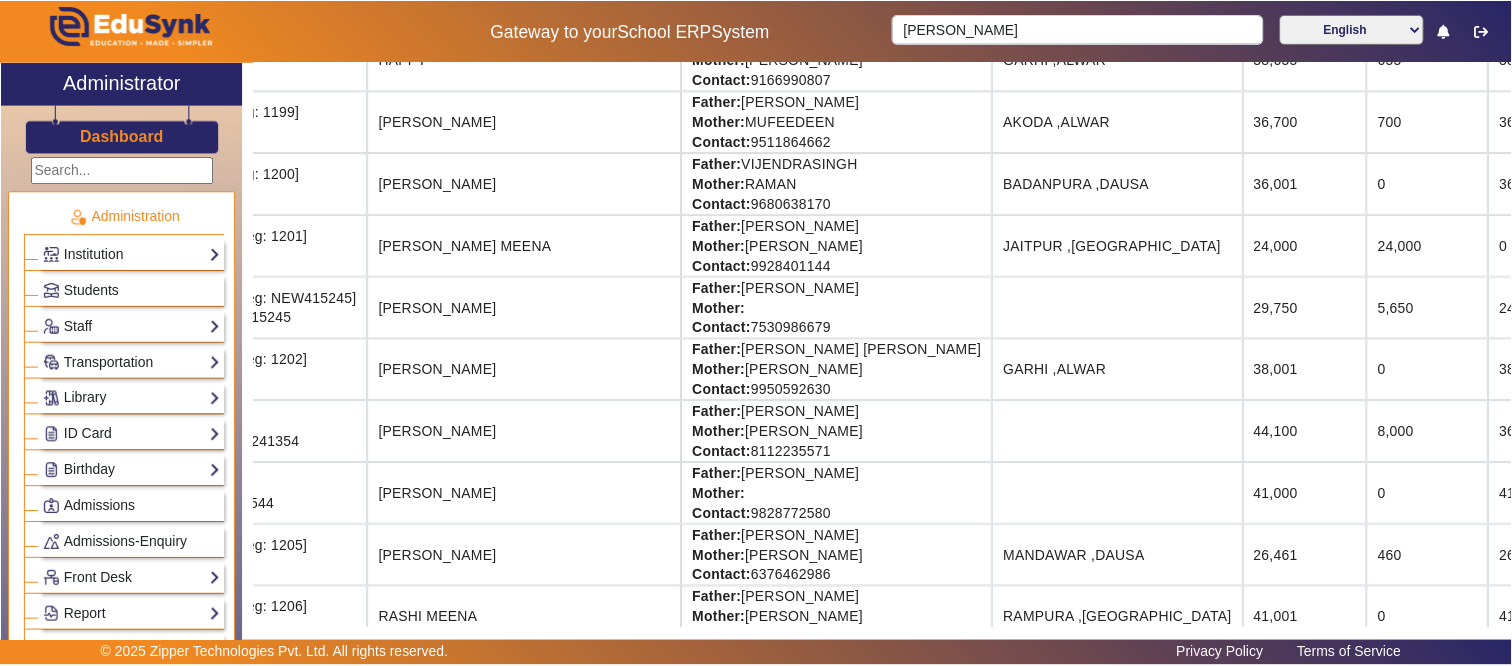 scroll, scrollTop: 666, scrollLeft: 220, axis: both 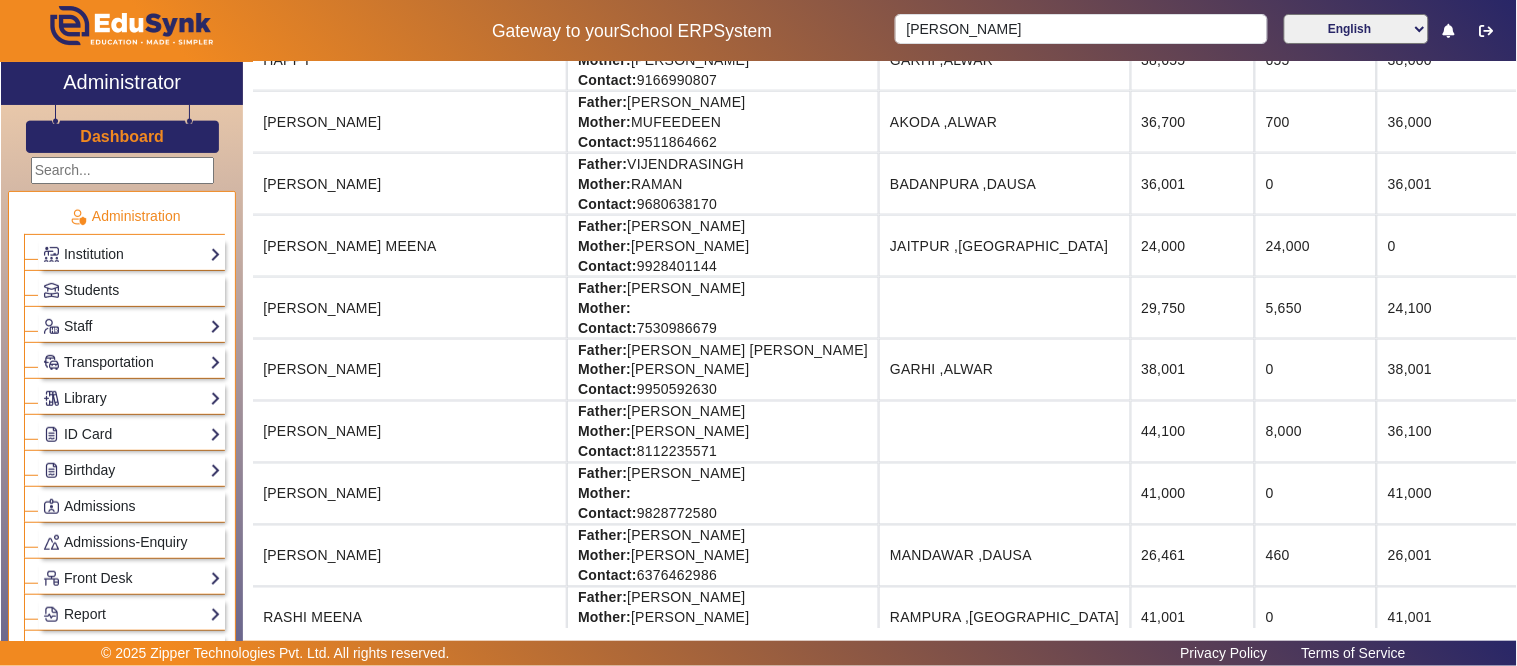 drag, startPoint x: 1238, startPoint y: 262, endPoint x: 1516, endPoint y: 267, distance: 278.04495 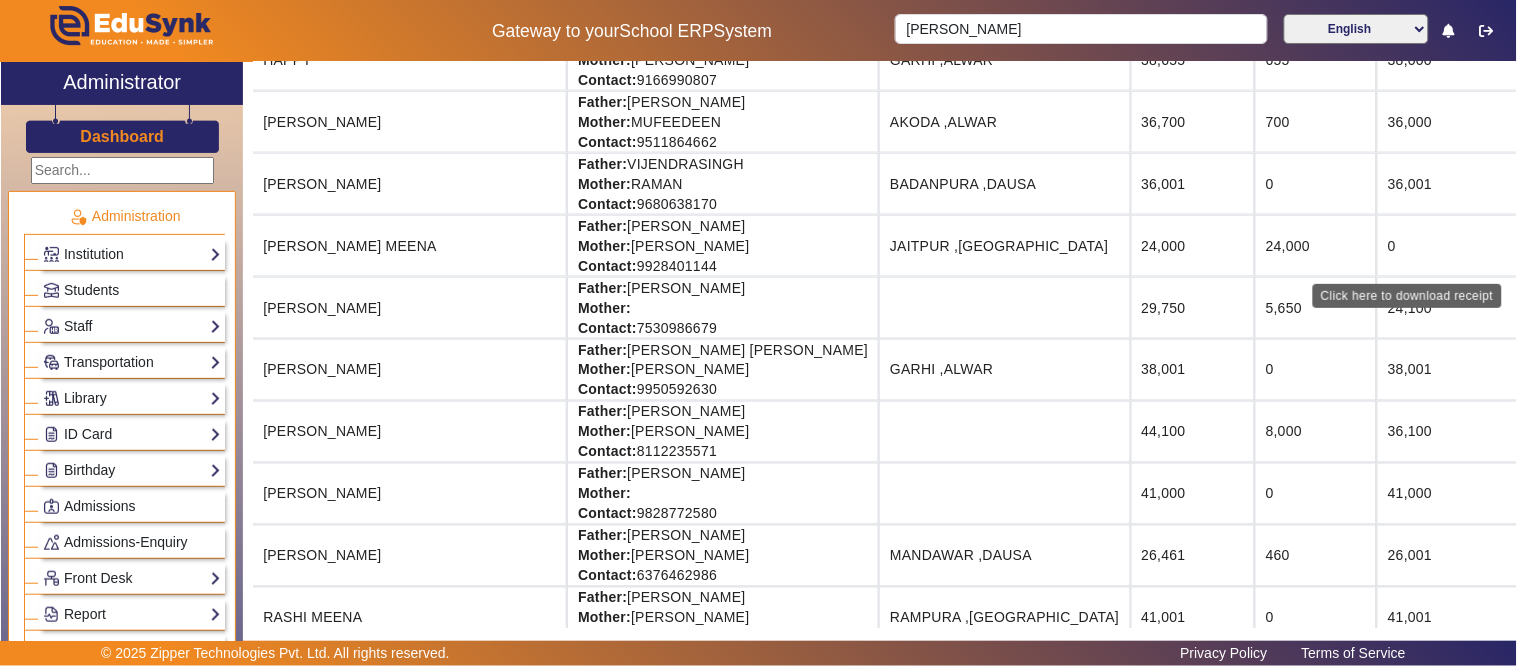 click on "Download Receipt" 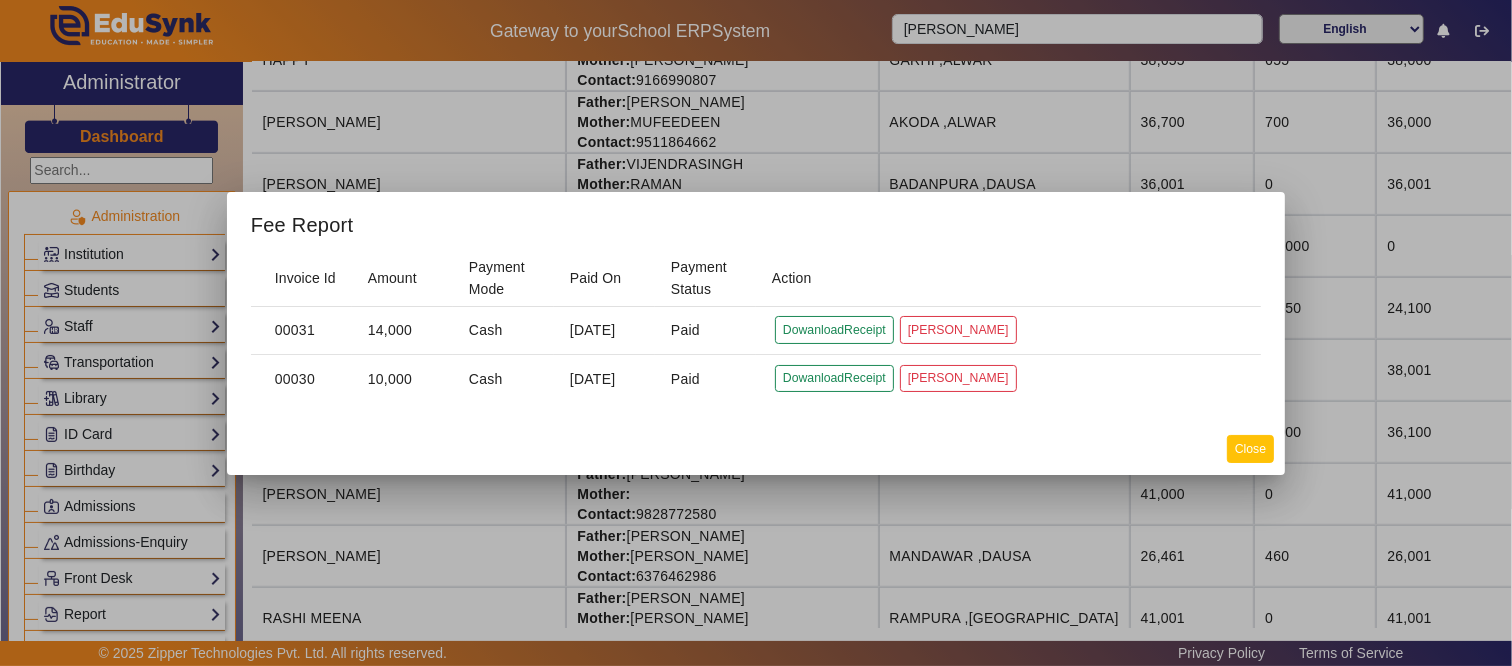 click on "Close" 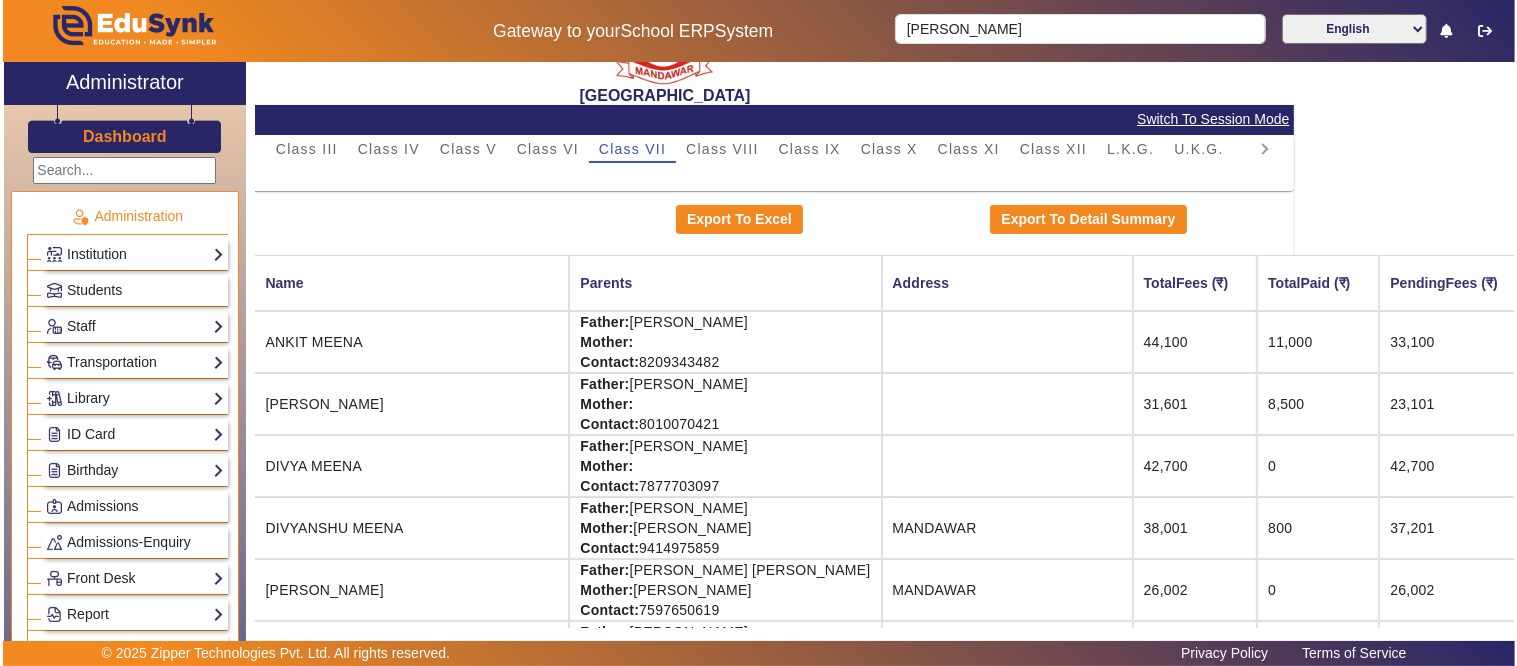 scroll, scrollTop: 0, scrollLeft: 220, axis: horizontal 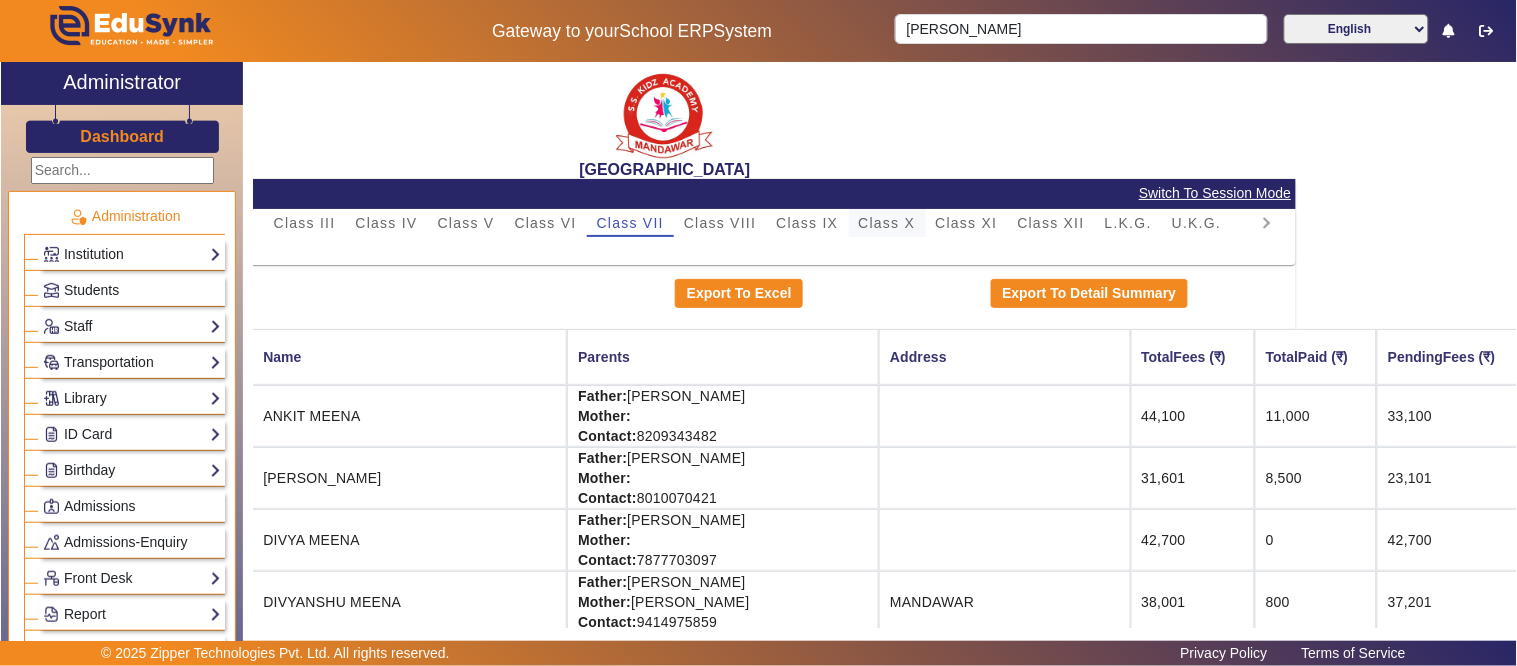 click on "Class X" at bounding box center (887, 223) 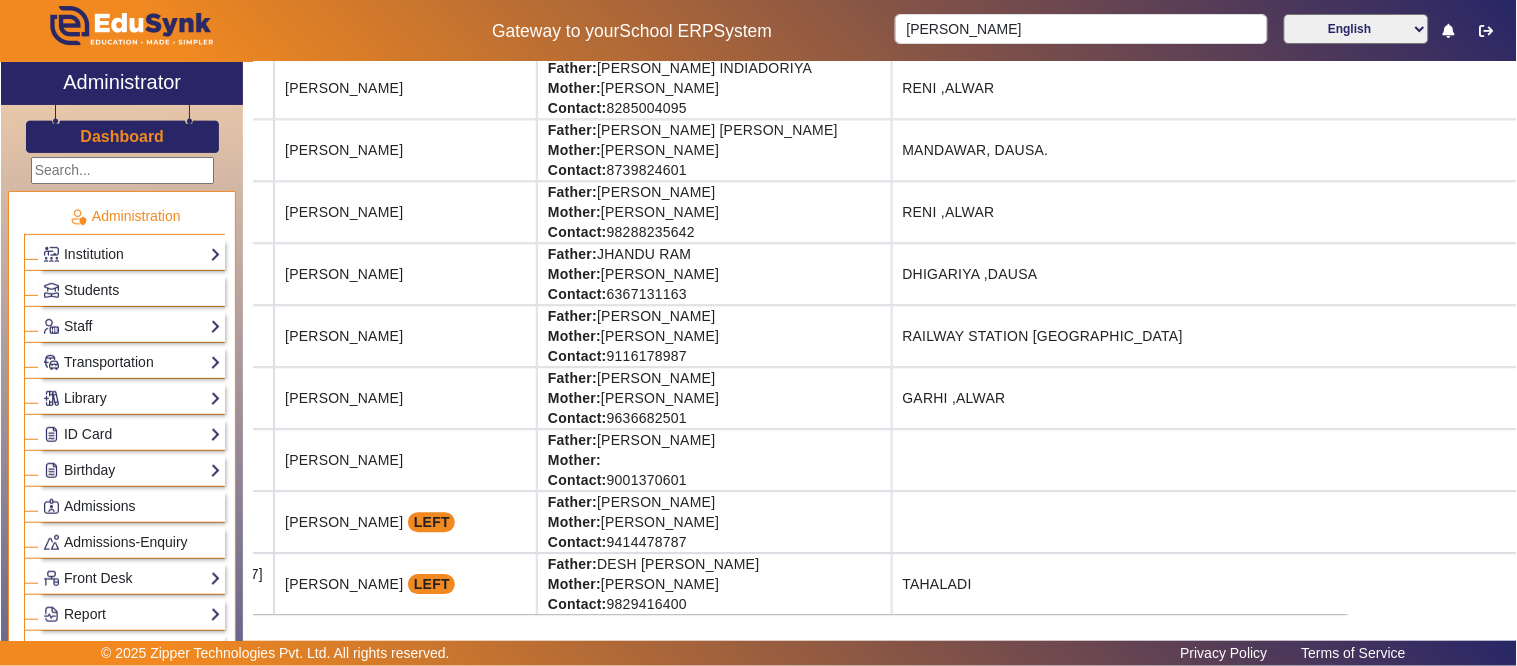 scroll, scrollTop: 1220, scrollLeft: 253, axis: both 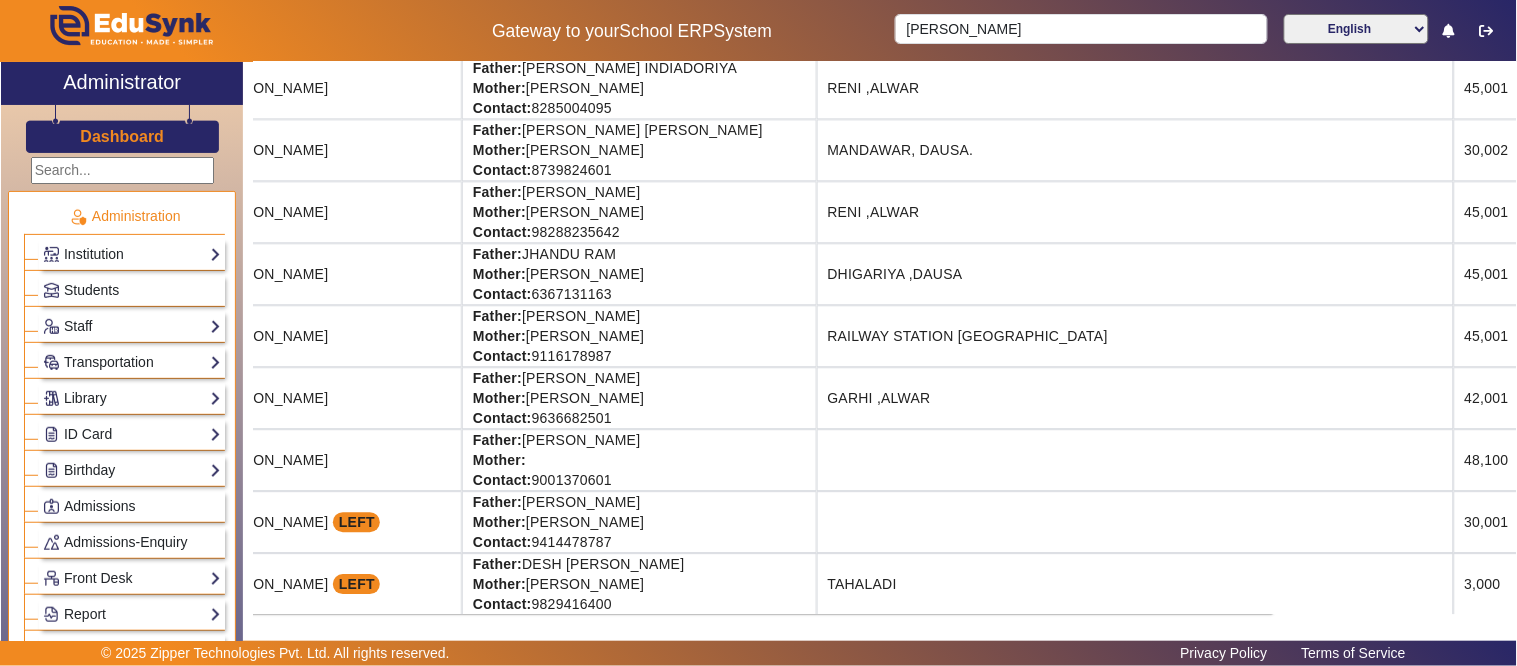drag, startPoint x: 1053, startPoint y: 400, endPoint x: 1488, endPoint y: 394, distance: 435.04138 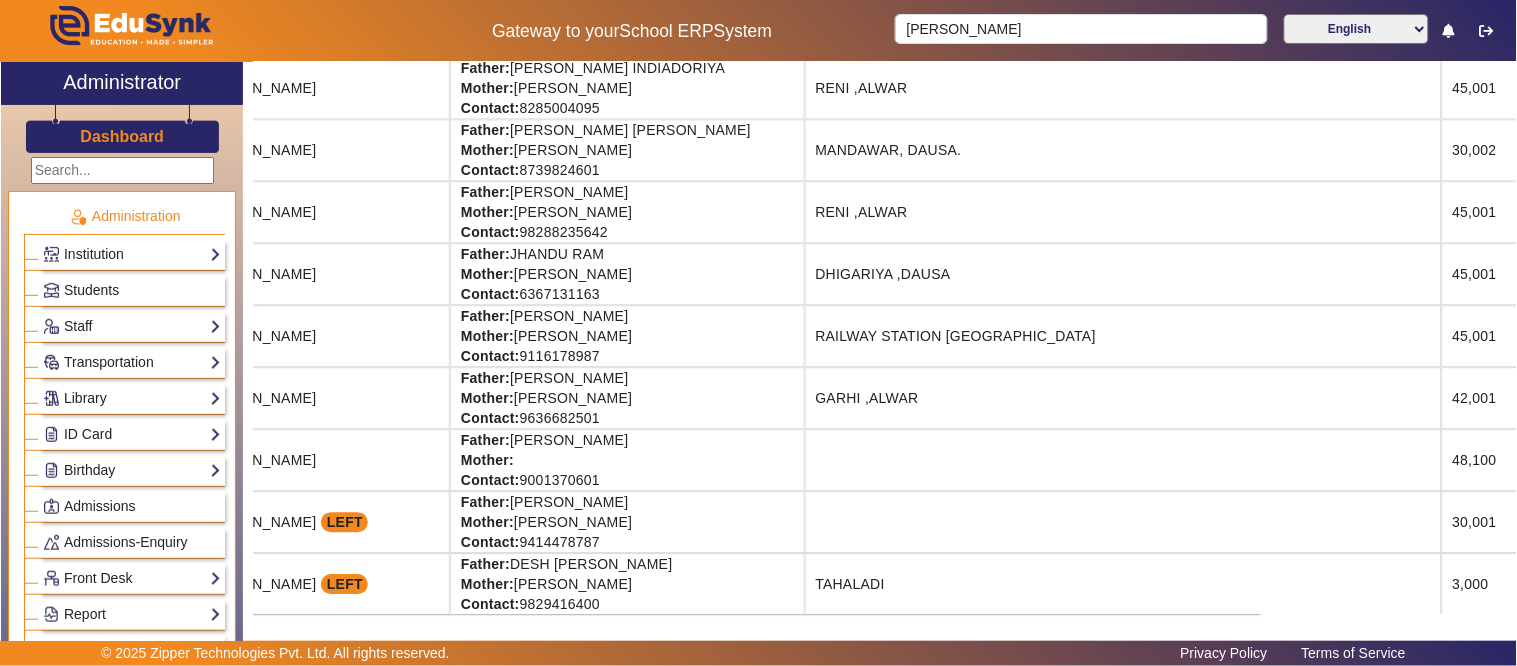 click on "42,001" 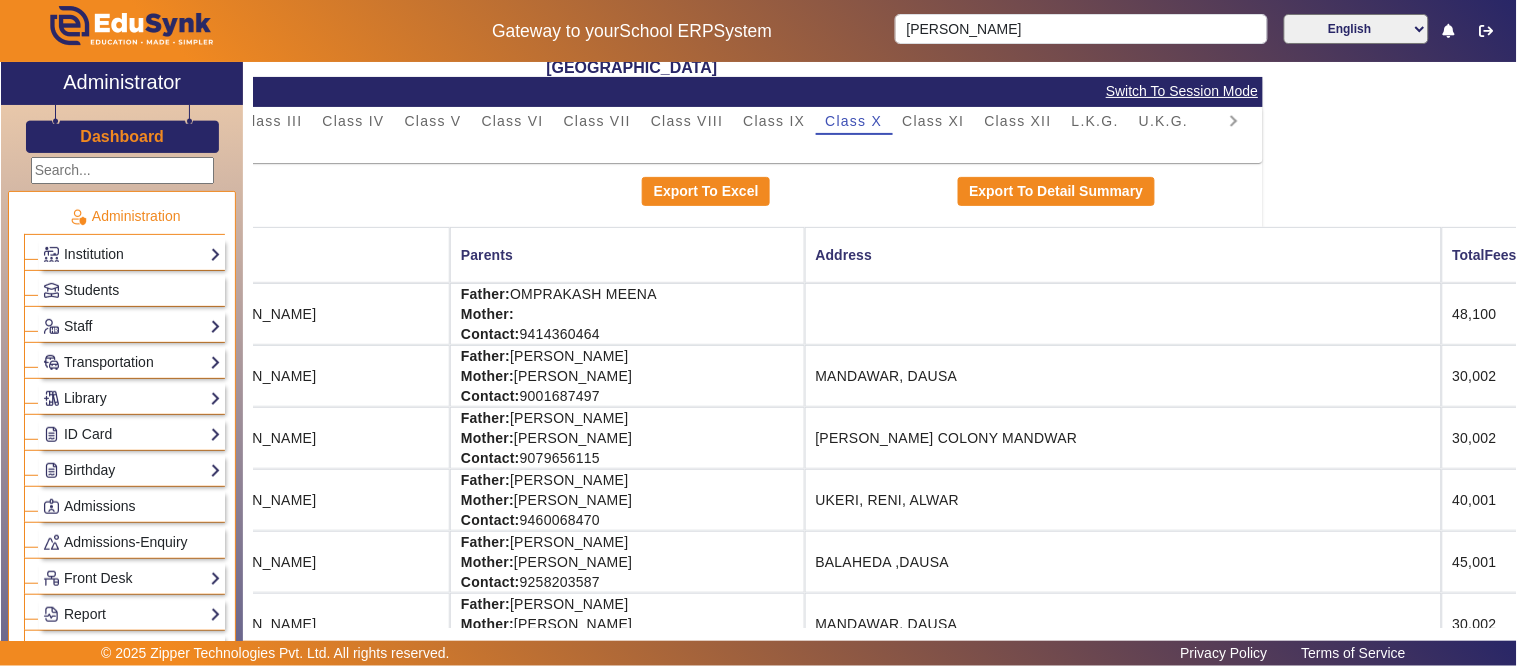 scroll, scrollTop: 0, scrollLeft: 253, axis: horizontal 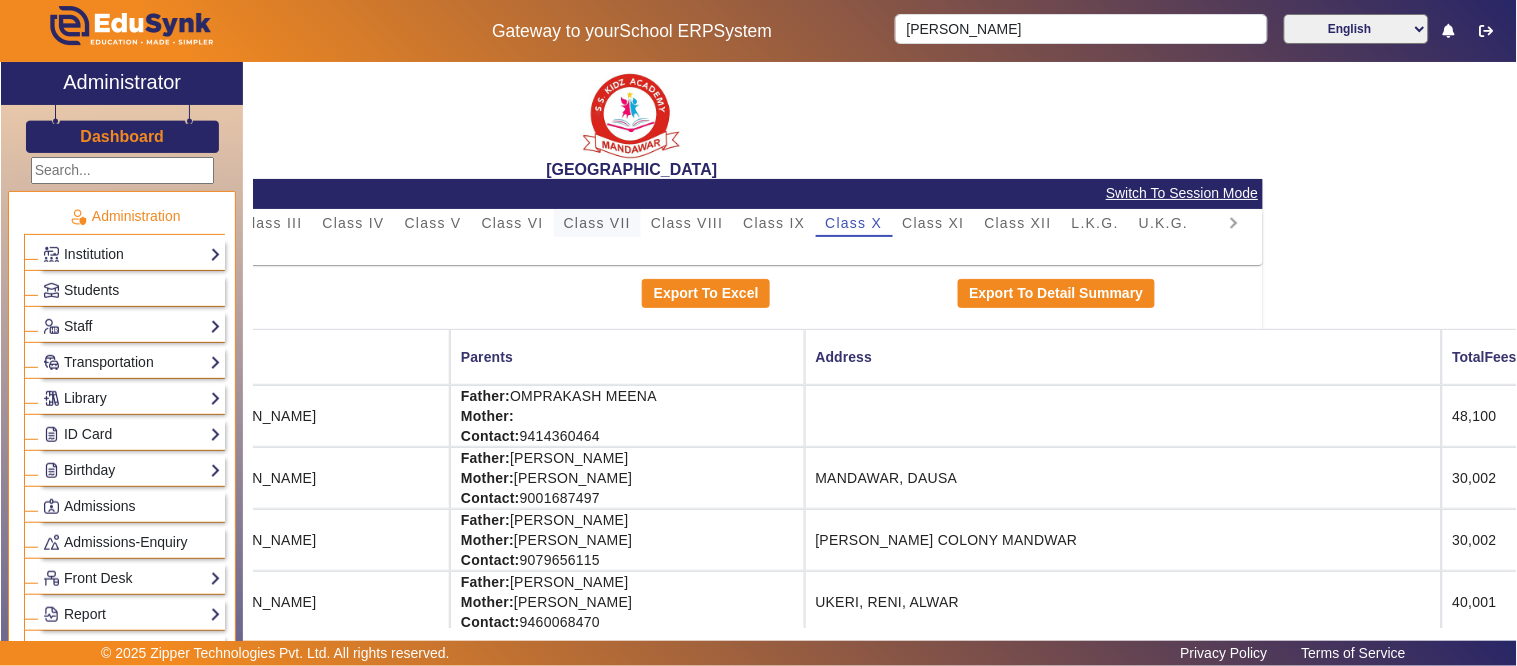 click on "Class VII" at bounding box center (597, 223) 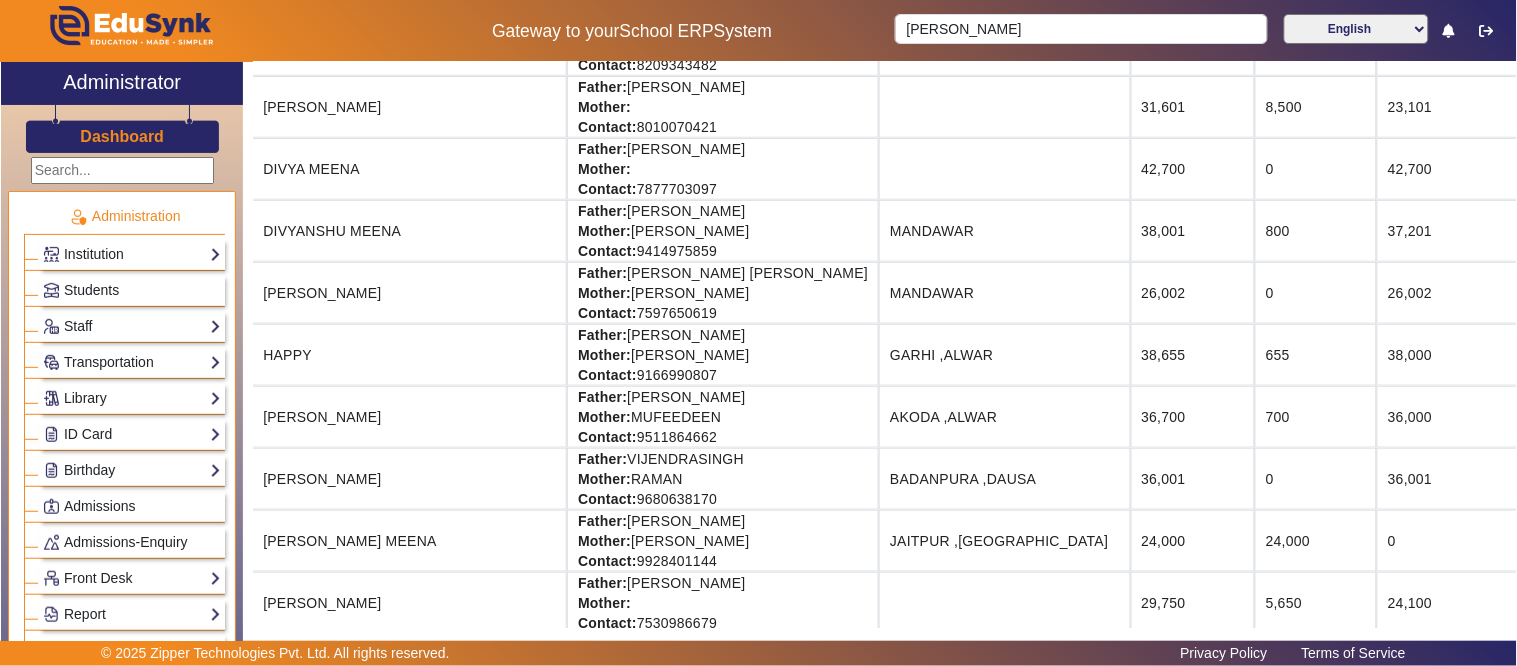 scroll, scrollTop: 333, scrollLeft: 220, axis: both 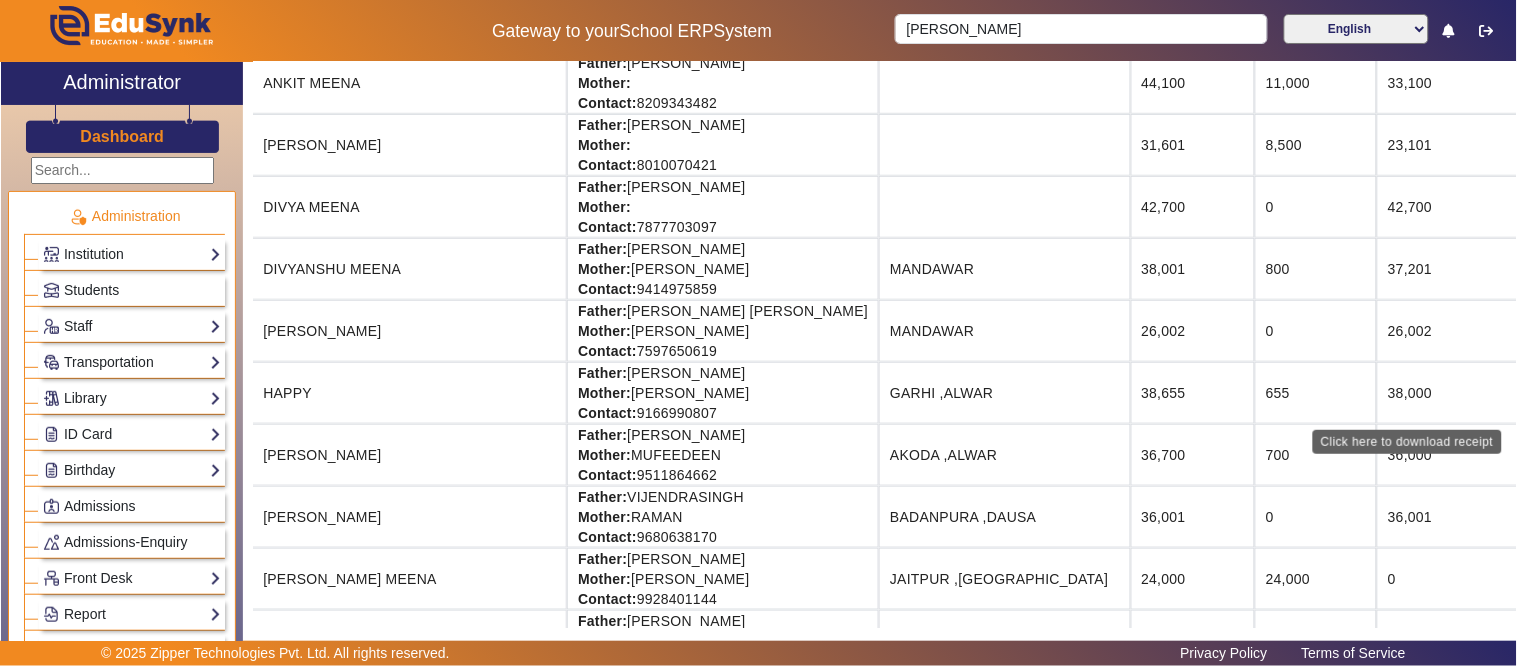 click on "Download Receipt" 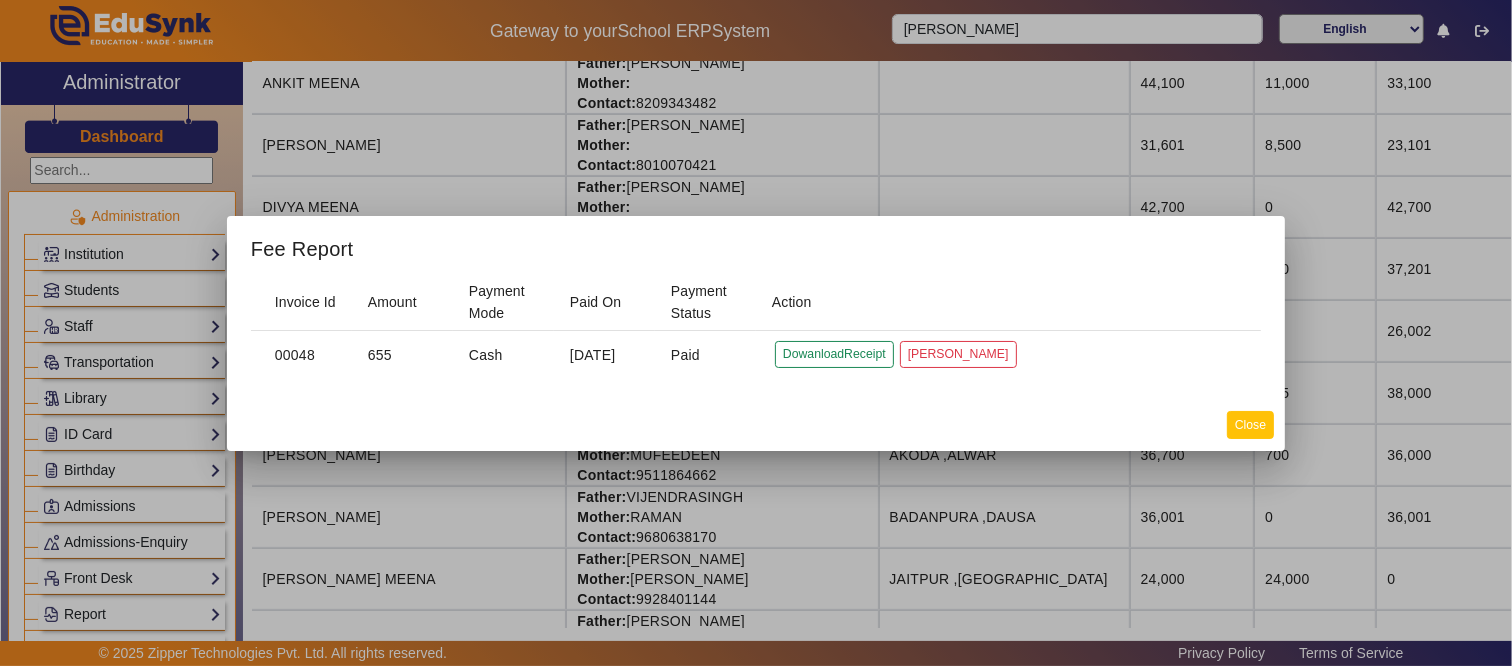 click on "Close" 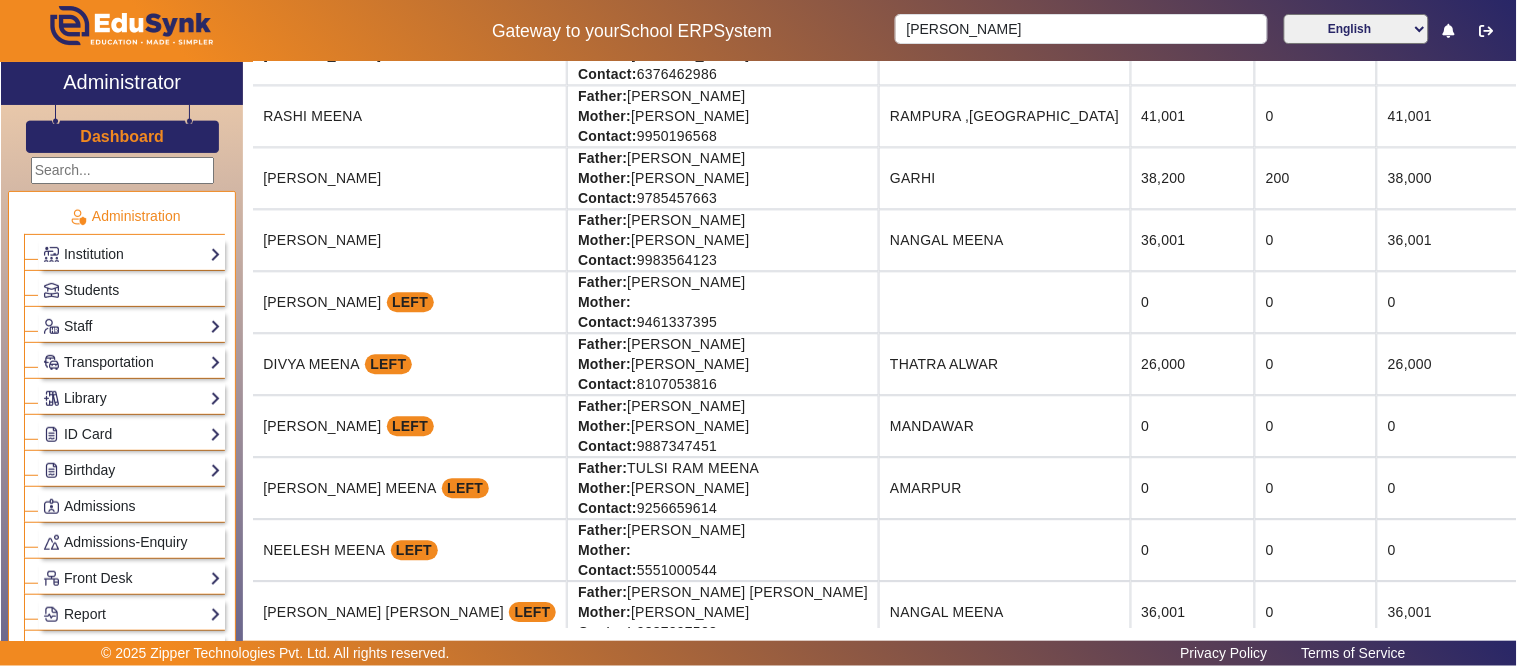 scroll, scrollTop: 444, scrollLeft: 220, axis: both 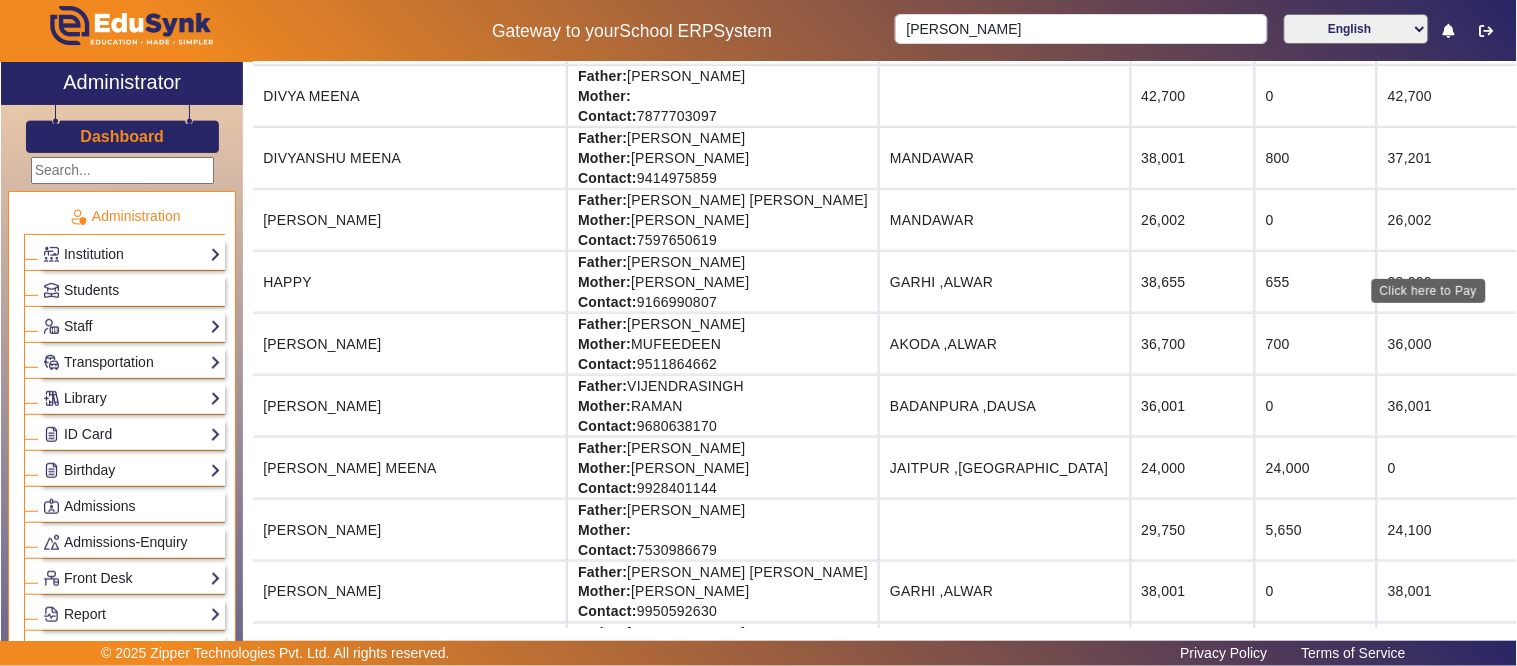click on "View & Pay" 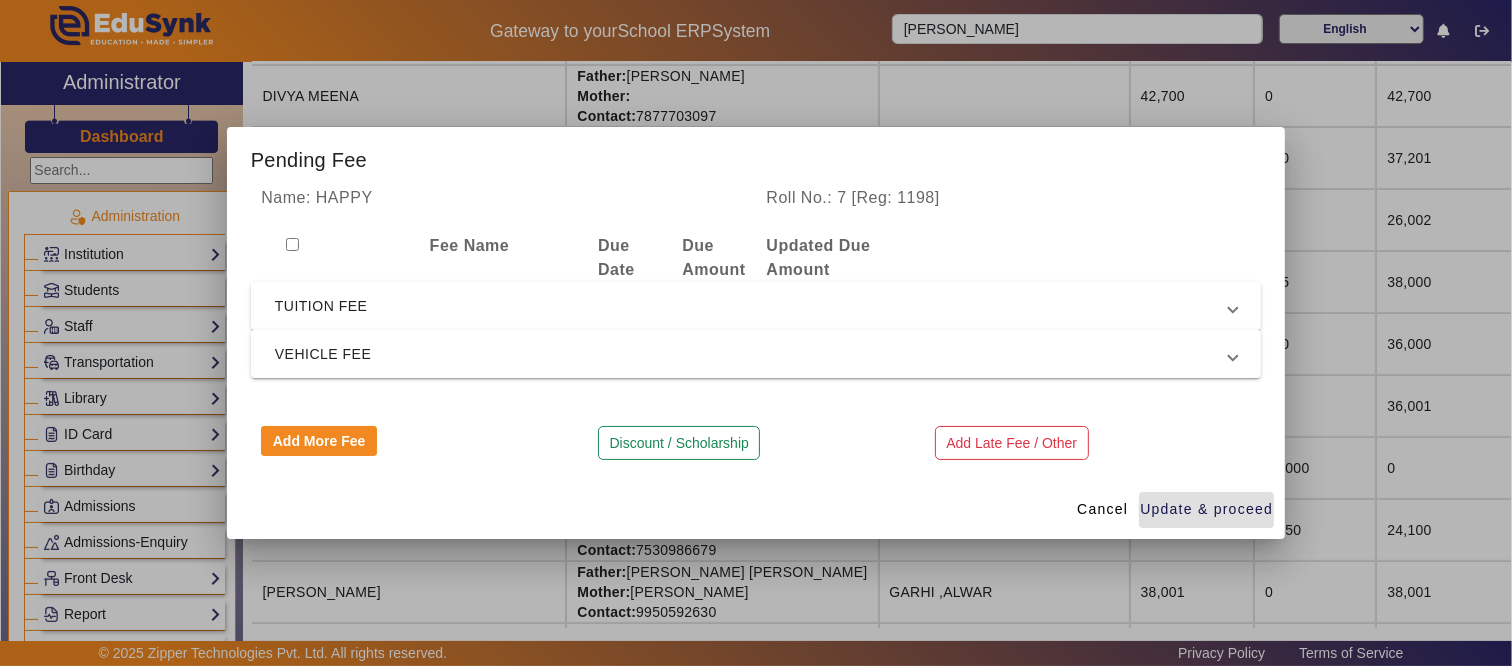 click on "Add More Fee" at bounding box center (319, 441) 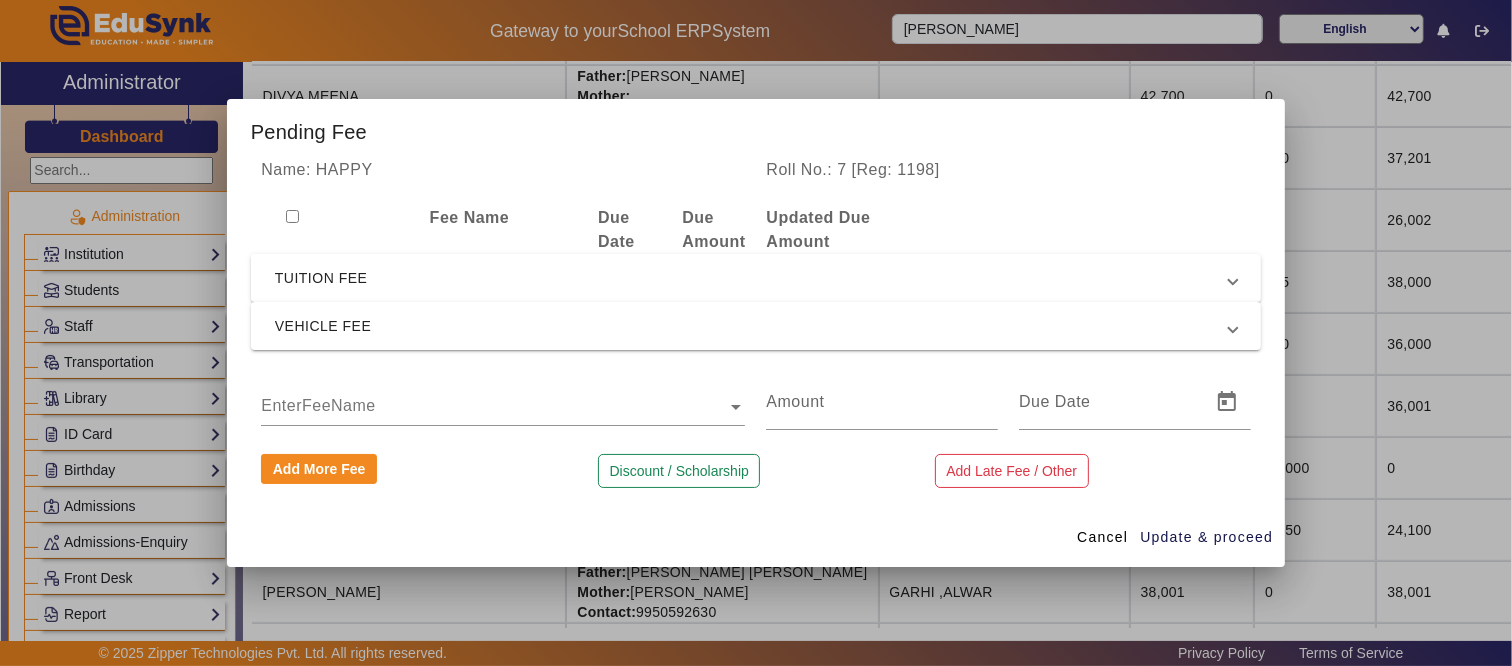 click at bounding box center (503, 407) 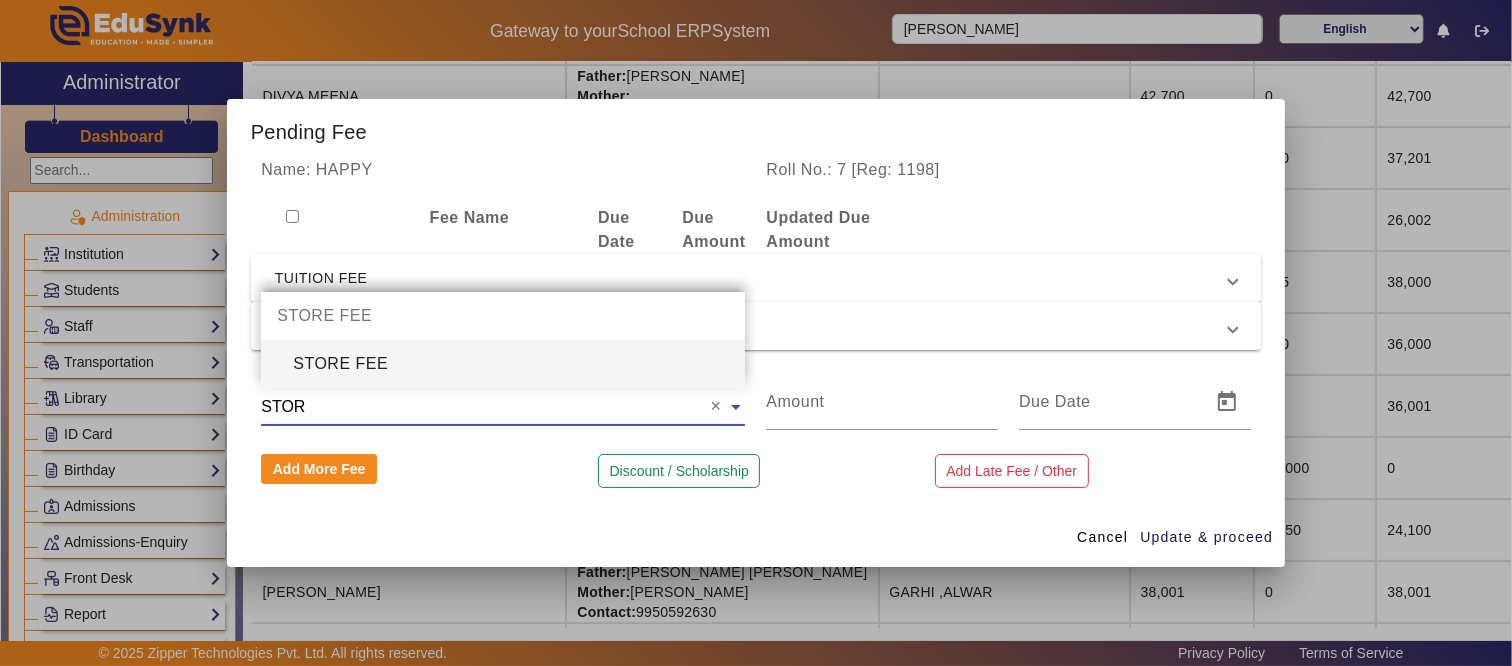 type on "STORE" 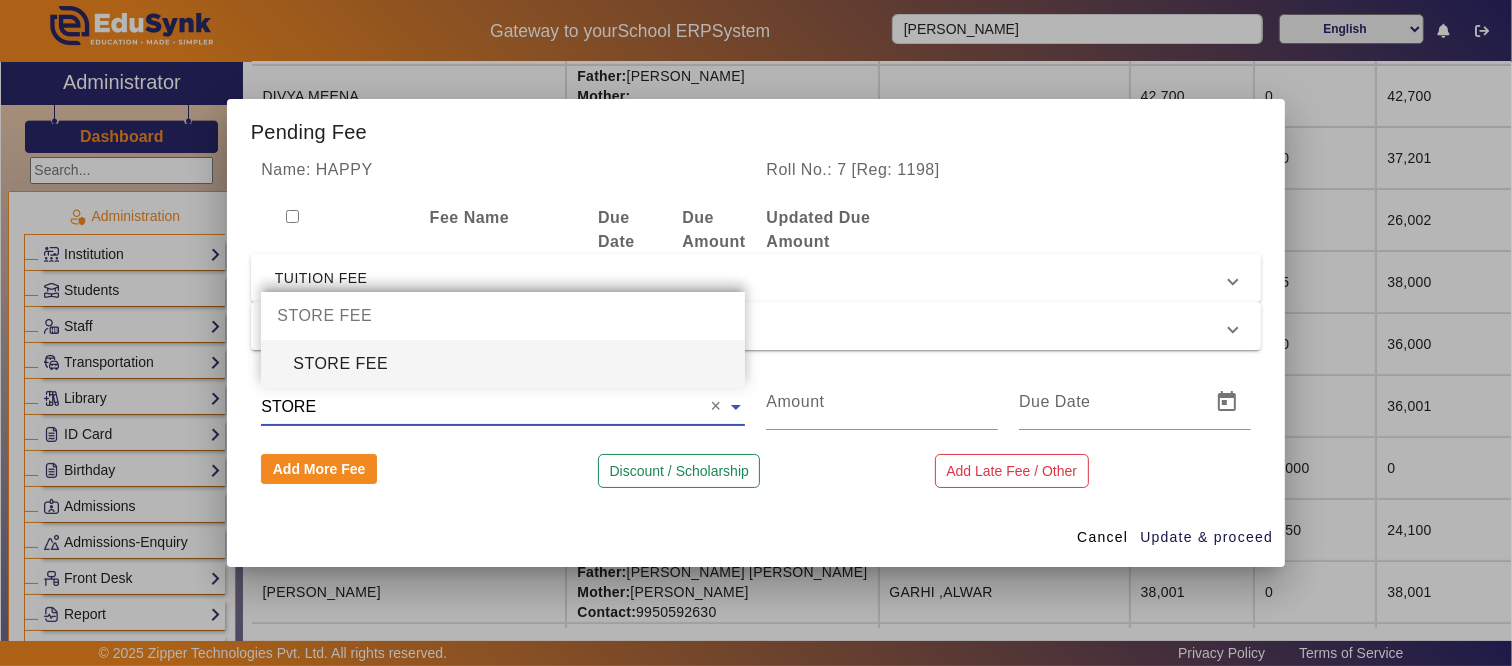 drag, startPoint x: 373, startPoint y: 365, endPoint x: 388, endPoint y: 370, distance: 15.811388 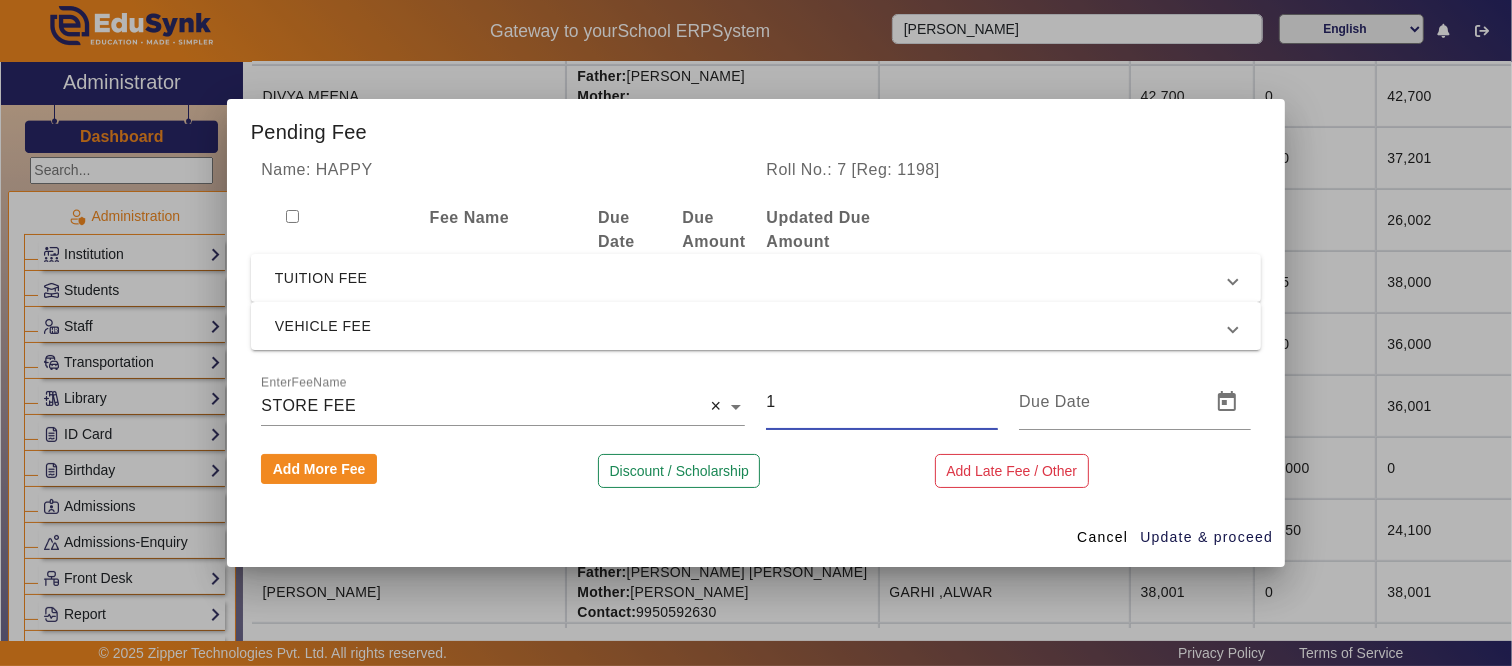 drag, startPoint x: 806, startPoint y: 394, endPoint x: 720, endPoint y: 404, distance: 86.579445 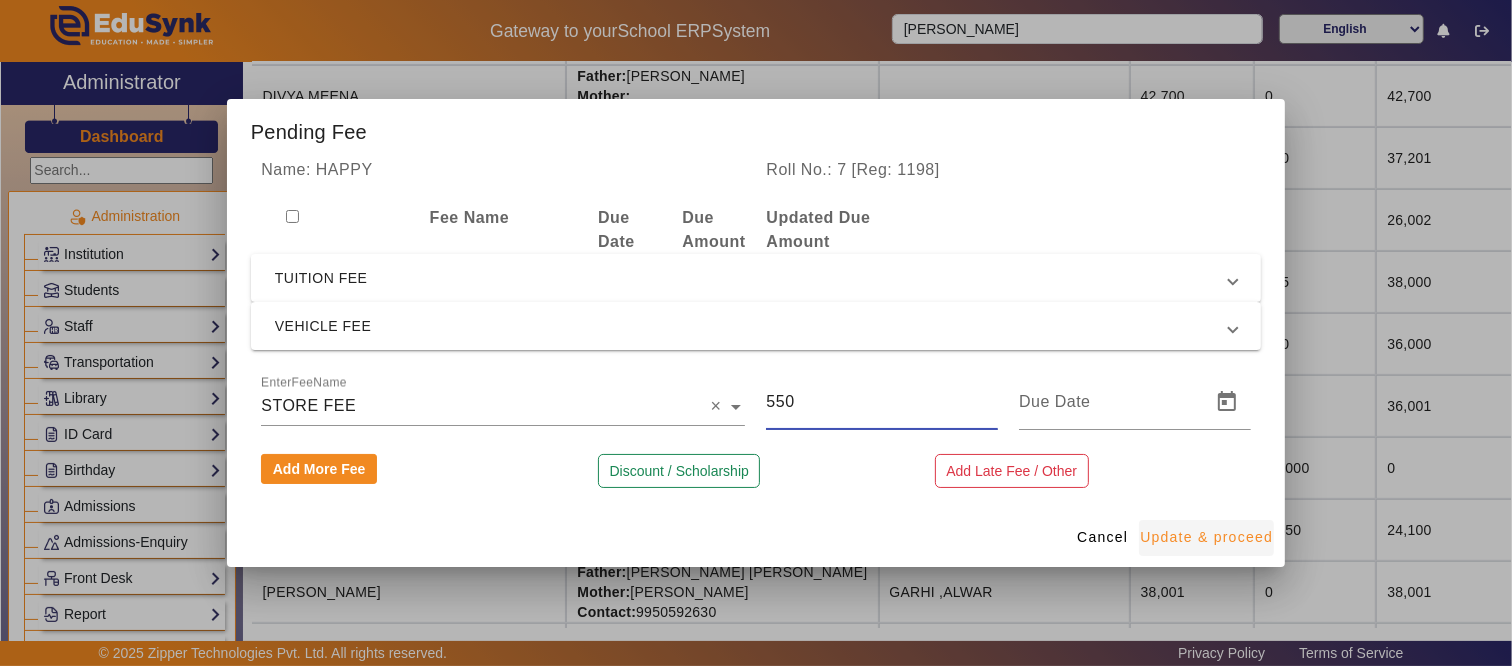 type on "550" 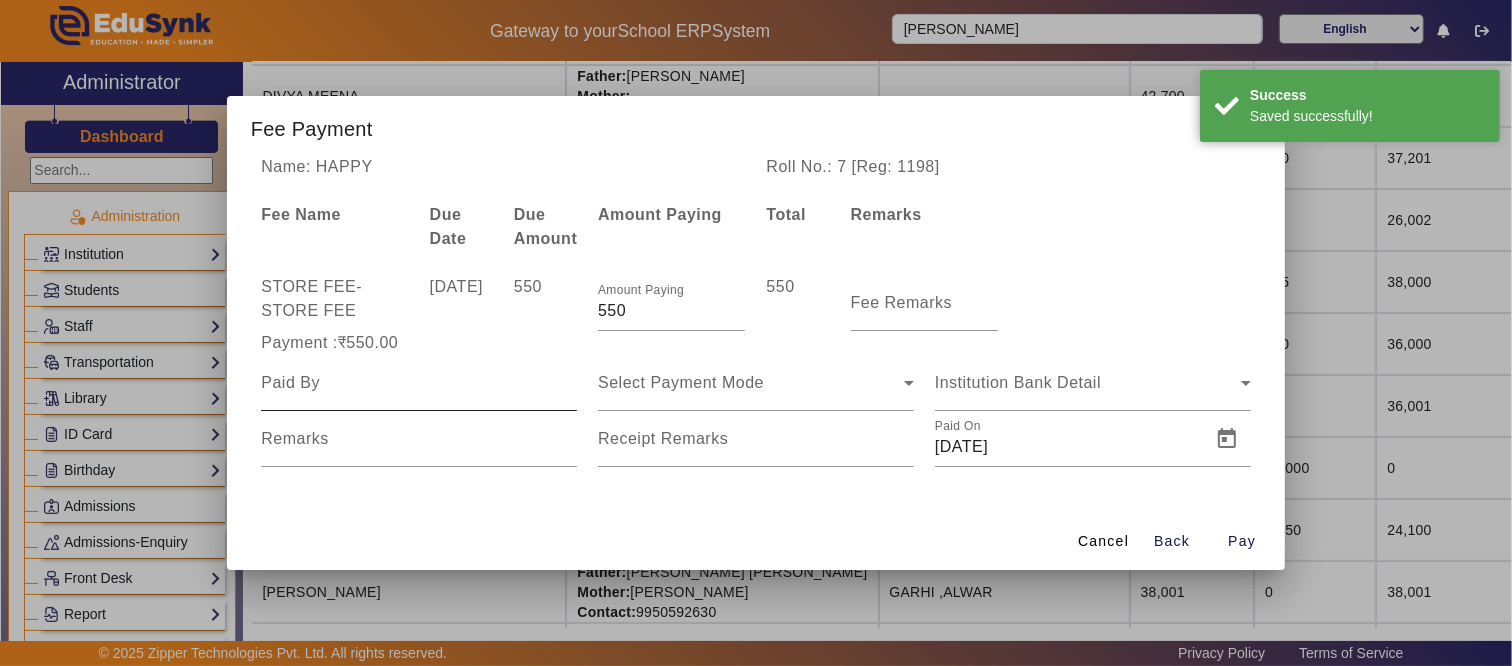 click at bounding box center (419, 383) 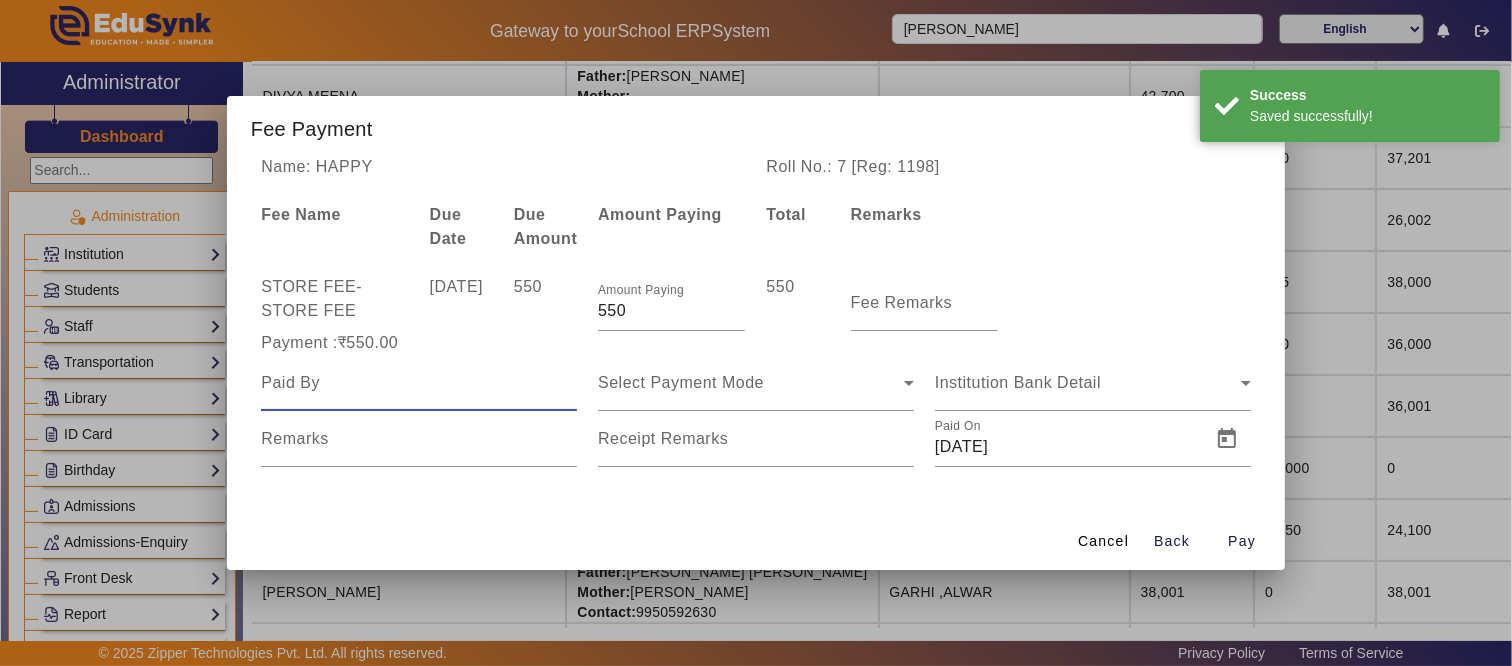 click at bounding box center (419, 383) 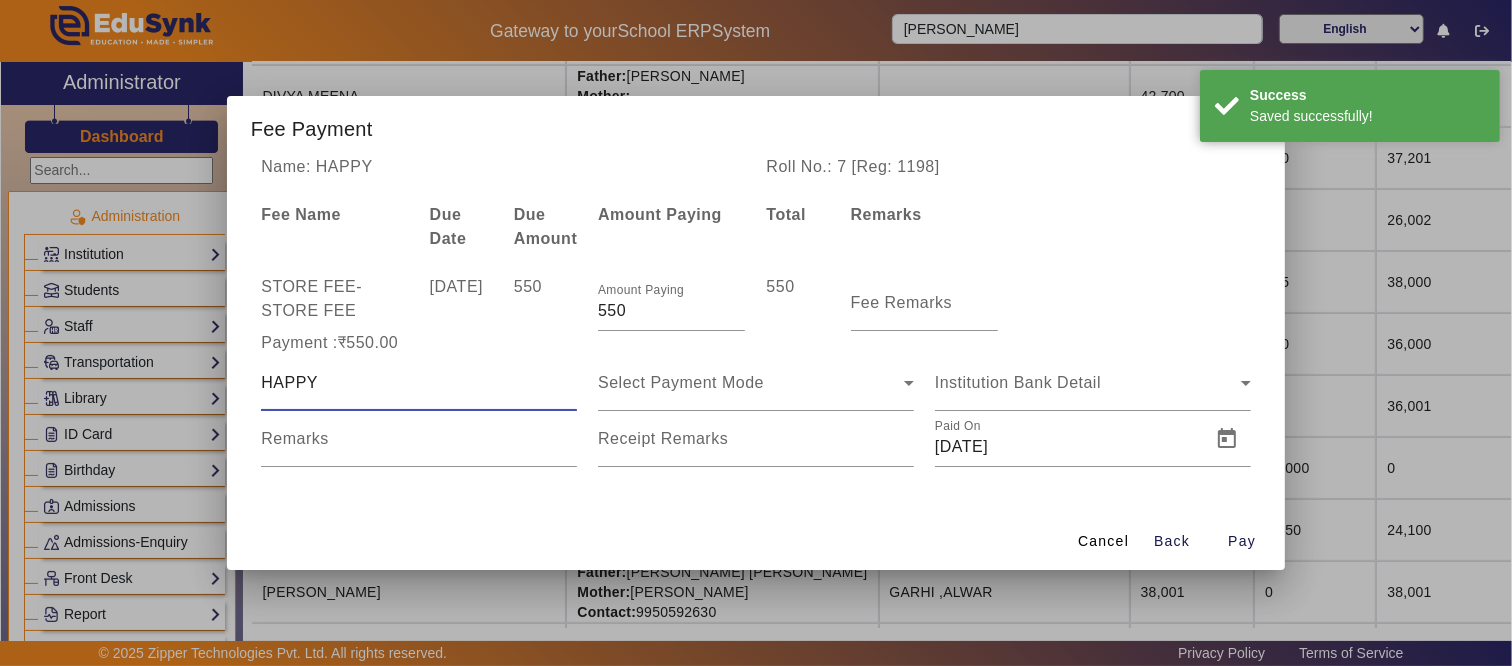 type on "HAPPY" 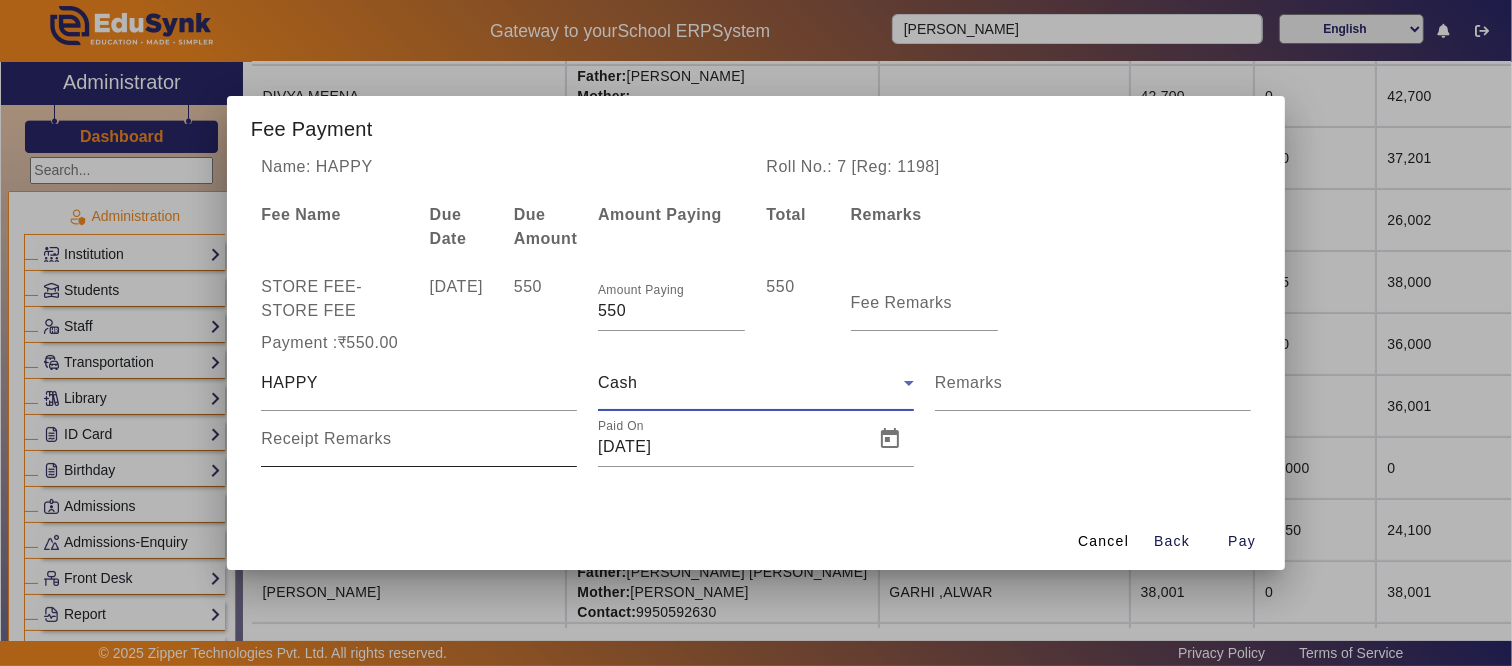 click on "Receipt Remarks" at bounding box center [419, 439] 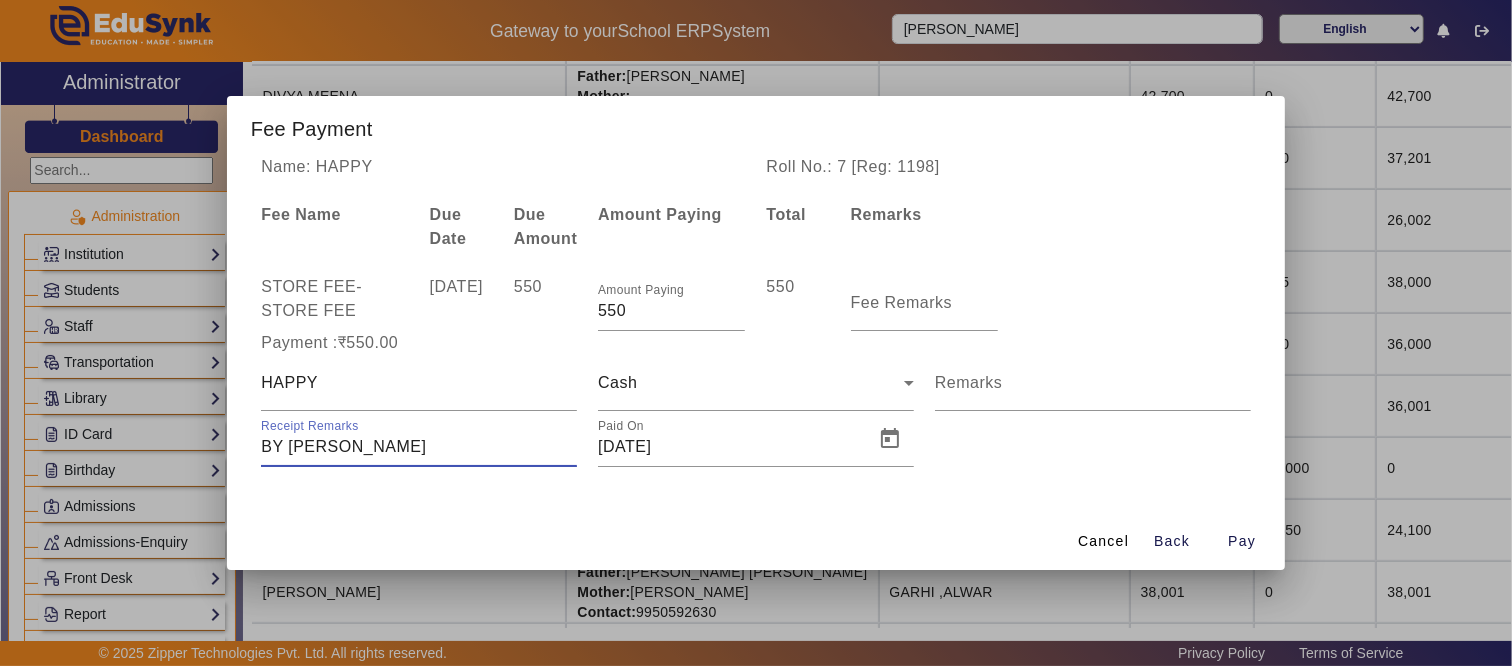 type on "BY [PERSON_NAME]" 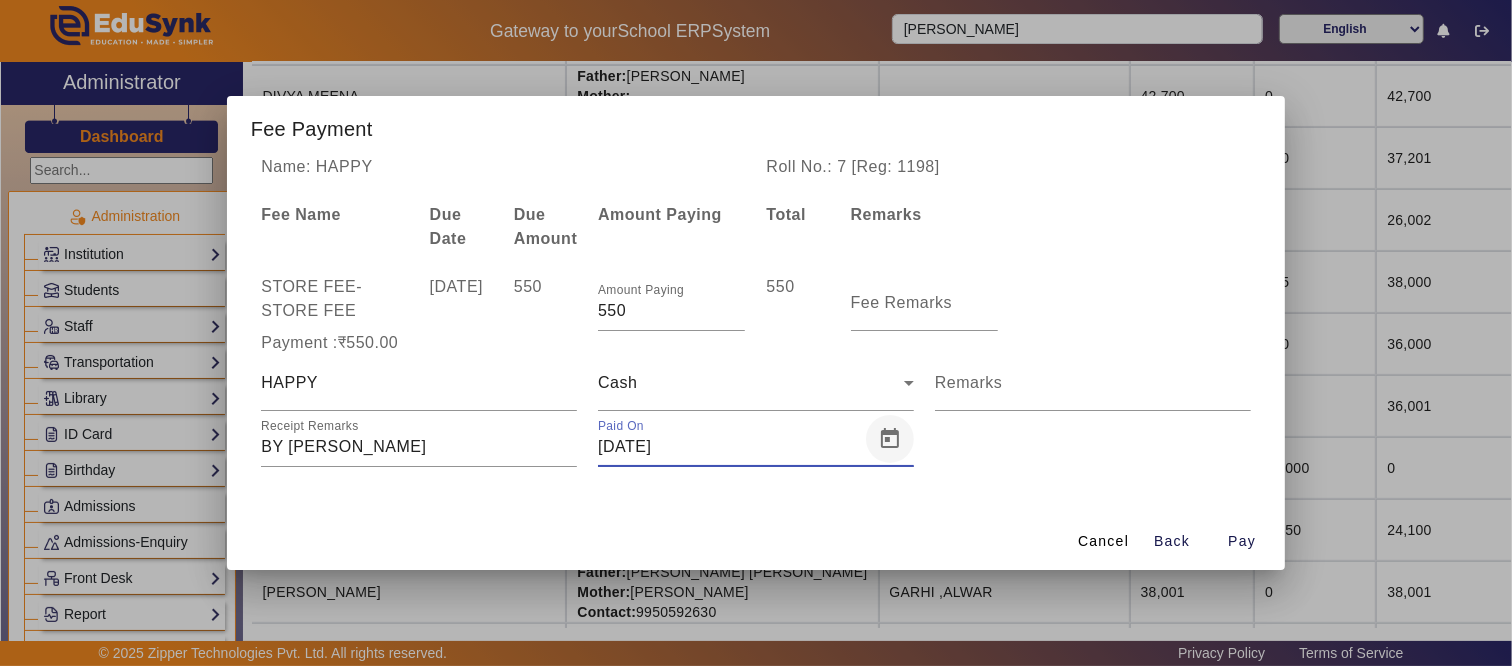 click at bounding box center (890, 439) 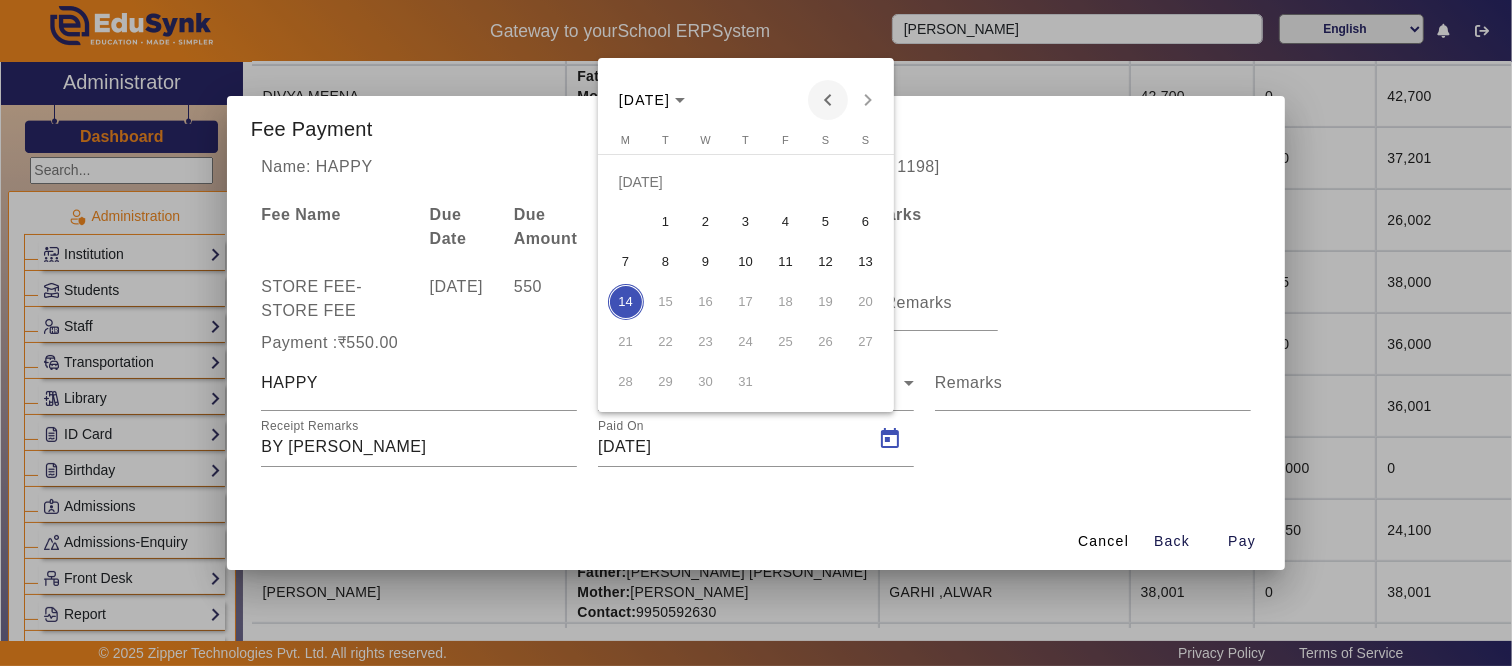 click at bounding box center [828, 100] 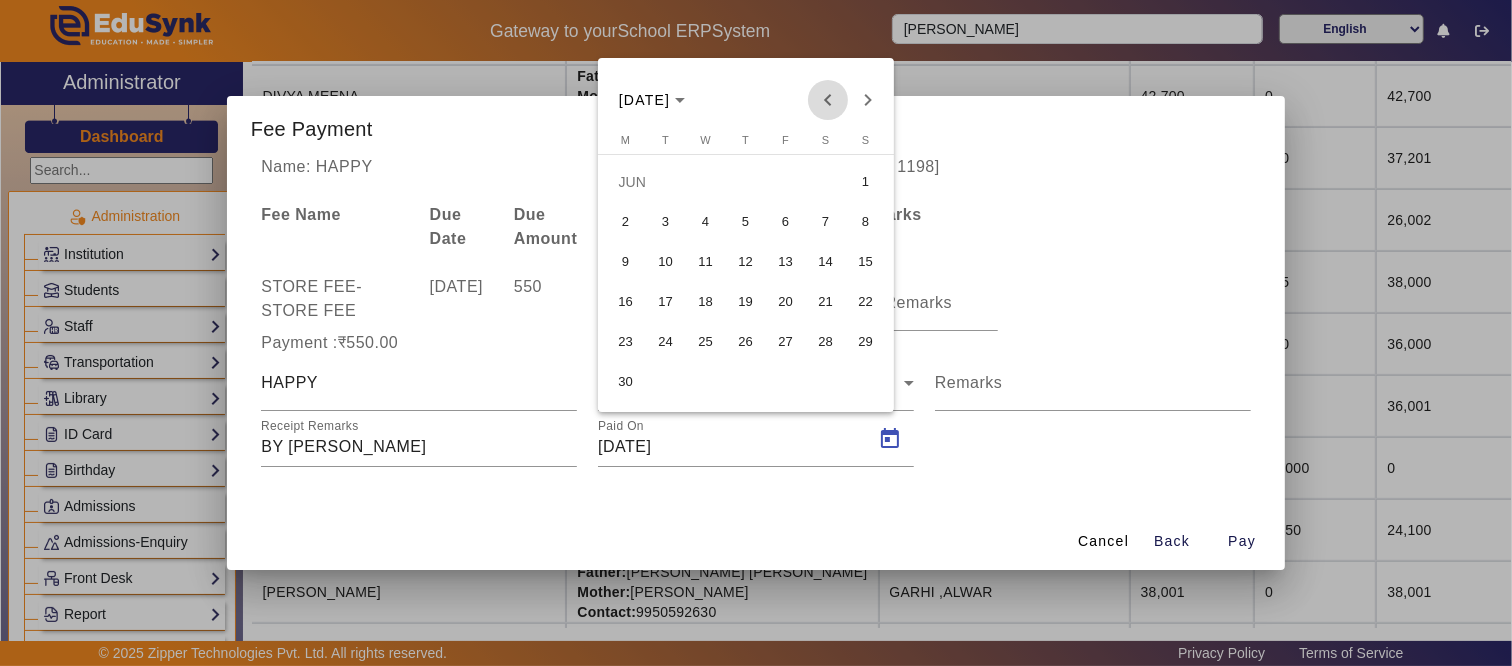 click at bounding box center [828, 100] 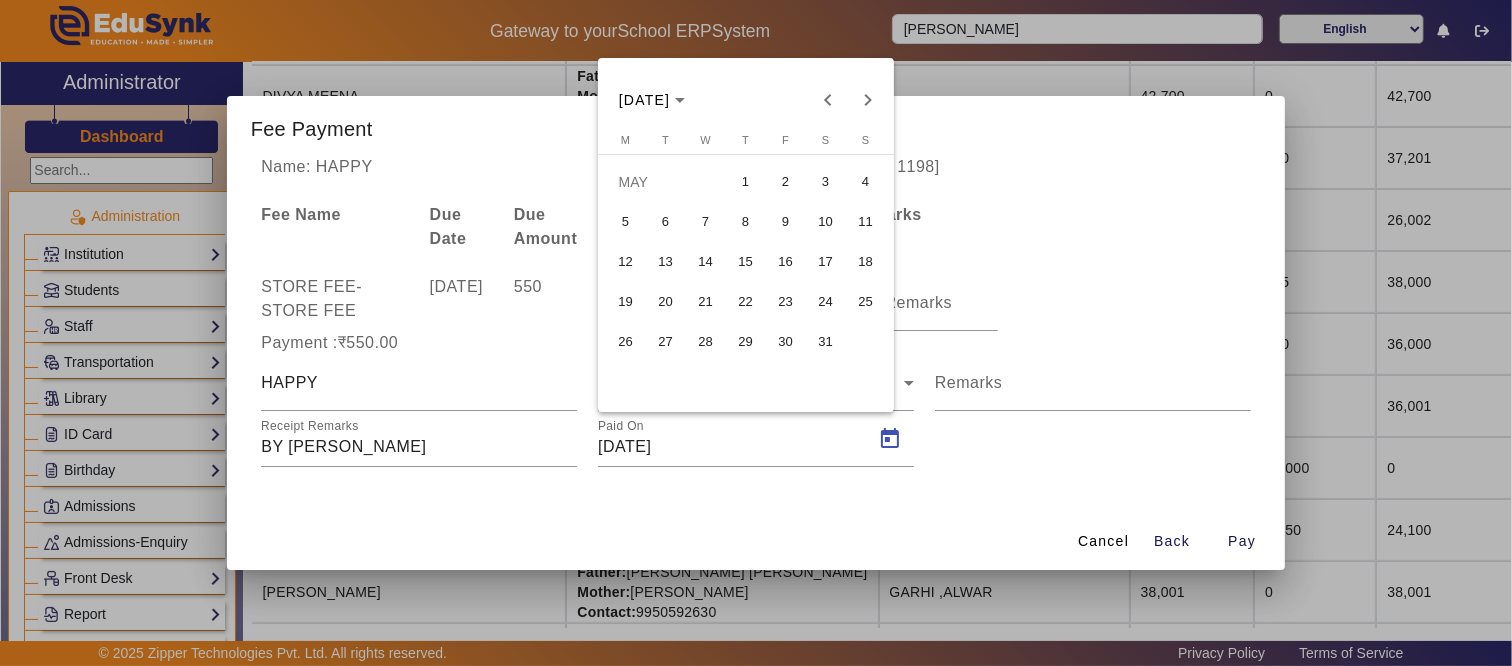 click on "8" at bounding box center [746, 222] 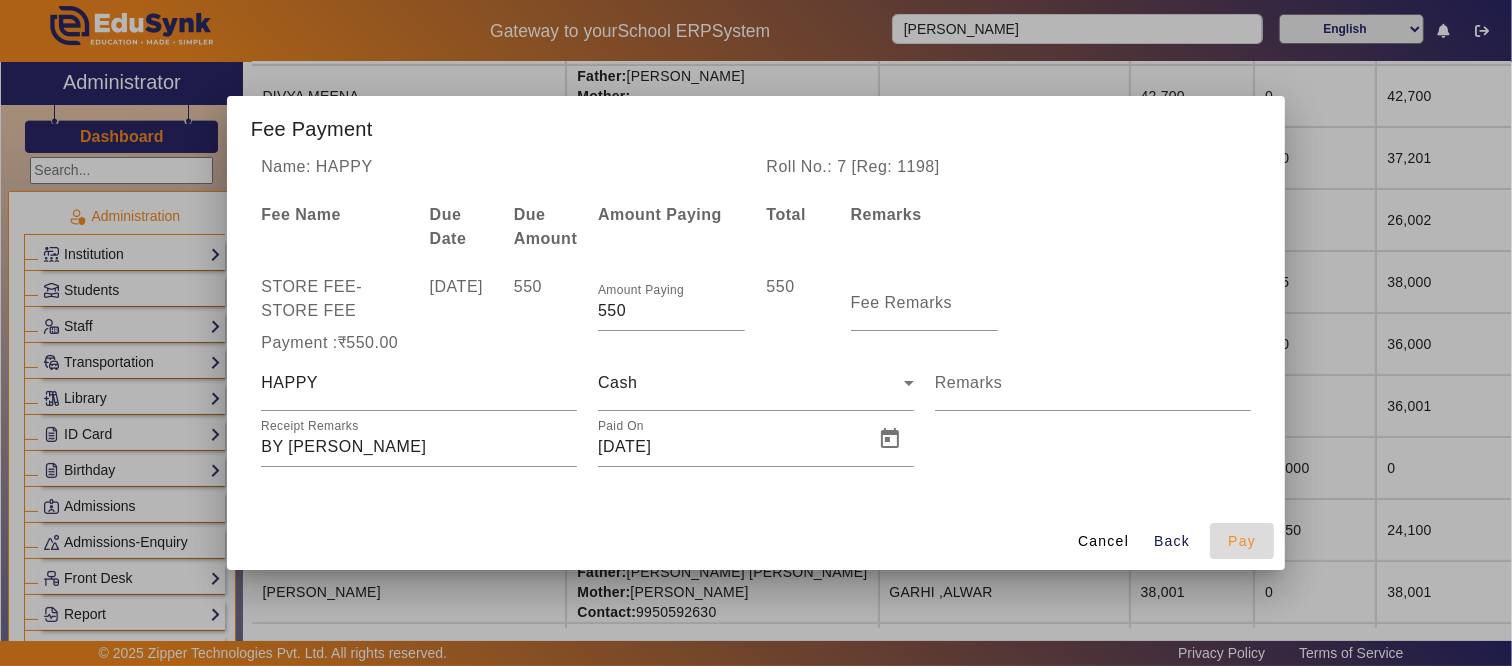 click on "Pay" at bounding box center (1242, 541) 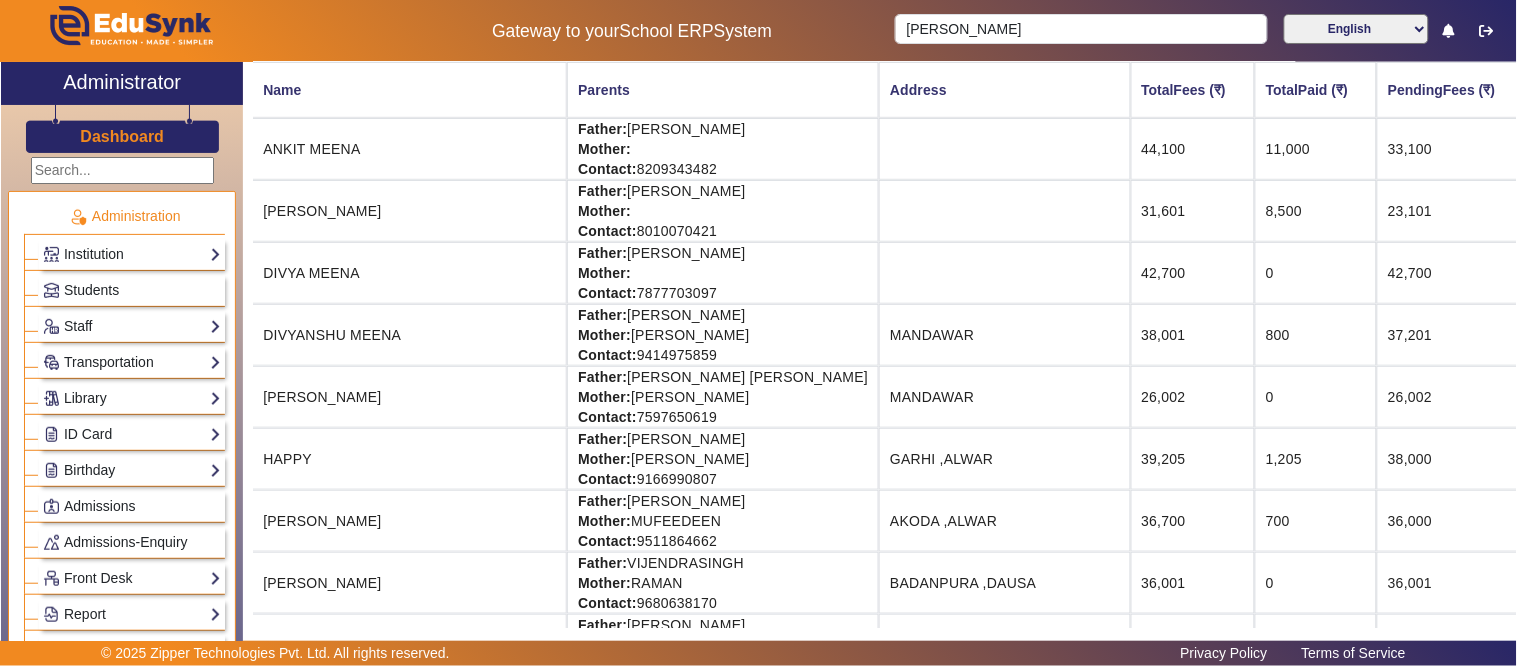 scroll, scrollTop: 0, scrollLeft: 220, axis: horizontal 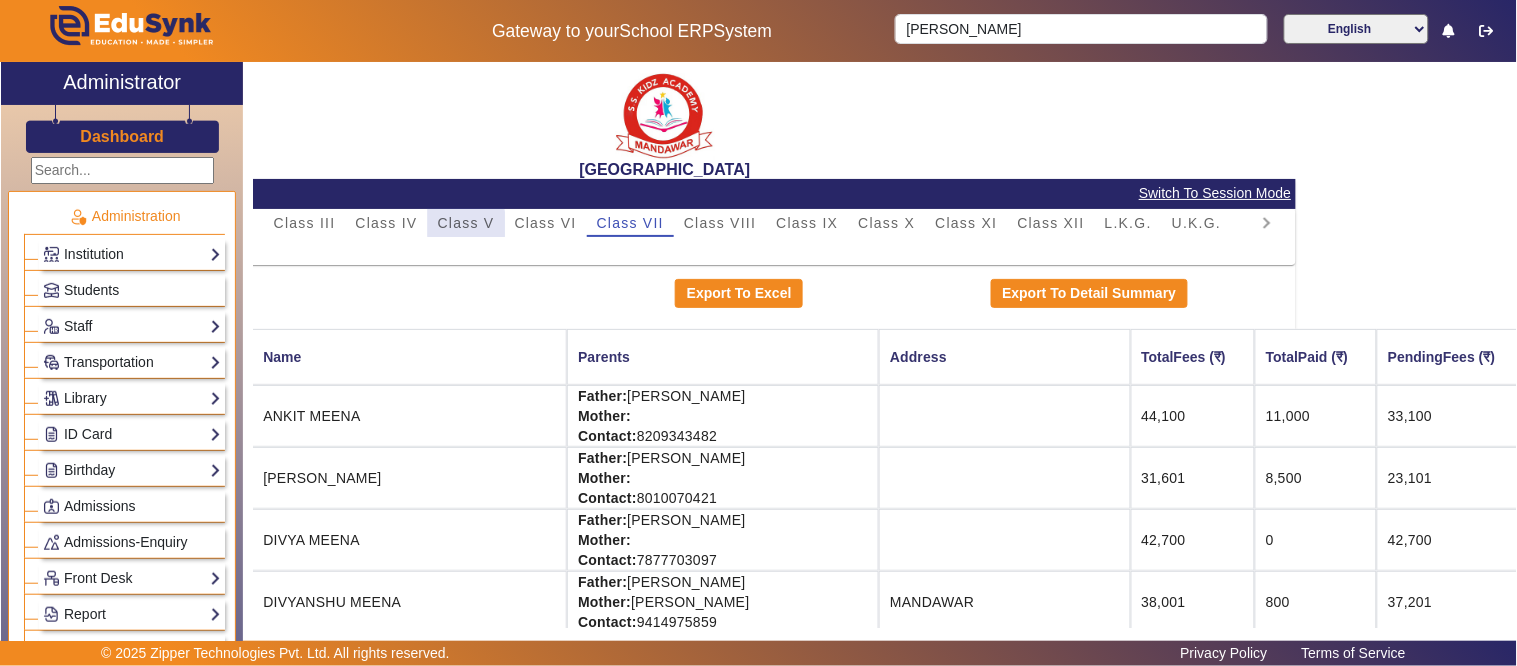 click on "Class V" at bounding box center (466, 223) 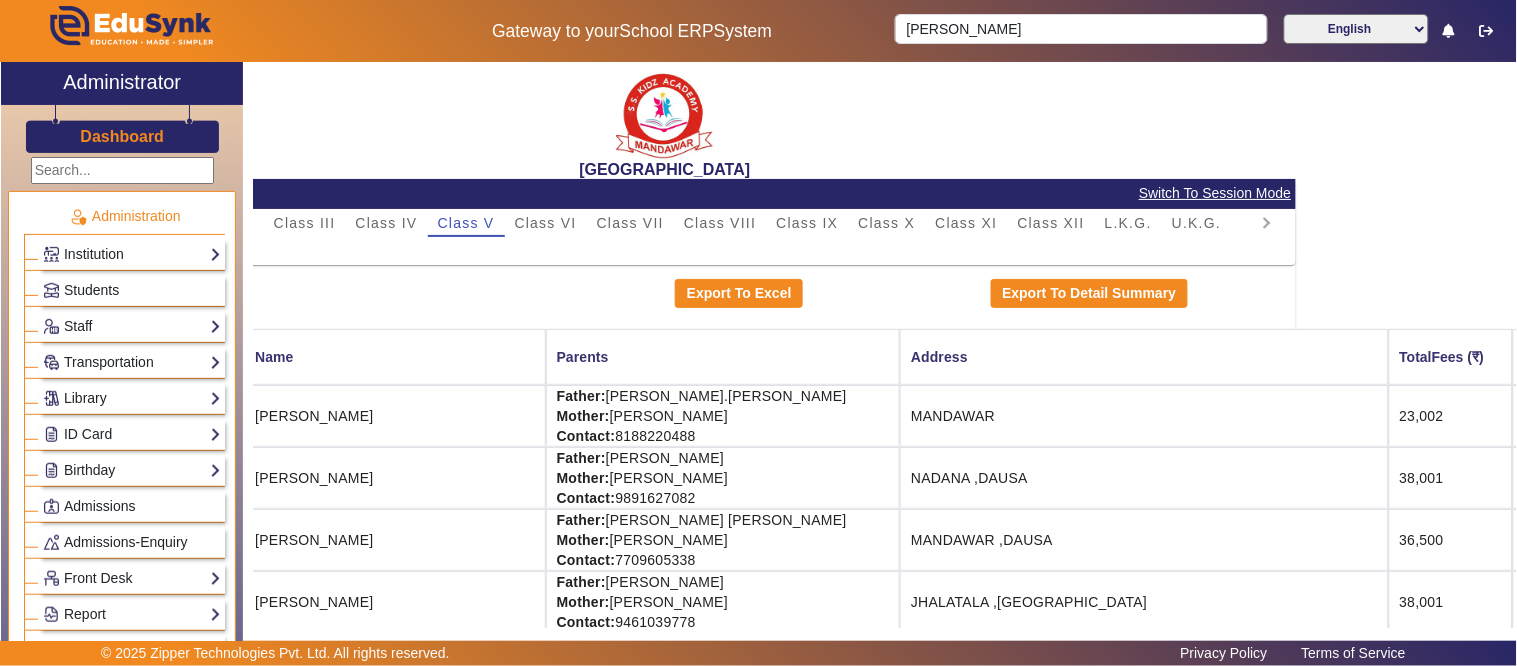 scroll, scrollTop: 0, scrollLeft: 0, axis: both 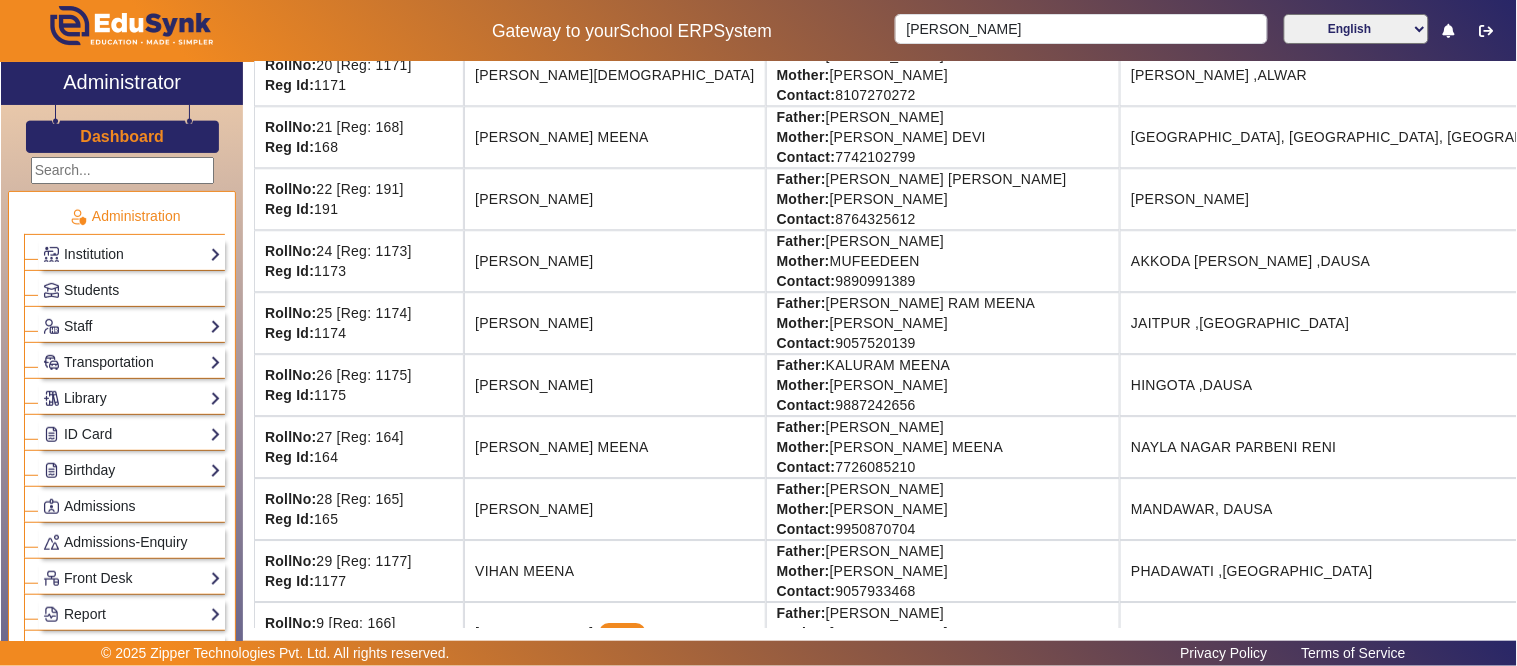 drag, startPoint x: 1392, startPoint y: 285, endPoint x: 1420, endPoint y: 281, distance: 28.284271 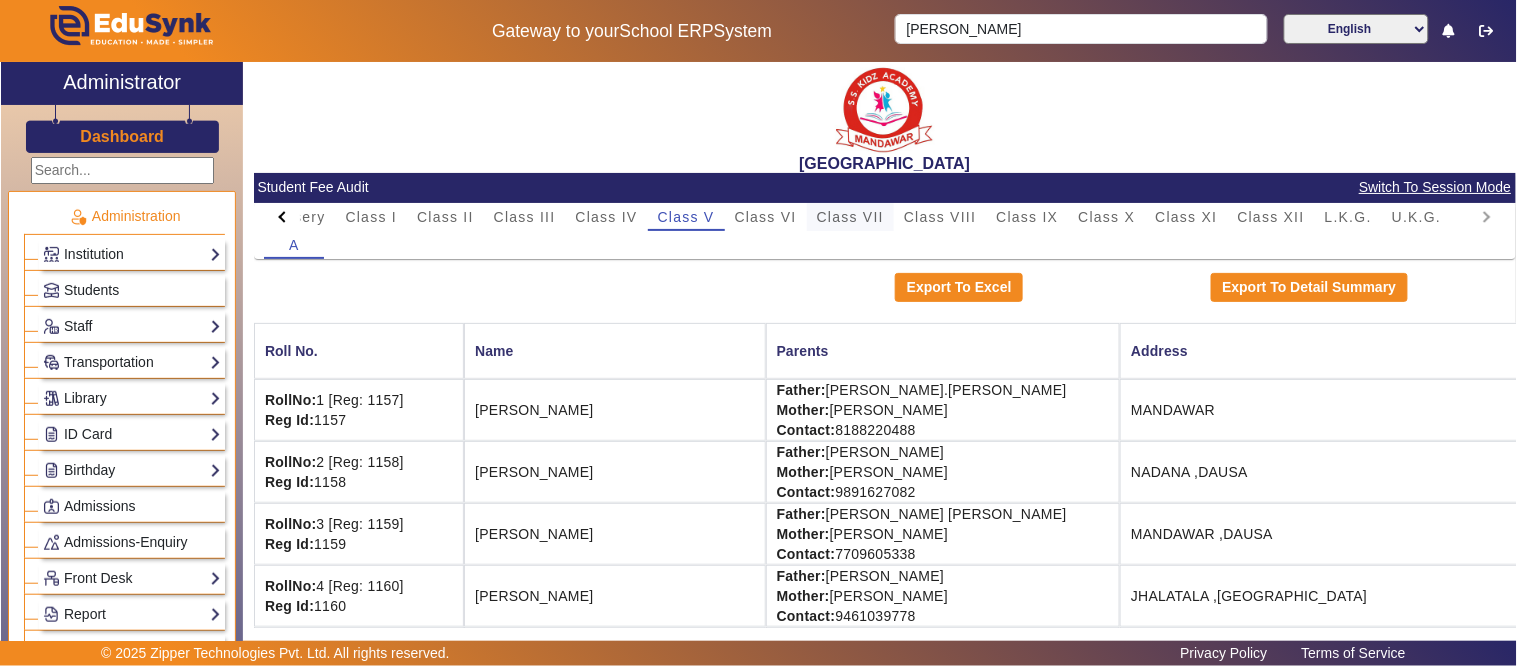 scroll, scrollTop: 0, scrollLeft: 0, axis: both 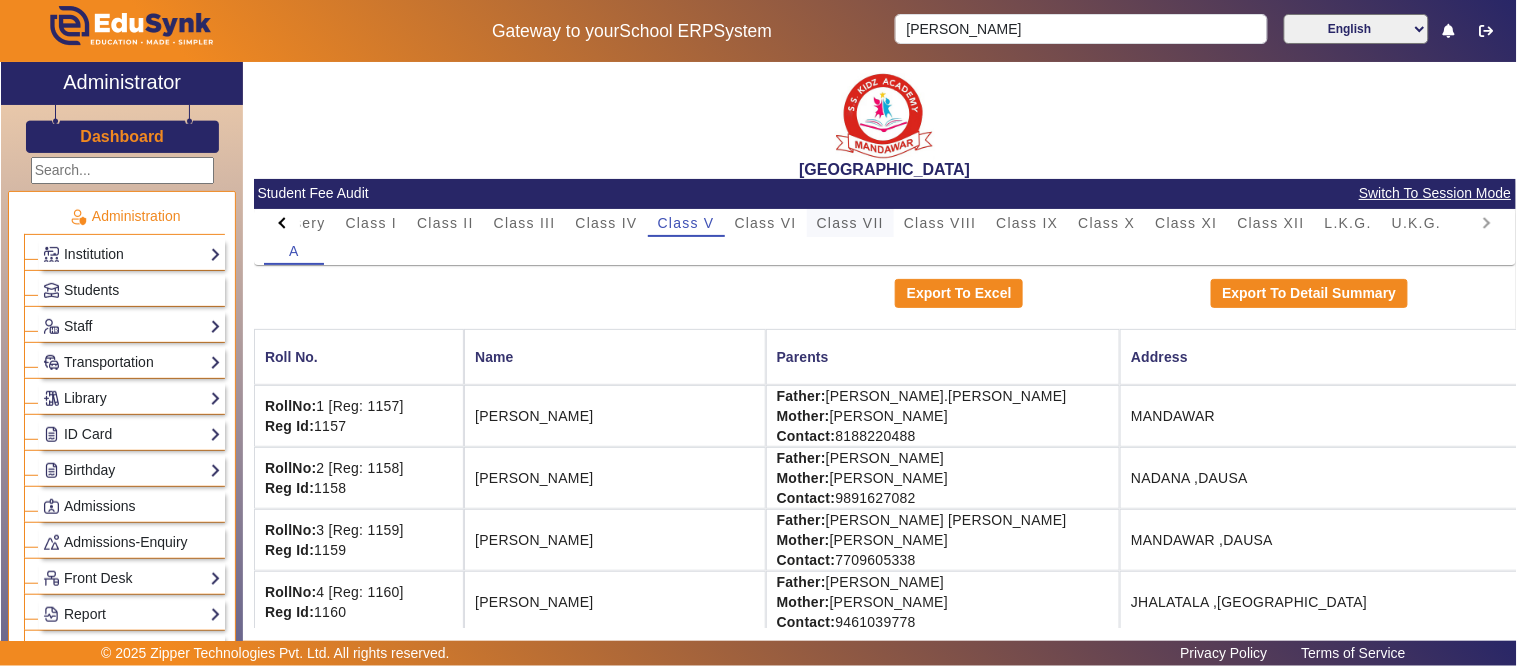 click on "Class VII" at bounding box center [850, 223] 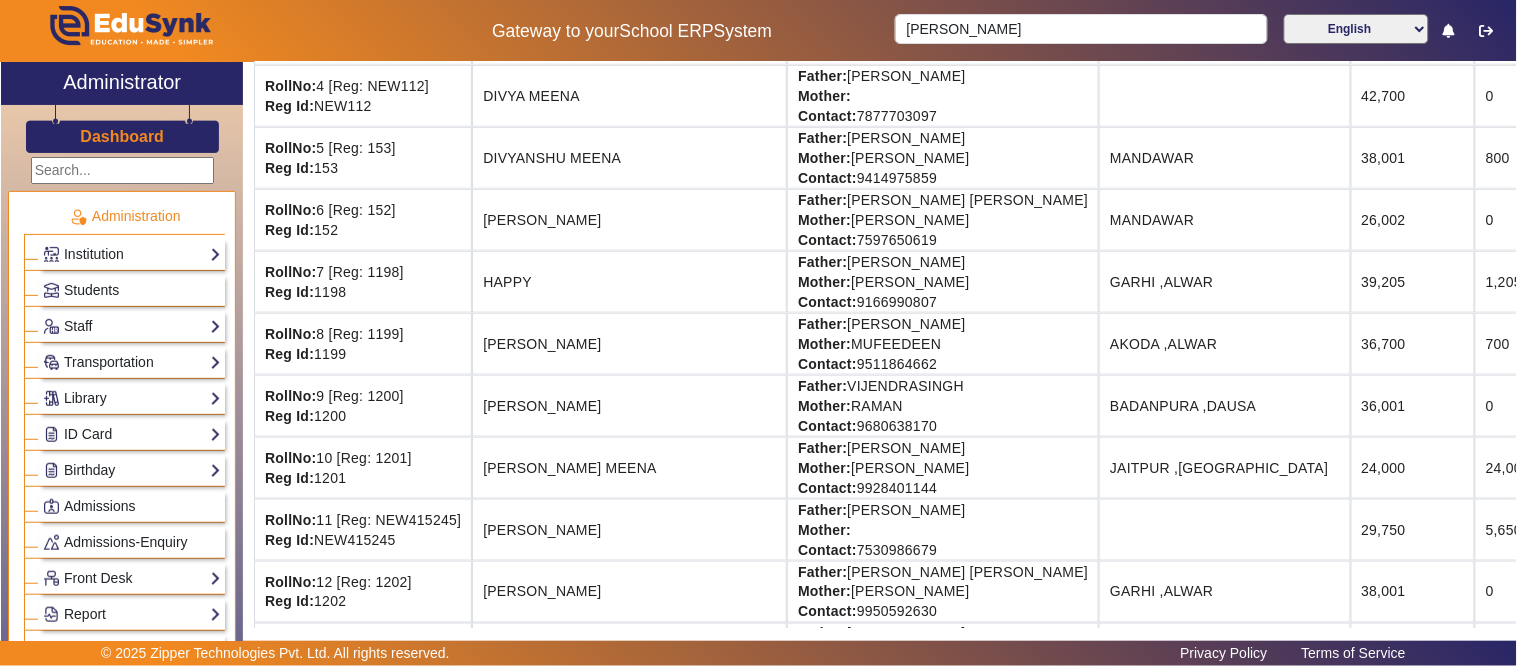 scroll, scrollTop: 555, scrollLeft: 0, axis: vertical 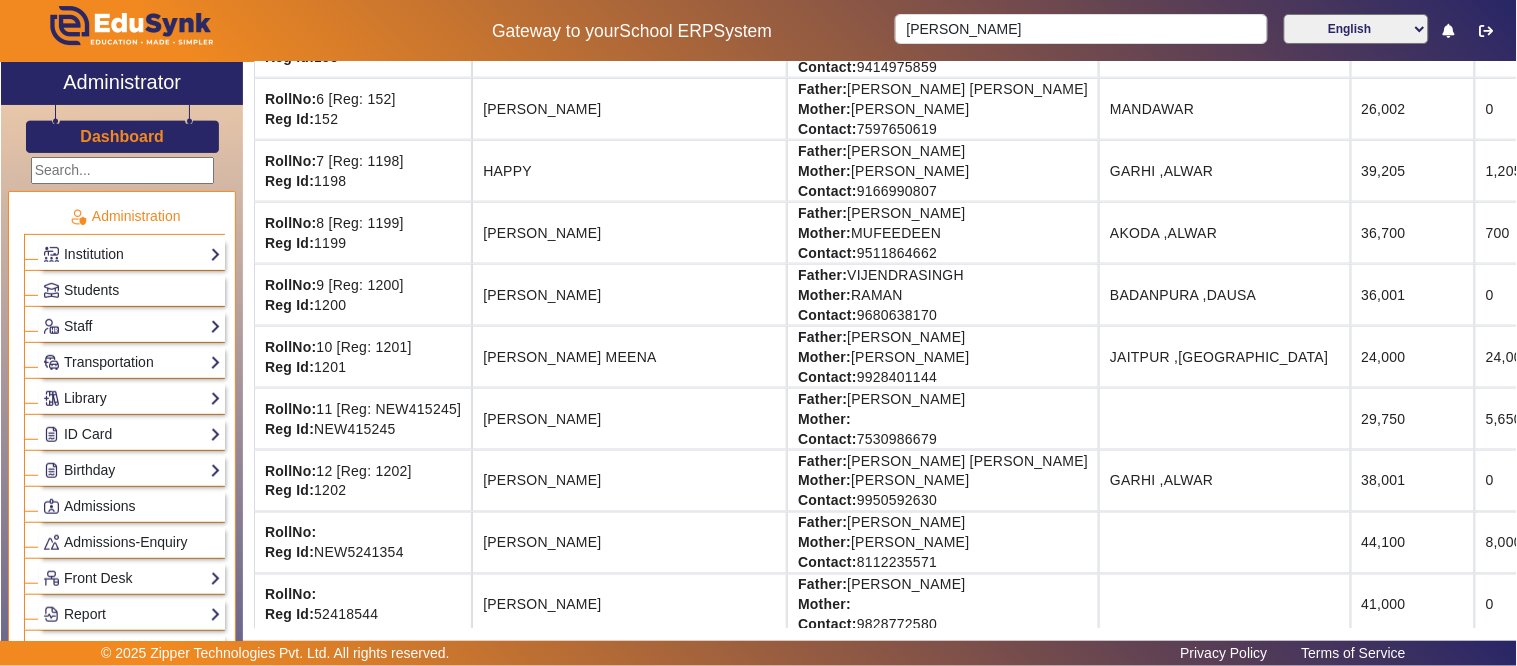 click on "700" 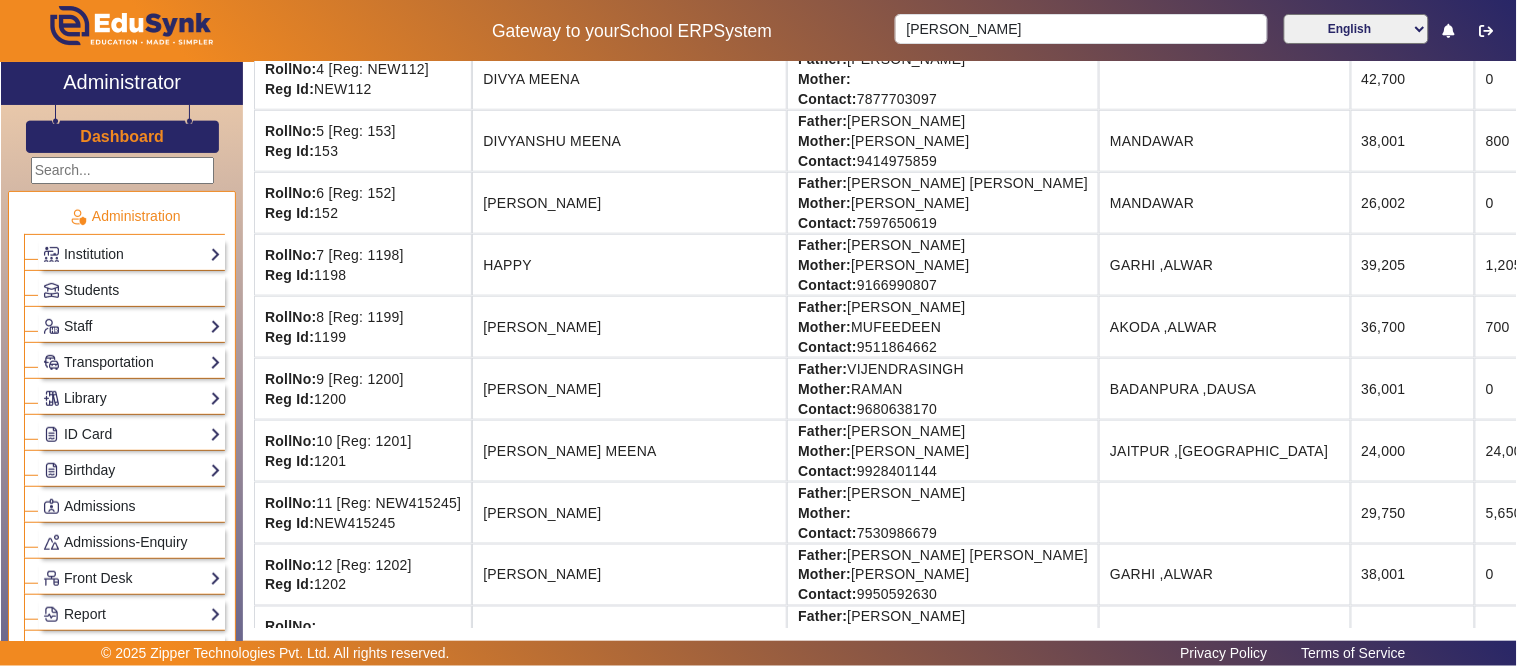 scroll, scrollTop: 0, scrollLeft: 0, axis: both 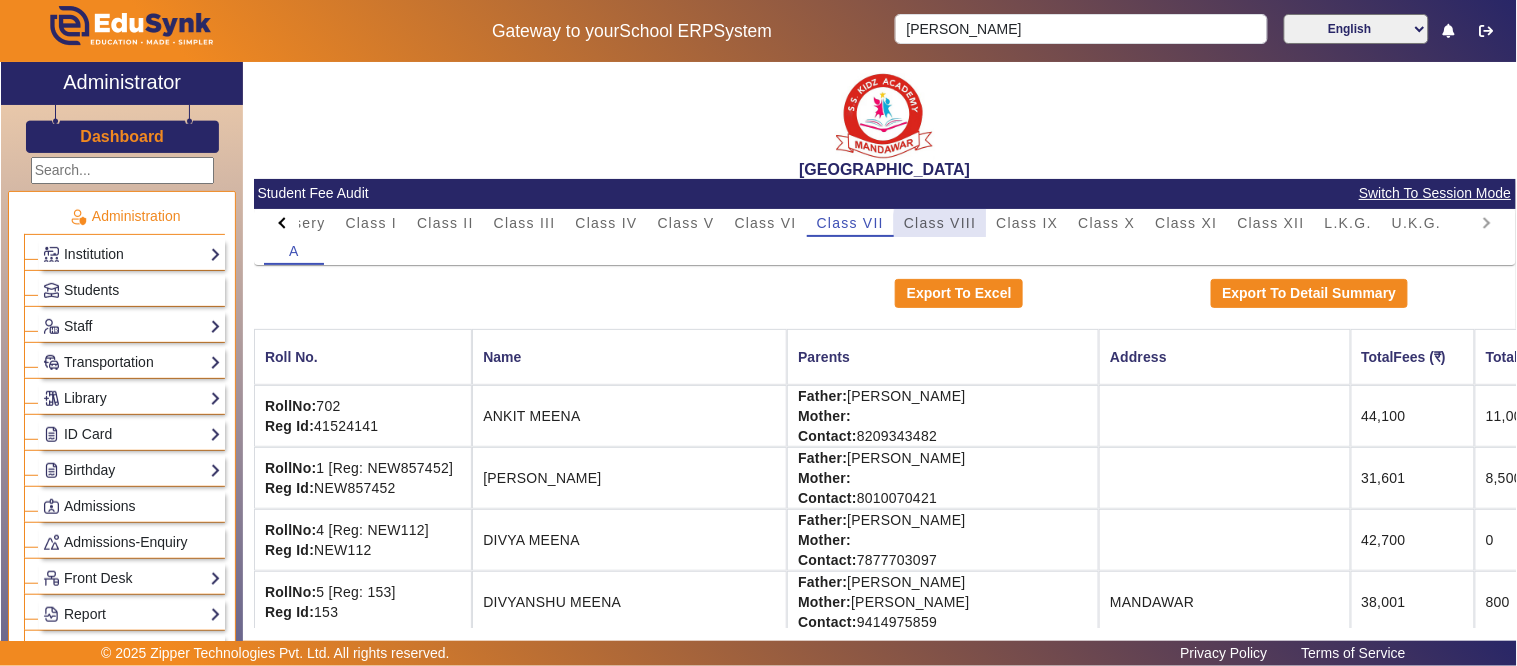 click on "Class VIII" at bounding box center (940, 223) 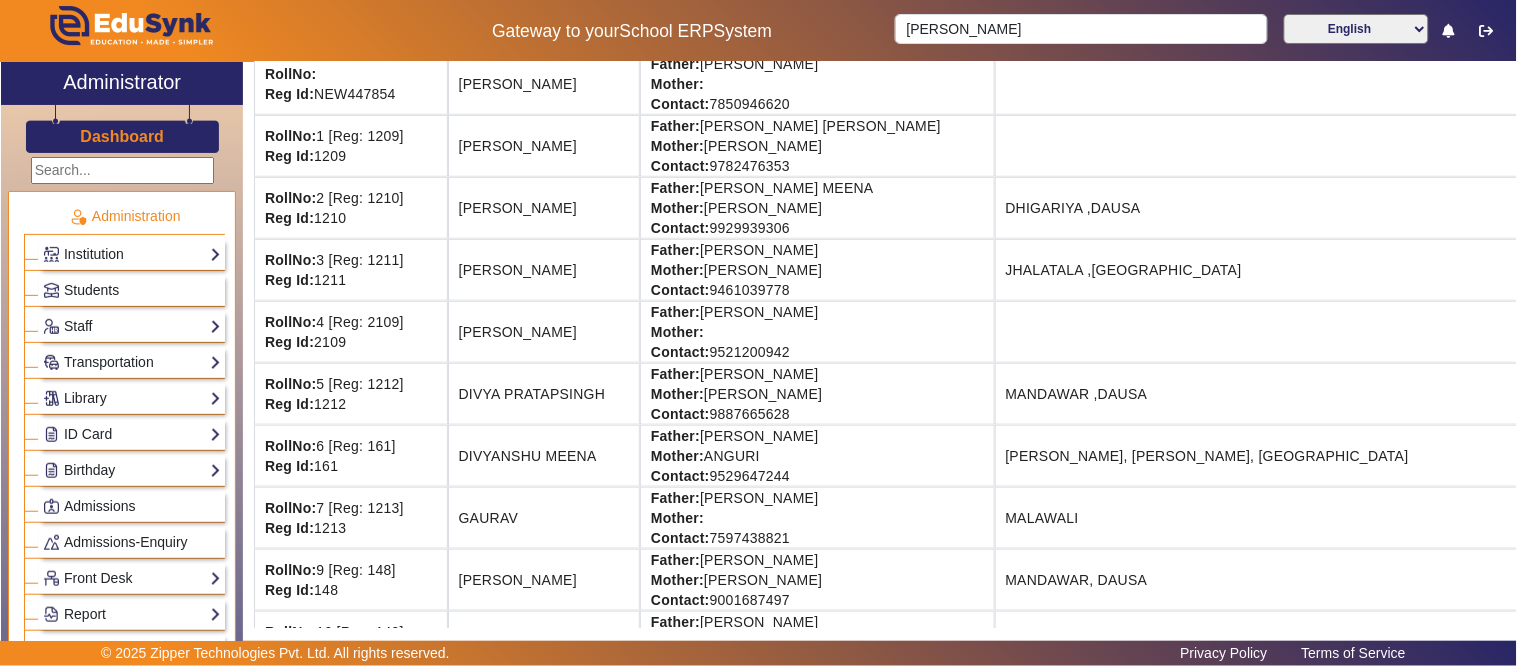 scroll, scrollTop: 333, scrollLeft: 0, axis: vertical 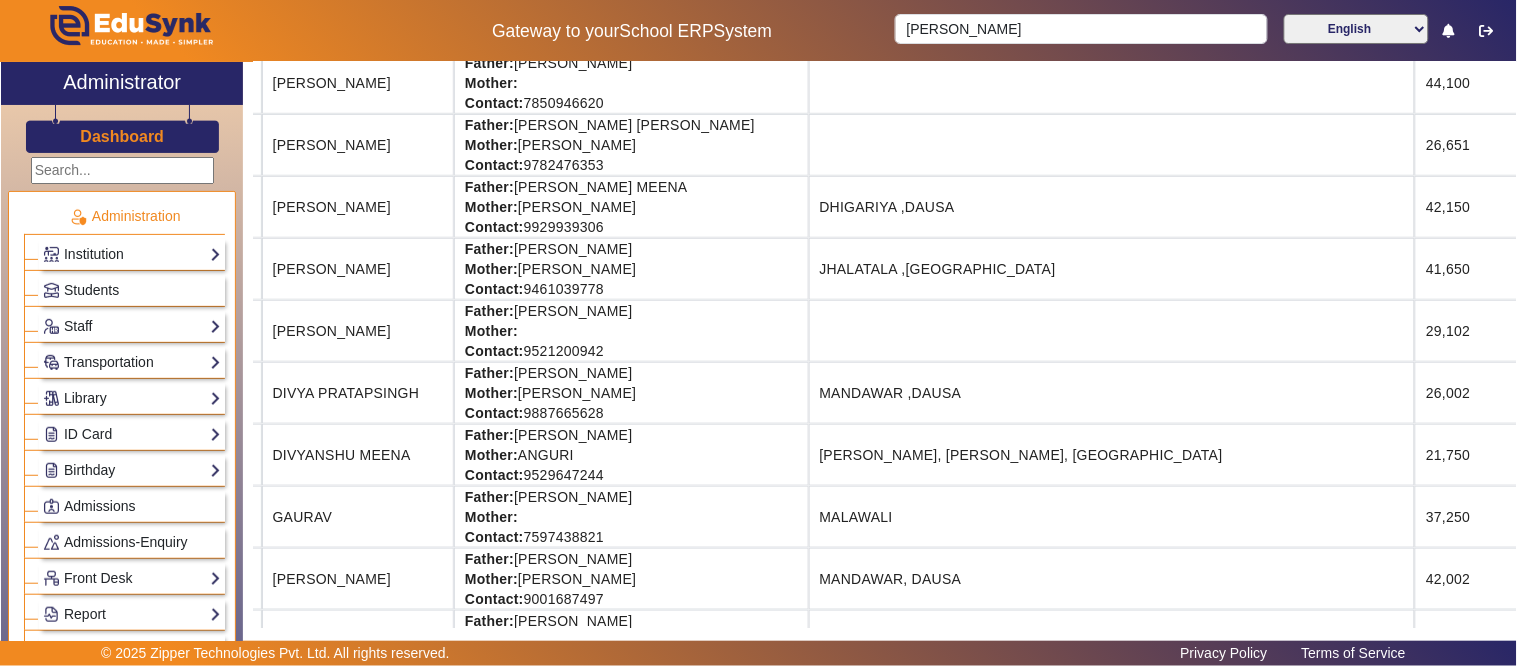 drag, startPoint x: 1098, startPoint y: 212, endPoint x: 1484, endPoint y: 226, distance: 386.2538 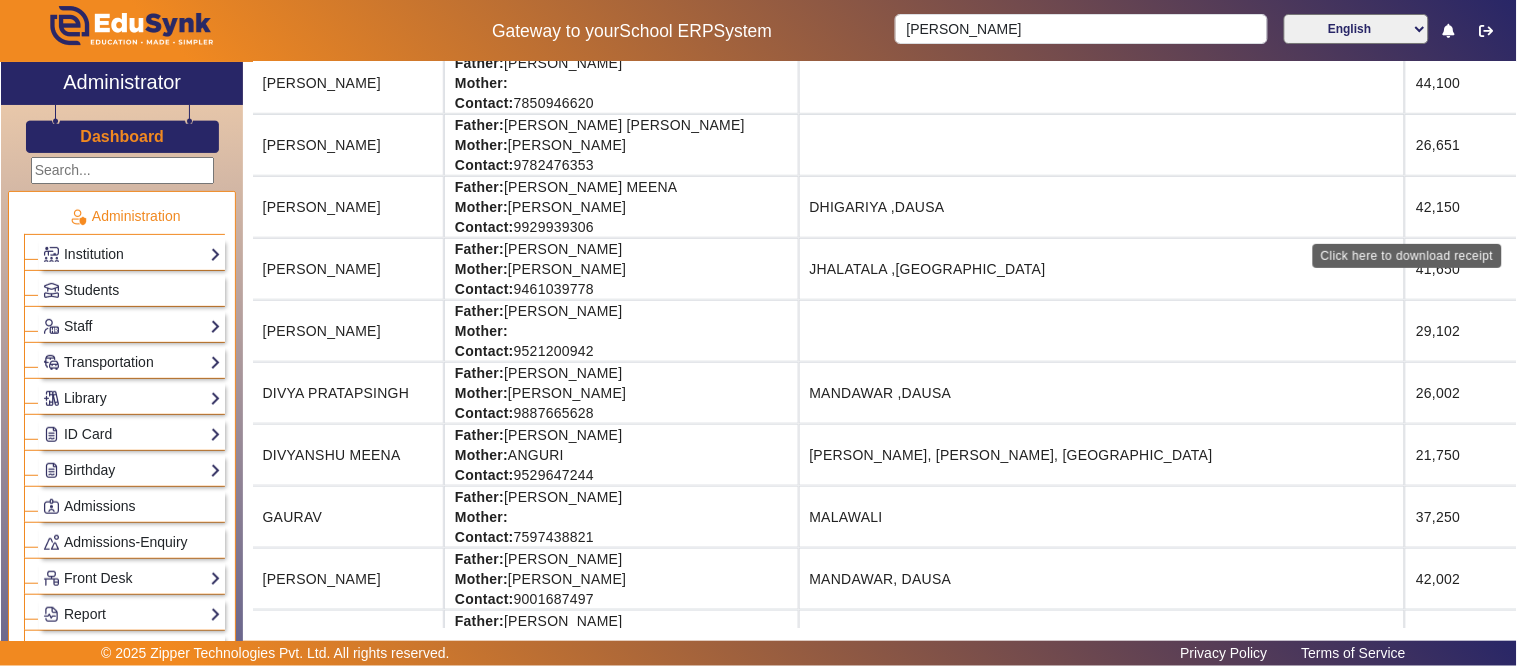 click on "Download Receipt" 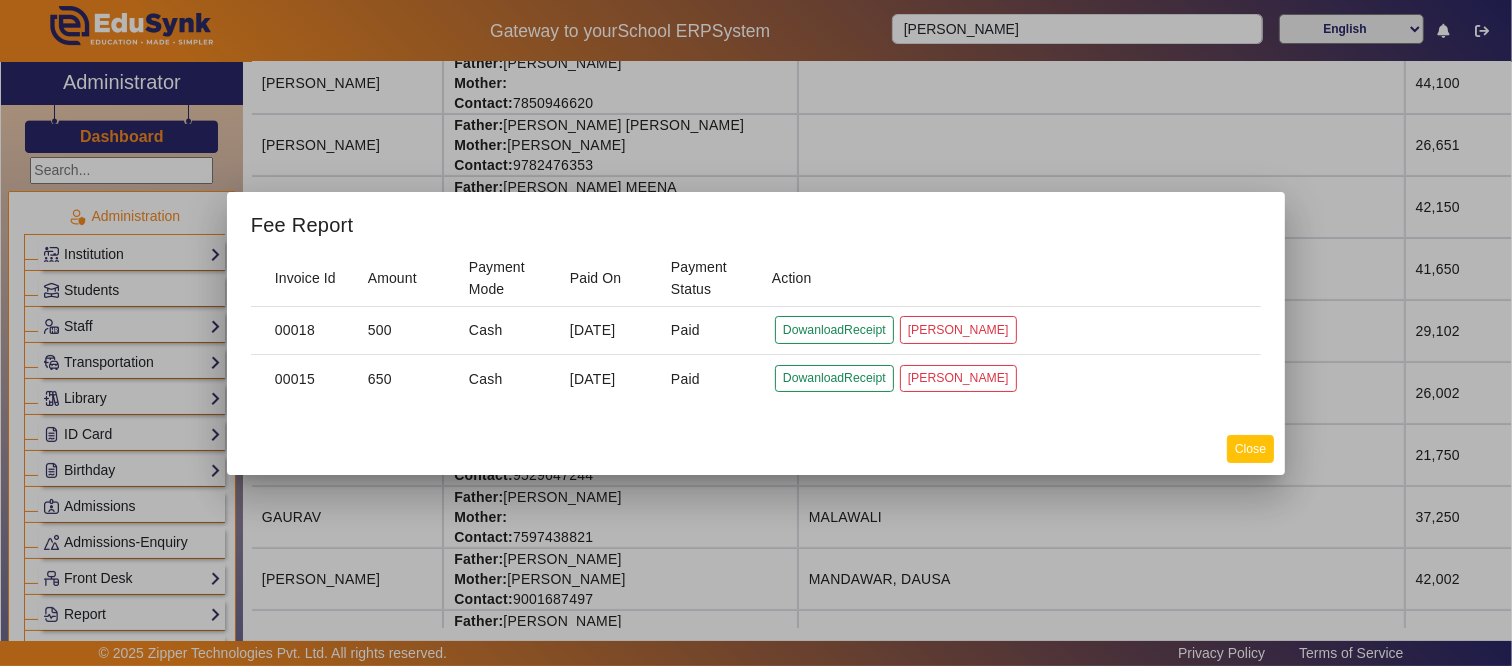click on "Close" 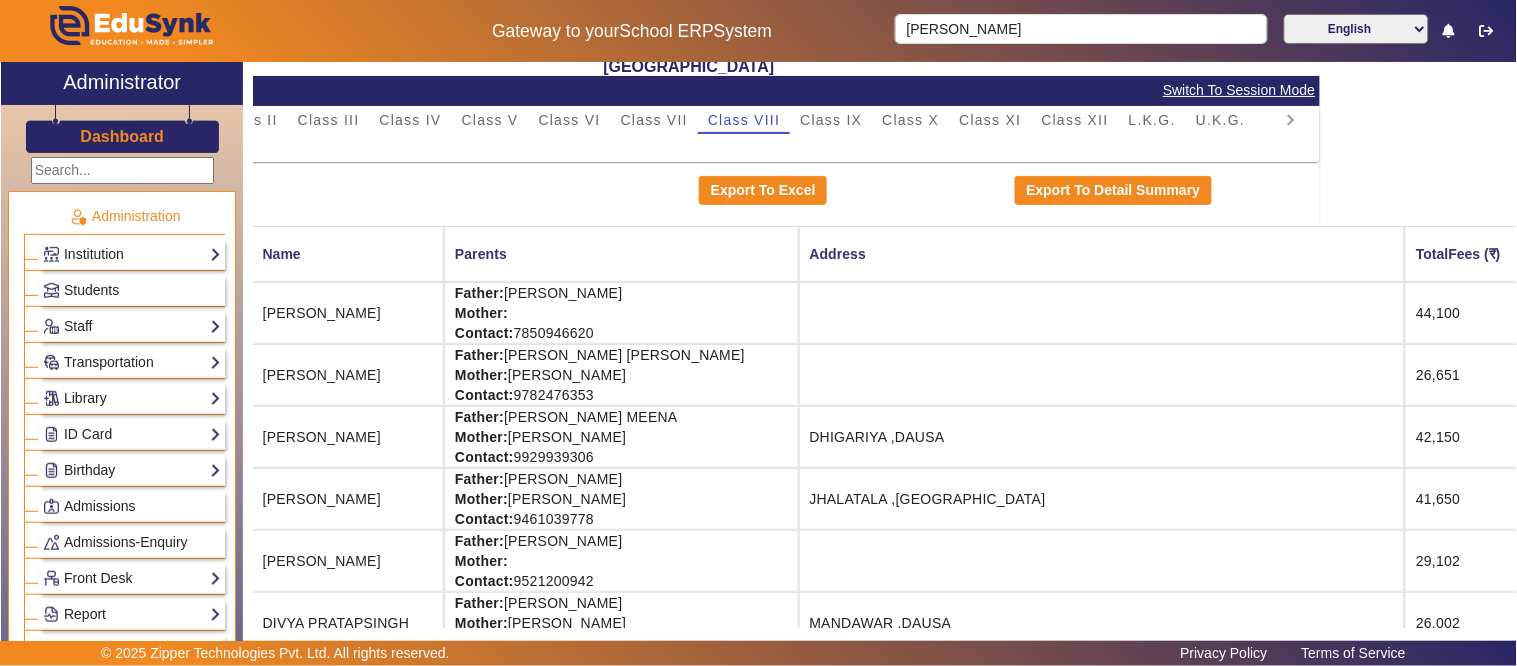 scroll, scrollTop: 0, scrollLeft: 196, axis: horizontal 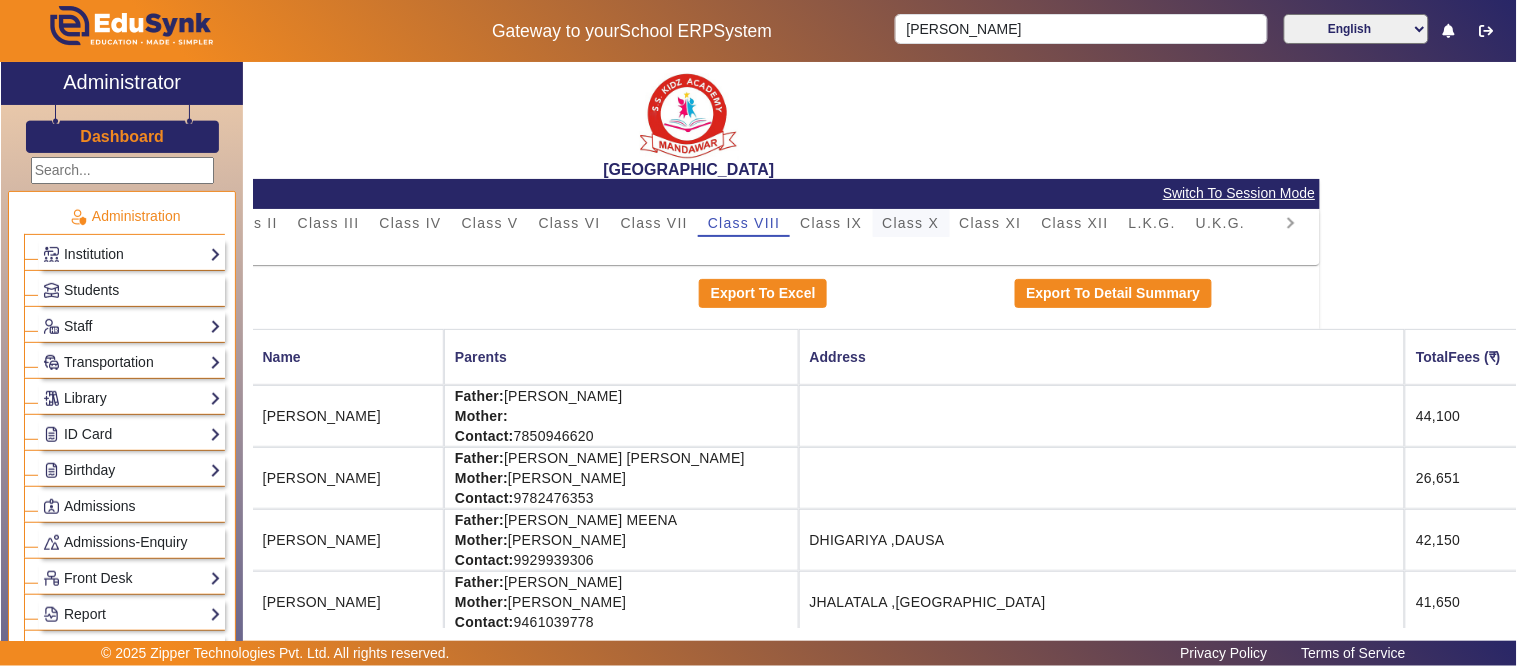 click on "Class X" at bounding box center (911, 223) 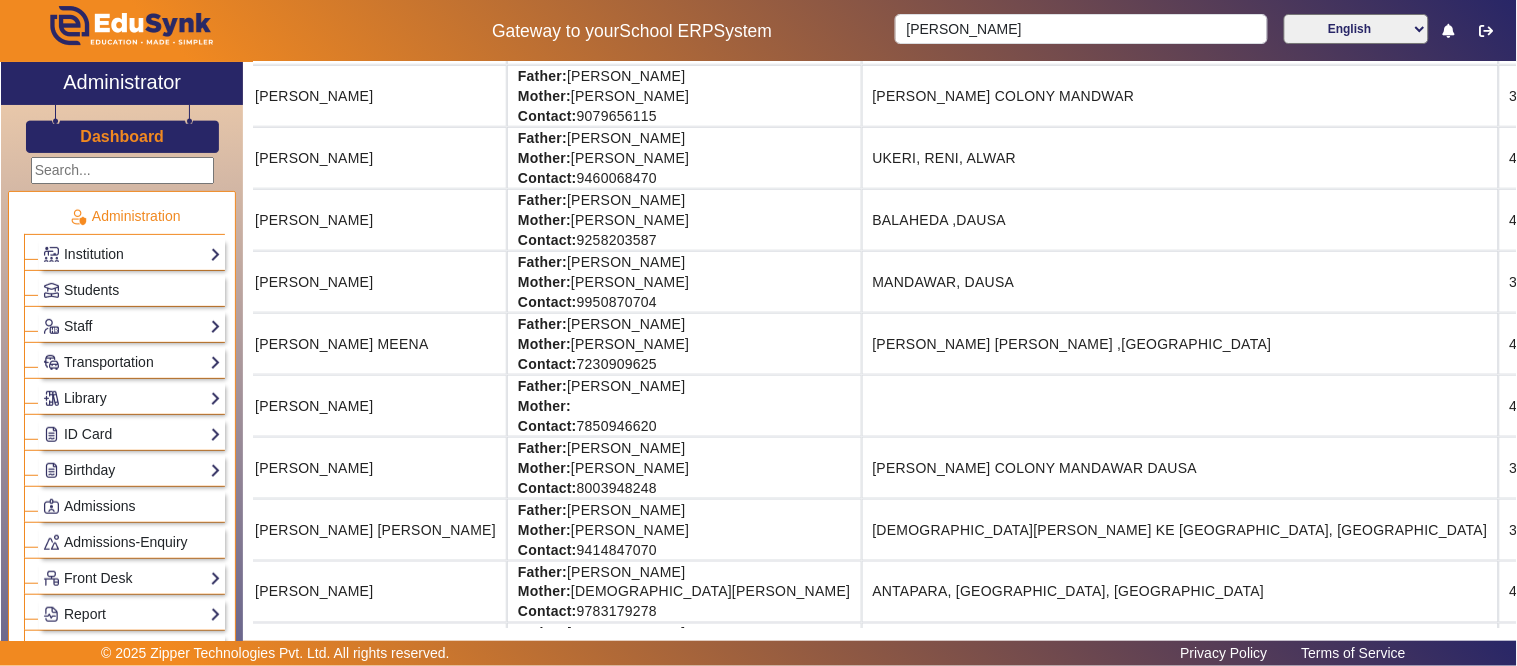 scroll, scrollTop: 442, scrollLeft: 196, axis: both 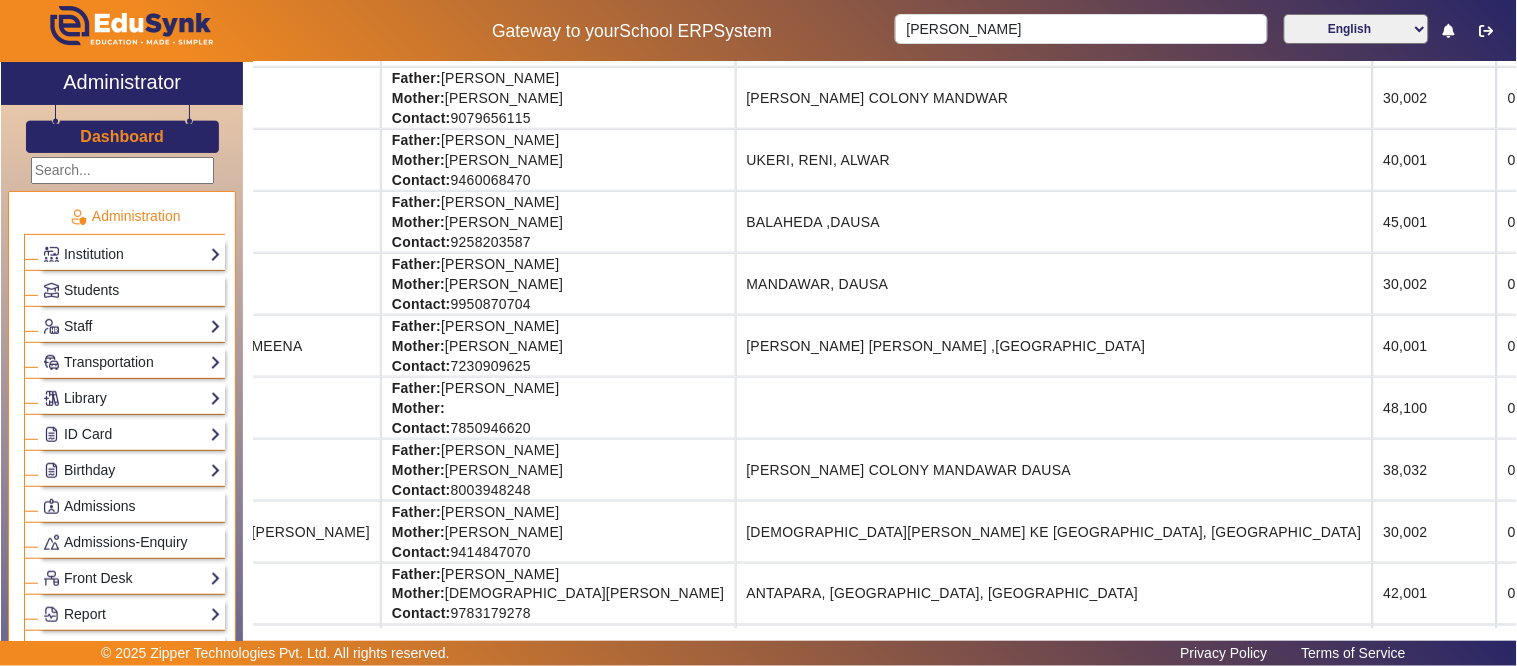 drag, startPoint x: 967, startPoint y: 356, endPoint x: 1516, endPoint y: 345, distance: 549.11017 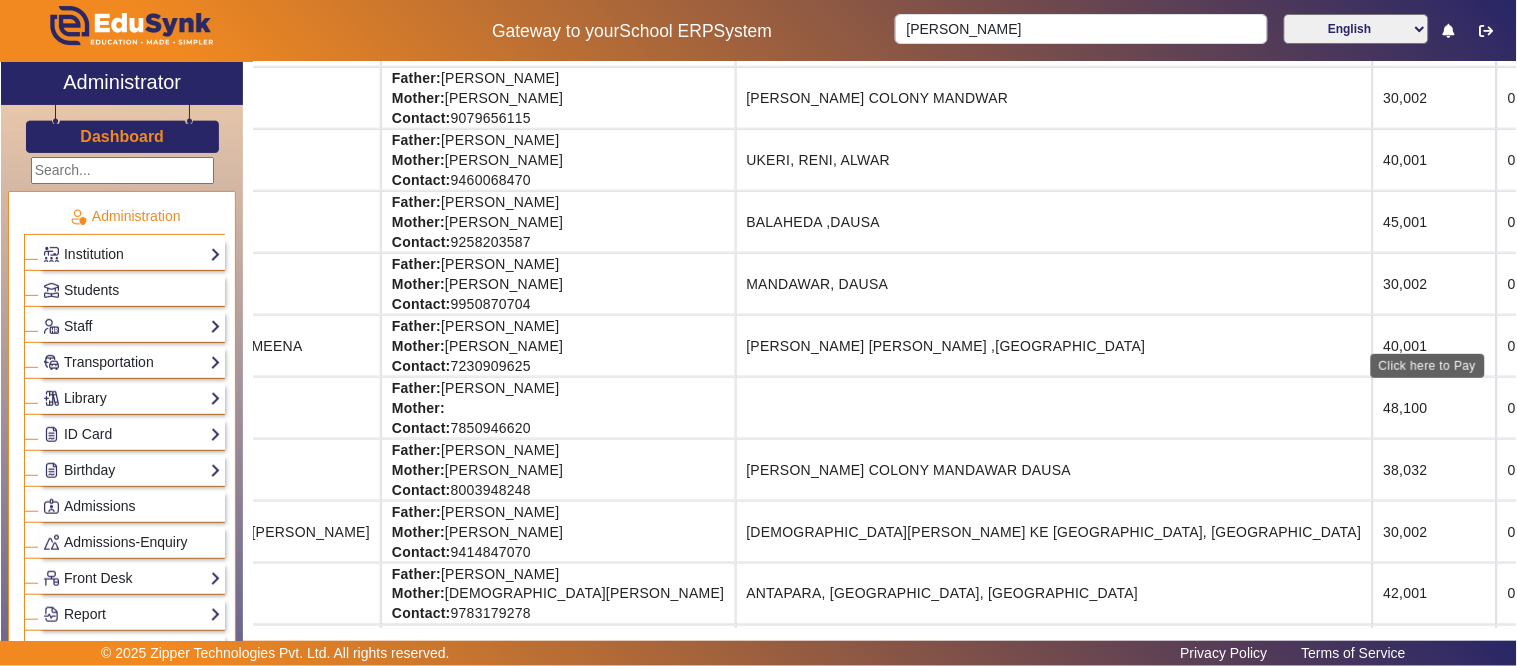 click on "View & Pay" 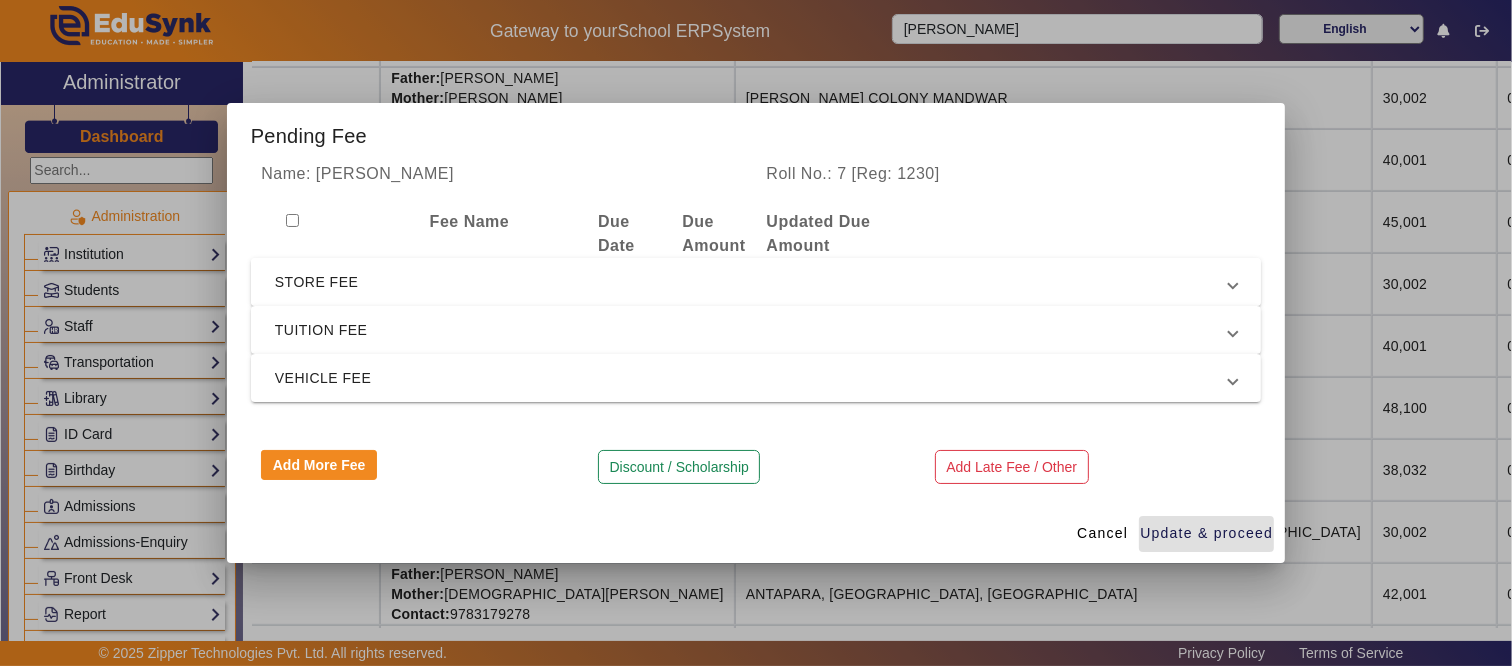 click on "STORE FEE" at bounding box center (752, 282) 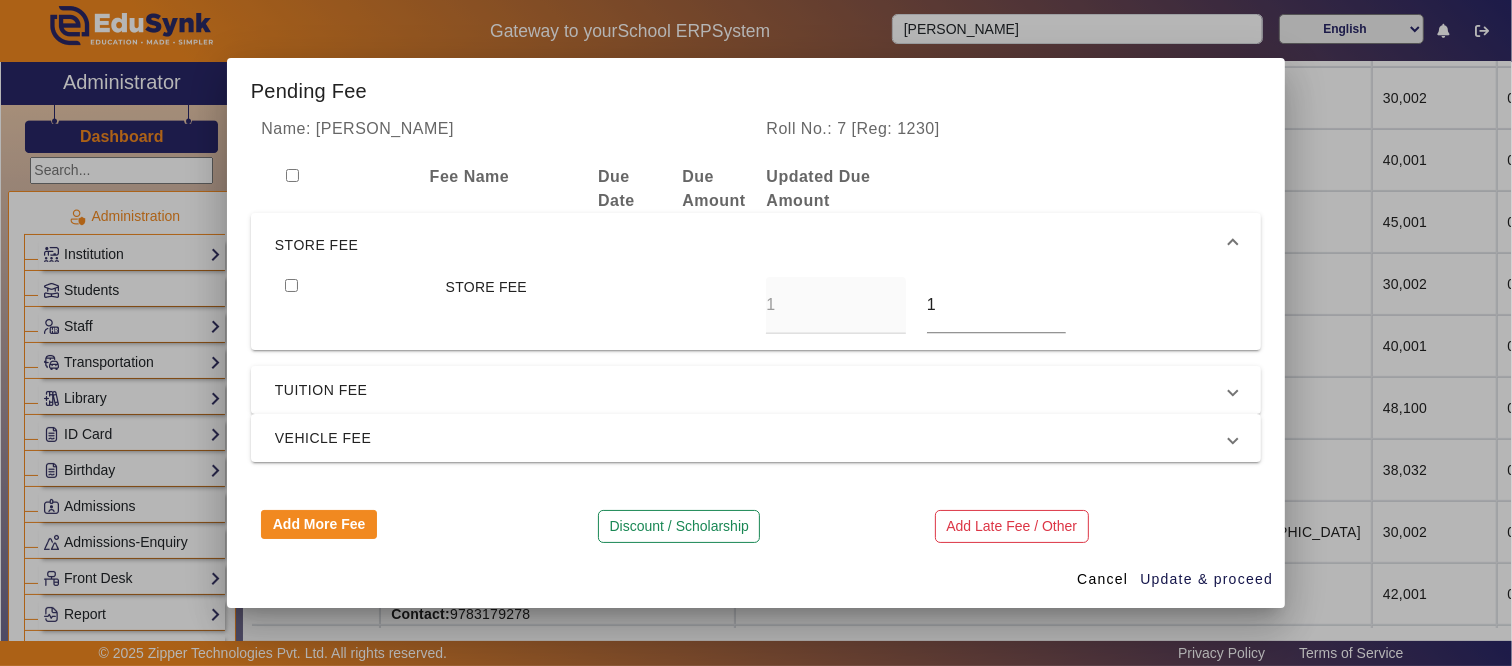 click at bounding box center (355, 305) 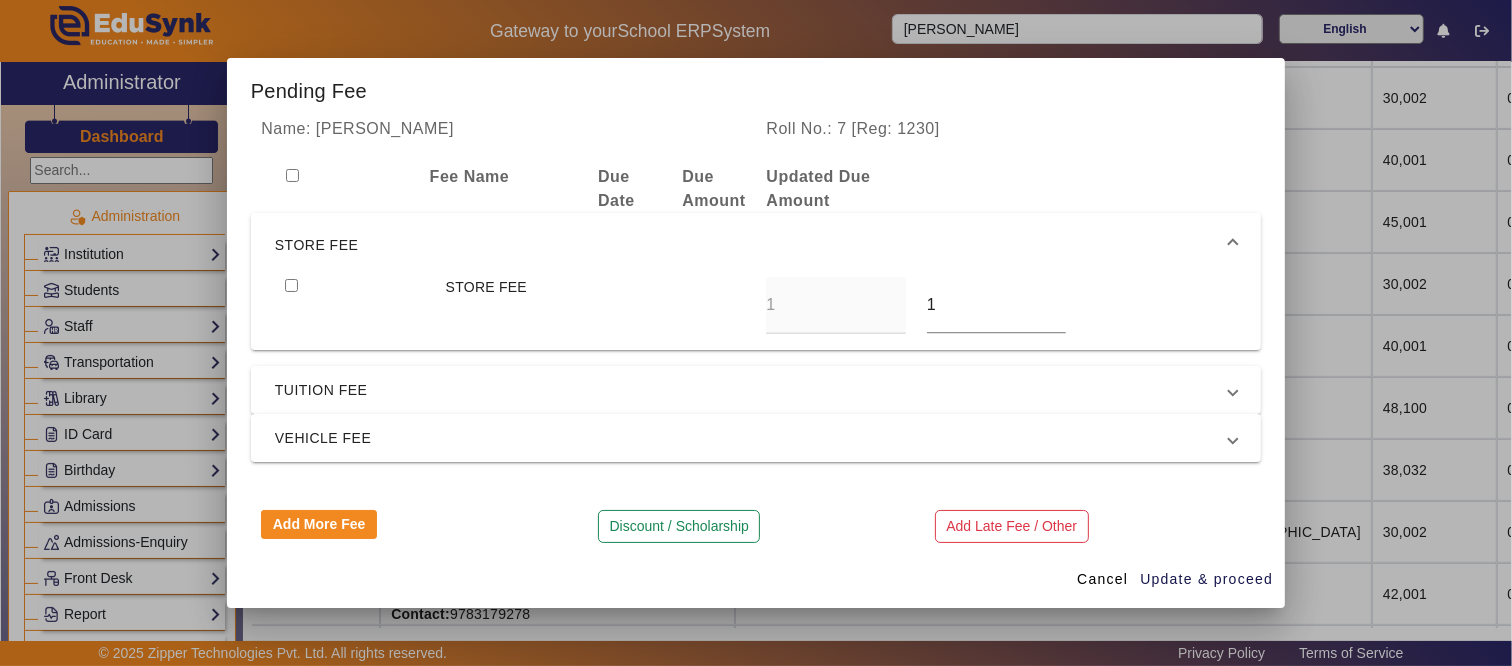 click at bounding box center (291, 285) 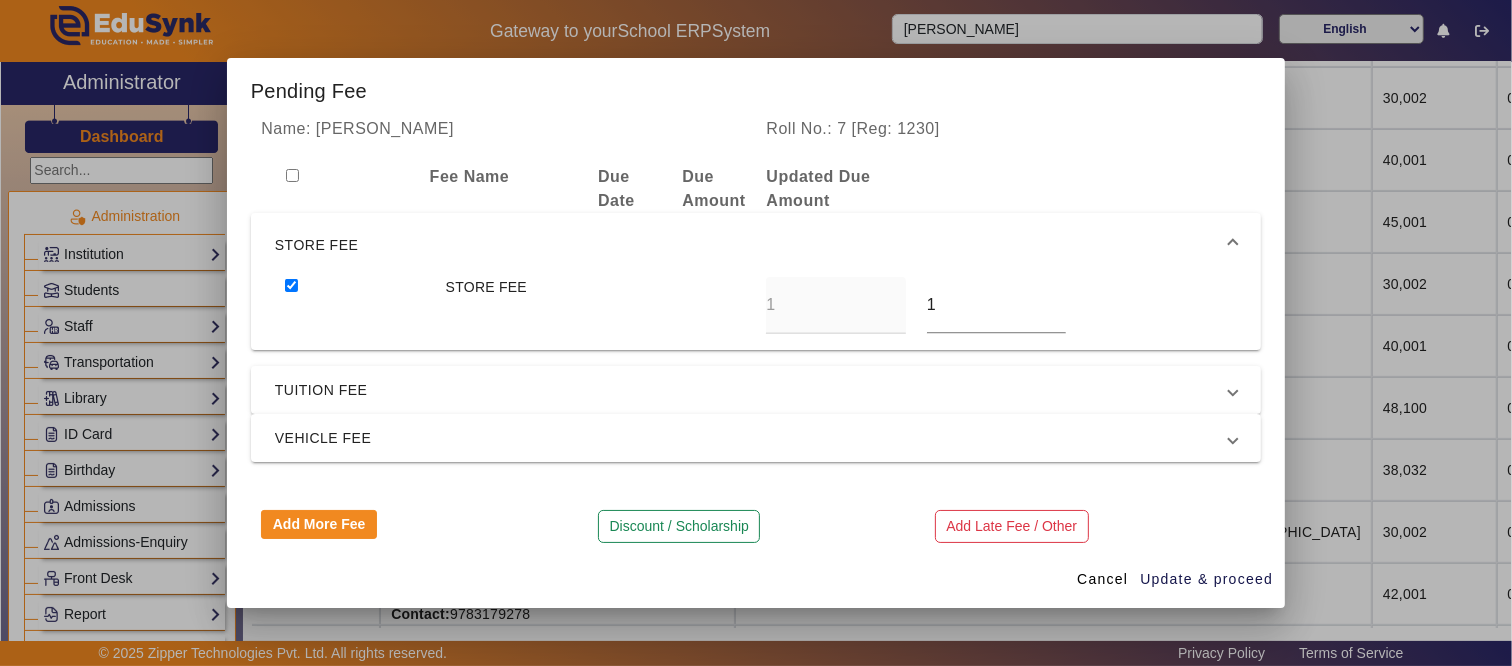 drag, startPoint x: 943, startPoint y: 314, endPoint x: 836, endPoint y: 294, distance: 108.85311 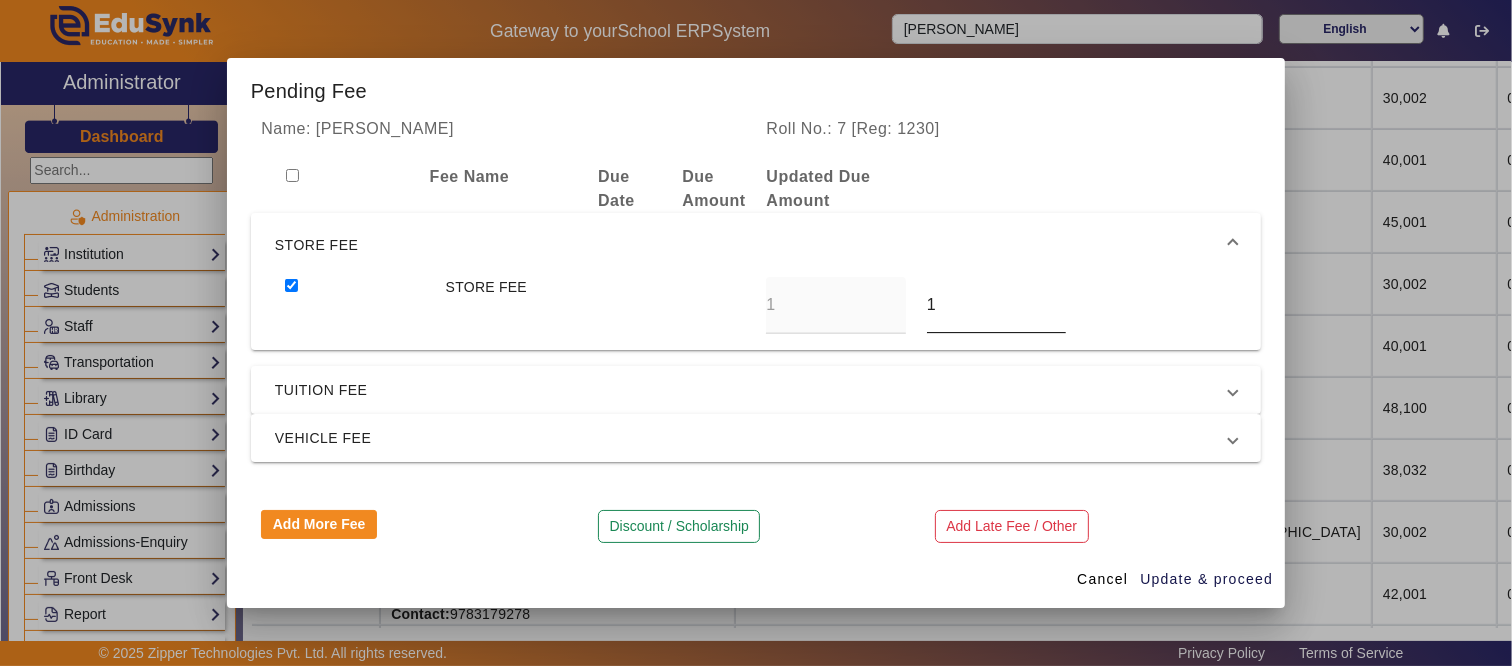 click on "1" at bounding box center (996, 305) 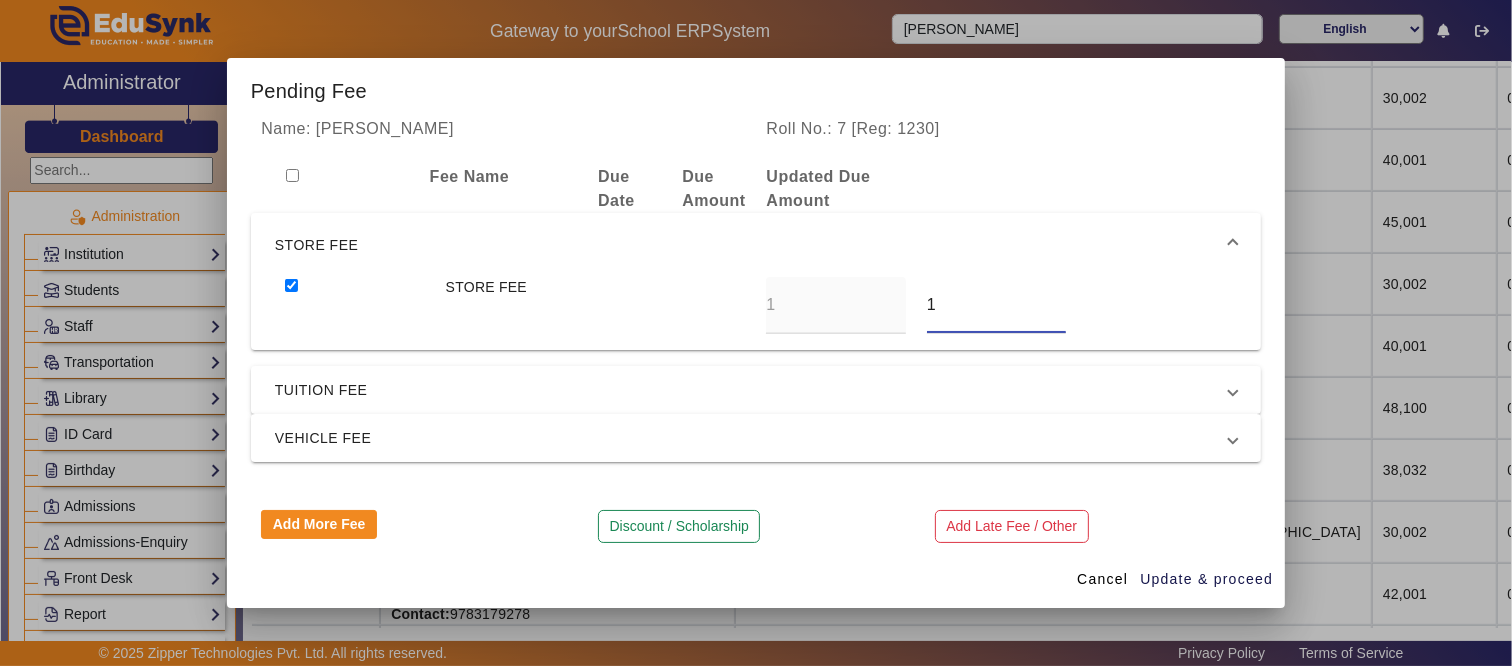 drag, startPoint x: 932, startPoint y: 305, endPoint x: 807, endPoint y: 316, distance: 125.48307 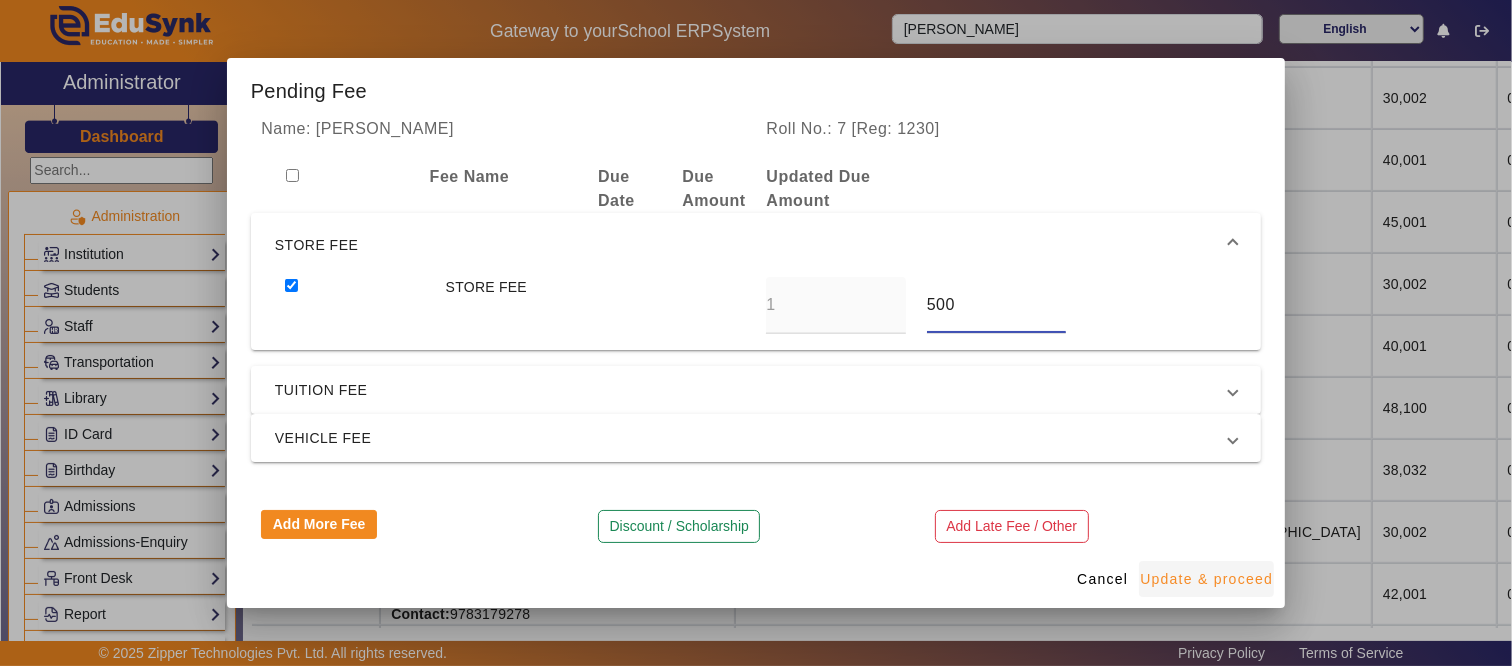 type on "500" 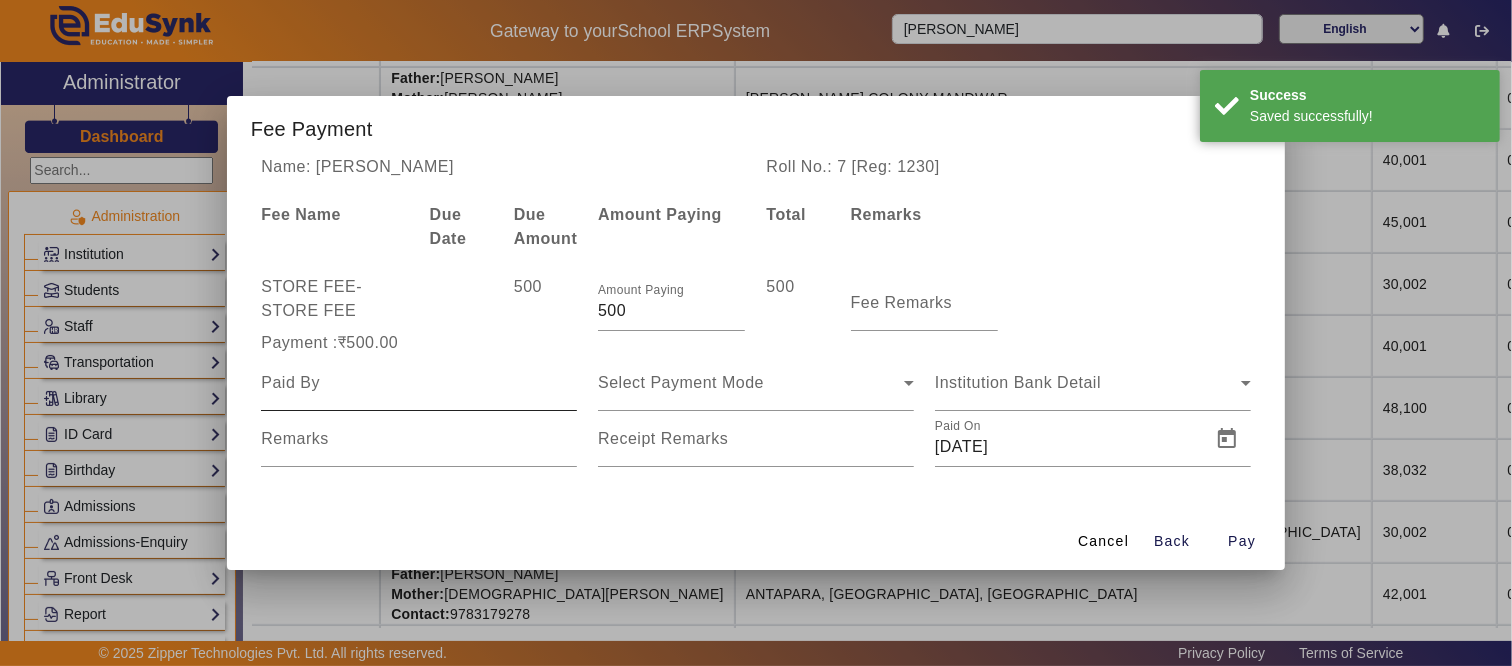 click at bounding box center [419, 383] 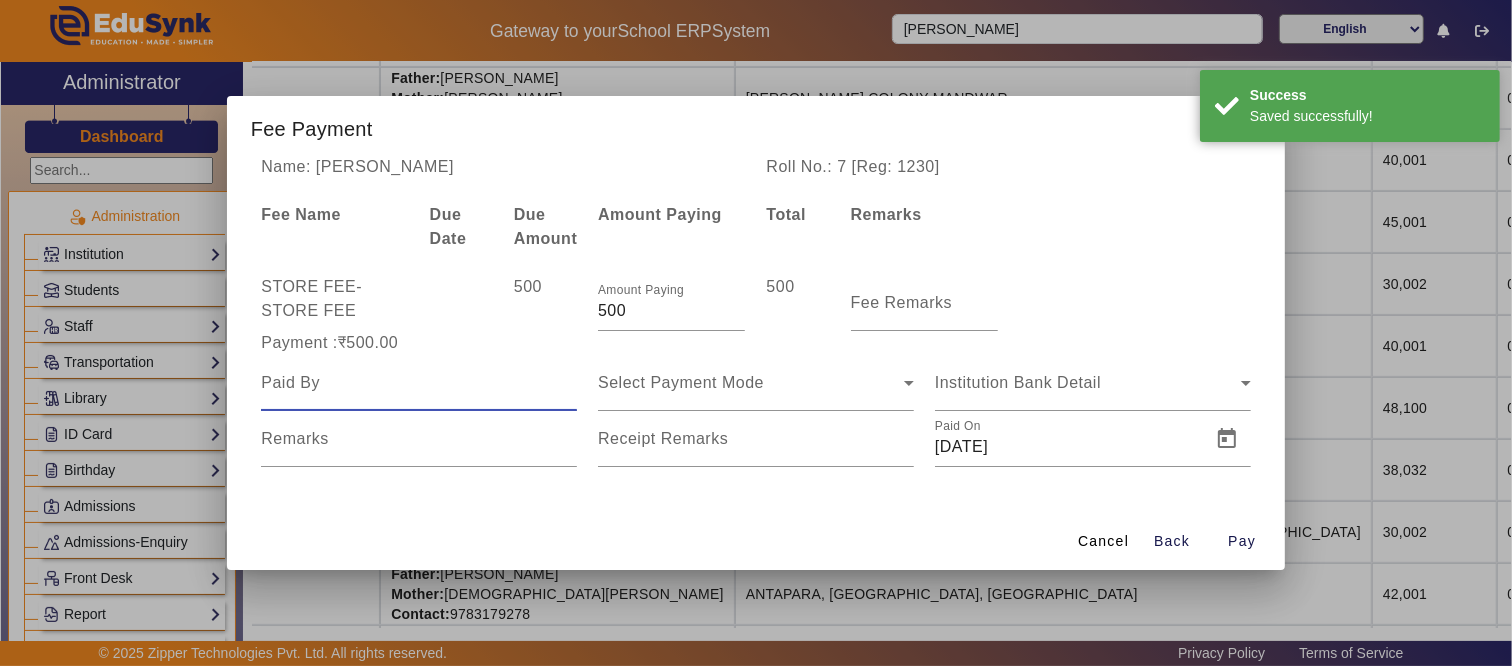 click at bounding box center (419, 383) 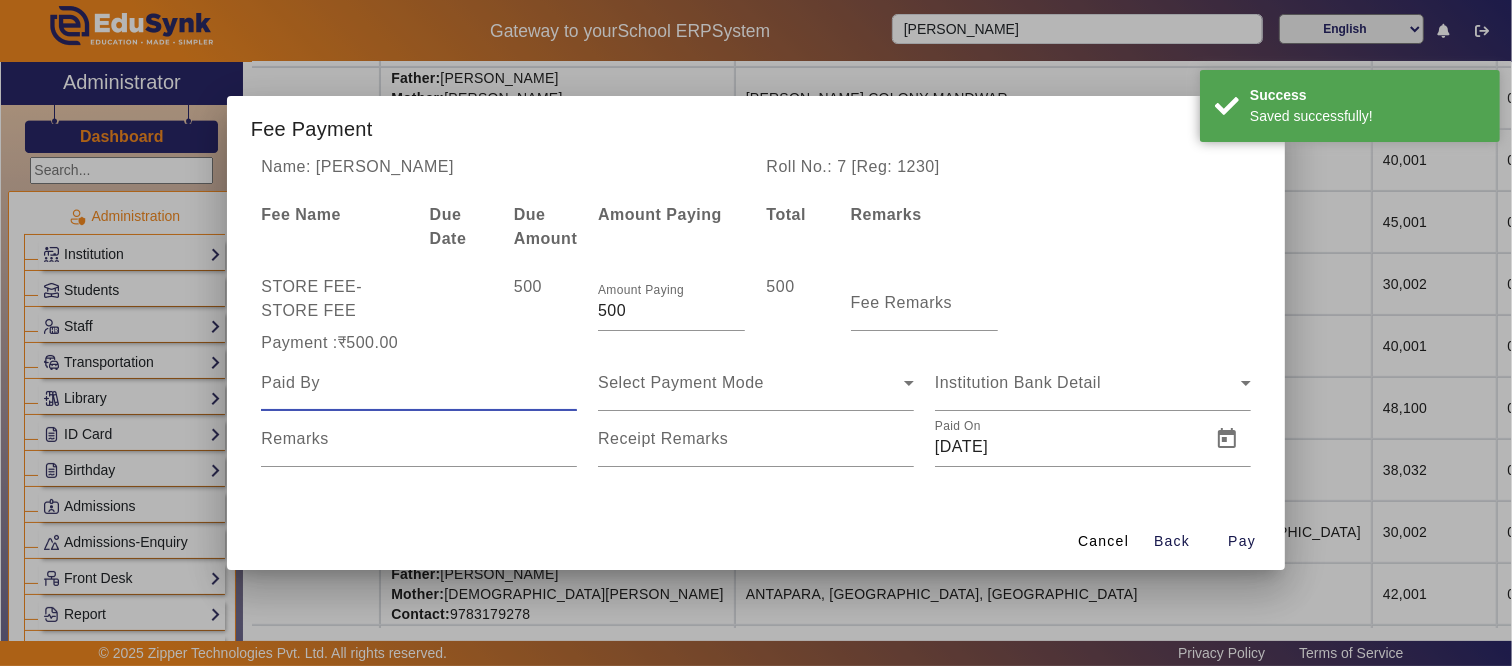 type on "H" 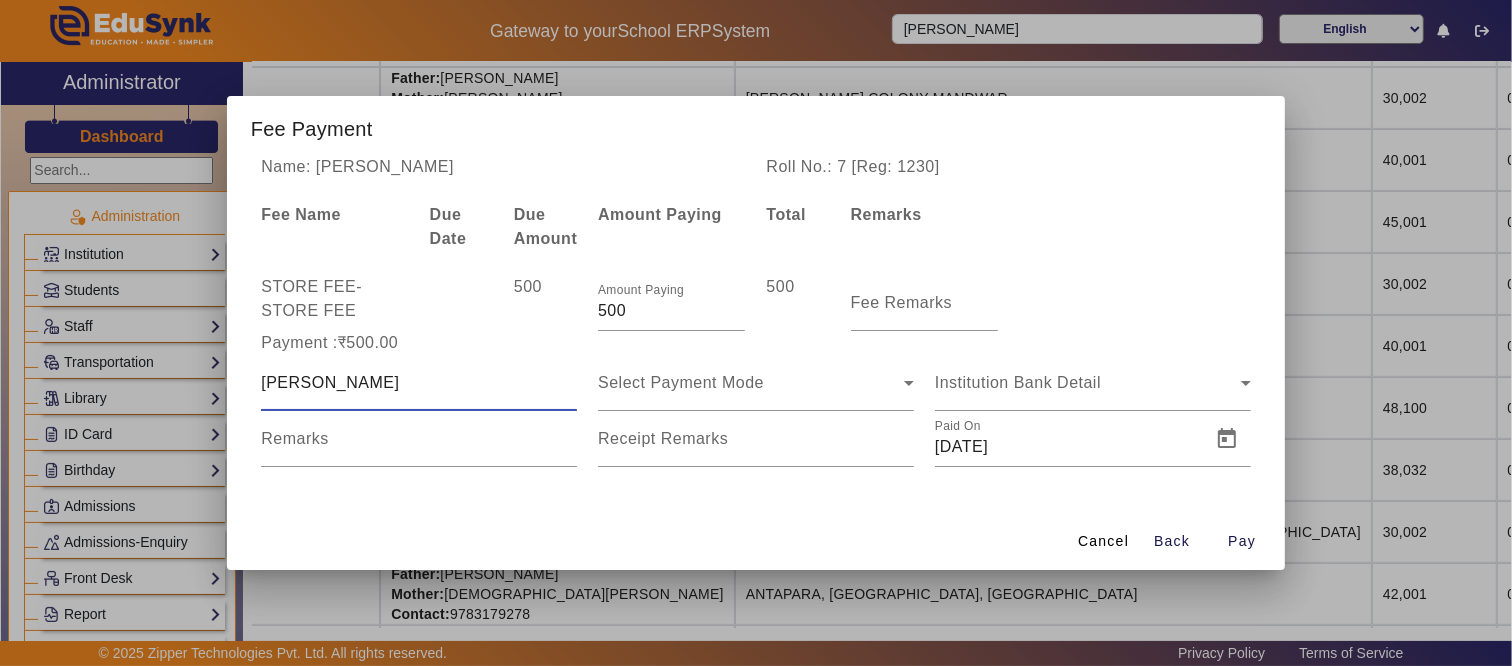 type on "[PERSON_NAME]" 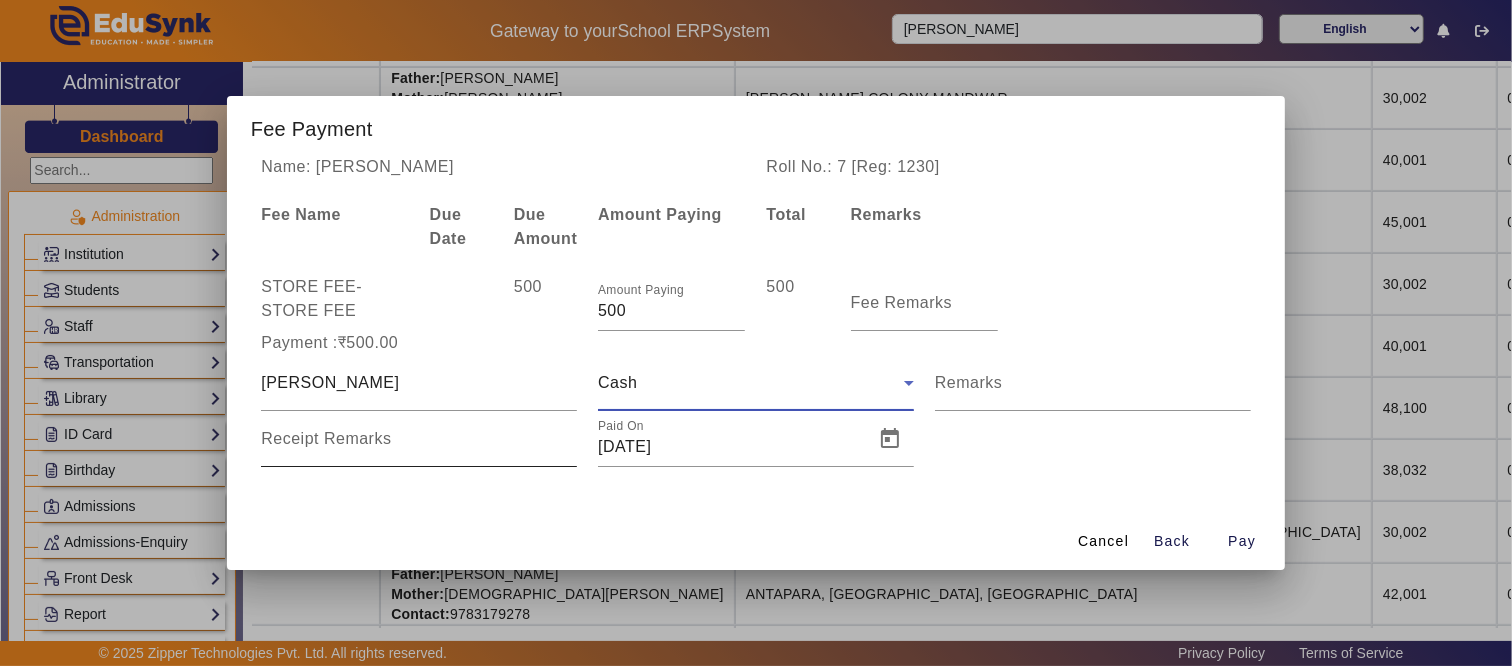 click on "Receipt Remarks" at bounding box center [326, 438] 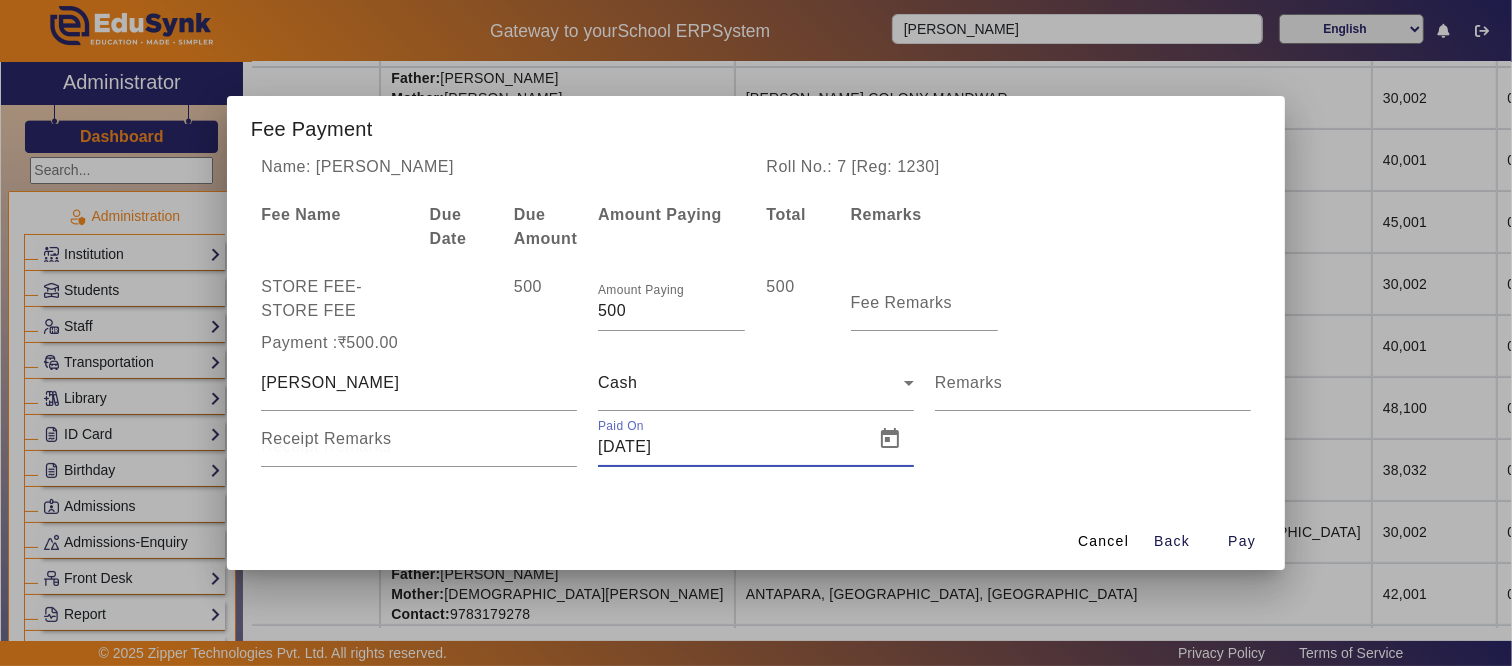drag, startPoint x: 704, startPoint y: 448, endPoint x: 712, endPoint y: 458, distance: 12.806249 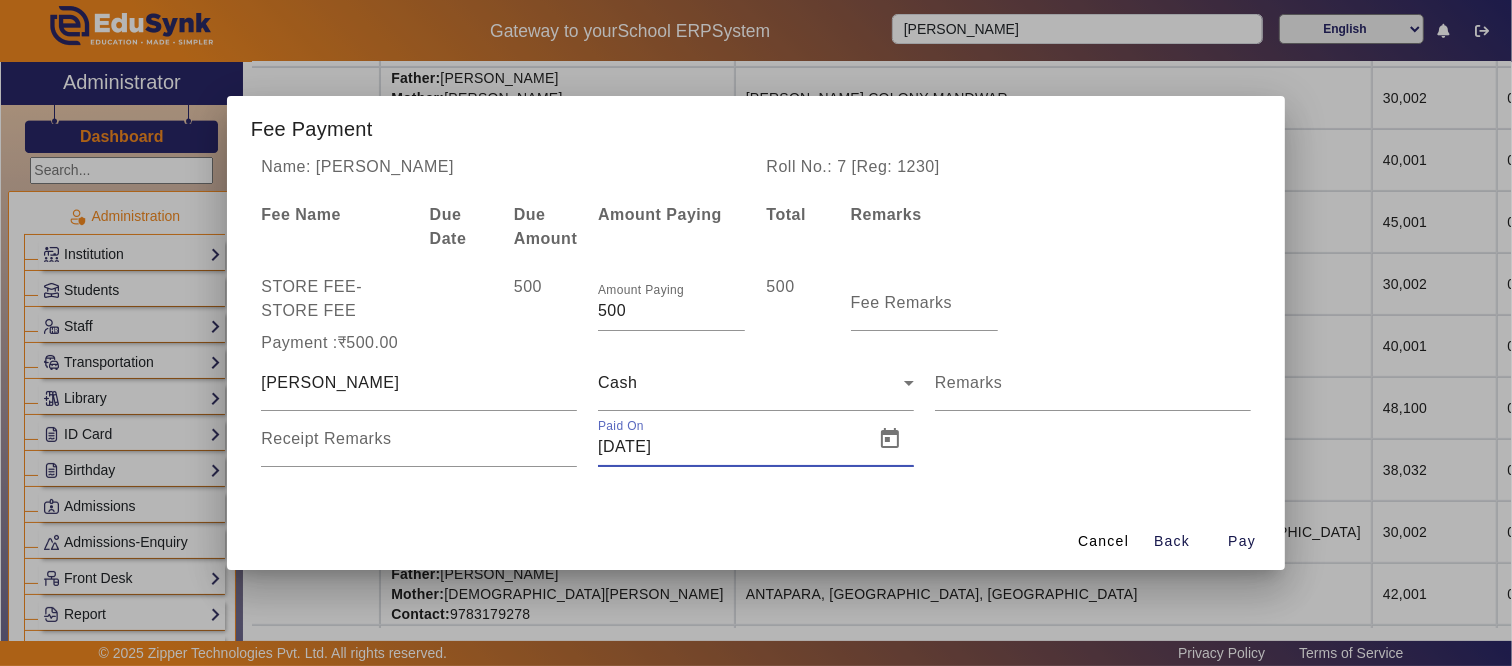 click on "[DATE]" at bounding box center (730, 447) 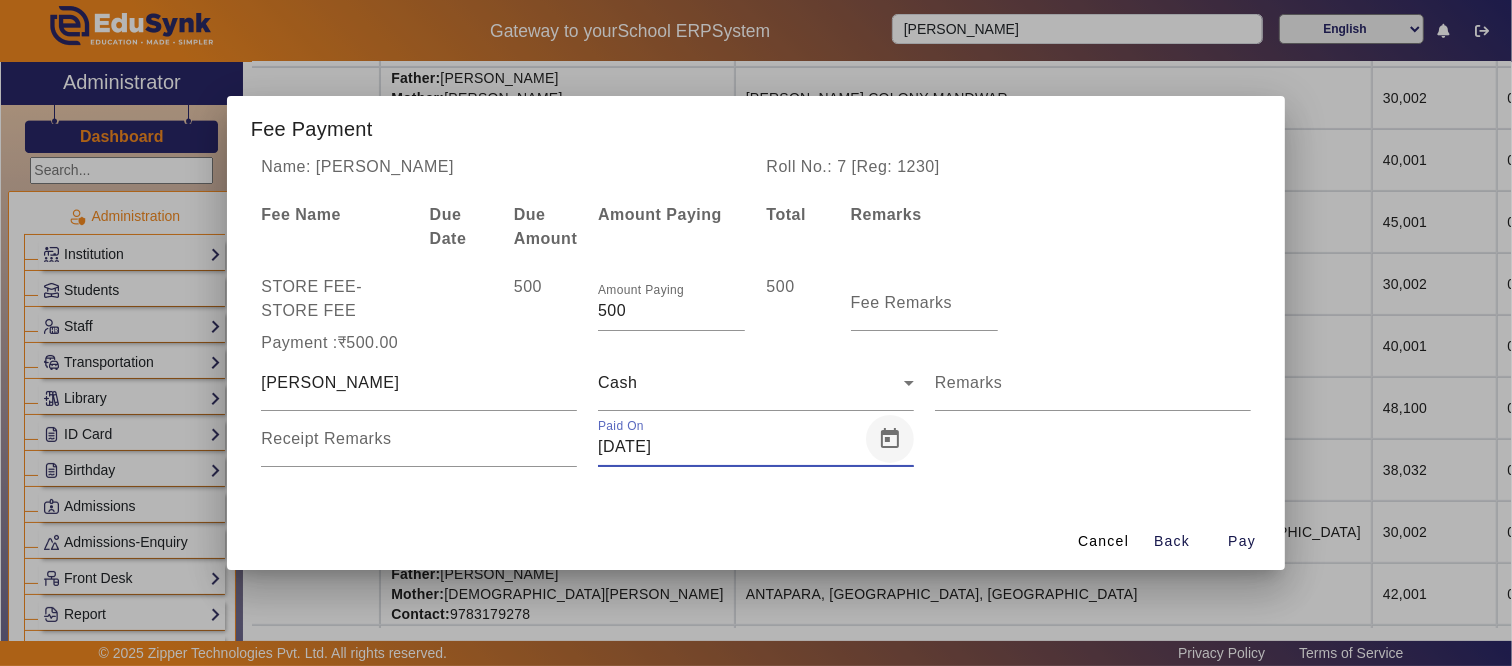 click at bounding box center (890, 439) 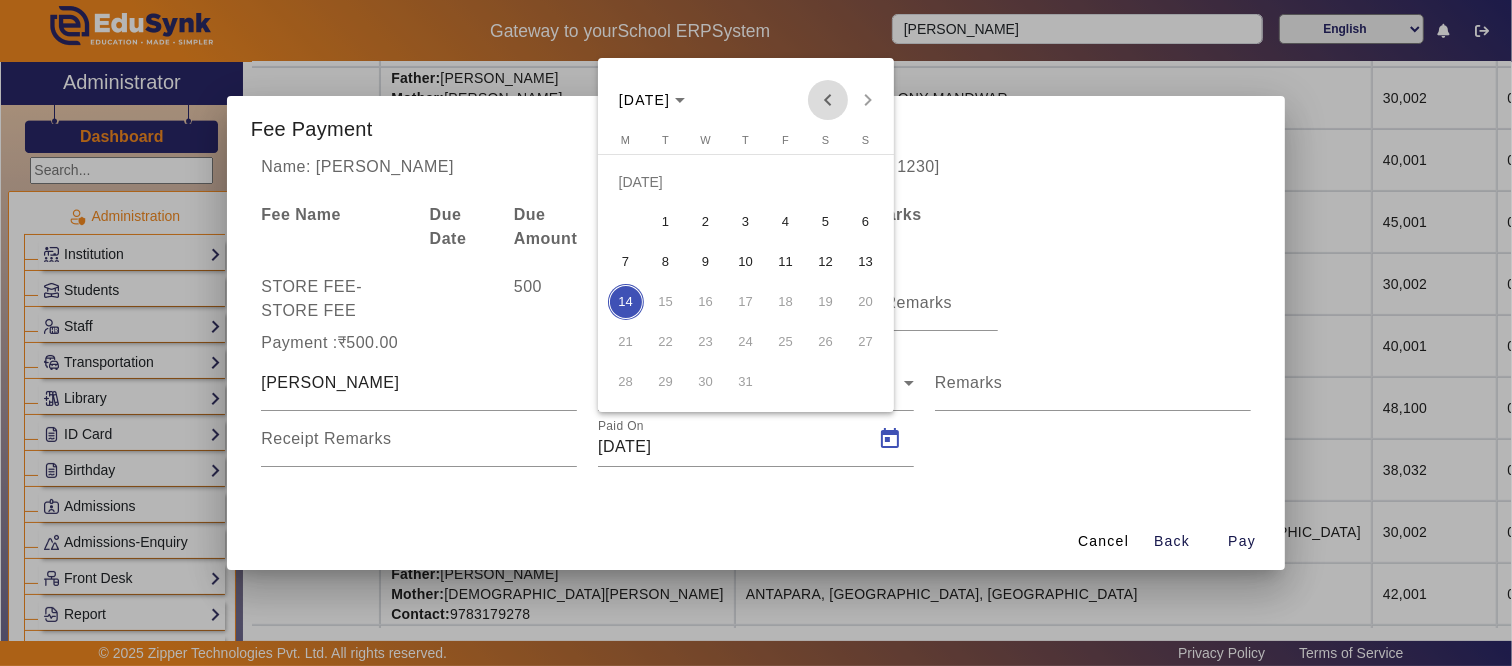 click at bounding box center (828, 100) 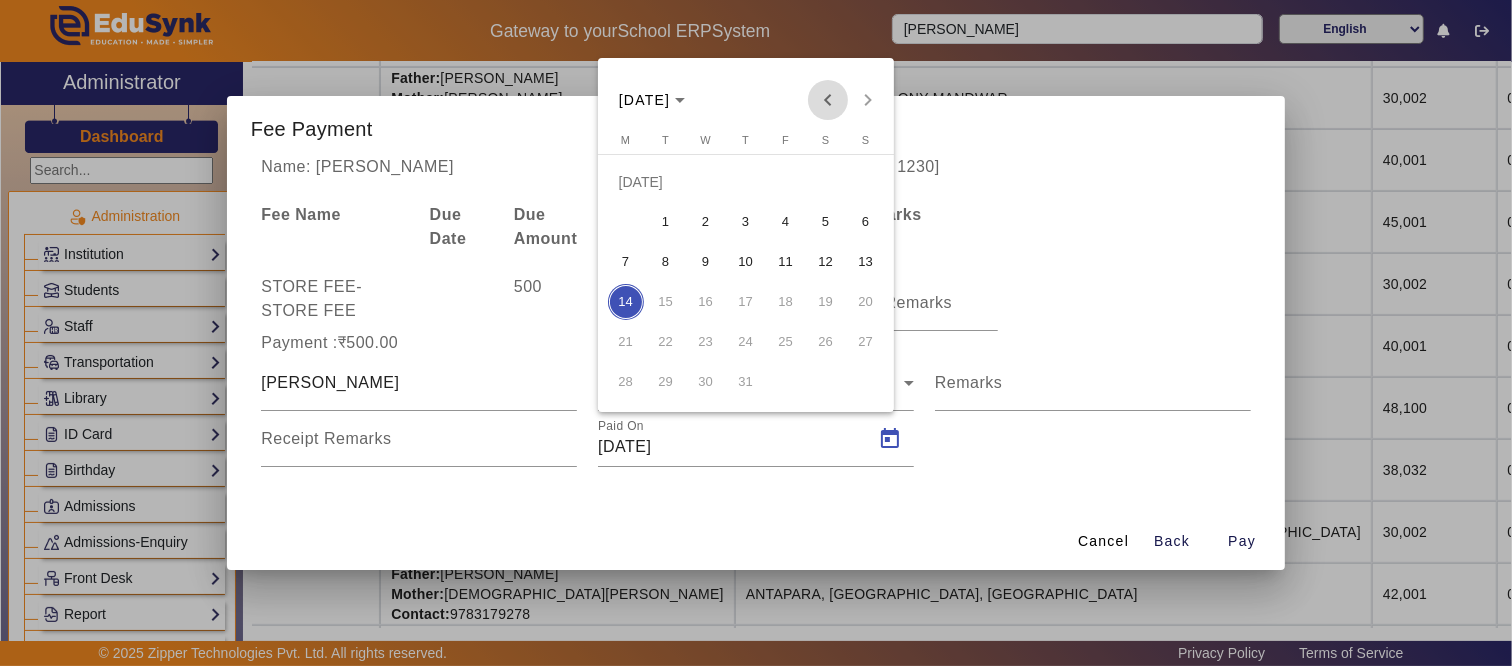 click at bounding box center [828, 100] 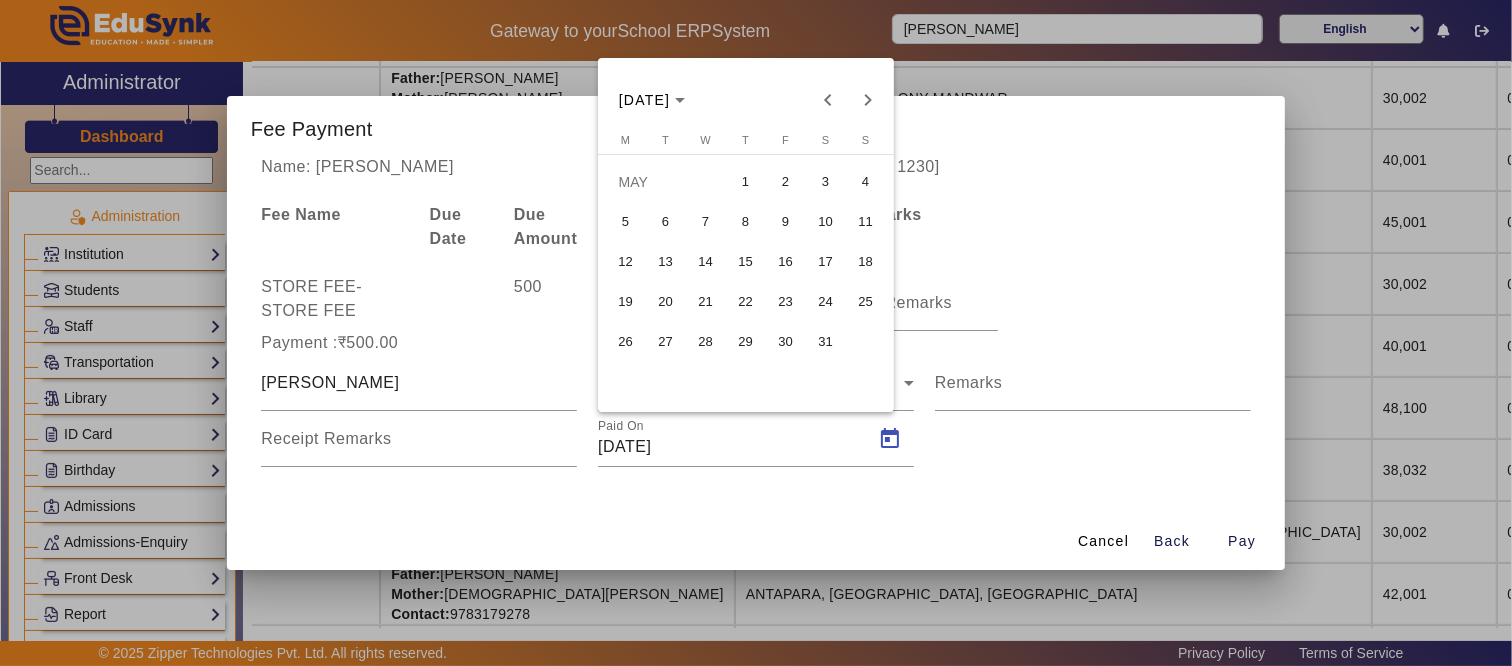 click on "1" at bounding box center [746, 182] 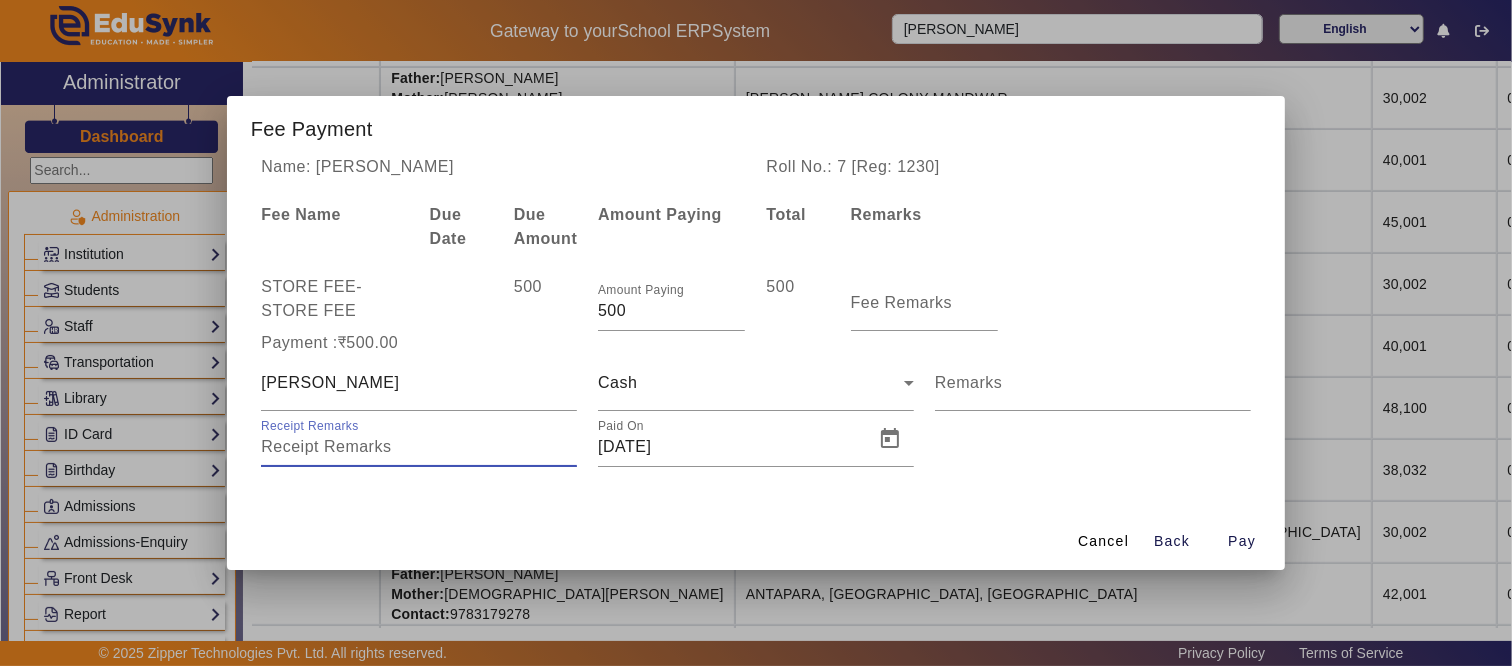 click on "Receipt Remarks" at bounding box center (419, 447) 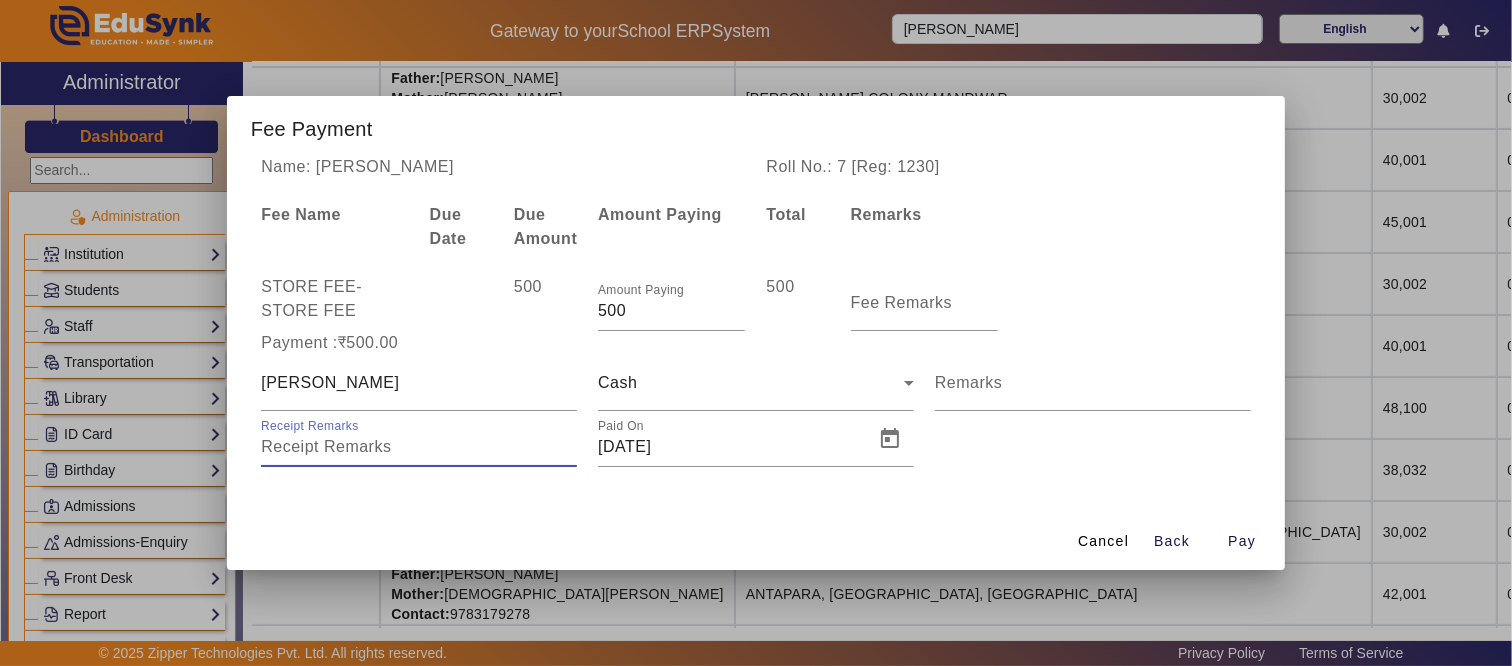 click on "Receipt Remarks" at bounding box center (419, 447) 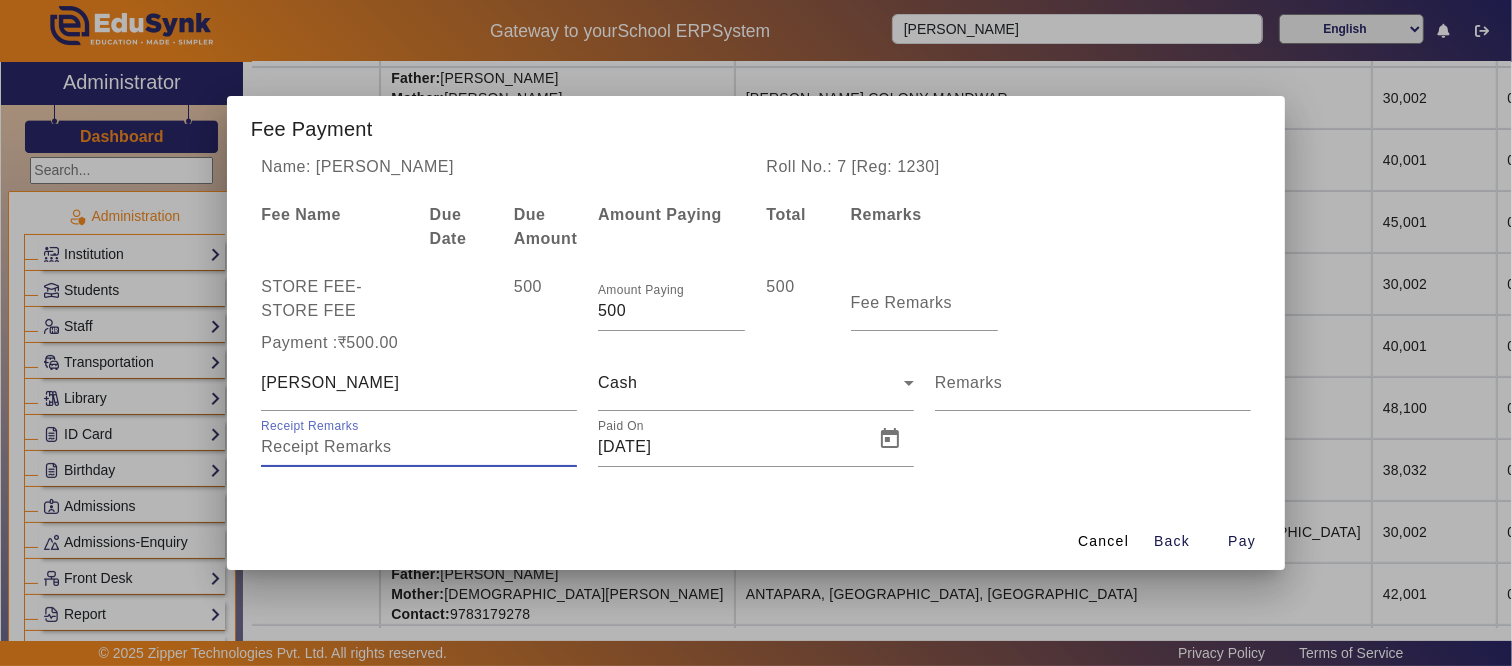 click on "Receipt Remarks" at bounding box center (419, 447) 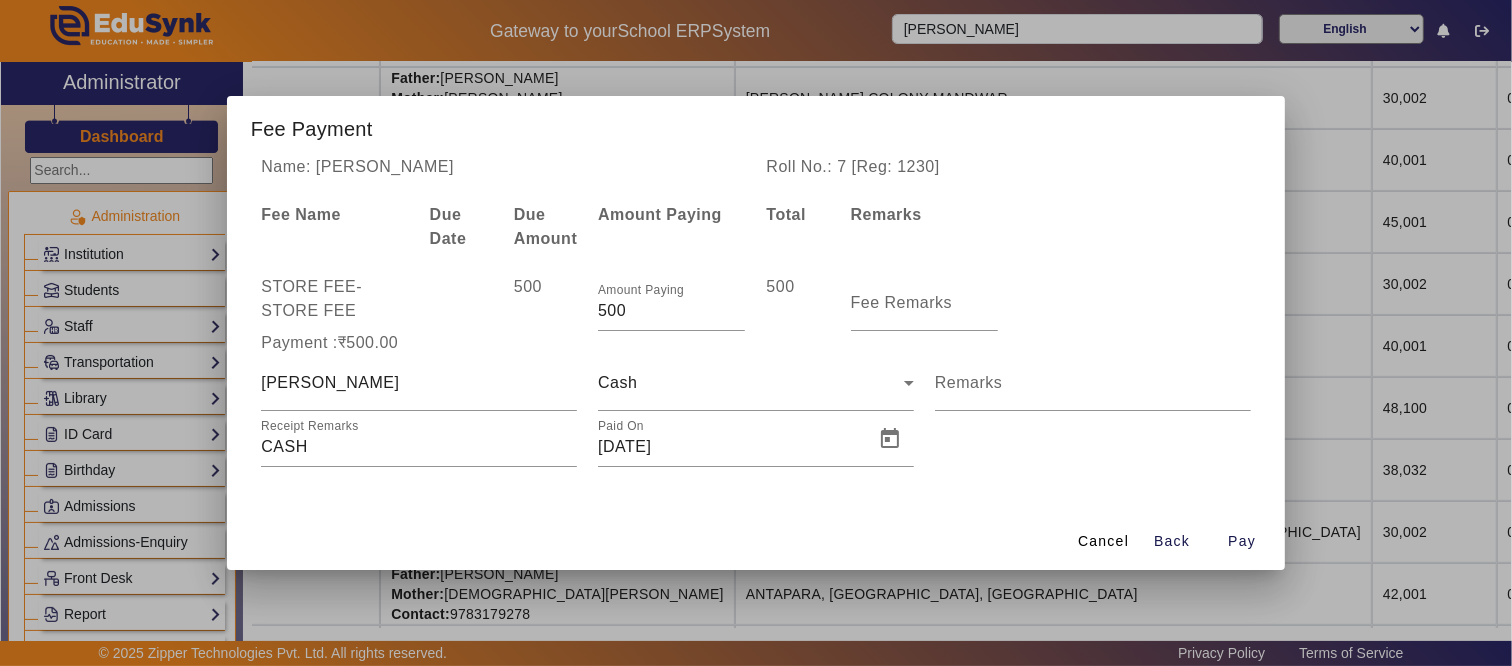 drag, startPoint x: 380, startPoint y: 462, endPoint x: 156, endPoint y: 461, distance: 224.00223 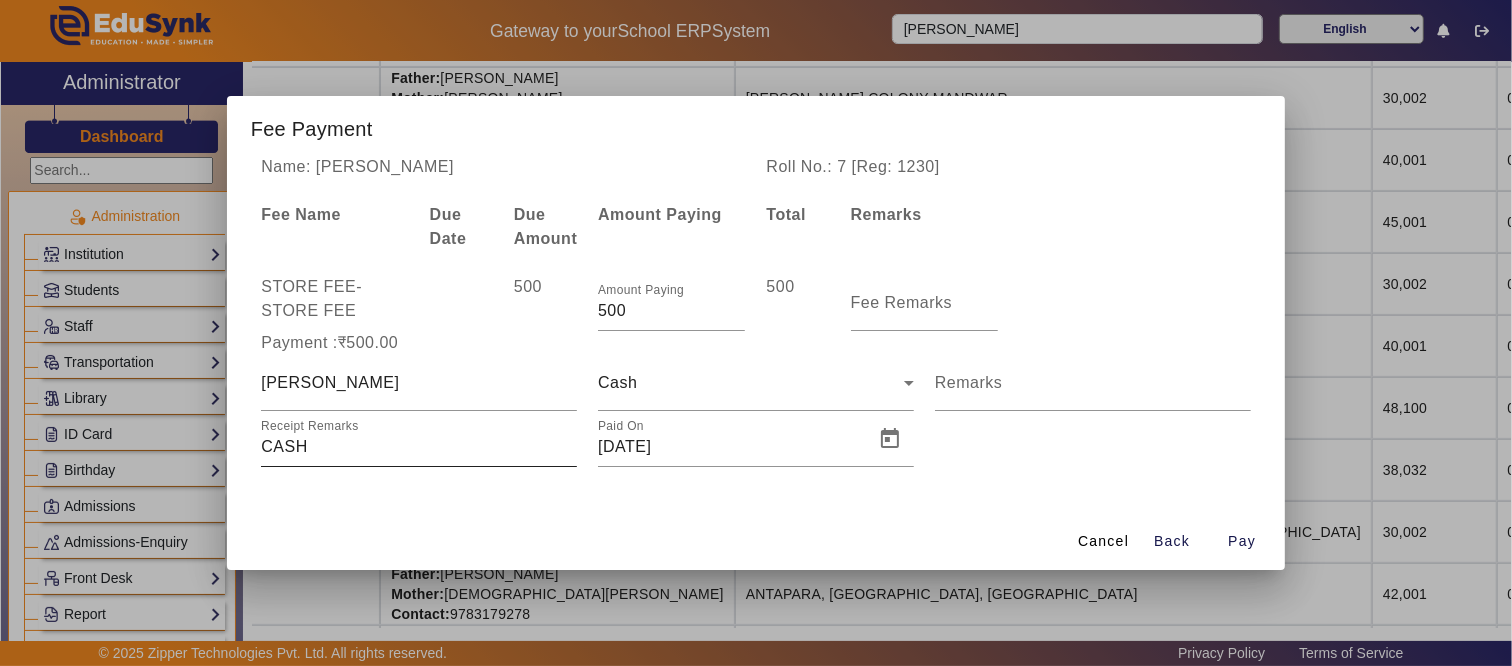 click on "Receipt Remarks" at bounding box center [419, 439] 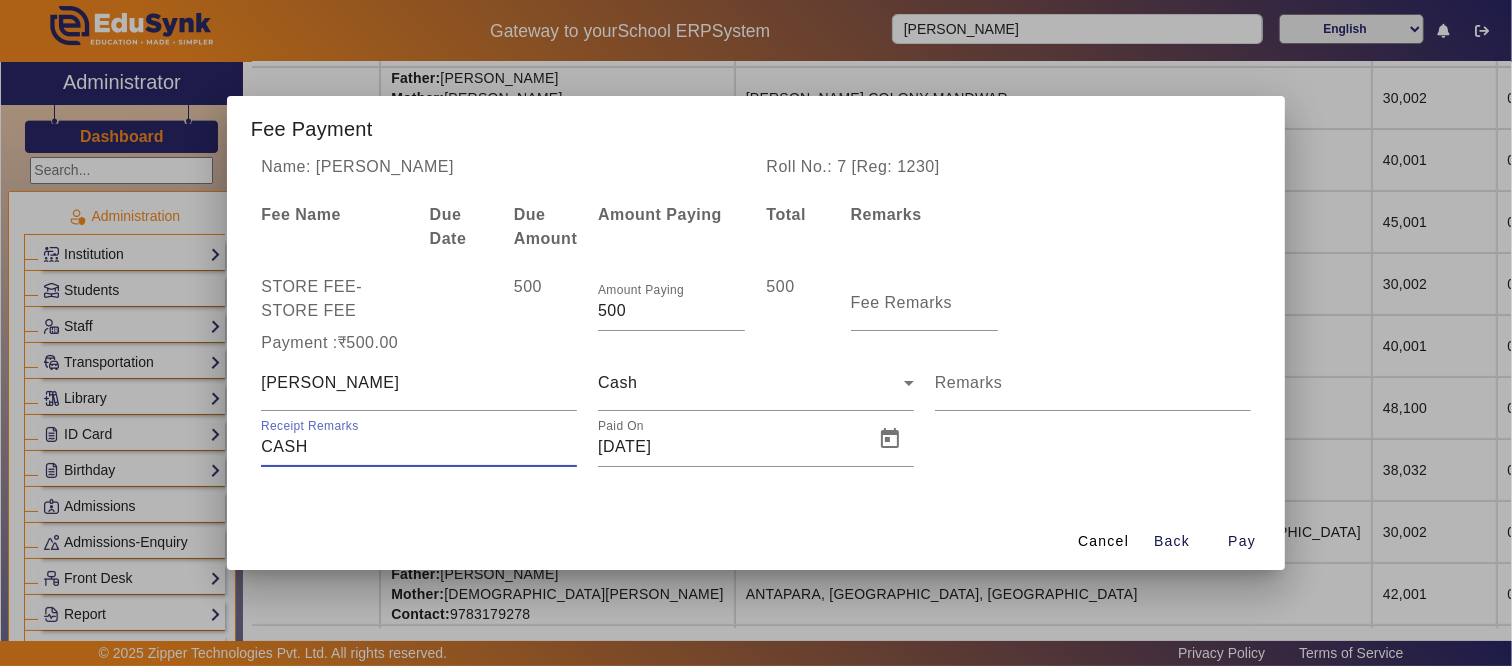 drag, startPoint x: 368, startPoint y: 443, endPoint x: 96, endPoint y: 446, distance: 272.01654 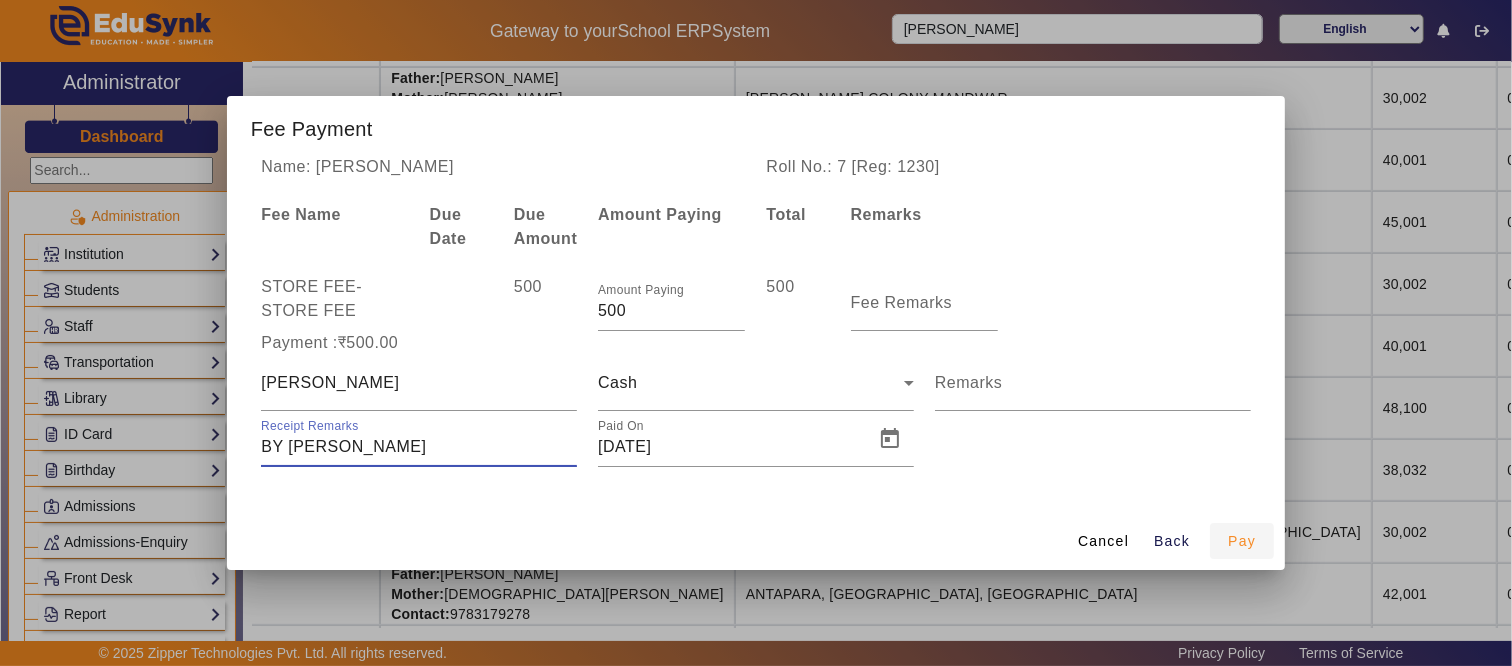 type on "BY [PERSON_NAME]" 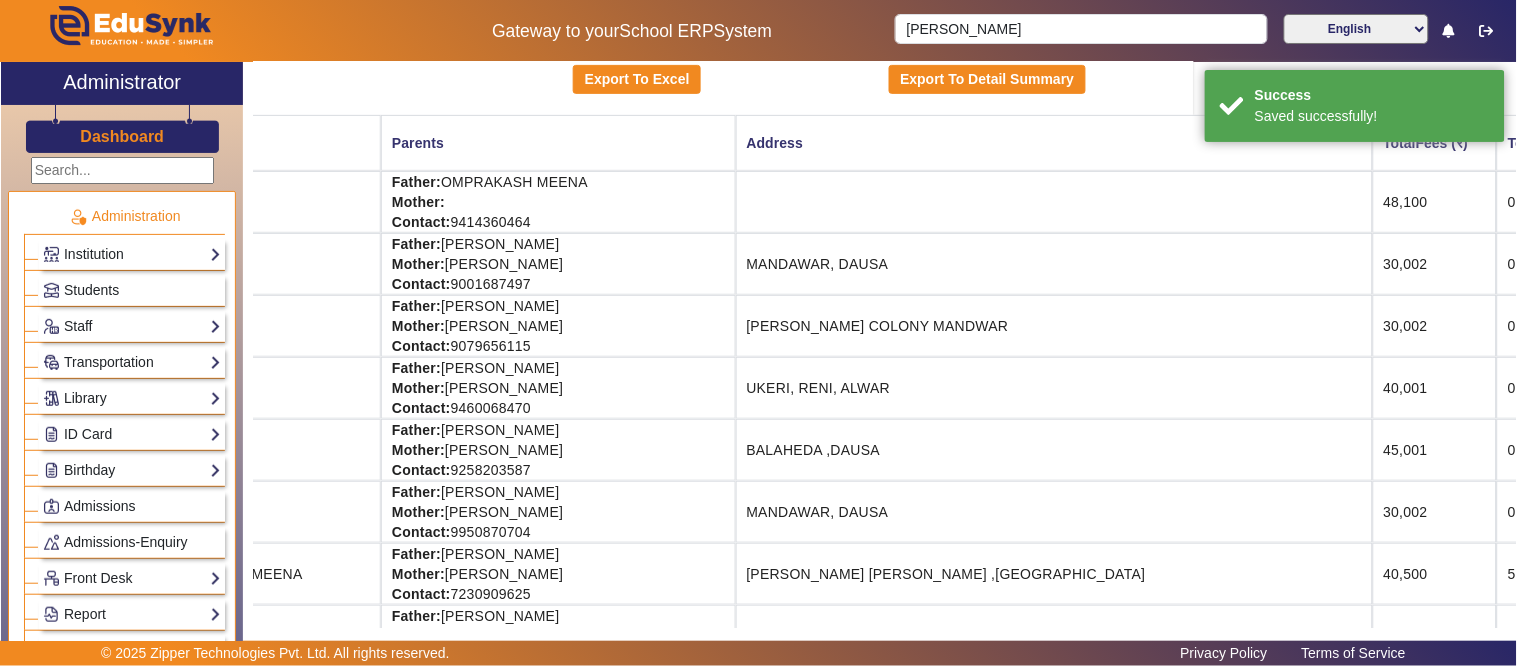 scroll, scrollTop: 0, scrollLeft: 322, axis: horizontal 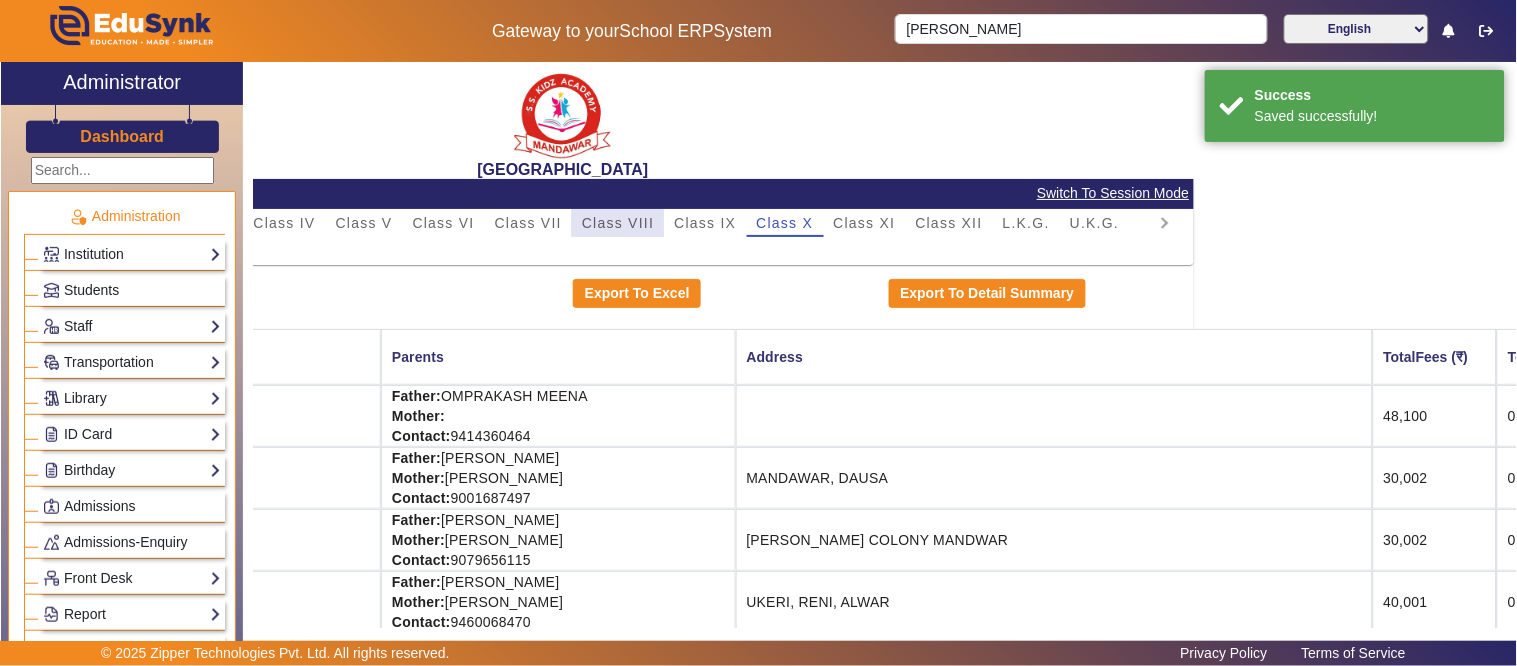 click on "Class VIII" at bounding box center (618, 223) 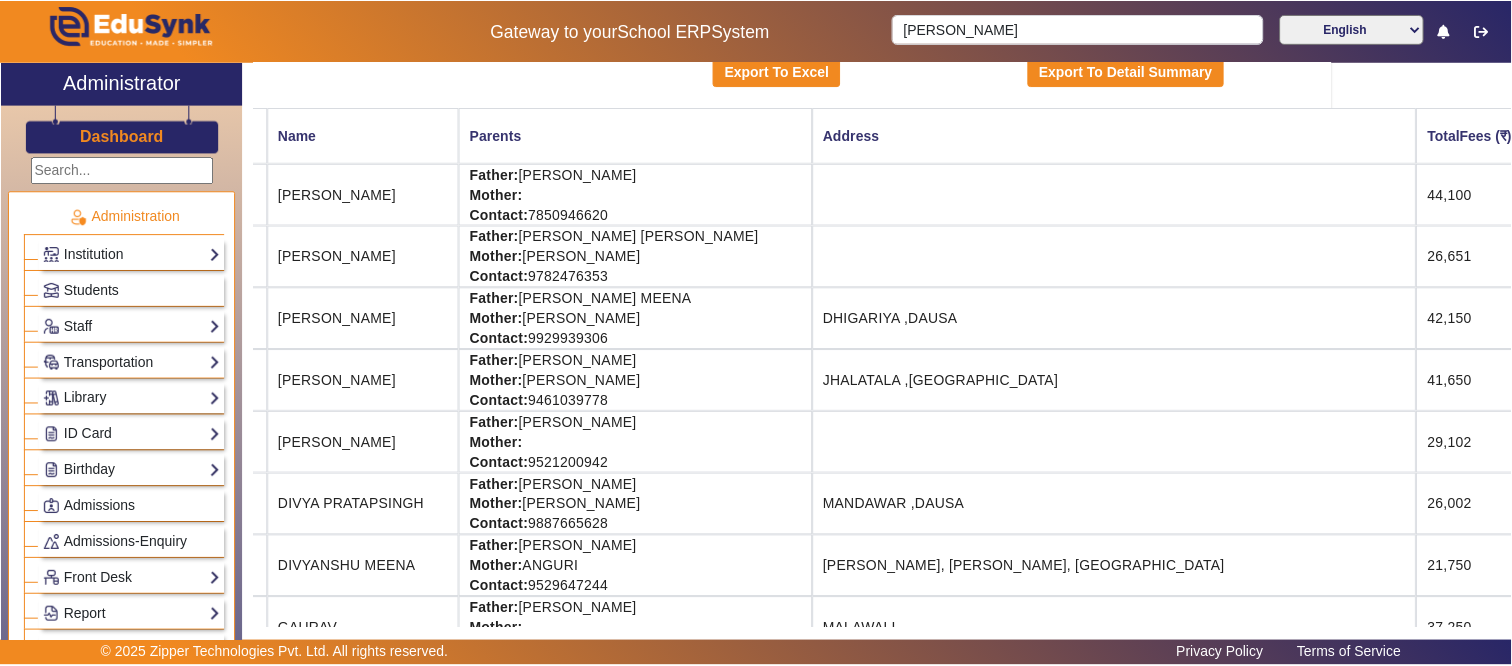 scroll, scrollTop: 222, scrollLeft: 286, axis: both 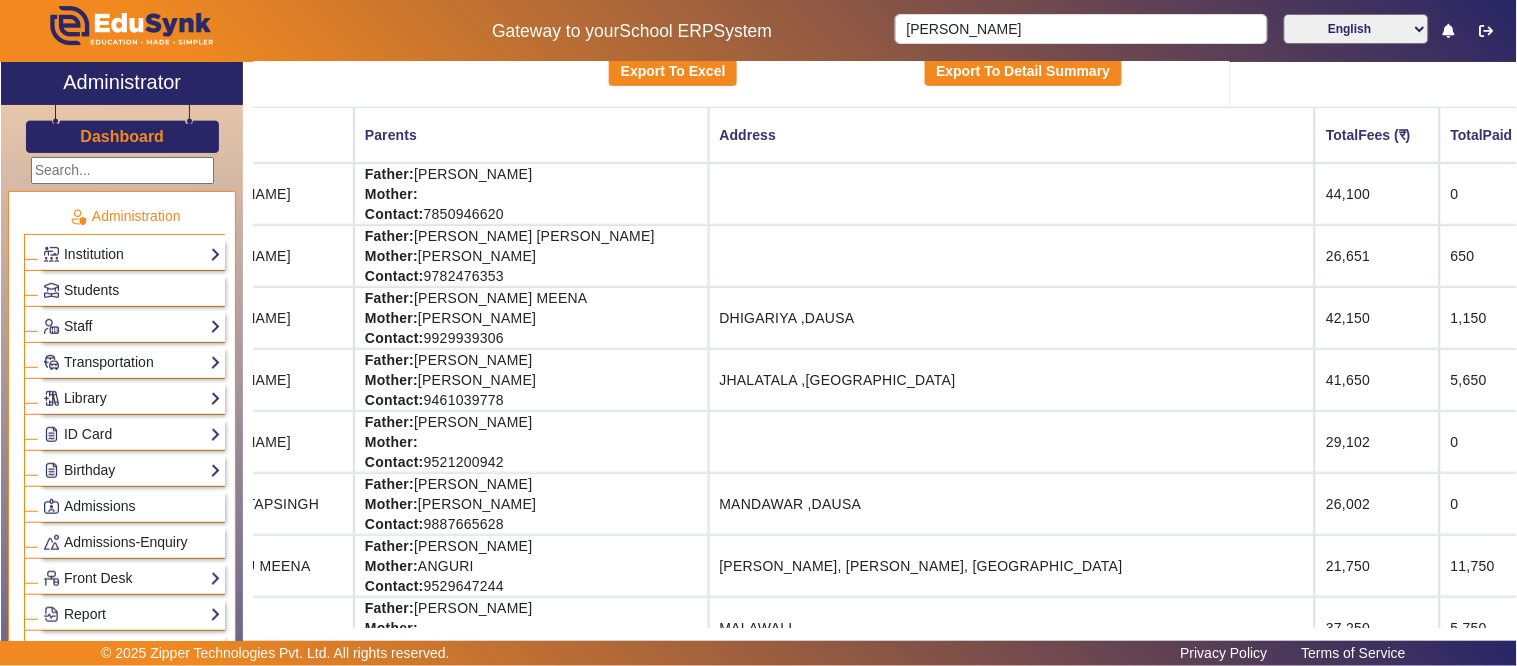 drag, startPoint x: 1251, startPoint y: 252, endPoint x: 1516, endPoint y: 257, distance: 265.04718 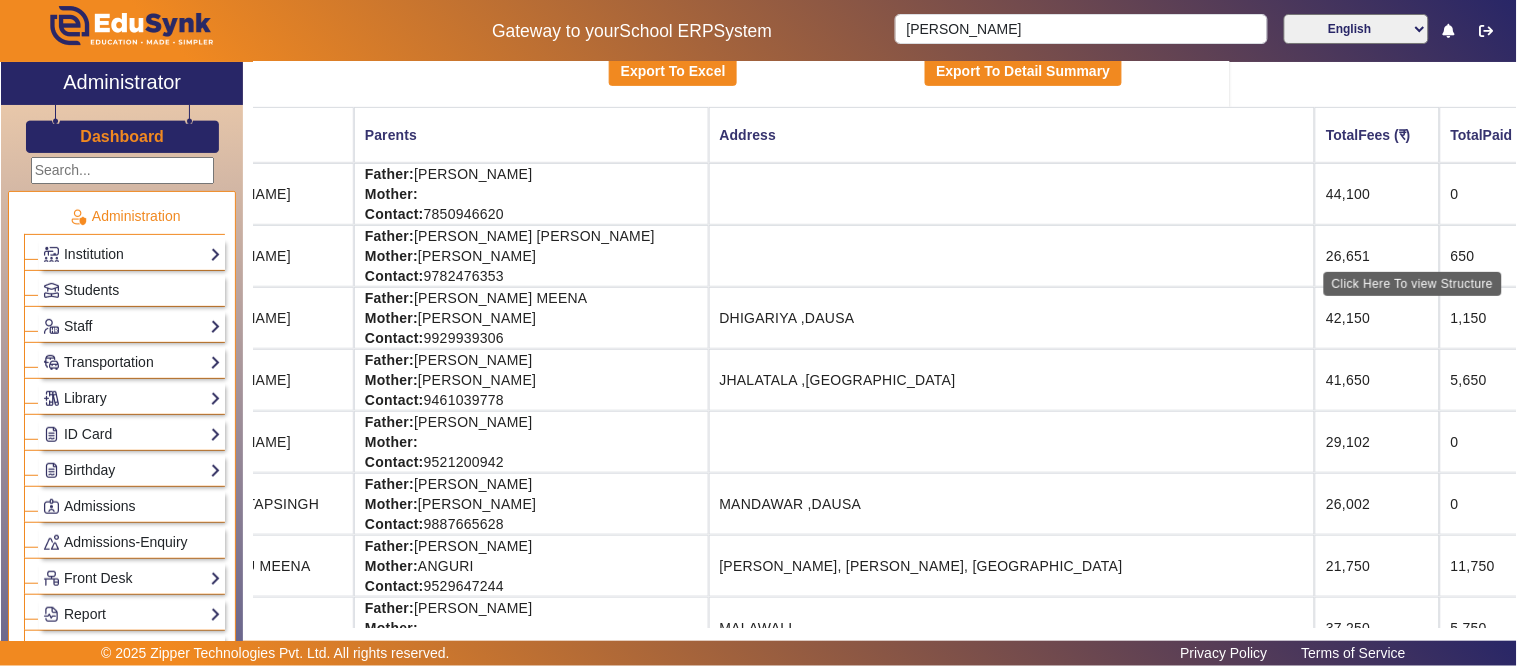 click on "Click Here To view Structure" at bounding box center [1413, 284] 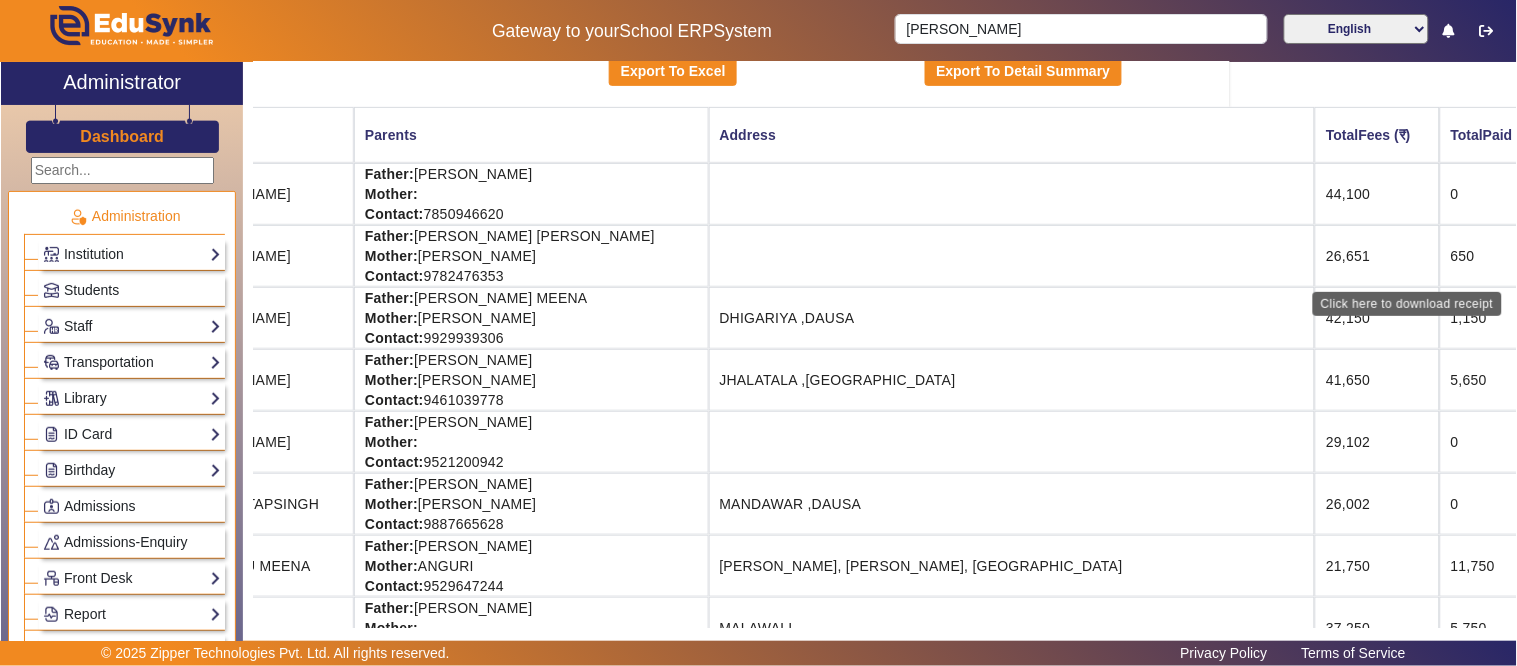 click on "Download Receipt" 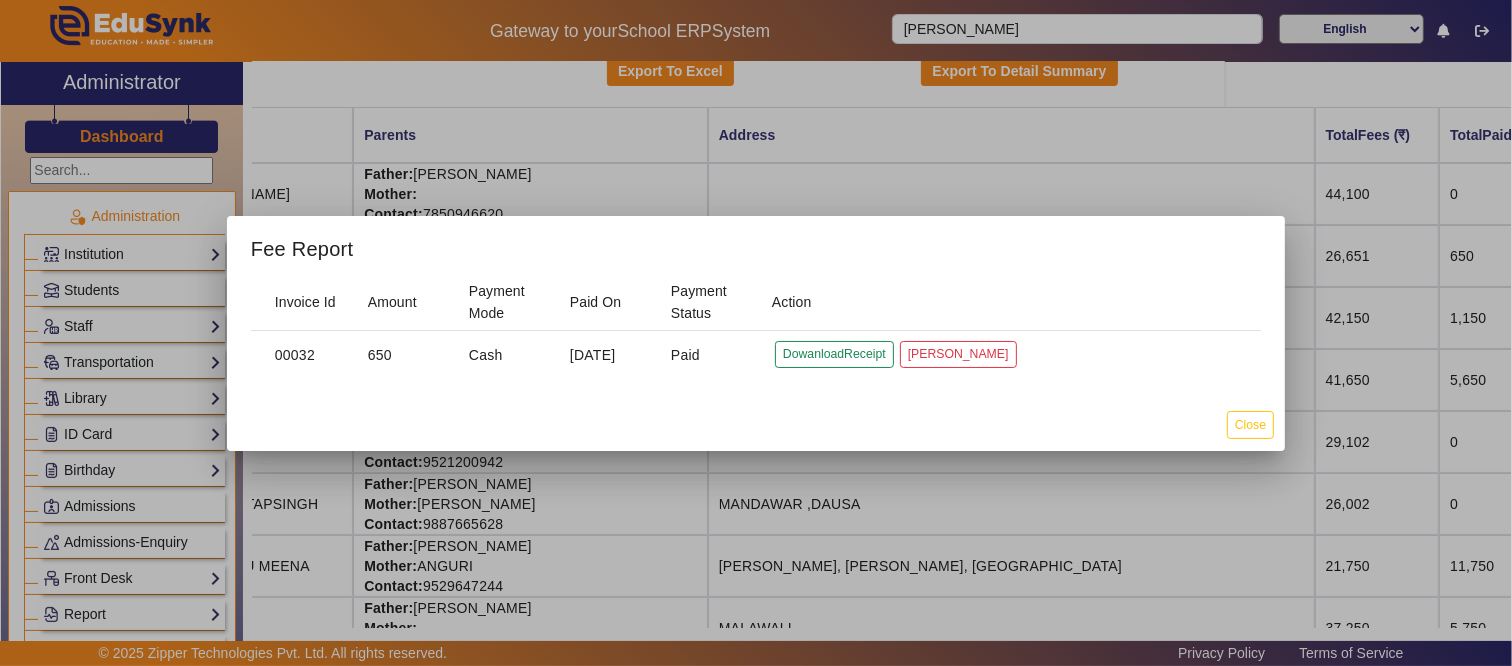 click at bounding box center (756, 333) 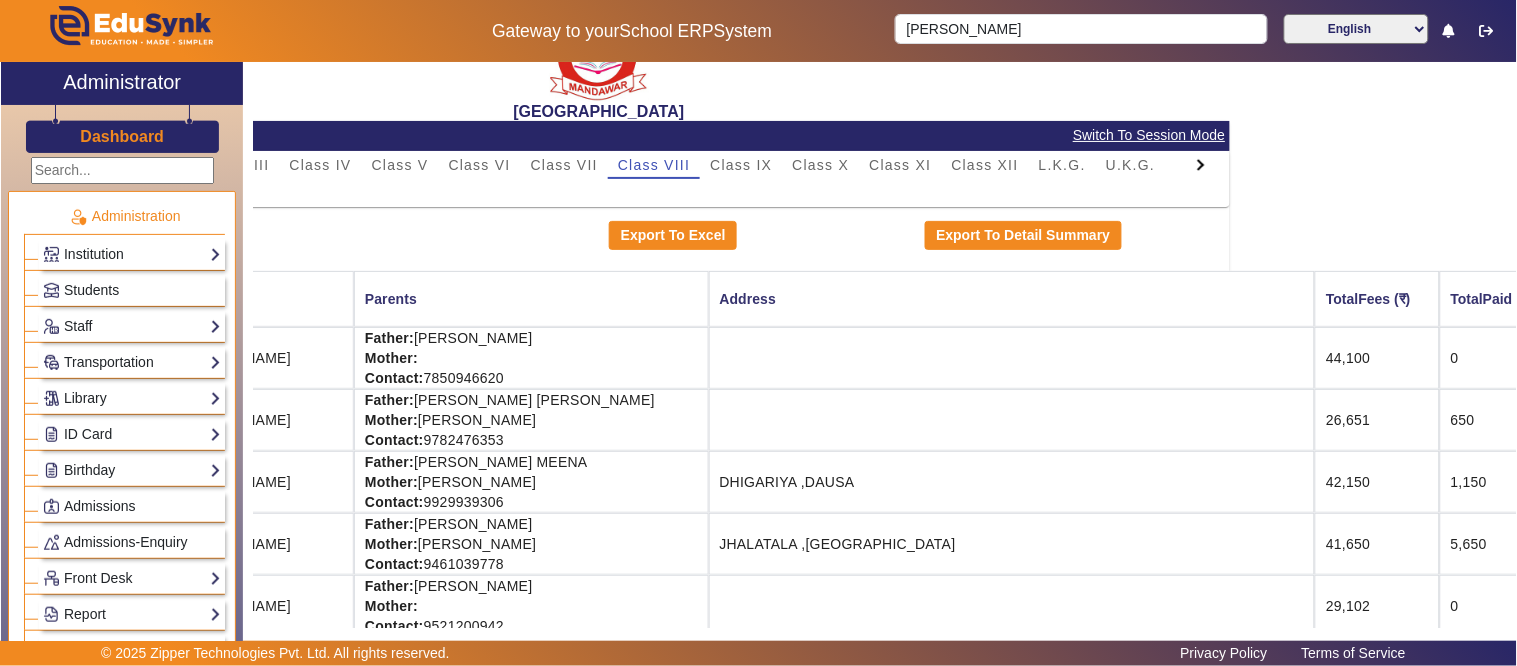 scroll, scrollTop: 0, scrollLeft: 286, axis: horizontal 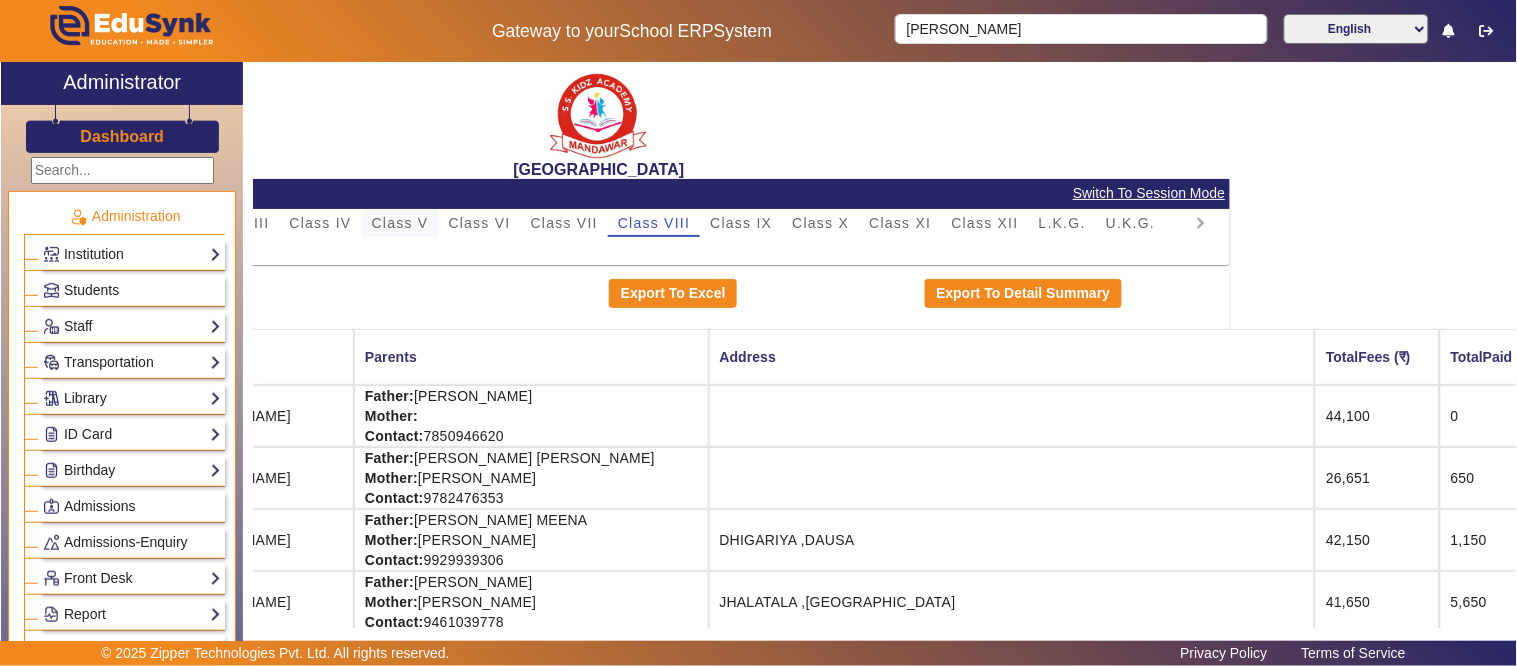 click on "Class V" at bounding box center (400, 223) 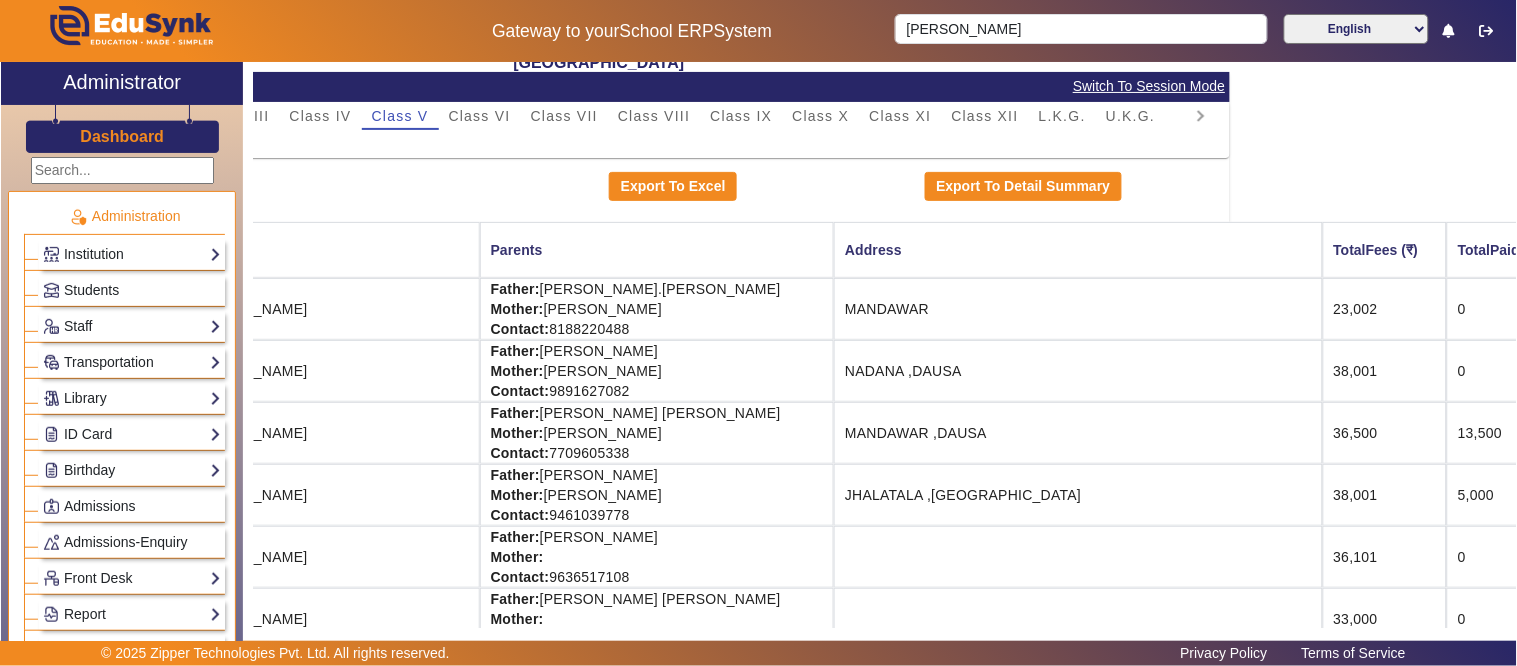 scroll, scrollTop: 222, scrollLeft: 286, axis: both 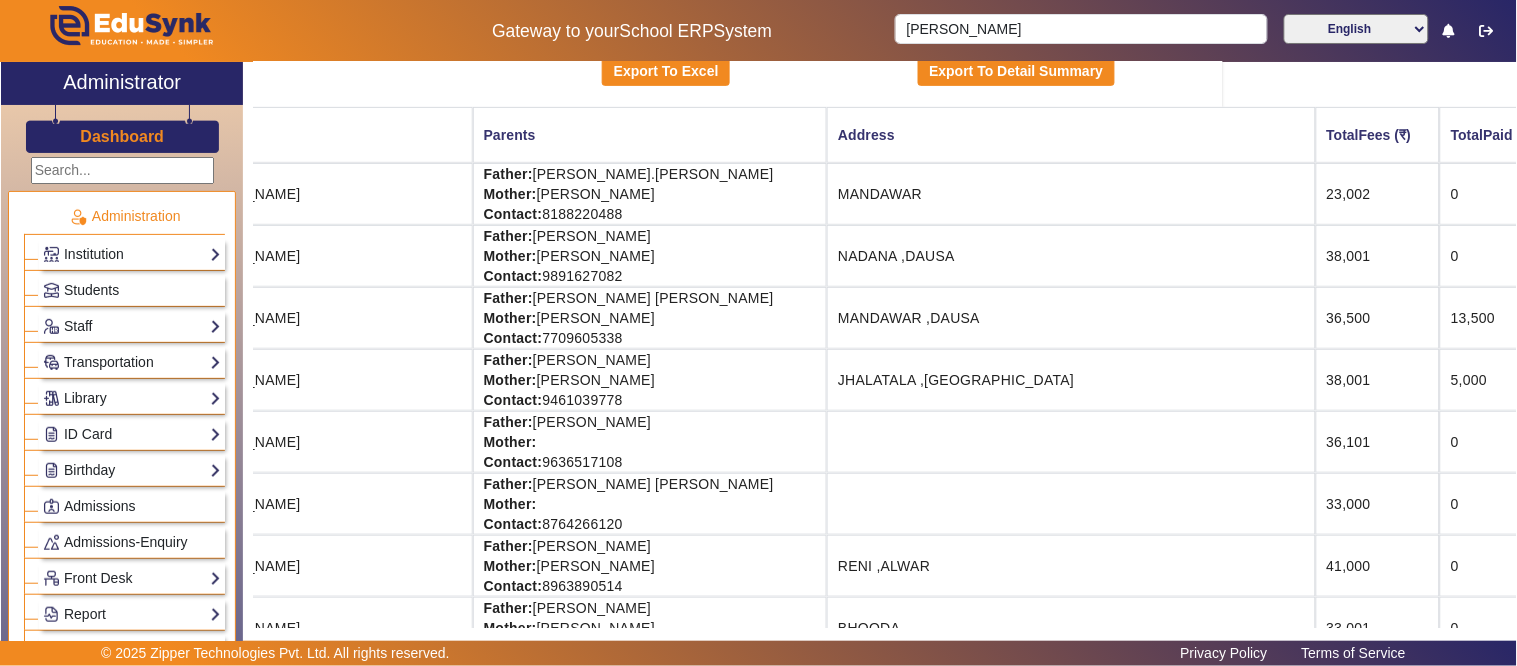 drag, startPoint x: 1294, startPoint y: 382, endPoint x: 1505, endPoint y: 386, distance: 211.03792 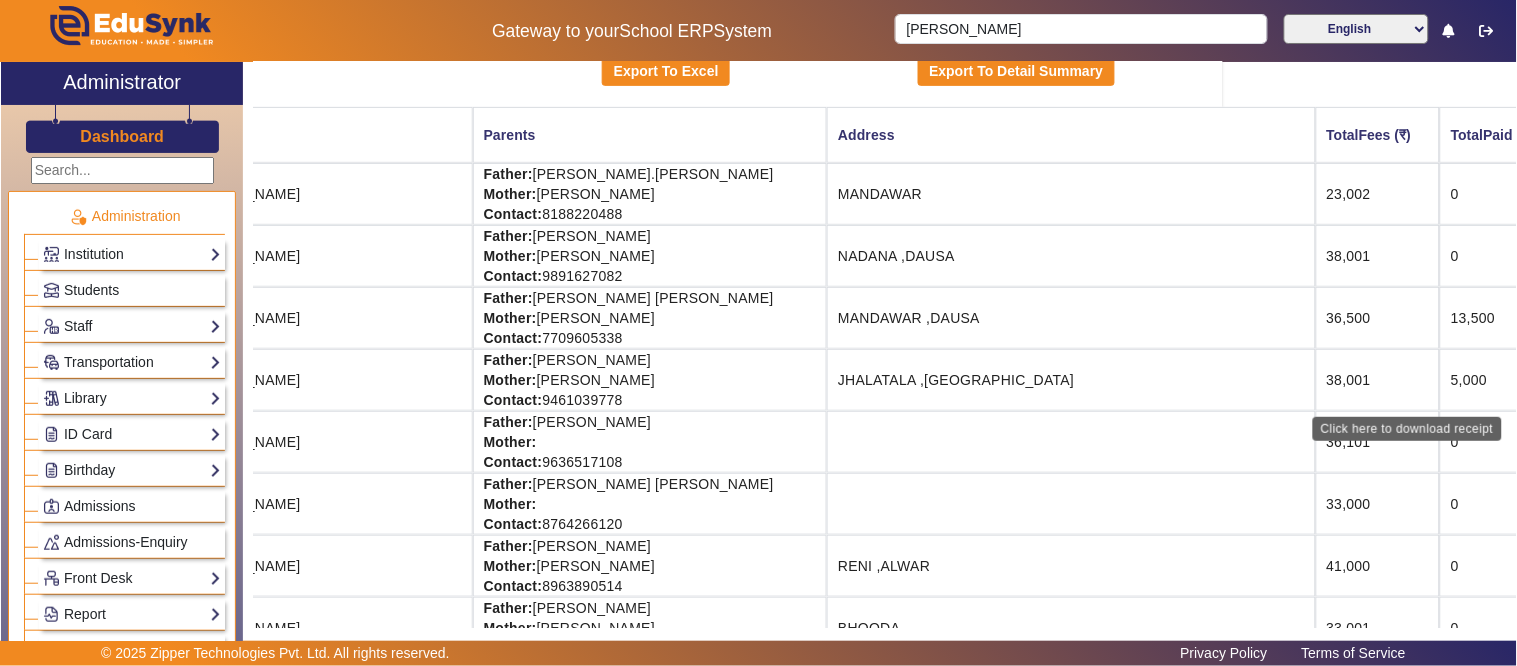 click on "Download Receipt" 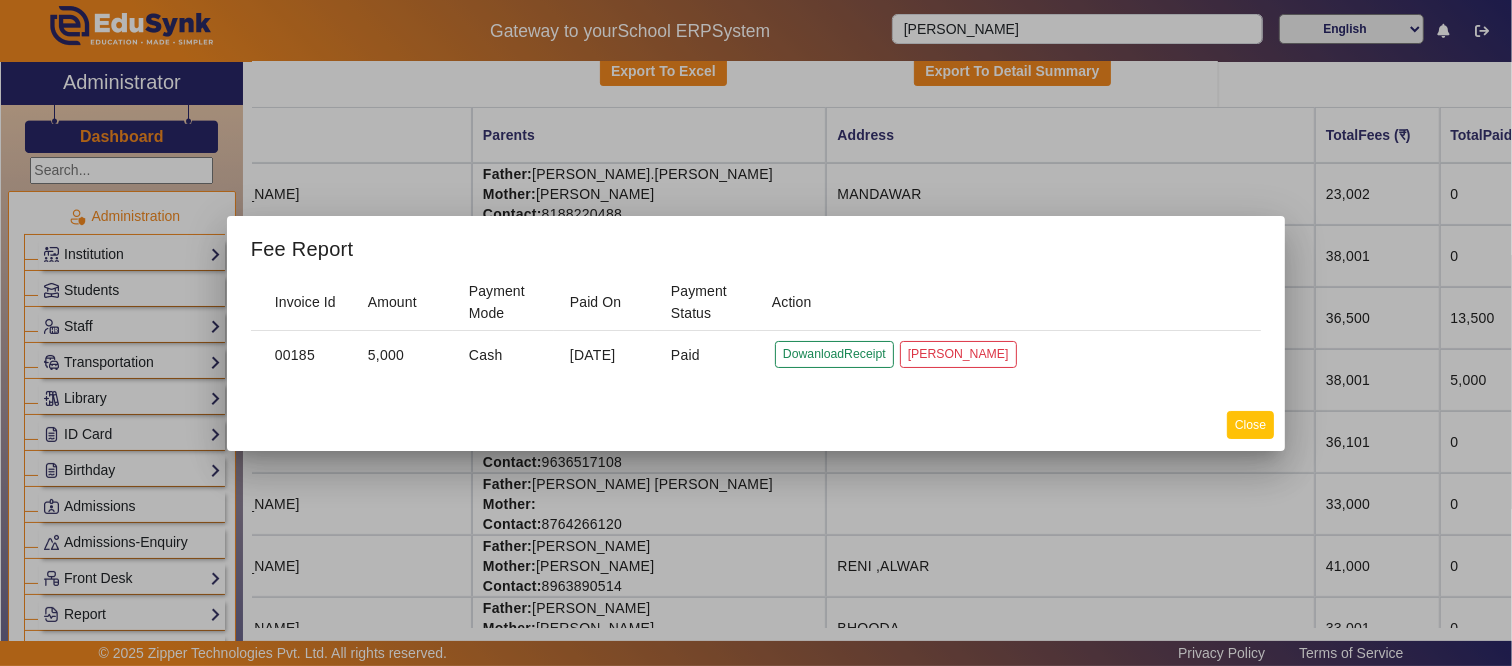 click on "Close" 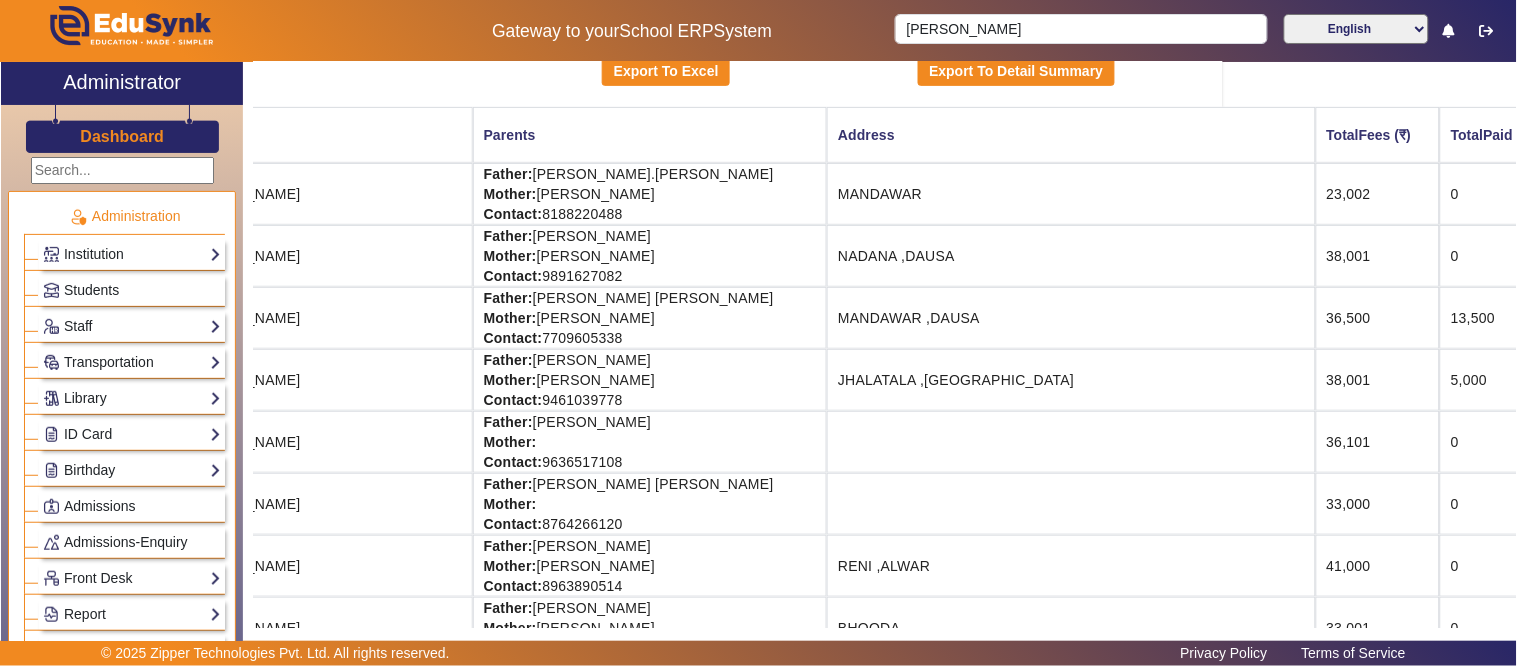 click 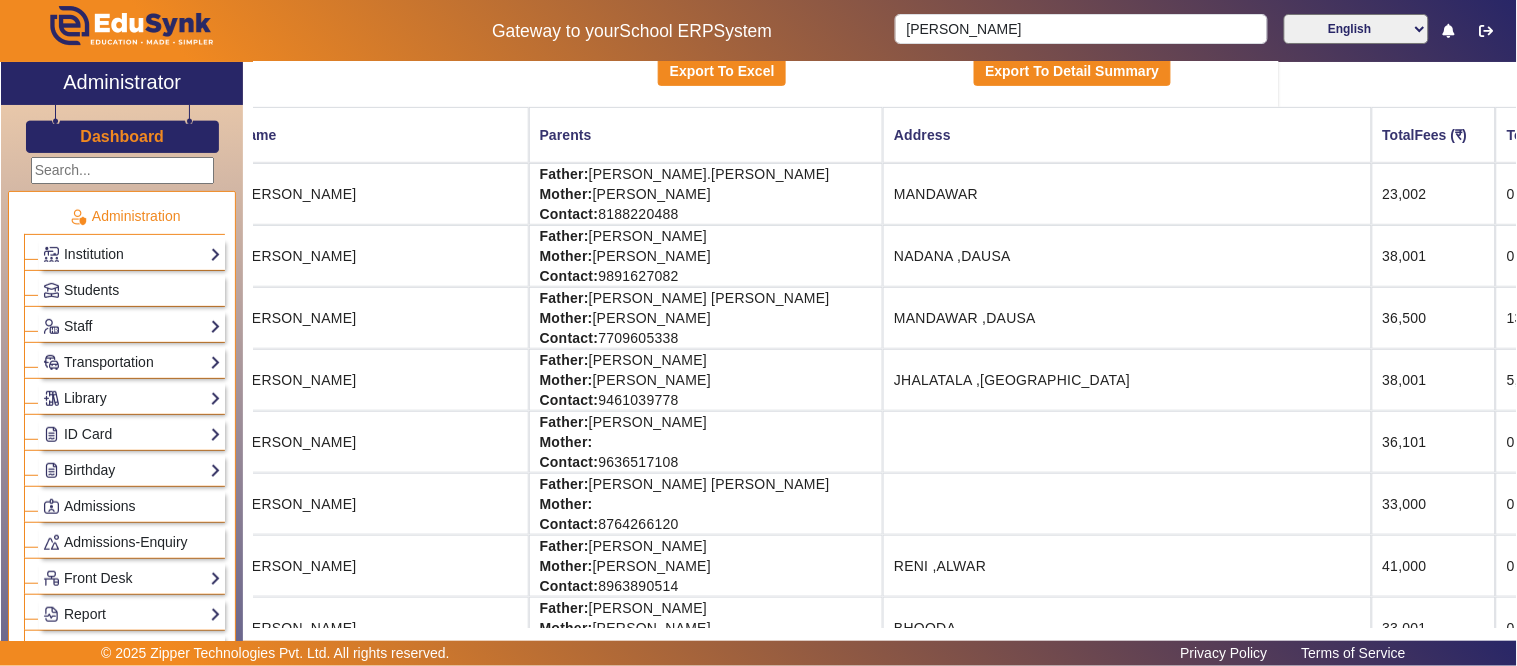 scroll, scrollTop: 222, scrollLeft: 293, axis: both 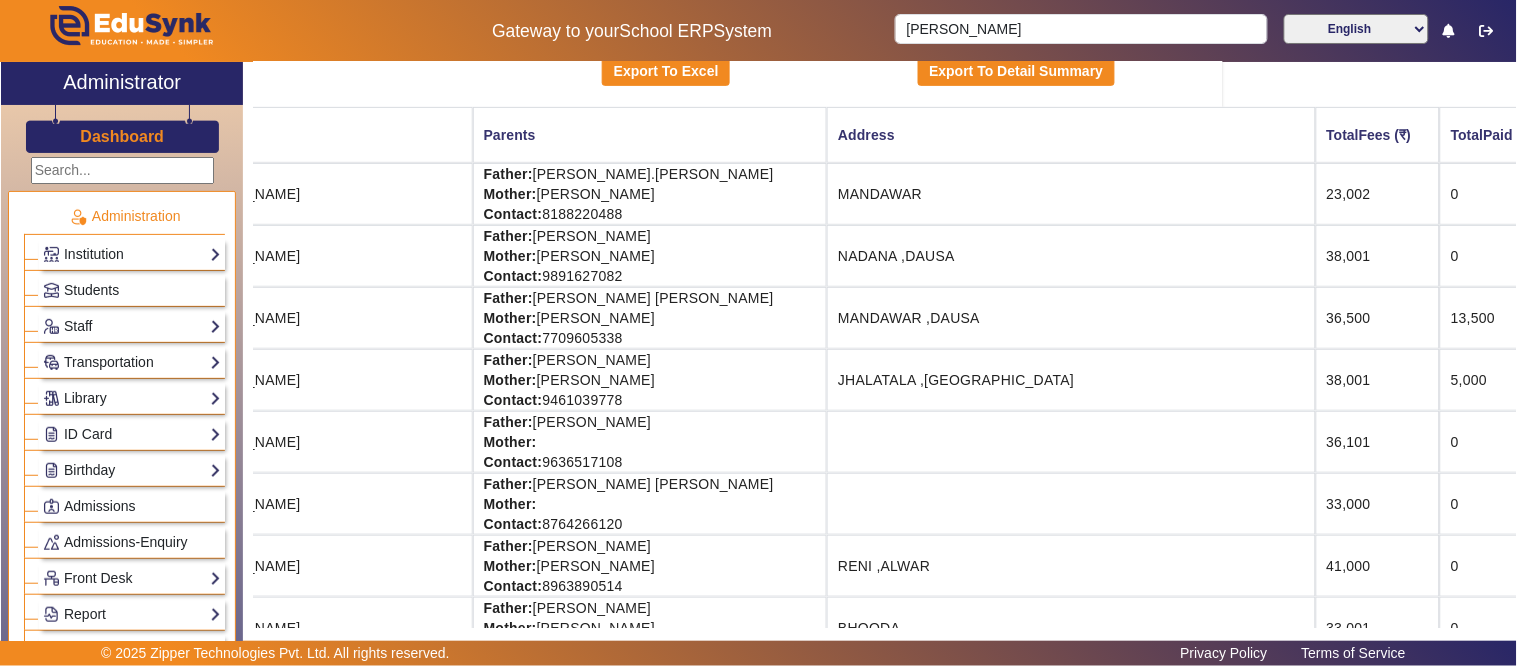 drag, startPoint x: 825, startPoint y: 380, endPoint x: 1516, endPoint y: 395, distance: 691.1628 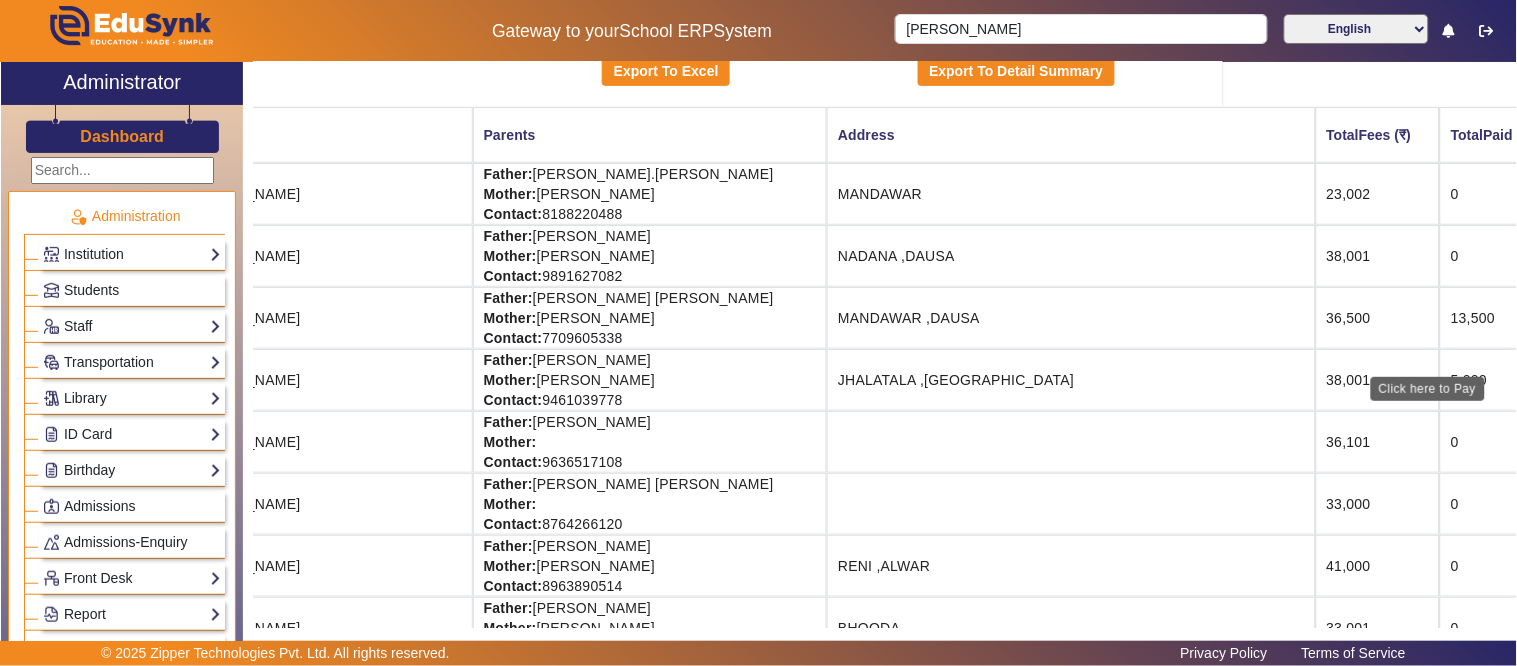 click on "View & Pay" 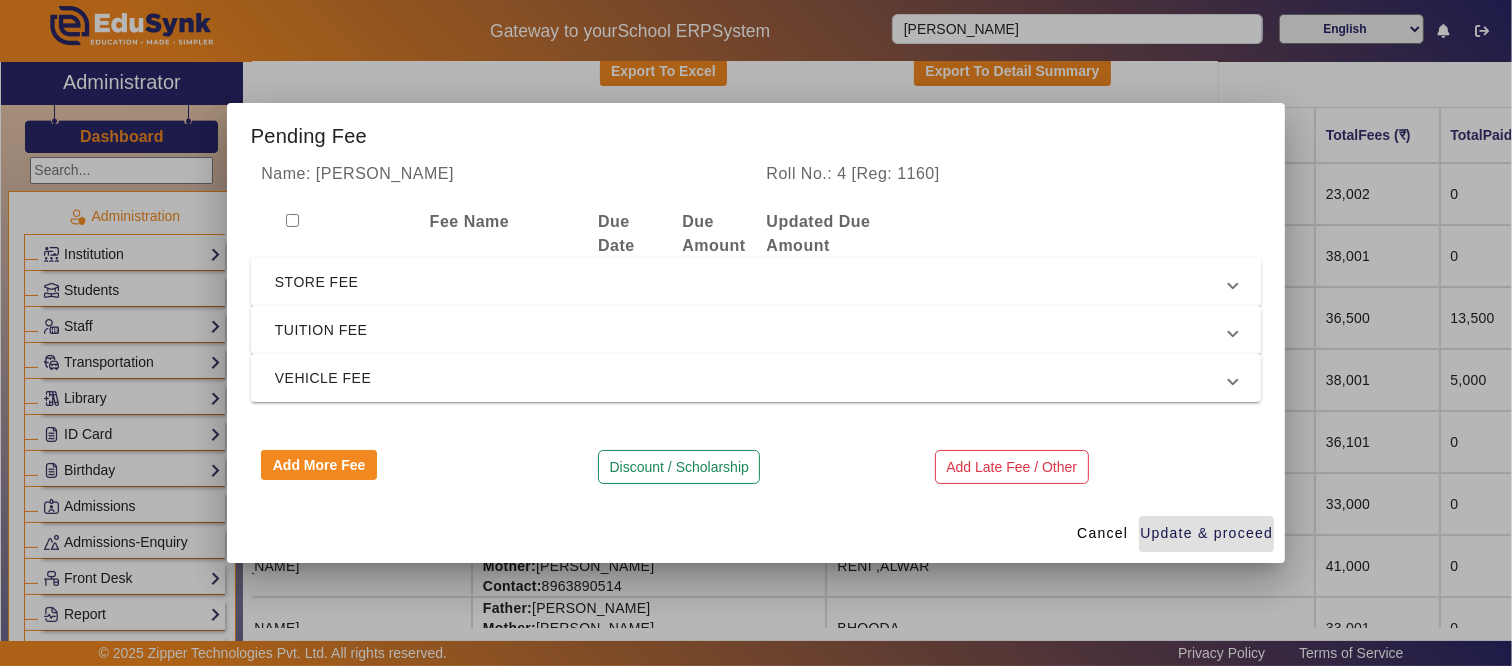 click on "STORE FEE" at bounding box center [756, 282] 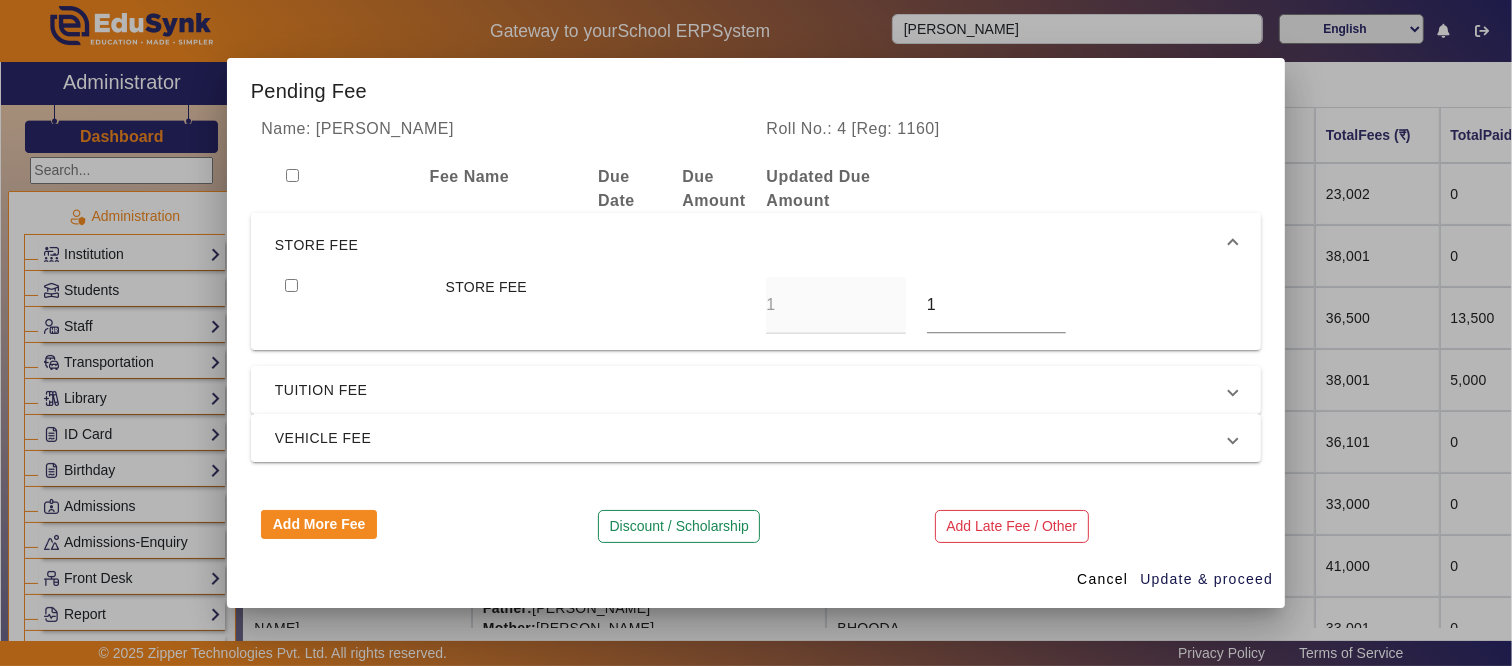 click at bounding box center [291, 285] 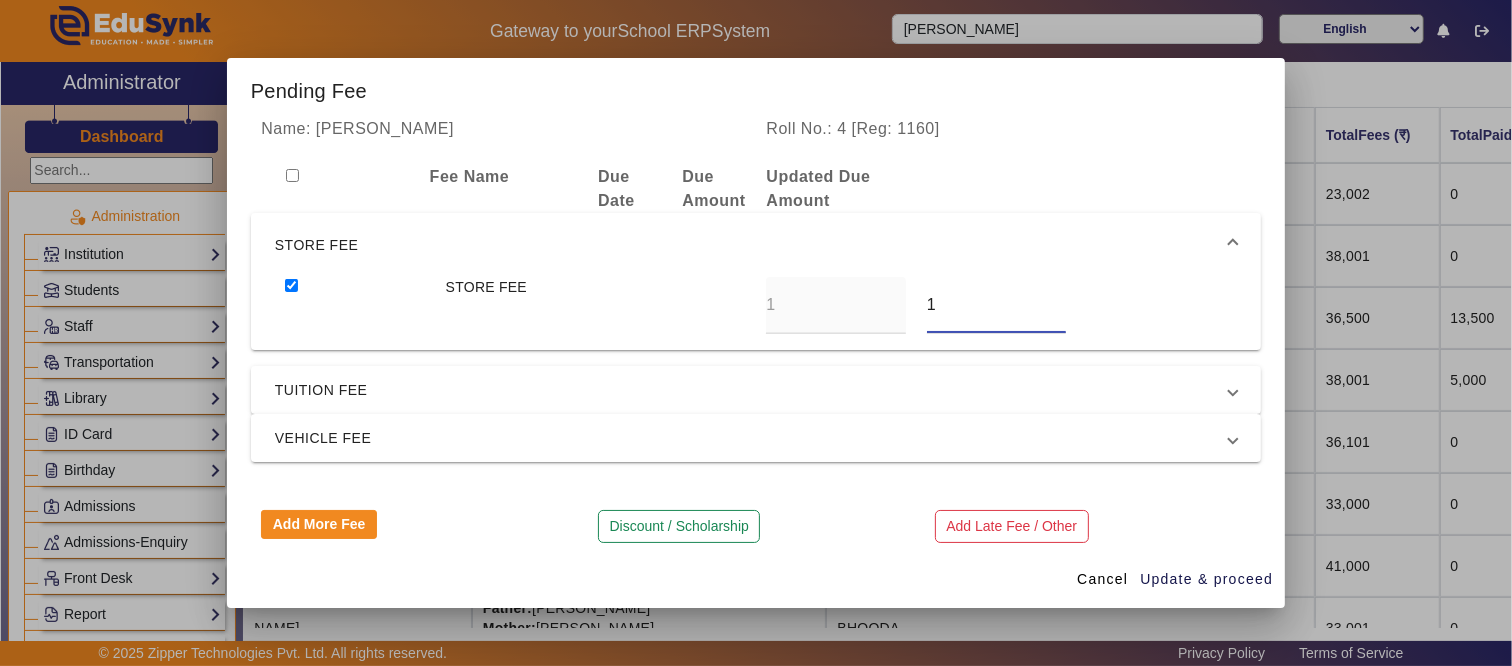 drag, startPoint x: 945, startPoint y: 305, endPoint x: 887, endPoint y: 307, distance: 58.034473 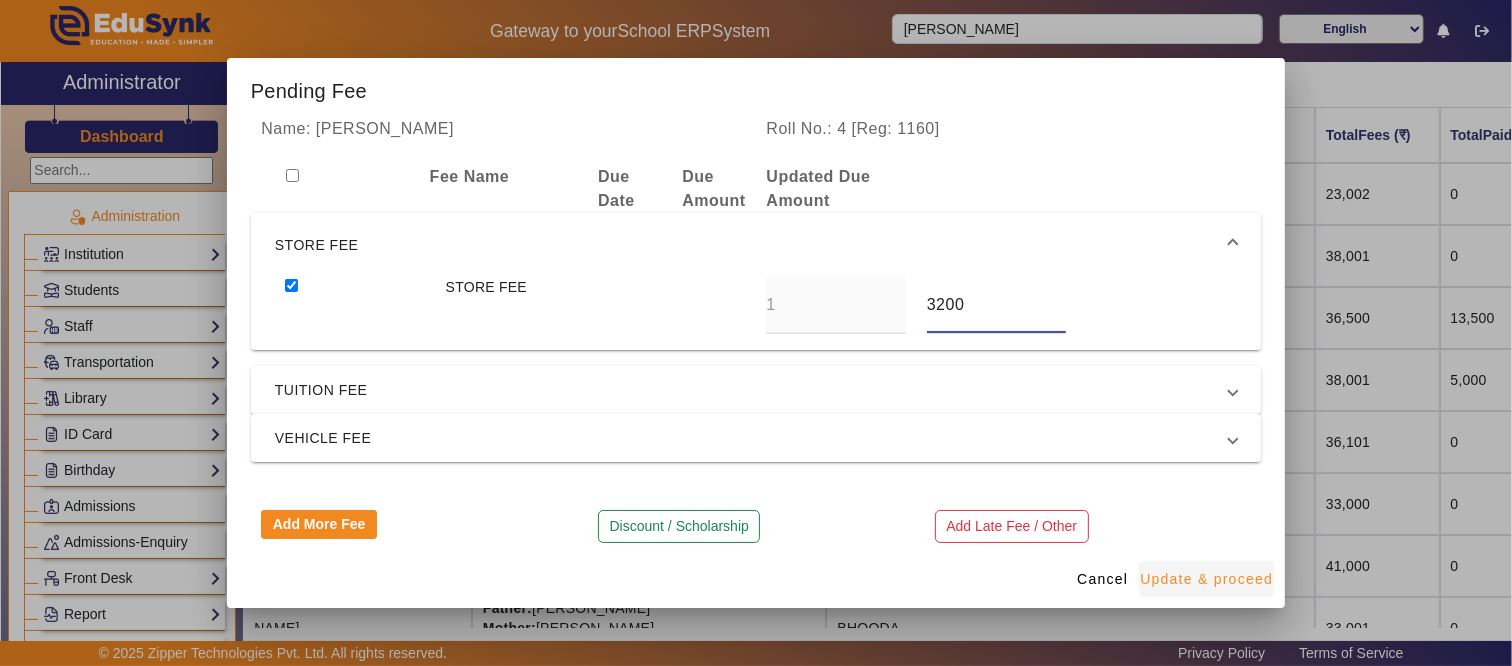 type on "3200" 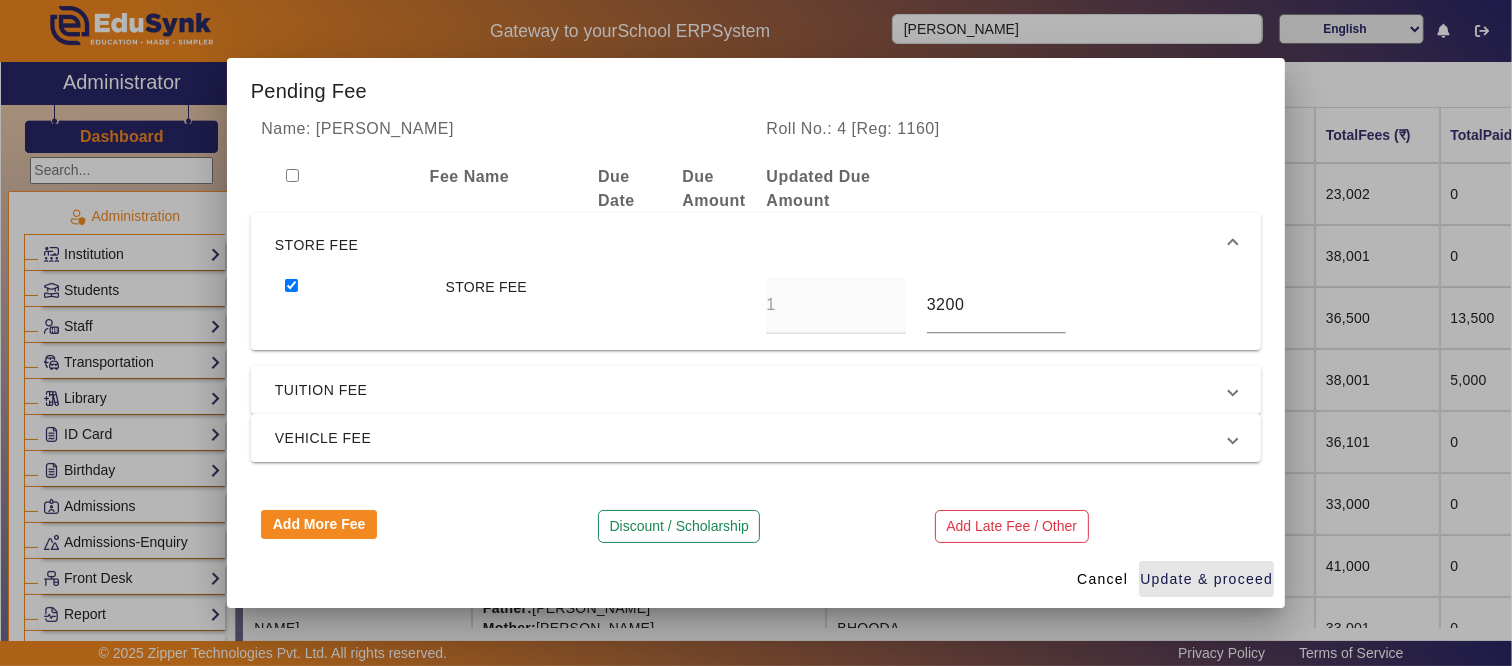 drag, startPoint x: 1255, startPoint y: 583, endPoint x: 936, endPoint y: 572, distance: 319.1896 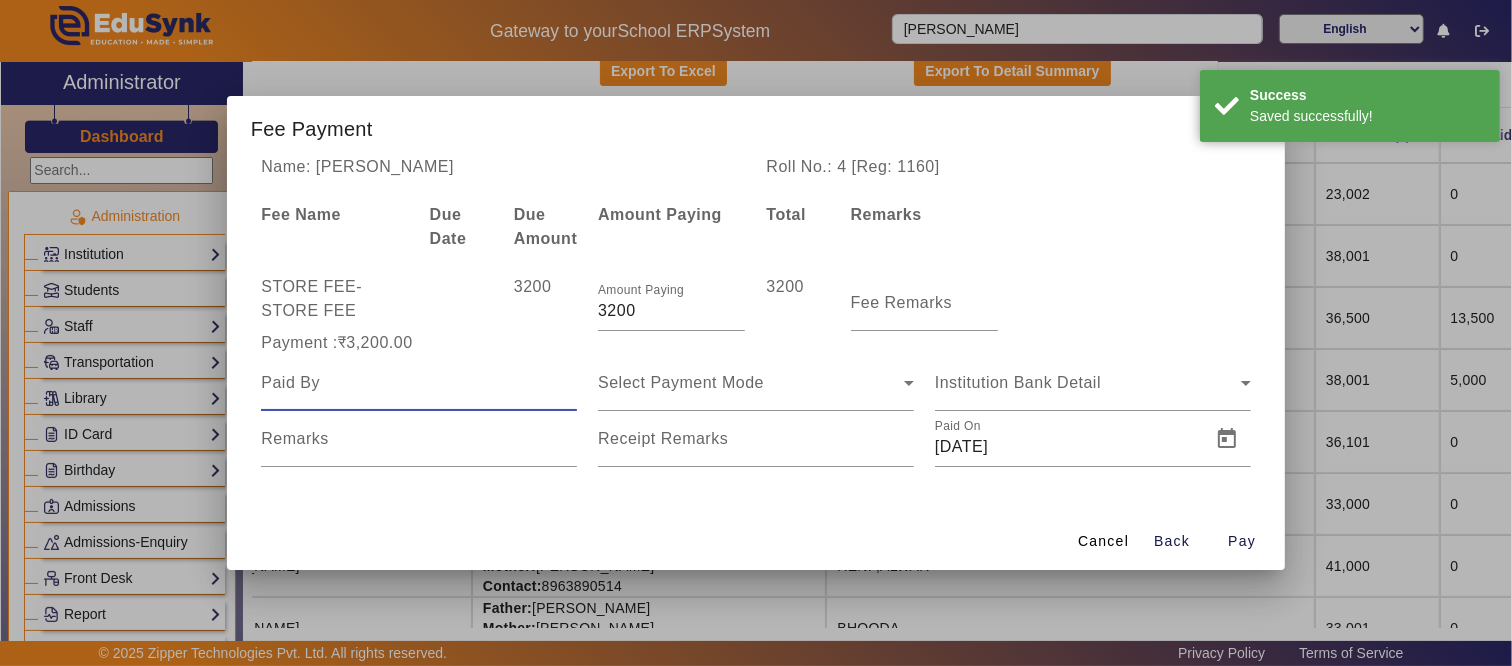 click at bounding box center [419, 383] 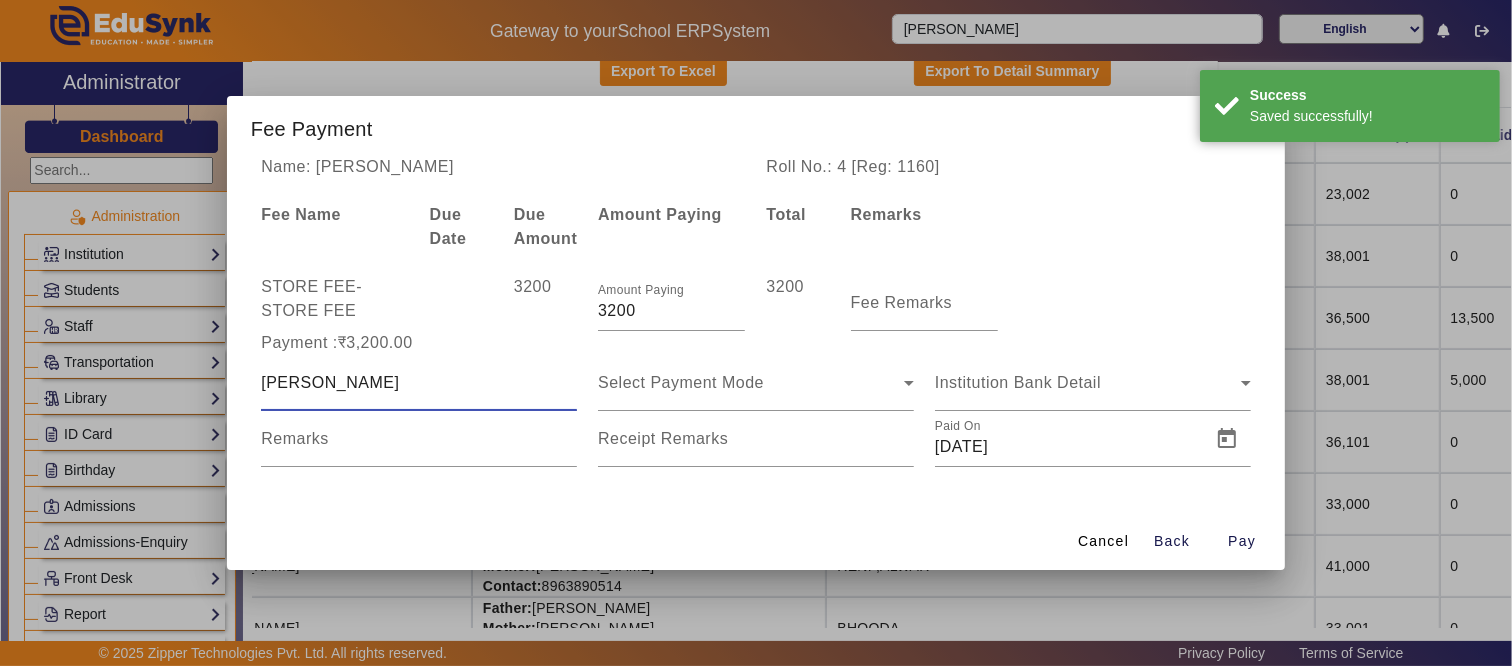 type on "[PERSON_NAME]" 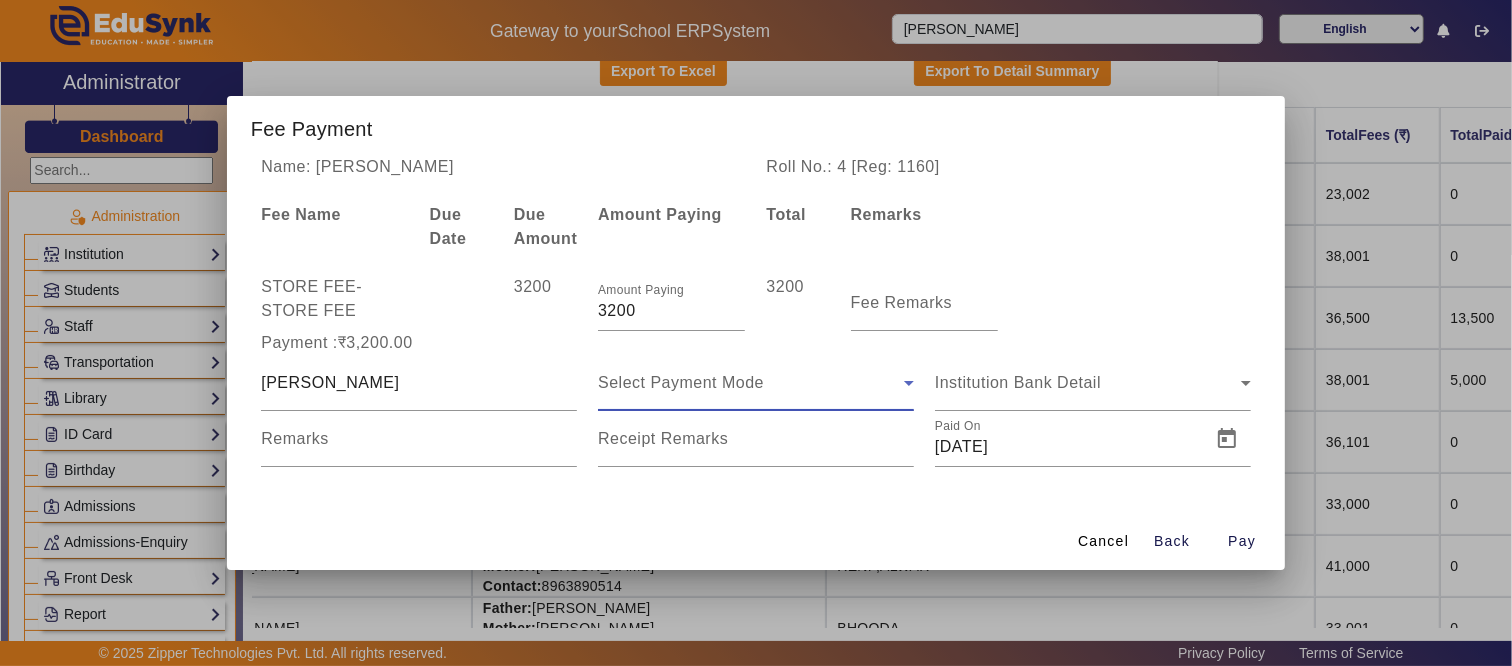click on "Select Payment Mode" at bounding box center [681, 382] 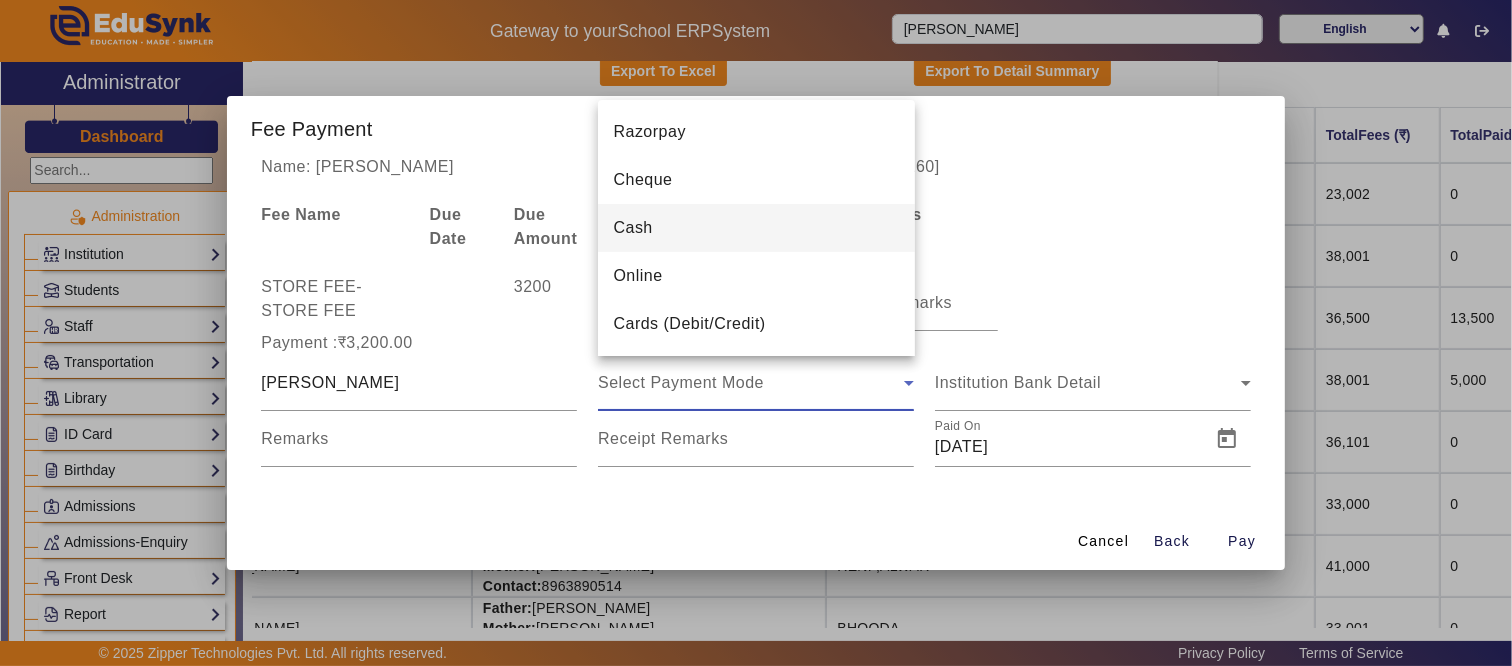 drag, startPoint x: 653, startPoint y: 237, endPoint x: 653, endPoint y: 256, distance: 19 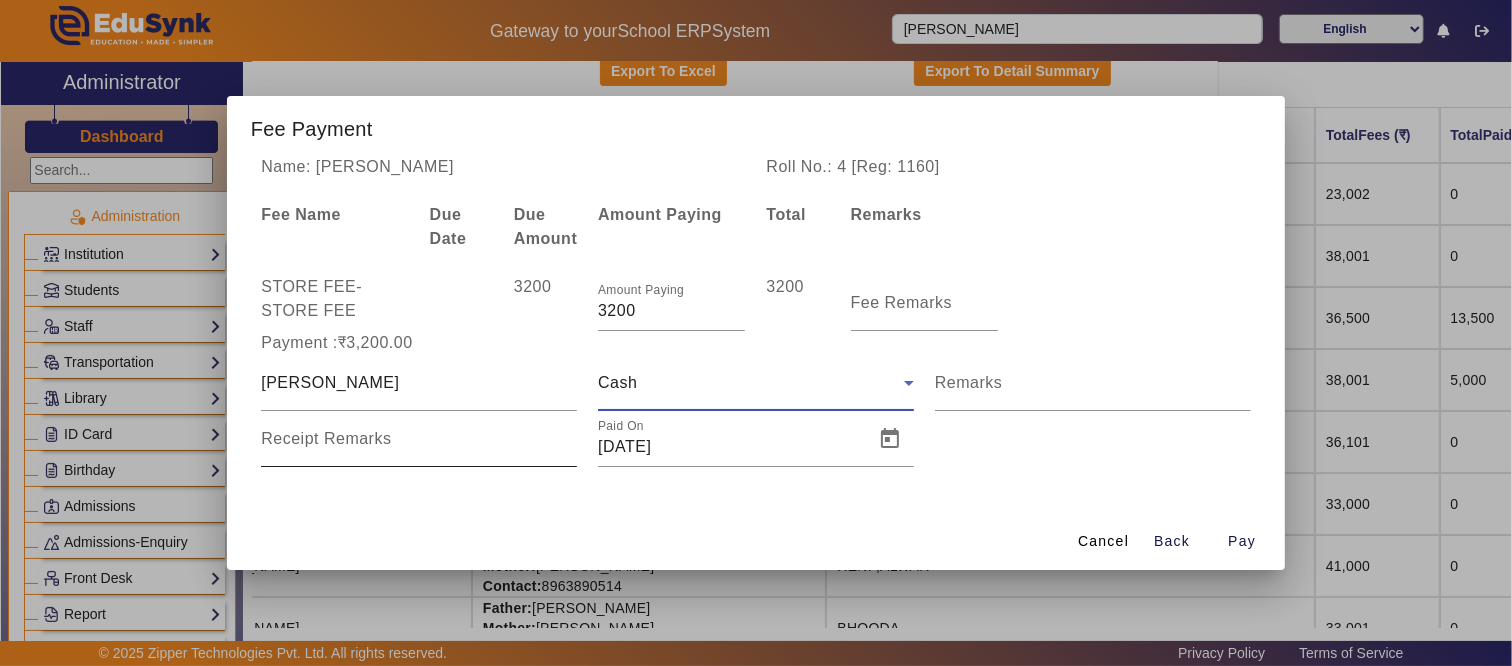 click on "Receipt Remarks" at bounding box center (326, 438) 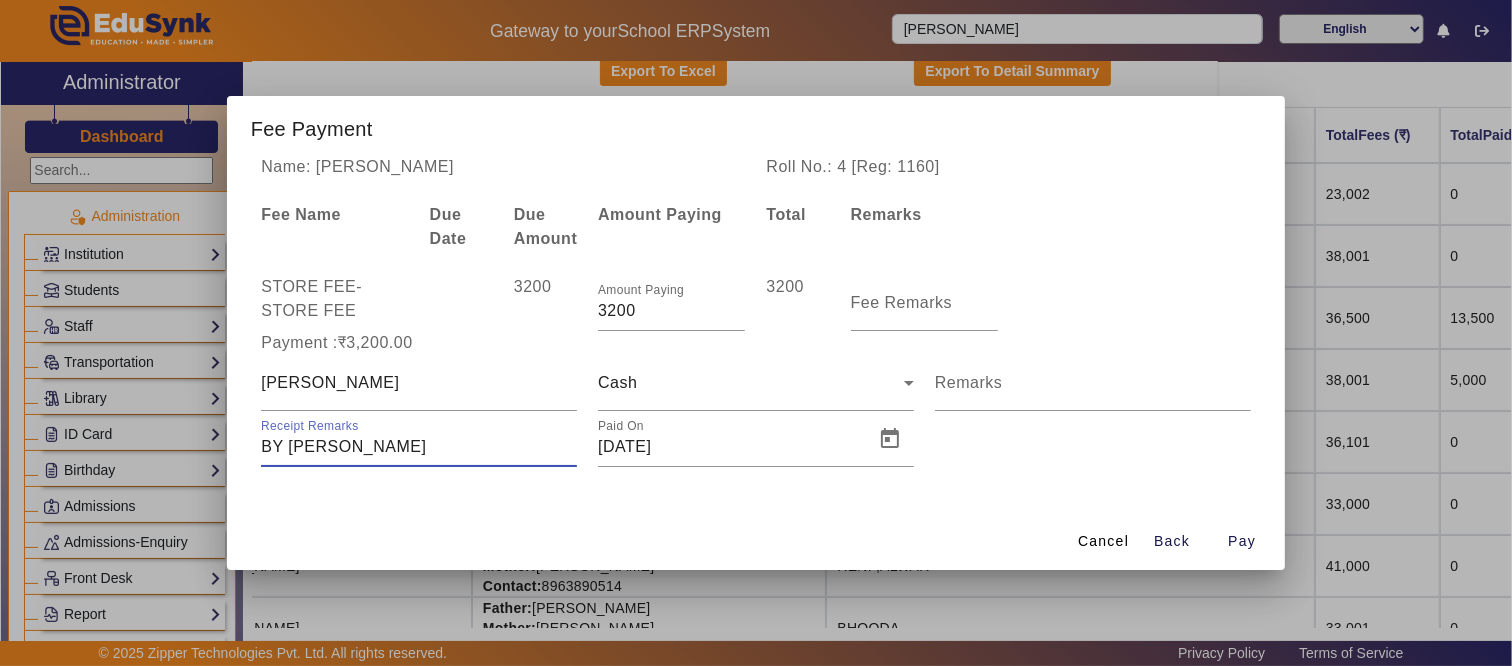 type on "BY [PERSON_NAME]" 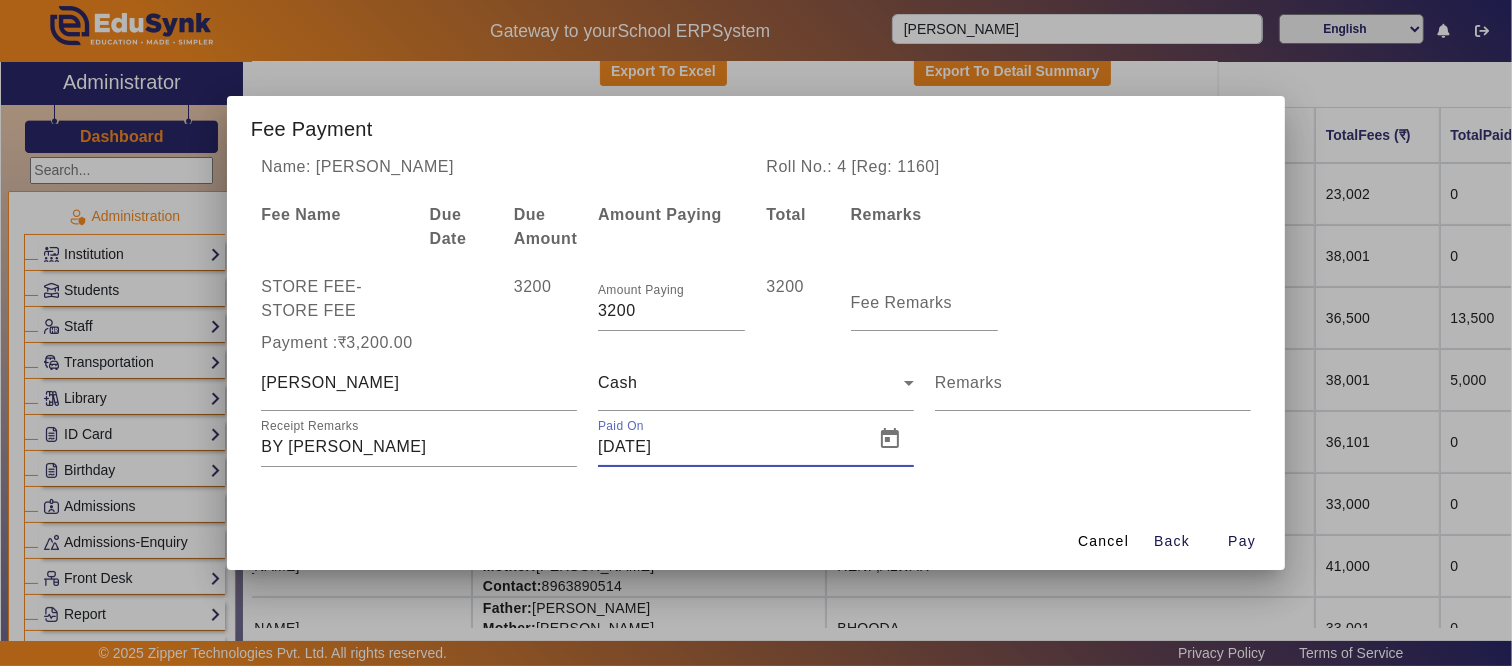 click on "[DATE]" at bounding box center (730, 447) 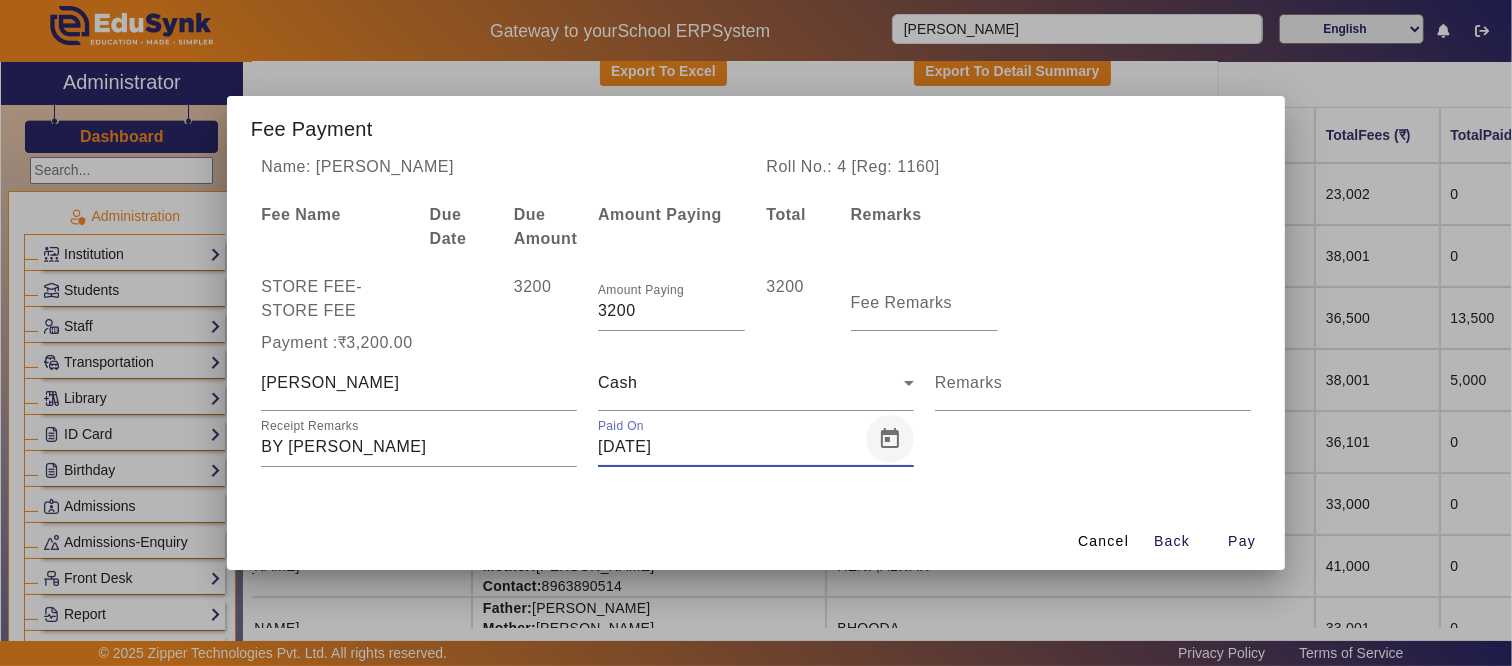click at bounding box center [890, 439] 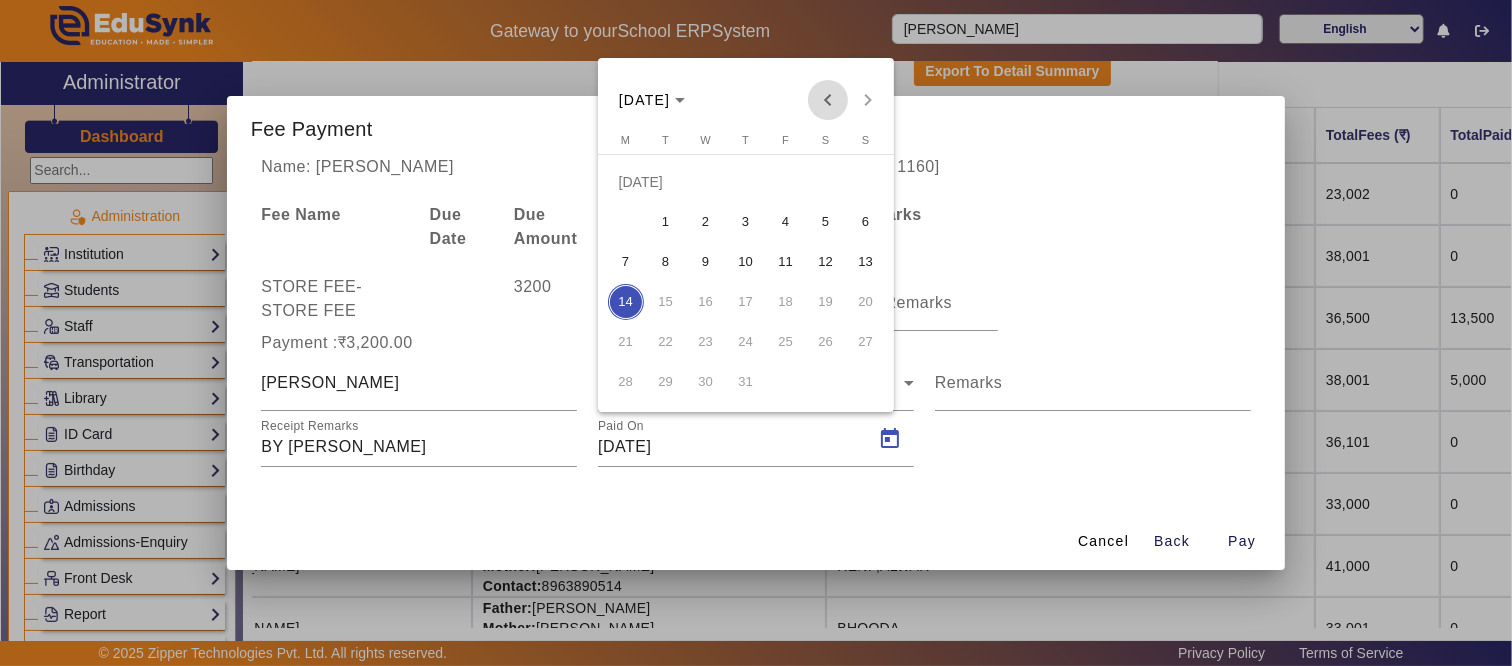 click at bounding box center (828, 100) 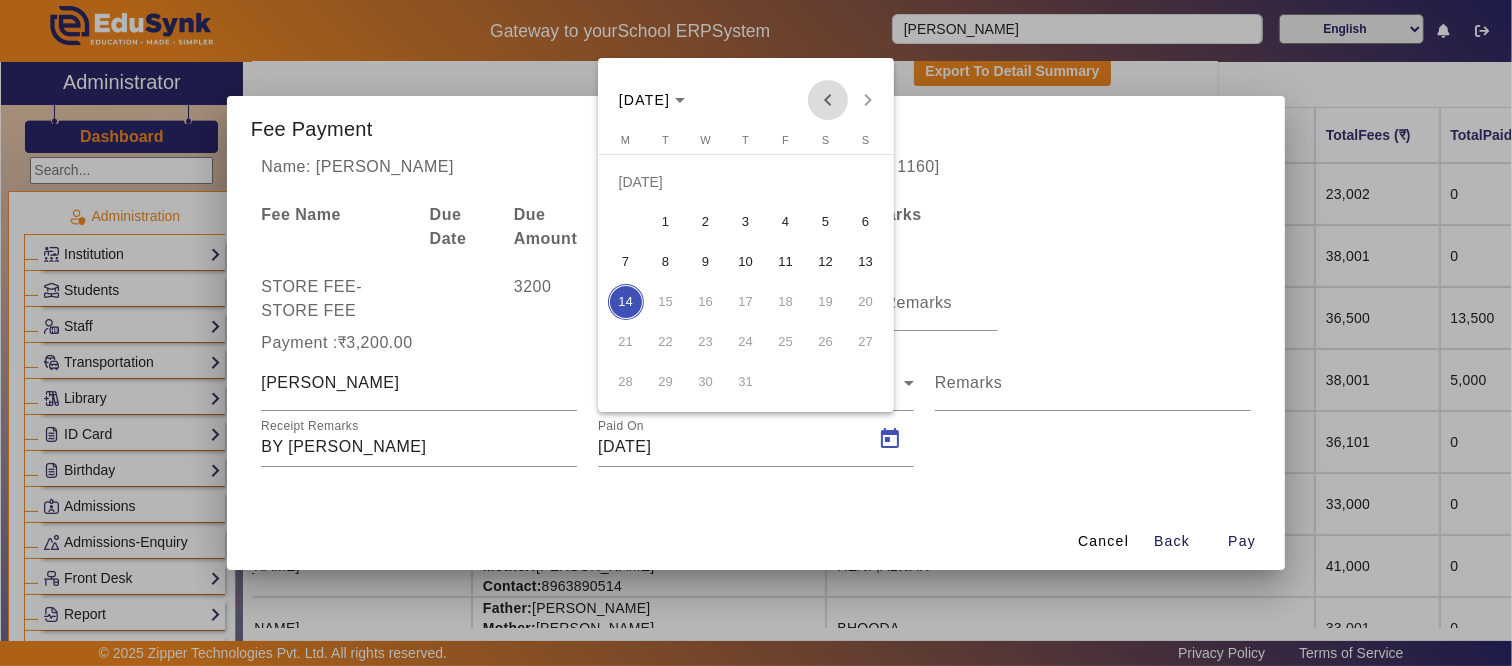 click at bounding box center (828, 100) 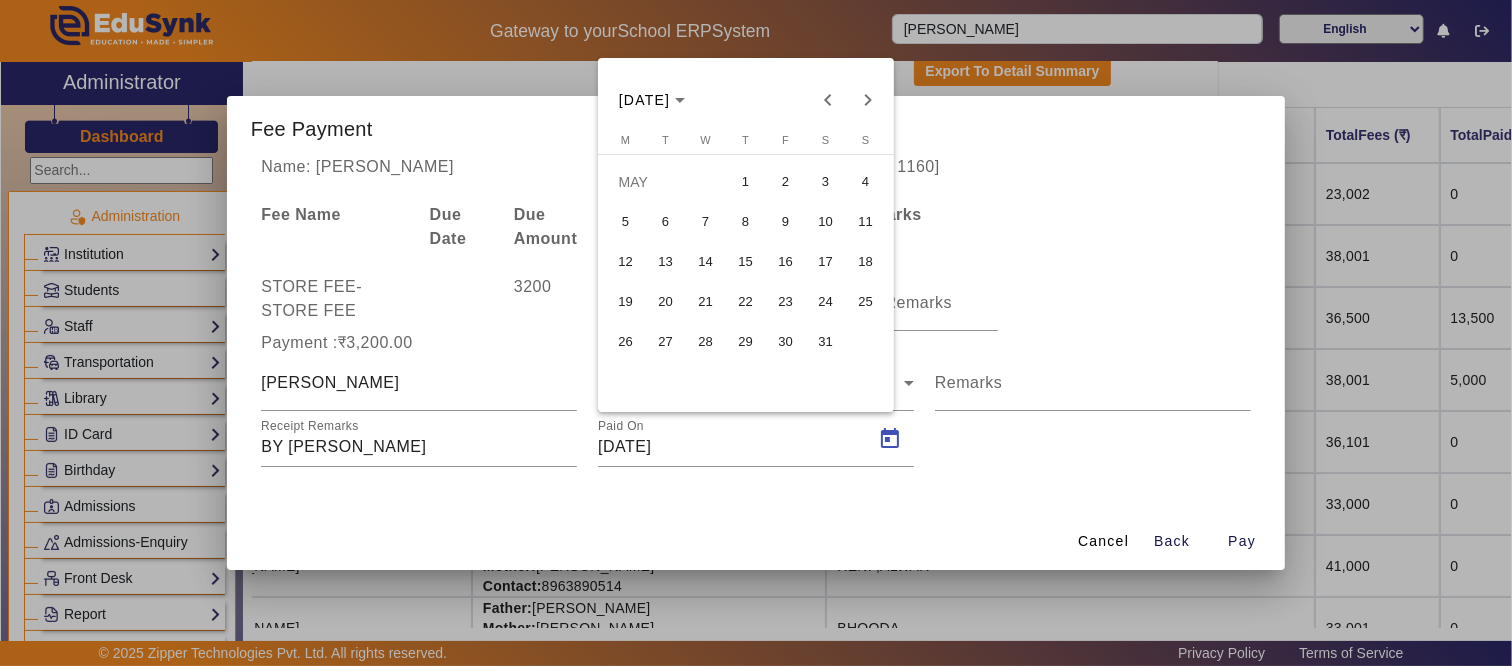 drag, startPoint x: 760, startPoint y: 182, endPoint x: 764, endPoint y: 201, distance: 19.416489 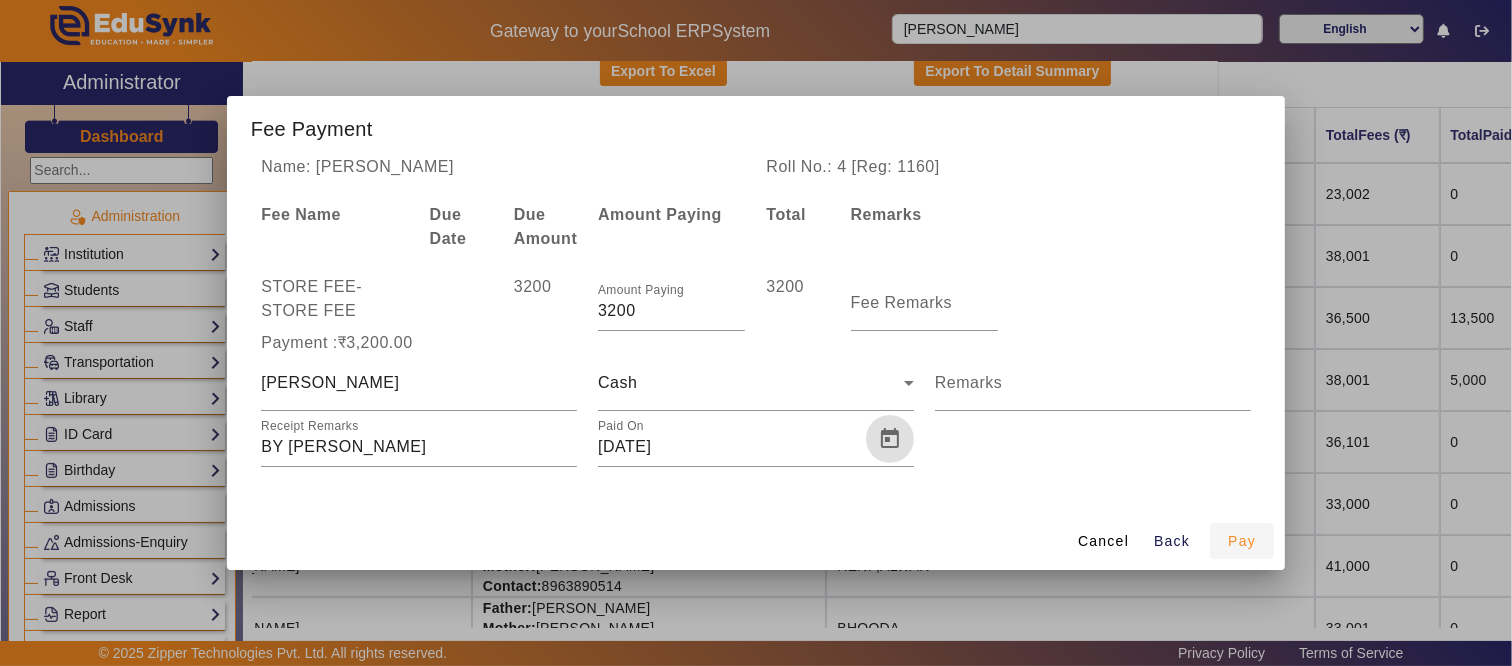 click on "Pay" at bounding box center [1242, 541] 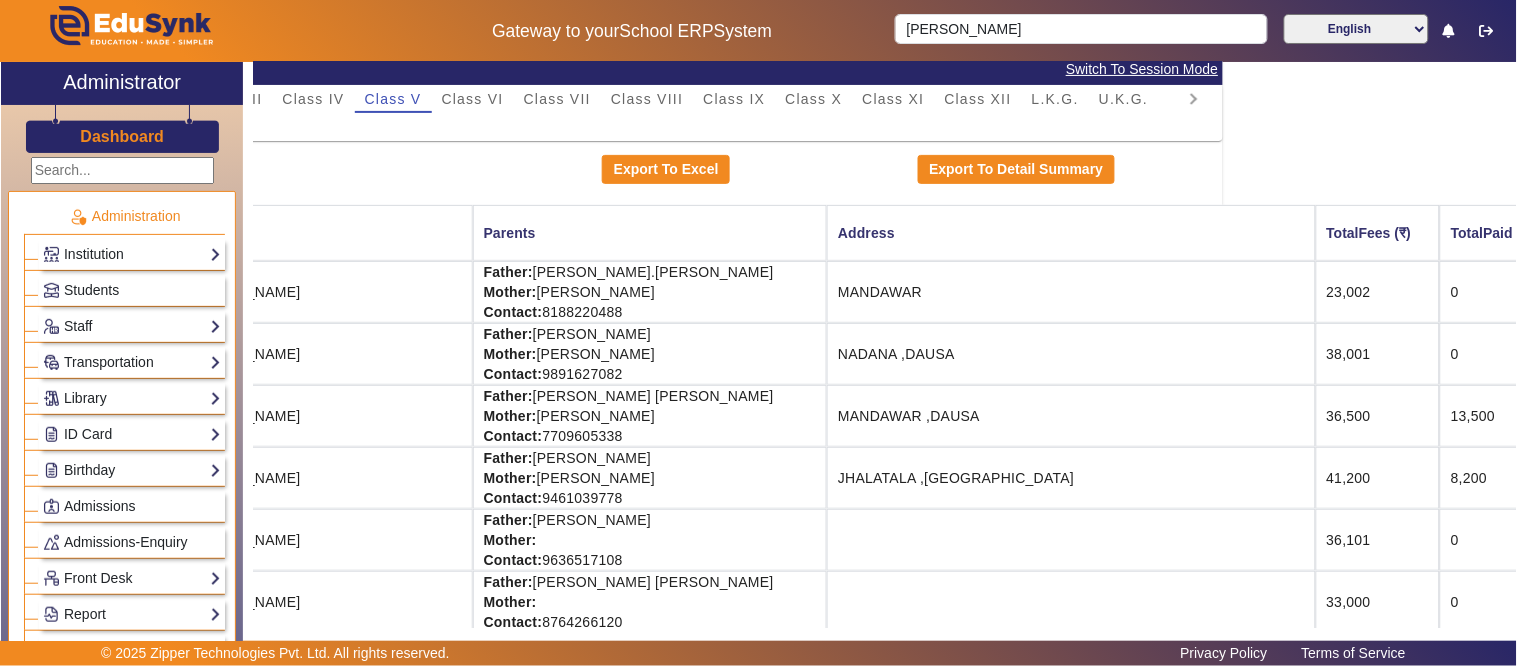 scroll, scrollTop: 0, scrollLeft: 293, axis: horizontal 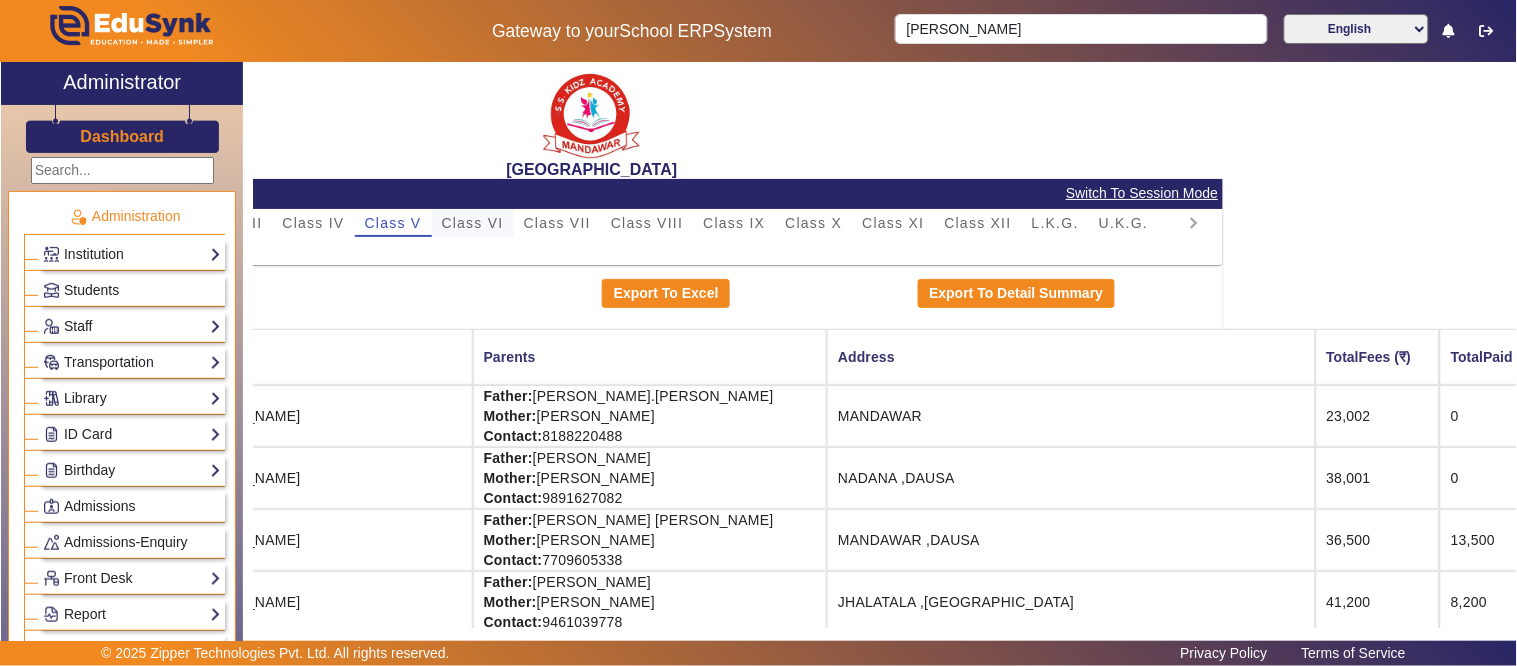 click on "Class VI" at bounding box center [473, 223] 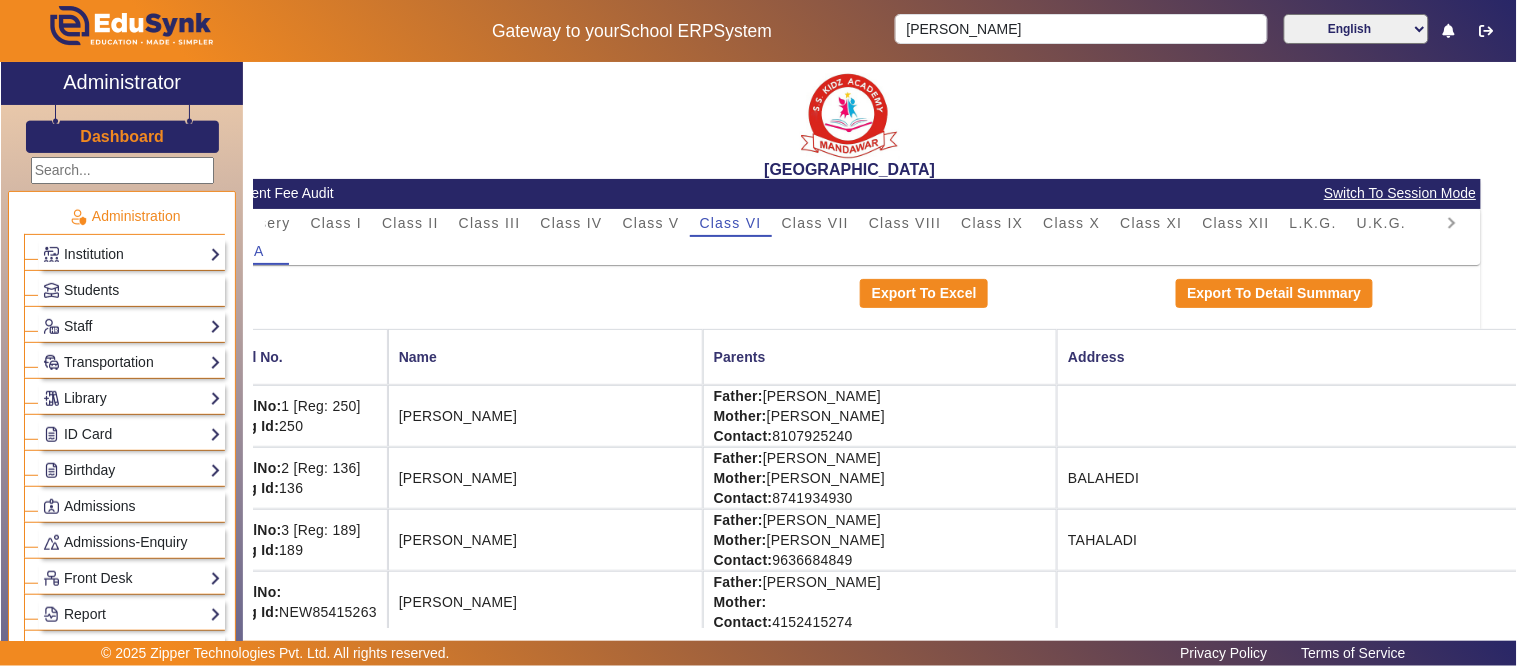 scroll, scrollTop: 0, scrollLeft: 31, axis: horizontal 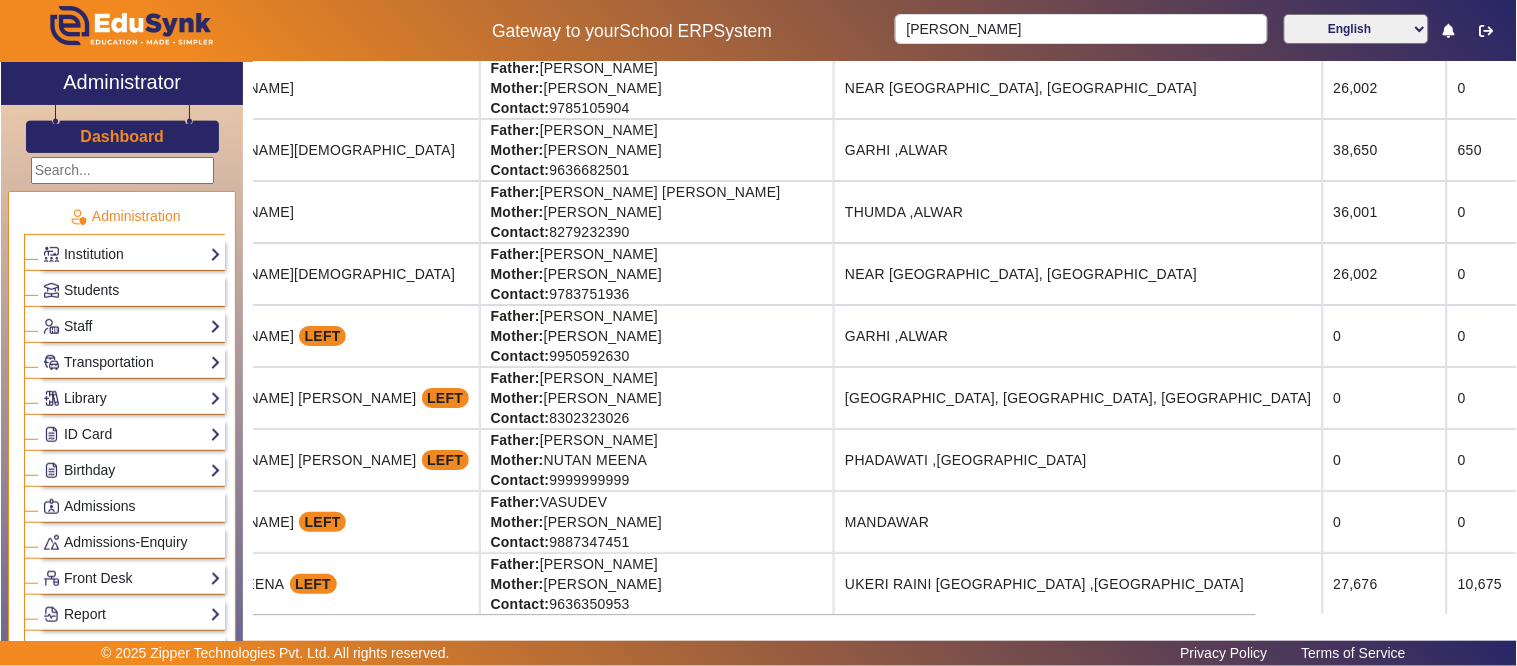 drag, startPoint x: 1392, startPoint y: 564, endPoint x: 1494, endPoint y: 567, distance: 102.044106 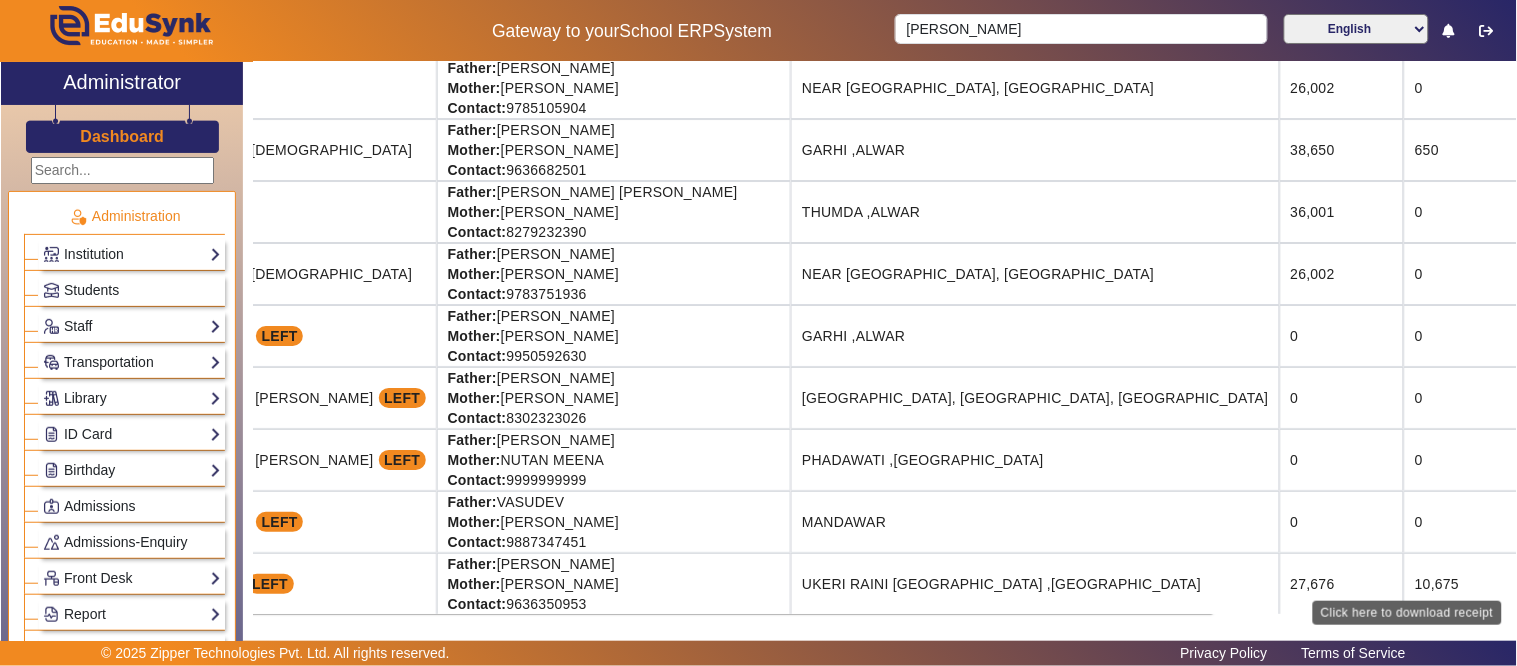 click on "Download Receipt" 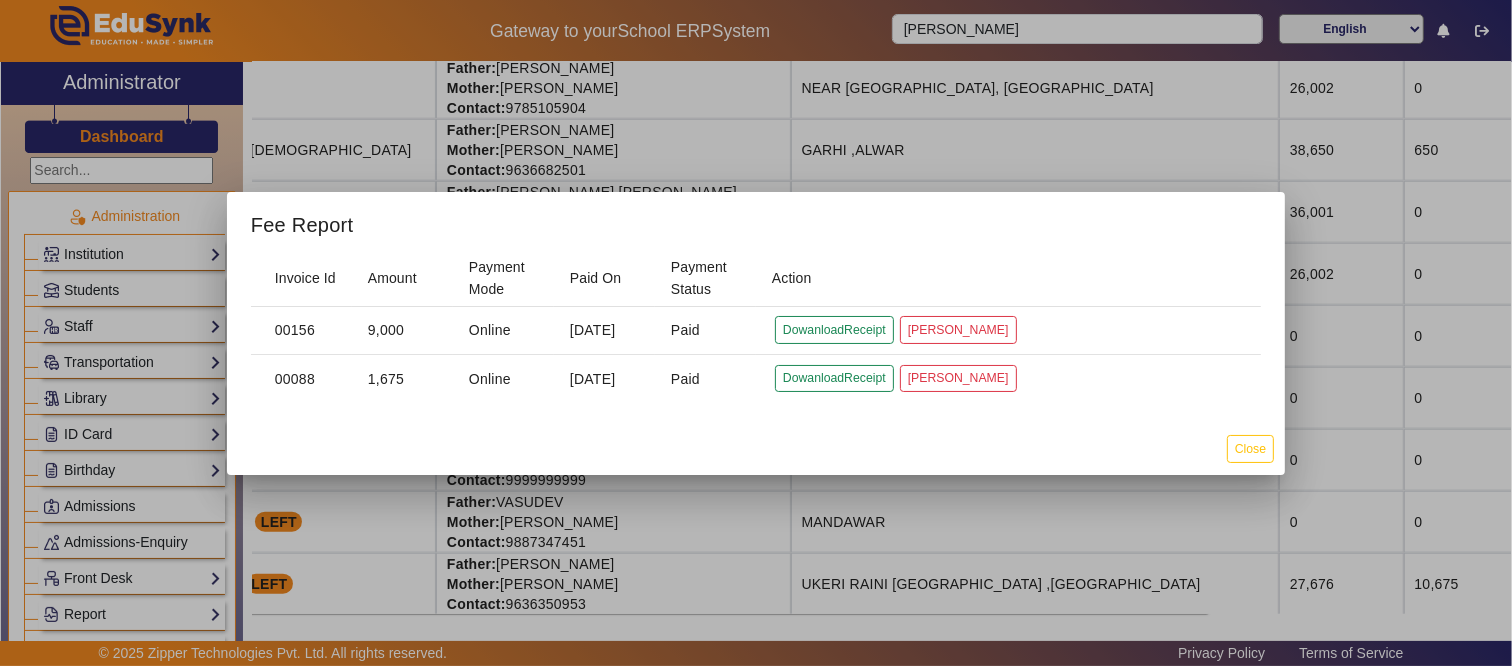 click at bounding box center (756, 333) 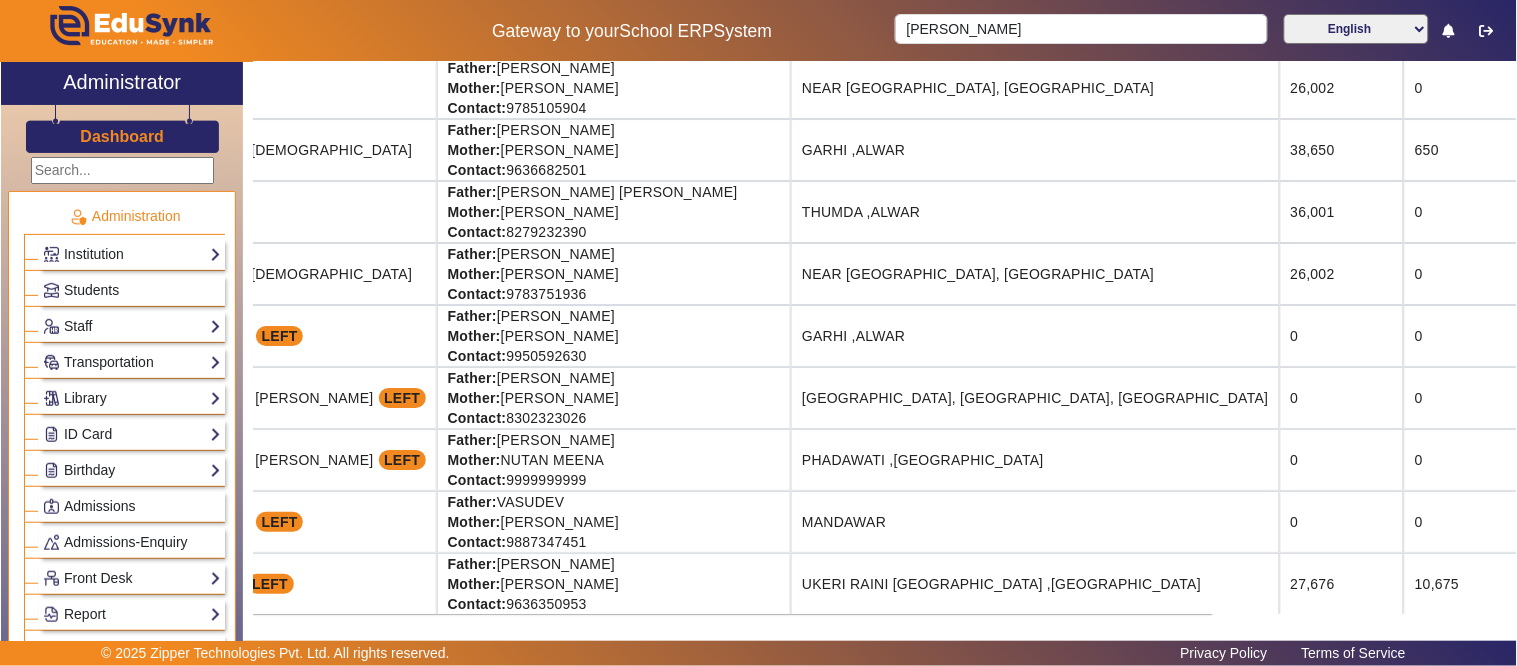 click on "NEAR [GEOGRAPHIC_DATA], [GEOGRAPHIC_DATA]" 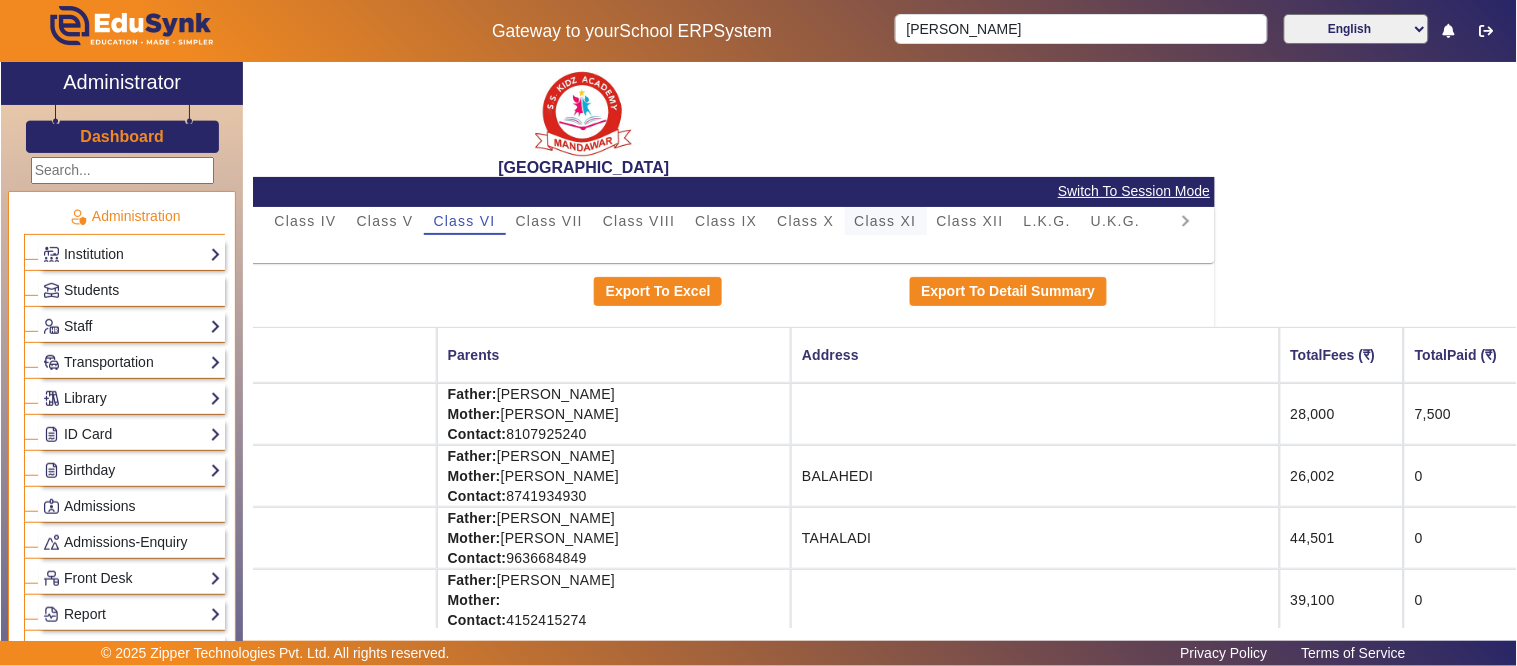 scroll, scrollTop: 0, scrollLeft: 301, axis: horizontal 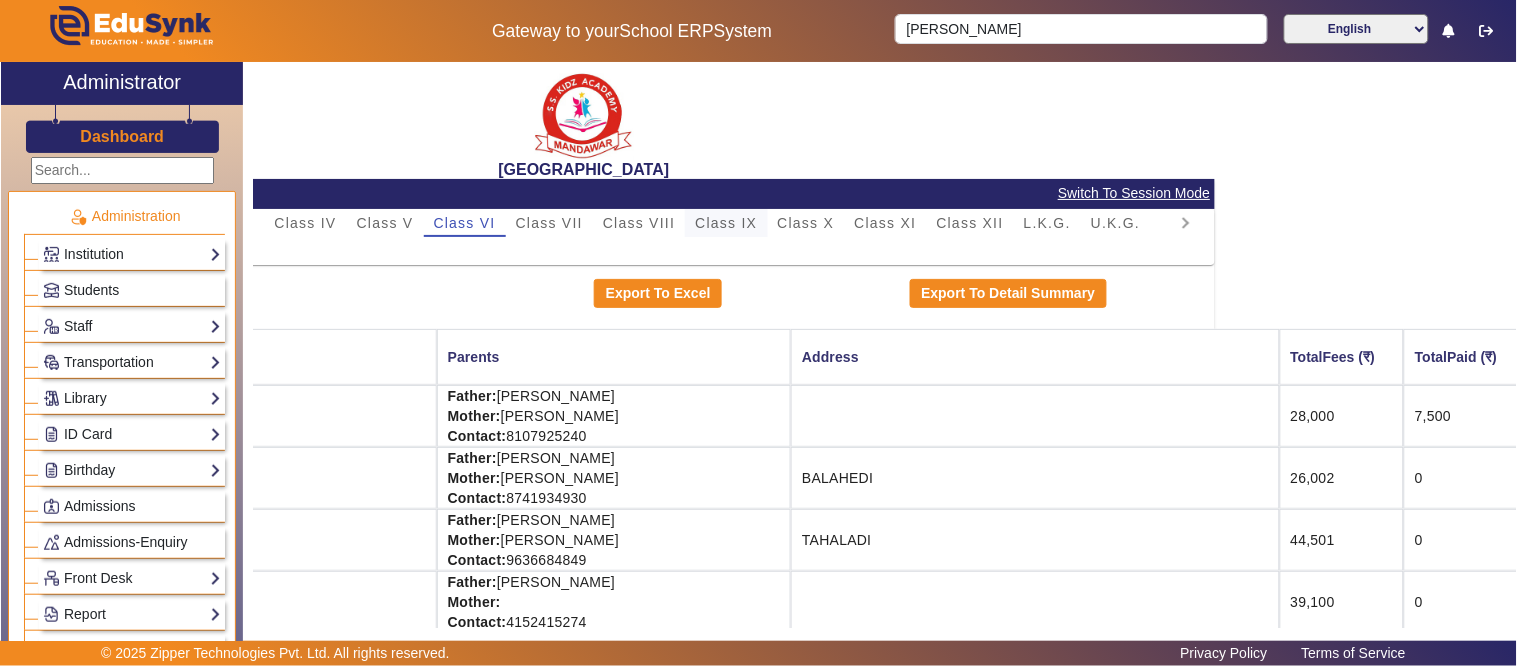 click on "Class IX" at bounding box center (726, 223) 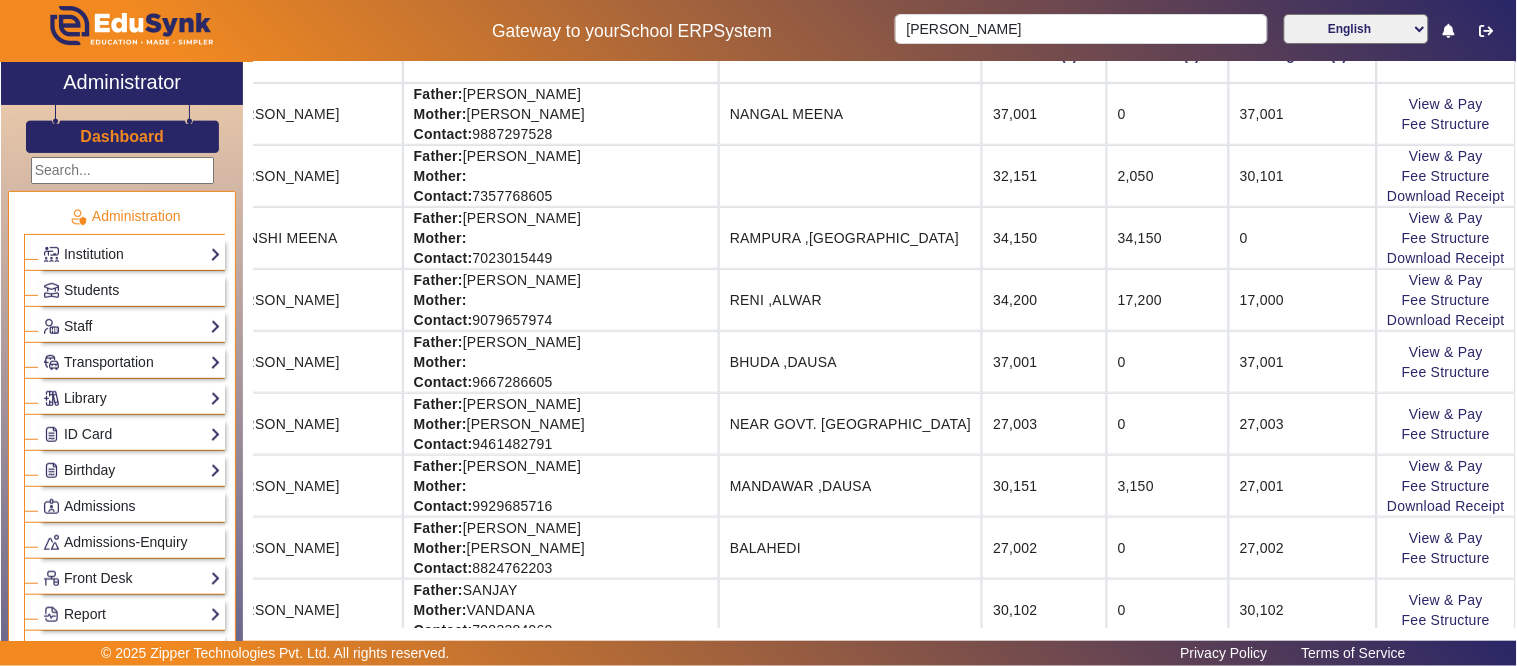 scroll, scrollTop: 333, scrollLeft: 301, axis: both 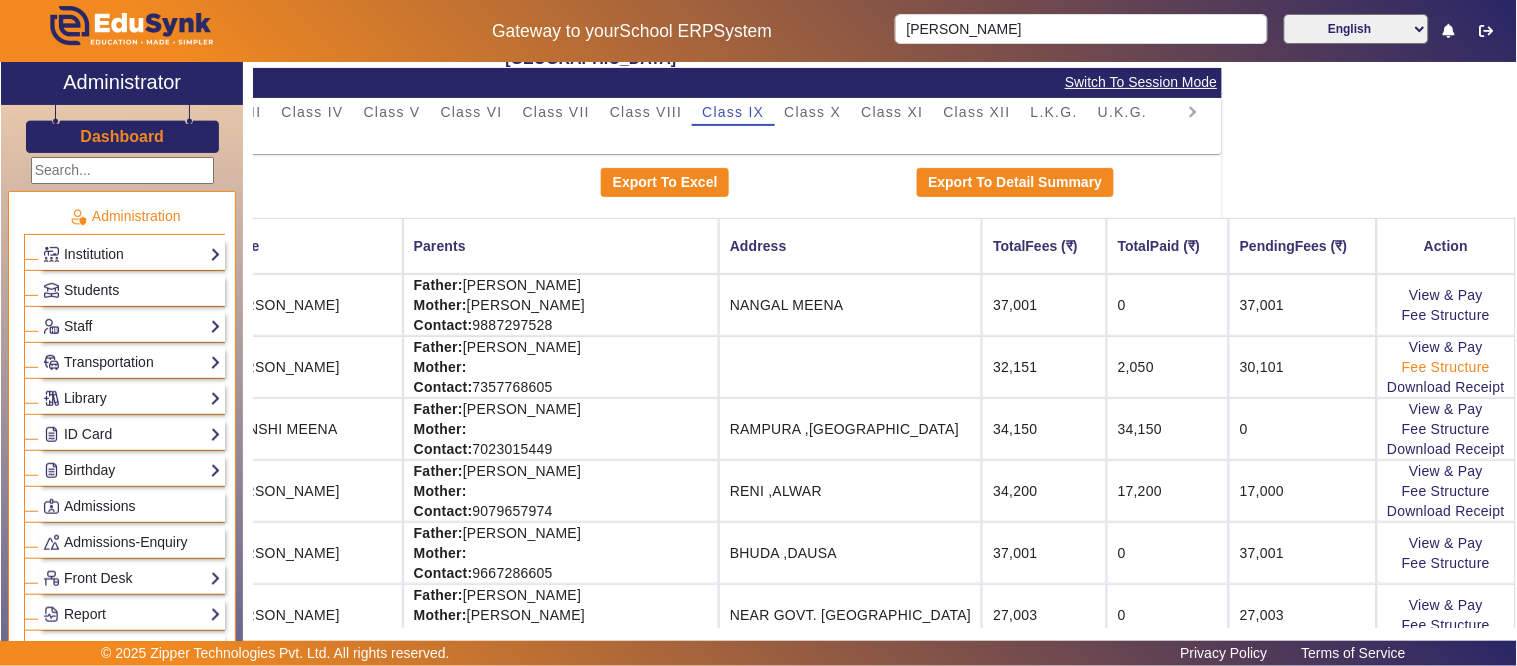 drag, startPoint x: 1322, startPoint y: 375, endPoint x: 1445, endPoint y: 371, distance: 123.065025 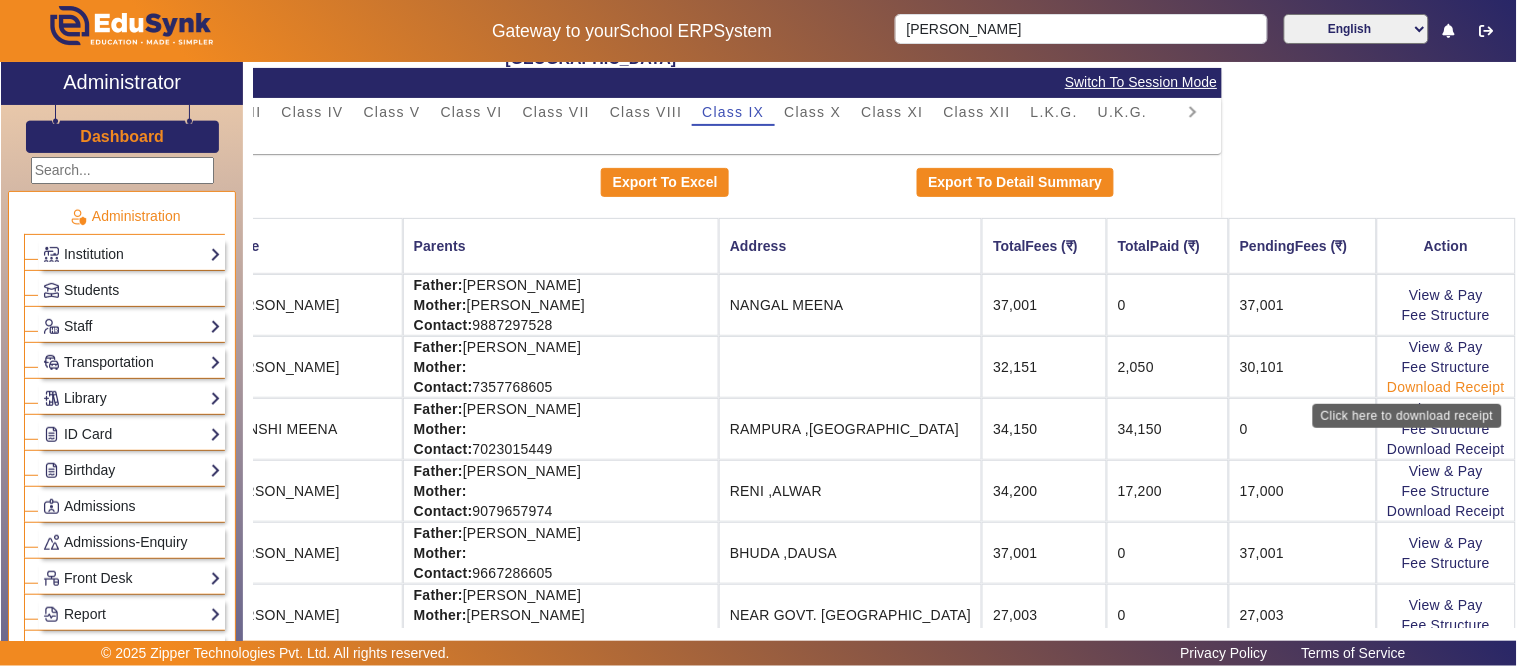 click on "Download Receipt" 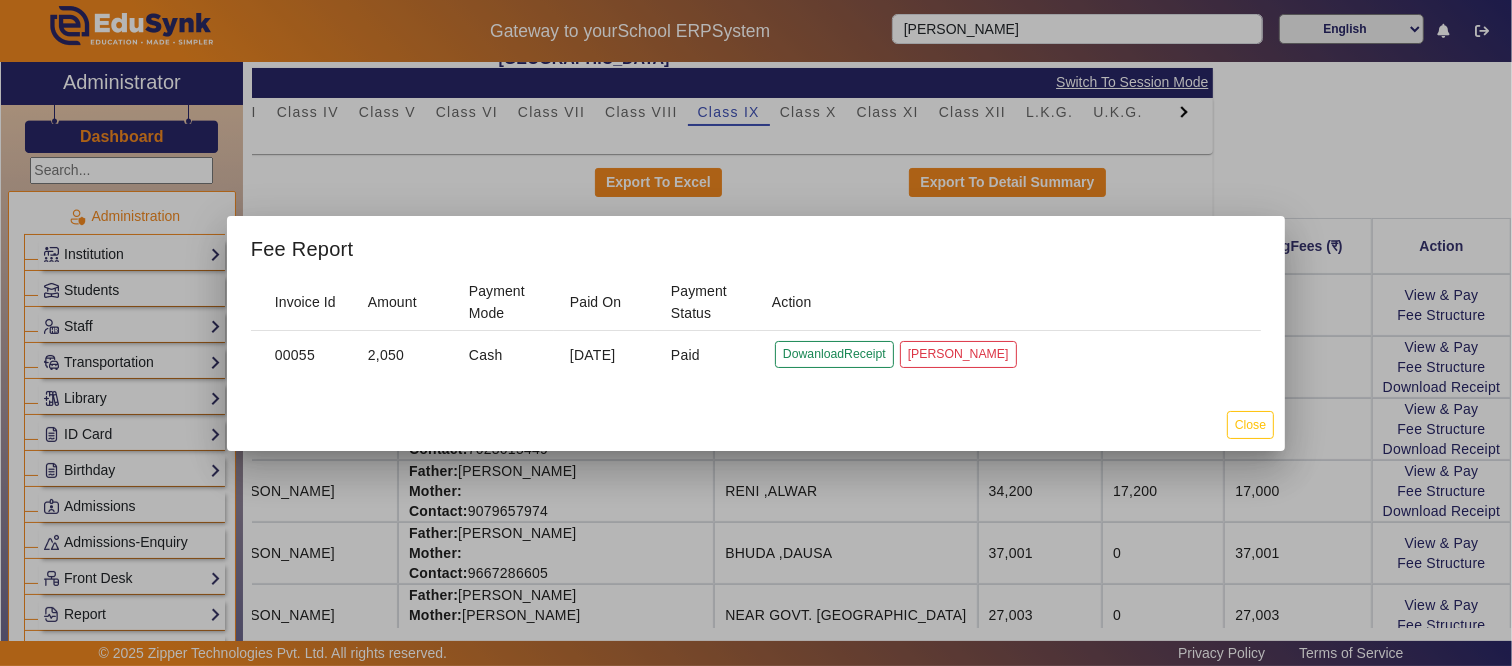 click on "Fee Report" at bounding box center [756, 245] 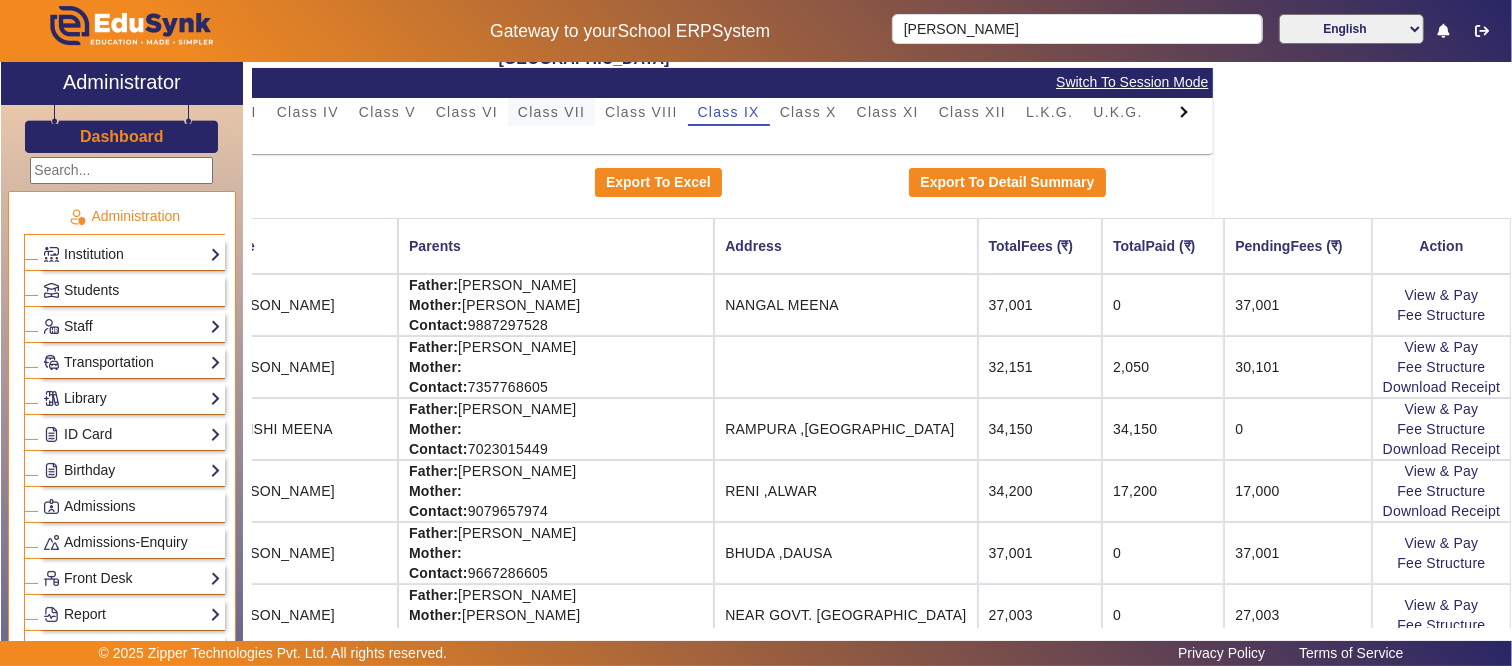 click on "Class VII" at bounding box center [551, 112] 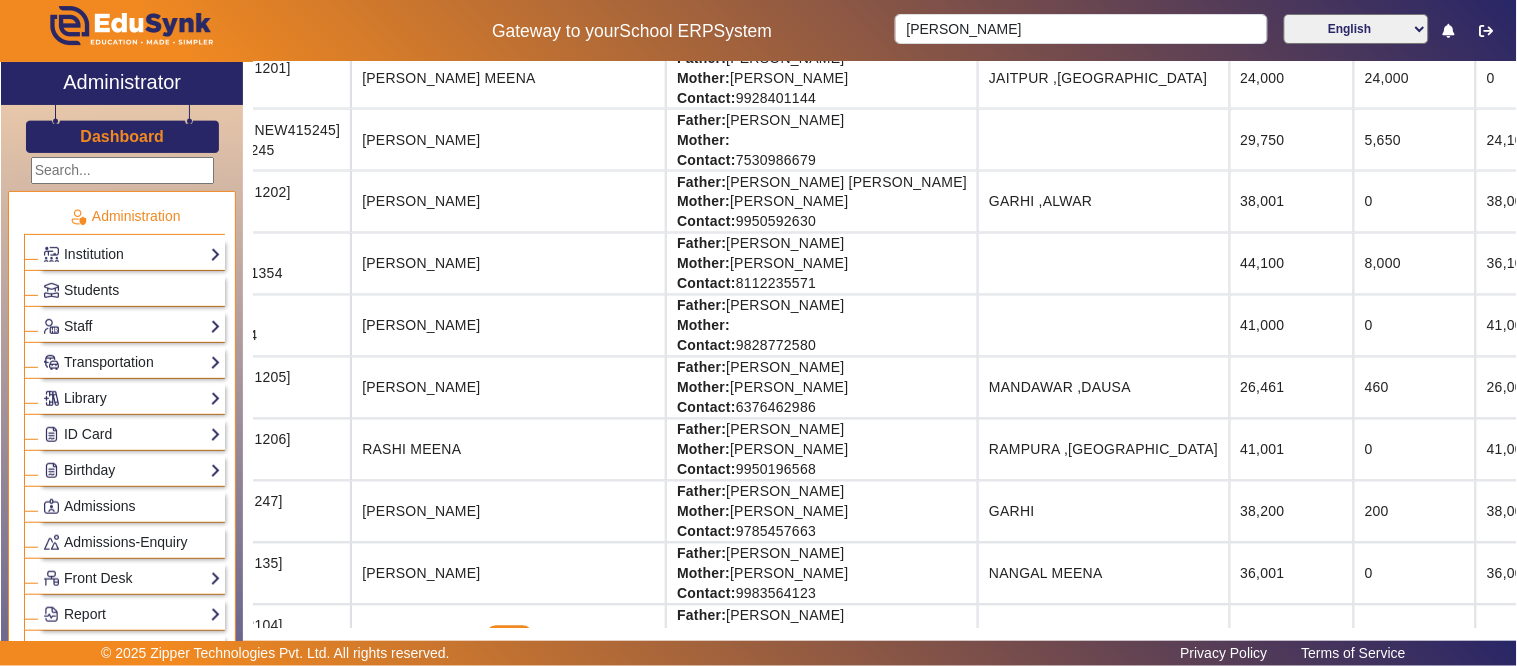 scroll, scrollTop: 888, scrollLeft: 121, axis: both 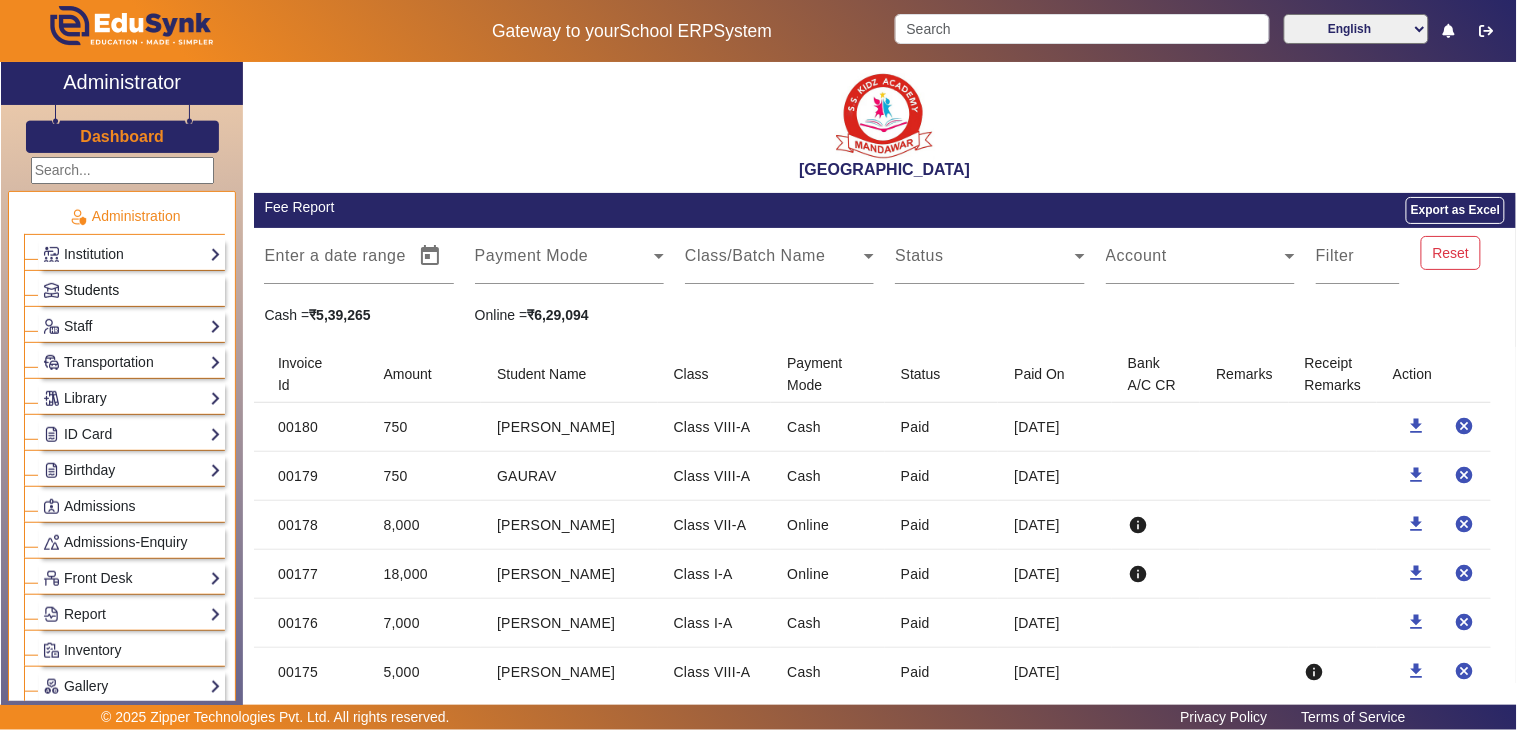 click on "Students" 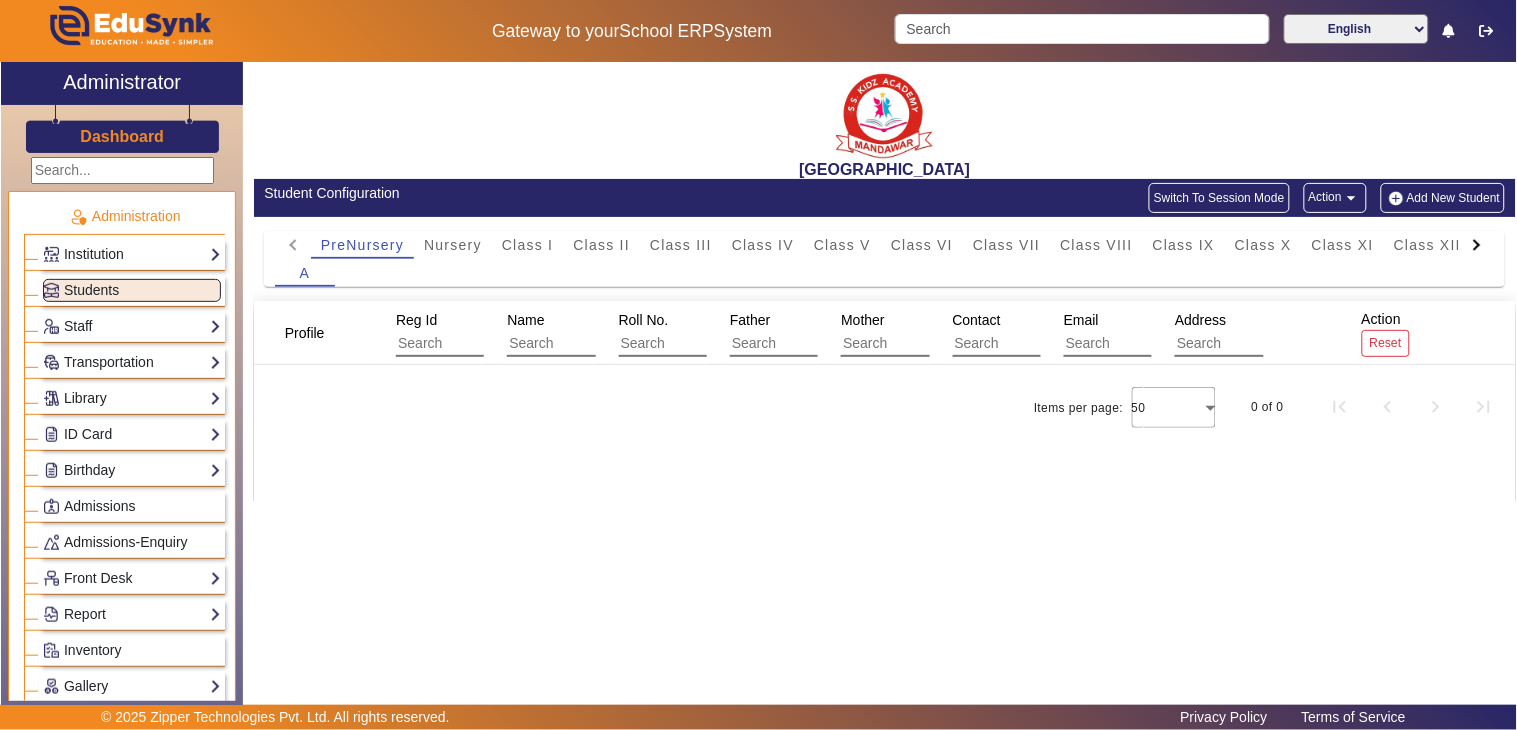 click on "PreNursery Nursery Class I Class II Class III Class IV Class V Class VI Class VII Class VIII Class IX Class X Class XI Class XII L.K.G. U.K.G. A" 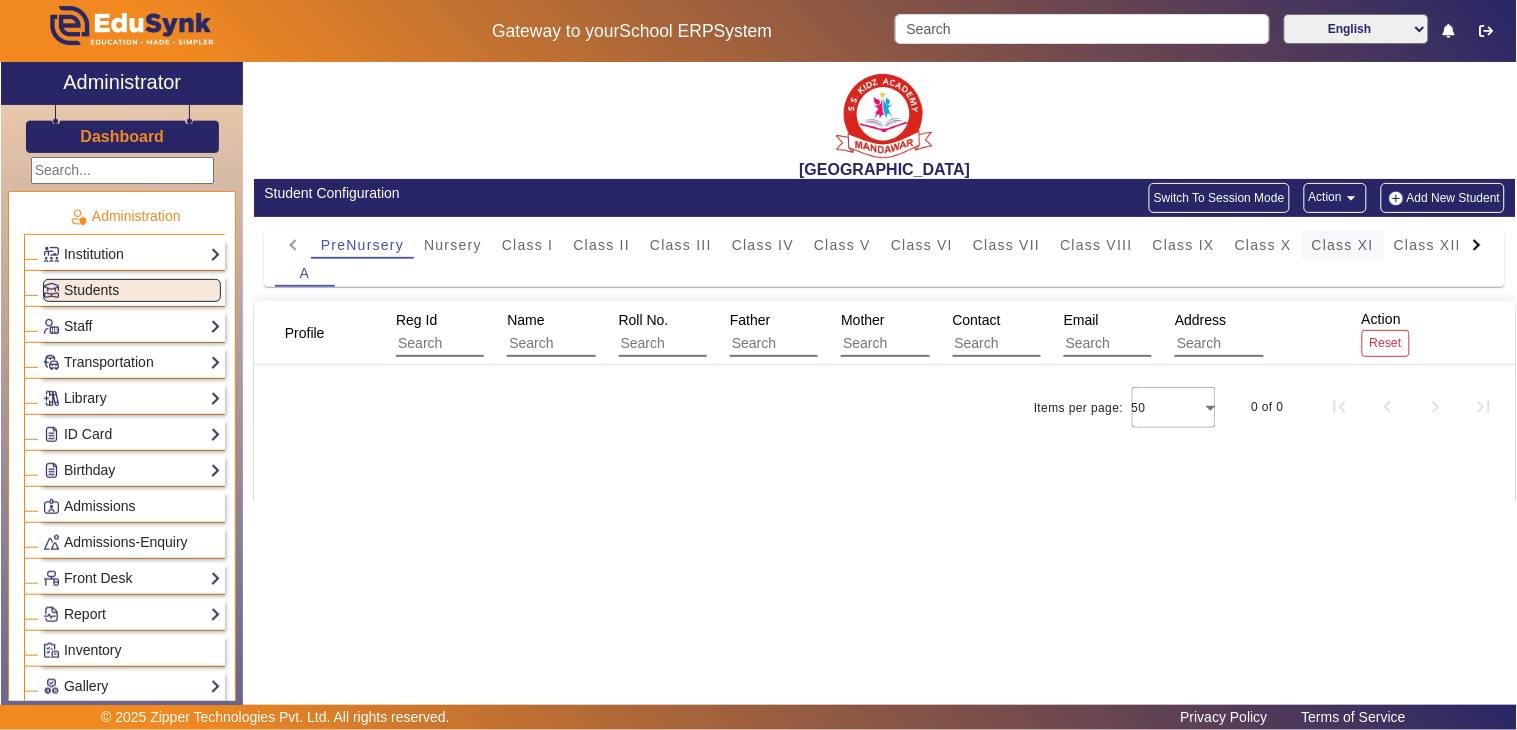 click on "Class XI" at bounding box center [1343, 245] 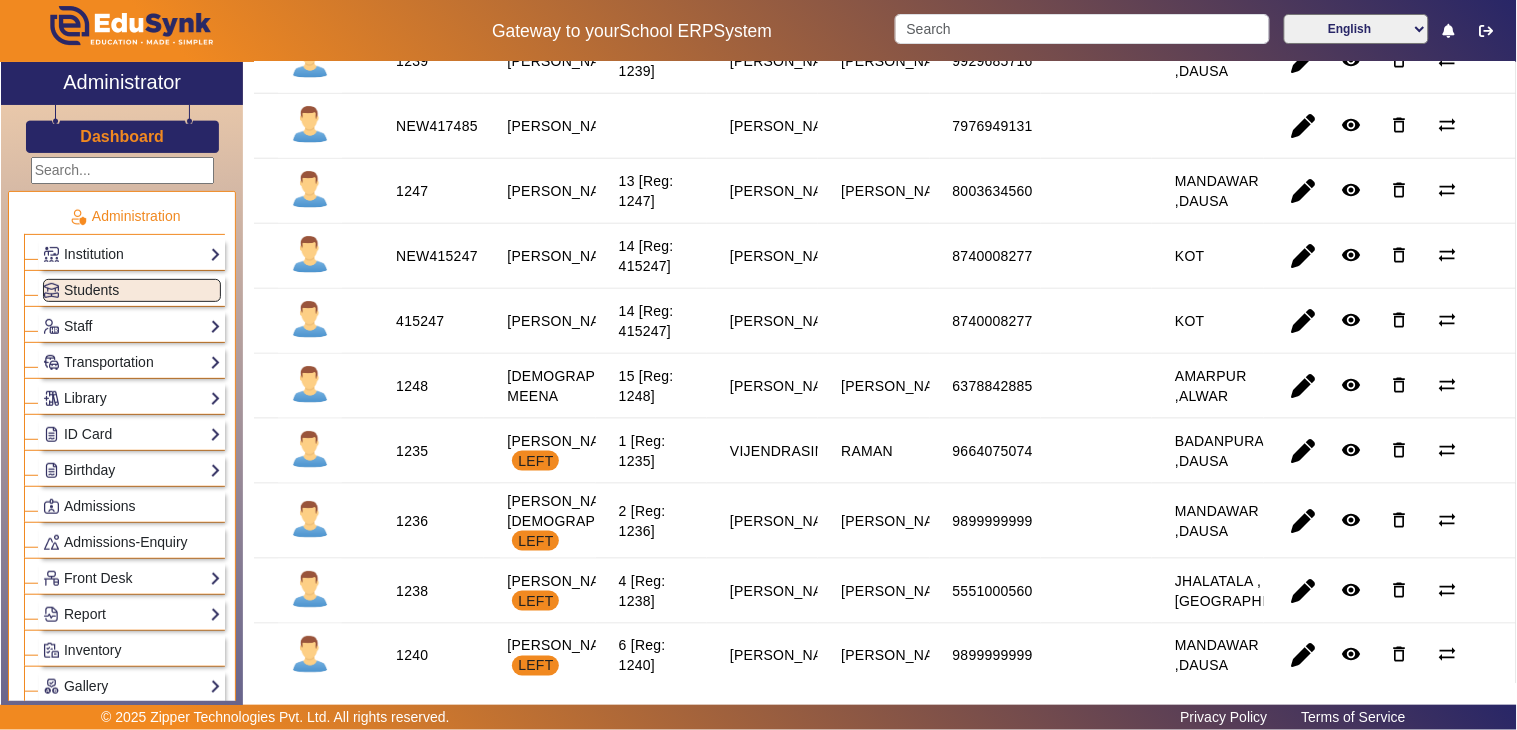 scroll, scrollTop: 333, scrollLeft: 0, axis: vertical 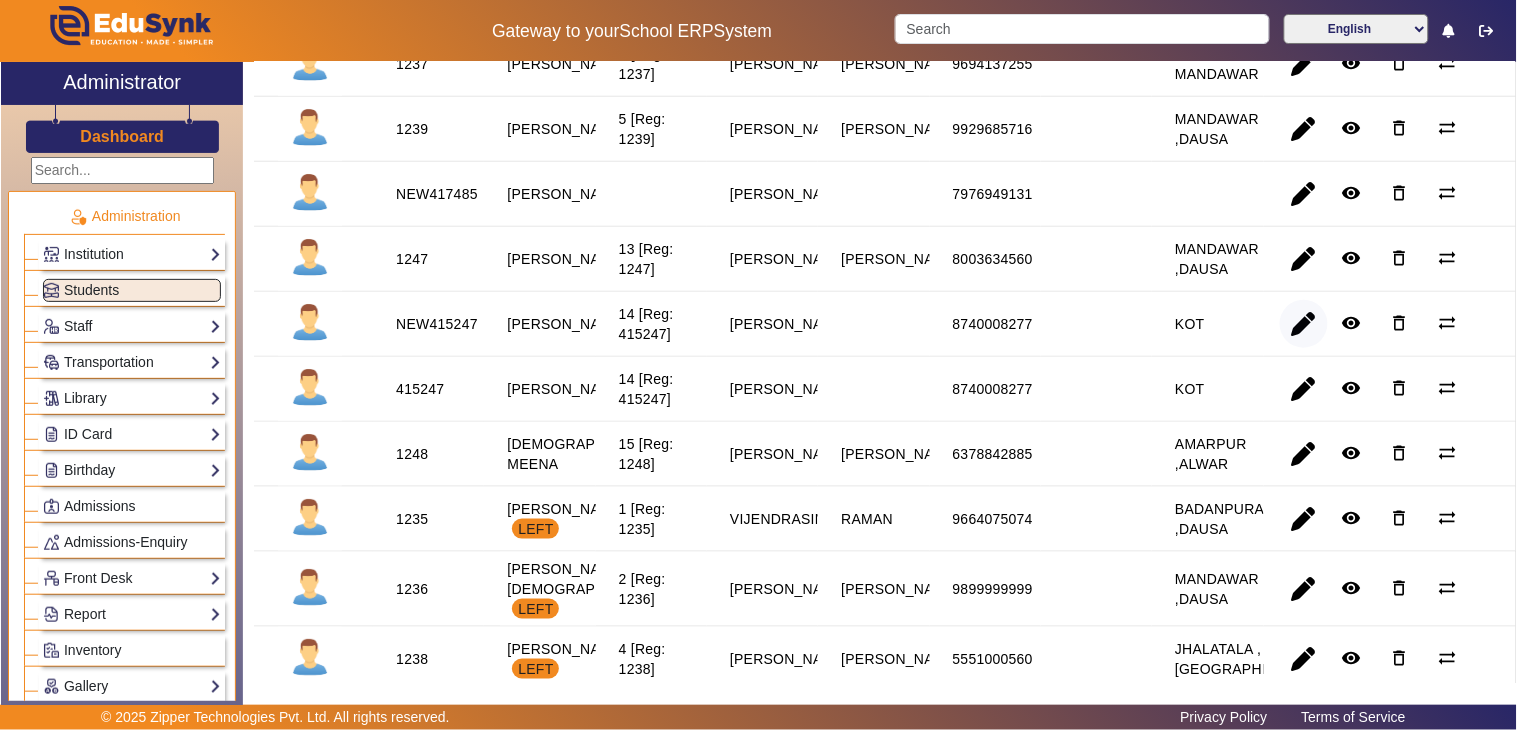 click at bounding box center (1304, 389) 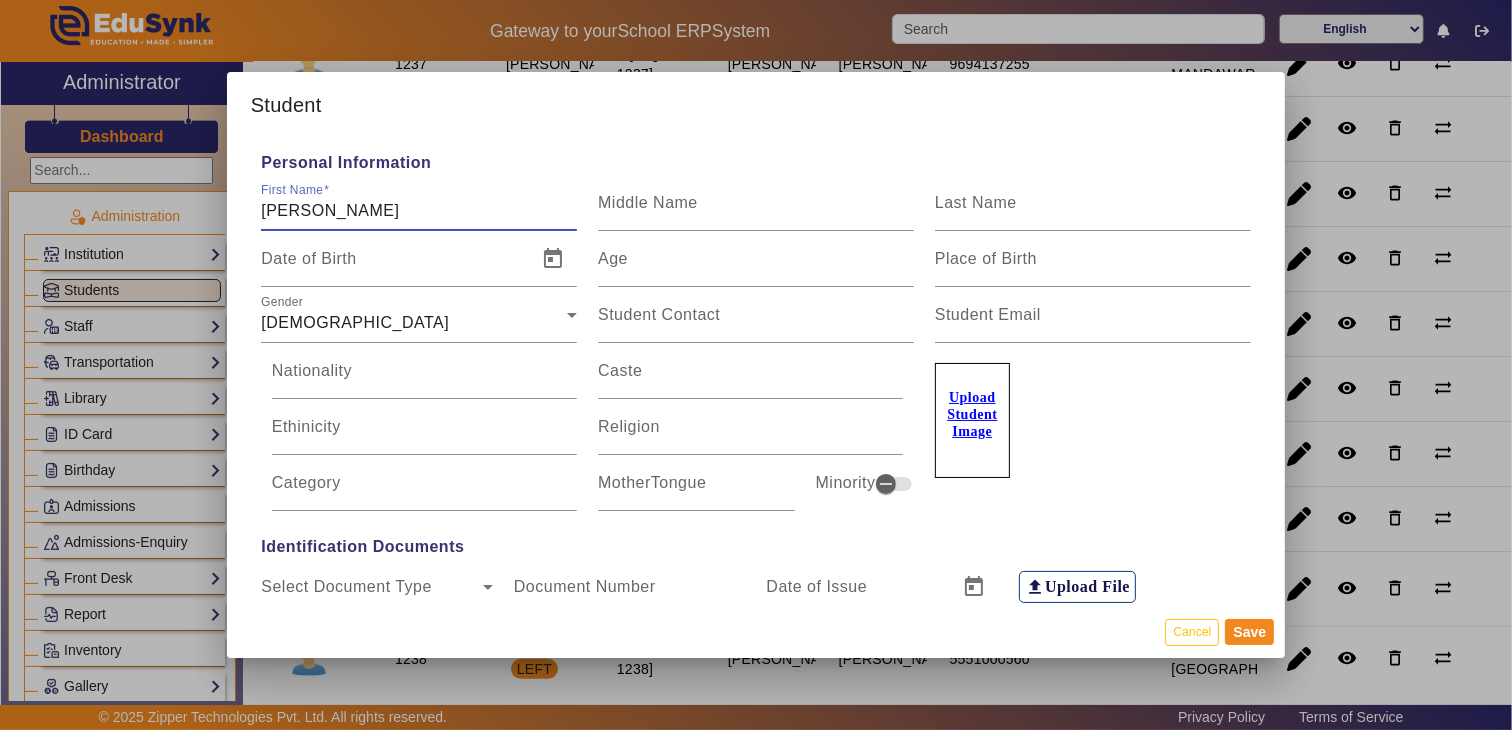 drag, startPoint x: 1207, startPoint y: 632, endPoint x: 1208, endPoint y: 512, distance: 120.004166 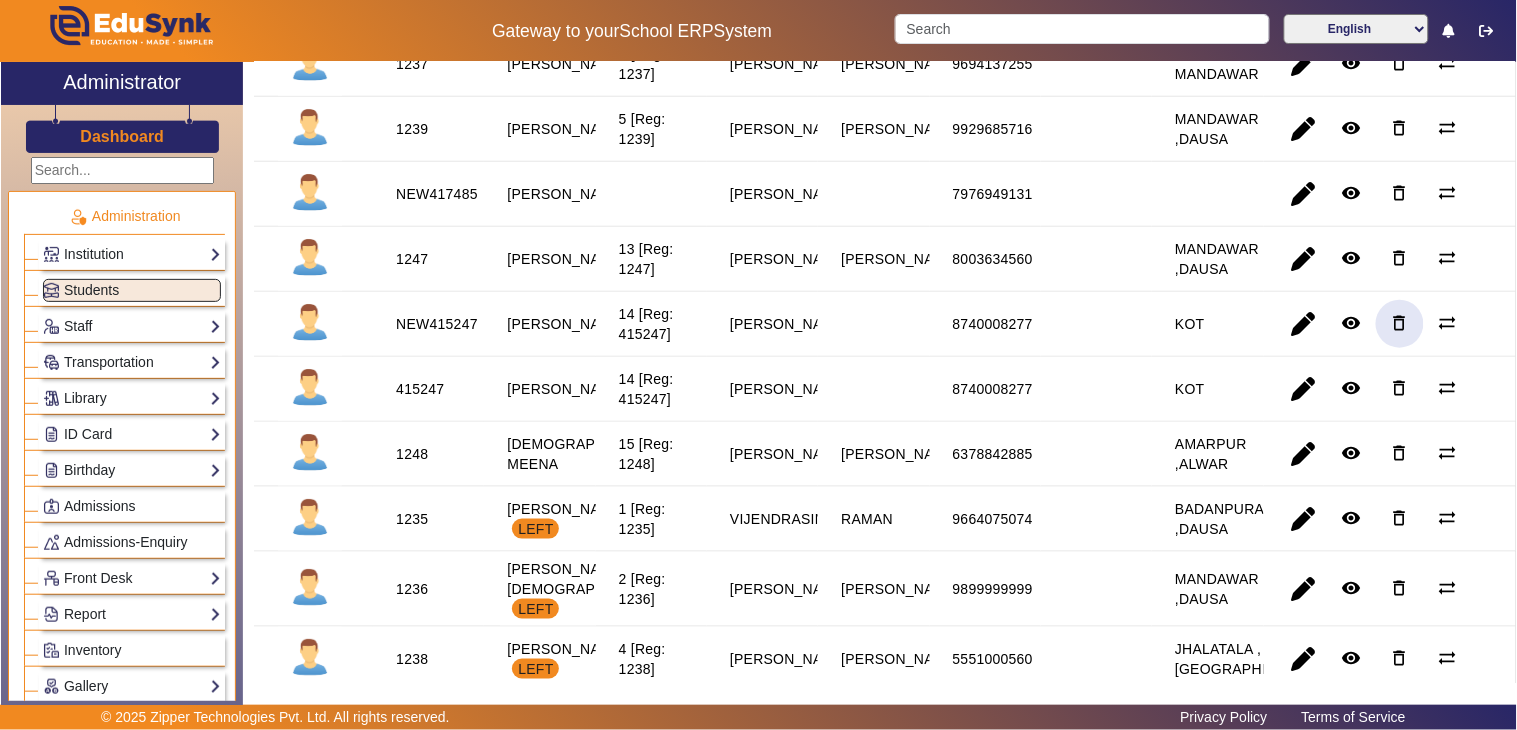 click on "delete_outline" 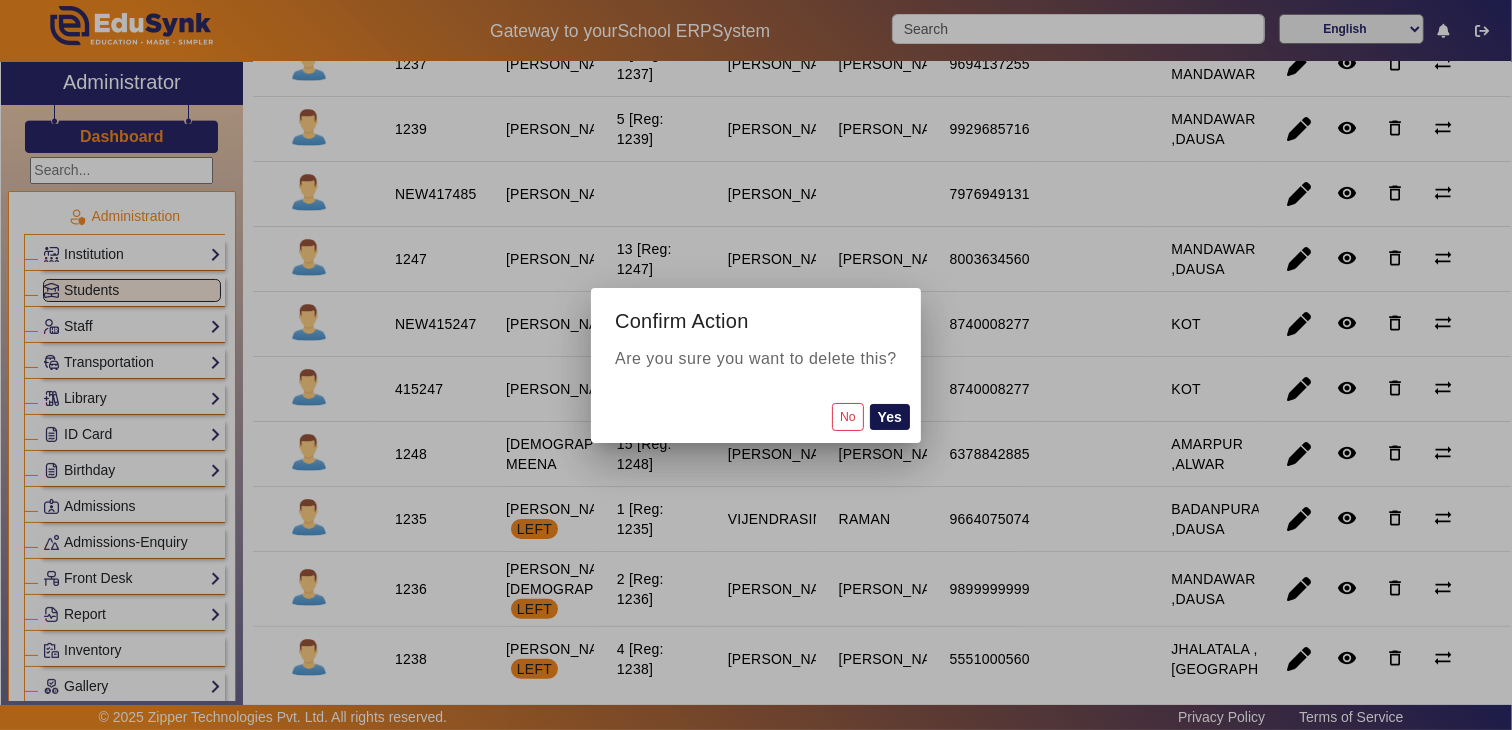 click on "Yes" at bounding box center (890, 417) 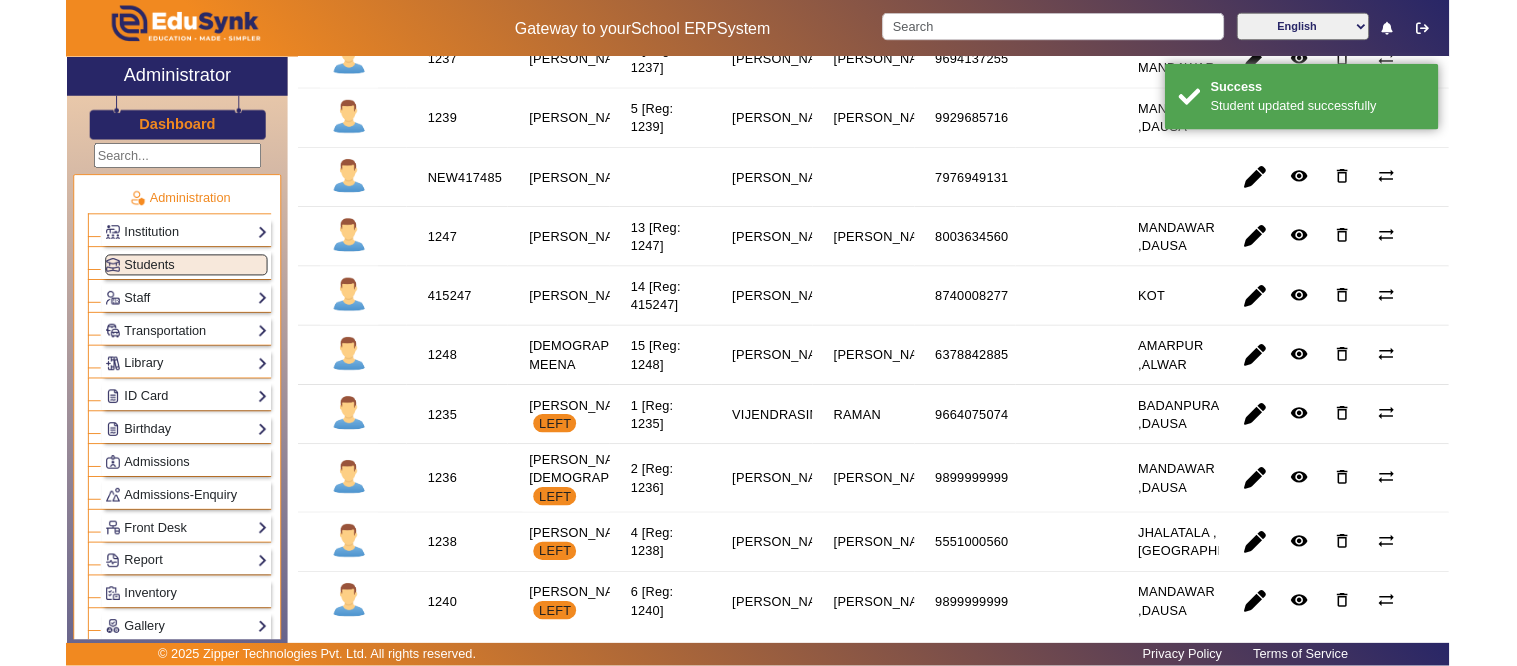 scroll, scrollTop: 0, scrollLeft: 0, axis: both 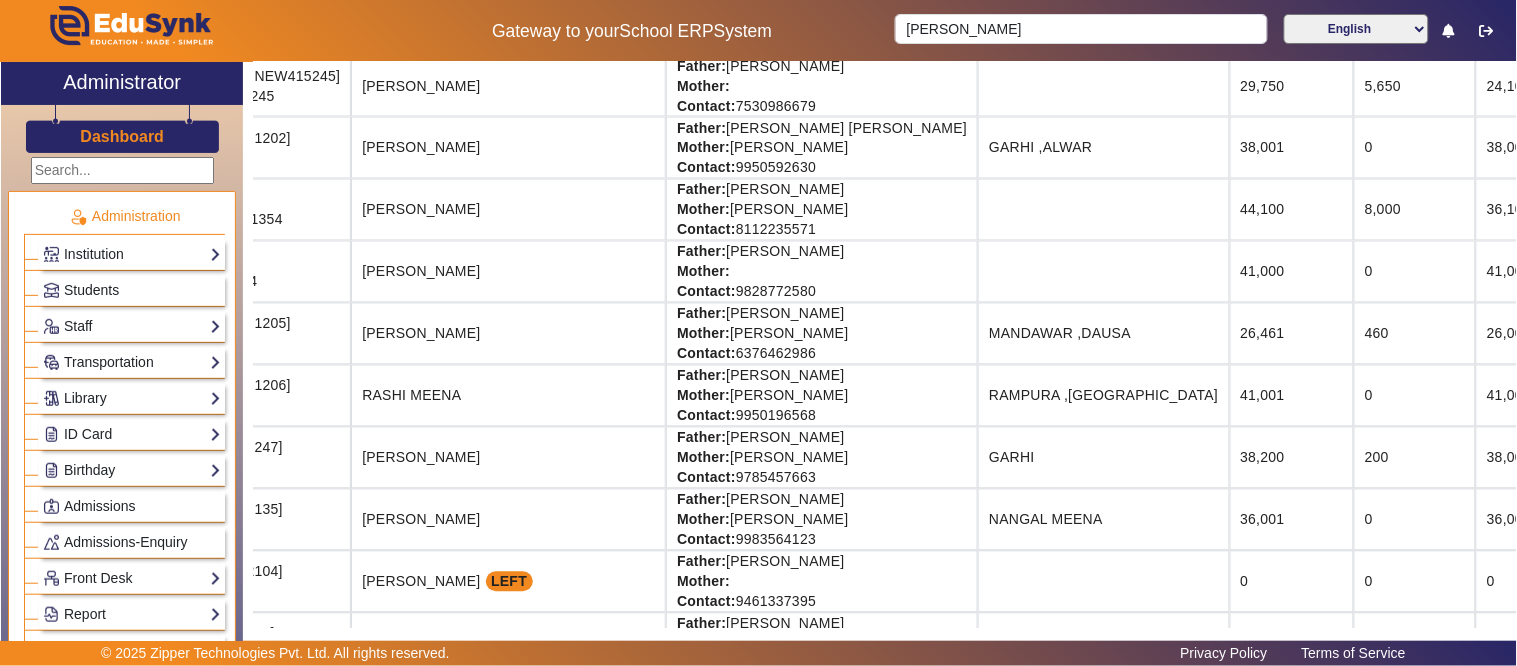 click on "View & Pay   Fee Structure  Download Receipt" 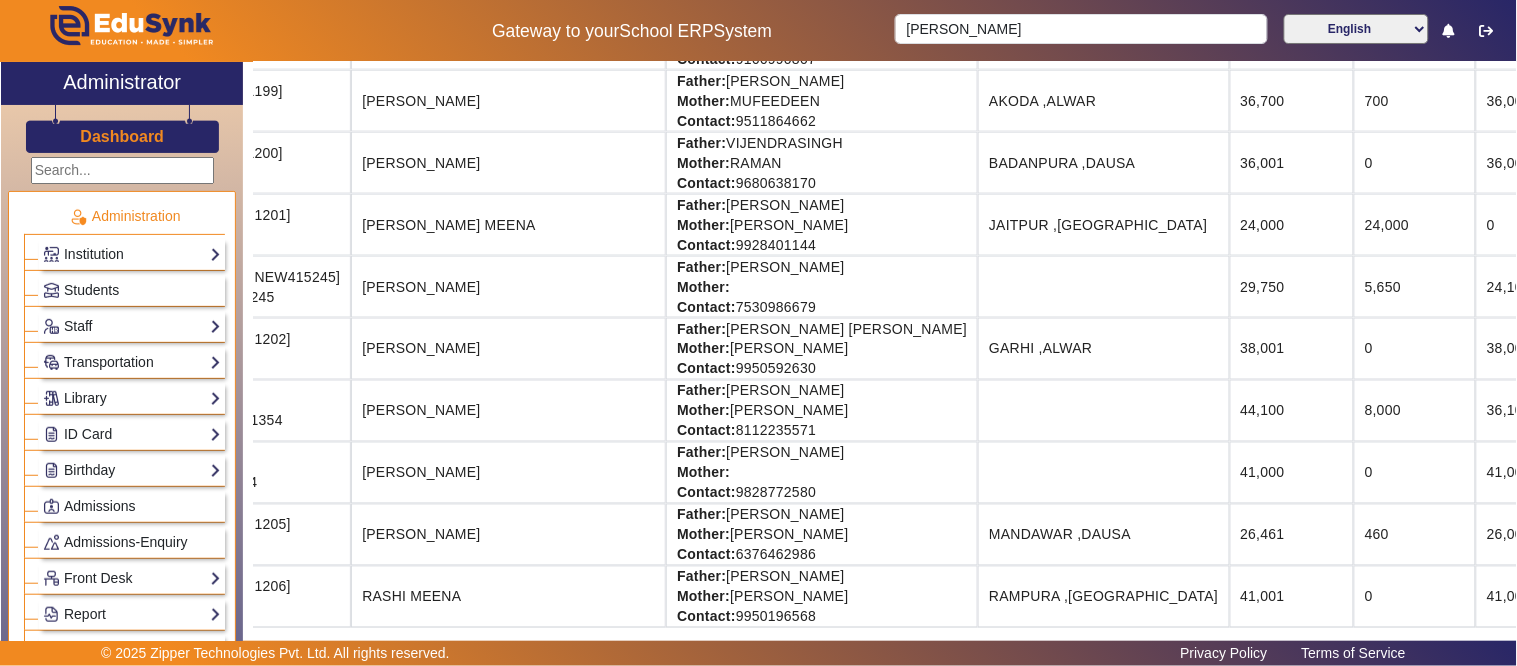 scroll, scrollTop: 0, scrollLeft: 121, axis: horizontal 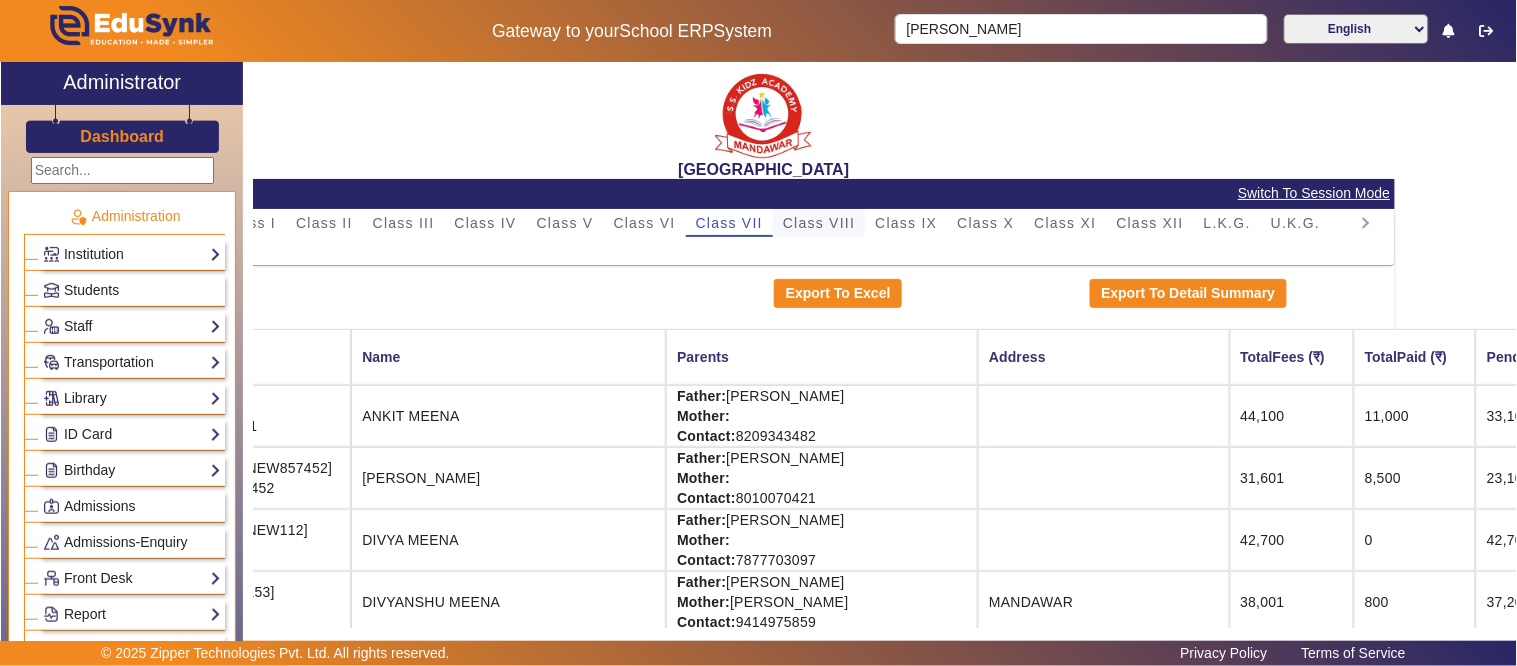 click on "Class VIII" at bounding box center [819, 223] 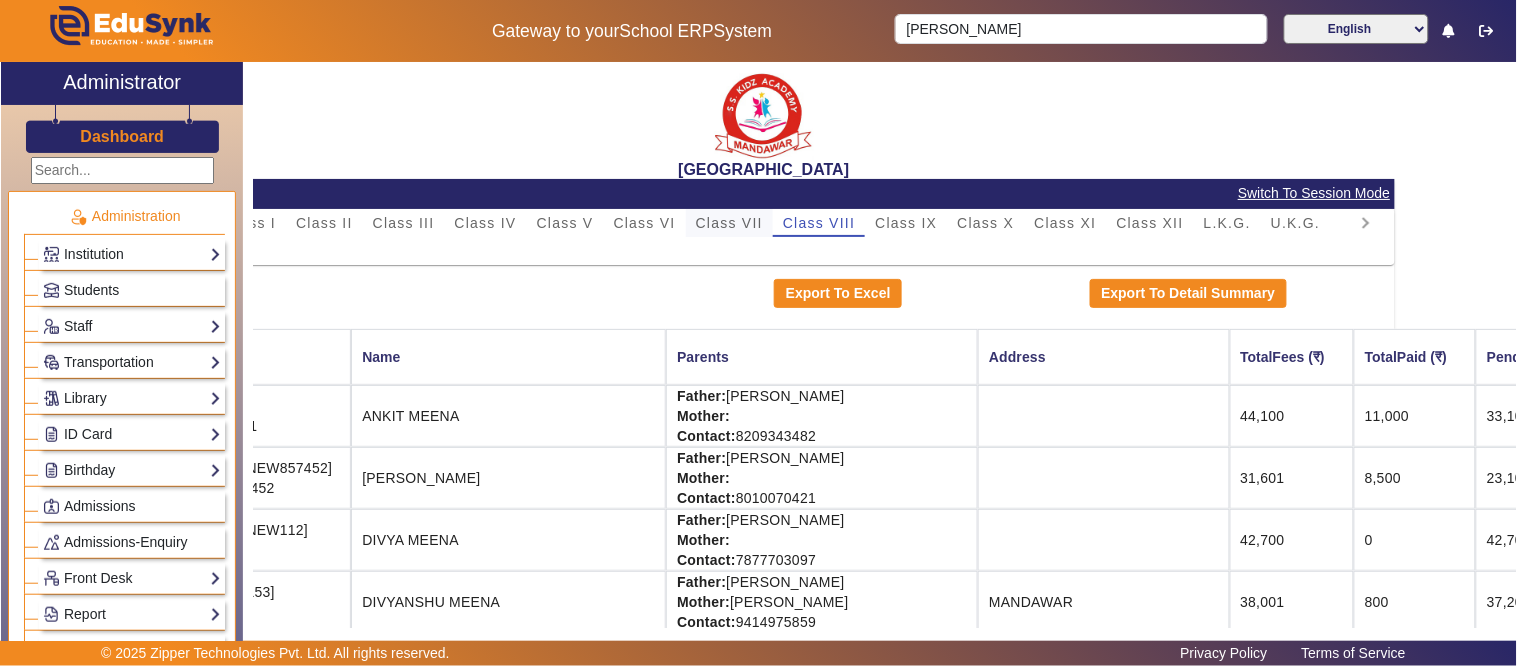 click on "Class VII" at bounding box center [729, 223] 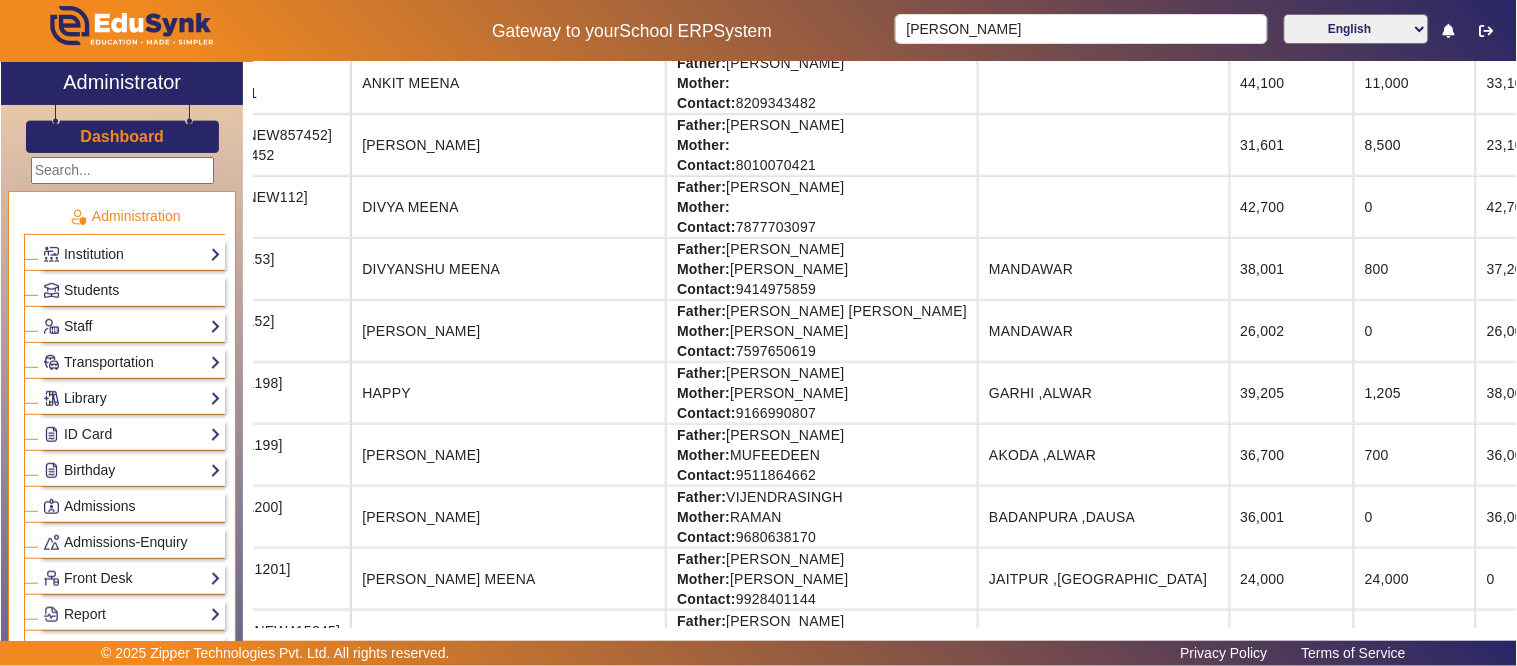 scroll, scrollTop: 333, scrollLeft: 220, axis: both 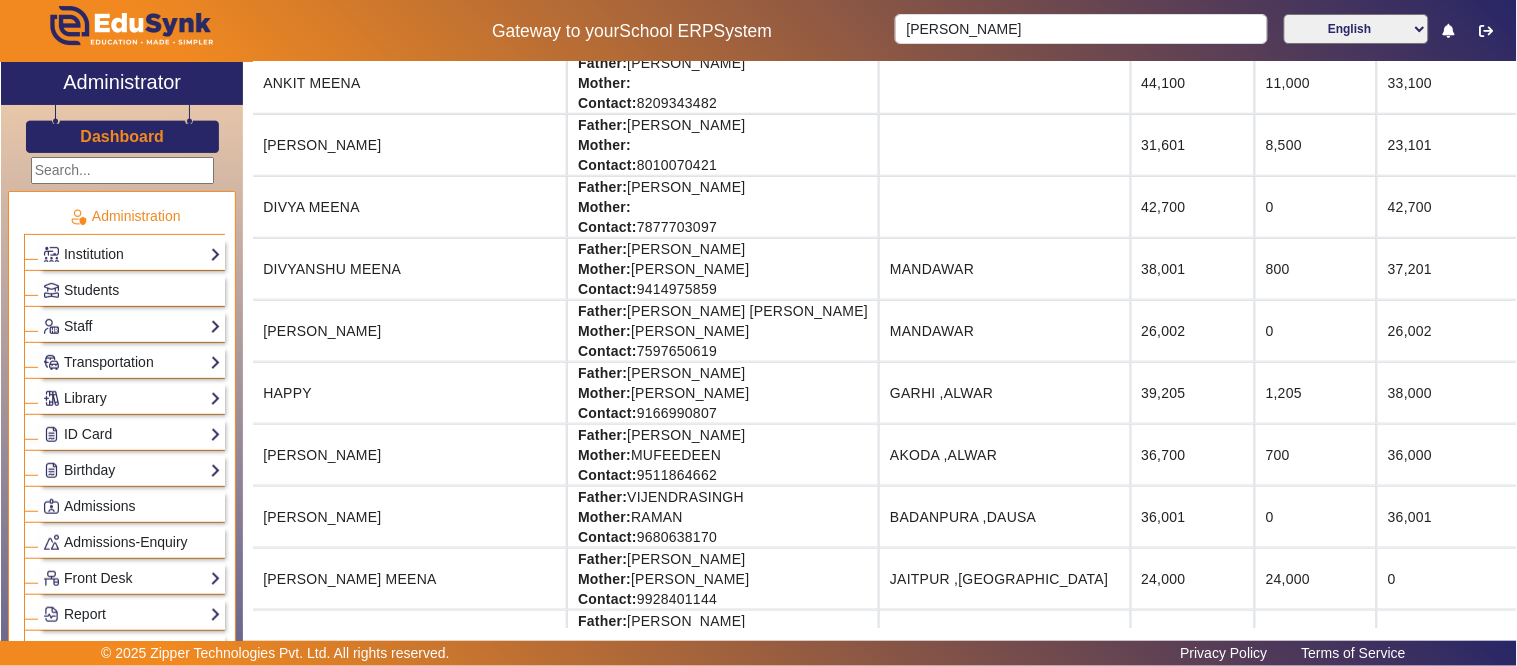 drag, startPoint x: 567, startPoint y: 397, endPoint x: 1516, endPoint y: 416, distance: 949.1902 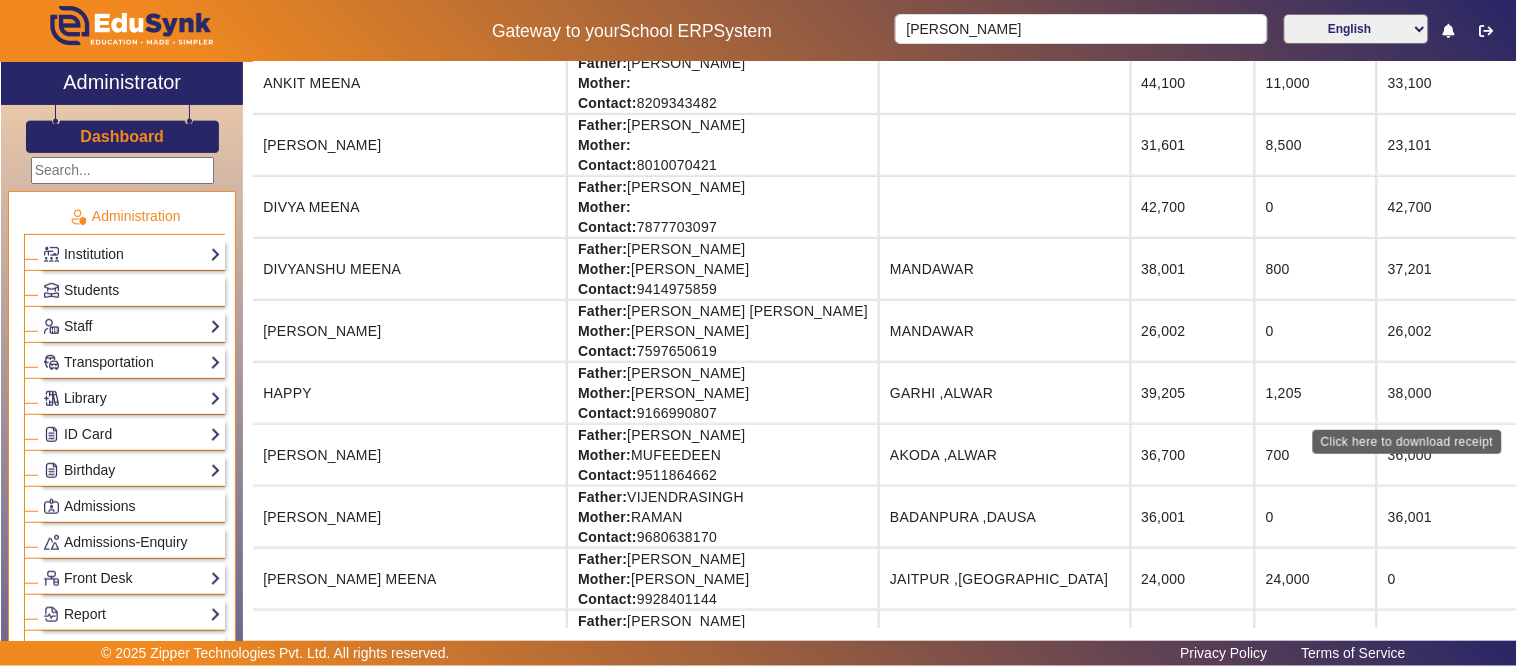 click on "Download Receipt" 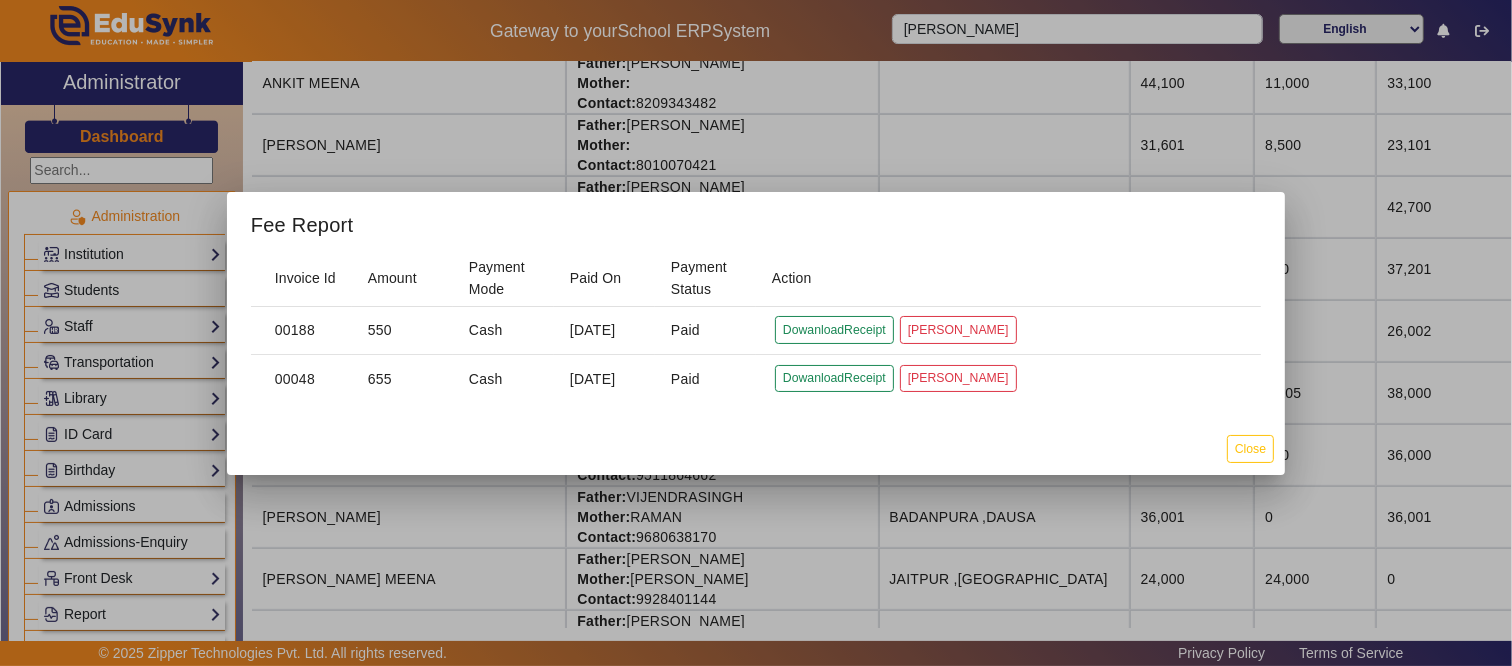 click on "Fee Report" at bounding box center [756, 221] 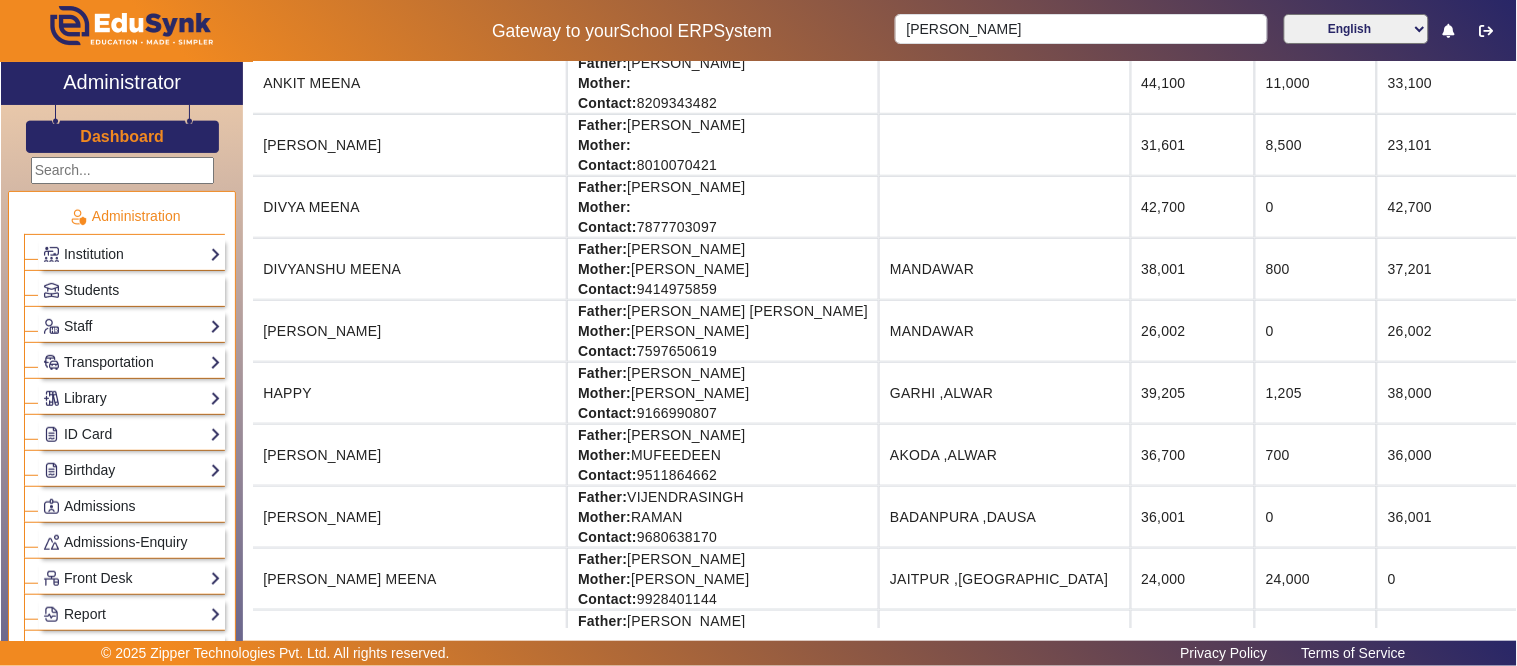 scroll, scrollTop: 0, scrollLeft: 220, axis: horizontal 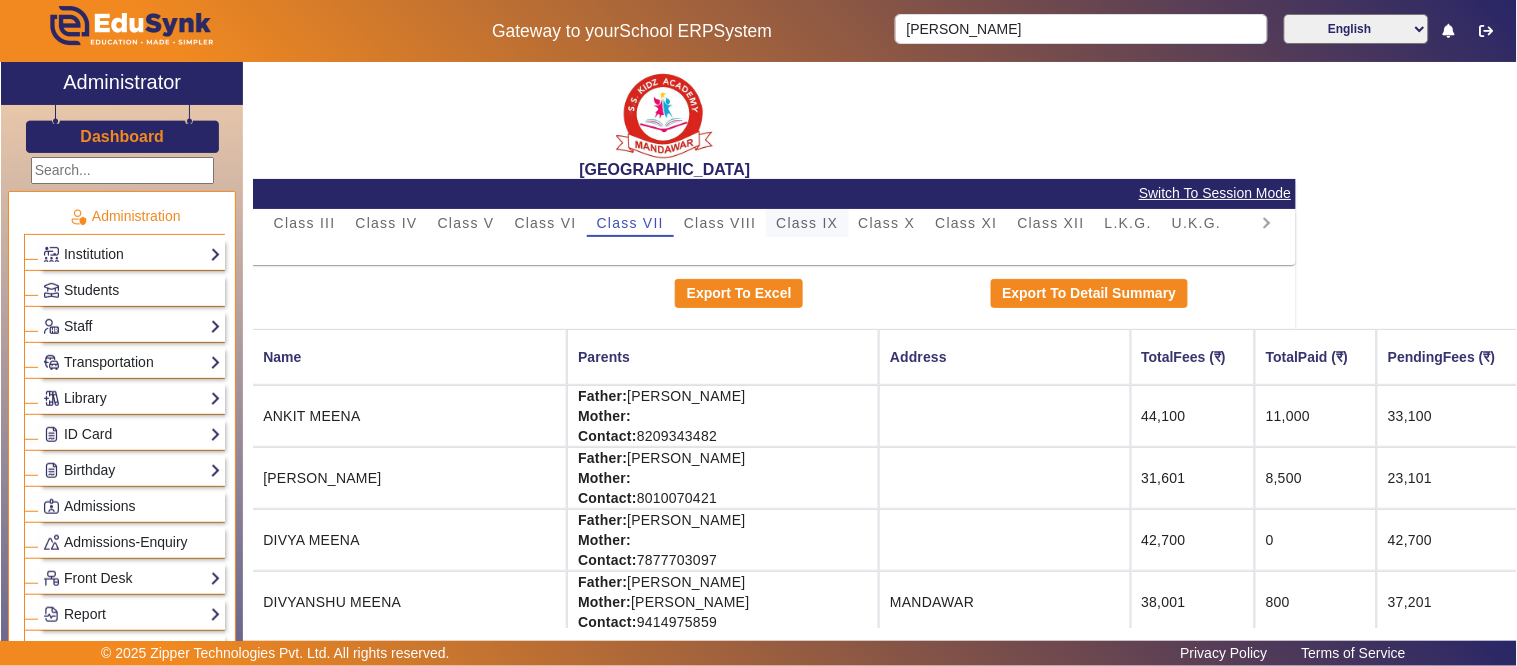 click on "Class IX" at bounding box center [807, 223] 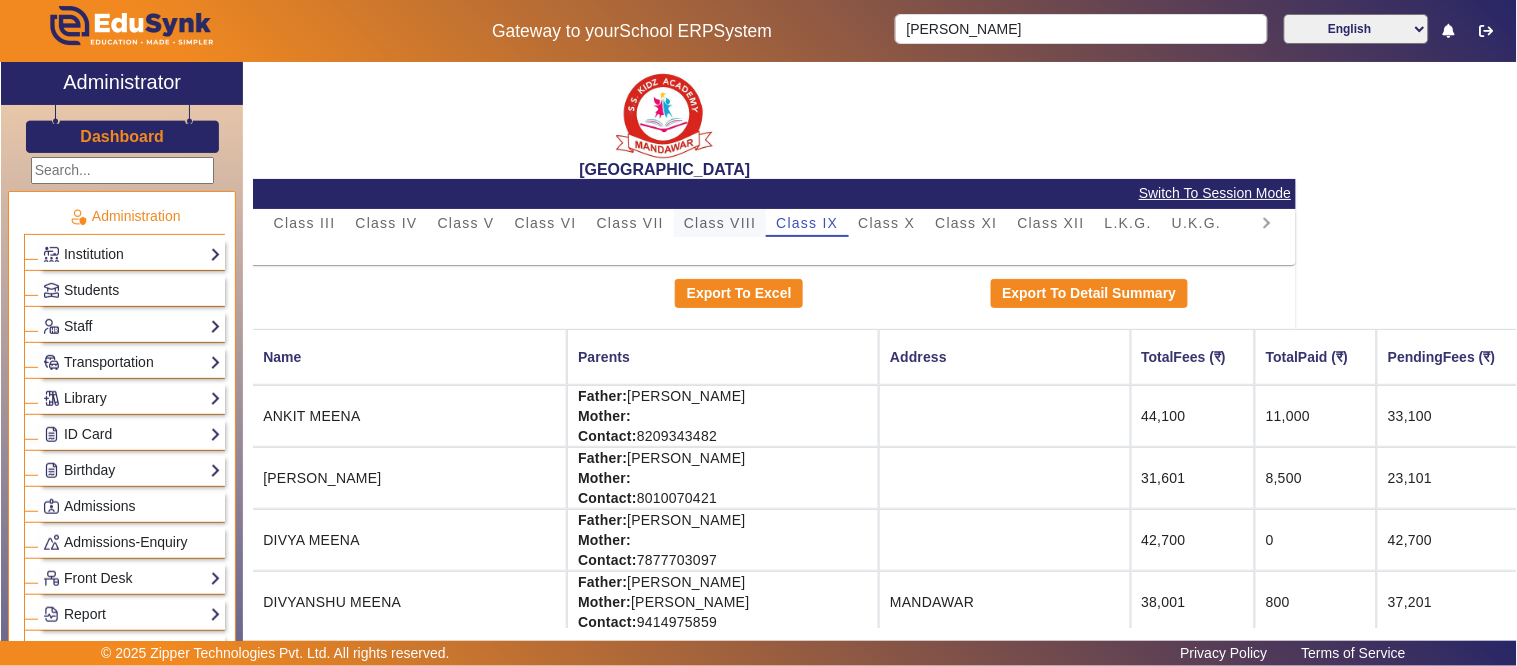 click on "Class VIII" at bounding box center [720, 223] 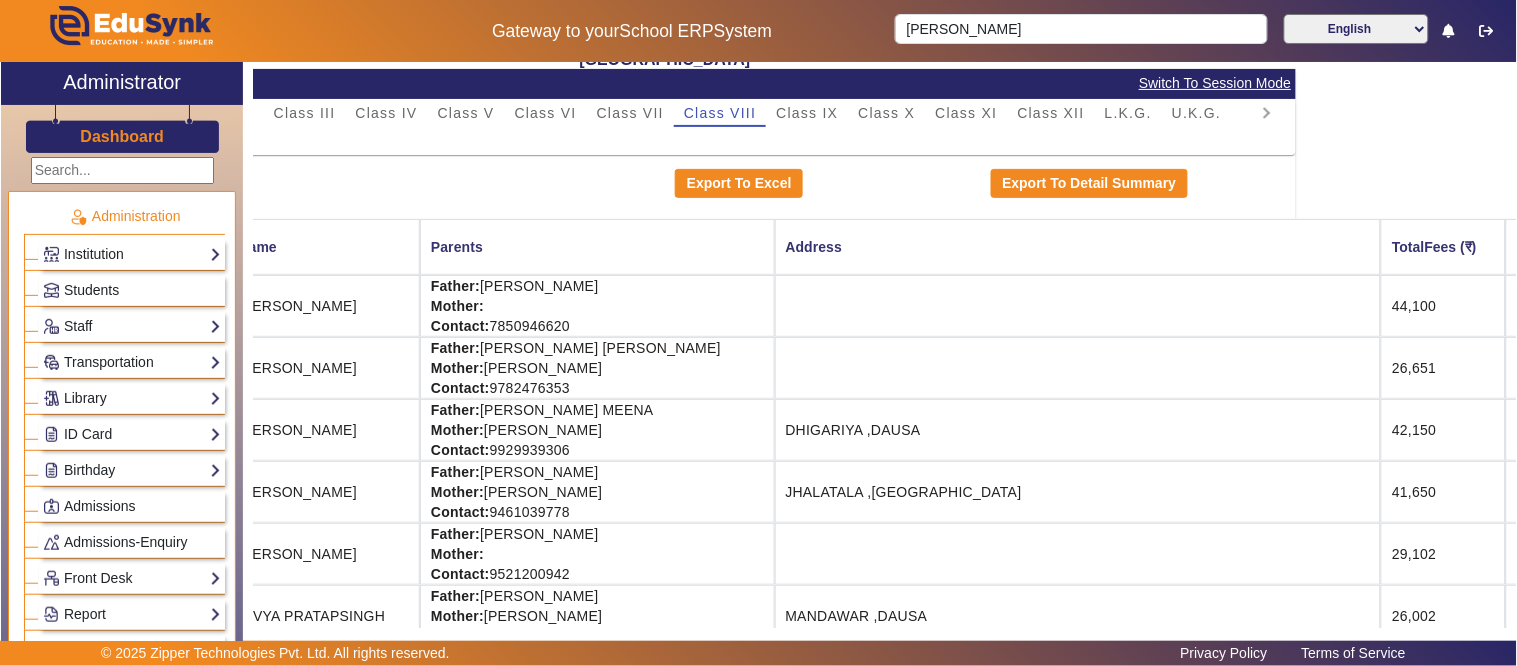 scroll, scrollTop: 111, scrollLeft: 220, axis: both 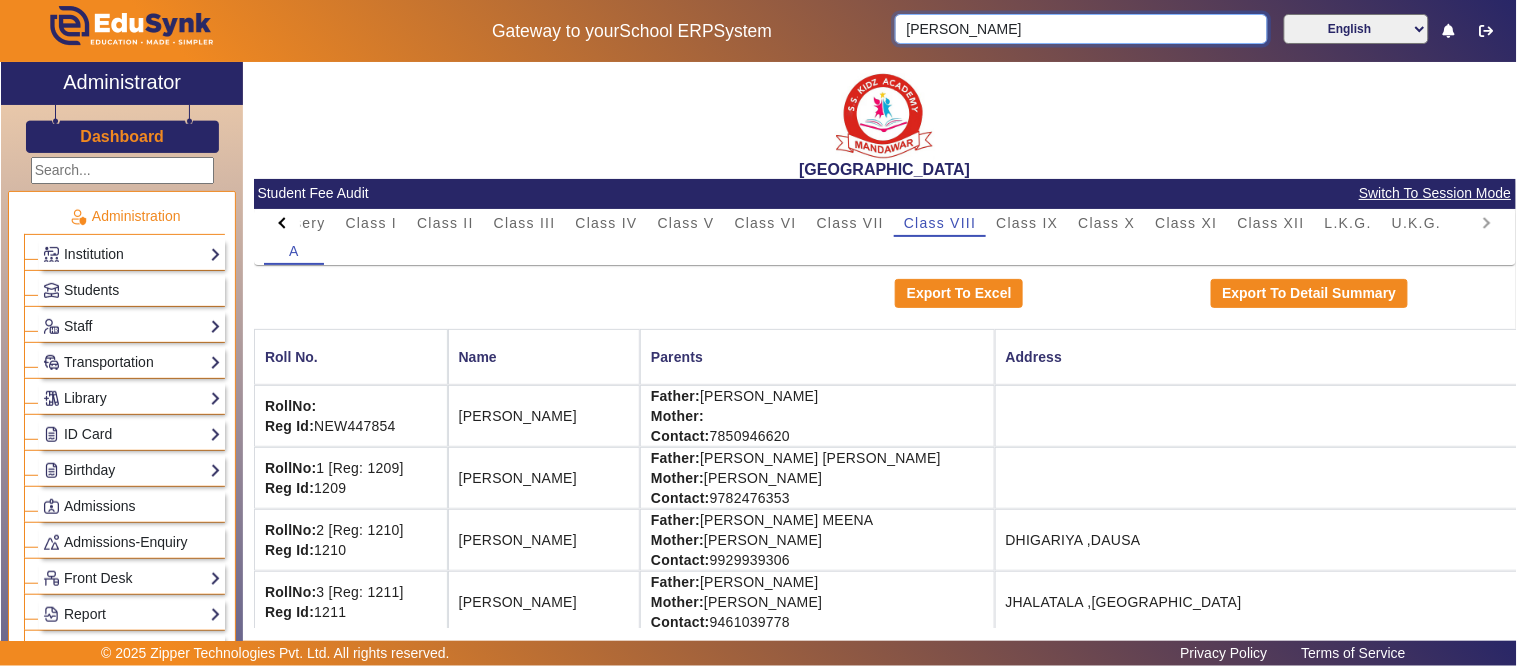 drag, startPoint x: 1001, startPoint y: 28, endPoint x: 665, endPoint y: 31, distance: 336.0134 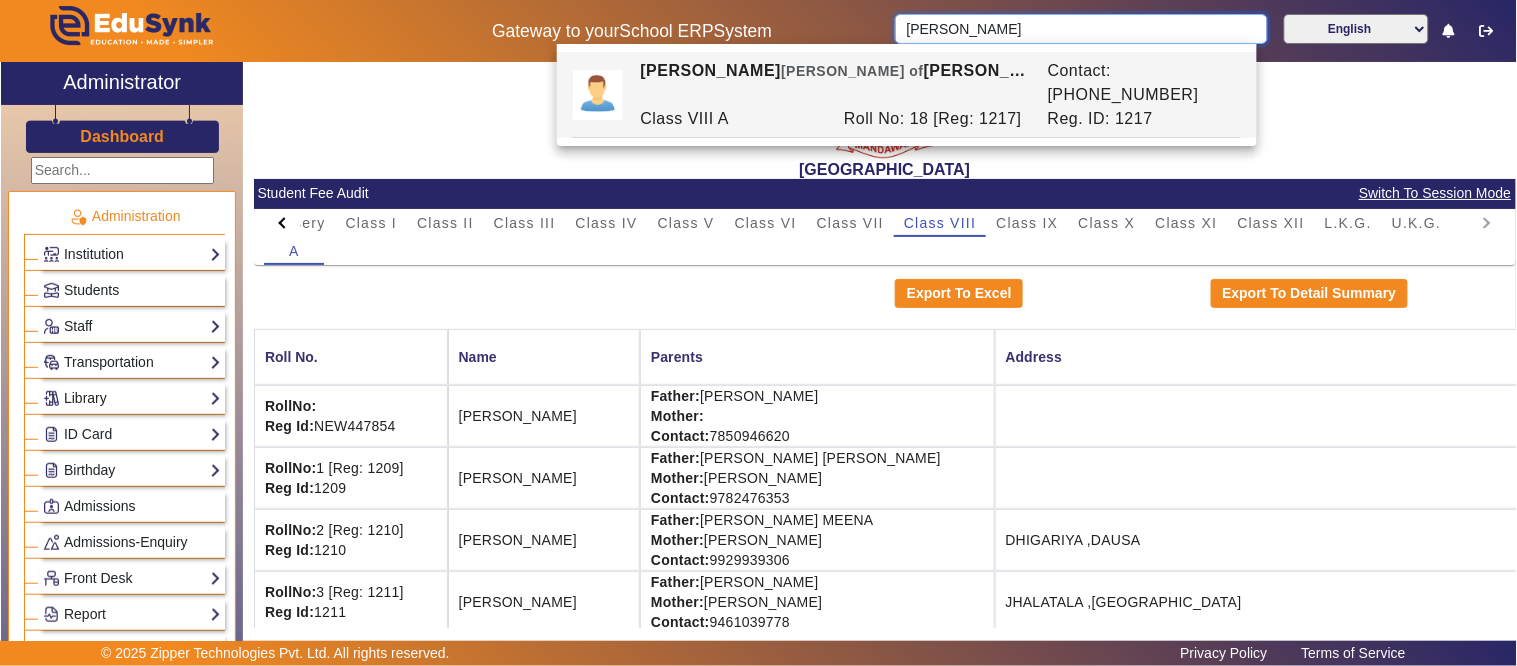 type on "[PERSON_NAME]" 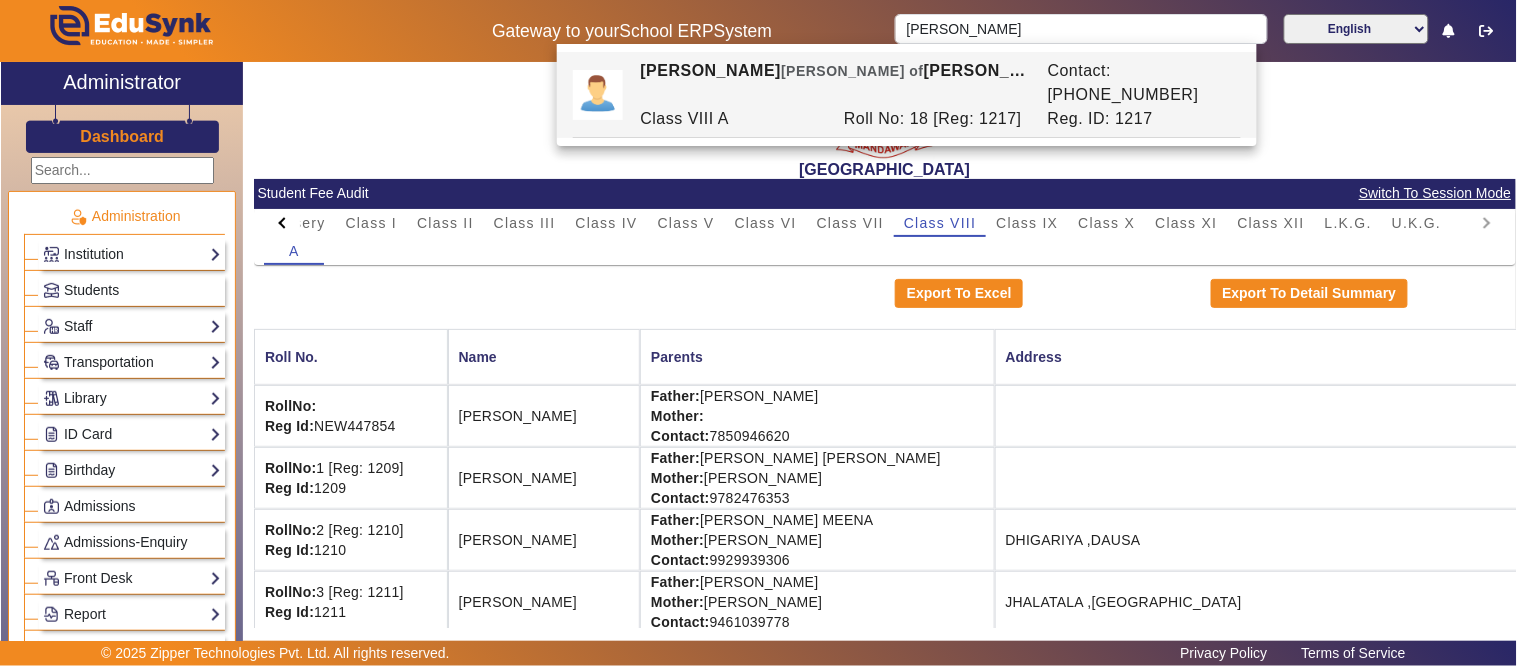 click on "PreNursery Nursery Class I Class II Class III Class IV Class V Class VI Class VII Class VIII Class IX Class X Class XI Class XII L.K.G. U.K.G. A  Export To Excel   Export To Detail Summary  Roll No. Name Parents Address TotalFees (₹) TotalPaid (₹) PendingFees (₹) Action RollNo: Reg Id: NEW447854  ARYAN SINGH  Father: SHYAMVEER SINGH   Mother:    Contact: 7850946620    44,100 0 44,100  View & Pay   Fee Structure  RollNo: 1 [Reg: 1209] Reg Id: 1209  BHAWNA GOYAL Father: ABHAY KUMAR GOYAL Mother: MAMTA GOYAL Contact: 9782476353    26,651 650 26,001  View & Pay   Fee Structure  Download Receipt RollNo: 2 [Reg: 1210] Reg Id: 1210  CHETNA MEENA Father: RAJVEER MEENA Mother: GUDDI DEVI MEENA Contact: 9929939306   DHIGARIYA ,DAUSA 42,150 1,150 41,000  View & Pay   Fee Structure  Download Receipt RollNo: 3 [Reg: 1211] Reg Id: 1211  CHIRAU NANGLOT Father: MAHENDRA MEENA Mother: SAROJ DEVI Contact: 9461039778   JHALATALA ,ALWAR 41,650 5,650 36,000  View & Pay   Fee Structure  Download Receipt RollNo: 4 [Reg: 2109]" 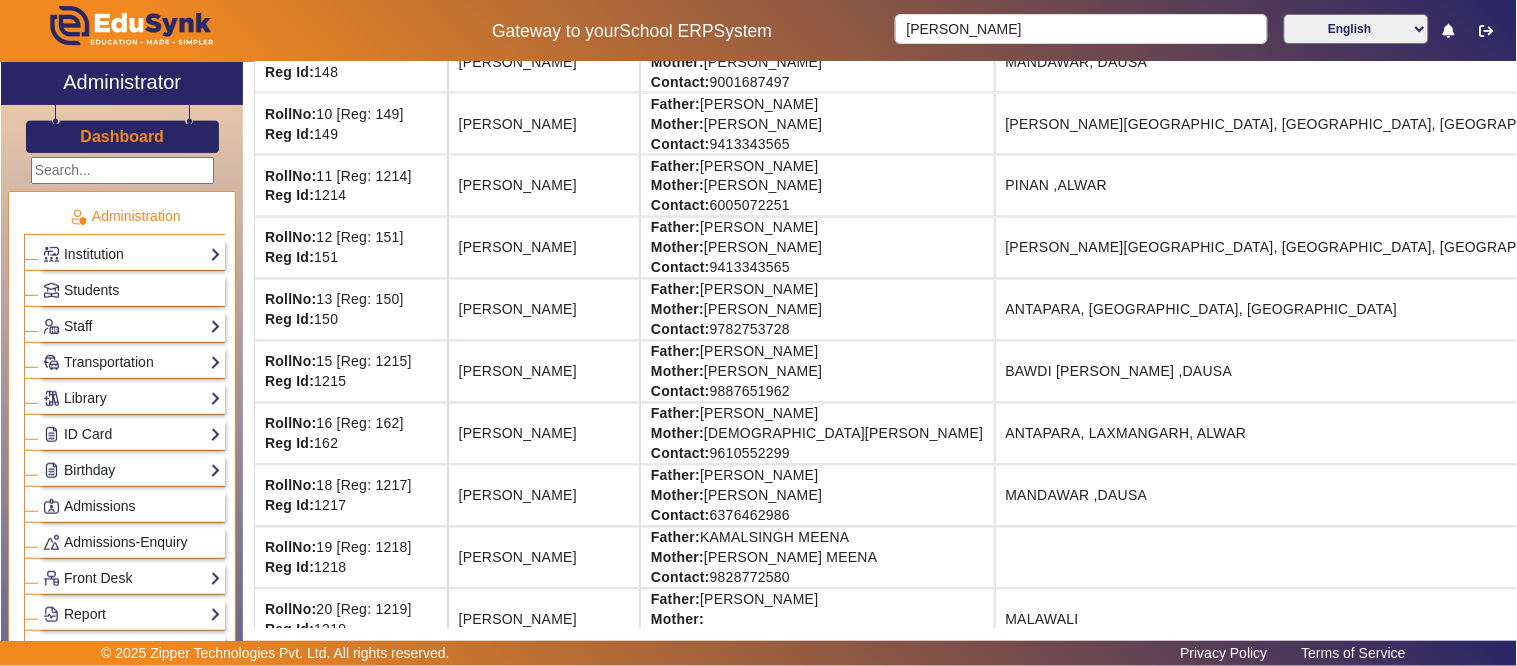 scroll, scrollTop: 888, scrollLeft: 0, axis: vertical 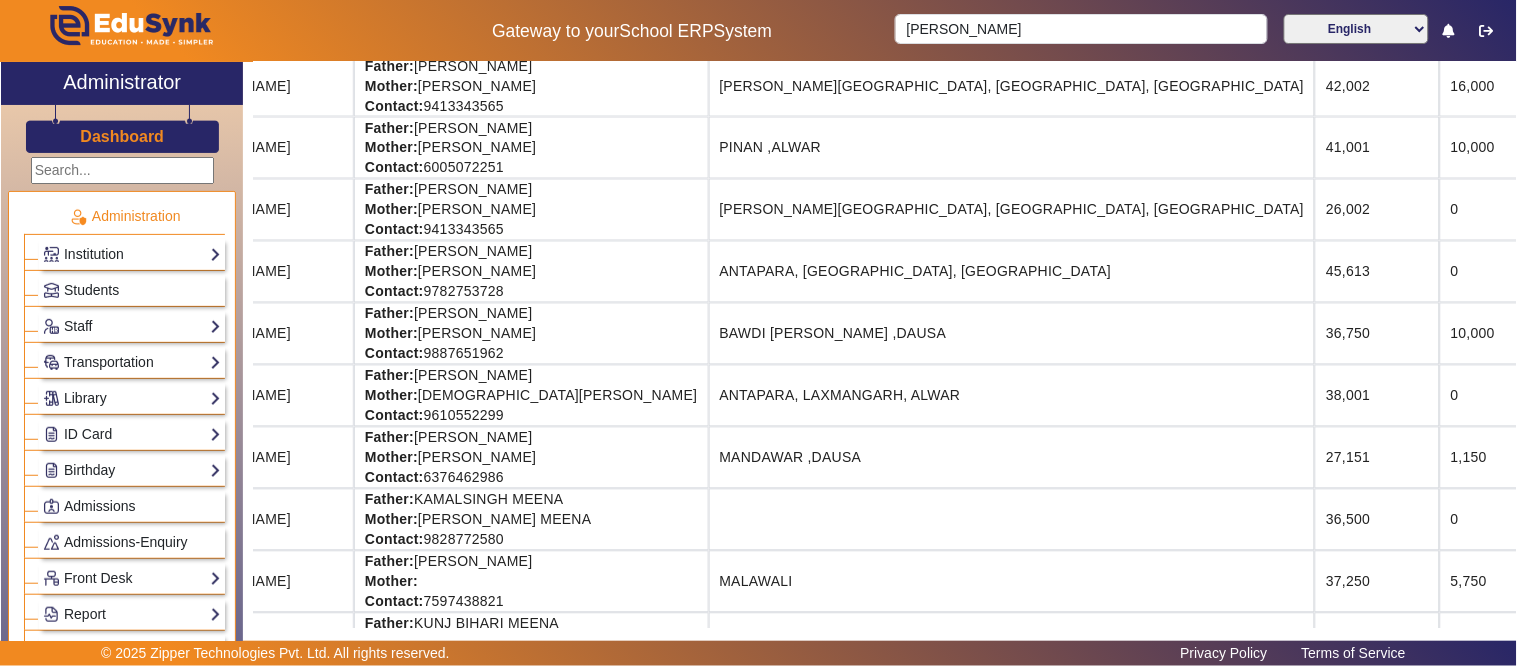 drag, startPoint x: 1383, startPoint y: 464, endPoint x: 1497, endPoint y: 464, distance: 114 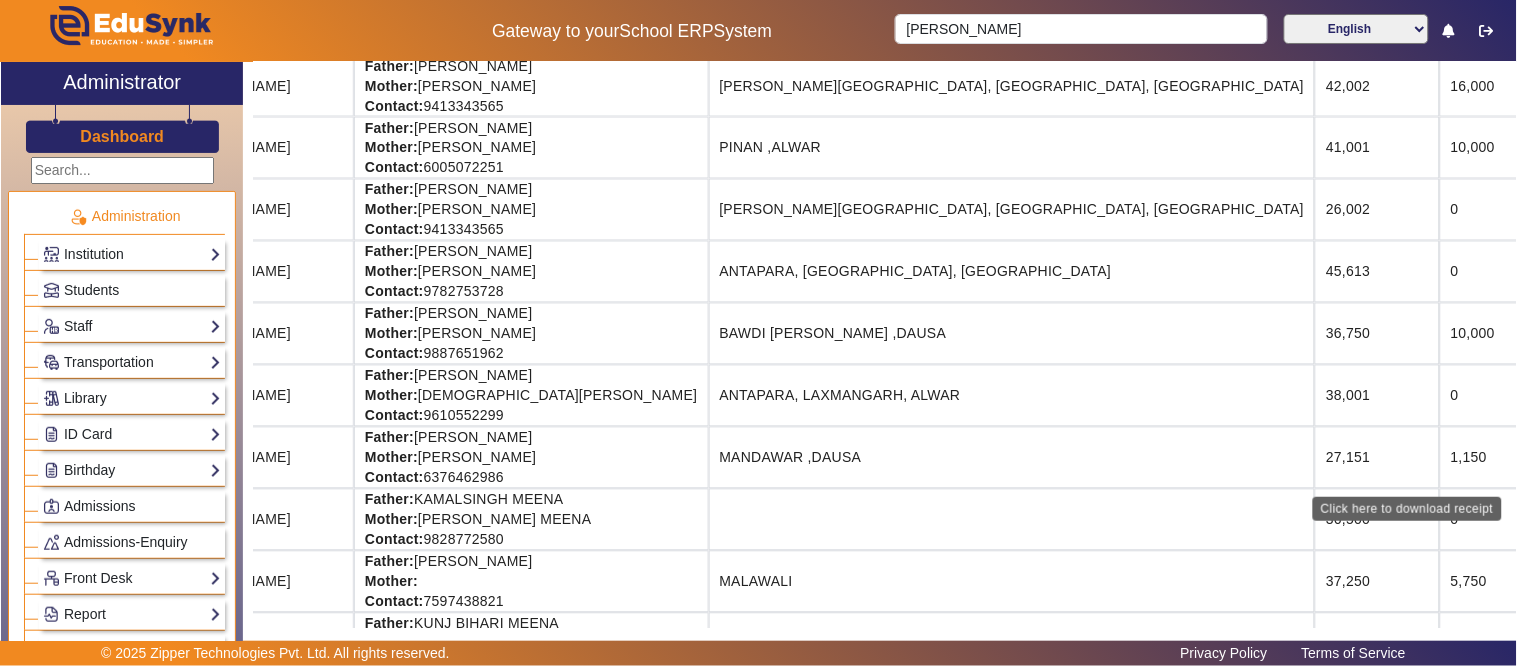 click on "Download Receipt" 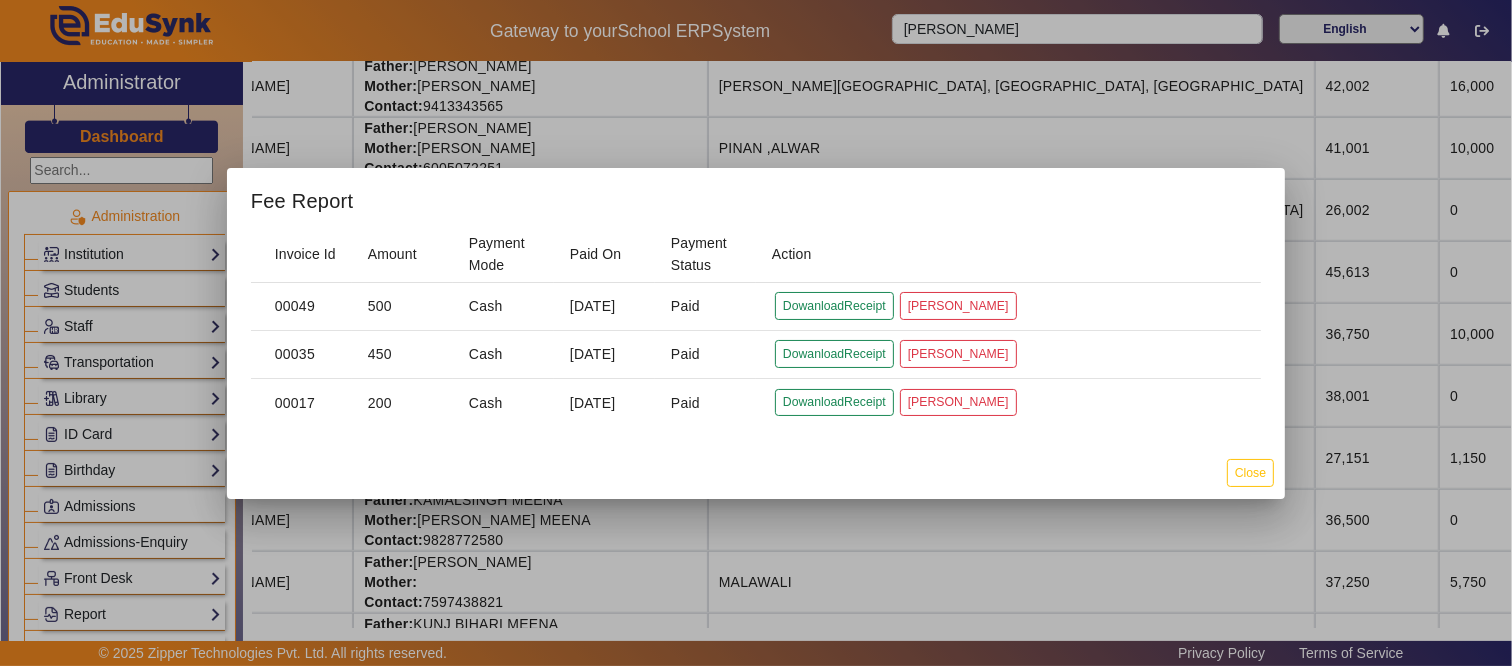 drag, startPoint x: 862, startPoint y: 130, endPoint x: 854, endPoint y: 144, distance: 16.124516 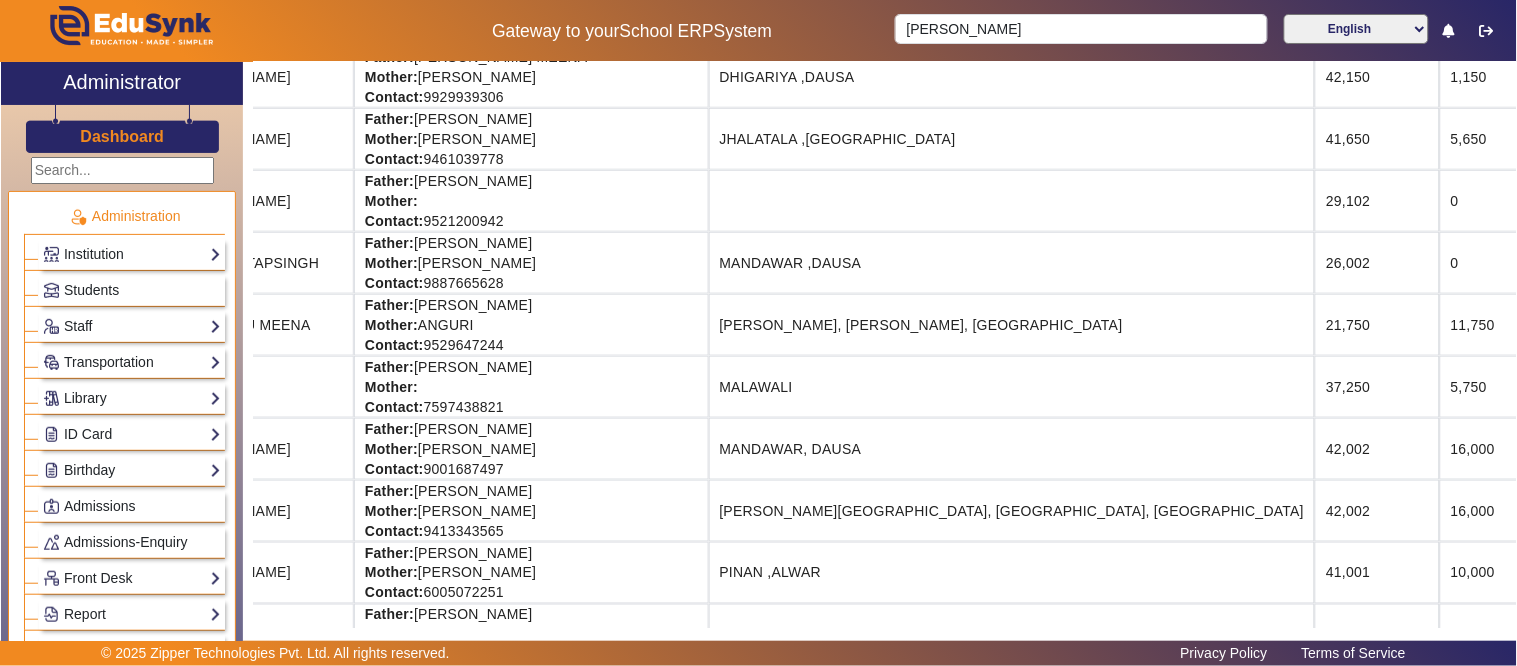 scroll, scrollTop: 0, scrollLeft: 286, axis: horizontal 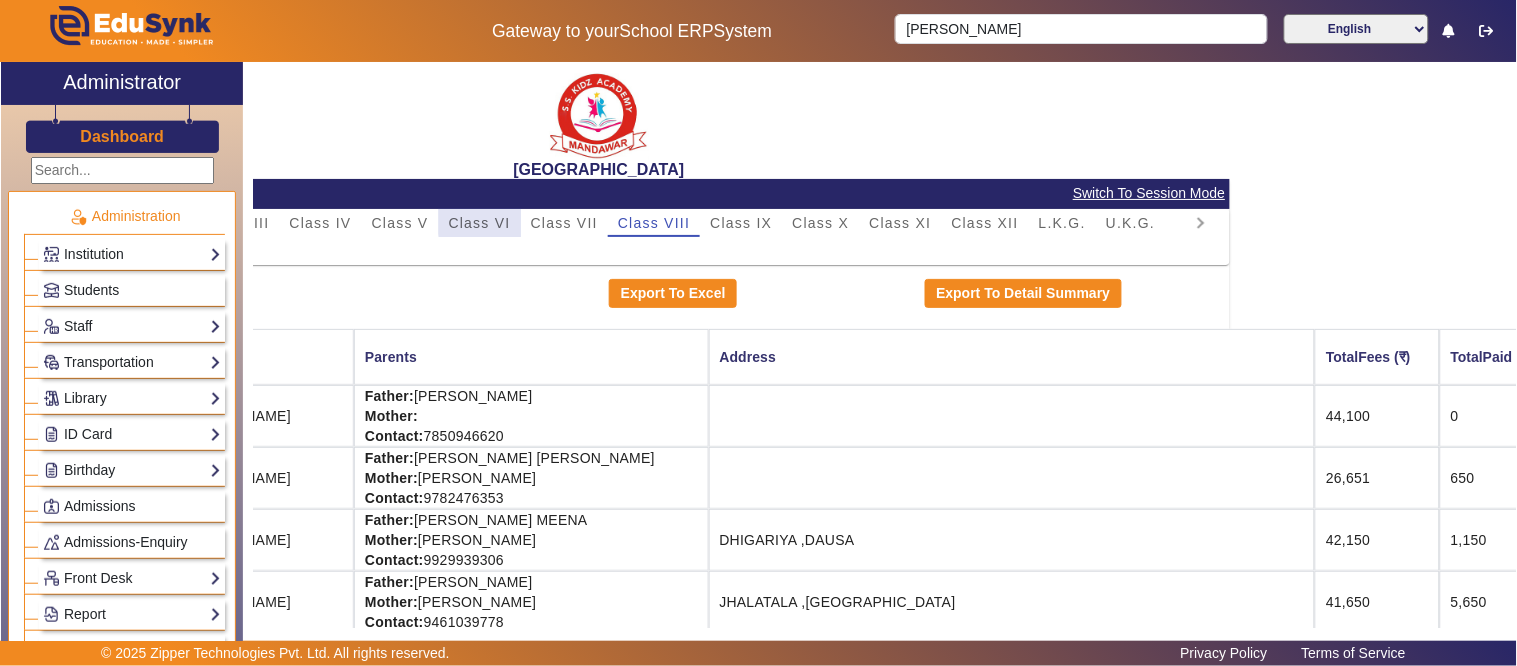 click on "Class VI" at bounding box center [480, 223] 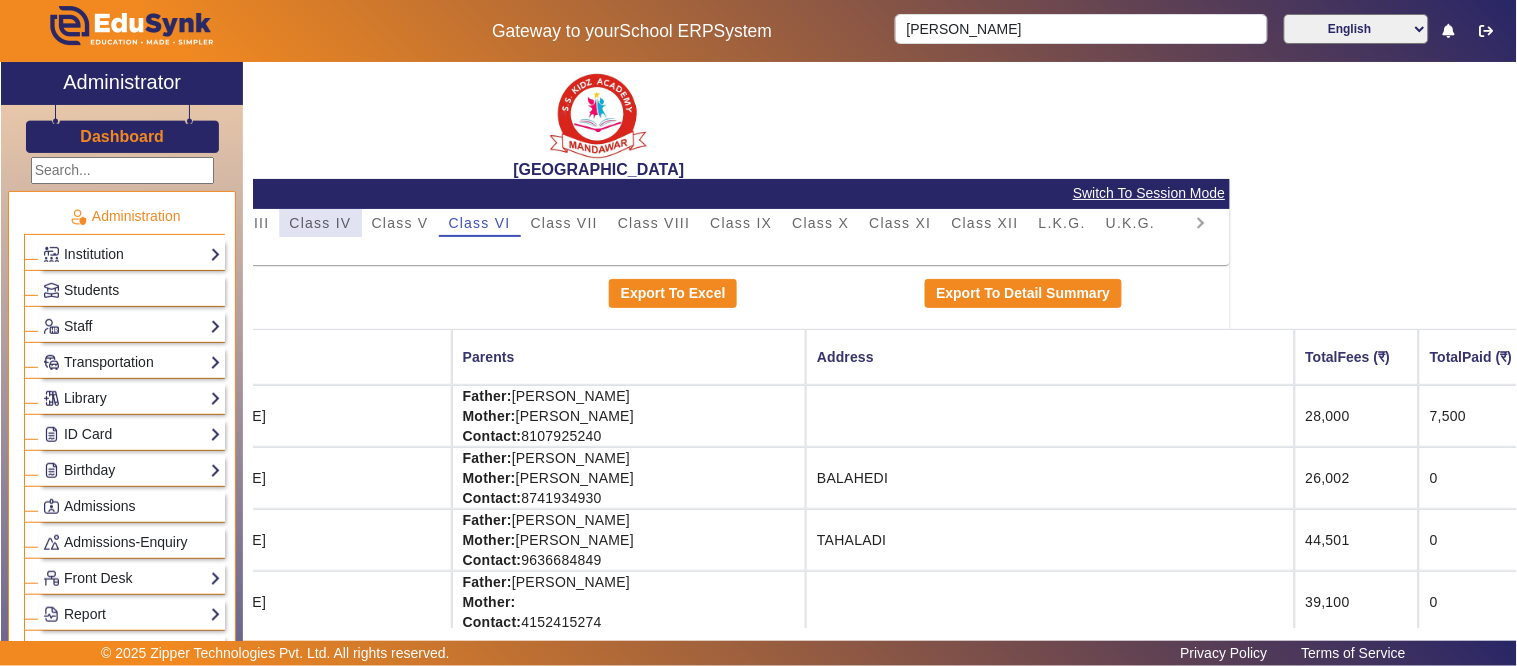 click on "Class IV" at bounding box center [321, 223] 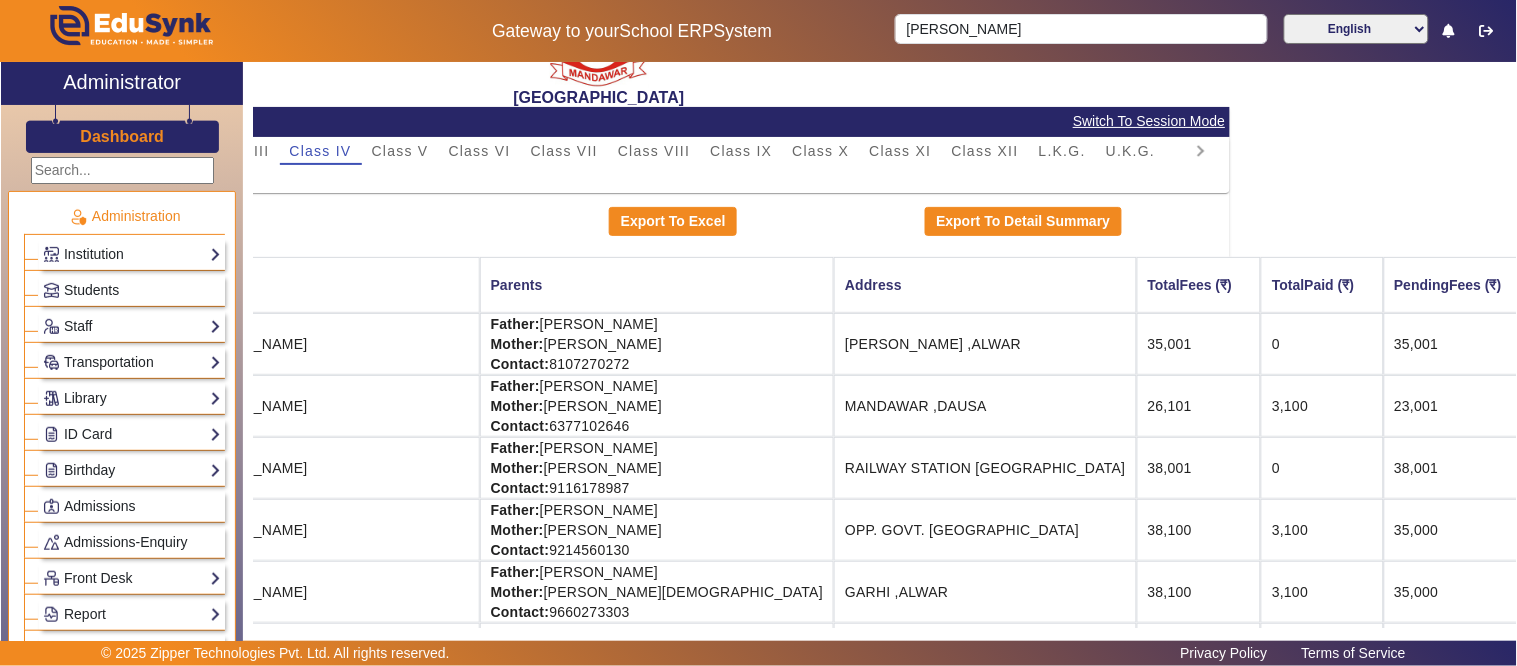 scroll, scrollTop: 111, scrollLeft: 286, axis: both 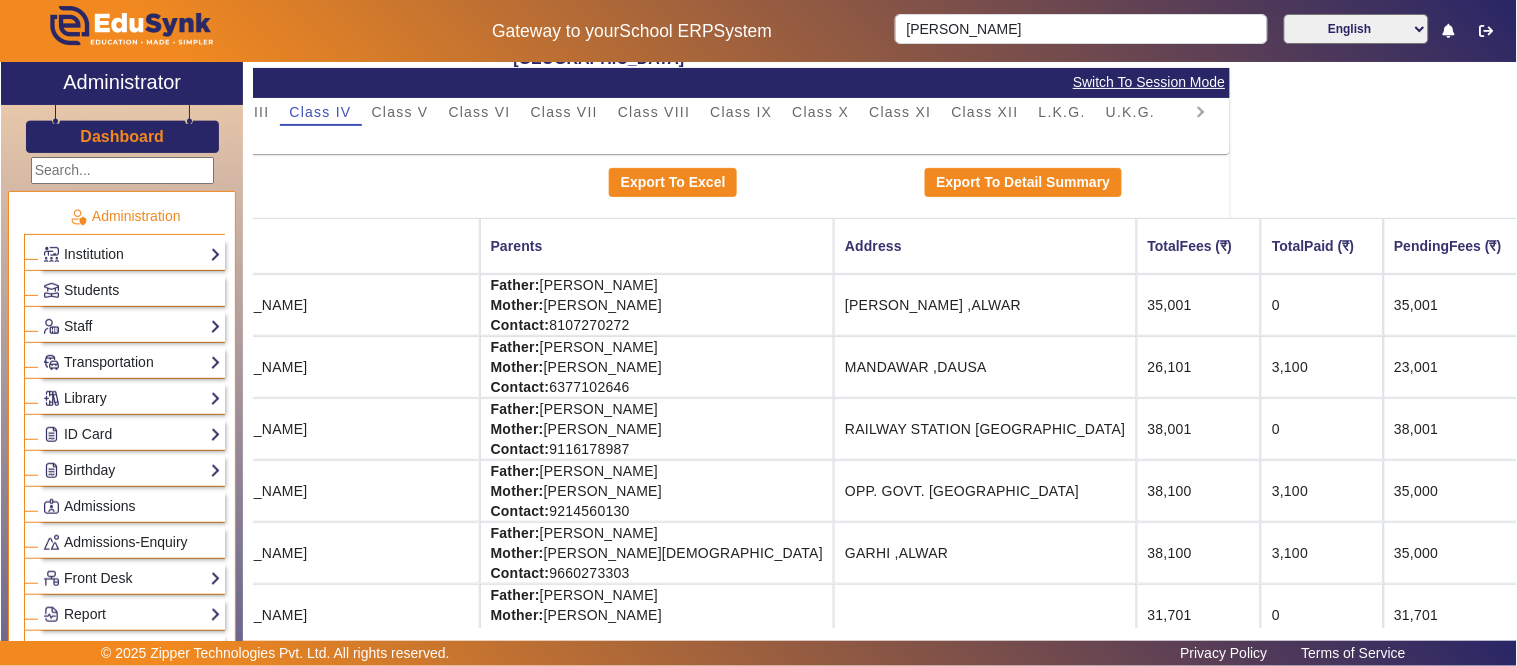 drag, startPoint x: 1020, startPoint y: 630, endPoint x: 745, endPoint y: 624, distance: 275.06546 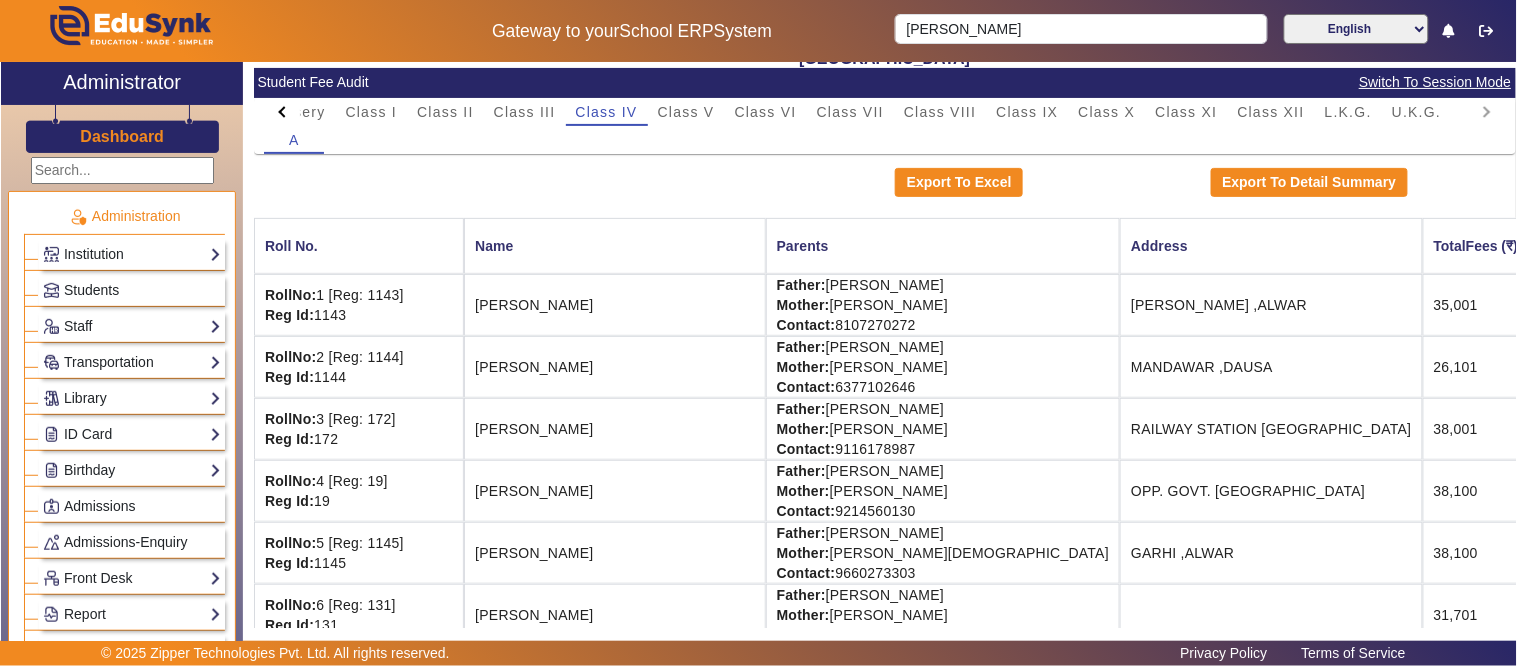 click on "[PERSON_NAME]" 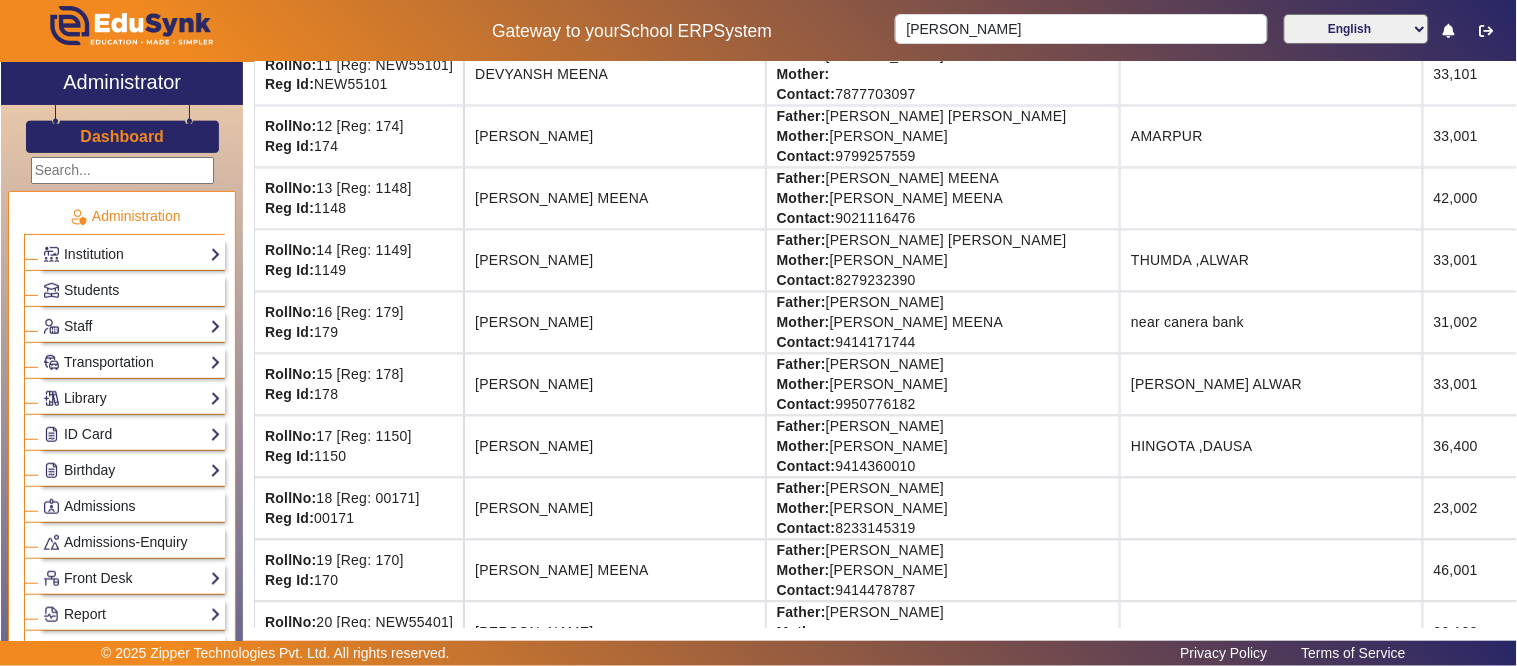 scroll, scrollTop: 1000, scrollLeft: 0, axis: vertical 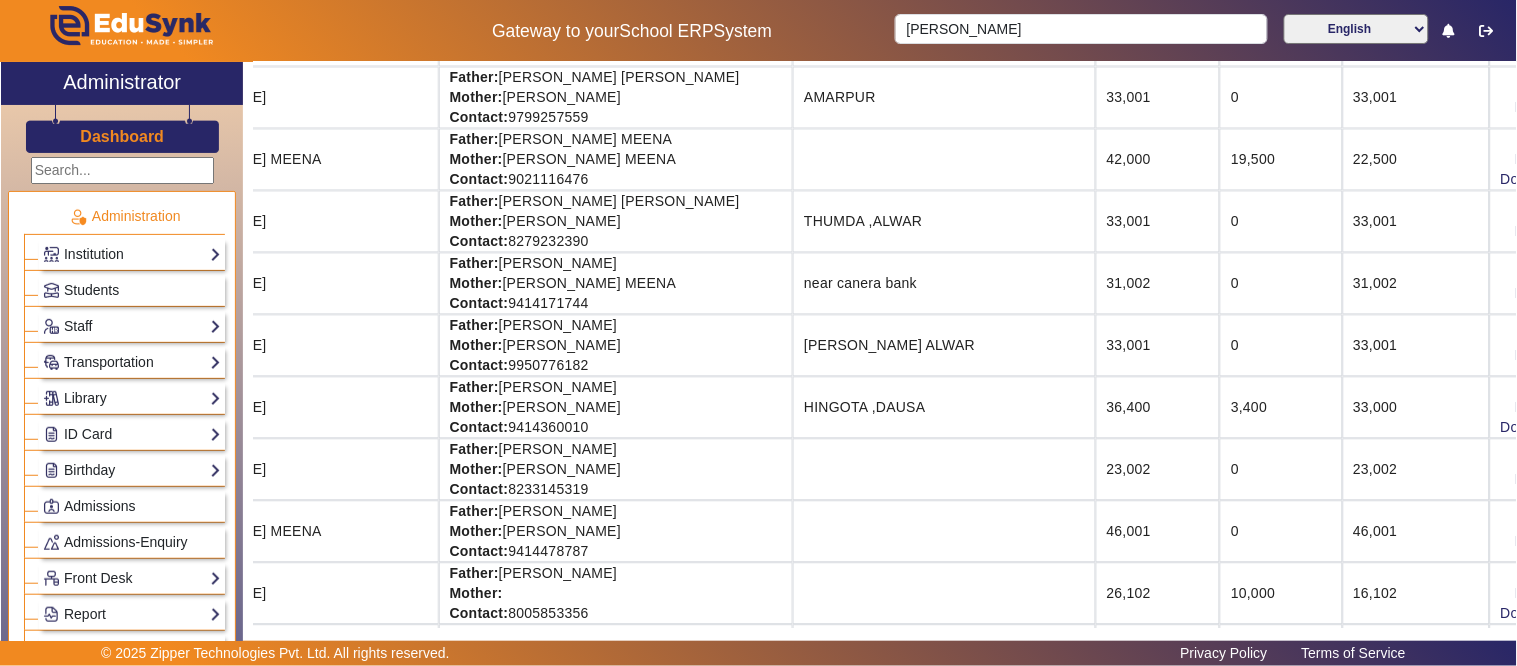 drag, startPoint x: 1350, startPoint y: 412, endPoint x: 1516, endPoint y: 412, distance: 166 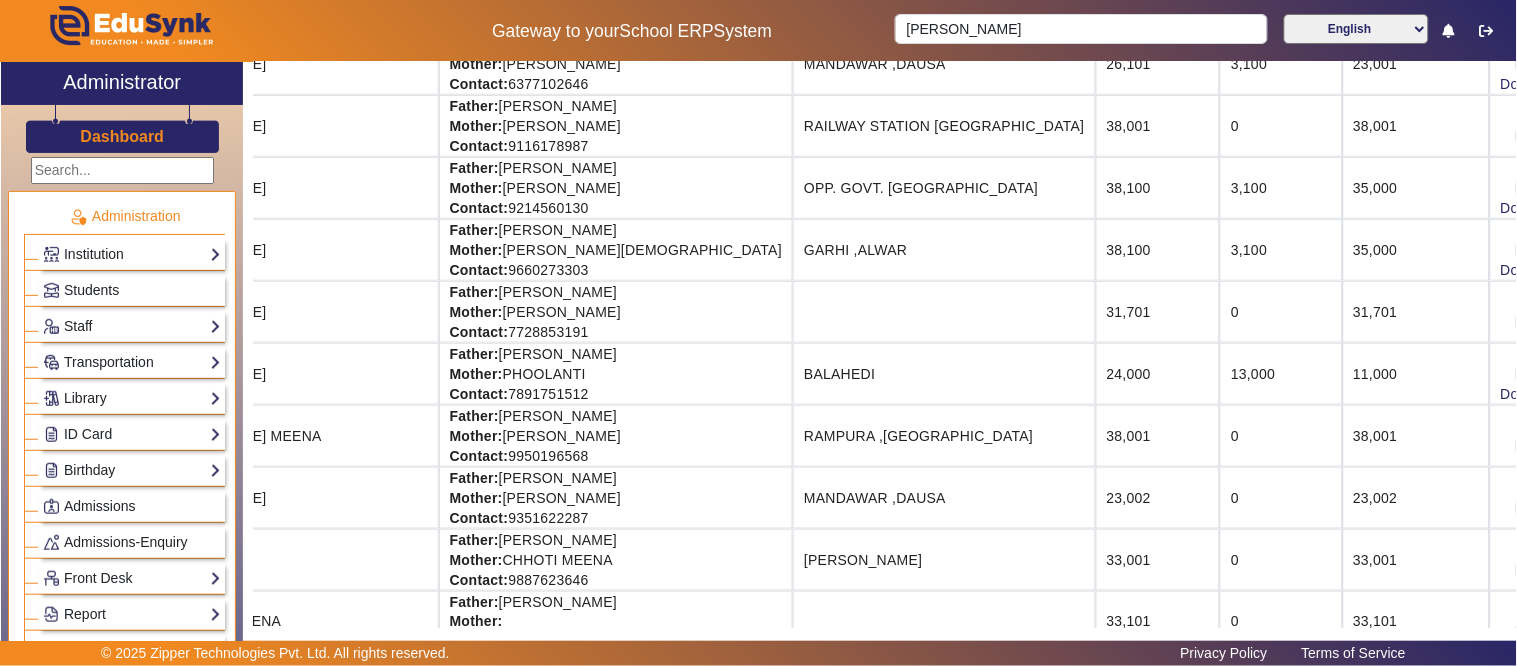scroll, scrollTop: 0, scrollLeft: 327, axis: horizontal 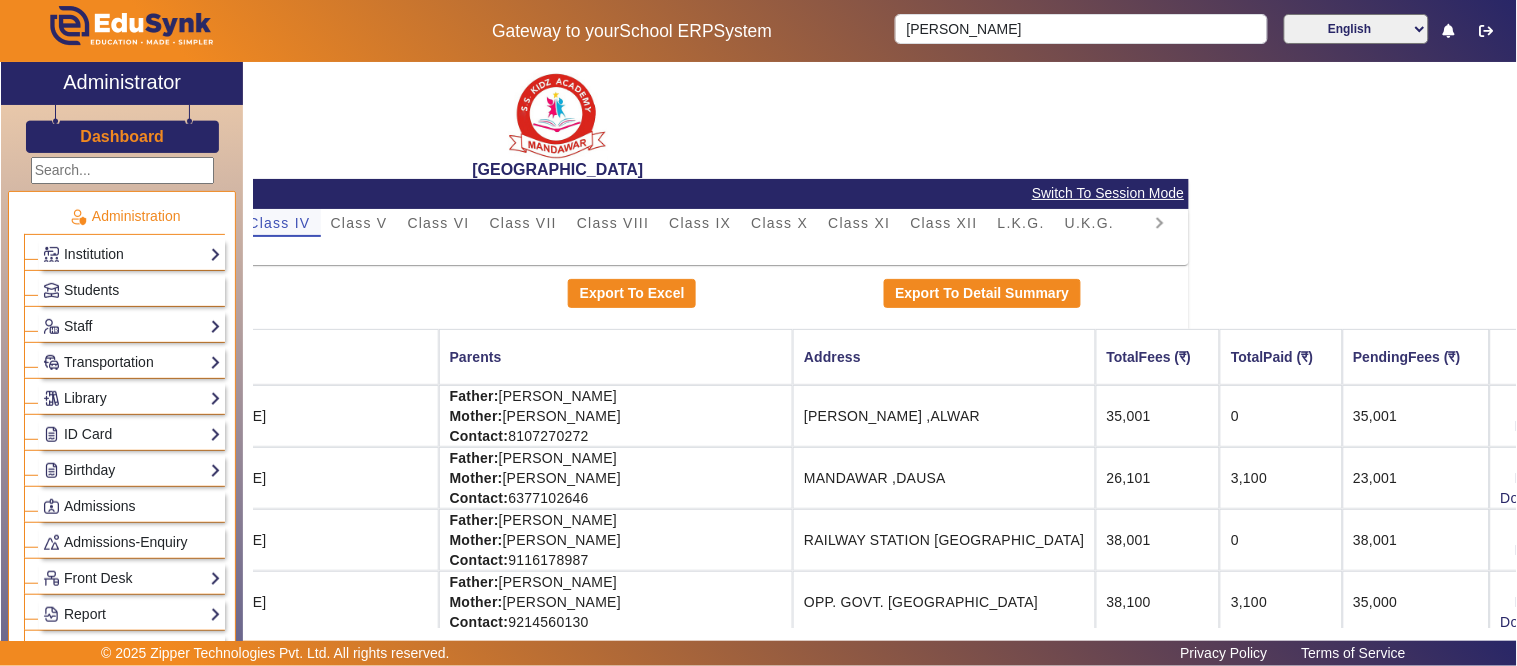 click on "Class IV" at bounding box center [280, 223] 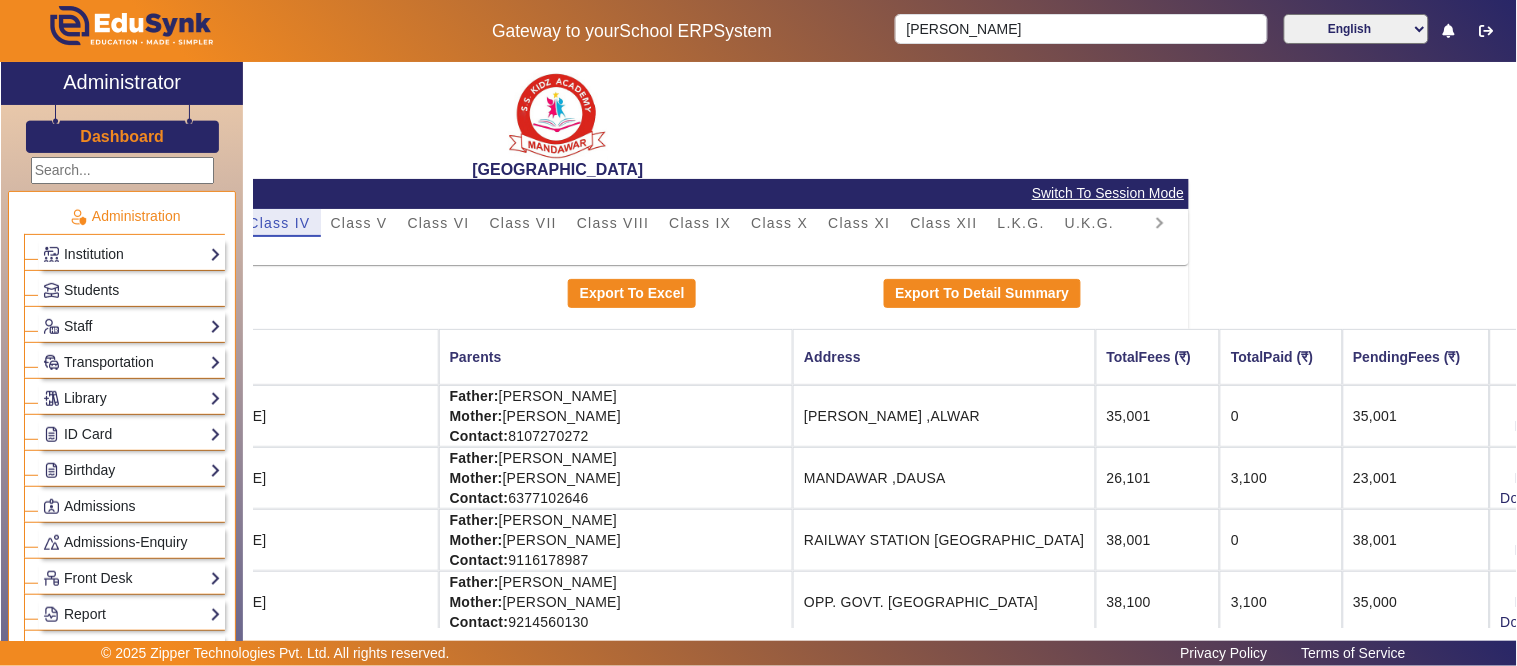 scroll, scrollTop: 0, scrollLeft: 0, axis: both 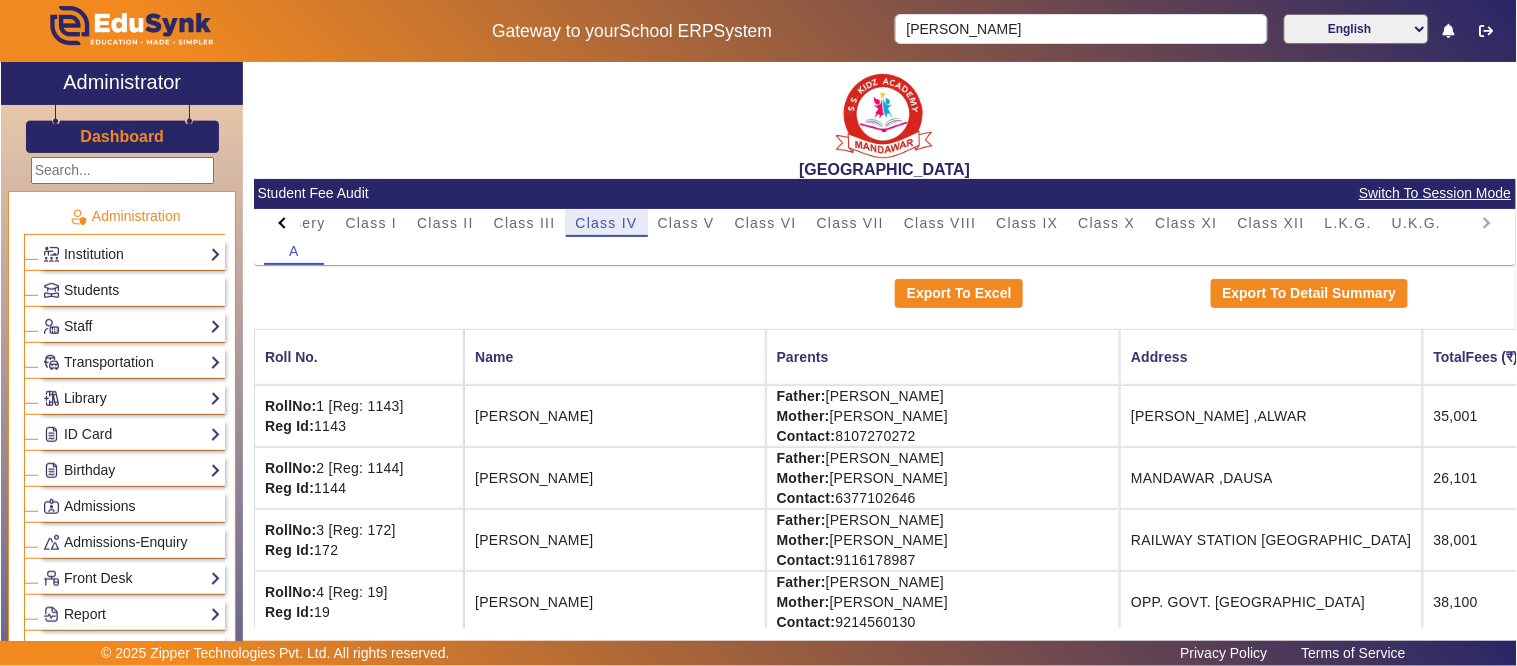 drag, startPoint x: 307, startPoint y: 223, endPoint x: 103, endPoint y: 223, distance: 204 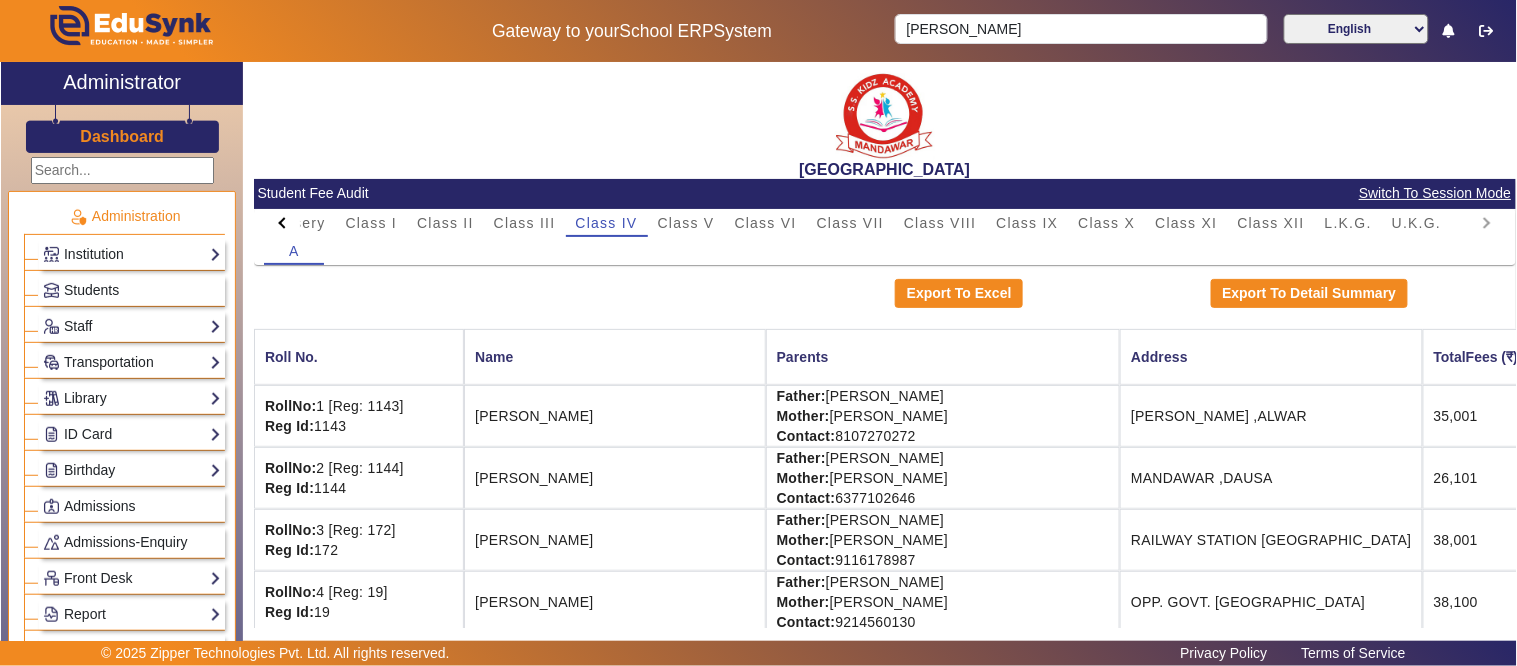 click on "A" at bounding box center (884, 251) 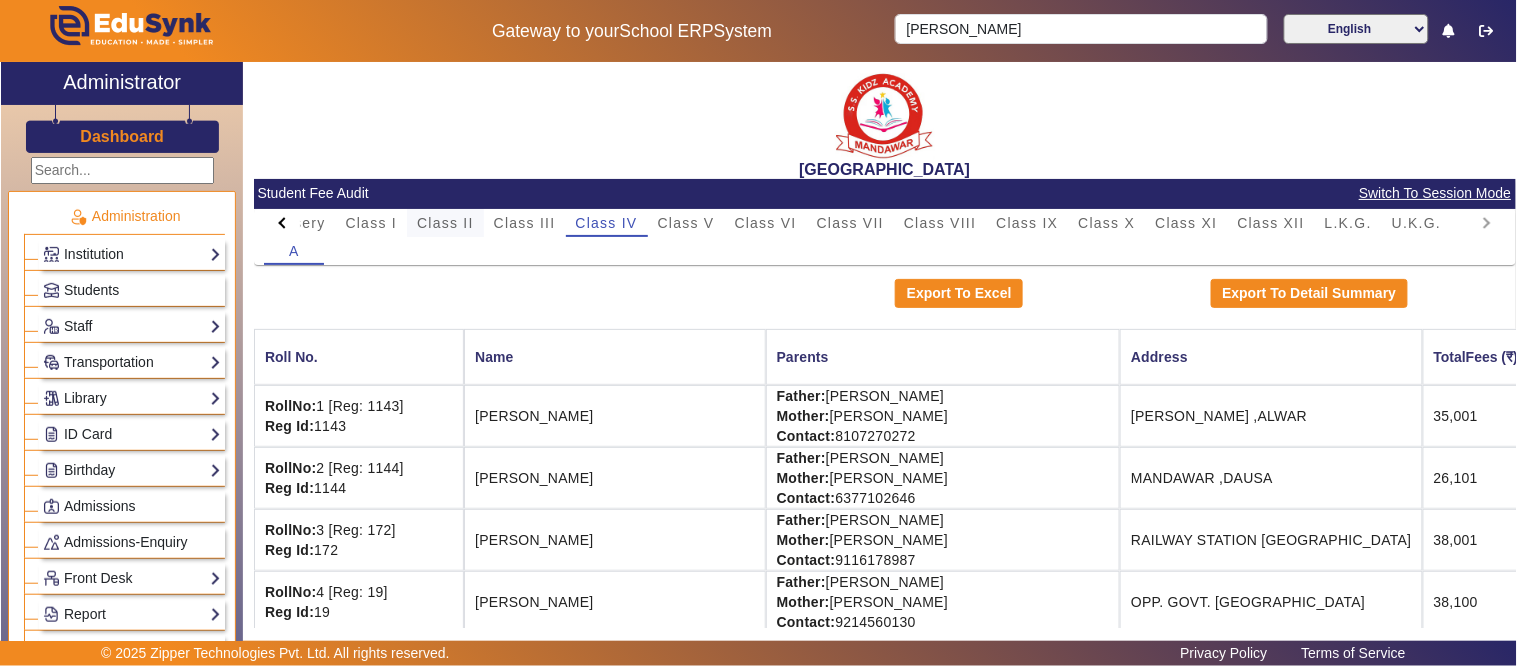 click on "Class II" at bounding box center (445, 223) 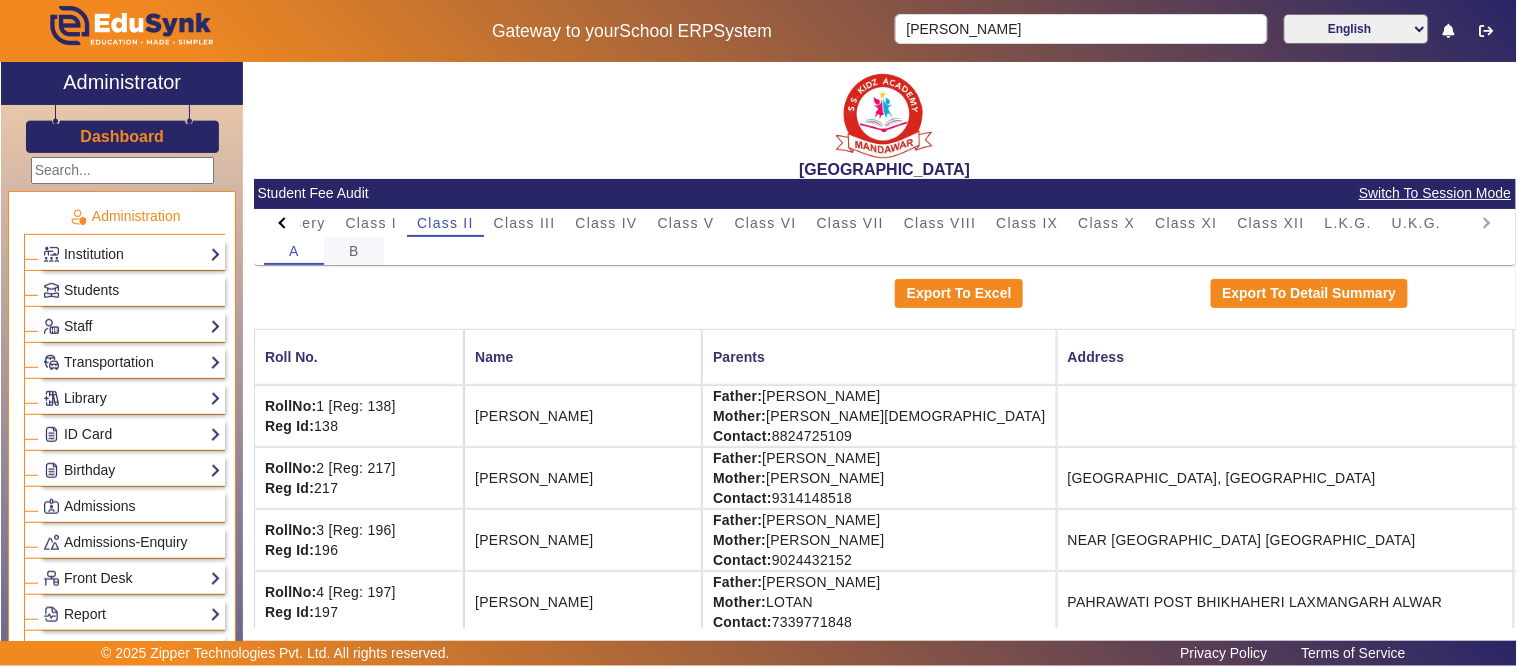 drag, startPoint x: 354, startPoint y: 254, endPoint x: 372, endPoint y: 258, distance: 18.439089 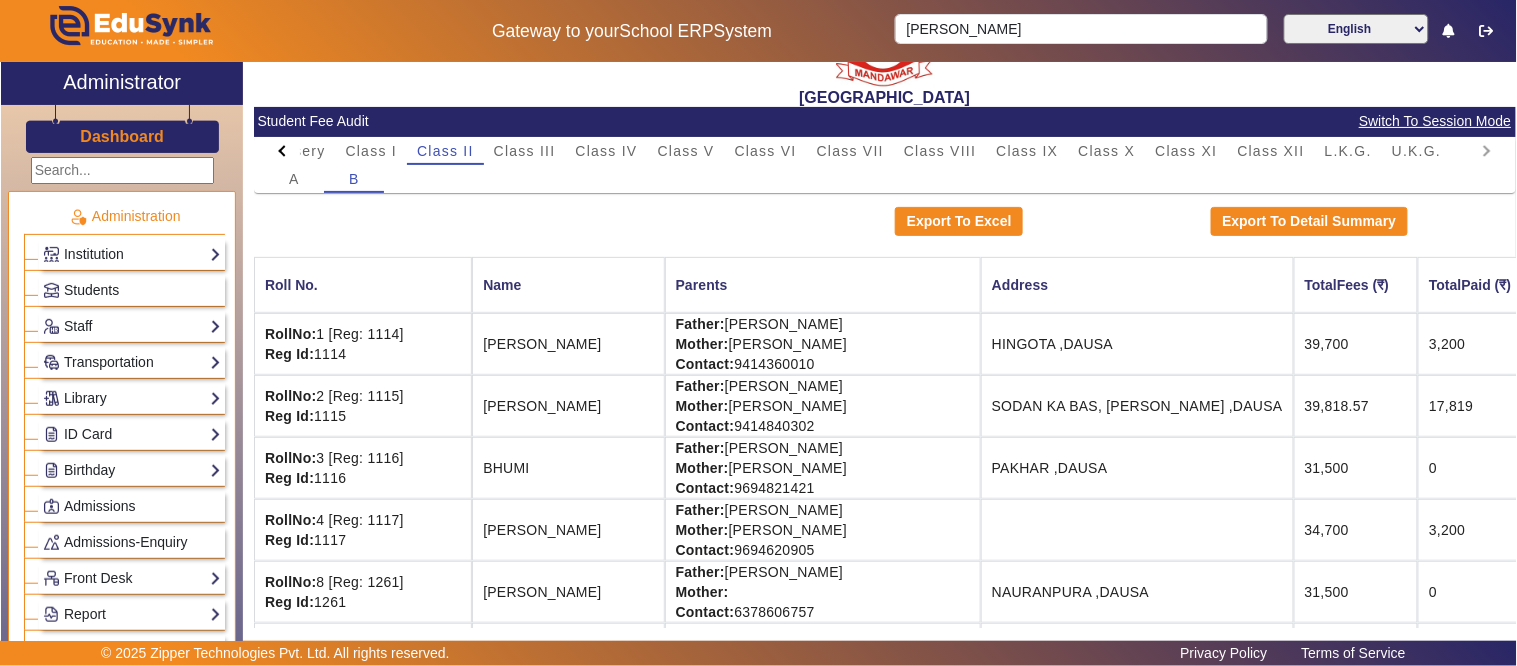 scroll, scrollTop: 111, scrollLeft: 0, axis: vertical 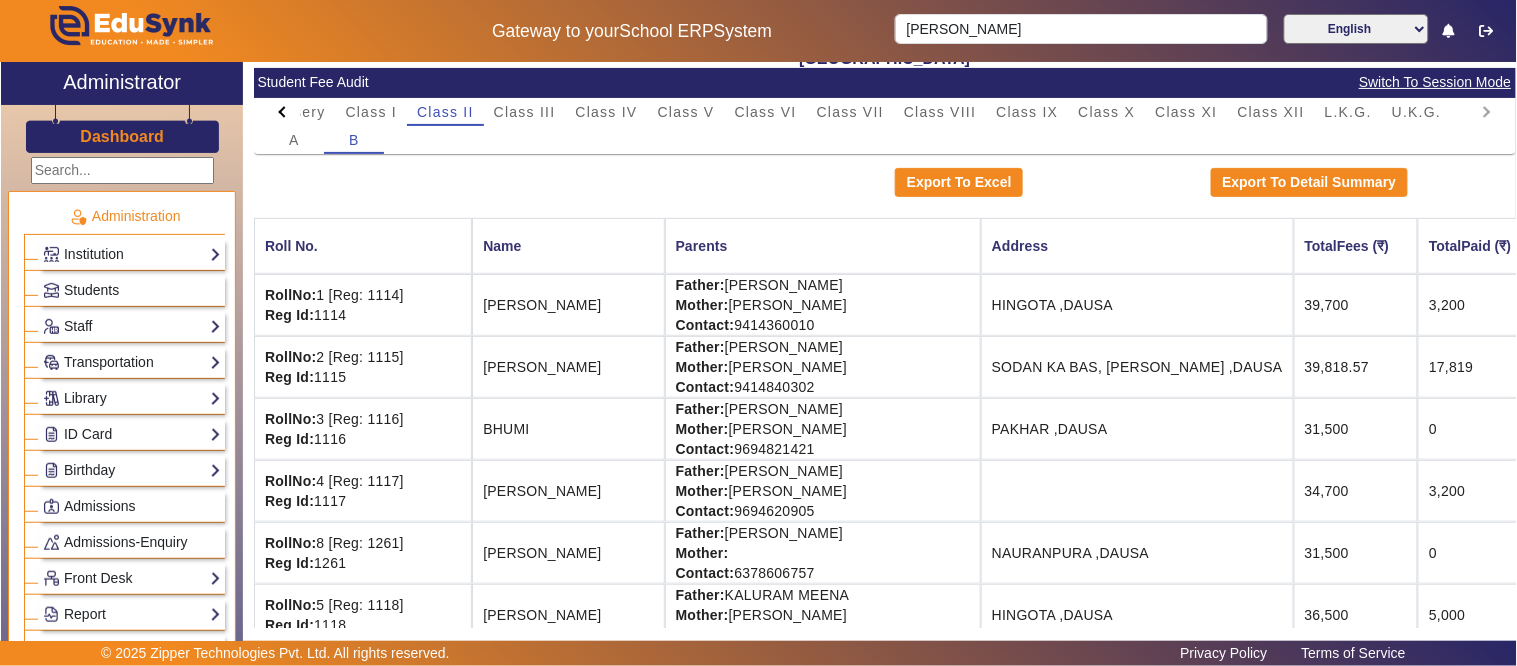 drag, startPoint x: 1336, startPoint y: 313, endPoint x: 1395, endPoint y: 313, distance: 59 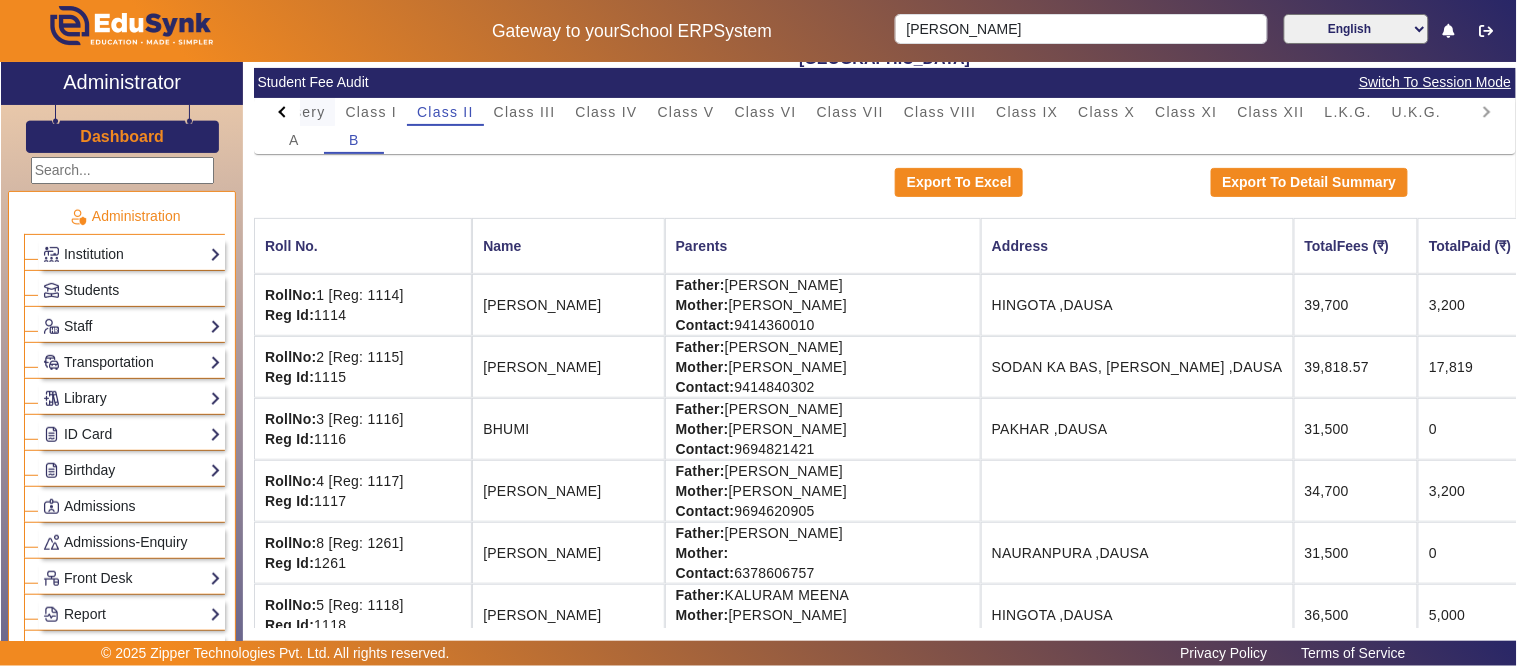 click on "Nursery" at bounding box center [297, 112] 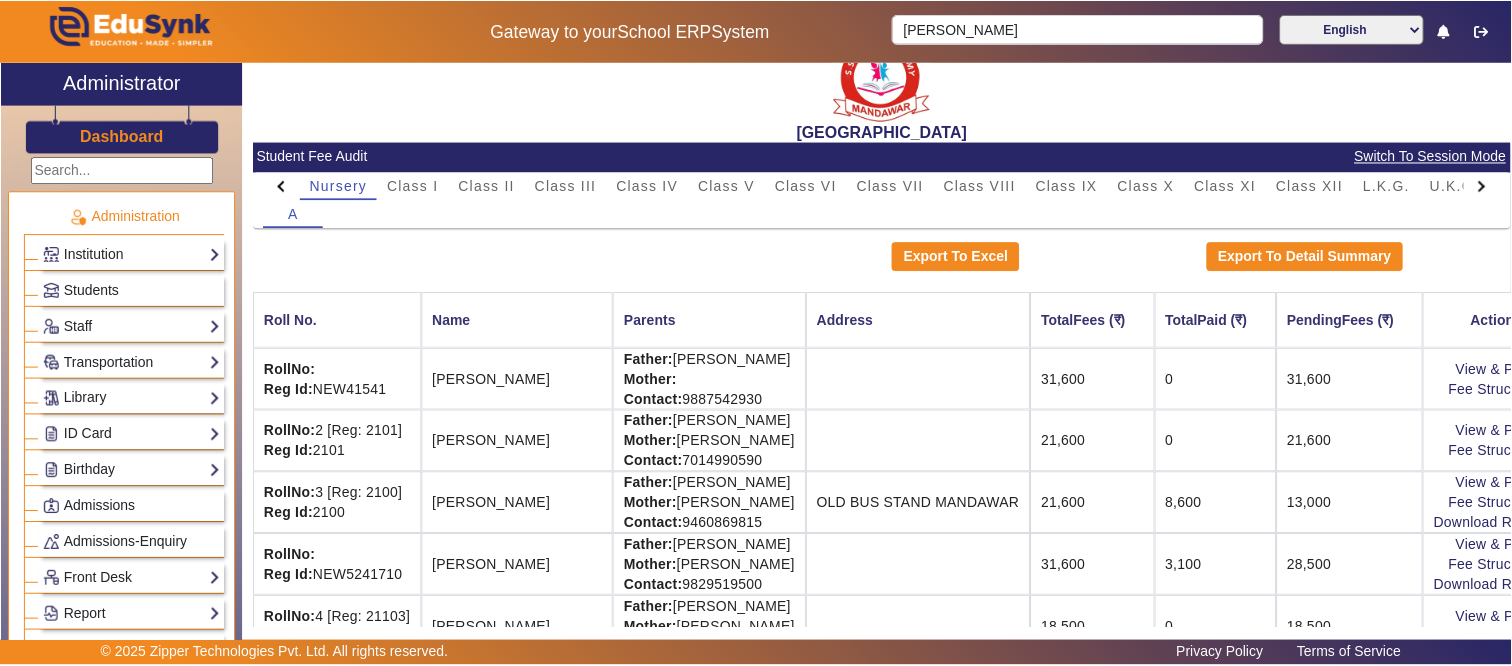 scroll, scrollTop: 0, scrollLeft: 0, axis: both 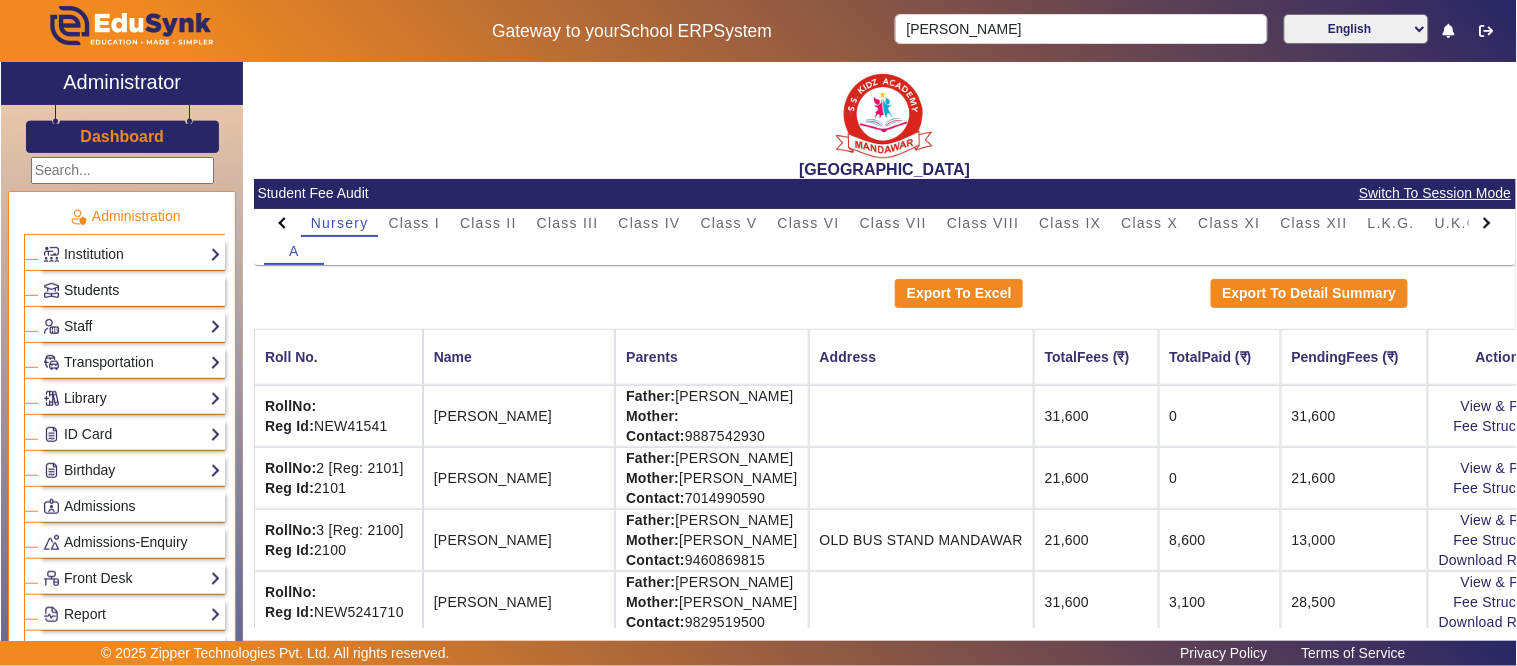 click on "Students" 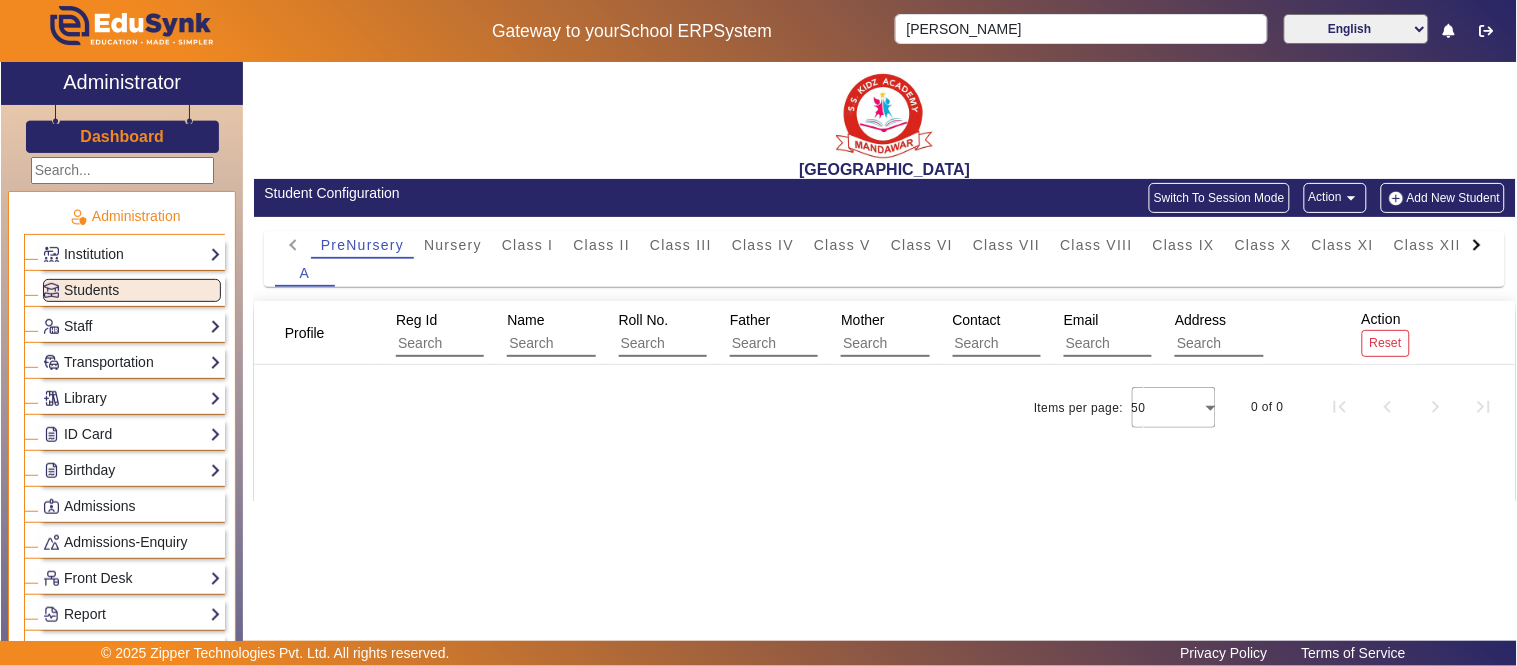 click on "Add New Student" 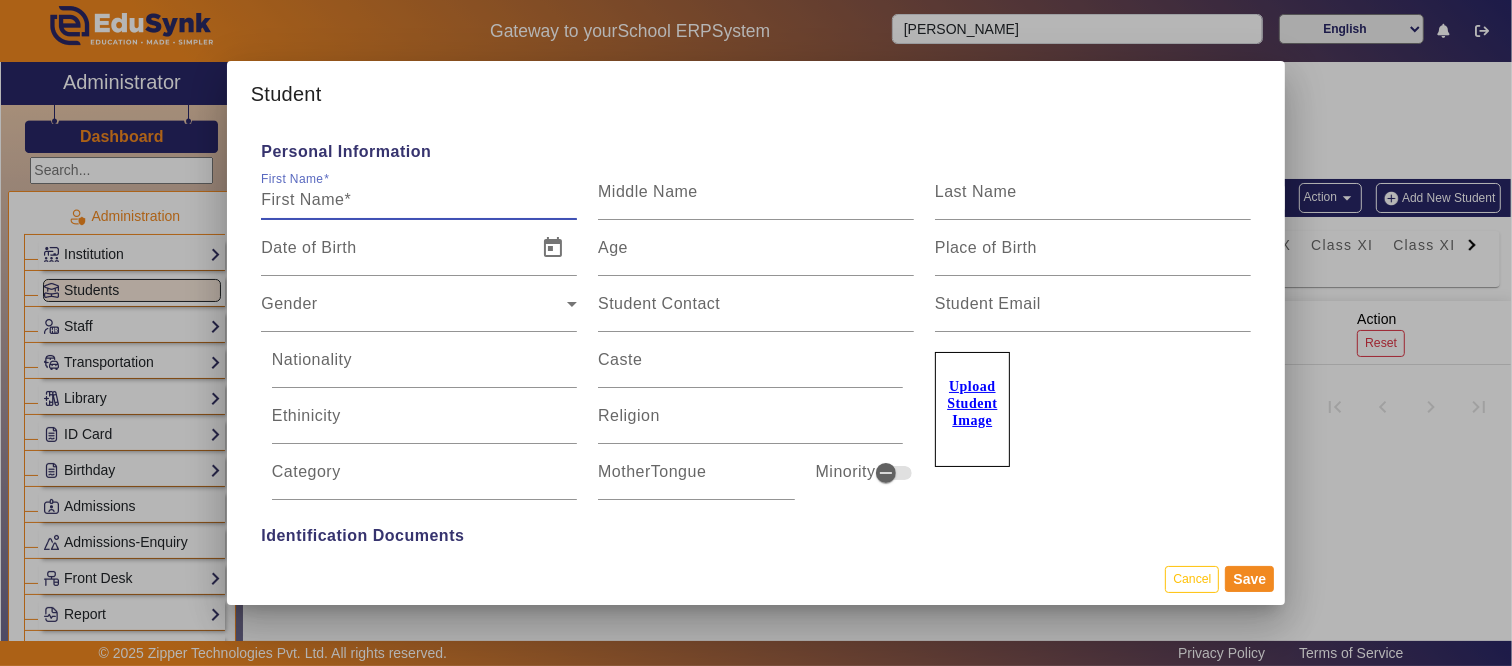 click on "First Name" at bounding box center (419, 200) 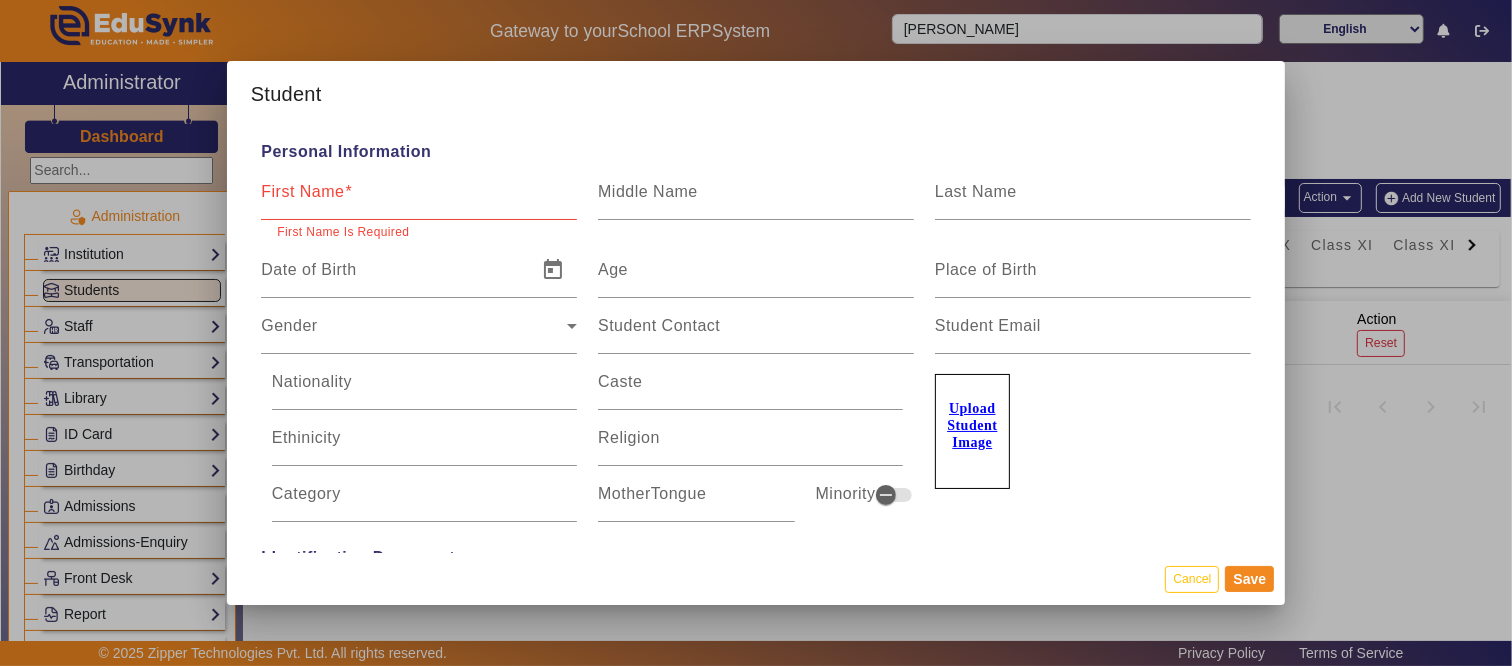 click on "First Name" at bounding box center [419, 200] 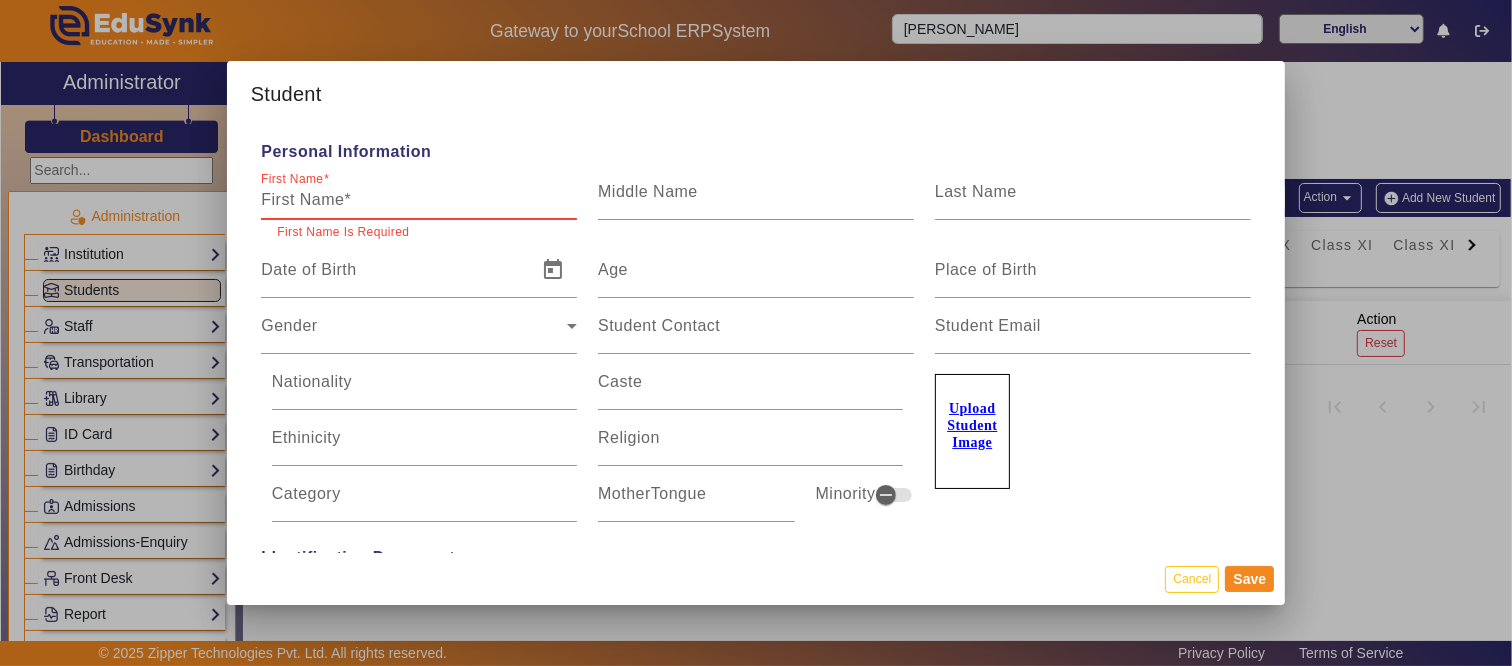 click on "First Name" at bounding box center [419, 200] 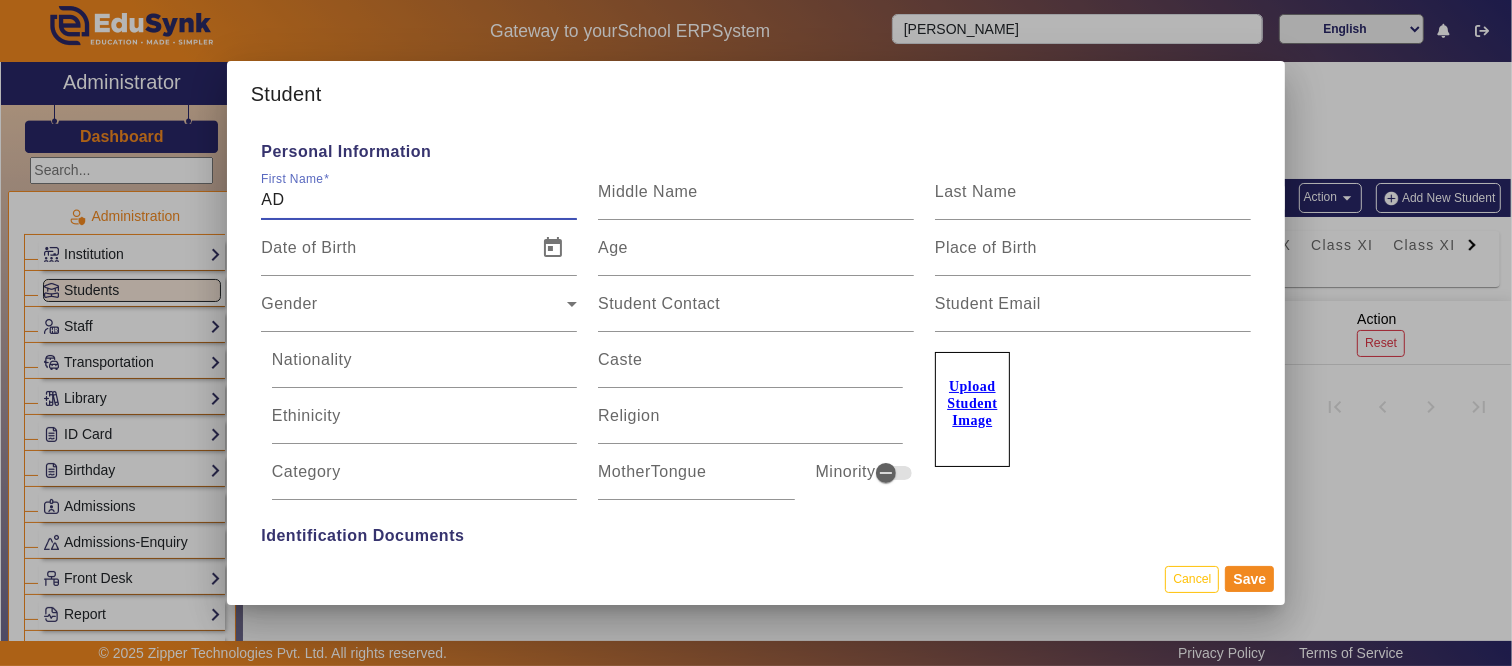 type on "A" 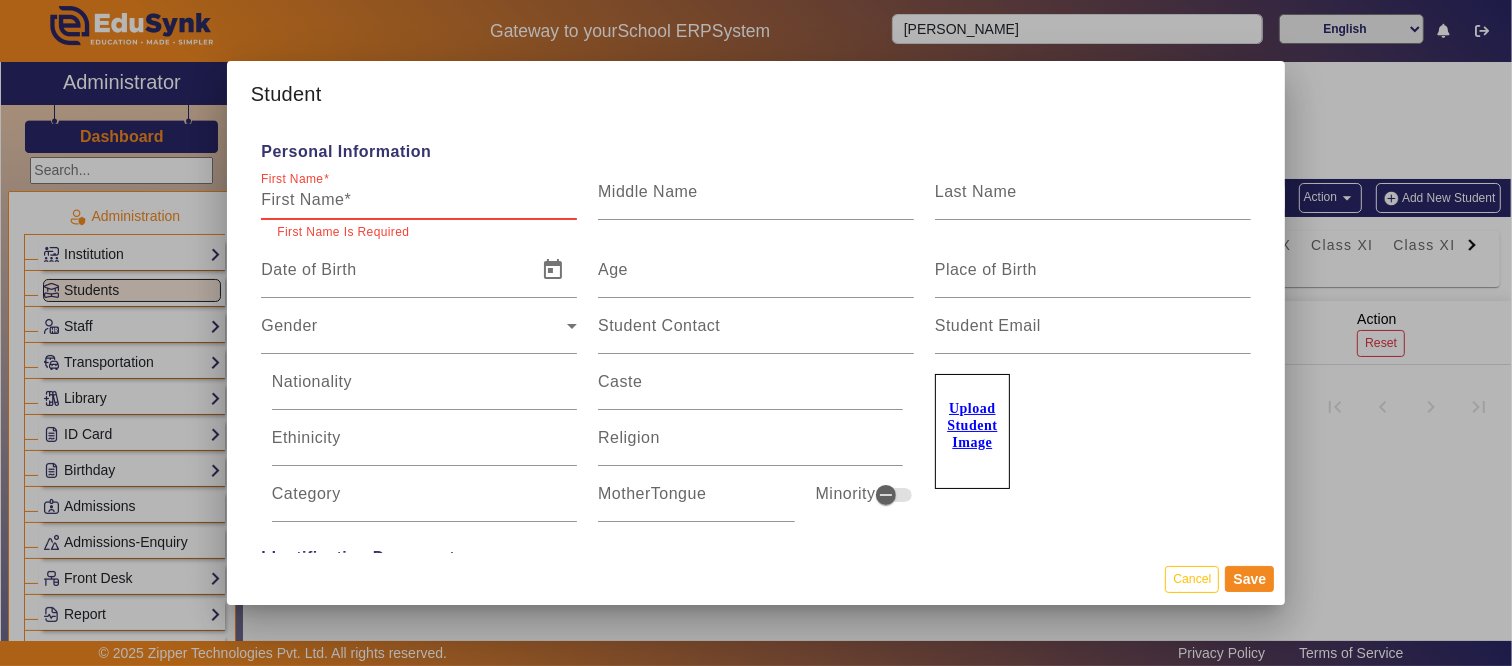 click on "First Name" at bounding box center [419, 200] 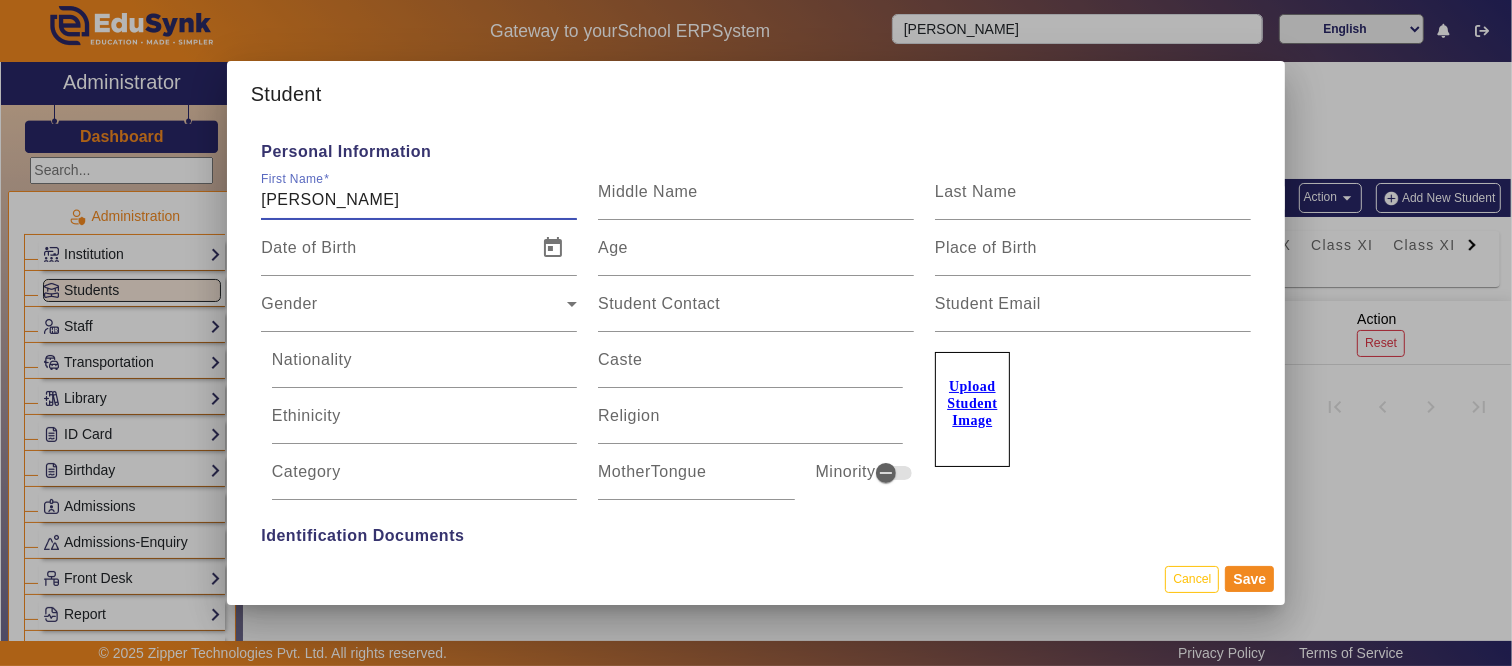 type on "AADITYA KUMAR" 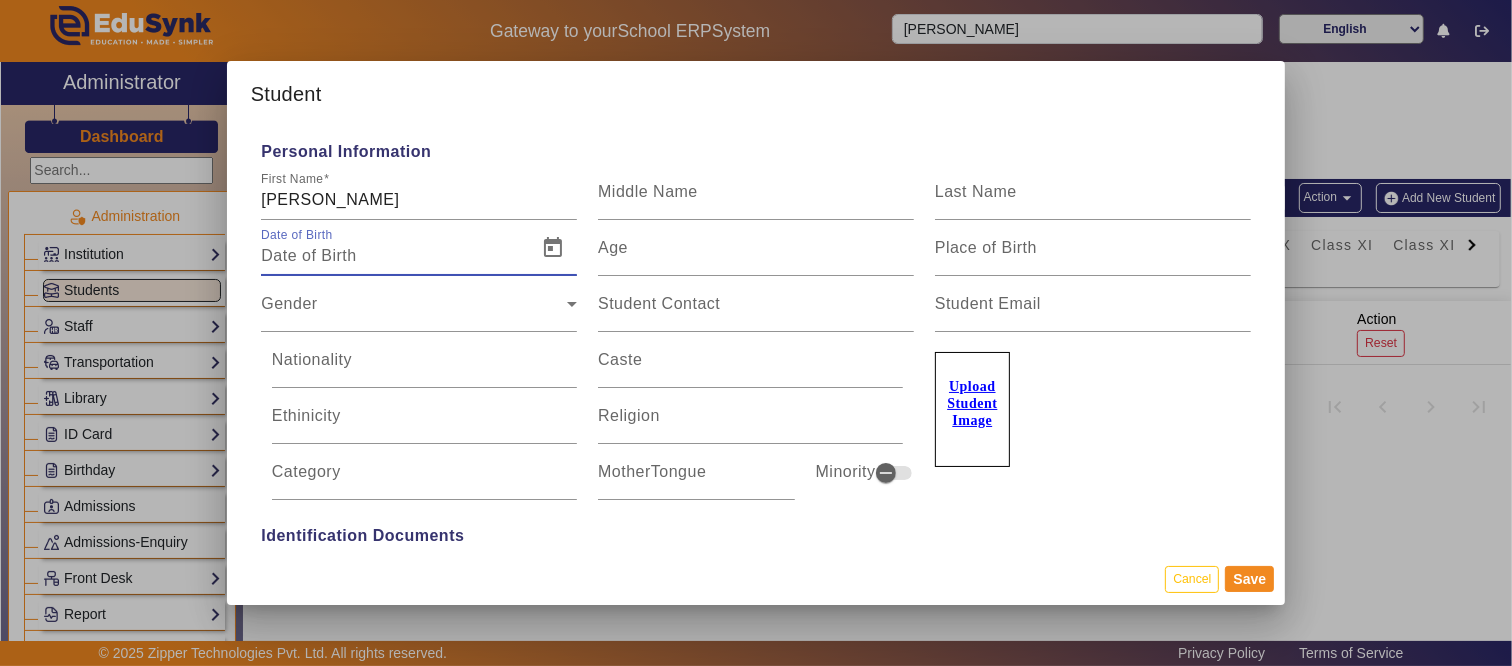 click on "Date of Birth" at bounding box center (393, 256) 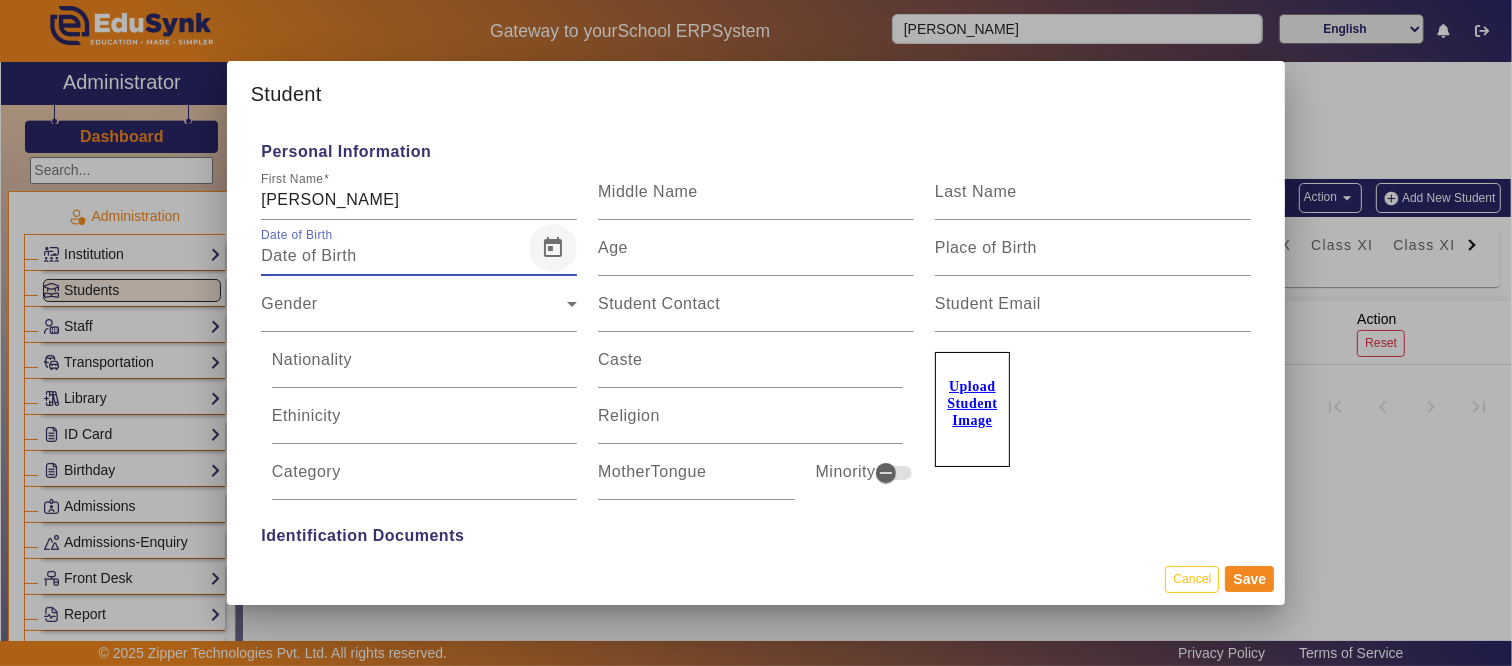 click at bounding box center [553, 248] 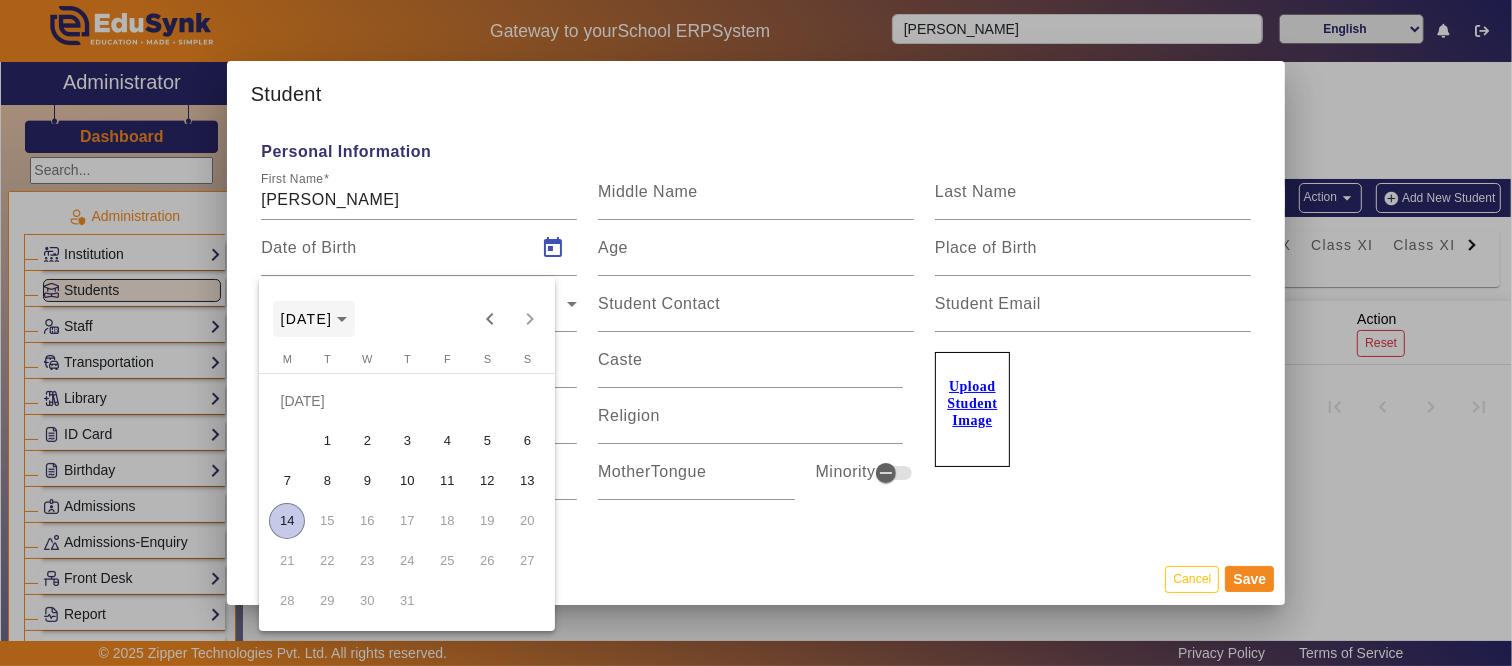 click on "[DATE]" at bounding box center (314, 319) 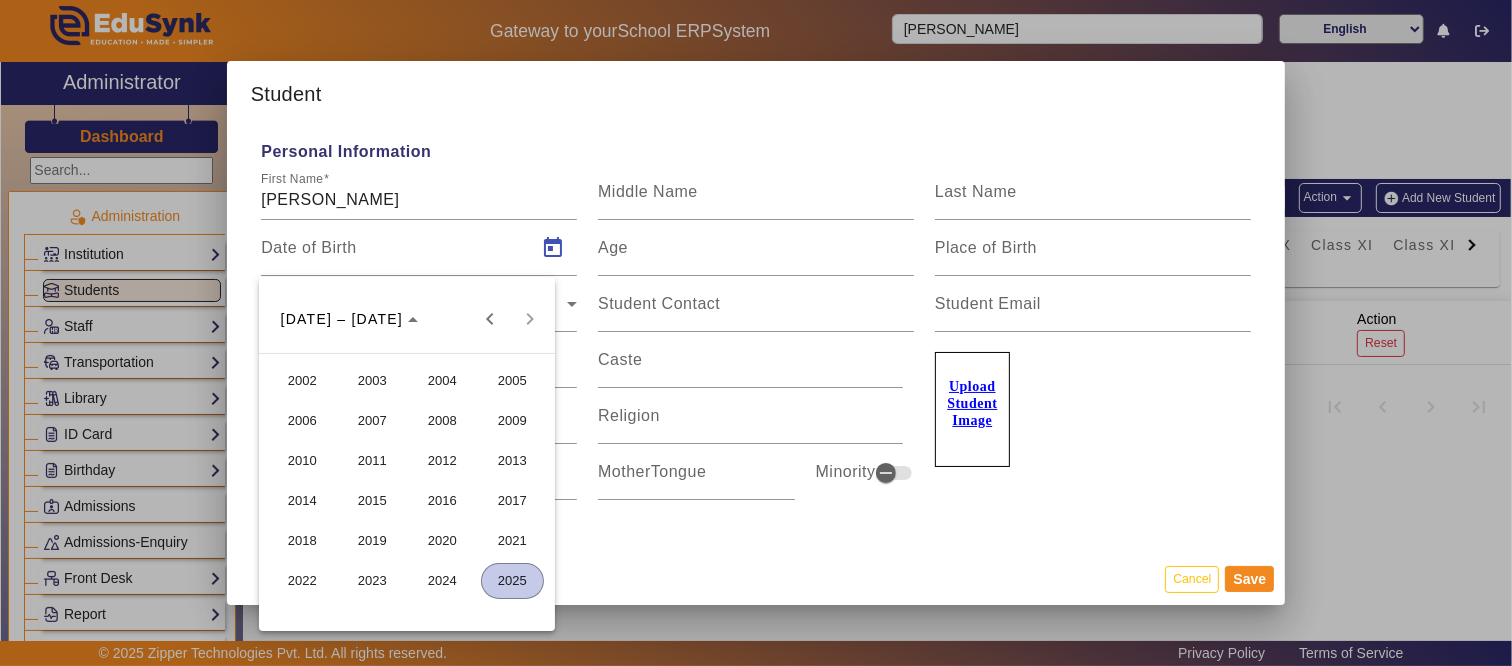 click on "2021" at bounding box center (512, 541) 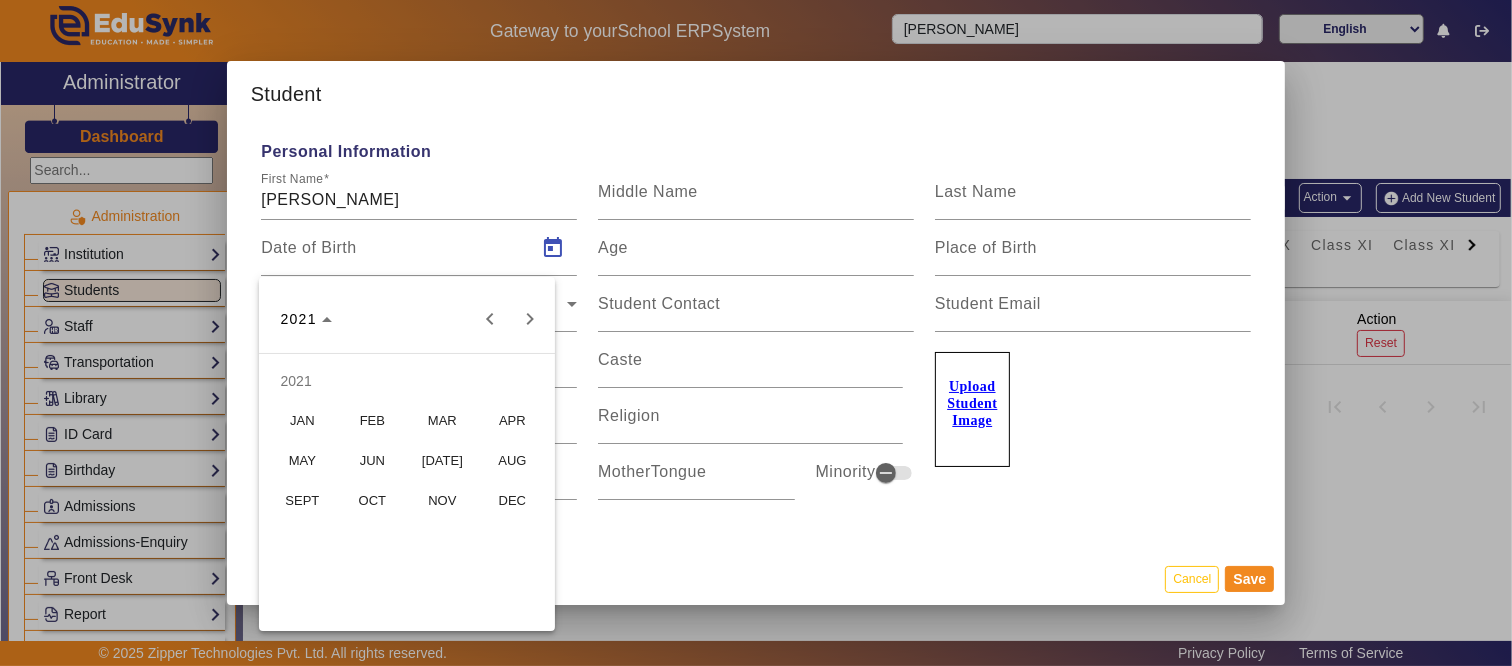 click on "NOV" at bounding box center (442, 501) 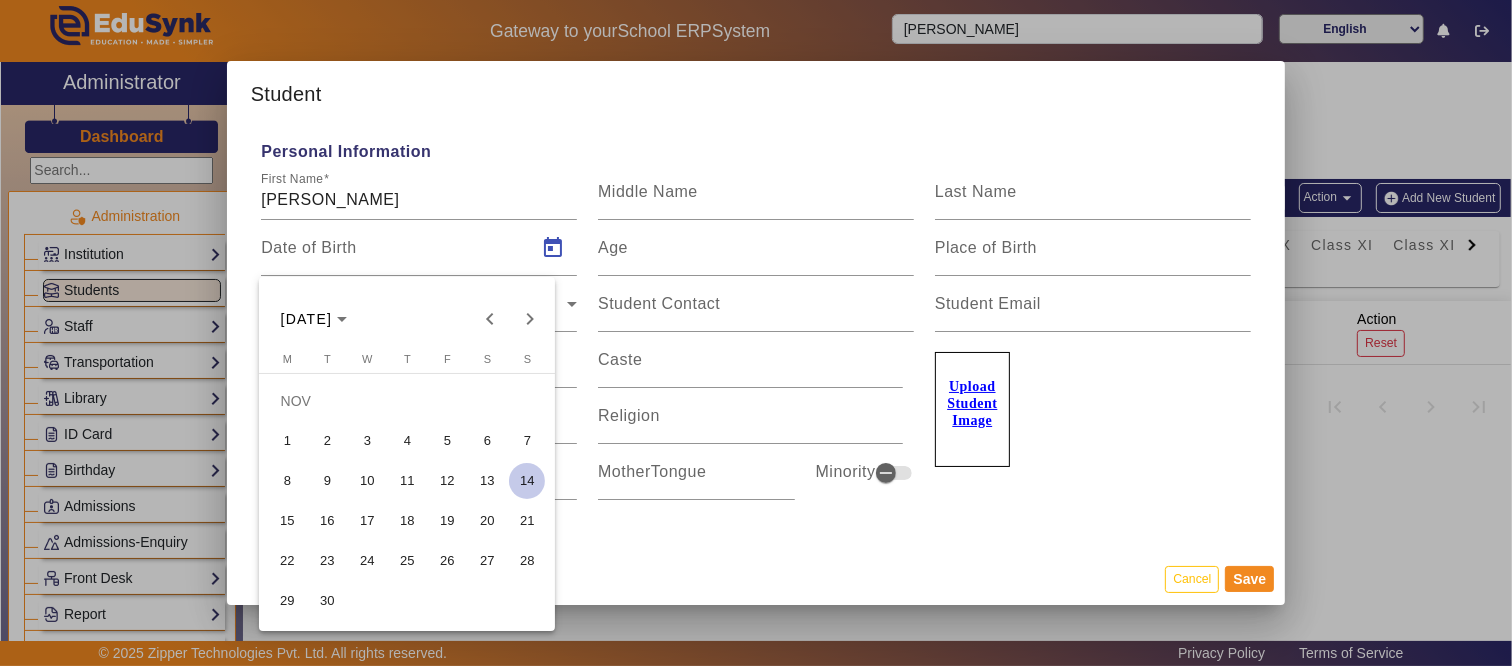 click on "1" at bounding box center (287, 441) 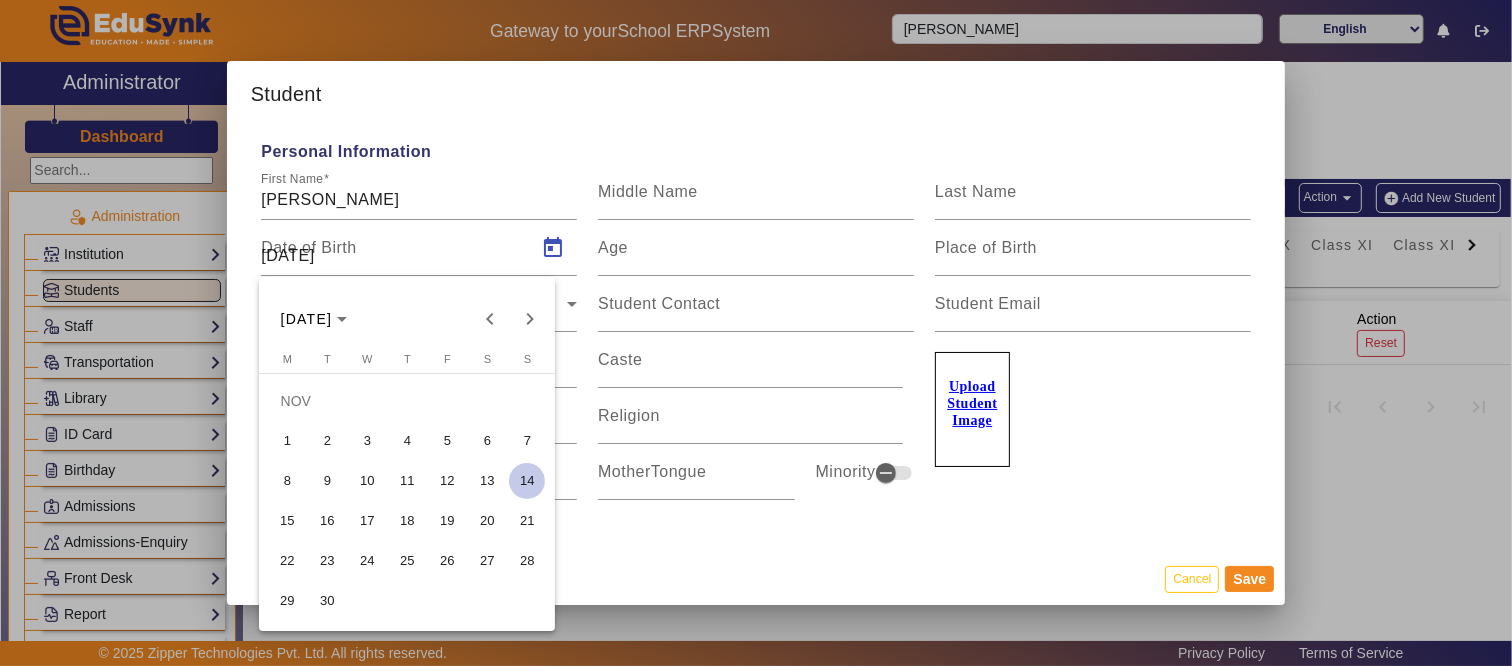 type on "3 Yrs, 8 Months, 13 Days" 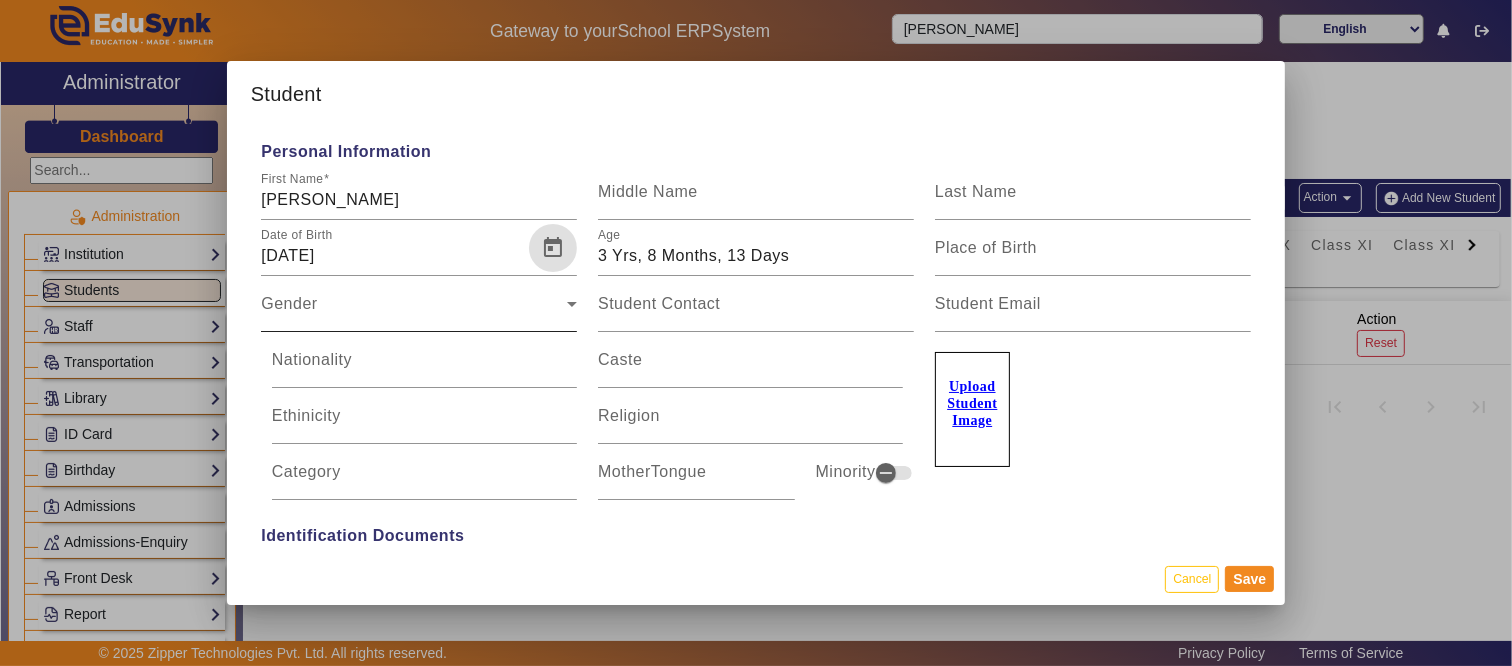 drag, startPoint x: 314, startPoint y: 315, endPoint x: 321, endPoint y: 325, distance: 12.206555 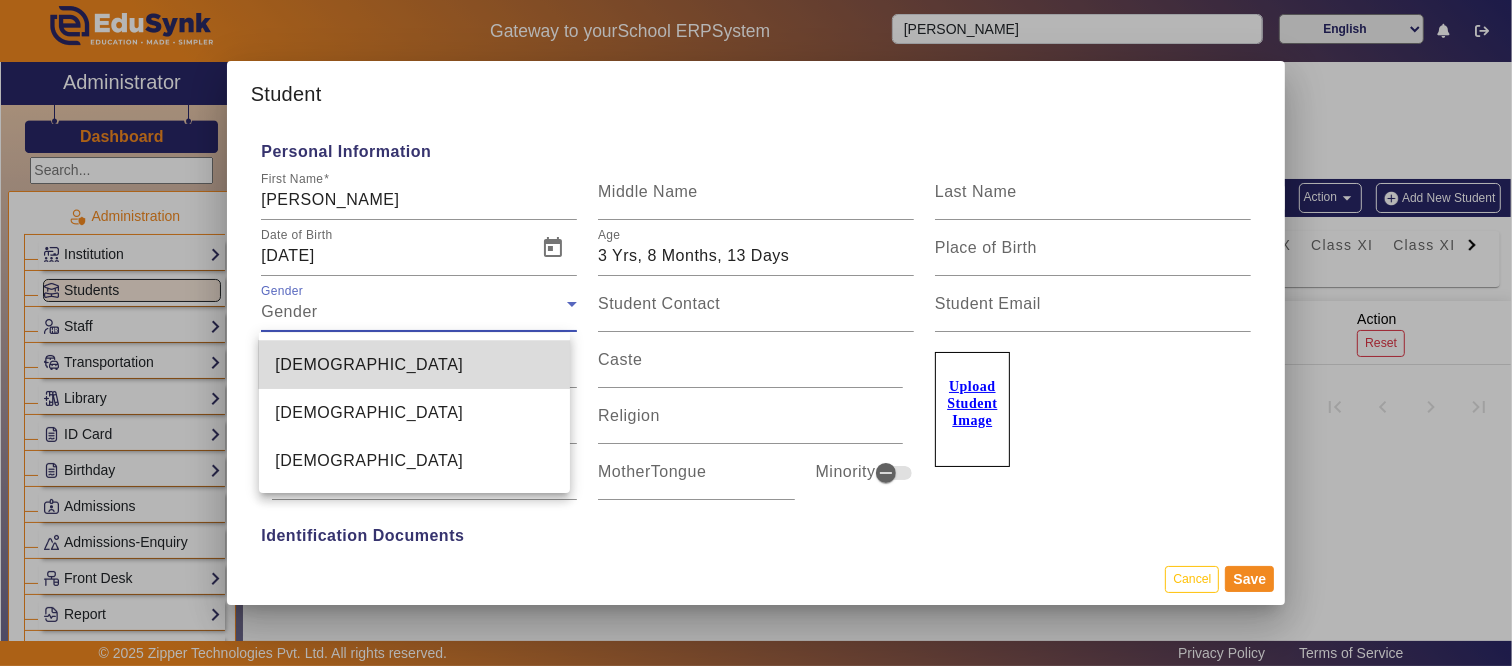 click on "[DEMOGRAPHIC_DATA]" at bounding box center (414, 365) 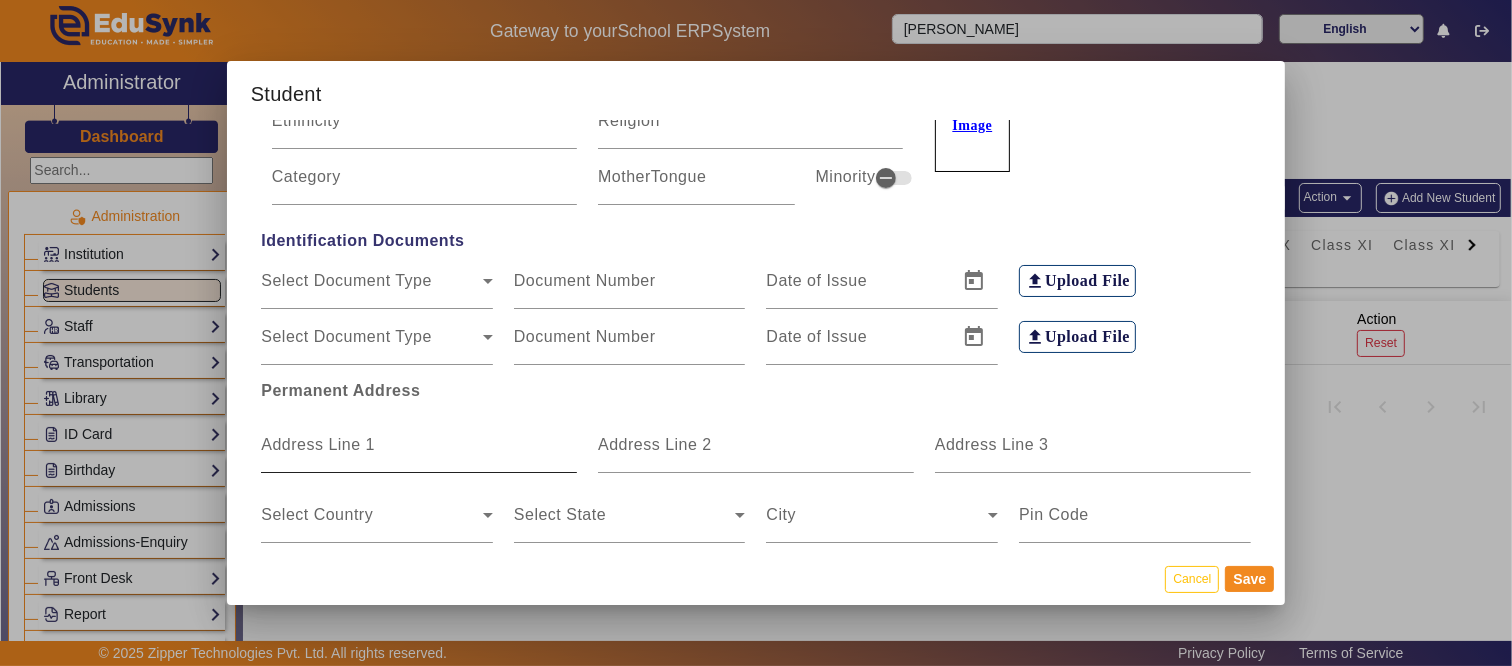 scroll, scrollTop: 333, scrollLeft: 0, axis: vertical 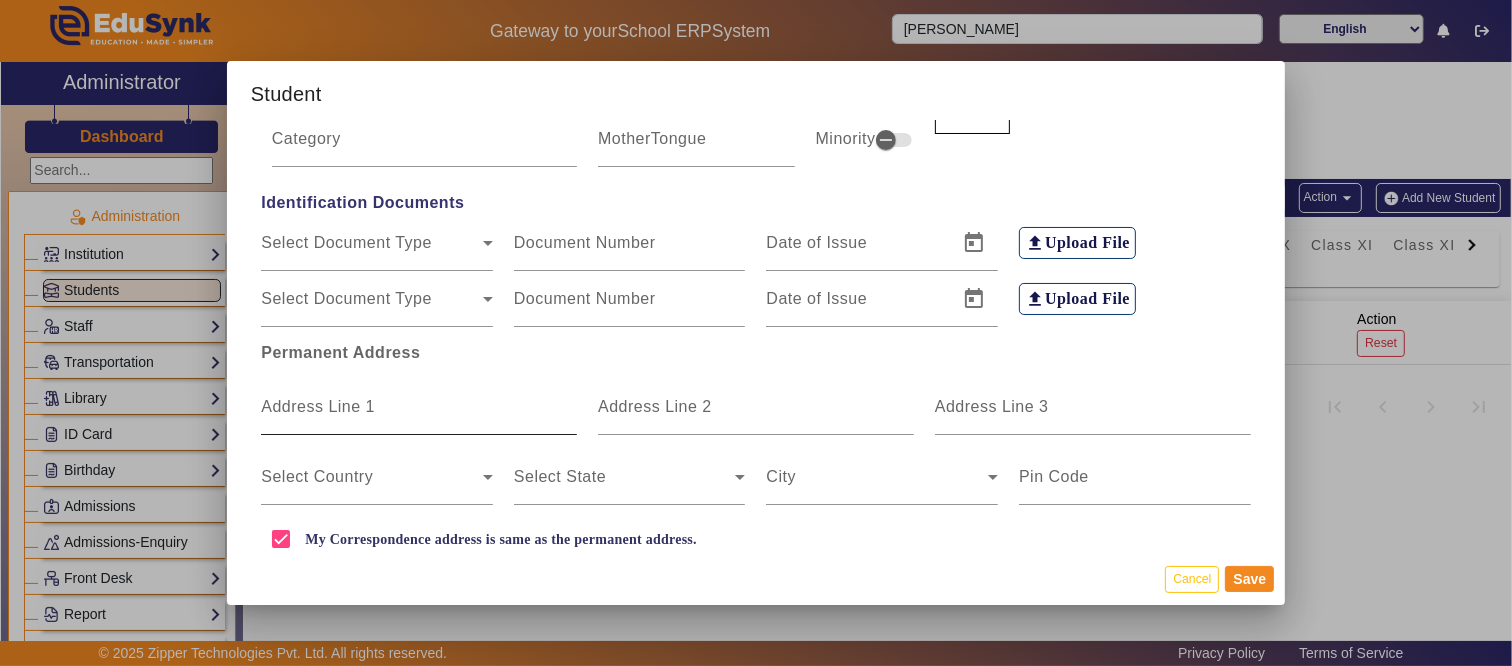 click on "Address Line 1" at bounding box center [318, 406] 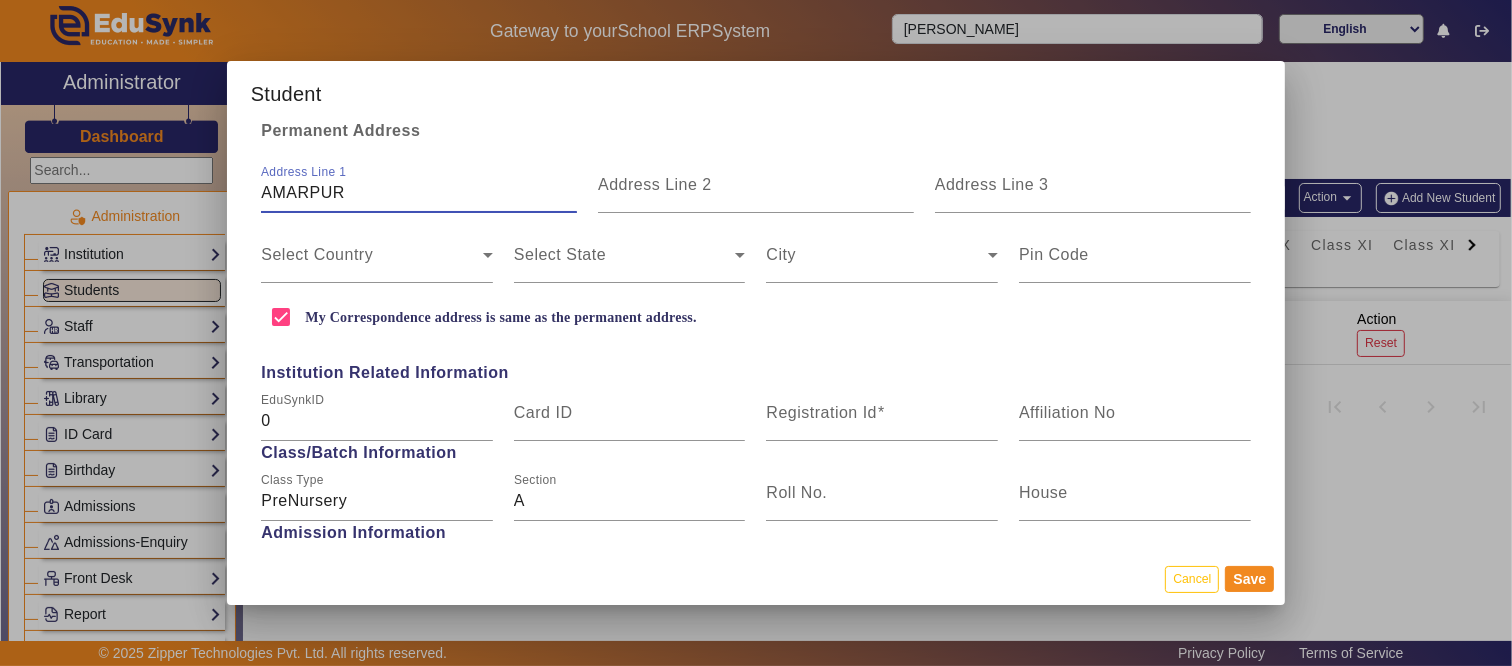 scroll, scrollTop: 666, scrollLeft: 0, axis: vertical 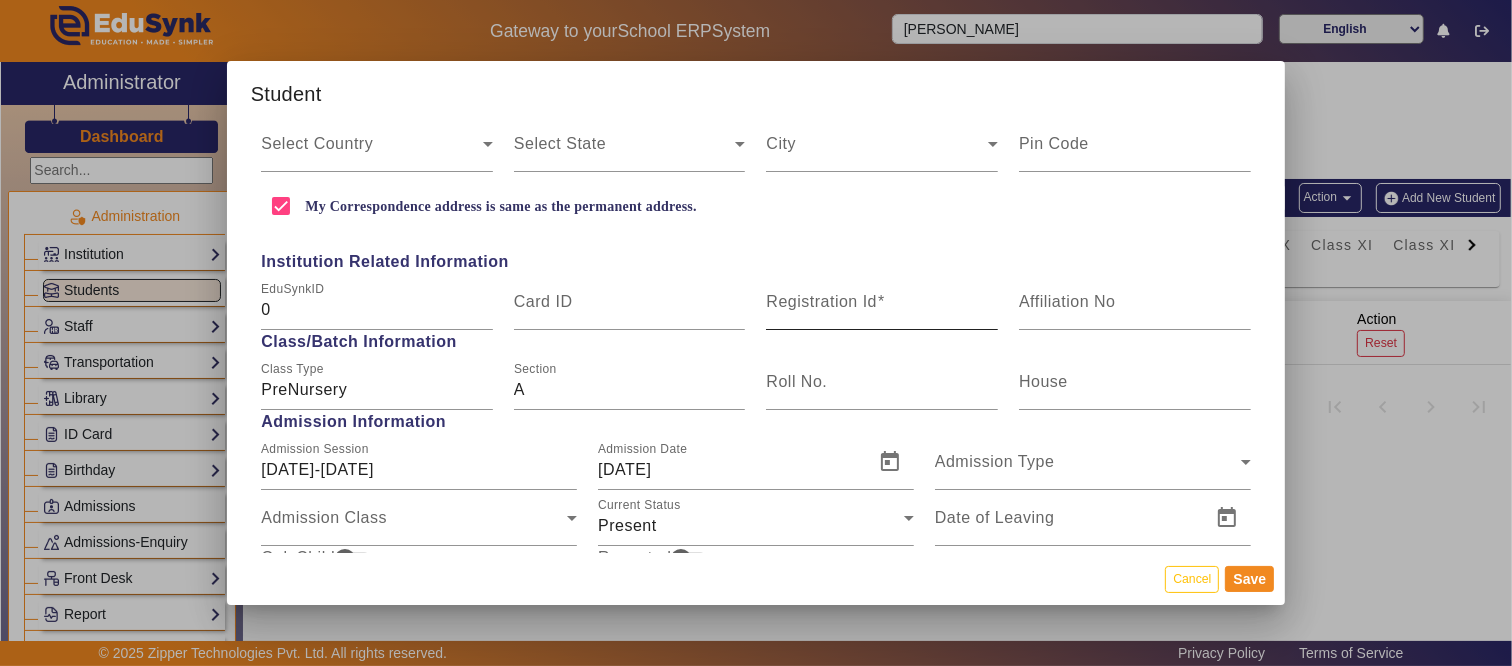 type on "AMARPUR" 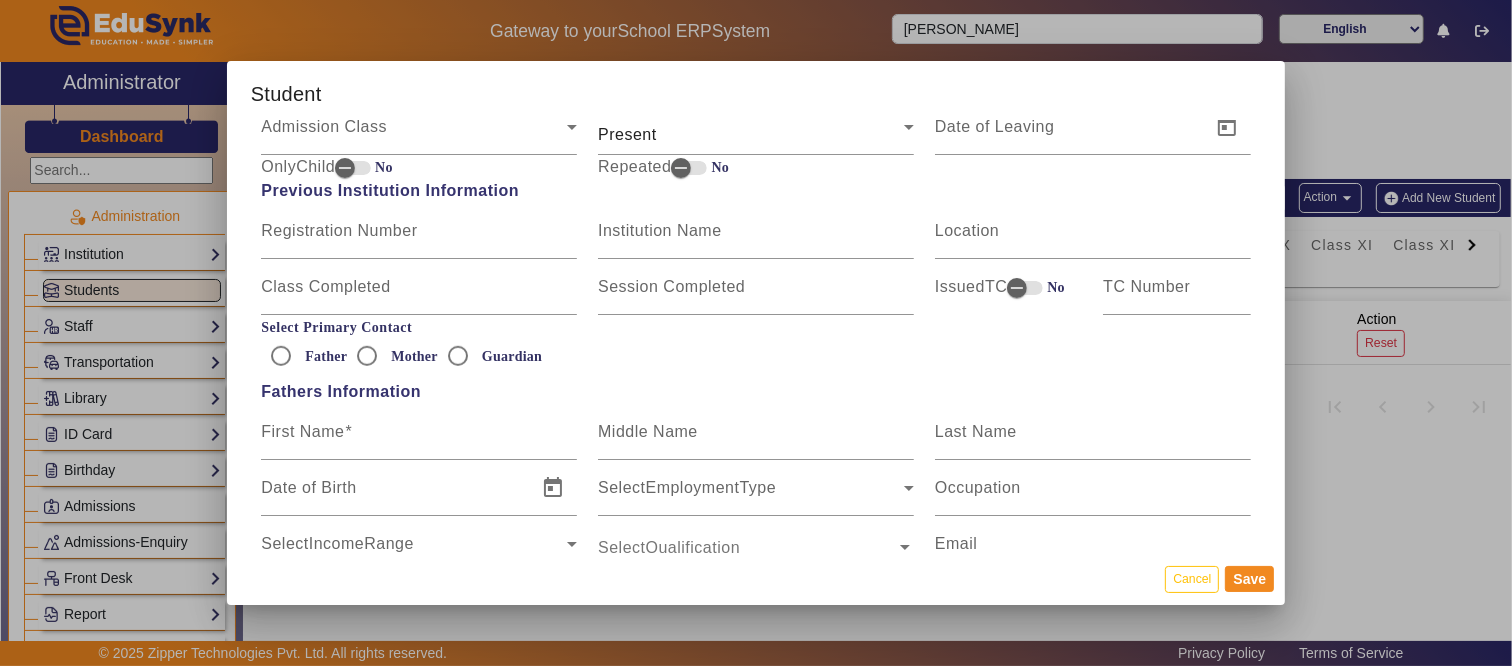 scroll, scrollTop: 1222, scrollLeft: 0, axis: vertical 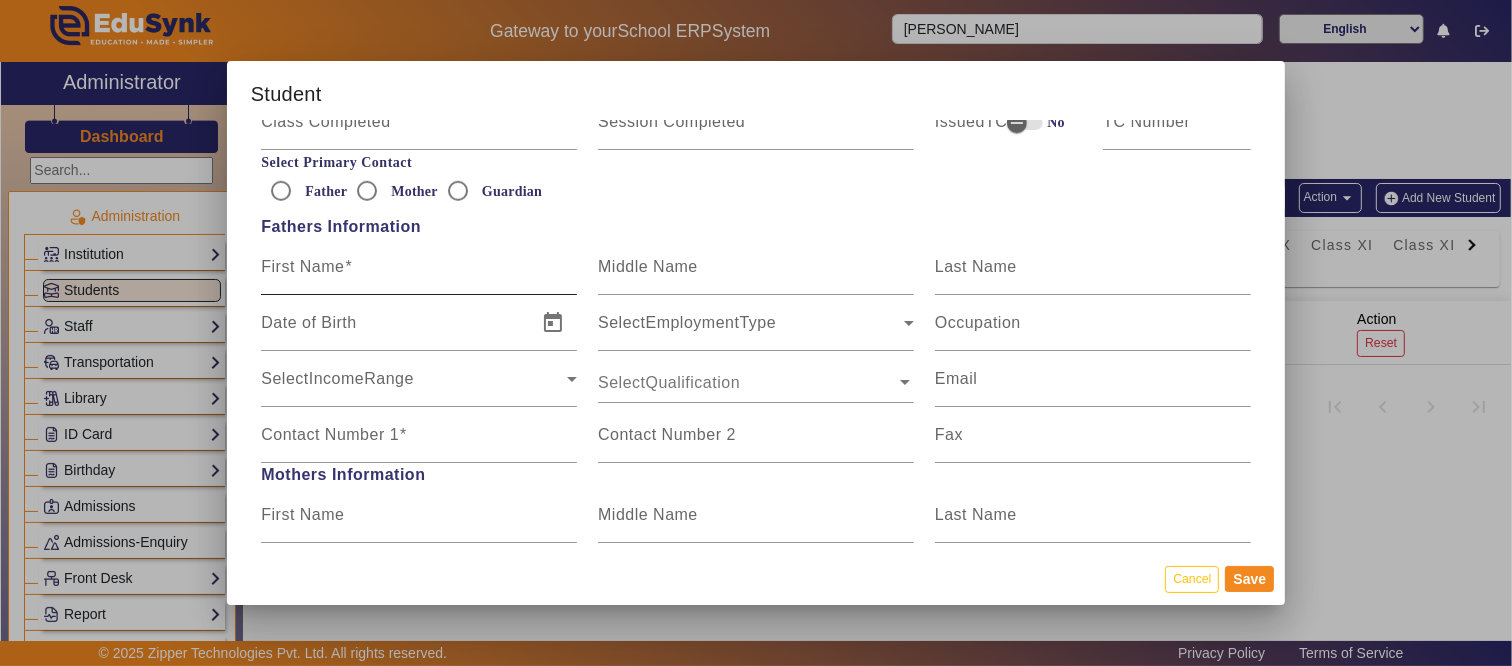 type on "NEW634154" 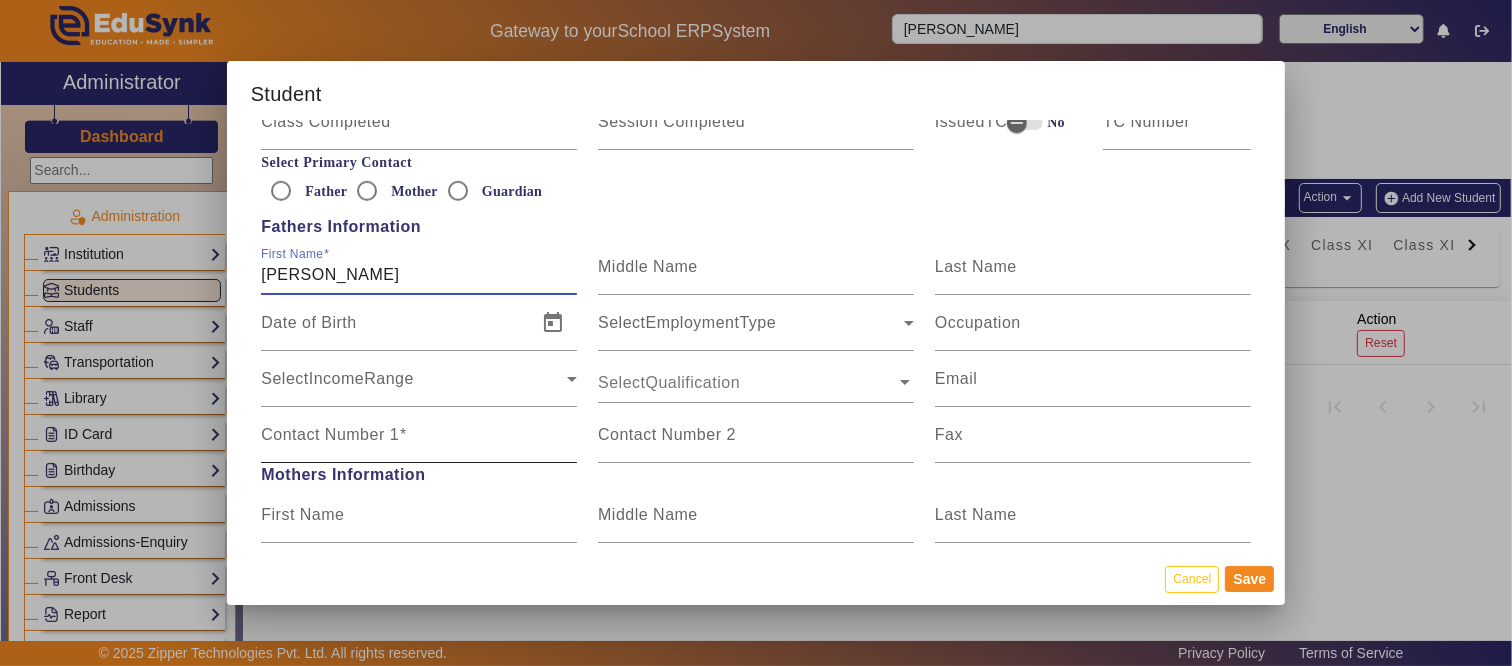 type on "[PERSON_NAME]" 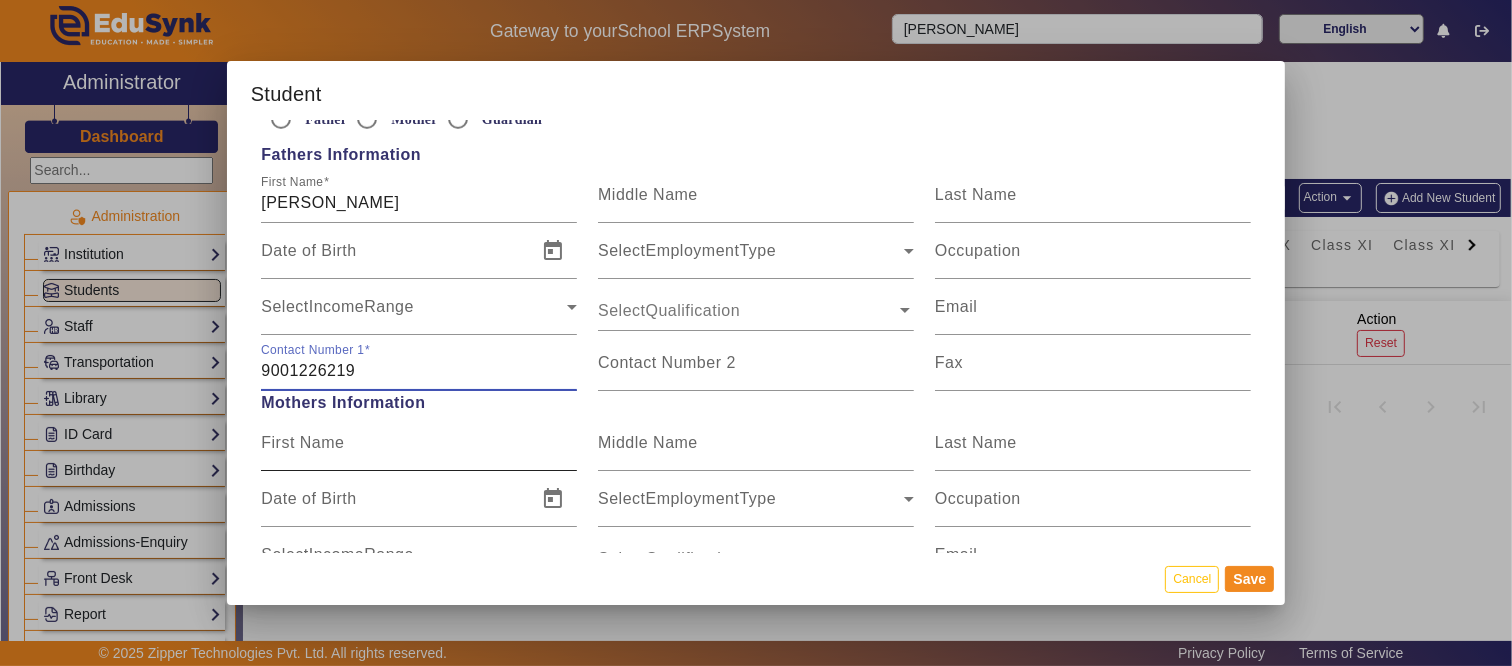 scroll, scrollTop: 1333, scrollLeft: 0, axis: vertical 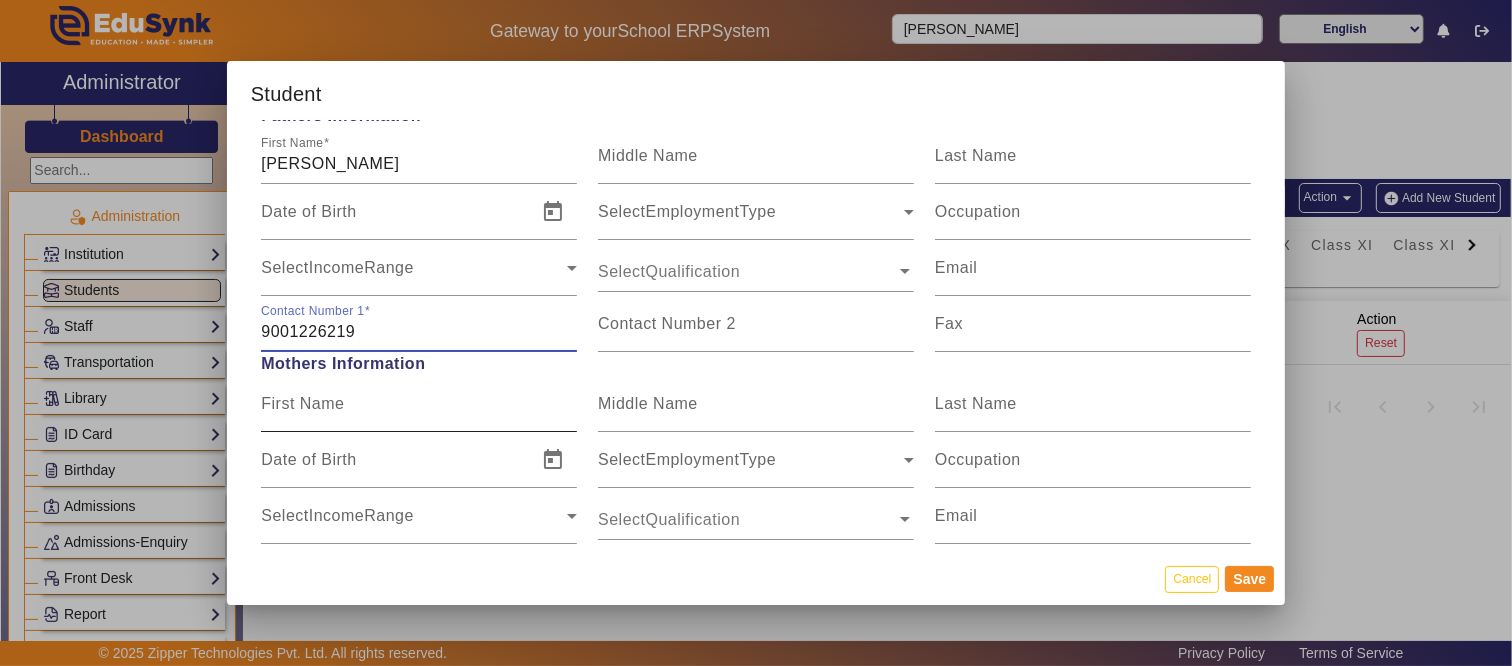 type on "9001226219" 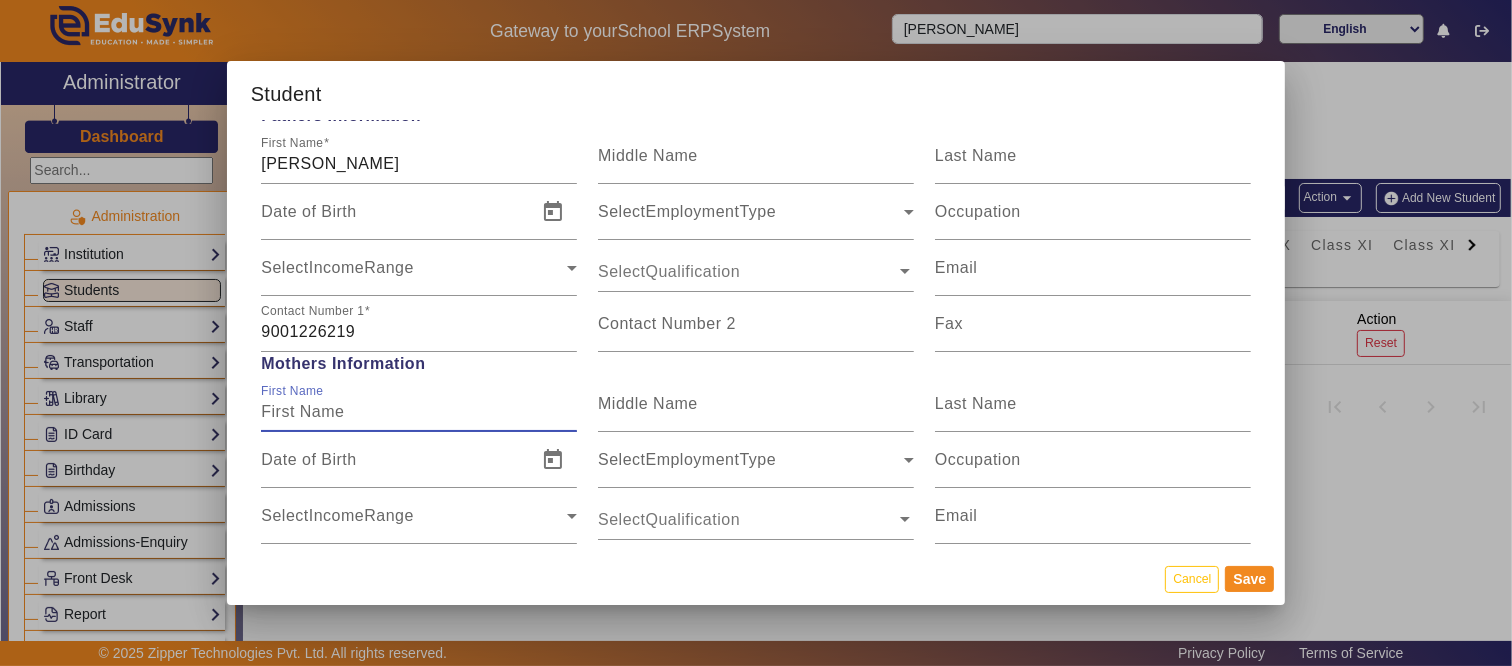 click on "First Name" at bounding box center (419, 412) 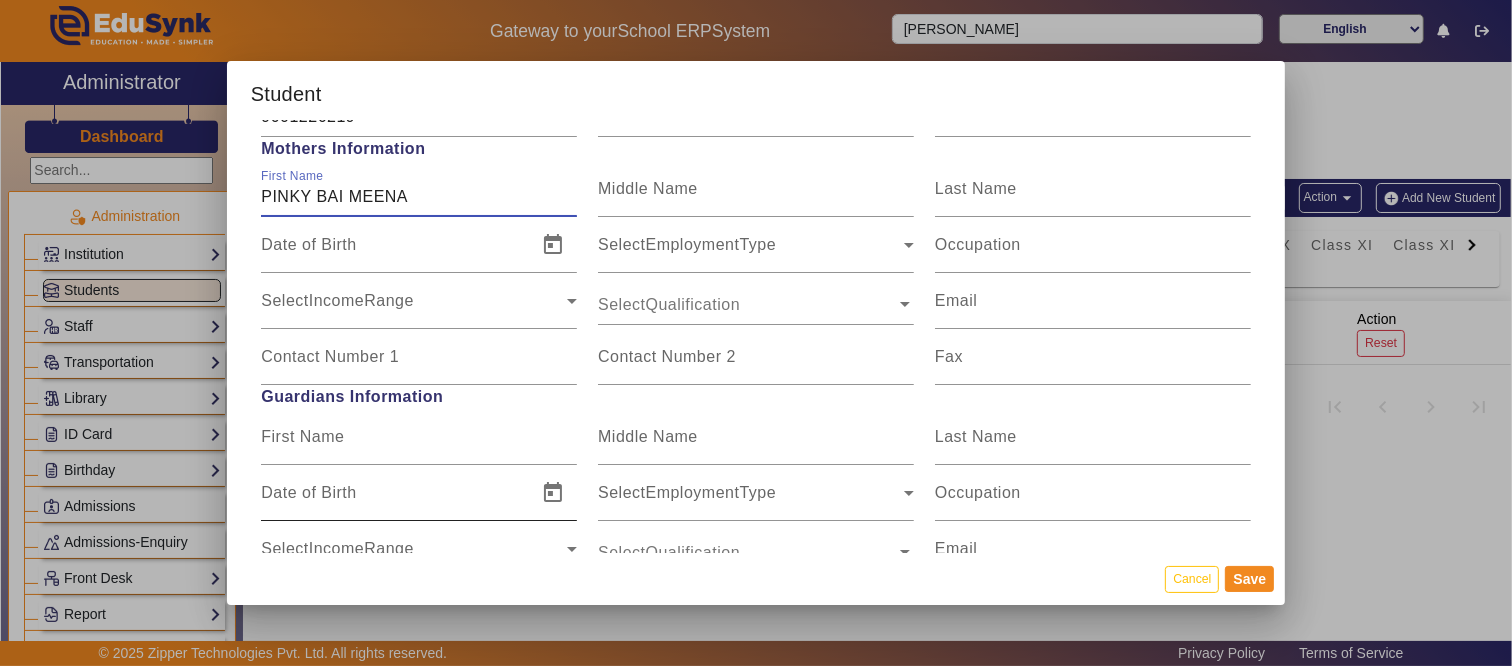 scroll, scrollTop: 1555, scrollLeft: 0, axis: vertical 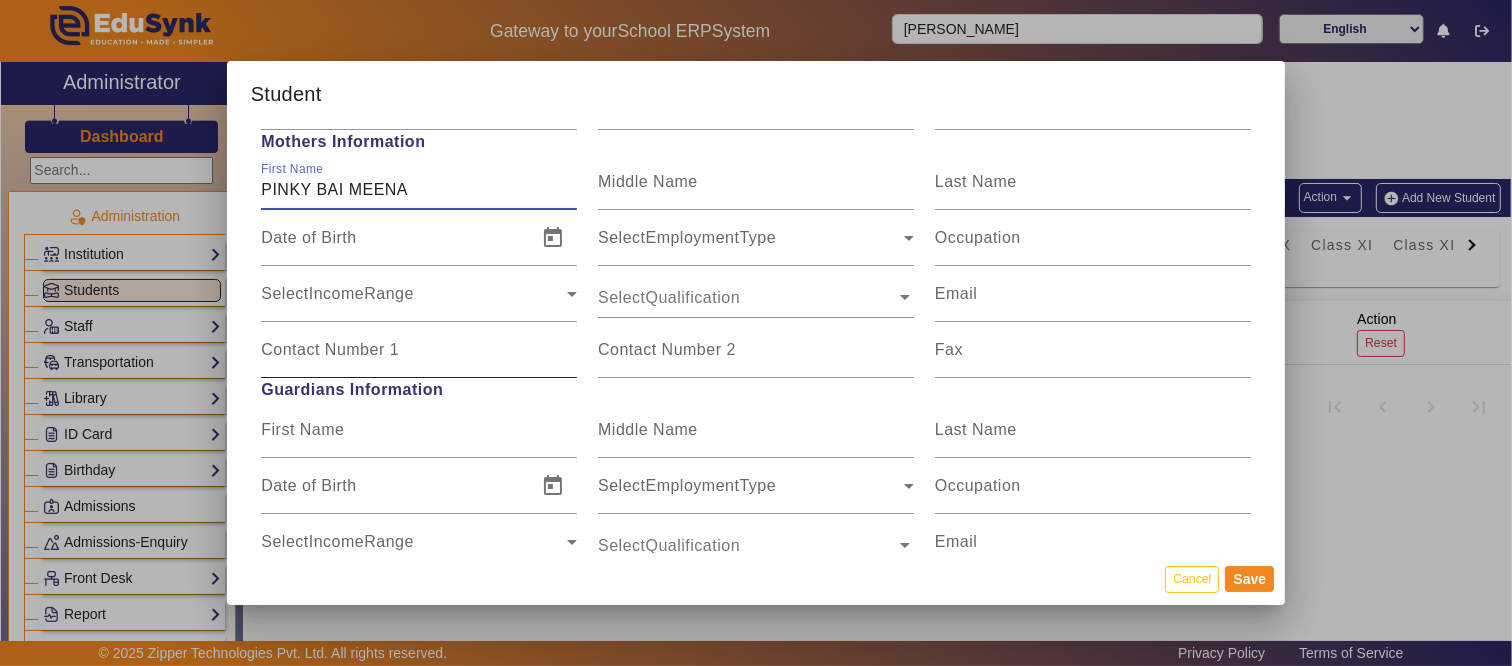 type on "PINKY BAI MEENA" 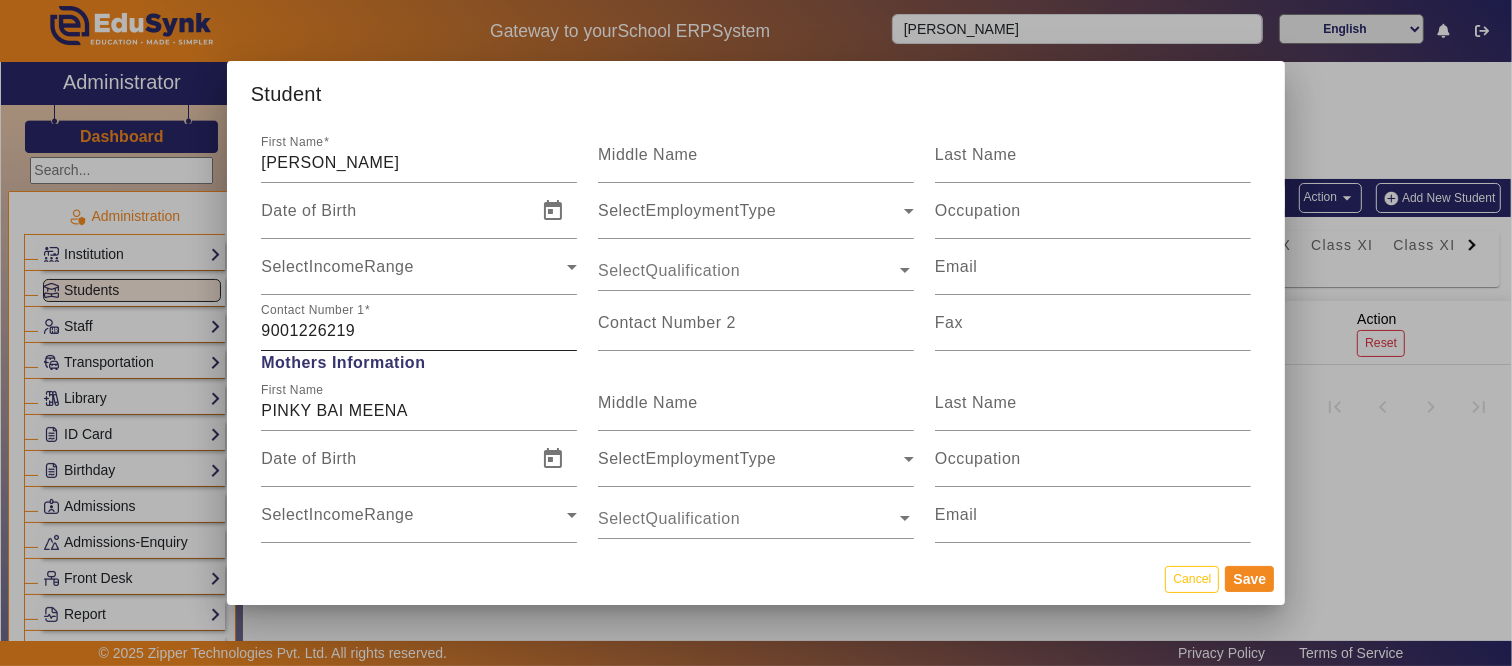 scroll, scrollTop: 1333, scrollLeft: 0, axis: vertical 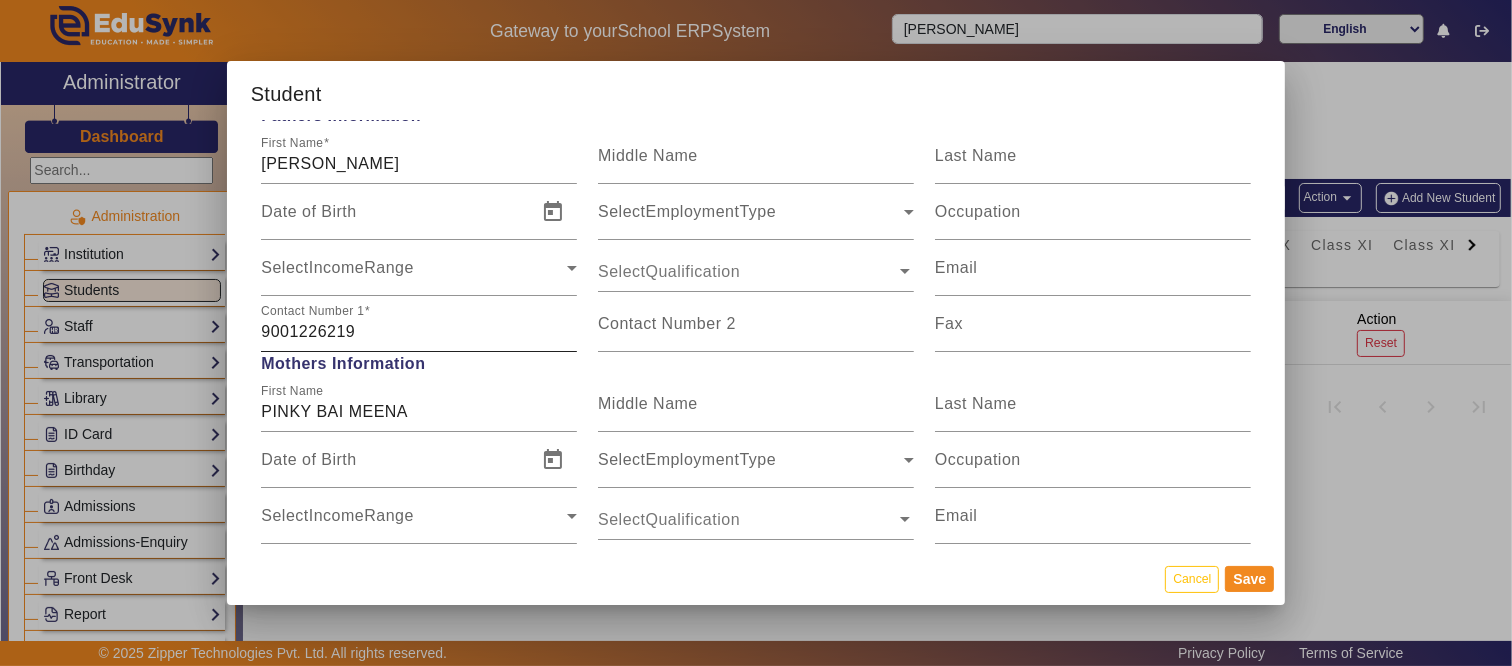 type on "9001226219" 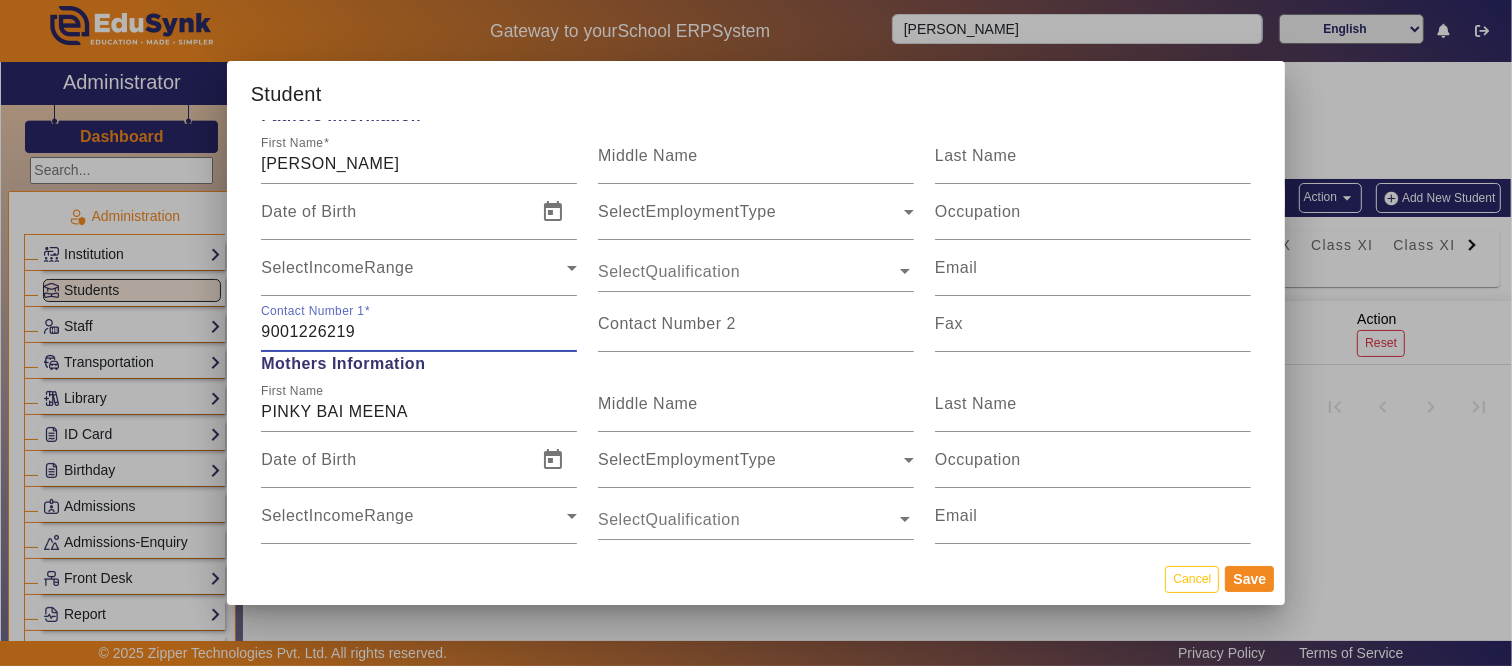 drag, startPoint x: 361, startPoint y: 332, endPoint x: 234, endPoint y: 336, distance: 127.06297 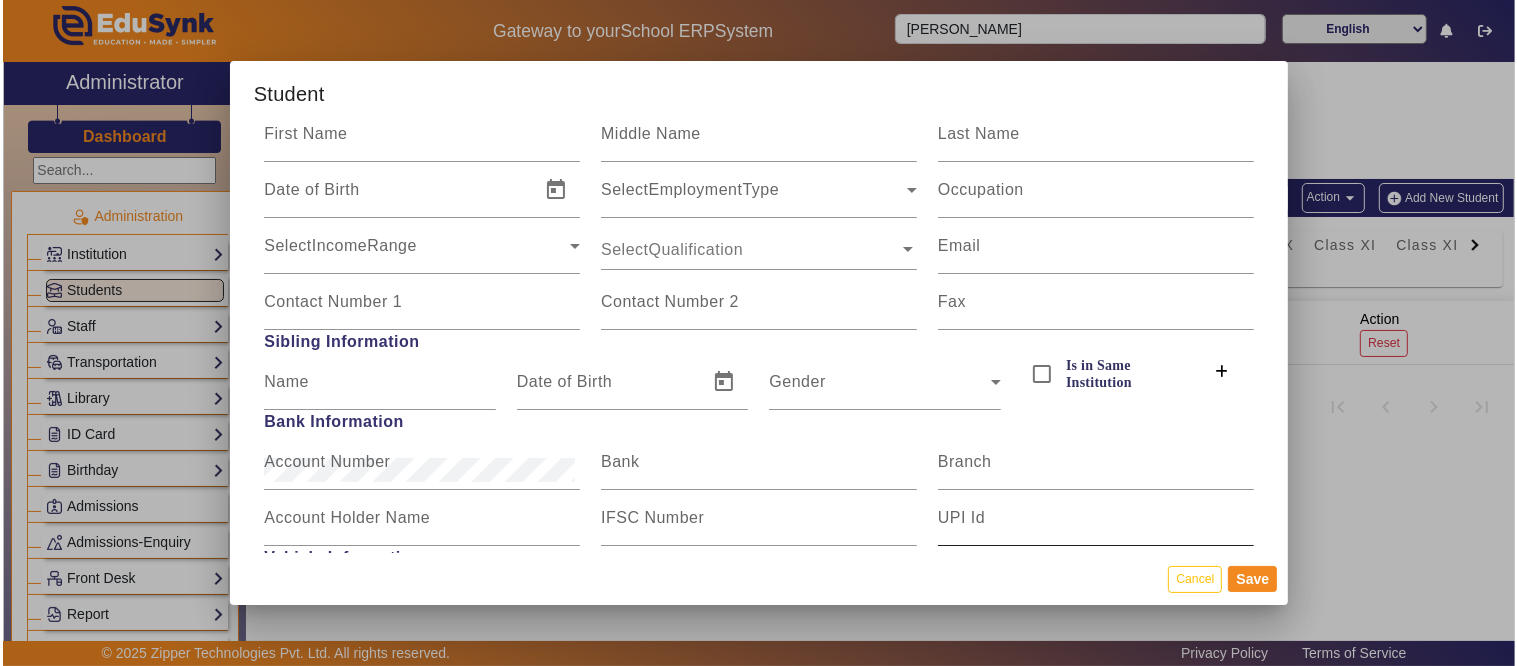 scroll, scrollTop: 1888, scrollLeft: 0, axis: vertical 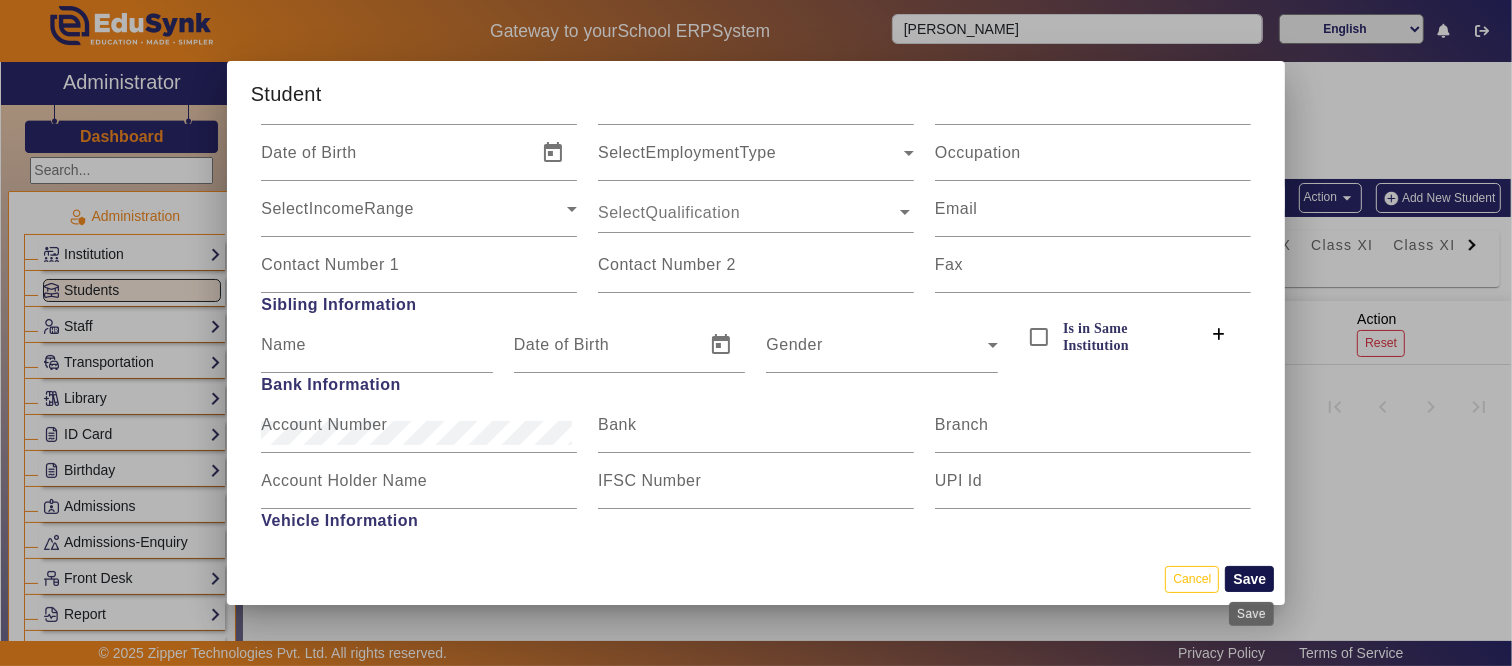 type on "8209785096" 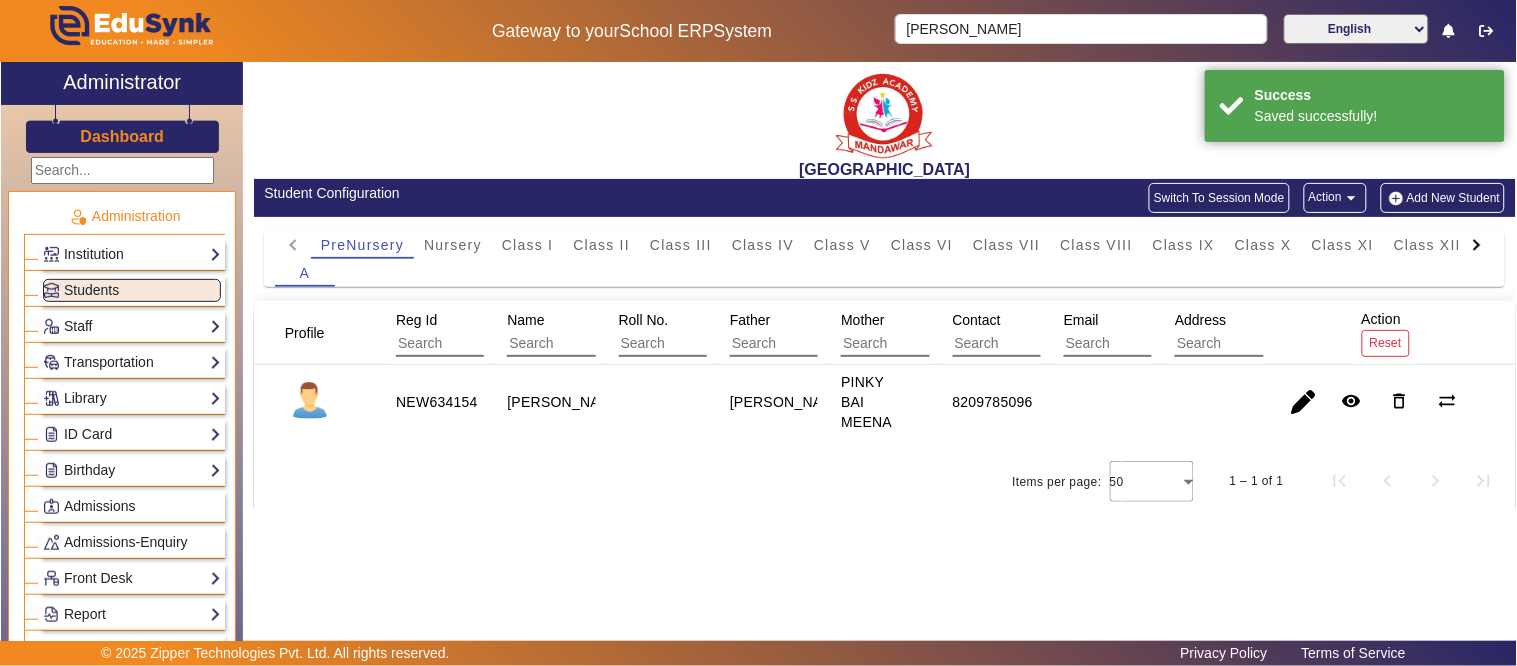 drag, startPoint x: 443, startPoint y: 252, endPoint x: 422, endPoint y: 274, distance: 30.413813 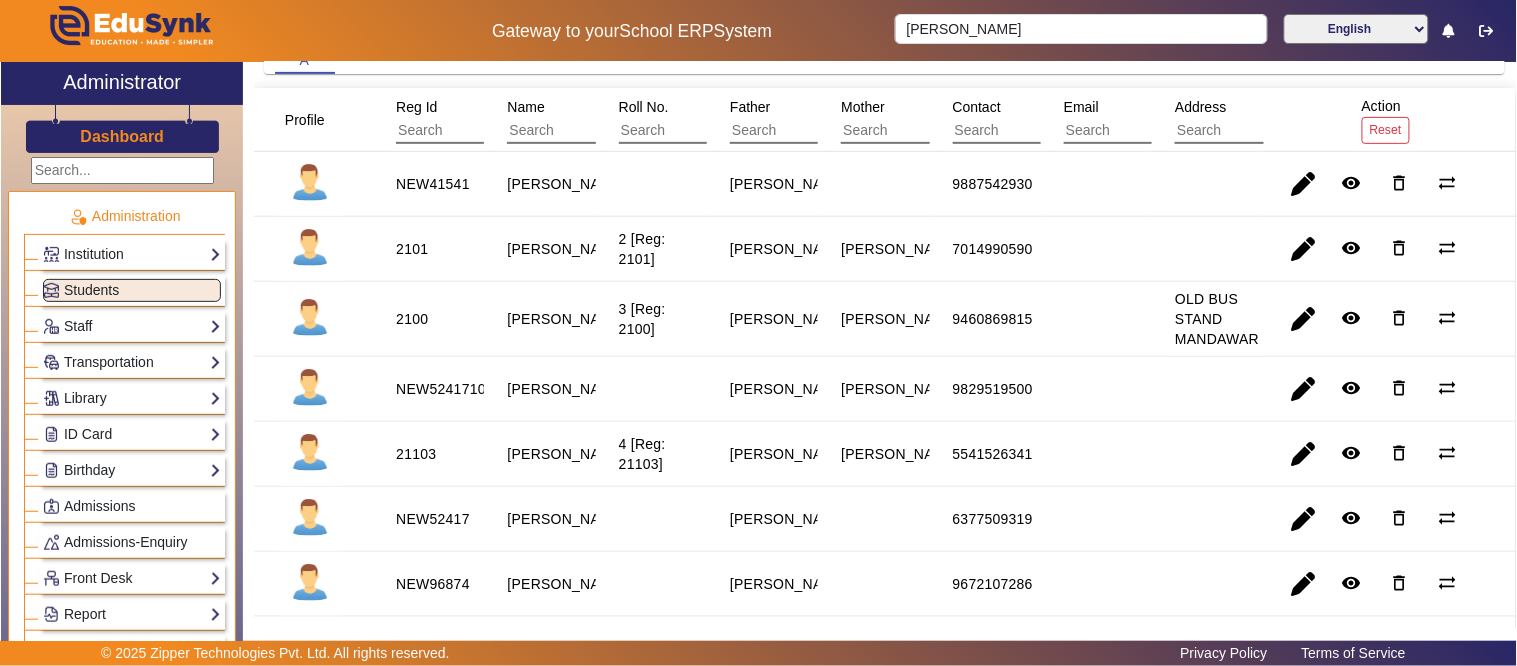 scroll, scrollTop: 163, scrollLeft: 0, axis: vertical 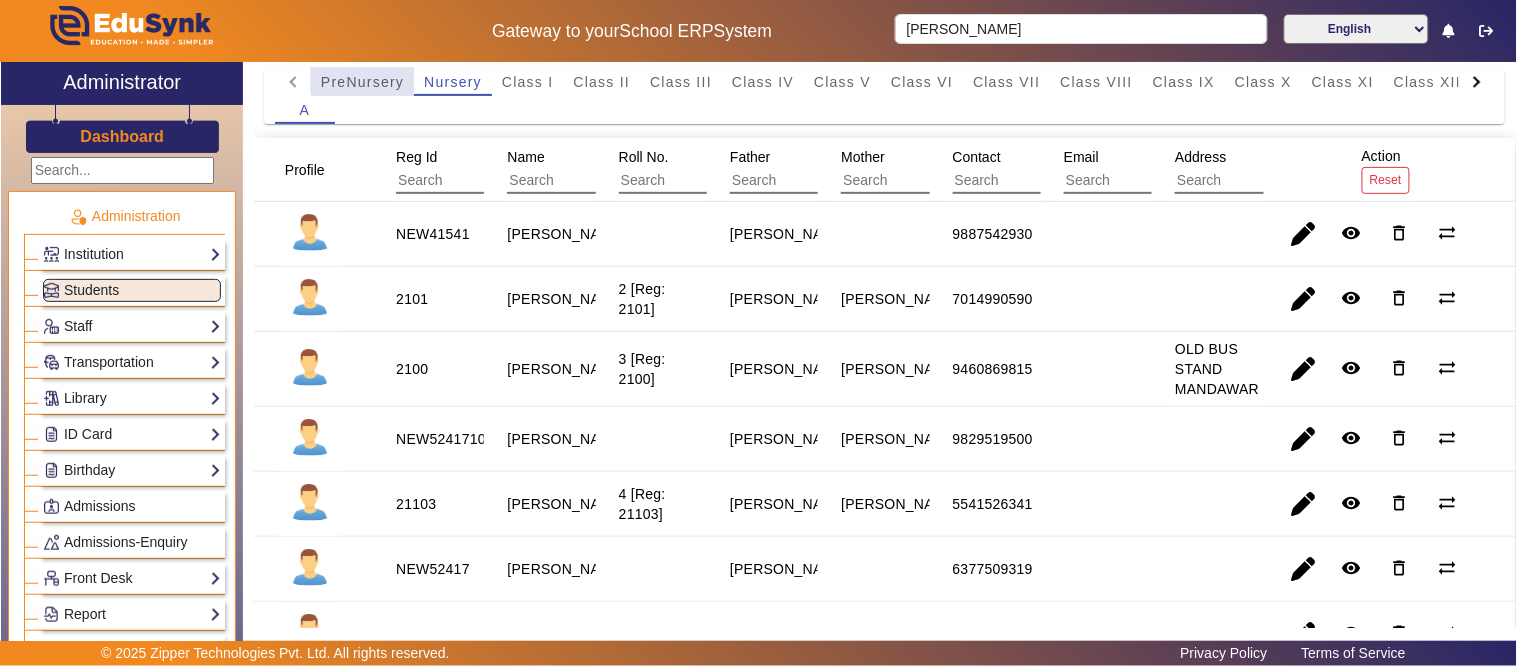 click on "PreNursery" at bounding box center [362, 82] 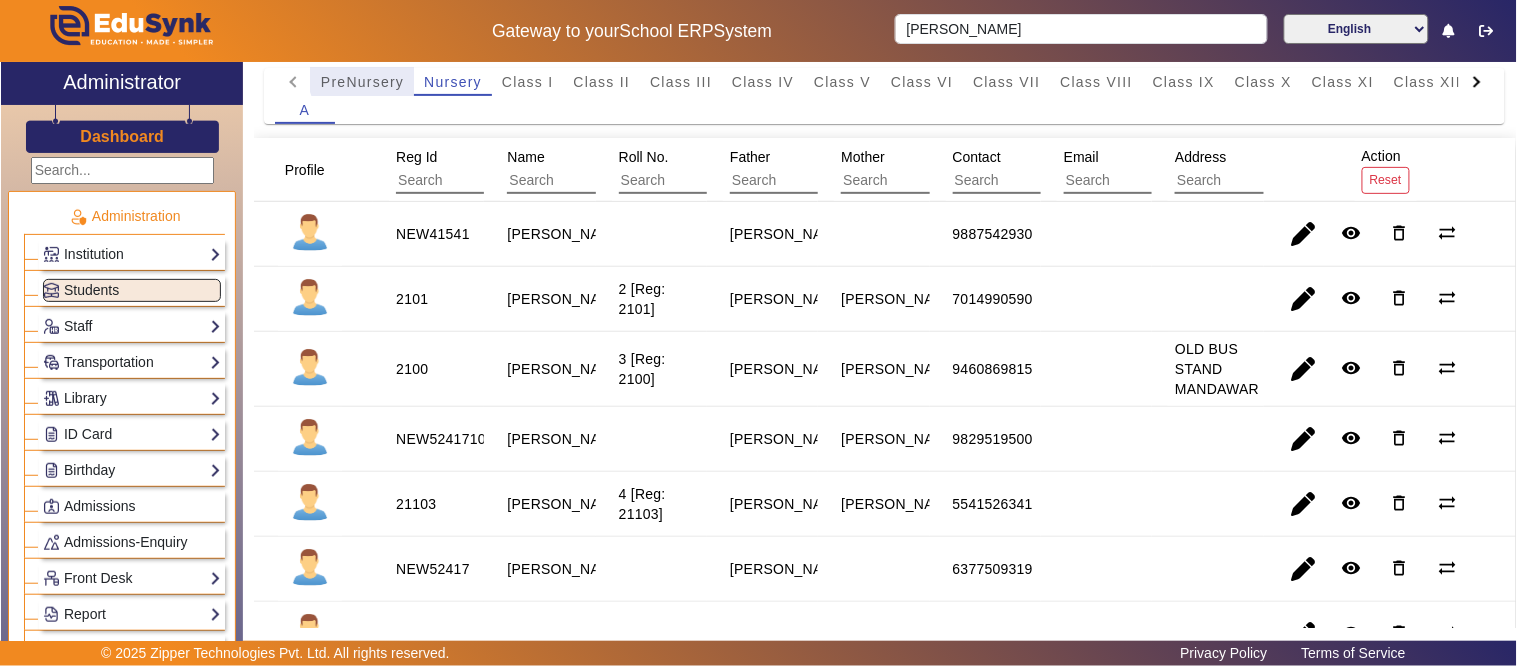 scroll, scrollTop: 0, scrollLeft: 0, axis: both 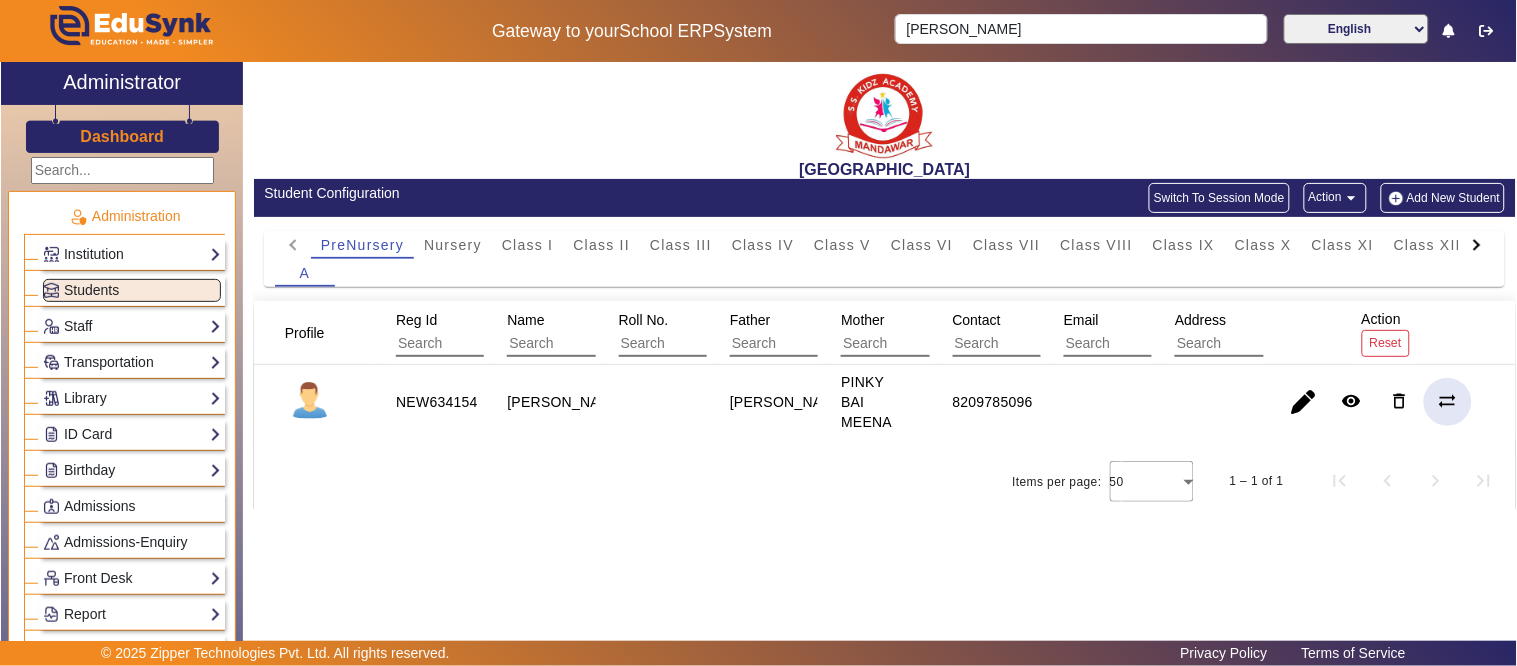 click on "sync_alt" 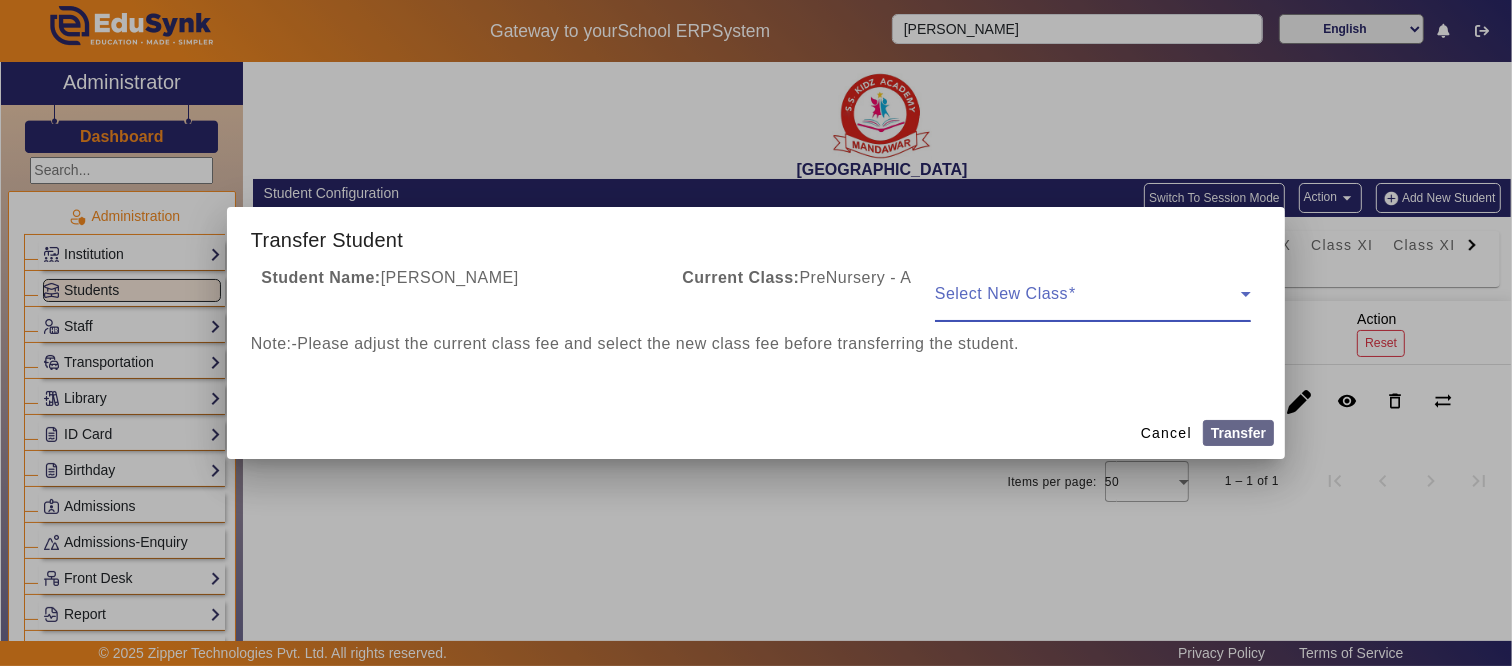 click at bounding box center (1088, 302) 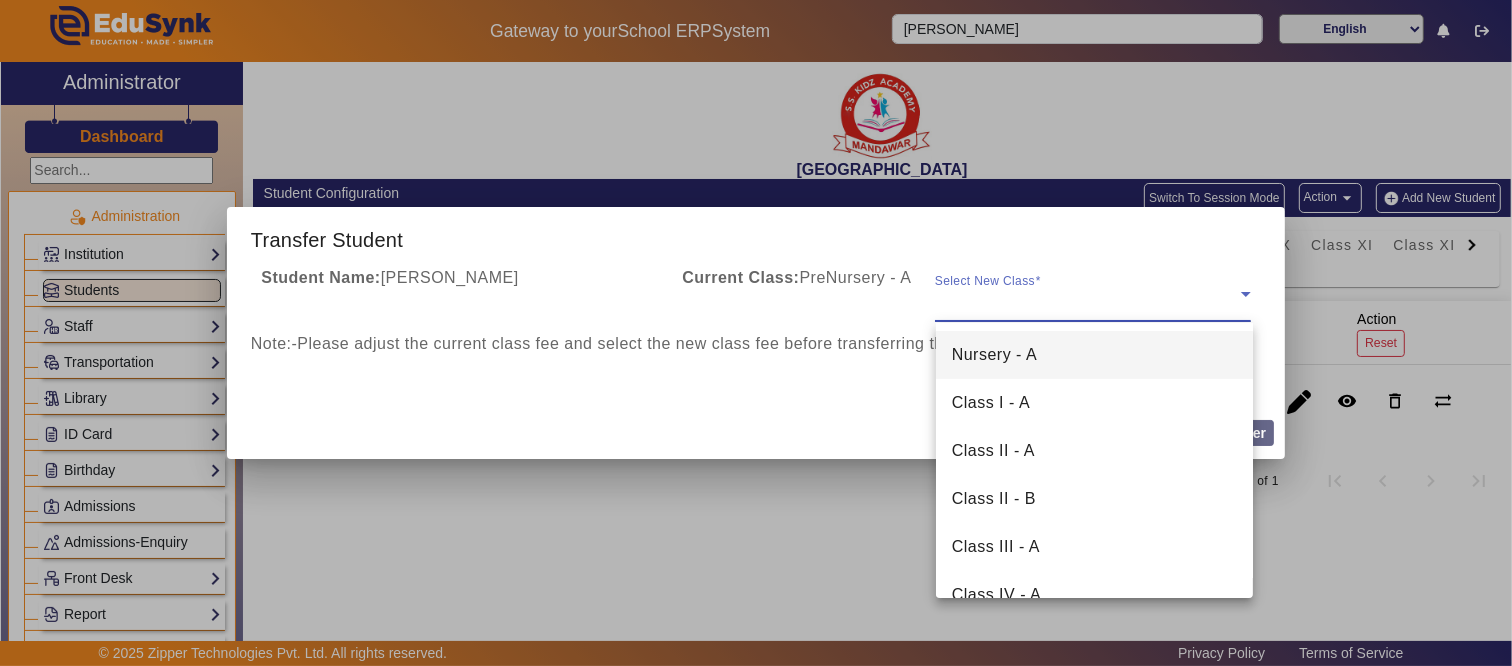 drag, startPoint x: 1035, startPoint y: 348, endPoint x: 1091, endPoint y: 370, distance: 60.166435 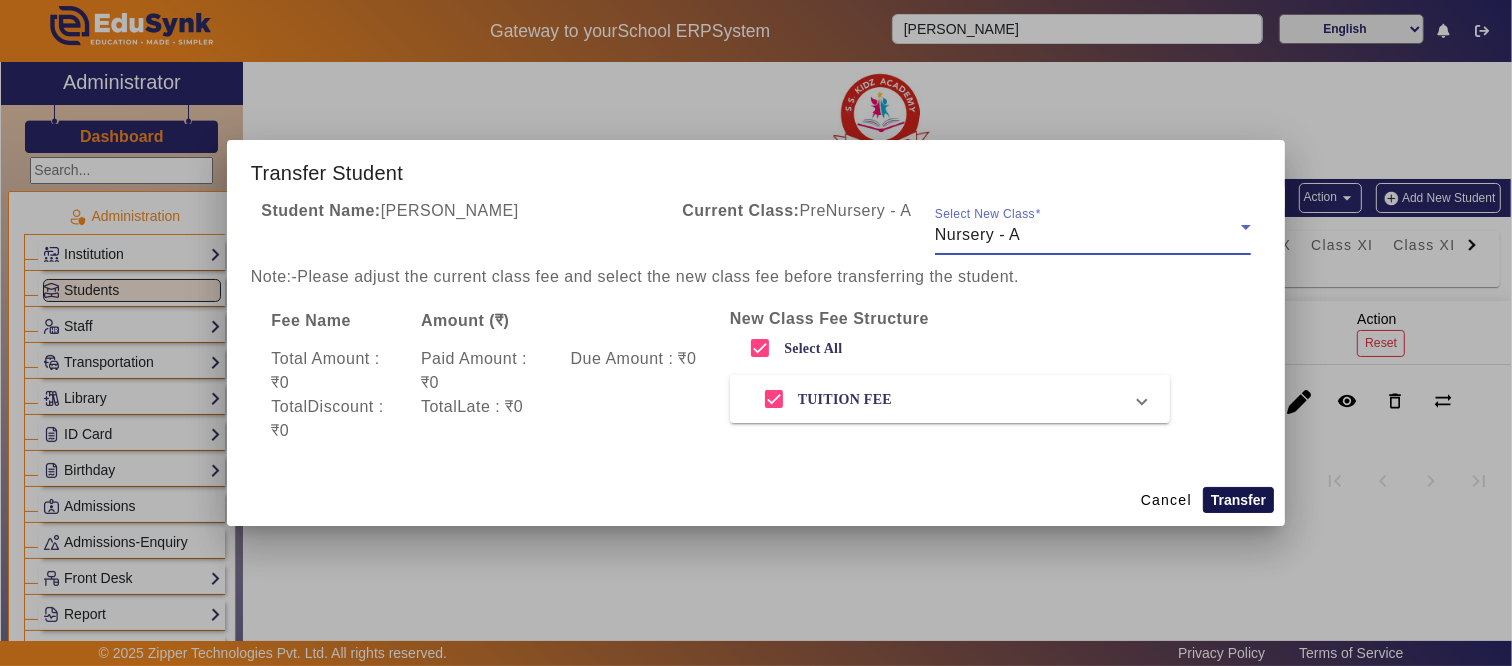 click on "Transfer" 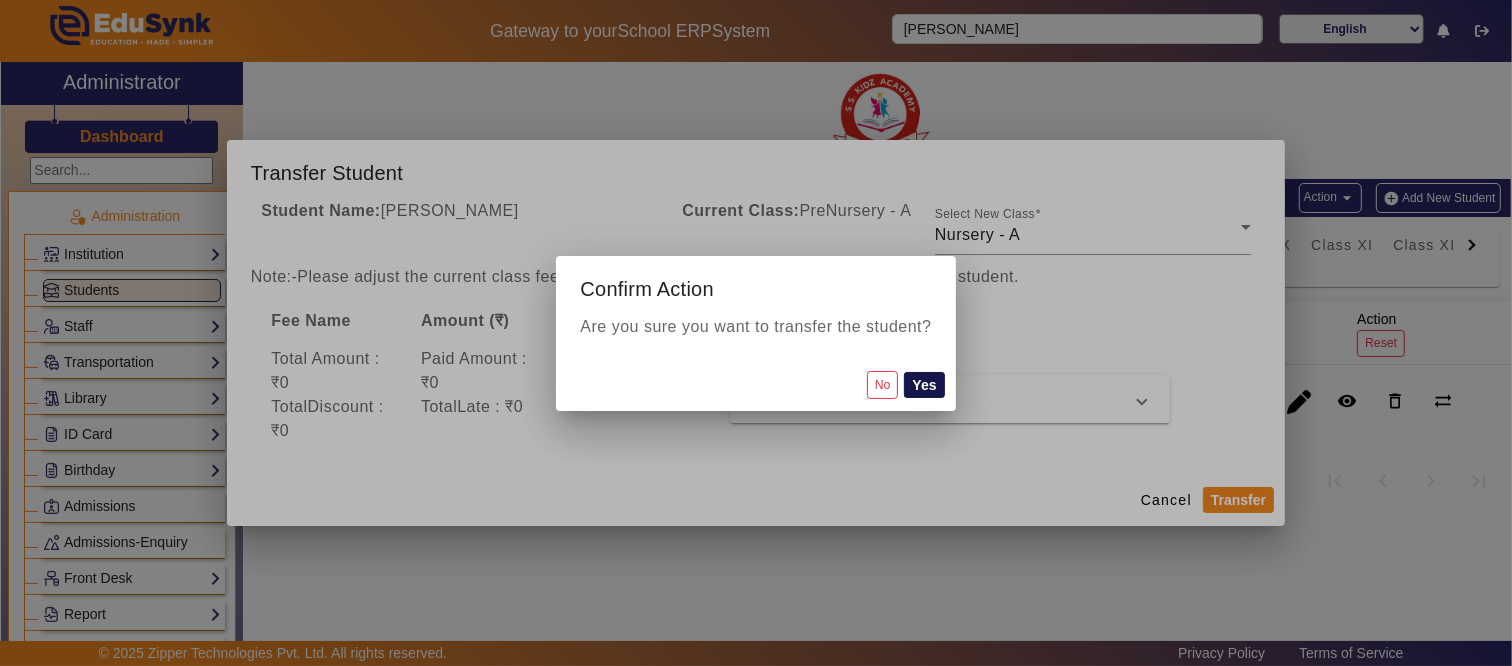 click on "Yes" at bounding box center [924, 385] 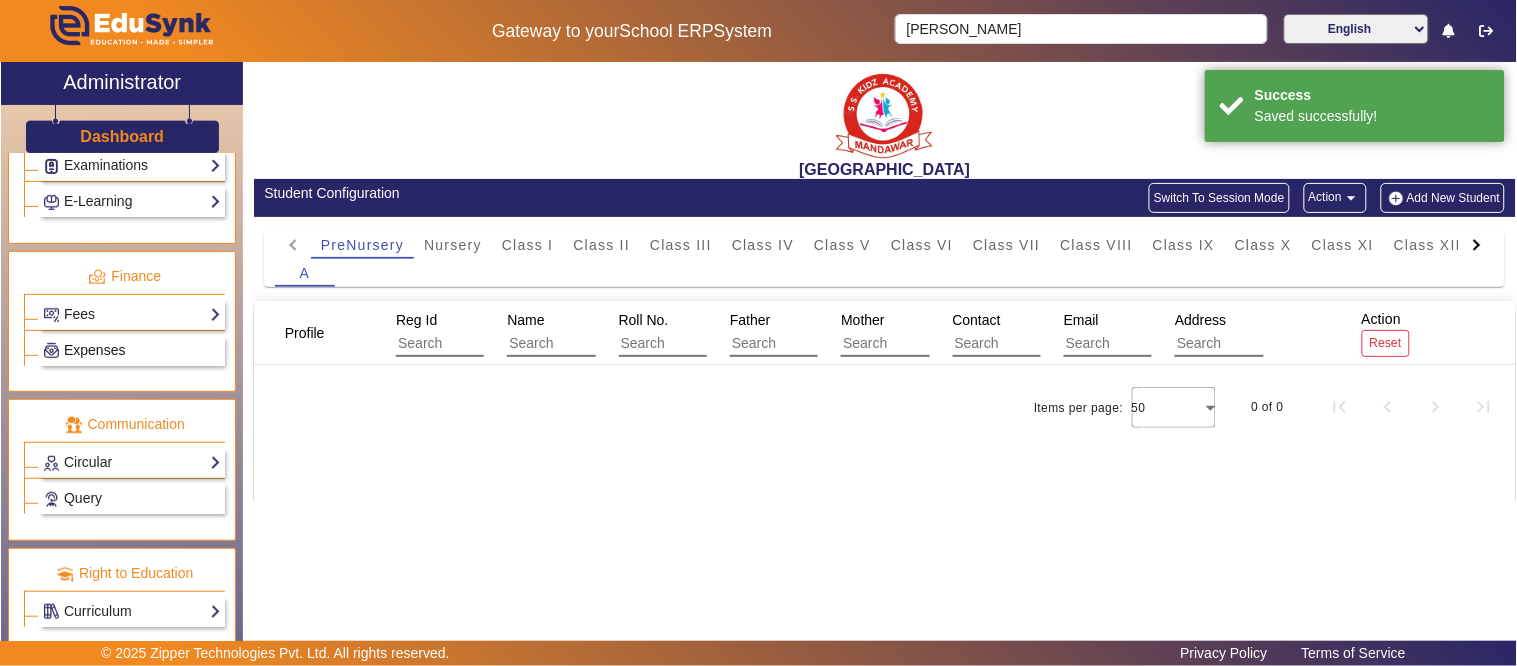 scroll, scrollTop: 1001, scrollLeft: 0, axis: vertical 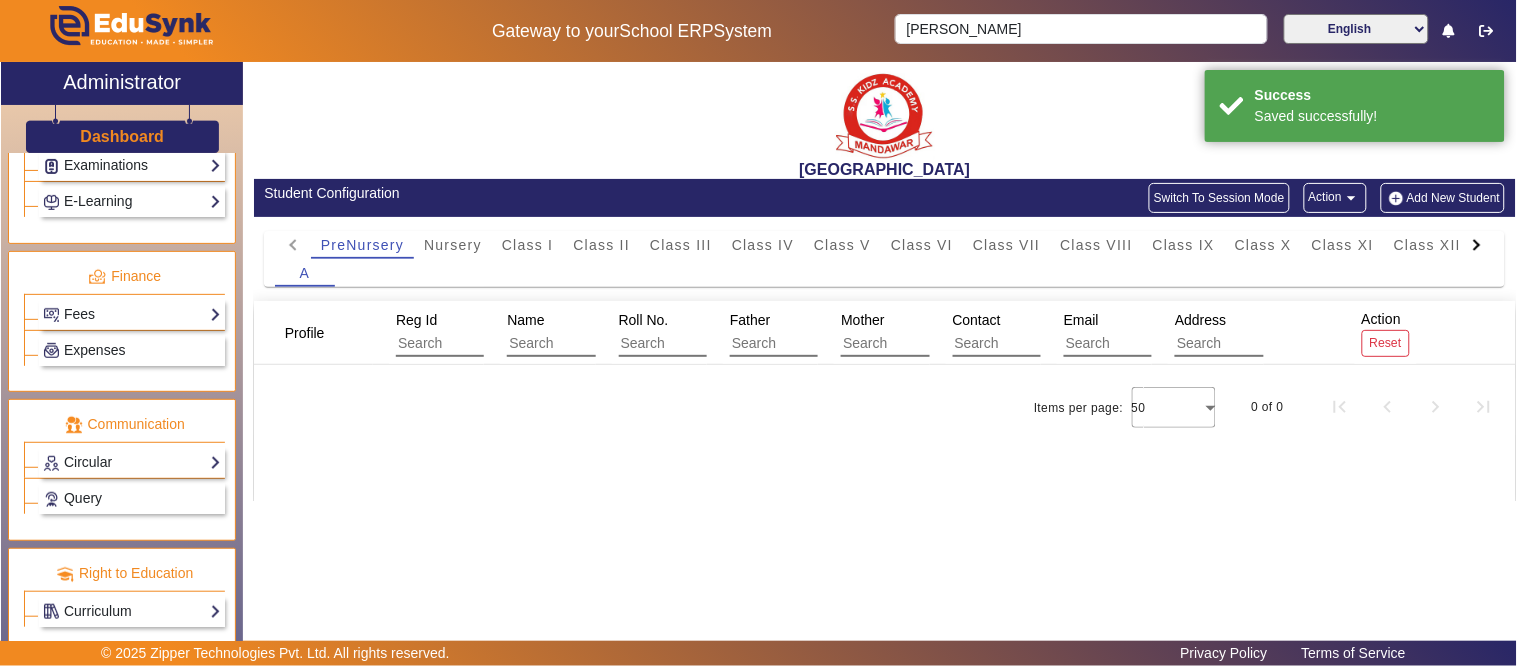 click on "Fees  Institution Fee Setup   Class Fee Setup   Student Fee Setup   Fee Audit   Payment Report   Institution Bank Detail" 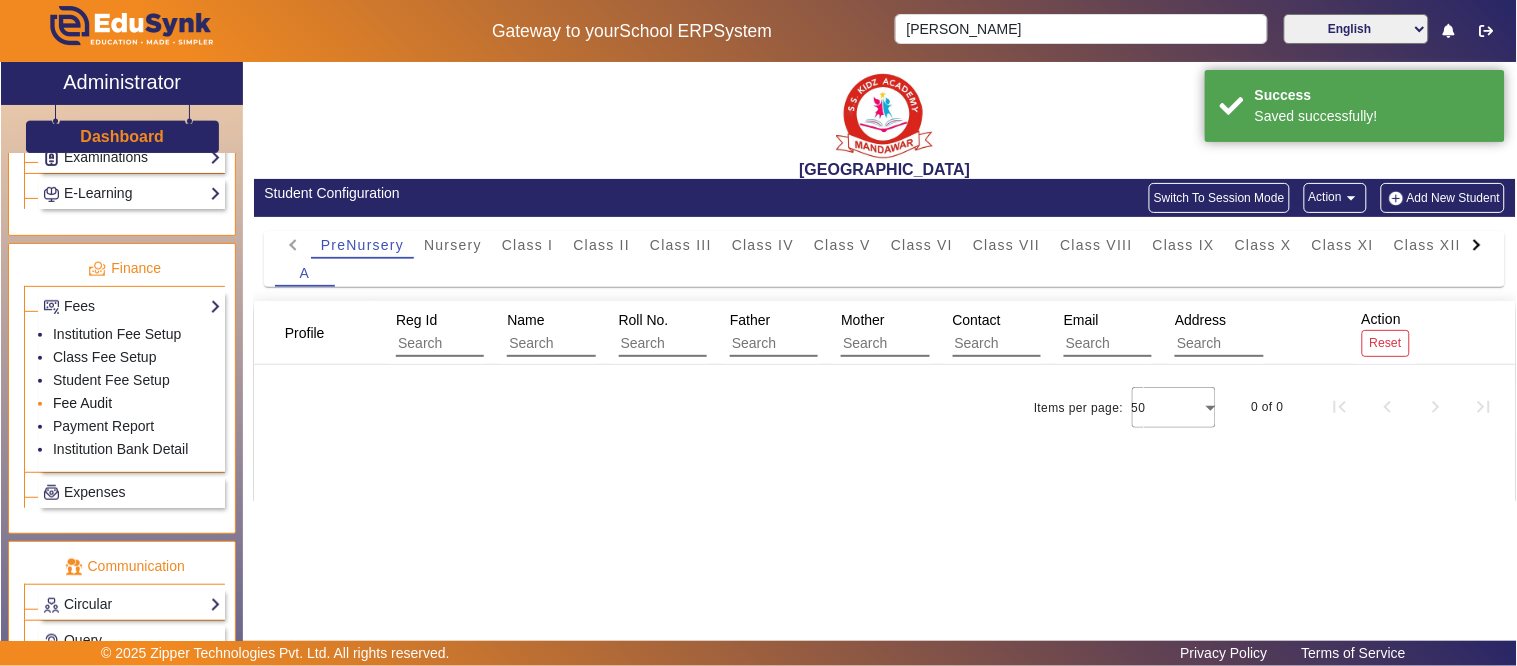 click on "Fee Audit" 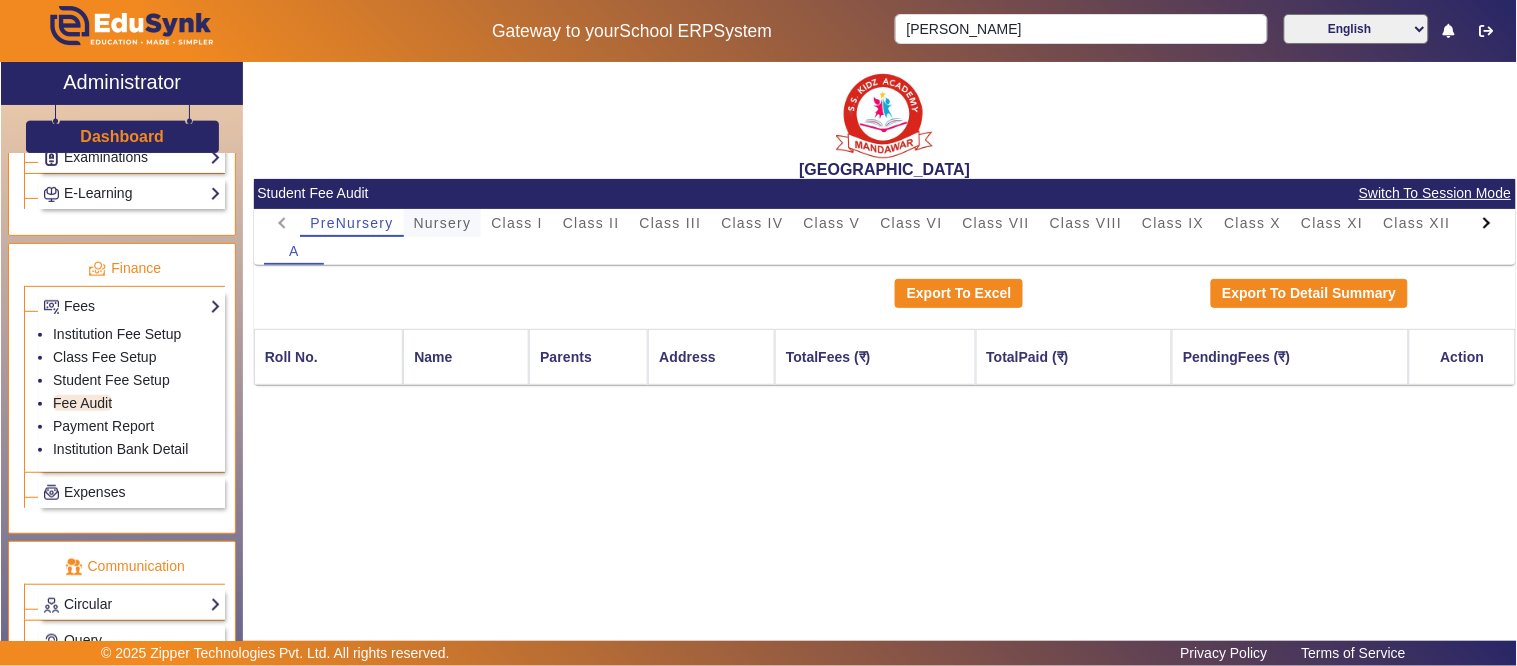 drag, startPoint x: 438, startPoint y: 221, endPoint x: 443, endPoint y: 230, distance: 10.29563 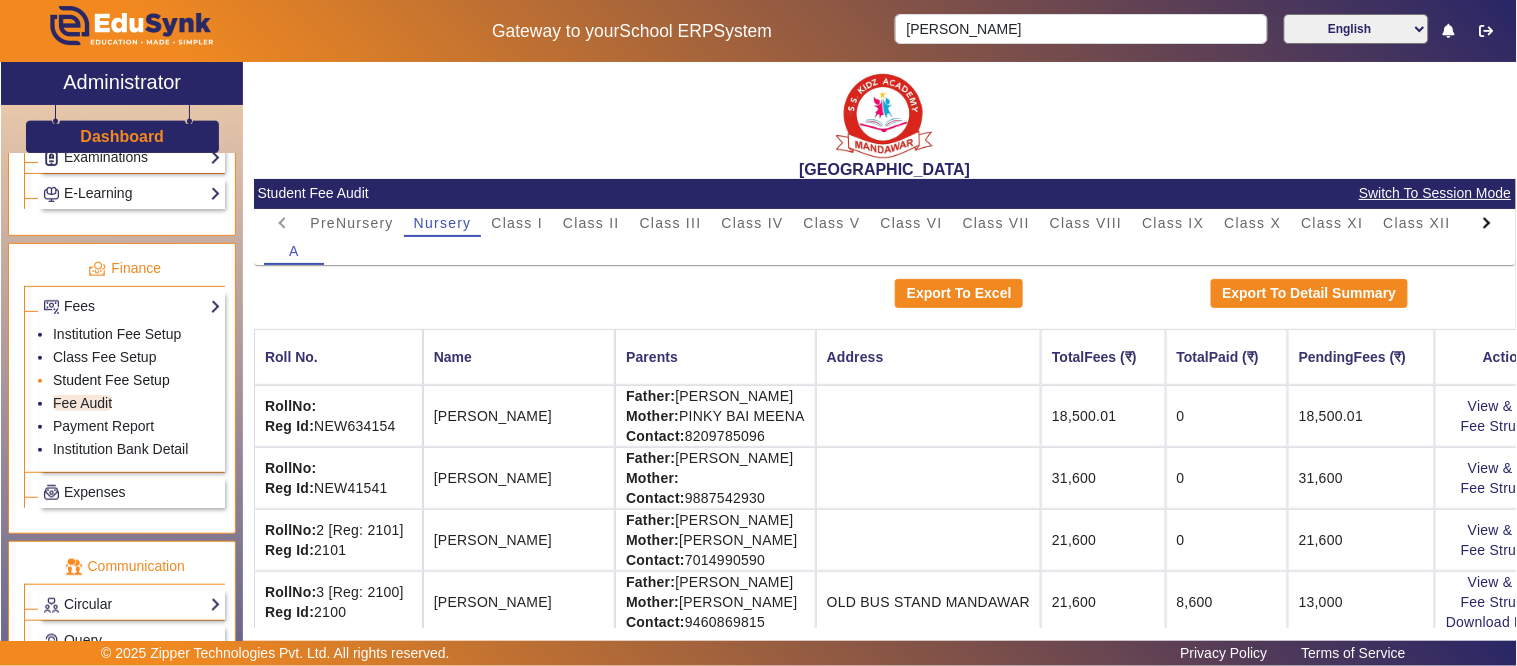 click on "Student Fee Setup" 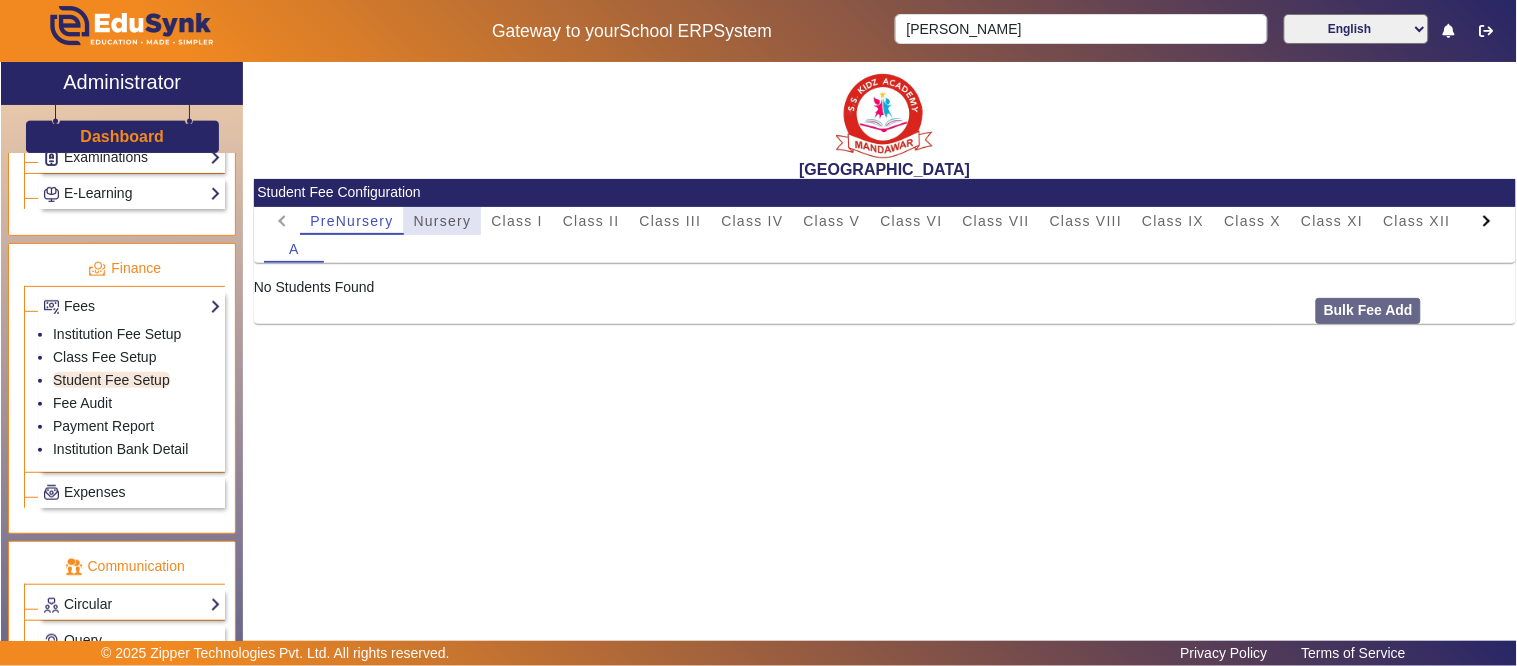 click on "Nursery" at bounding box center [443, 221] 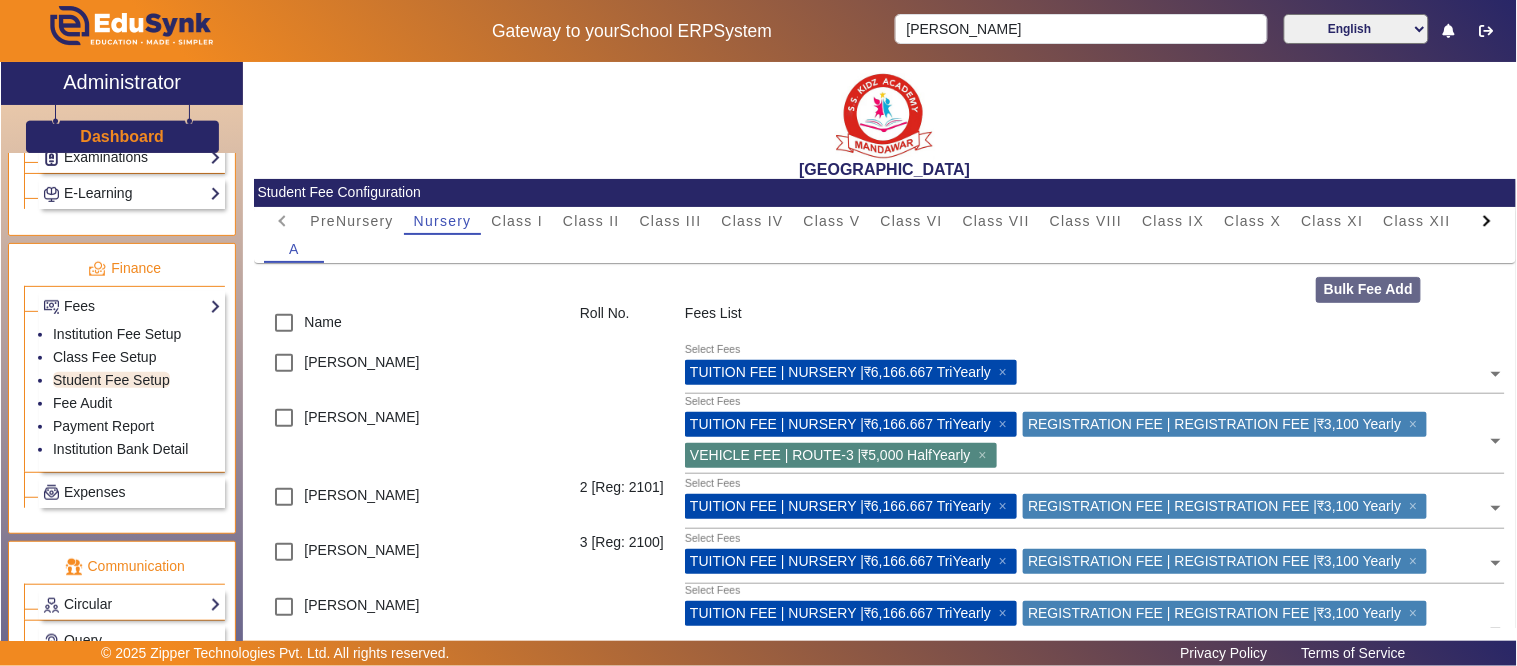 click 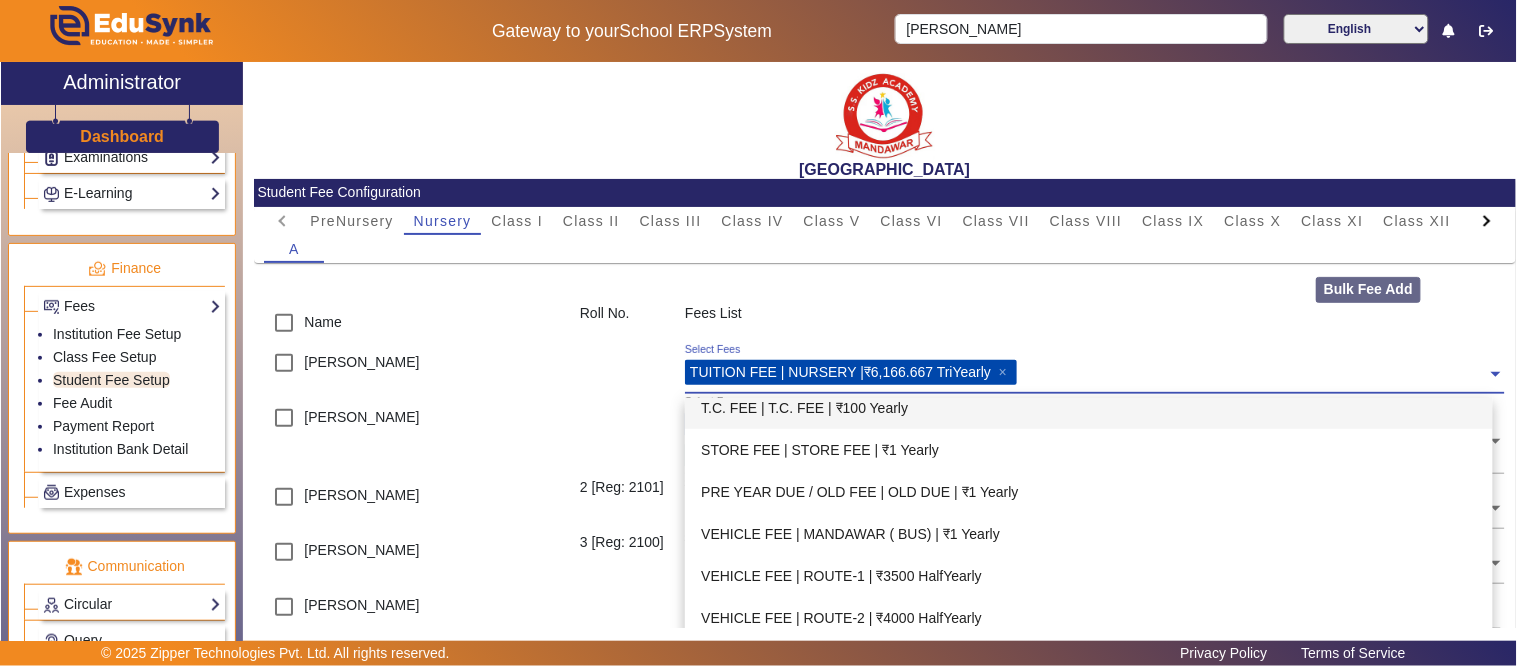 scroll, scrollTop: 503, scrollLeft: 0, axis: vertical 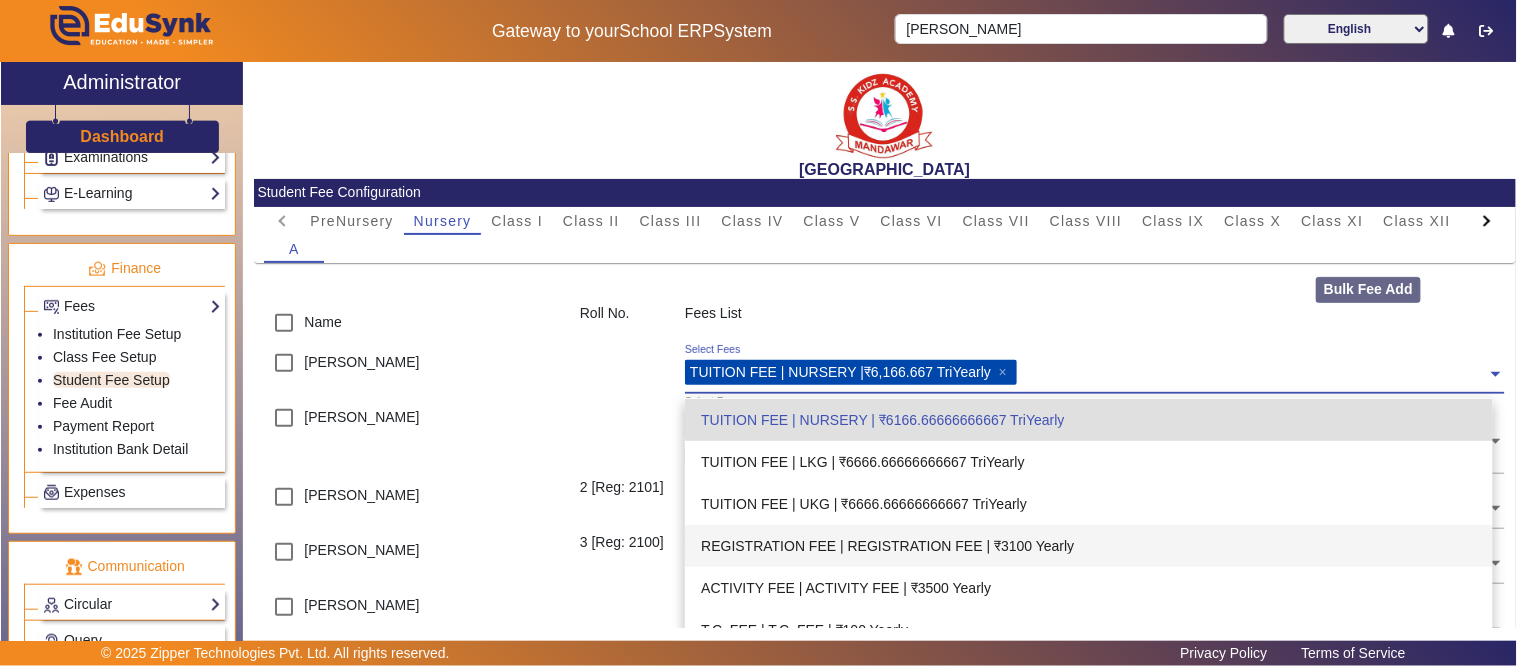 click on "REGISTRATION FEE | REGISTRATION FEE | ₹3100 Yearly" at bounding box center [1089, 546] 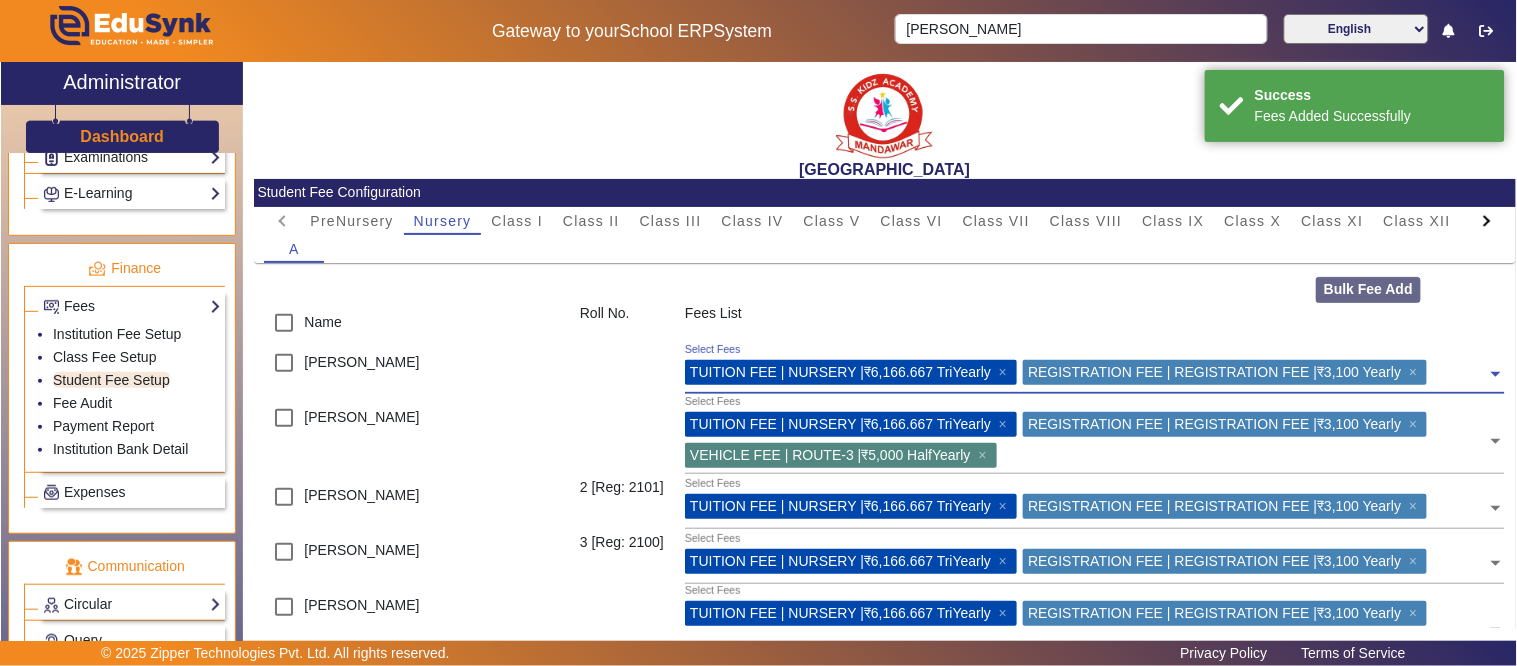 drag, startPoint x: 1461, startPoint y: 370, endPoint x: 1450, endPoint y: 384, distance: 17.804493 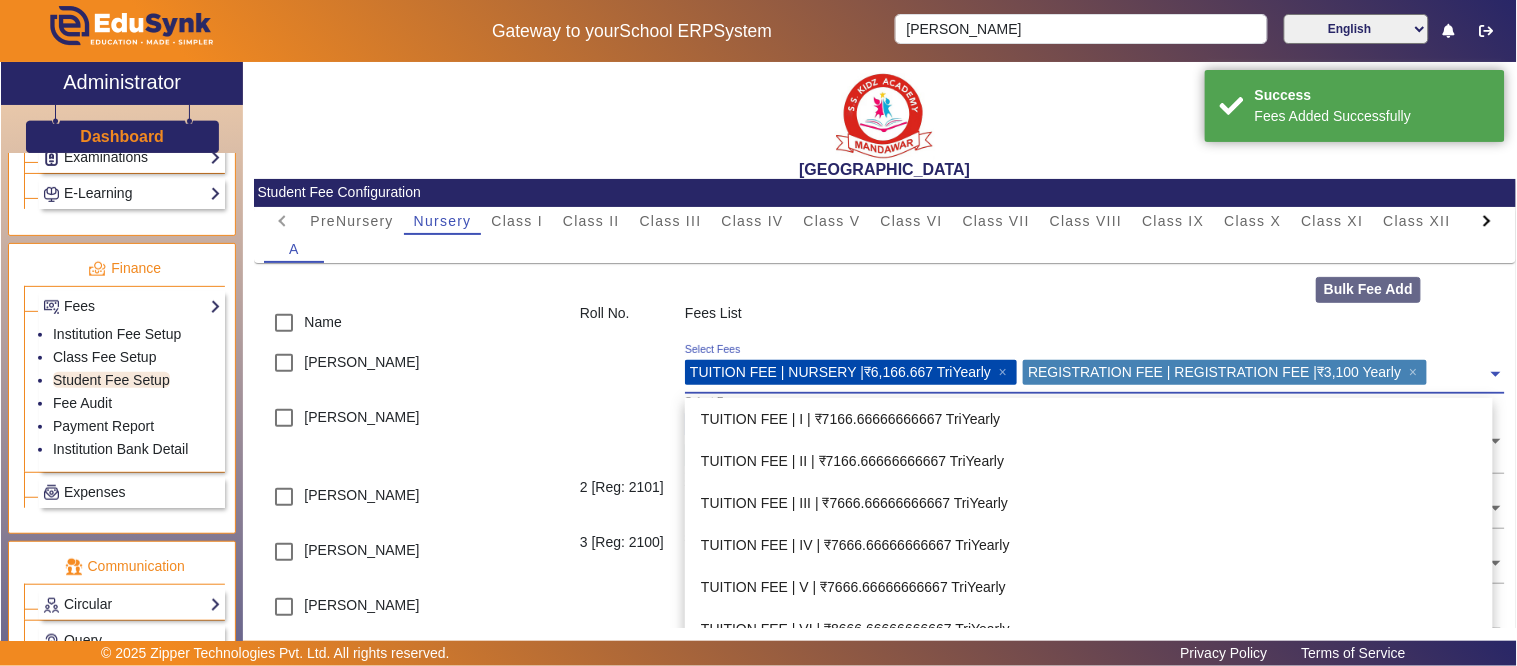 scroll, scrollTop: 630, scrollLeft: 0, axis: vertical 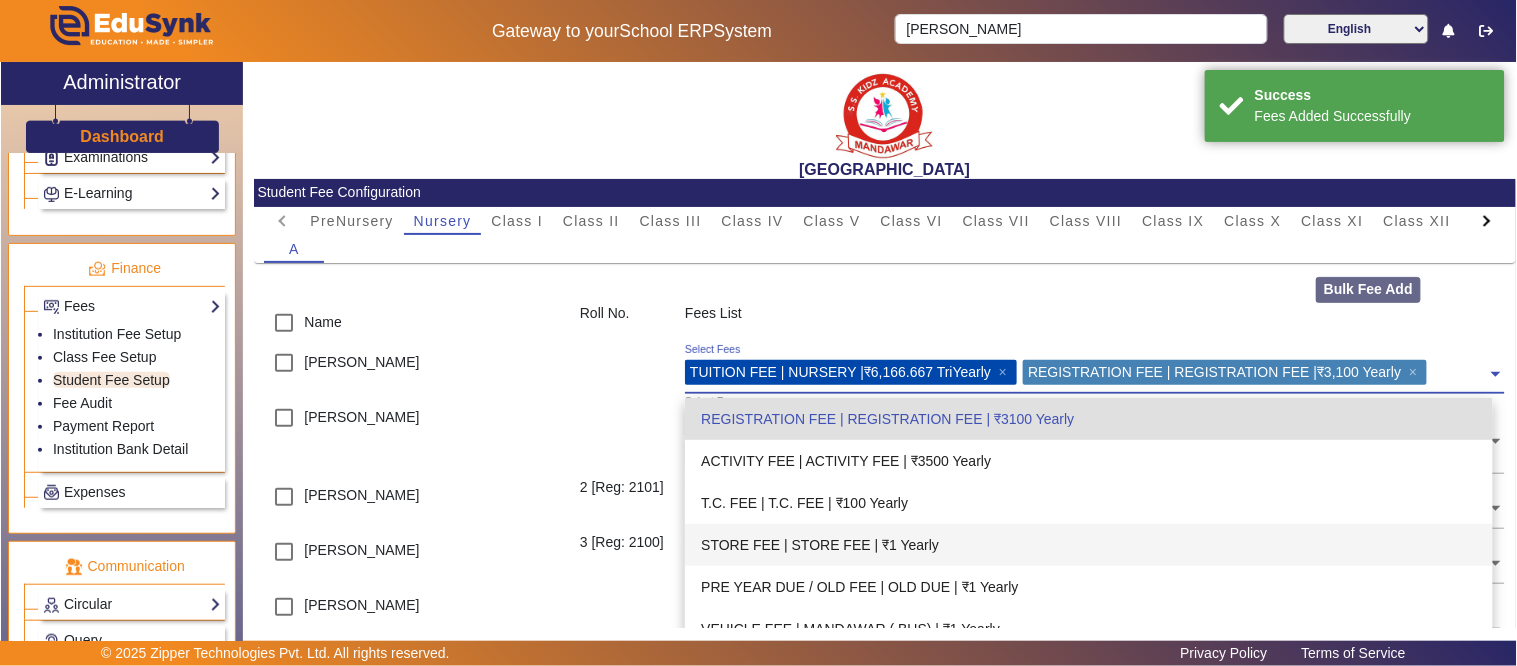 click on "STORE FEE | STORE FEE | ₹1 Yearly" at bounding box center (1089, 545) 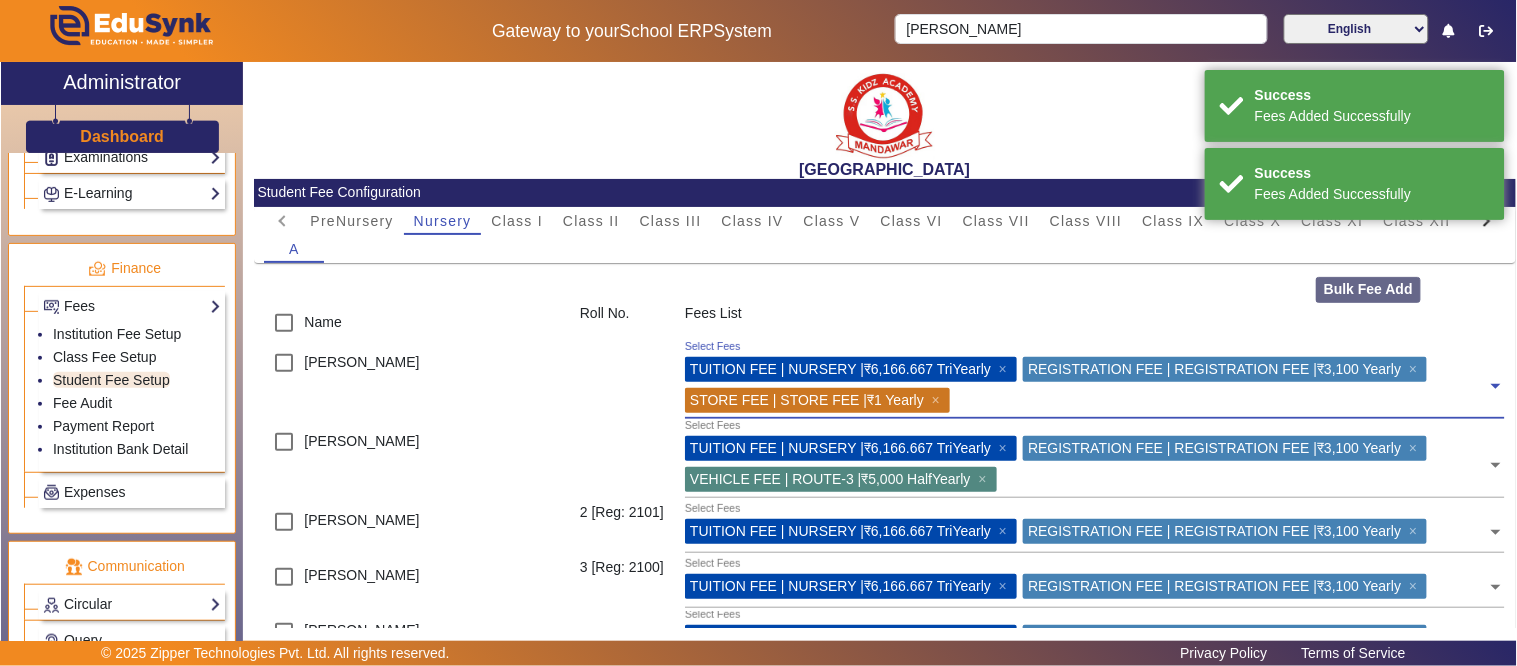 click on "Select Fees TUITION FEE | NURSERY |₹6,166.667 TriYearly    × REGISTRATION FEE | REGISTRATION FEE |₹3,100 Yearly    × STORE FEE | STORE FEE |₹1 Yearly    ×" 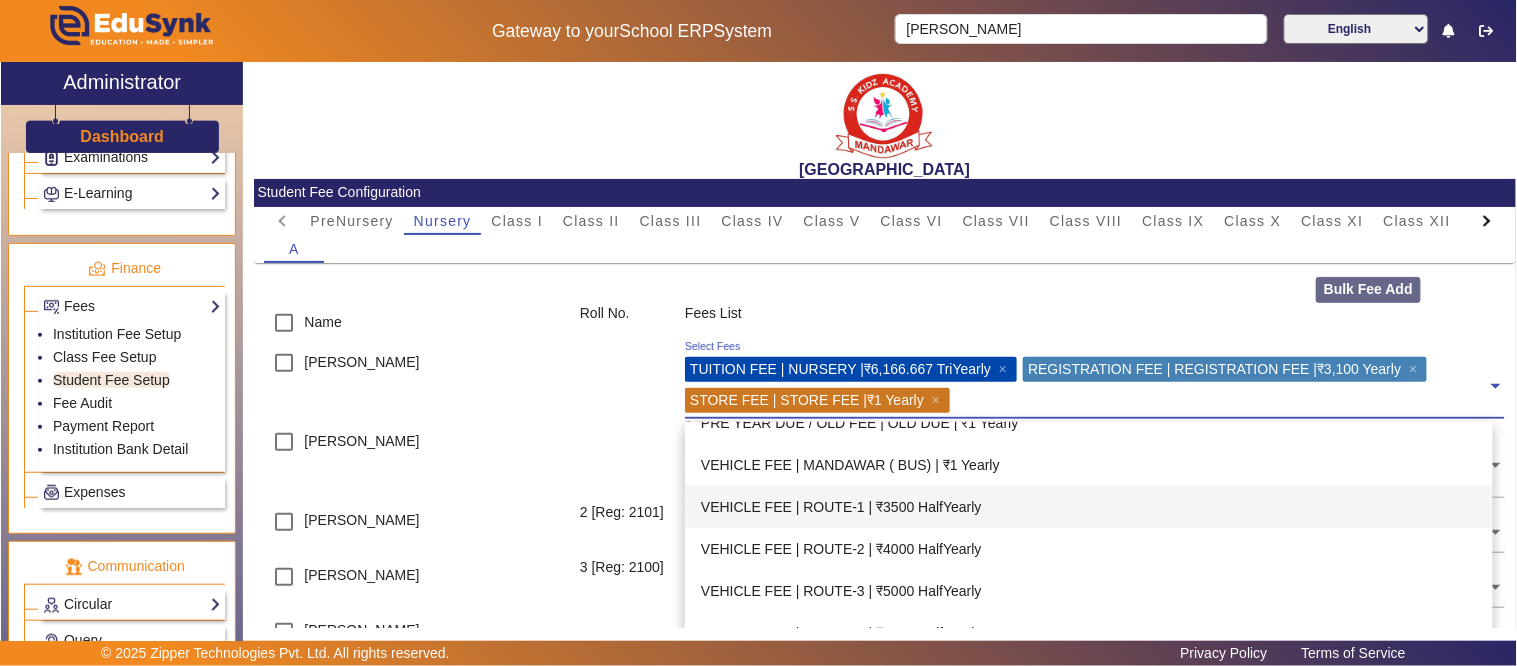 scroll, scrollTop: 852, scrollLeft: 0, axis: vertical 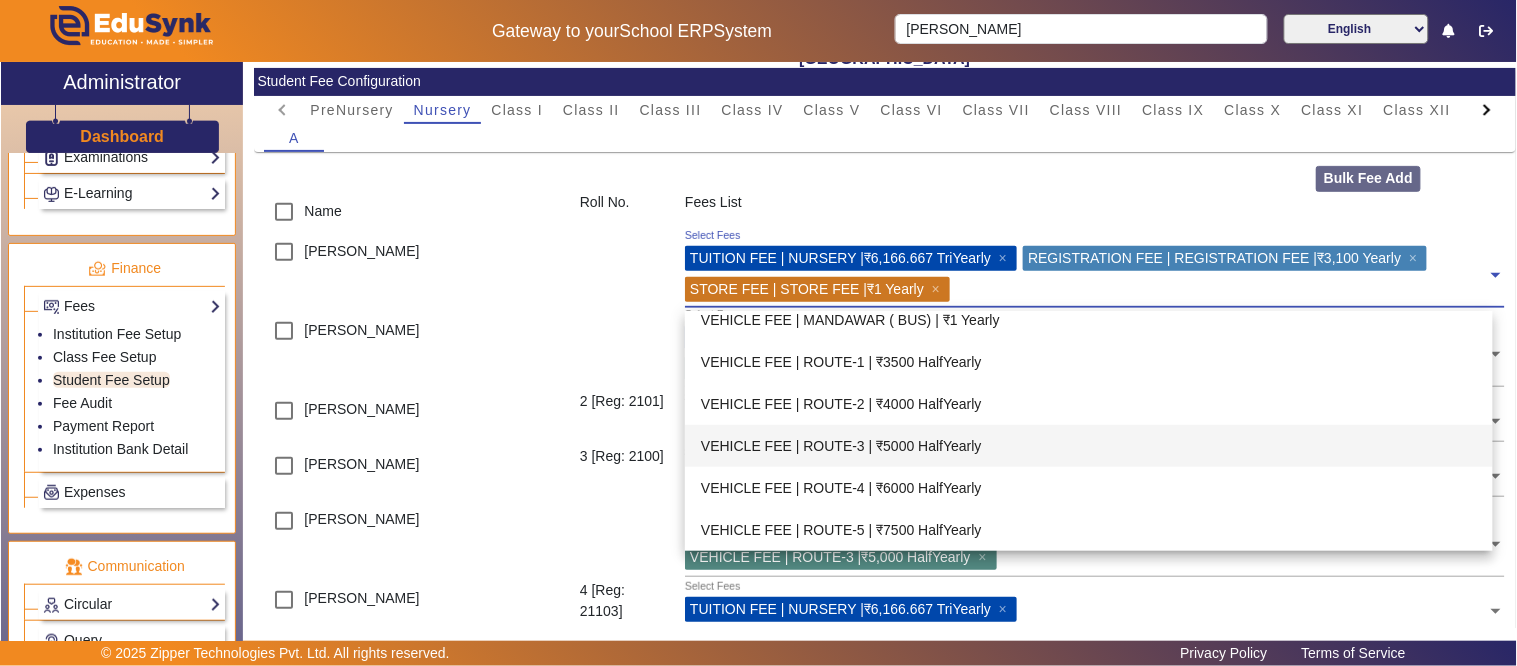 click on "VEHICLE FEE | ROUTE-3 | ₹5000 HalfYearly" at bounding box center [1089, 446] 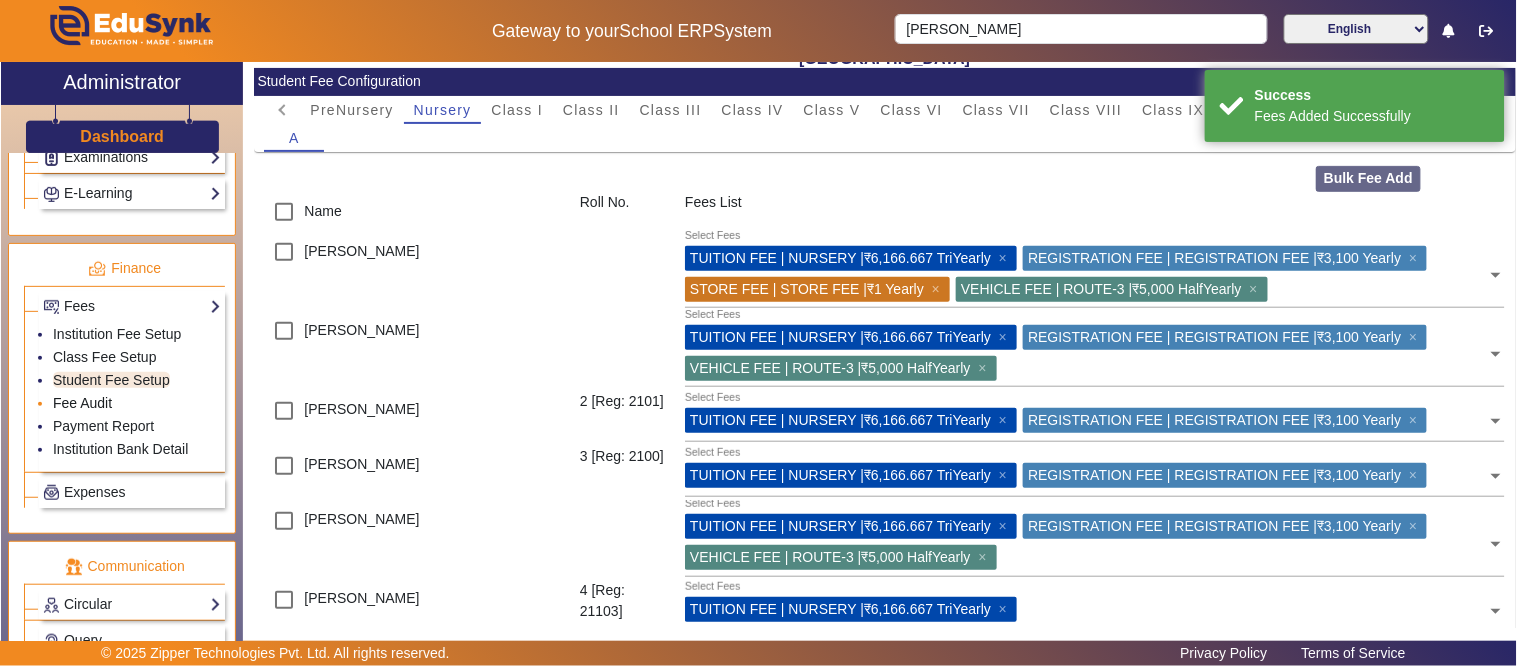 click on "Fee Audit" 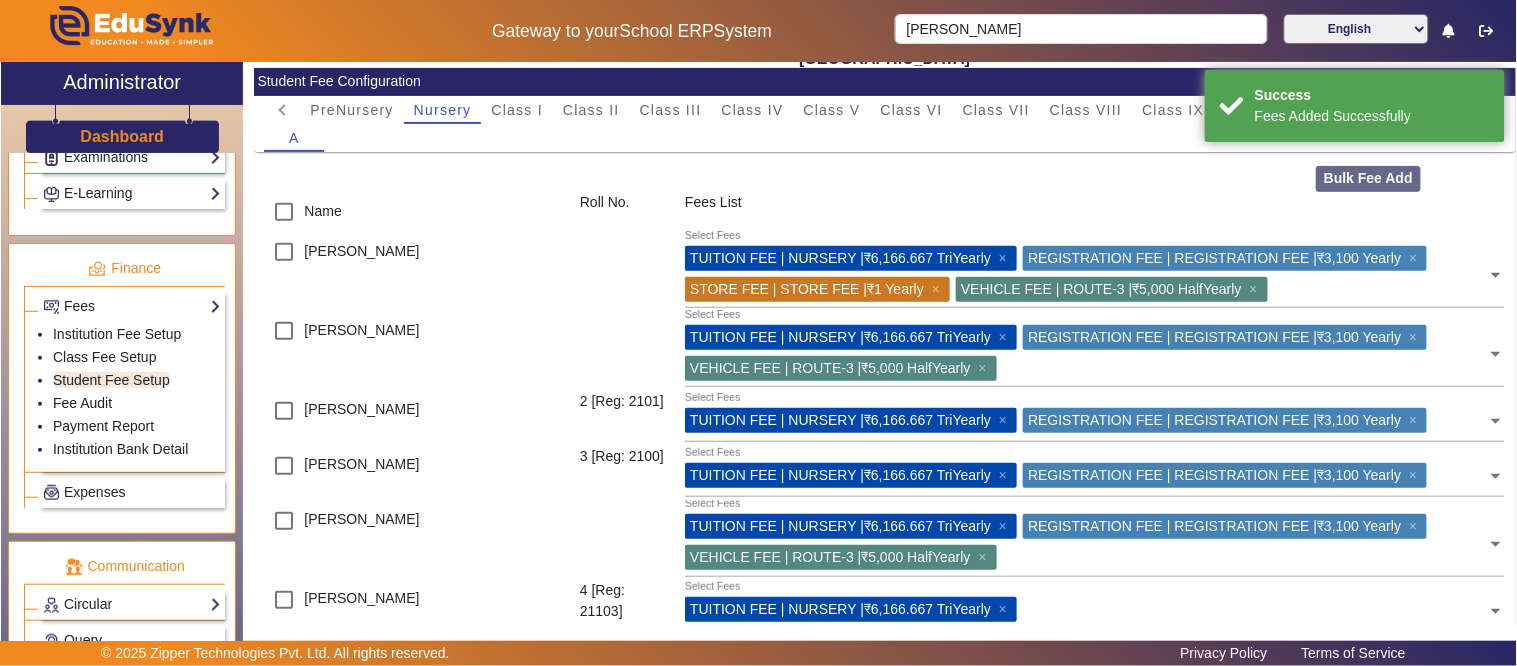 scroll, scrollTop: 0, scrollLeft: 0, axis: both 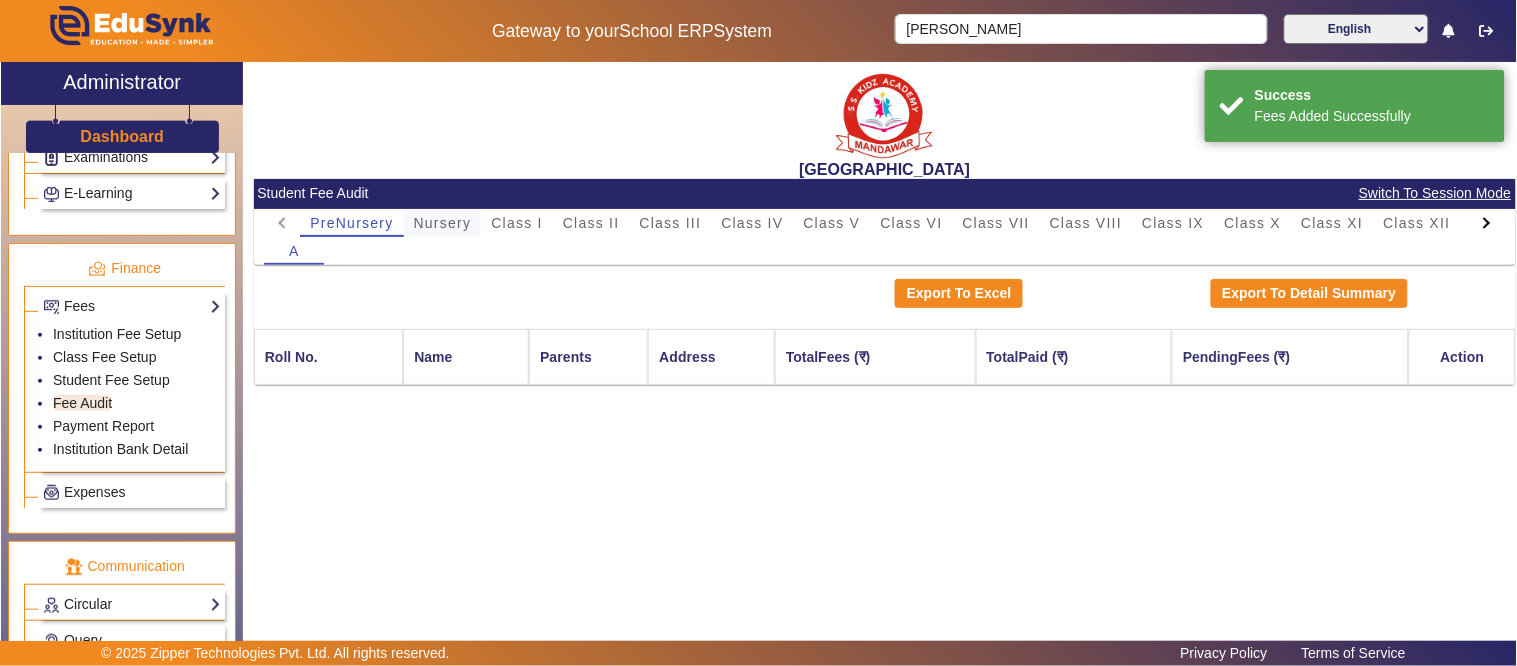 click on "Nursery" at bounding box center [443, 223] 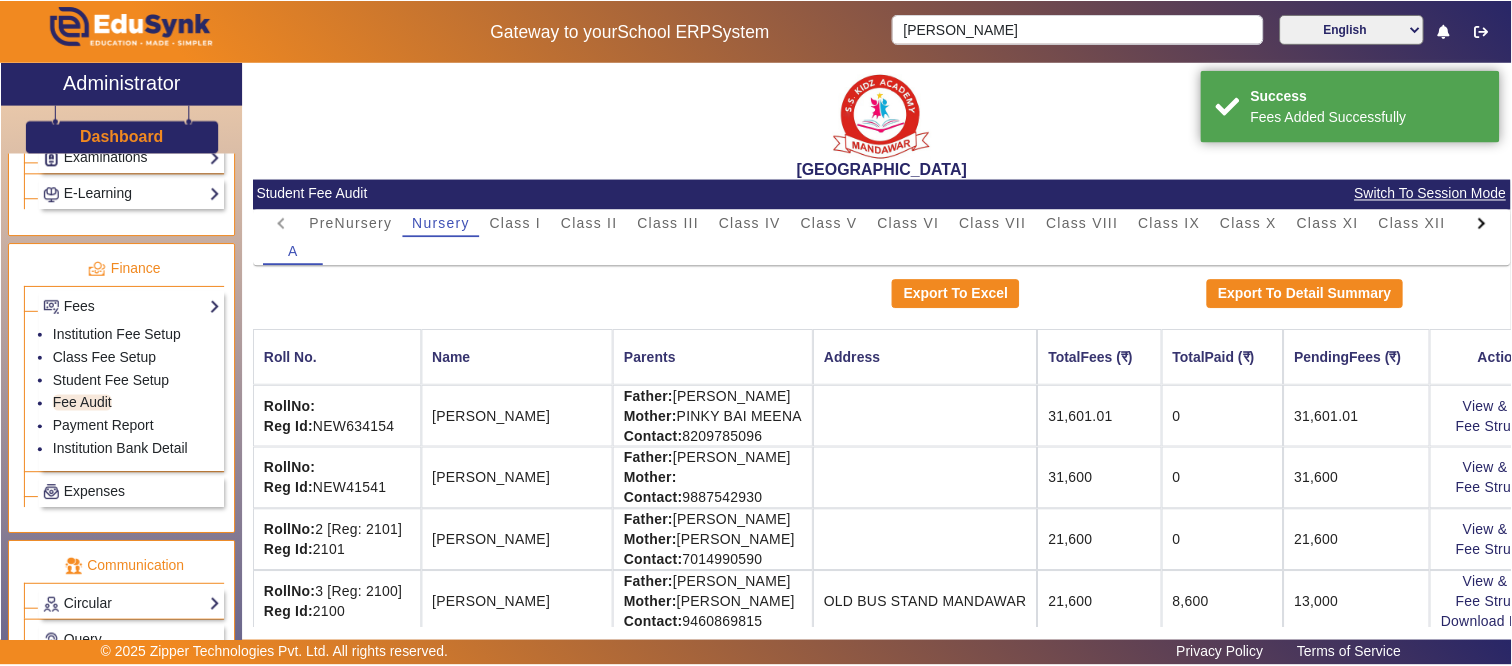 scroll, scrollTop: 0, scrollLeft: 153, axis: horizontal 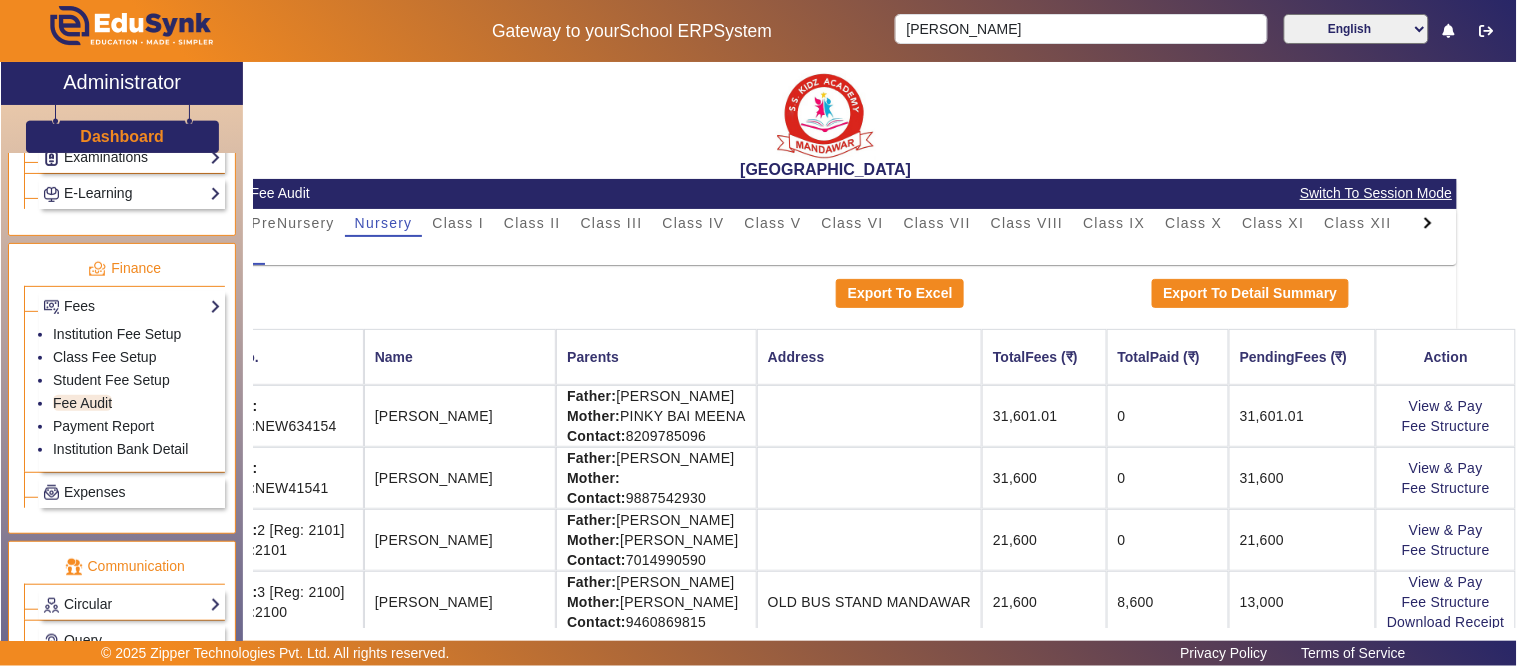drag, startPoint x: 1415, startPoint y: 422, endPoint x: 1516, endPoint y: 423, distance: 101.00495 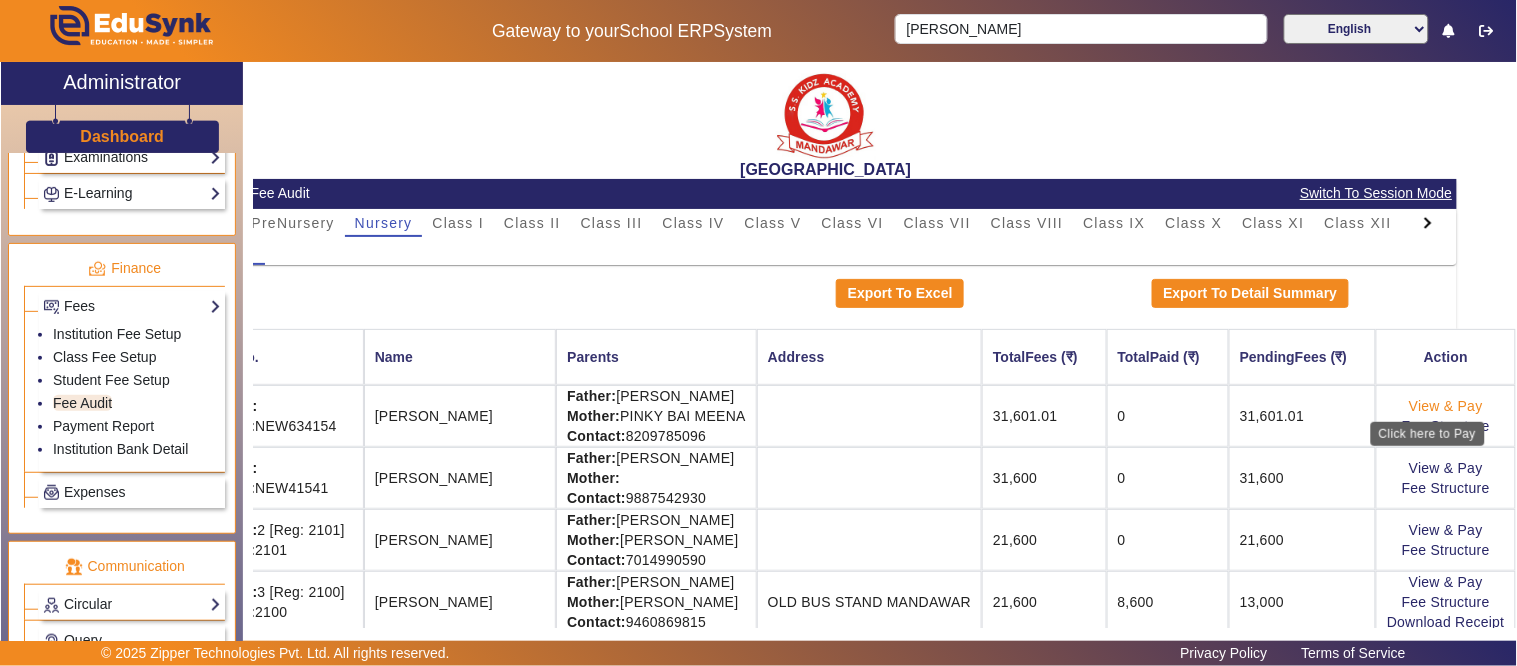 click on "View & Pay" 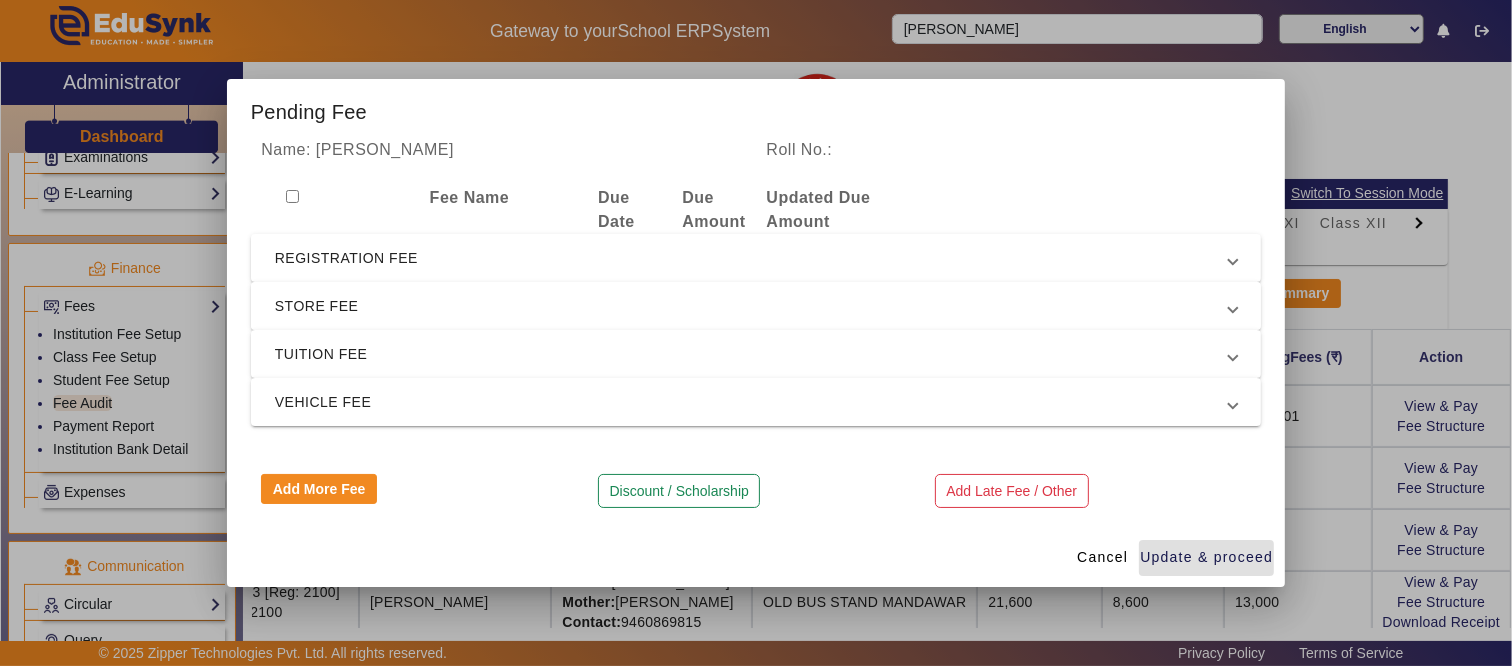 click on "STORE FEE" at bounding box center [752, 306] 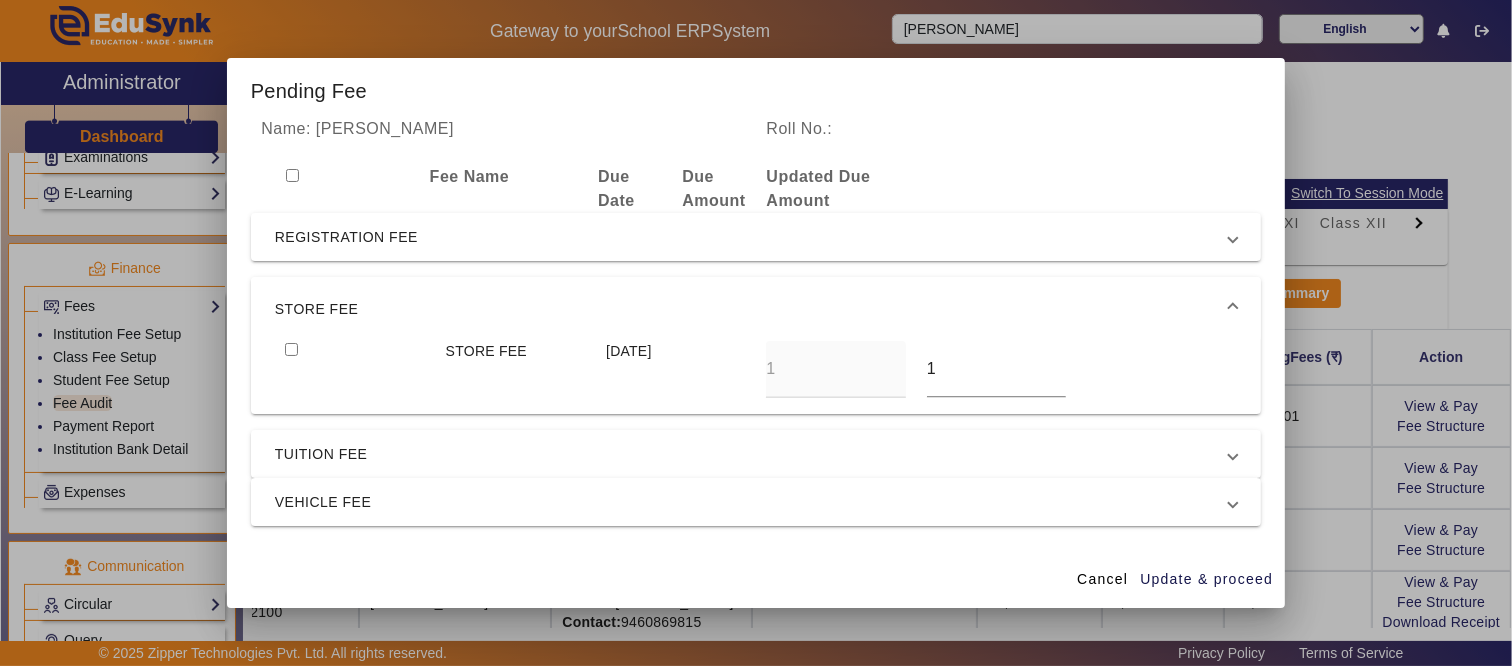 click on "STORE FEE" at bounding box center [756, 309] 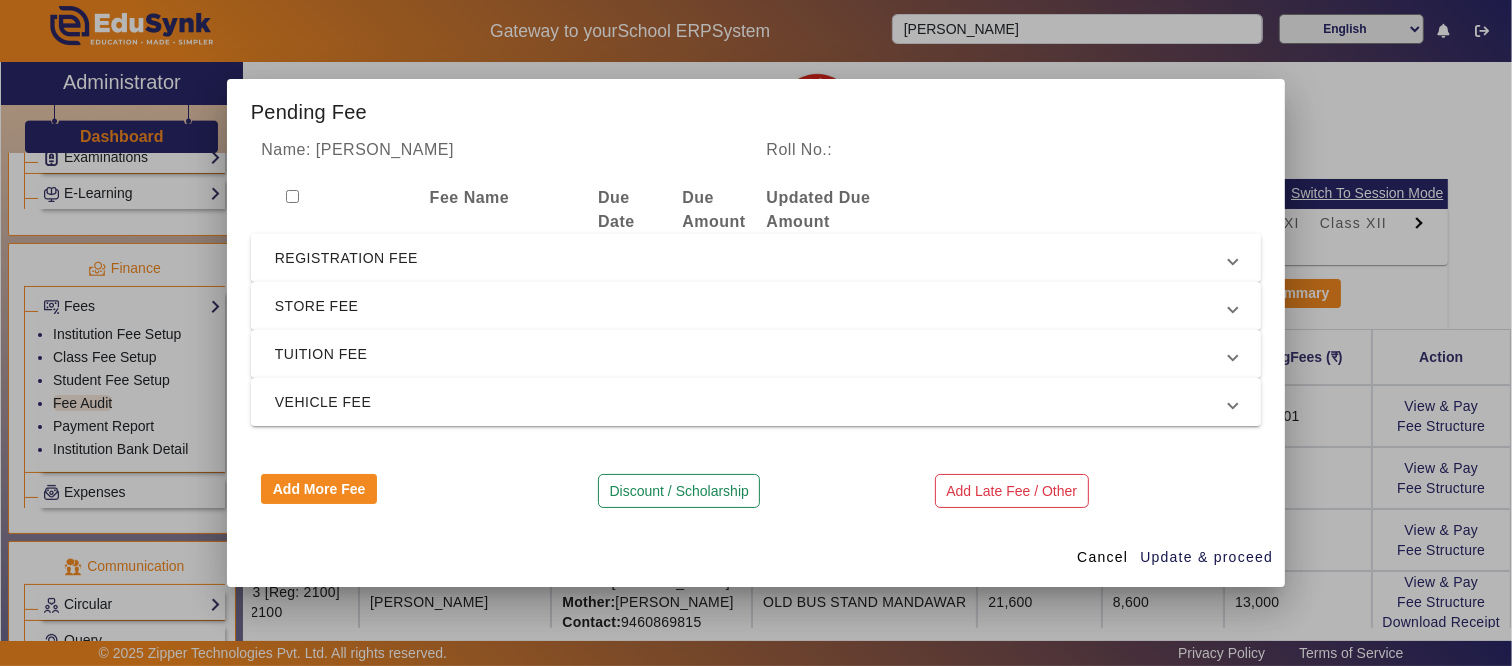 click at bounding box center [335, 210] 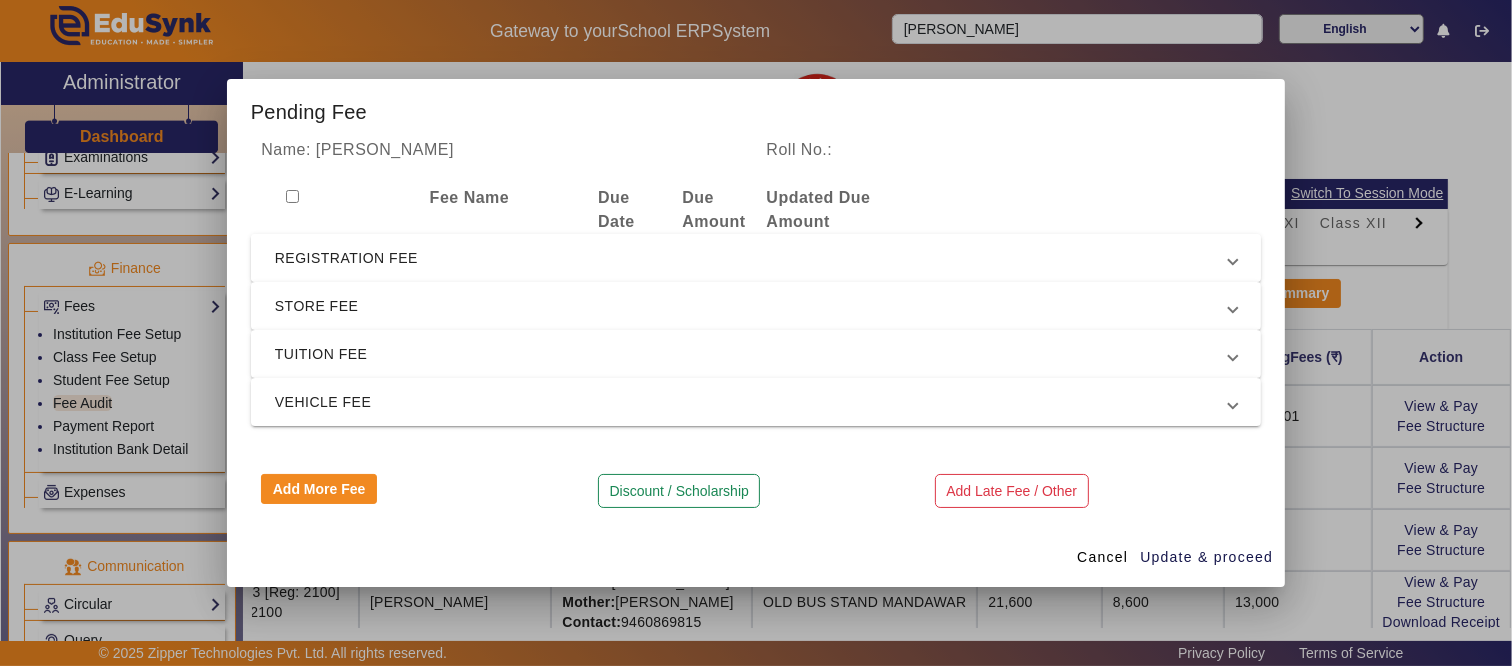 click on "REGISTRATION FEE" at bounding box center [752, 258] 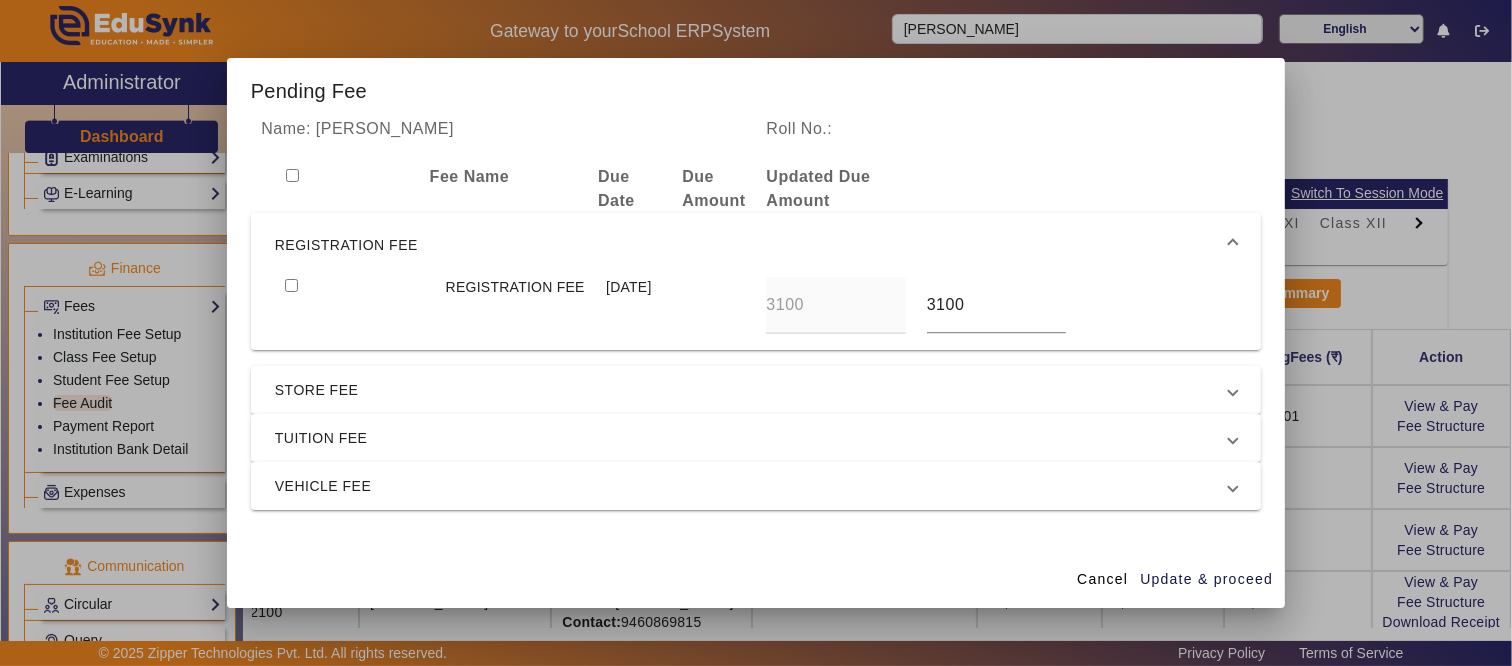 click at bounding box center (291, 285) 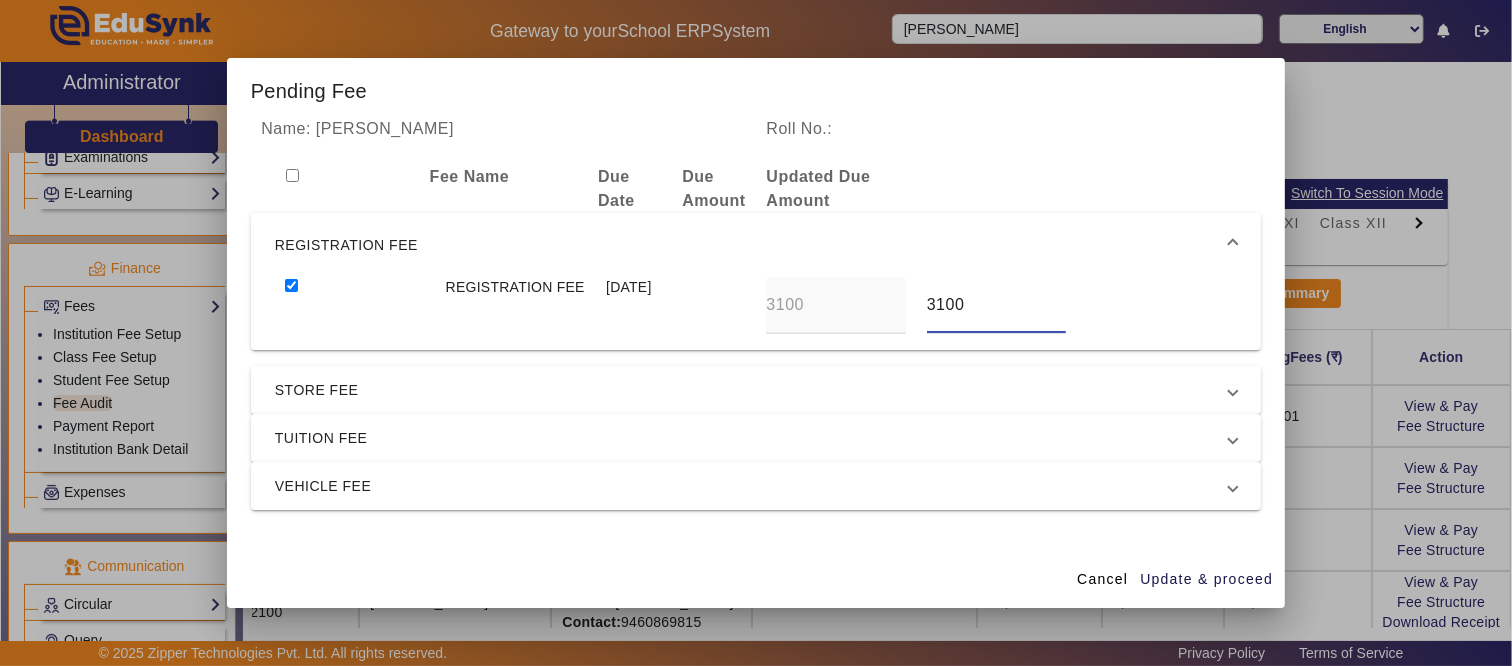 drag, startPoint x: 952, startPoint y: 302, endPoint x: 893, endPoint y: 307, distance: 59.211487 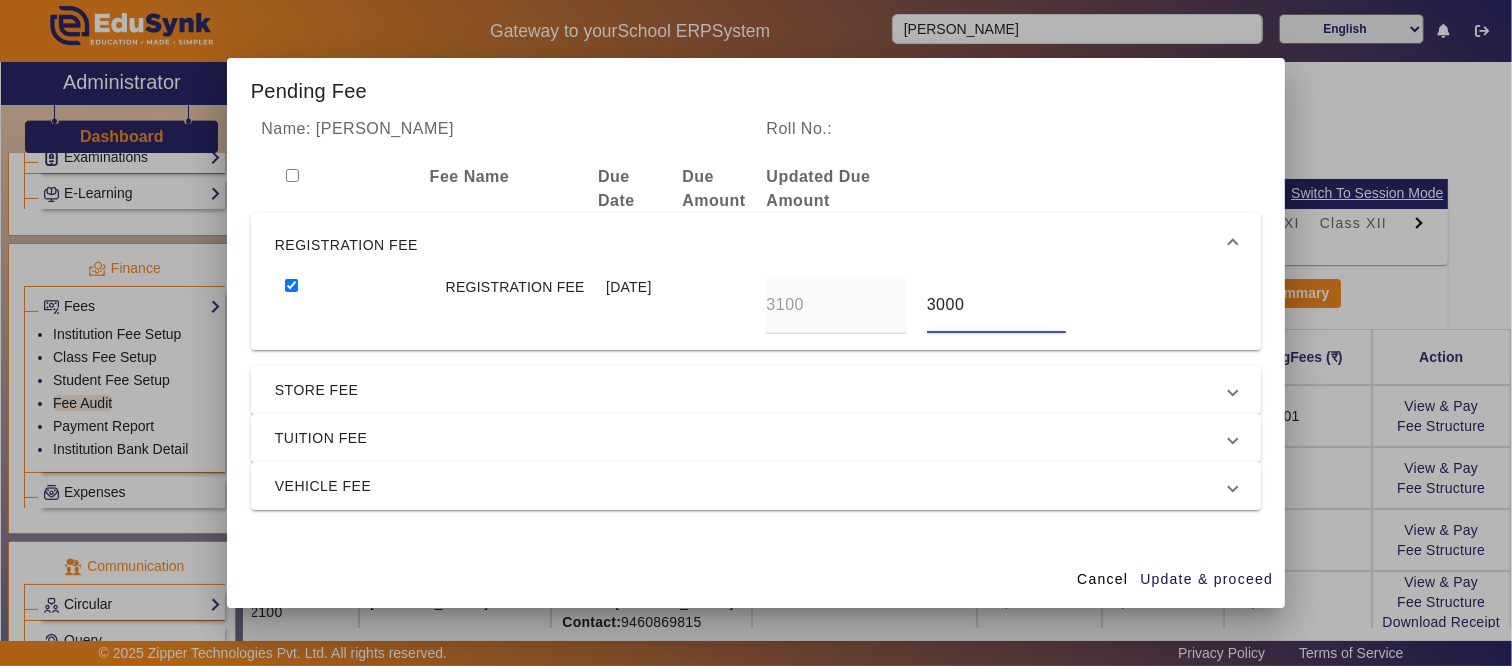 drag, startPoint x: 982, startPoint y: 302, endPoint x: 878, endPoint y: 323, distance: 106.09901 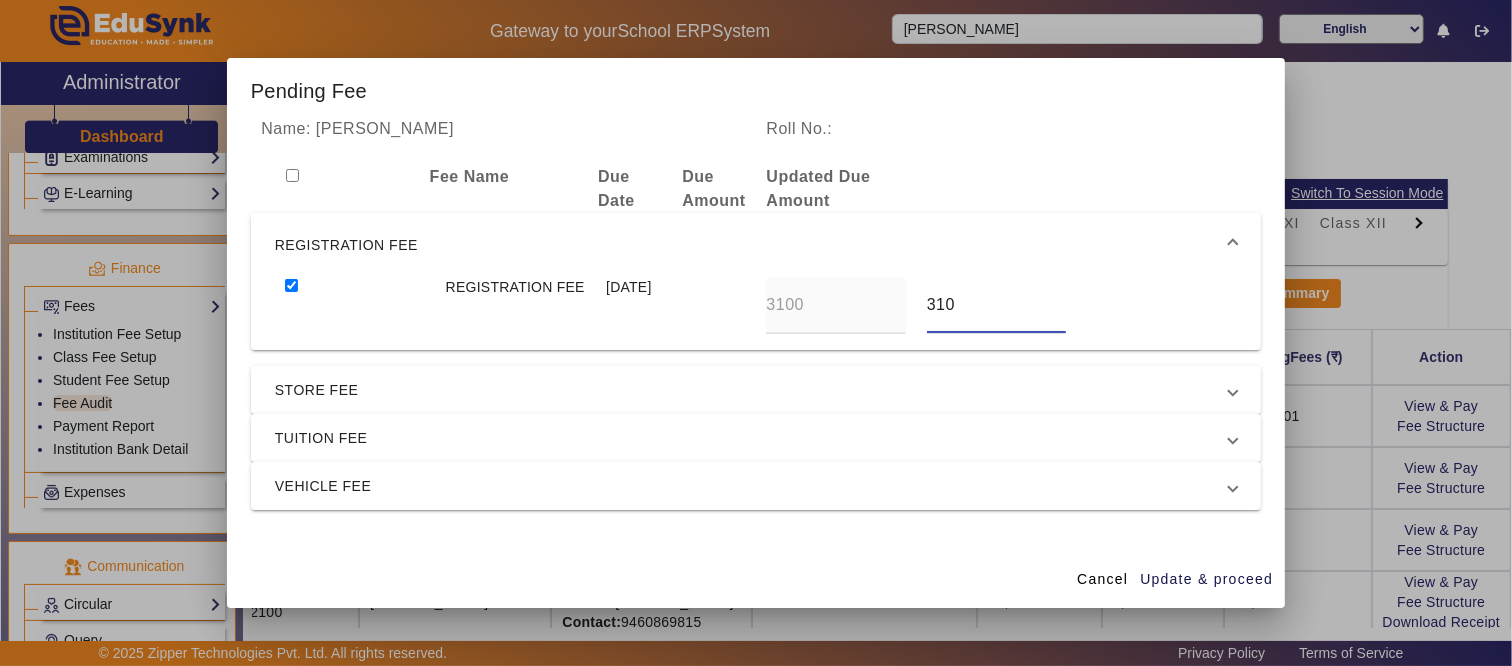 type on "3100" 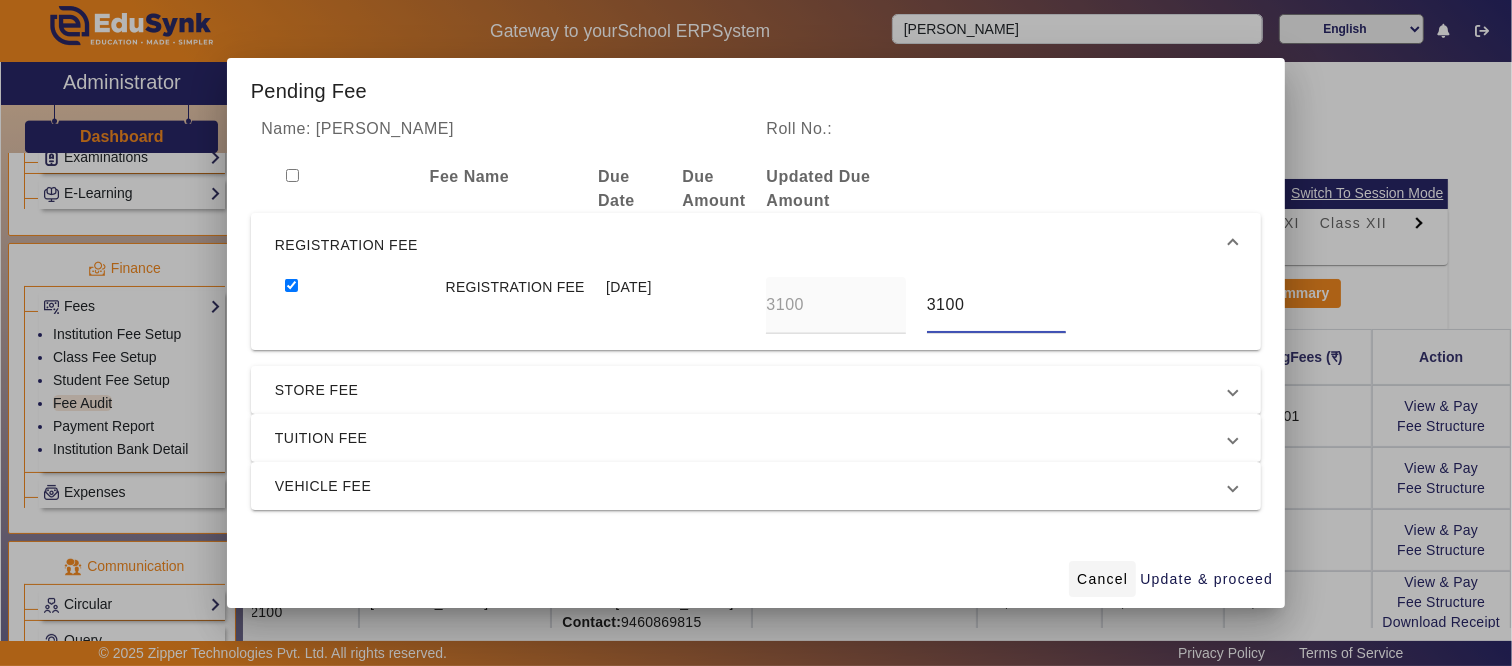 click on "Cancel" at bounding box center (1102, 579) 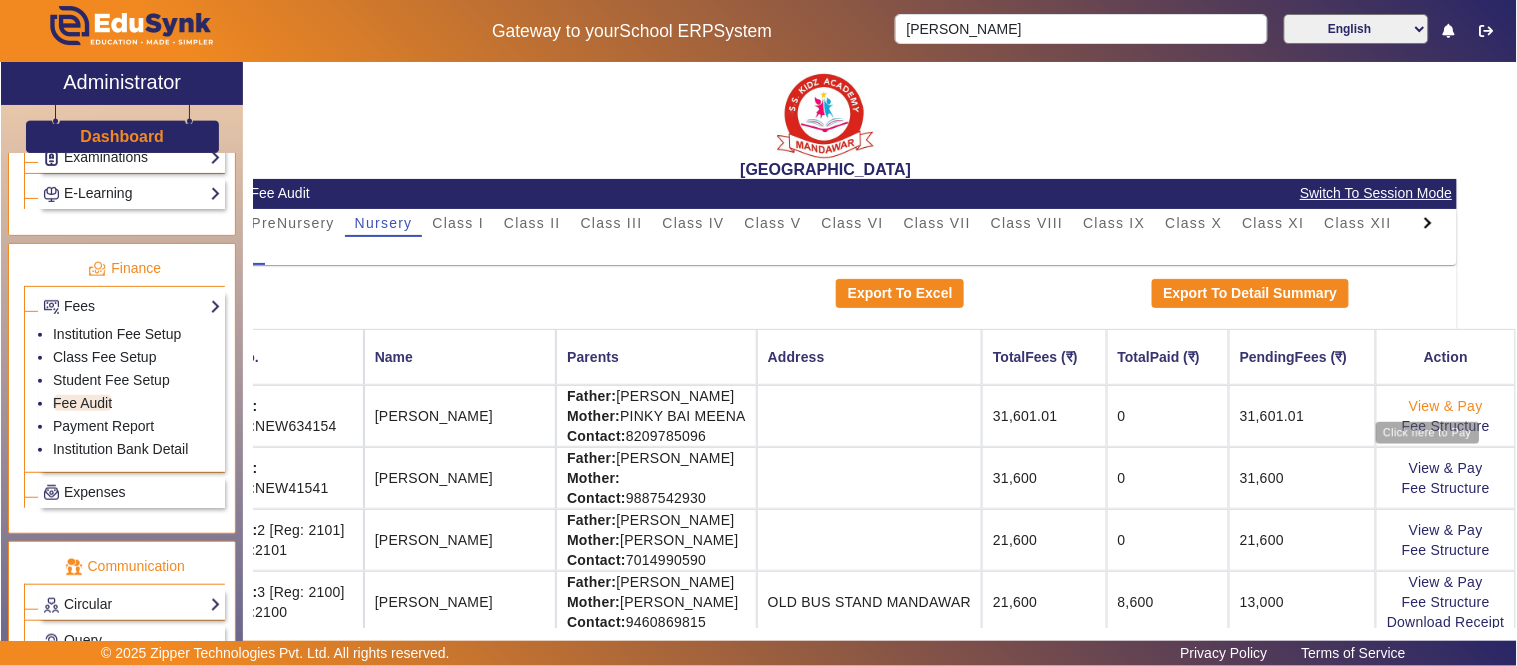 drag, startPoint x: 711, startPoint y: 407, endPoint x: 1435, endPoint y: 402, distance: 724.0173 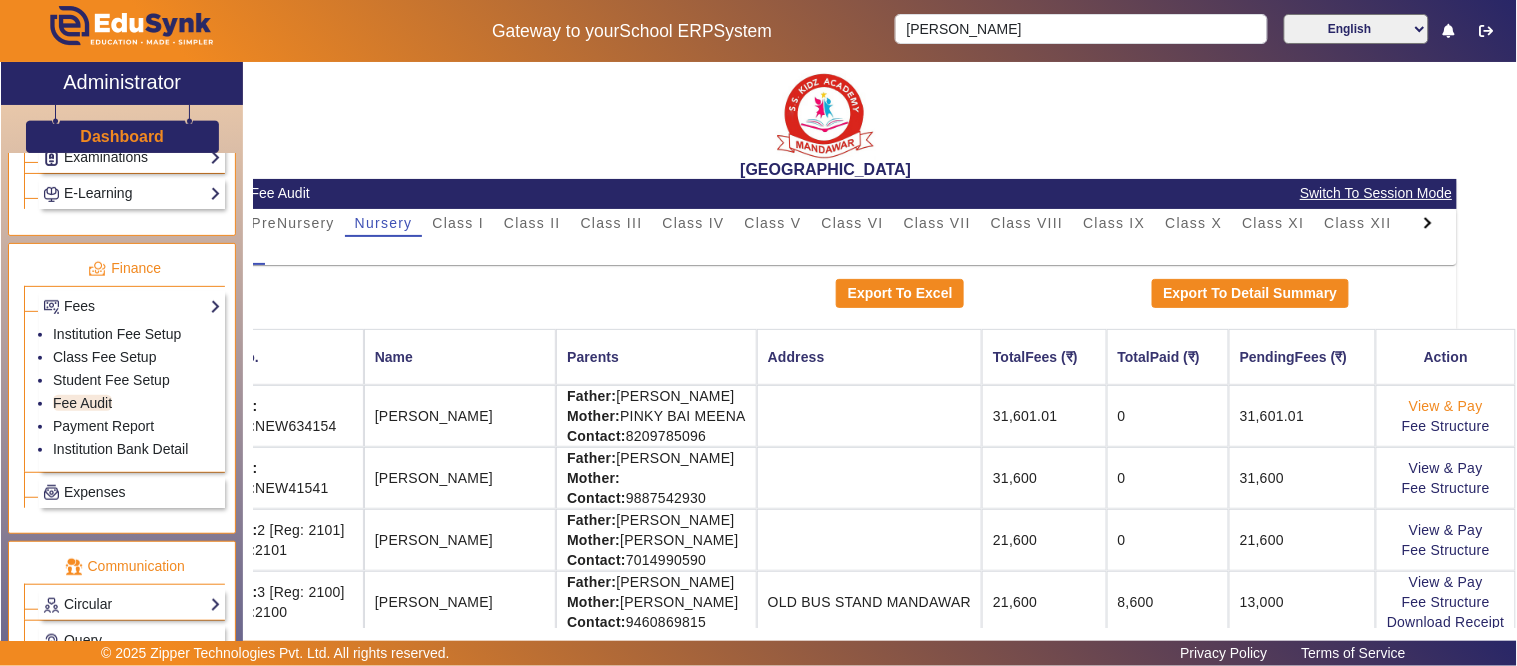 click on "View & Pay" 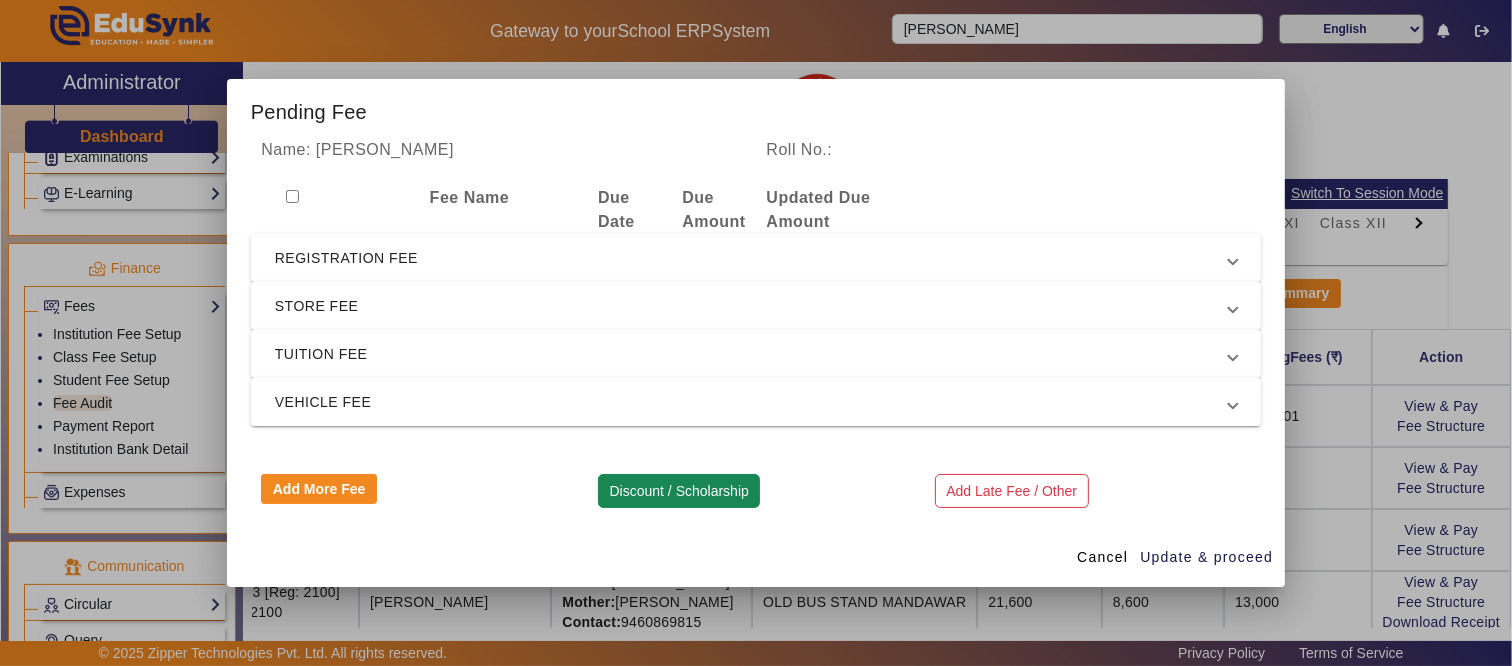 click on "Discount / Scholarship" at bounding box center [679, 491] 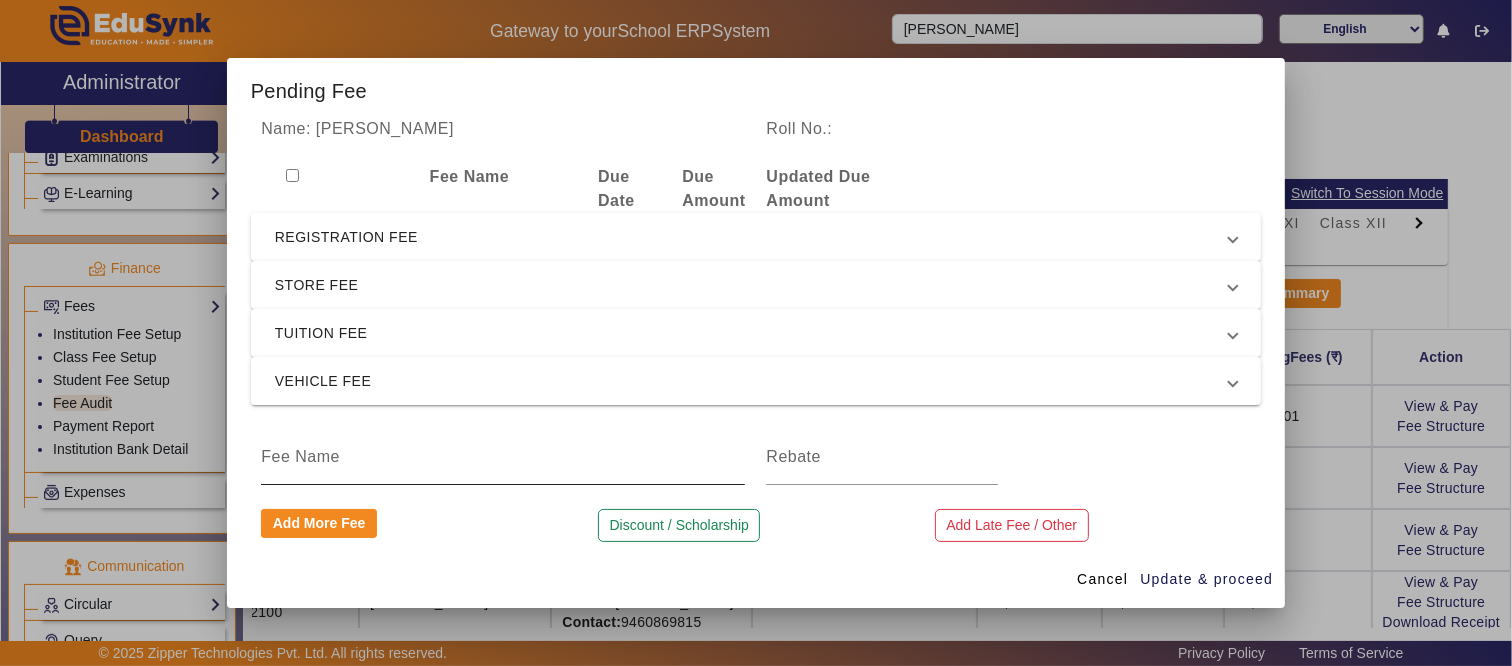 click at bounding box center [503, 457] 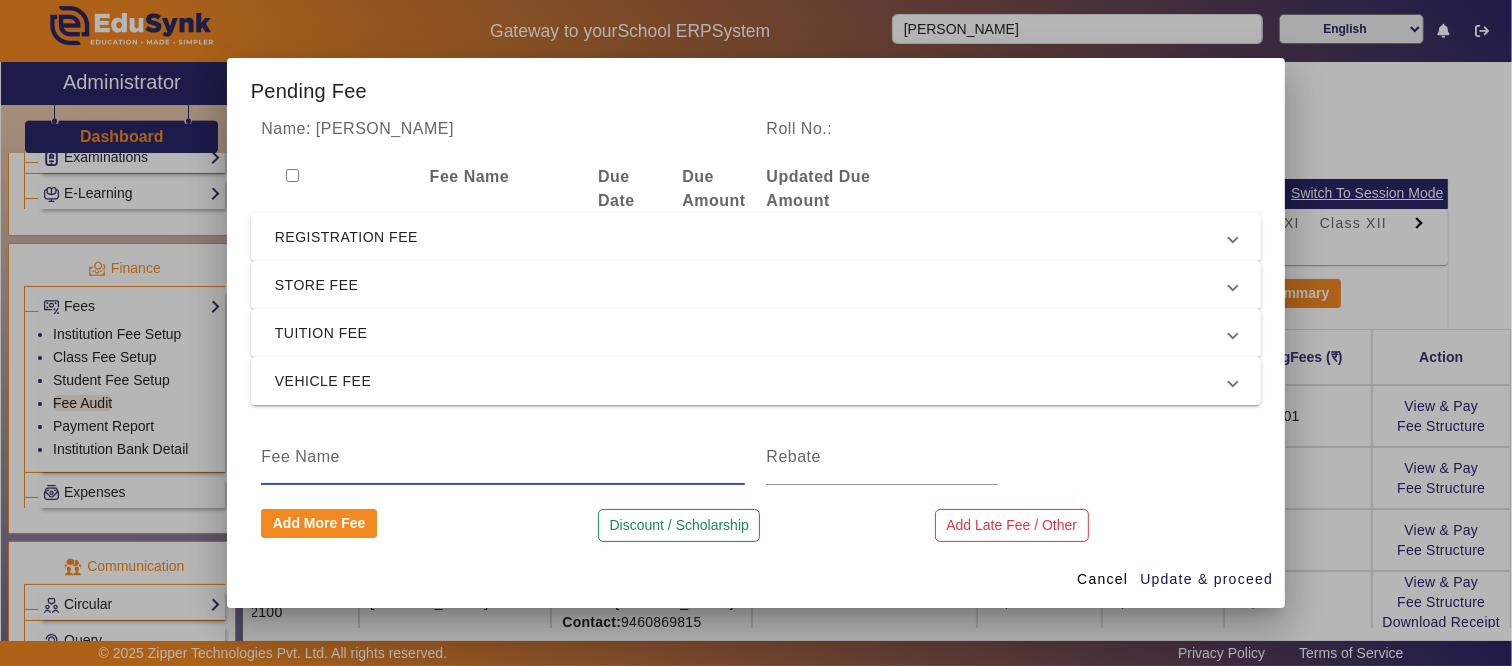 click at bounding box center [503, 457] 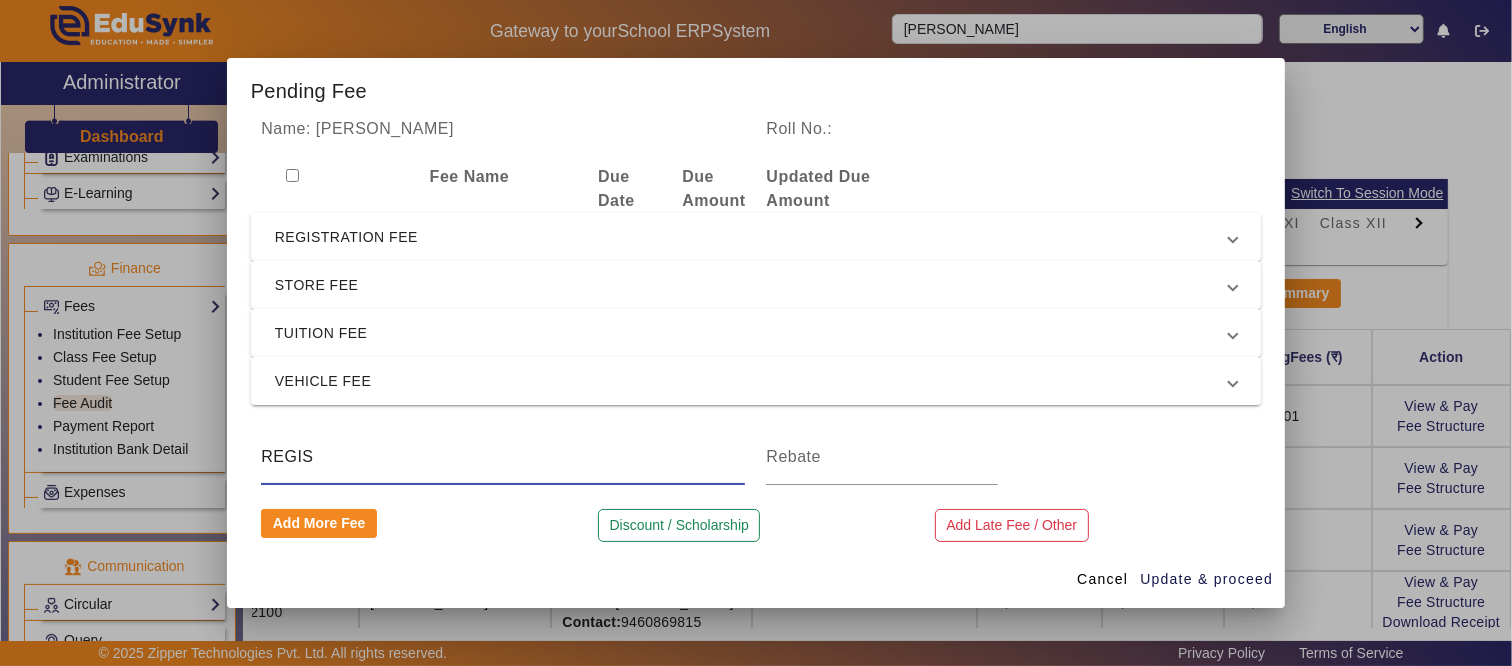 type on "REGISTRATION FEE DISCOUNT" 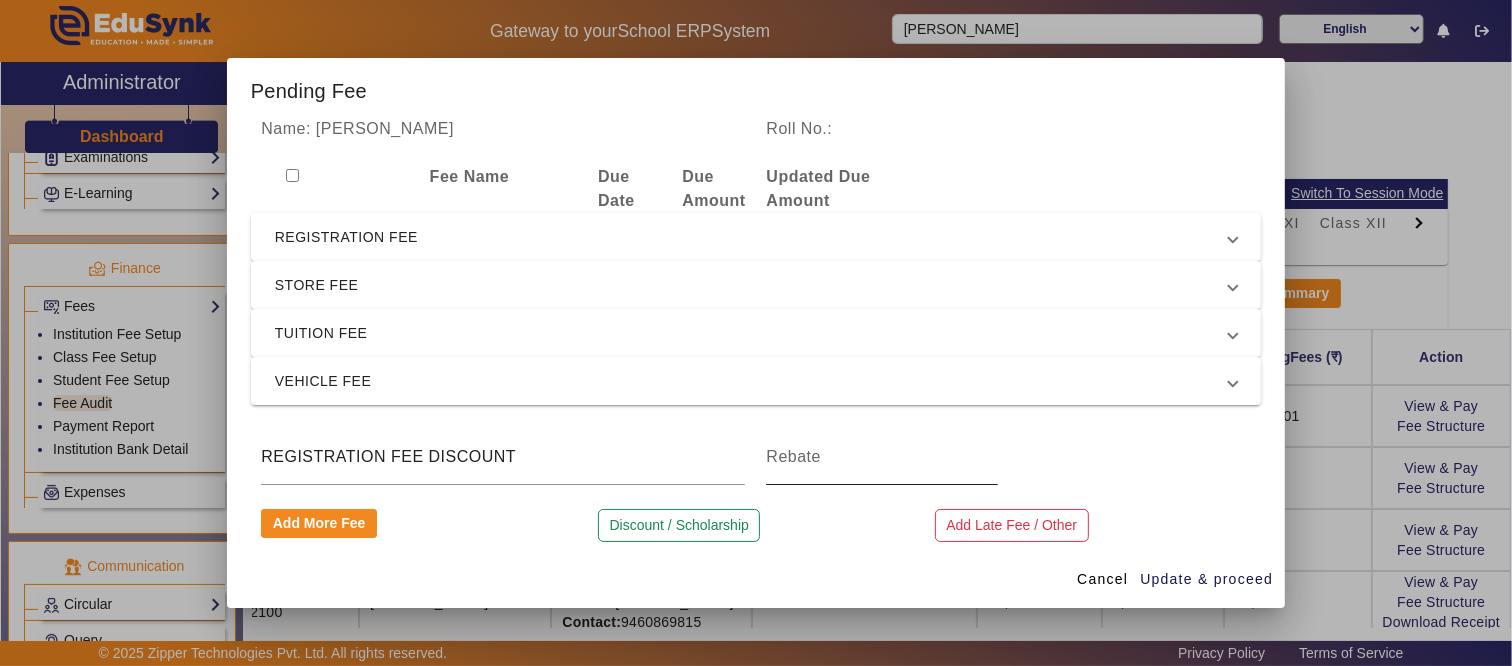 click at bounding box center [882, 457] 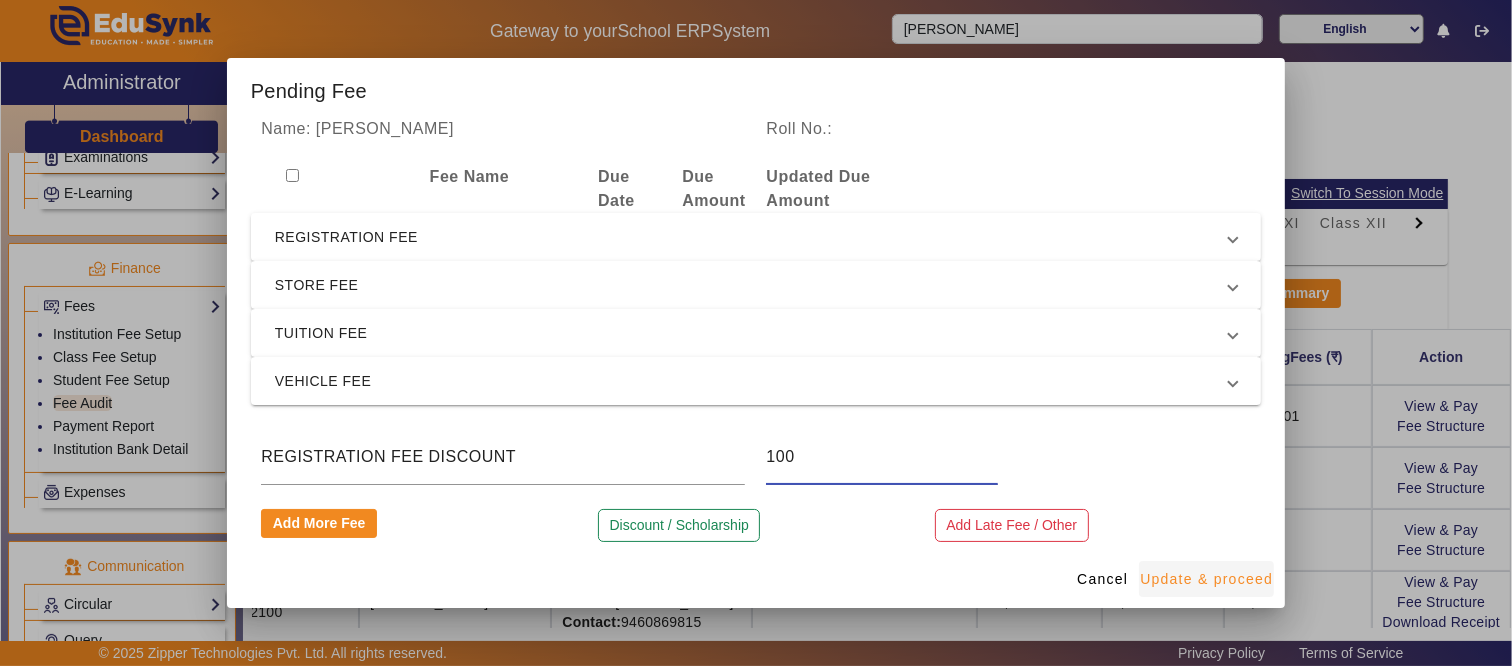 type on "100" 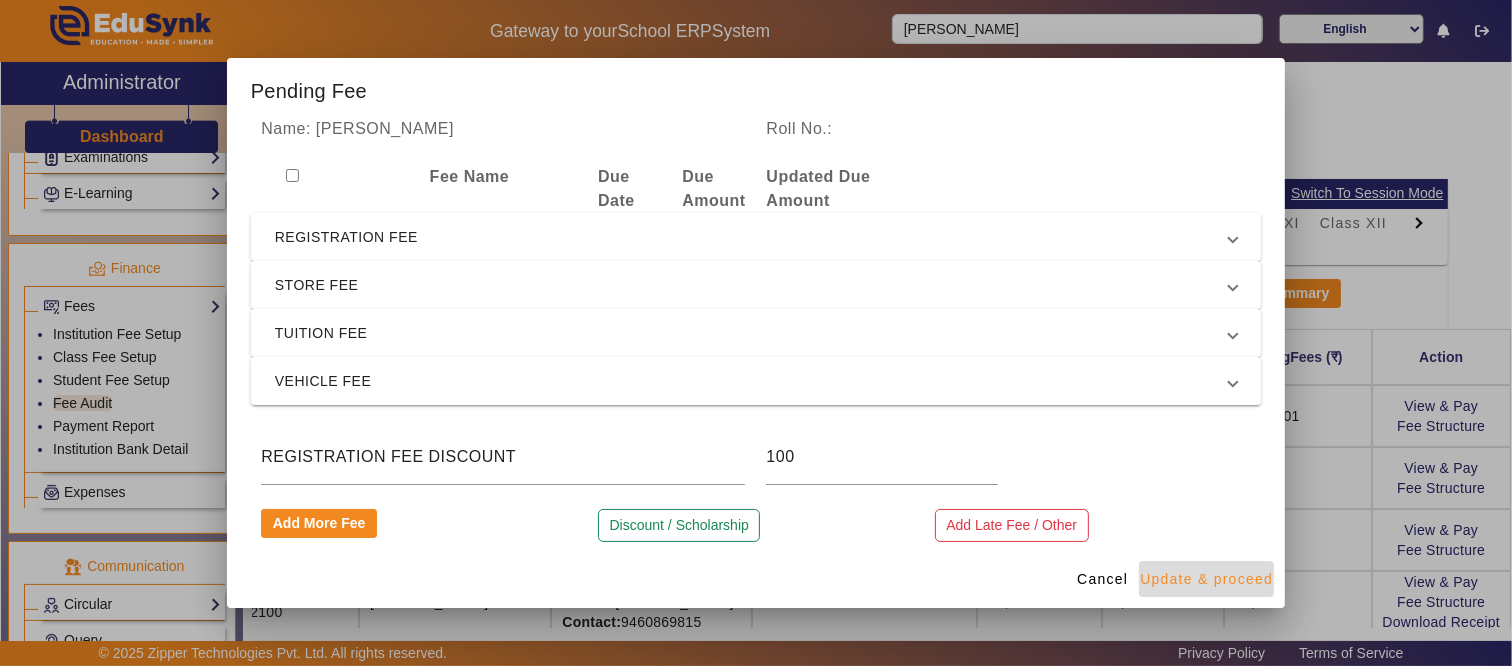 click on "Update & proceed" at bounding box center (1206, 579) 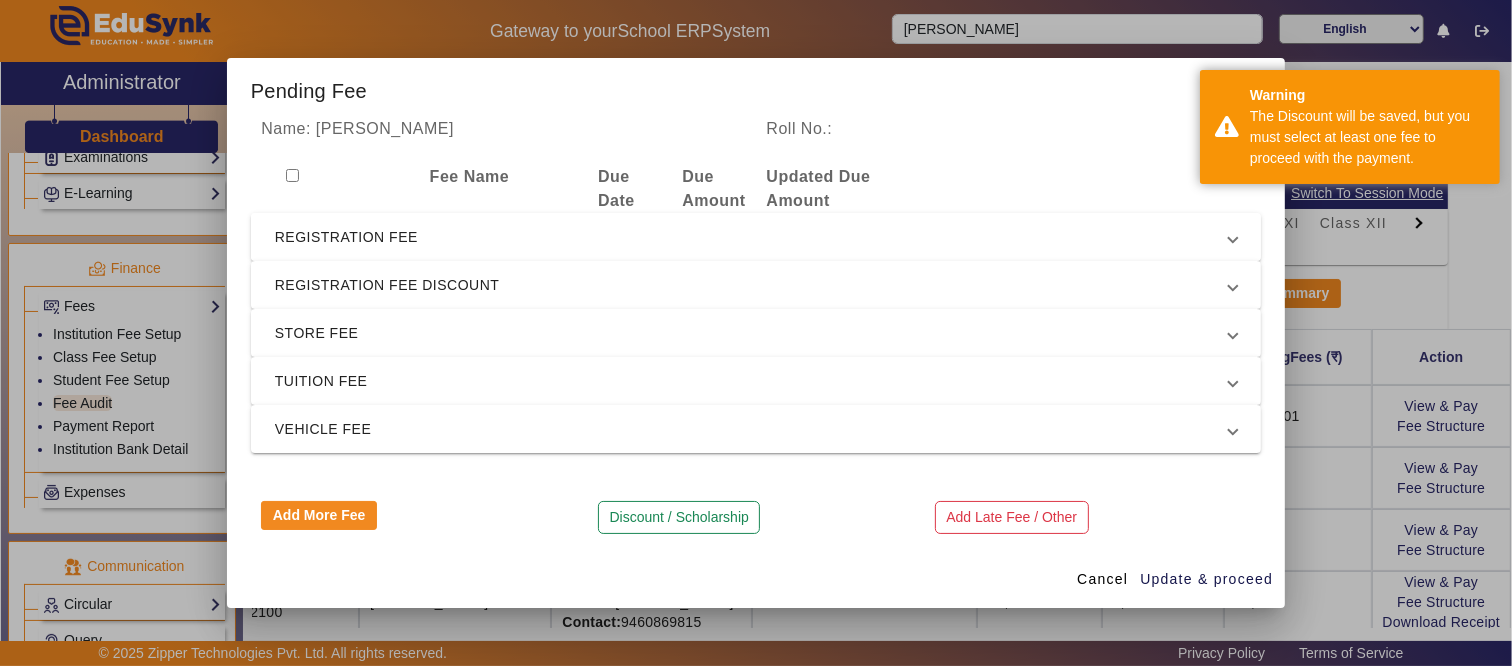 drag, startPoint x: 284, startPoint y: 218, endPoint x: 326, endPoint y: 246, distance: 50.47772 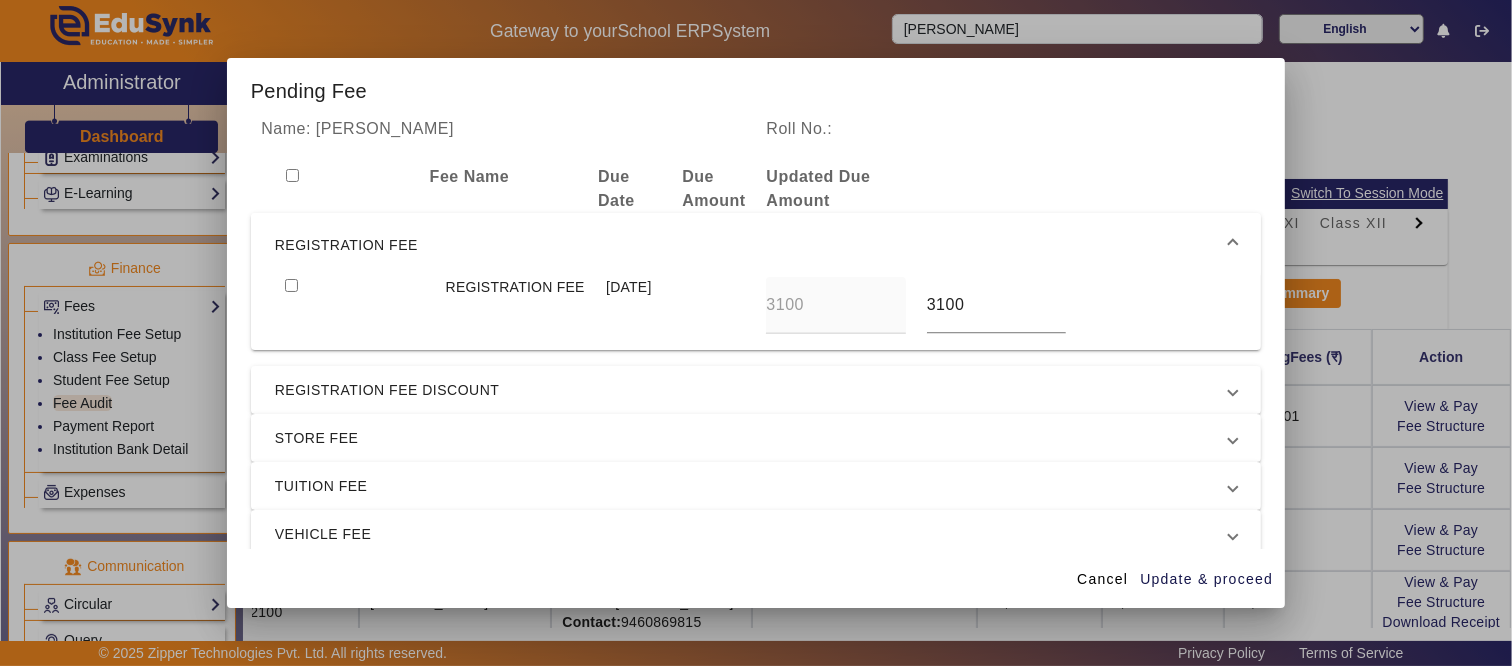 click on "REGISTRATION FEE" at bounding box center [756, 245] 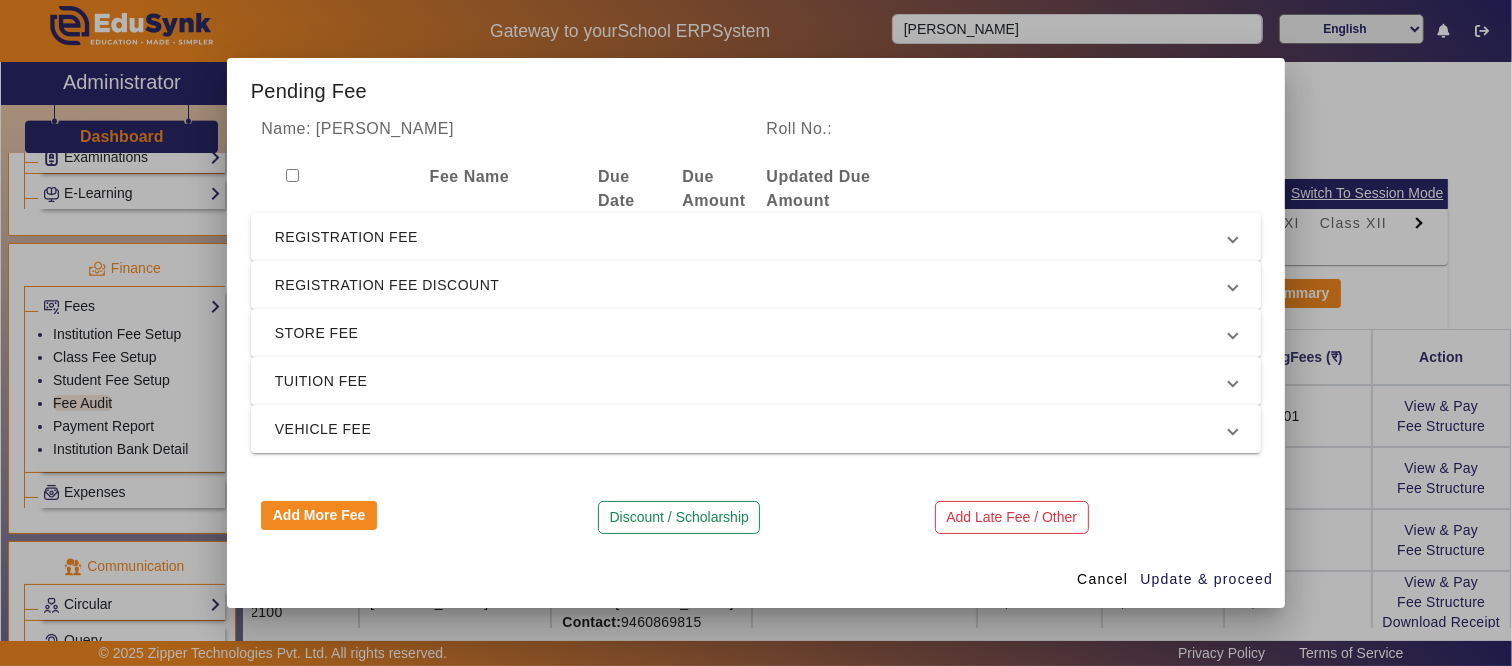 drag, startPoint x: 292, startPoint y: 252, endPoint x: 291, endPoint y: 270, distance: 18.027756 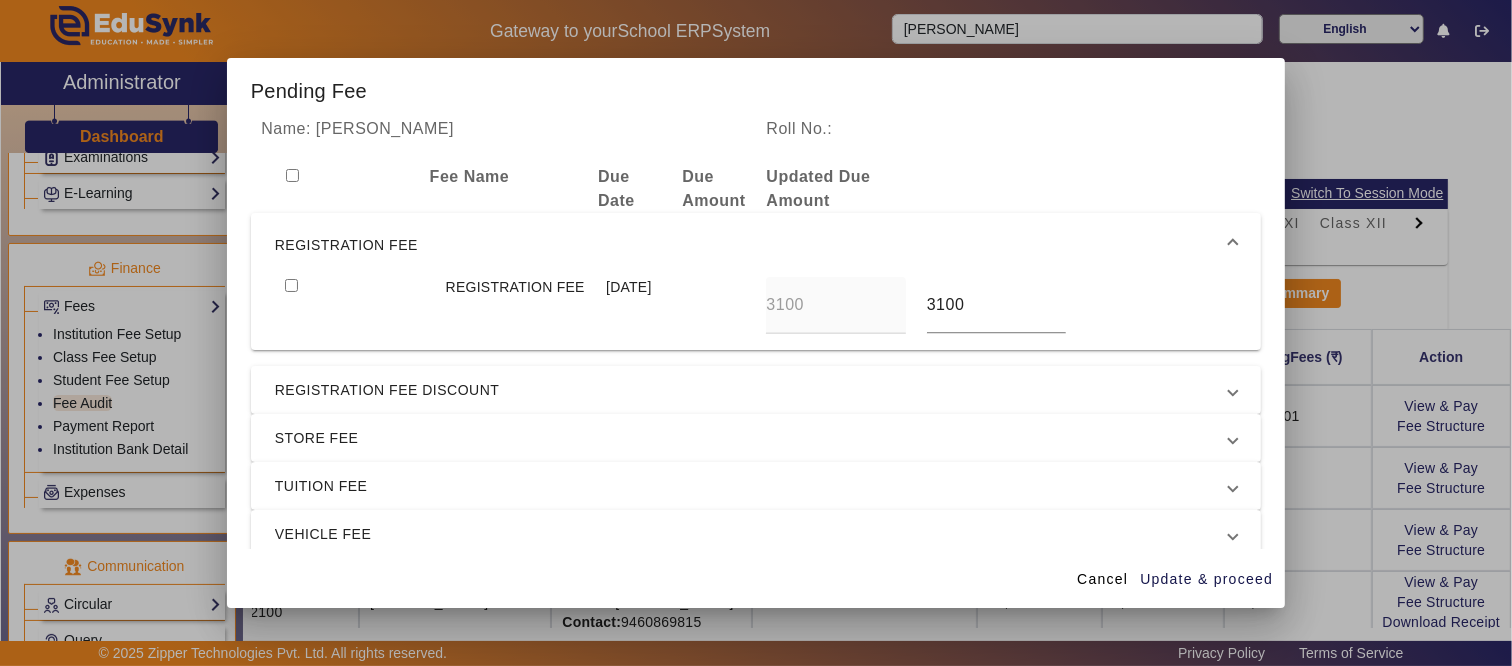 click at bounding box center [291, 285] 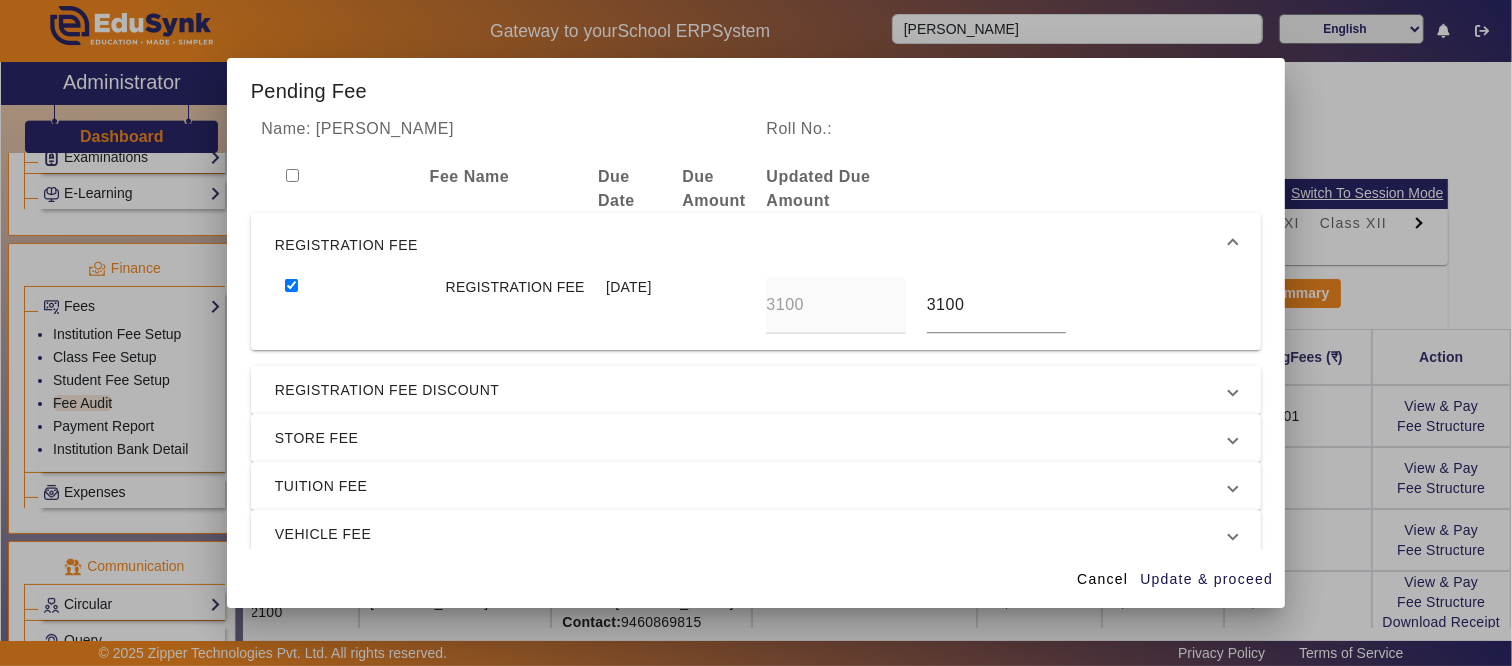 click on "REGISTRATION FEE DISCOUNT" at bounding box center (752, 390) 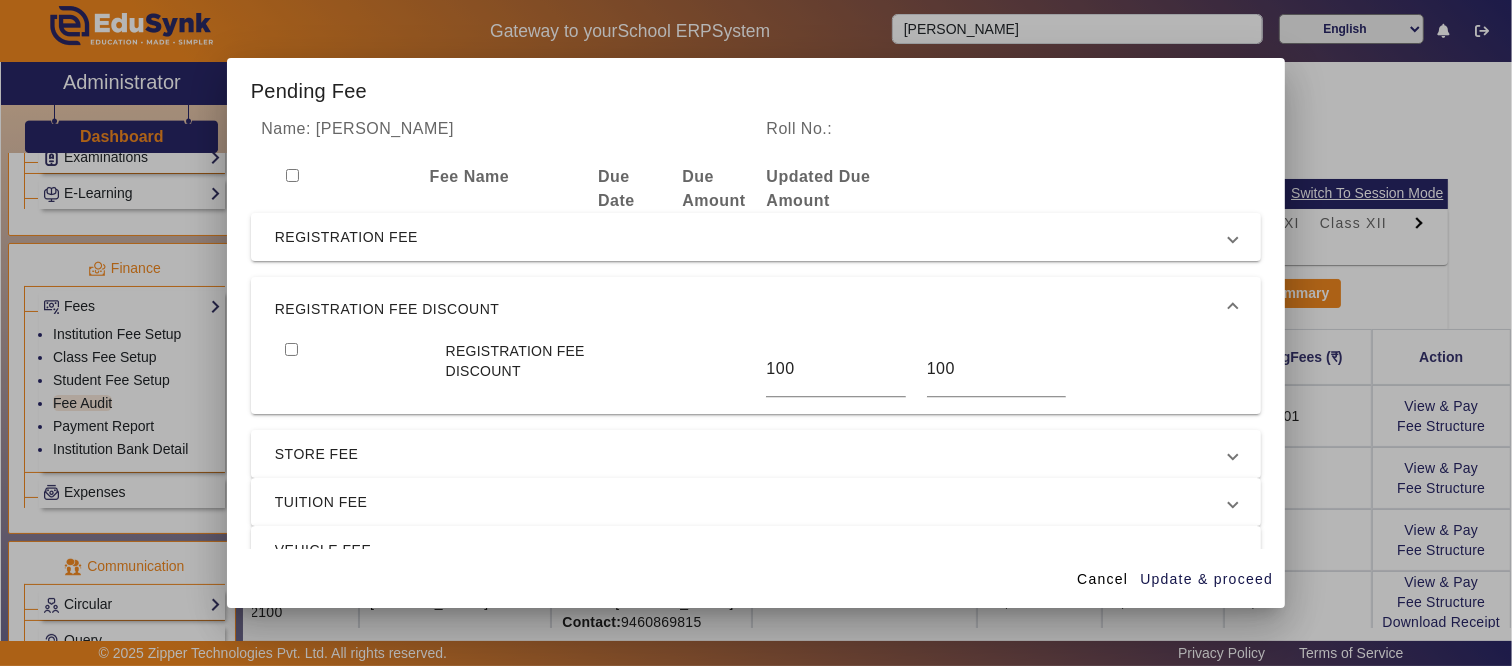 click at bounding box center (355, 369) 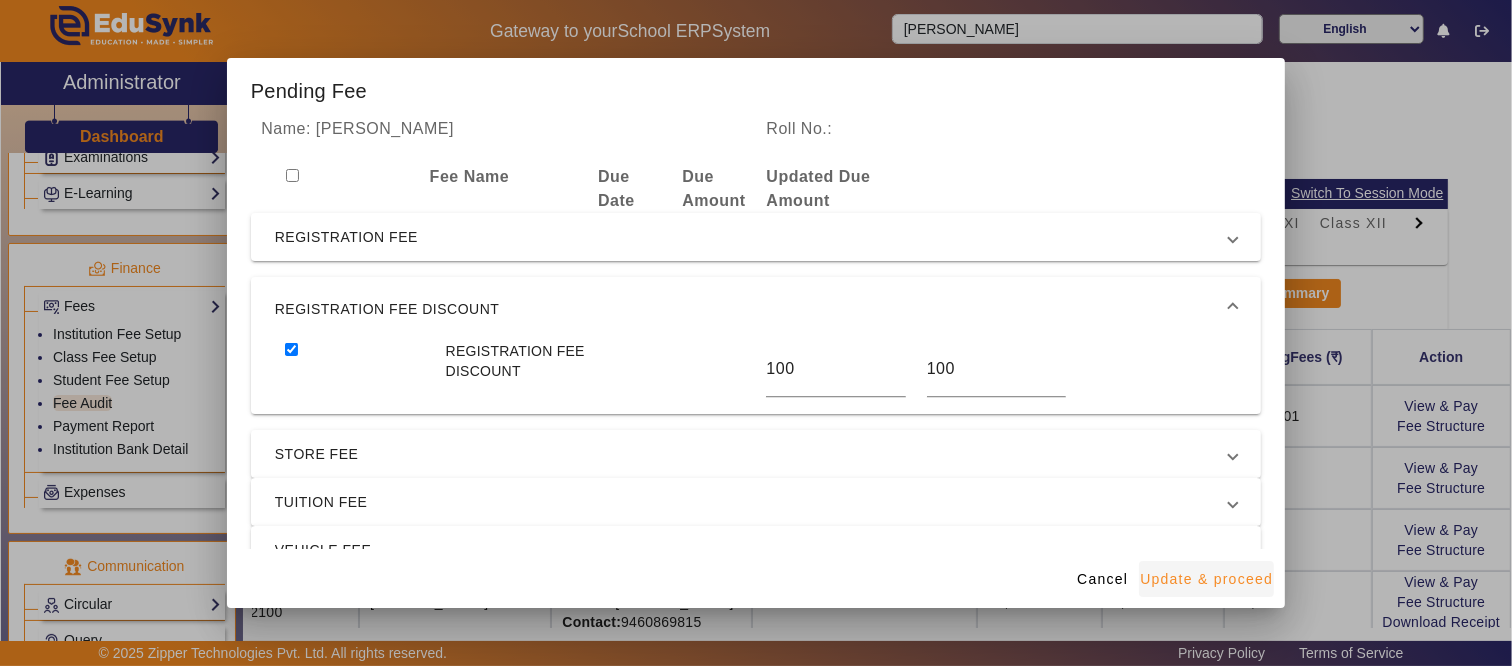 click at bounding box center [1206, 579] 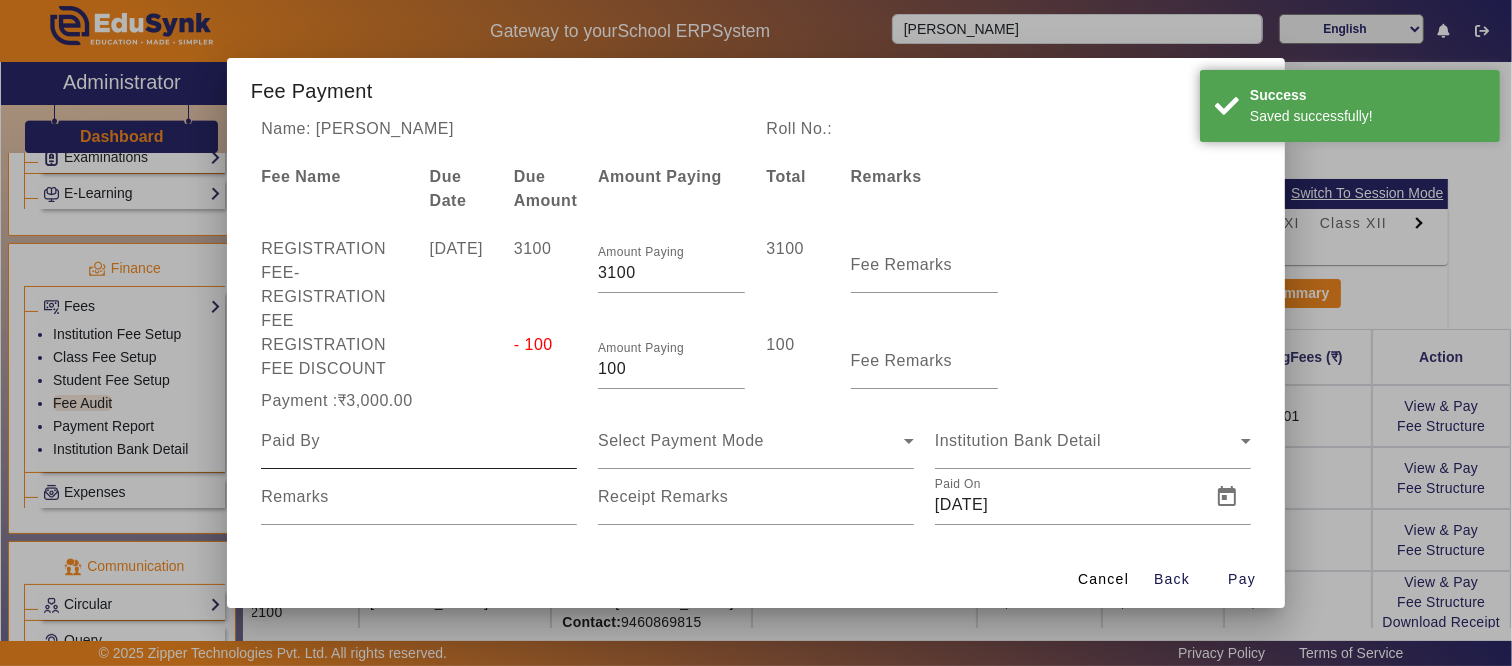 click at bounding box center (419, 441) 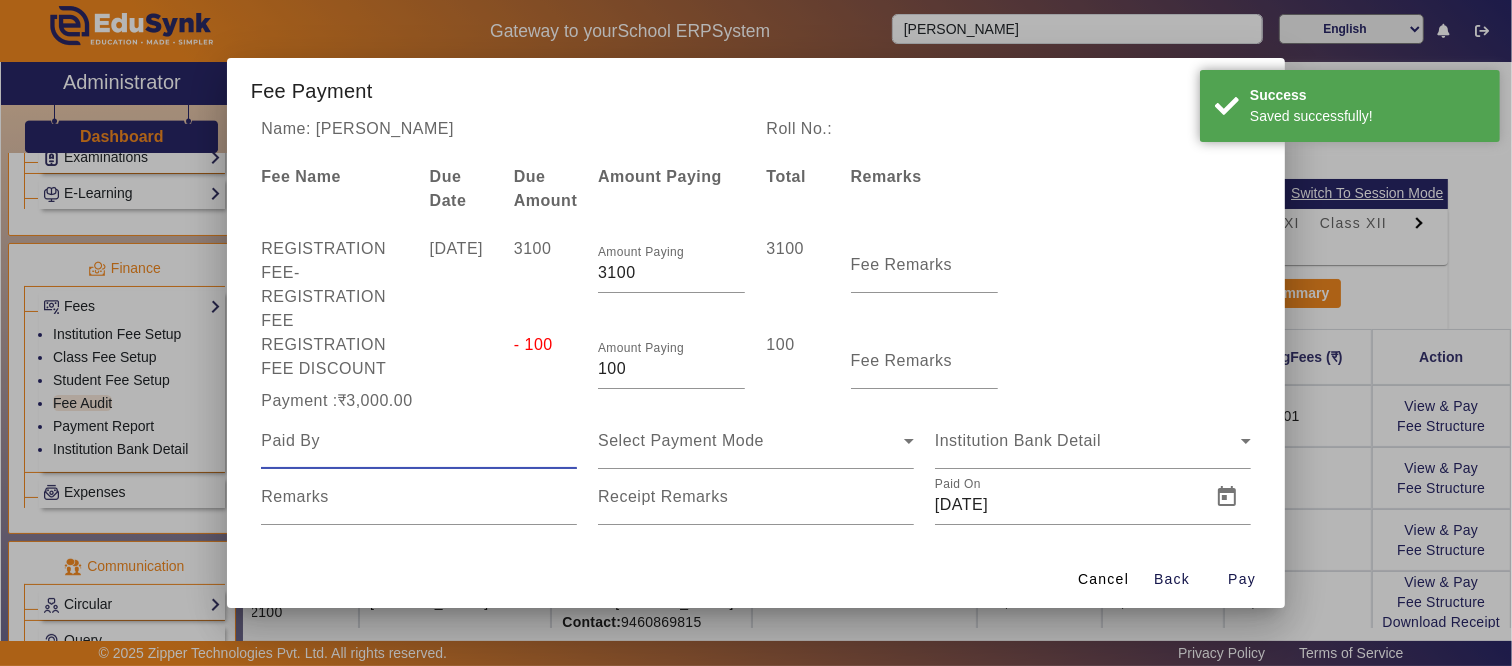 click at bounding box center (419, 441) 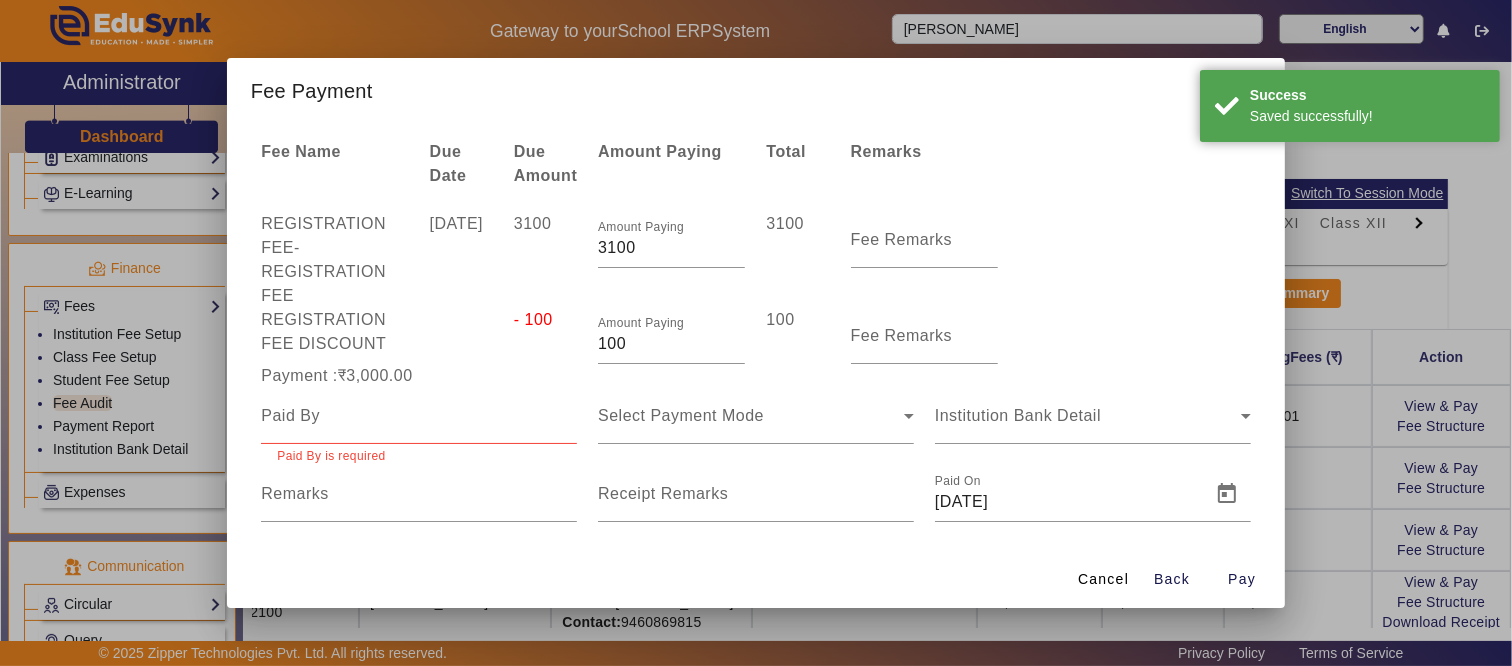 scroll, scrollTop: 40, scrollLeft: 0, axis: vertical 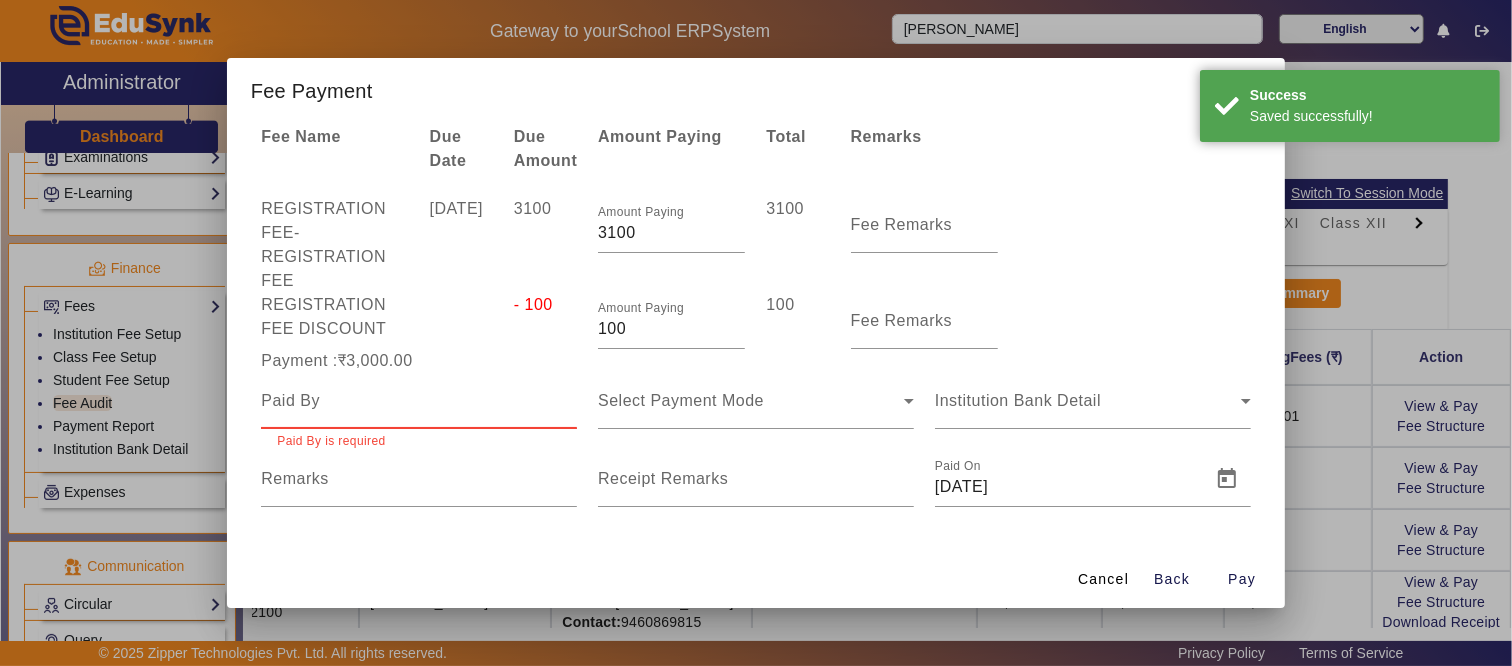 click at bounding box center [419, 401] 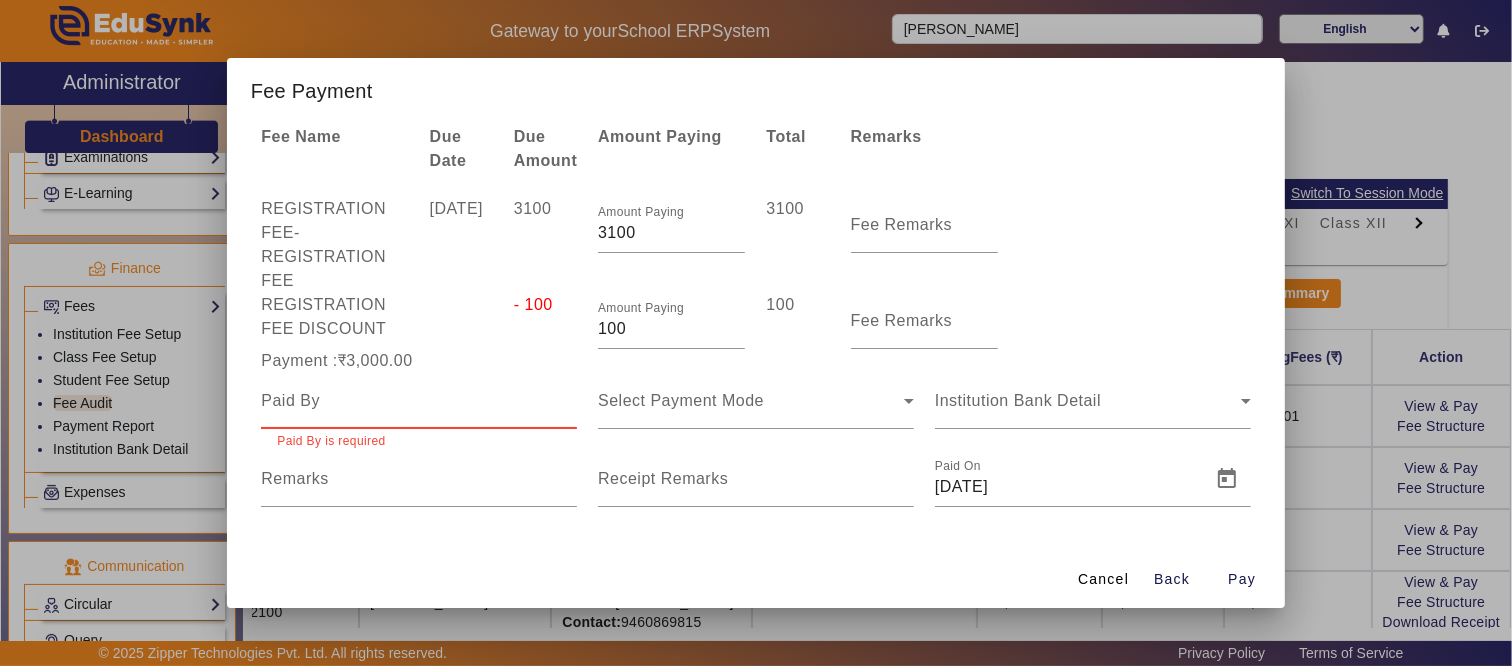 click at bounding box center (419, 401) 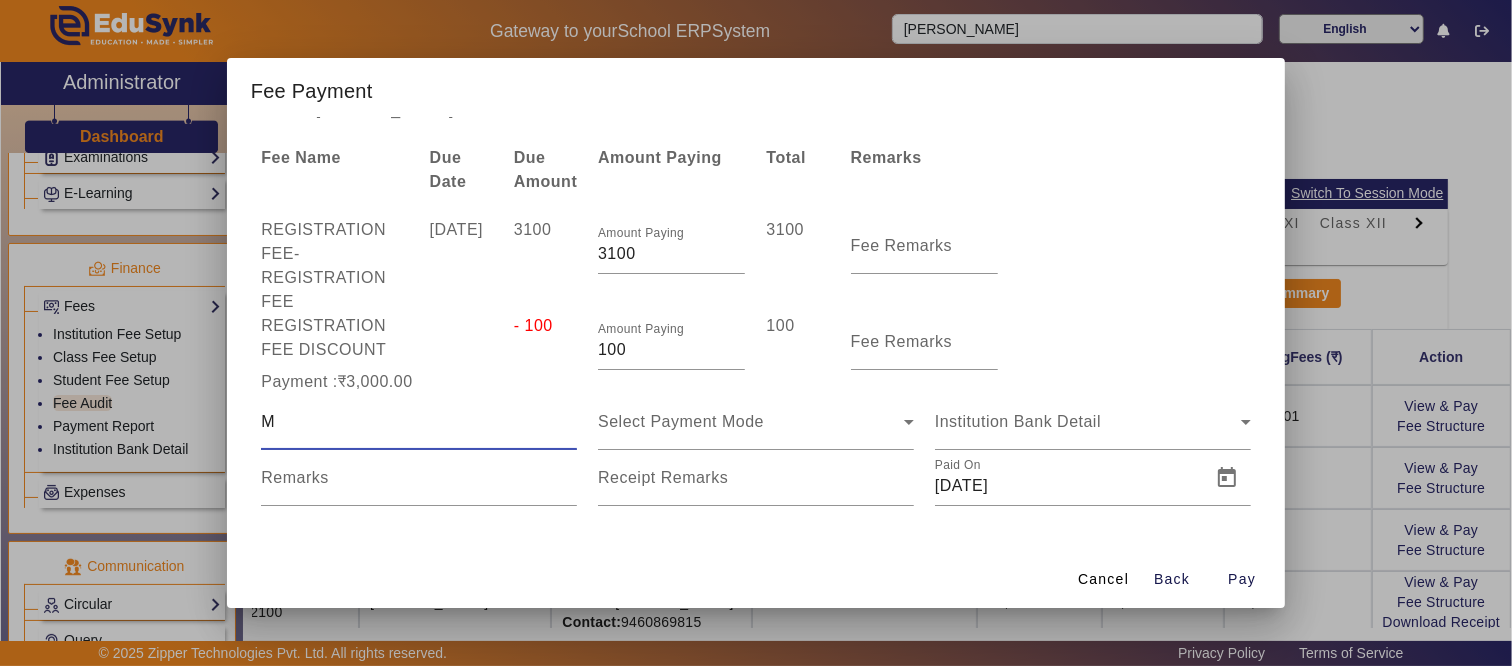 scroll, scrollTop: 17, scrollLeft: 0, axis: vertical 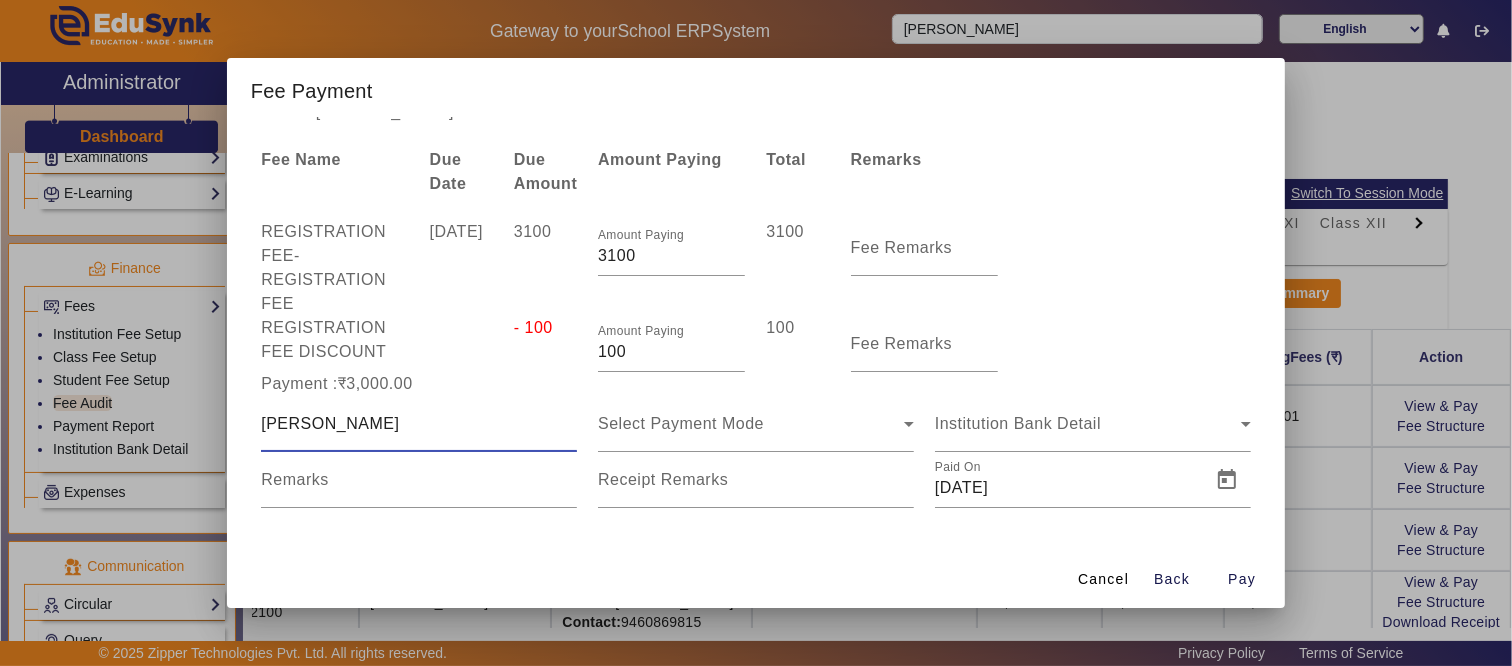 type on "MOHAN JI" 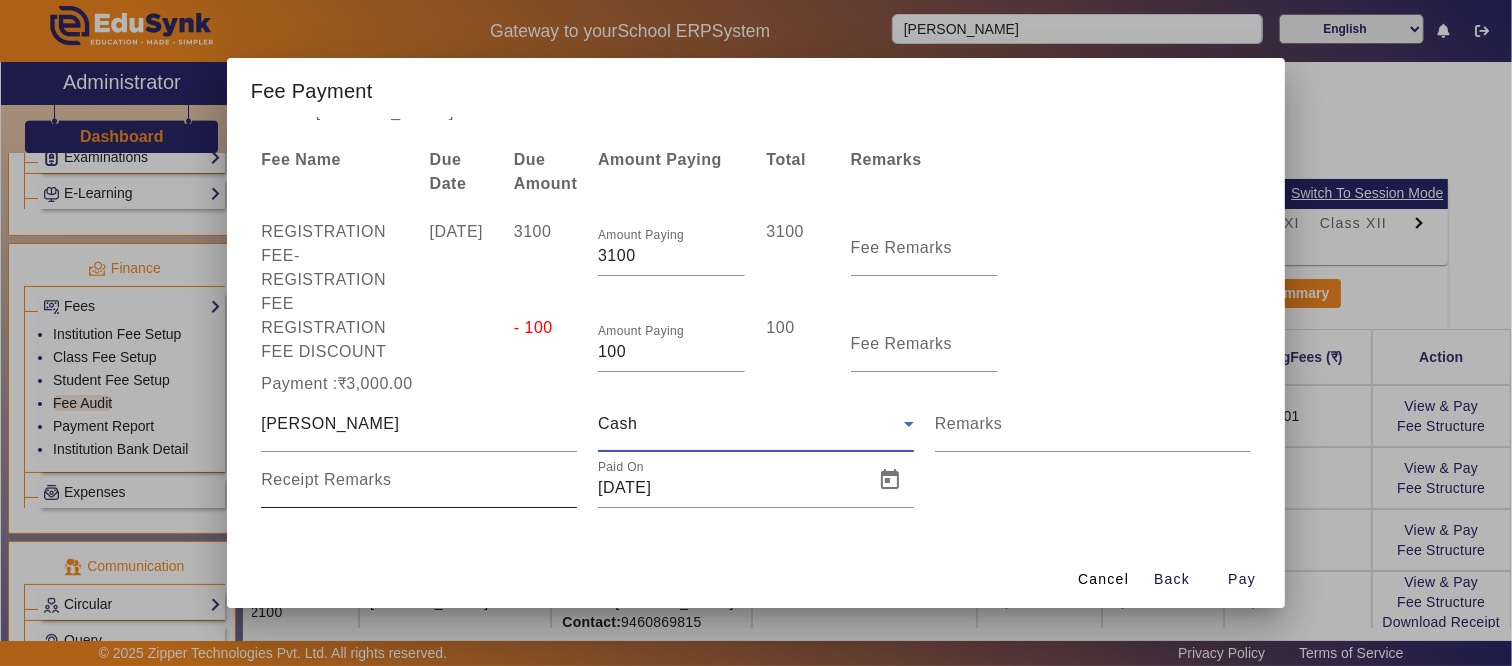 click on "Receipt Remarks" at bounding box center [326, 479] 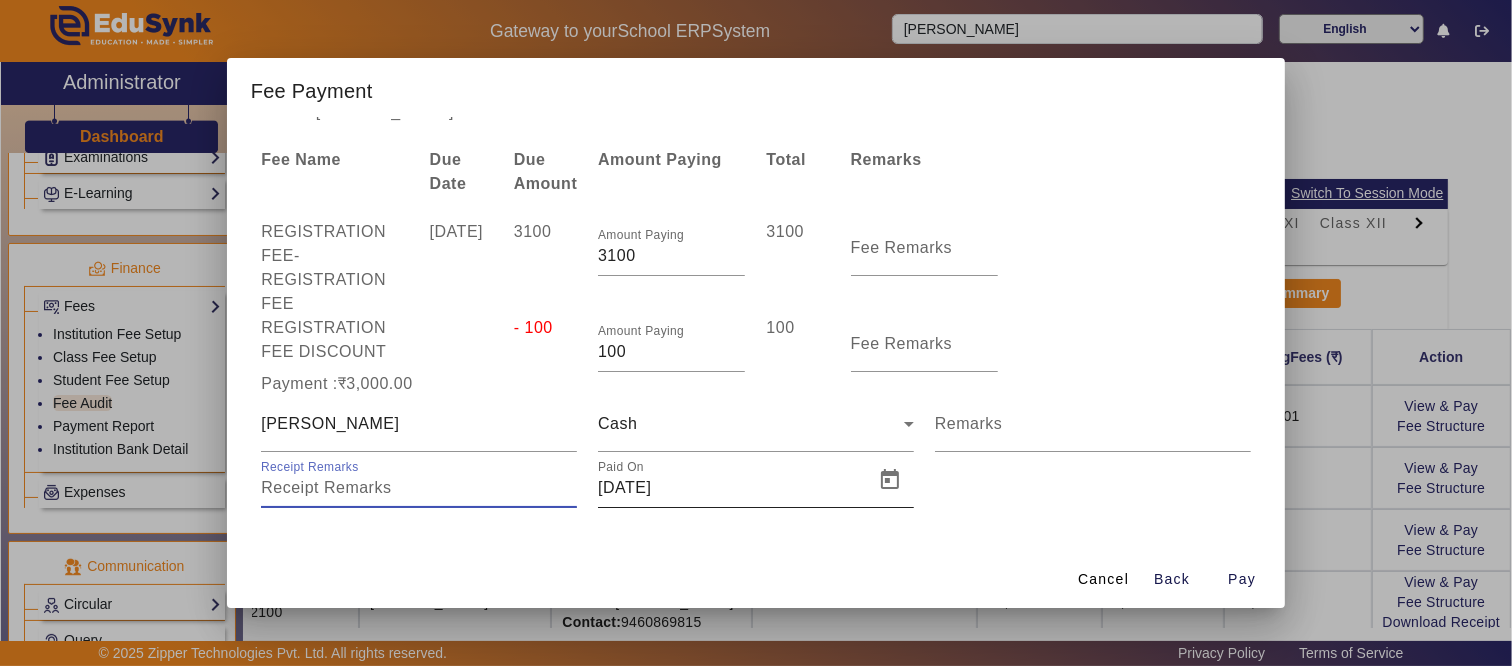click on "[DATE]" at bounding box center [730, 488] 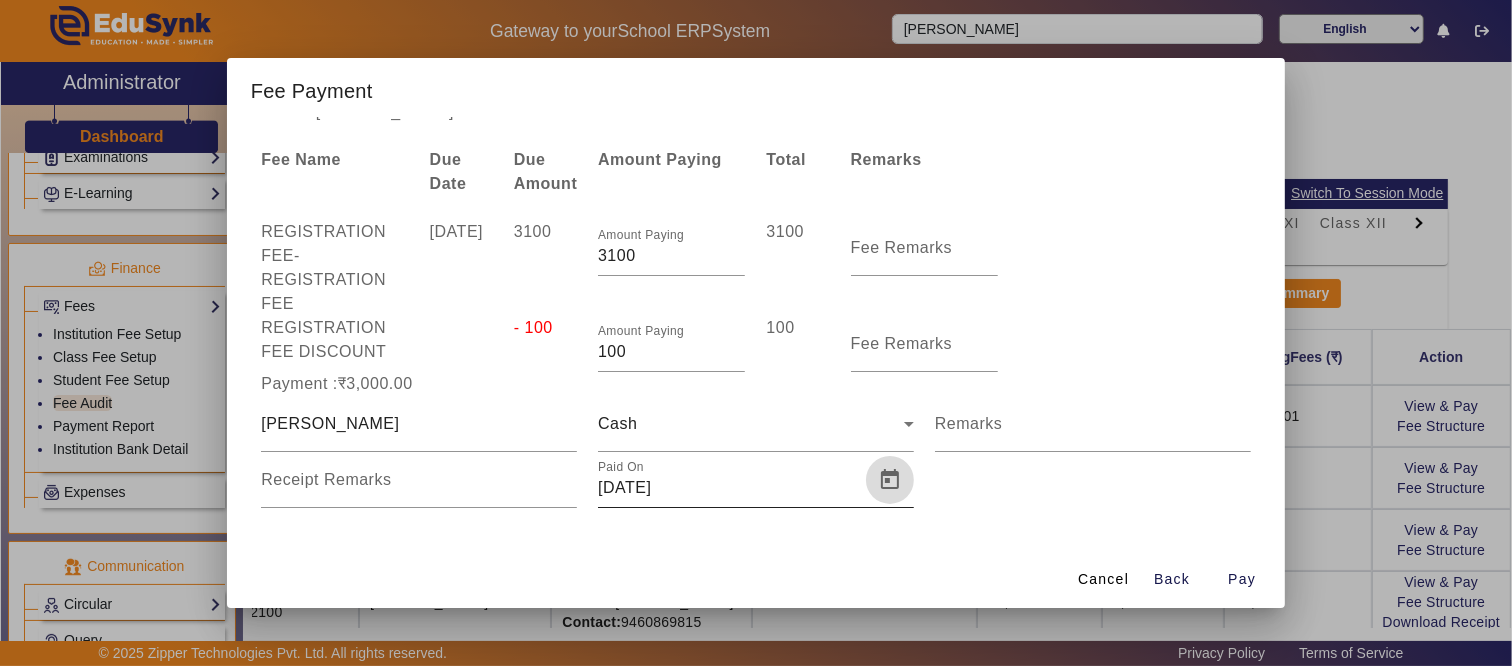 click at bounding box center (890, 480) 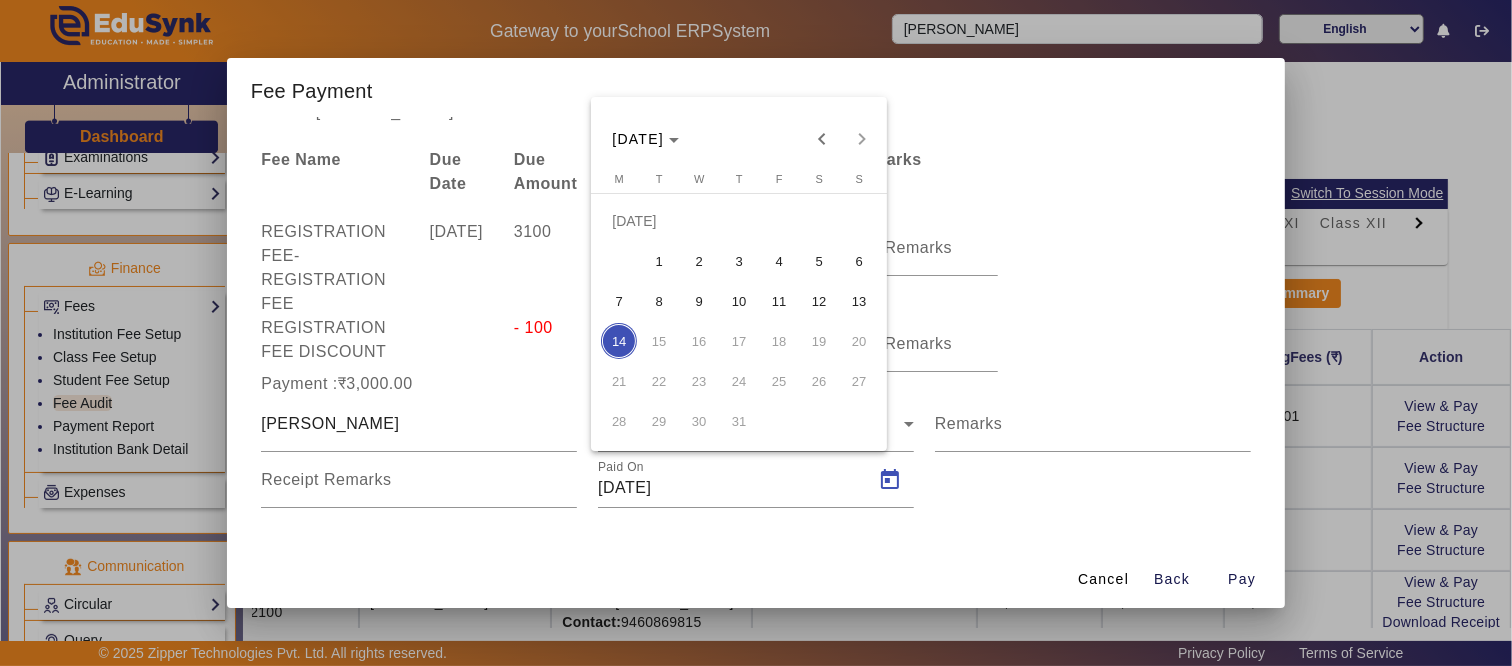 click on "14" at bounding box center (619, 341) 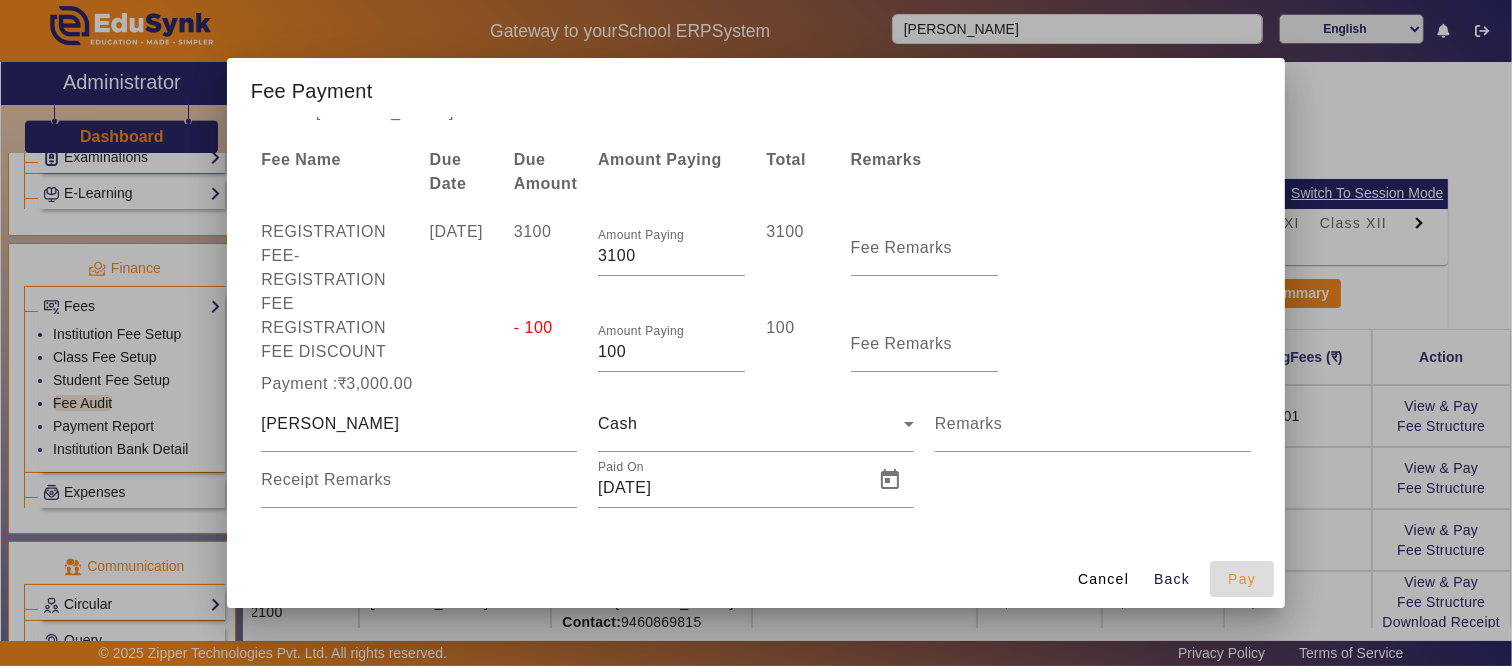 click on "Pay" at bounding box center [1242, 579] 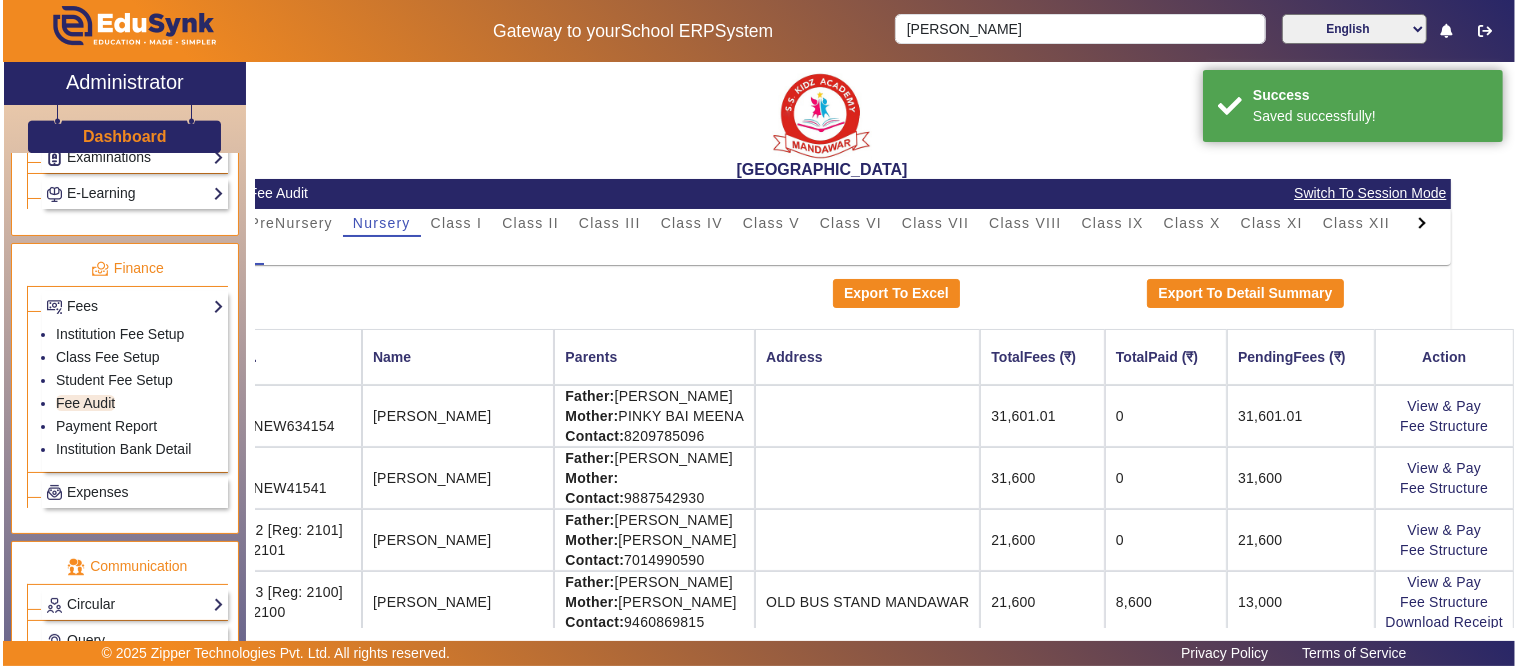 scroll, scrollTop: 4, scrollLeft: 0, axis: vertical 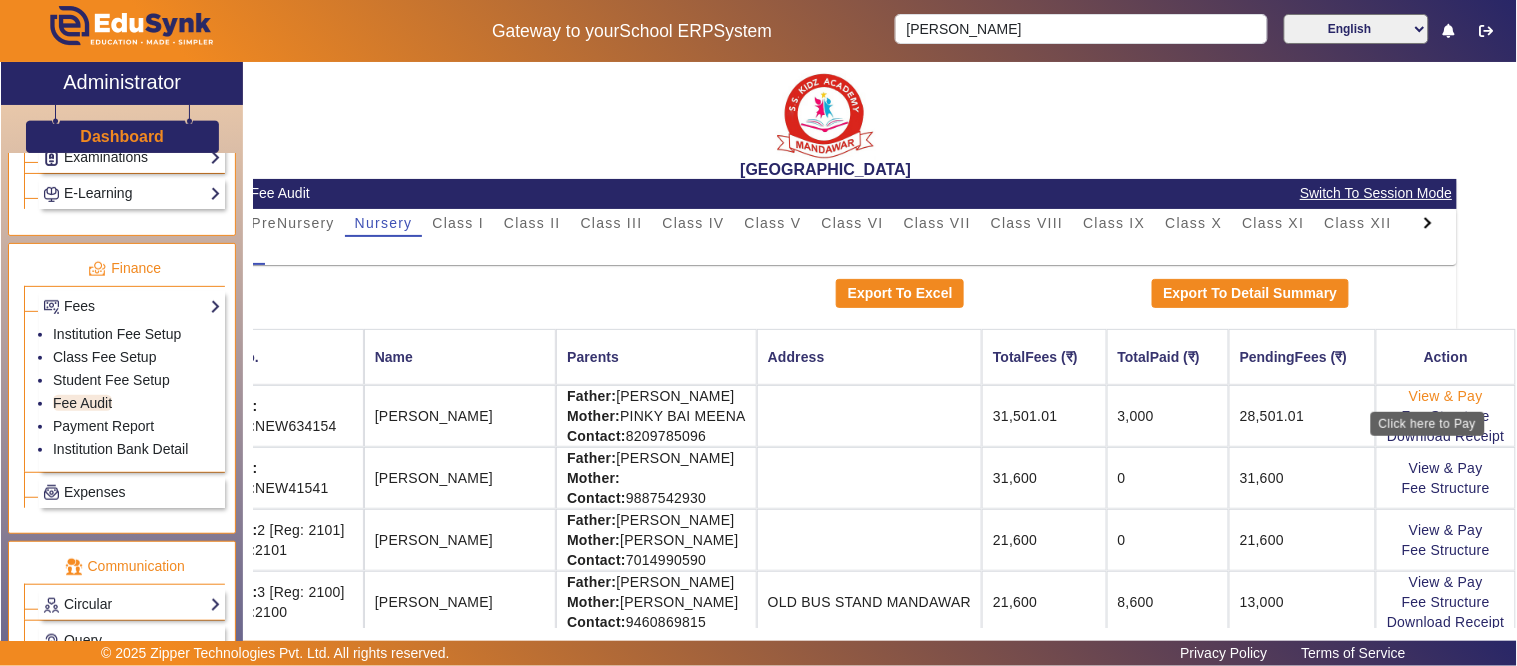 click on "View & Pay" 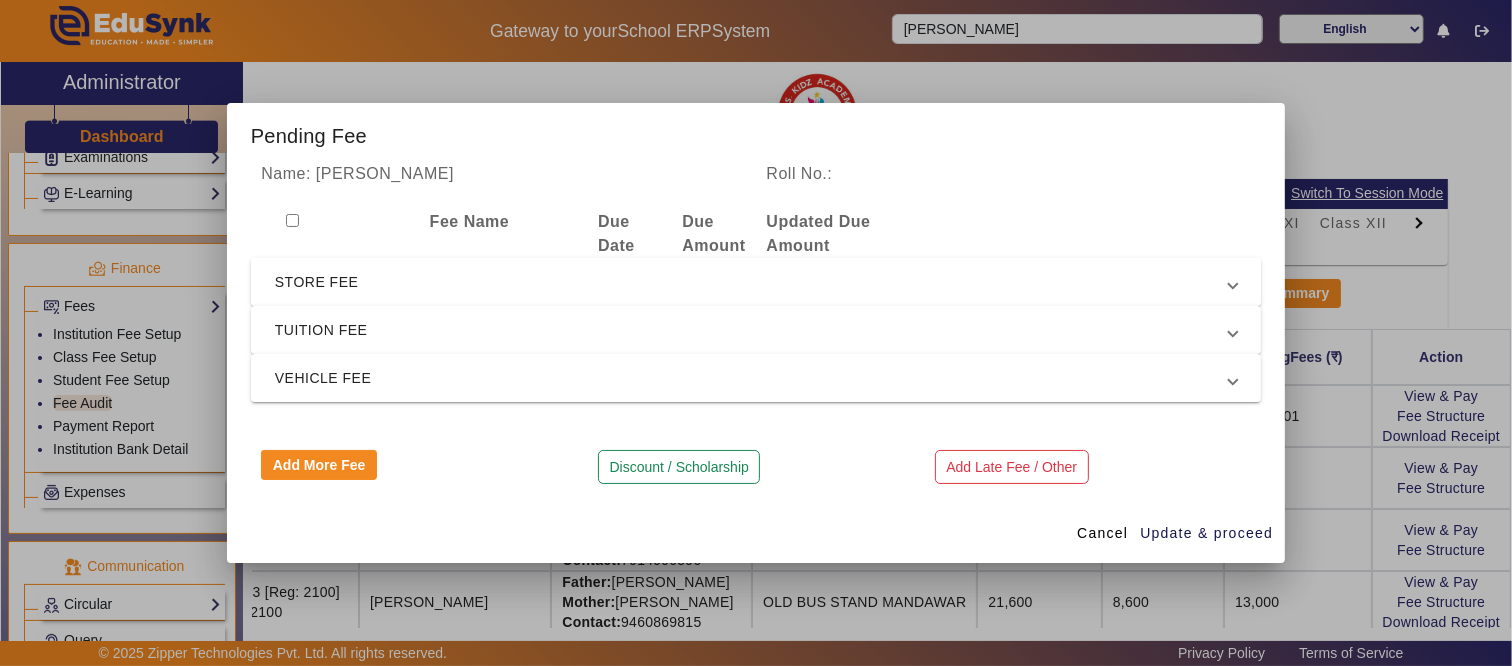 click on "STORE FEE" at bounding box center [752, 282] 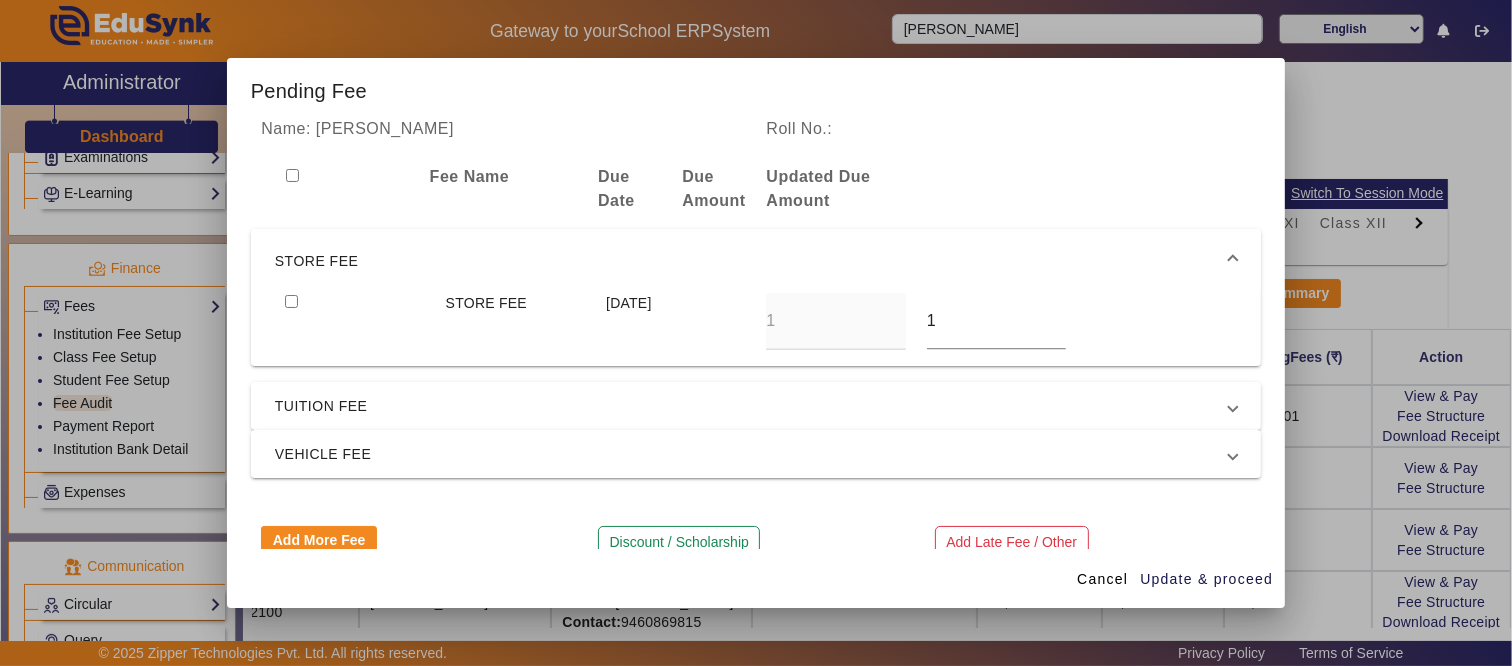 click on "STORE FEE" at bounding box center [752, 261] 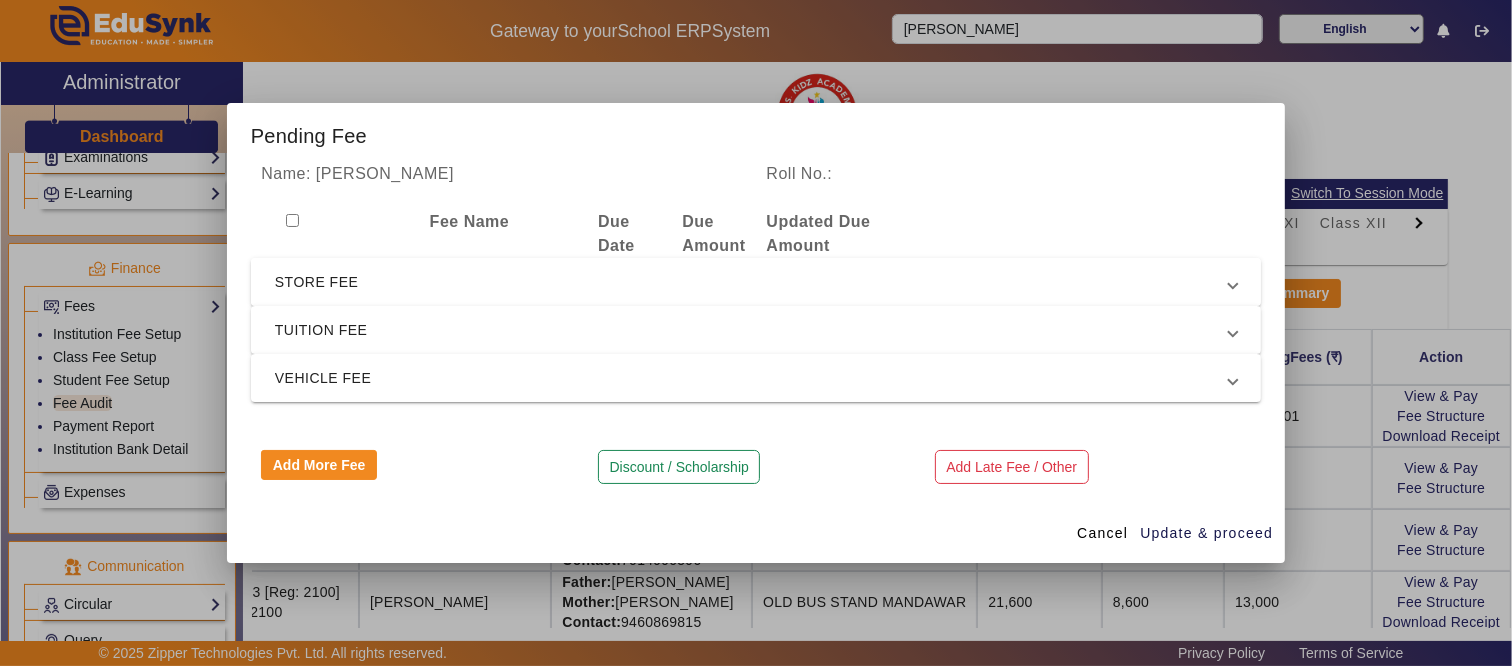 click on "STORE FEE" at bounding box center [752, 282] 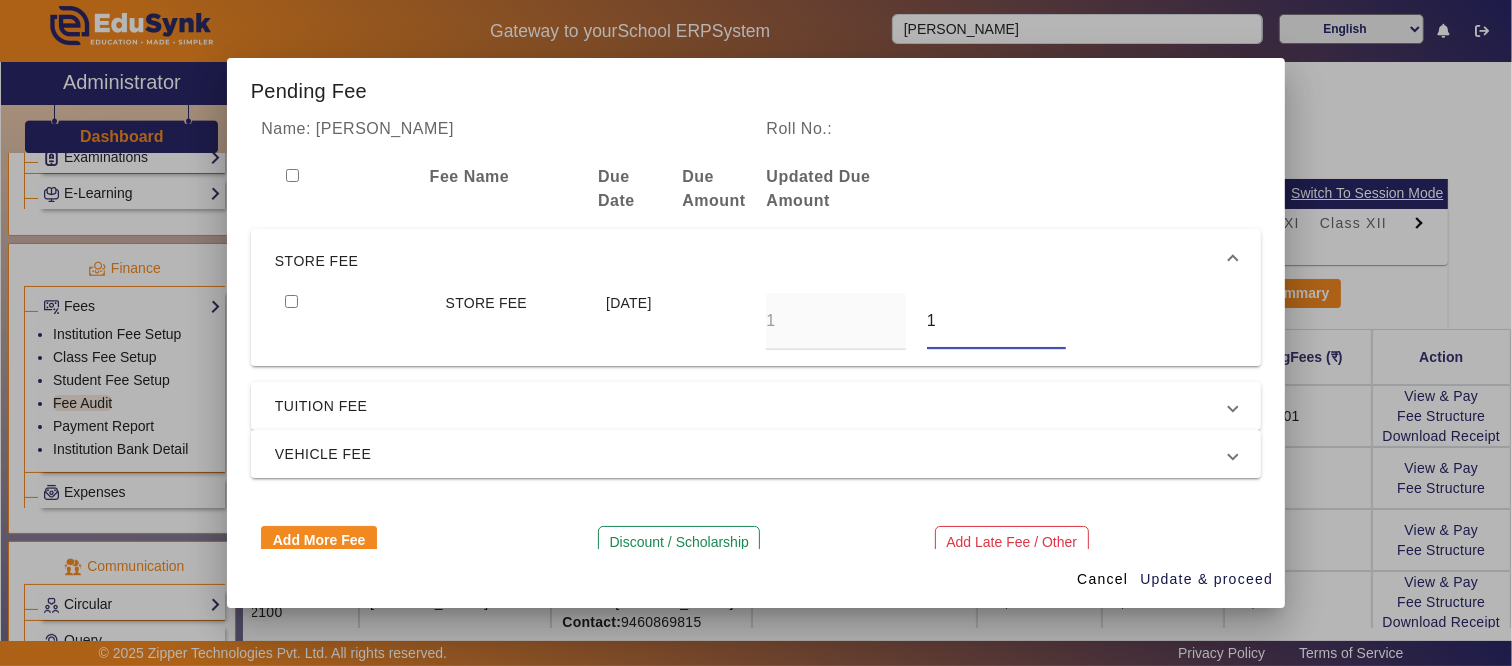 drag, startPoint x: 953, startPoint y: 323, endPoint x: 847, endPoint y: 323, distance: 106 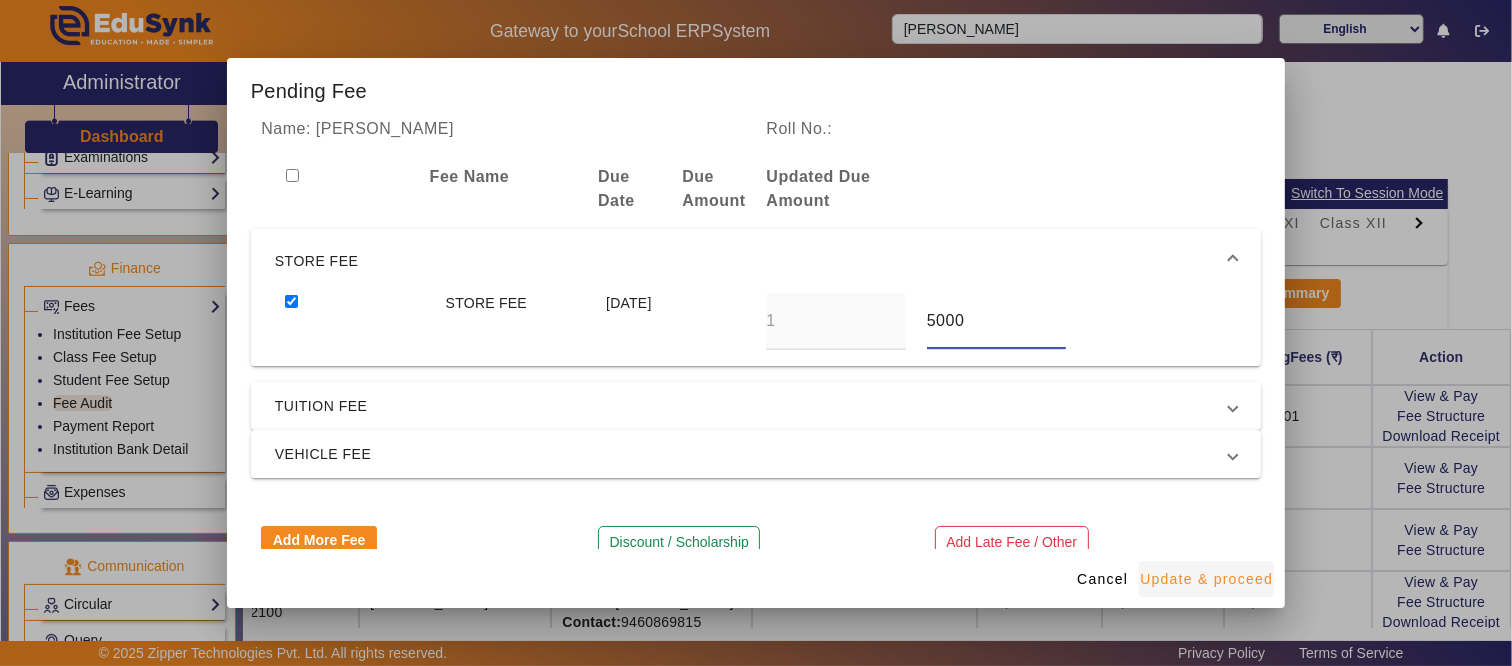 type on "5000" 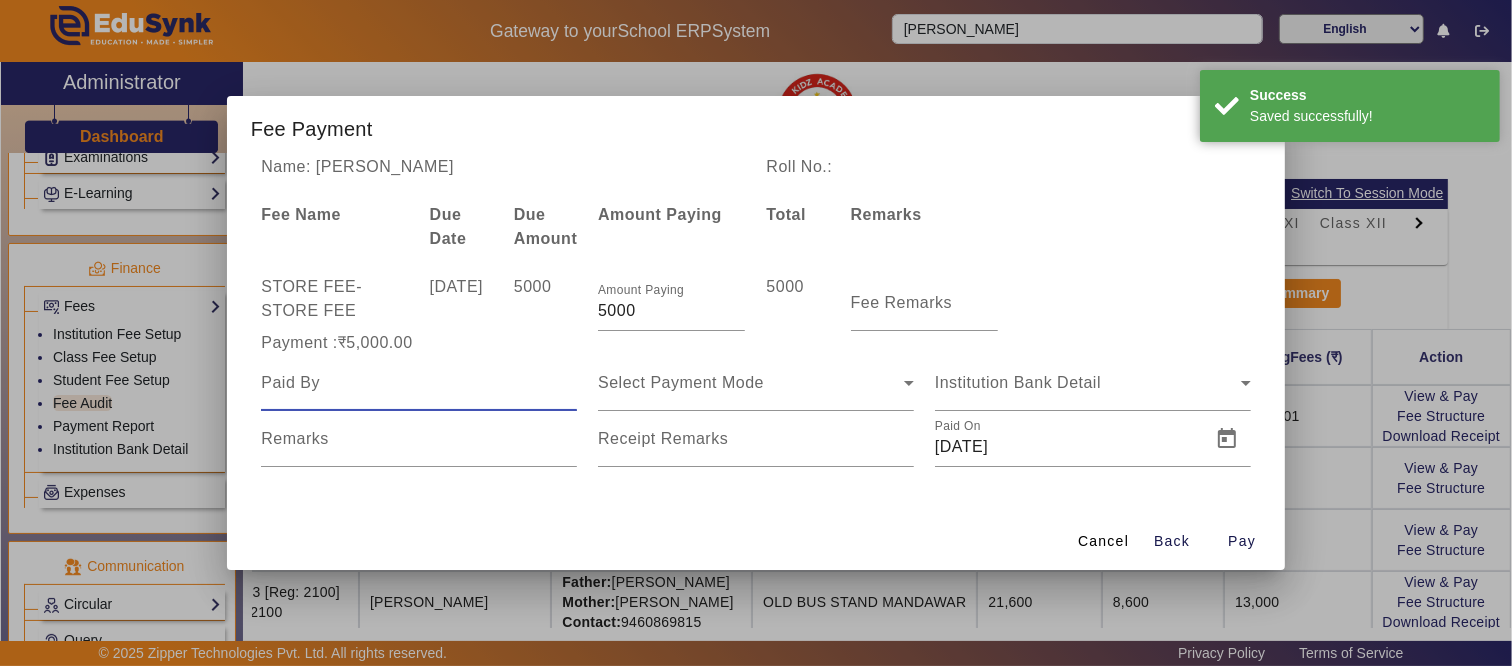 click at bounding box center [419, 383] 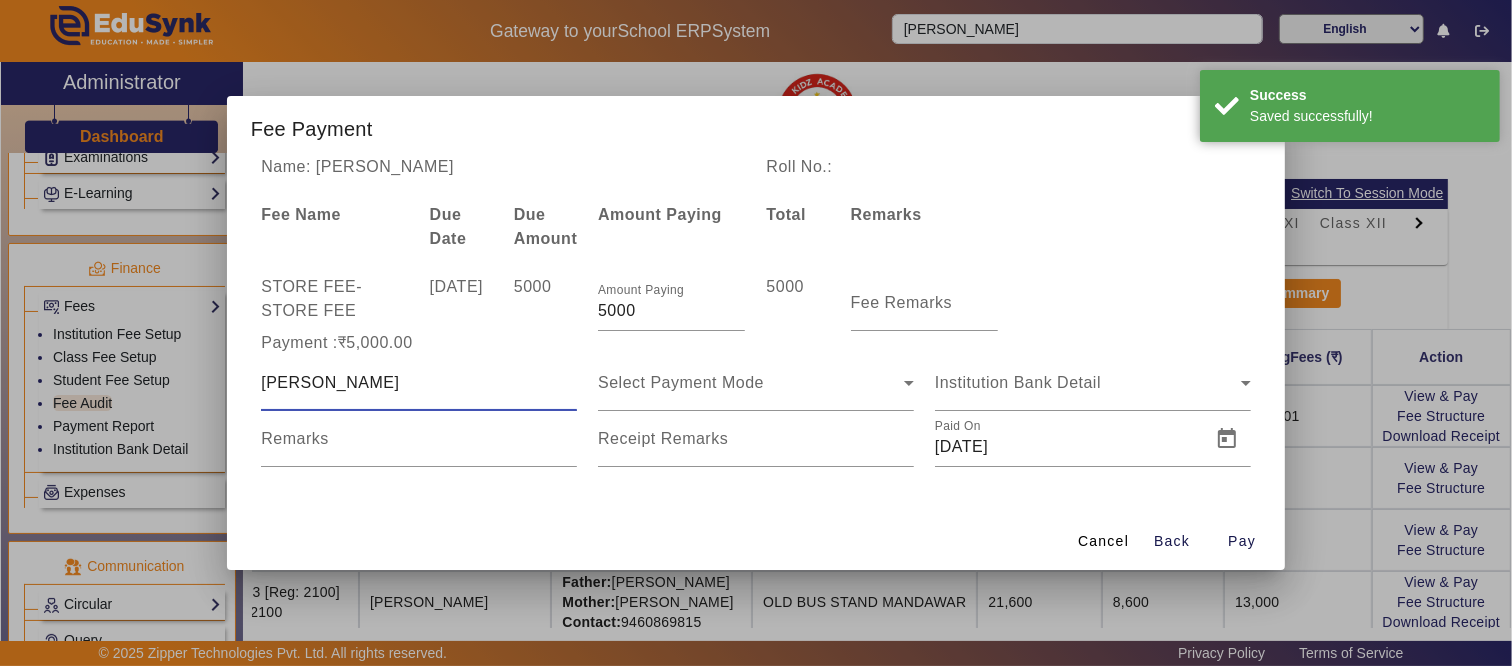 type on "MOHAN JI" 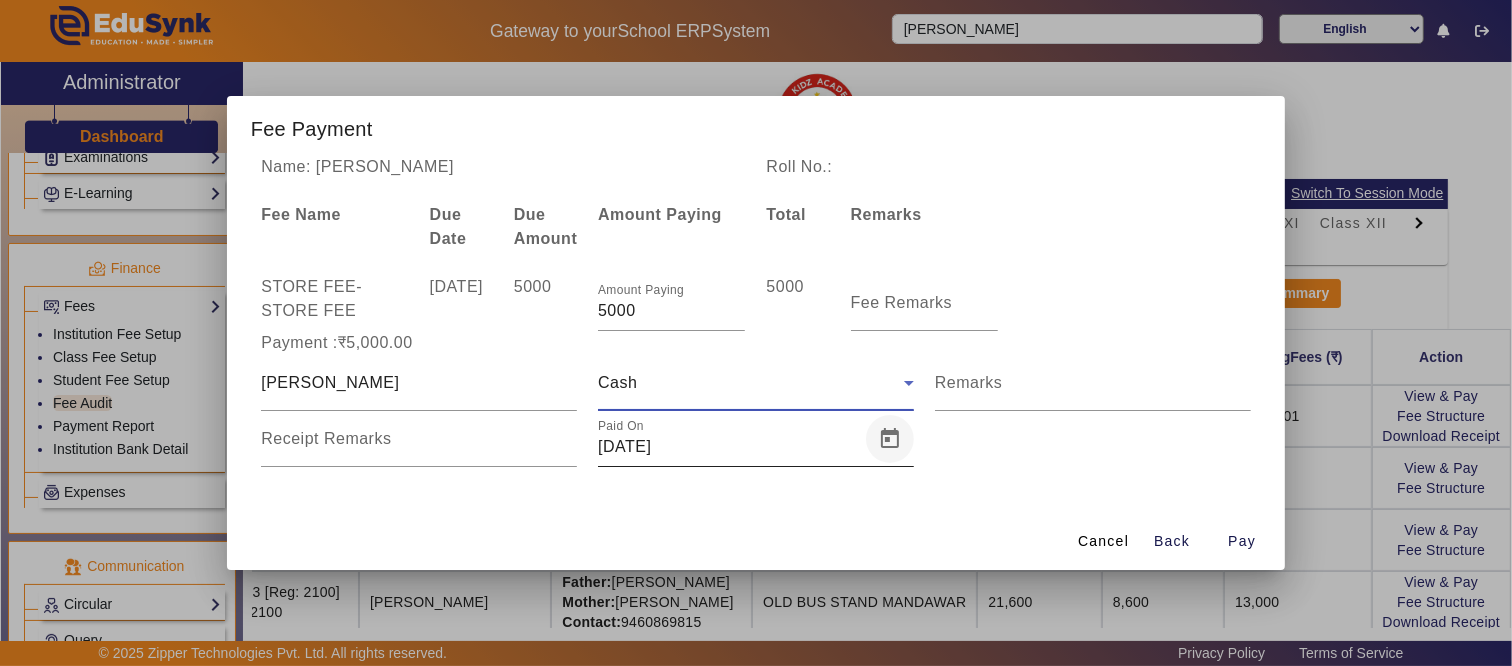 click at bounding box center [890, 439] 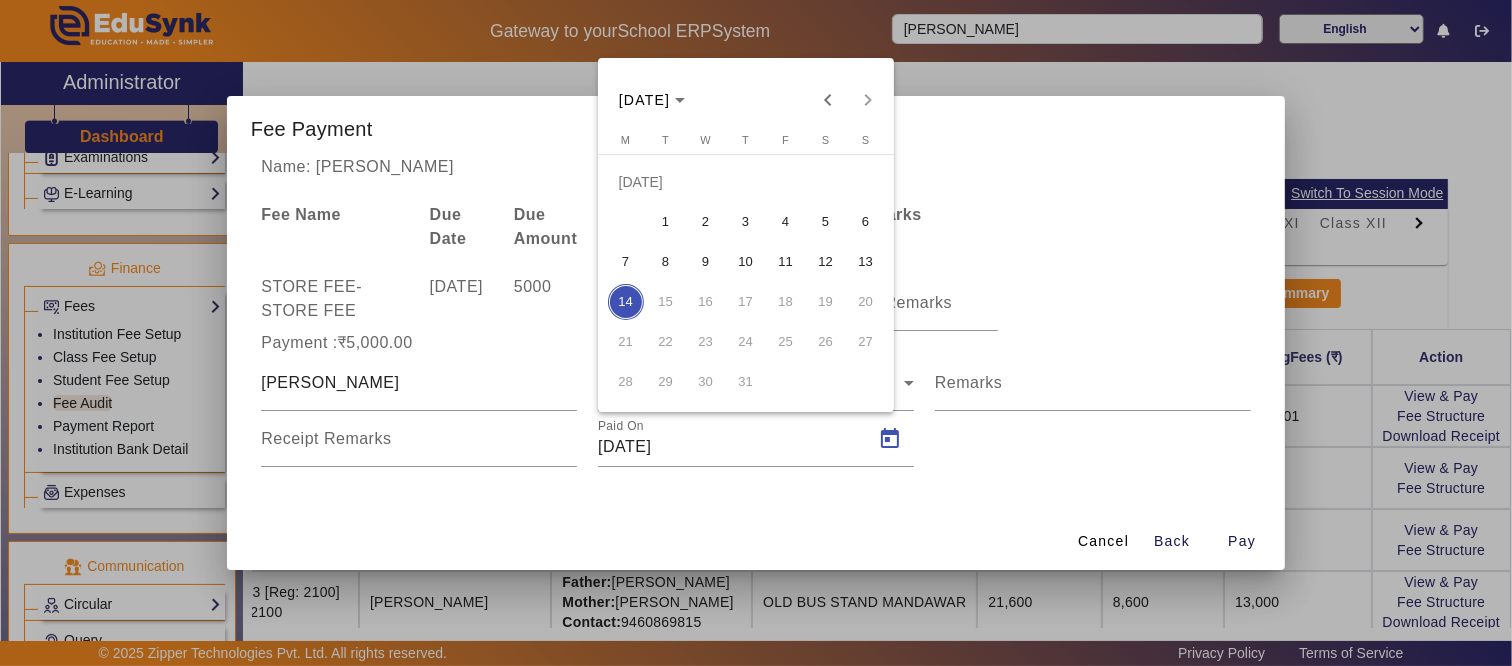click on "14" at bounding box center [626, 302] 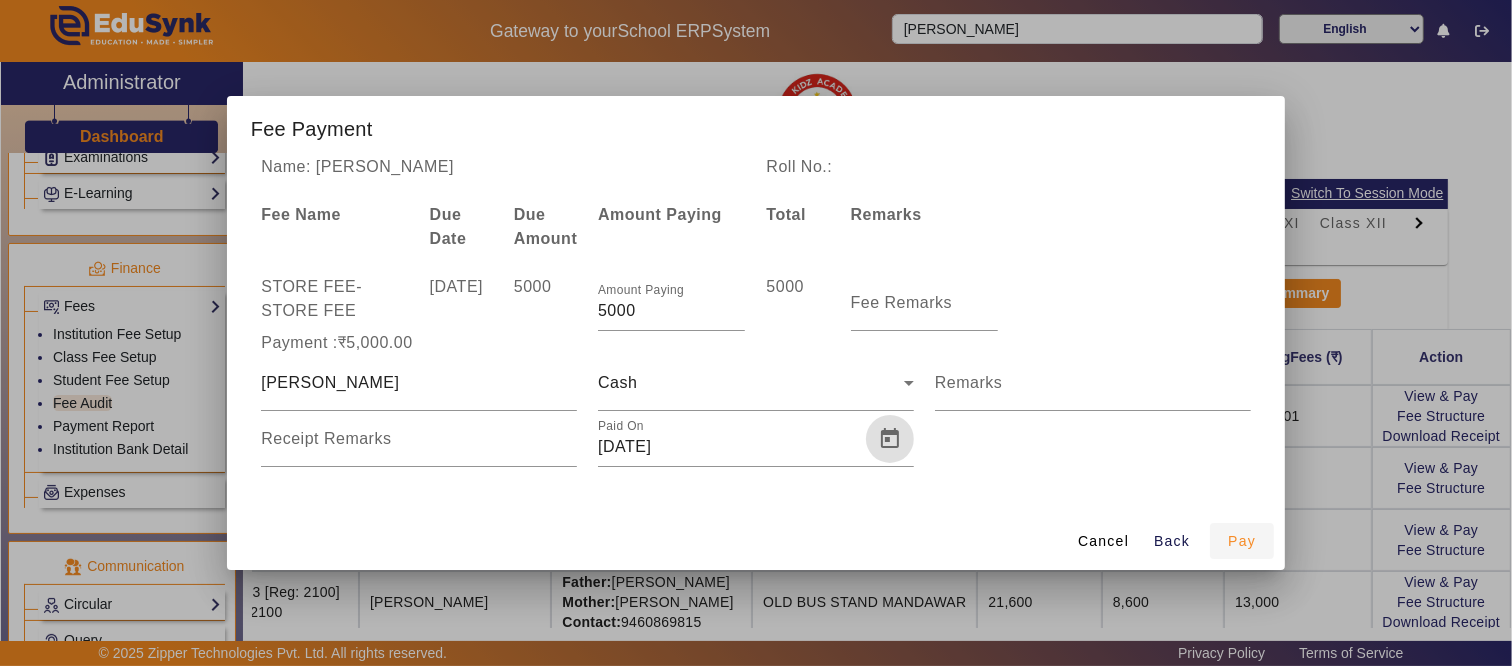 click on "Pay" at bounding box center [1242, 541] 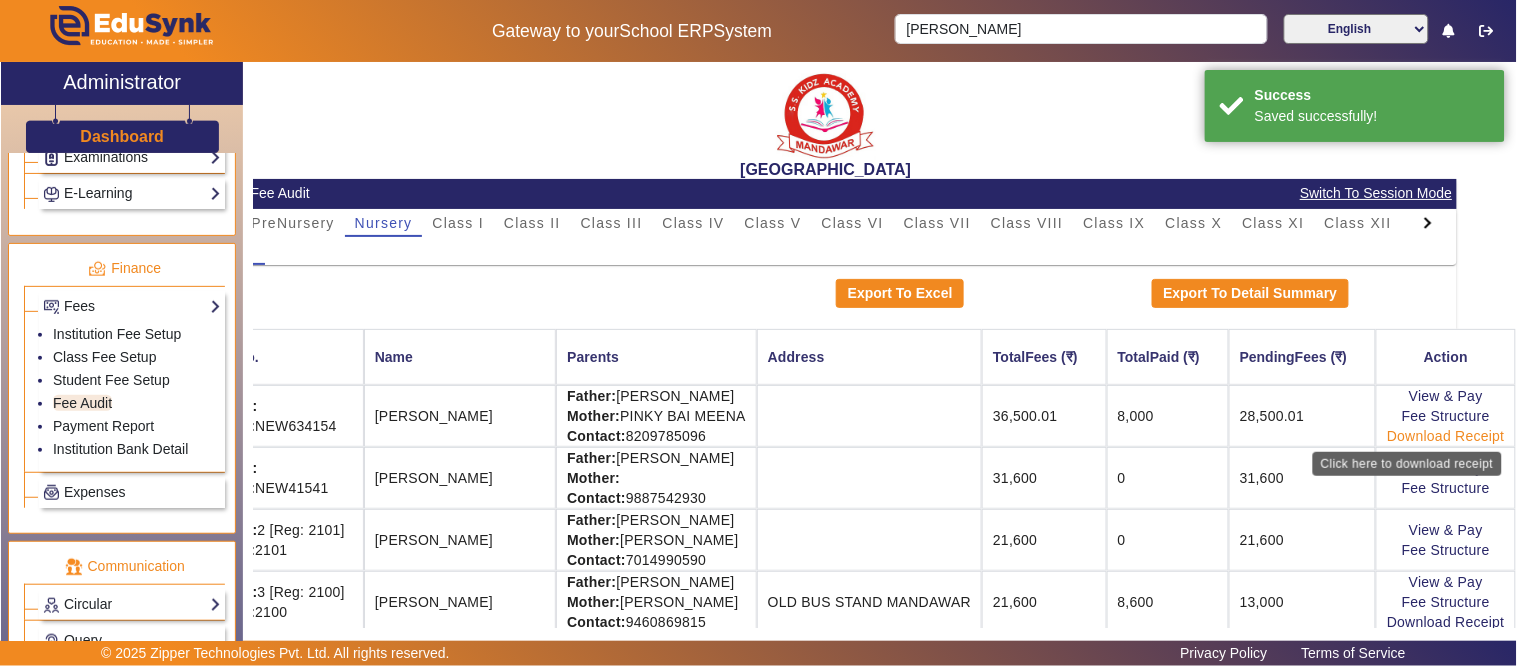 click on "Download Receipt" 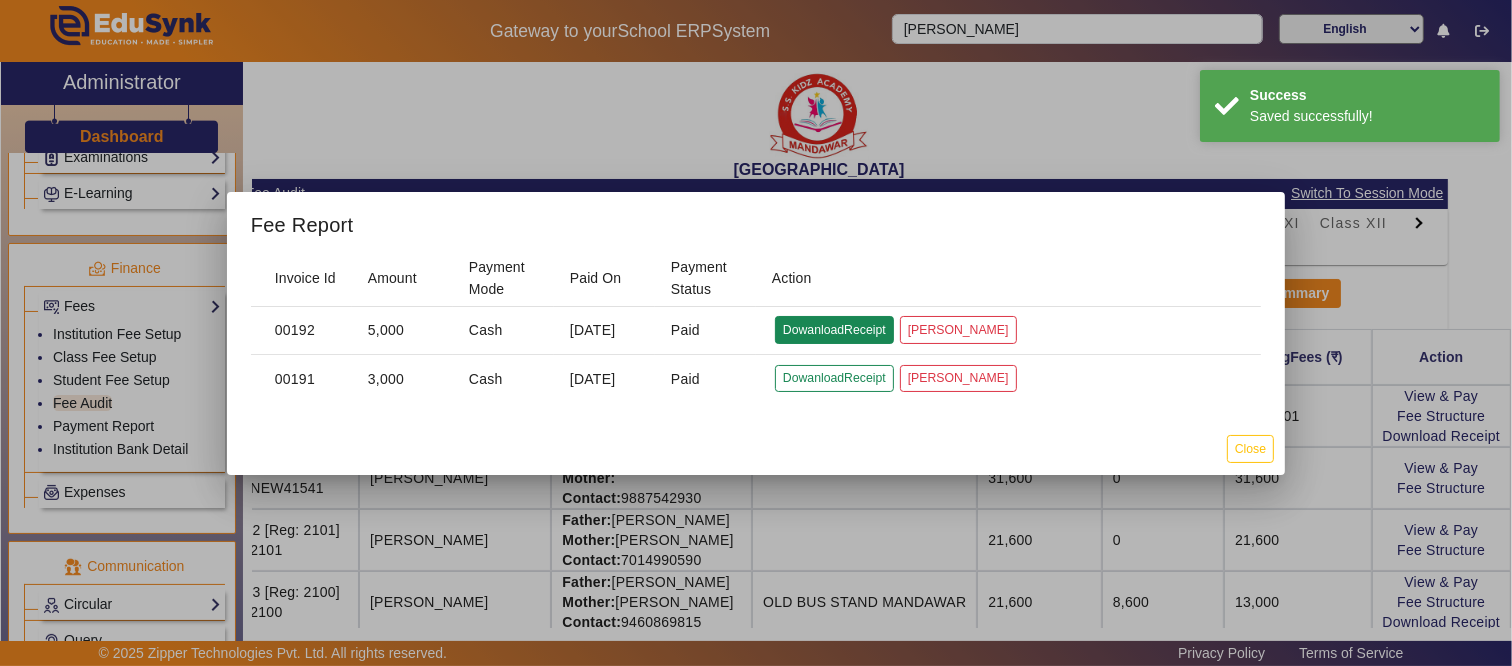 click on "DowanloadReceipt" at bounding box center (834, 378) 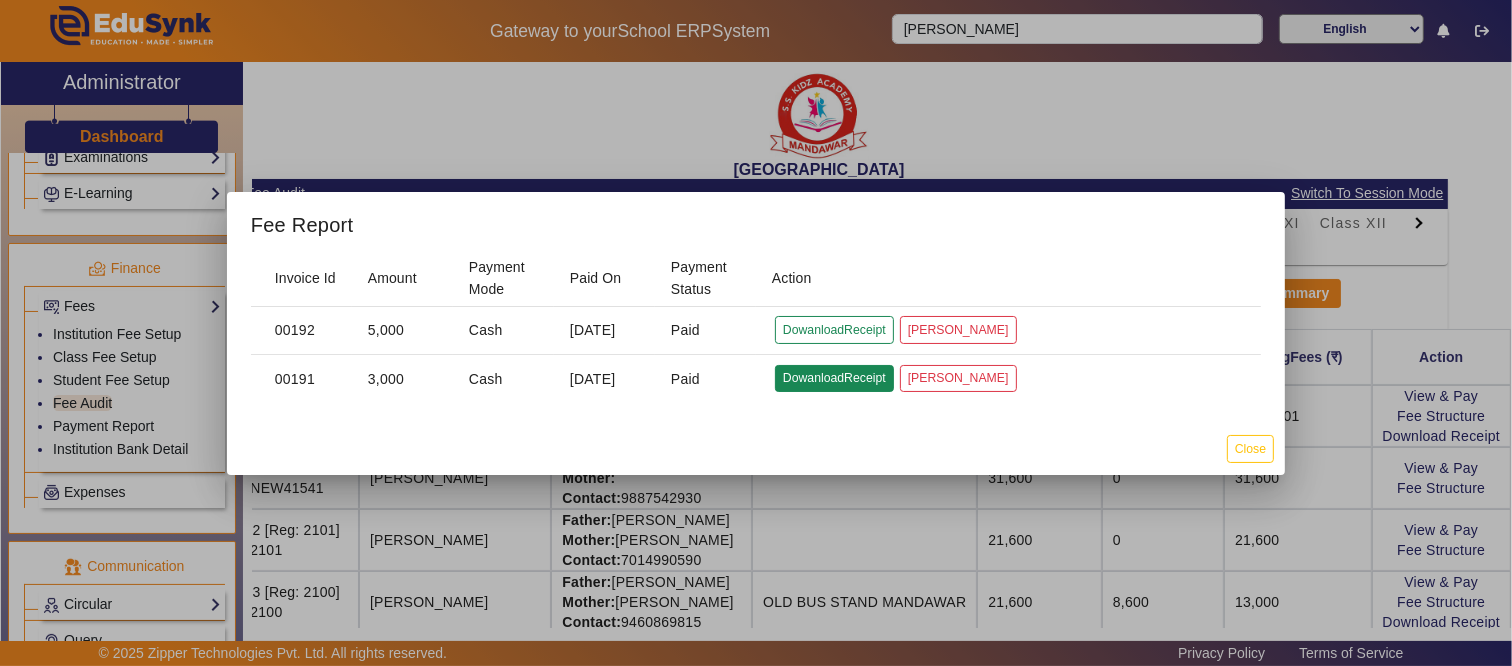 click on "DowanloadReceipt" 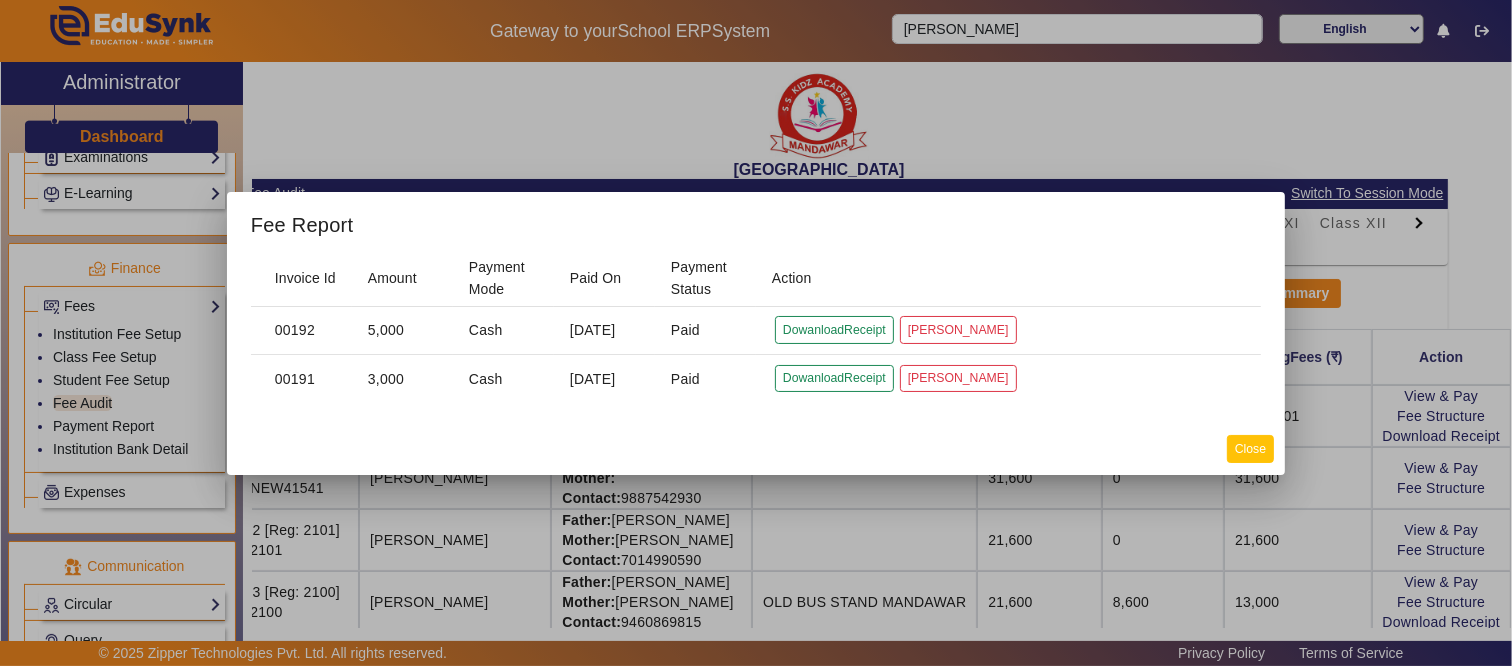 click on "Close" 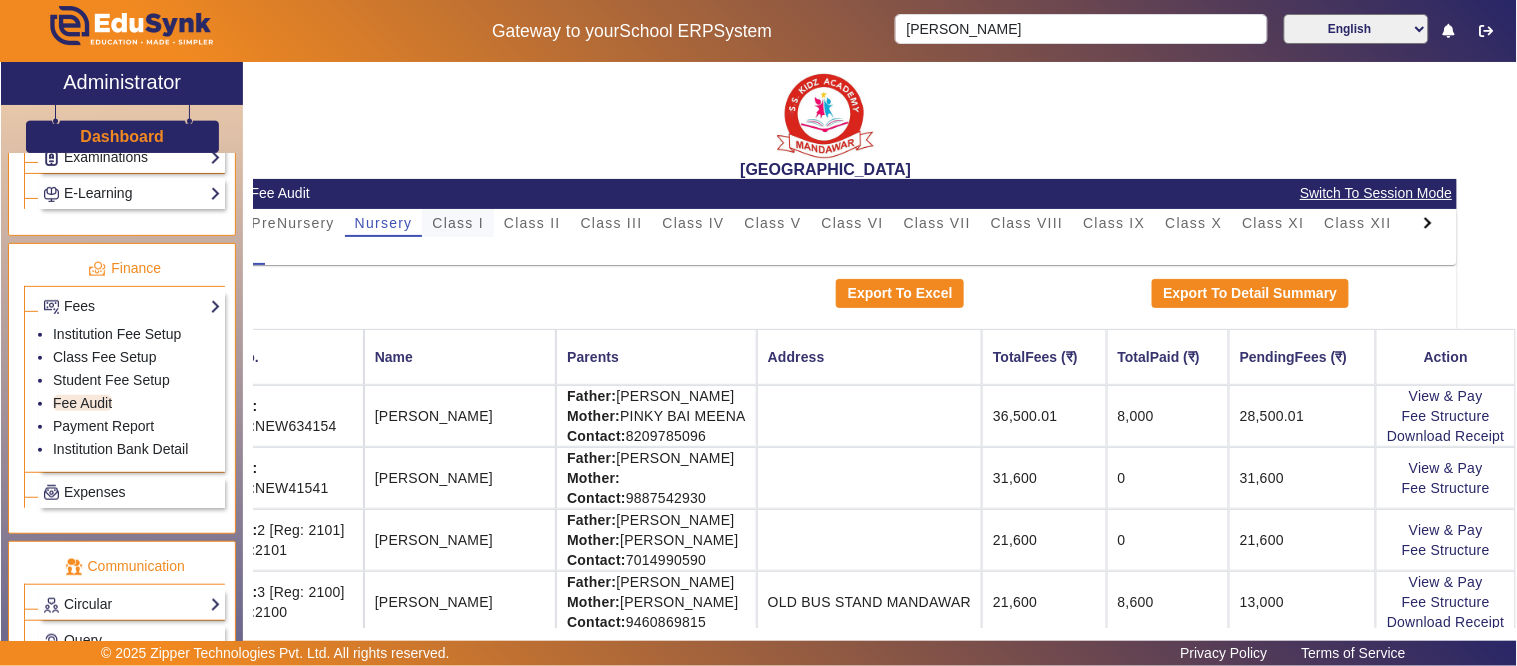click on "Class I" at bounding box center (458, 223) 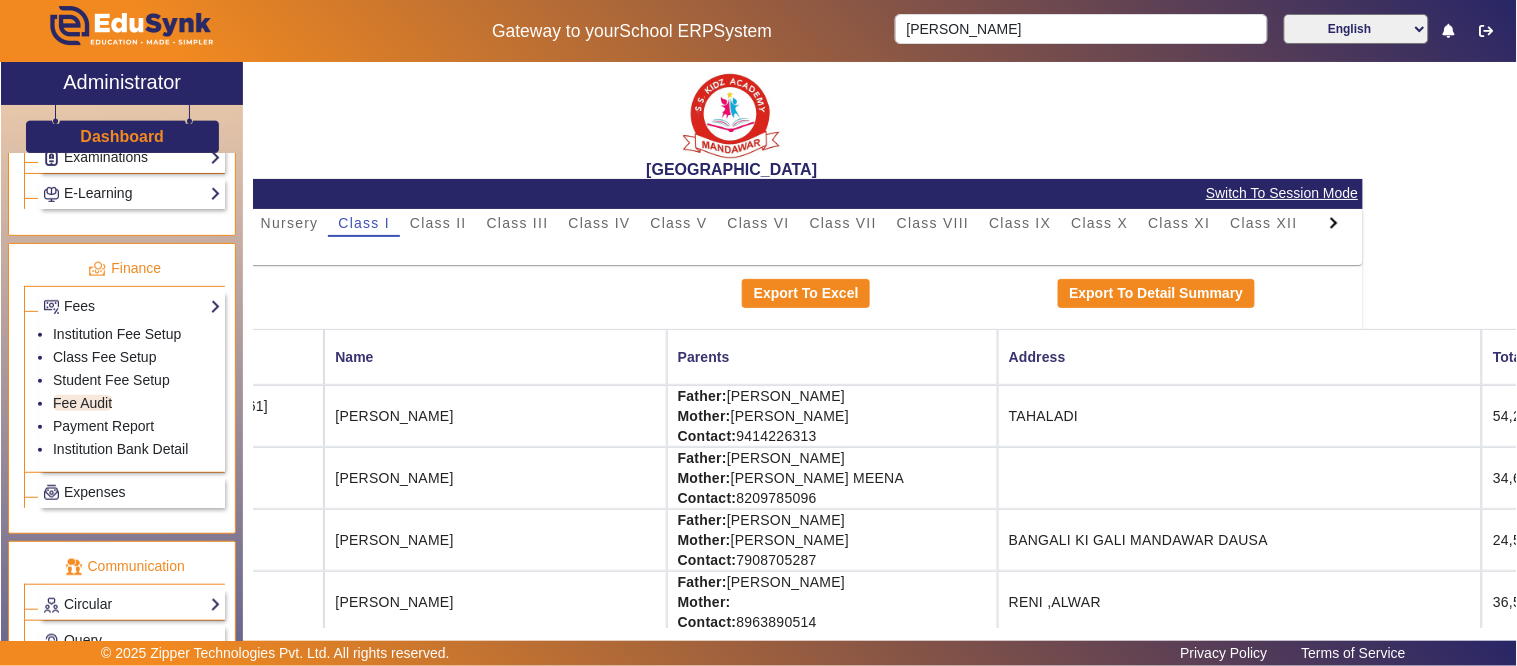 scroll, scrollTop: 0, scrollLeft: 87, axis: horizontal 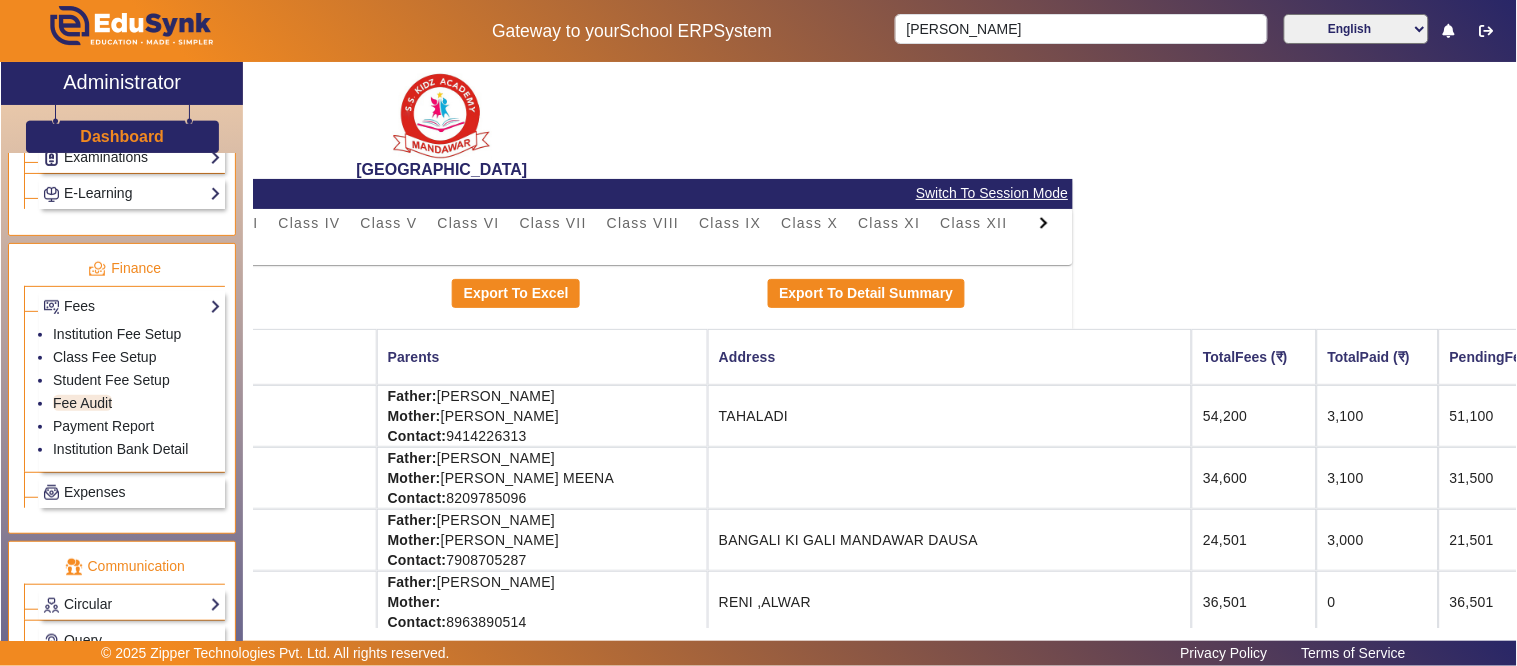 drag, startPoint x: 1303, startPoint y: 467, endPoint x: 1516, endPoint y: 464, distance: 213.02112 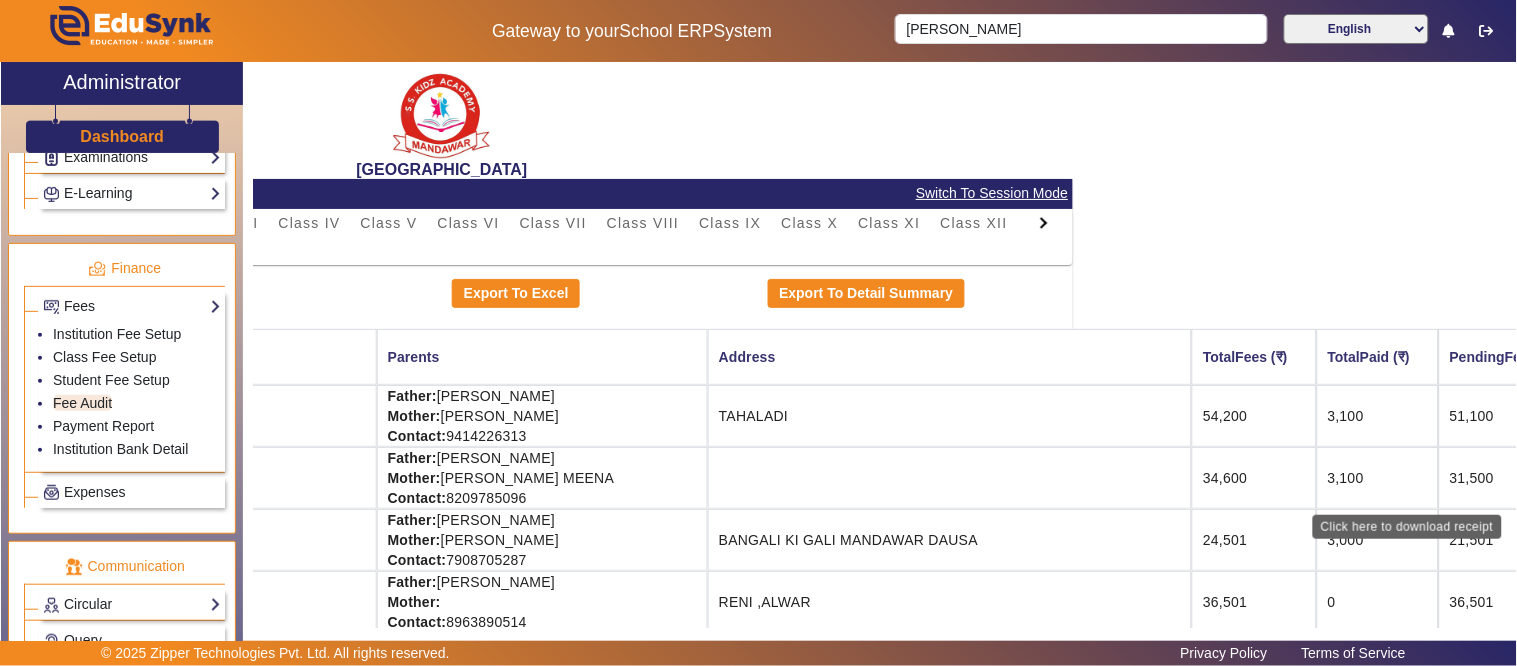 click on "Download Receipt" 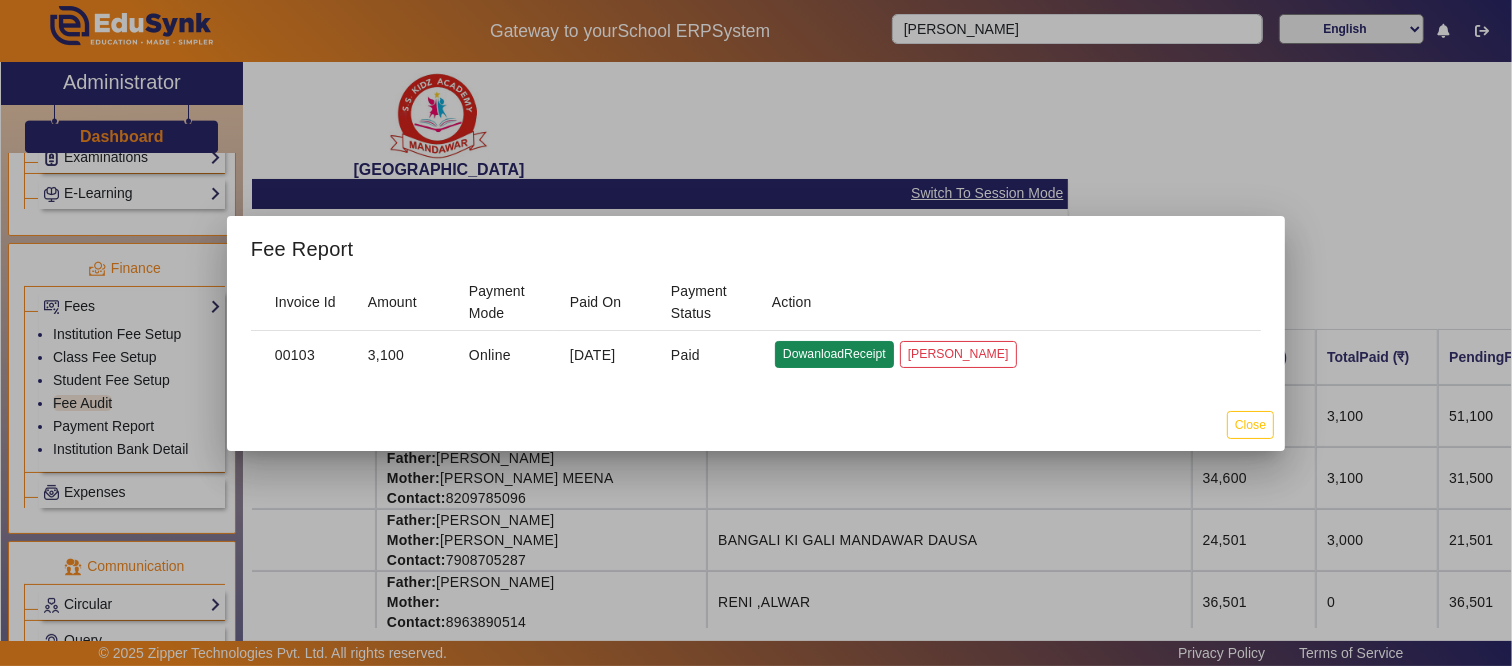 drag, startPoint x: 832, startPoint y: 353, endPoint x: 806, endPoint y: 368, distance: 30.016663 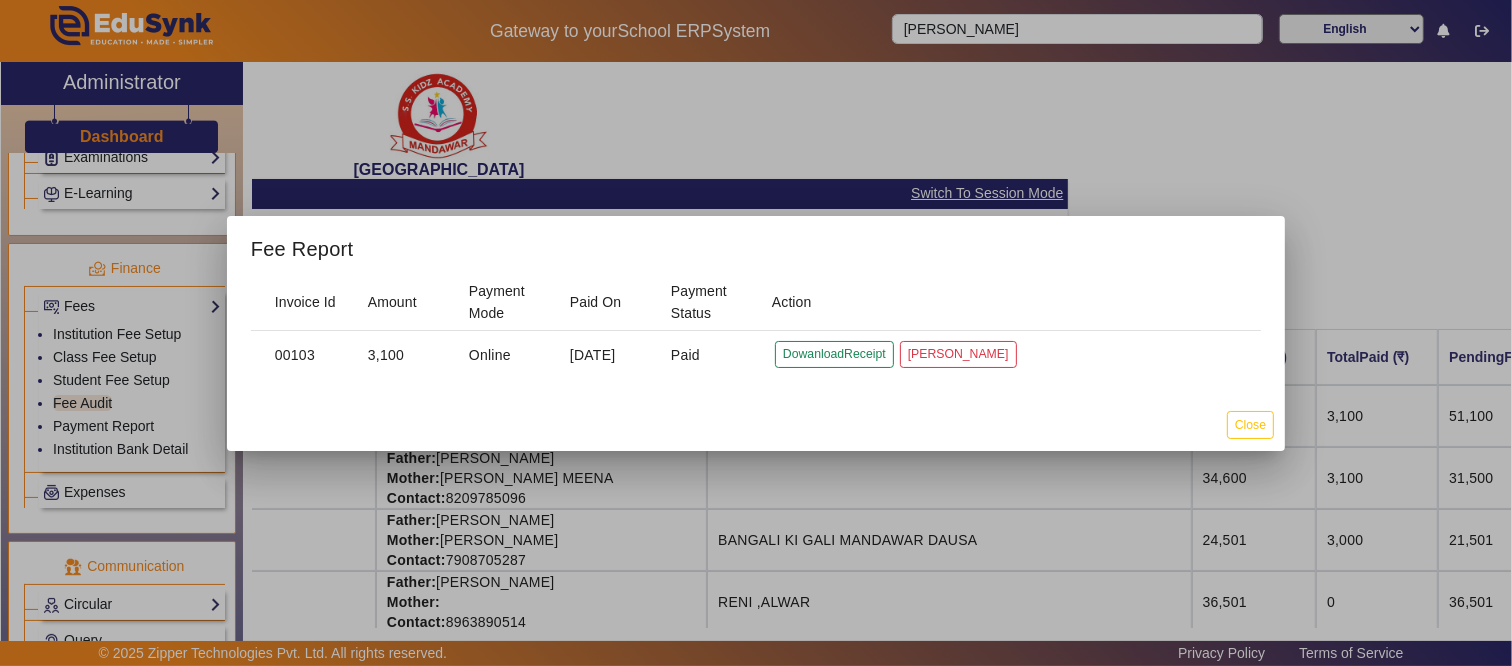 drag, startPoint x: 557, startPoint y: 144, endPoint x: 1063, endPoint y: 157, distance: 506.16696 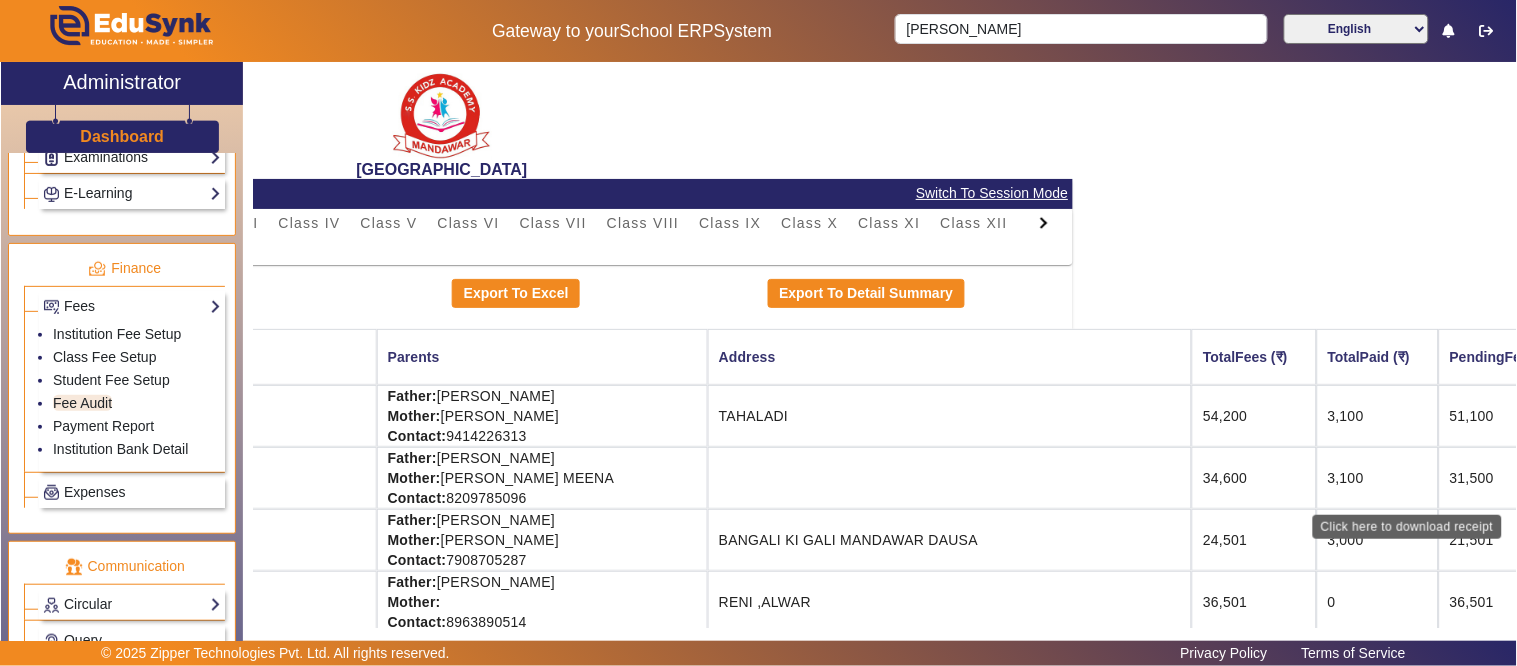 click on "Download Receipt" 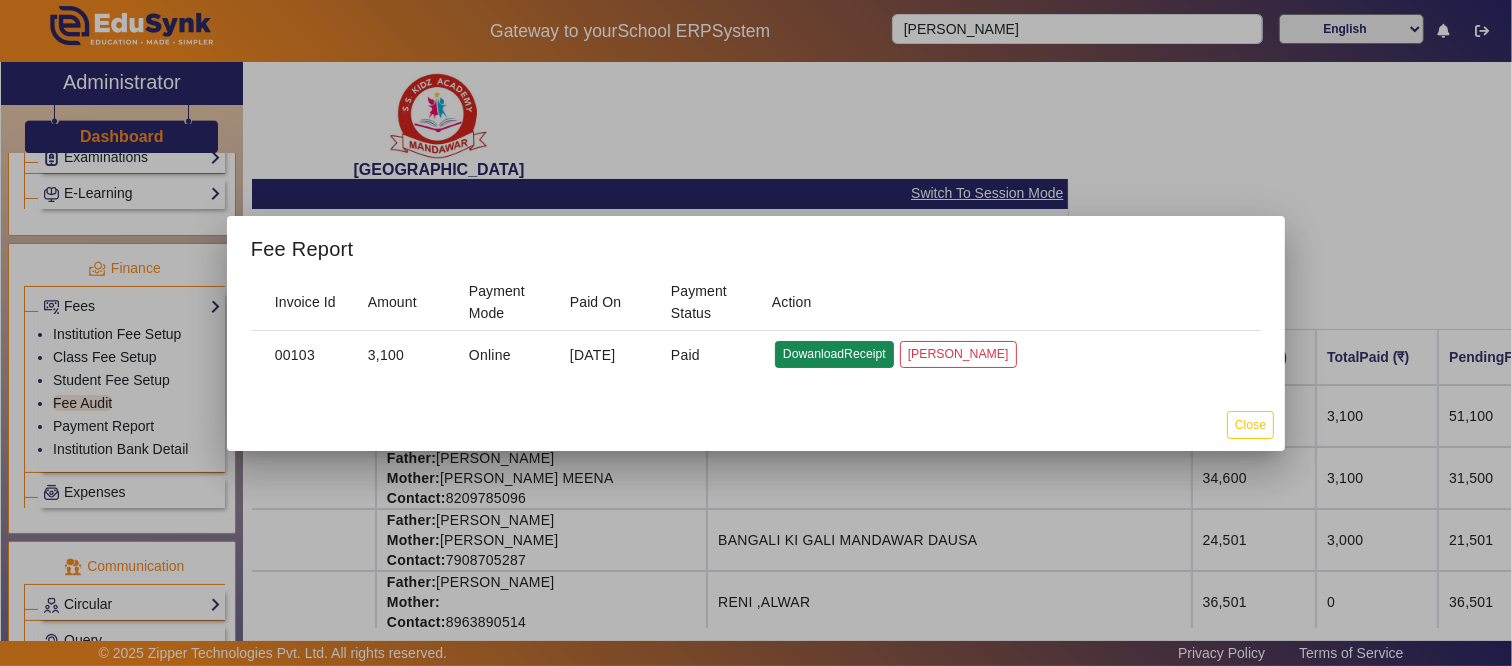 click on "DowanloadReceipt" 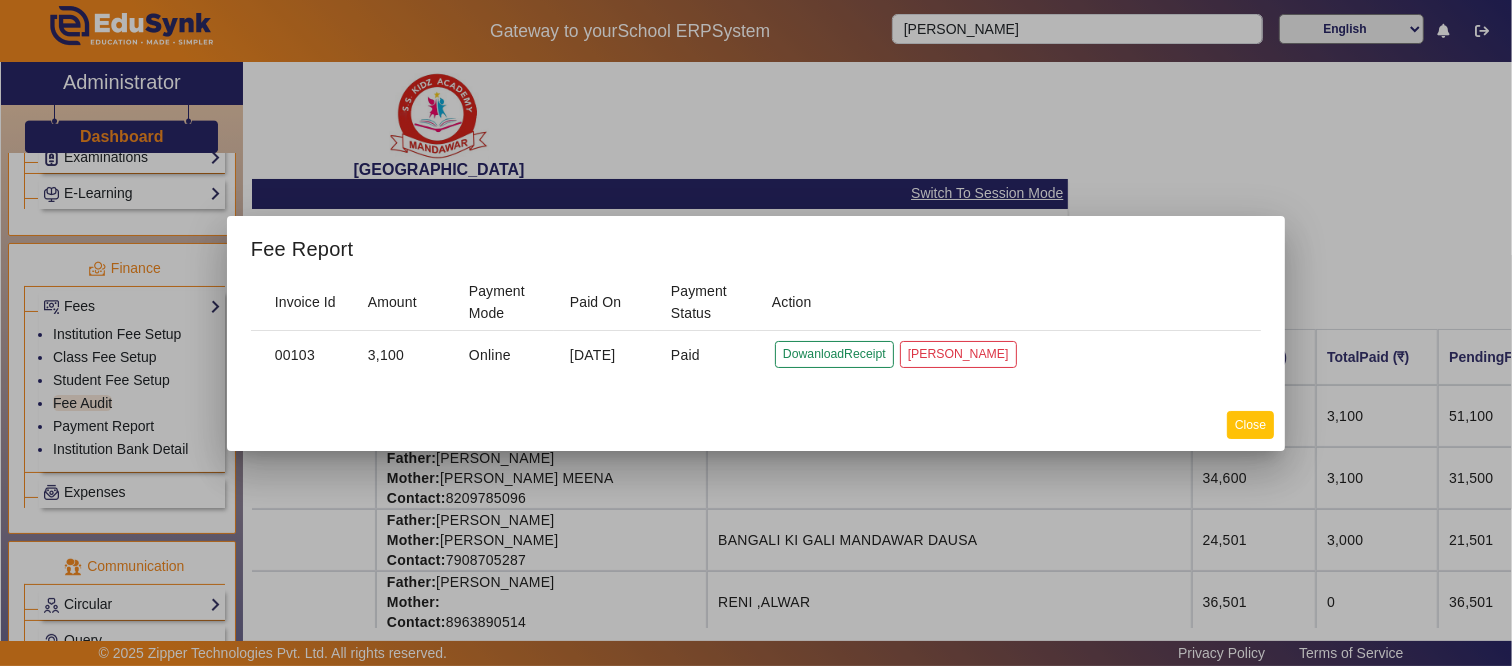 click on "Close" 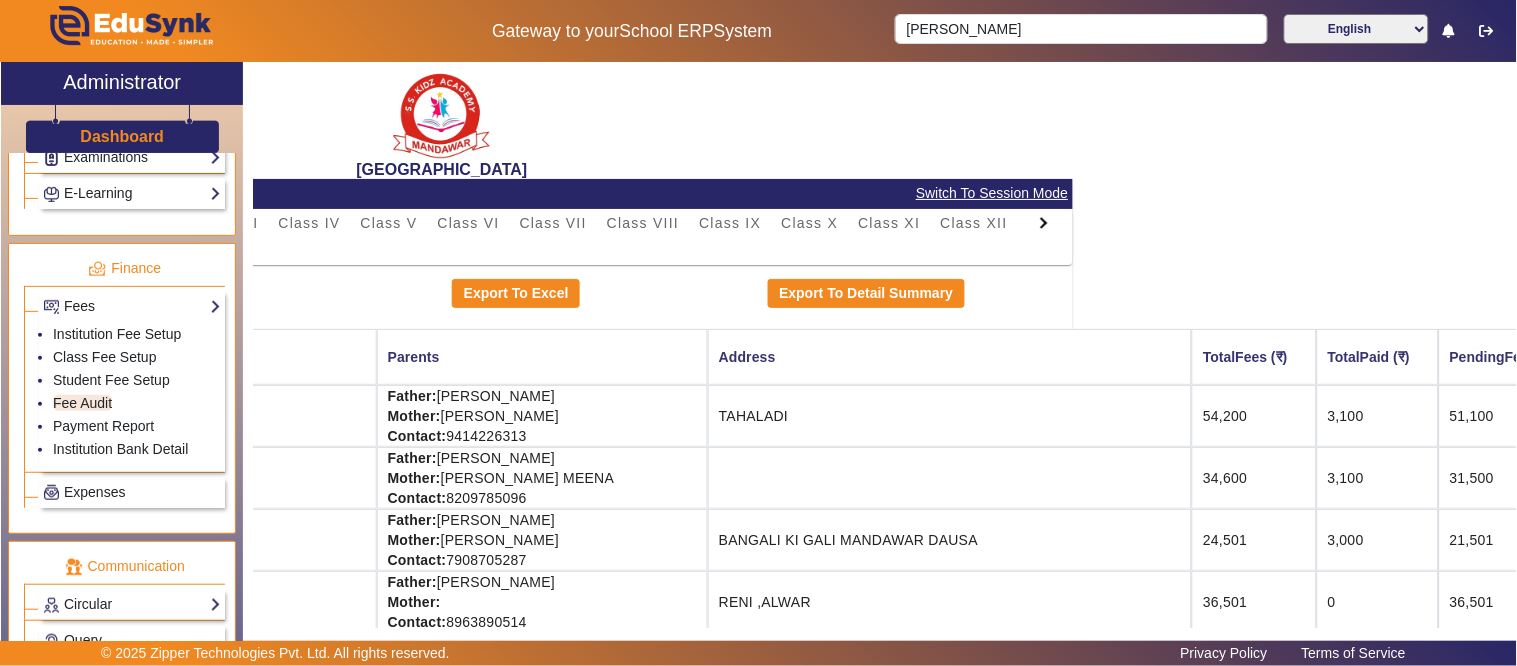 scroll, scrollTop: 0, scrollLeft: 0, axis: both 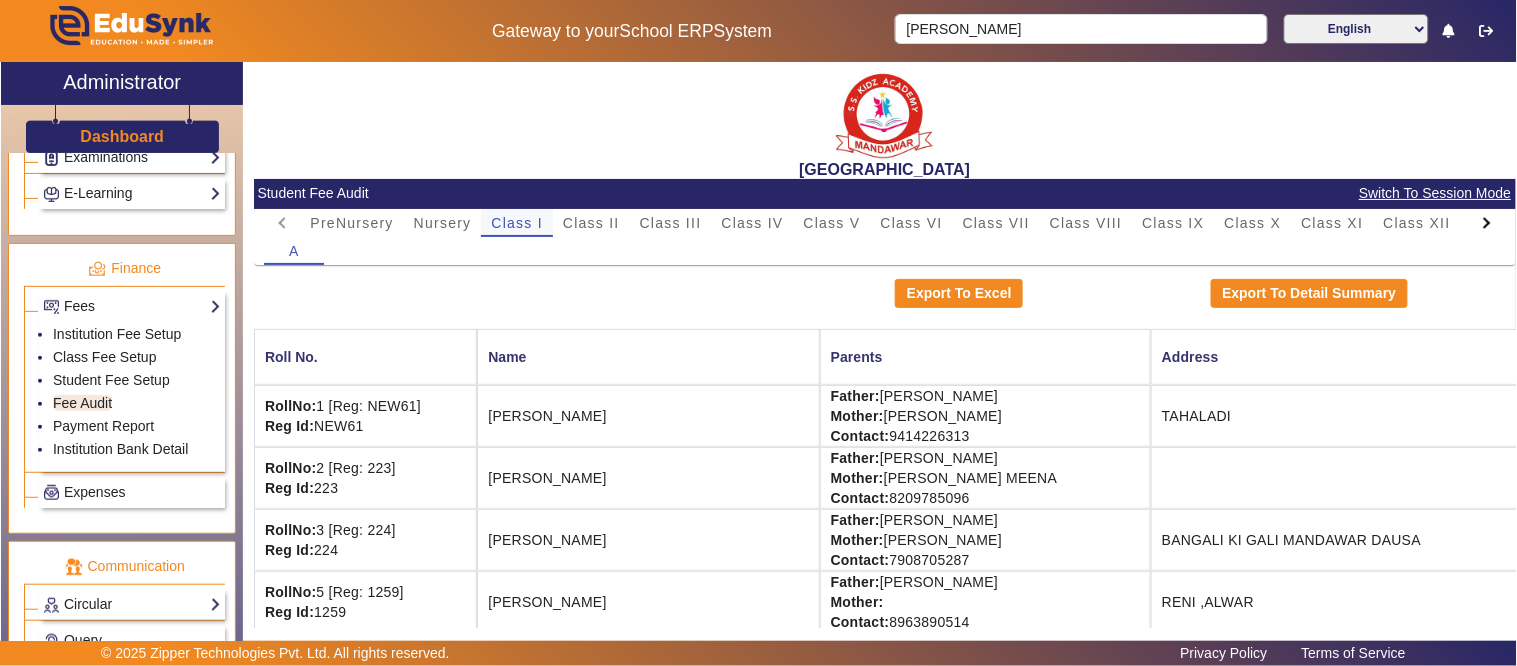 click on "Class I" at bounding box center [517, 223] 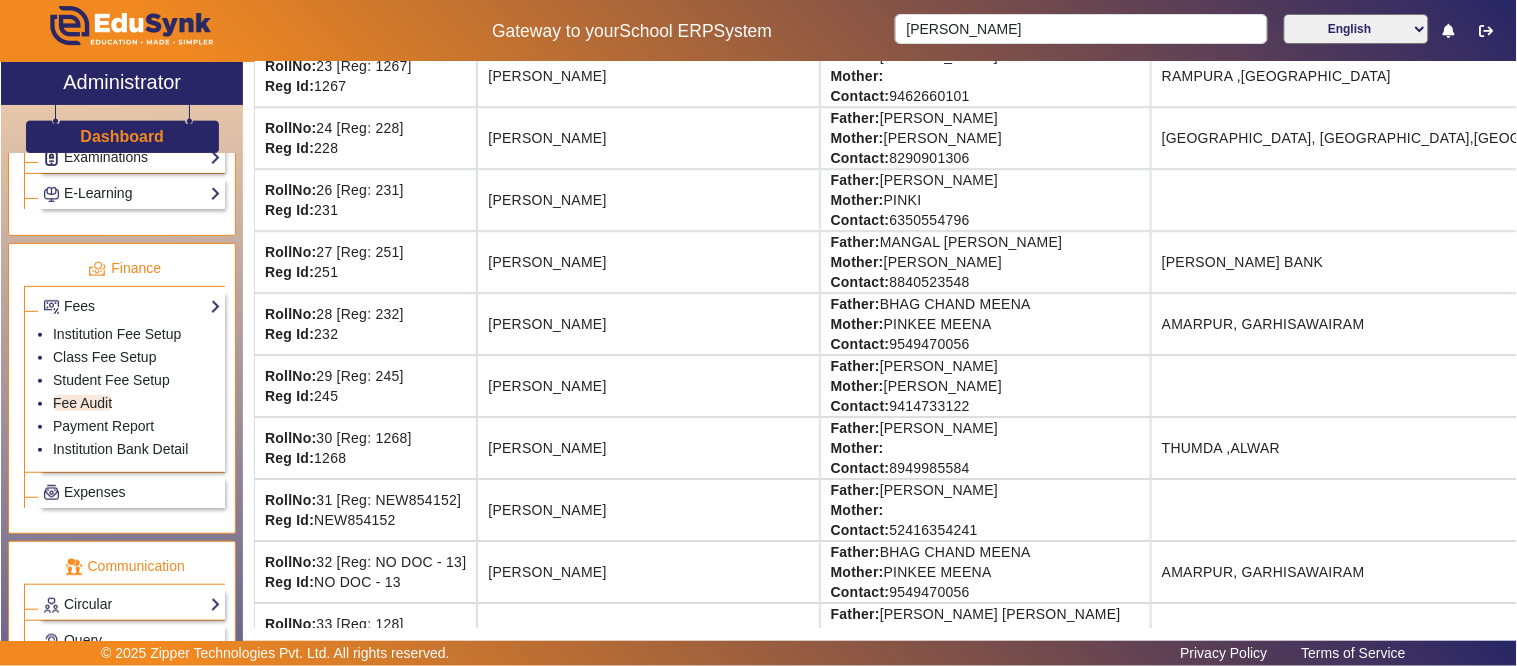 scroll, scrollTop: 1444, scrollLeft: 0, axis: vertical 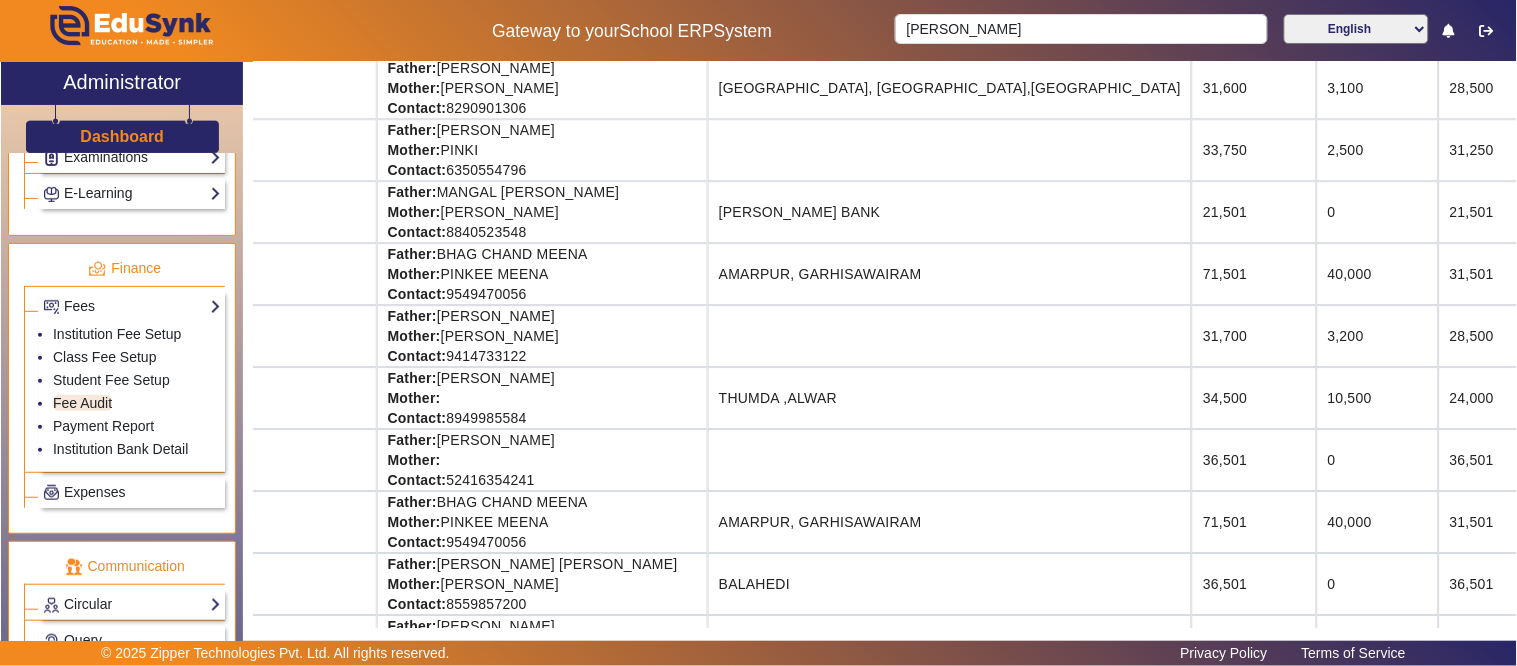 drag, startPoint x: 1171, startPoint y: 417, endPoint x: 1435, endPoint y: 426, distance: 264.15335 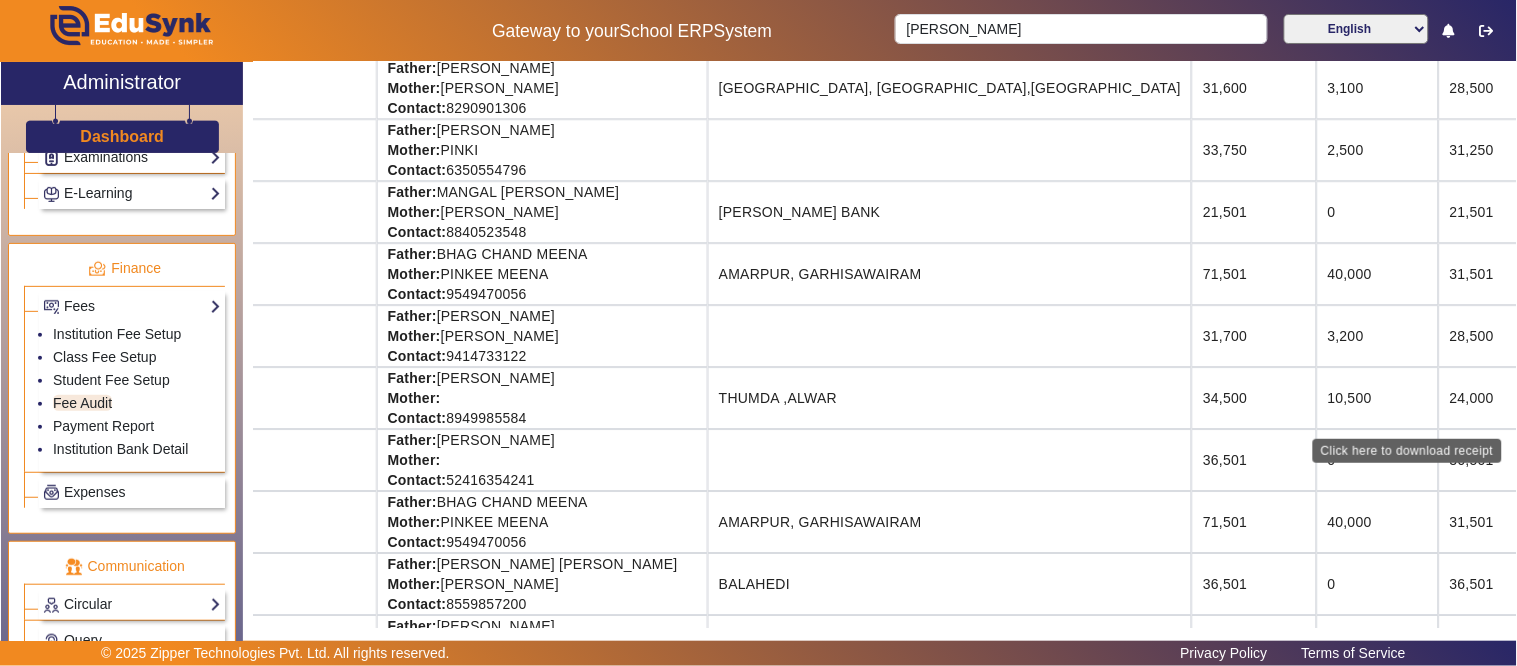 click on "Download Receipt" 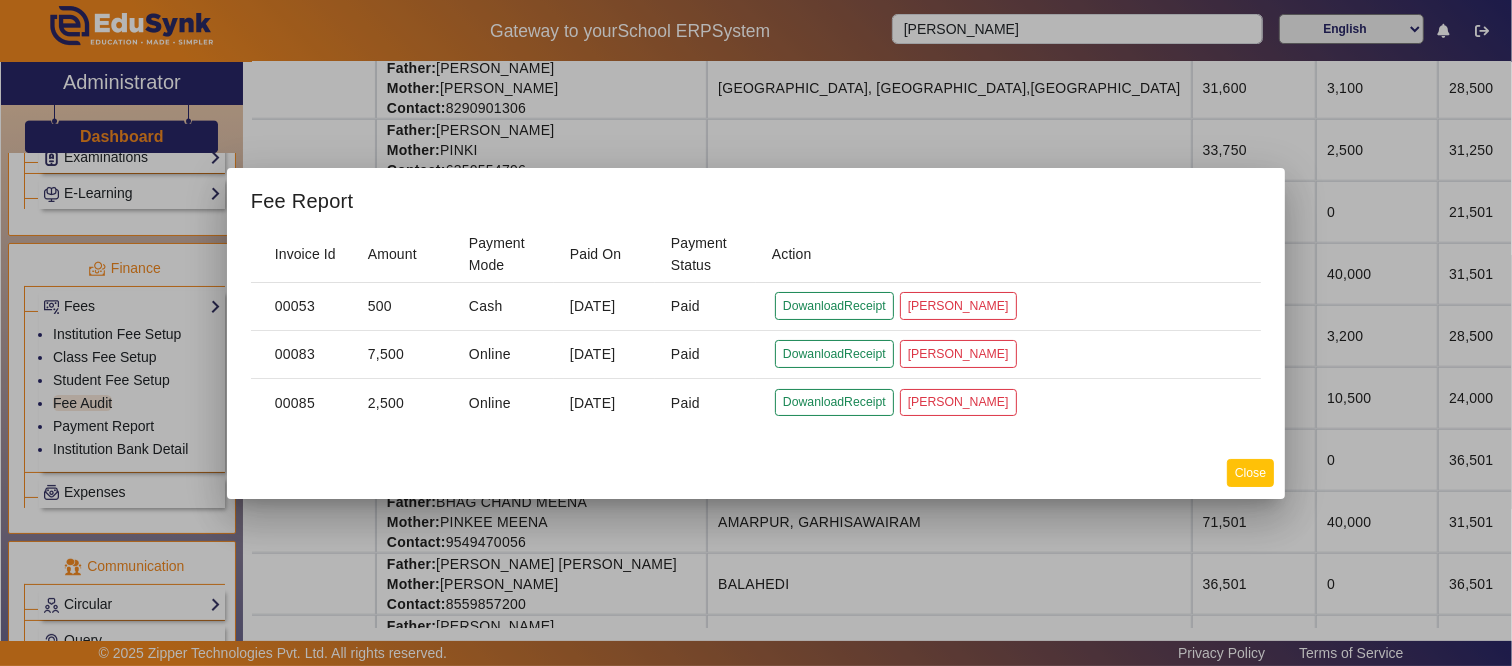click on "Close" 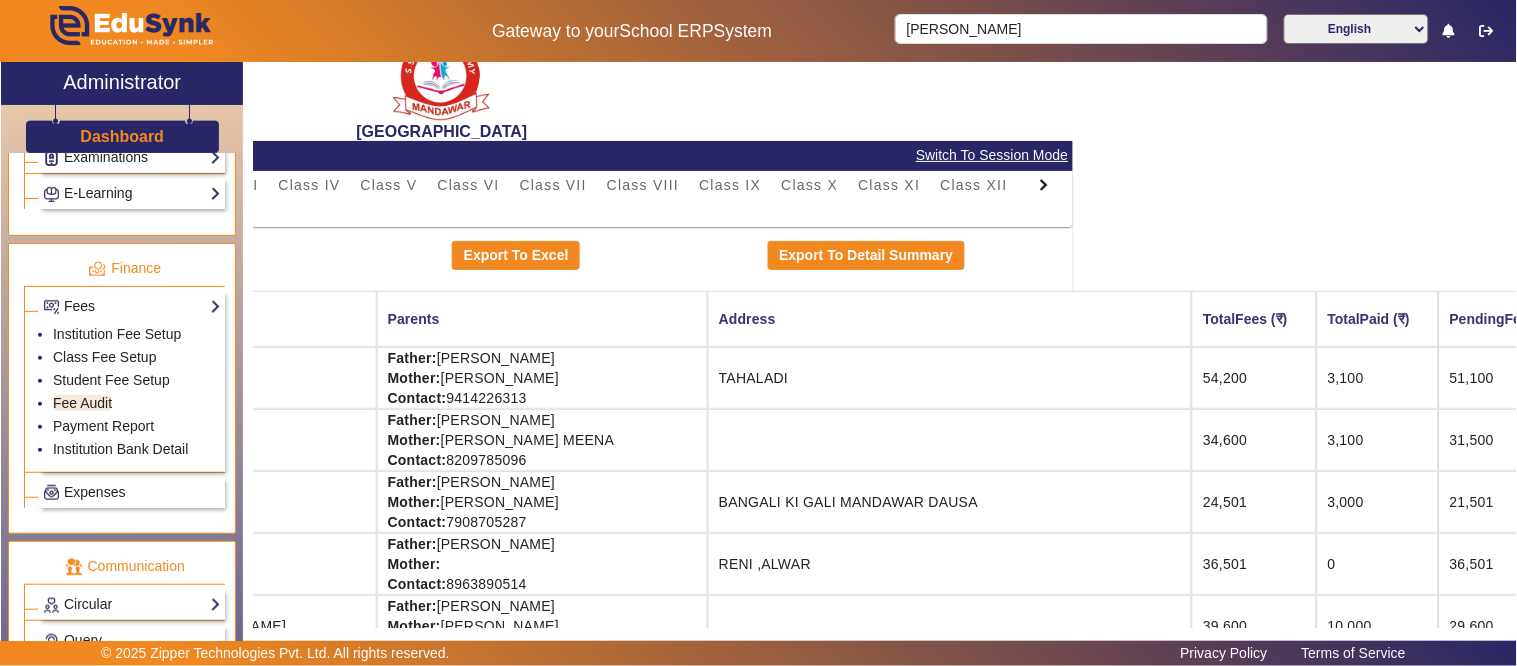scroll, scrollTop: 0, scrollLeft: 443, axis: horizontal 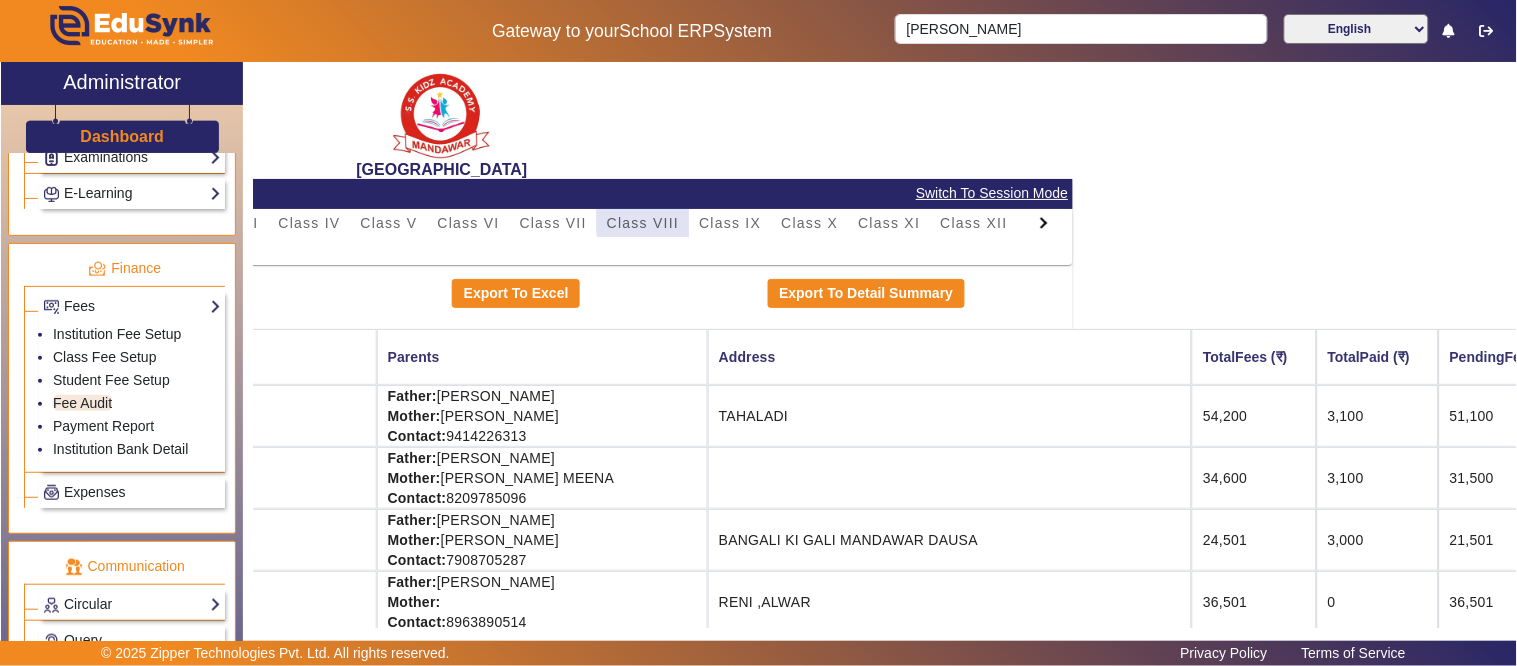 click on "Class VIII" at bounding box center (643, 223) 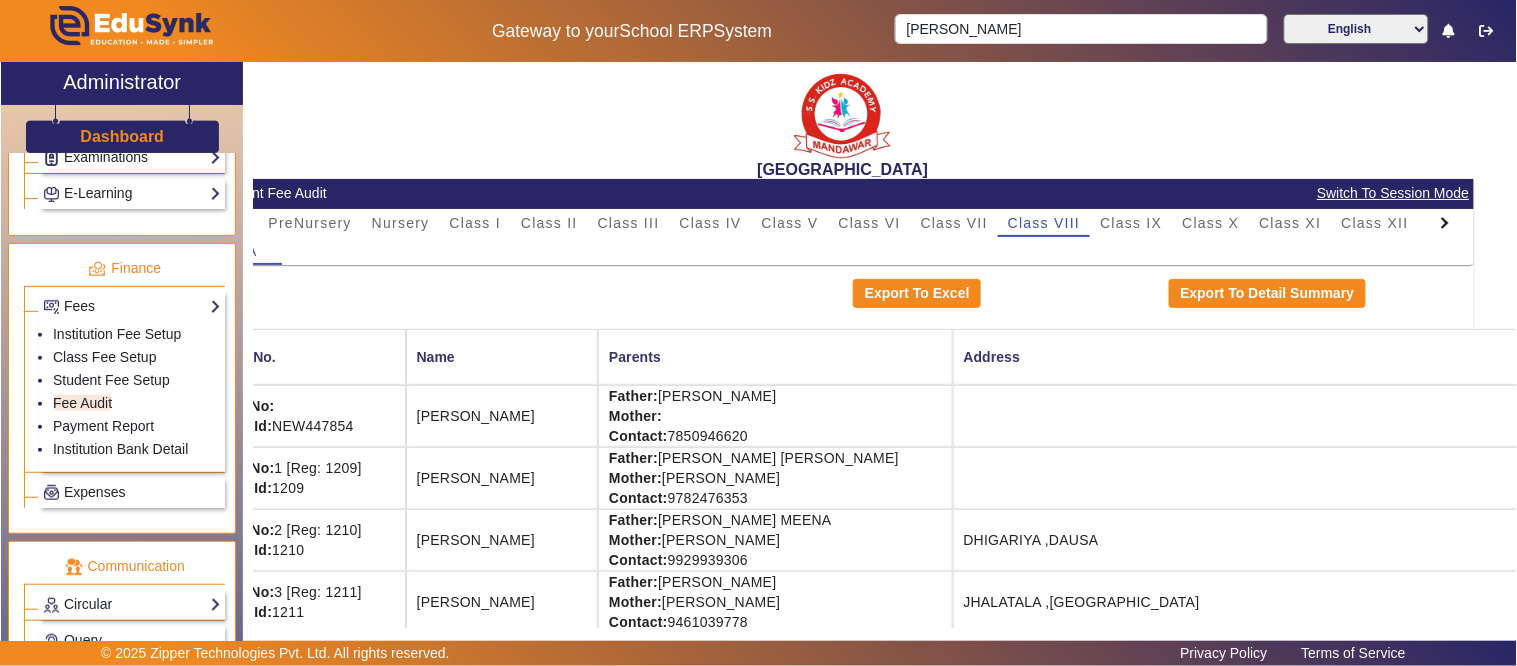 scroll, scrollTop: 0, scrollLeft: 0, axis: both 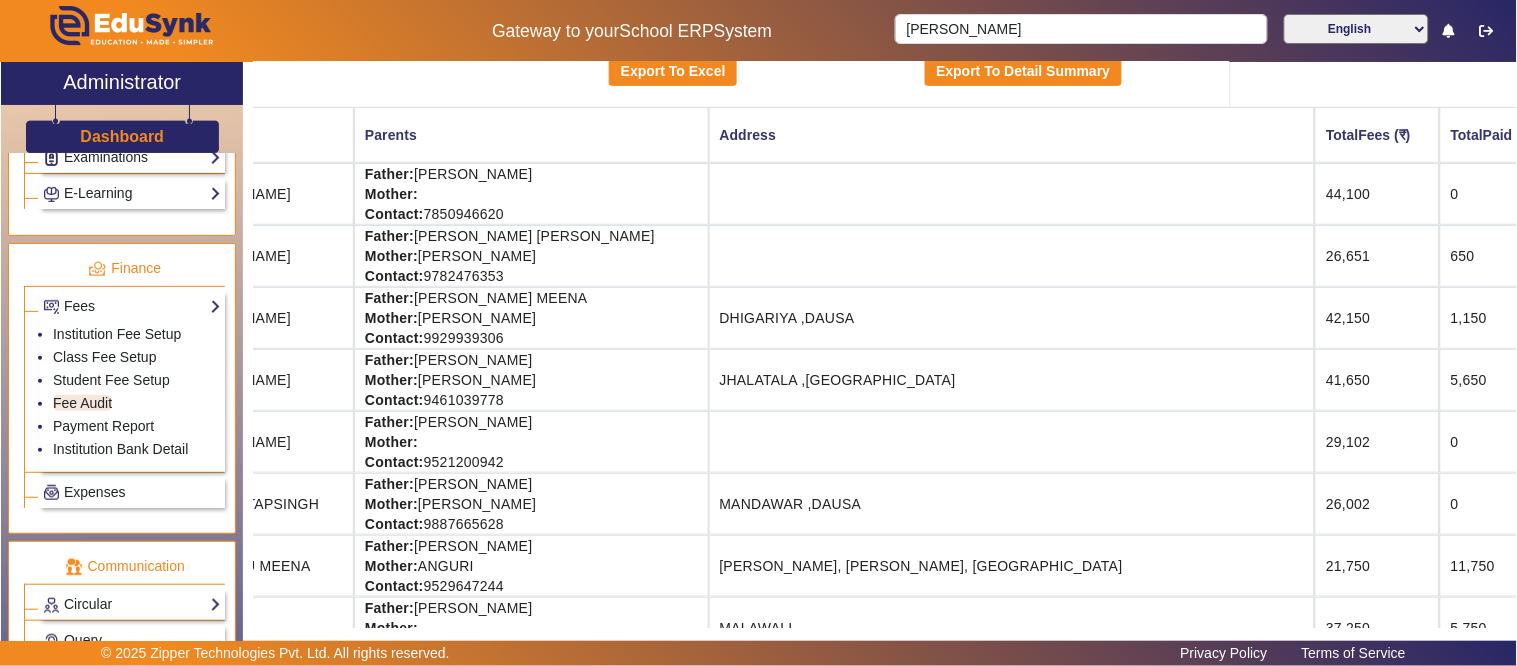 drag, startPoint x: 1204, startPoint y: 380, endPoint x: 1516, endPoint y: 374, distance: 312.05768 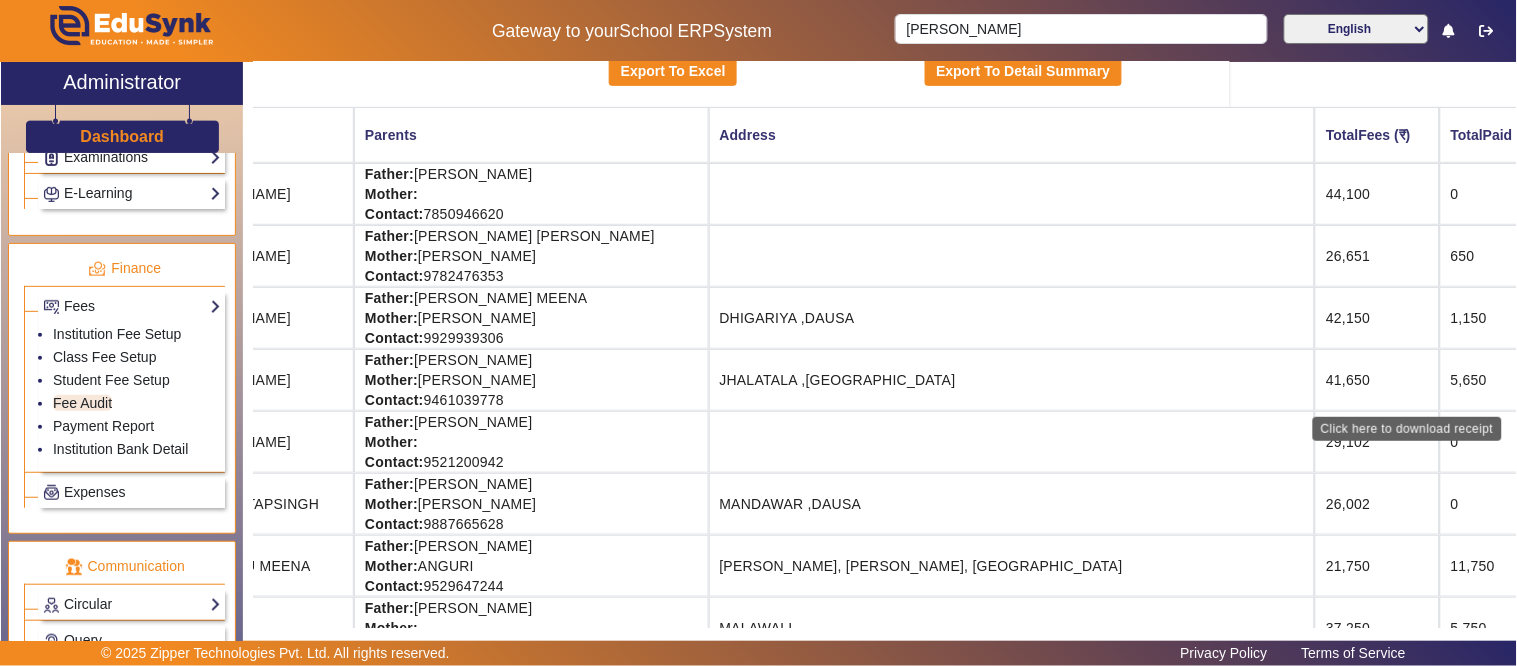 click on "Download Receipt" 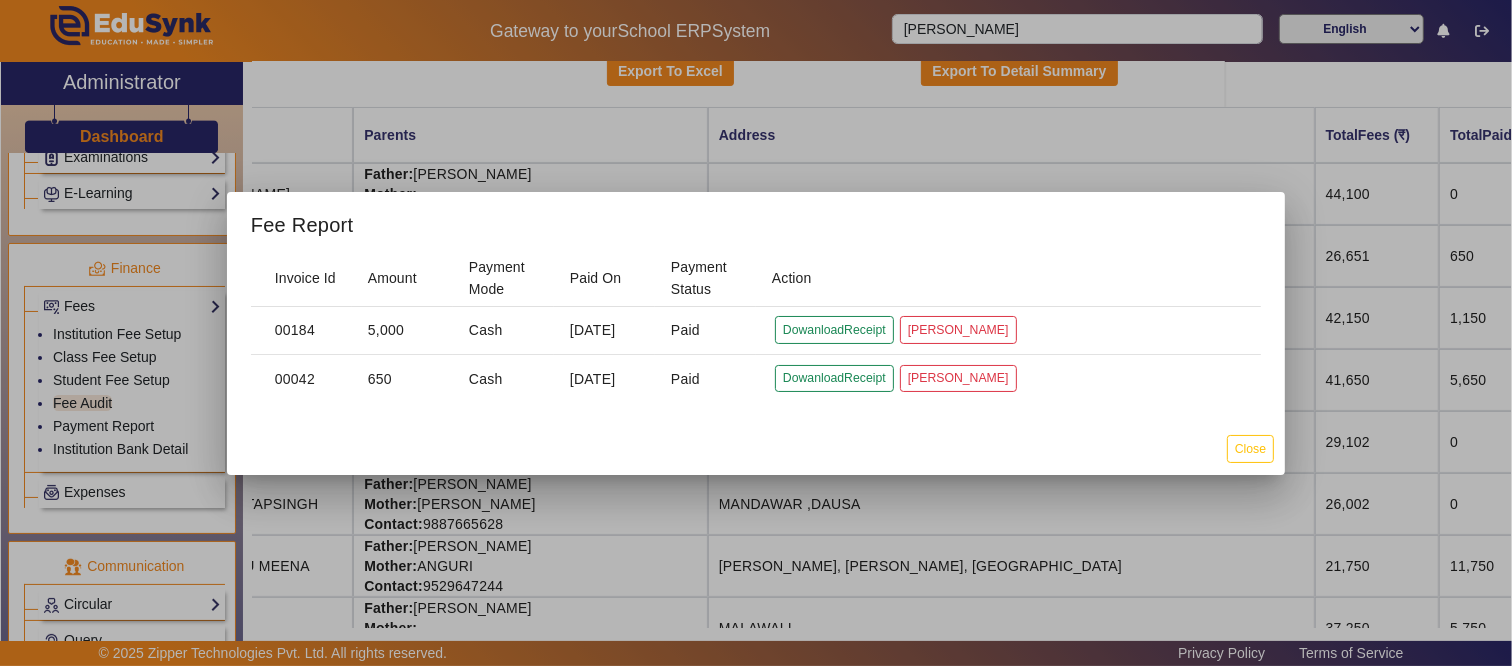 click at bounding box center [756, 333] 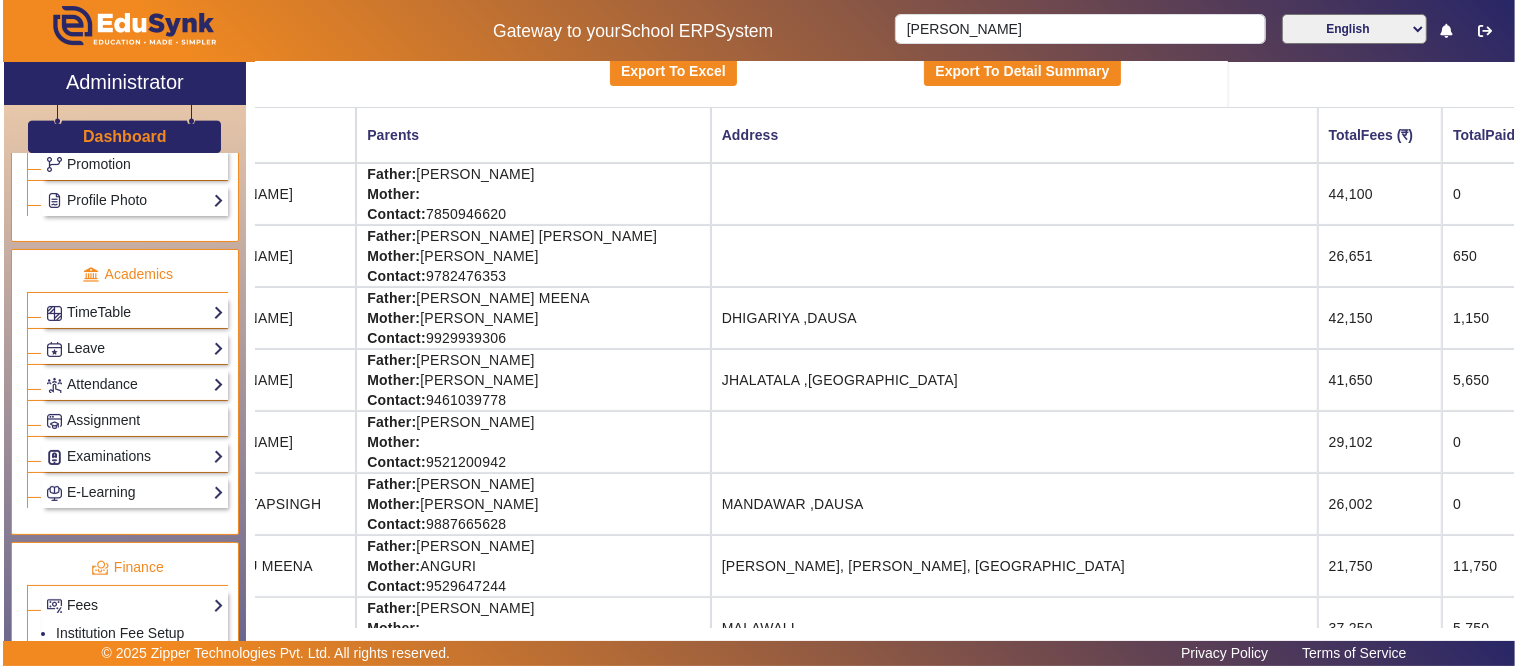 scroll, scrollTop: 112, scrollLeft: 0, axis: vertical 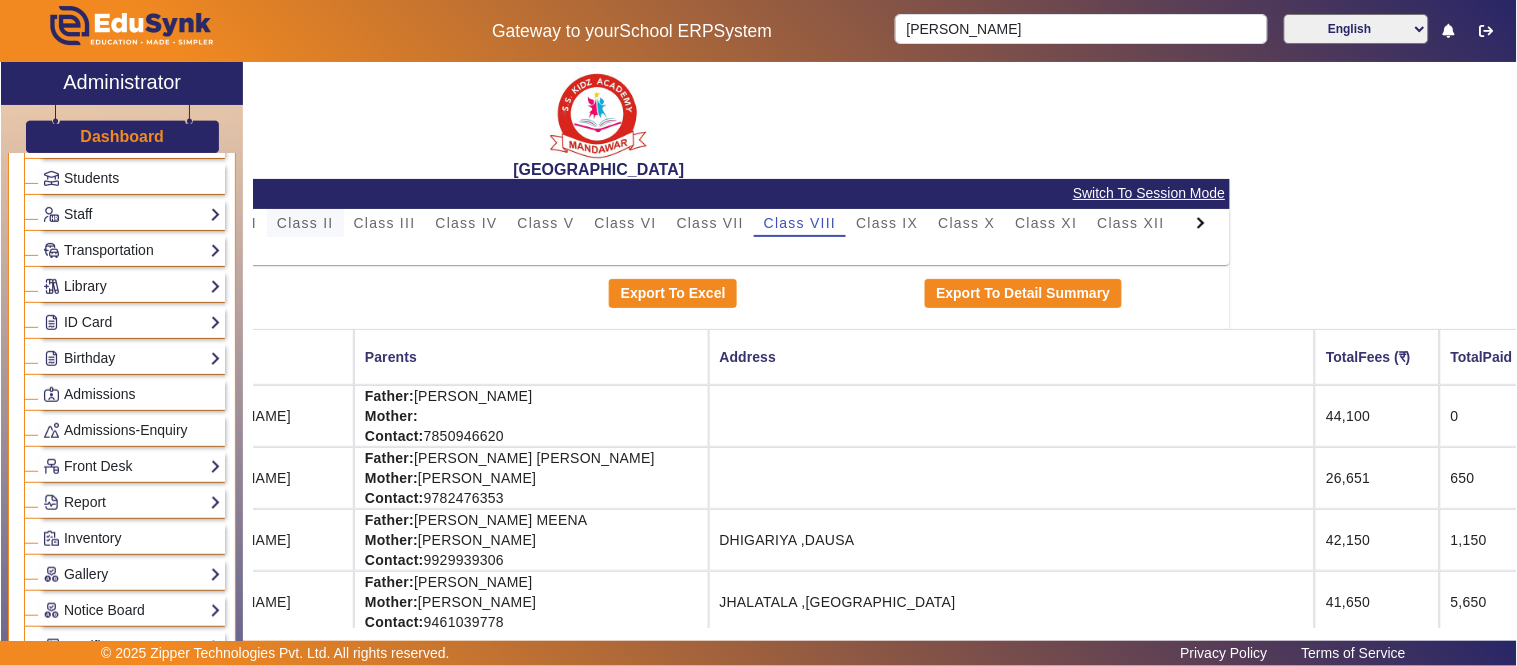 click on "Class II" at bounding box center (305, 223) 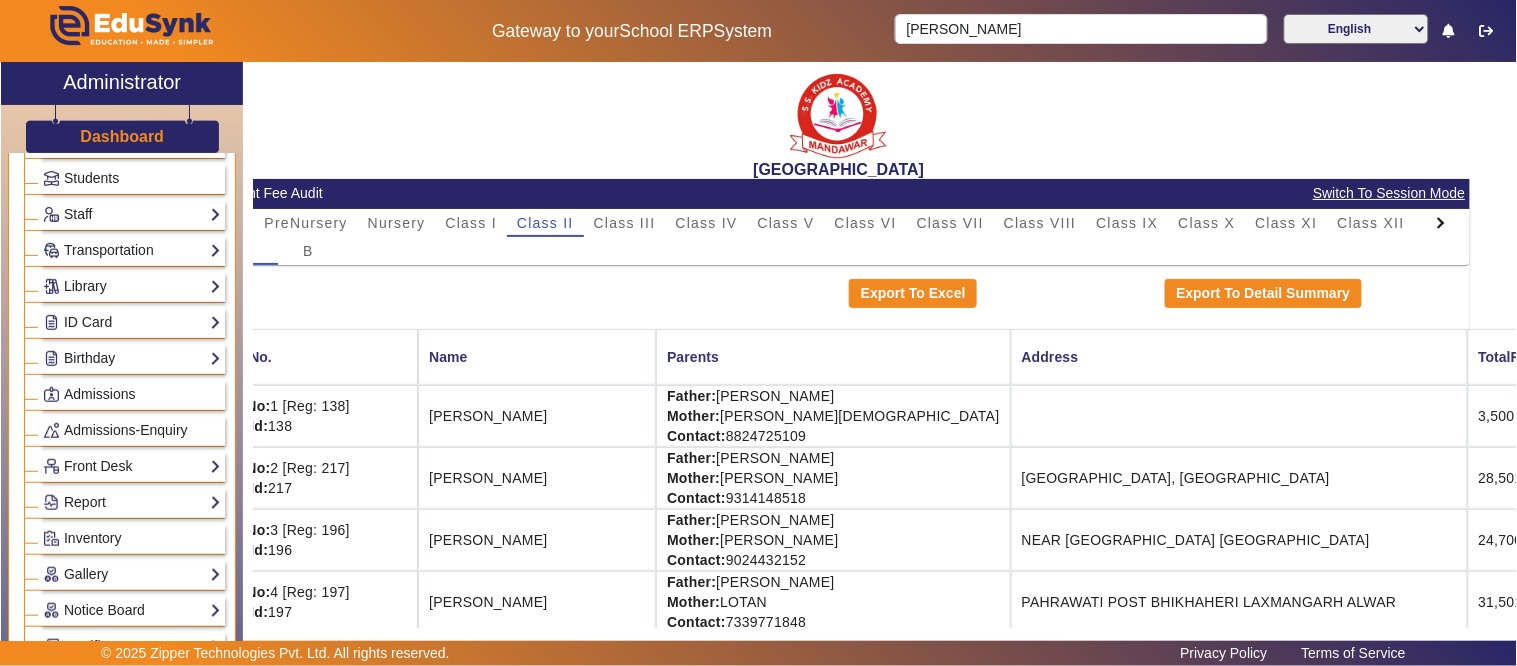 scroll, scrollTop: 0, scrollLeft: 31, axis: horizontal 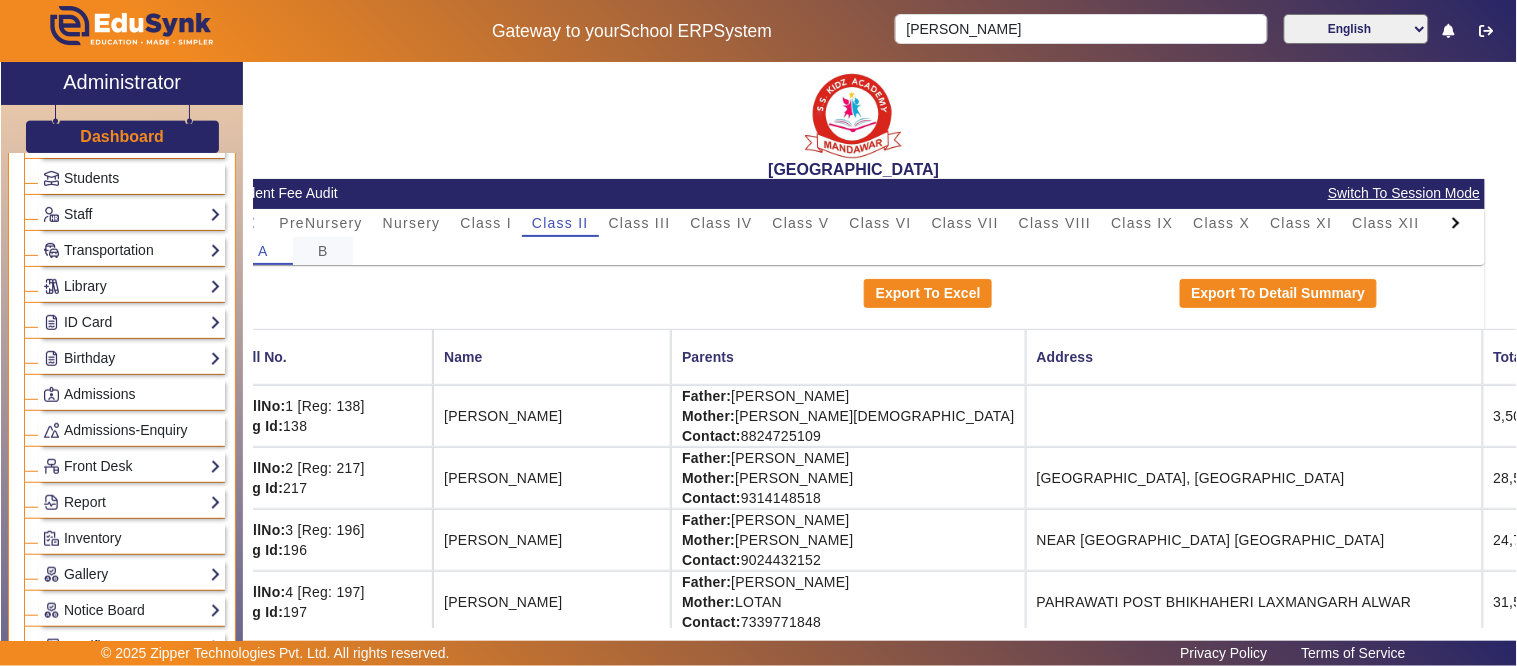 click on "B" at bounding box center (323, 251) 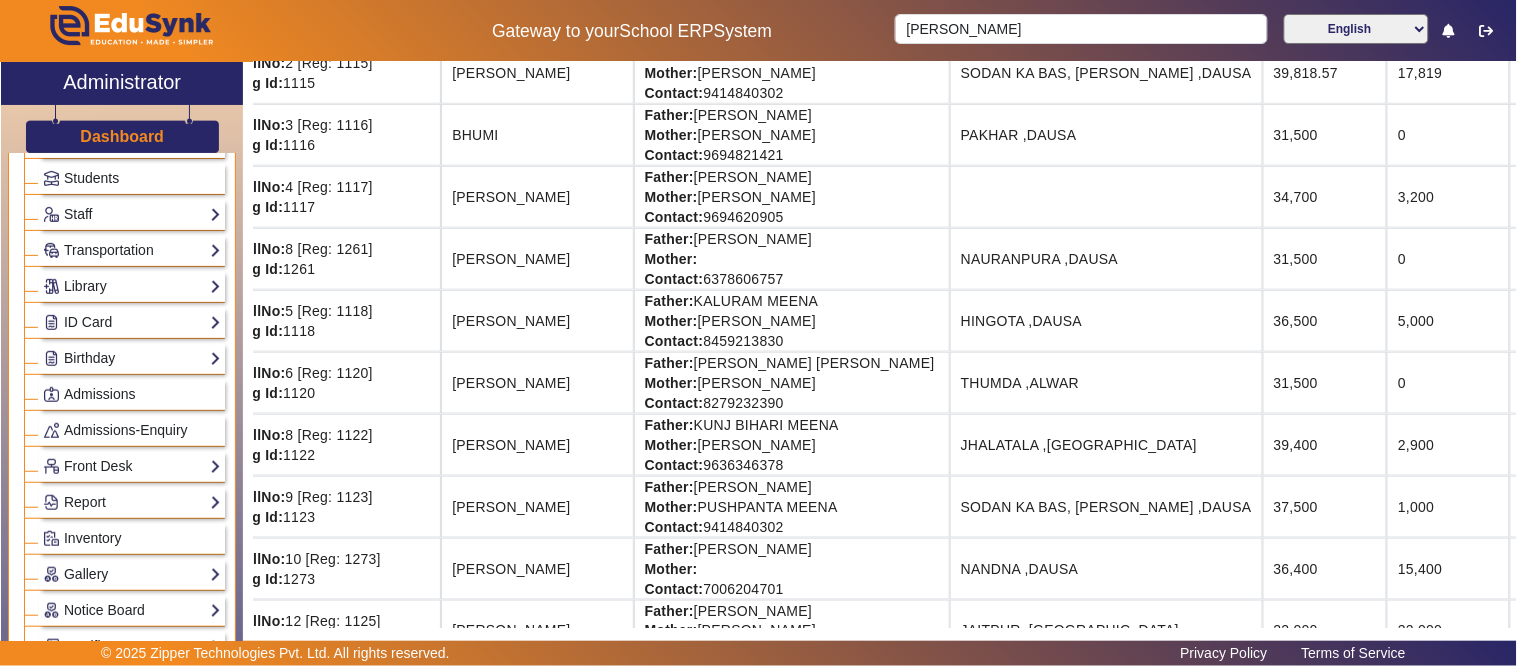 scroll, scrollTop: 444, scrollLeft: 31, axis: both 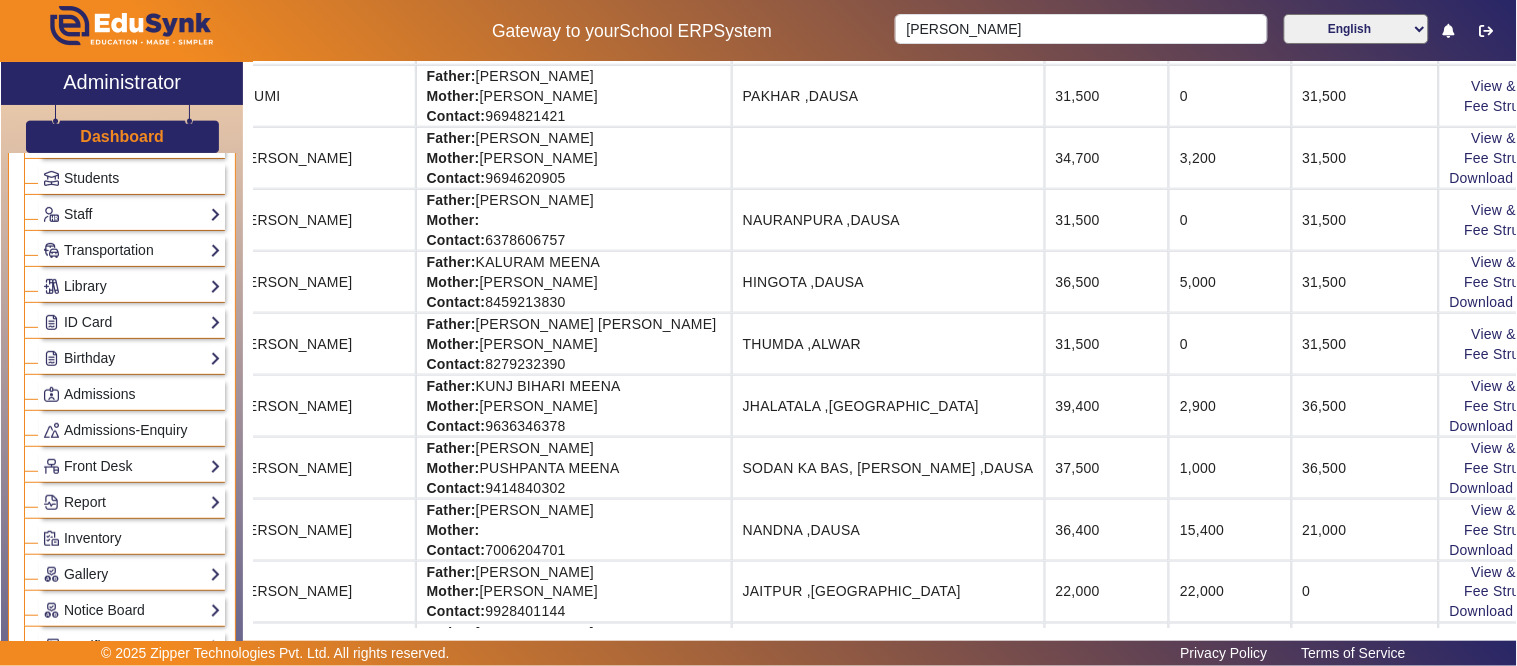 drag, startPoint x: 1202, startPoint y: 405, endPoint x: 1491, endPoint y: 414, distance: 289.1401 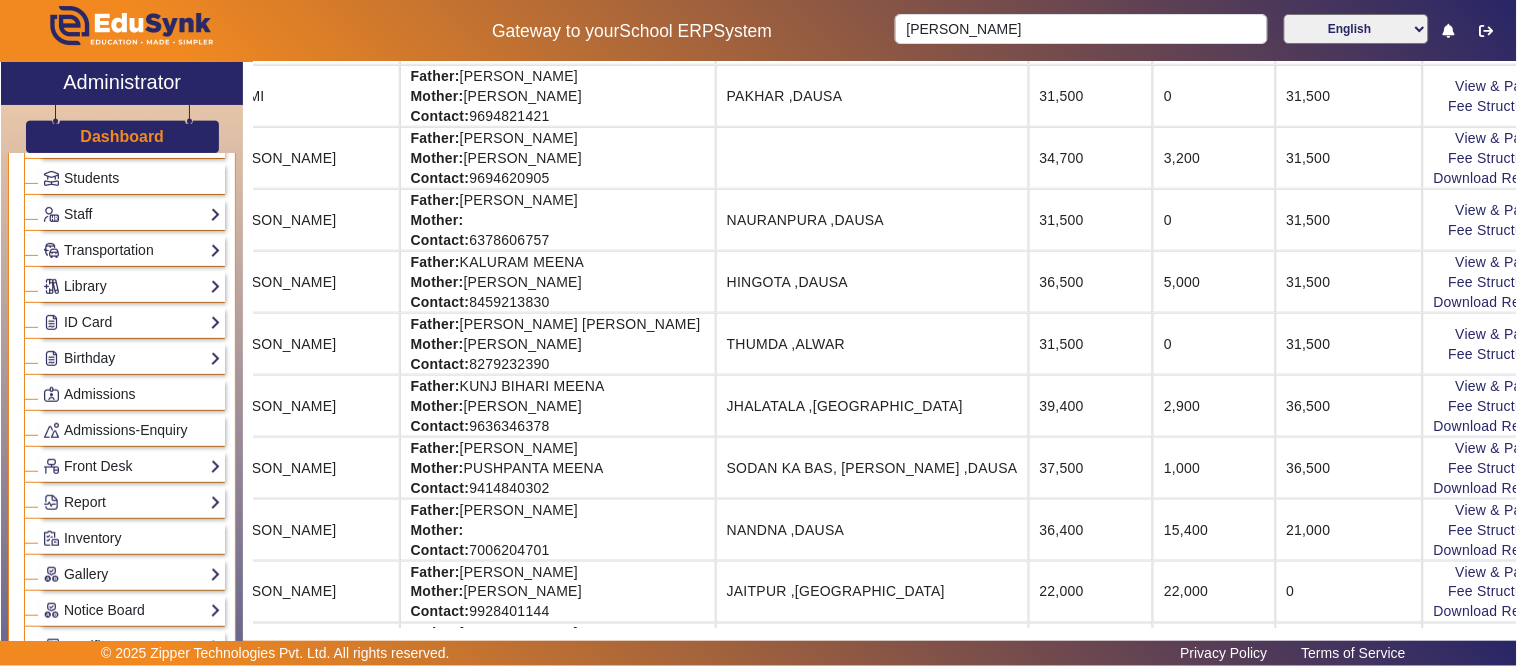 scroll, scrollTop: 0, scrollLeft: 265, axis: horizontal 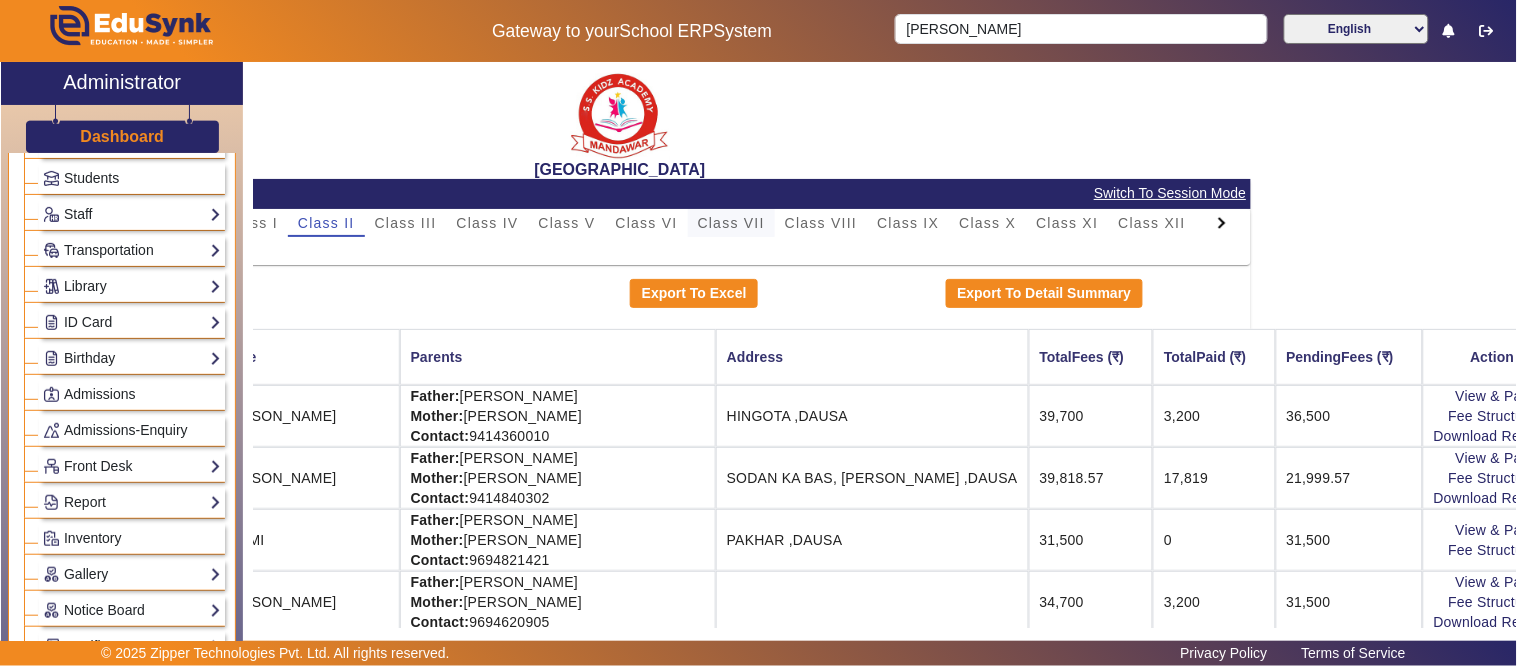 click on "Class VII" at bounding box center [731, 223] 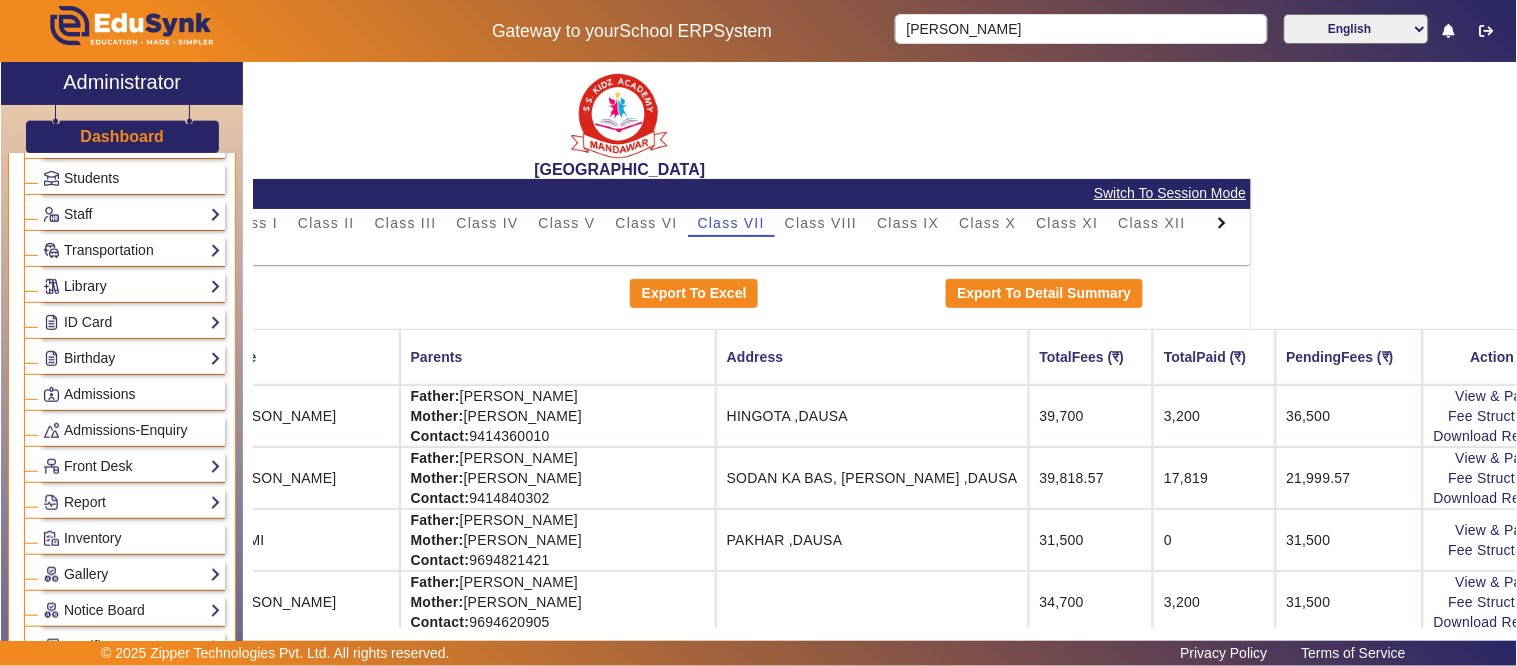 scroll, scrollTop: 0, scrollLeft: 220, axis: horizontal 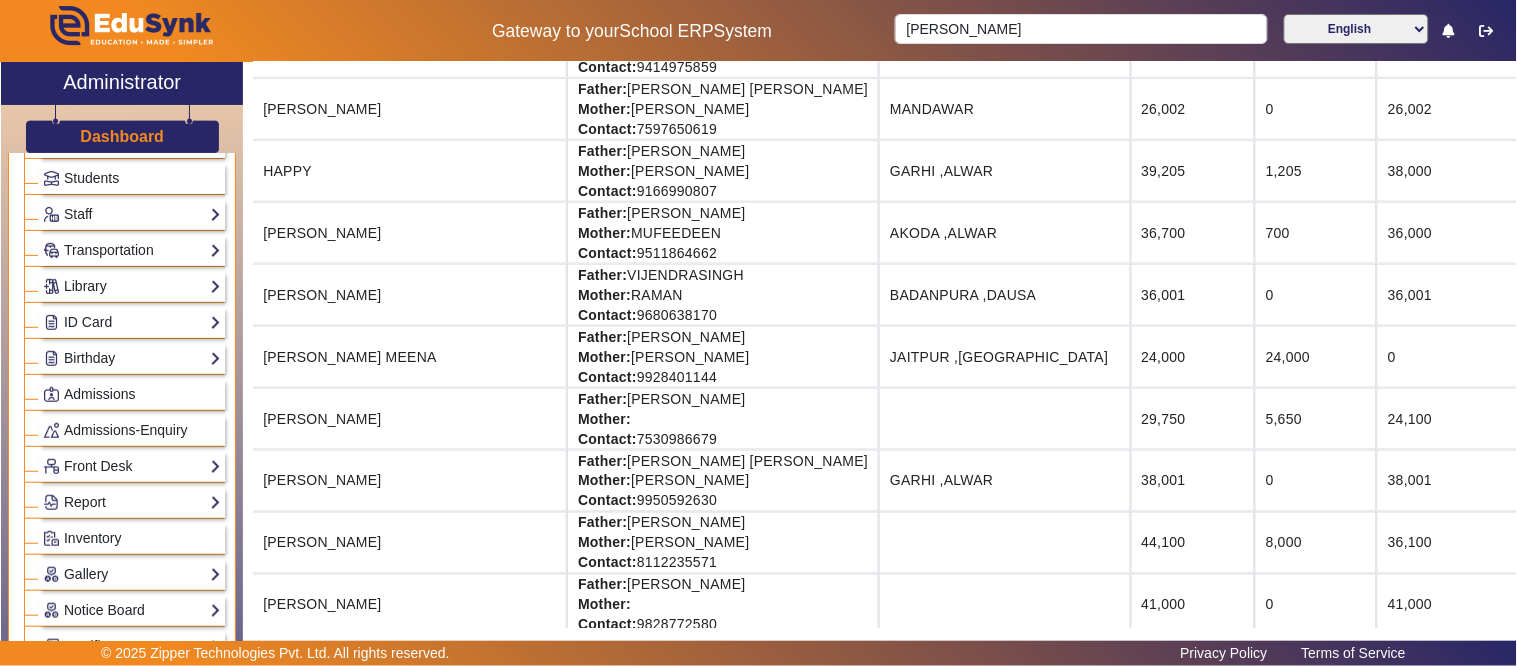 drag, startPoint x: 1181, startPoint y: 420, endPoint x: 1516, endPoint y: 464, distance: 337.8772 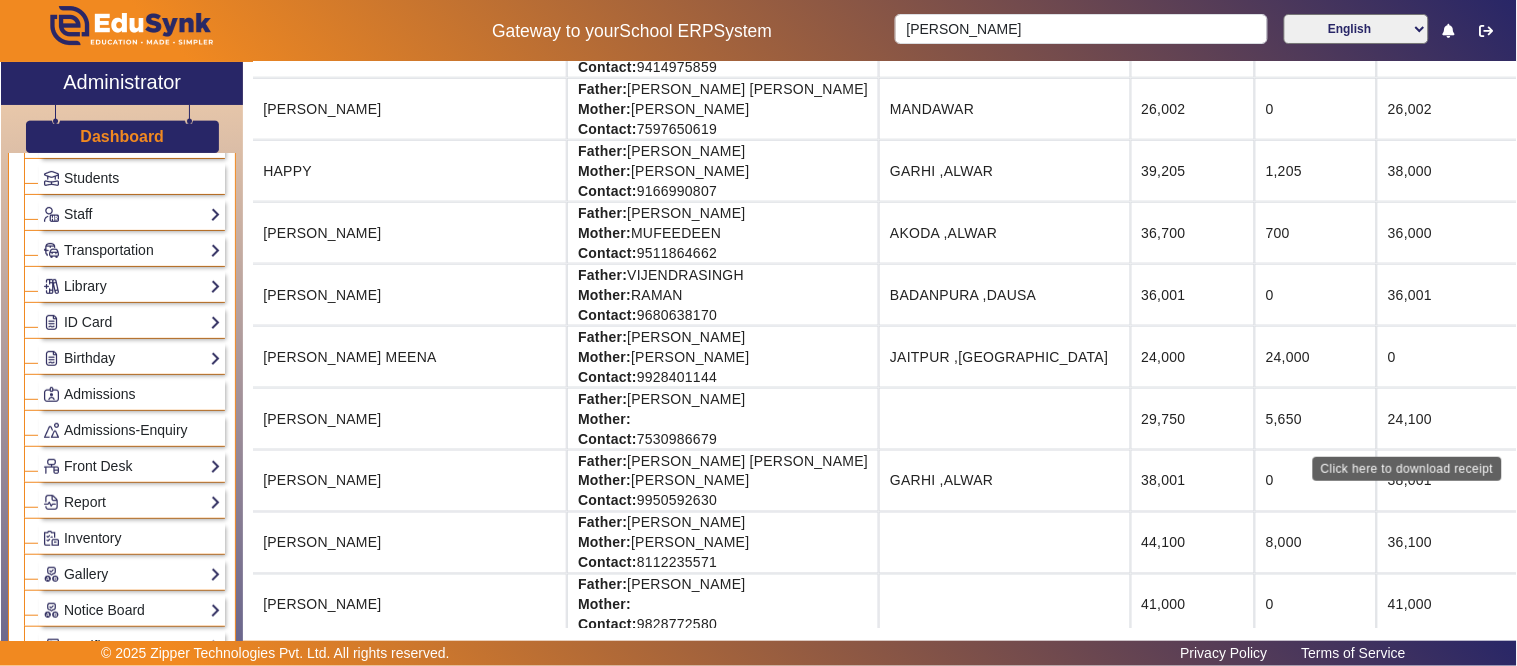 click on "Download Receipt" 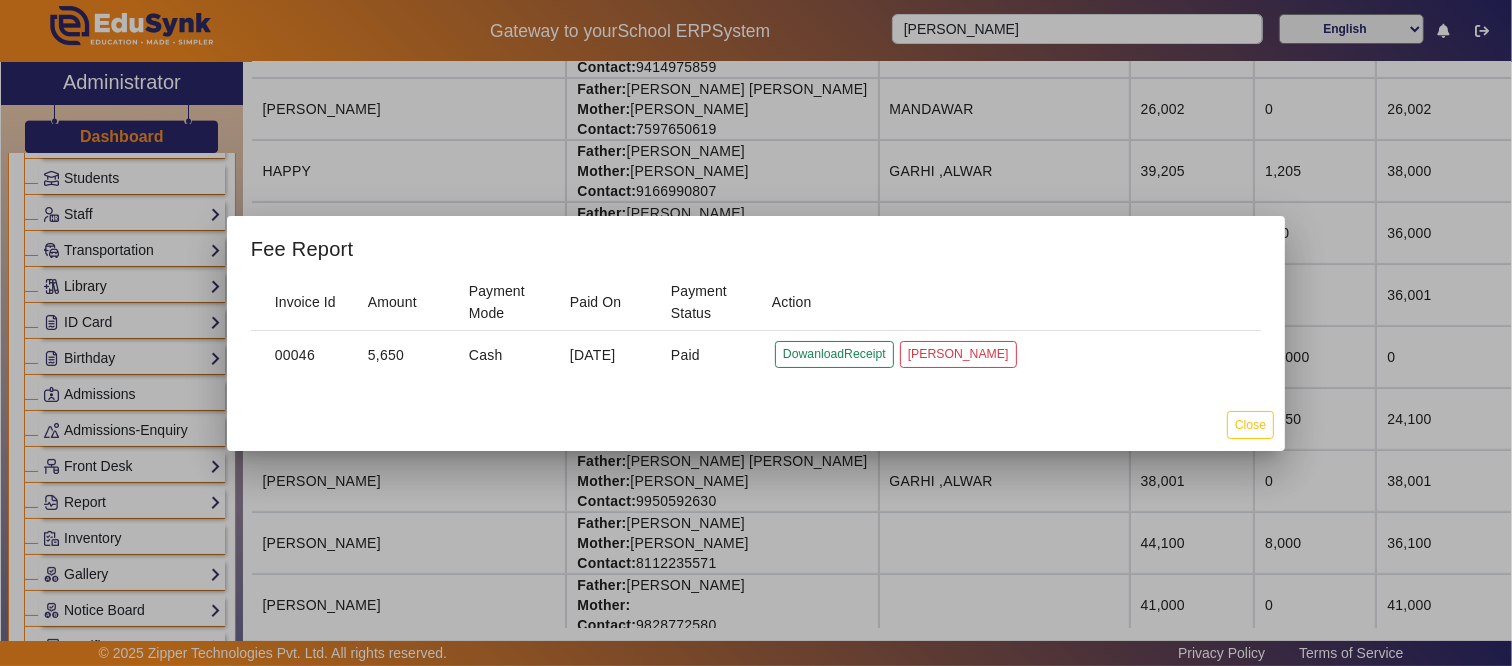 click at bounding box center [756, 333] 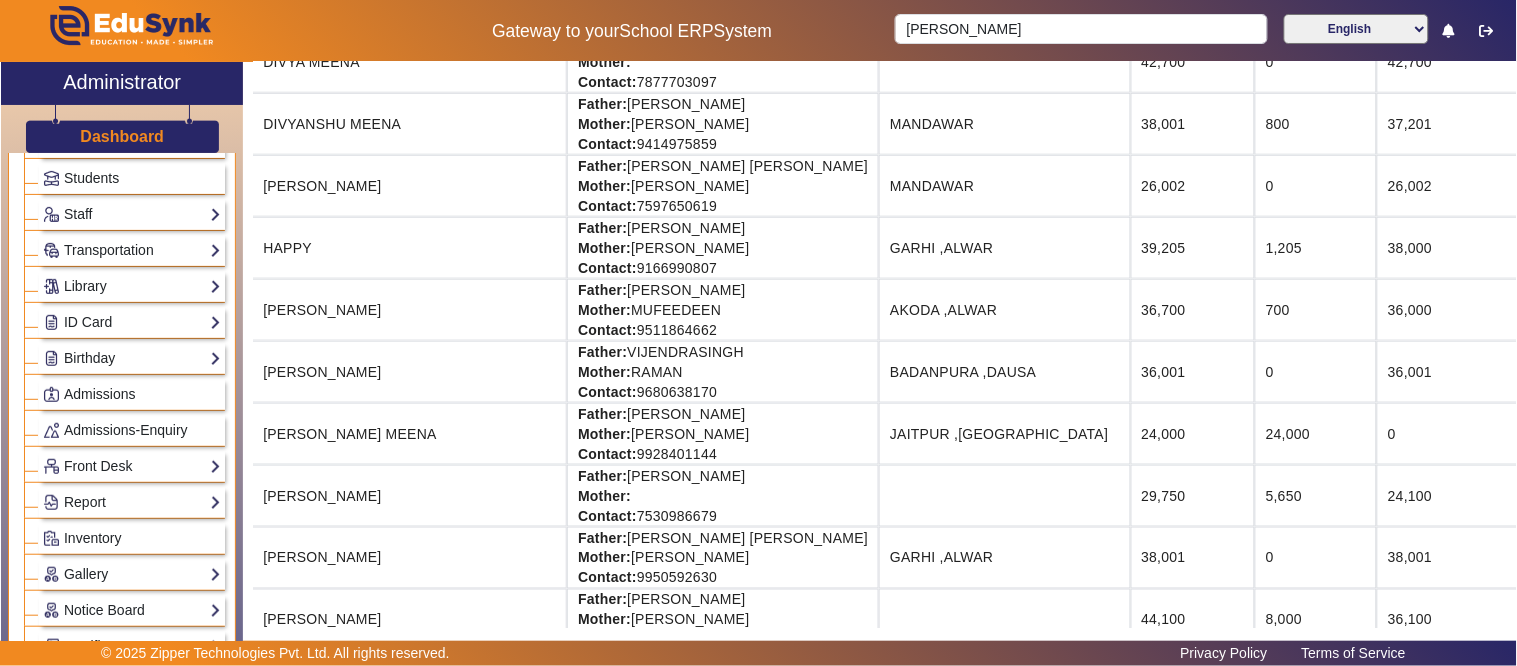 scroll, scrollTop: 0, scrollLeft: 220, axis: horizontal 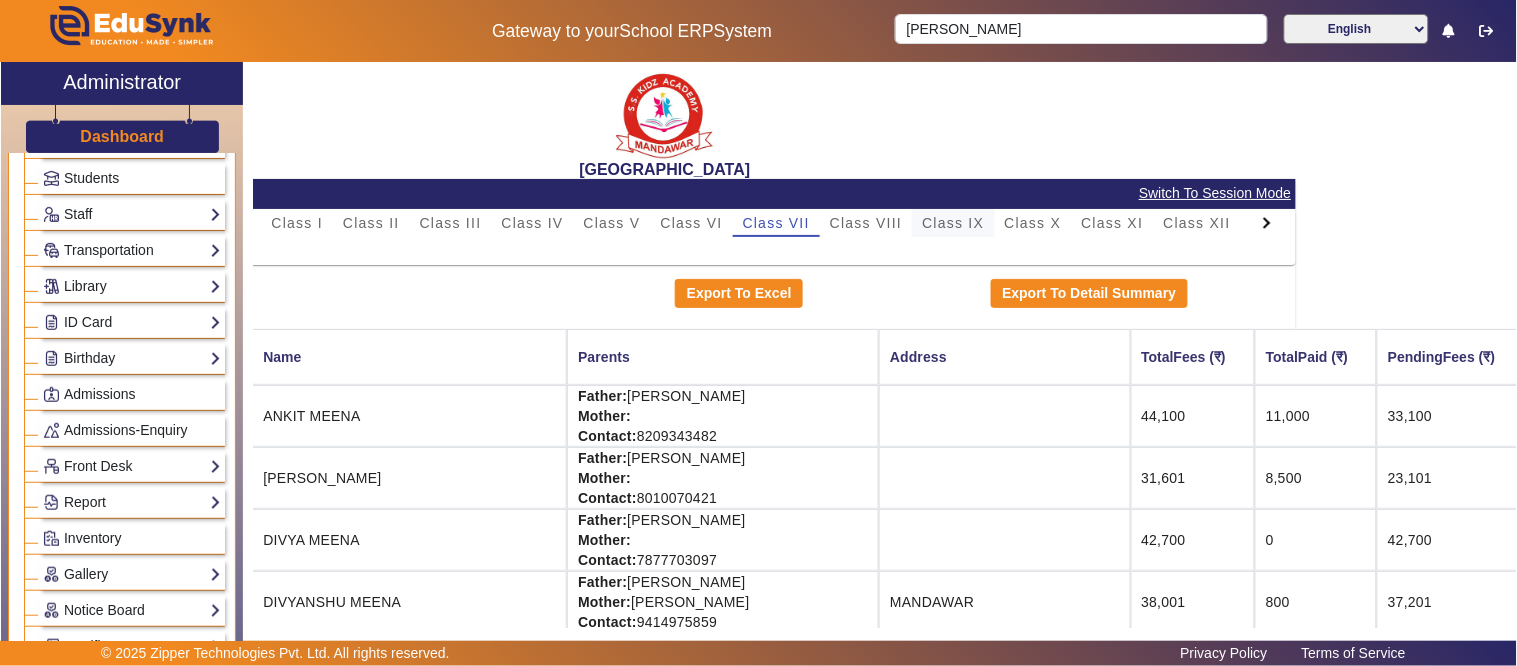 click on "Class IX" at bounding box center [953, 223] 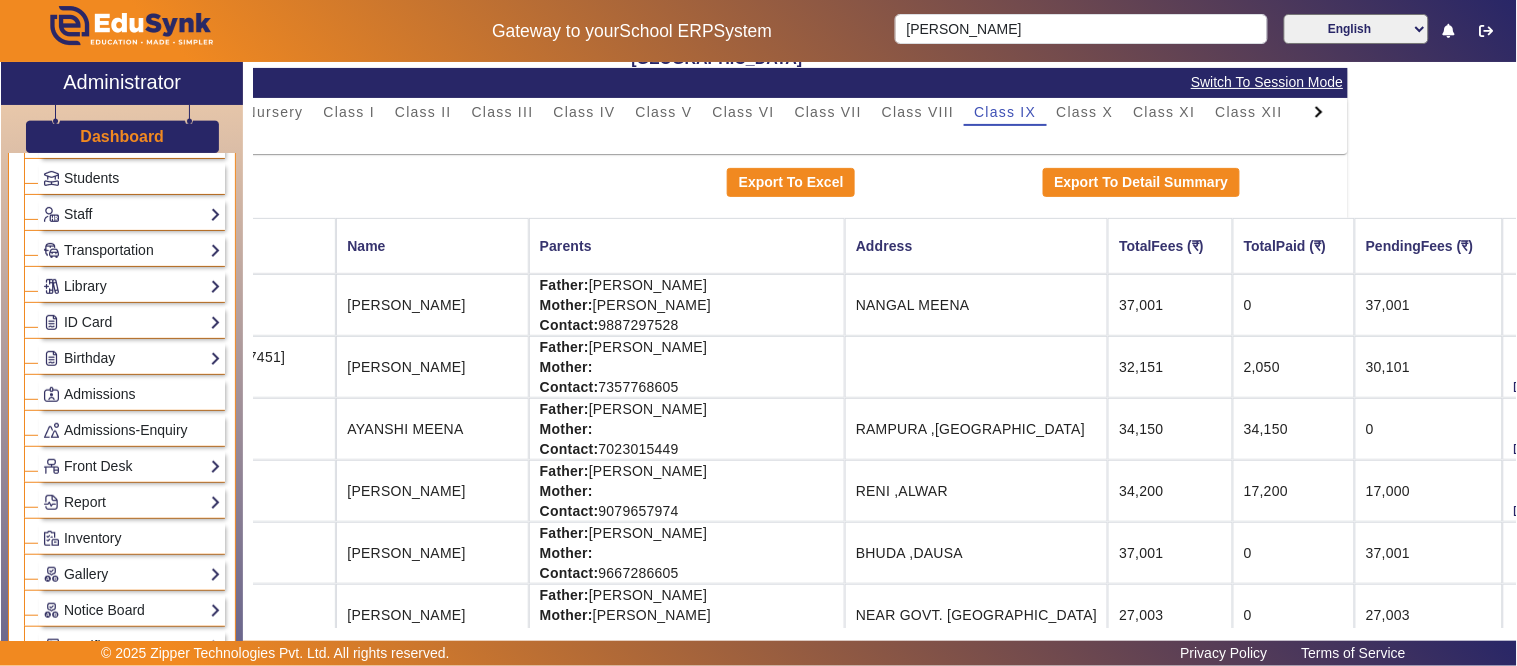 scroll, scrollTop: 111, scrollLeft: 330, axis: both 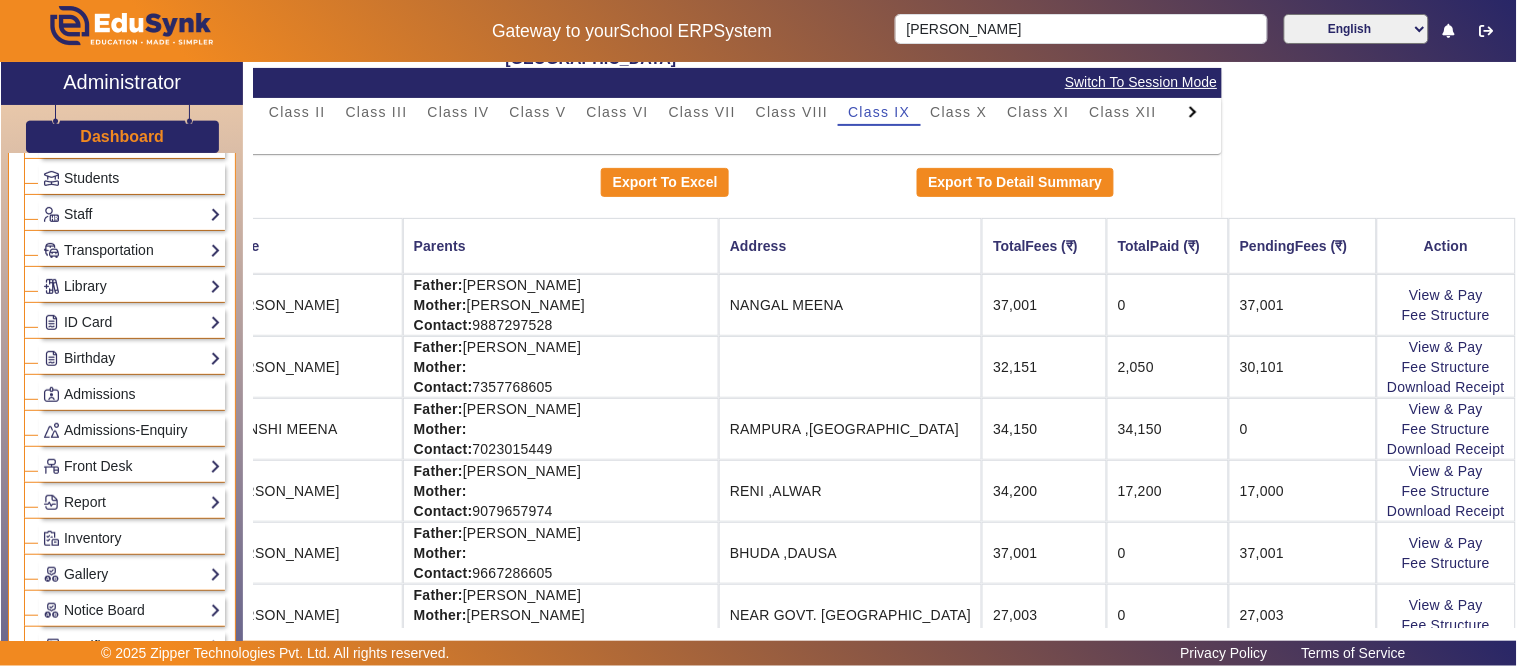 drag, startPoint x: 630, startPoint y: 423, endPoint x: 1516, endPoint y: 413, distance: 886.05646 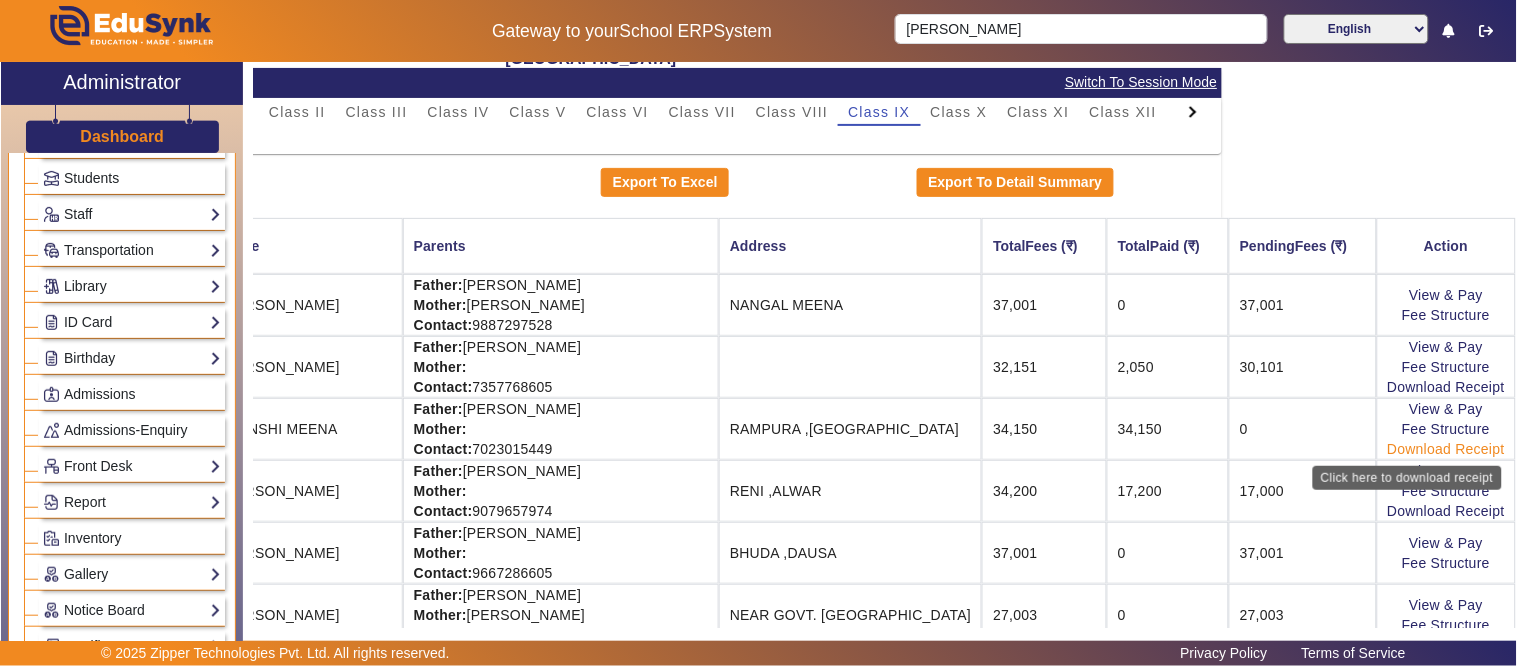 click on "Download Receipt" 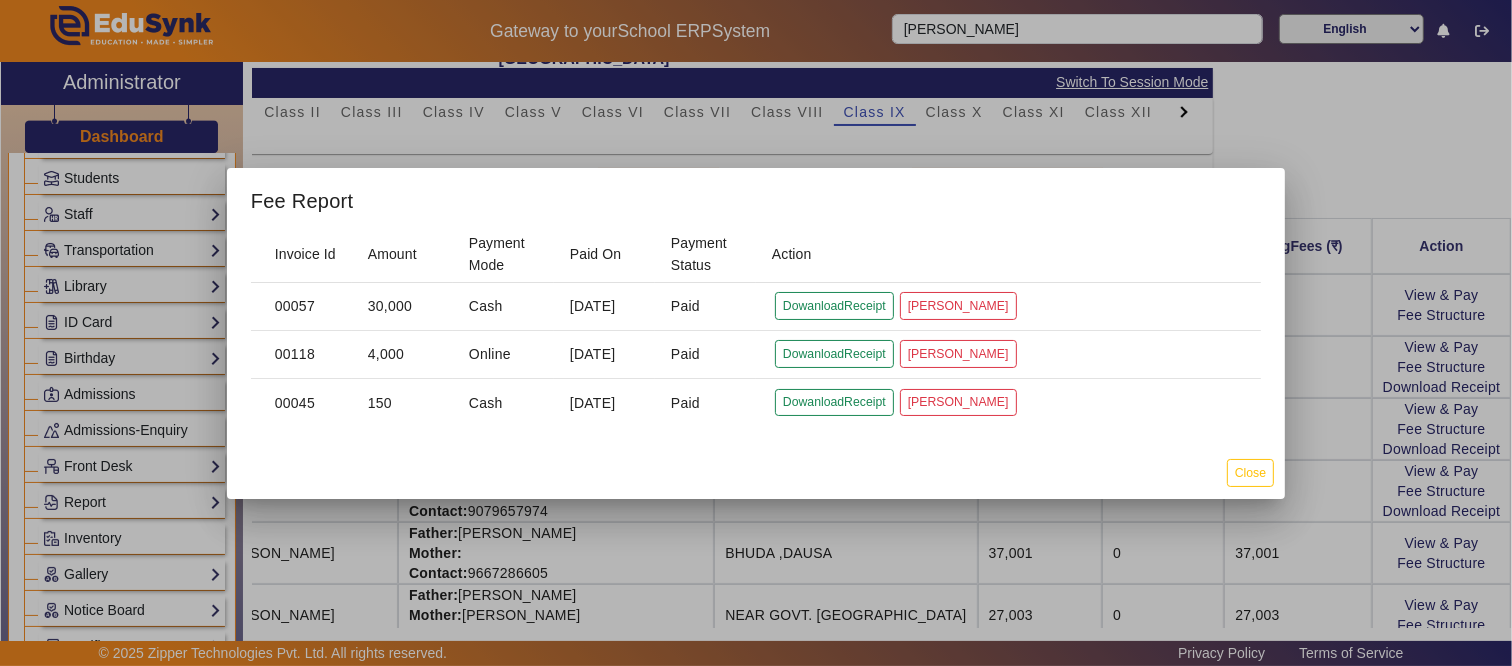 click at bounding box center (756, 333) 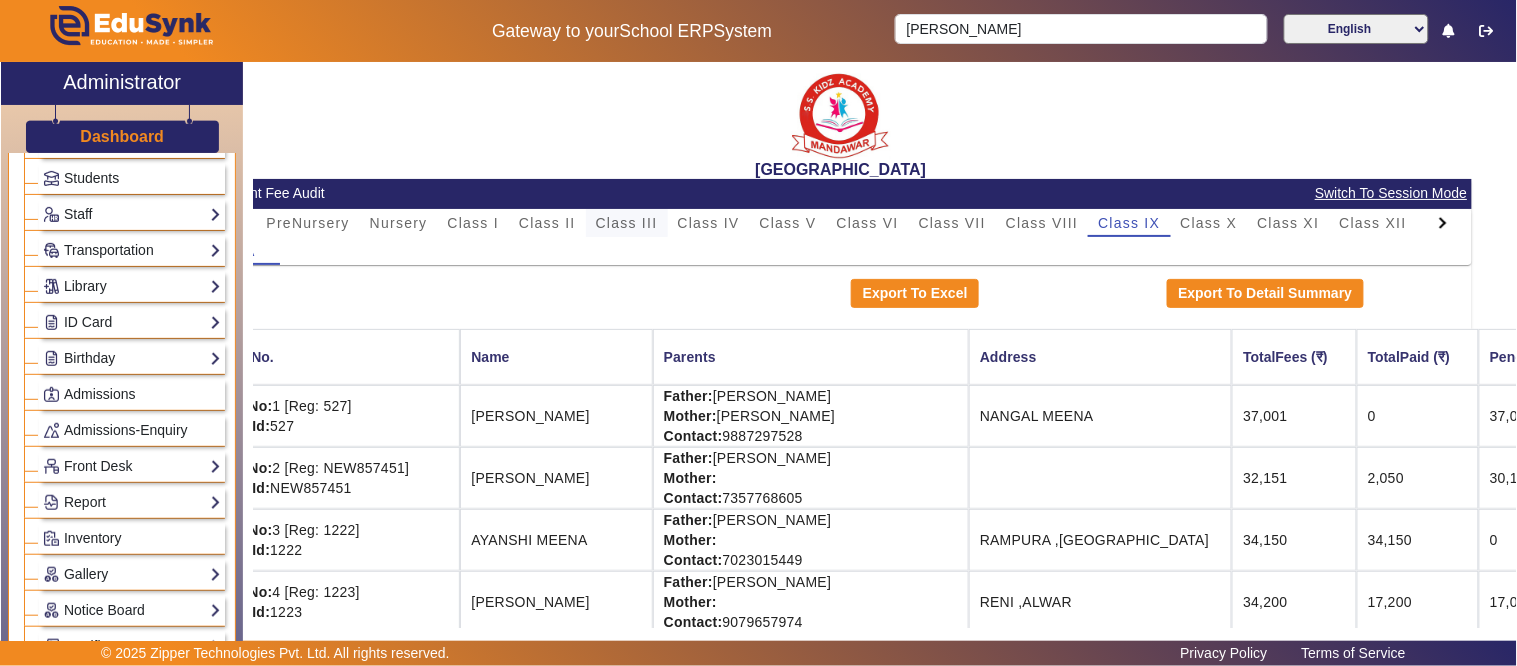 scroll, scrollTop: 0, scrollLeft: 50, axis: horizontal 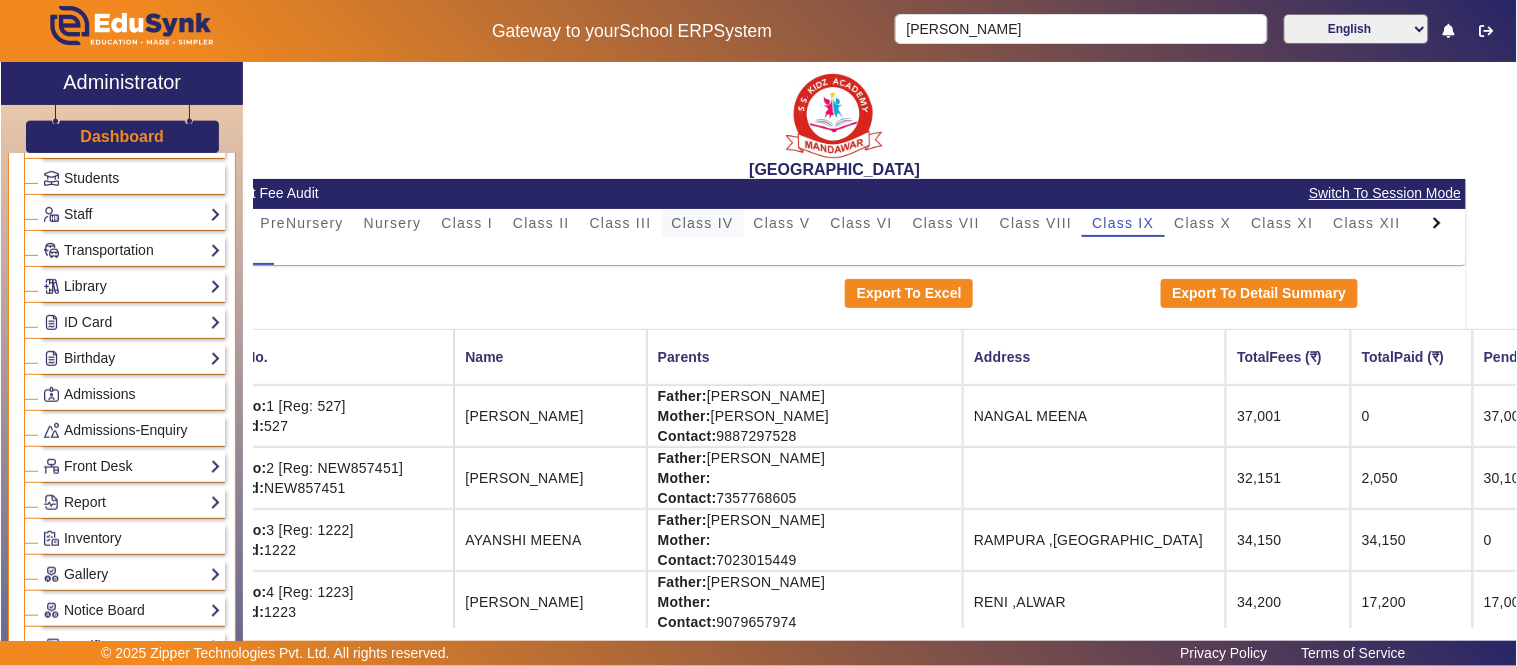 click on "Class IV" at bounding box center (703, 223) 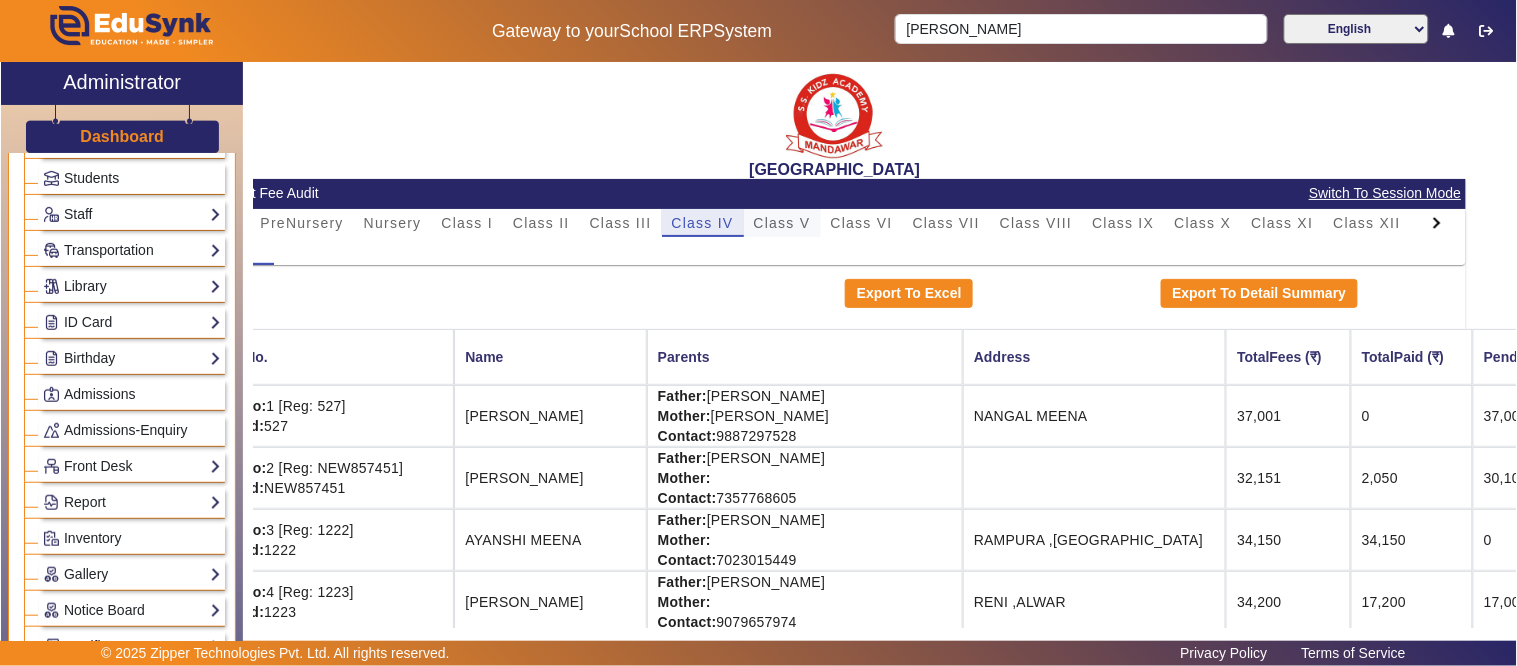 click on "Class V" at bounding box center [782, 223] 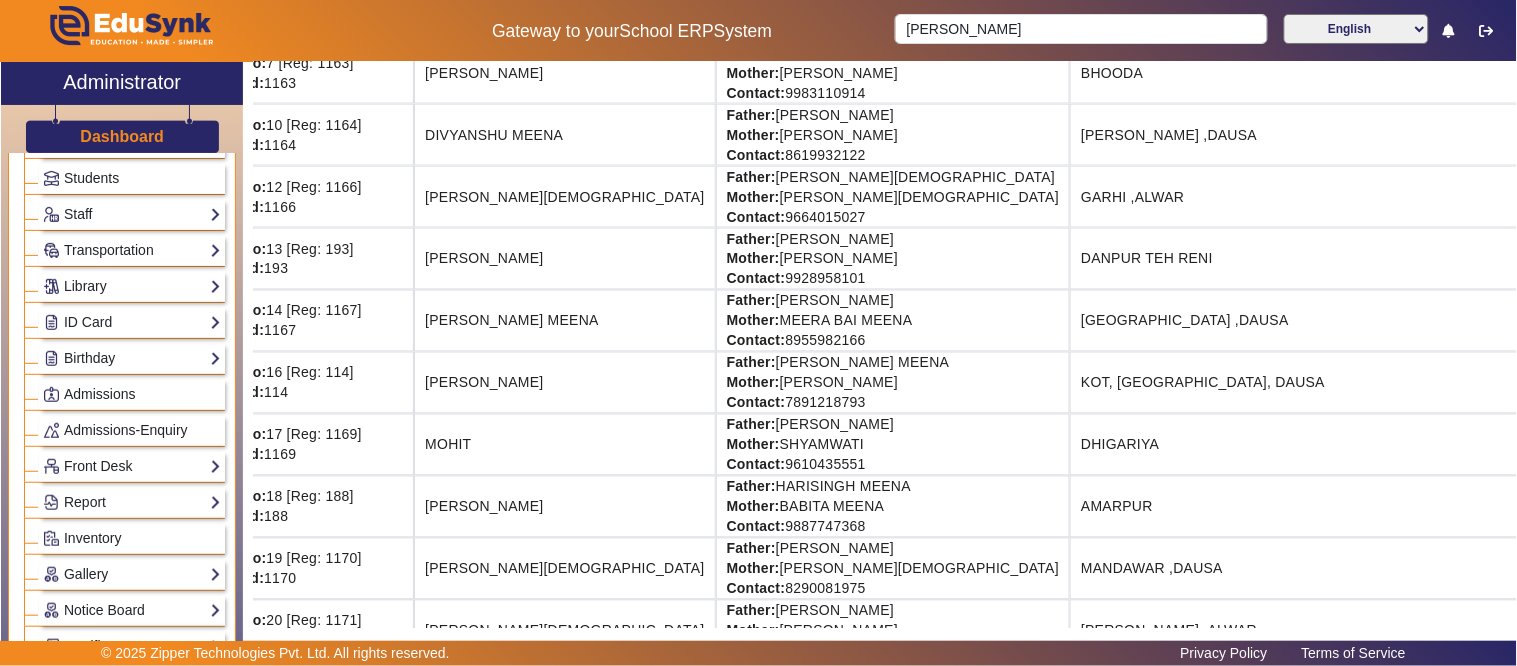 scroll, scrollTop: 777, scrollLeft: 293, axis: both 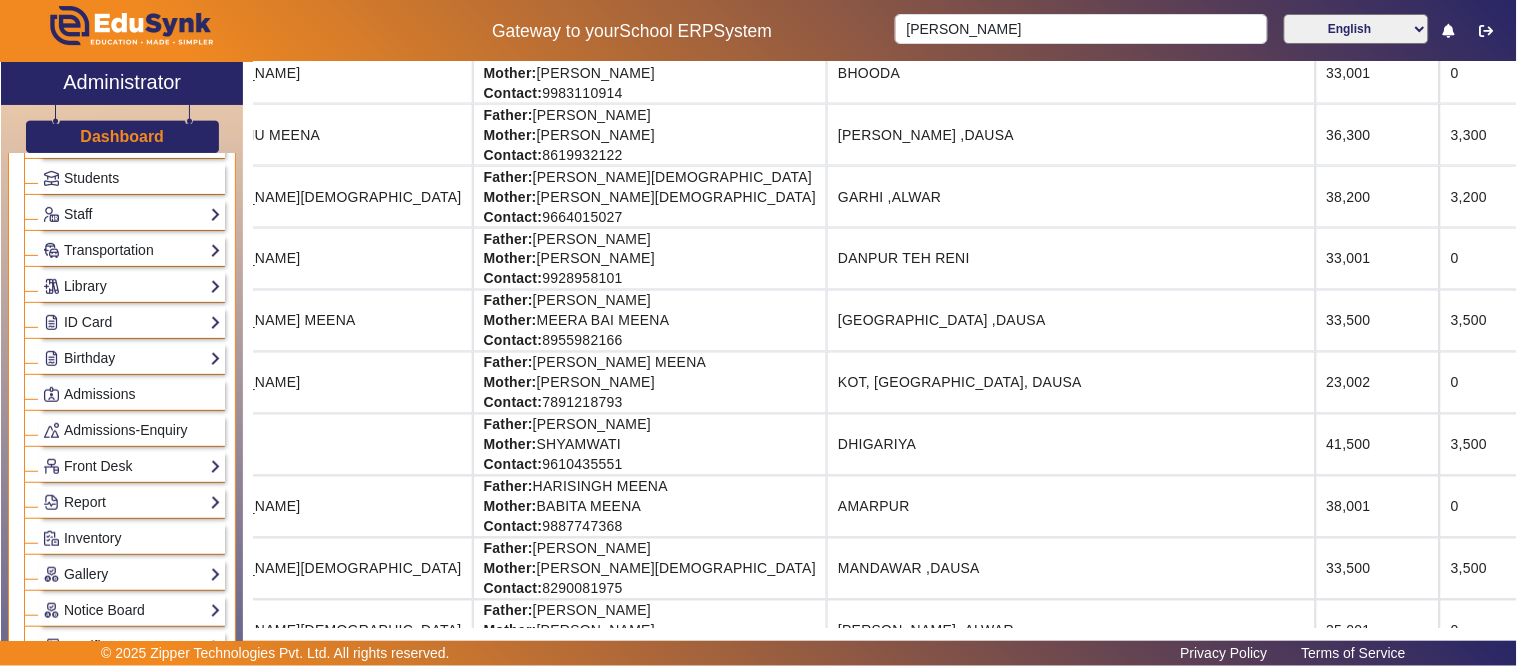 drag, startPoint x: 672, startPoint y: 325, endPoint x: 1516, endPoint y: 338, distance: 844.1001 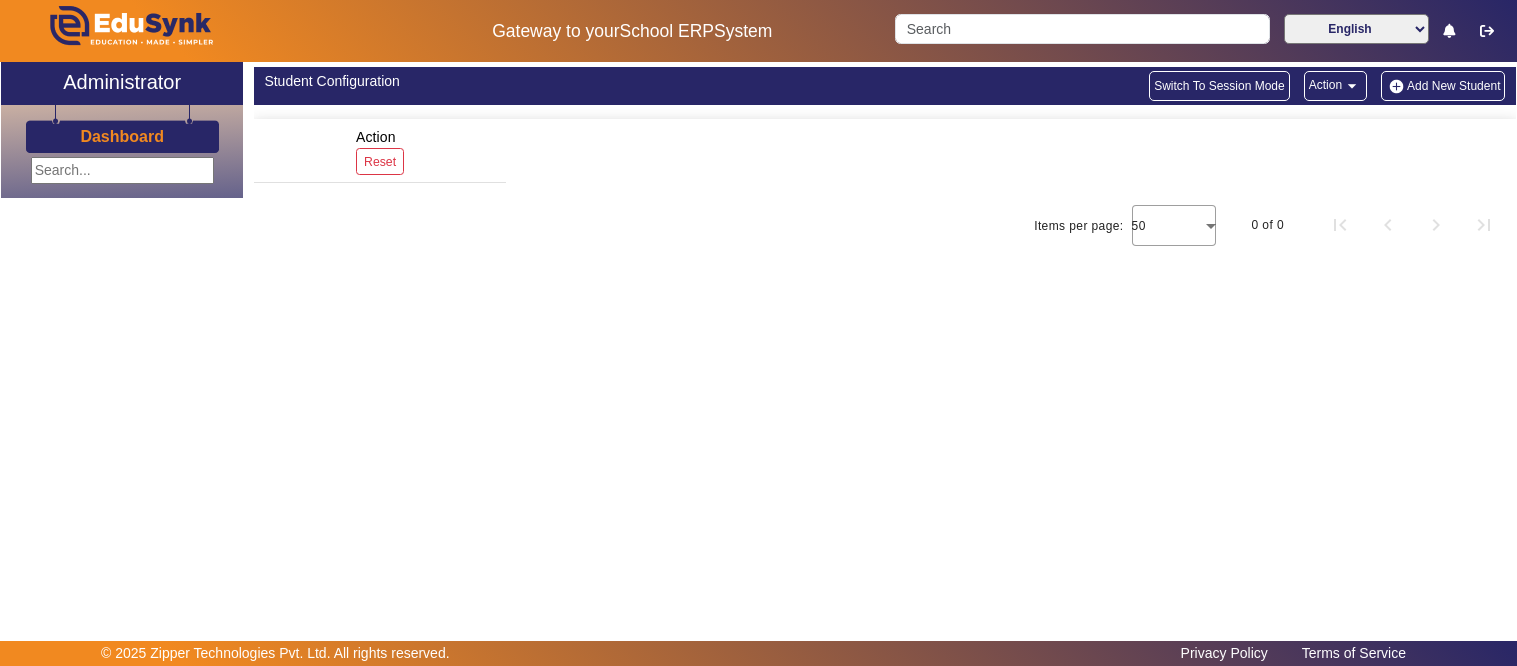scroll, scrollTop: 0, scrollLeft: 0, axis: both 